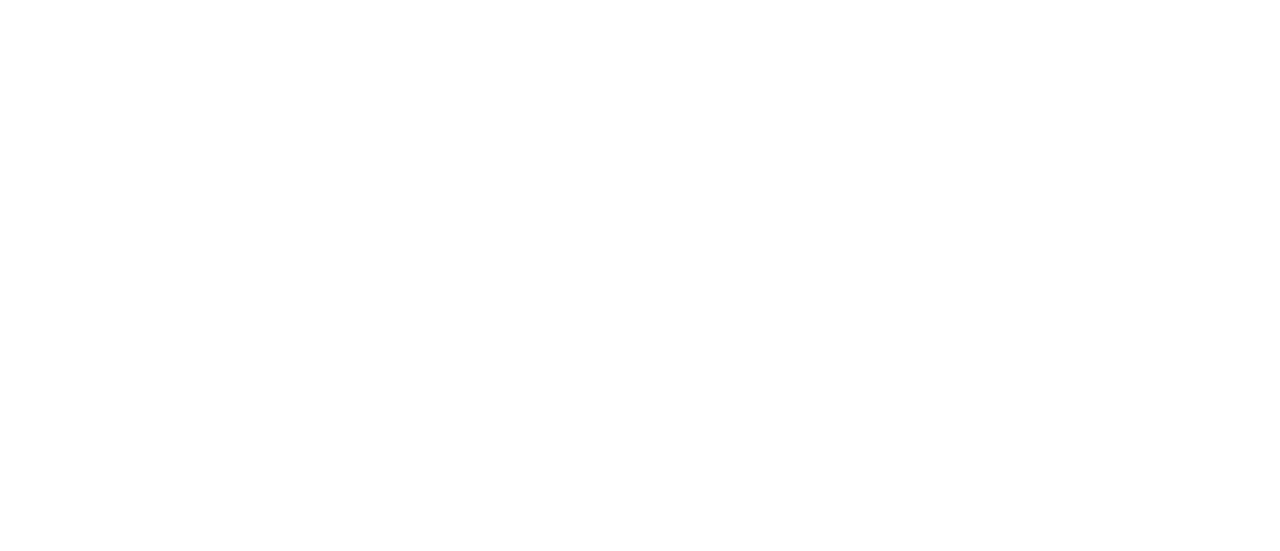 scroll, scrollTop: 0, scrollLeft: 0, axis: both 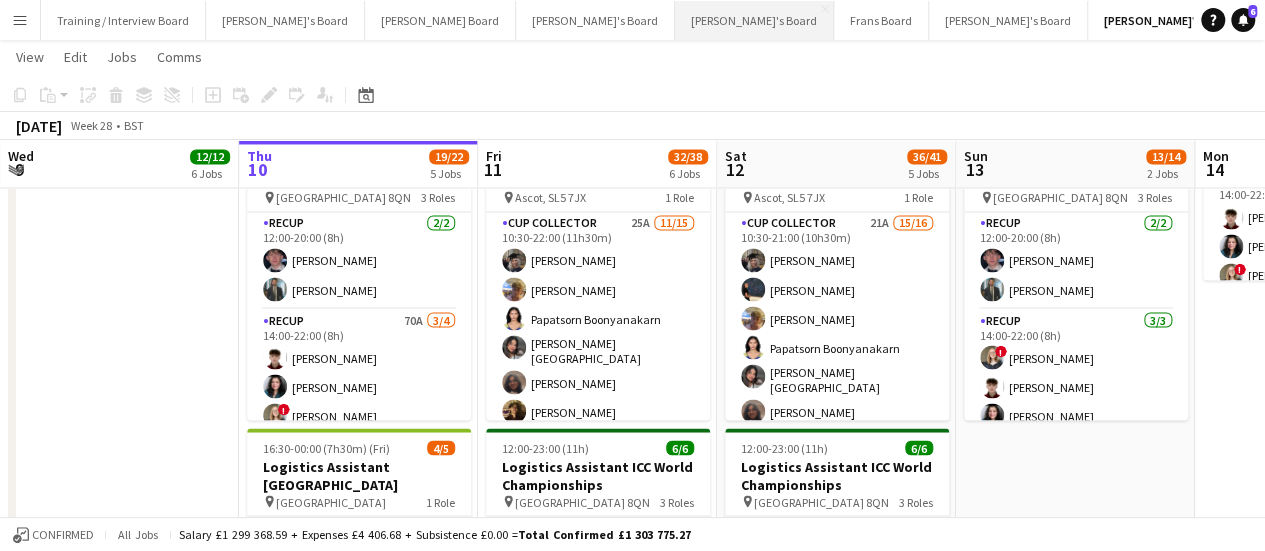 click on "Caitlin's Board
Close" at bounding box center (754, 20) 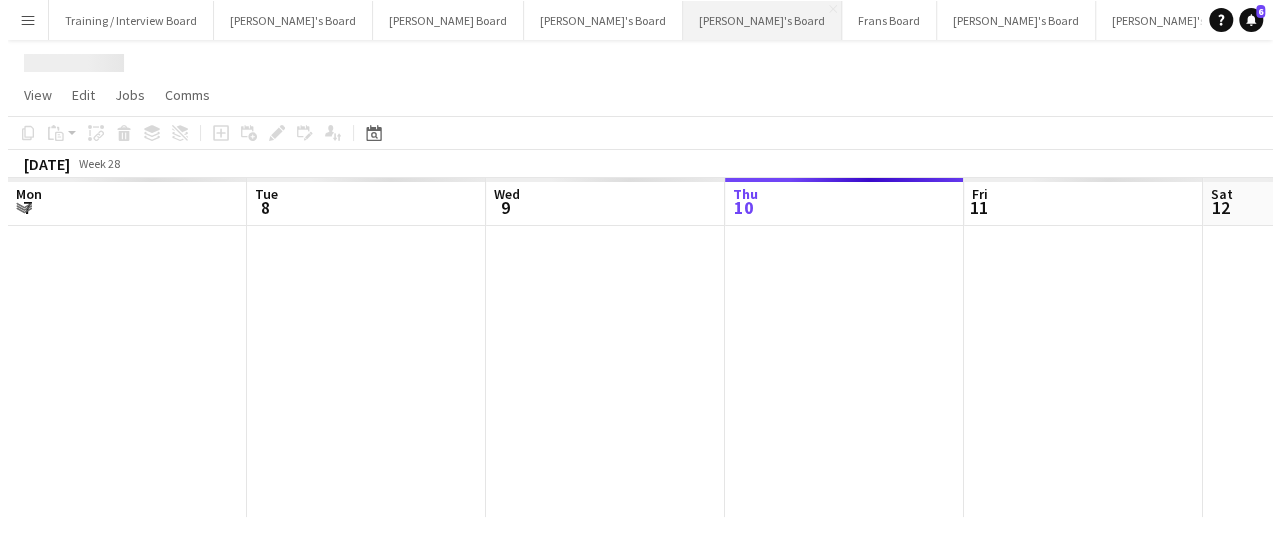 scroll, scrollTop: 0, scrollLeft: 0, axis: both 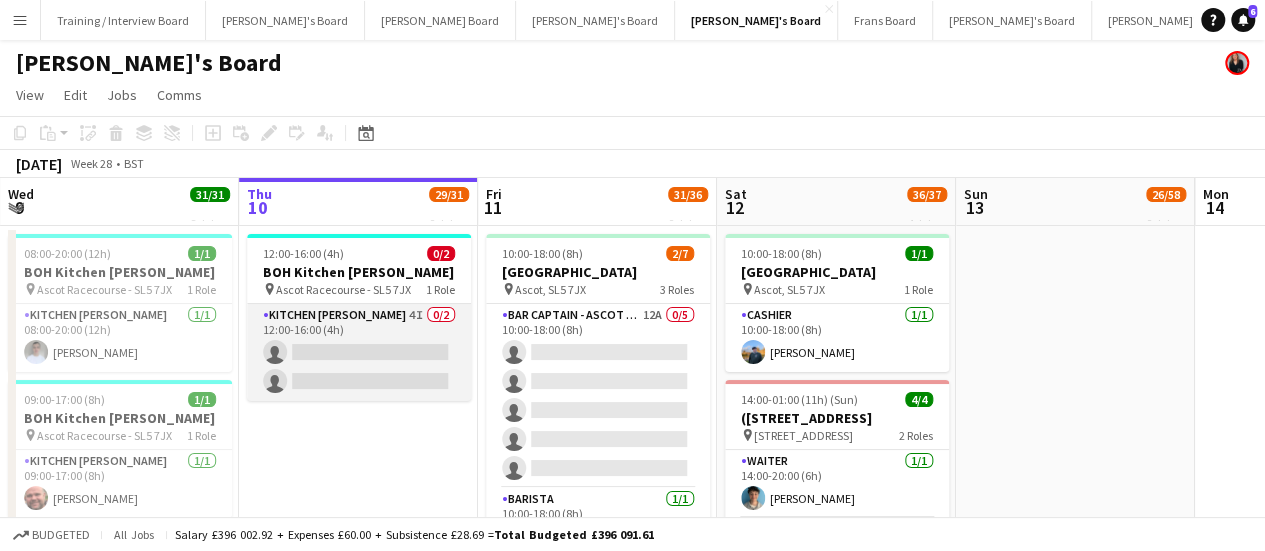 click on "Kitchen Porter   4I   0/2   12:00-16:00 (4h)
single-neutral-actions
single-neutral-actions" at bounding box center [359, 352] 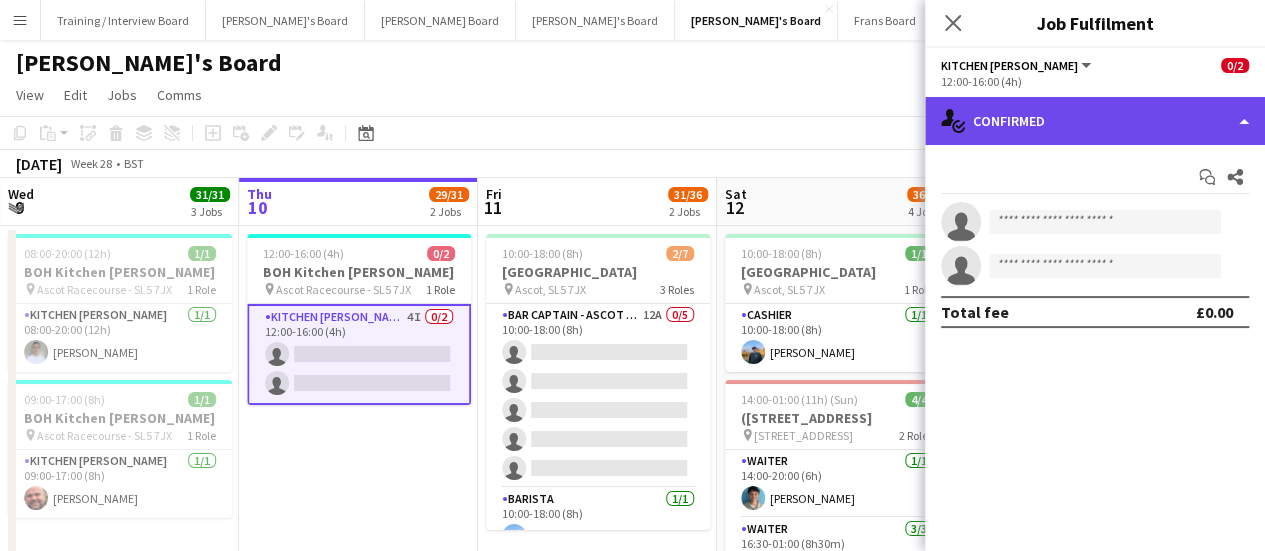click on "single-neutral-actions-check-2
Confirmed" 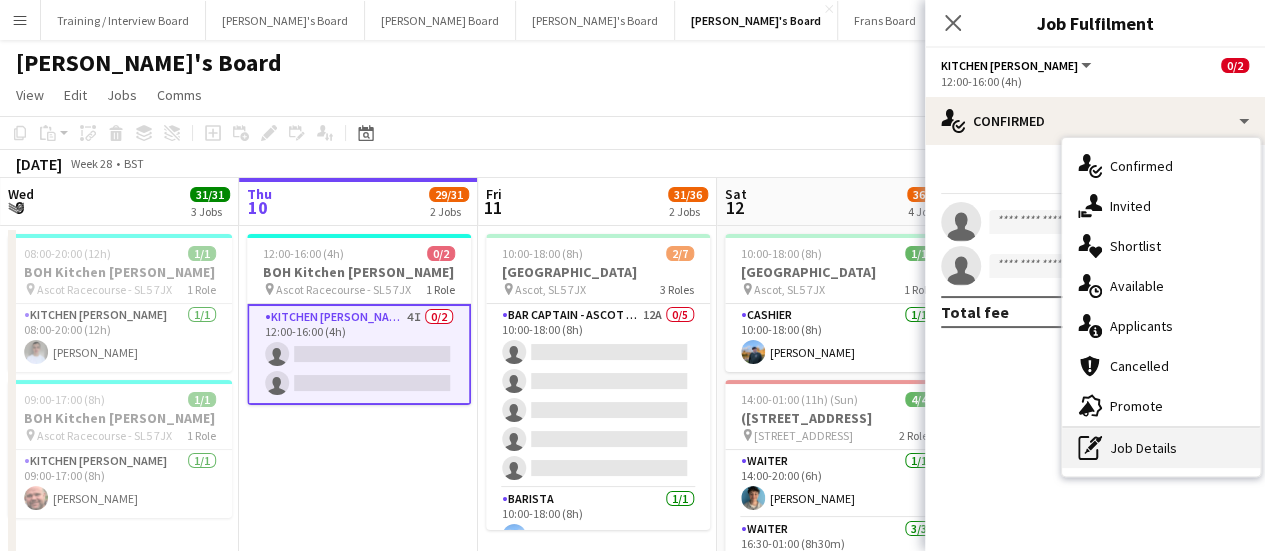 click on "pen-write
Job Details" at bounding box center (1161, 448) 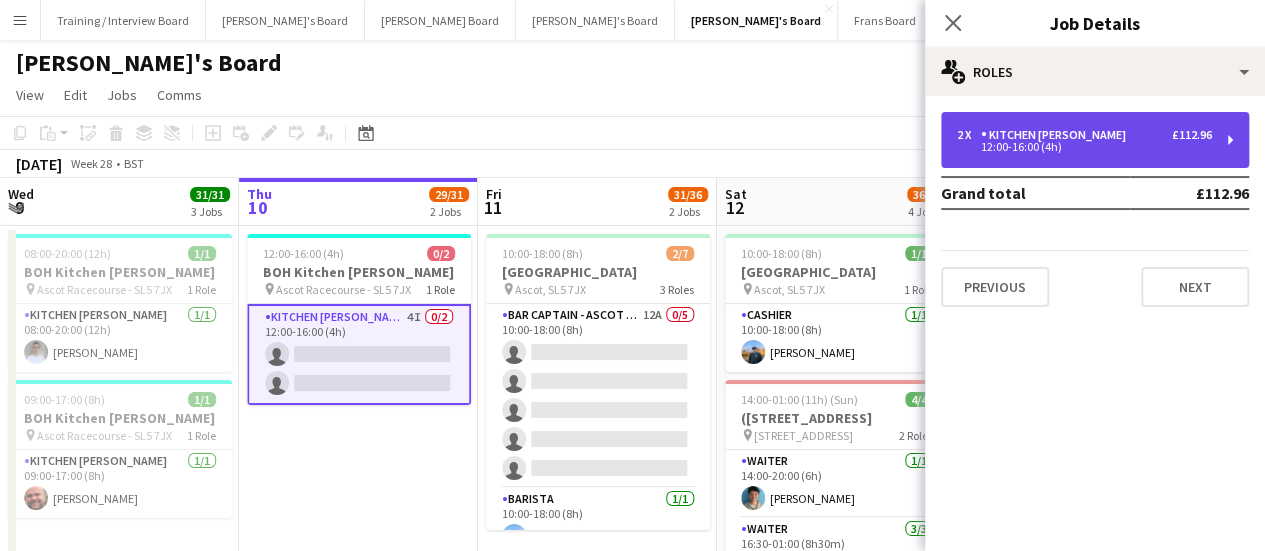 click on "2 x   Kitchen Porter   £112.96   12:00-16:00 (4h)" at bounding box center [1095, 140] 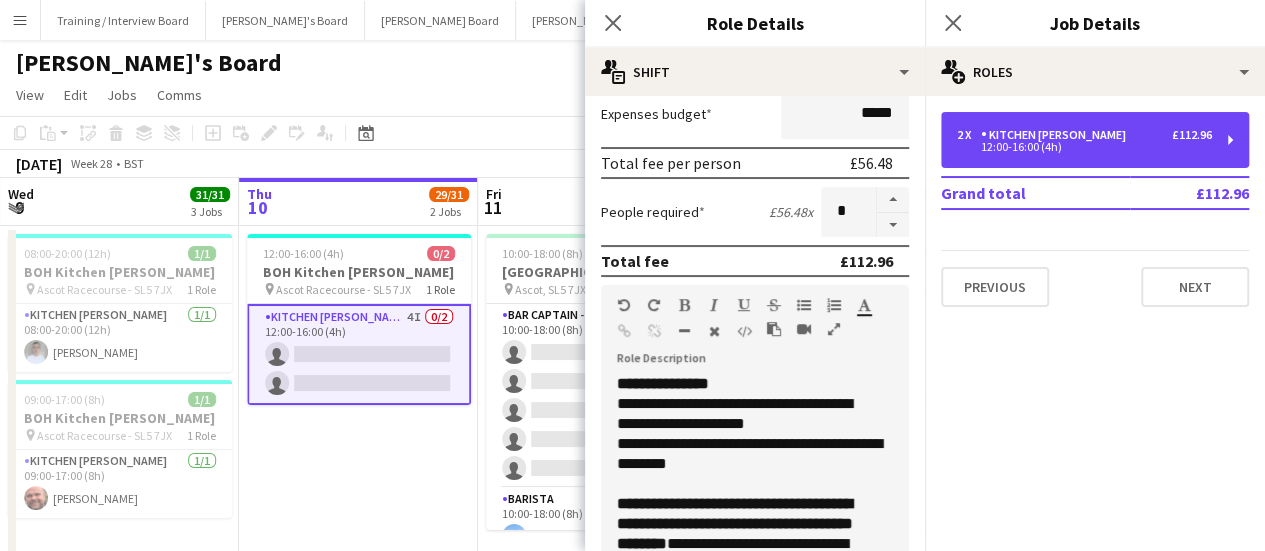 scroll, scrollTop: 500, scrollLeft: 0, axis: vertical 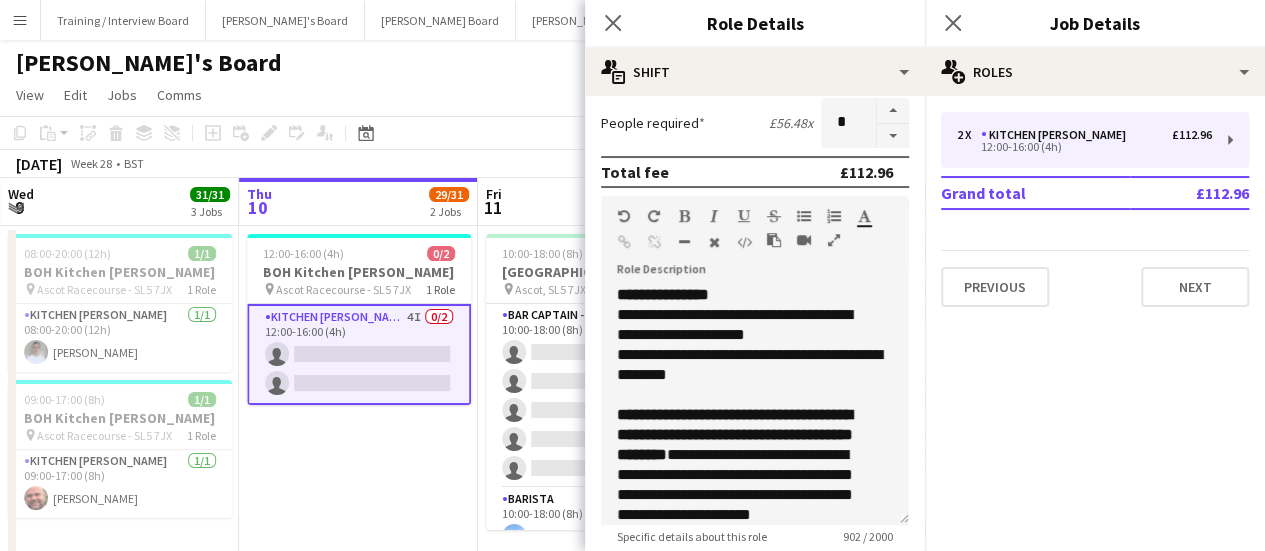 click on "12:00-16:00 (4h)    0/2   BOH Kitchen Porter
pin
Ascot Racecourse - SL5 7JX   1 Role   Kitchen Porter   4I   0/2   12:00-16:00 (4h)
single-neutral-actions
single-neutral-actions" at bounding box center [358, 588] 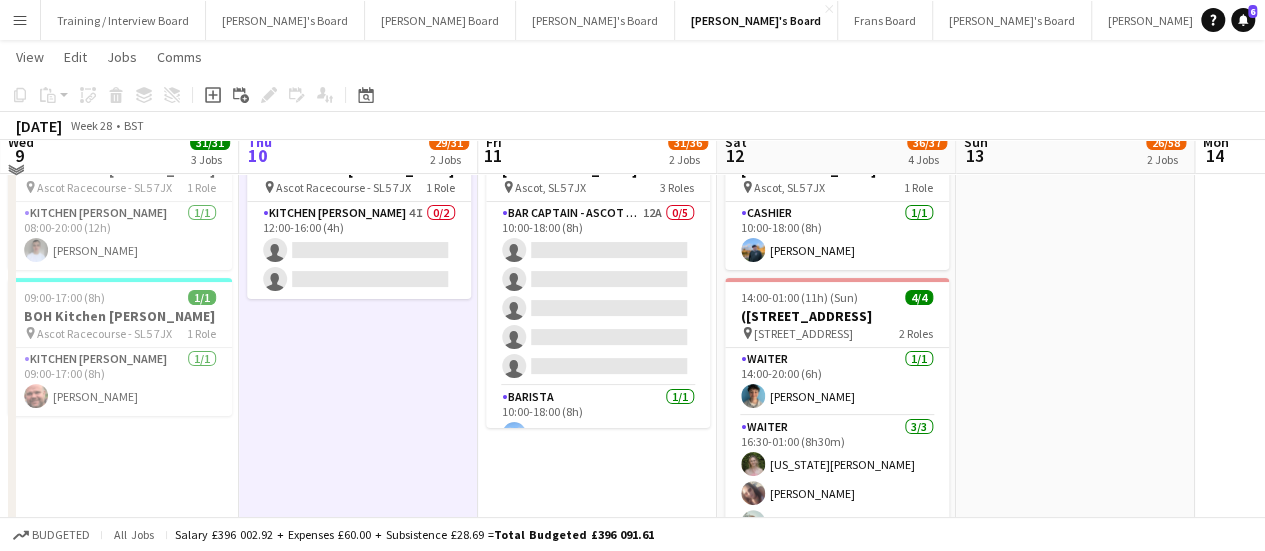 scroll, scrollTop: 0, scrollLeft: 0, axis: both 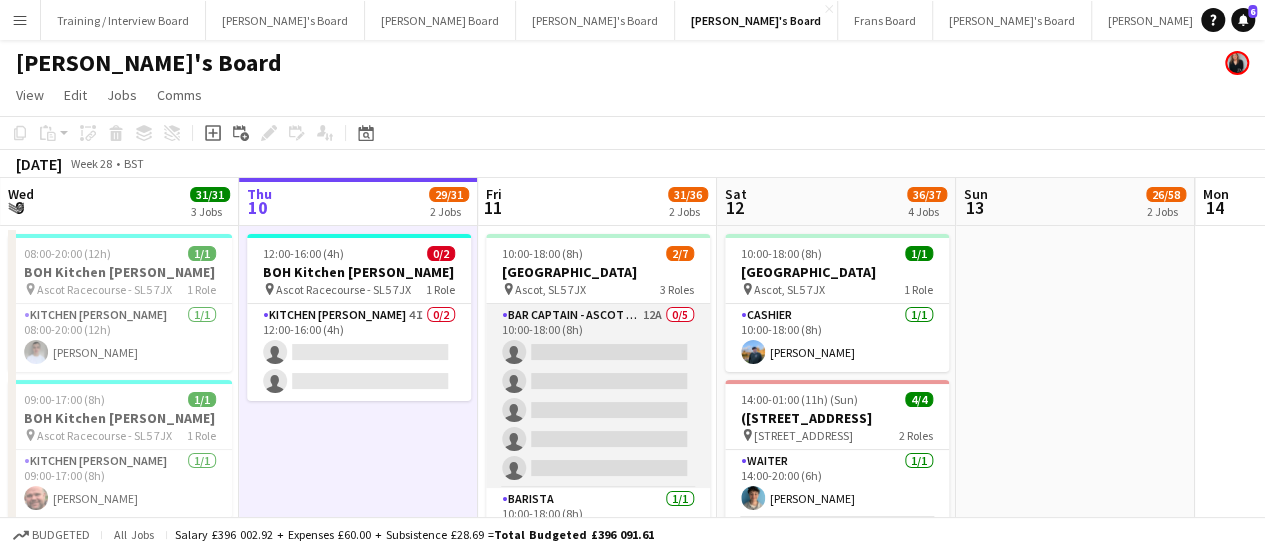 click on "Bar Captain - Ascot Racecourse   12A   0/5   10:00-18:00 (8h)
single-neutral-actions
single-neutral-actions
single-neutral-actions
single-neutral-actions
single-neutral-actions" at bounding box center (598, 396) 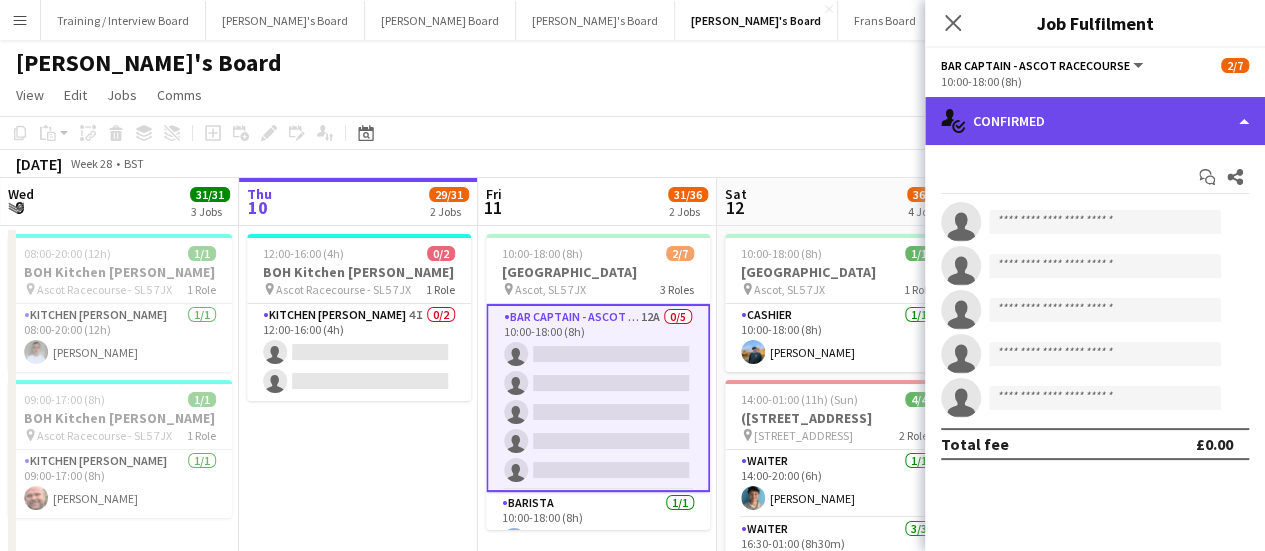 click on "single-neutral-actions-check-2
Confirmed" 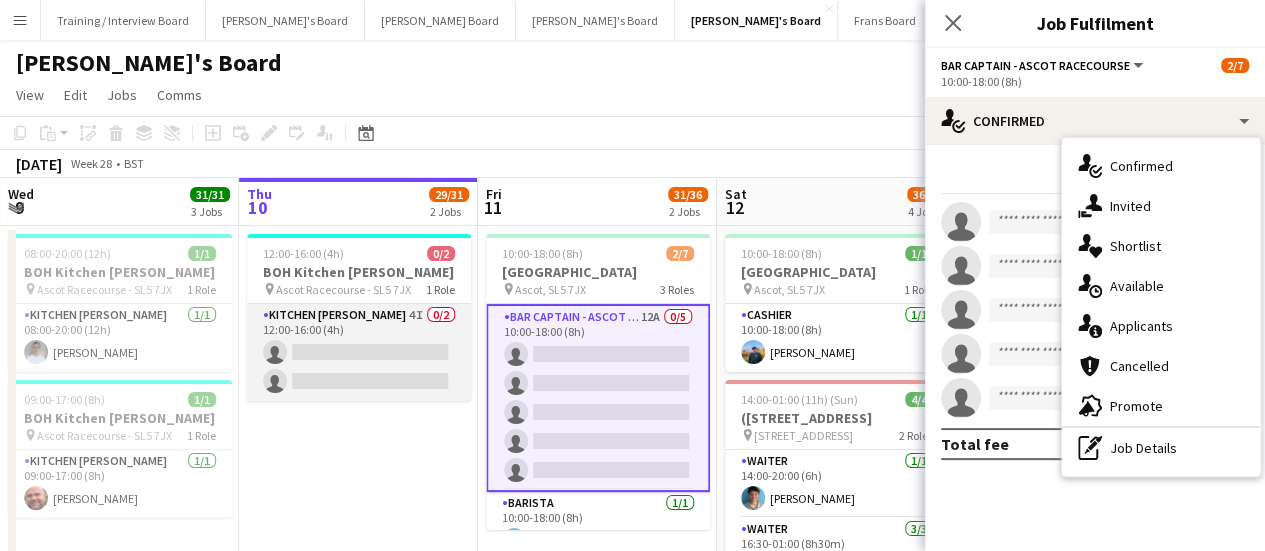 click on "Kitchen Porter   4I   0/2   12:00-16:00 (4h)
single-neutral-actions
single-neutral-actions" at bounding box center [359, 352] 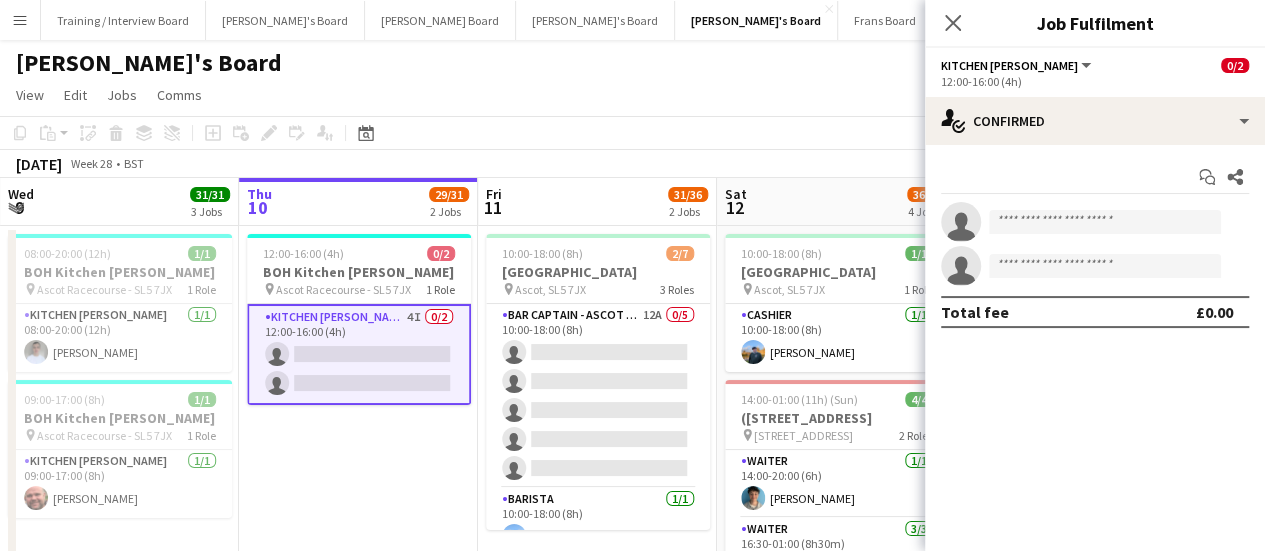 click on "Kitchen Porter   4I   0/2   12:00-16:00 (4h)
single-neutral-actions
single-neutral-actions" at bounding box center [359, 354] 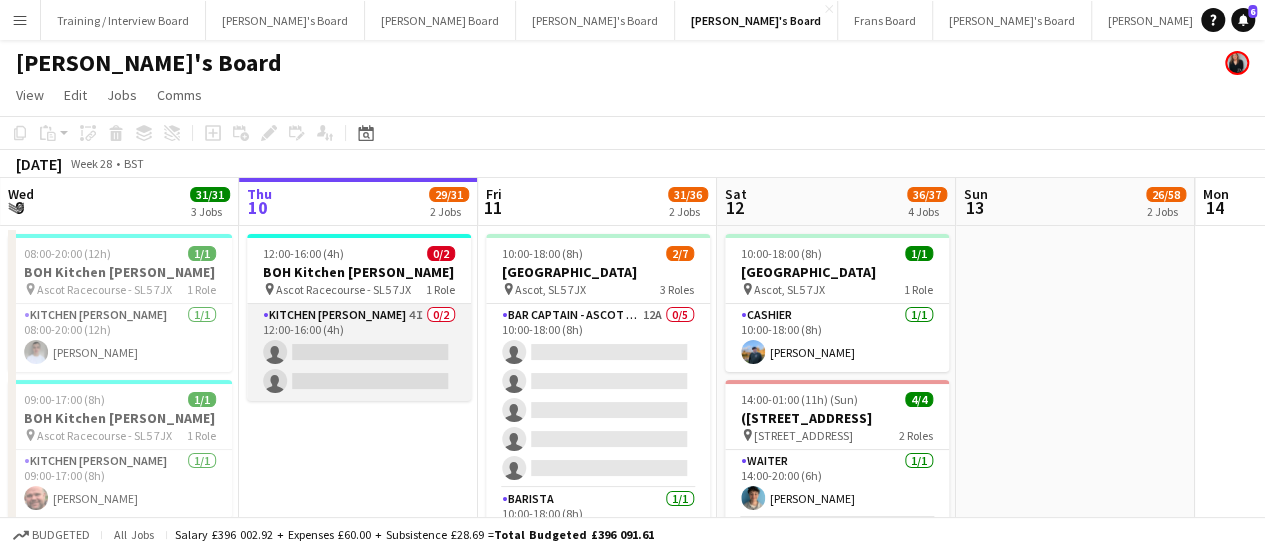 click on "Kitchen Porter   4I   0/2   12:00-16:00 (4h)
single-neutral-actions
single-neutral-actions" at bounding box center [359, 352] 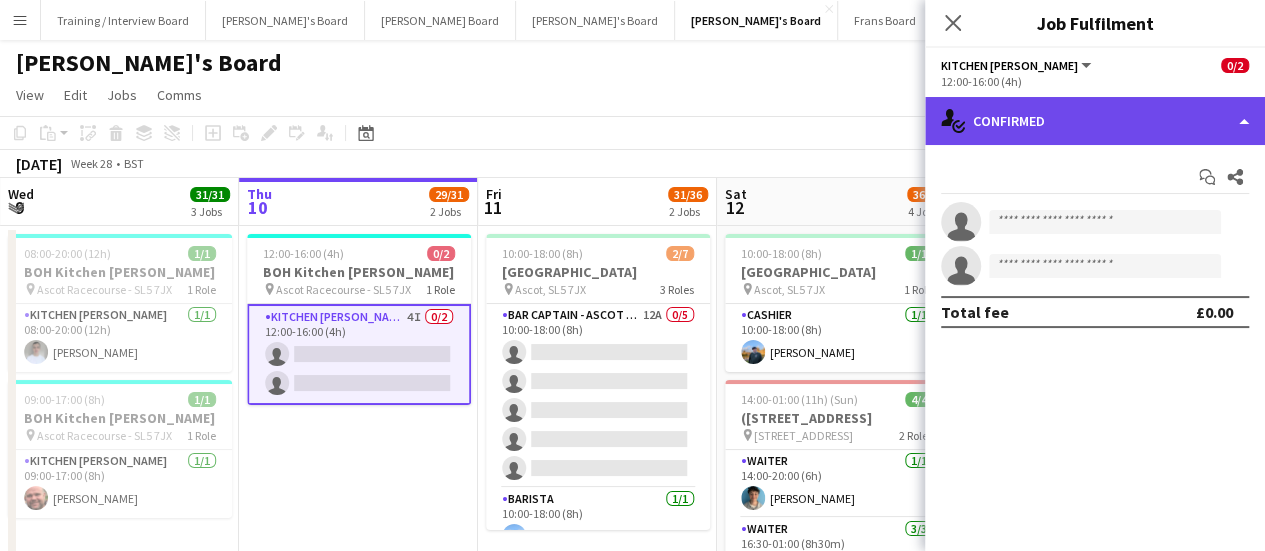 click on "single-neutral-actions-check-2
Confirmed" 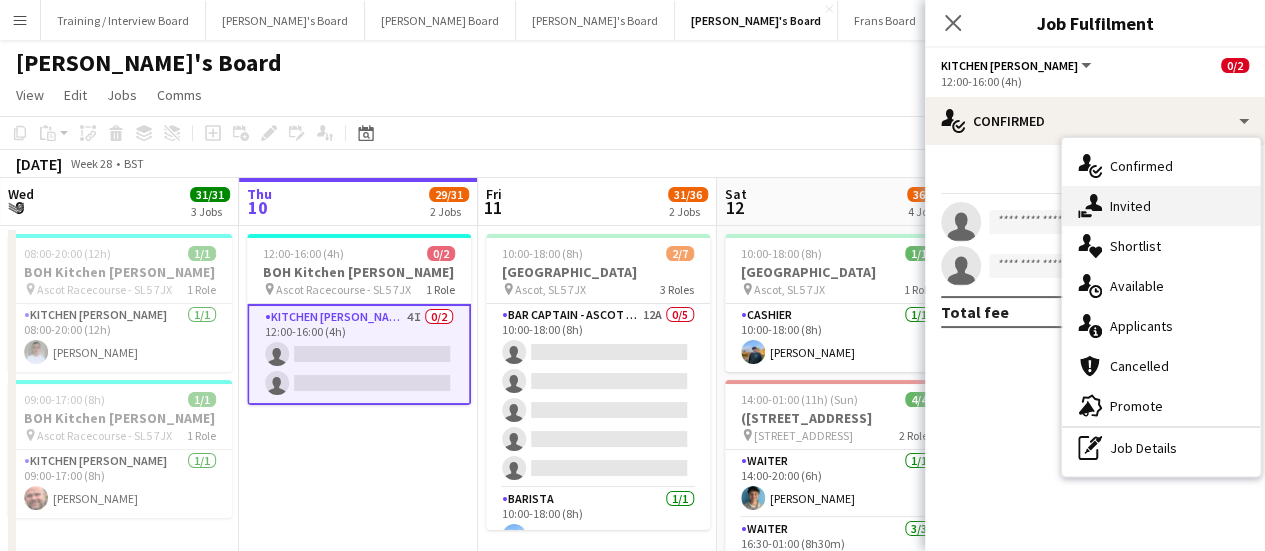 click on "single-neutral-actions-share-1
Invited" at bounding box center (1161, 206) 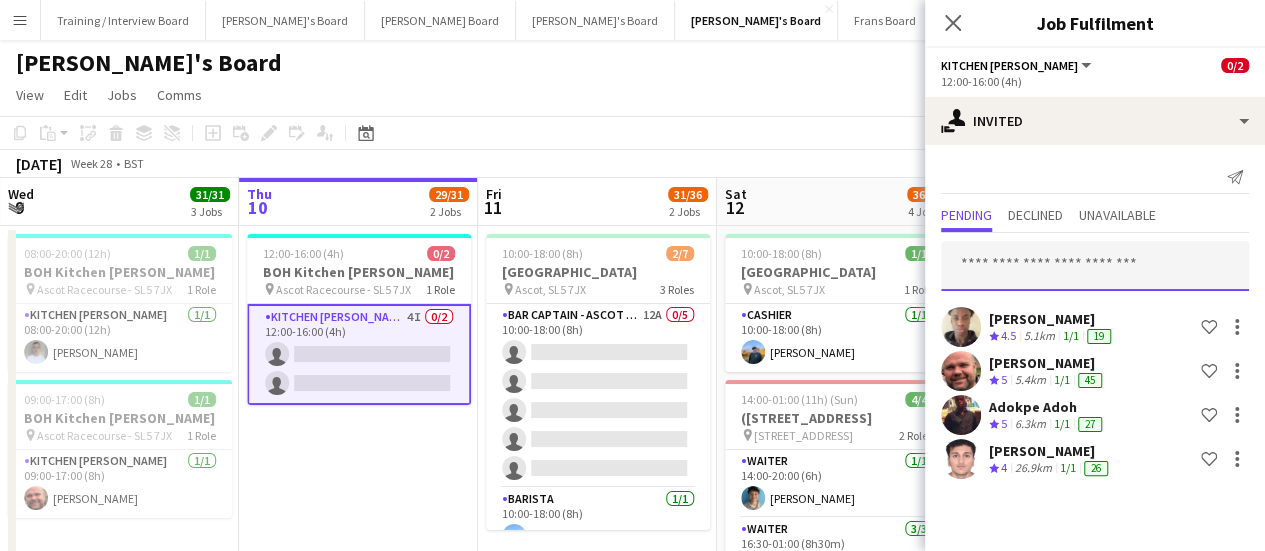 click at bounding box center (1095, 266) 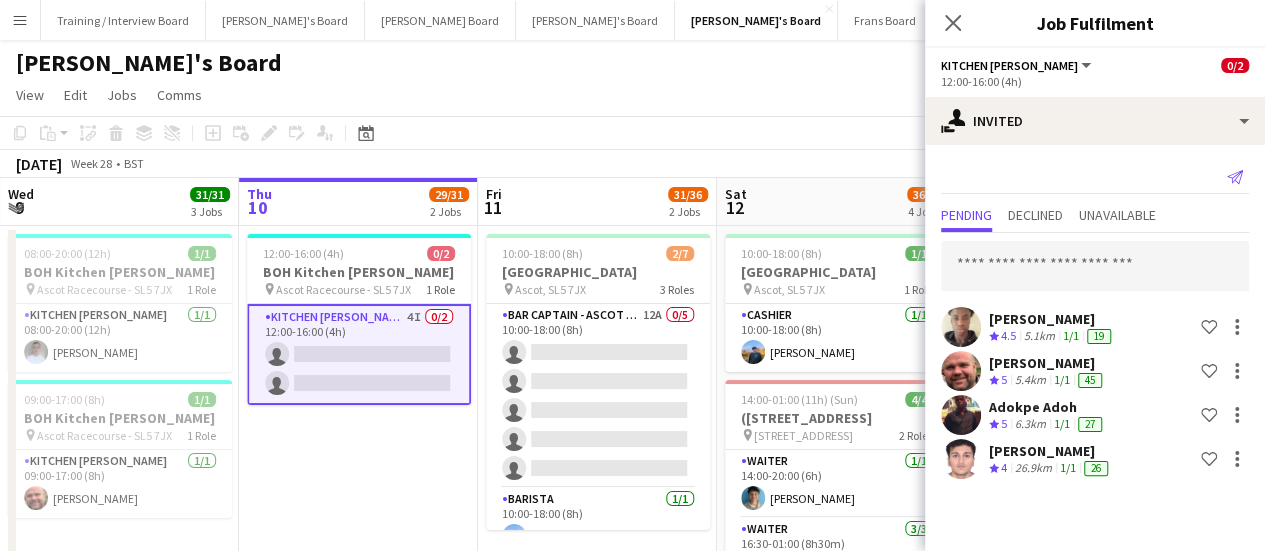 click 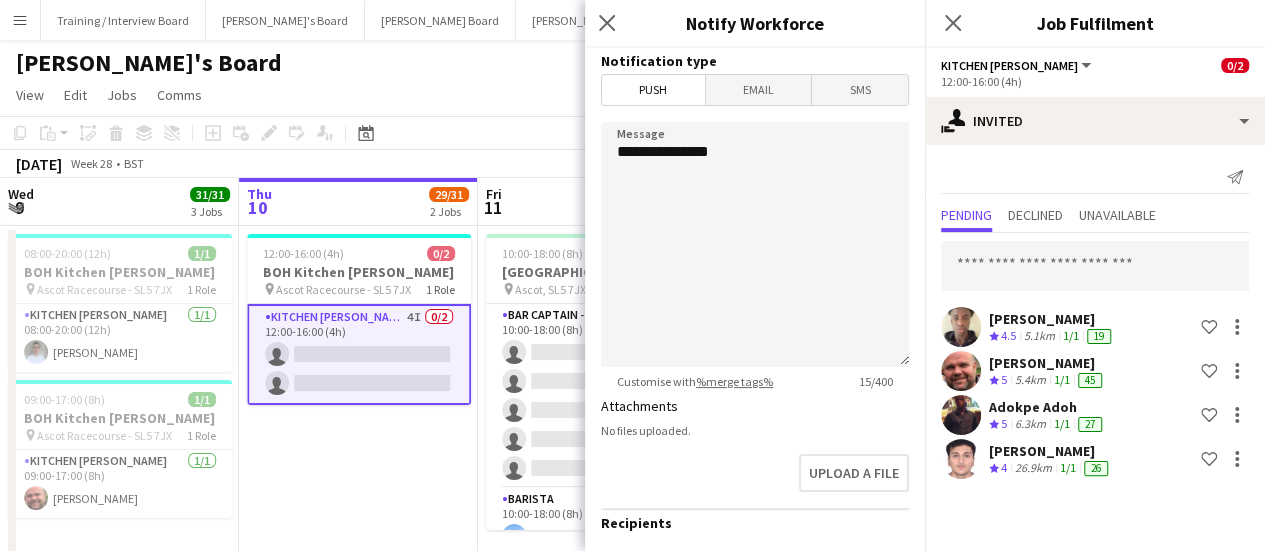 click on "Kitchen Porter   4I   0/2   12:00-16:00 (4h)
single-neutral-actions
single-neutral-actions" at bounding box center [359, 354] 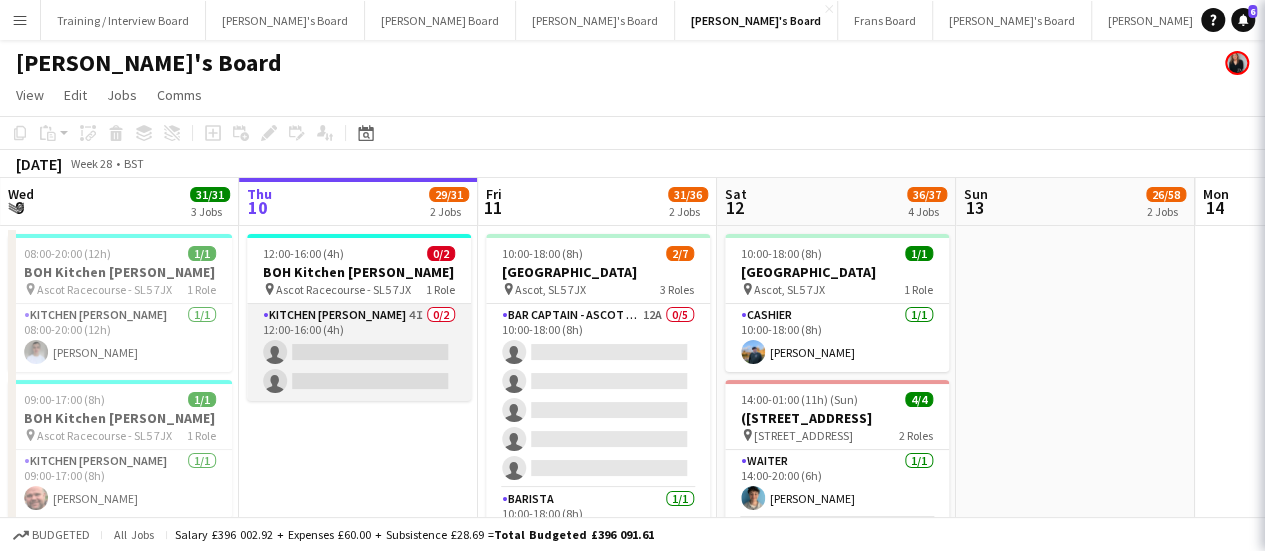 click on "Kitchen Porter   4I   0/2   12:00-16:00 (4h)
single-neutral-actions
single-neutral-actions" at bounding box center [359, 352] 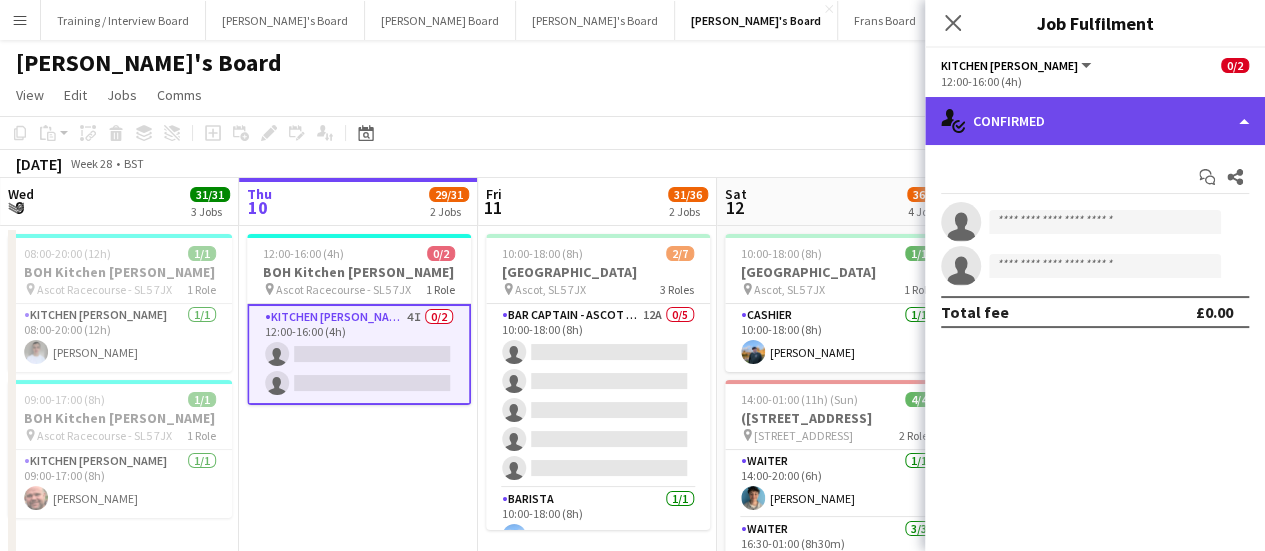 click on "single-neutral-actions-check-2
Confirmed" 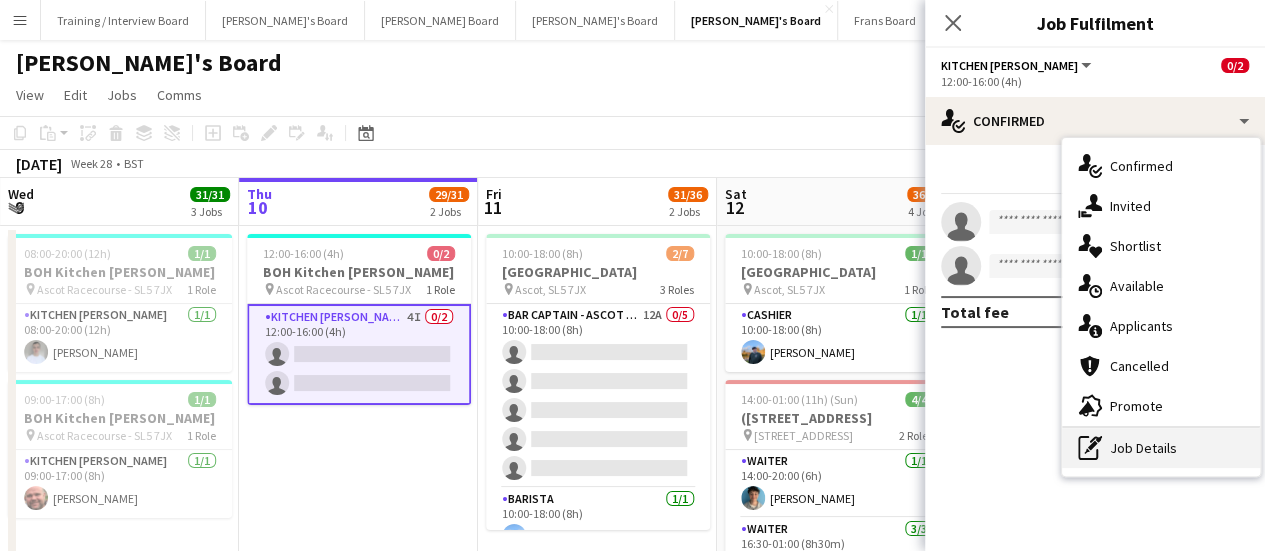 click on "pen-write
Job Details" at bounding box center [1161, 448] 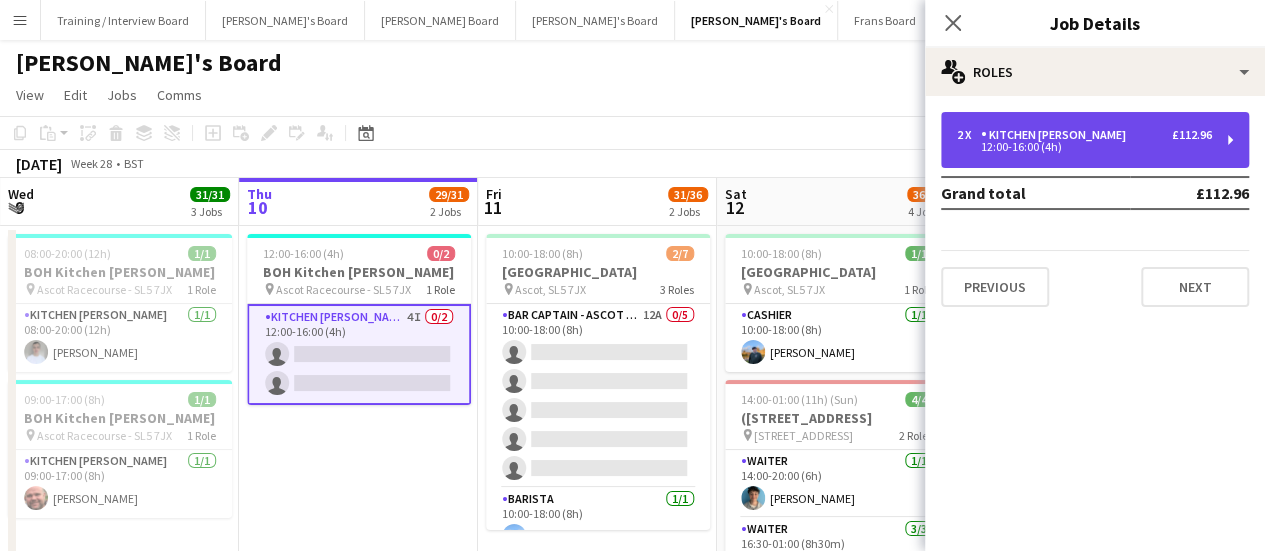 click on "12:00-16:00 (4h)" at bounding box center [1084, 147] 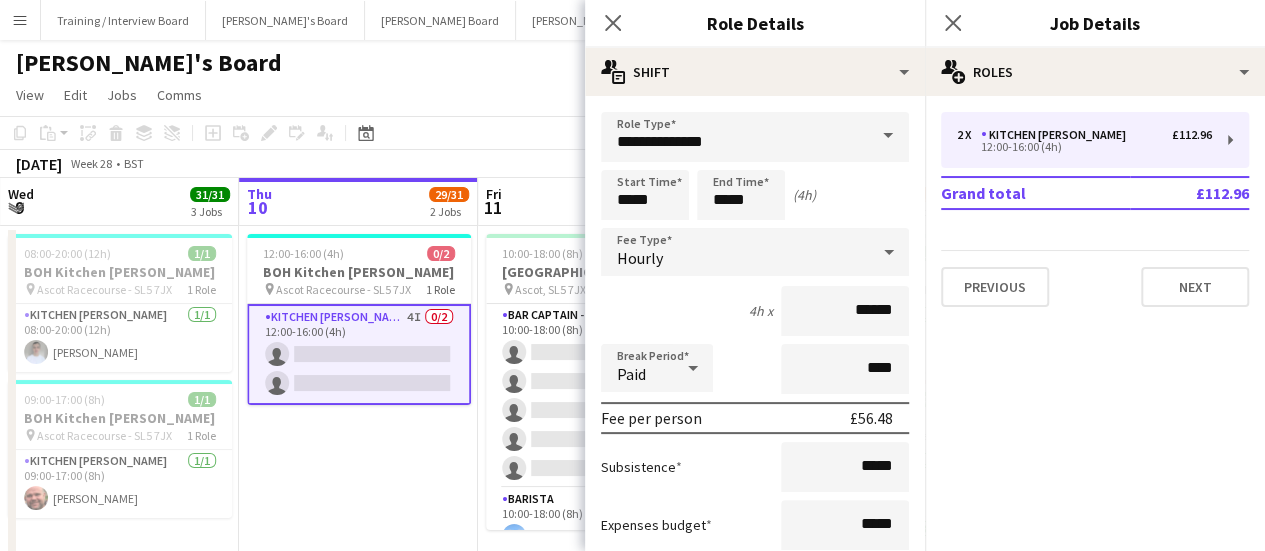click on "Kitchen Porter   4I   0/2   12:00-16:00 (4h)
single-neutral-actions
single-neutral-actions" at bounding box center [359, 354] 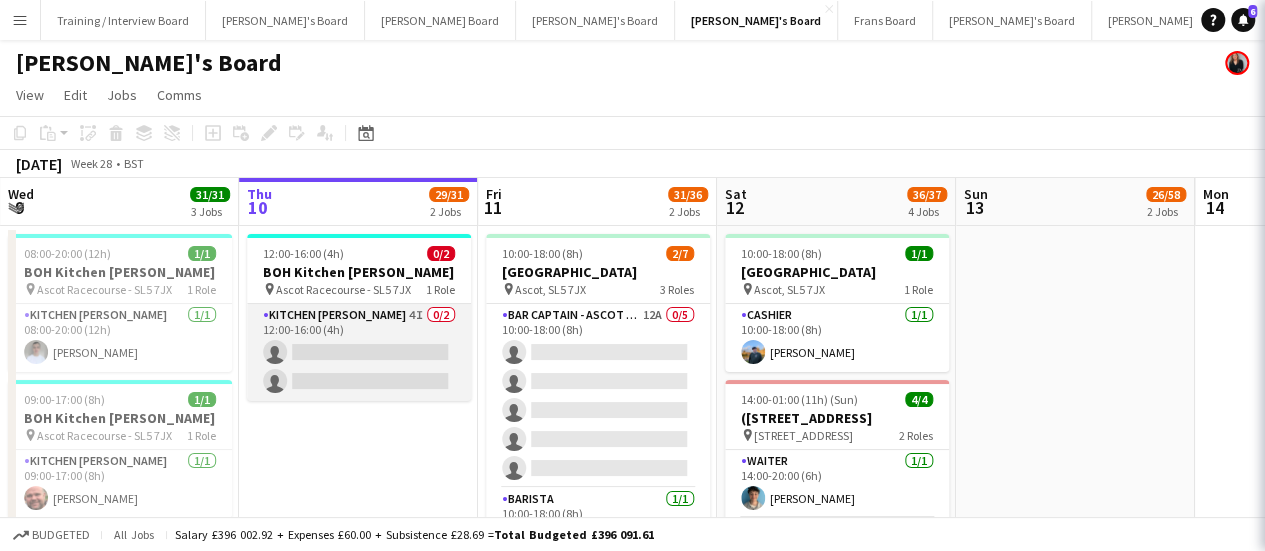 click on "Kitchen Porter   4I   0/2   12:00-16:00 (4h)
single-neutral-actions
single-neutral-actions" at bounding box center (359, 352) 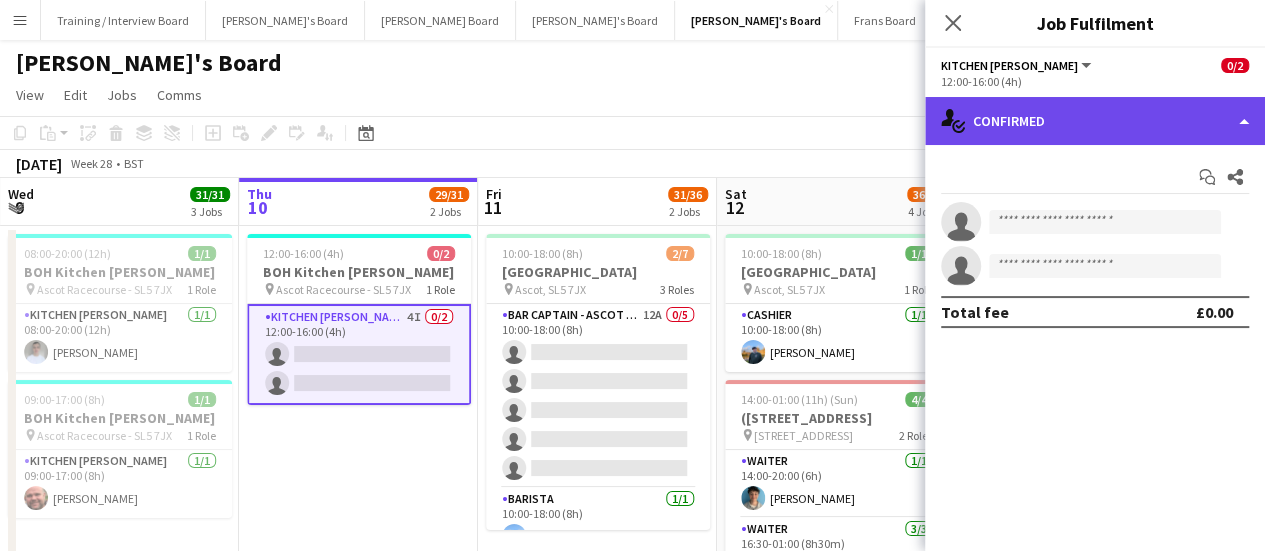 click on "single-neutral-actions-check-2
Confirmed" 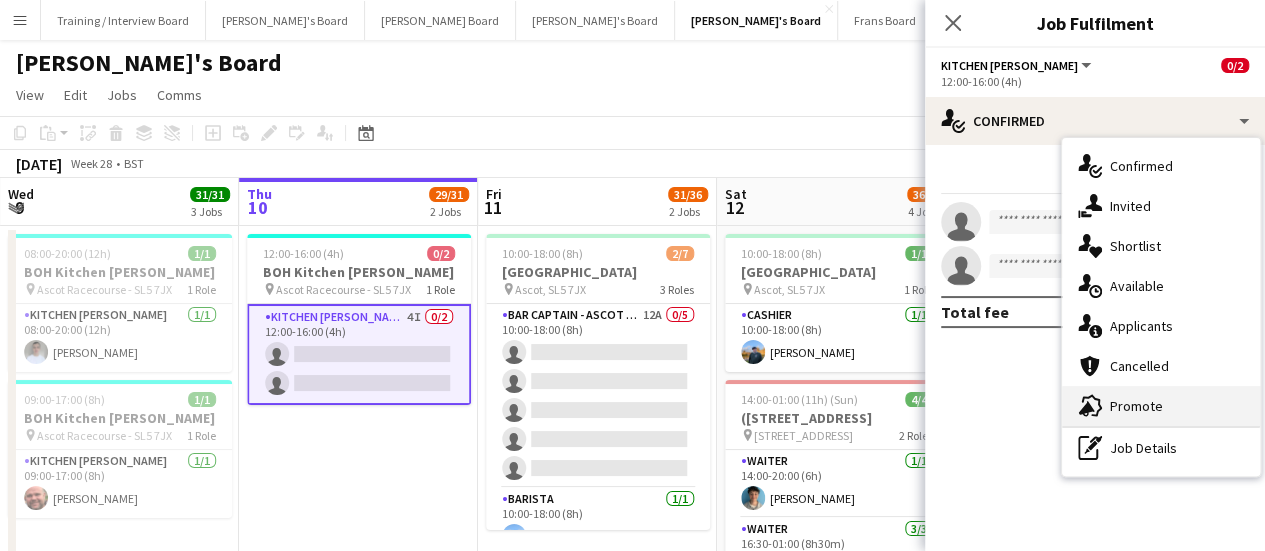 click on "advertising-megaphone
Promote" at bounding box center [1161, 406] 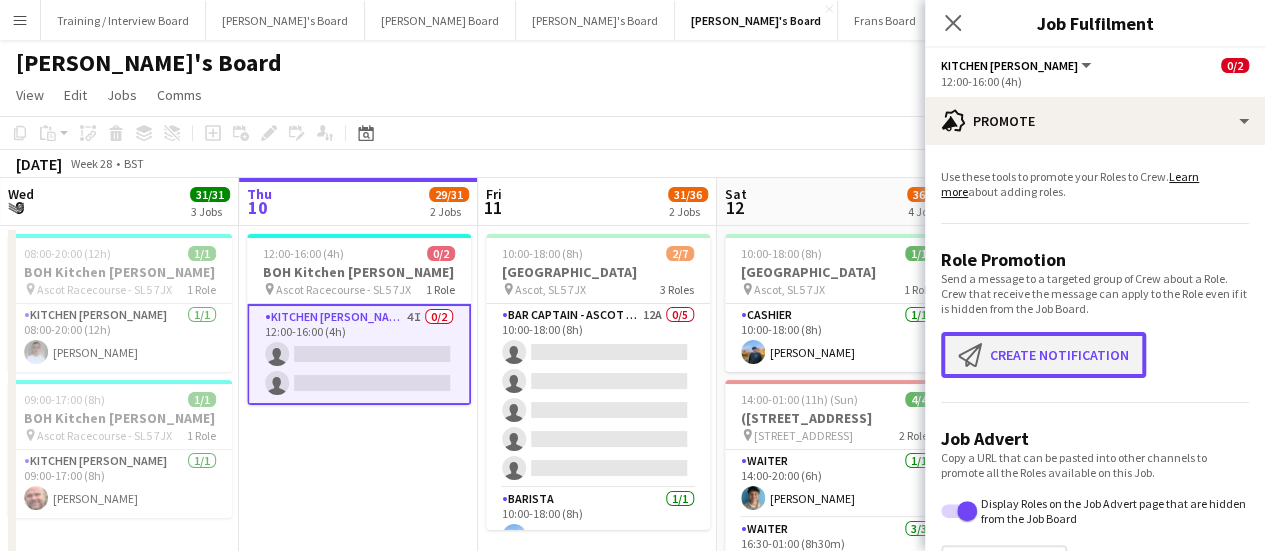 click on "Create notification
Create notification" at bounding box center [1043, 355] 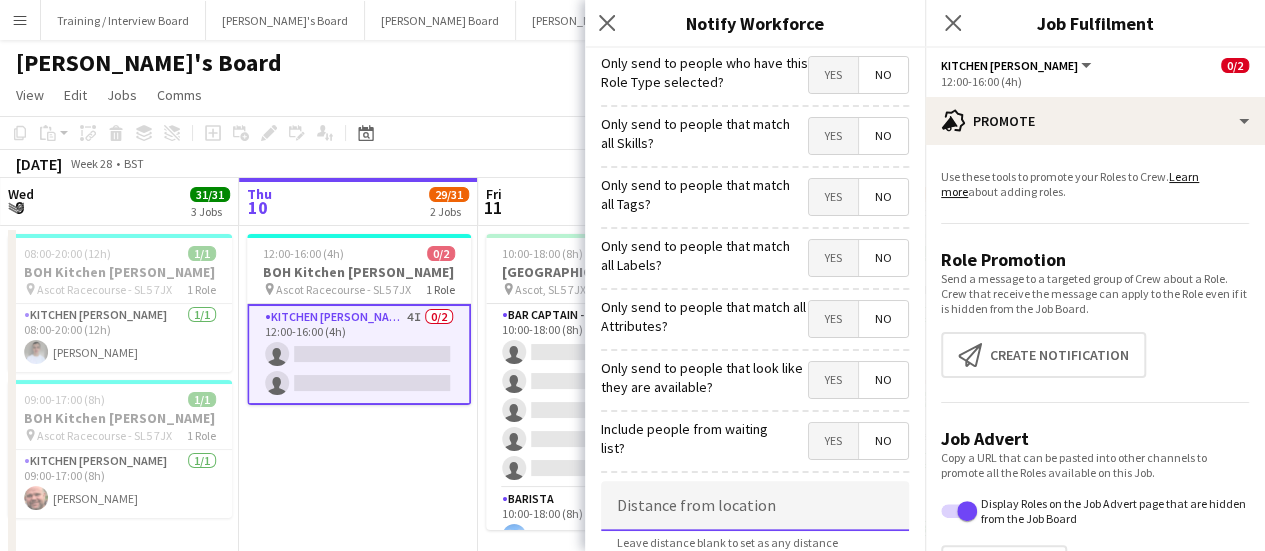 click 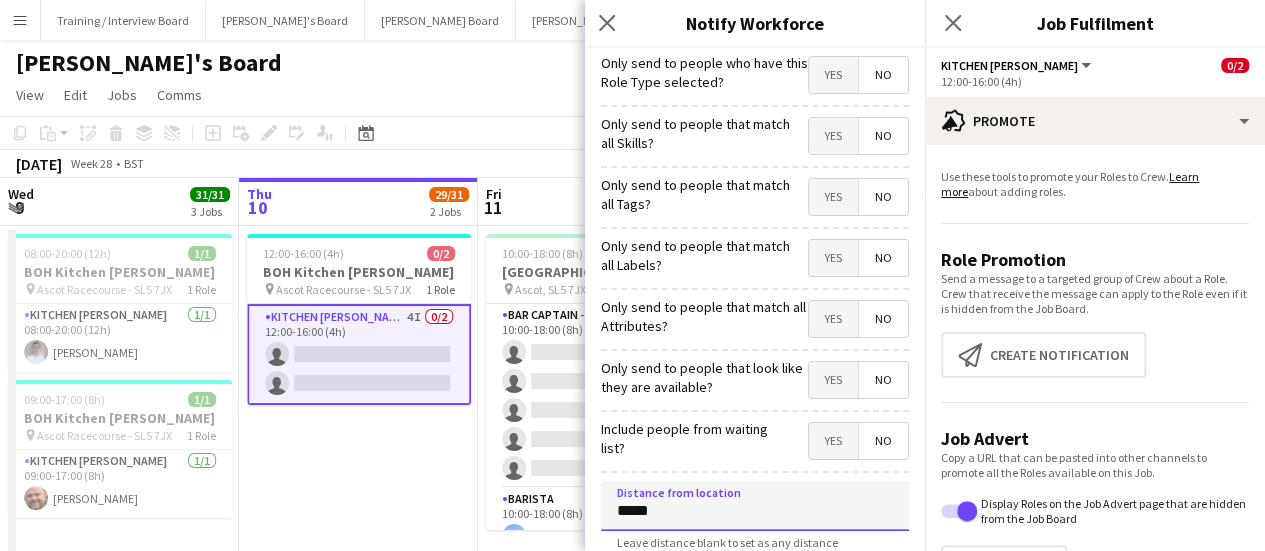 type on "*****" 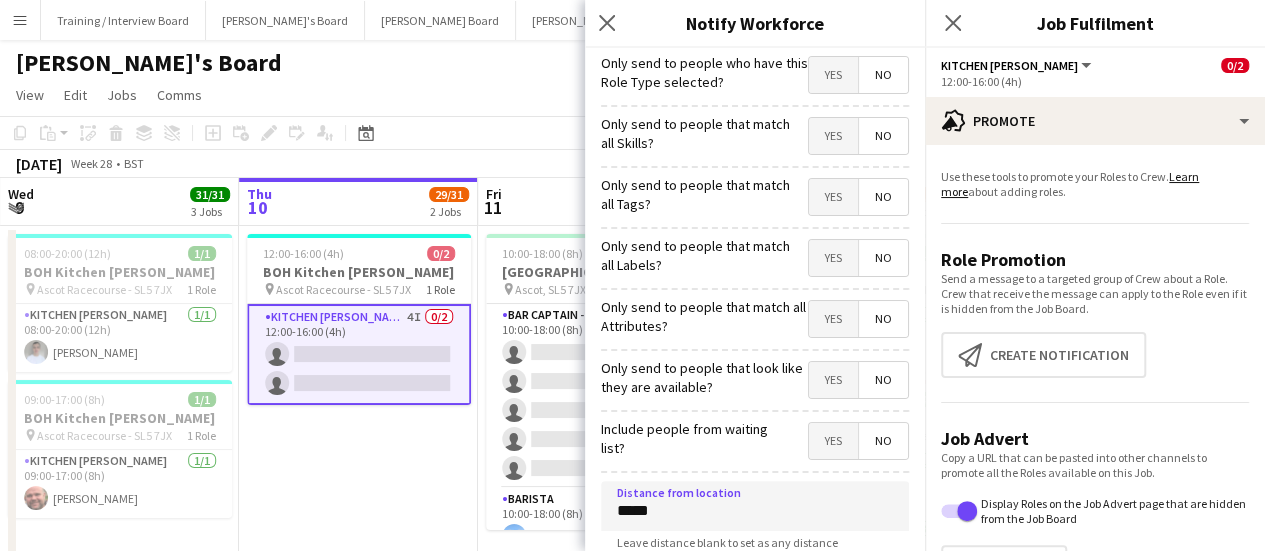 click on "Kitchen Porter   4I   0/2   12:00-16:00 (4h)
single-neutral-actions
single-neutral-actions" at bounding box center (359, 354) 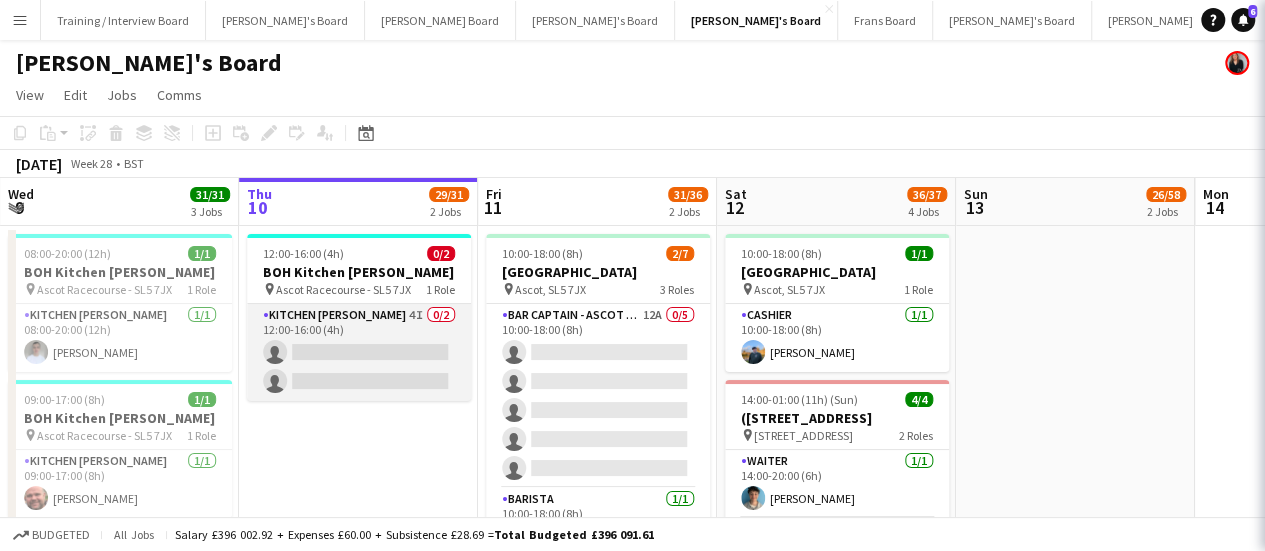 click on "Kitchen Porter   4I   0/2   12:00-16:00 (4h)
single-neutral-actions
single-neutral-actions" at bounding box center (359, 352) 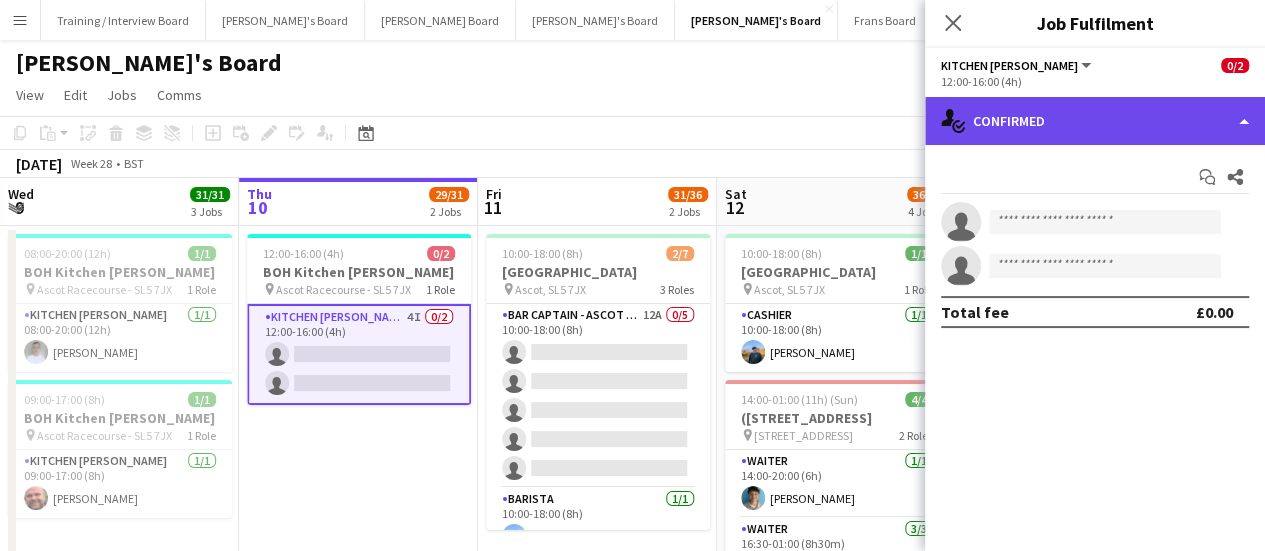 click on "single-neutral-actions-check-2
Confirmed" 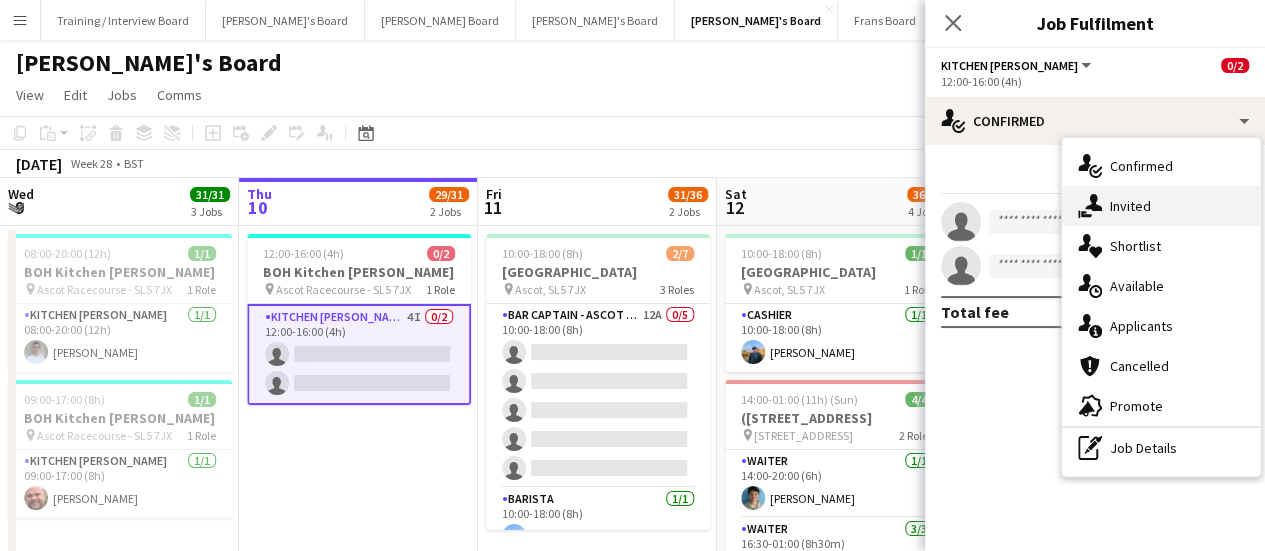 click on "single-neutral-actions-share-1
Invited" at bounding box center [1161, 206] 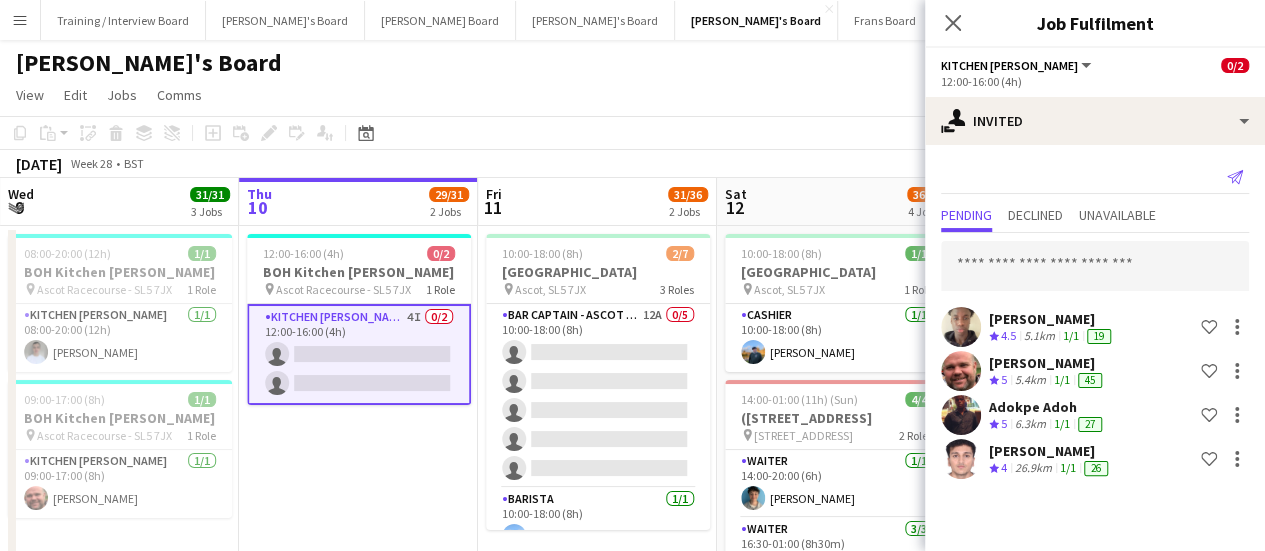 click on "Send notification" 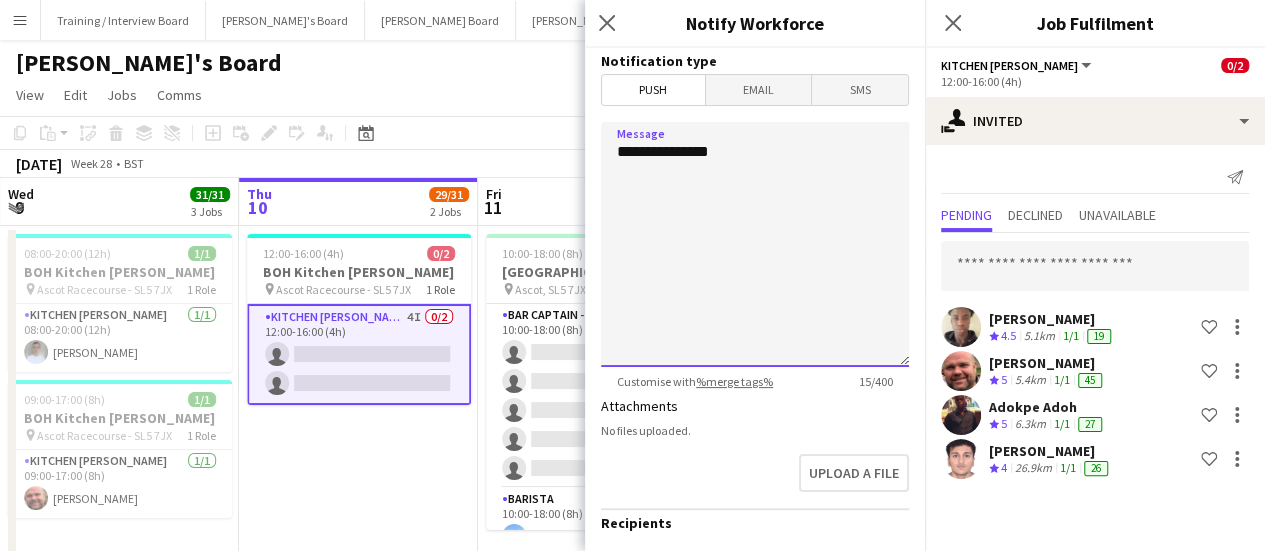 click on "**********" at bounding box center (755, 244) 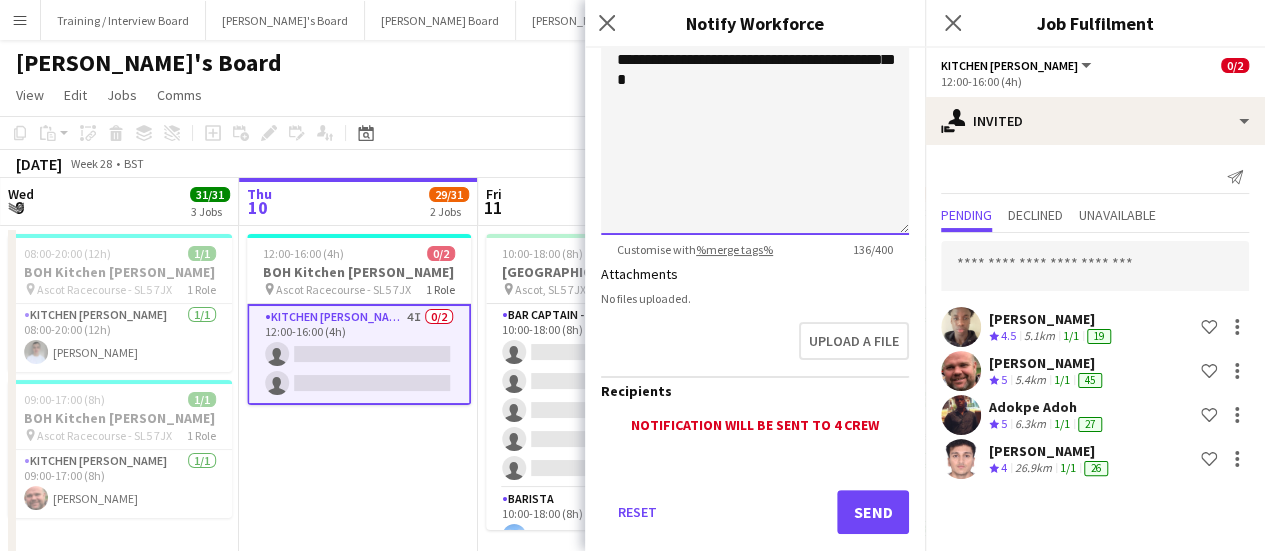 scroll, scrollTop: 171, scrollLeft: 0, axis: vertical 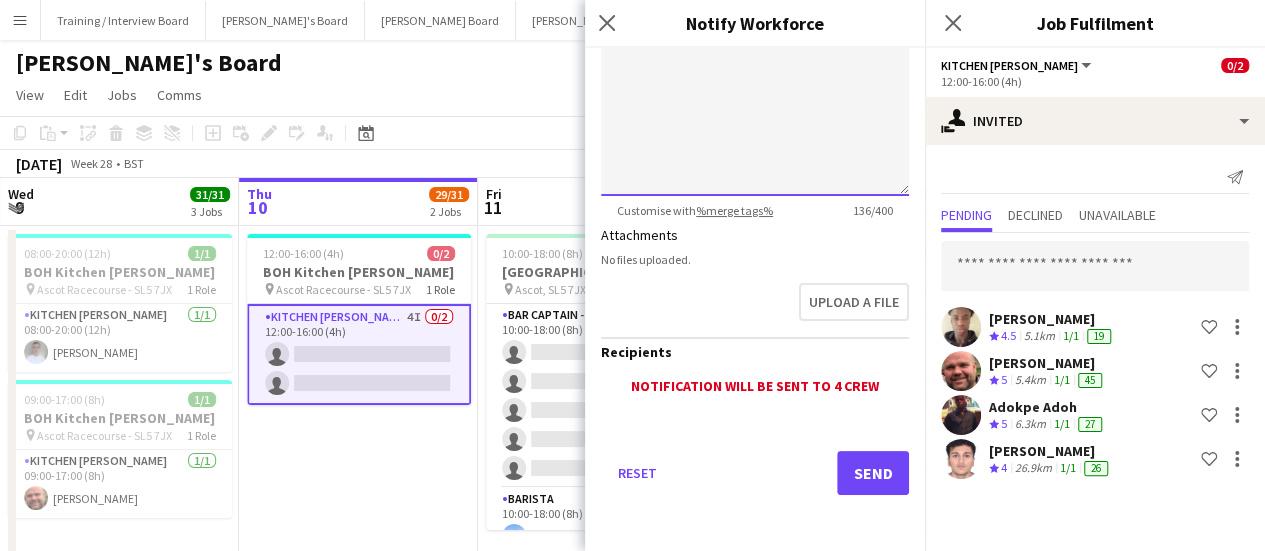type on "**********" 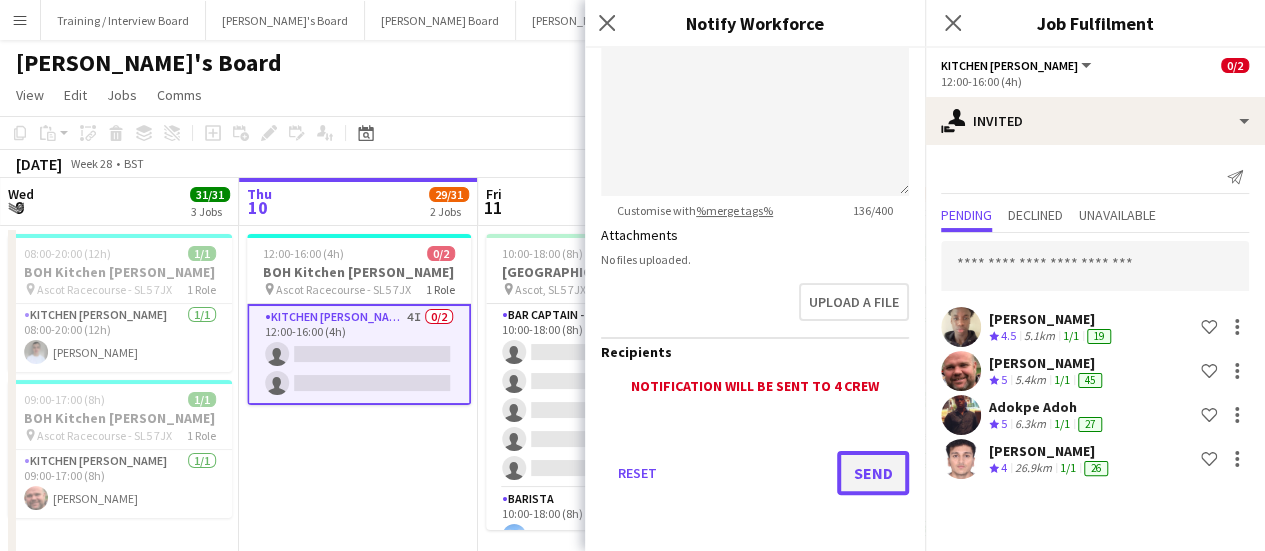click on "Send" 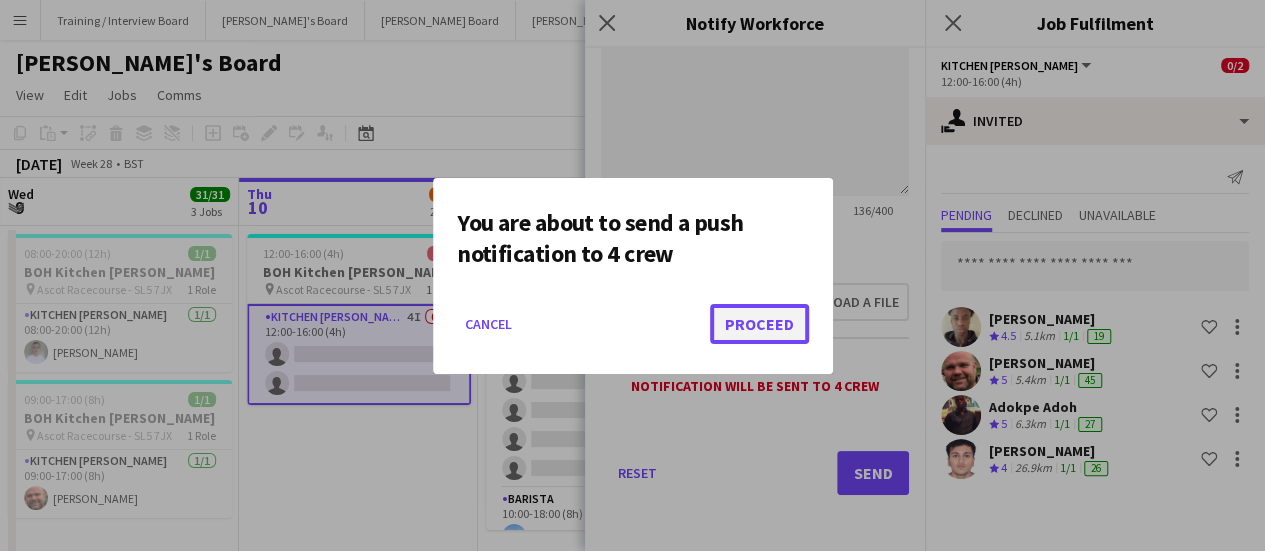 click on "Proceed" 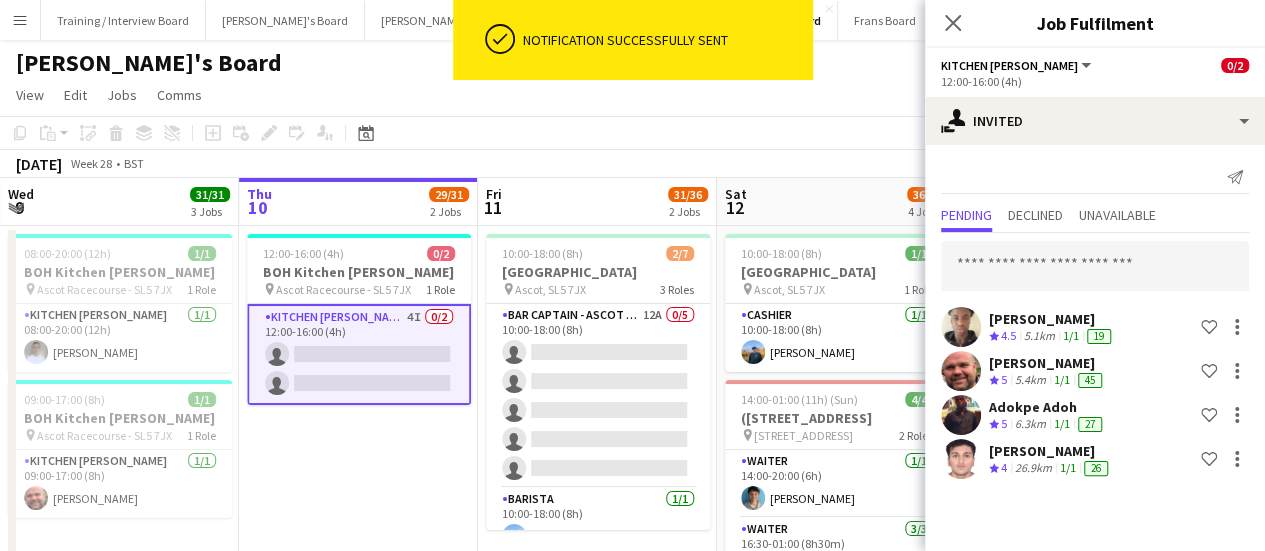 click on "12:00-16:00 (4h)    0/2   BOH Kitchen Porter
pin
Ascot Racecourse - SL5 7JX   1 Role   Kitchen Porter   4I   0/2   12:00-16:00 (4h)
single-neutral-actions
single-neutral-actions" at bounding box center [358, 588] 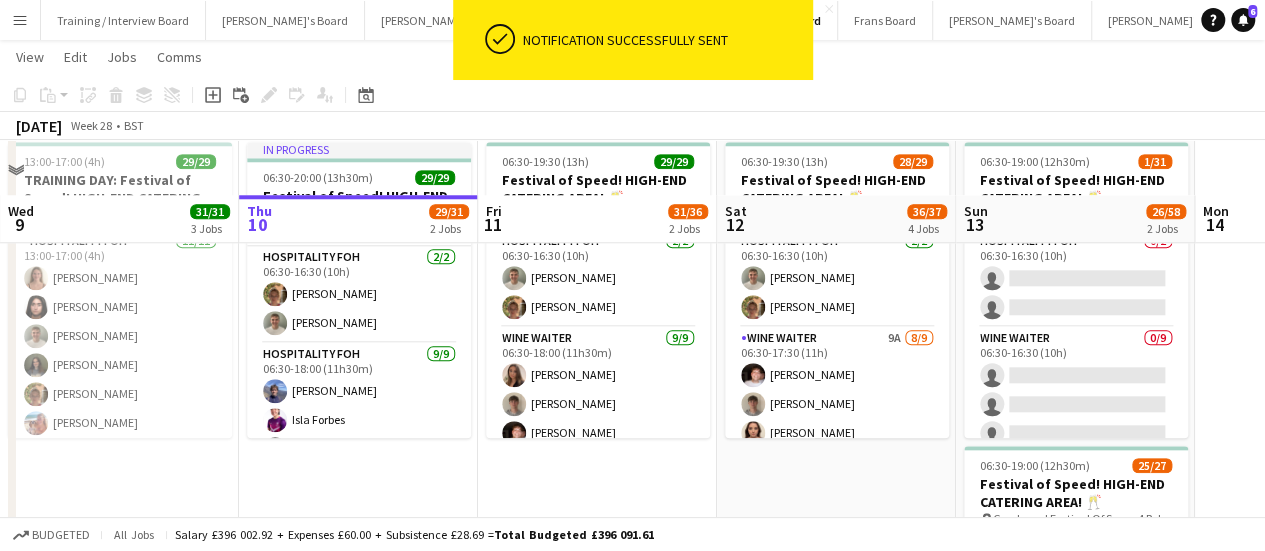 scroll, scrollTop: 800, scrollLeft: 0, axis: vertical 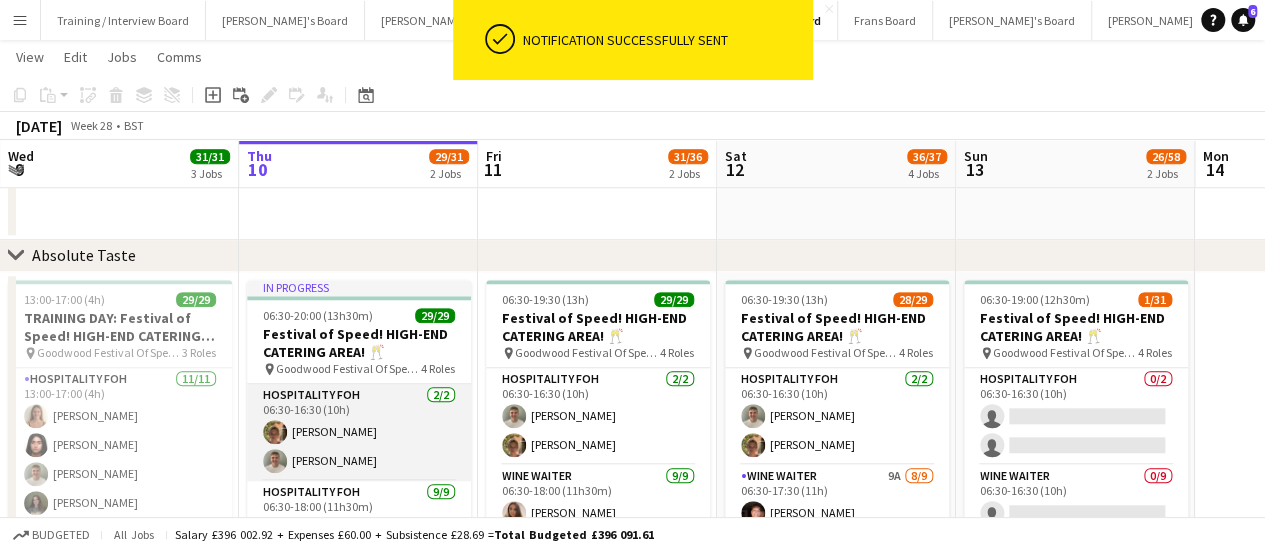 drag, startPoint x: 376, startPoint y: 405, endPoint x: 396, endPoint y: 392, distance: 23.853722 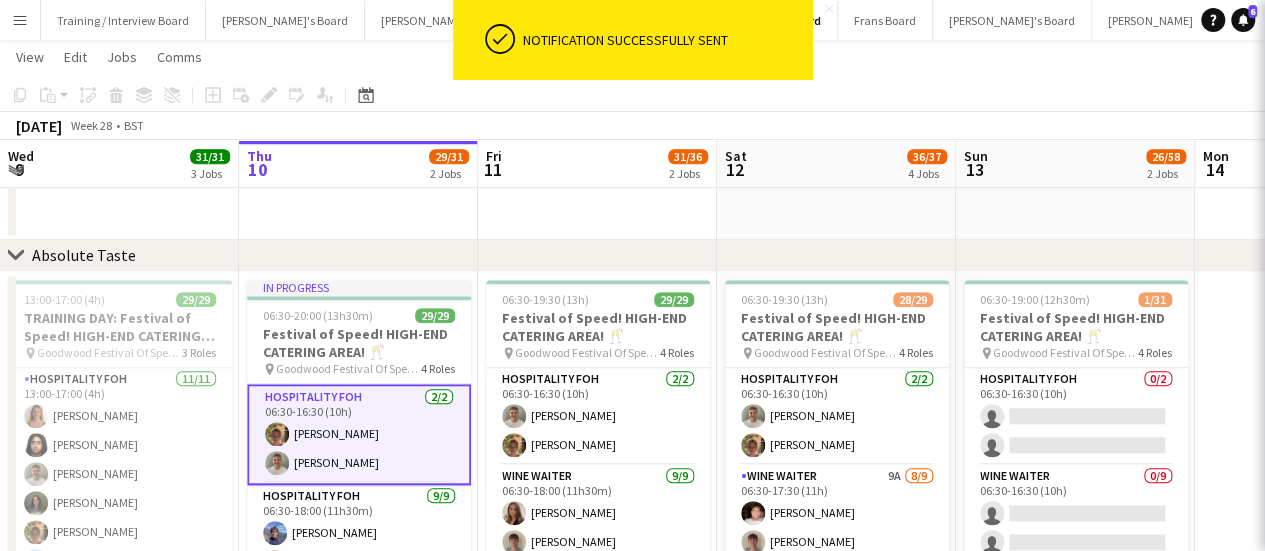 scroll, scrollTop: 0, scrollLeft: 480, axis: horizontal 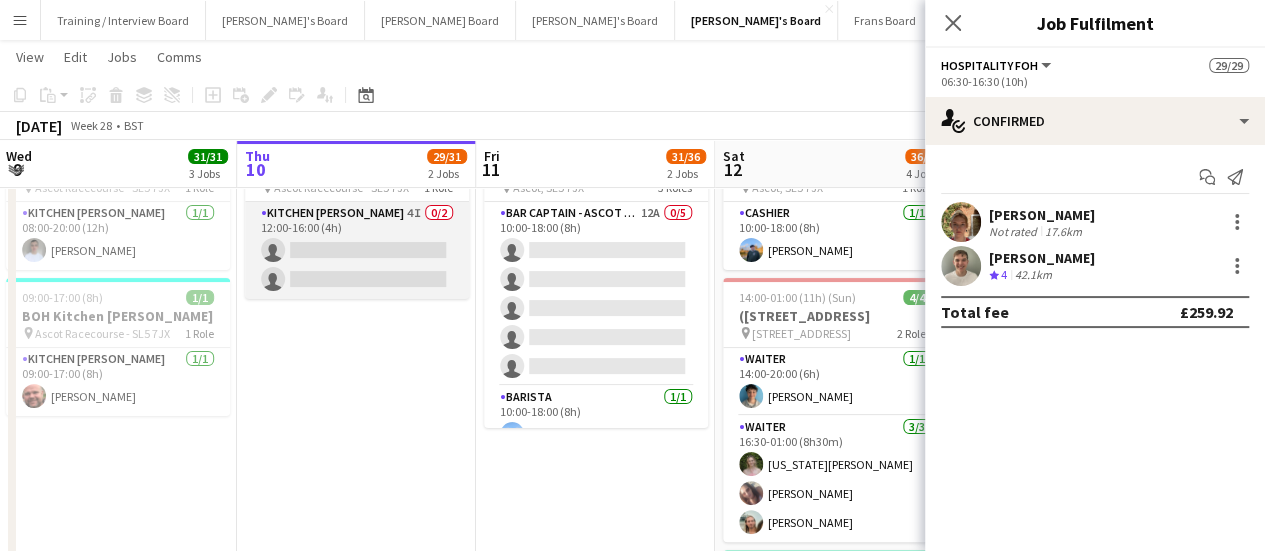 click on "Kitchen Porter   4I   0/2   12:00-16:00 (4h)
single-neutral-actions
single-neutral-actions" at bounding box center [357, 250] 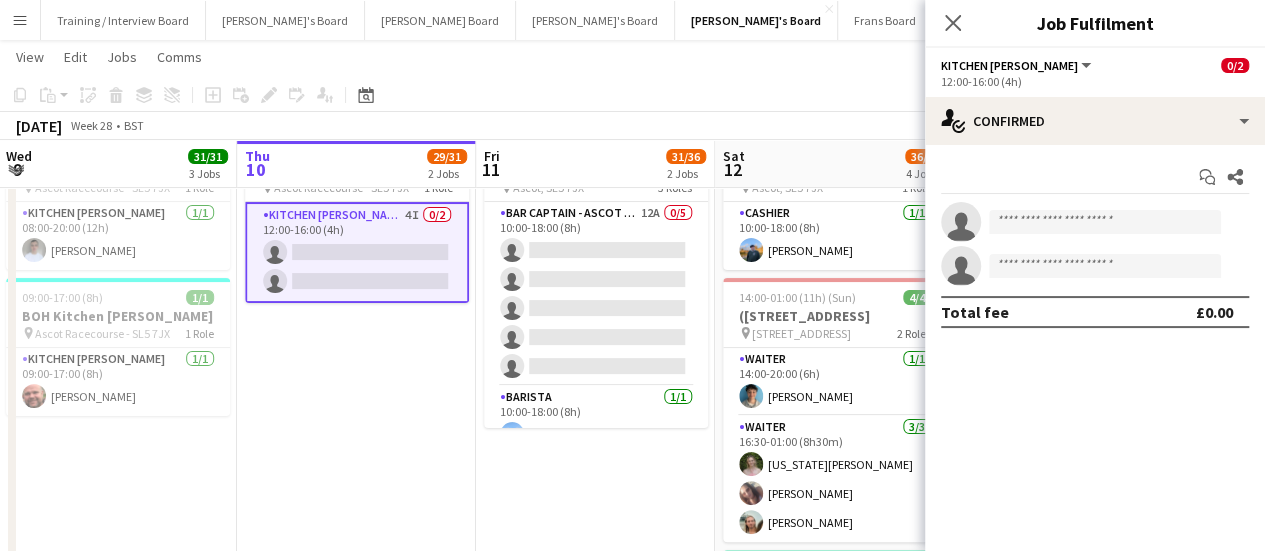 click on "Kitchen Porter   4I   0/2   12:00-16:00 (4h)
single-neutral-actions
single-neutral-actions" at bounding box center [357, 252] 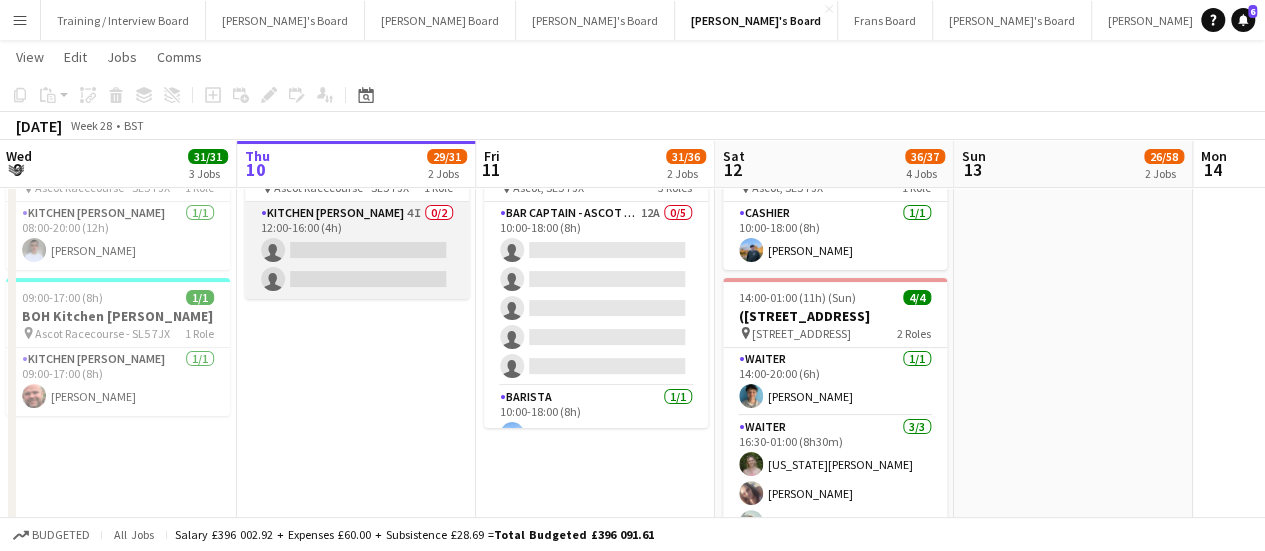click on "Kitchen Porter   4I   0/2   12:00-16:00 (4h)
single-neutral-actions
single-neutral-actions" at bounding box center [357, 250] 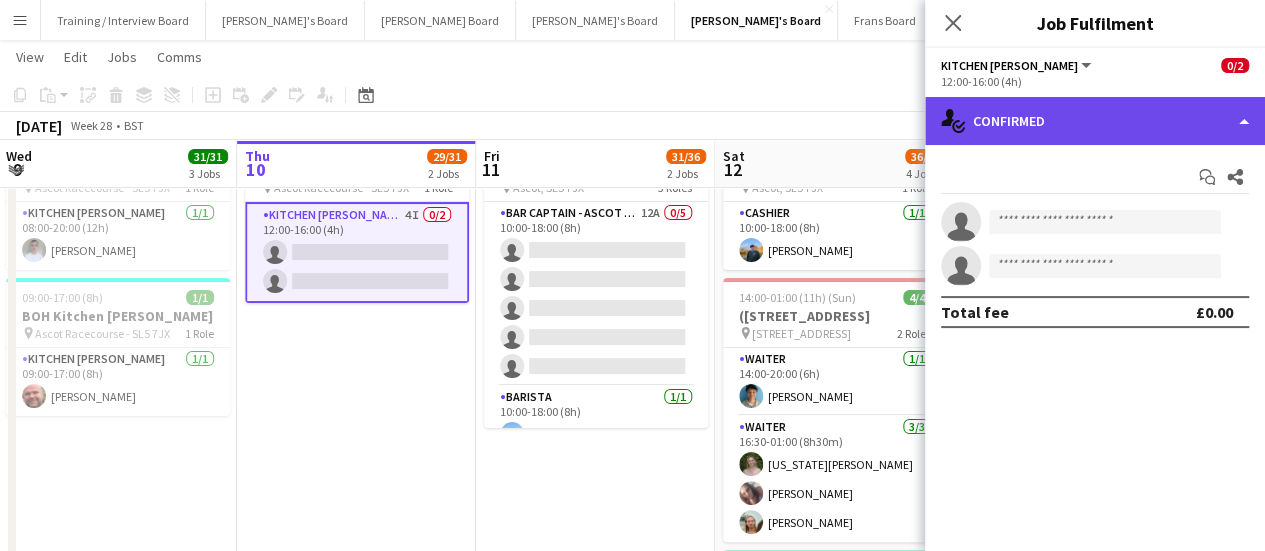 click on "single-neutral-actions-check-2
Confirmed" 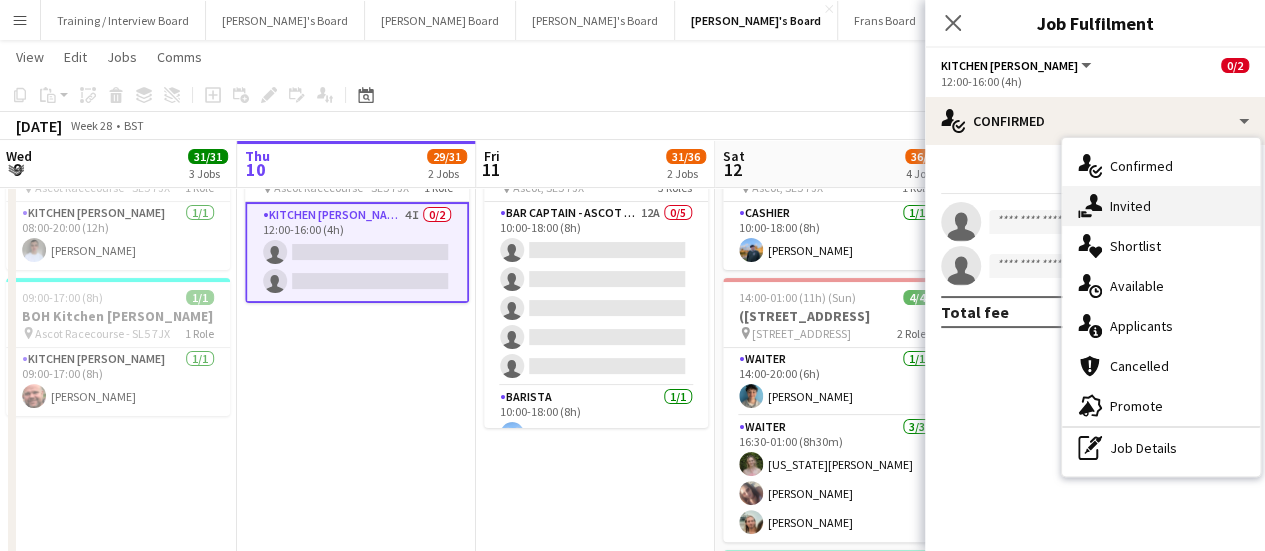 click on "single-neutral-actions-share-1
Invited" at bounding box center (1161, 206) 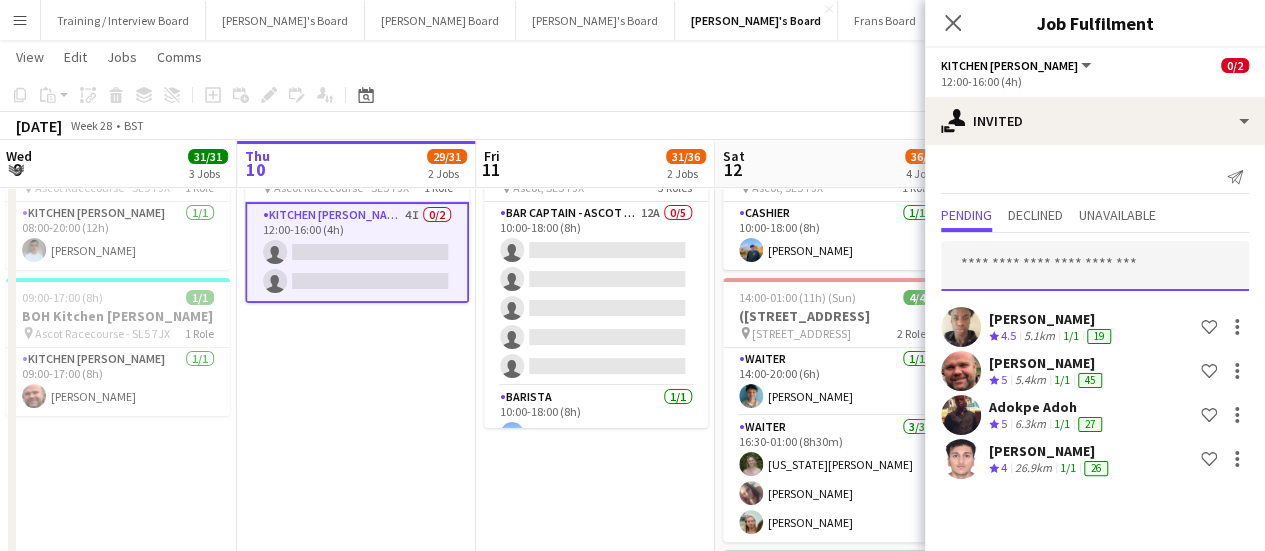 click at bounding box center [1095, 266] 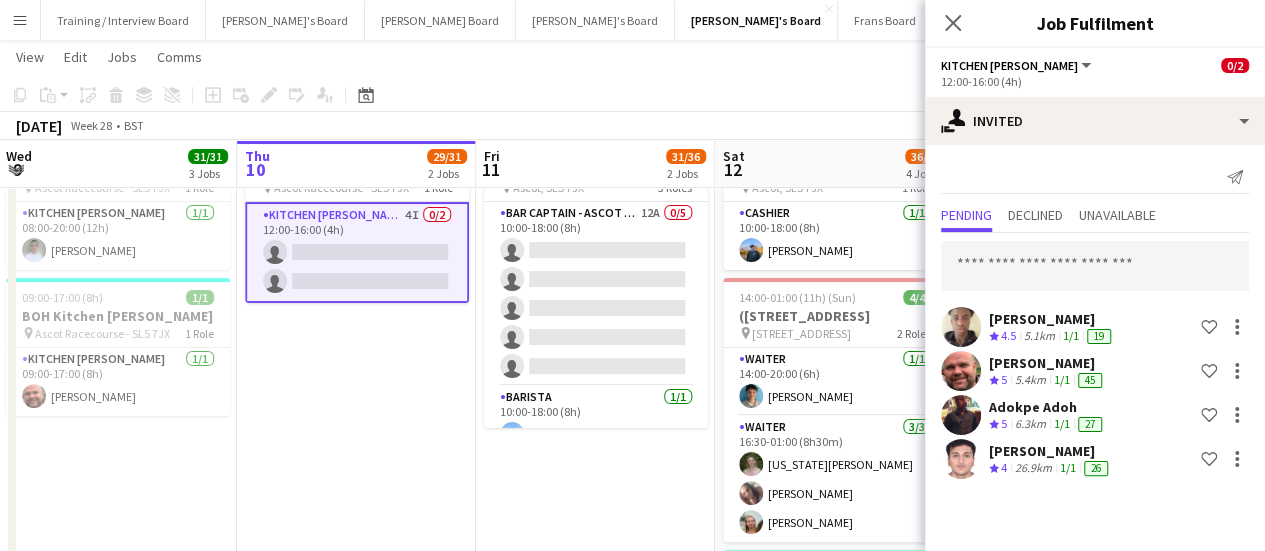 click on "Kitchen Porter   4I   0/2   12:00-16:00 (4h)
single-neutral-actions
single-neutral-actions" at bounding box center (357, 252) 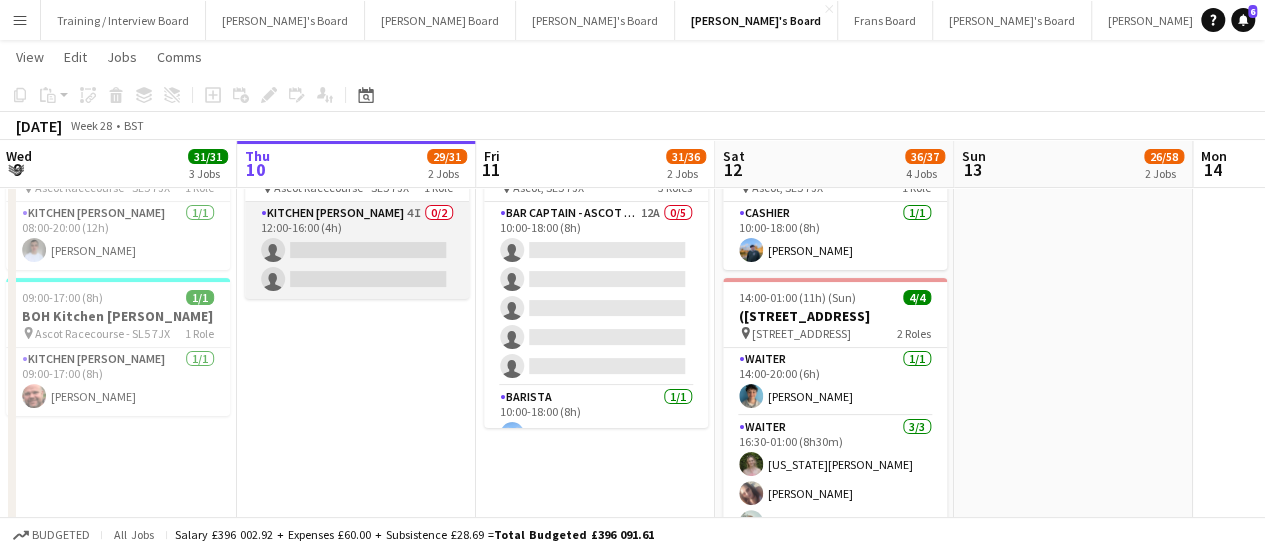 click on "Kitchen Porter   4I   0/2   12:00-16:00 (4h)
single-neutral-actions
single-neutral-actions" at bounding box center [357, 250] 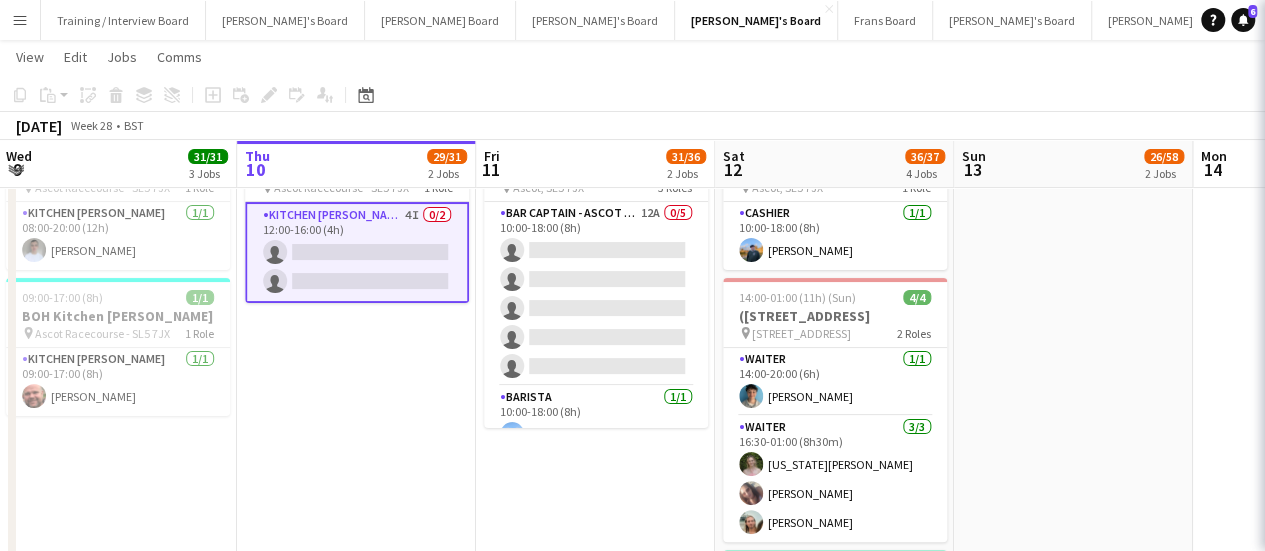 scroll, scrollTop: 0, scrollLeft: 478, axis: horizontal 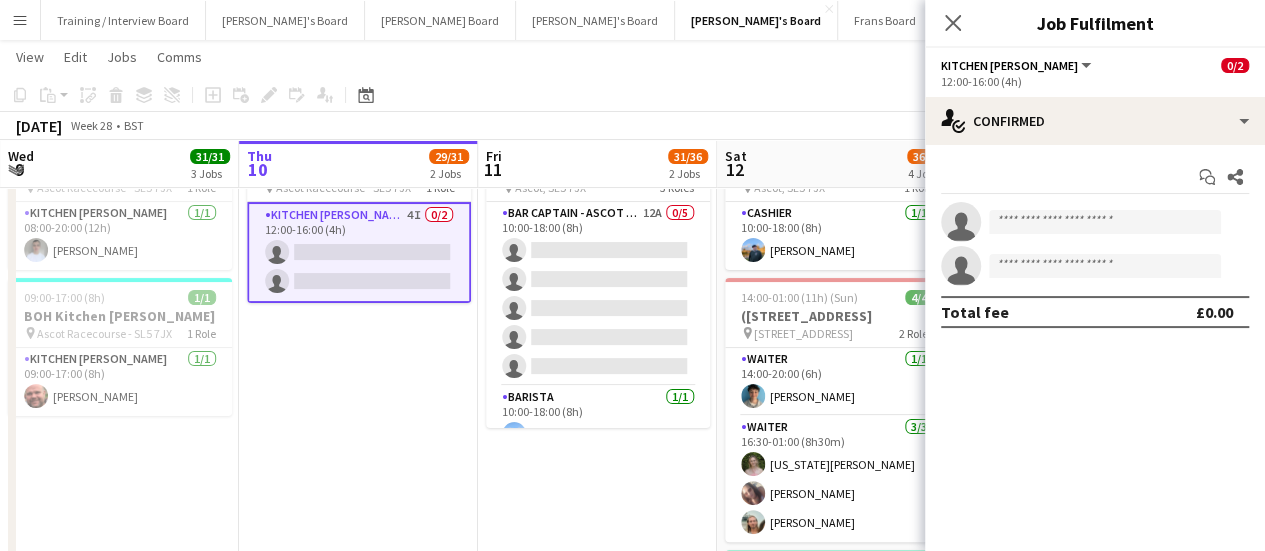 drag, startPoint x: 336, startPoint y: 287, endPoint x: 278, endPoint y: 343, distance: 80.622574 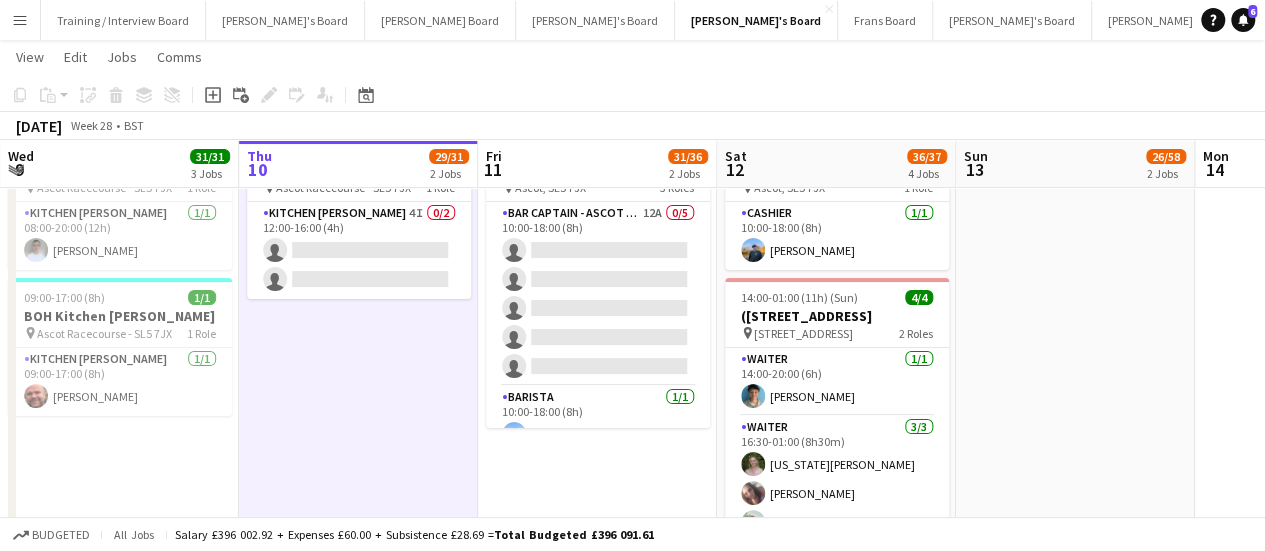 scroll, scrollTop: 0, scrollLeft: 476, axis: horizontal 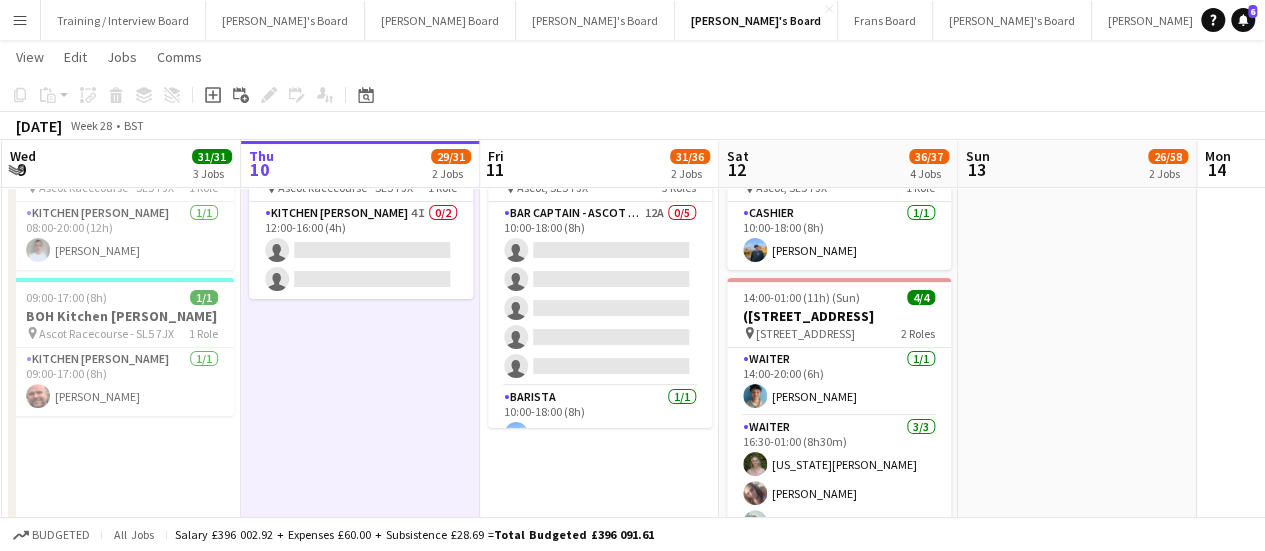 click on "12:00-16:00 (4h)    0/2   BOH Kitchen Porter
pin
Ascot Racecourse - SL5 7JX   1 Role   Kitchen Porter   4I   0/2   12:00-16:00 (4h)
single-neutral-actions
single-neutral-actions" at bounding box center [360, 486] 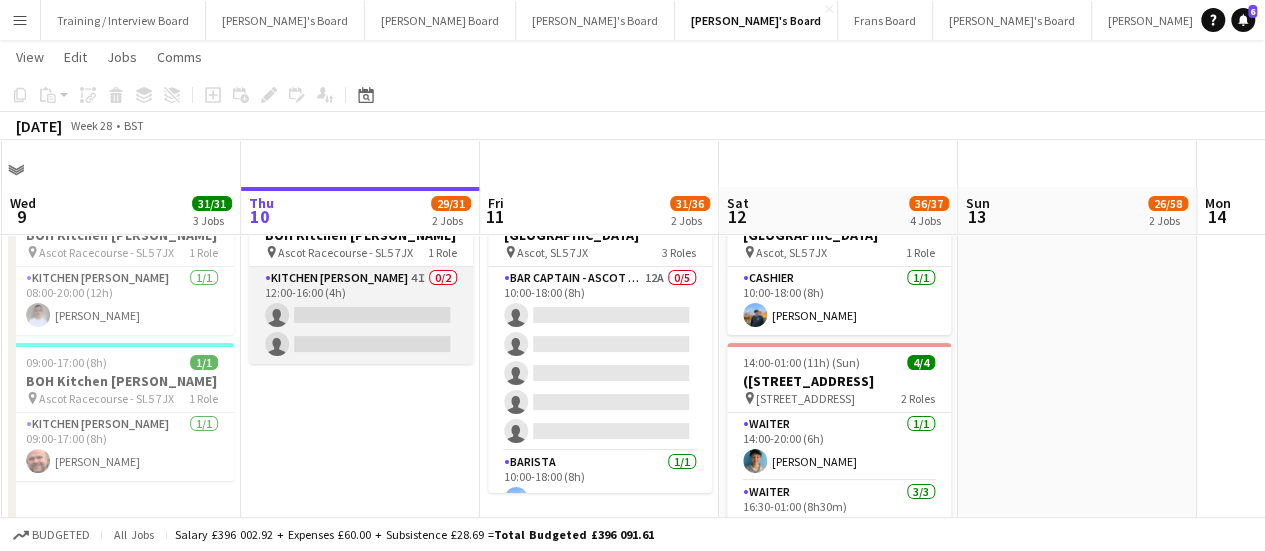 scroll, scrollTop: 0, scrollLeft: 0, axis: both 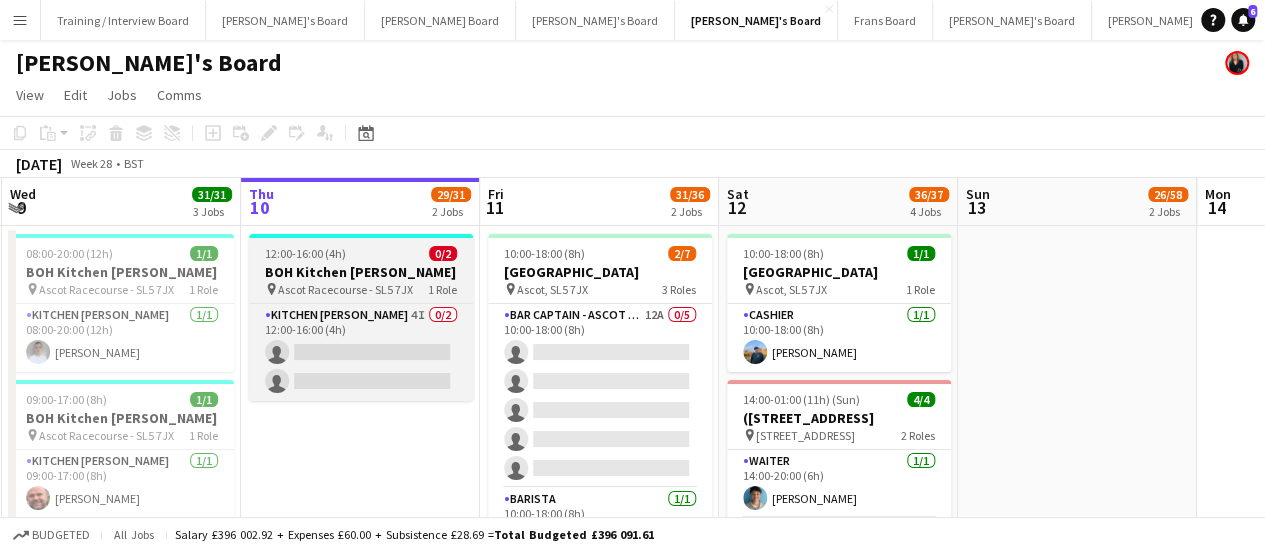click on "BOH Kitchen Porter" at bounding box center (361, 272) 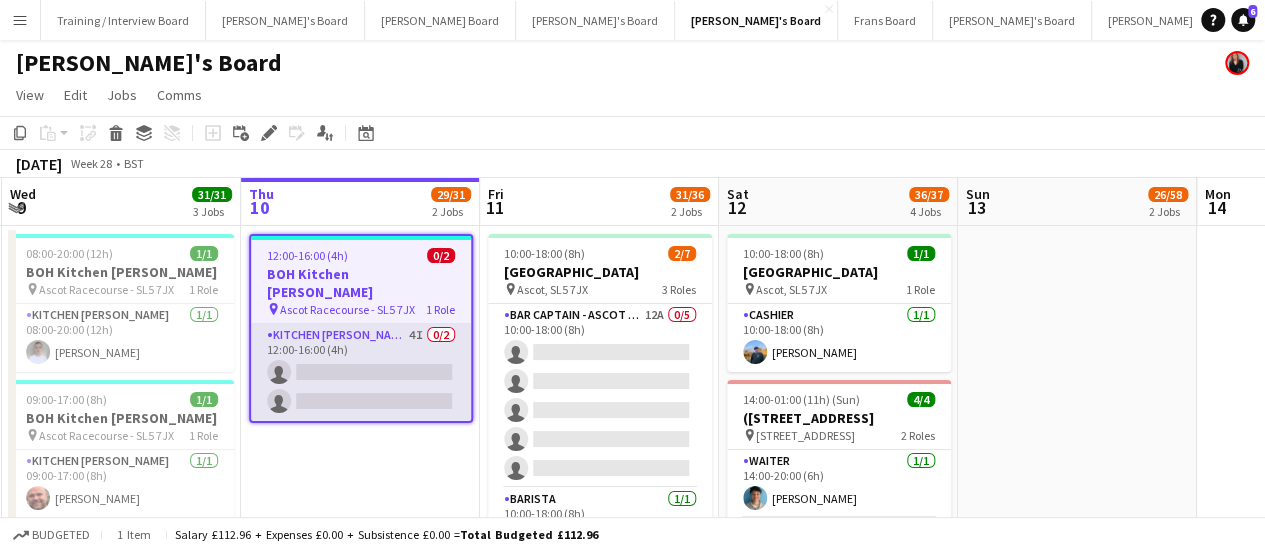 click on "Kitchen Porter   4I   0/2   12:00-16:00 (4h)
single-neutral-actions
single-neutral-actions" at bounding box center (361, 372) 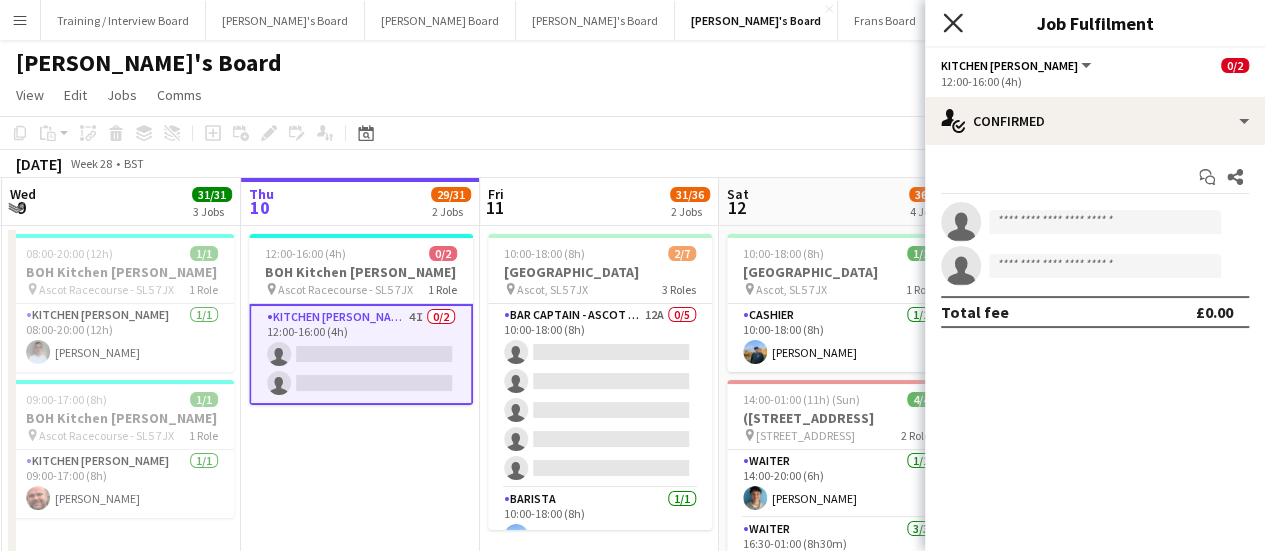 click 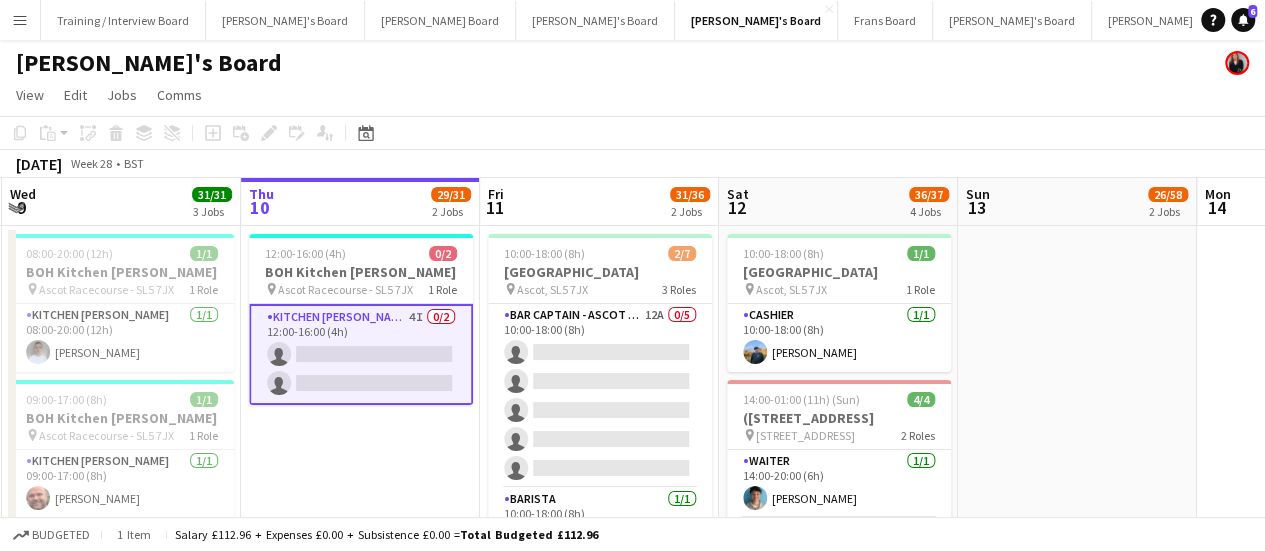 click on "Kitchen Porter   4I   0/2   12:00-16:00 (4h)
single-neutral-actions
single-neutral-actions" at bounding box center (361, 354) 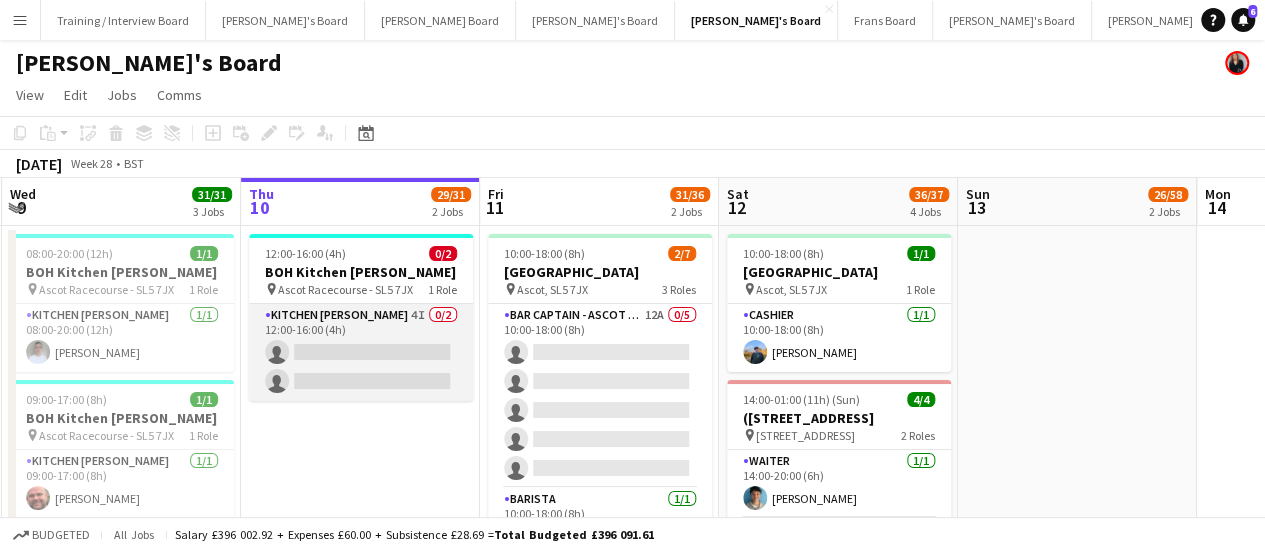 click on "Kitchen Porter   4I   0/2   12:00-16:00 (4h)
single-neutral-actions
single-neutral-actions" at bounding box center (361, 352) 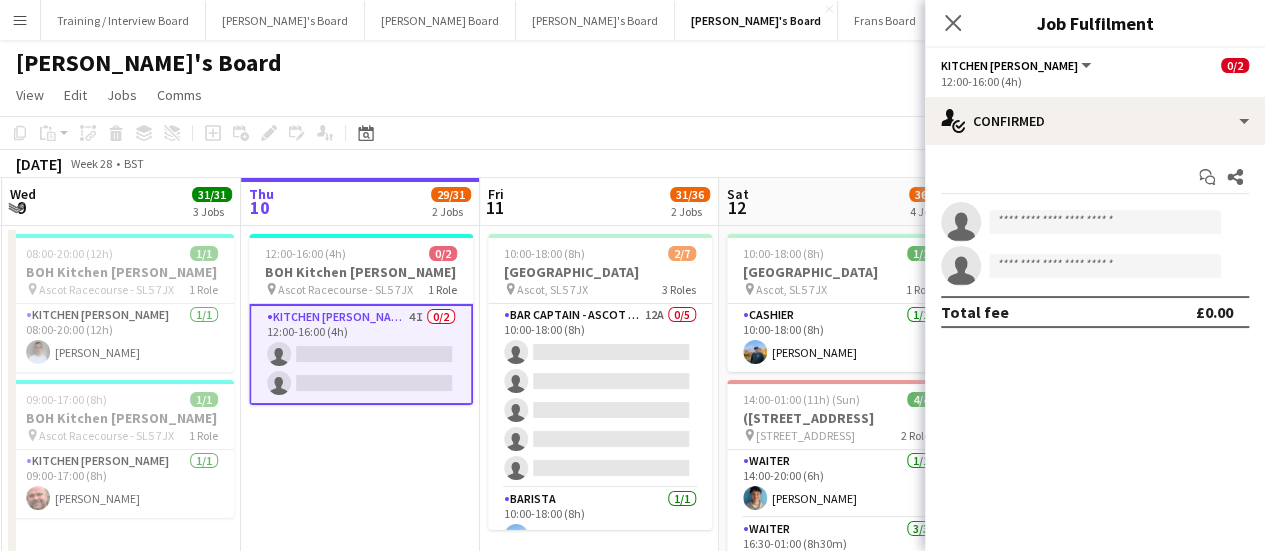 click on "Start chat
Share
single-neutral-actions
single-neutral-actions
Total fee   £0.00" at bounding box center [1095, 244] 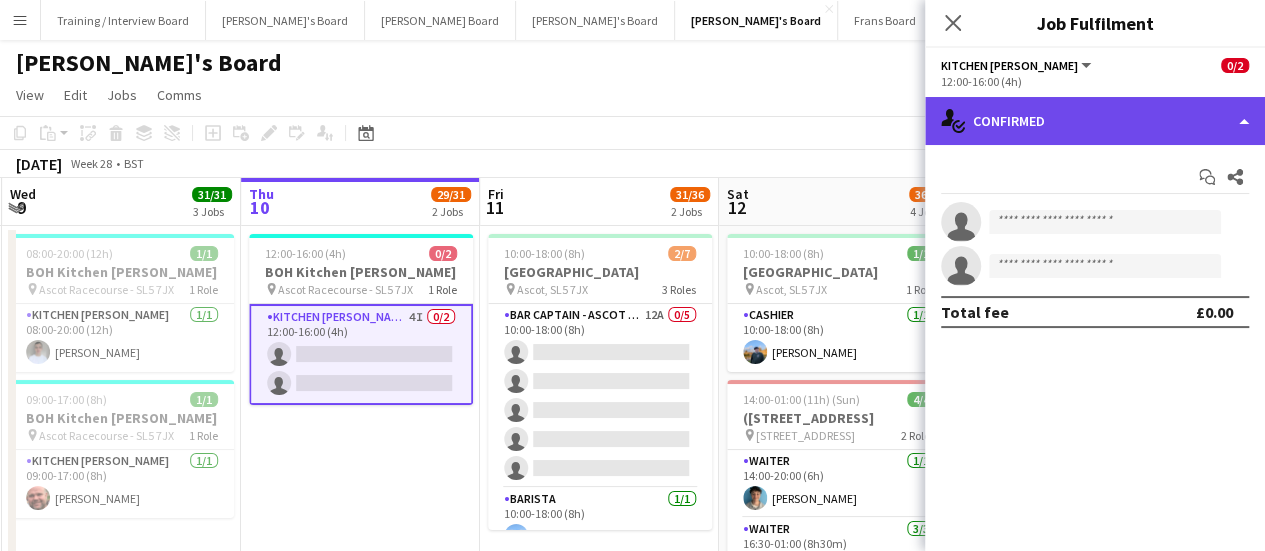 click on "single-neutral-actions-check-2
Confirmed" 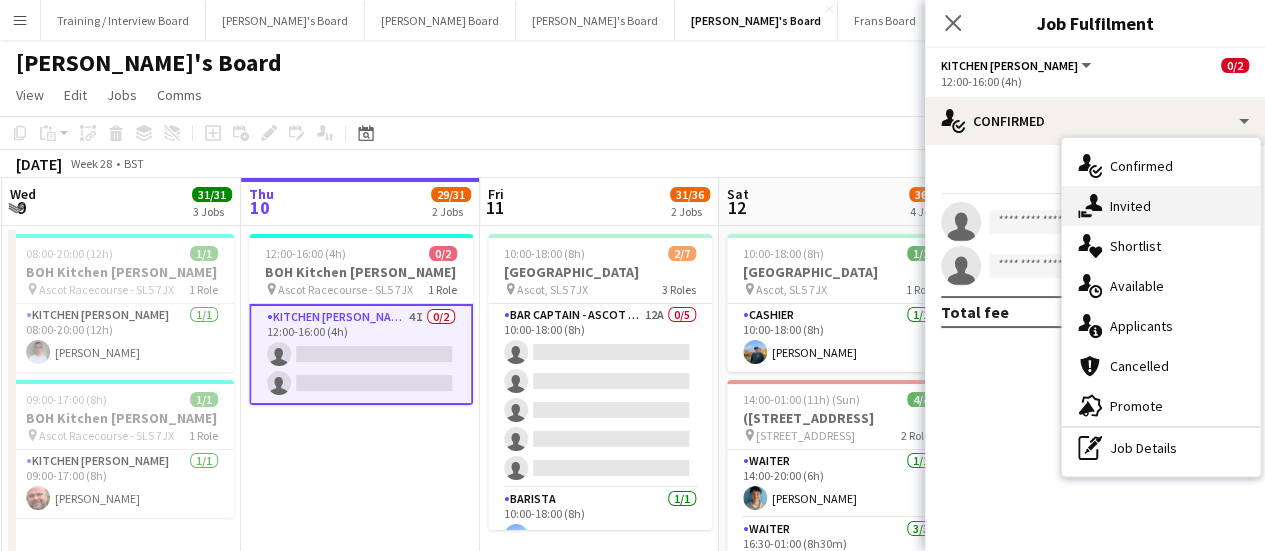 click 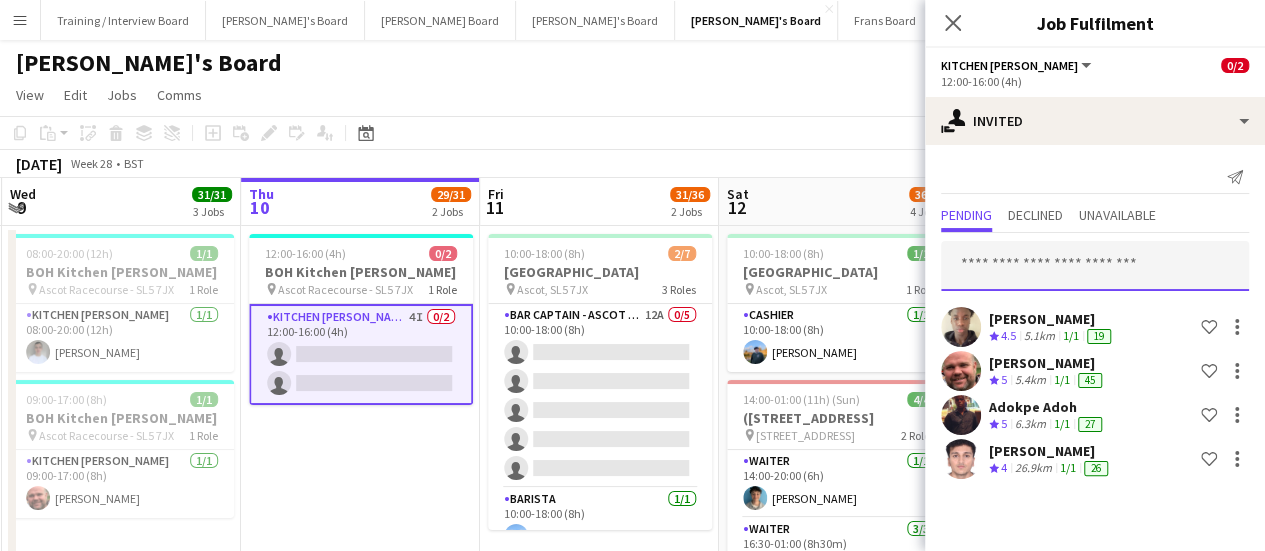 click at bounding box center [1095, 266] 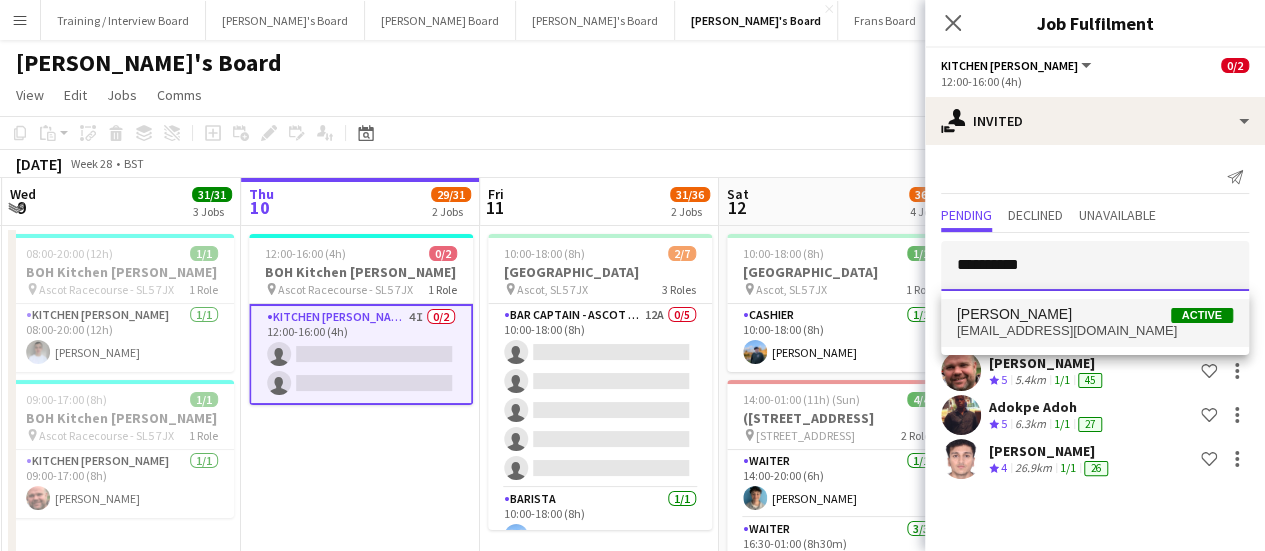 type on "**********" 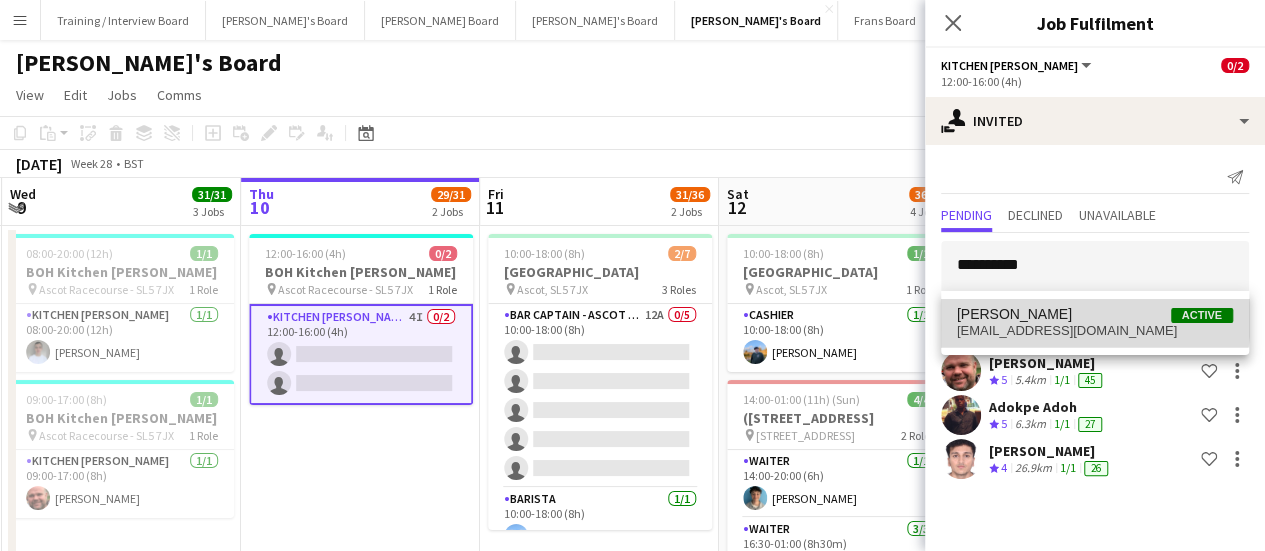 click on "Alex Griffin" at bounding box center [1014, 314] 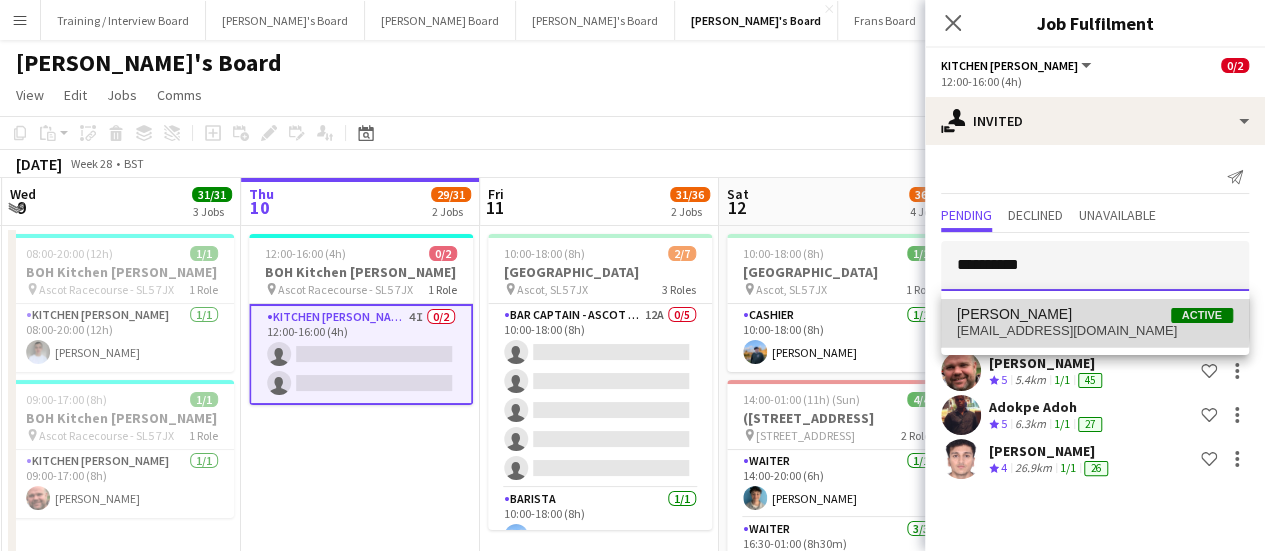 type 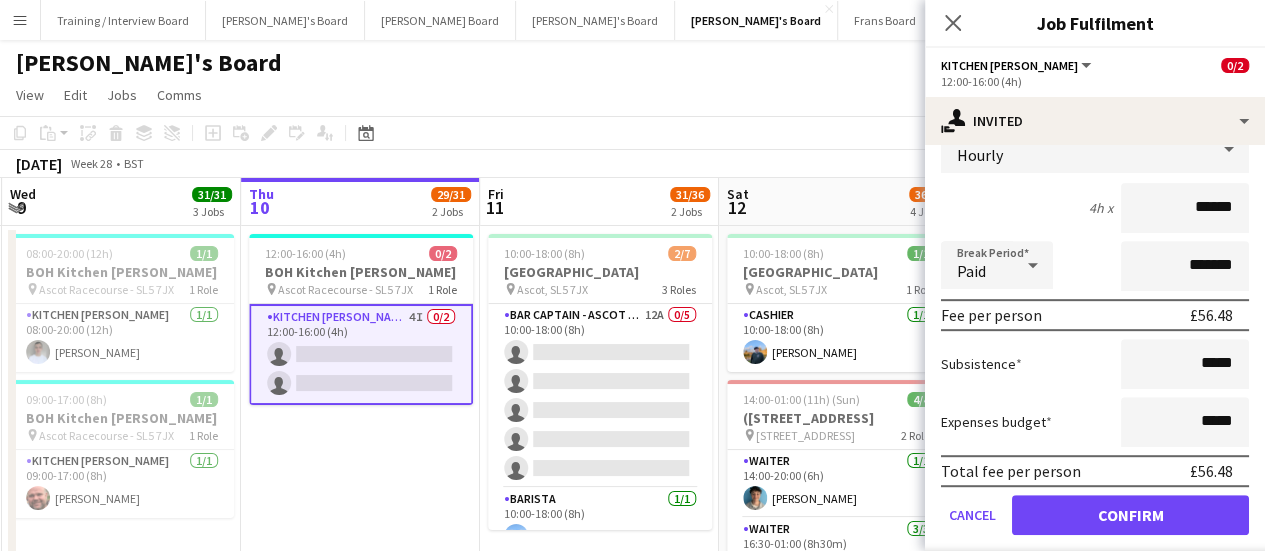 scroll, scrollTop: 444, scrollLeft: 0, axis: vertical 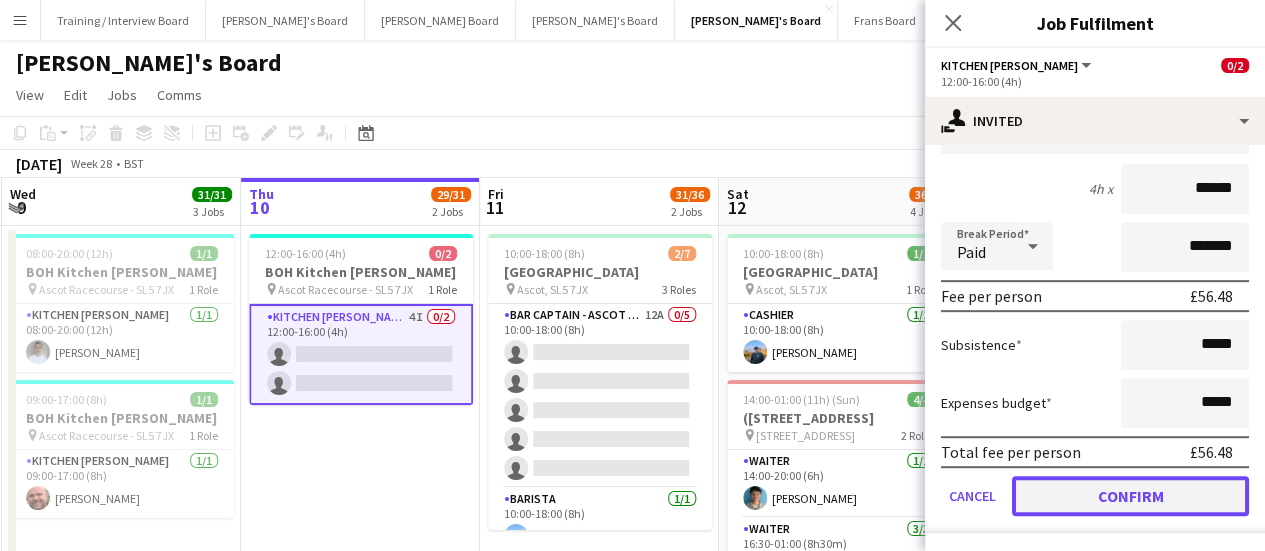 click on "Confirm" 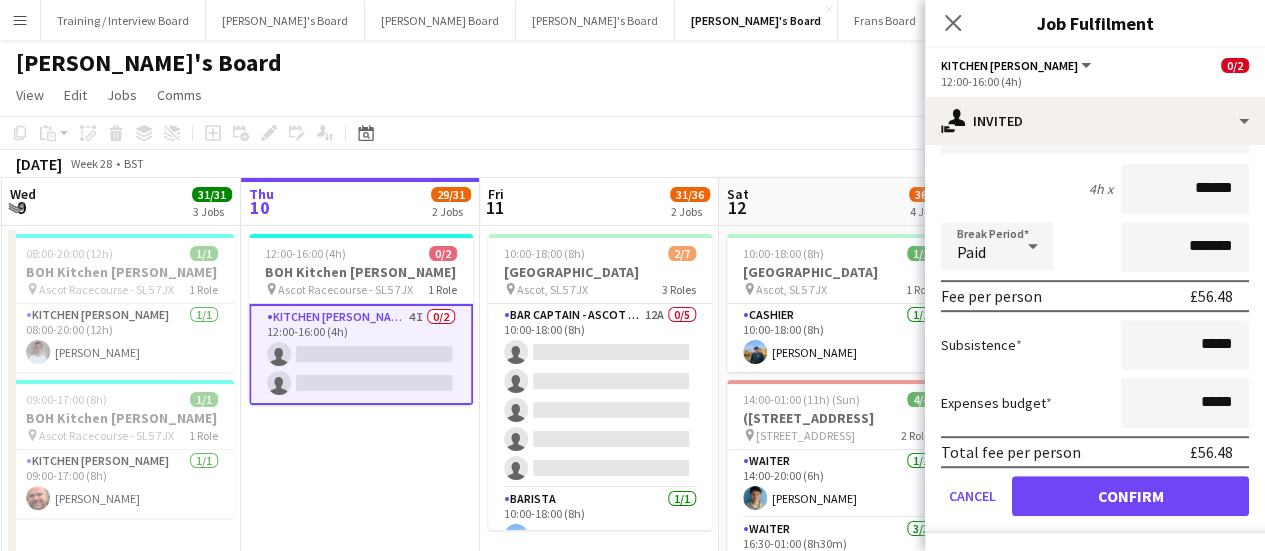 scroll, scrollTop: 0, scrollLeft: 0, axis: both 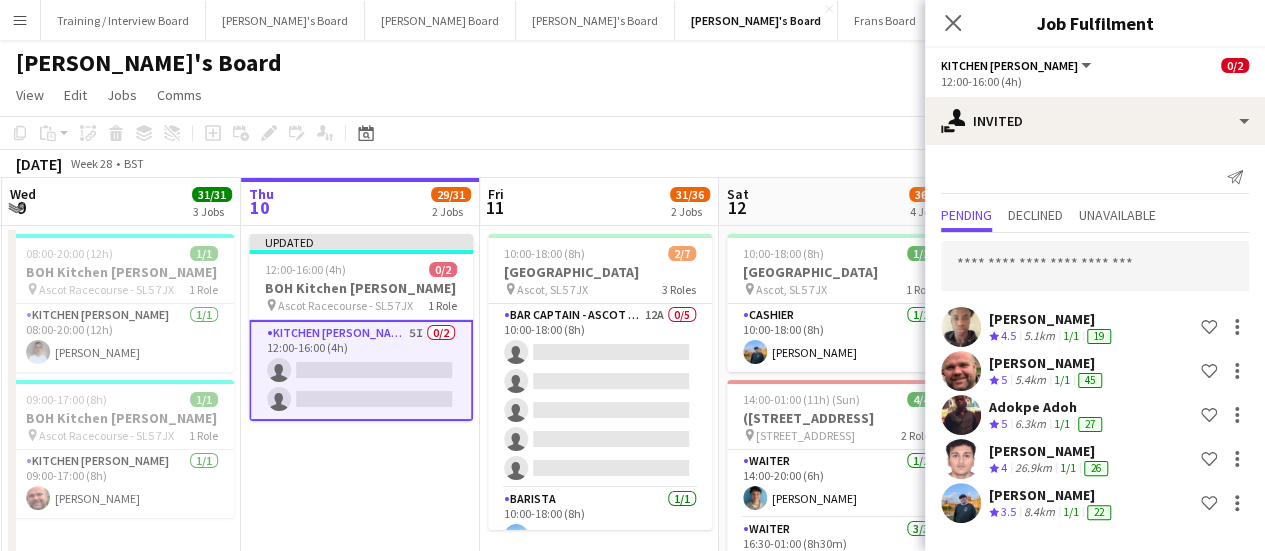 click on "Updated   12:00-16:00 (4h)    0/2   BOH Kitchen Porter
pin
Ascot Racecourse - SL5 7JX   1 Role   Kitchen Porter   5I   0/2   12:00-16:00 (4h)
single-neutral-actions
single-neutral-actions" at bounding box center (360, 588) 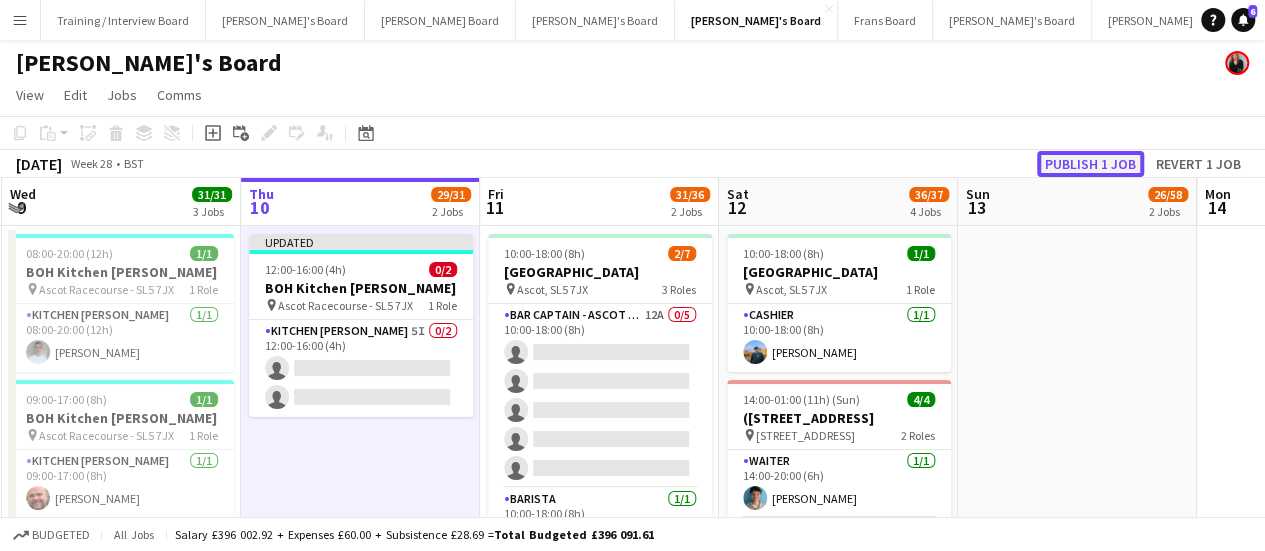 click on "Publish 1 job" 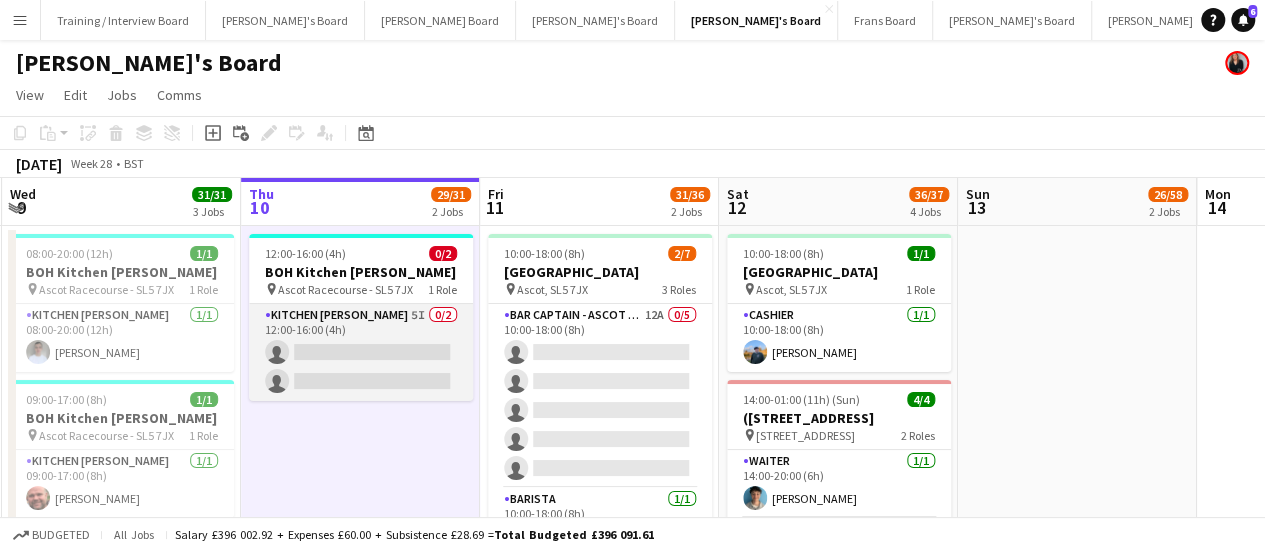 click on "Kitchen Porter   5I   0/2   12:00-16:00 (4h)
single-neutral-actions
single-neutral-actions" at bounding box center (361, 352) 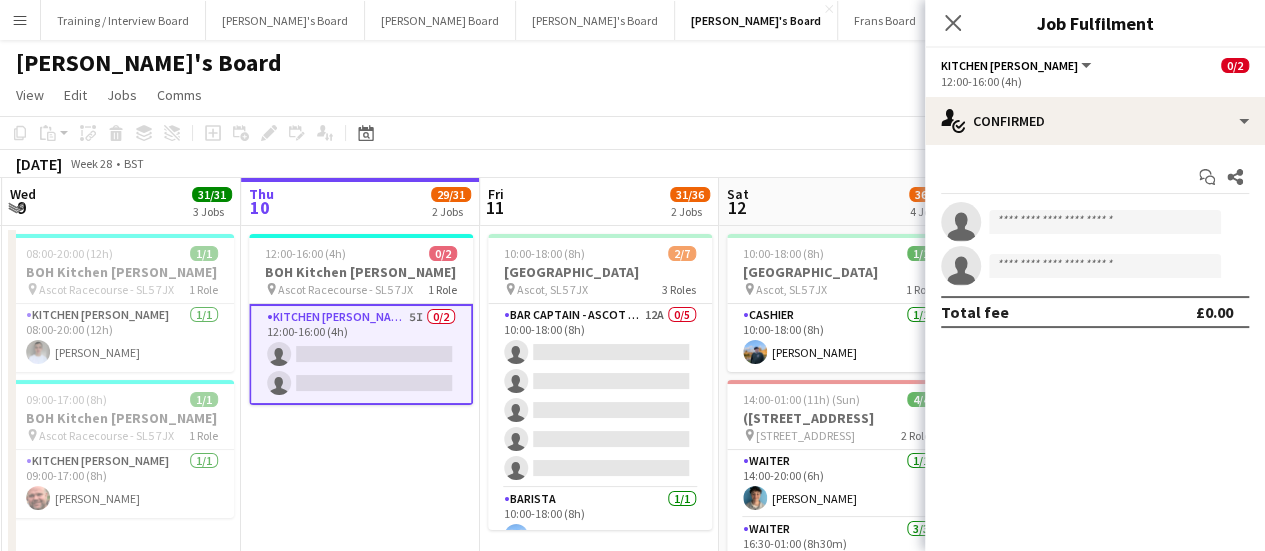 click on "12:00-16:00 (4h)    0/2   BOH Kitchen Porter
pin
Ascot Racecourse - SL5 7JX   1 Role   Kitchen Porter   5I   0/2   12:00-16:00 (4h)
single-neutral-actions
single-neutral-actions" at bounding box center (360, 588) 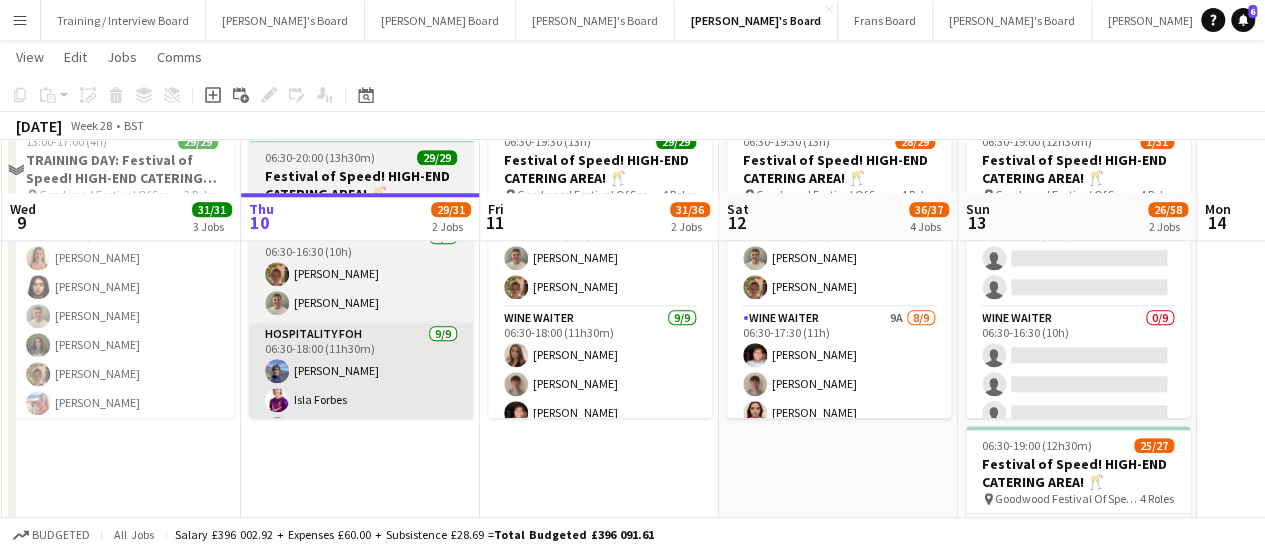 scroll, scrollTop: 900, scrollLeft: 0, axis: vertical 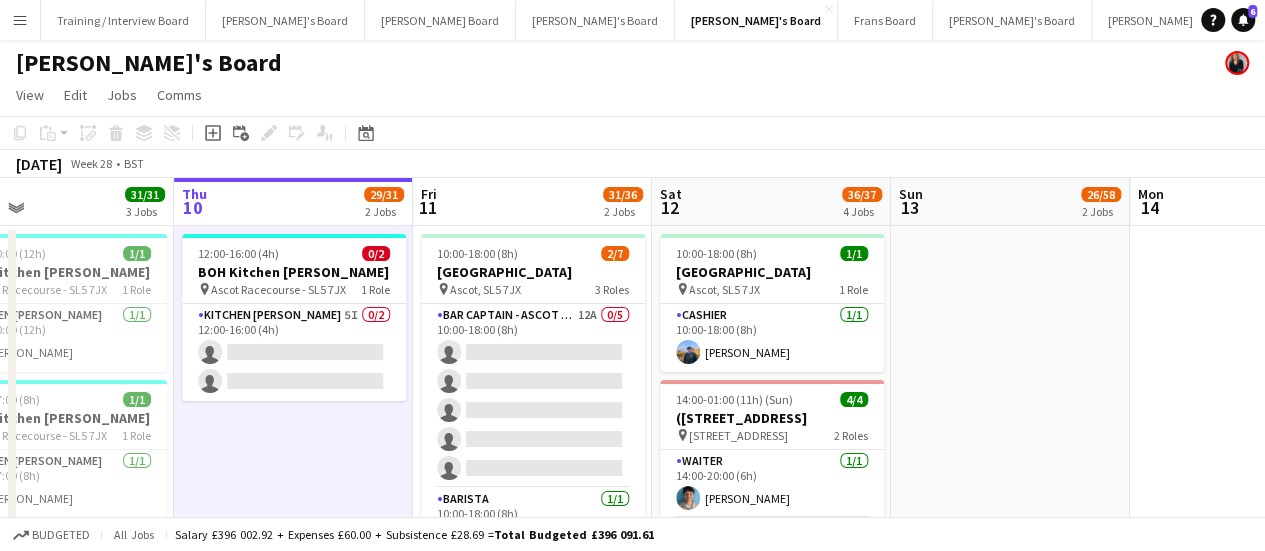 drag, startPoint x: 368, startPoint y: 409, endPoint x: 787, endPoint y: 435, distance: 419.8059 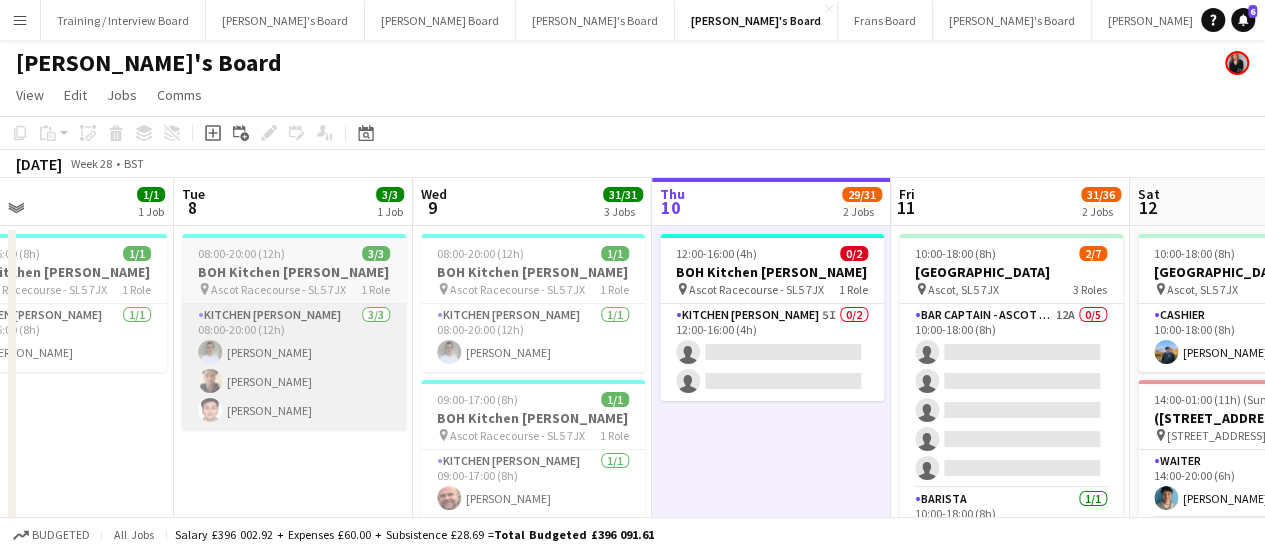 scroll, scrollTop: 0, scrollLeft: 535, axis: horizontal 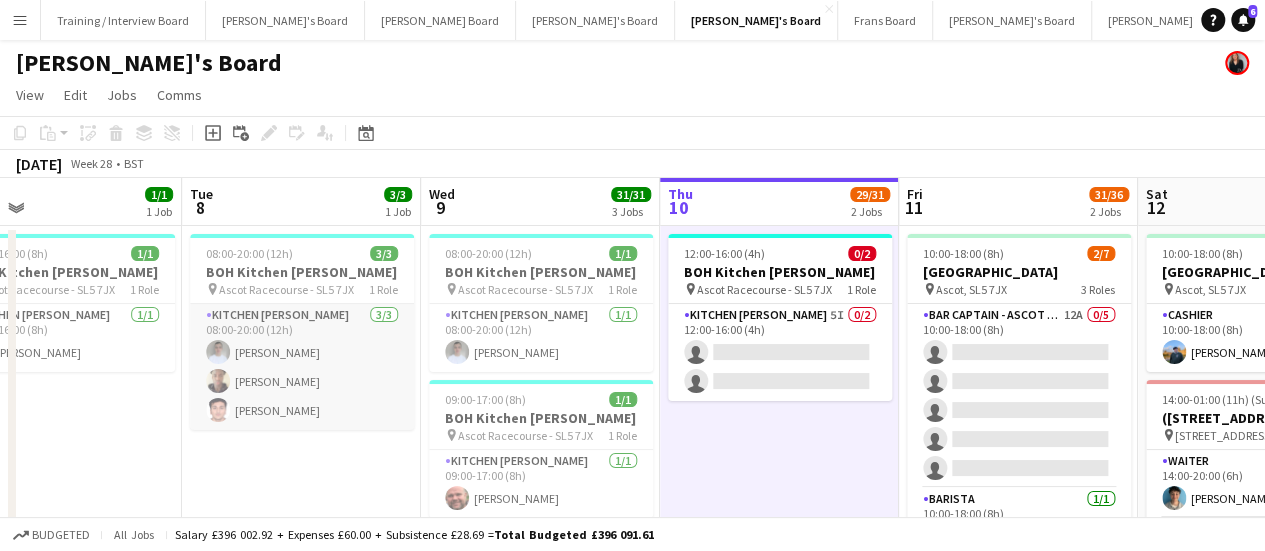 click on "Kitchen Porter   3/3   08:00-20:00 (12h)
Connor Upton Oji Adoh Prakhar kirsali" at bounding box center (302, 367) 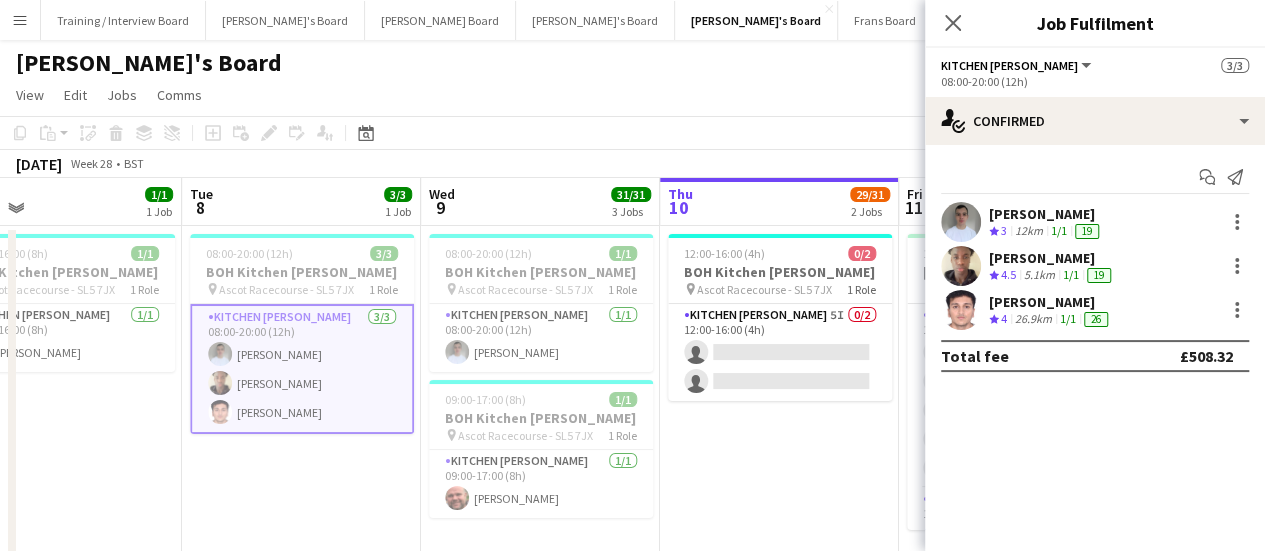 click on "Connor Upton
Crew rating
3   12km  1/1  19   Oji Adoh
Crew rating
4.5   5.1km  1/1  19   Prakhar kirsali
Crew rating
4   26.9km  1/1  26" at bounding box center [1095, 266] 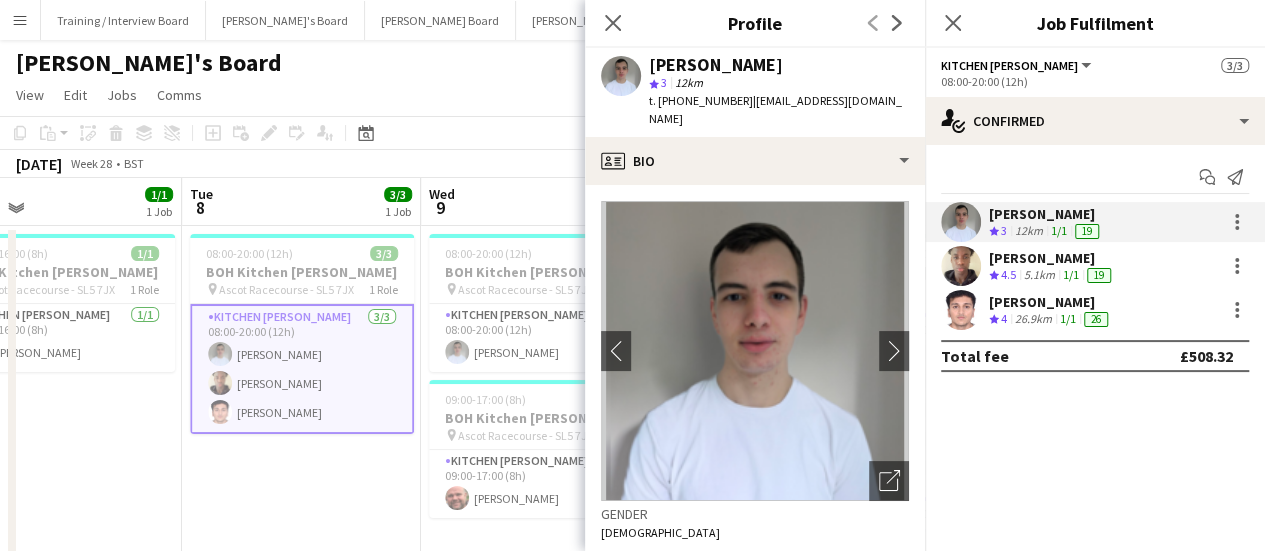click on "Copy
Paste
Paste   Ctrl+V Paste with crew  Ctrl+Shift+V
Paste linked Job
Delete
Group
Ungroup
Add job
Add linked Job
Edit
Edit linked Job
Applicants
Date picker
JUL 2025 JUL 2025 Monday M Tuesday T Wednesday W Thursday T Friday F Saturday S Sunday S  JUL      1   2   3   4   5   6   7   8   9   10   11   12   13   14   15   16   17   18   19   20   21   22   23   24   25   26   27   28   29   30   31
Comparison range
Comparison range
Today" 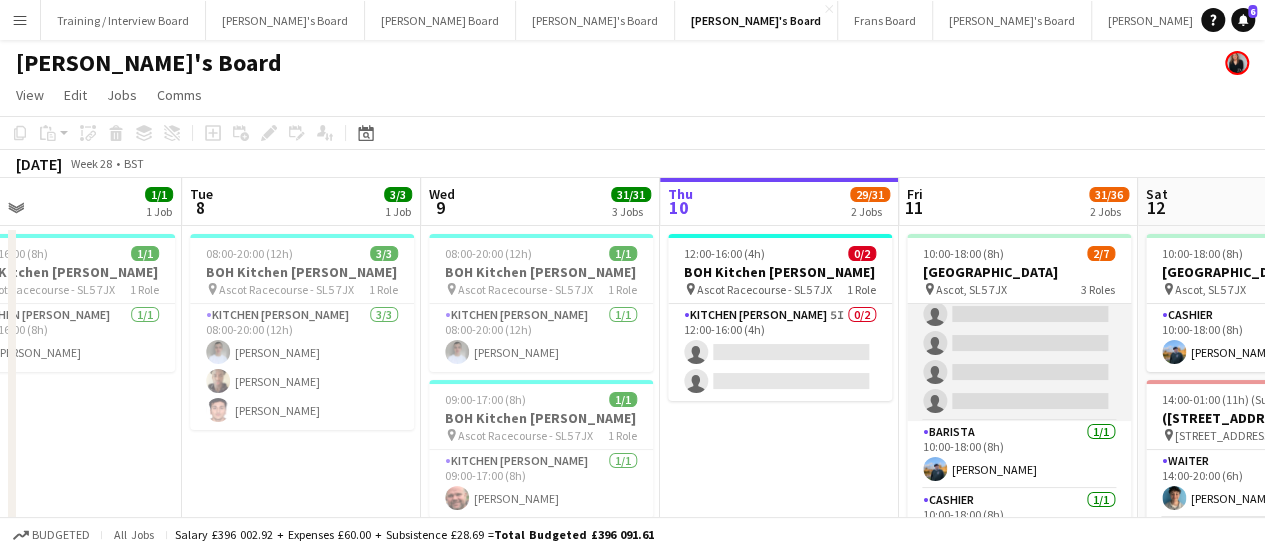 scroll, scrollTop: 93, scrollLeft: 0, axis: vertical 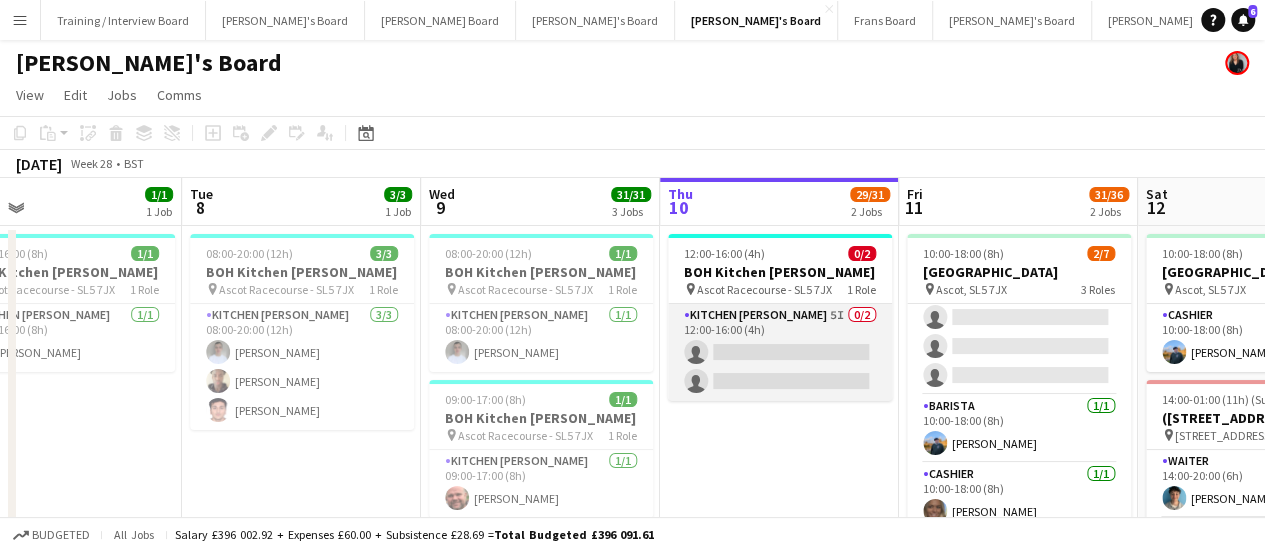 click on "Kitchen Porter   5I   0/2   12:00-16:00 (4h)
single-neutral-actions
single-neutral-actions" at bounding box center (780, 352) 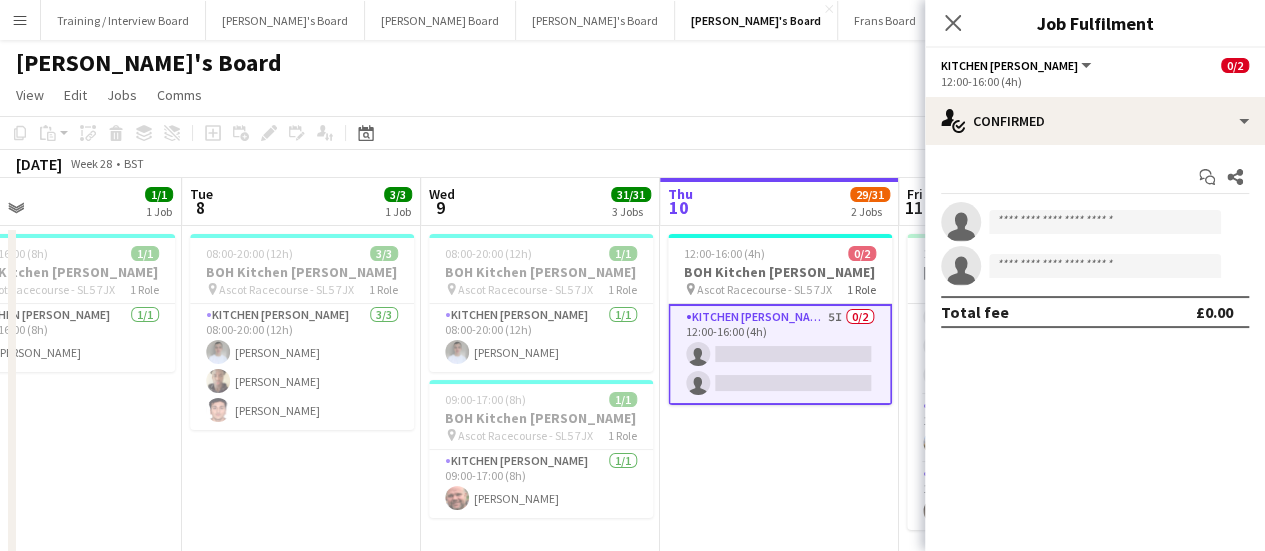 click on "Kitchen Porter   5I   0/2   12:00-16:00 (4h)
single-neutral-actions
single-neutral-actions" at bounding box center (780, 354) 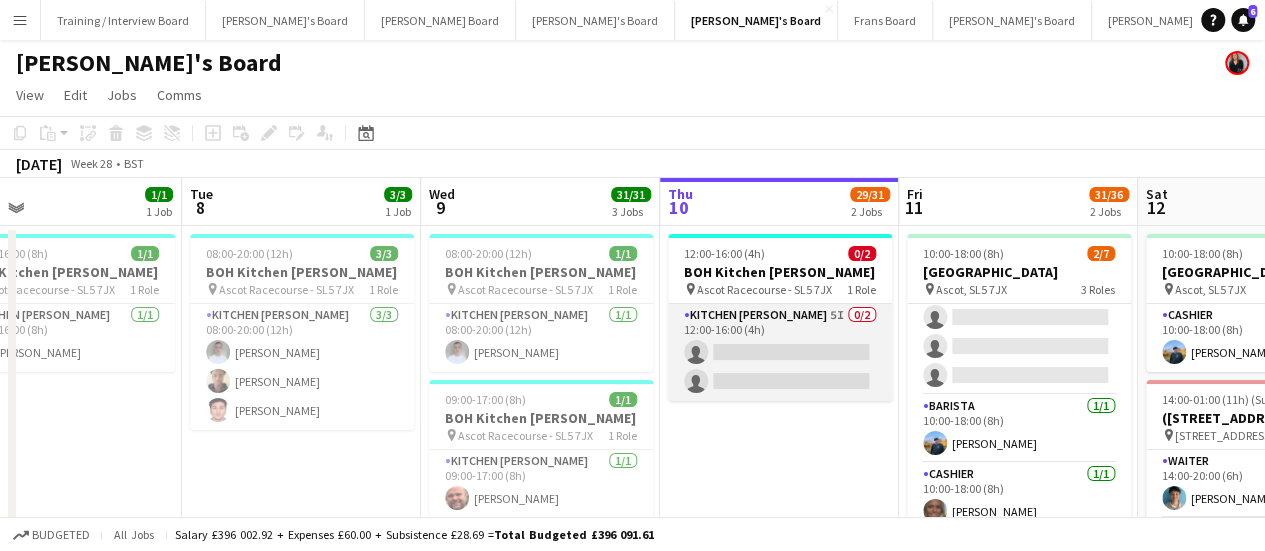 click on "Kitchen Porter   5I   0/2   12:00-16:00 (4h)
single-neutral-actions
single-neutral-actions" at bounding box center [780, 352] 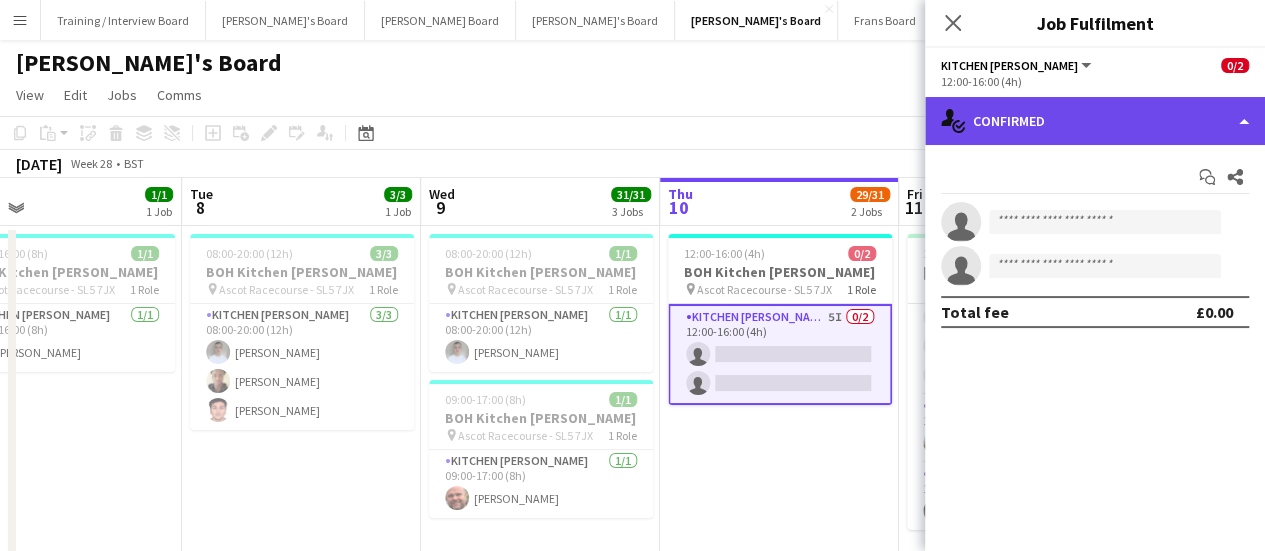 click on "single-neutral-actions-check-2
Confirmed" 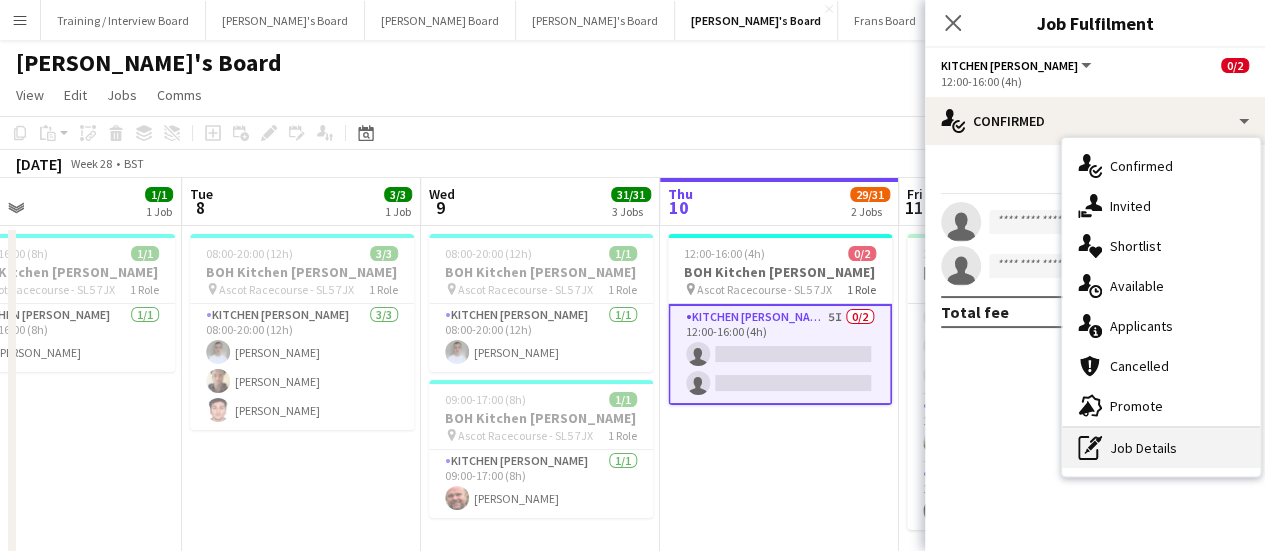 click on "pen-write
Job Details" at bounding box center (1161, 448) 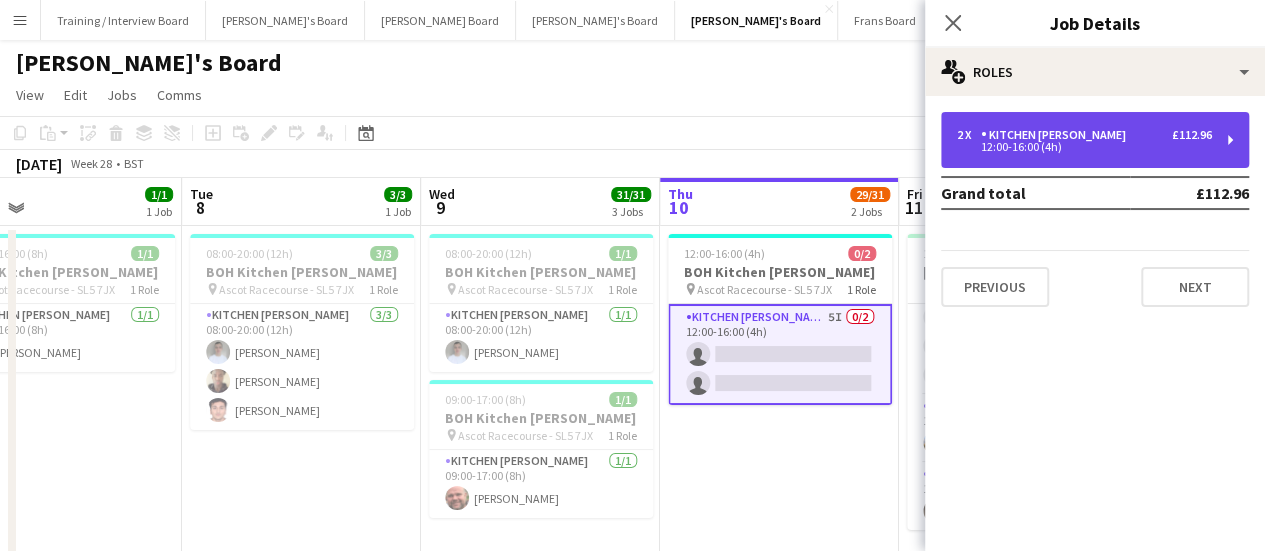 click on "2 x   Kitchen Porter   £112.96   12:00-16:00 (4h)" at bounding box center (1095, 140) 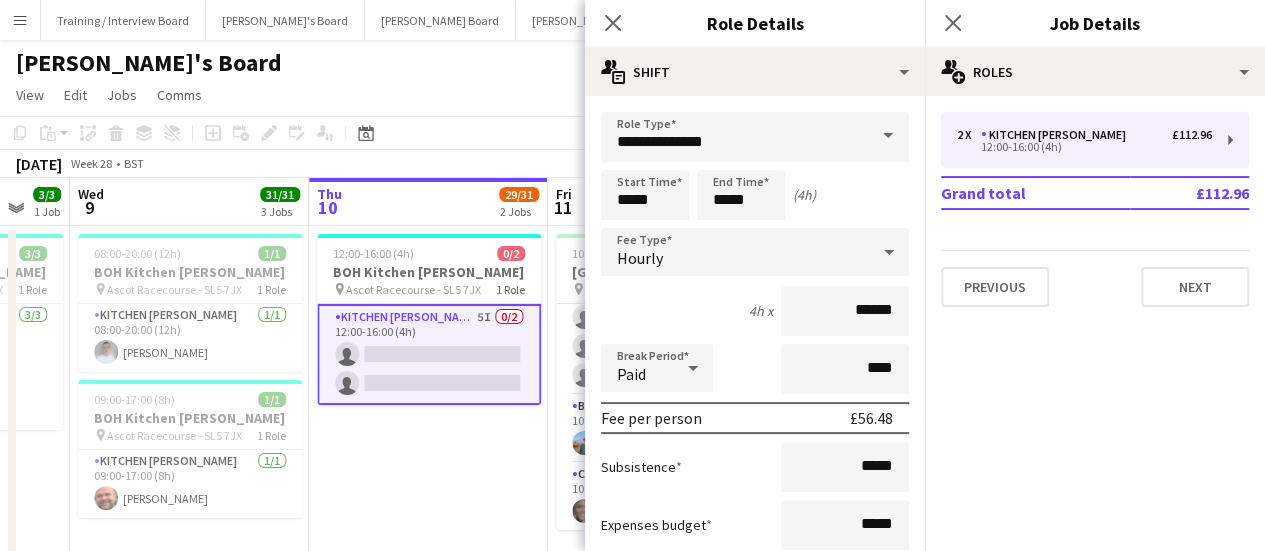 scroll, scrollTop: 0, scrollLeft: 887, axis: horizontal 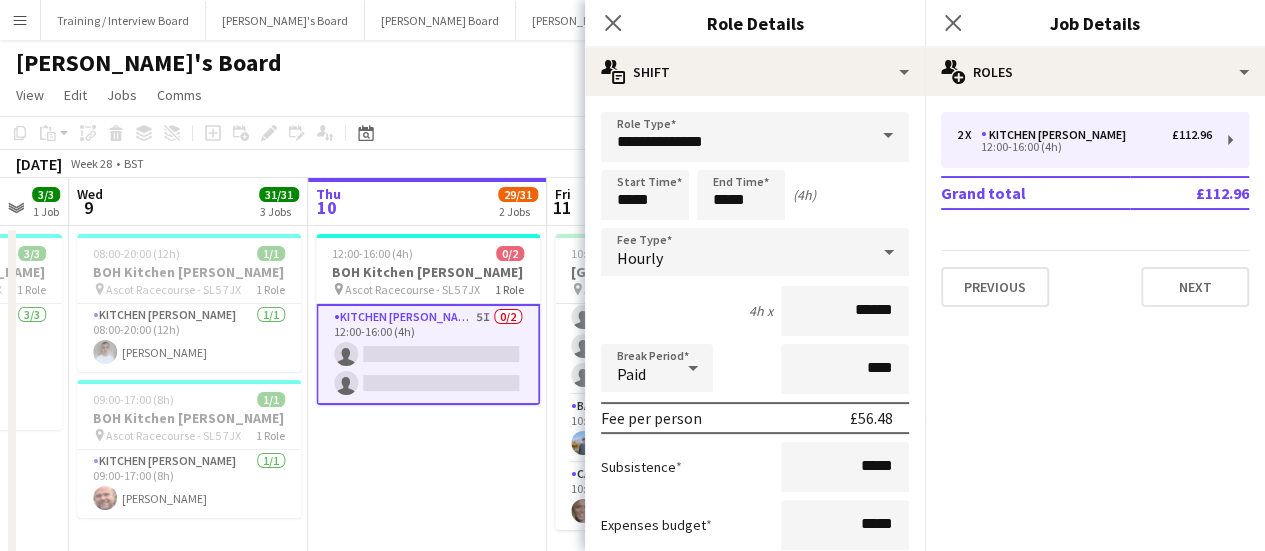 drag, startPoint x: 466, startPoint y: 390, endPoint x: 212, endPoint y: 365, distance: 255.22736 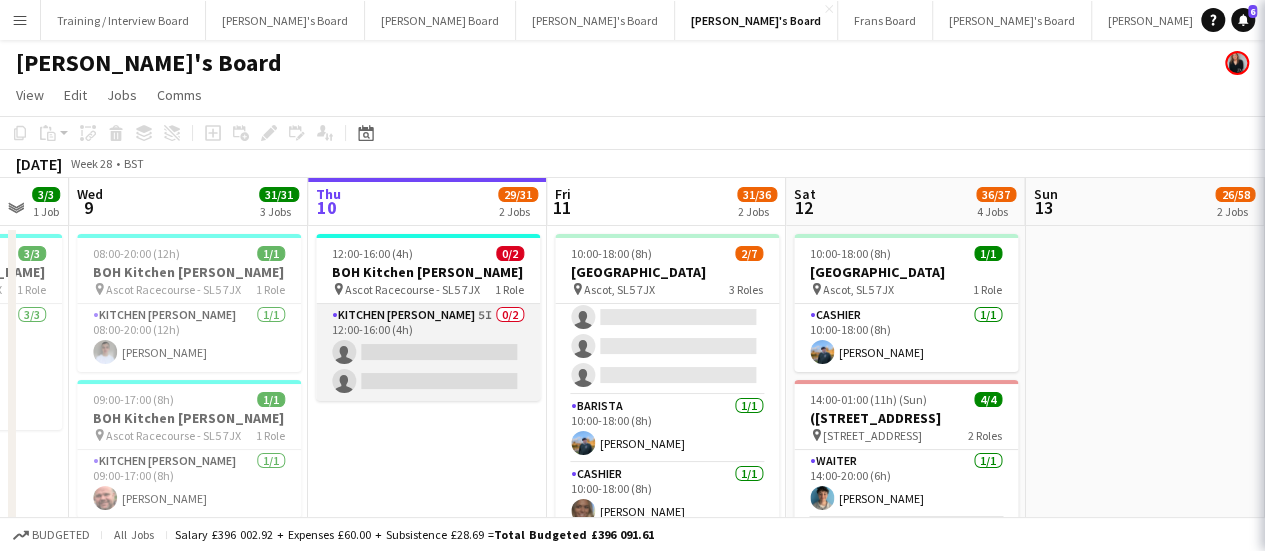 click on "Kitchen Porter   5I   0/2   12:00-16:00 (4h)
single-neutral-actions
single-neutral-actions" at bounding box center (428, 352) 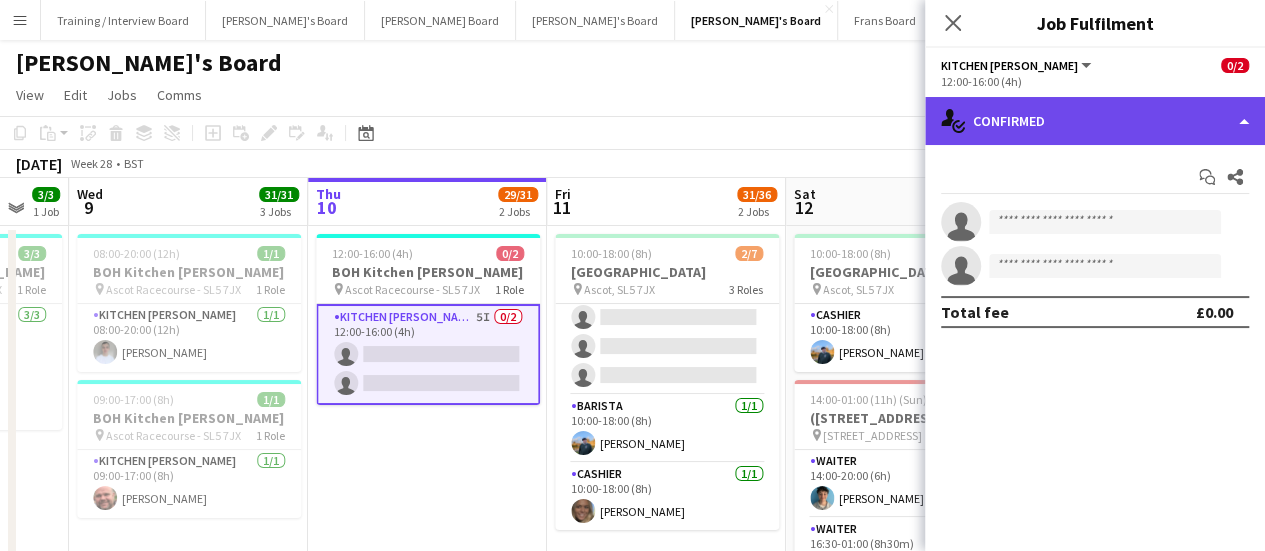 click on "single-neutral-actions-check-2
Confirmed" 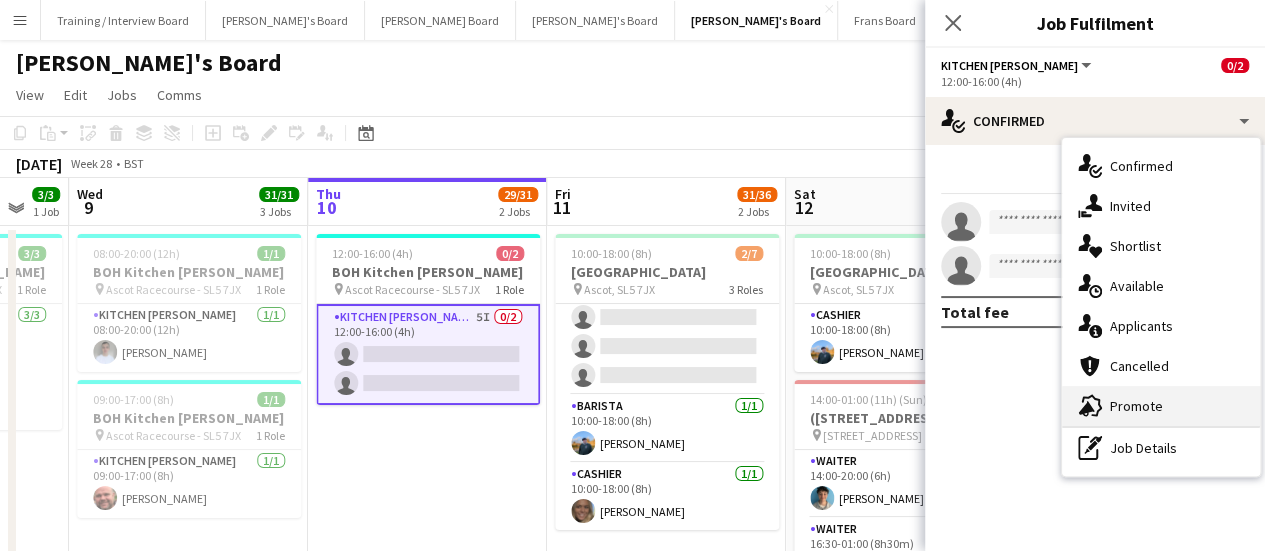 click on "advertising-megaphone
Promote" at bounding box center (1161, 406) 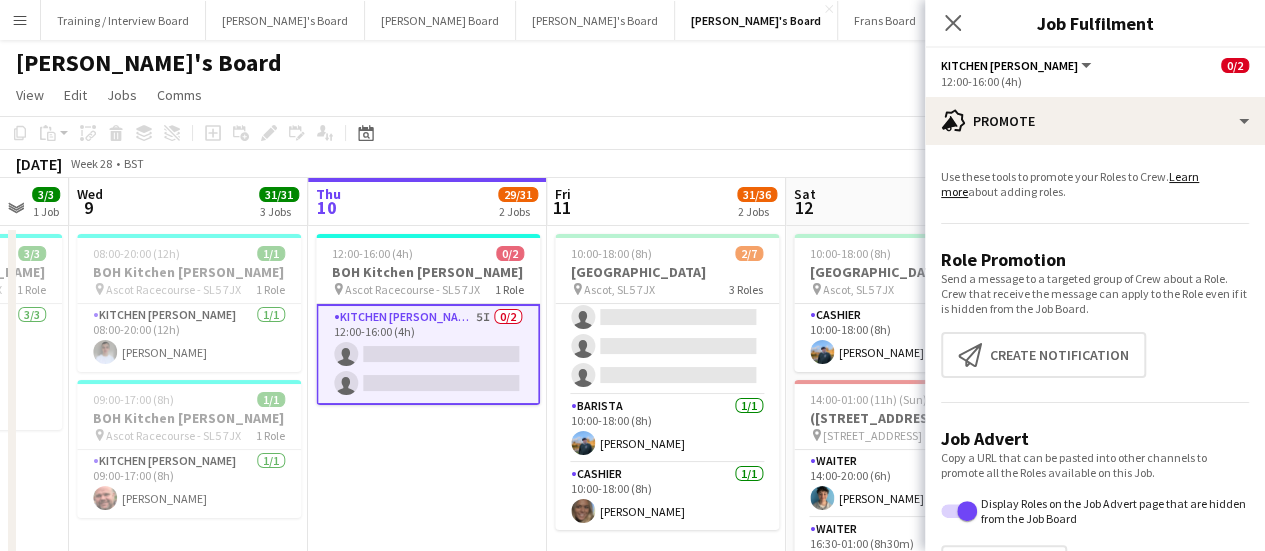 click on "Use these tools to promote your Roles to Crew.  Learn more  about adding roles.  Role Promotion
Send a message to a targeted group of Crew about a Role. Crew that receive the message can apply to the Role even if it is hidden from the Job Board.
Create notification
Create notification
Job Advert
Copy a URL that can be pasted into other channels to promote all the Roles available on this Job.   Display Roles on the Job Advert page that are hidden from the Job Board
Click to copy URL
Copy Url" at bounding box center (1095, 384) 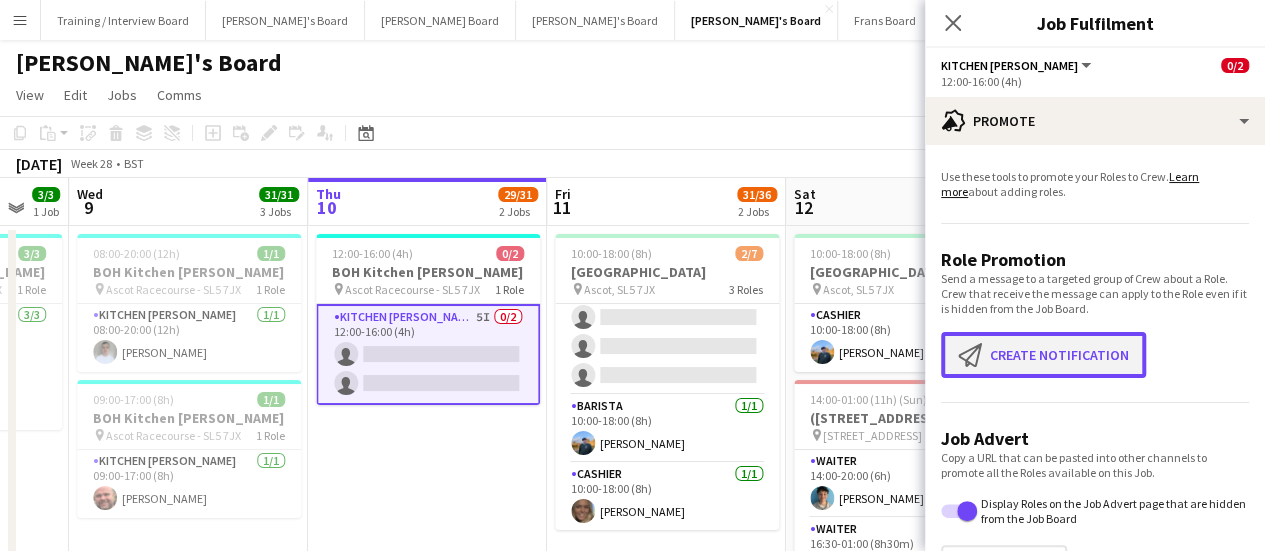 click on "Create notification
Create notification" at bounding box center [1043, 355] 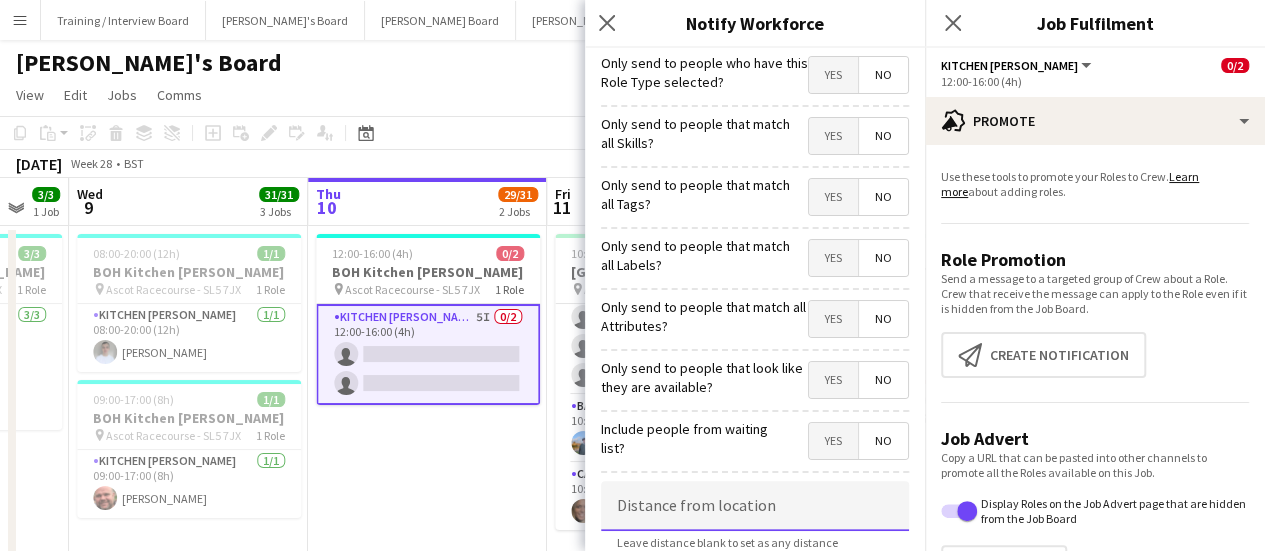 drag, startPoint x: 760, startPoint y: 499, endPoint x: 756, endPoint y: 486, distance: 13.601471 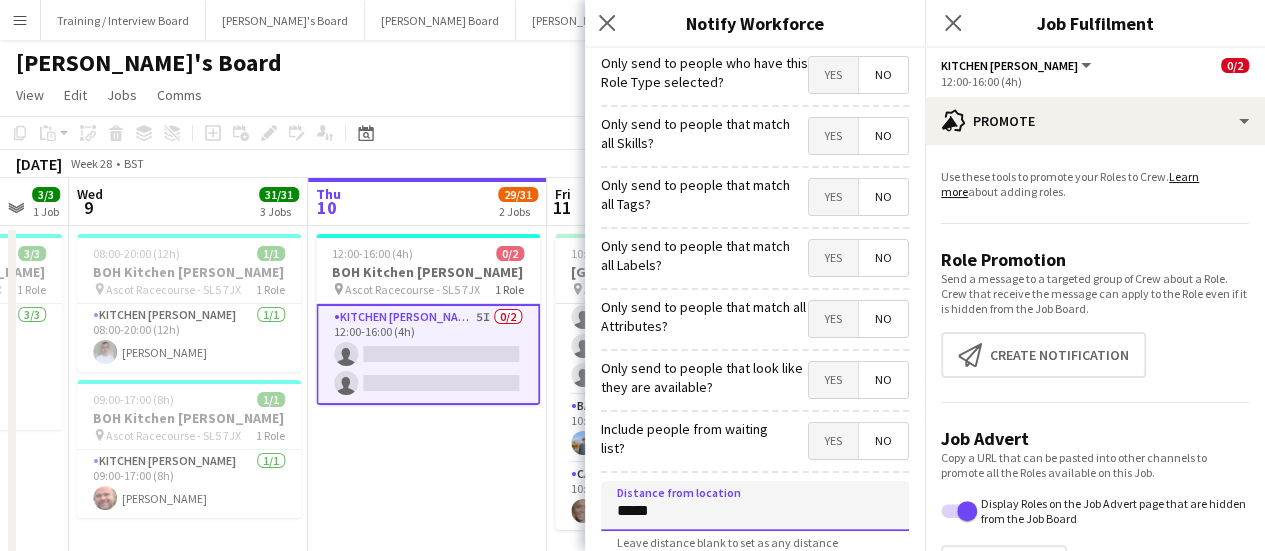 type on "****" 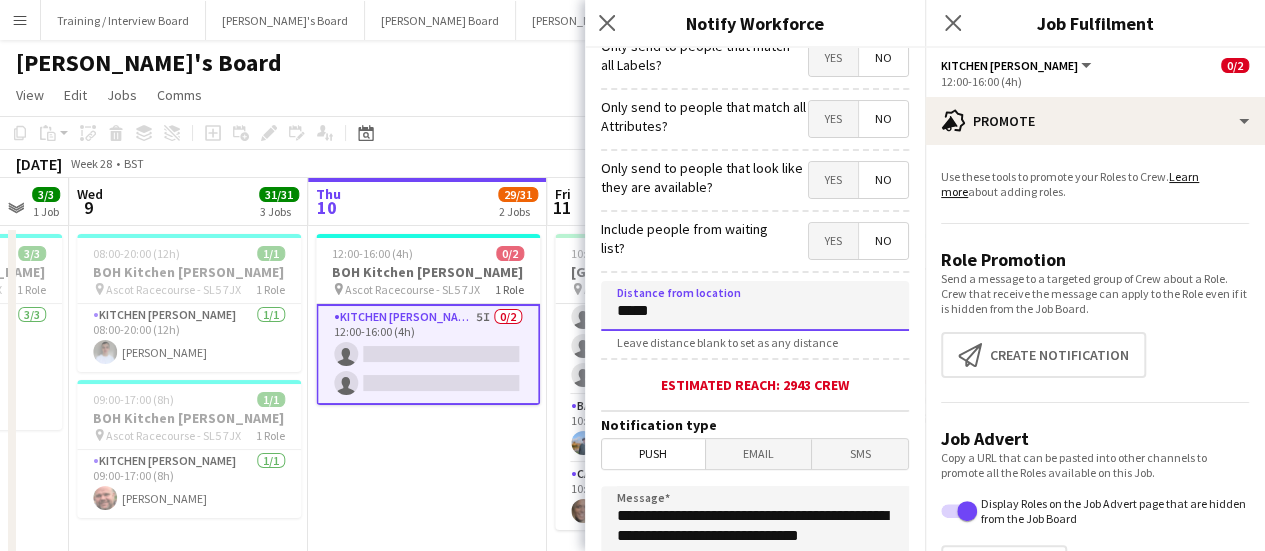 scroll, scrollTop: 300, scrollLeft: 0, axis: vertical 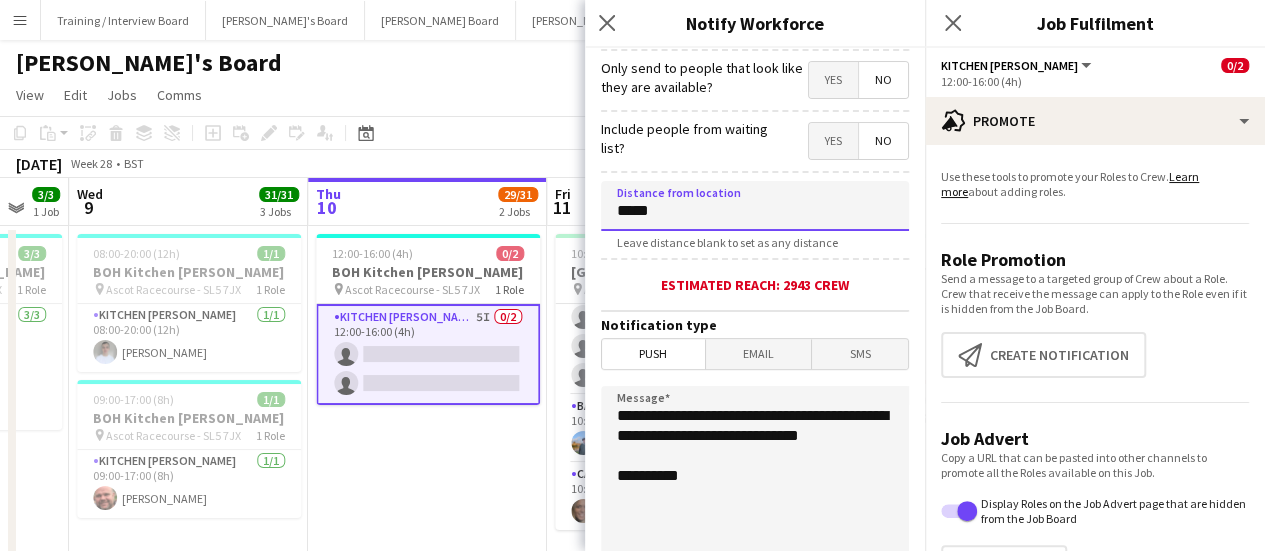 type on "*****" 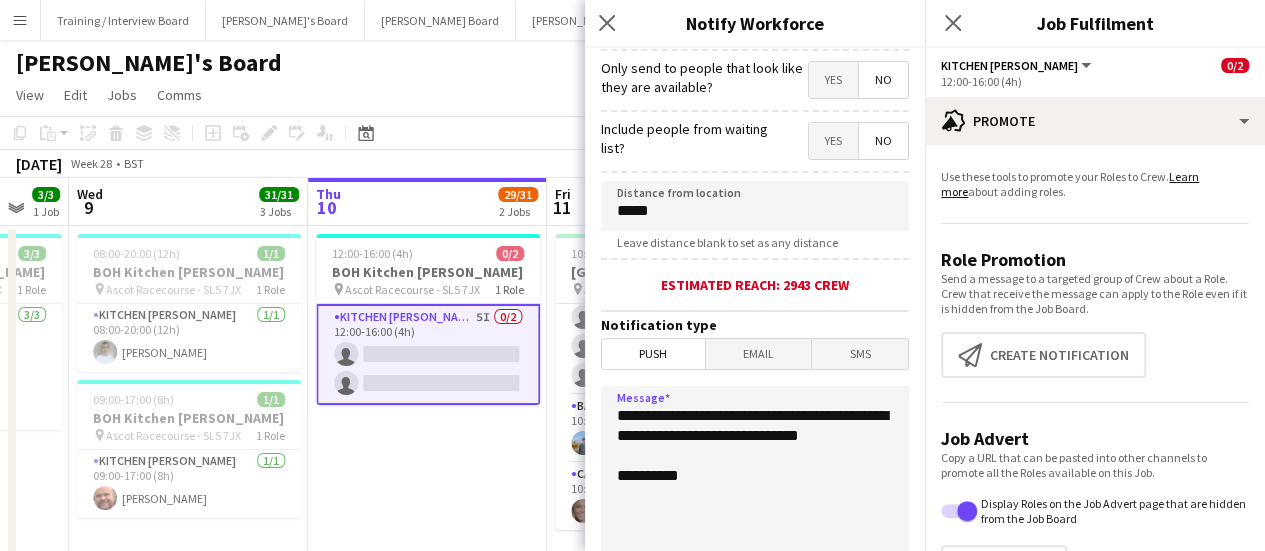 drag, startPoint x: 714, startPoint y: 451, endPoint x: 466, endPoint y: 370, distance: 260.8927 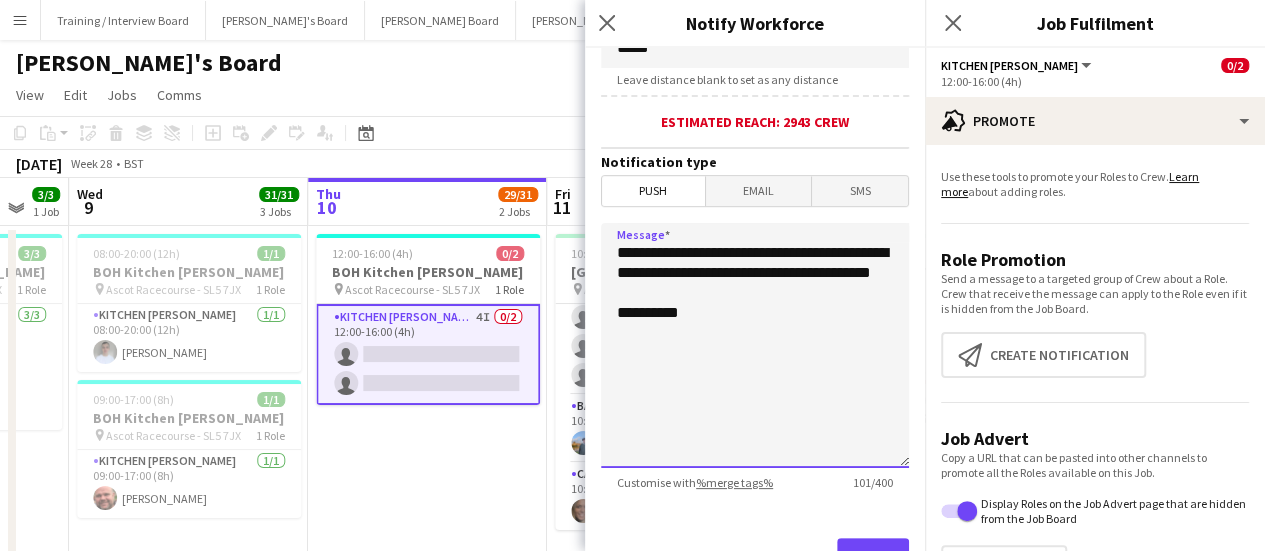 scroll, scrollTop: 550, scrollLeft: 0, axis: vertical 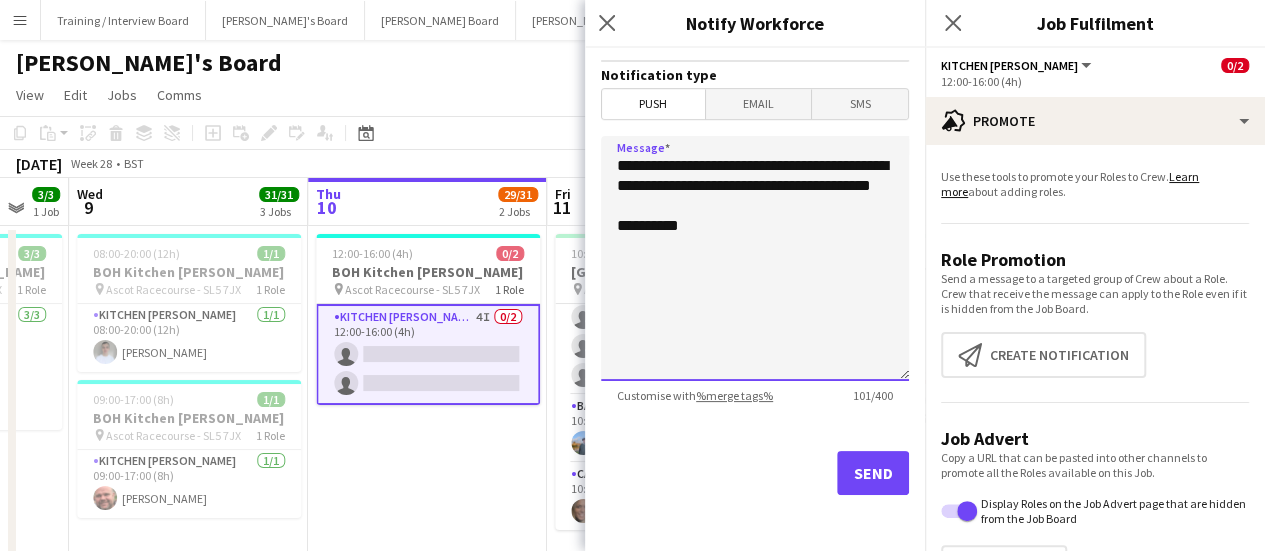 type on "**********" 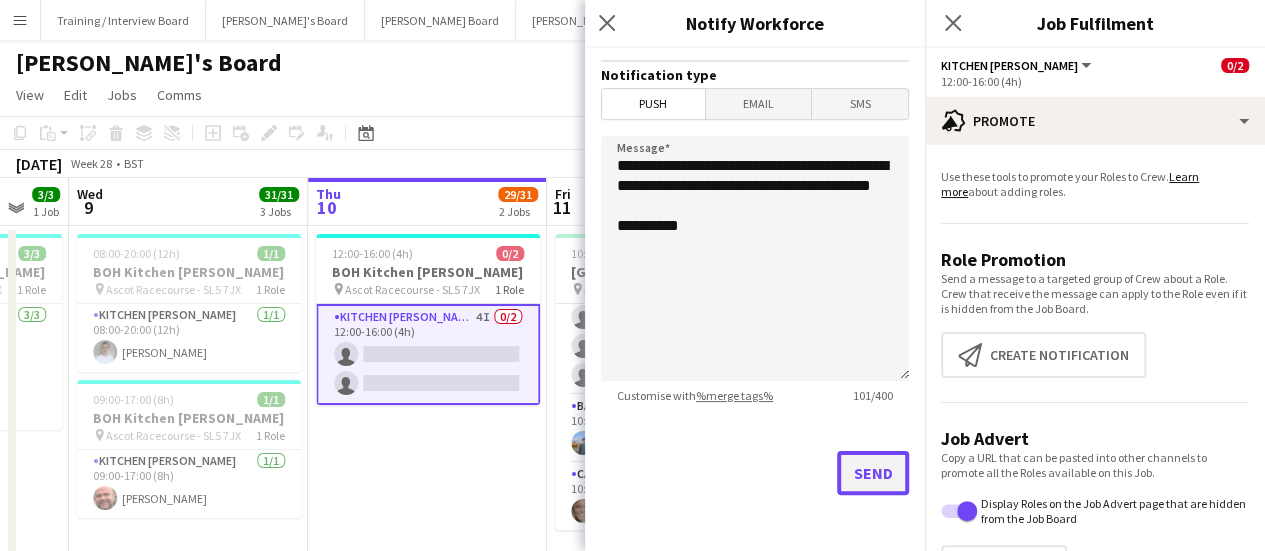 click on "Send" 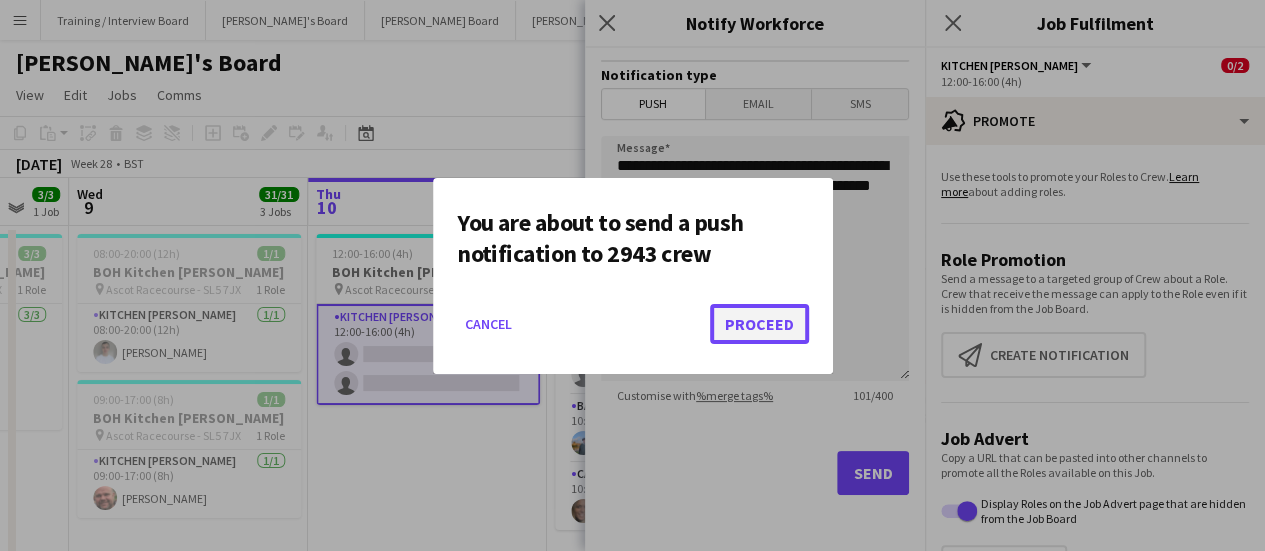 click on "Proceed" 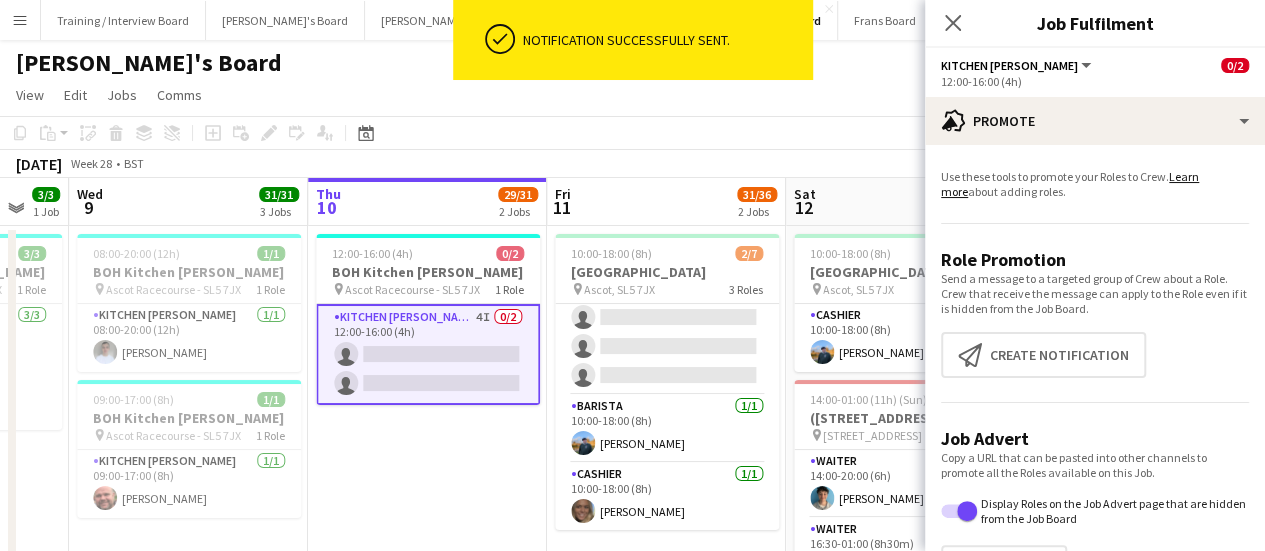click on "12:00-16:00 (4h)    0/2   BOH Kitchen Porter
pin
Ascot Racecourse - SL5 7JX   1 Role   Kitchen Porter   4I   0/2   12:00-16:00 (4h)
single-neutral-actions
single-neutral-actions" at bounding box center (427, 1830) 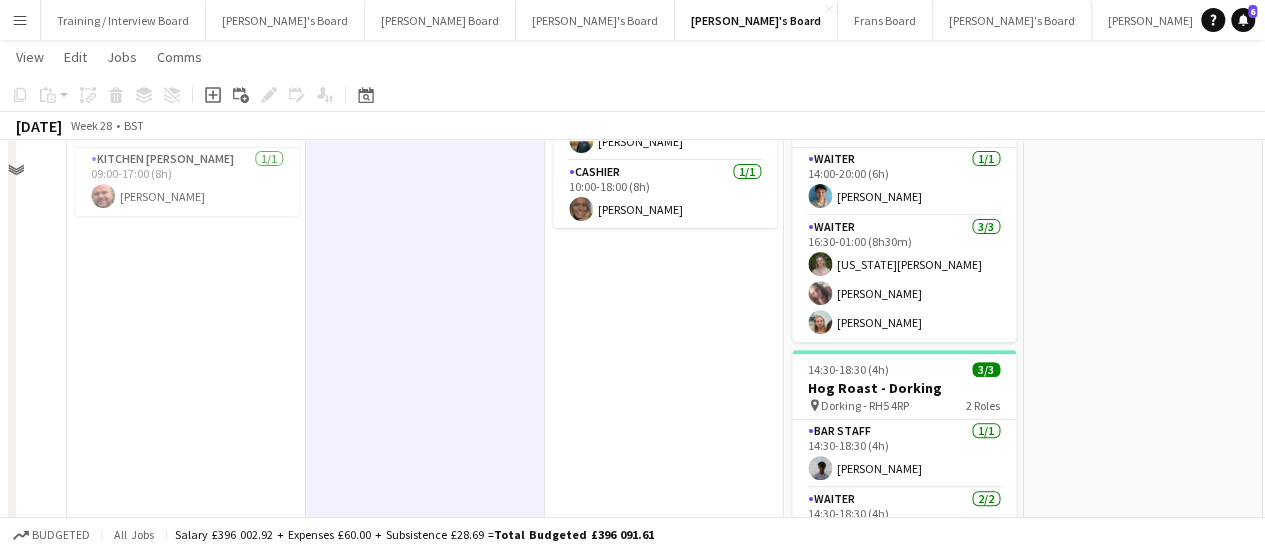 scroll, scrollTop: 0, scrollLeft: 0, axis: both 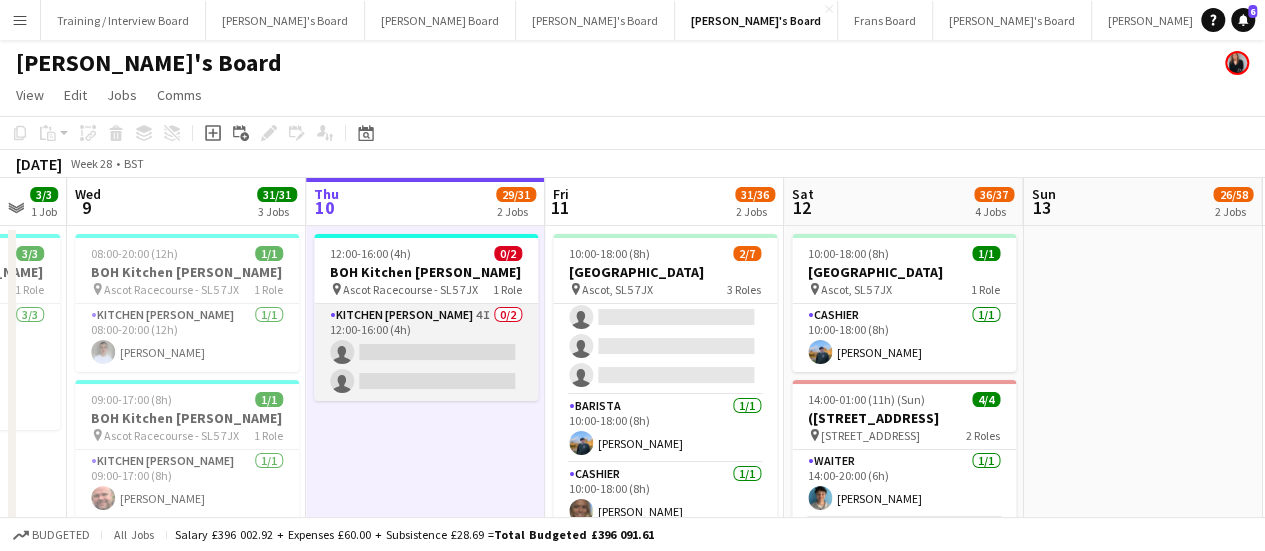 click on "Kitchen Porter   4I   0/2   12:00-16:00 (4h)
single-neutral-actions
single-neutral-actions" at bounding box center (426, 352) 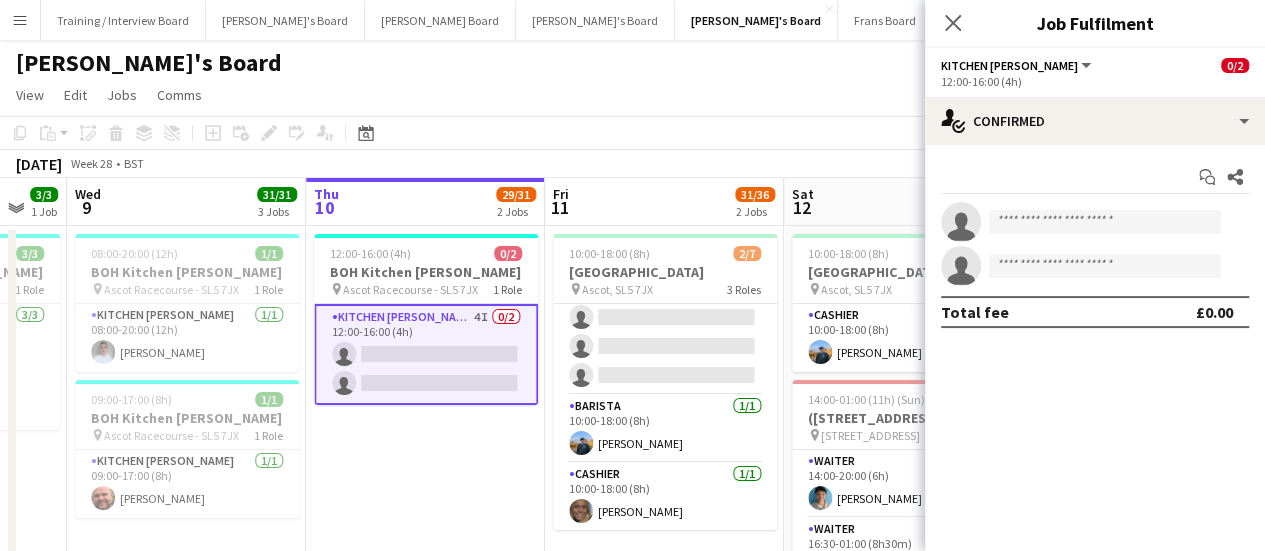 click on "Kitchen Porter   4I   0/2   12:00-16:00 (4h)
single-neutral-actions
single-neutral-actions" at bounding box center (426, 354) 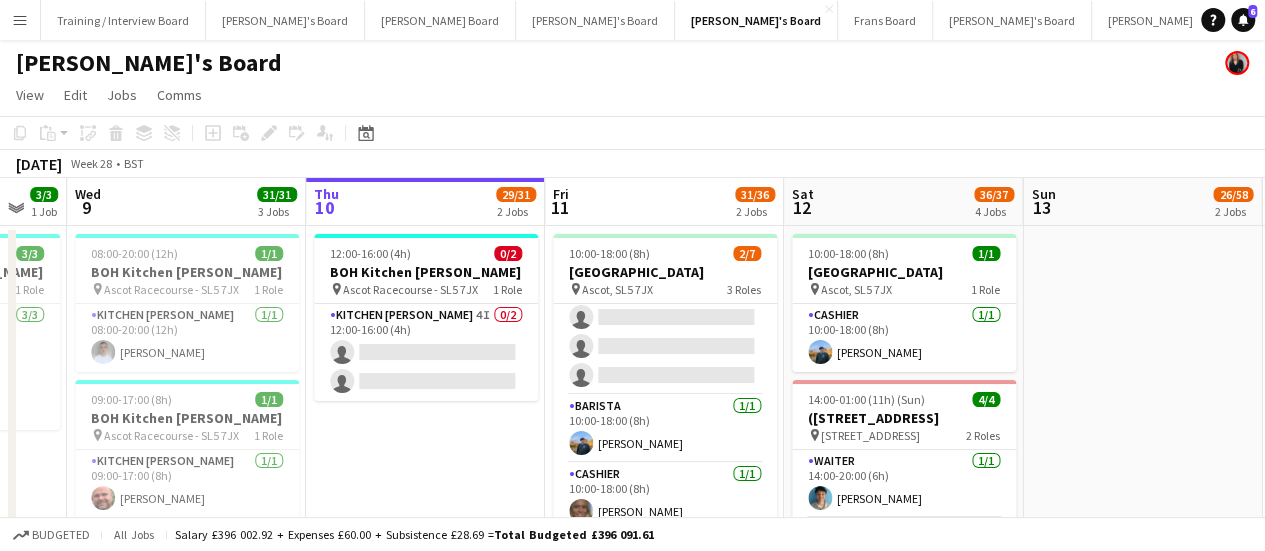 click on "Copy
Paste
Paste   Ctrl+V Paste with crew  Ctrl+Shift+V
Paste linked Job
Delete
Group
Ungroup
Add job
Add linked Job
Edit
Edit linked Job
Applicants
Date picker
JUL 2025 JUL 2025 Monday M Tuesday T Wednesday W Thursday T Friday F Saturday S Sunday S  JUL      1   2   3   4   5   6   7   8   9   10   11   12   13   14   15   16   17   18   19   20   21   22   23   24   25   26   27   28   29   30   31
Comparison range
Comparison range
Today" 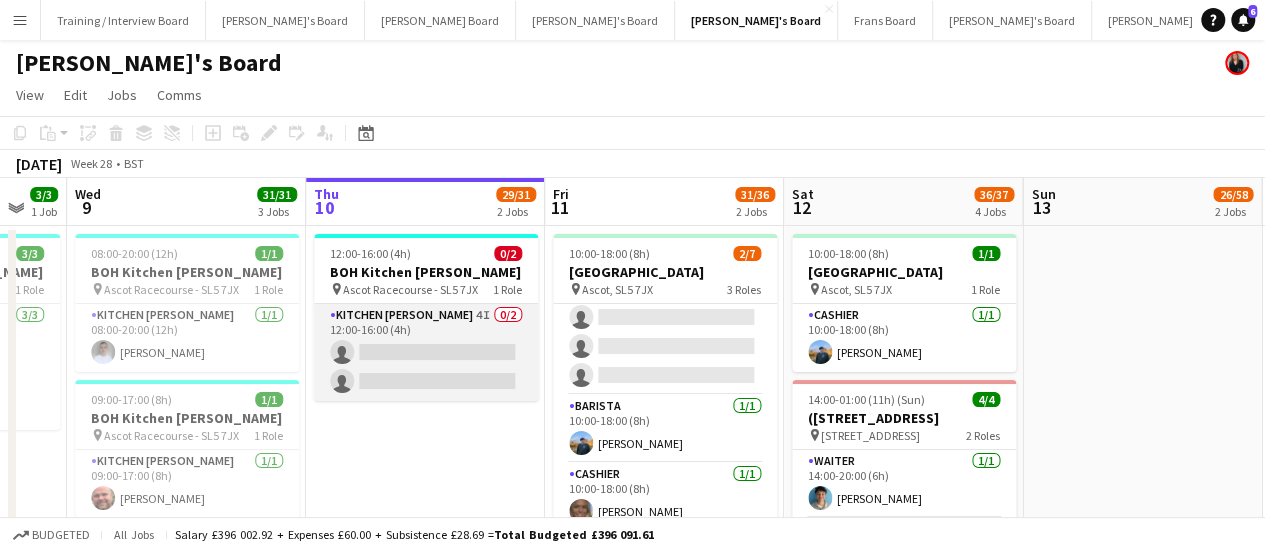 click on "Kitchen Porter   4I   0/2   12:00-16:00 (4h)
single-neutral-actions
single-neutral-actions" at bounding box center (426, 352) 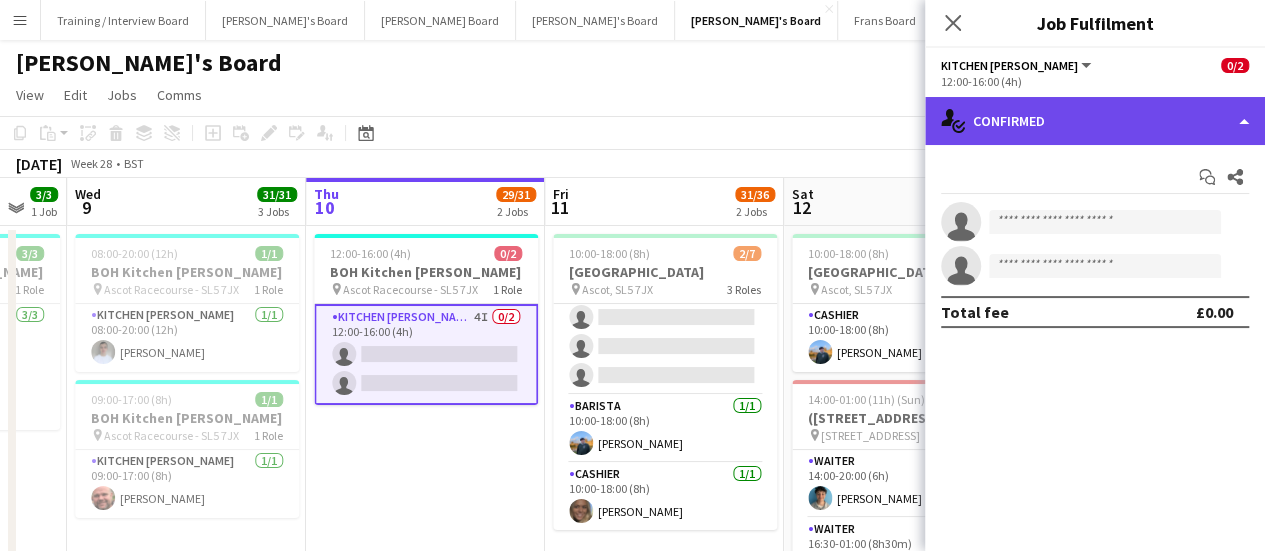 click on "single-neutral-actions-check-2
Confirmed" 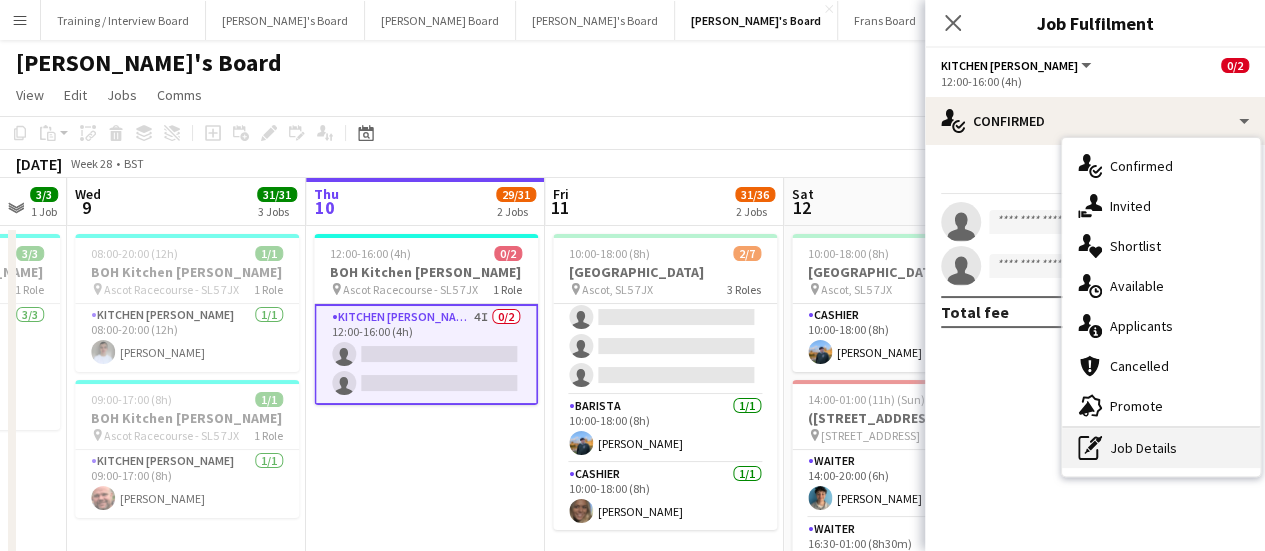 click on "pen-write
Job Details" at bounding box center [1161, 448] 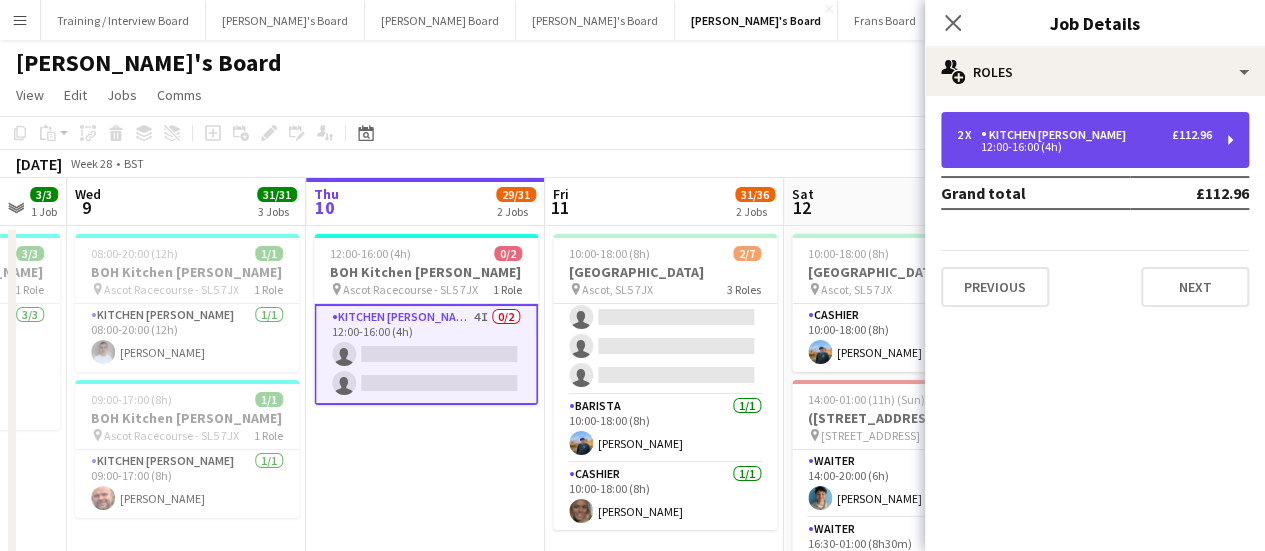 click on "12:00-16:00 (4h)" at bounding box center [1084, 147] 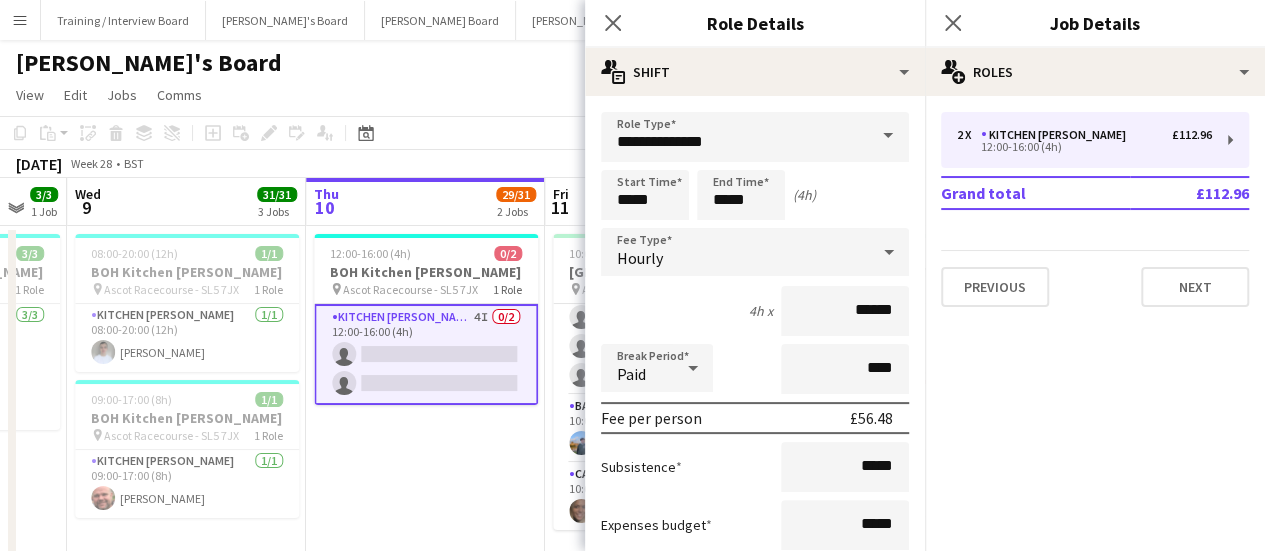 click on "12:00-16:00 (4h)    0/2   BOH Kitchen Porter
pin
Ascot Racecourse - SL5 7JX   1 Role   Kitchen Porter   4I   0/2   12:00-16:00 (4h)
single-neutral-actions
single-neutral-actions" at bounding box center (425, 1830) 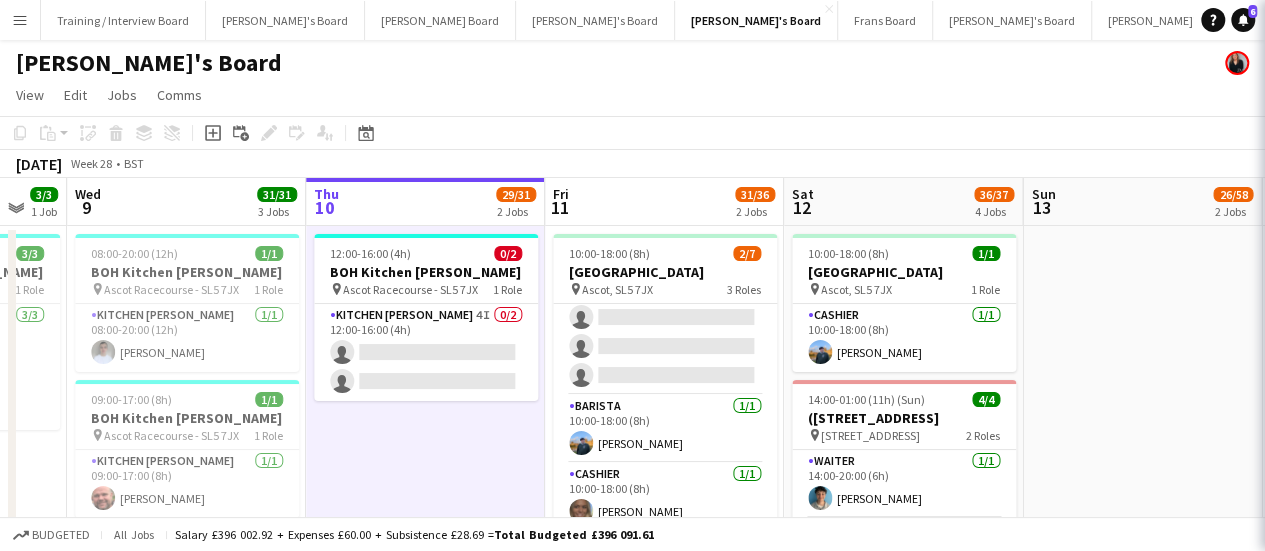 click on "12:00-16:00 (4h)    0/2   BOH Kitchen Porter
pin
Ascot Racecourse - SL5 7JX   1 Role   Kitchen Porter   4I   0/2   12:00-16:00 (4h)
single-neutral-actions
single-neutral-actions" at bounding box center (425, 1830) 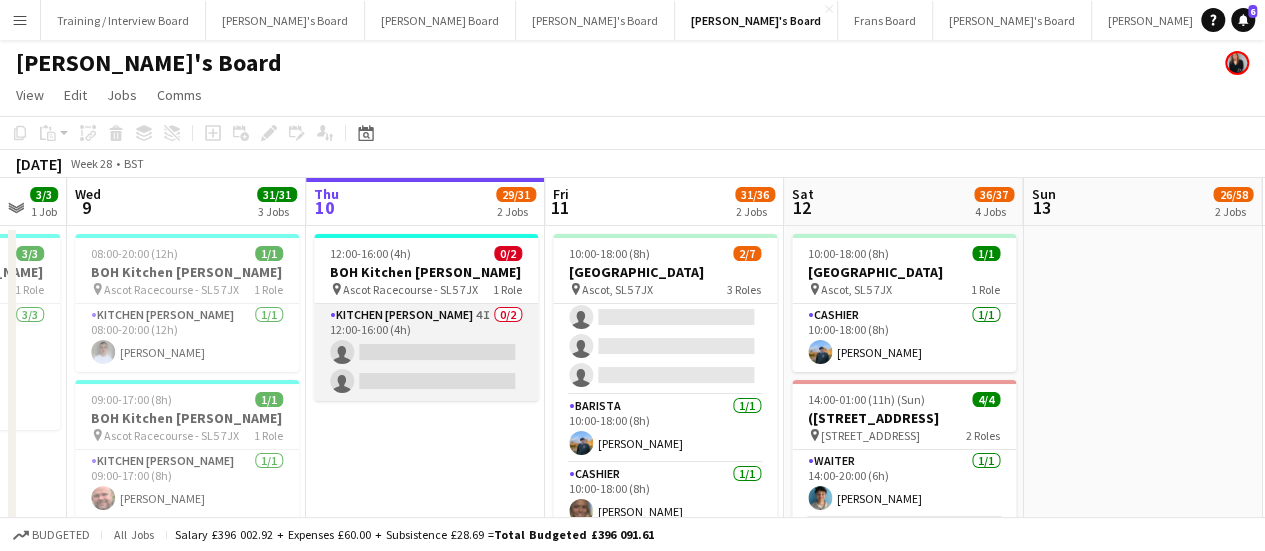 click on "Kitchen Porter   4I   0/2   12:00-16:00 (4h)
single-neutral-actions
single-neutral-actions" at bounding box center [426, 352] 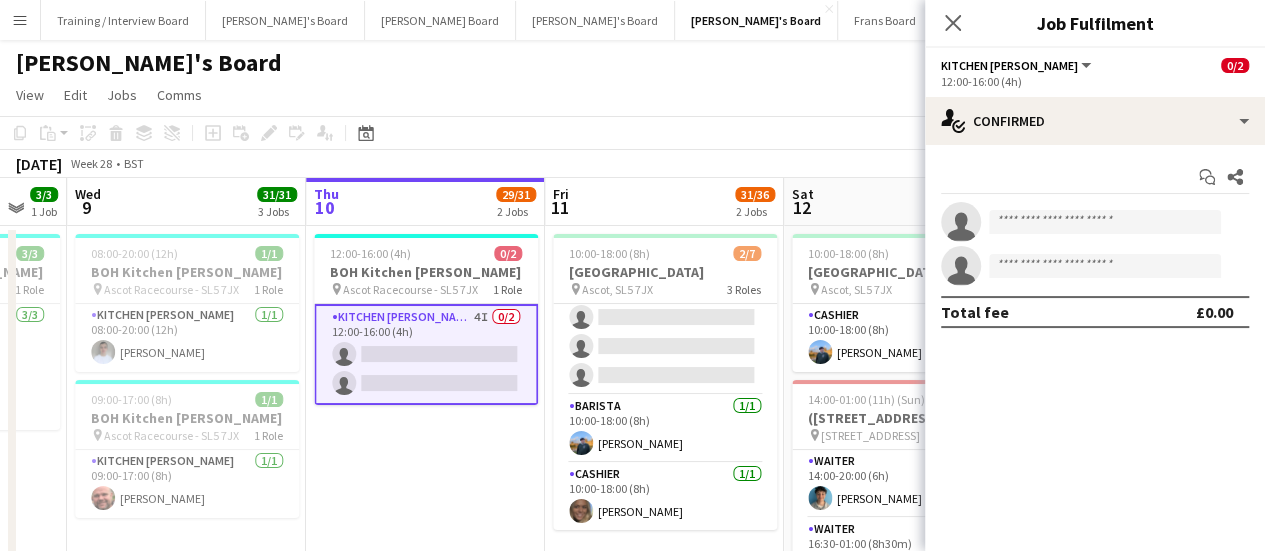click on "Copy
Paste
Paste   Ctrl+V Paste with crew  Ctrl+Shift+V
Paste linked Job
Delete
Group
Ungroup
Add job
Add linked Job
Edit
Edit linked Job
Applicants
Date picker
JUL 2025 JUL 2025 Monday M Tuesday T Wednesday W Thursday T Friday F Saturday S Sunday S  JUL      1   2   3   4   5   6   7   8   9   10   11   12   13   14   15   16   17   18   19   20   21   22   23   24   25   26   27   28   29   30   31
Comparison range
Comparison range
Today" 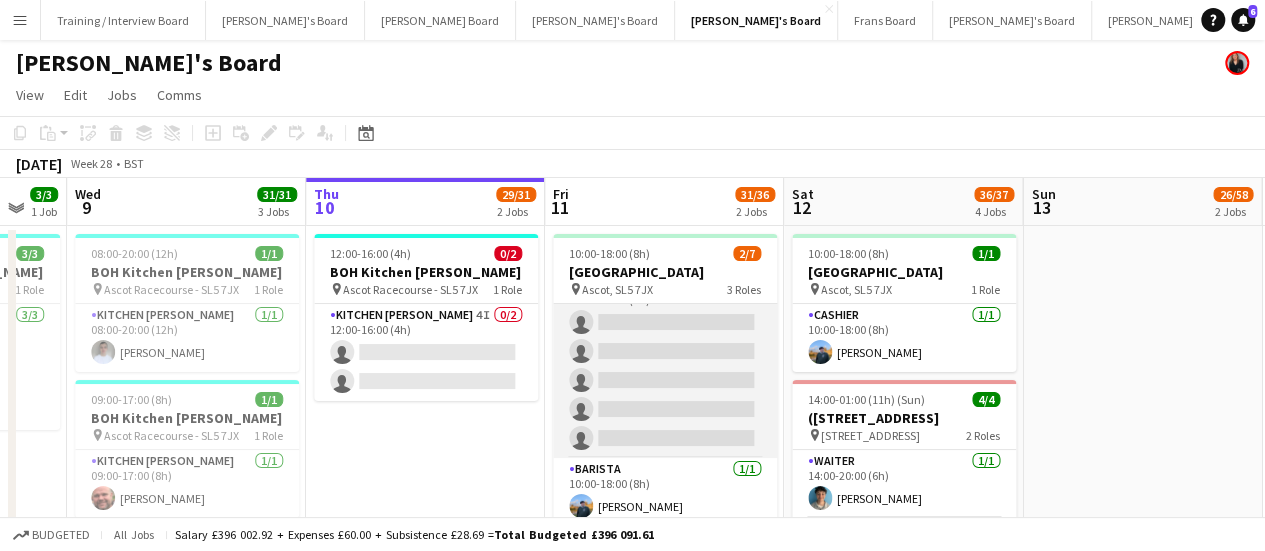 scroll, scrollTop: 0, scrollLeft: 0, axis: both 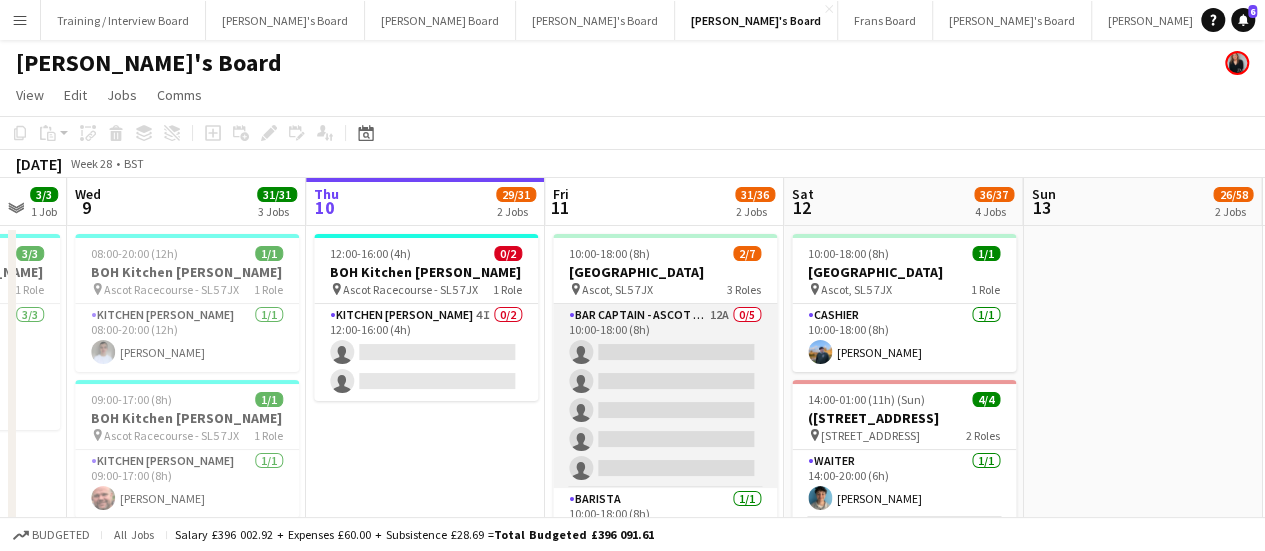 click on "Bar Captain - Ascot Racecourse   12A   0/5   10:00-18:00 (8h)
single-neutral-actions
single-neutral-actions
single-neutral-actions
single-neutral-actions
single-neutral-actions" at bounding box center [665, 396] 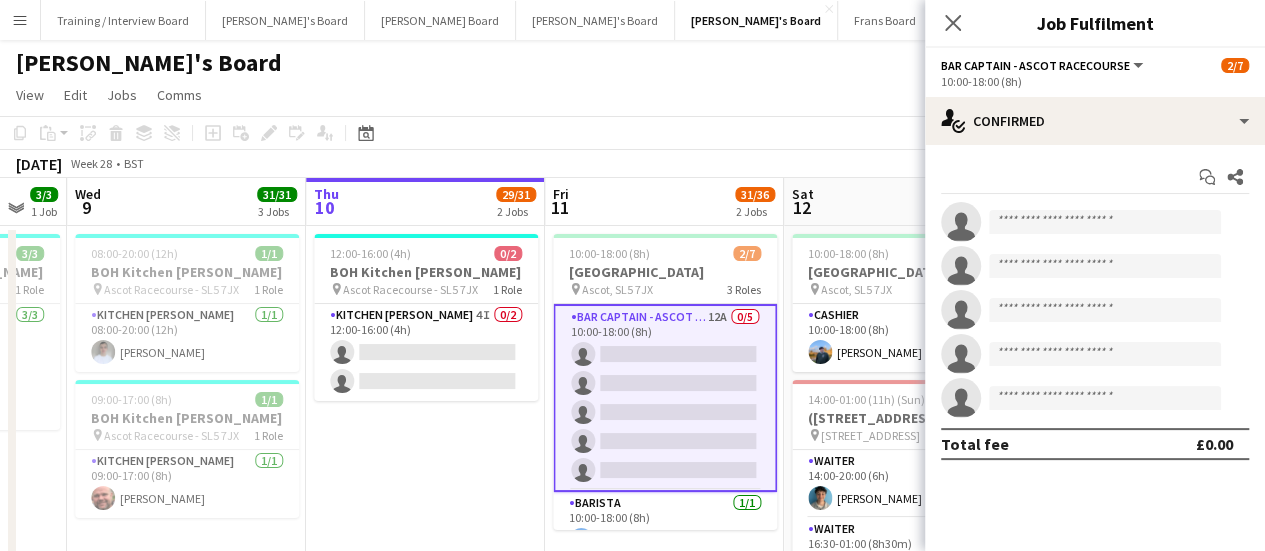 click on "View  Day view expanded Day view collapsed Month view Date picker Jump to today Expand Linked Jobs Collapse Linked Jobs  Edit  Copy Ctrl+C  Paste  Without Crew Ctrl+V With Crew Ctrl+Shift+V Paste as linked job  Group  Group Ungroup  Jobs  New Job Edit Job Delete Job New Linked Job Edit Linked Jobs Job fulfilment Promote Role Copy Role URL  Comms  Notify confirmed crew Create chat" 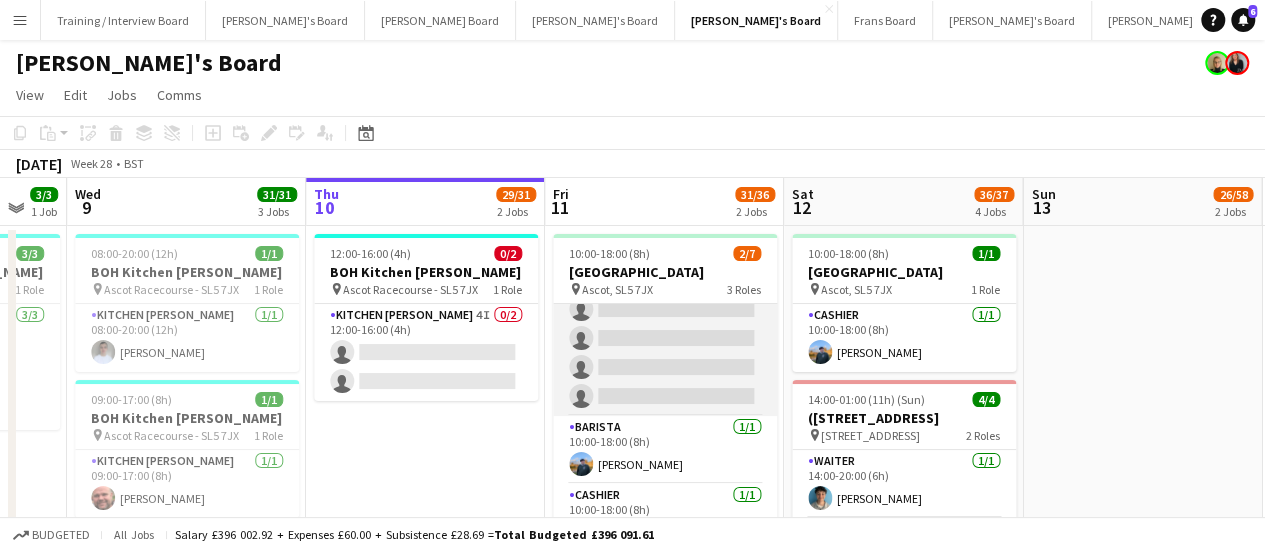 scroll, scrollTop: 93, scrollLeft: 0, axis: vertical 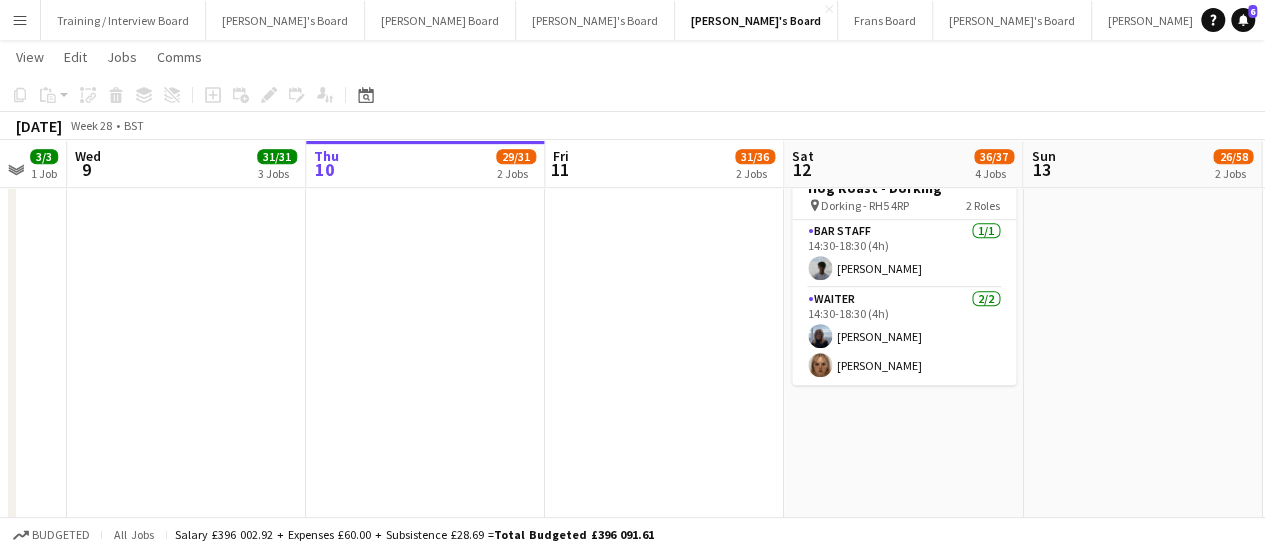 drag, startPoint x: 1152, startPoint y: 387, endPoint x: 833, endPoint y: 343, distance: 322.02017 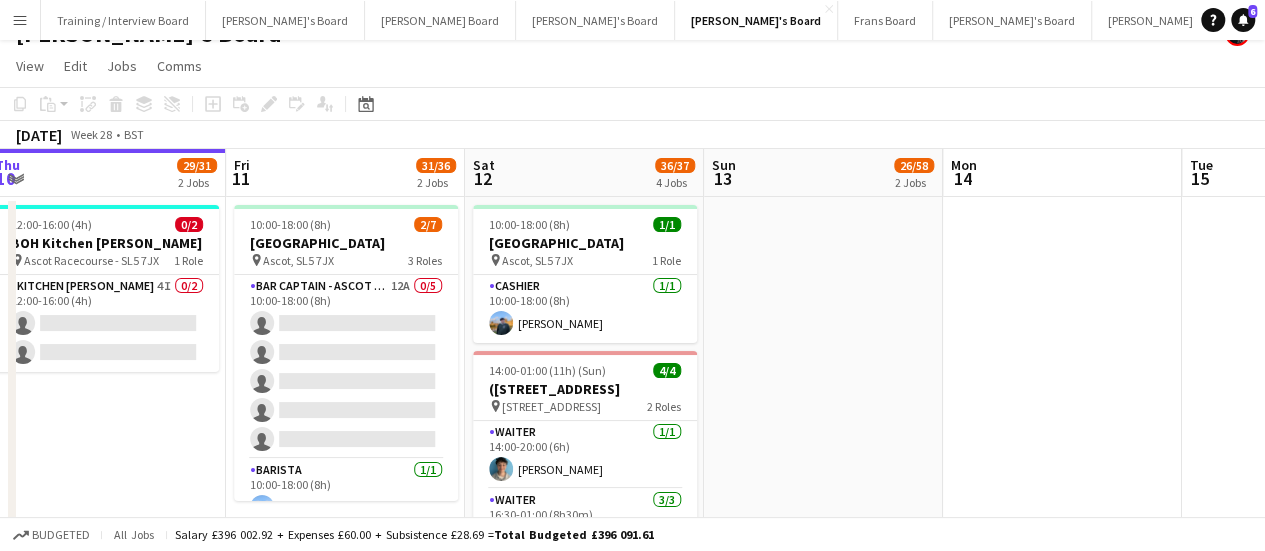 scroll, scrollTop: 0, scrollLeft: 0, axis: both 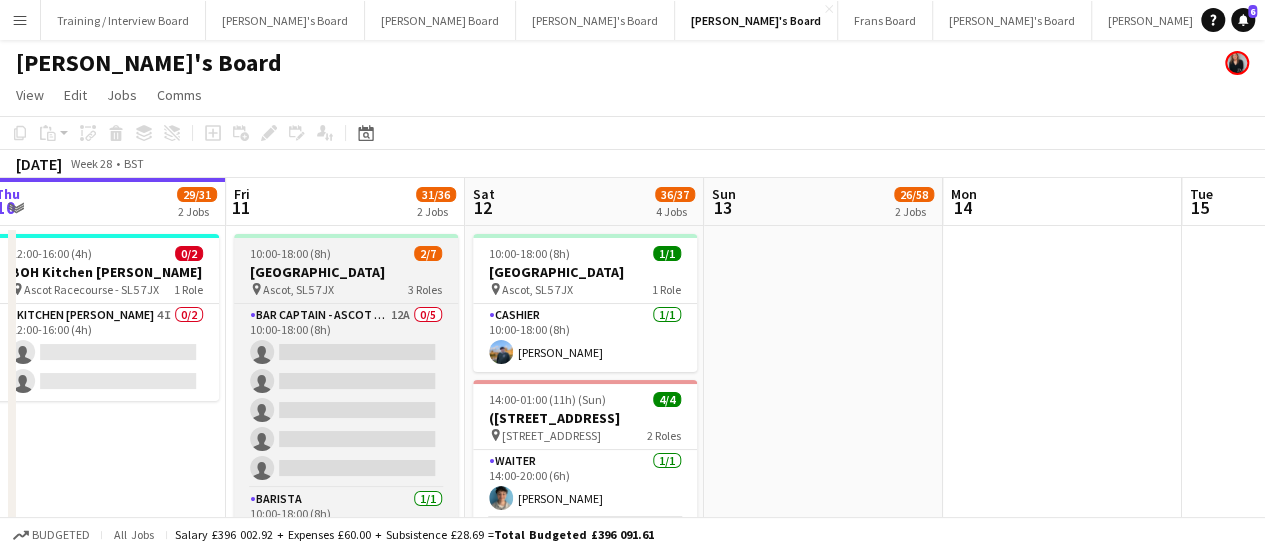 click on "Ascot Racecourse" at bounding box center [346, 272] 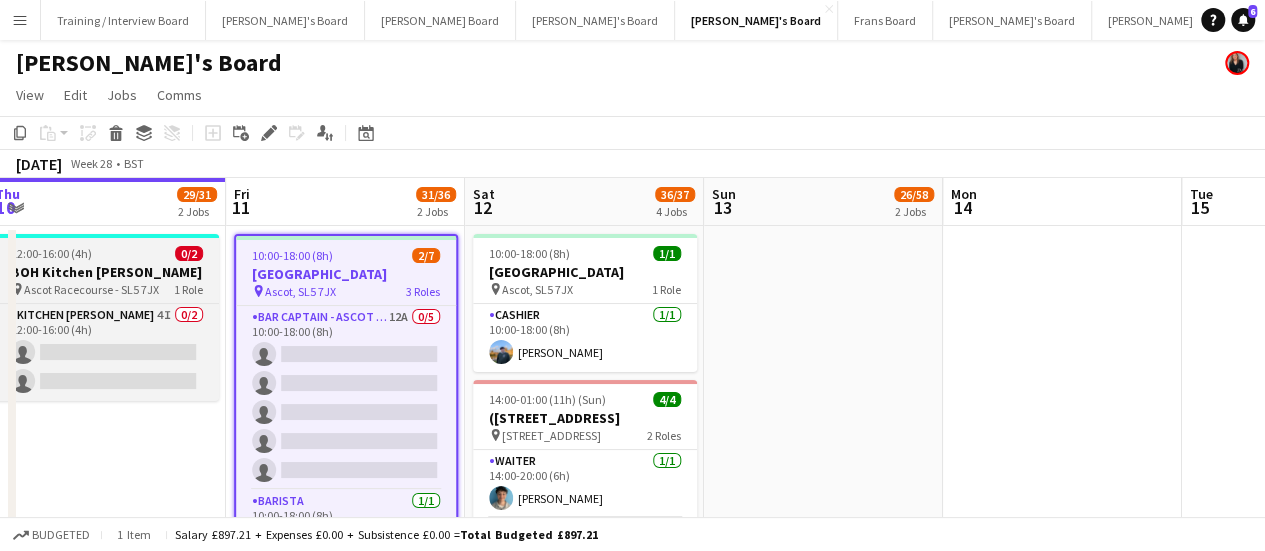 click on "BOH Kitchen Porter" at bounding box center (107, 272) 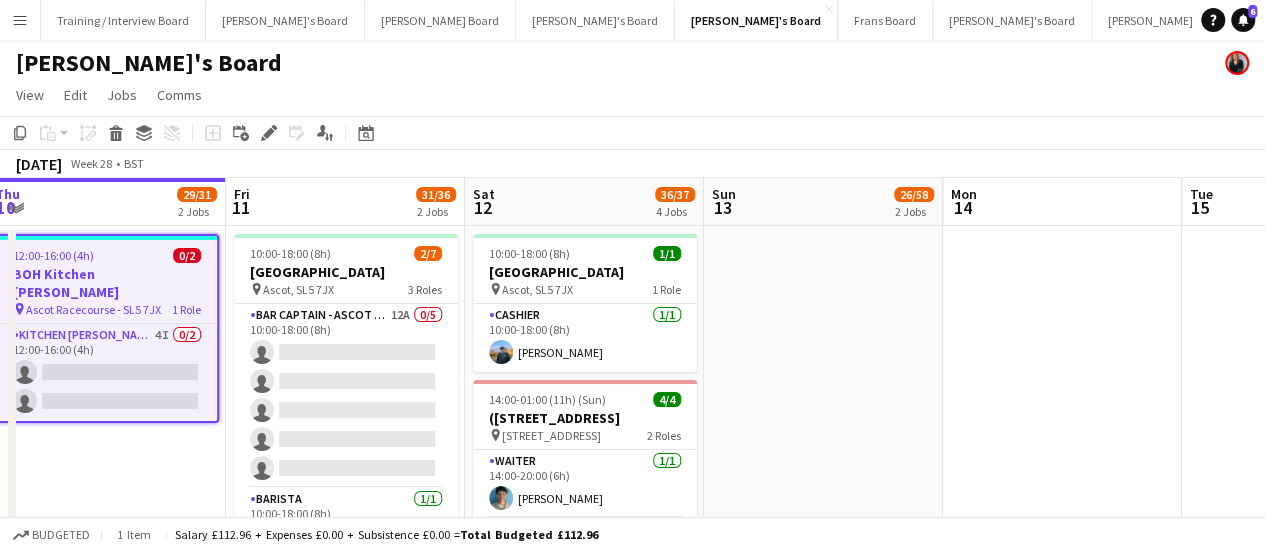 click on "Caitlin's Board   View  Day view expanded Day view collapsed Month view Date picker Jump to today Expand Linked Jobs Collapse Linked Jobs  Edit  Copy Ctrl+C  Paste  Without Crew Ctrl+V With Crew Ctrl+Shift+V Paste as linked job  Group  Group Ungroup  Jobs  New Job Edit Job Delete Job New Linked Job Edit Linked Jobs Job fulfilment Promote Role Copy Role URL  Comms  Notify confirmed crew Create chat
Copy
Paste
Paste   Ctrl+V Paste with crew  Ctrl+Shift+V
Paste linked Job
Delete
Group
Ungroup
Add job
Add linked Job
Edit
Edit linked Job
Applicants" 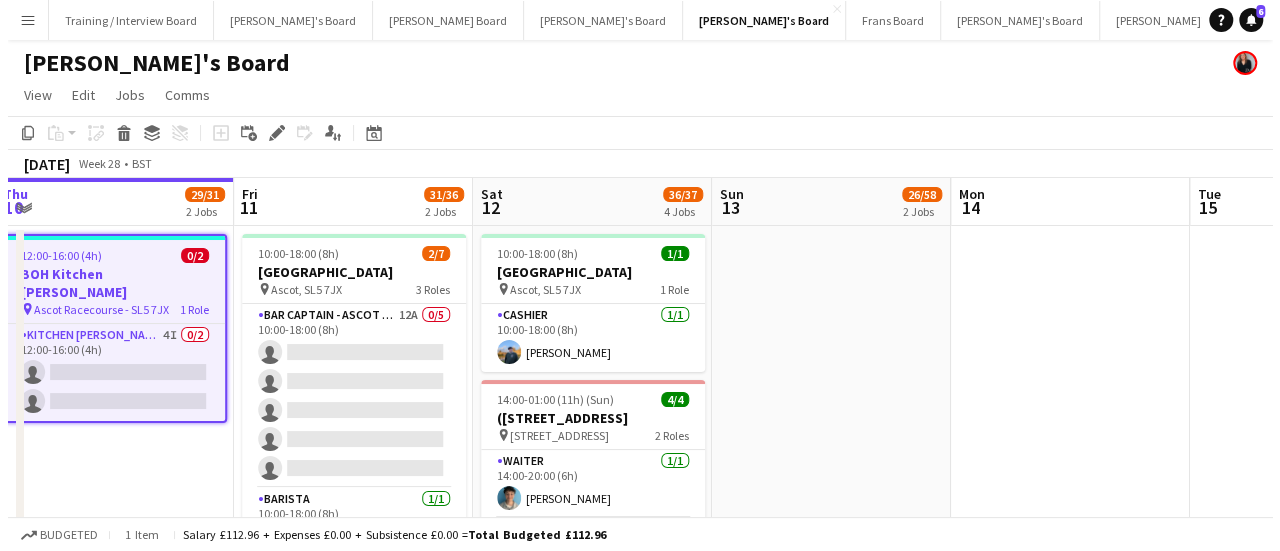 scroll, scrollTop: 0, scrollLeft: 479, axis: horizontal 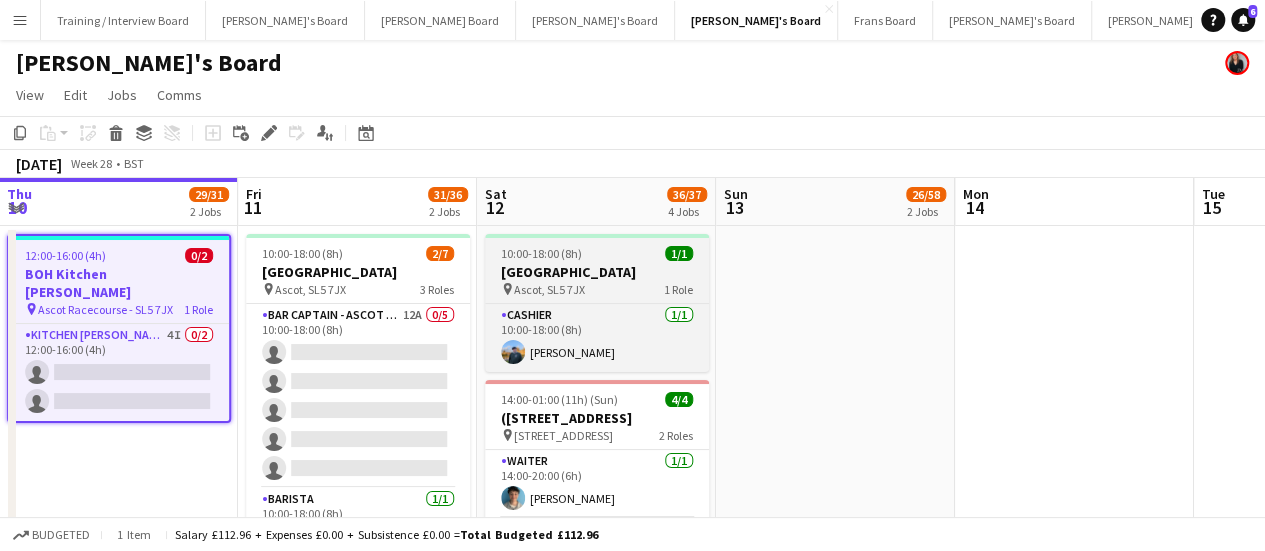 click at bounding box center (597, 236) 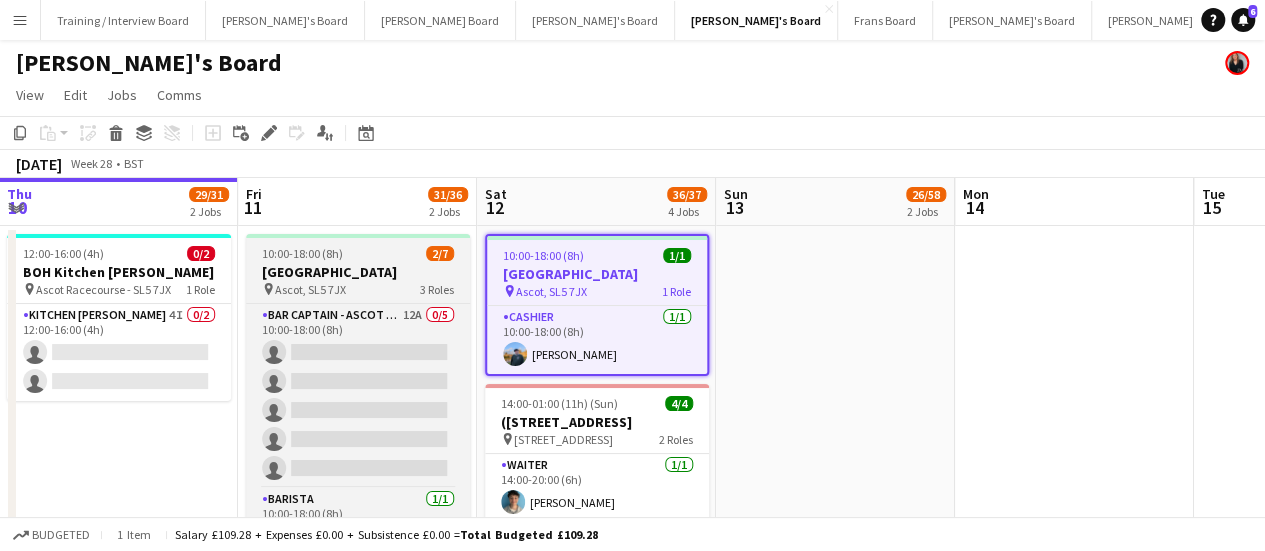 click on "Ascot Racecourse" at bounding box center (358, 272) 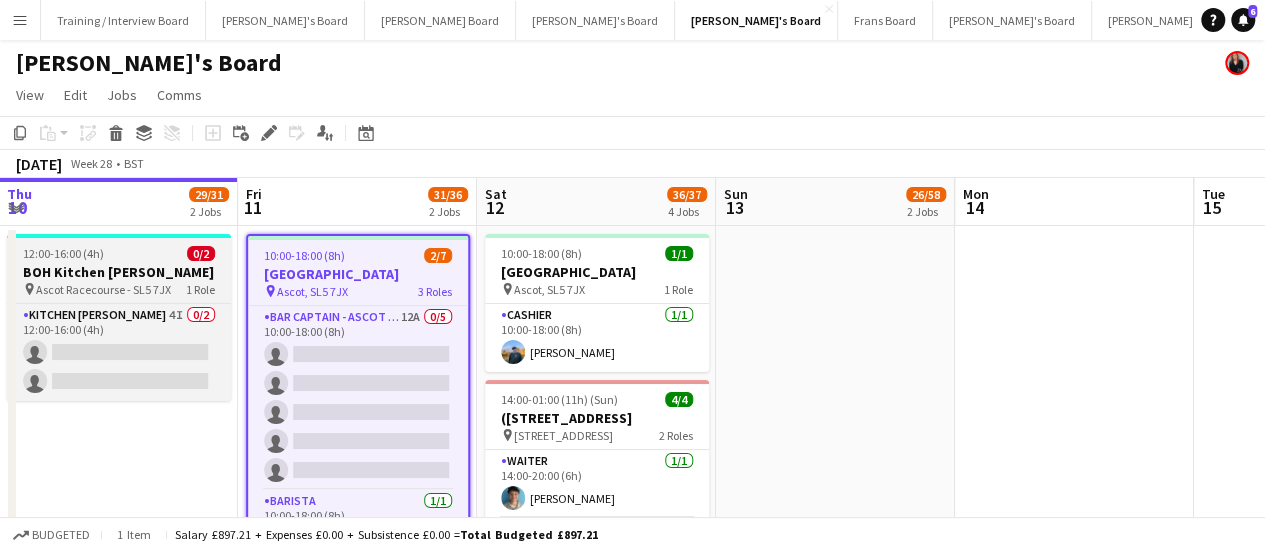 click at bounding box center [119, 236] 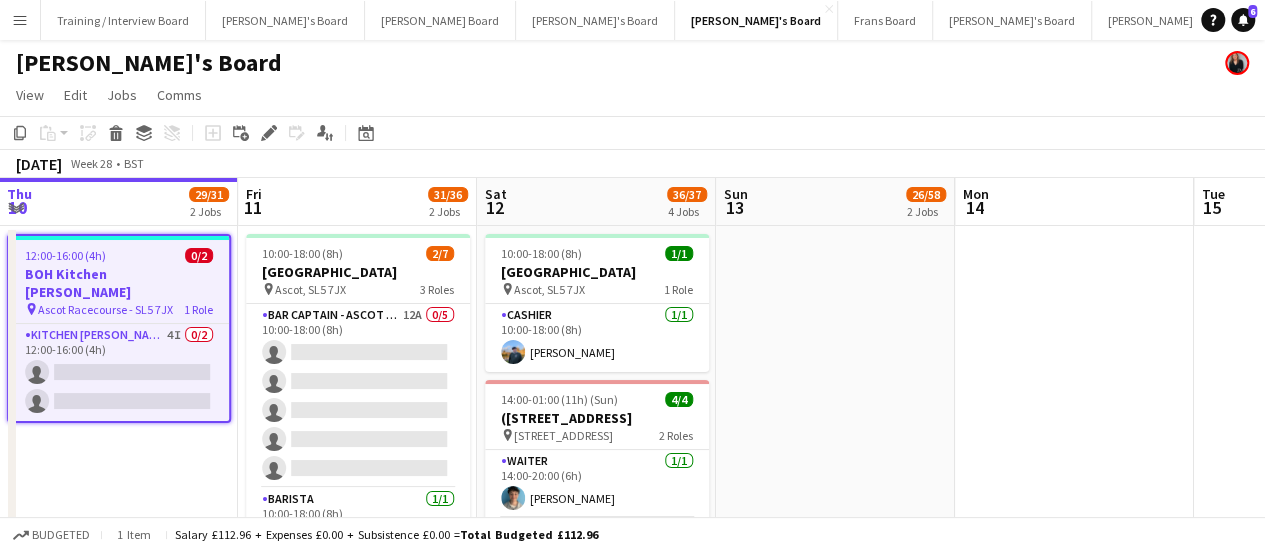 click at bounding box center (835, 1830) 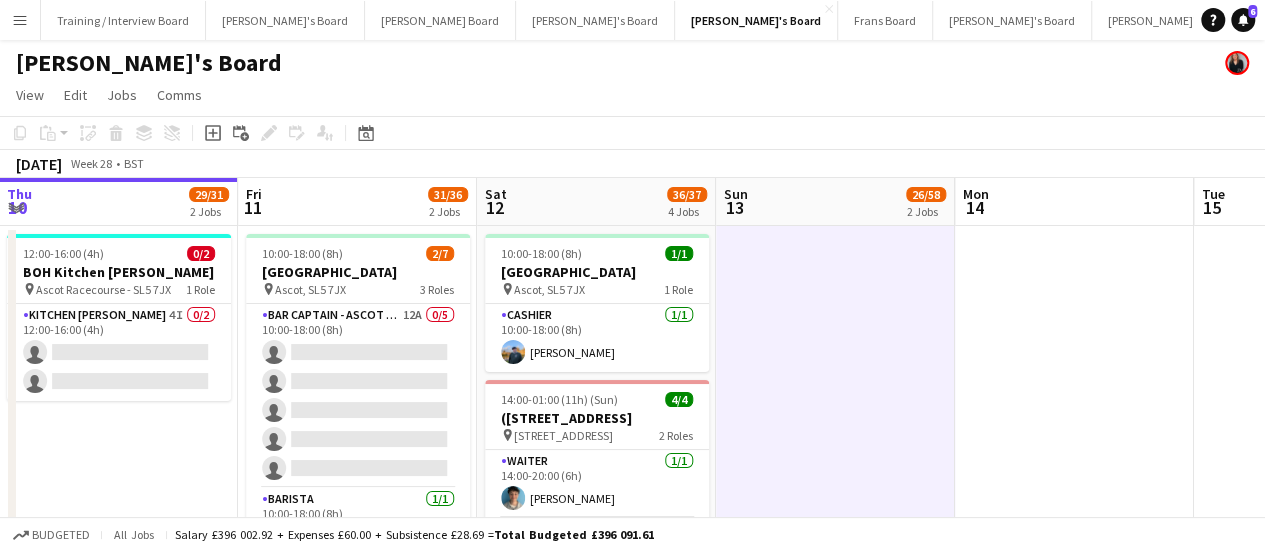 click on "Sat   12   36/37   4 Jobs" at bounding box center (596, 202) 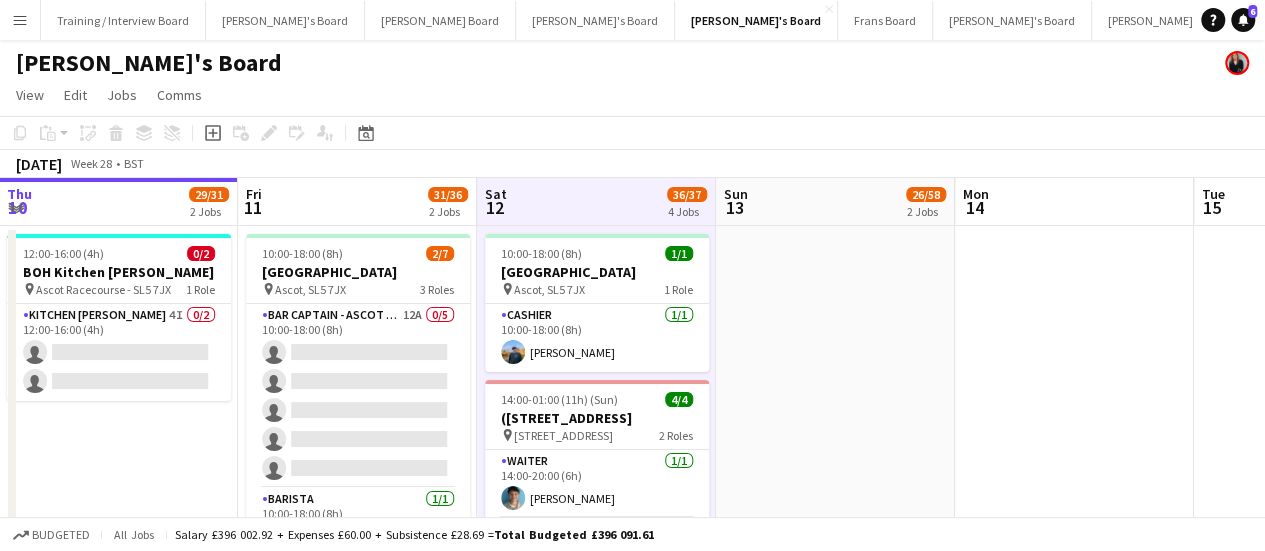 click on "2 Jobs" at bounding box center [448, 211] 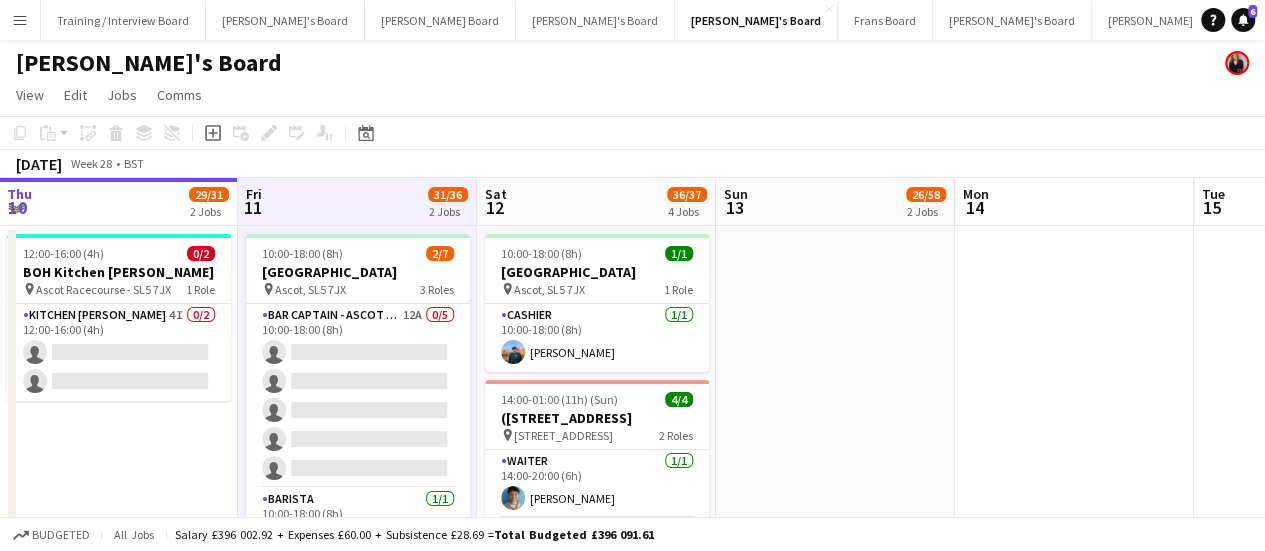 click on "Sat   12   36/37   4 Jobs" at bounding box center (596, 202) 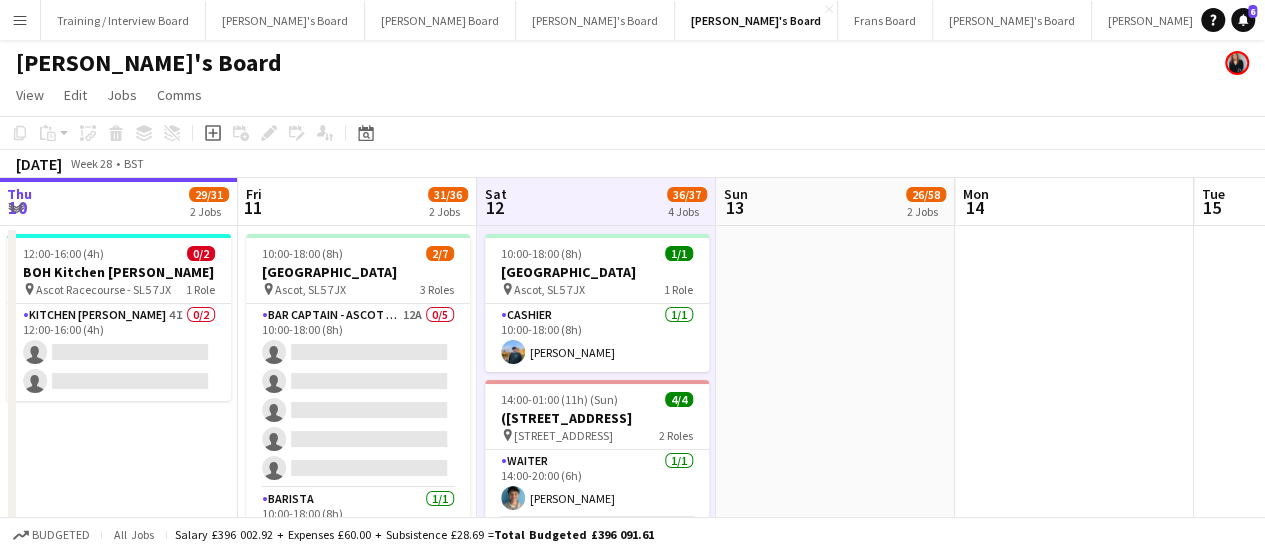 click on "Sun   13   26/58   2 Jobs" at bounding box center [835, 202] 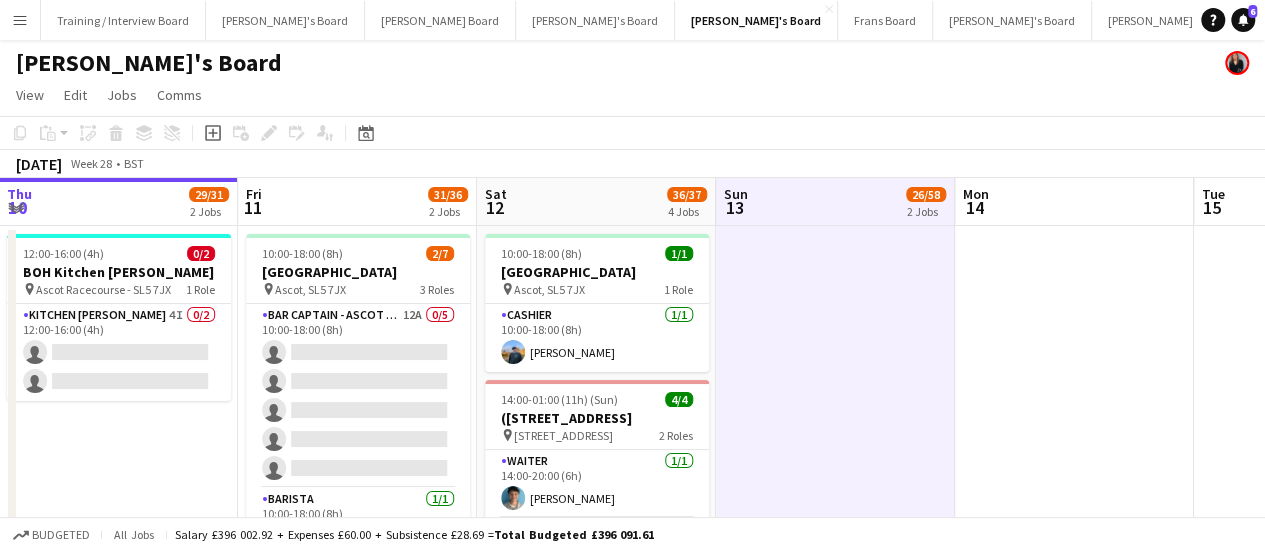 click on "12" at bounding box center [494, 207] 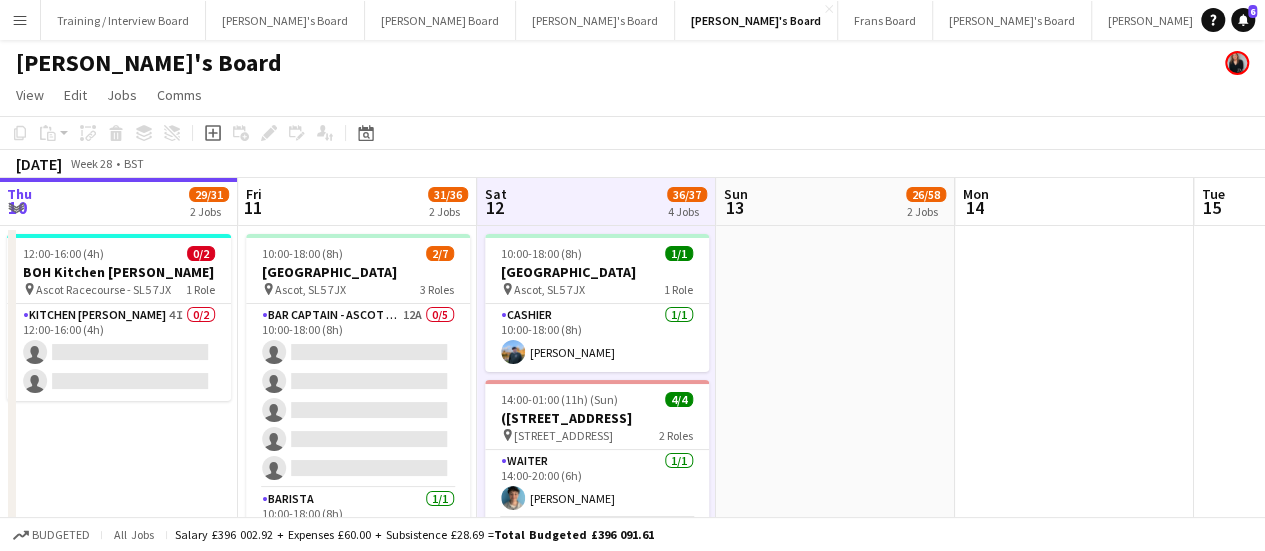 click at bounding box center [835, 1830] 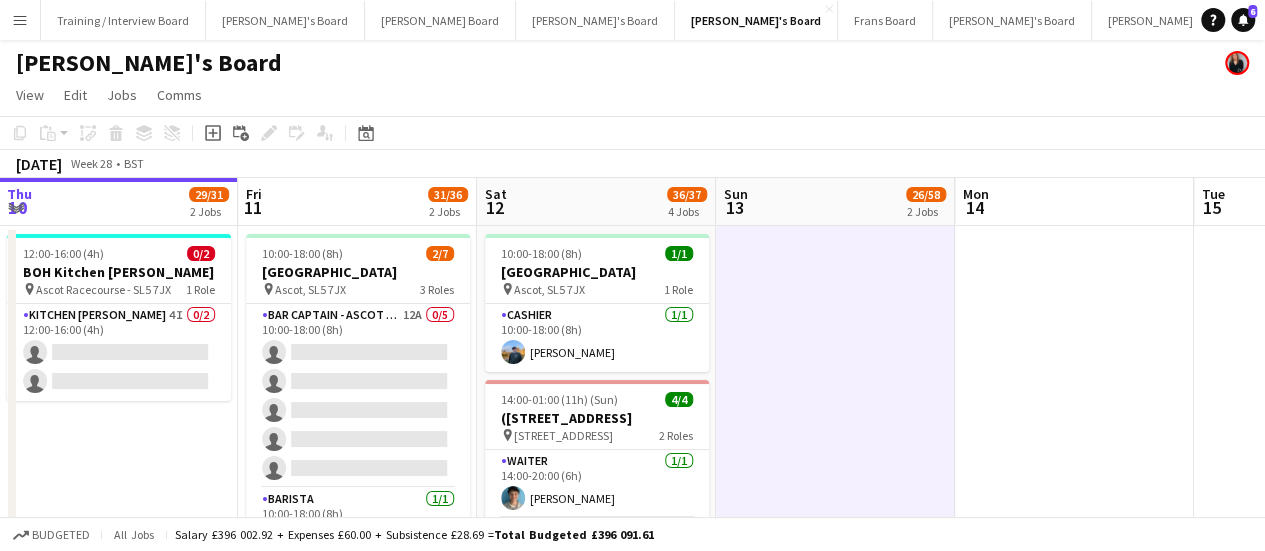 click on "10:00-18:00 (8h)    1/1   Ascot Racecourse
pin
Ascot, SL5 7JX   1 Role   Cashier    1/1   10:00-18:00 (8h)
Alex Griffin     14:00-01:00 (11h) (Sun)   4/4   (3) Eat The Street - Heathfield TN21 8QS
pin
Heathfield TN21 8QS   2 Roles   Waiter   1/1   14:00-20:00 (6h)
Elliot Knudsen  Waiter   3/3   16:30-01:00 (8h30m)
Georgia Thomas Alison Anderson Benjamen Clarke     14:30-18:30 (4h)    3/3   Hog Roast - Dorking
pin
Dorking - RH5 4RP    2 Roles   BAR STAFF   1/1   14:30-18:30 (4h)
Charlie Johnson  Waiter   2/2   14:30-18:30 (4h)
Samantha Harden Heather Burt" at bounding box center [596, 1830] 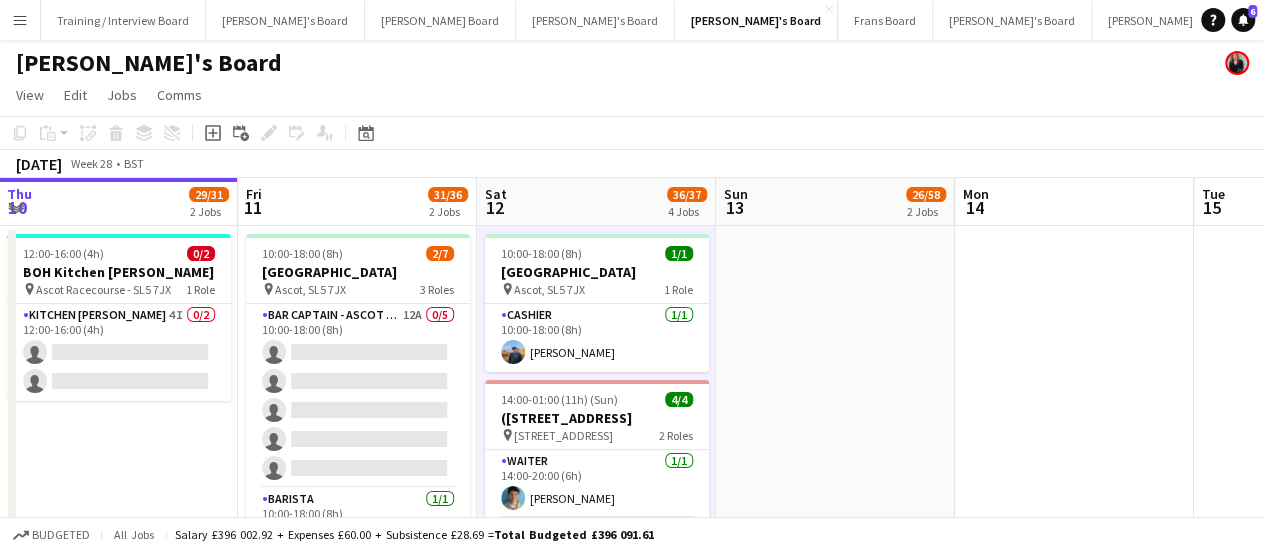 click at bounding box center [835, 1830] 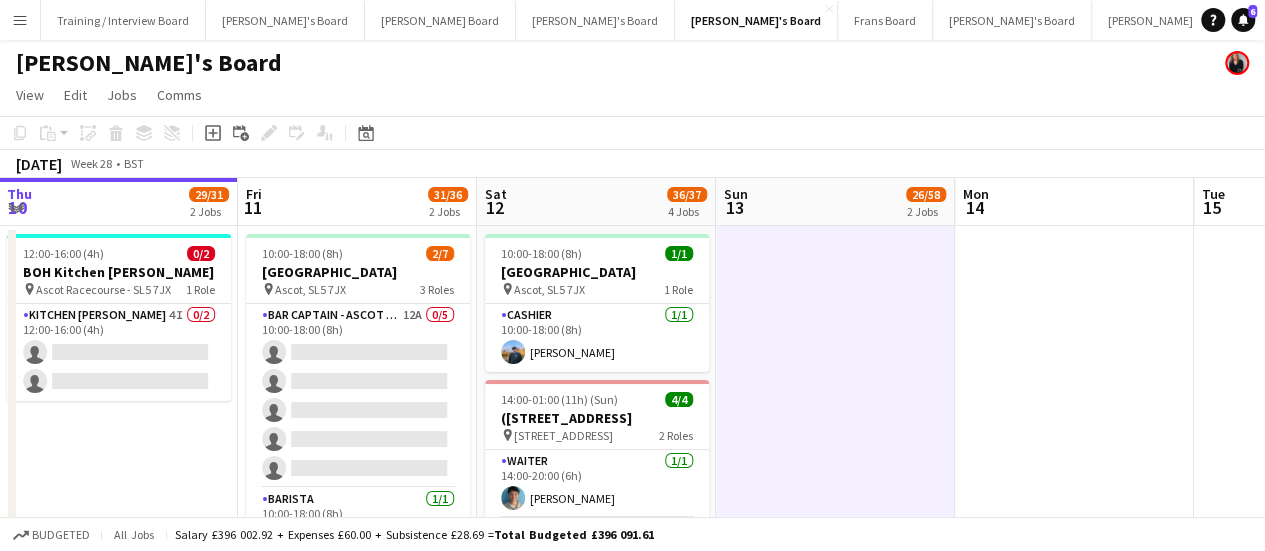 click on "10:00-18:00 (8h)    1/1   Ascot Racecourse
pin
Ascot, SL5 7JX   1 Role   Cashier    1/1   10:00-18:00 (8h)
Alex Griffin     14:00-01:00 (11h) (Sun)   4/4   (3) Eat The Street - Heathfield TN21 8QS
pin
Heathfield TN21 8QS   2 Roles   Waiter   1/1   14:00-20:00 (6h)
Elliot Knudsen  Waiter   3/3   16:30-01:00 (8h30m)
Georgia Thomas Alison Anderson Benjamen Clarke     14:30-18:30 (4h)    3/3   Hog Roast - Dorking
pin
Dorking - RH5 4RP    2 Roles   BAR STAFF   1/1   14:30-18:30 (4h)
Charlie Johnson  Waiter   2/2   14:30-18:30 (4h)
Samantha Harden Heather Burt" at bounding box center [596, 1830] 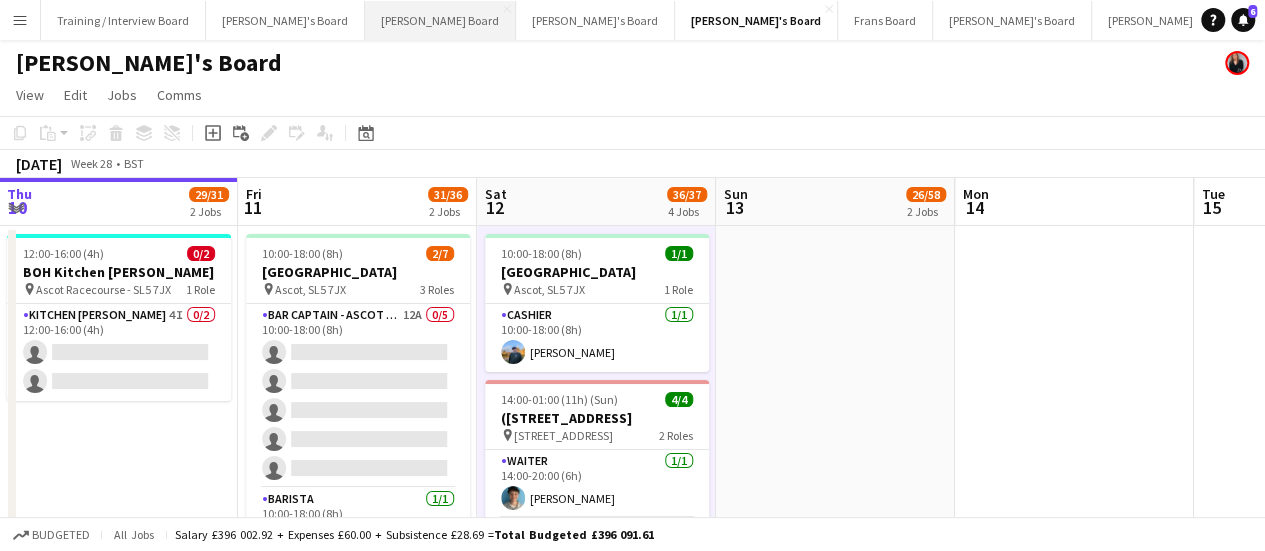 click on "Dean's Board
Close" at bounding box center (440, 20) 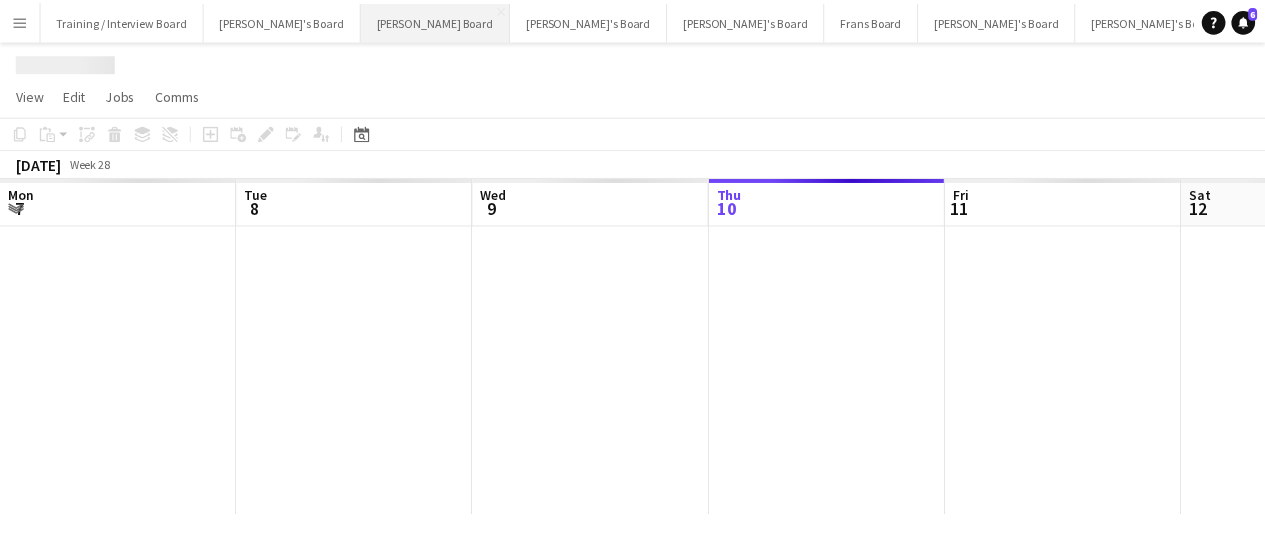 scroll, scrollTop: 0, scrollLeft: 478, axis: horizontal 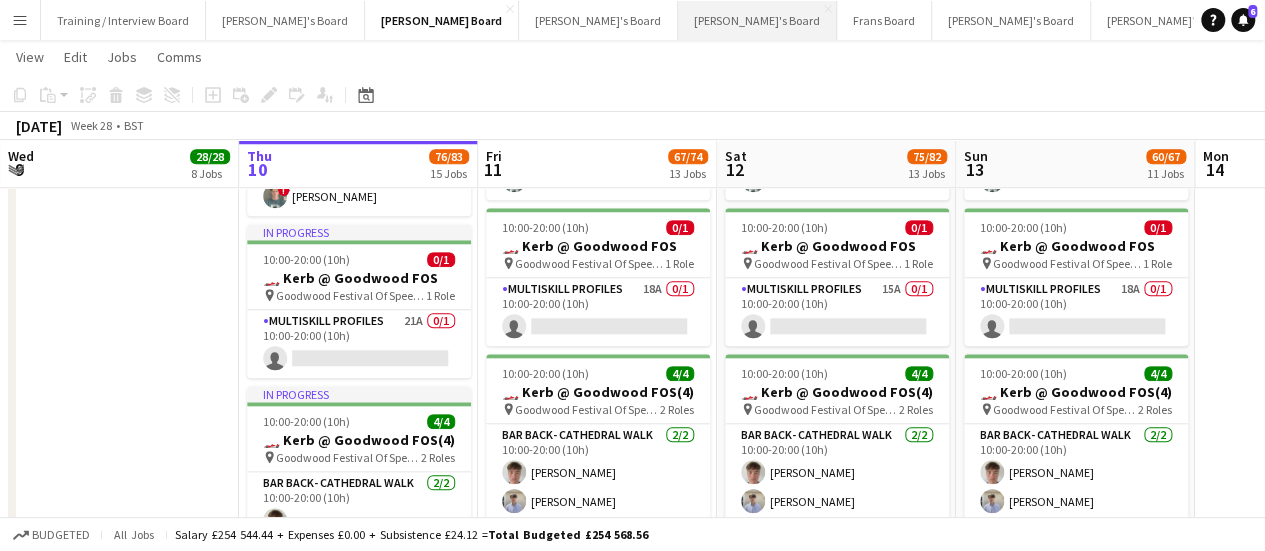 click on "Caitlin's Board
Close" at bounding box center [757, 20] 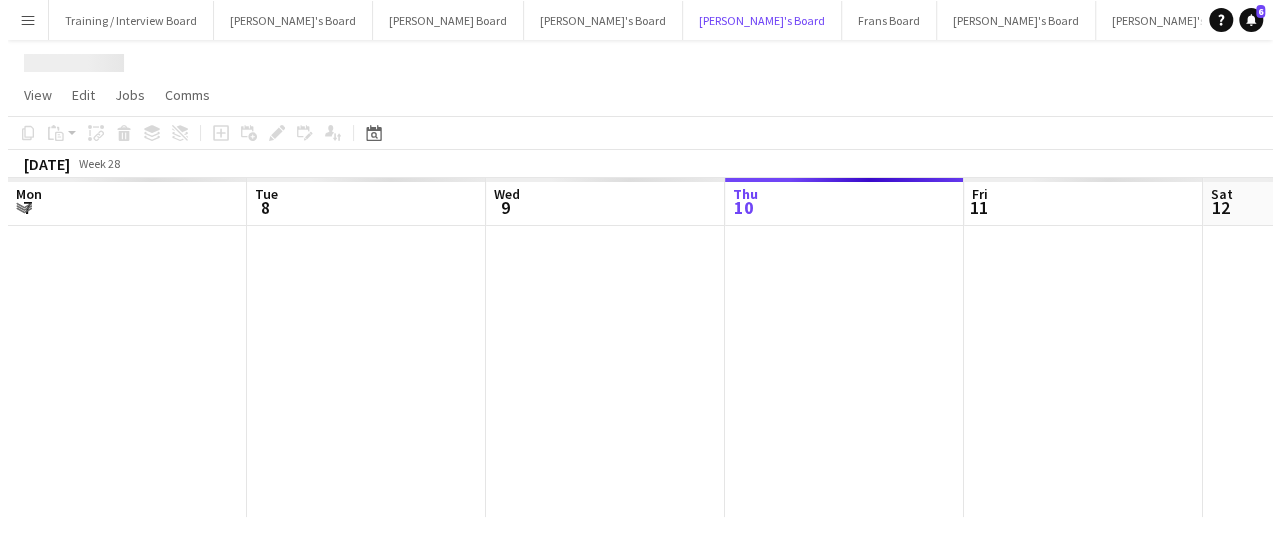 scroll, scrollTop: 0, scrollLeft: 0, axis: both 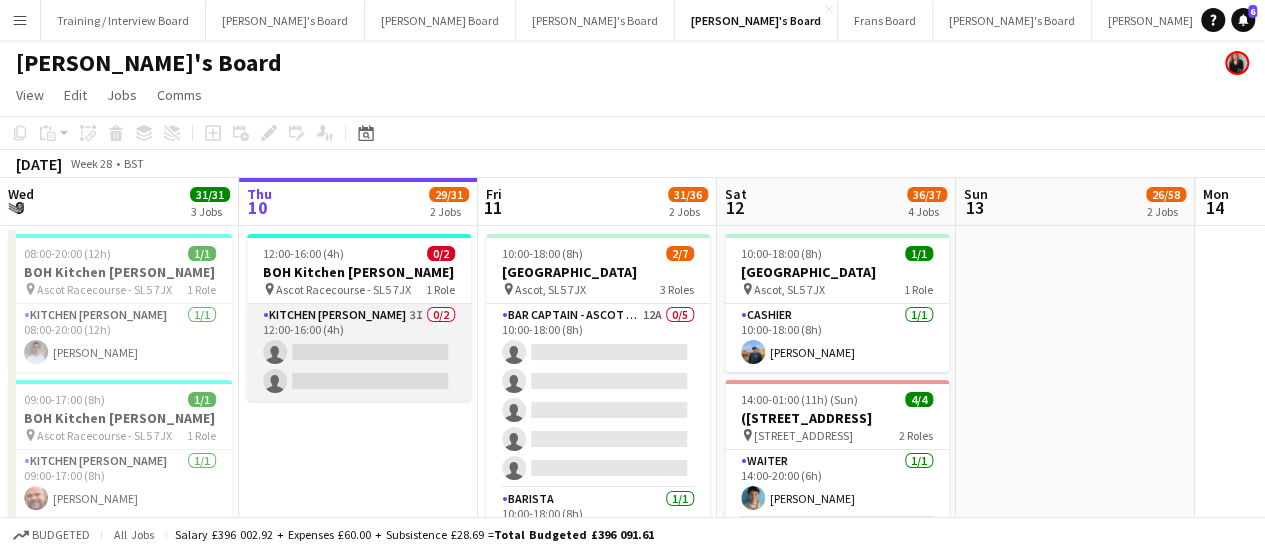 click on "Kitchen Porter   3I   0/2   12:00-16:00 (4h)
single-neutral-actions
single-neutral-actions" at bounding box center [359, 352] 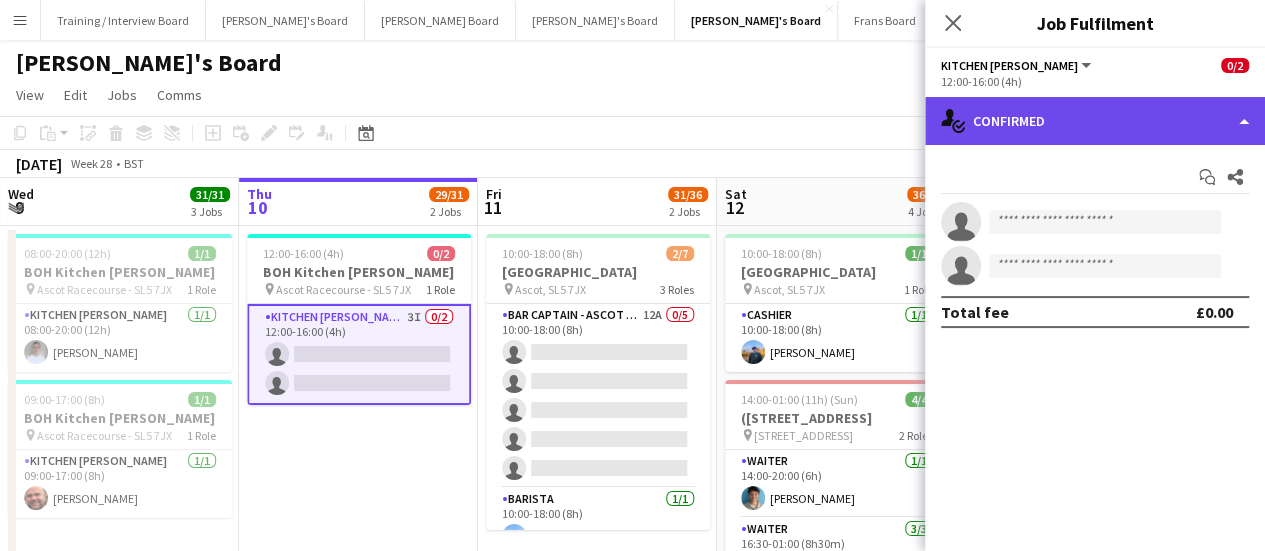 click on "single-neutral-actions-check-2
Confirmed" 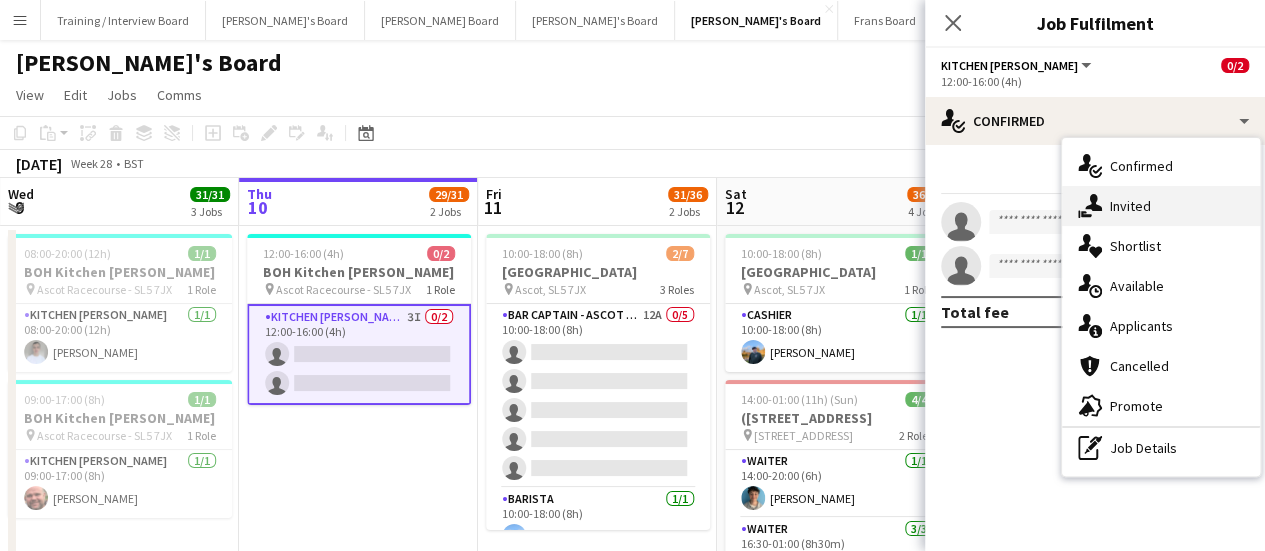 click on "single-neutral-actions-share-1
Invited" at bounding box center [1161, 206] 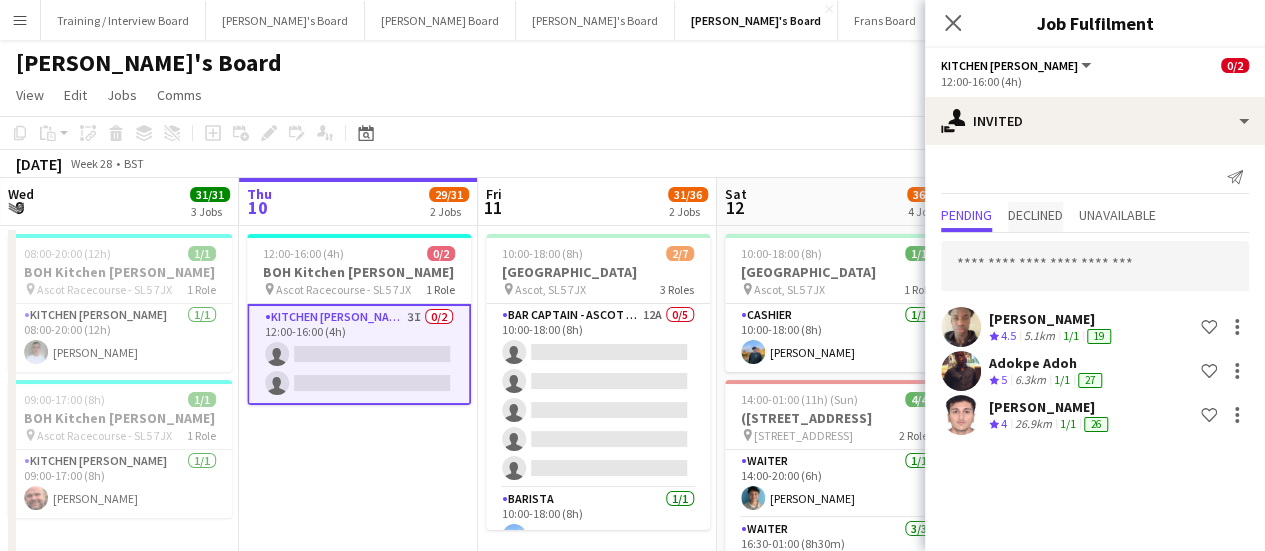 click on "Declined" at bounding box center [1035, 215] 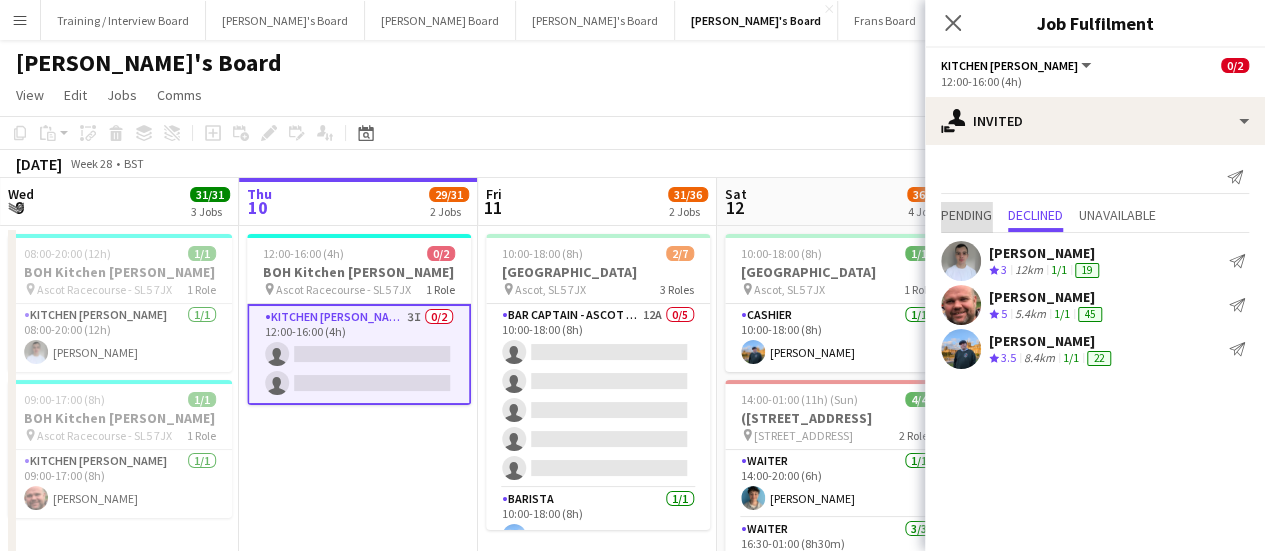 click on "Pending" at bounding box center (966, 215) 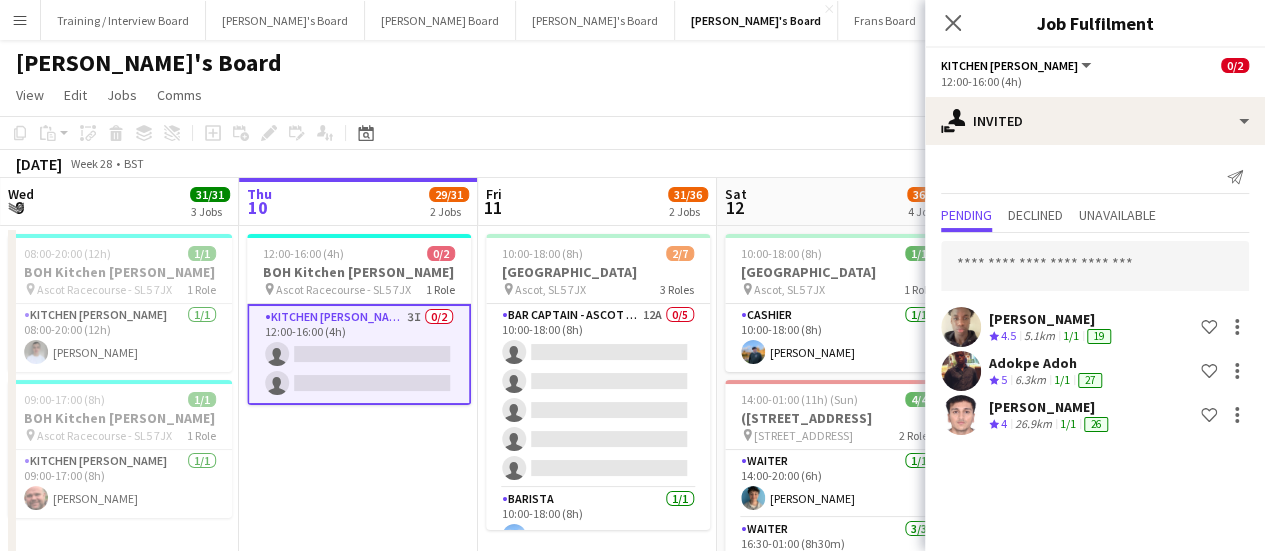 click on "Kitchen Porter   3I   0/2   12:00-16:00 (4h)
single-neutral-actions
single-neutral-actions" at bounding box center [359, 354] 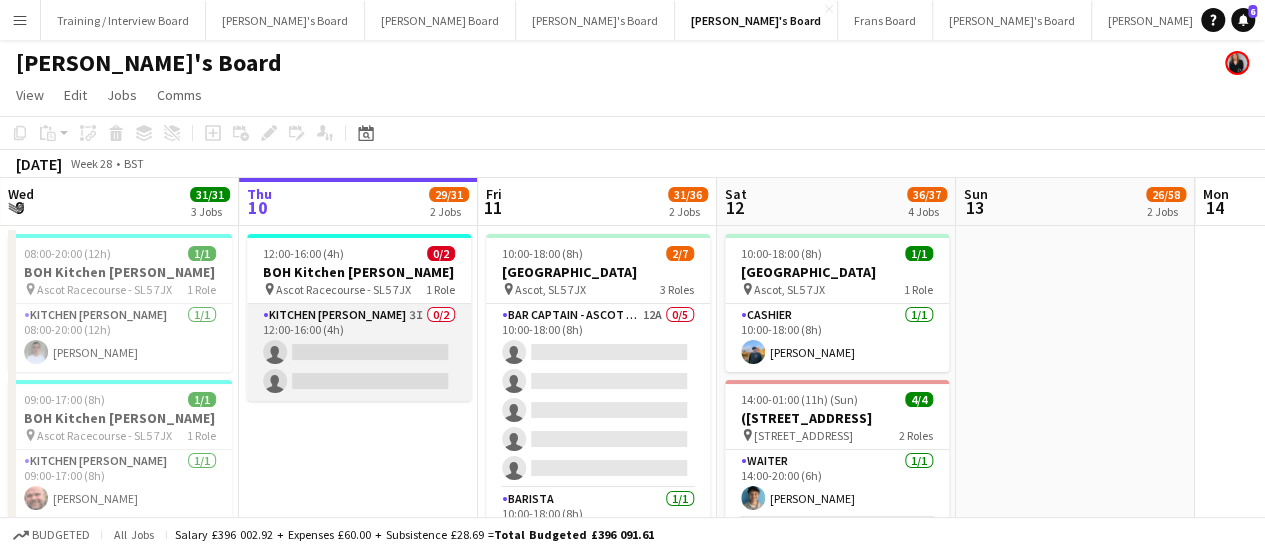 click on "Kitchen Porter   3I   0/2   12:00-16:00 (4h)
single-neutral-actions
single-neutral-actions" at bounding box center [359, 352] 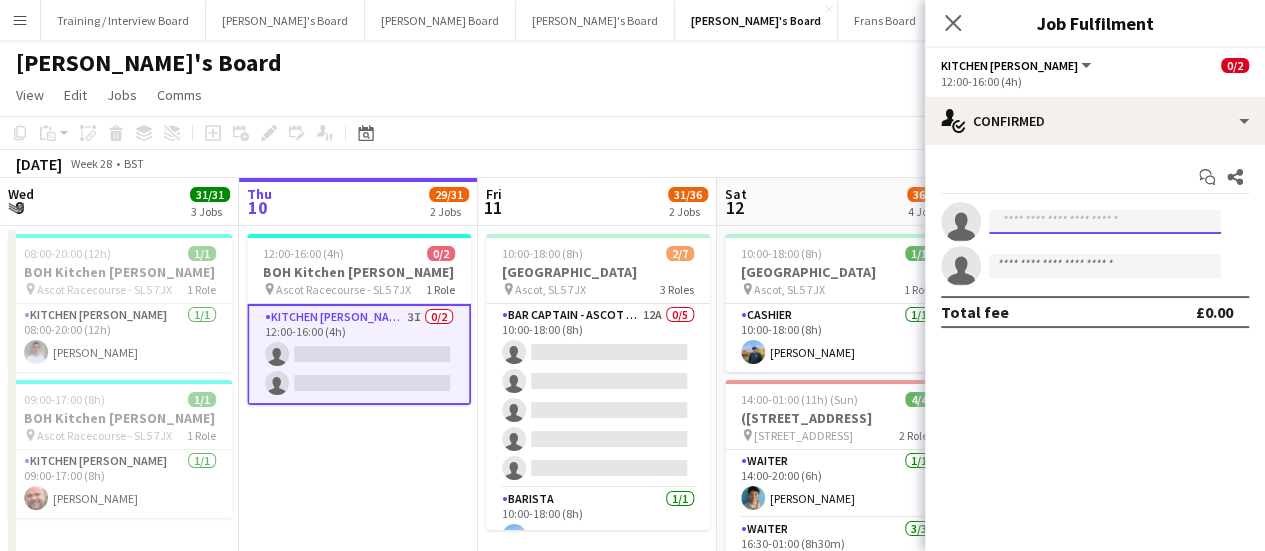 click at bounding box center (1105, 222) 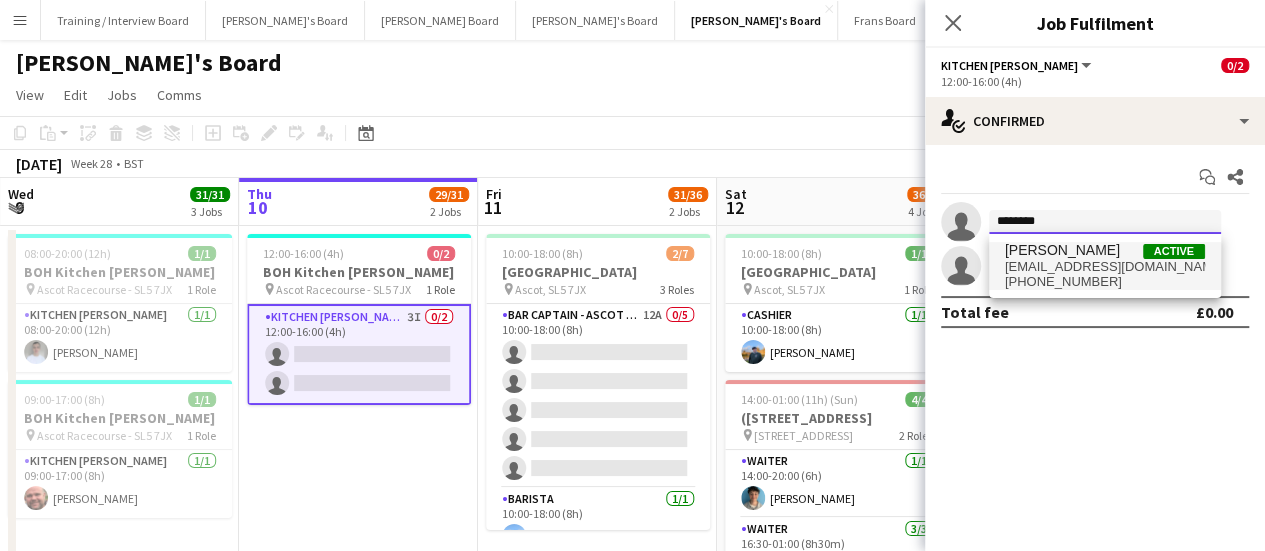type on "********" 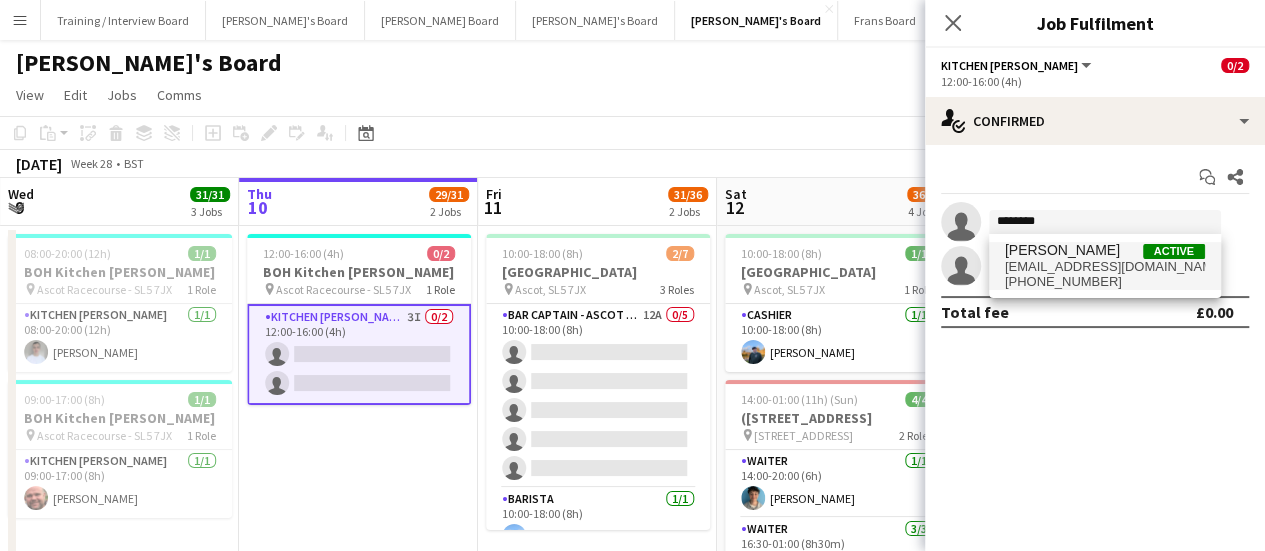 click on "oadoh11@gmail.com" at bounding box center [1105, 267] 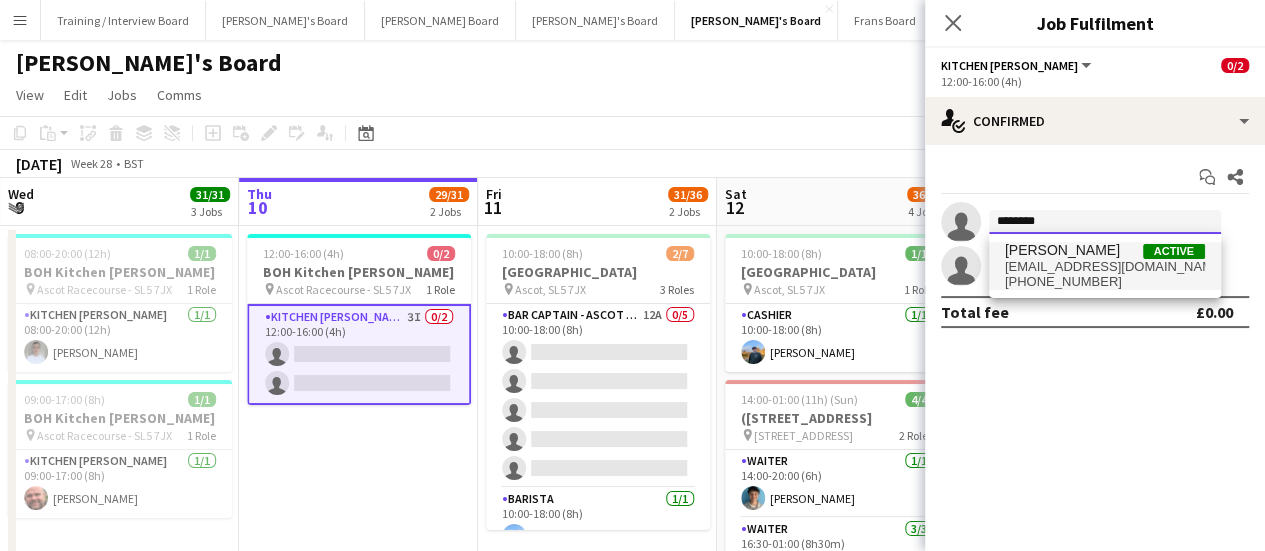 type 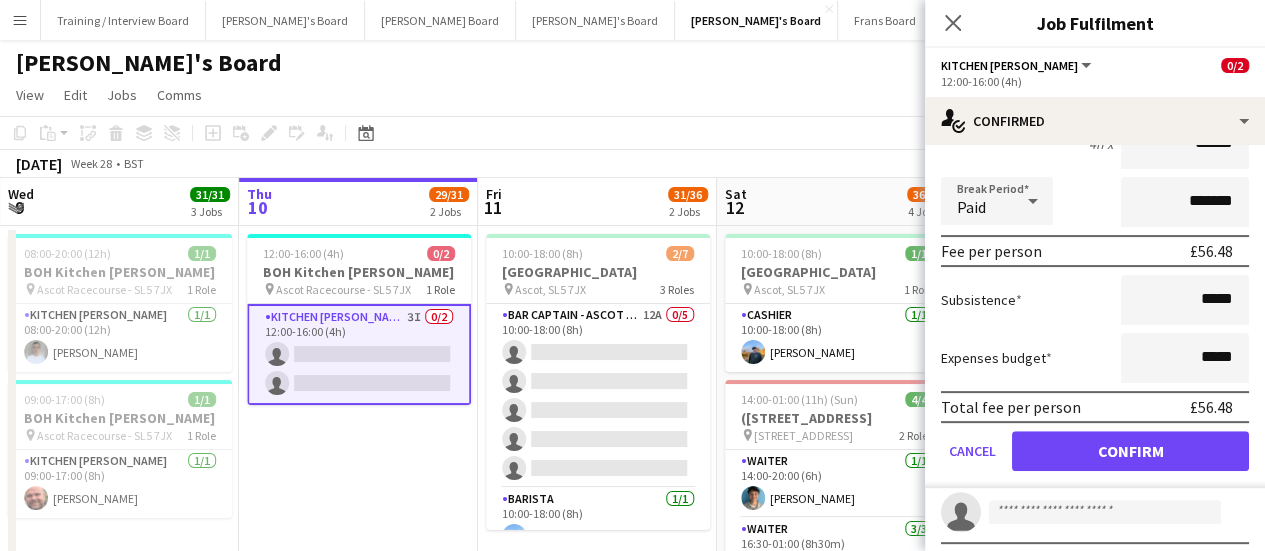 scroll, scrollTop: 246, scrollLeft: 0, axis: vertical 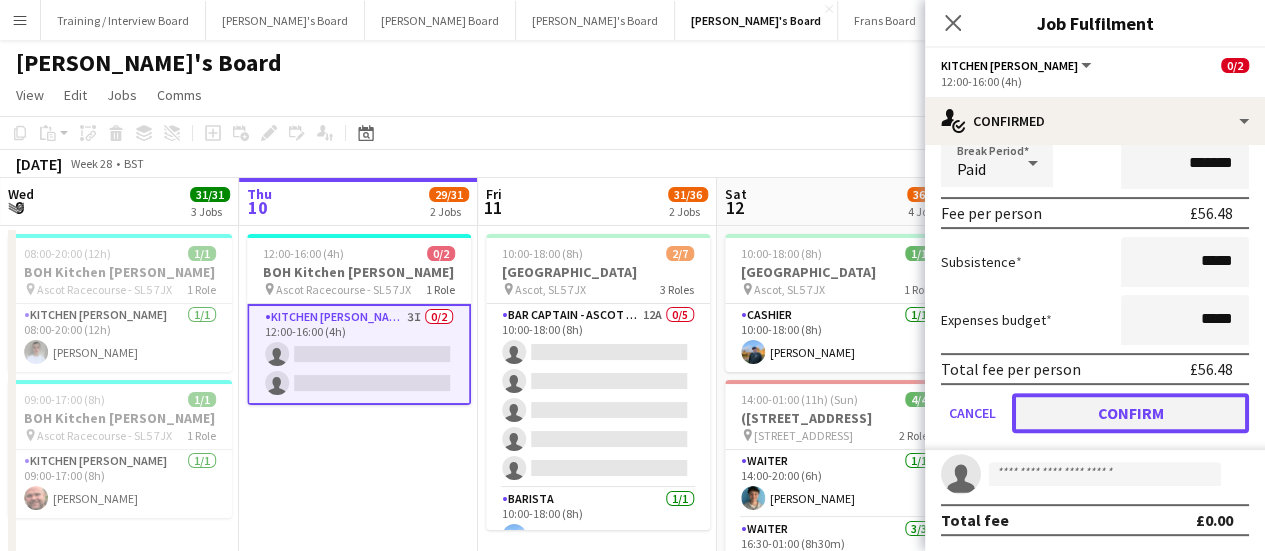 click on "Confirm" at bounding box center [1130, 413] 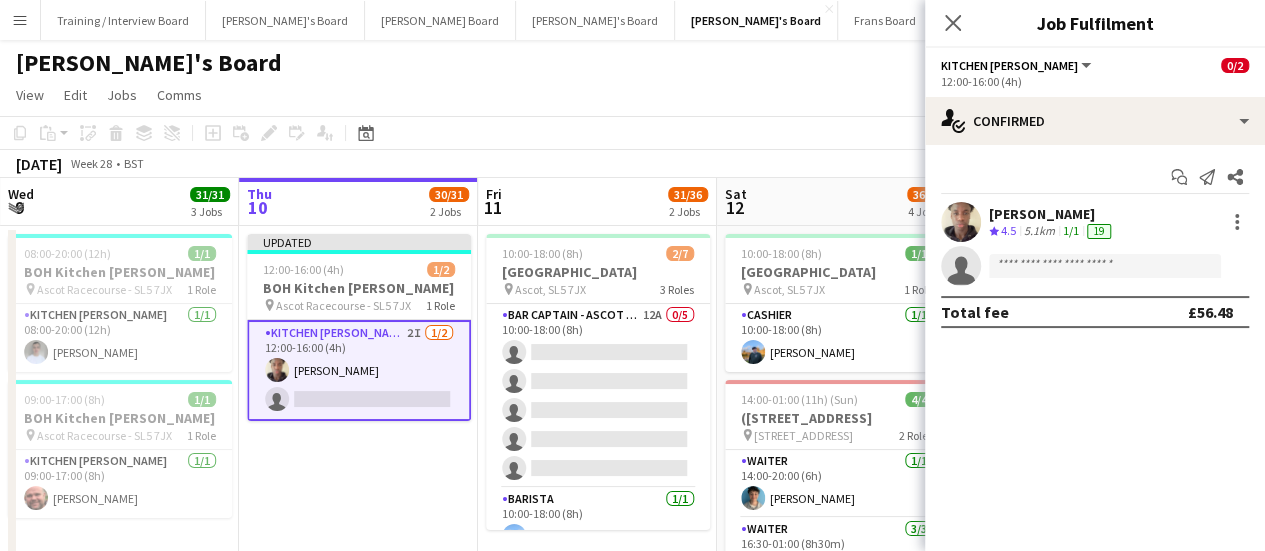scroll, scrollTop: 0, scrollLeft: 0, axis: both 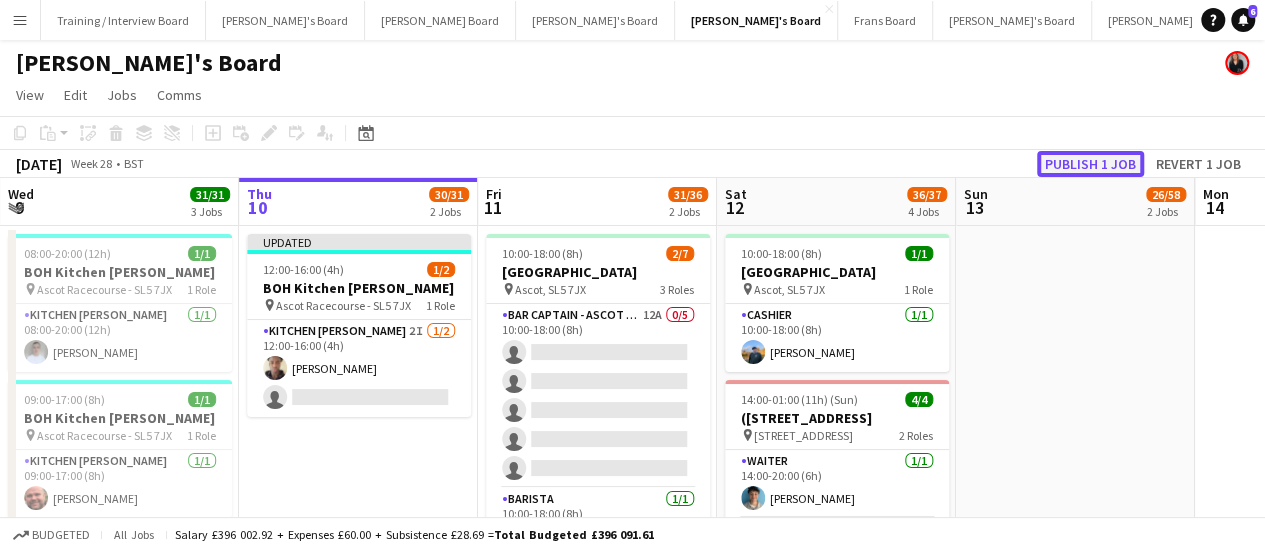 click on "Publish 1 job" 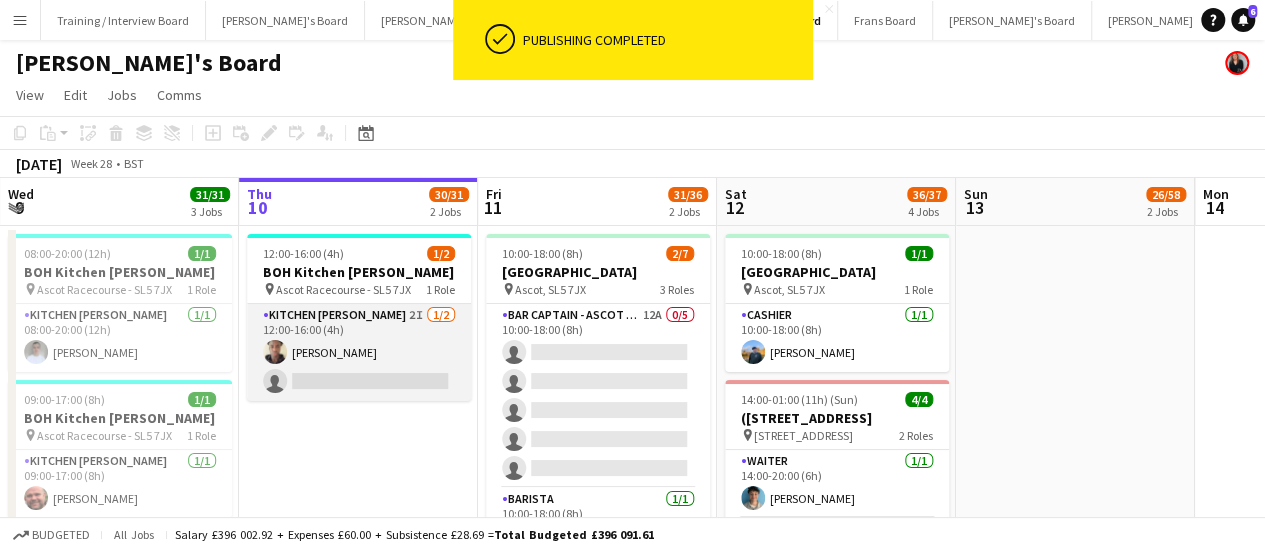 click on "Kitchen Porter   2I   1/2   12:00-16:00 (4h)
Oji Adoh
single-neutral-actions" at bounding box center [359, 352] 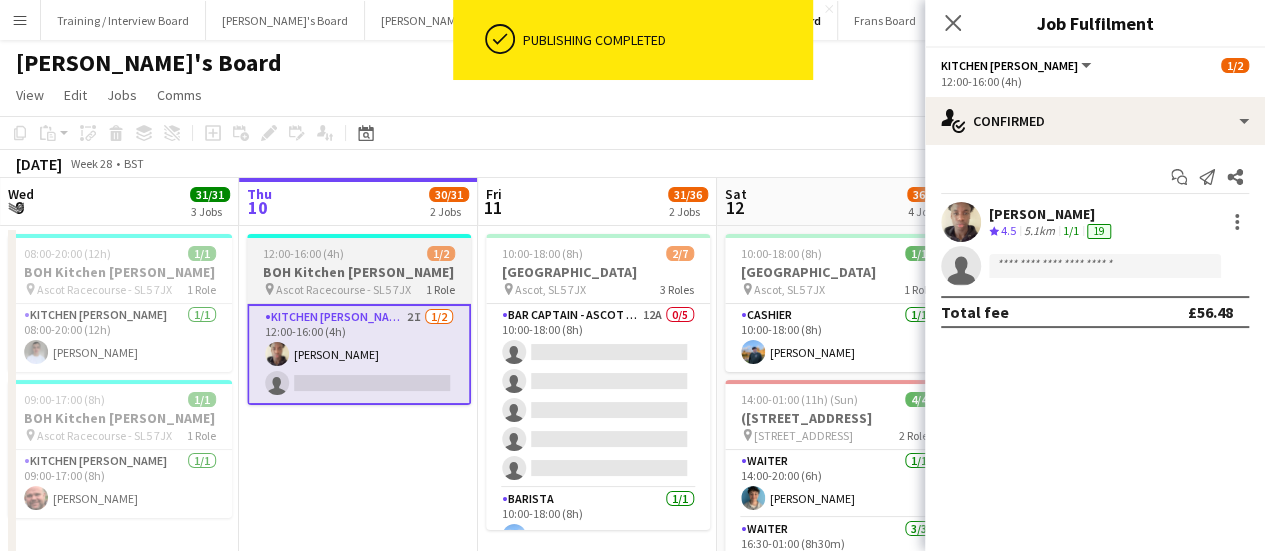 click on "BOH Kitchen Porter" at bounding box center (359, 272) 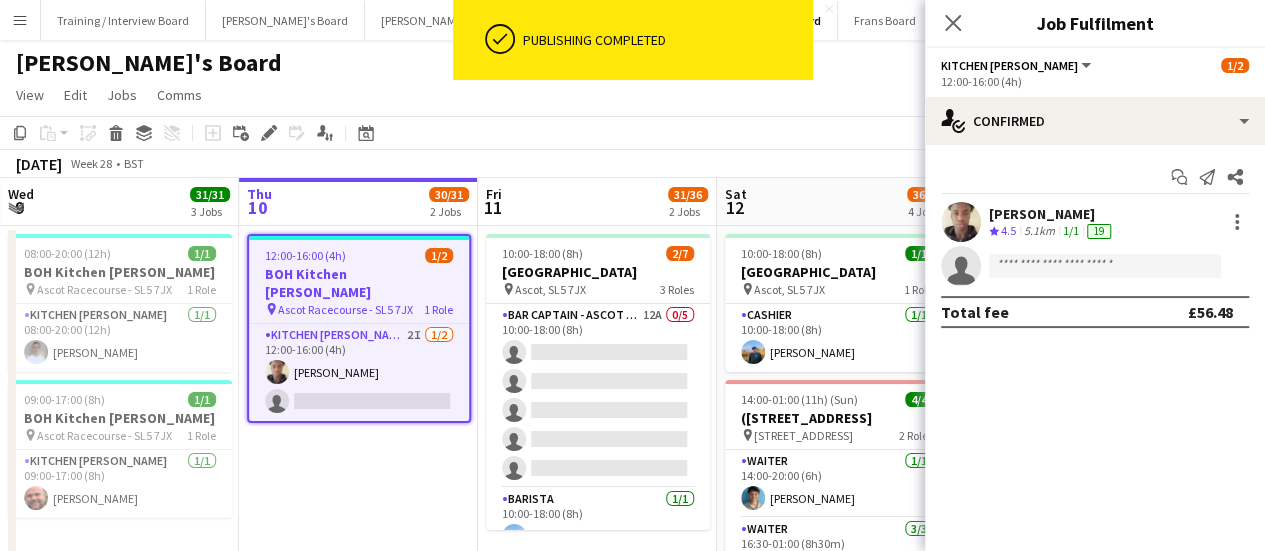click on "12:00-16:00 (4h)    1/2   BOH Kitchen Porter
pin
Ascot Racecourse - SL5 7JX   1 Role   Kitchen Porter   2I   1/2   12:00-16:00 (4h)
Oji Adoh
single-neutral-actions" at bounding box center [358, 588] 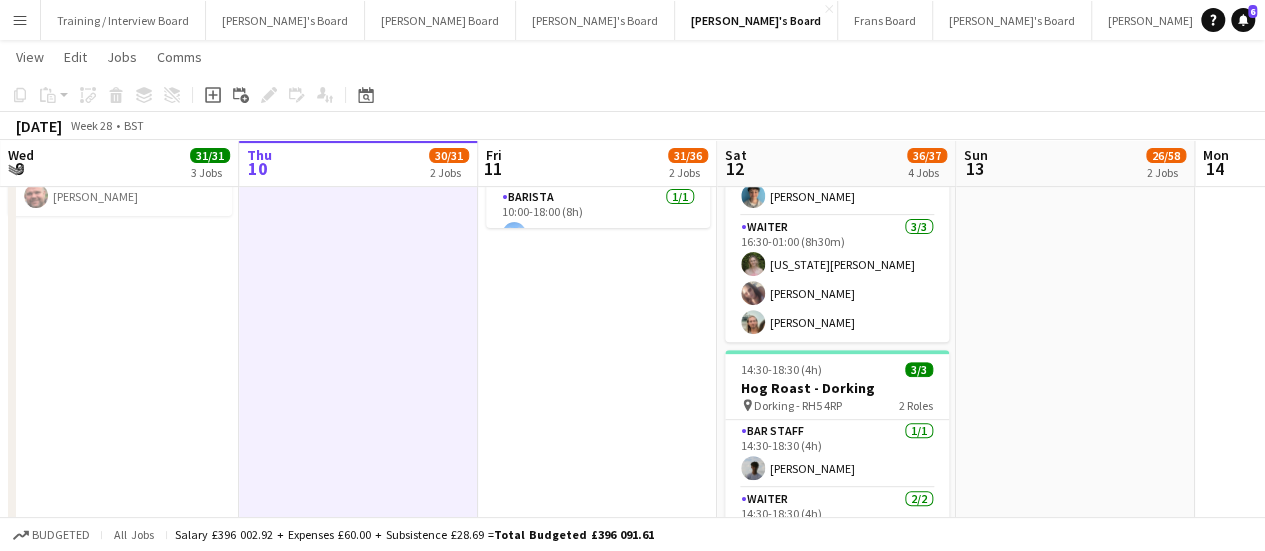 scroll, scrollTop: 0, scrollLeft: 0, axis: both 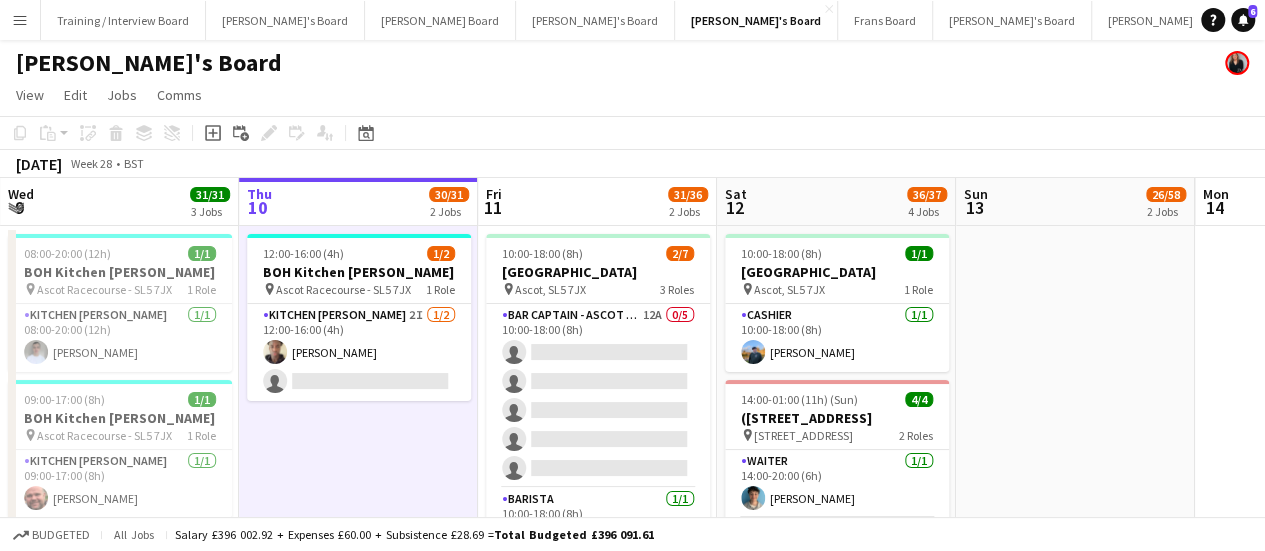 drag, startPoint x: 358, startPoint y: 453, endPoint x: 573, endPoint y: 459, distance: 215.08371 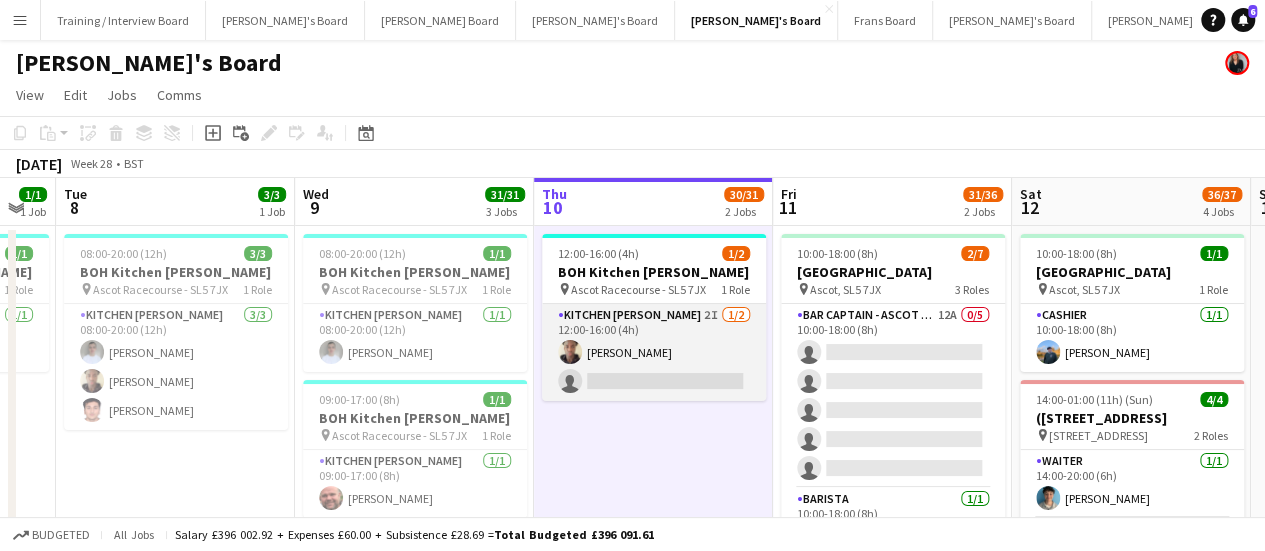 click on "Kitchen Porter   2I   1/2   12:00-16:00 (4h)
Oji Adoh
single-neutral-actions" at bounding box center (654, 352) 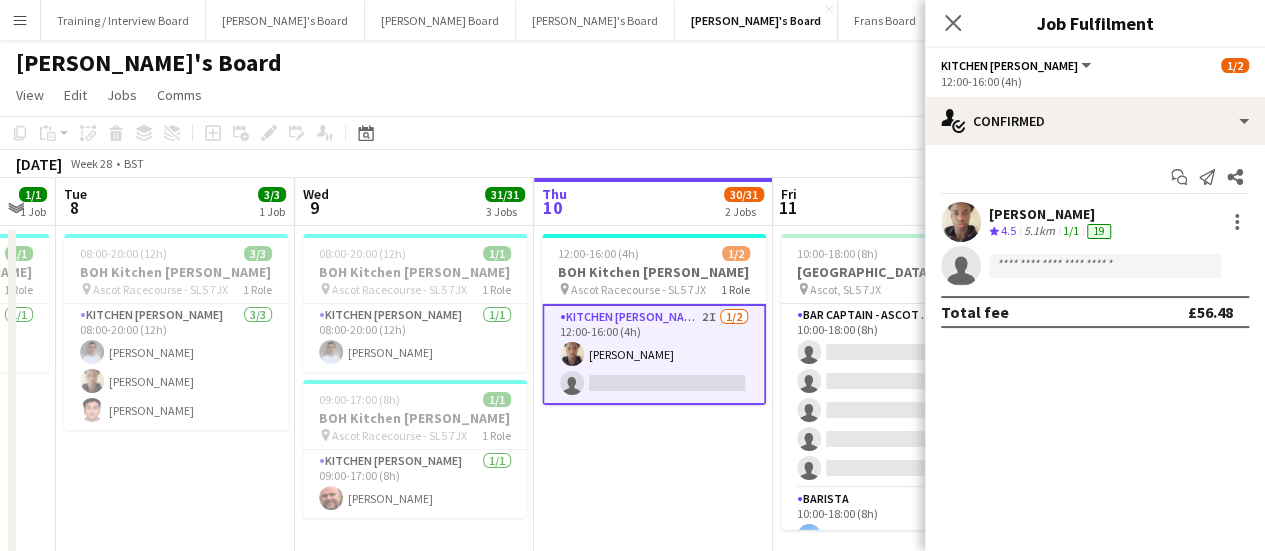 click on "Oji Adoh" at bounding box center [1052, 214] 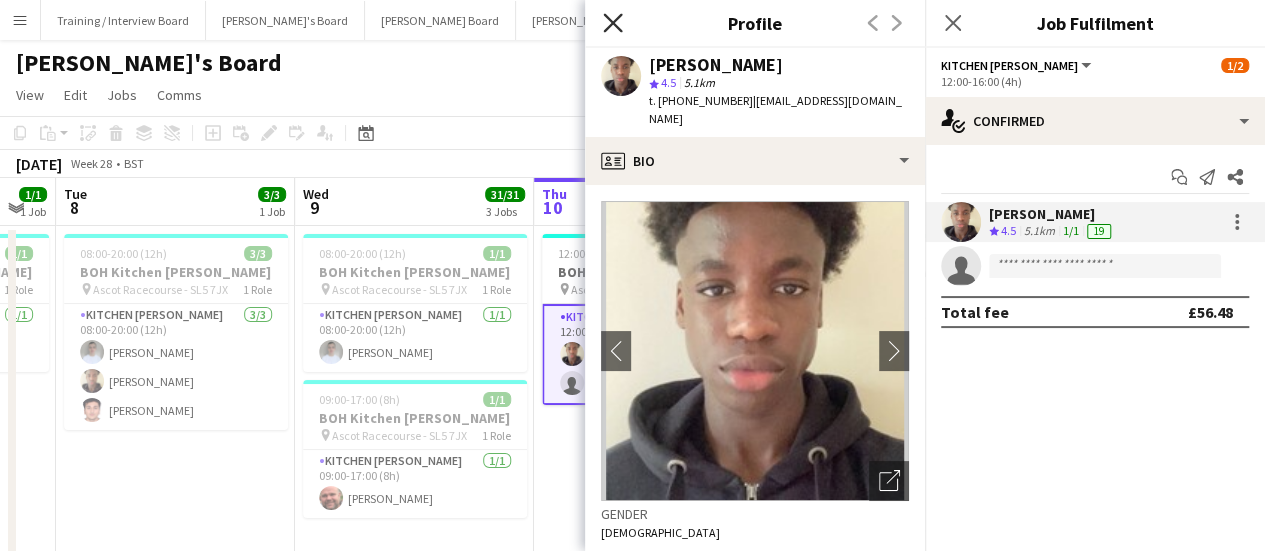 click on "Close pop-in" 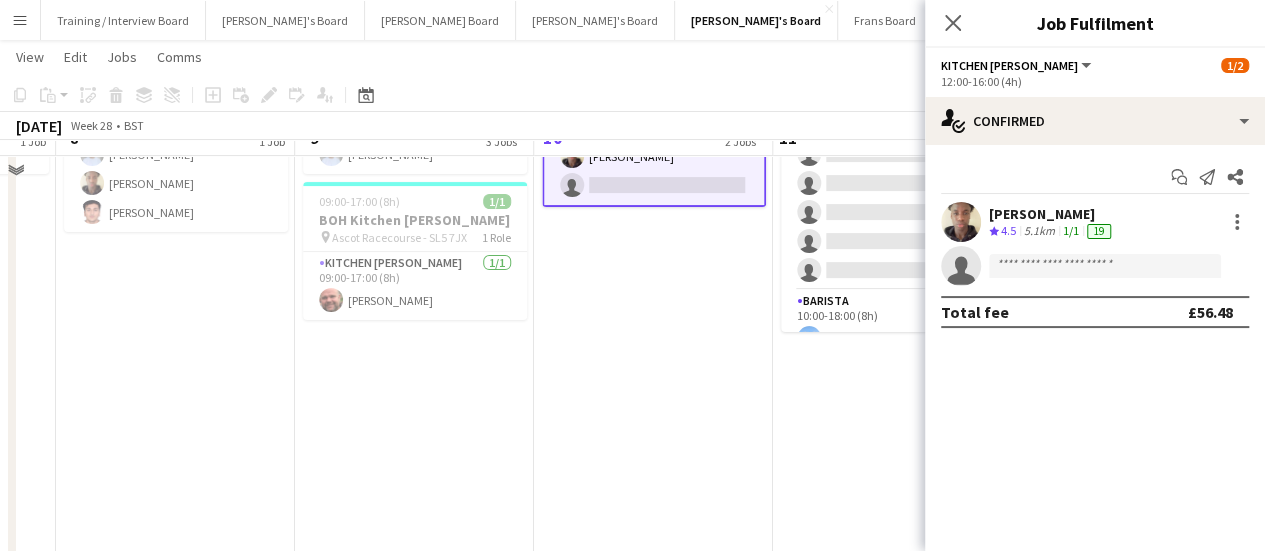 scroll, scrollTop: 100, scrollLeft: 0, axis: vertical 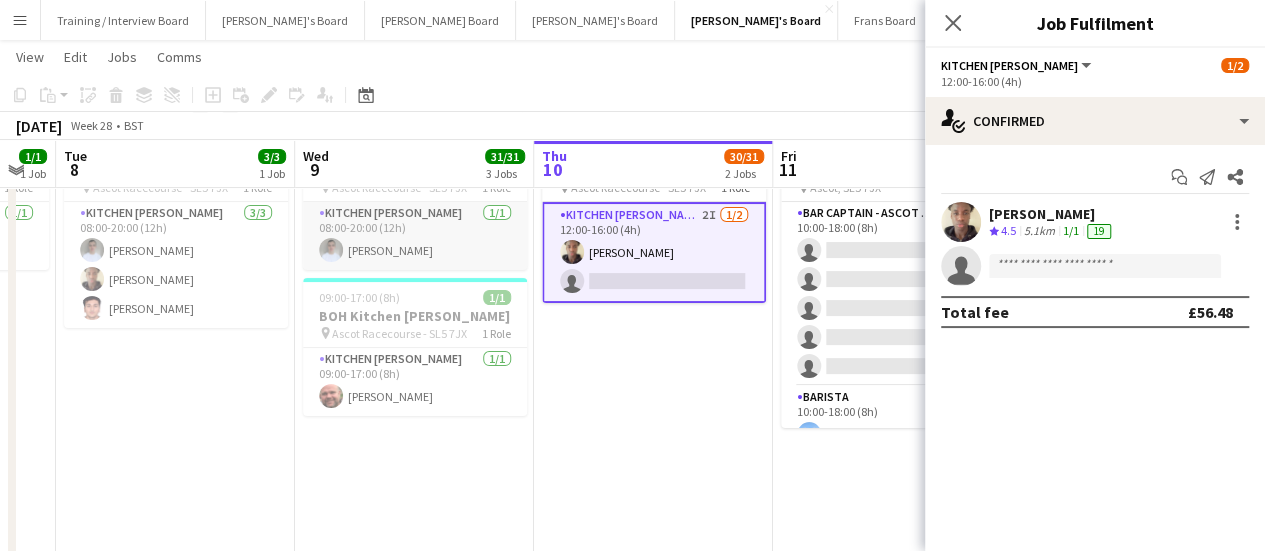 click on "Kitchen Porter   1/1   08:00-20:00 (12h)
Connor Upton" at bounding box center [415, 236] 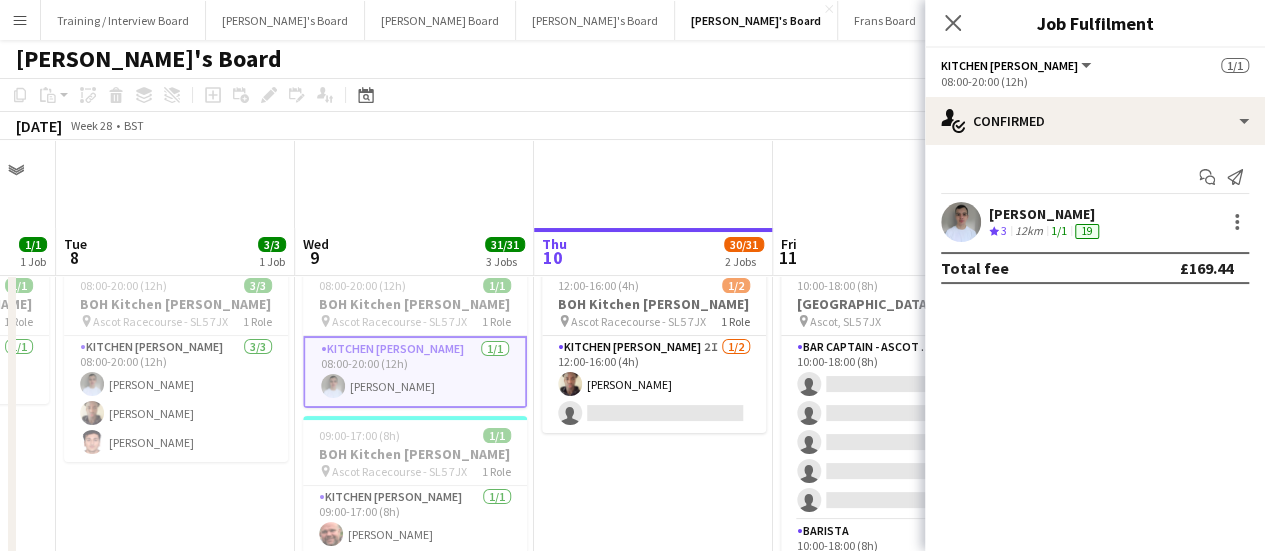scroll, scrollTop: 0, scrollLeft: 0, axis: both 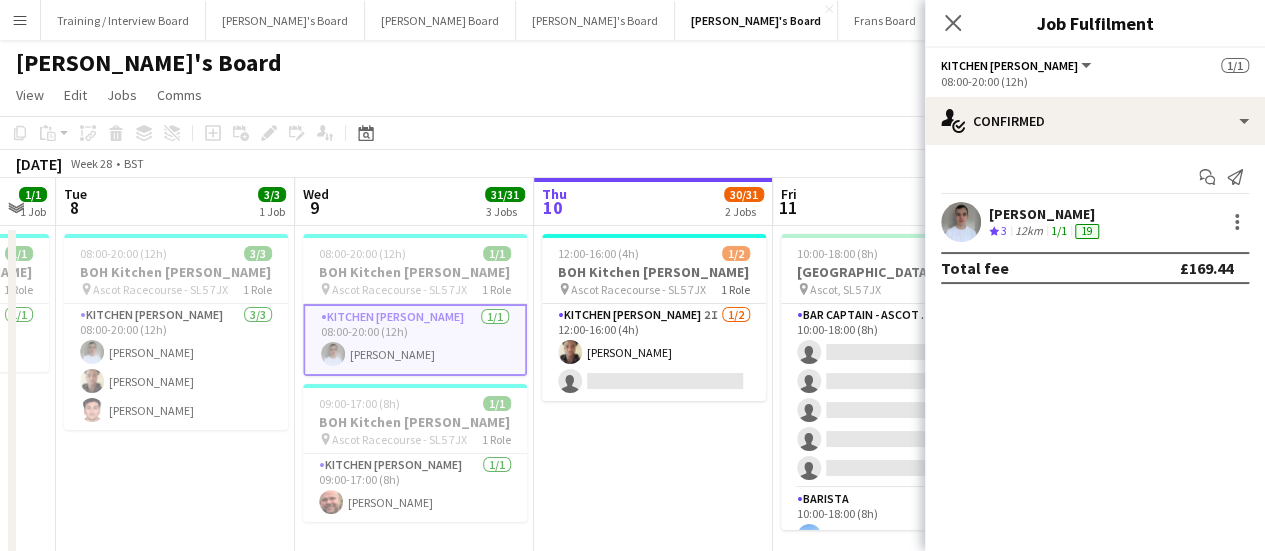 click on "July 2025   Week 28
•   BST" 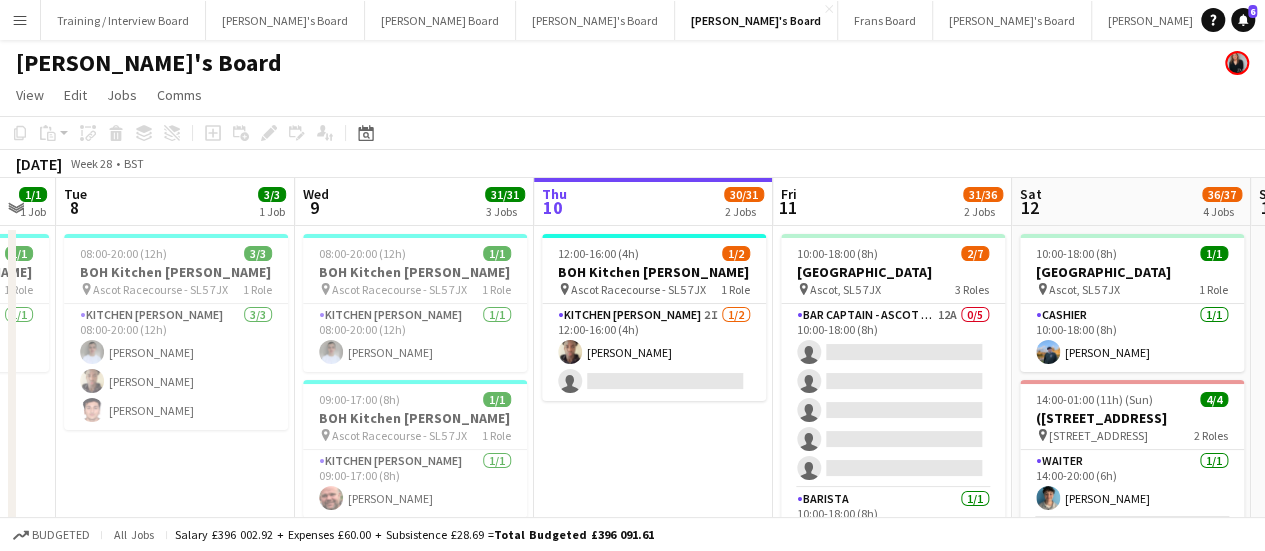 scroll, scrollTop: 0, scrollLeft: 720, axis: horizontal 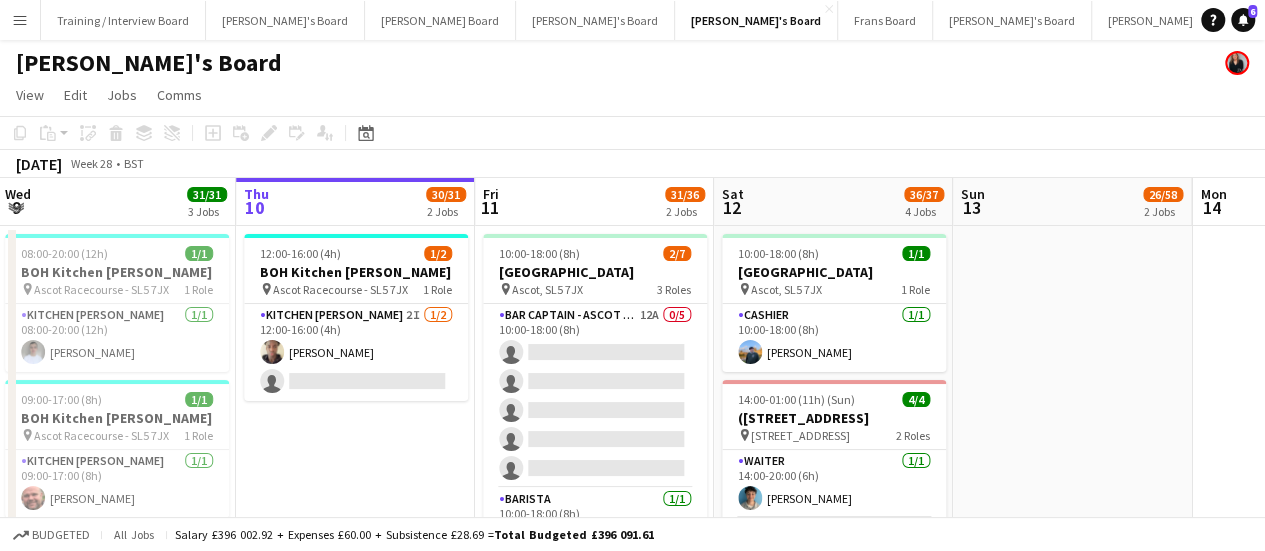 drag, startPoint x: 908, startPoint y: 359, endPoint x: 708, endPoint y: 353, distance: 200.08998 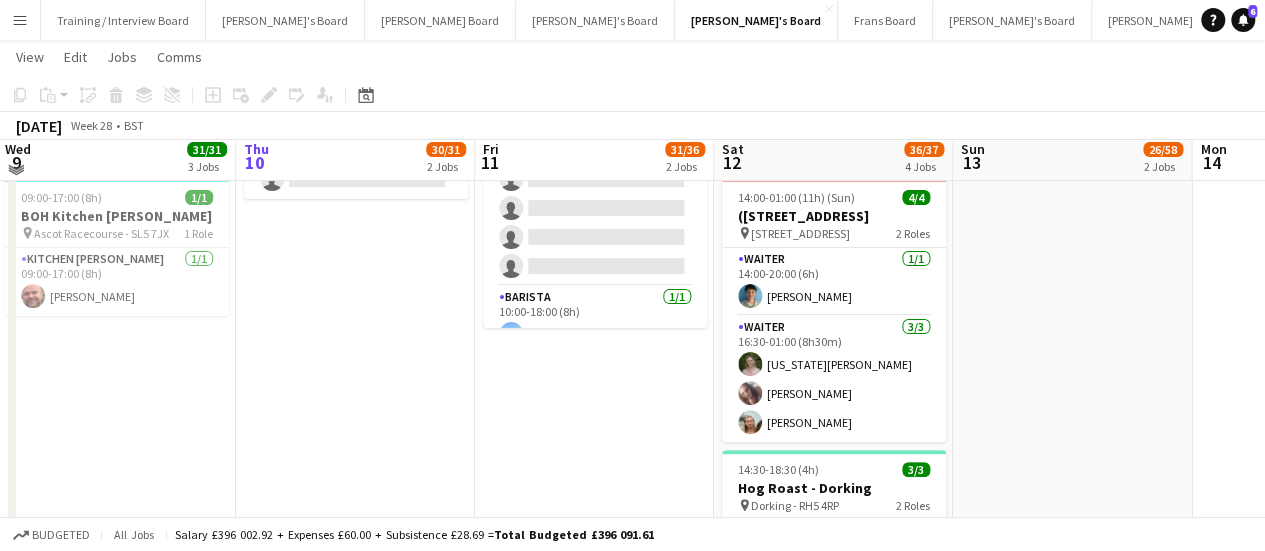 scroll, scrollTop: 100, scrollLeft: 0, axis: vertical 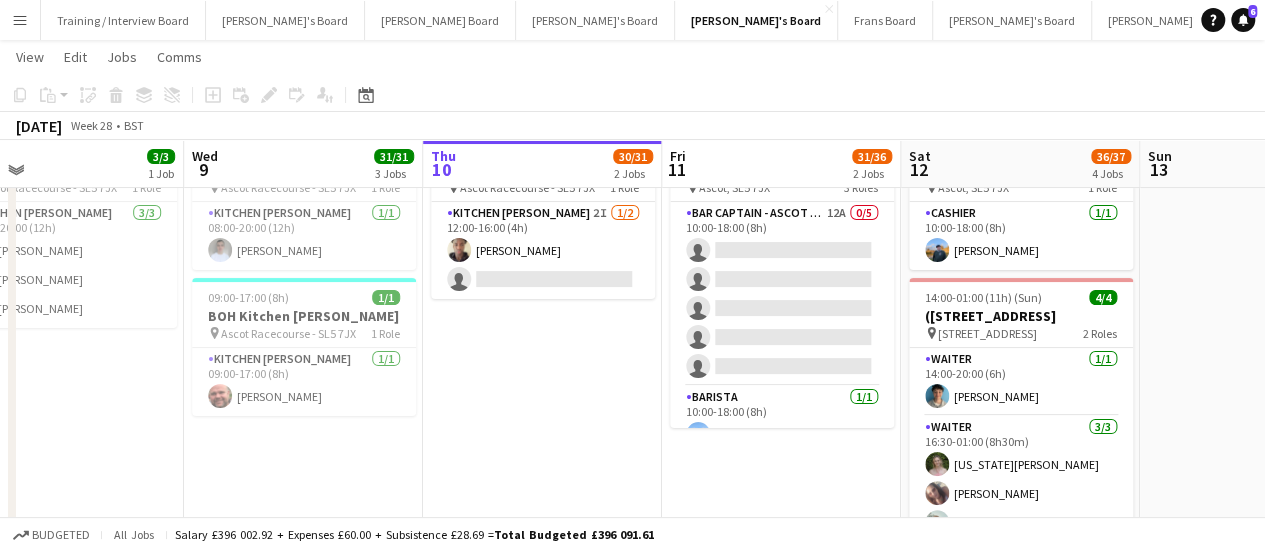 drag, startPoint x: 354, startPoint y: 405, endPoint x: 541, endPoint y: 412, distance: 187.13097 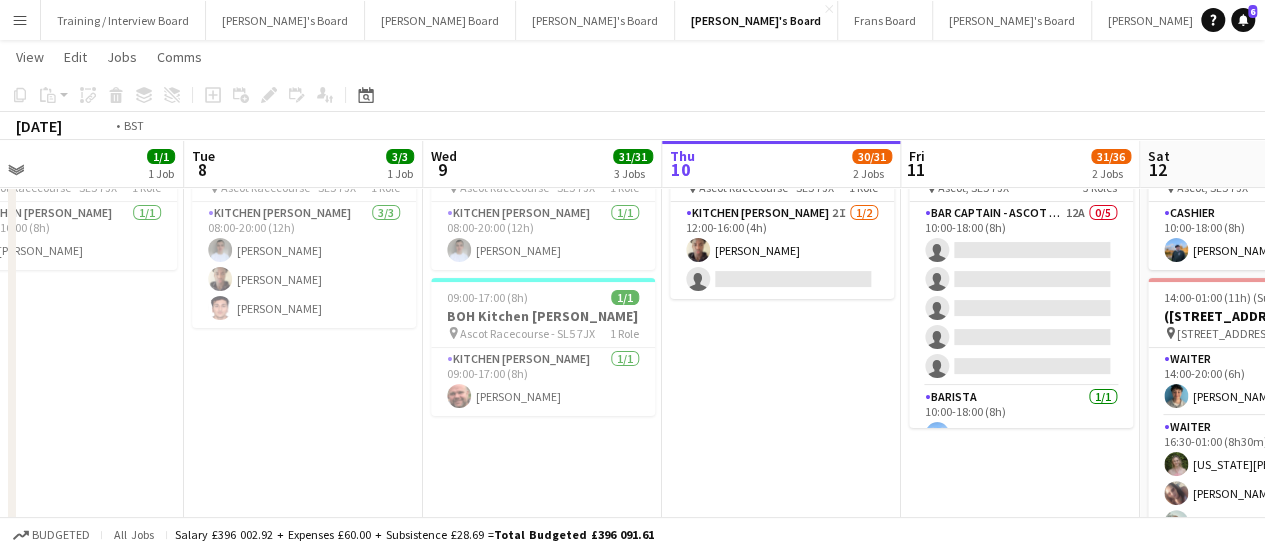 drag, startPoint x: 364, startPoint y: 412, endPoint x: 831, endPoint y: 462, distance: 469.66904 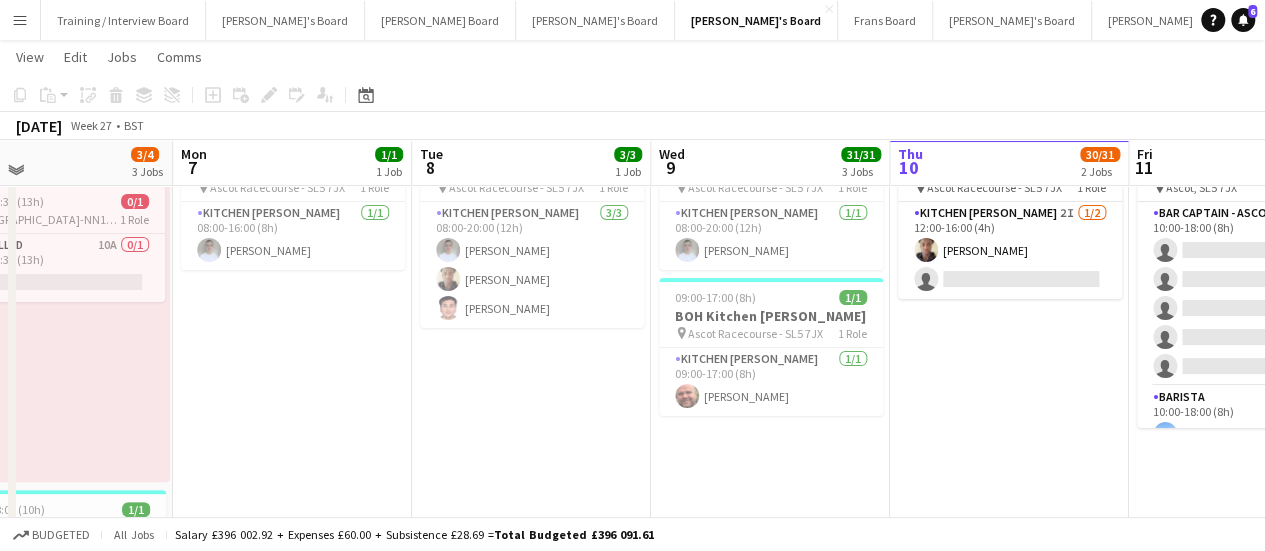 scroll, scrollTop: 0, scrollLeft: 0, axis: both 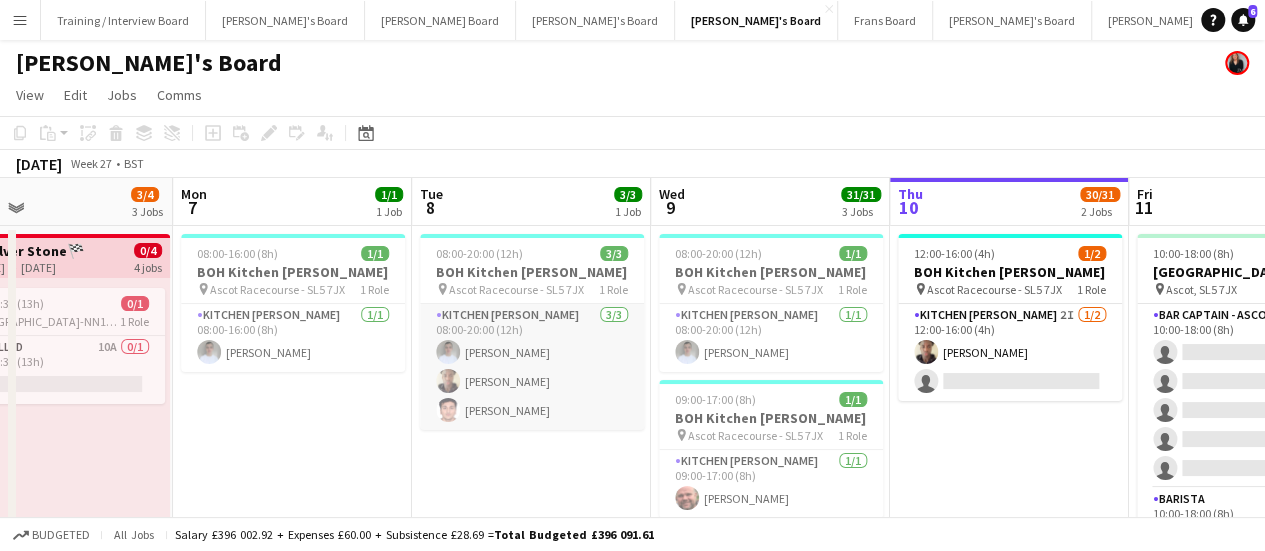click on "Kitchen Porter   3/3   08:00-20:00 (12h)
Connor Upton Oji Adoh Prakhar kirsali" at bounding box center [532, 367] 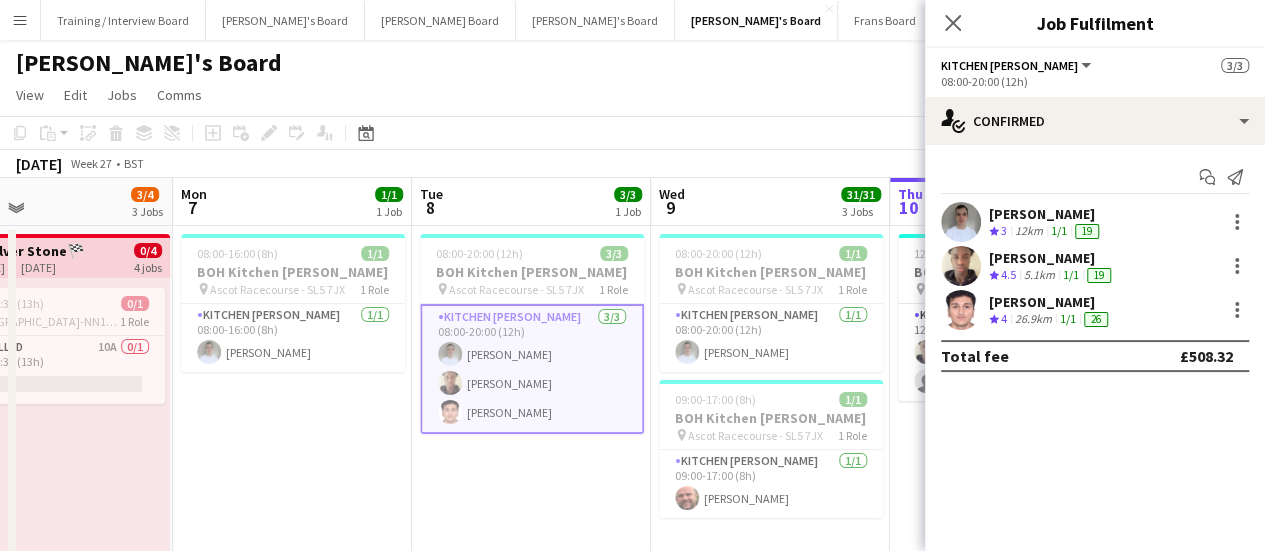 click on "Prakhar kirsali" at bounding box center (1050, 302) 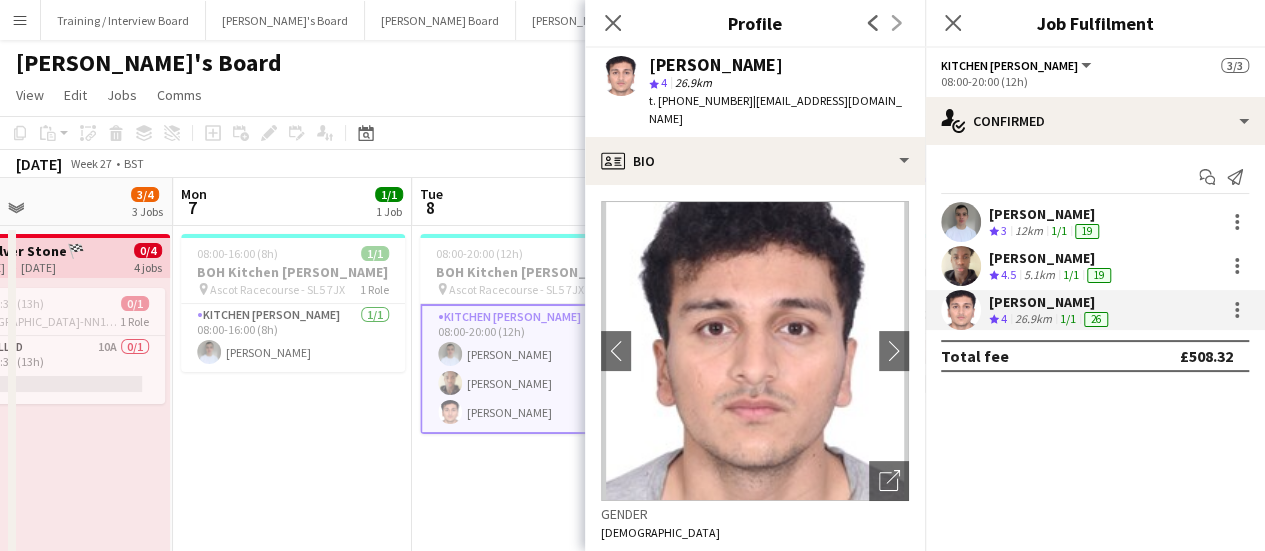 click on "08:00-16:00 (8h)    1/1   BOH Kitchen Porter
pin
Ascot Racecourse - SL5 7JX   1 Role   Kitchen Porter   1/1   08:00-16:00 (8h)
Connor Upton" at bounding box center [292, 1830] 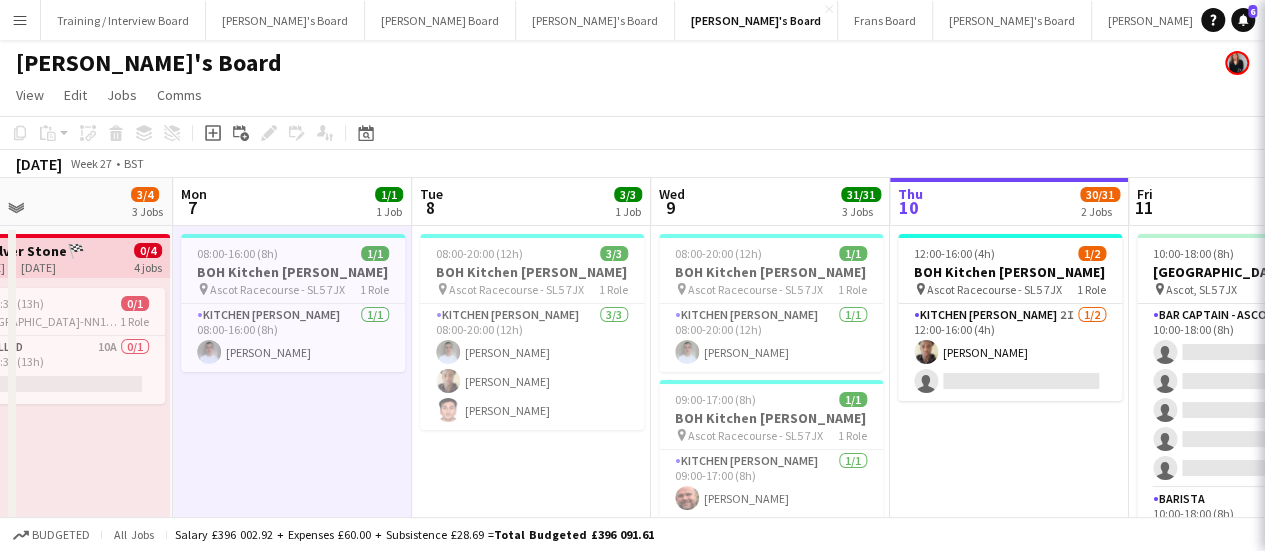drag, startPoint x: 307, startPoint y: 430, endPoint x: 692, endPoint y: 437, distance: 385.06363 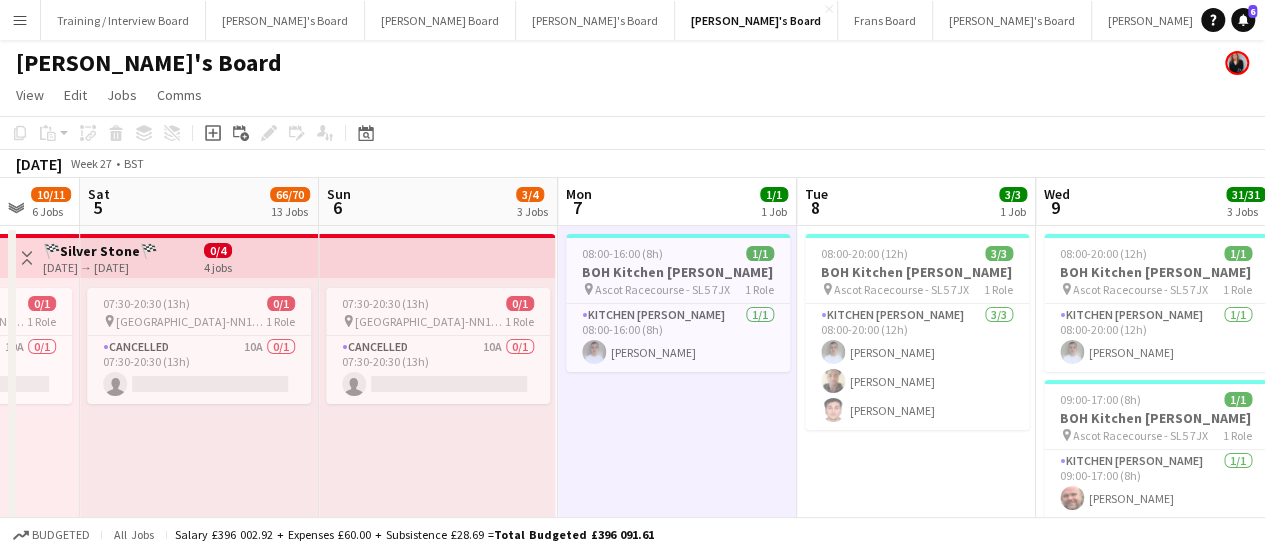 drag, startPoint x: 493, startPoint y: 473, endPoint x: 953, endPoint y: 489, distance: 460.27817 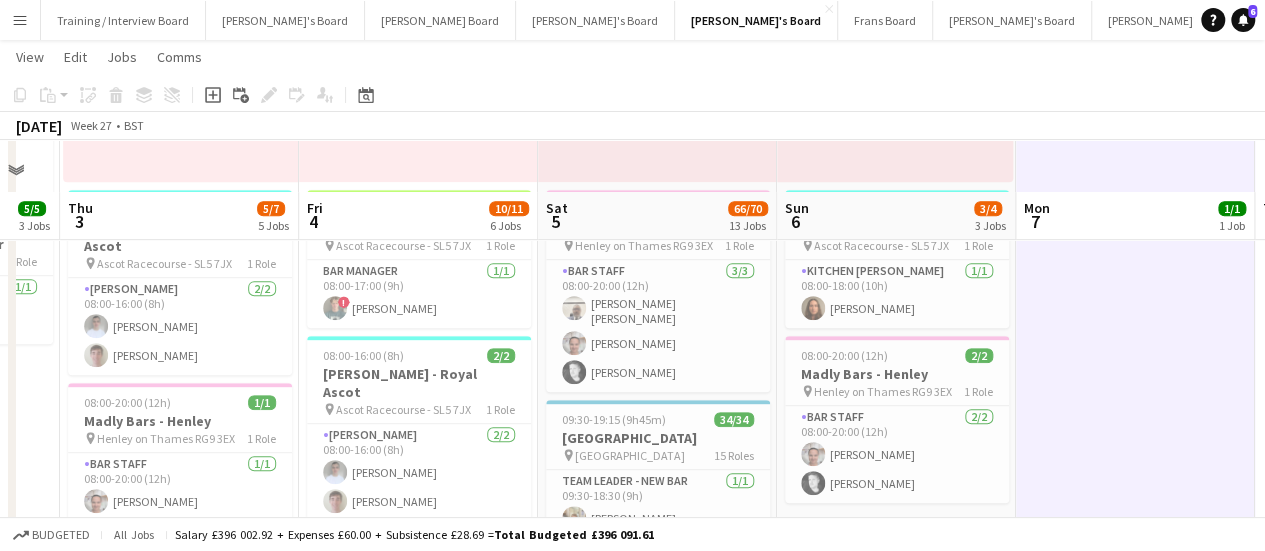 scroll, scrollTop: 500, scrollLeft: 0, axis: vertical 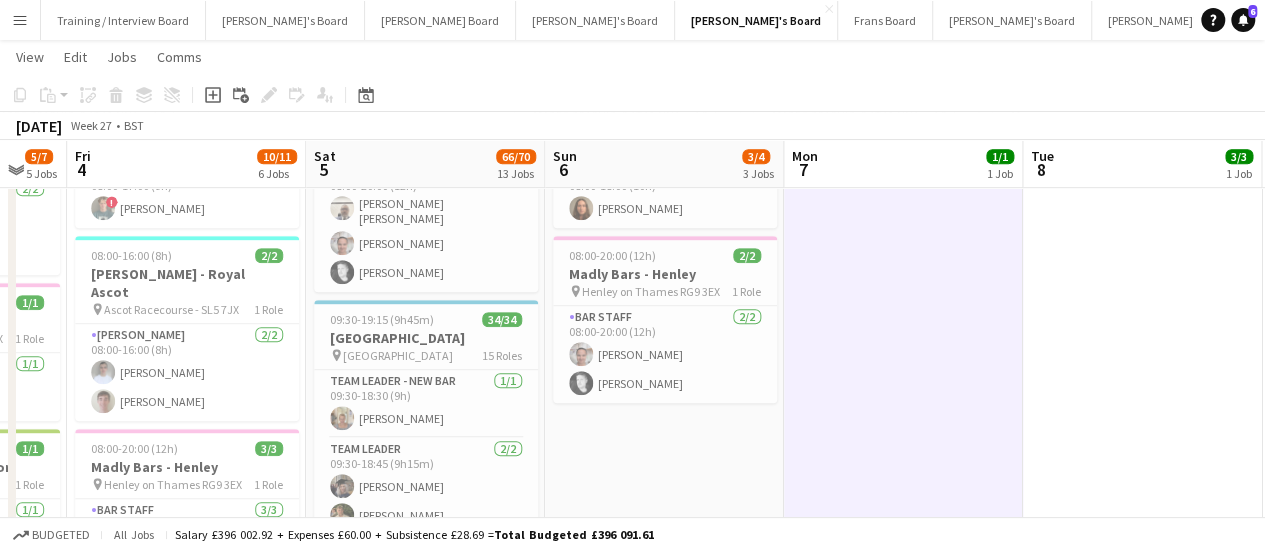 drag, startPoint x: 1040, startPoint y: 394, endPoint x: 808, endPoint y: 405, distance: 232.26064 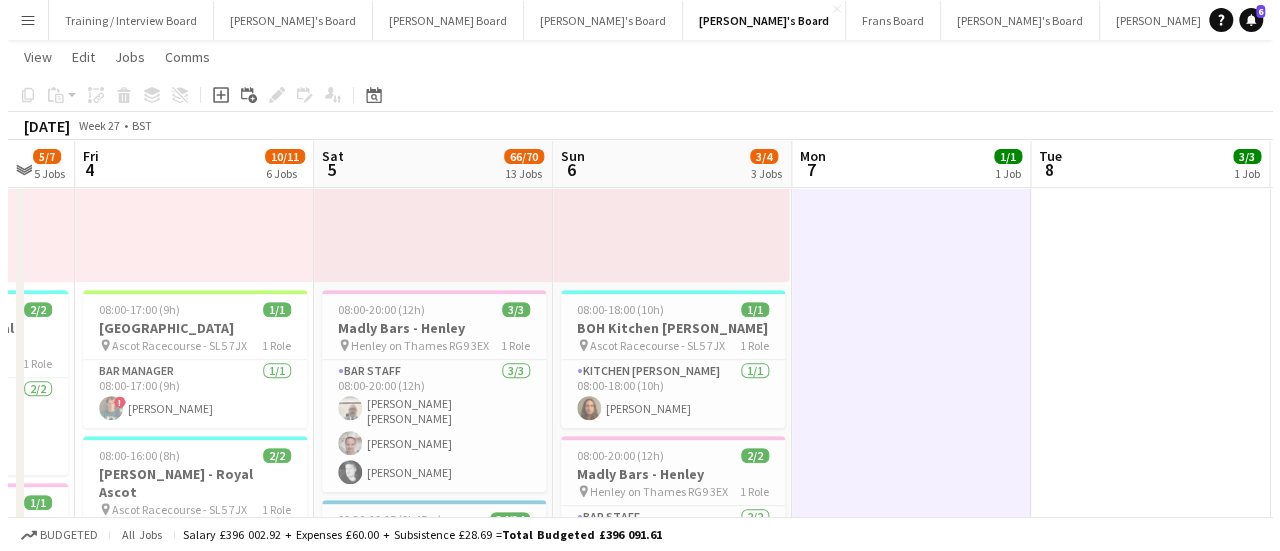 scroll, scrollTop: 0, scrollLeft: 0, axis: both 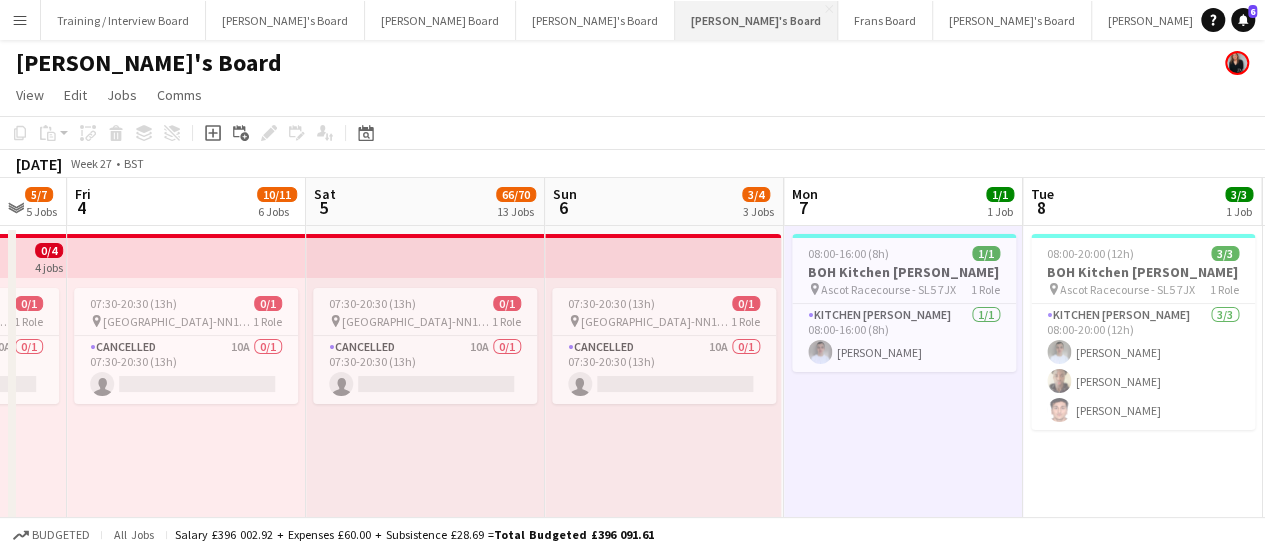 click on "Caitlin's Board
Close" at bounding box center (756, 20) 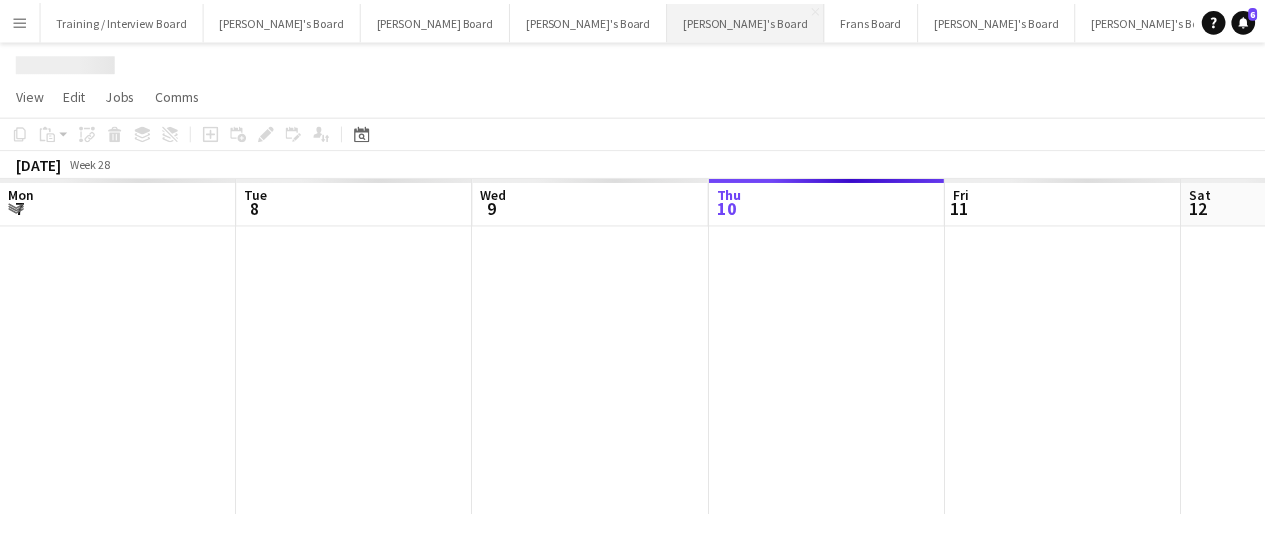 scroll, scrollTop: 0, scrollLeft: 478, axis: horizontal 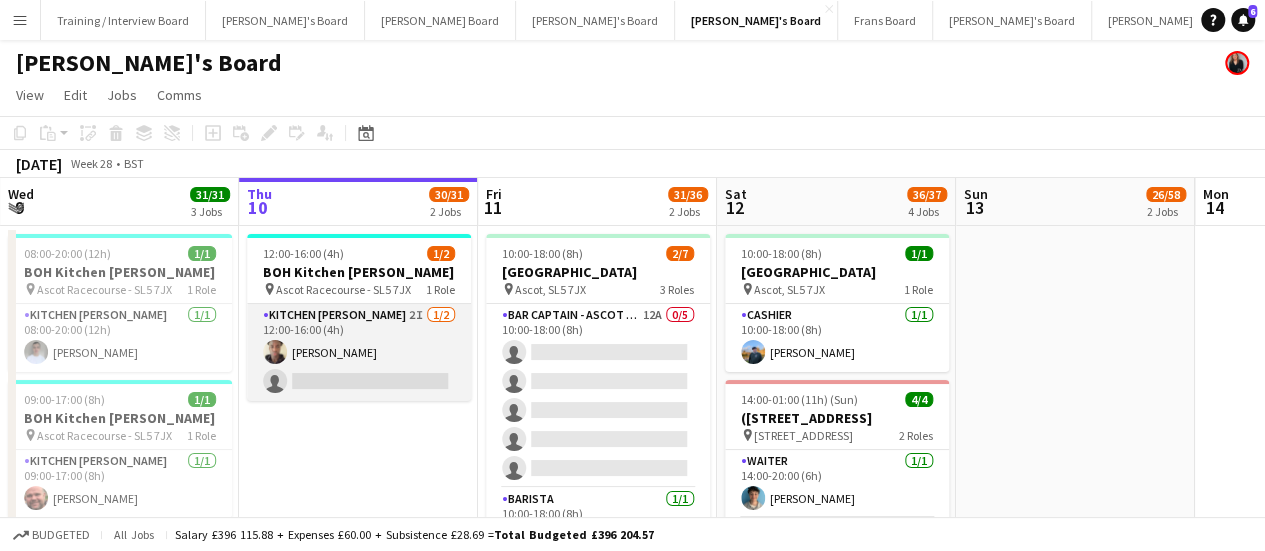 click on "Kitchen Porter   2I   1/2   12:00-16:00 (4h)
Oji Adoh
single-neutral-actions" at bounding box center [359, 352] 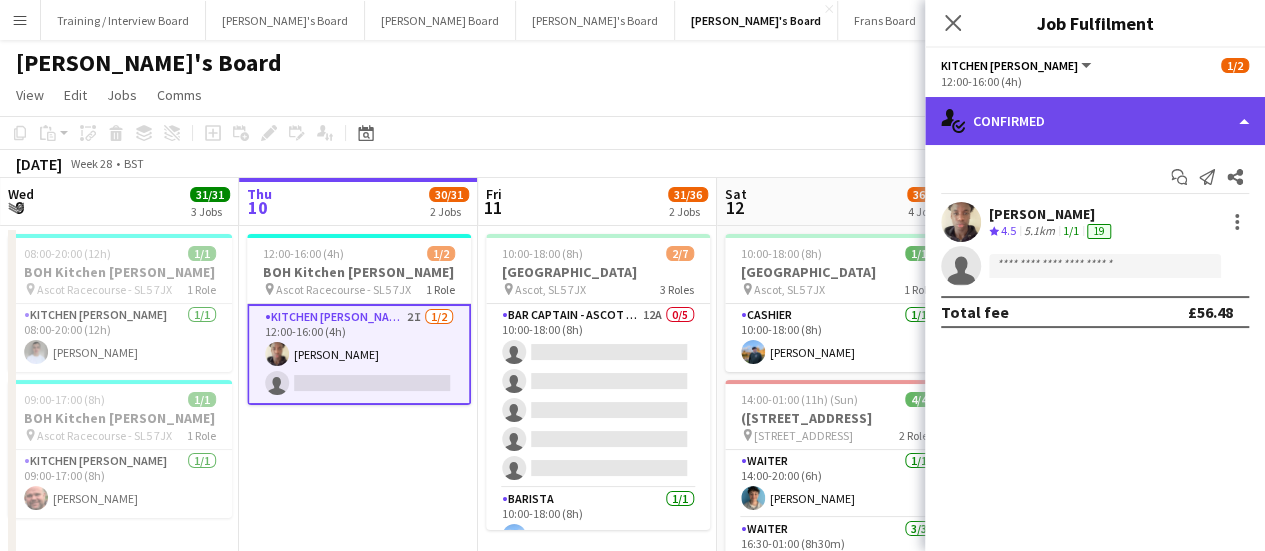 click on "single-neutral-actions-check-2
Confirmed" 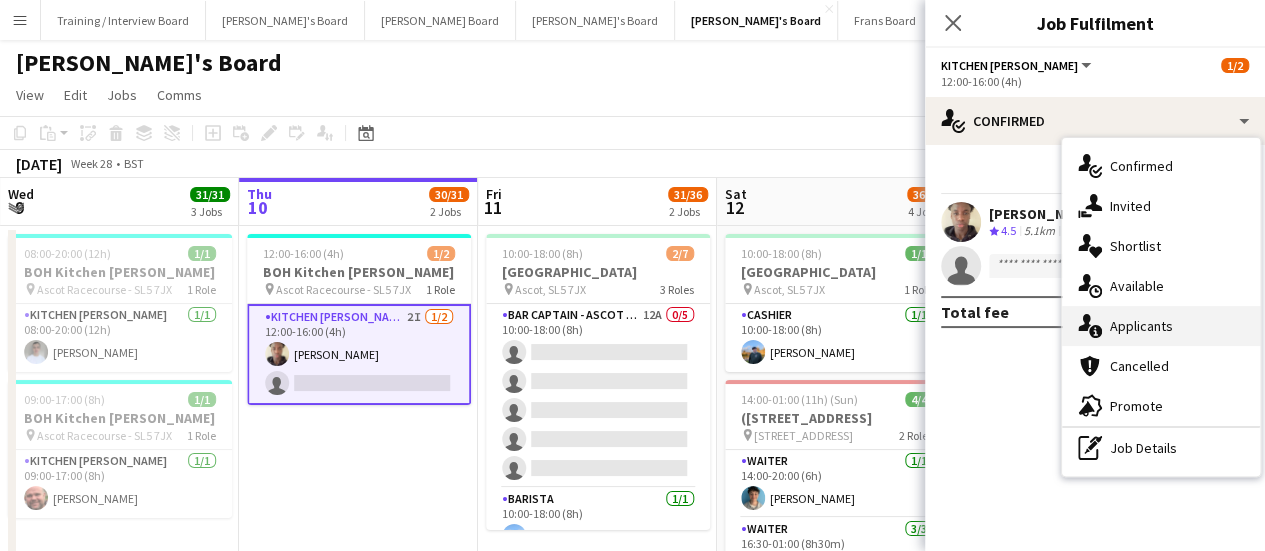 click on "single-neutral-actions-information
Applicants" at bounding box center (1161, 326) 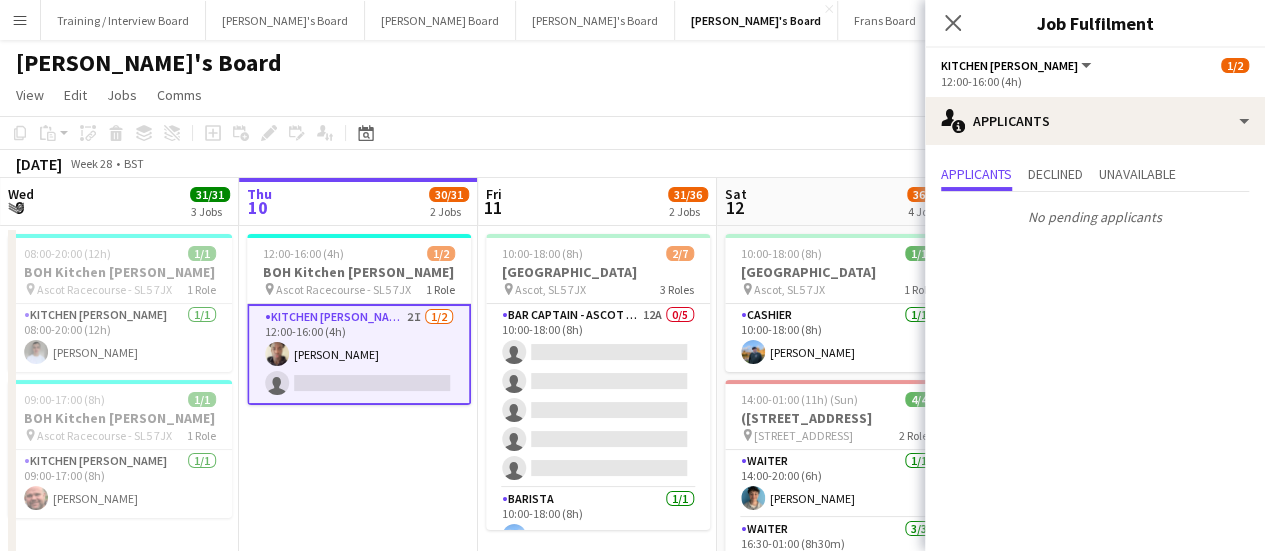 click on "Kitchen Porter   2I   1/2   12:00-16:00 (4h)
Oji Adoh
single-neutral-actions" at bounding box center [359, 354] 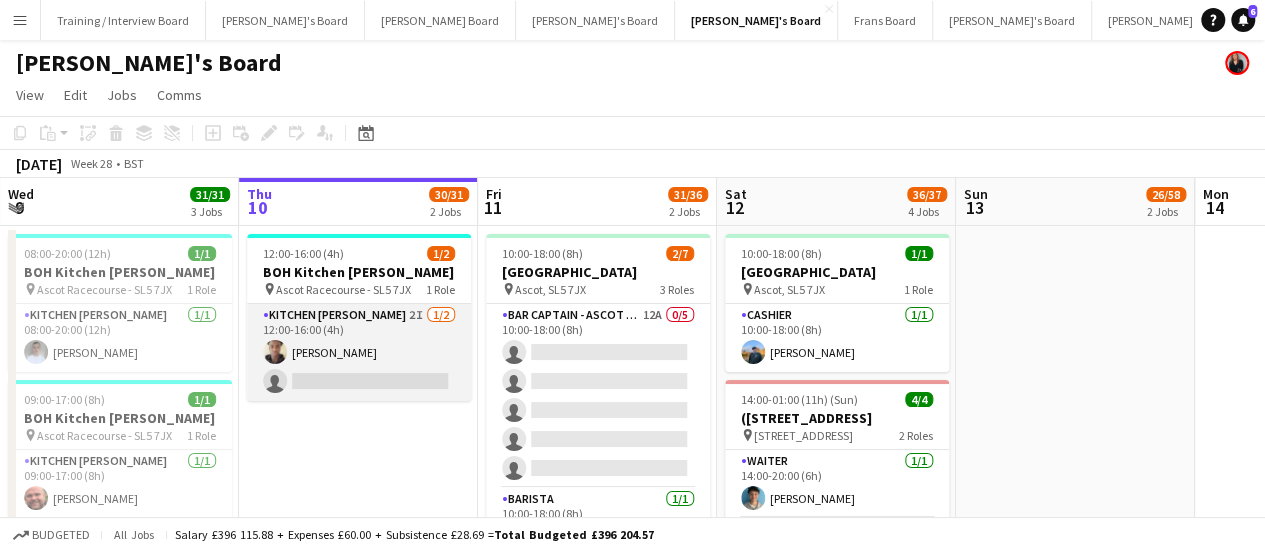click on "Kitchen Porter   2I   1/2   12:00-16:00 (4h)
Oji Adoh
single-neutral-actions" at bounding box center [359, 352] 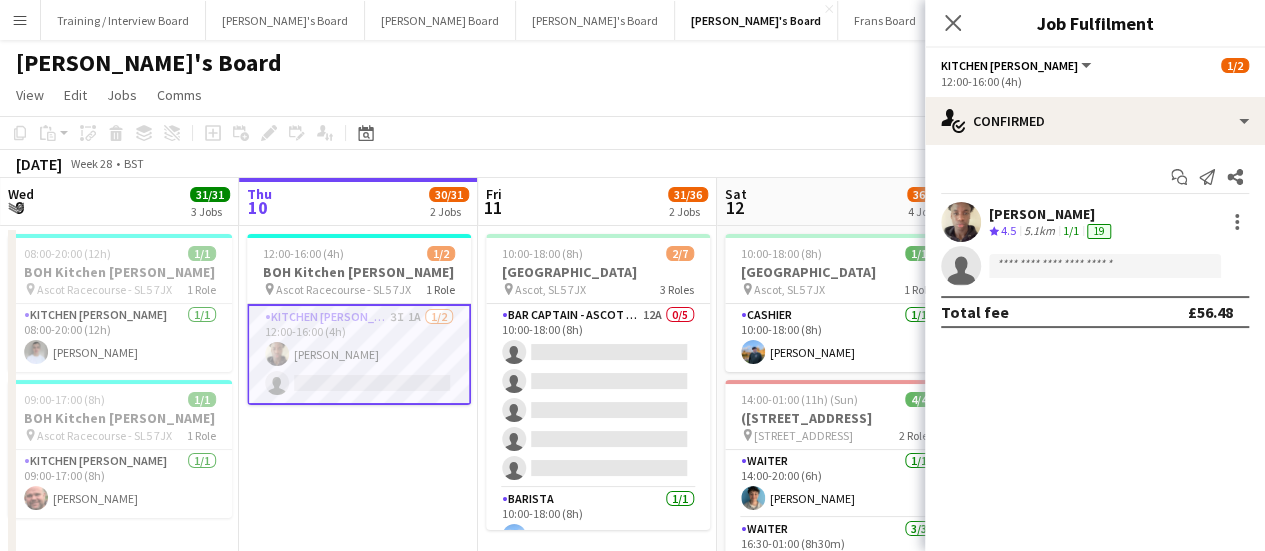 click on "Kitchen Porter   3I   1A   1/2   12:00-16:00 (4h)
Oji Adoh
single-neutral-actions" at bounding box center [359, 354] 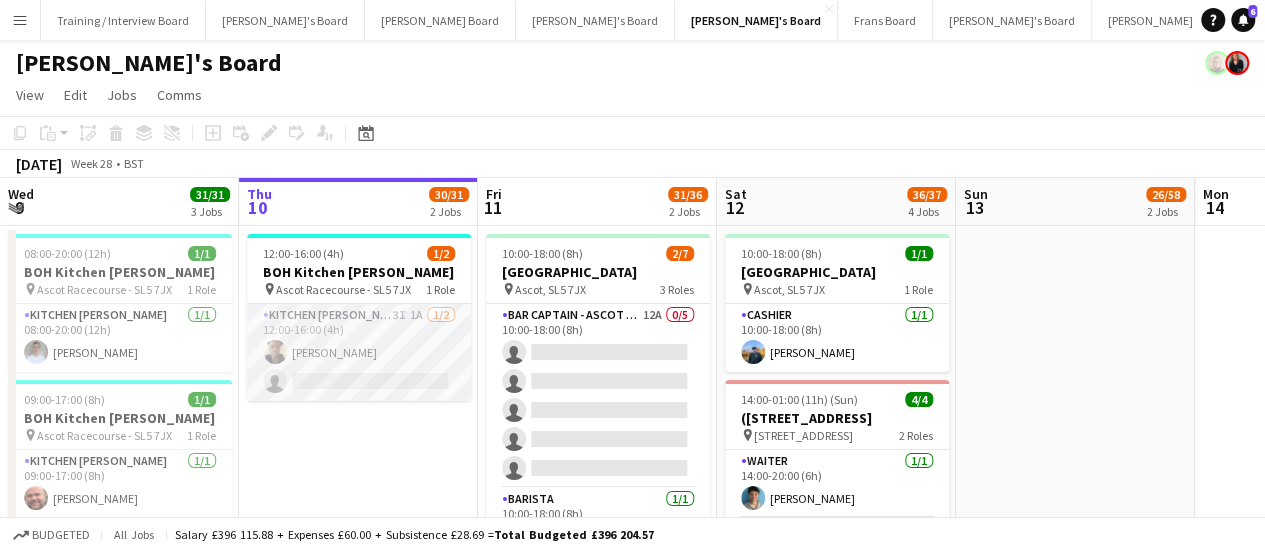 click on "Kitchen Porter   3I   1A   1/2   12:00-16:00 (4h)
Oji Adoh
single-neutral-actions" at bounding box center [359, 352] 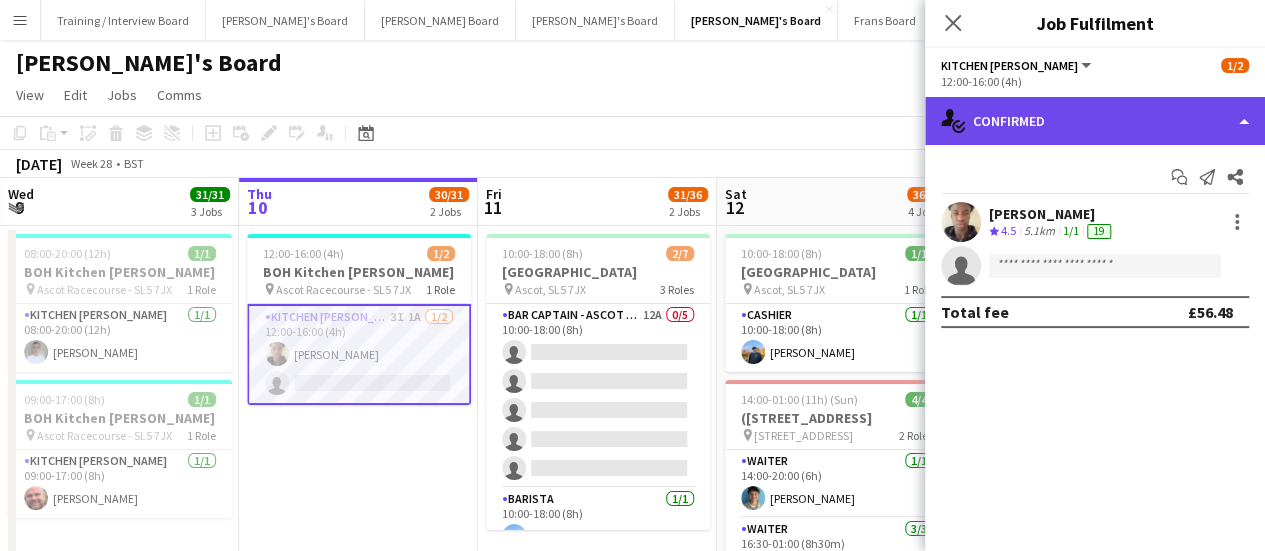 click on "single-neutral-actions-check-2
Confirmed" 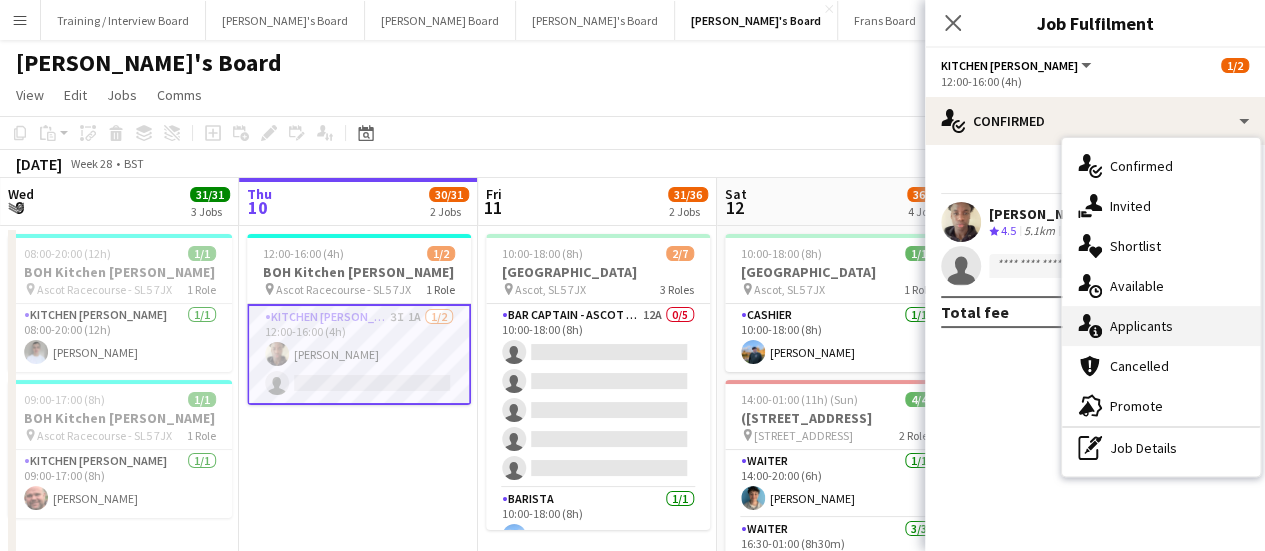click on "single-neutral-actions-information
Applicants" at bounding box center (1161, 326) 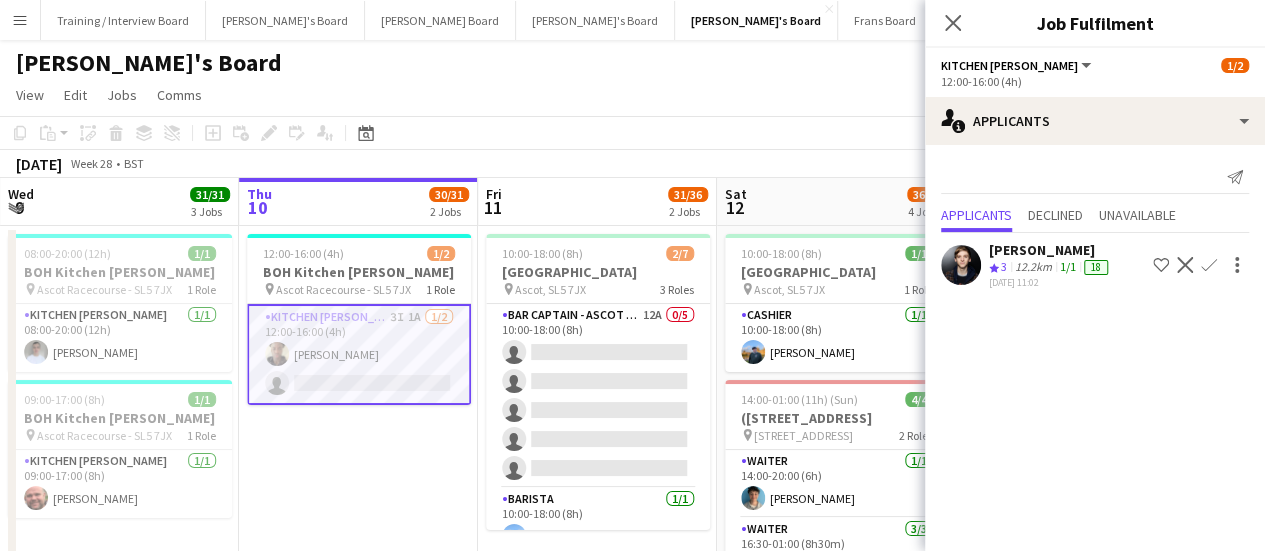 click on "12.2km" 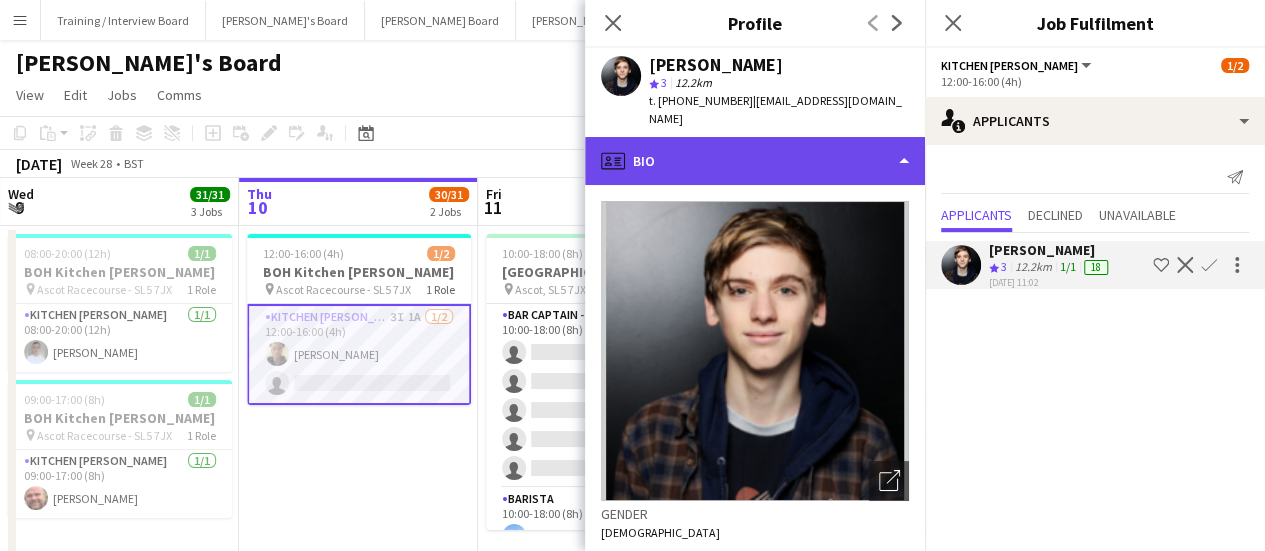click on "profile
Bio" 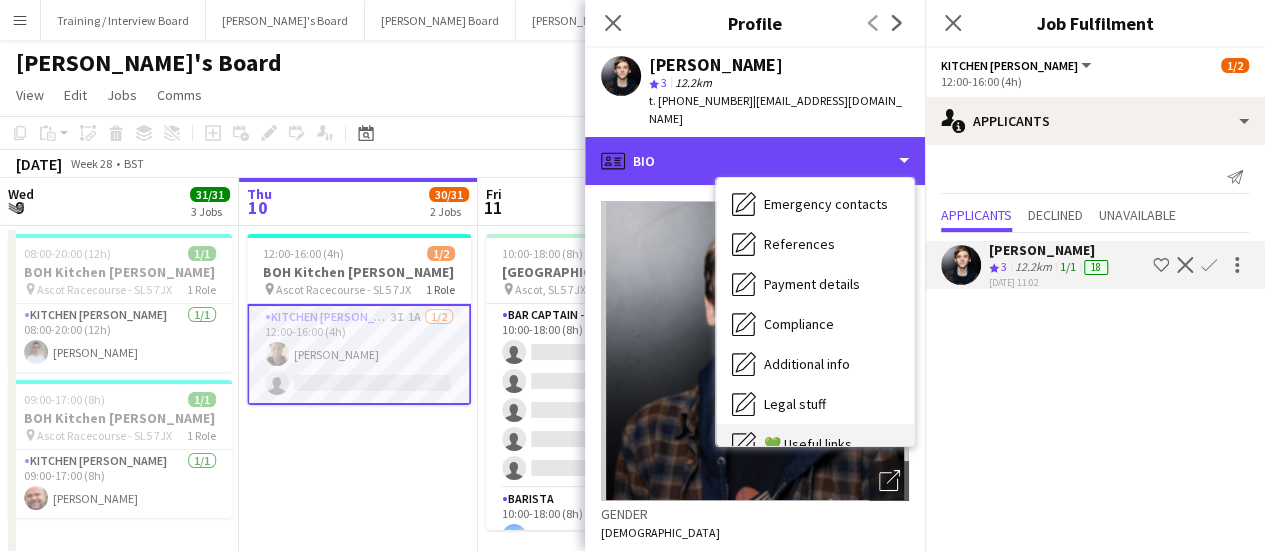 scroll, scrollTop: 308, scrollLeft: 0, axis: vertical 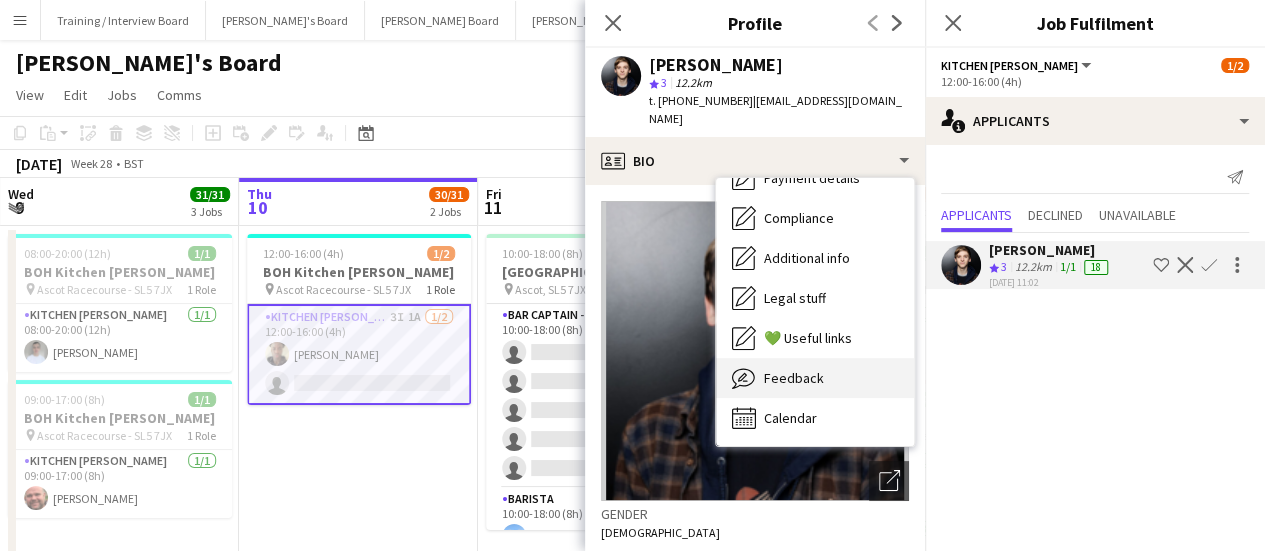 click on "Feedback
Feedback" at bounding box center [815, 378] 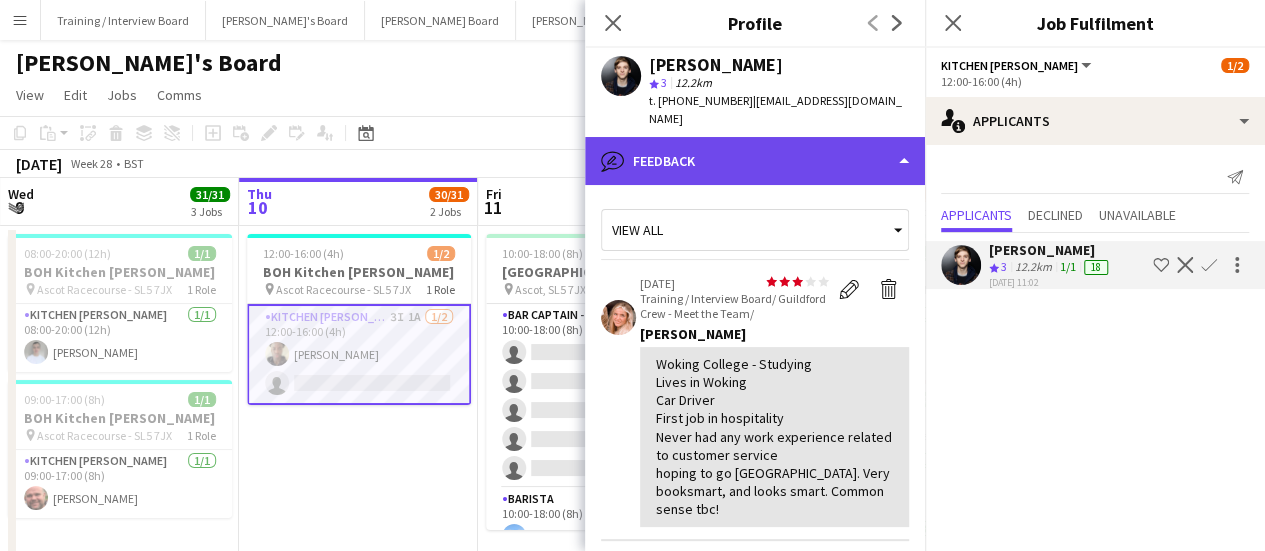click on "bubble-pencil
Feedback" 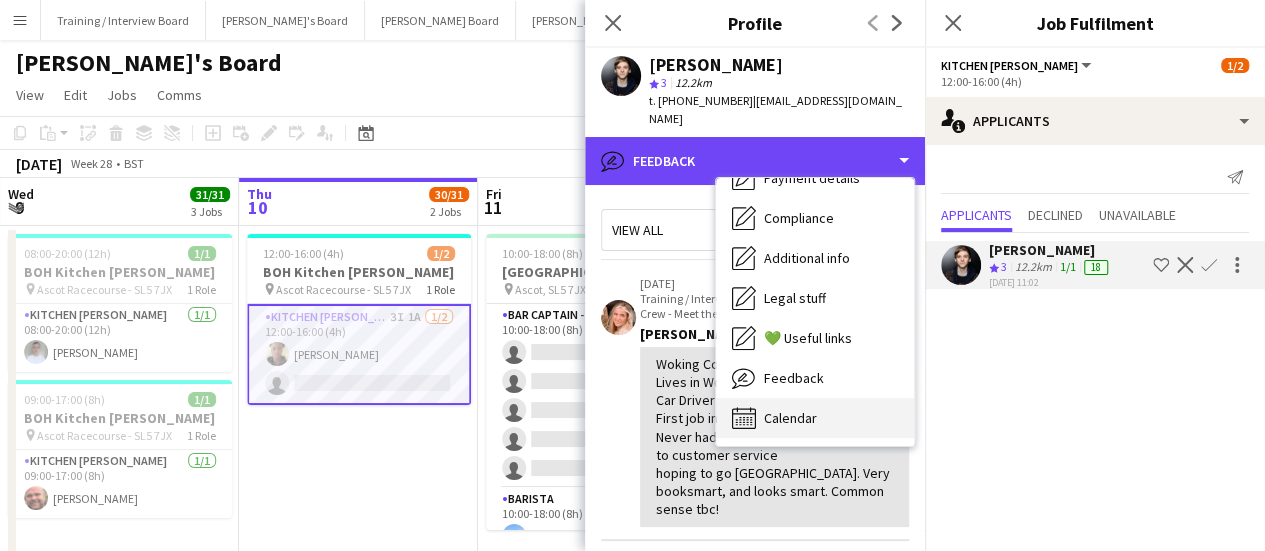 scroll, scrollTop: 400, scrollLeft: 0, axis: vertical 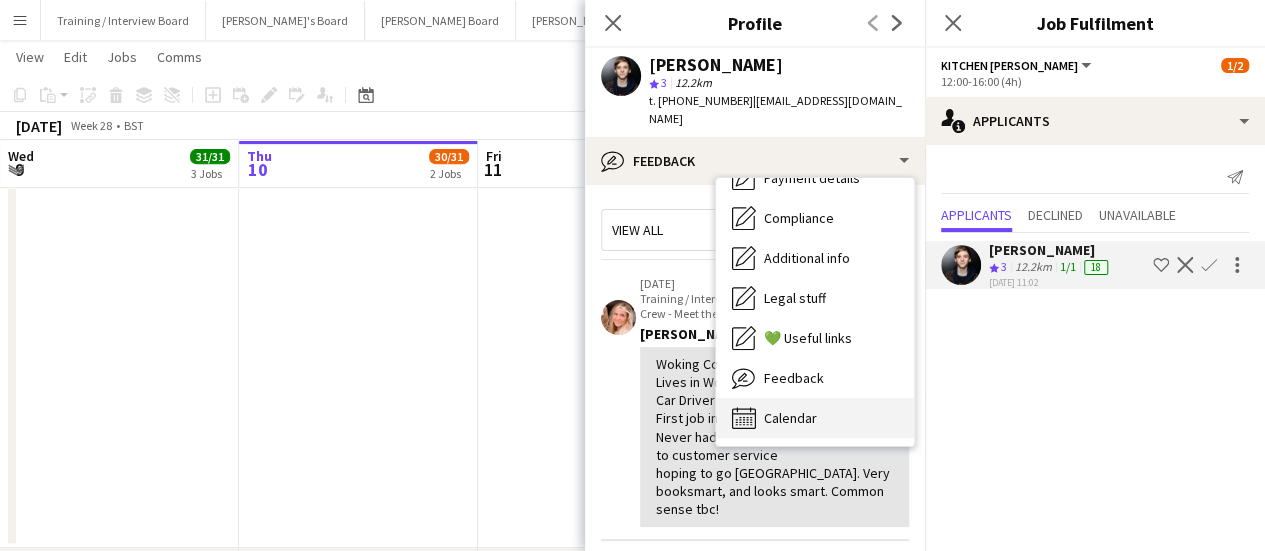 click on "Calendar
Calendar" at bounding box center [815, 418] 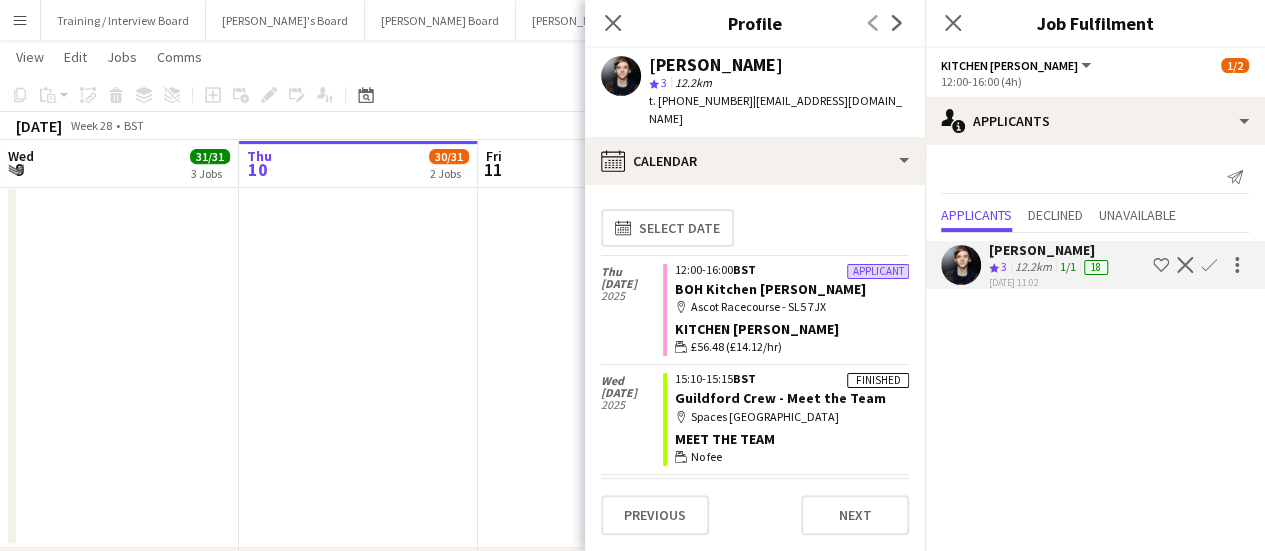 scroll, scrollTop: 104, scrollLeft: 0, axis: vertical 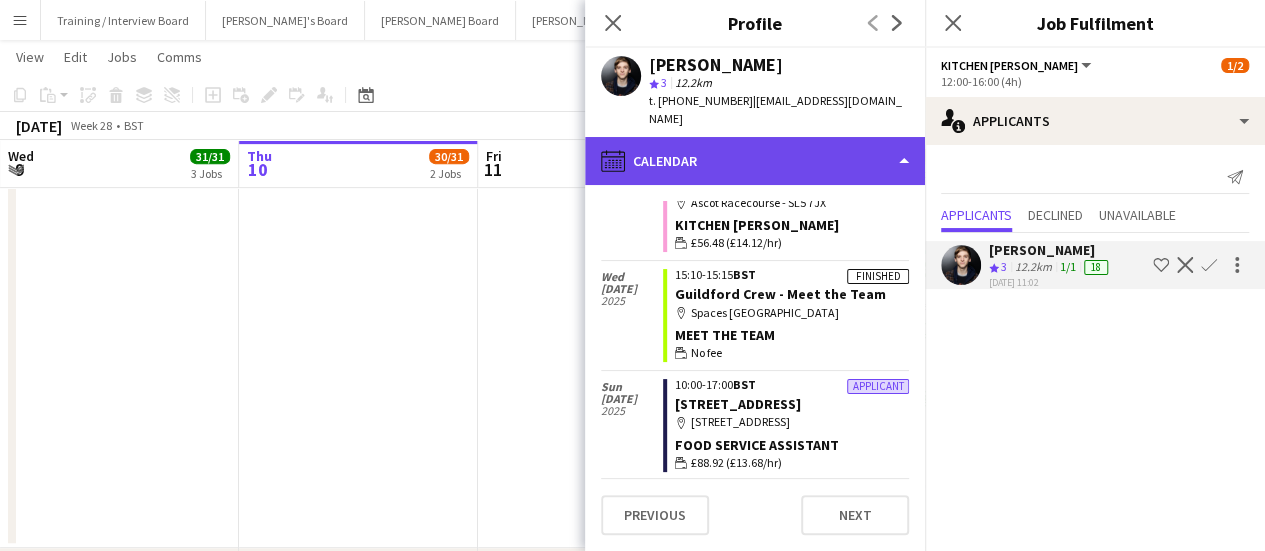 click on "calendar-full
Calendar" 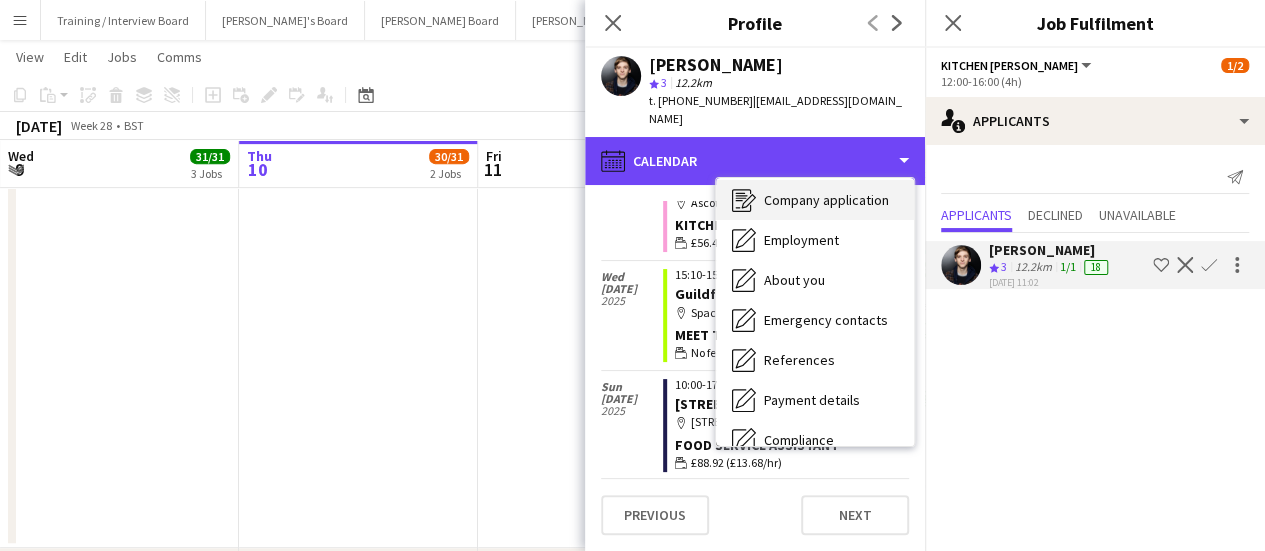 scroll, scrollTop: 0, scrollLeft: 0, axis: both 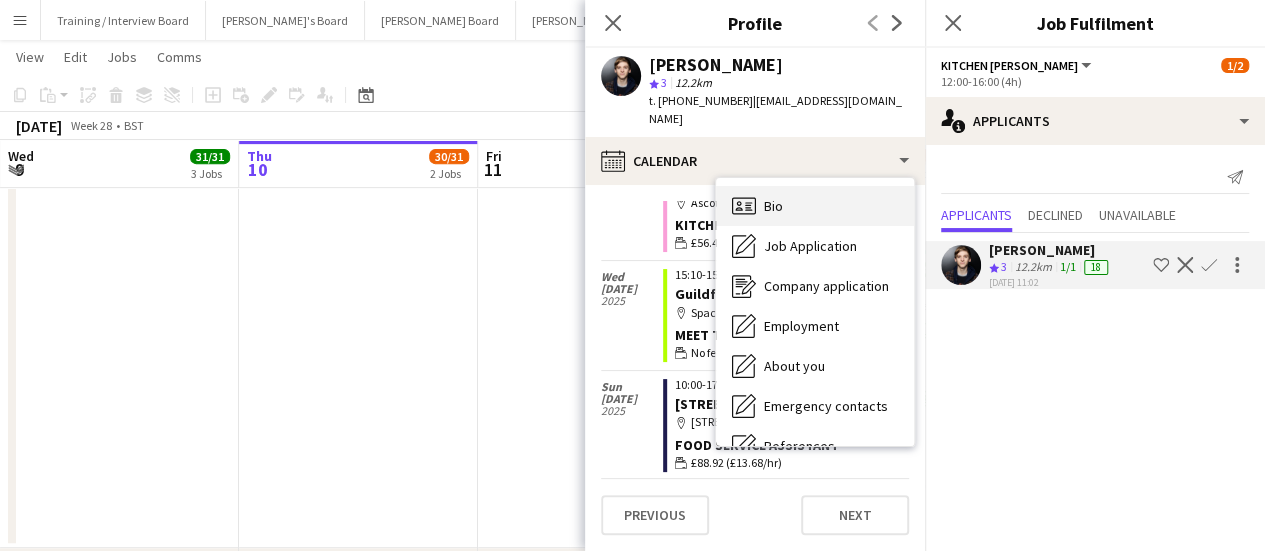 click on "Bio
Bio" at bounding box center [815, 206] 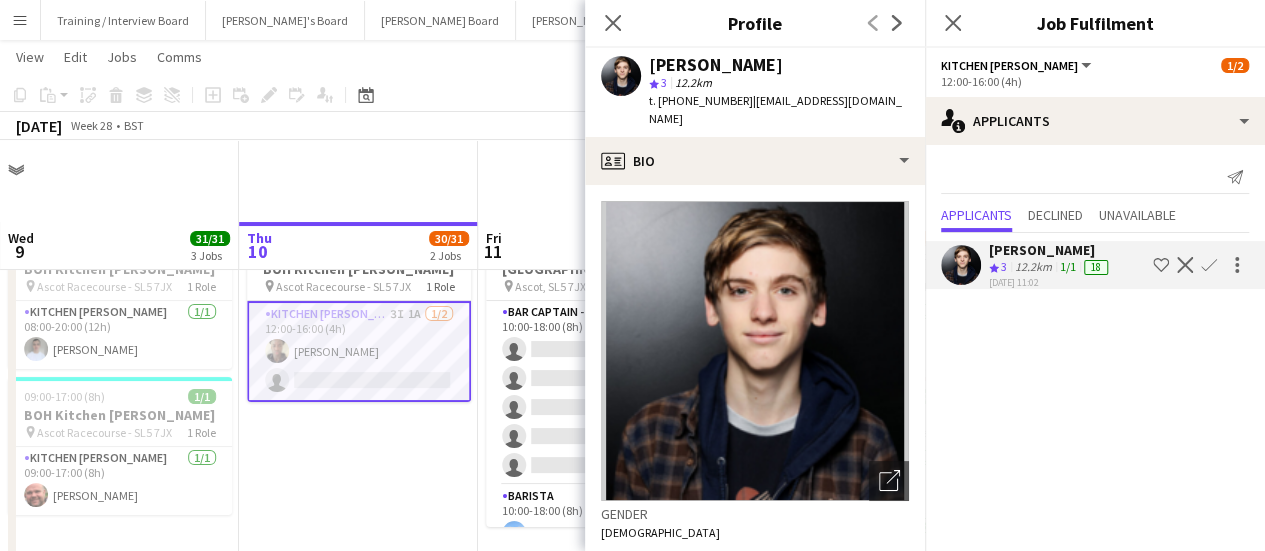 scroll, scrollTop: 0, scrollLeft: 0, axis: both 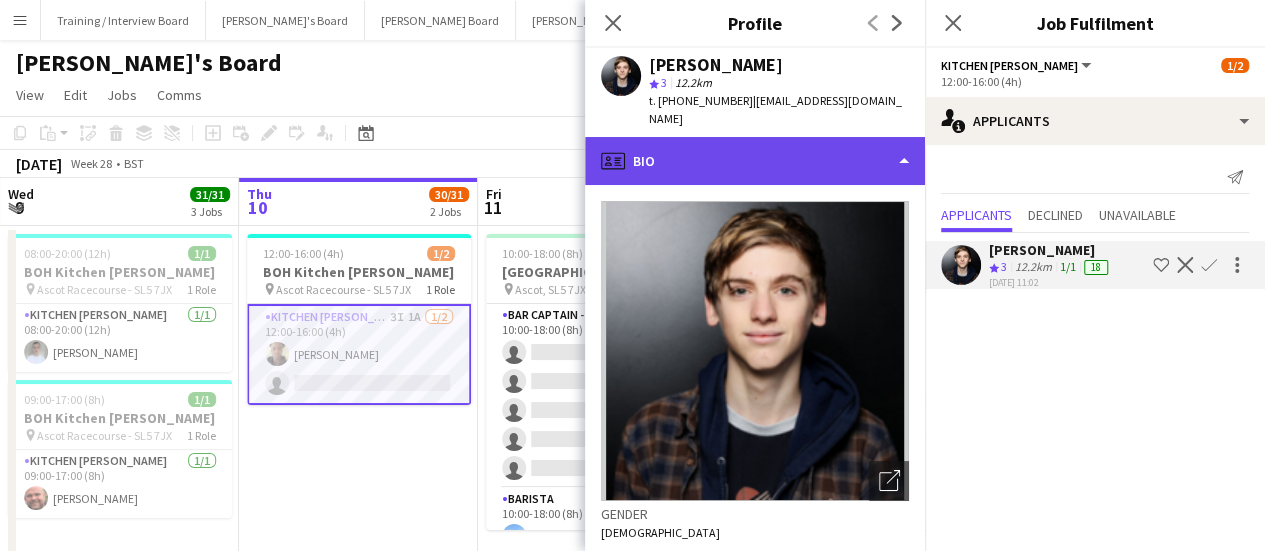 click on "profile
Bio" 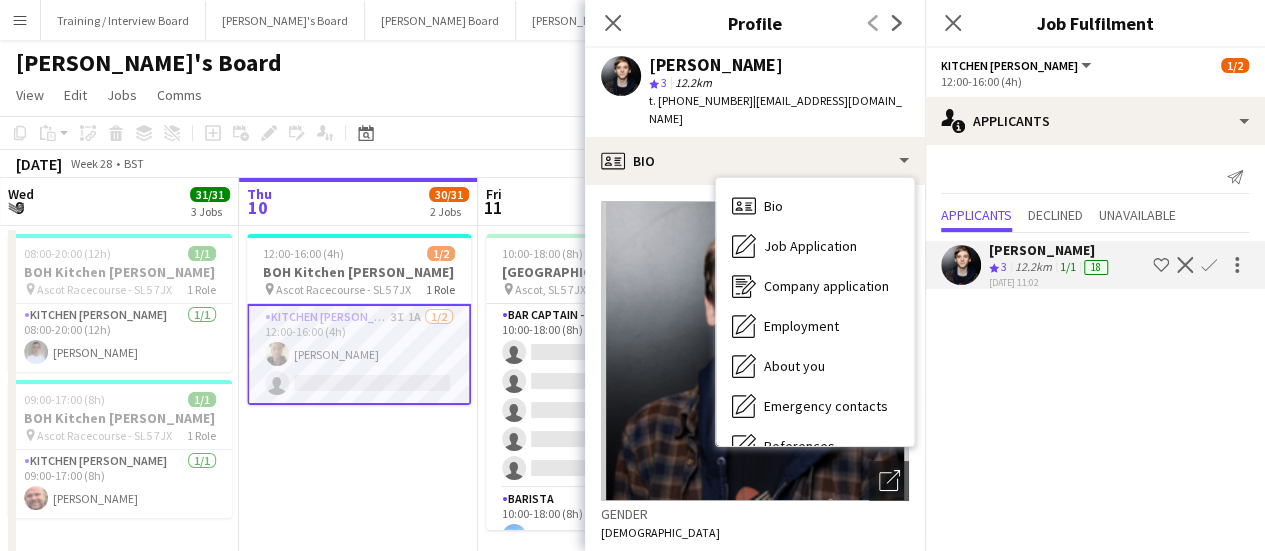 click on "Bio
Bio" at bounding box center [815, 206] 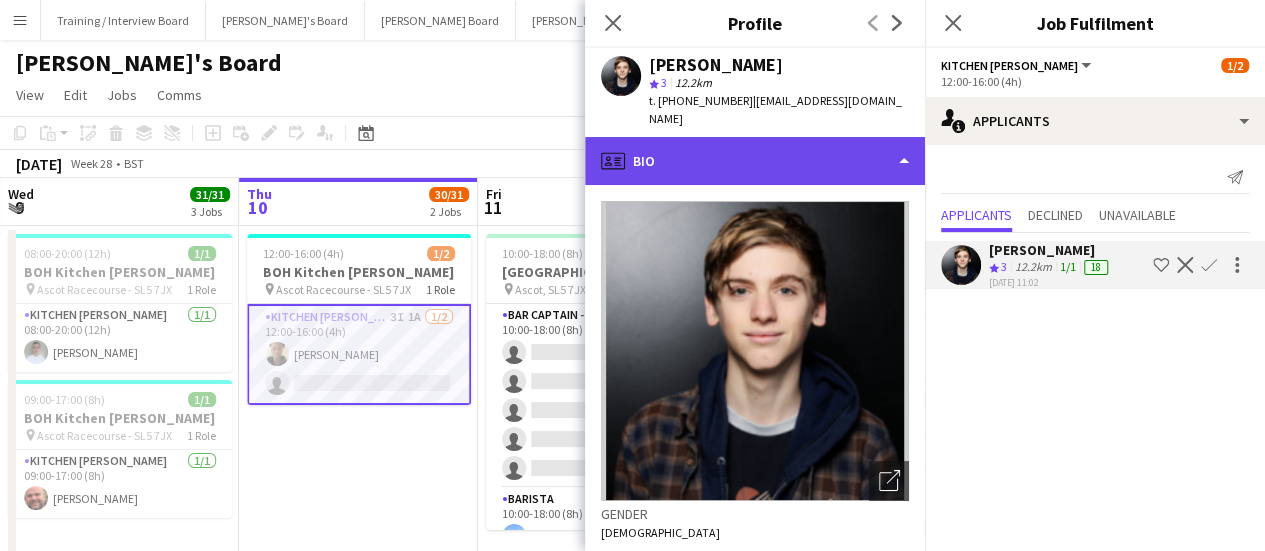 click on "profile
Bio" 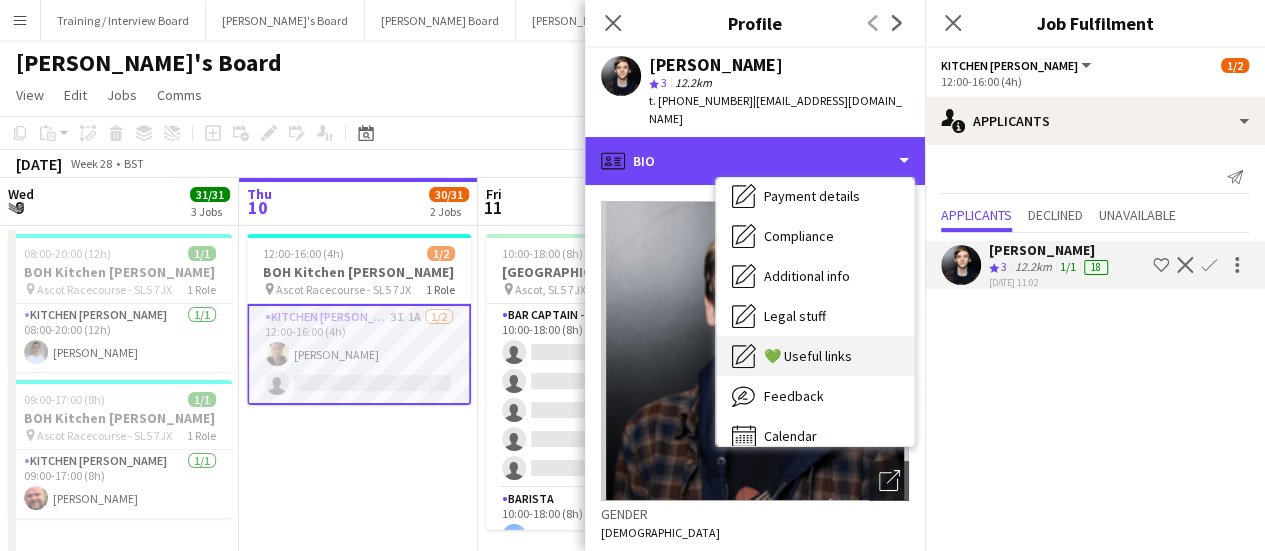 scroll, scrollTop: 308, scrollLeft: 0, axis: vertical 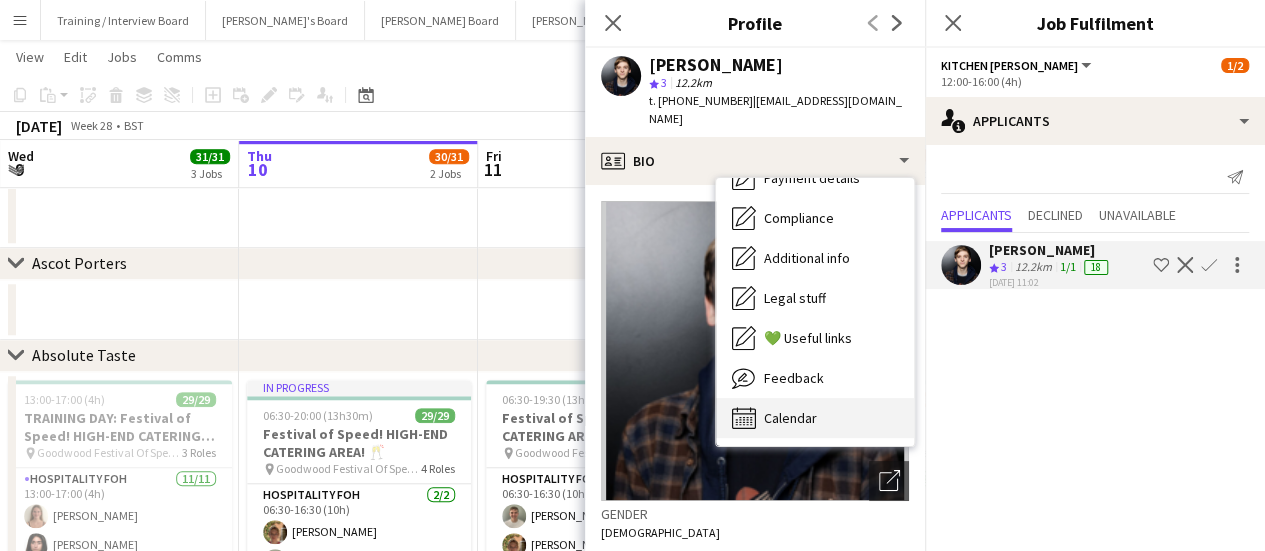 click on "Calendar
Calendar" at bounding box center [815, 418] 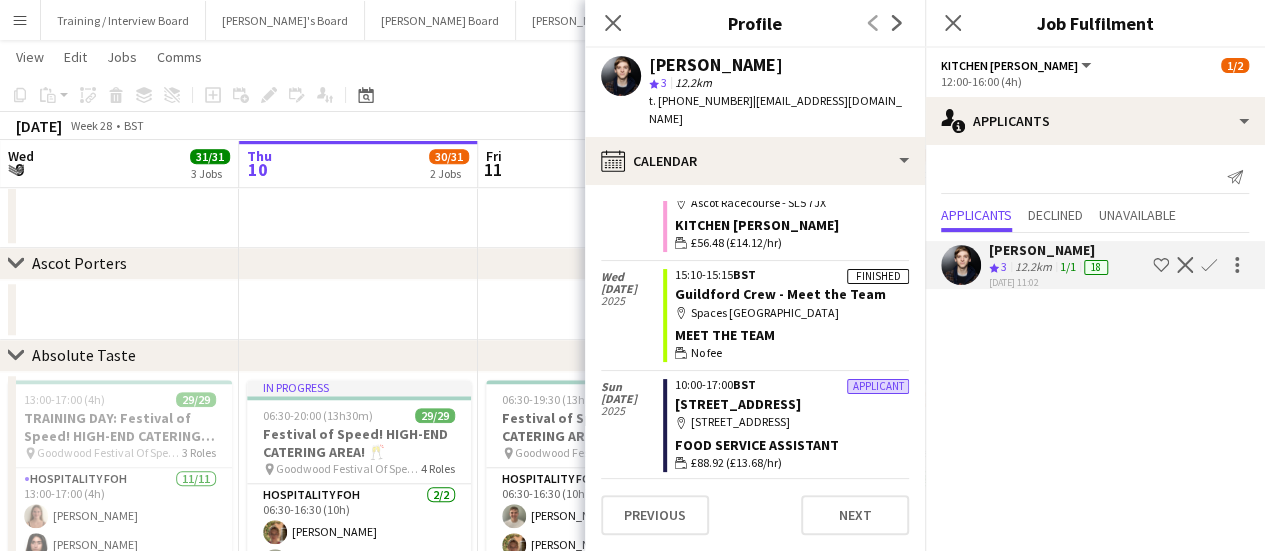 scroll, scrollTop: 0, scrollLeft: 0, axis: both 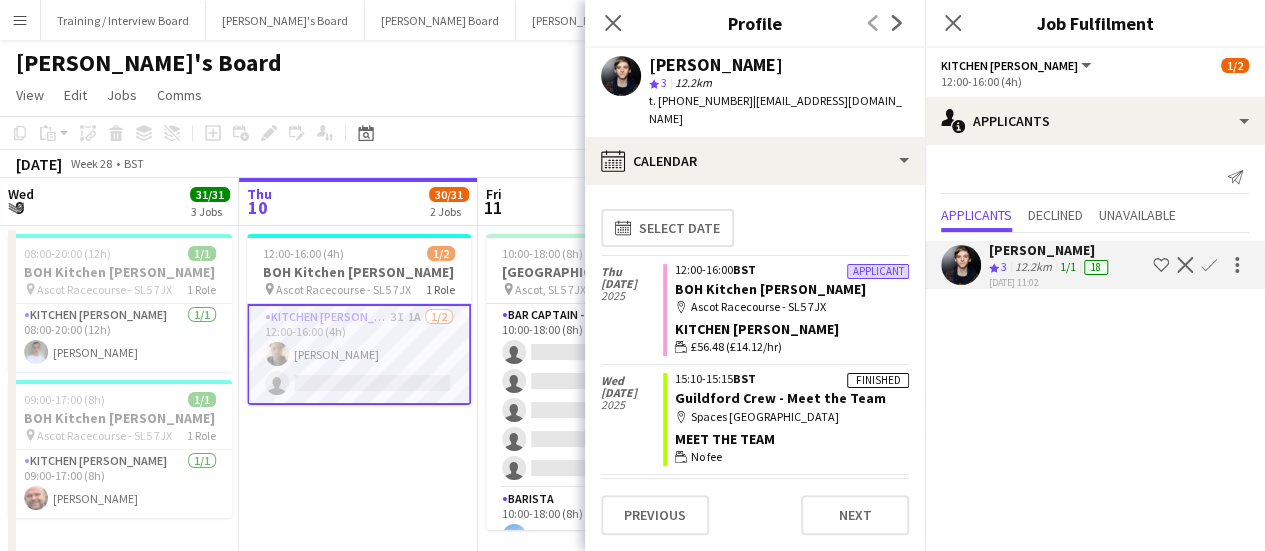 click on "12:00-16:00 (4h)    1/2   BOH Kitchen Porter
pin
Ascot Racecourse - SL5 7JX   1 Role   Kitchen Porter   3I   1A   1/2   12:00-16:00 (4h)
Oji Adoh
single-neutral-actions" at bounding box center [358, 588] 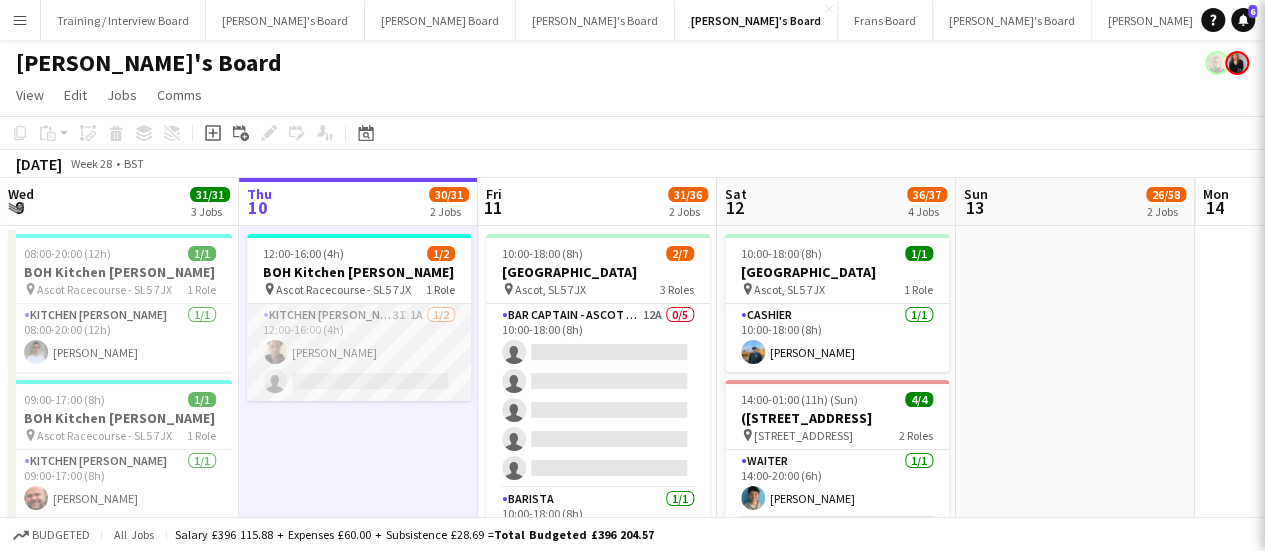click on "Kitchen Porter   3I   1A   1/2   12:00-16:00 (4h)
Oji Adoh
single-neutral-actions" at bounding box center (359, 352) 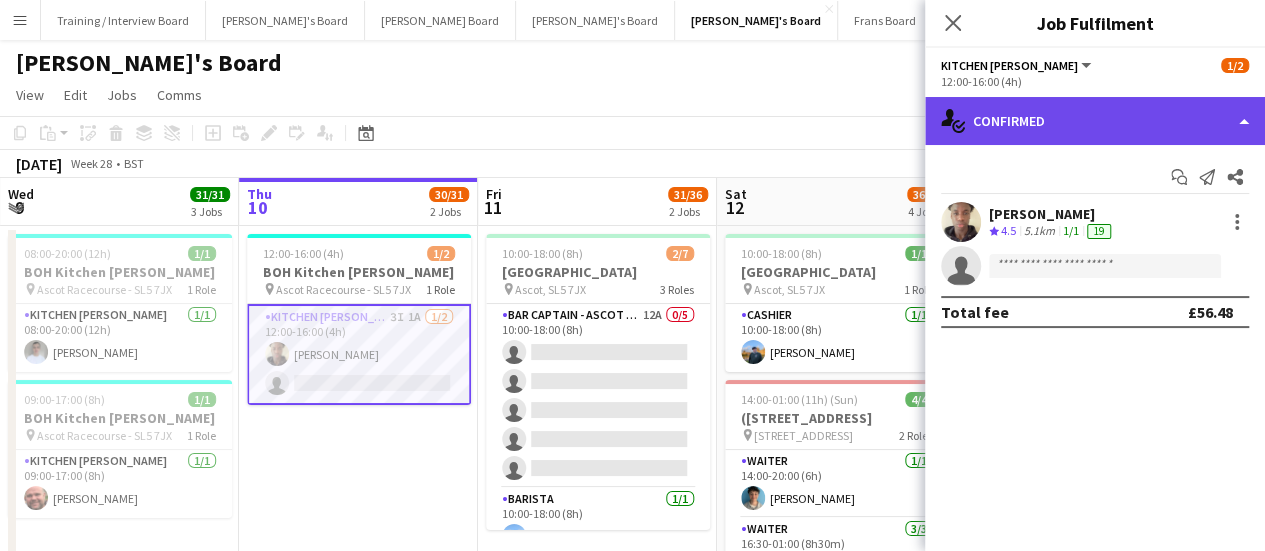drag, startPoint x: 1064, startPoint y: 102, endPoint x: 1036, endPoint y: 117, distance: 31.764761 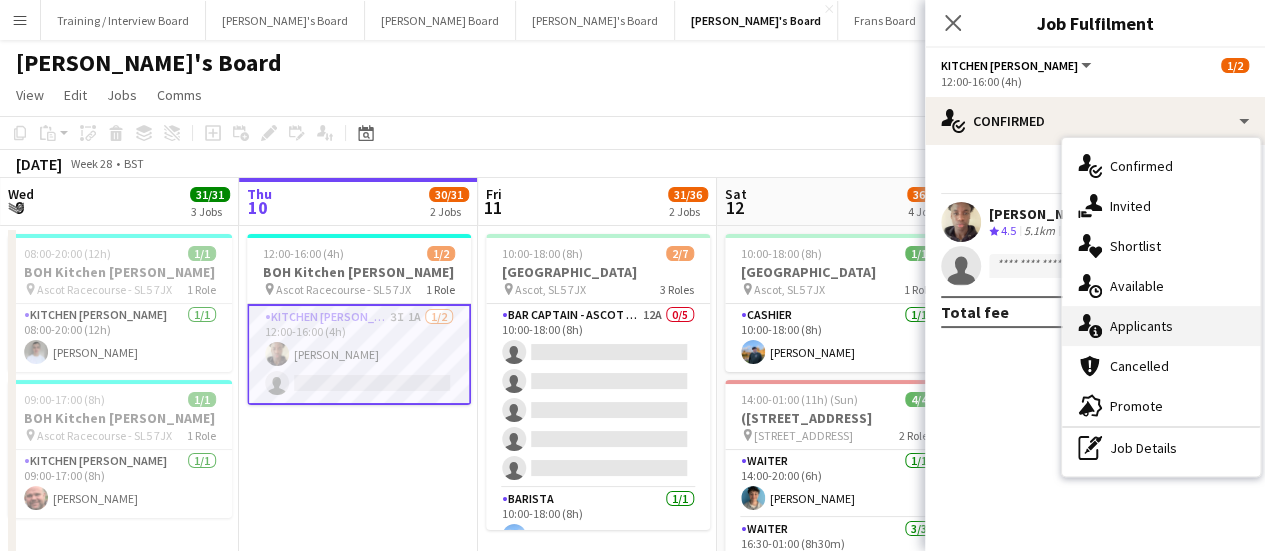 click on "single-neutral-actions-information
Applicants" at bounding box center (1161, 326) 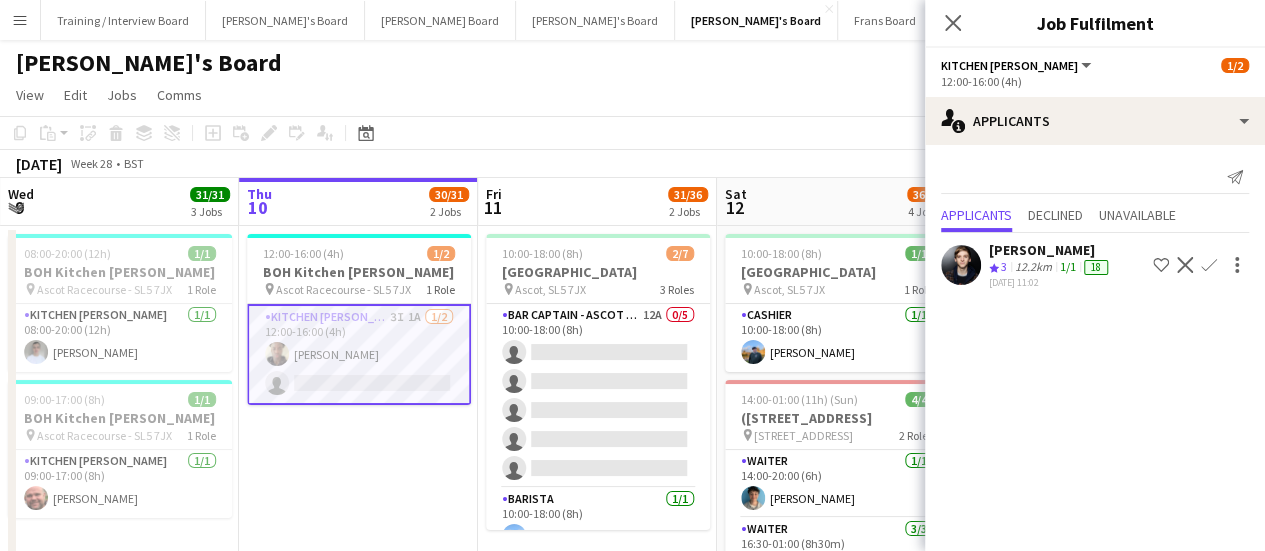 click on "12.2km" 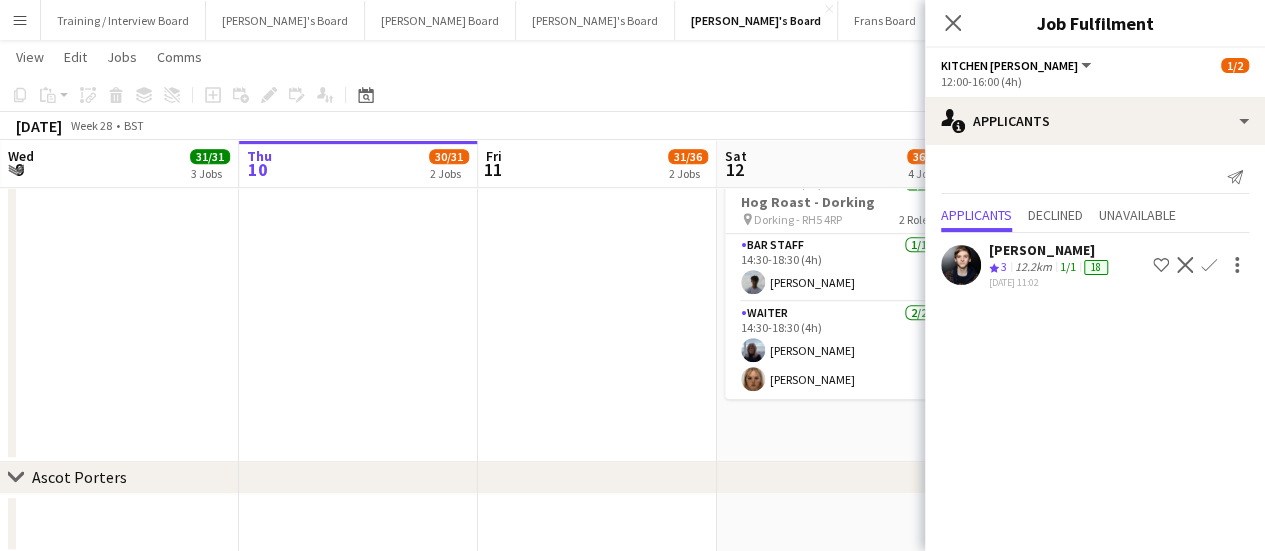 scroll, scrollTop: 0, scrollLeft: 0, axis: both 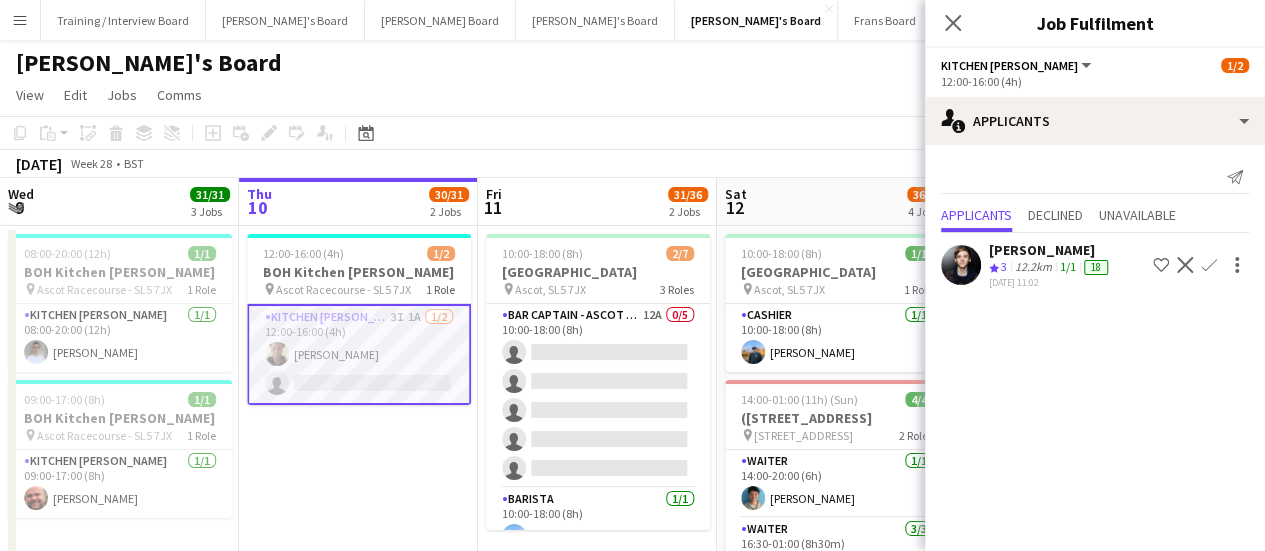 click on "Kitchen Porter   3I   1A   1/2   12:00-16:00 (4h)
Oji Adoh
single-neutral-actions" at bounding box center [359, 354] 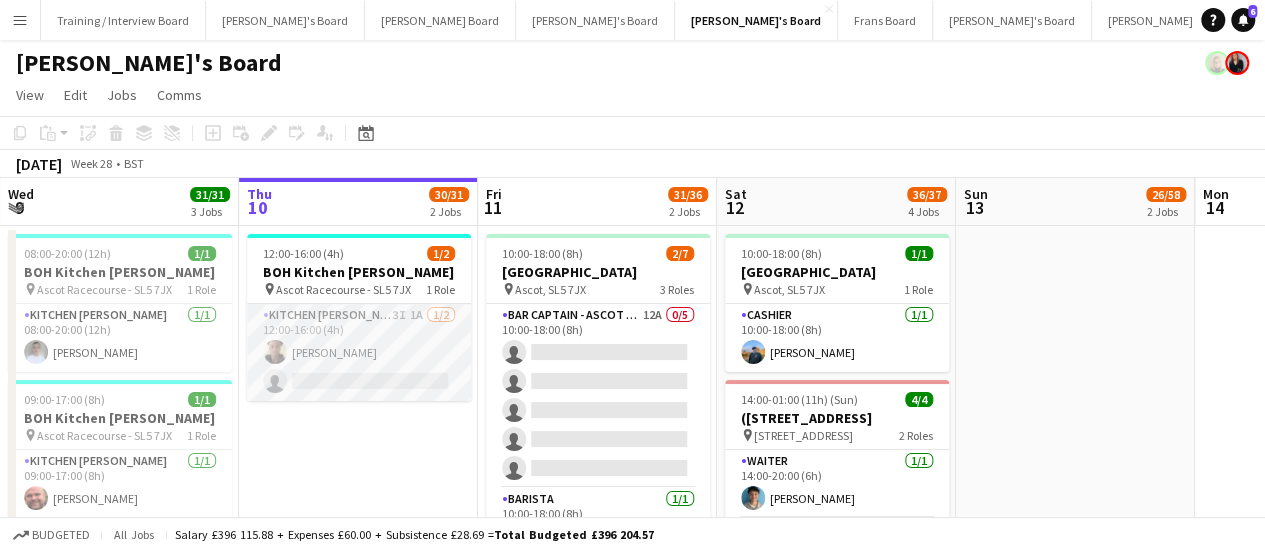 click on "Kitchen Porter   3I   1A   1/2   12:00-16:00 (4h)
Oji Adoh
single-neutral-actions" at bounding box center [359, 352] 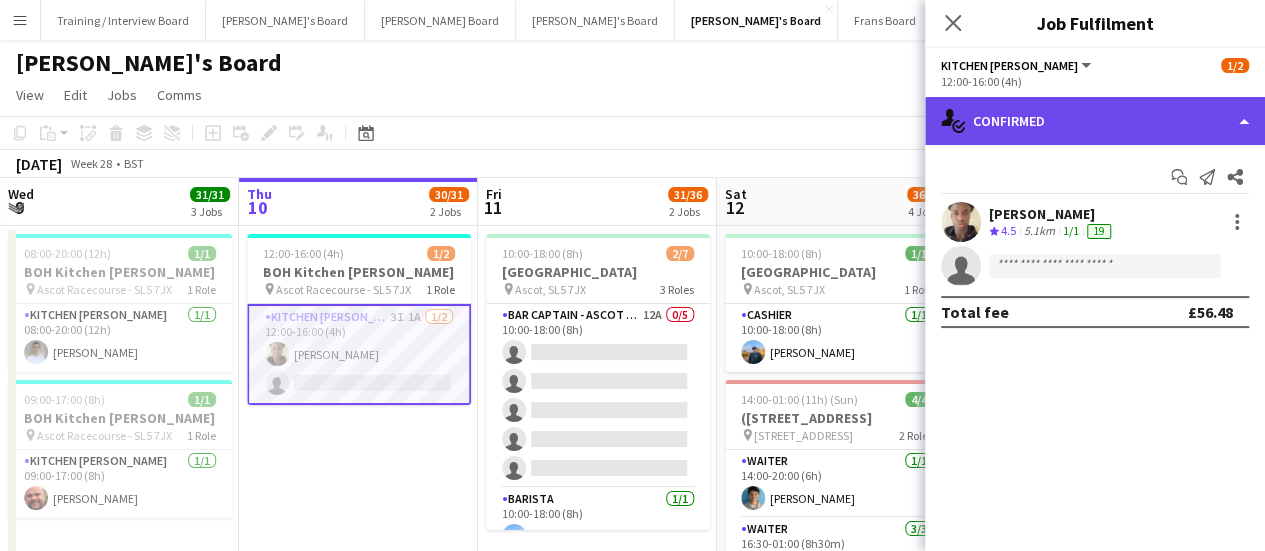 click on "single-neutral-actions-check-2
Confirmed" 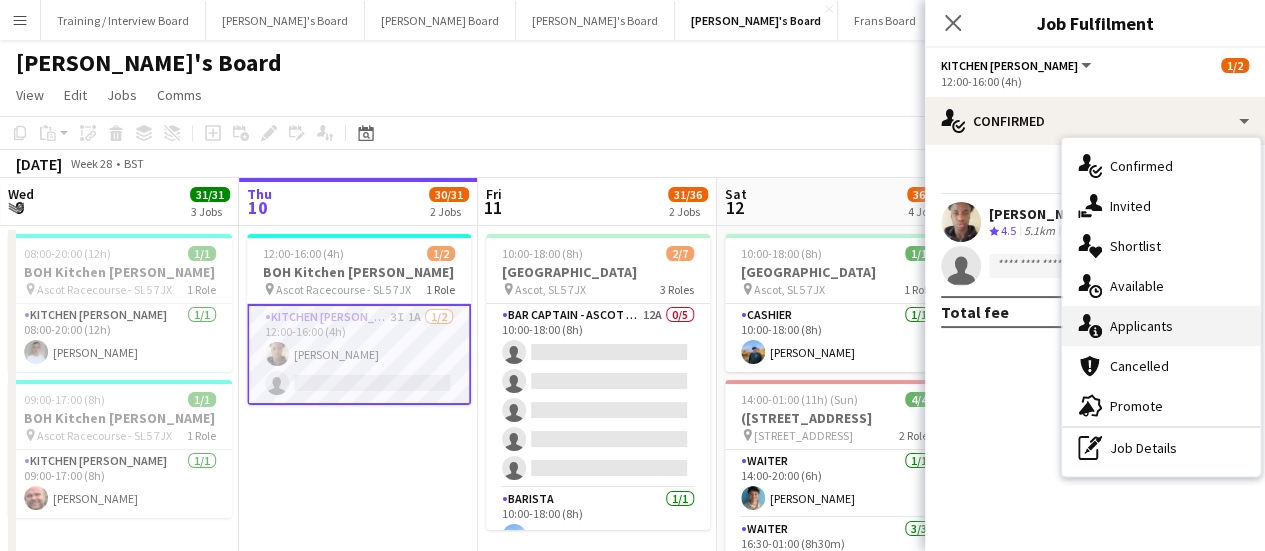 click on "single-neutral-actions-information
Applicants" at bounding box center (1161, 326) 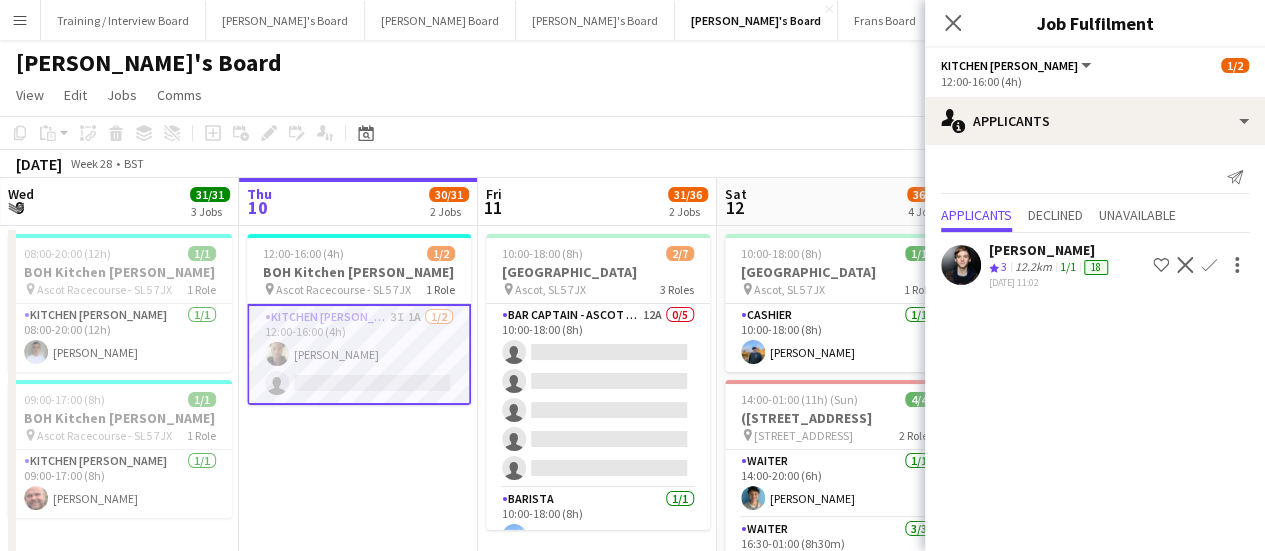 click on "Confirm" 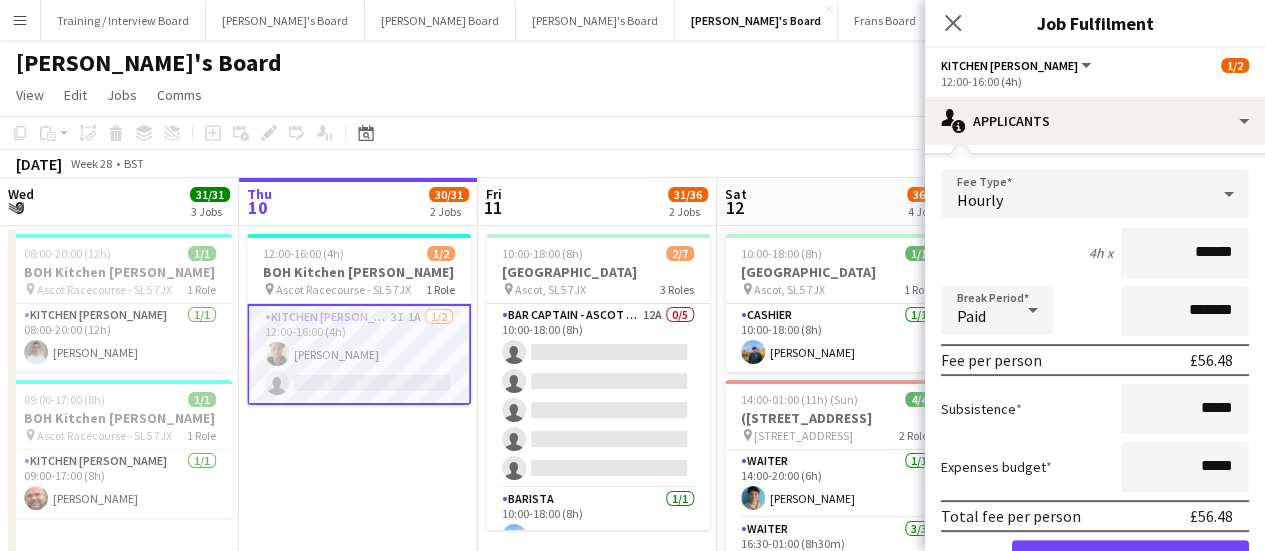 scroll, scrollTop: 209, scrollLeft: 0, axis: vertical 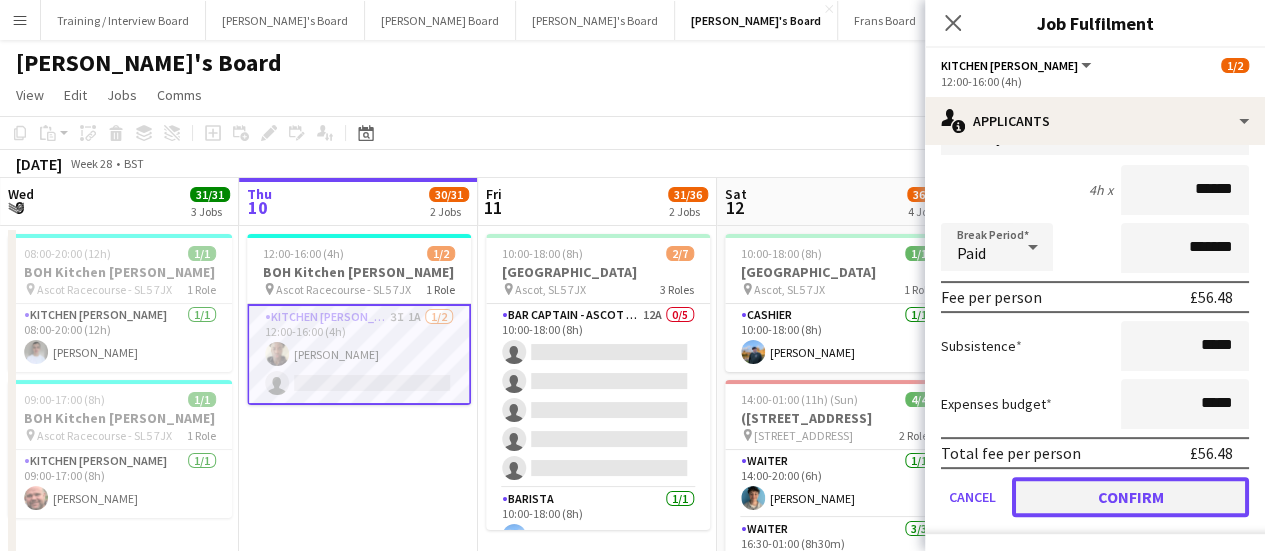 click on "Confirm" 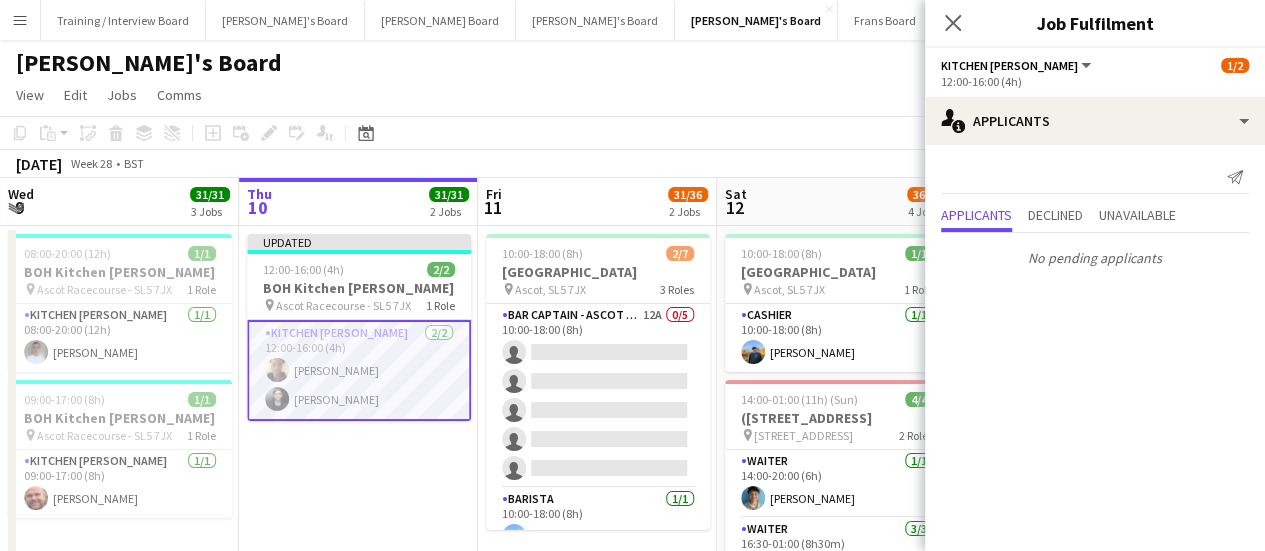scroll, scrollTop: 0, scrollLeft: 0, axis: both 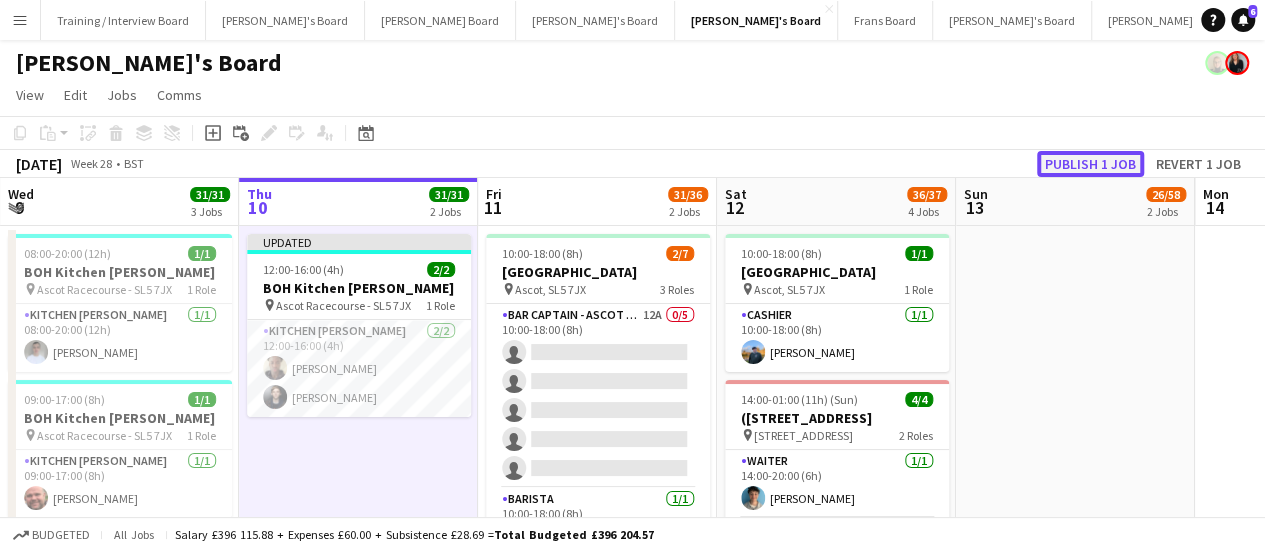 click on "Publish 1 job" 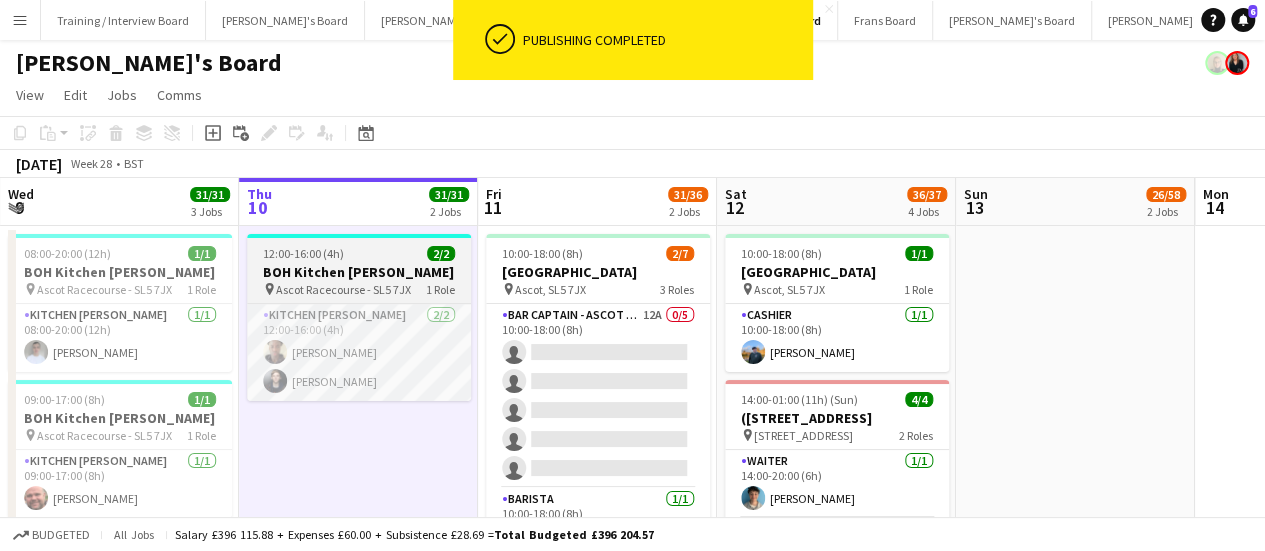 click on "Ascot Racecourse - SL5 7JX" at bounding box center (343, 289) 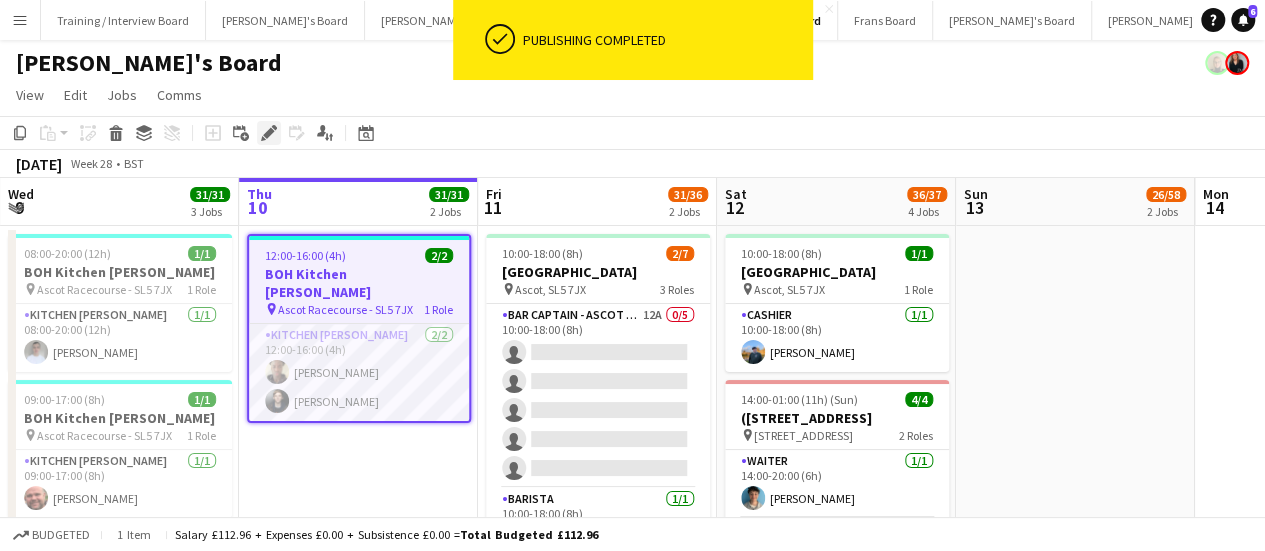 click on "Edit" 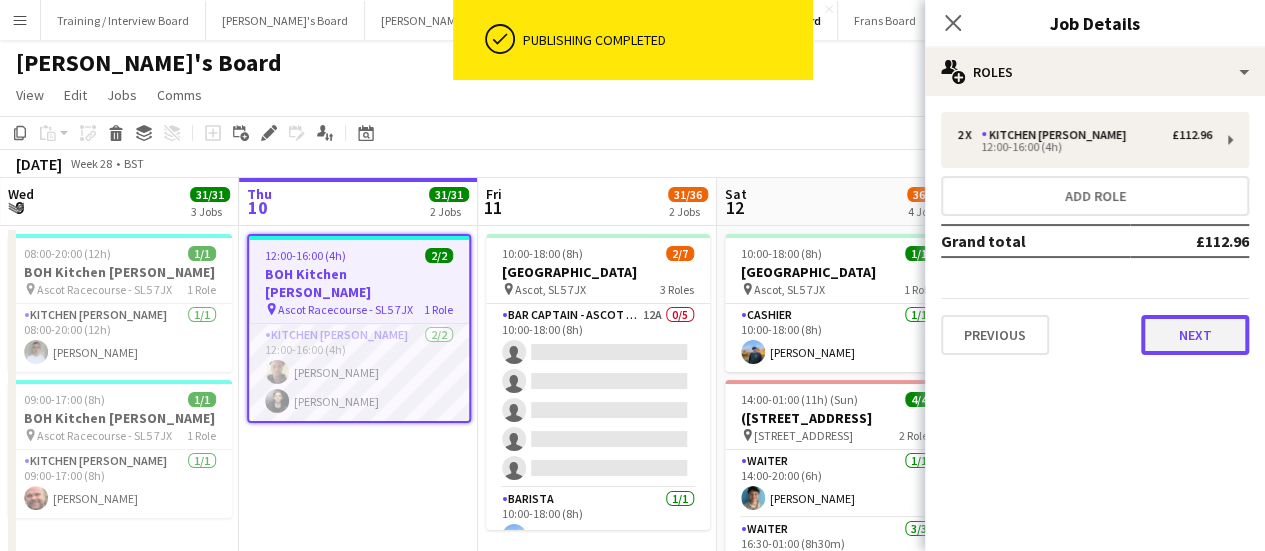click on "Next" at bounding box center (1195, 335) 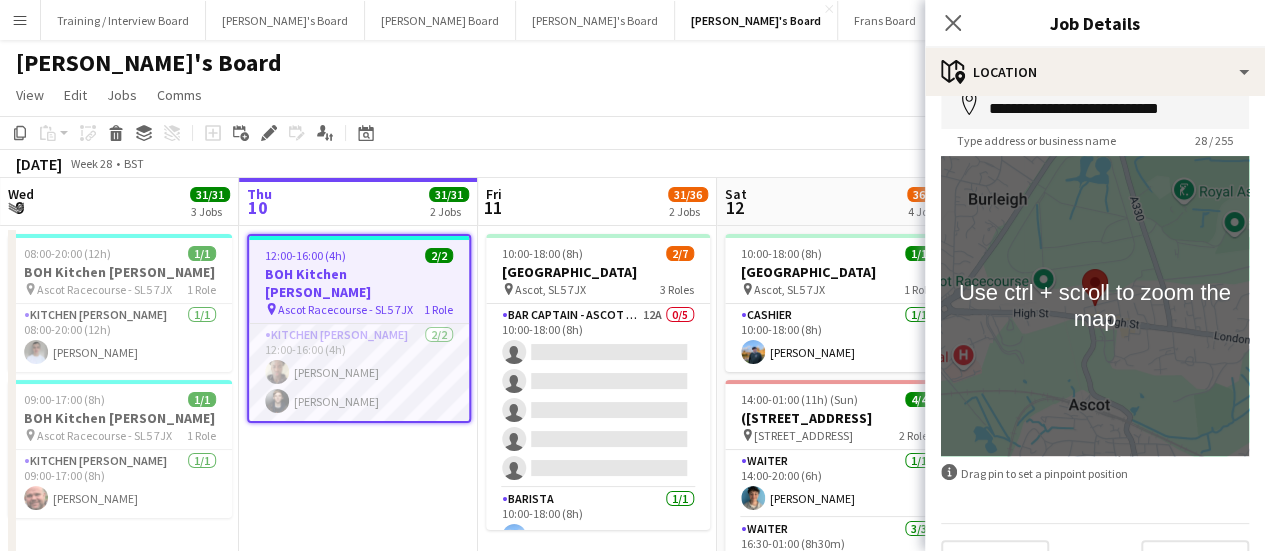 scroll, scrollTop: 155, scrollLeft: 0, axis: vertical 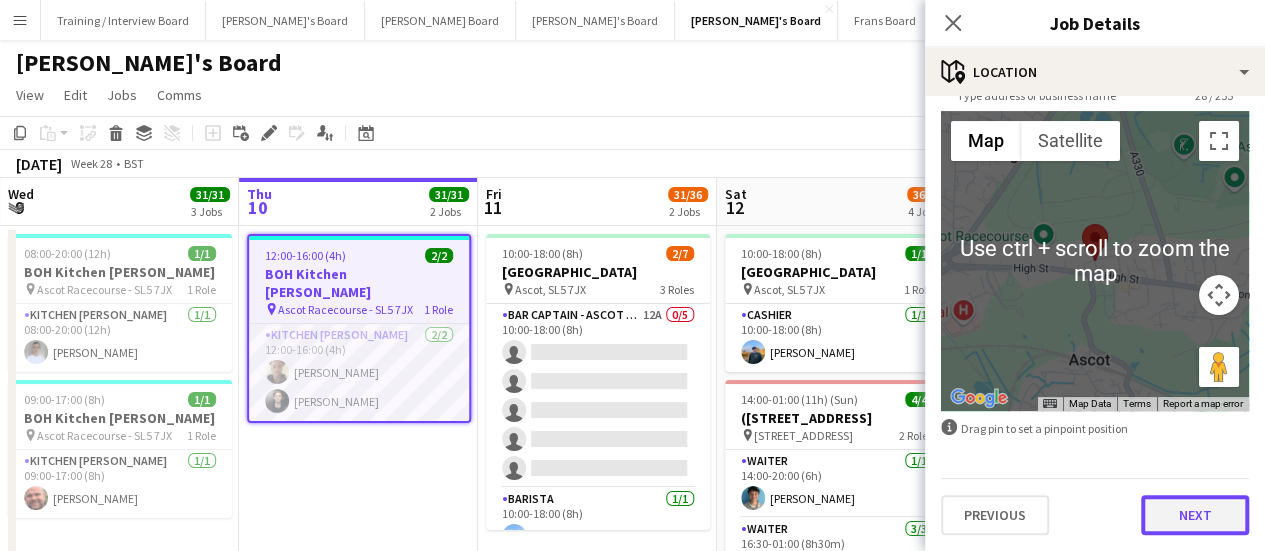 click on "Next" at bounding box center [1195, 515] 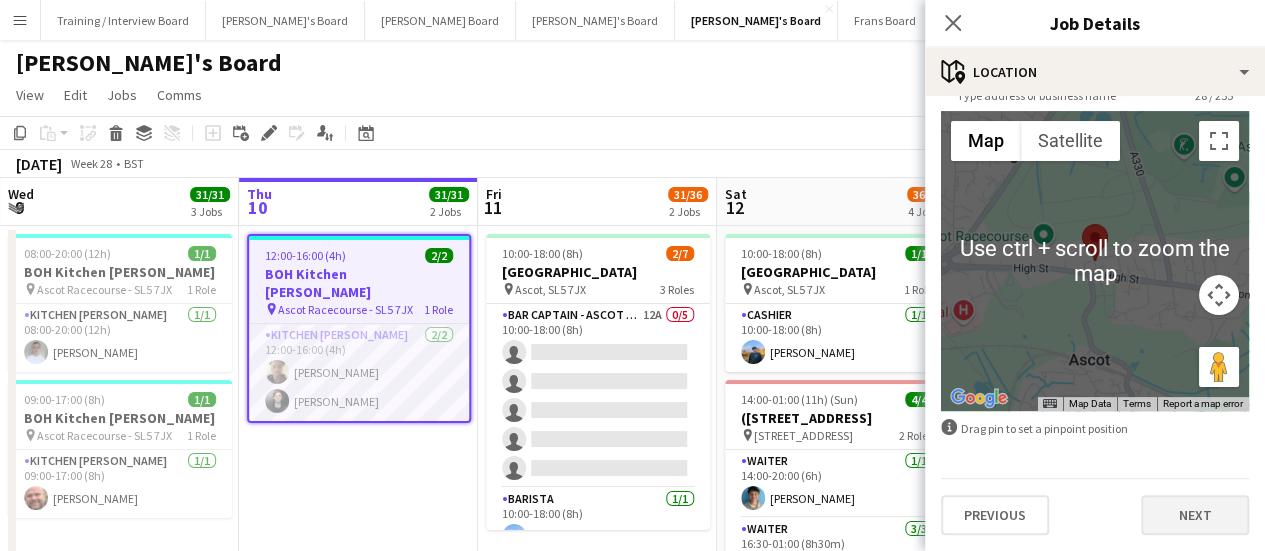 scroll, scrollTop: 0, scrollLeft: 0, axis: both 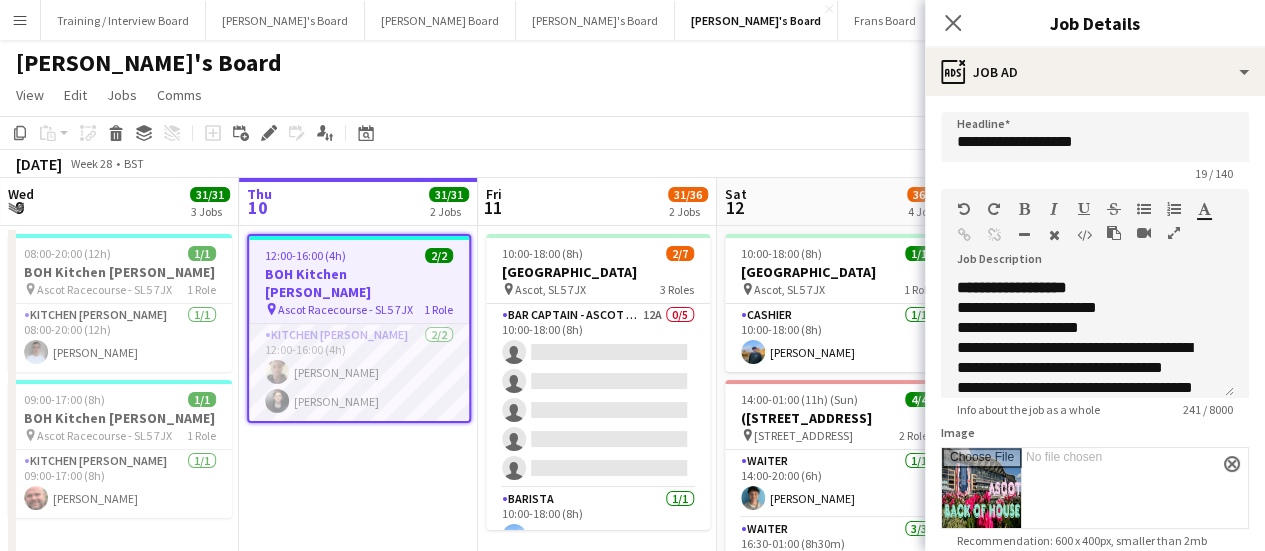 click on "BOH Kitchen Porter" at bounding box center [359, 283] 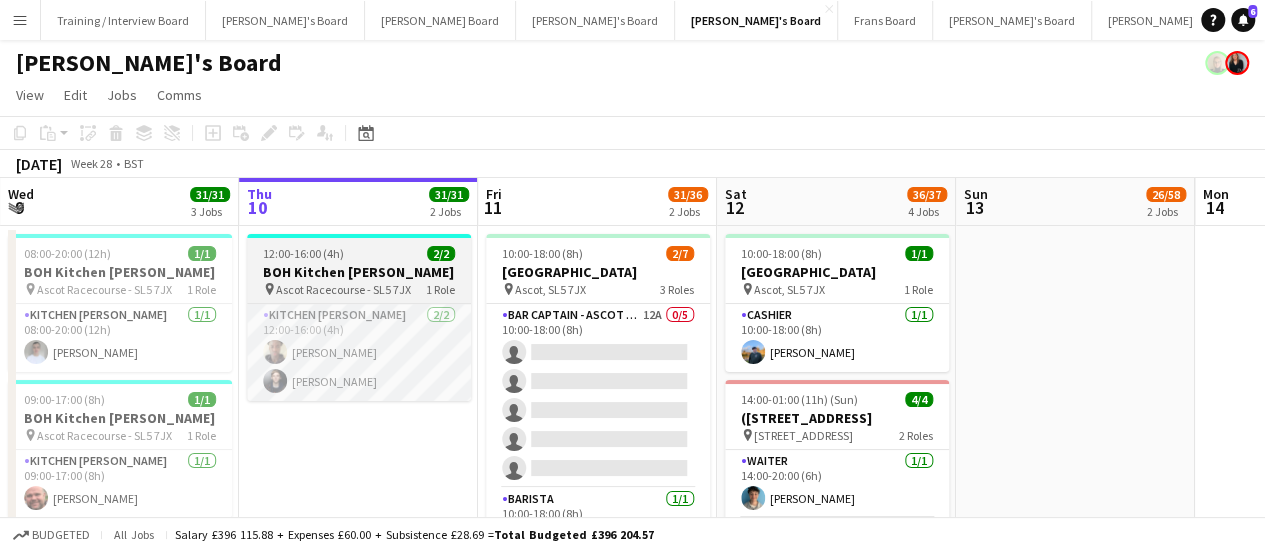 click on "BOH Kitchen Porter" at bounding box center [359, 272] 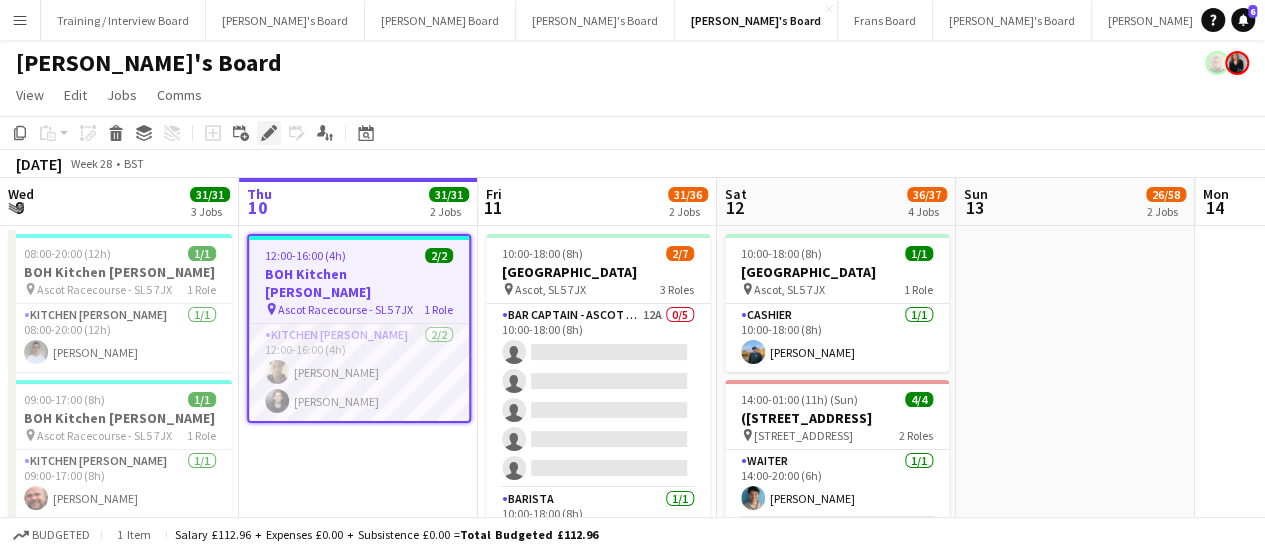 click on "Edit" 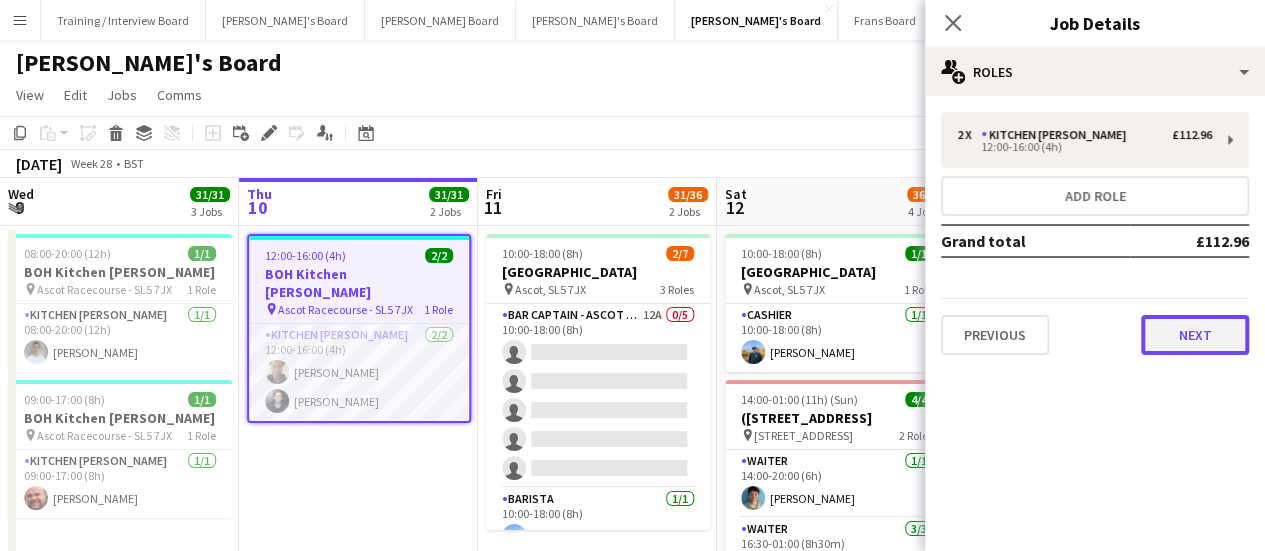 click on "Next" at bounding box center [1195, 335] 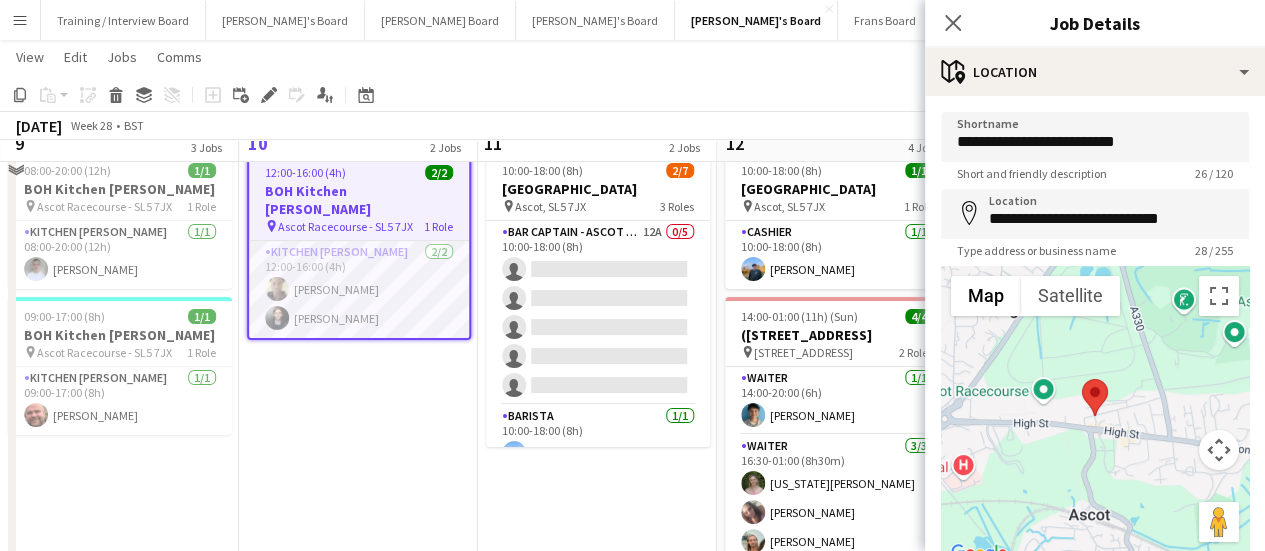 scroll, scrollTop: 100, scrollLeft: 0, axis: vertical 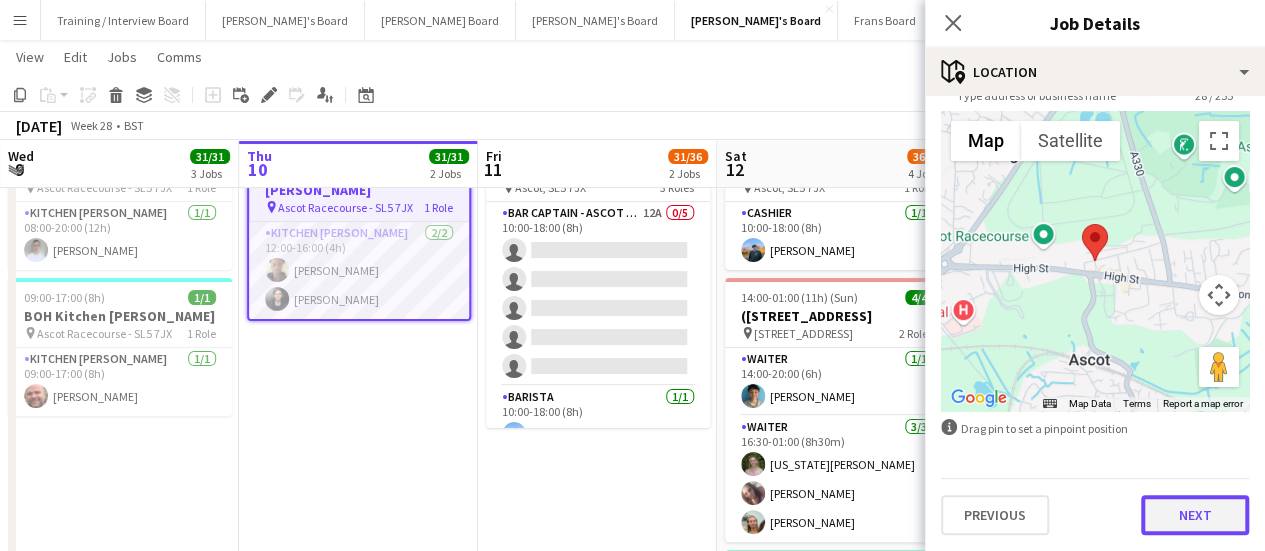 click on "Next" at bounding box center [1195, 515] 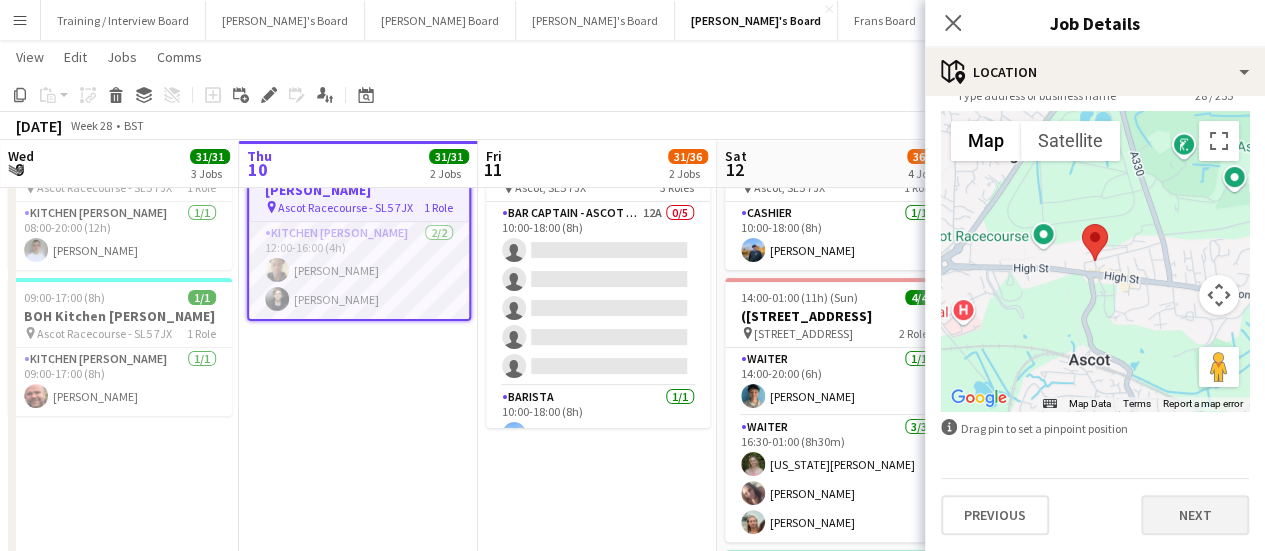 scroll, scrollTop: 0, scrollLeft: 0, axis: both 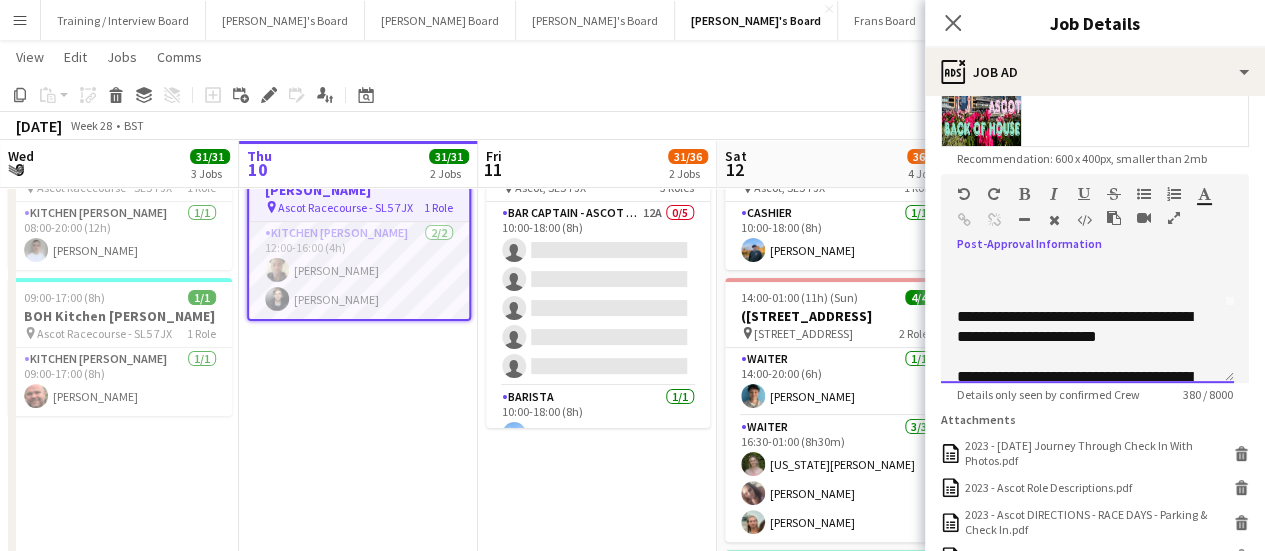 click on "**********" at bounding box center [1079, 327] 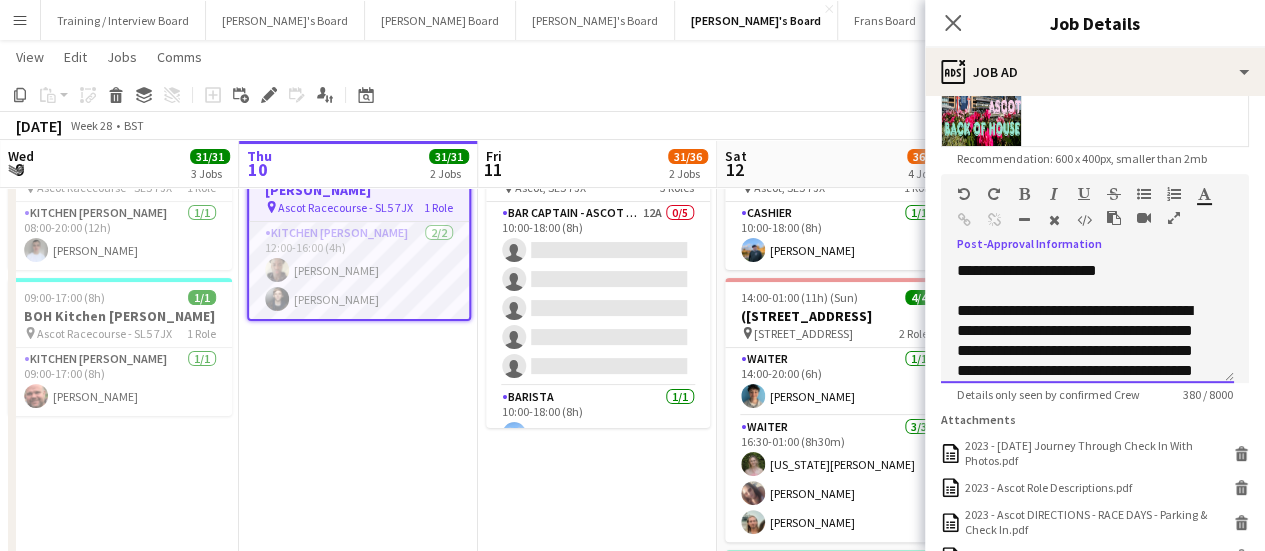 scroll, scrollTop: 162, scrollLeft: 0, axis: vertical 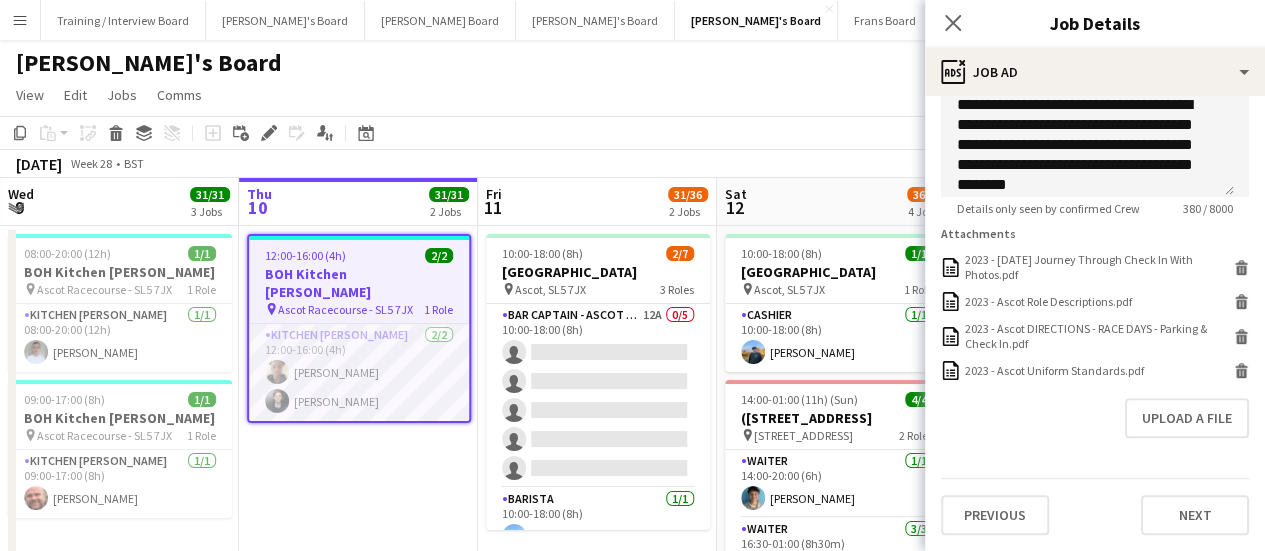 click on "12:00-16:00 (4h)    2/2" at bounding box center (359, 255) 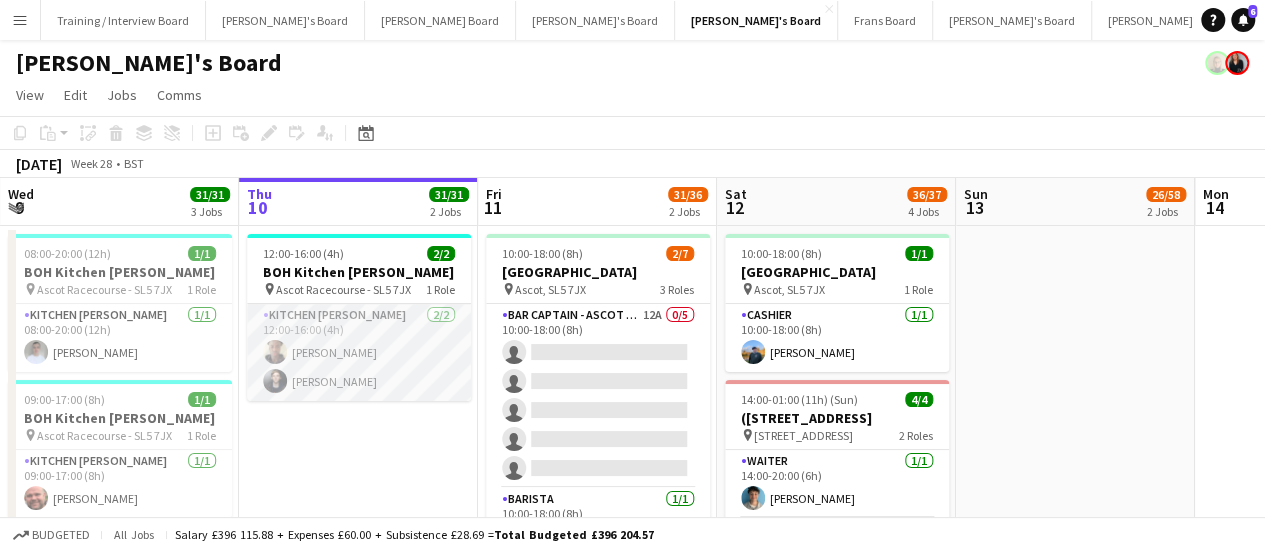 click on "Kitchen Porter   2/2   12:00-16:00 (4h)
Oji Adoh Peter Heeney" at bounding box center [359, 352] 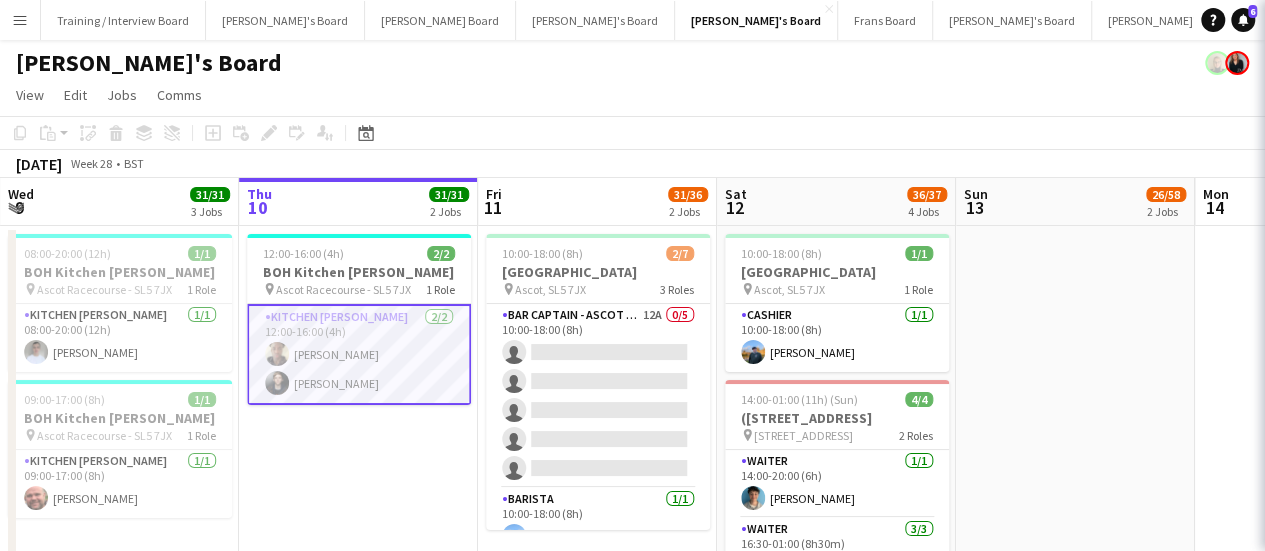 scroll, scrollTop: 0, scrollLeft: 479, axis: horizontal 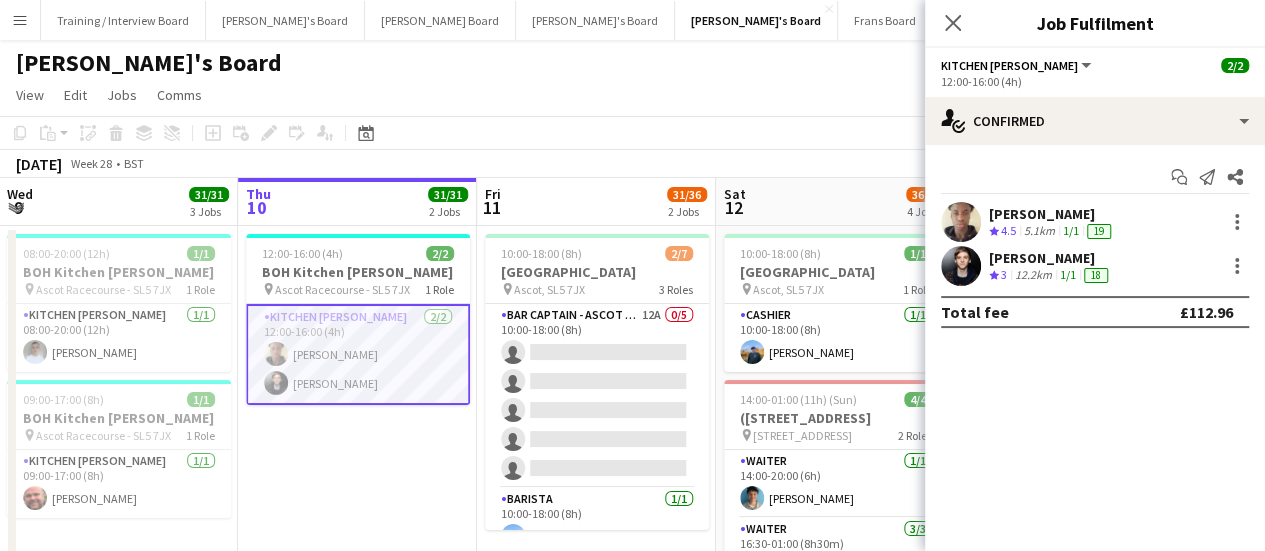 click on "12.2km" at bounding box center (1033, 275) 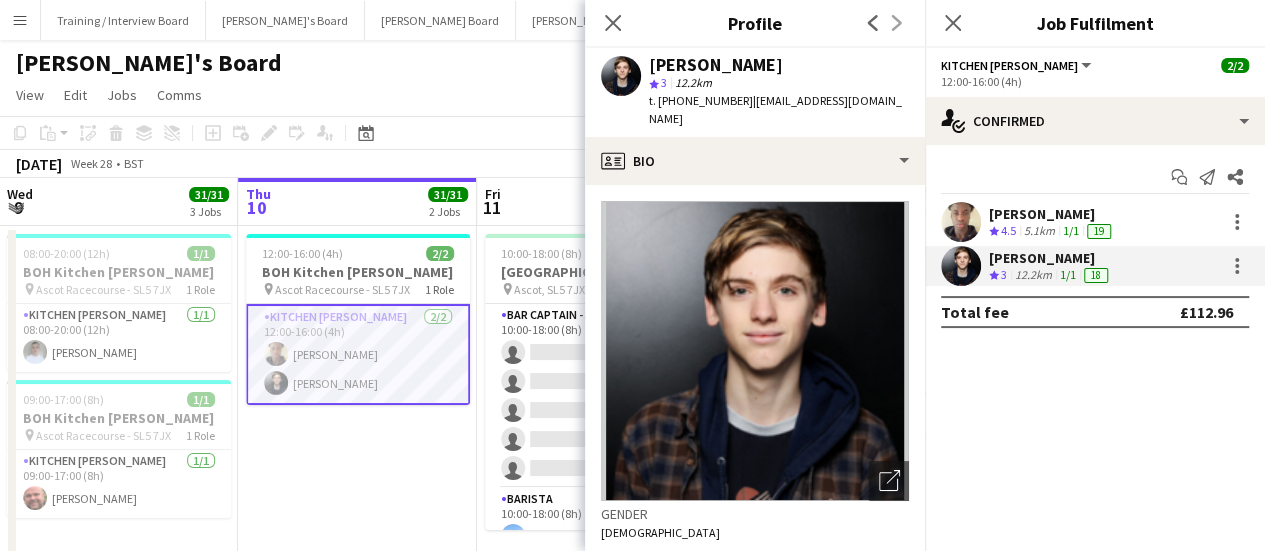 drag, startPoint x: 695, startPoint y: 63, endPoint x: 647, endPoint y: 65, distance: 48.04165 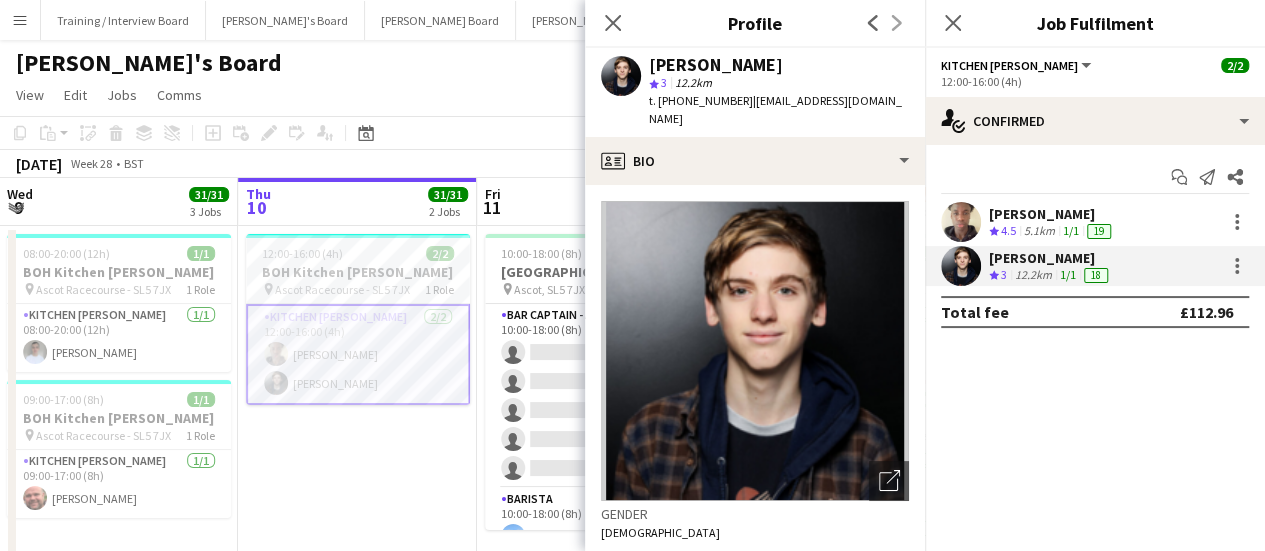 drag, startPoint x: 762, startPoint y: 70, endPoint x: 700, endPoint y: 65, distance: 62.201286 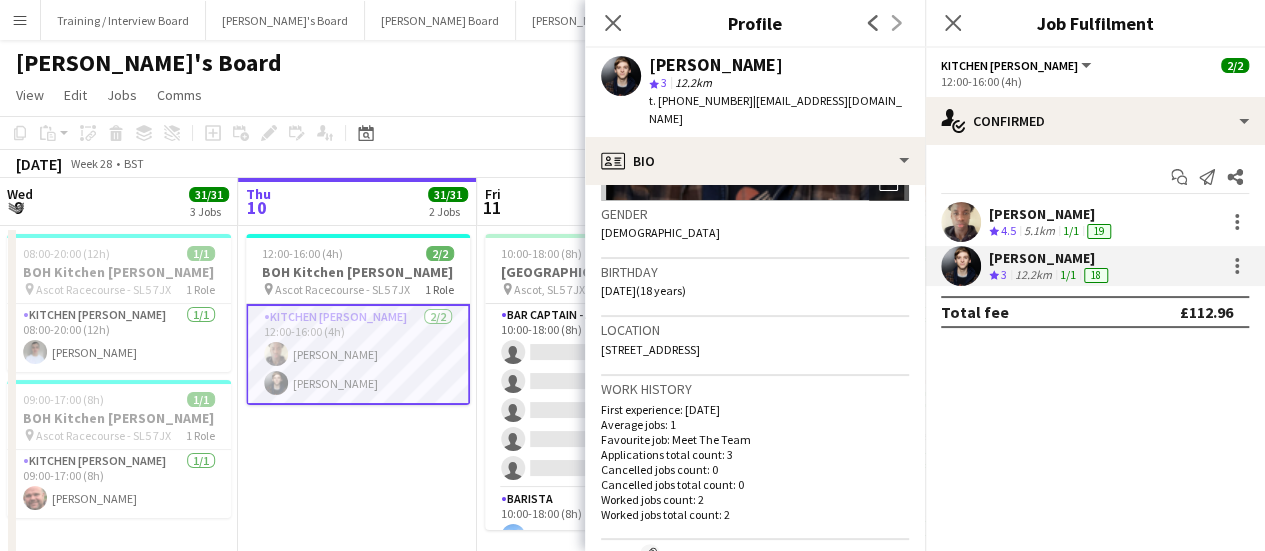click on "Peter Heeney
star
3   12.2km   t. +447597803306   |   peterheeney0@gmail.com" 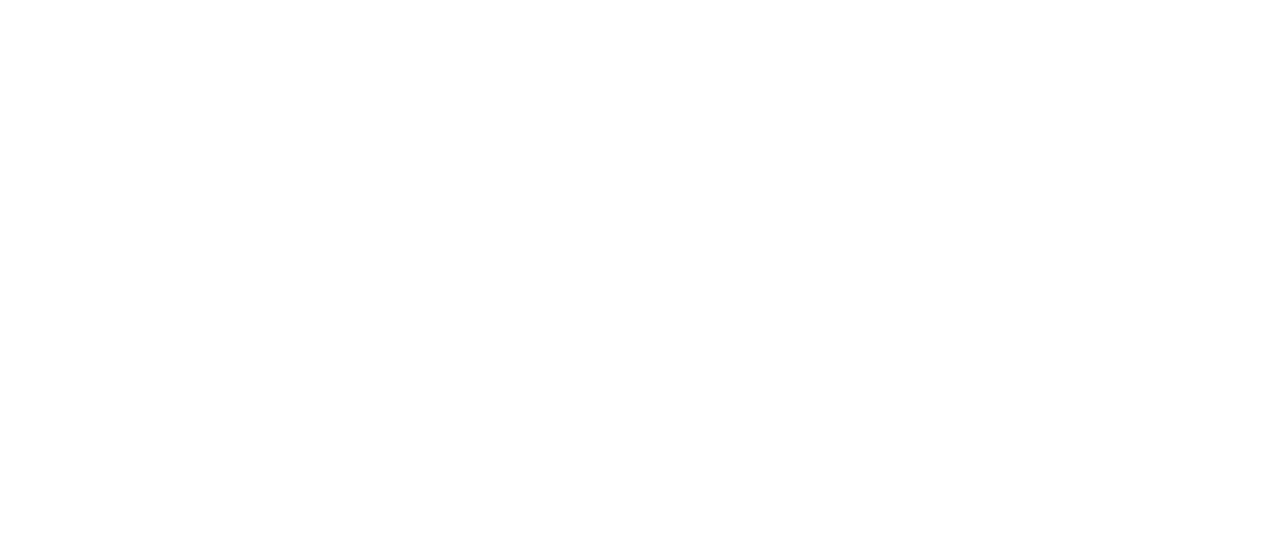 scroll, scrollTop: 0, scrollLeft: 0, axis: both 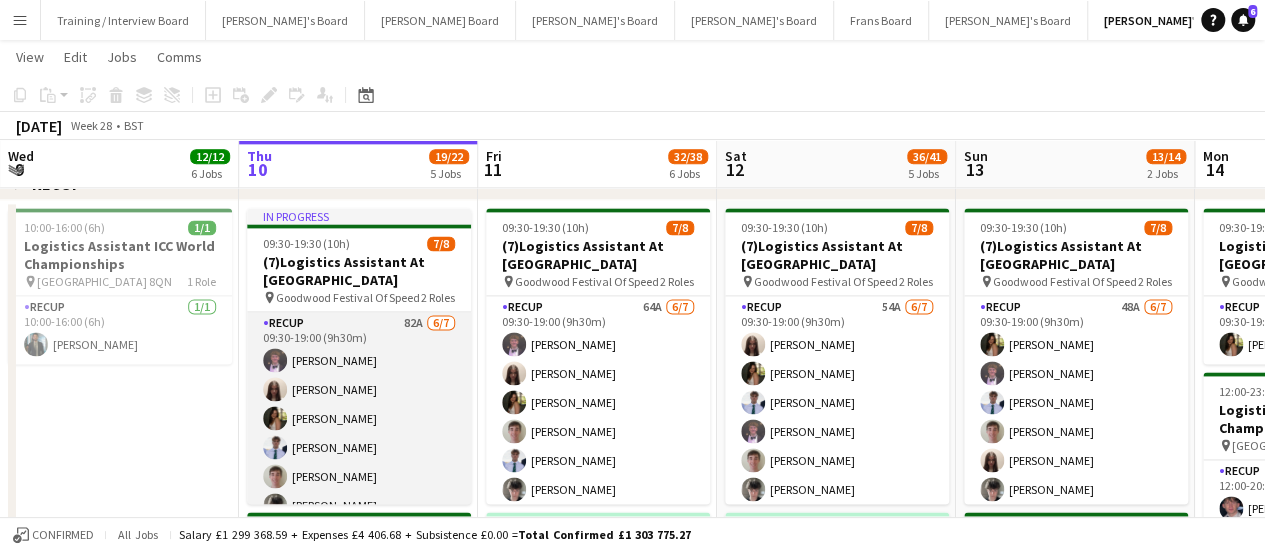 click on "RECUP   82A   6/7   09:30-19:00 (9h30m)
Ben Blamey Amelia McCabe Harriet Caine Thomas Blamey Rory Whelan Freddie Stocks
single-neutral-actions" at bounding box center [359, 433] 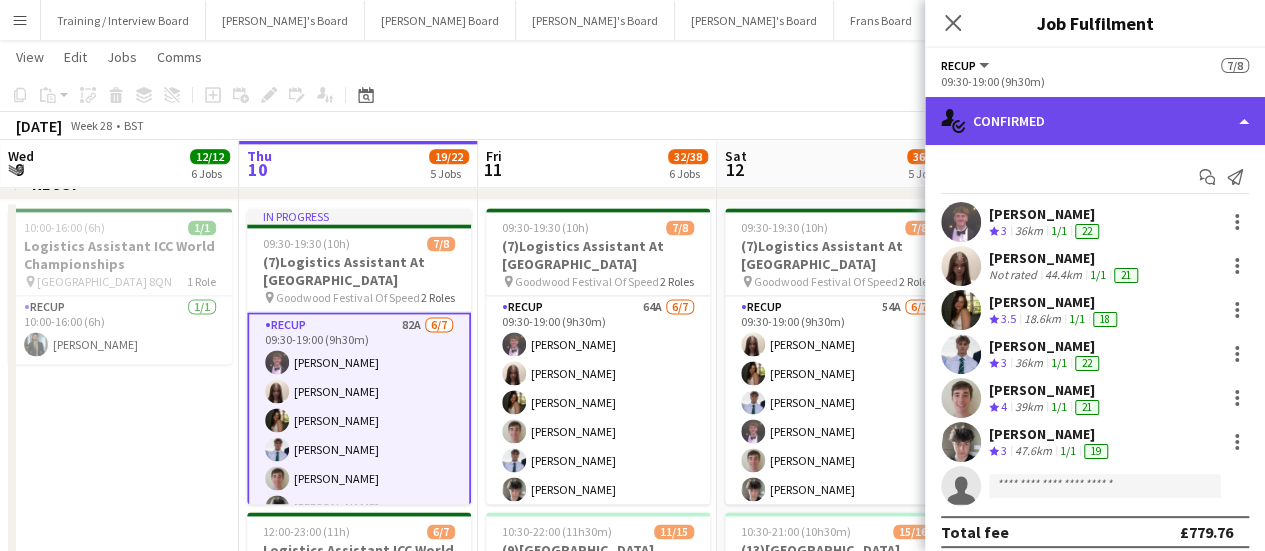 click on "single-neutral-actions-check-2
Confirmed" 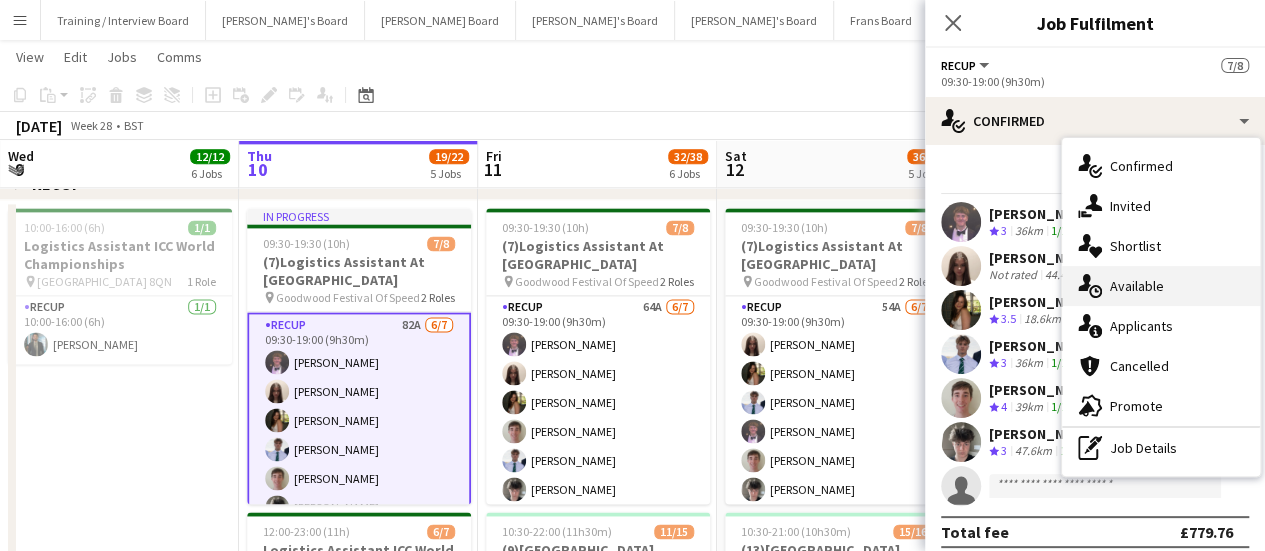 click on "single-neutral-actions-upload
Available" at bounding box center (1161, 286) 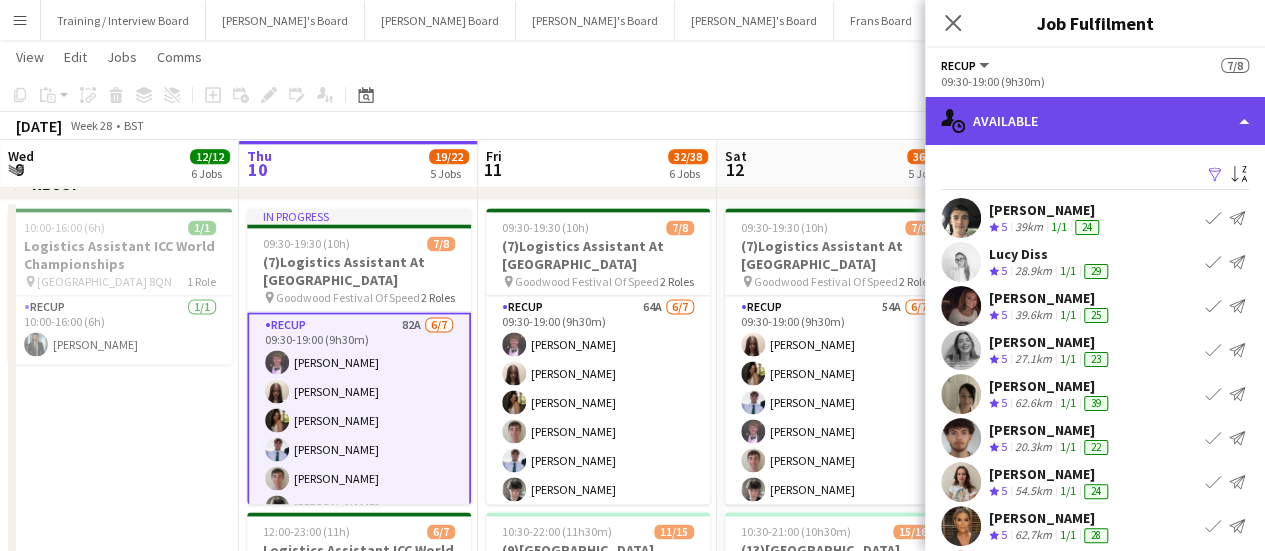 click on "single-neutral-actions-upload
Available" 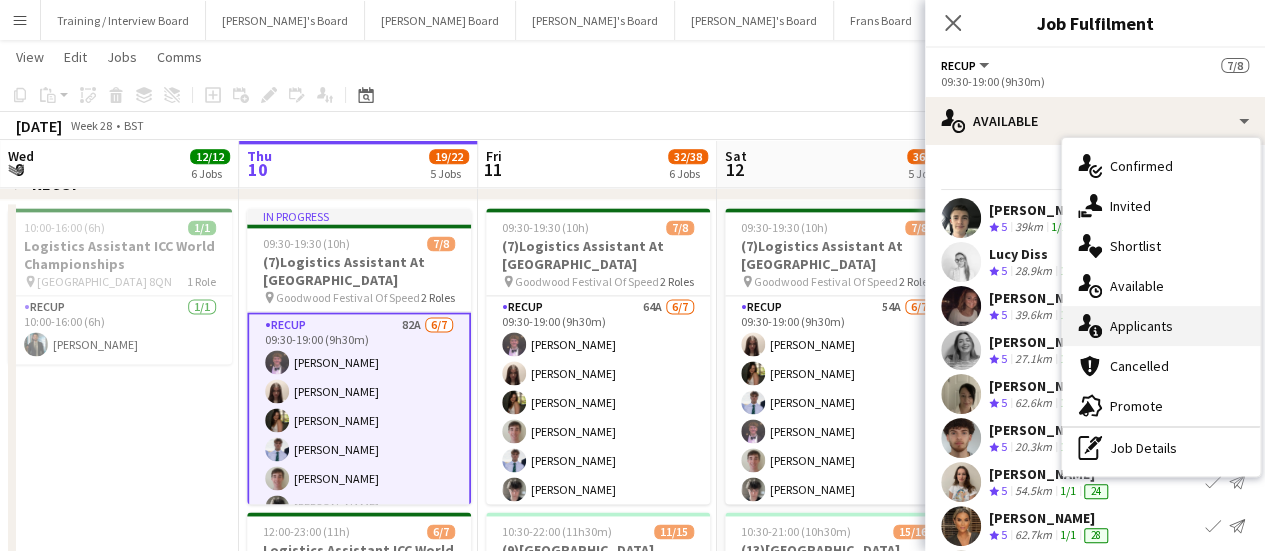 click on "single-neutral-actions-information
Applicants" at bounding box center [1161, 326] 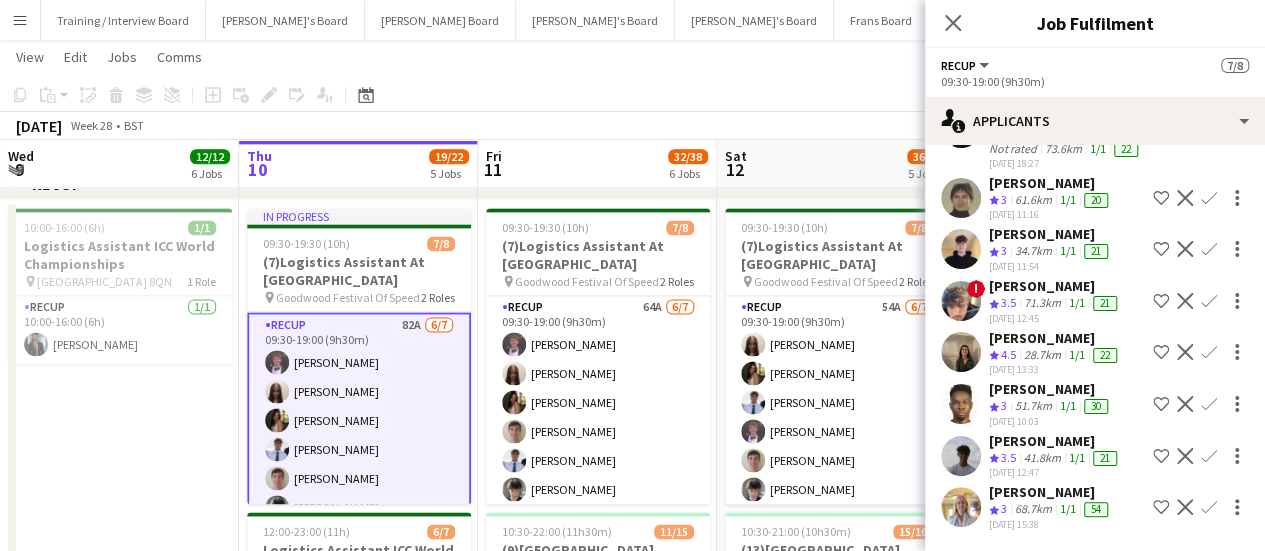 scroll, scrollTop: 2647, scrollLeft: 0, axis: vertical 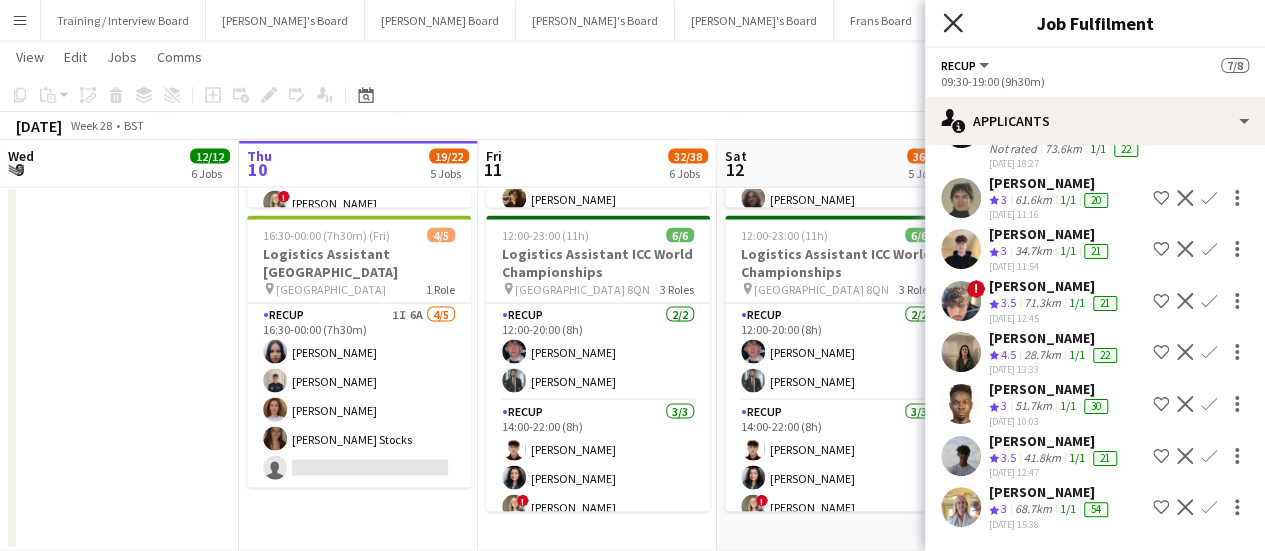 click on "Close pop-in" 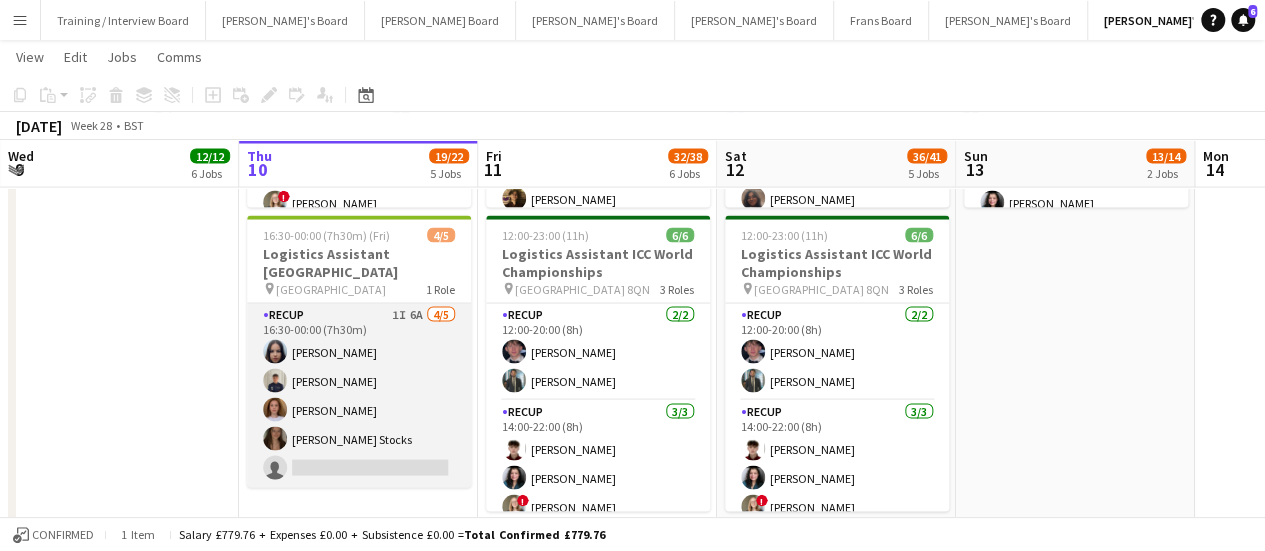 click on "RECUP   1I   6A   [DATE]   16:30-00:00 (7h30m)
[PERSON_NAME] [PERSON_NAME] [PERSON_NAME] Stocks
single-neutral-actions" at bounding box center [359, 396] 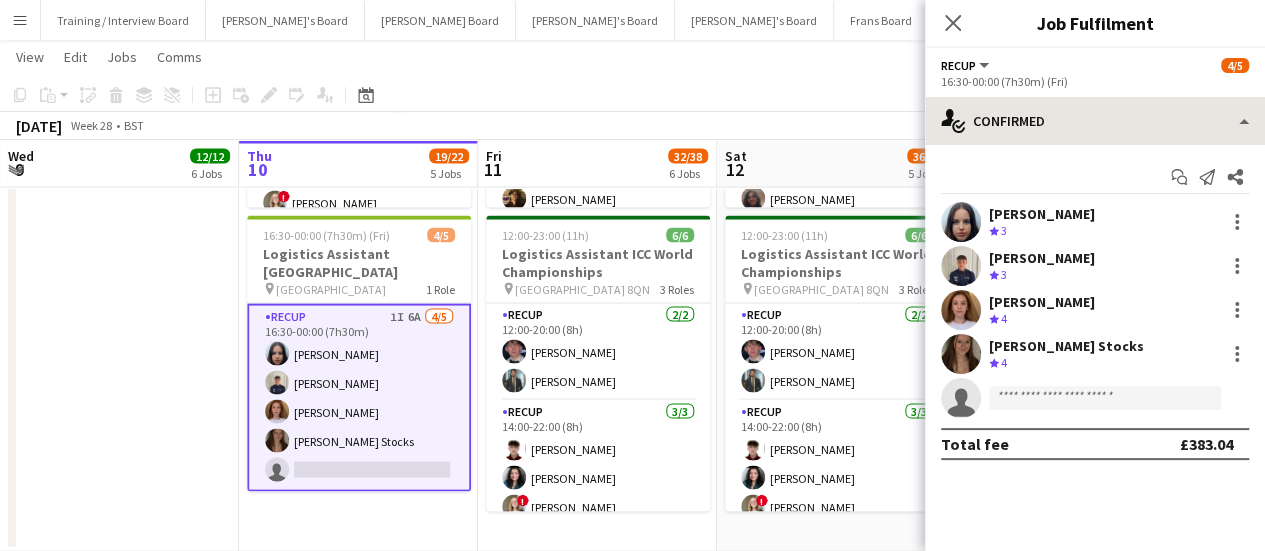 scroll, scrollTop: 117, scrollLeft: 0, axis: vertical 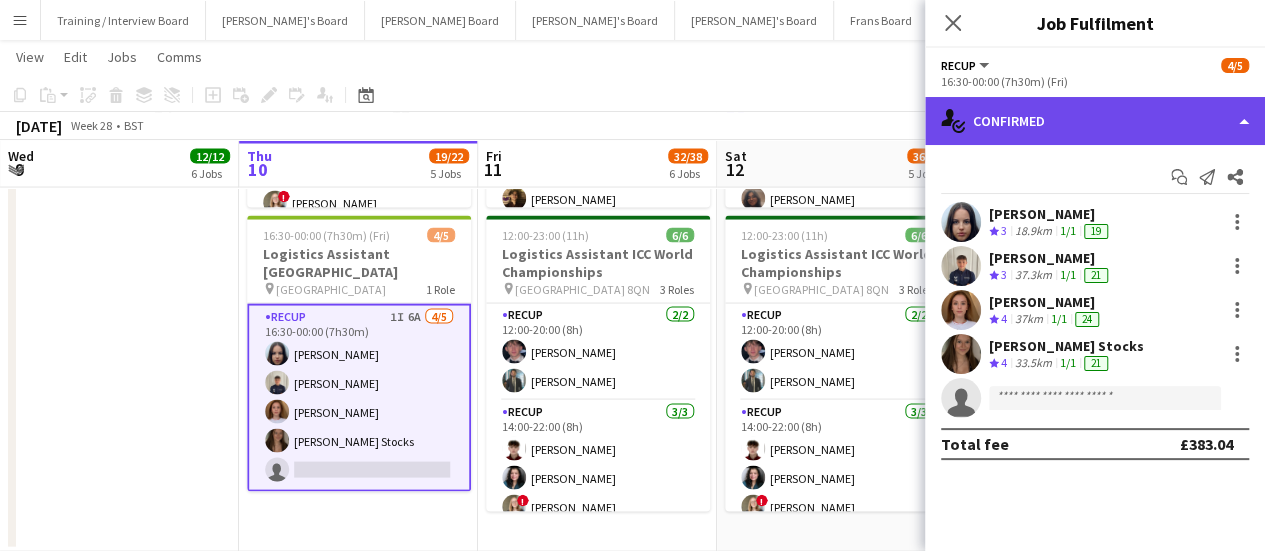 click on "single-neutral-actions-check-2
Confirmed" 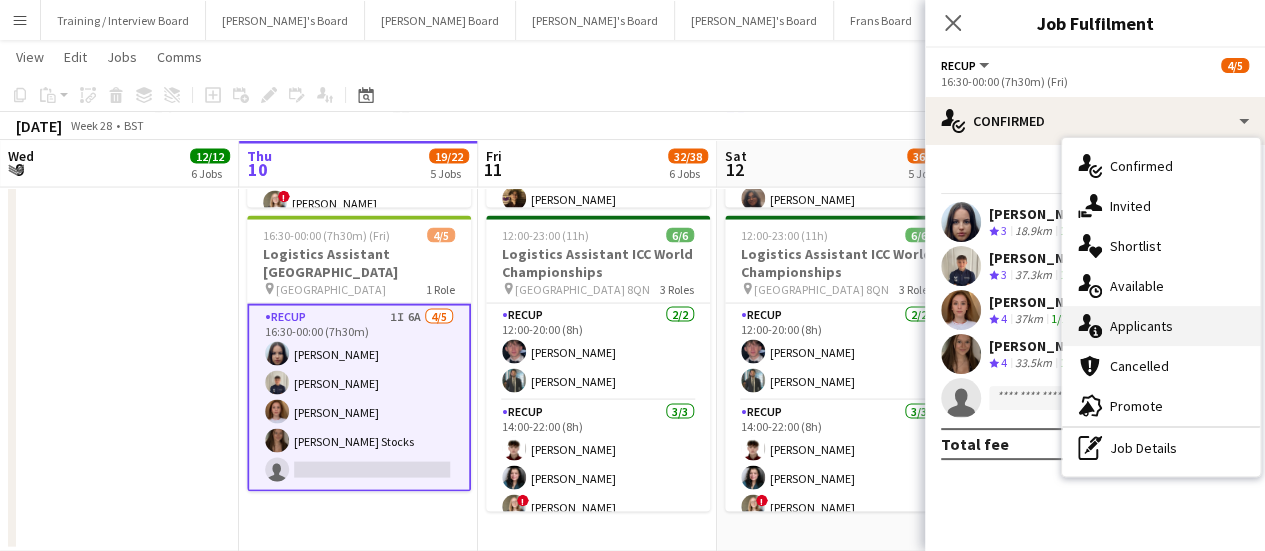 click on "single-neutral-actions-information
Applicants" at bounding box center (1161, 326) 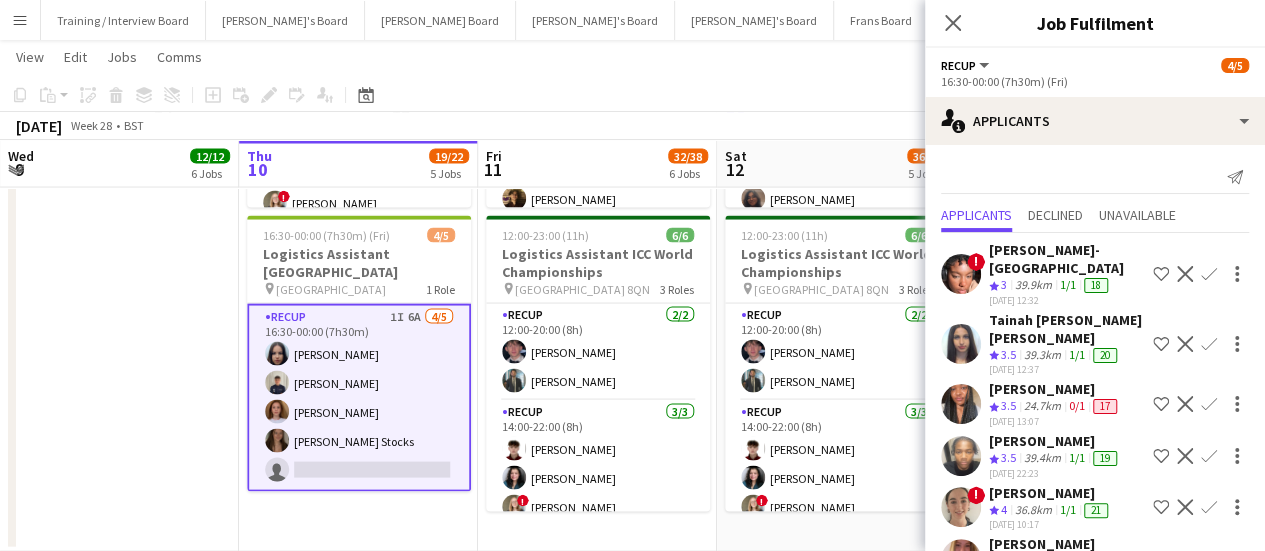 scroll, scrollTop: 106, scrollLeft: 0, axis: vertical 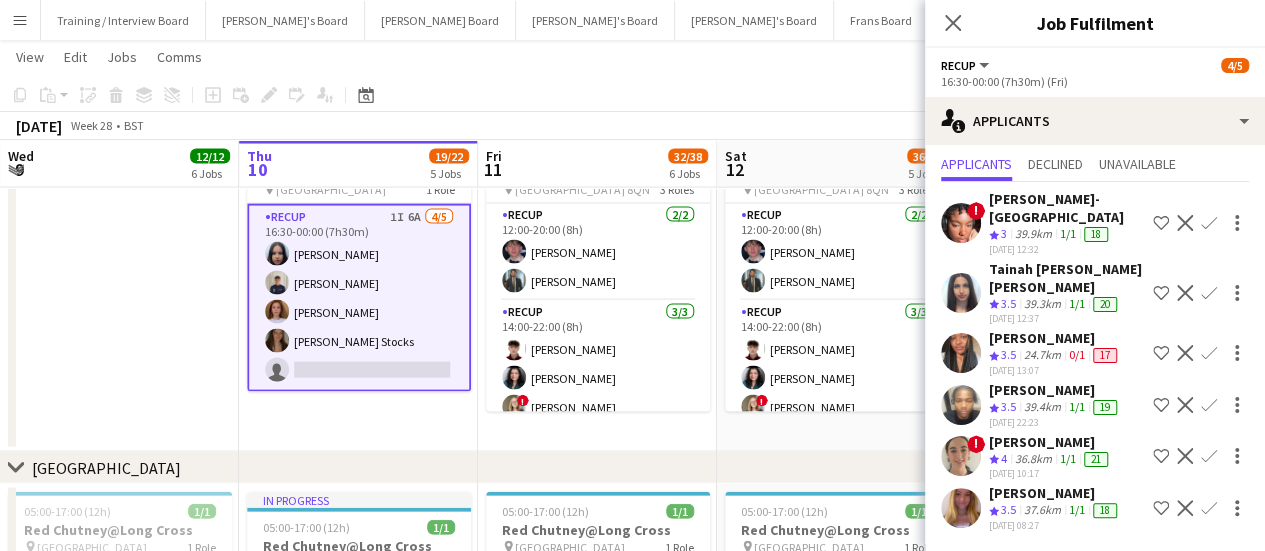 click on "10:00-16:00 (6h)    1/1   Logistics Assistant ICC World Championships
pin
[GEOGRAPHIC_DATA] 8QN   1 Role   RECUP   [DATE]   10:00-16:00 (6h)
[PERSON_NAME]" at bounding box center (119, -24) 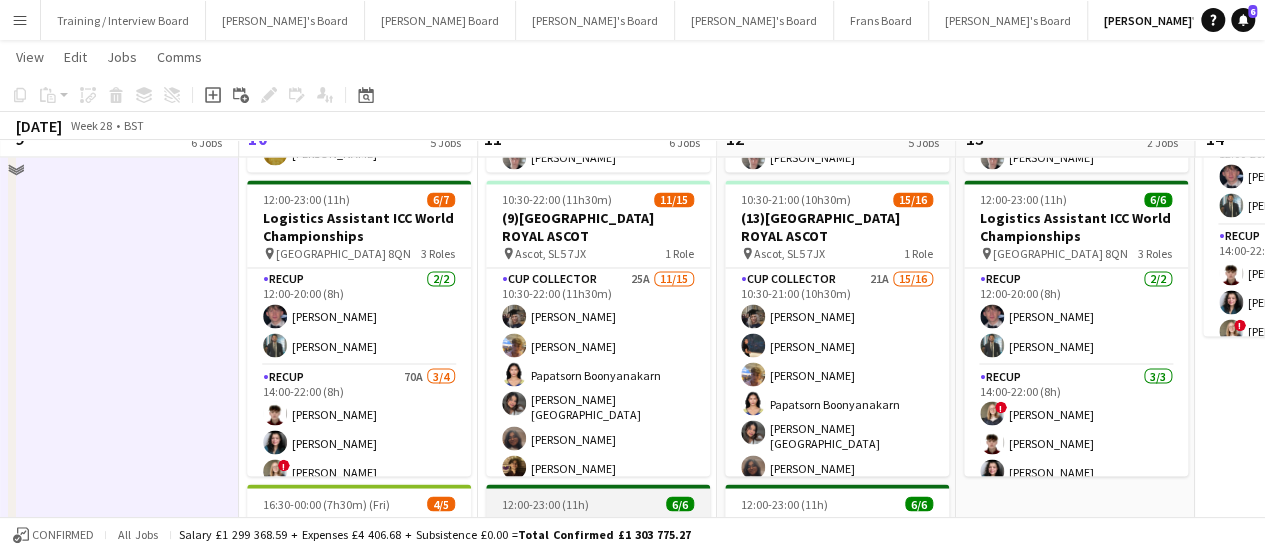 scroll, scrollTop: 1600, scrollLeft: 0, axis: vertical 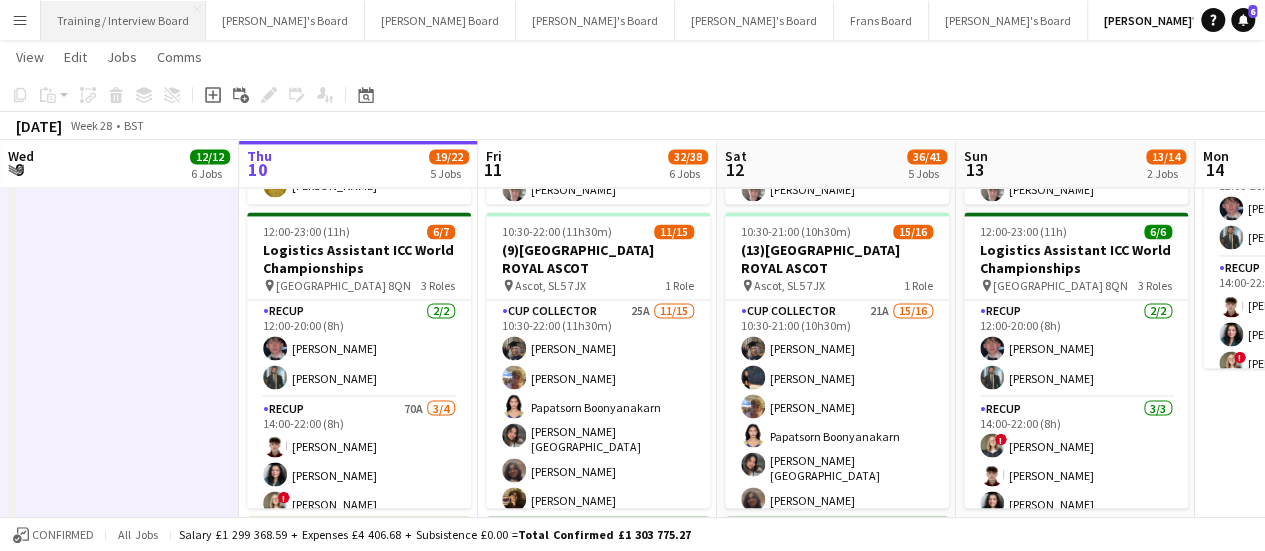 click on "Training / Interview Board
Close" at bounding box center (123, 20) 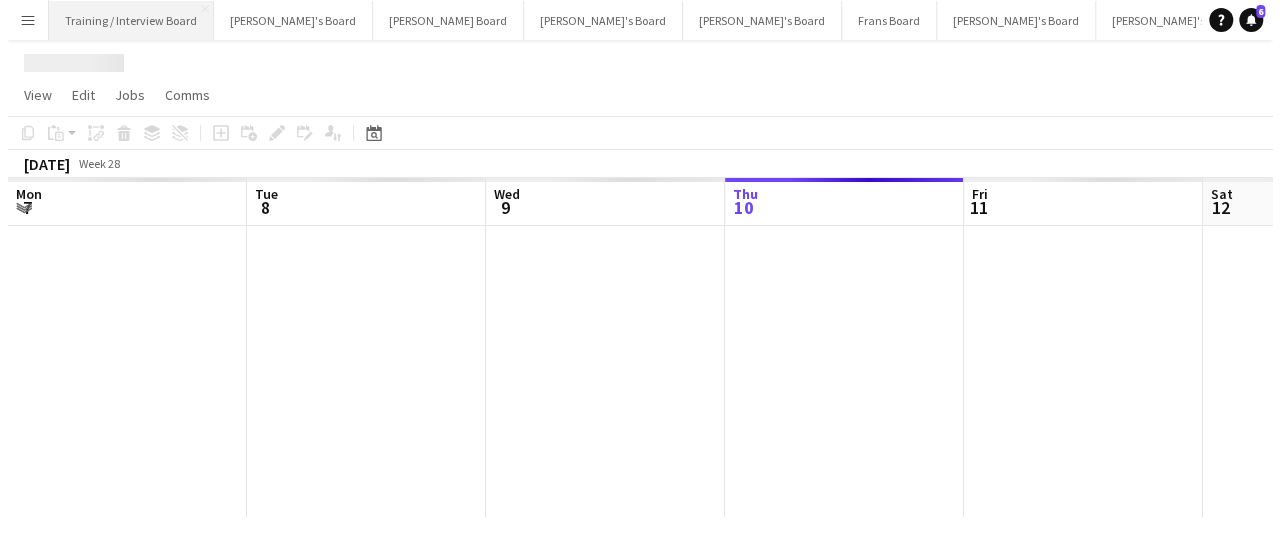 scroll, scrollTop: 0, scrollLeft: 0, axis: both 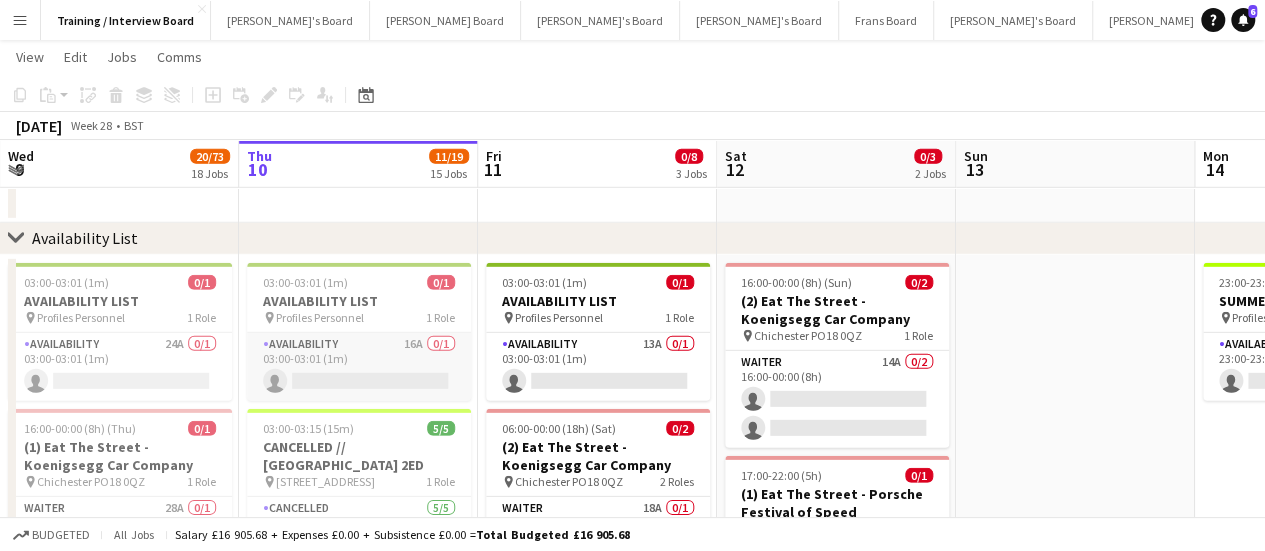 click on "Availability   16A   0/1   03:00-03:01 (1m)
single-neutral-actions" at bounding box center [359, 367] 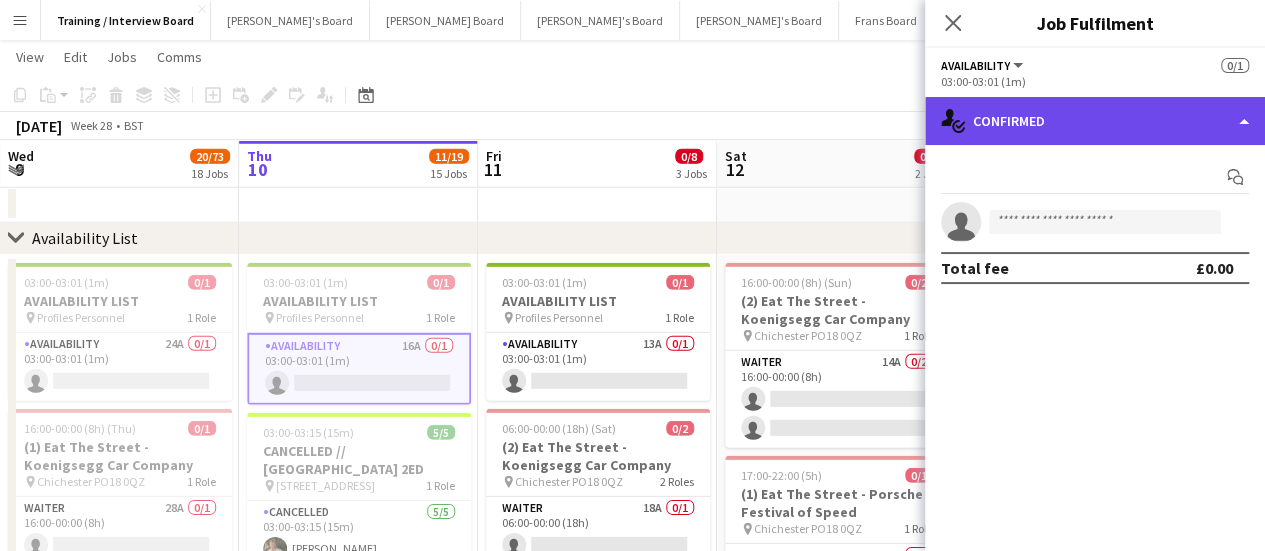 click on "single-neutral-actions-check-2
Confirmed" 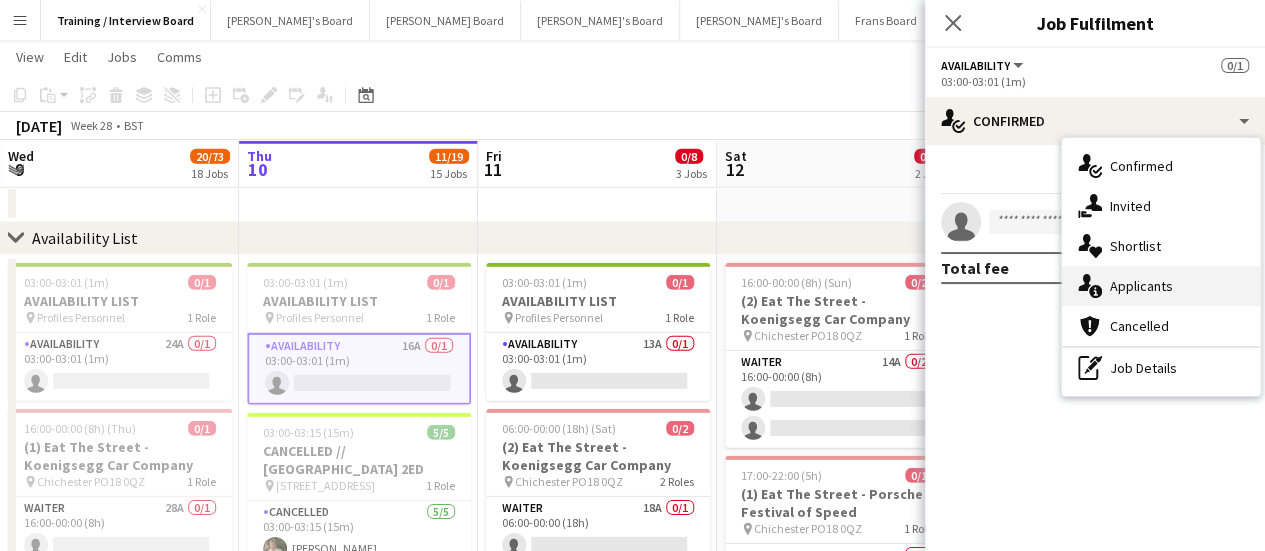 click on "single-neutral-actions-information
Applicants" at bounding box center [1161, 286] 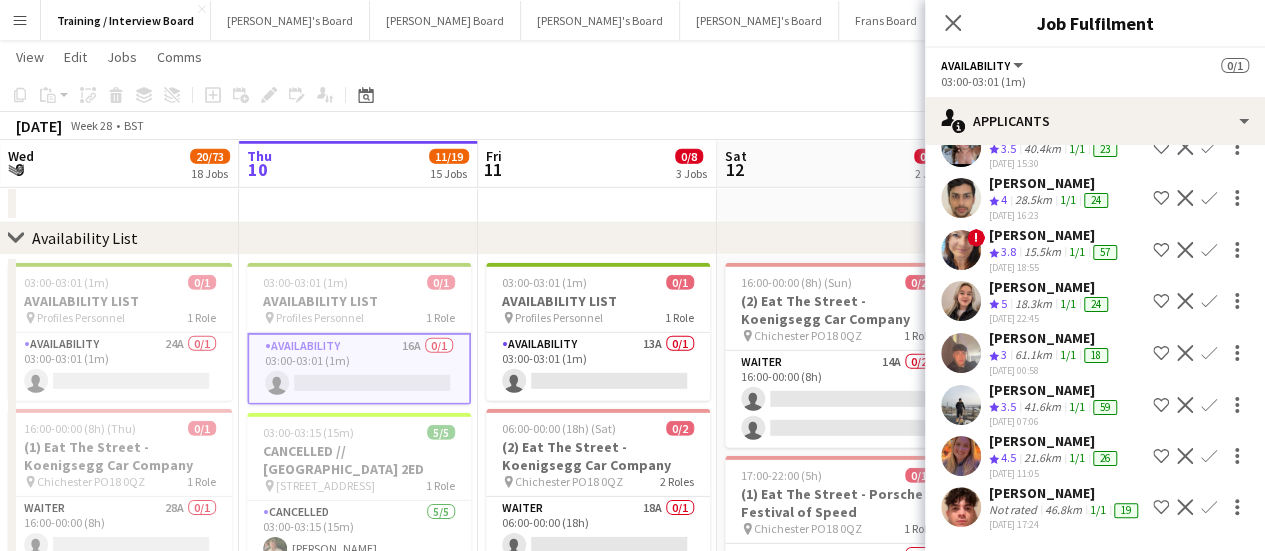 scroll, scrollTop: 668, scrollLeft: 0, axis: vertical 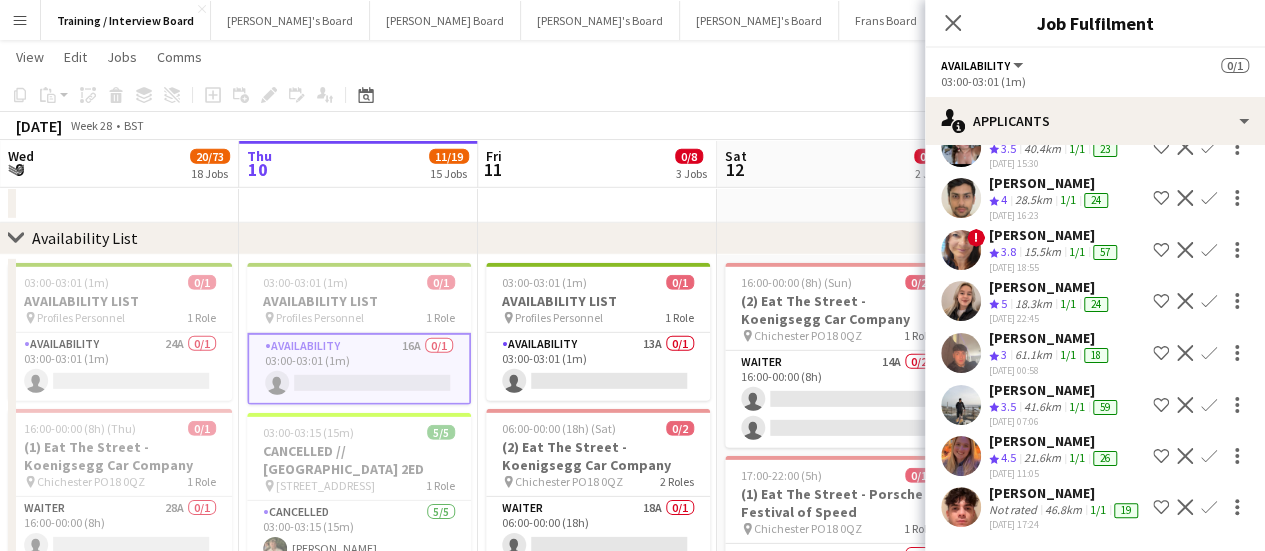 click on "Not rated" 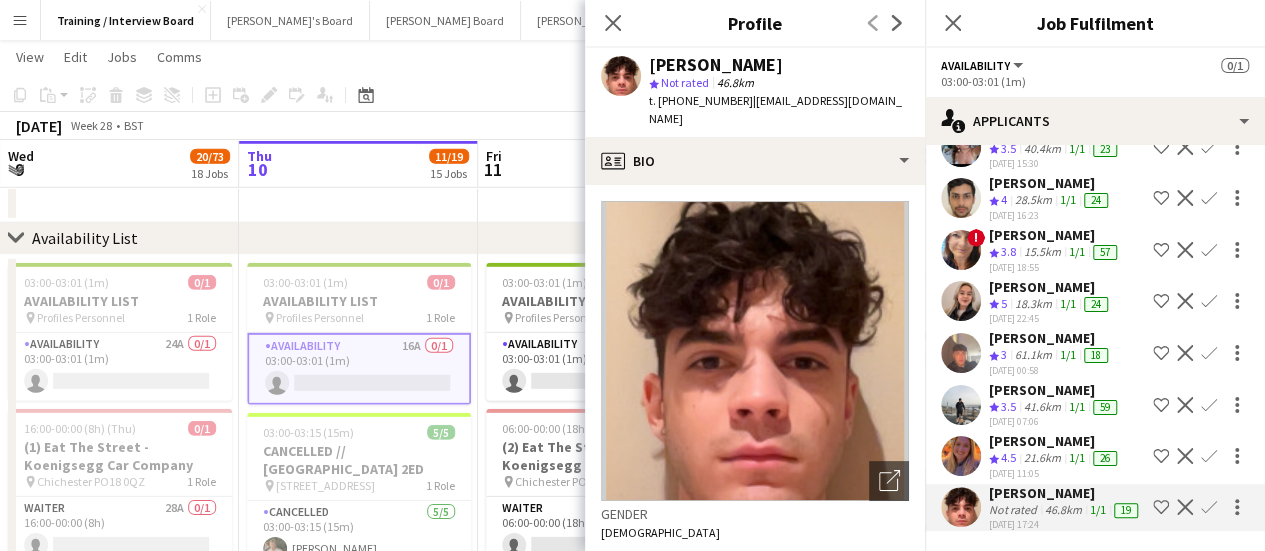 click on "21.6km" at bounding box center (1063, 510) 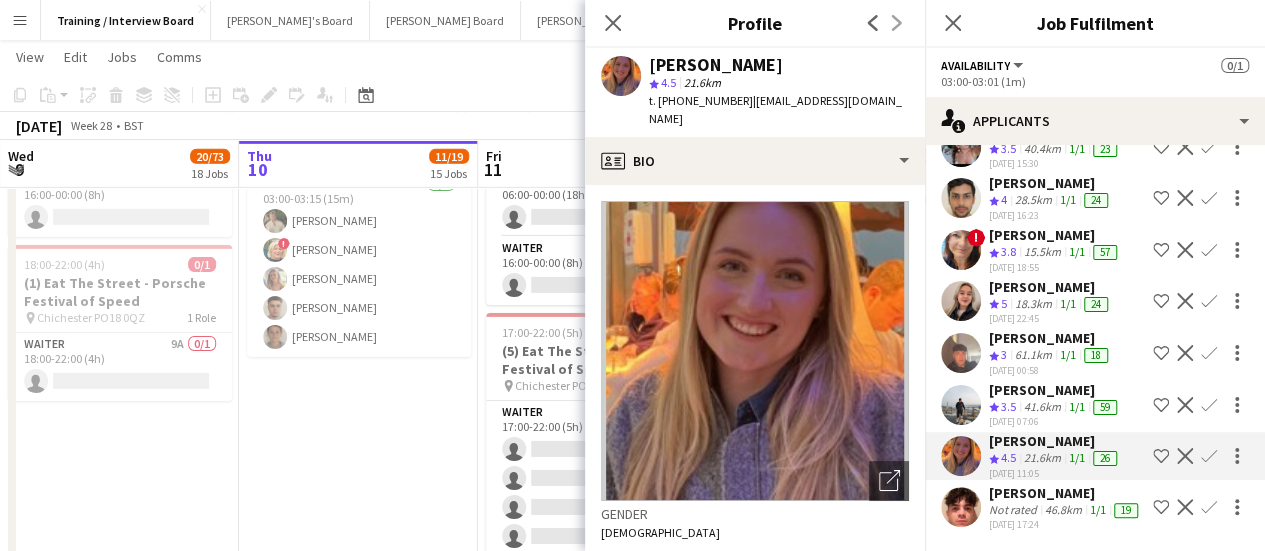 scroll, scrollTop: 3300, scrollLeft: 0, axis: vertical 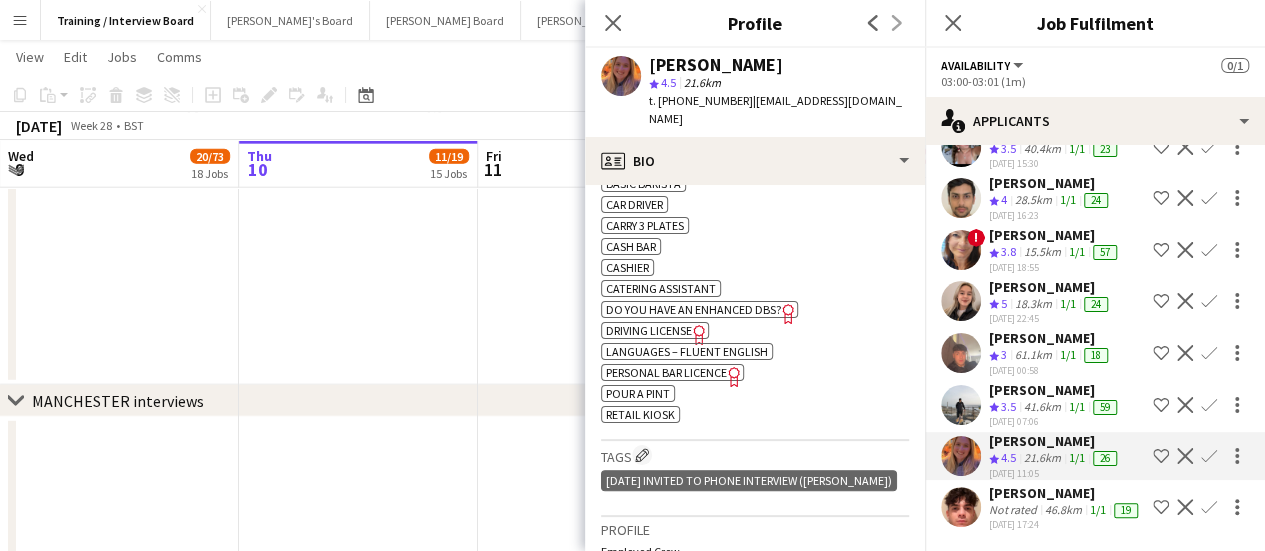 click on "1/1" at bounding box center [1077, 457] 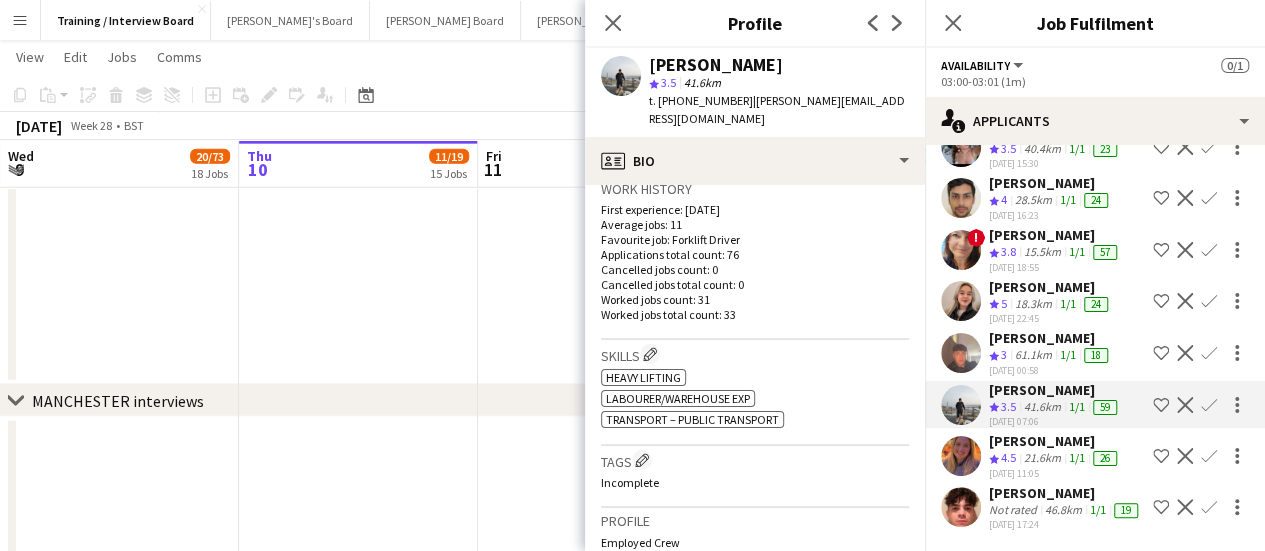 scroll, scrollTop: 600, scrollLeft: 0, axis: vertical 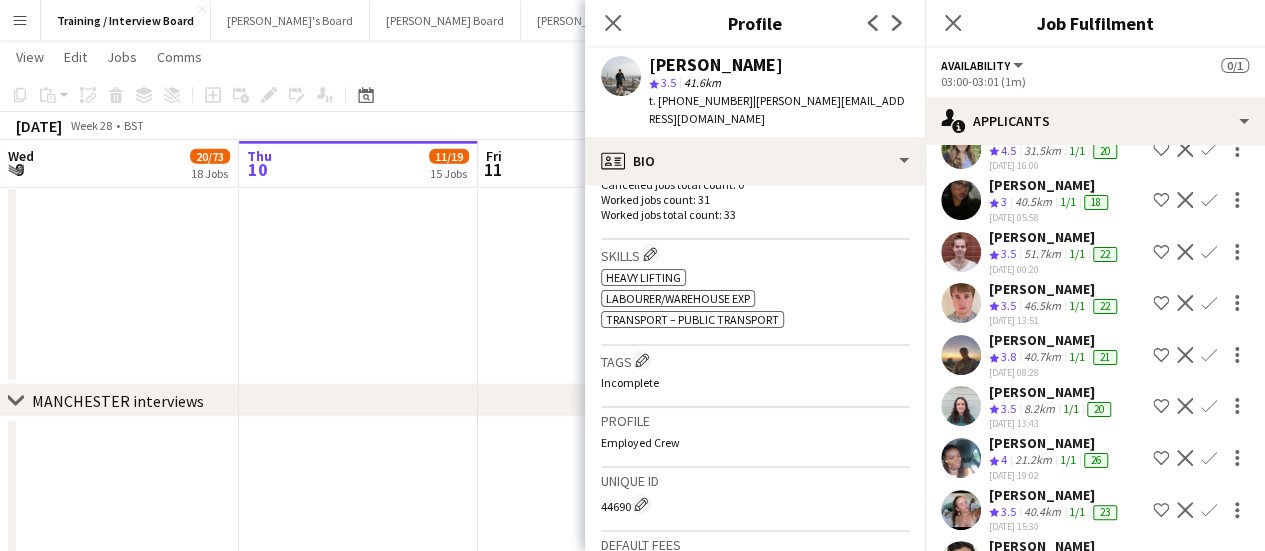 click on "Alex Gontard
Crew rating
4   14.6km  1/1  21   14-04-2025 14:13
Shortlist crew
Decline
Confirm
Elouise Woodward
Crew rating
4.5   31.5km  1/1  20   13-06-2025 16:00
Shortlist crew
Decline
Confirm
Tasneem Ali
Crew rating
3   40.5km  1/1  18   17-06-2025 05:58
Shortlist crew
Decline
Confirm
Emma Baker
Crew rating
3.5   51.7km  1/1  22   21-06-2025 00:20
Shortlist crew
Decline
Confirm
Jack Wells
Crew rating
3.5   46.5km  1/1  22   26-06-2025 13:51
Shortlist crew
Decline
Confirm
Harry Thomas
Crew rating" at bounding box center (1095, 481) 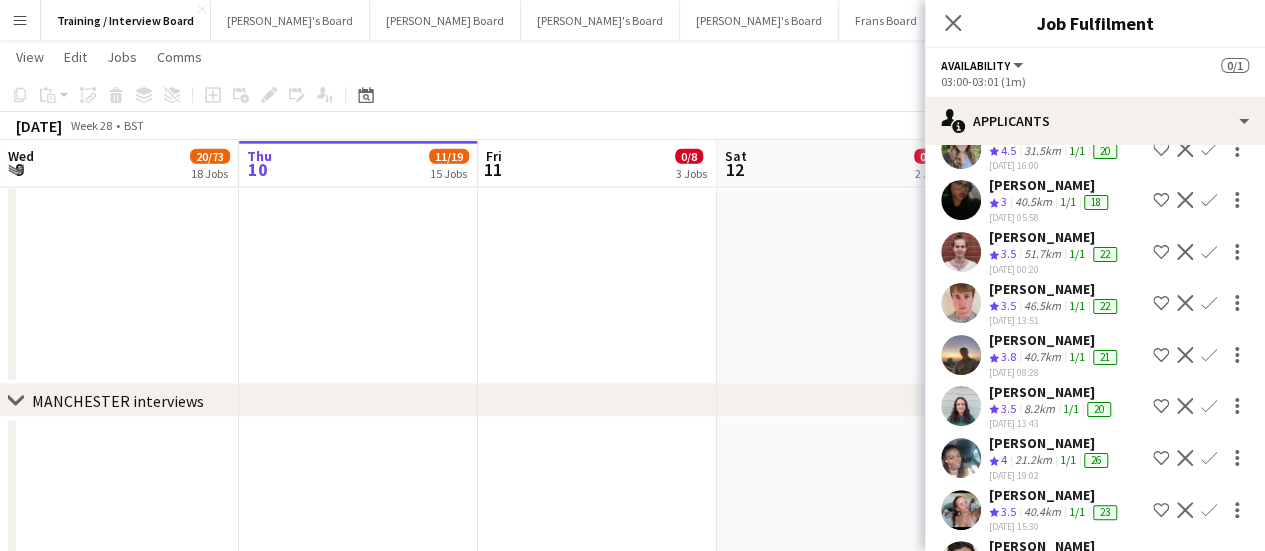 click on "51.7km" at bounding box center (1042, 306) 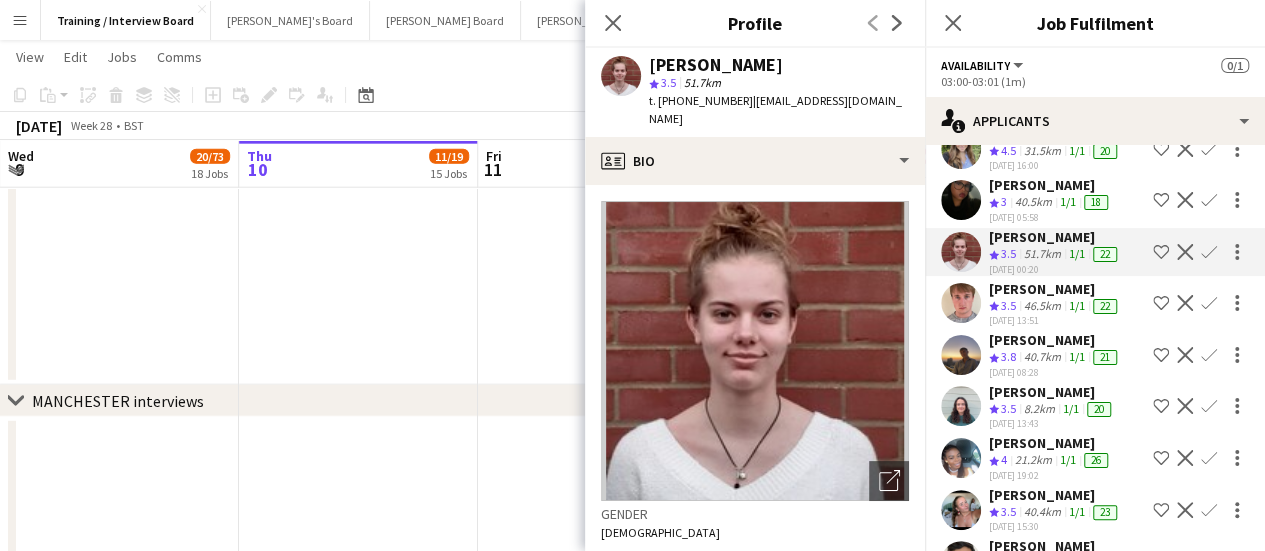 click on "46.5km" at bounding box center [1042, 357] 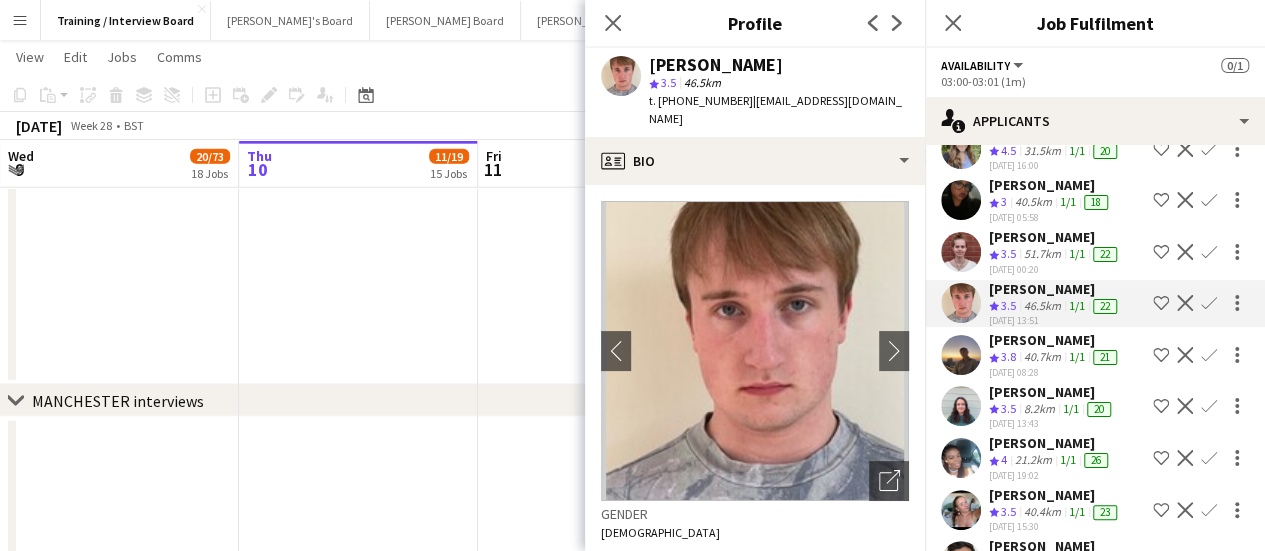 drag, startPoint x: 350, startPoint y: 259, endPoint x: 414, endPoint y: 279, distance: 67.052216 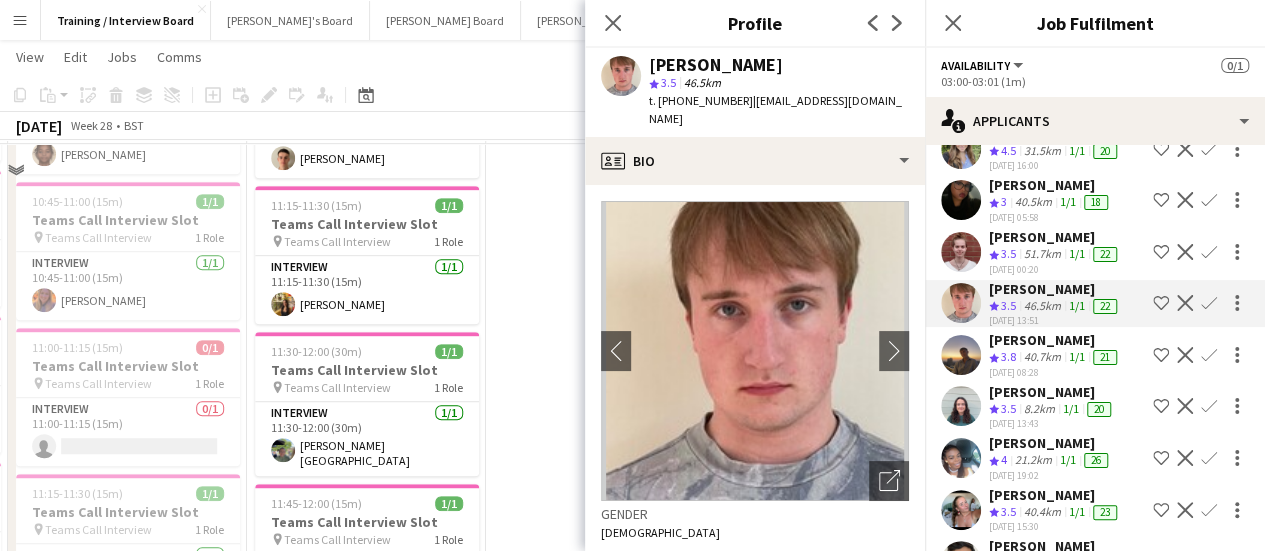 scroll, scrollTop: 0, scrollLeft: 0, axis: both 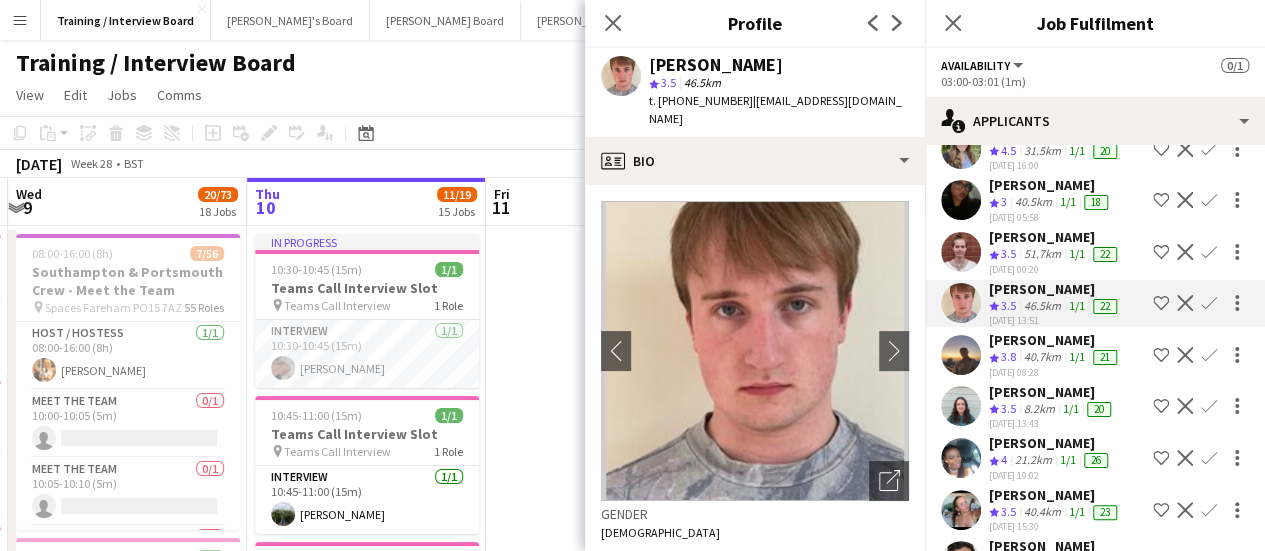 click at bounding box center (605, 1556) 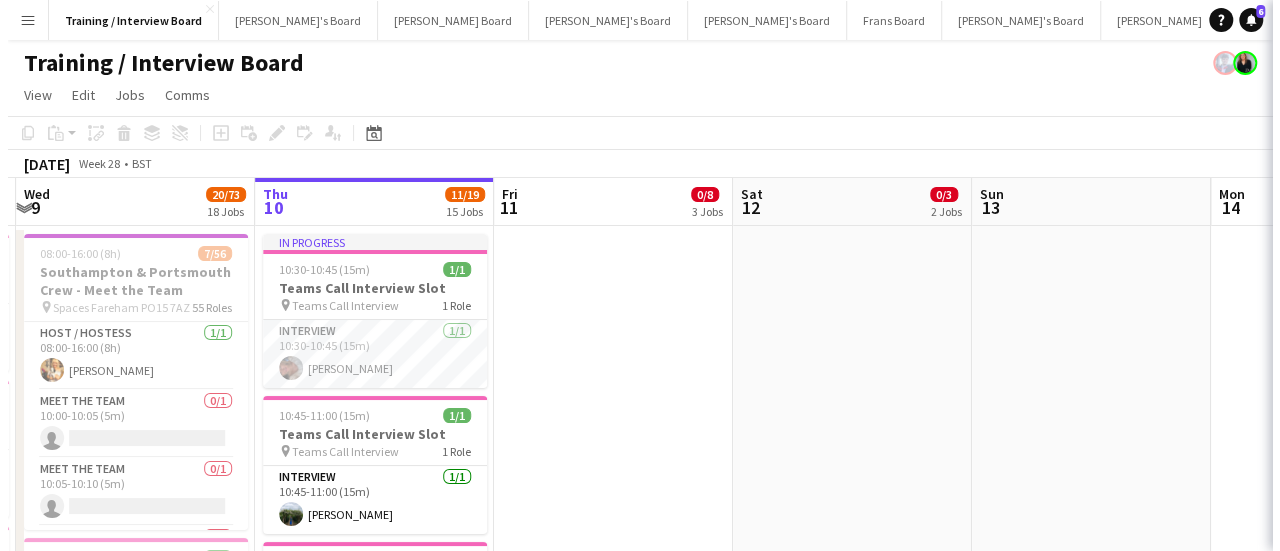 scroll, scrollTop: 0, scrollLeft: 0, axis: both 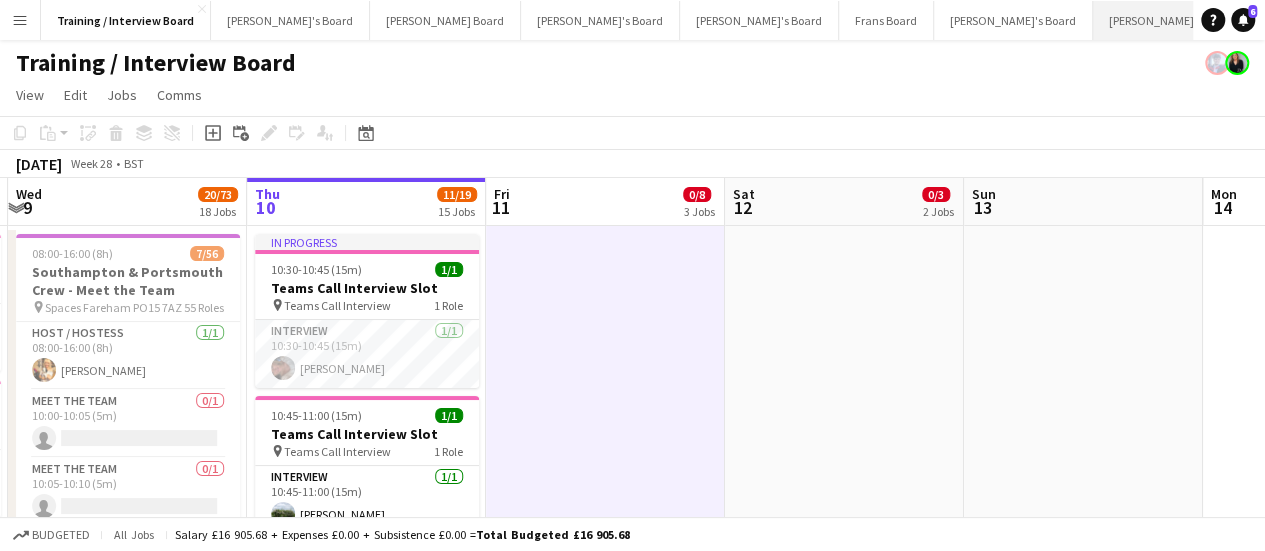 click on "[PERSON_NAME]'s Board
Close" at bounding box center [1172, 20] 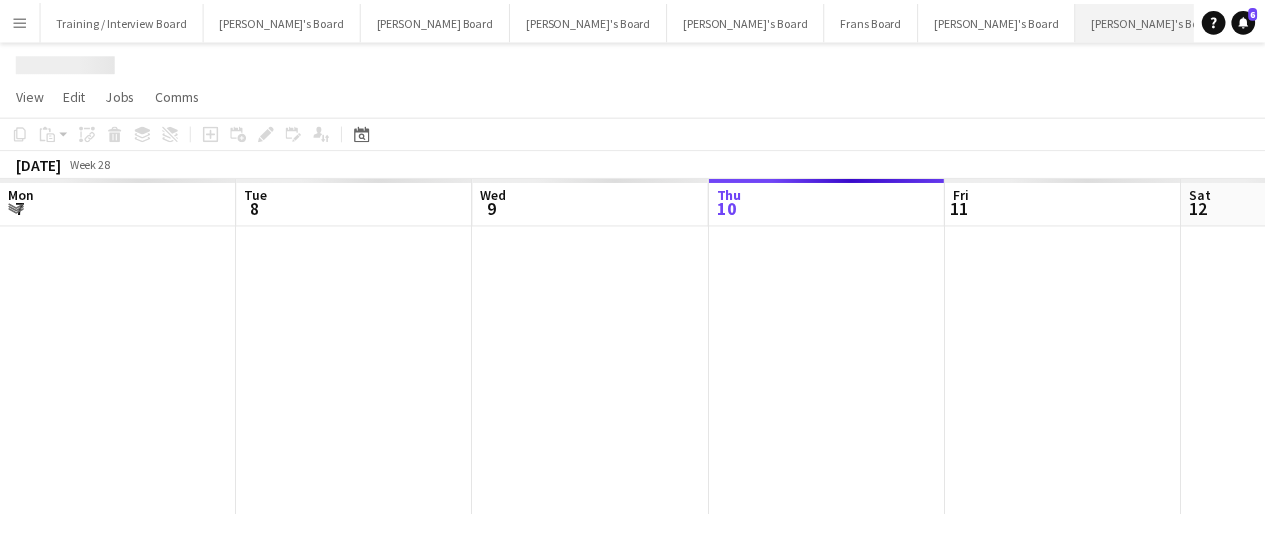 scroll, scrollTop: 0, scrollLeft: 478, axis: horizontal 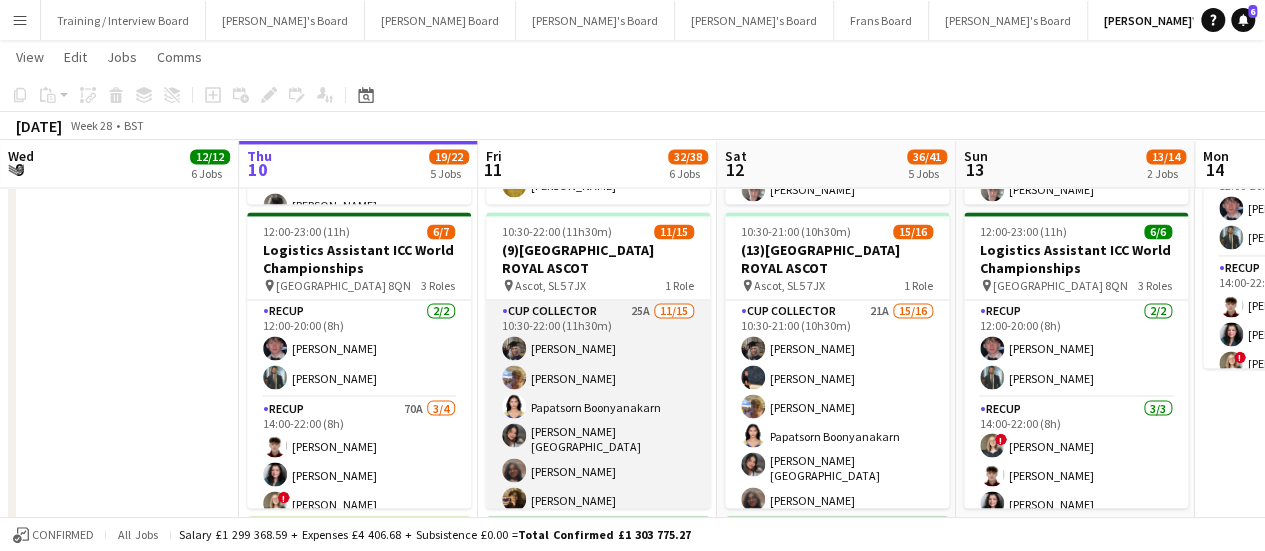 click on "CUP COLLECTOR   25A   11/15   10:30-22:00 (11h30m)
DENITSA TODOROVA Harry Eckersall Papatsorn Boonyanakarn Anagha Manohar Chile Neha Suthar Saksham Rai Dagmar Bailey Isabelle Chandler Sam Fussey Daniel Wilson Daniel Gontard
single-neutral-actions
single-neutral-actions
single-neutral-actions
single-neutral-actions" at bounding box center [598, 540] 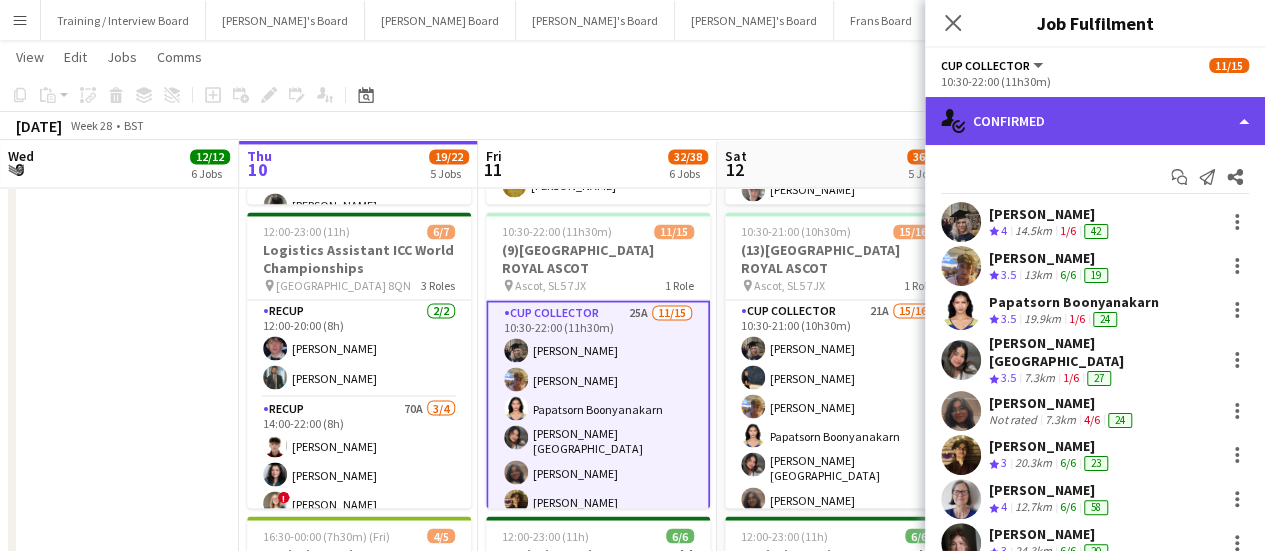 click on "single-neutral-actions-check-2
Confirmed" 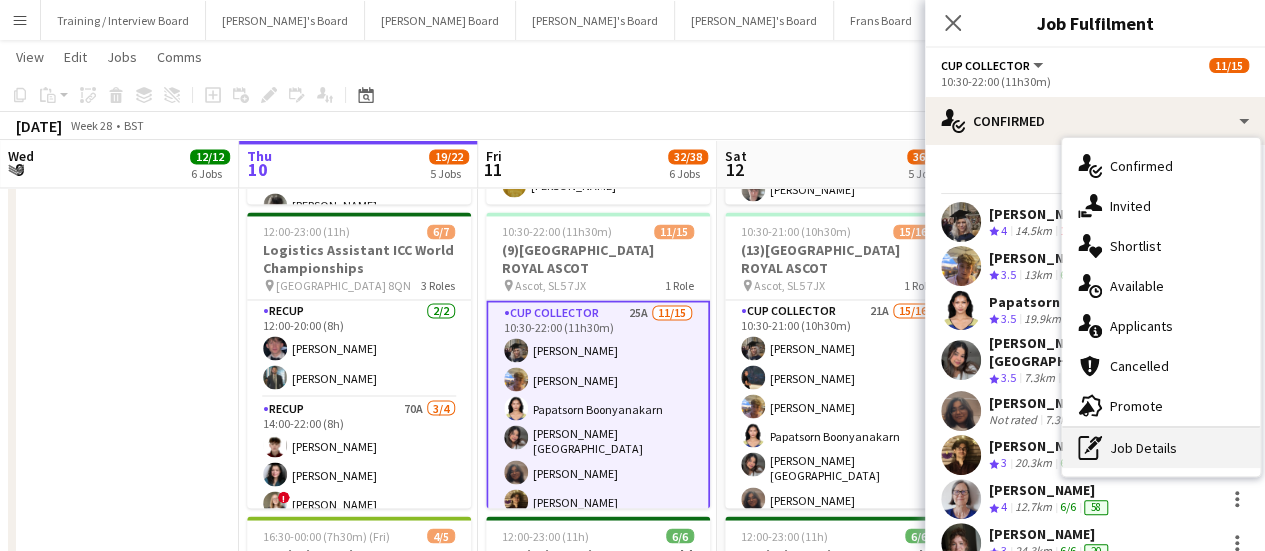 click on "pen-write
Job Details" at bounding box center (1161, 448) 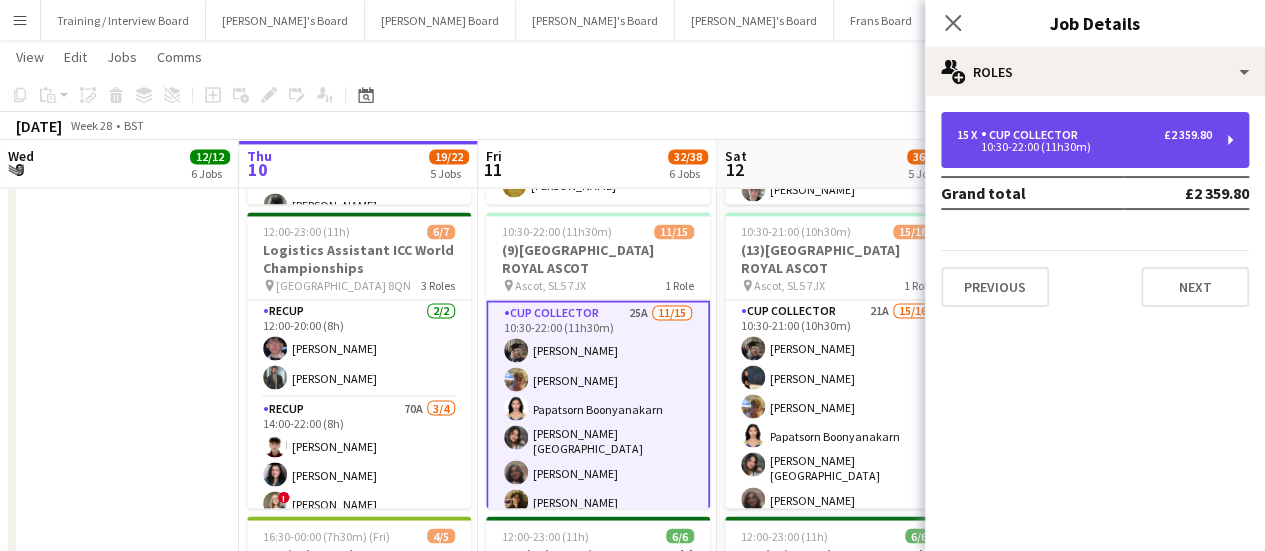 drag, startPoint x: 1053, startPoint y: 111, endPoint x: 1053, endPoint y: 146, distance: 35 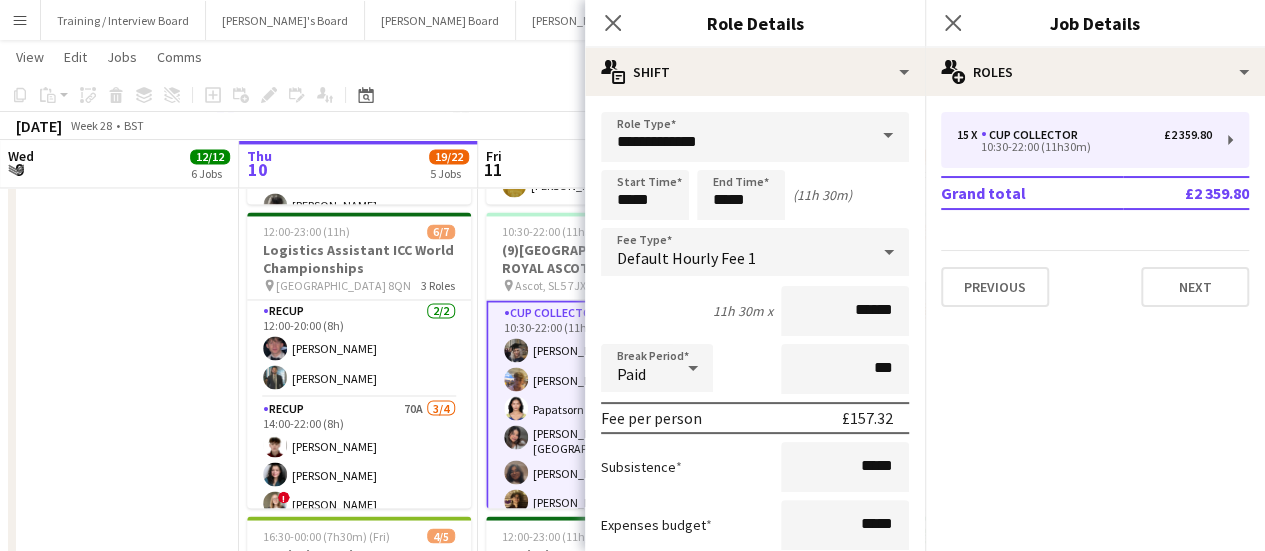 scroll, scrollTop: 0, scrollLeft: 720, axis: horizontal 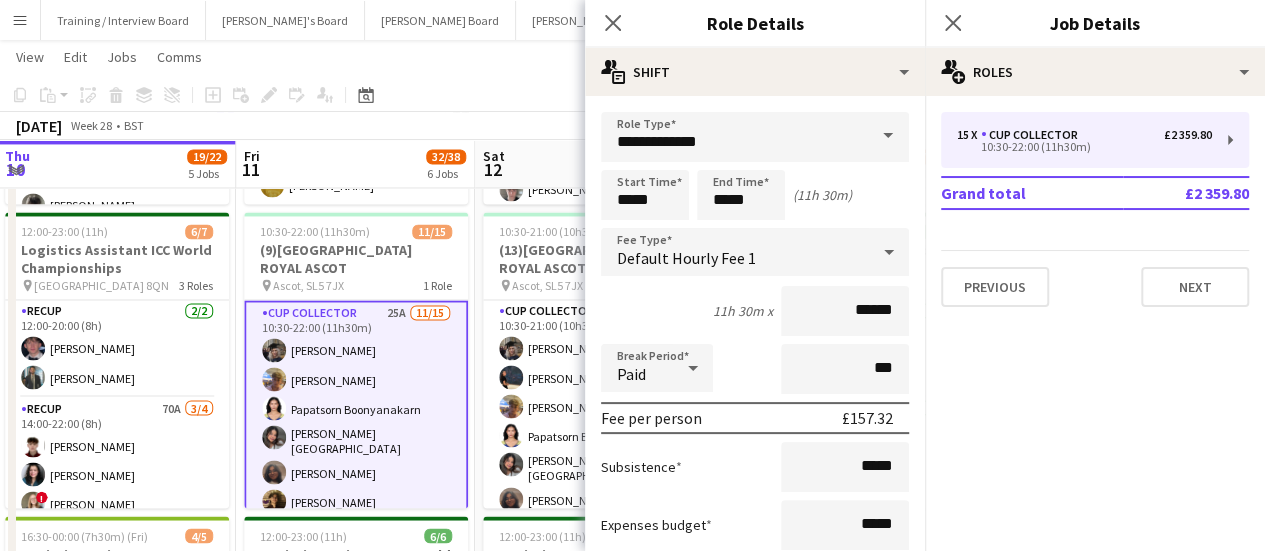 drag, startPoint x: 447, startPoint y: 369, endPoint x: 205, endPoint y: 332, distance: 244.81218 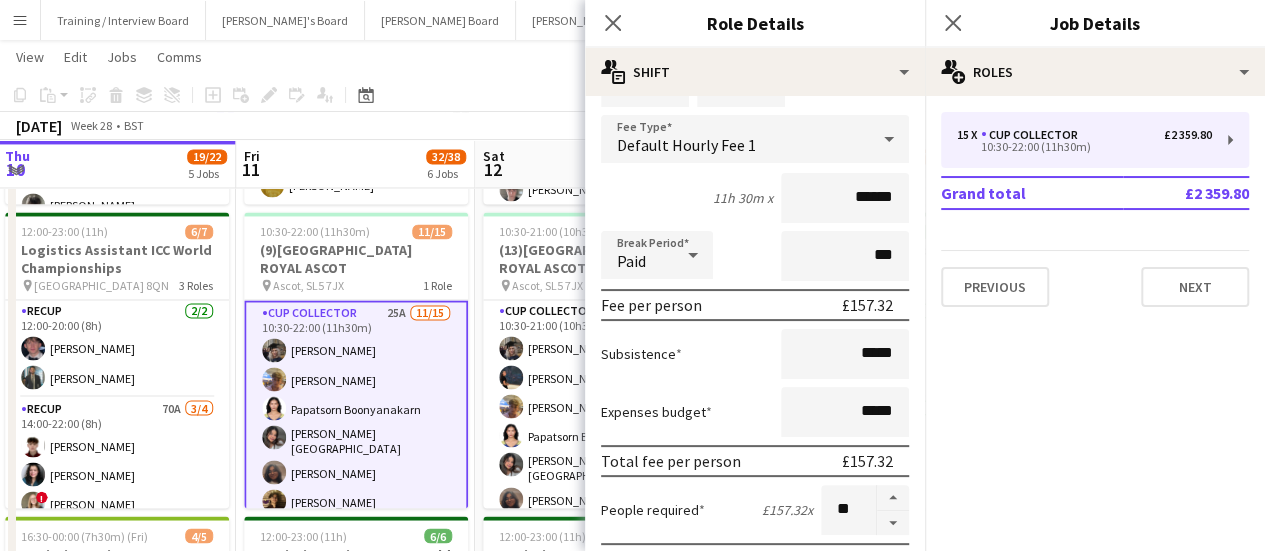 scroll, scrollTop: 300, scrollLeft: 0, axis: vertical 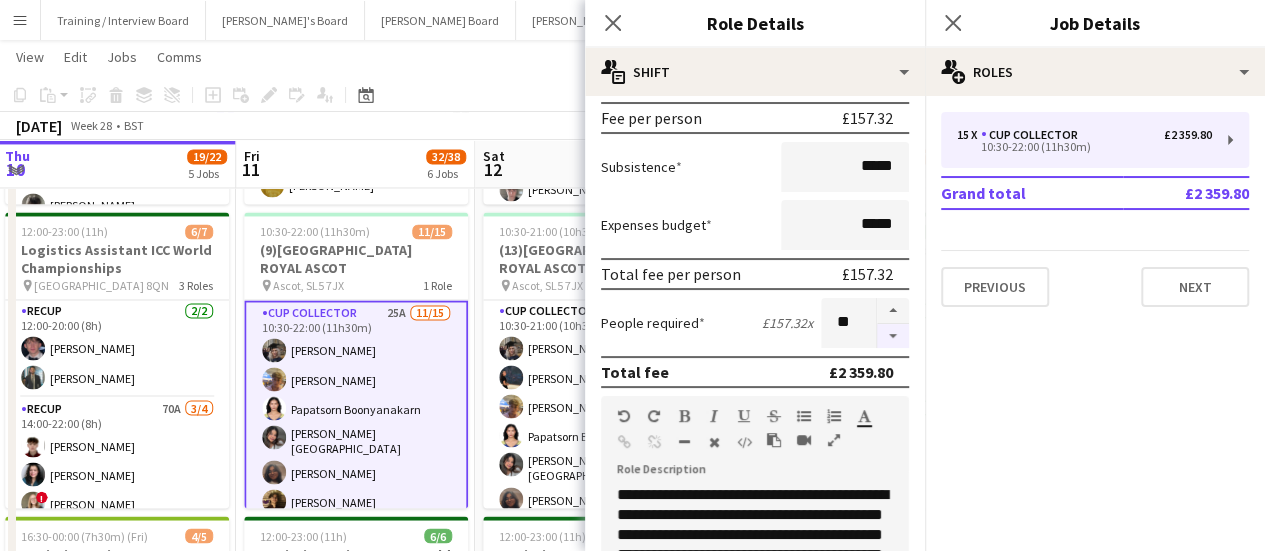 click at bounding box center (893, 336) 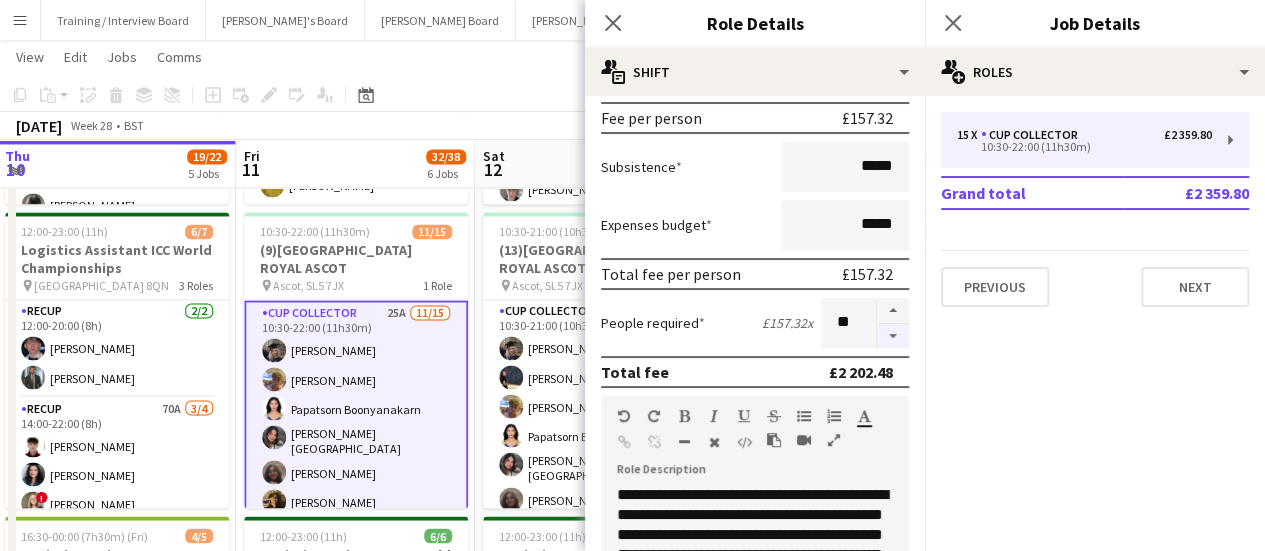 click at bounding box center [893, 336] 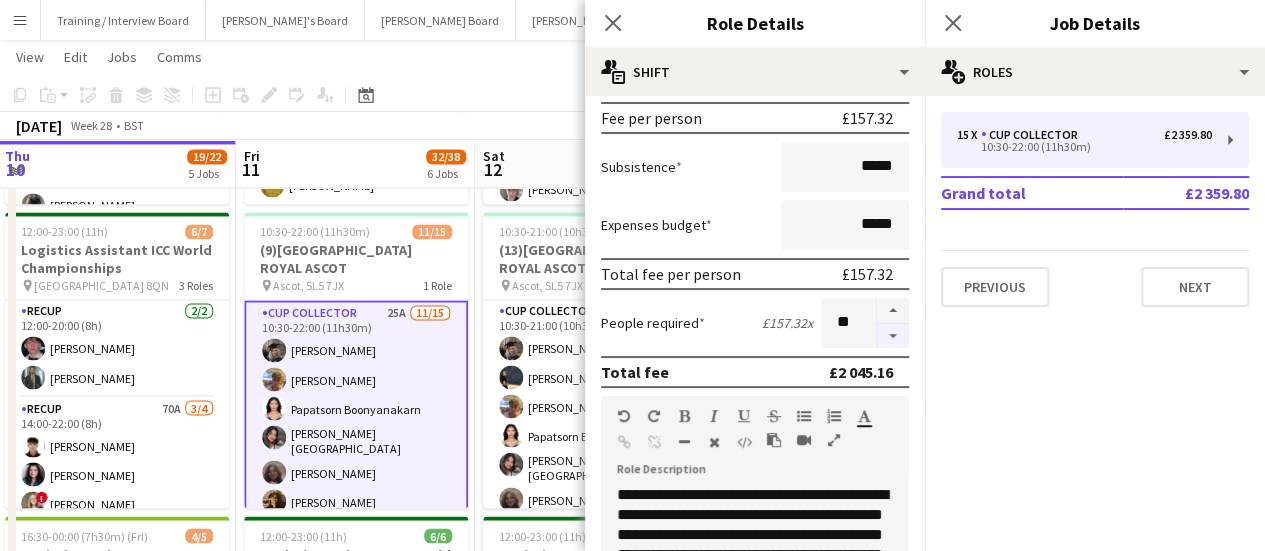 click at bounding box center [893, 336] 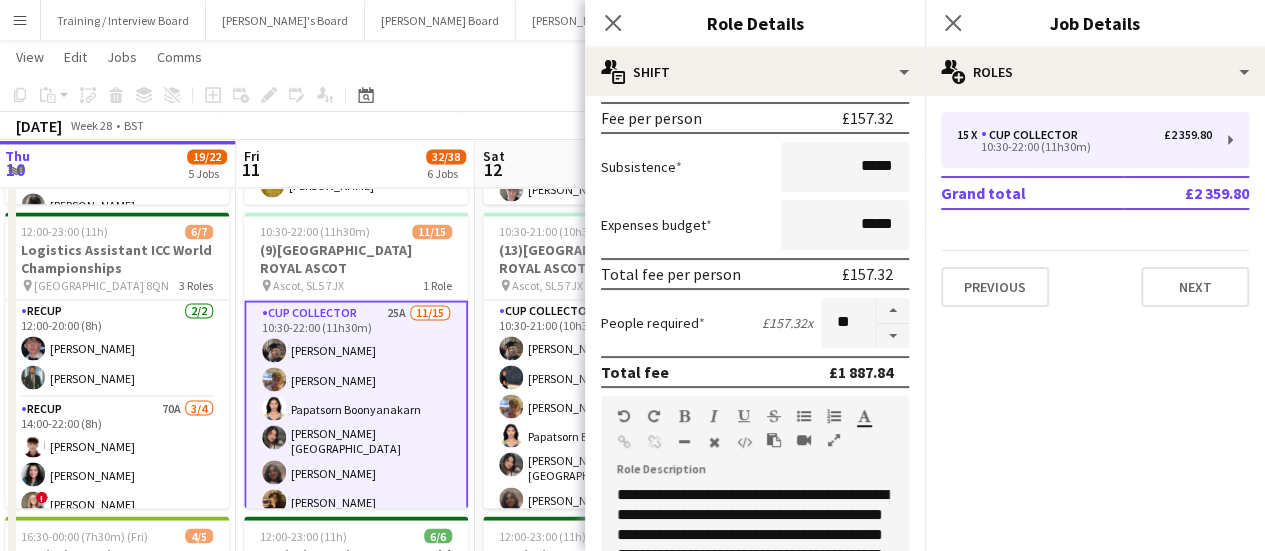 click on "July 2025   Week 28
•   BST" 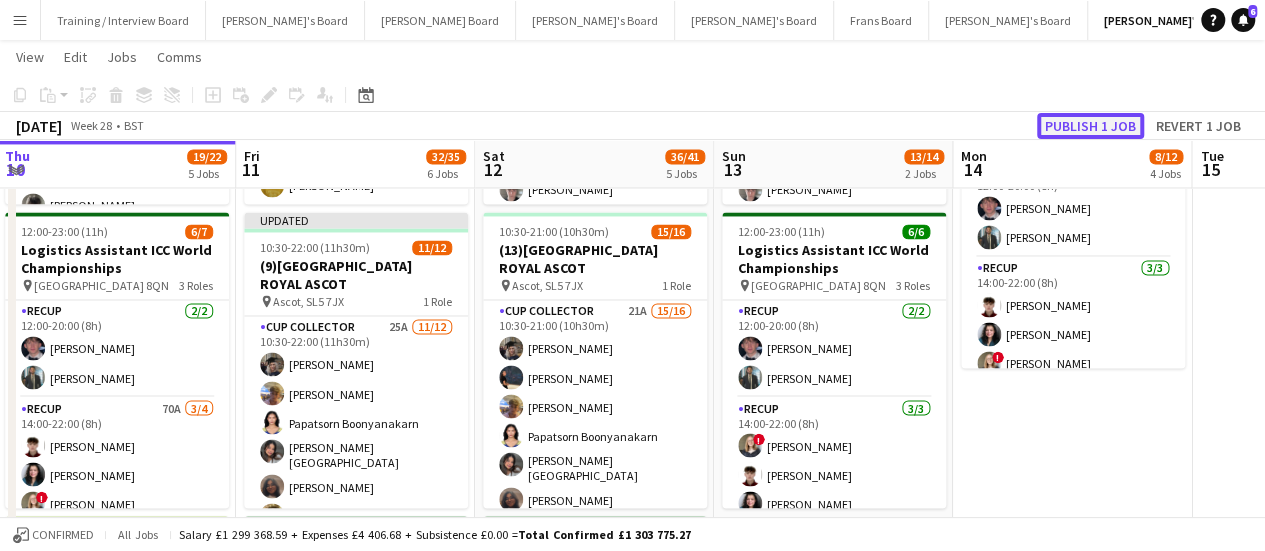 click on "Publish 1 job" 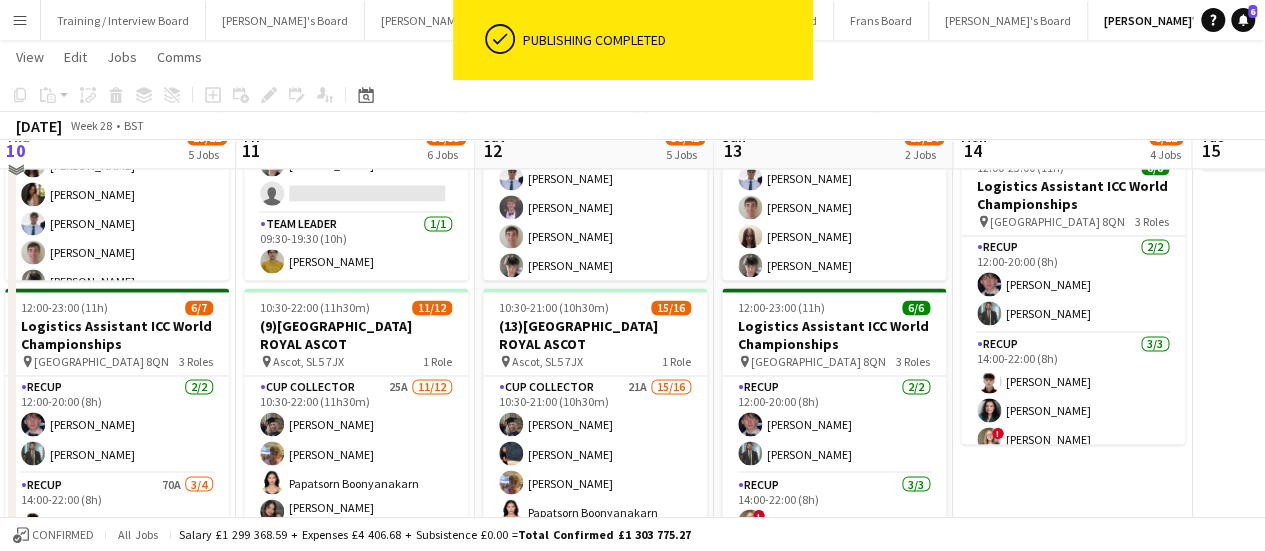 scroll, scrollTop: 1500, scrollLeft: 0, axis: vertical 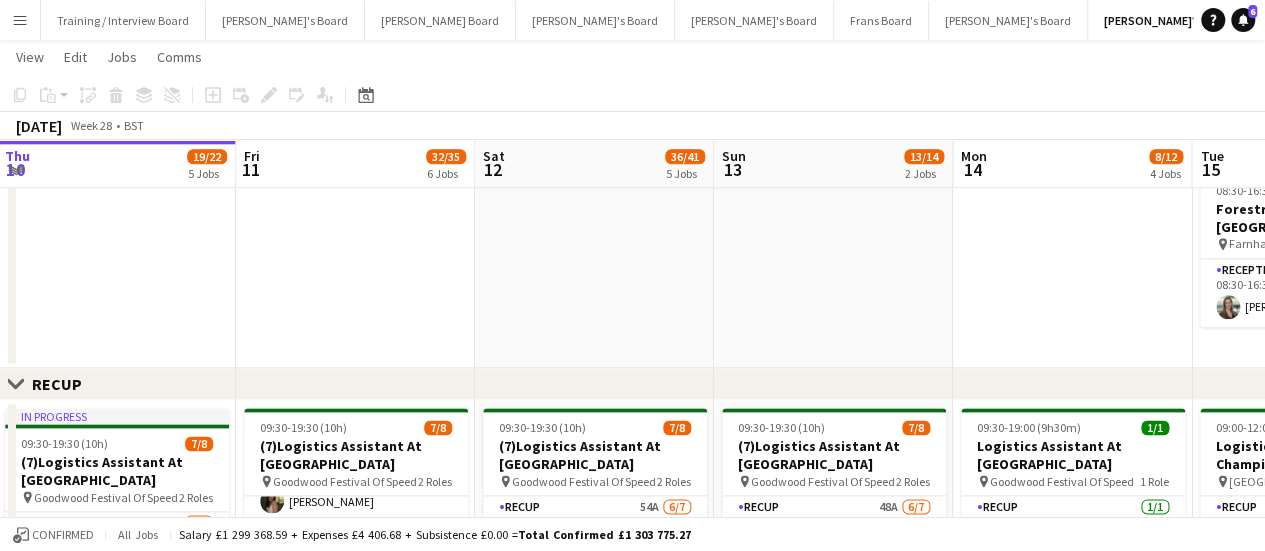 drag, startPoint x: 311, startPoint y: 273, endPoint x: 686, endPoint y: 307, distance: 376.53818 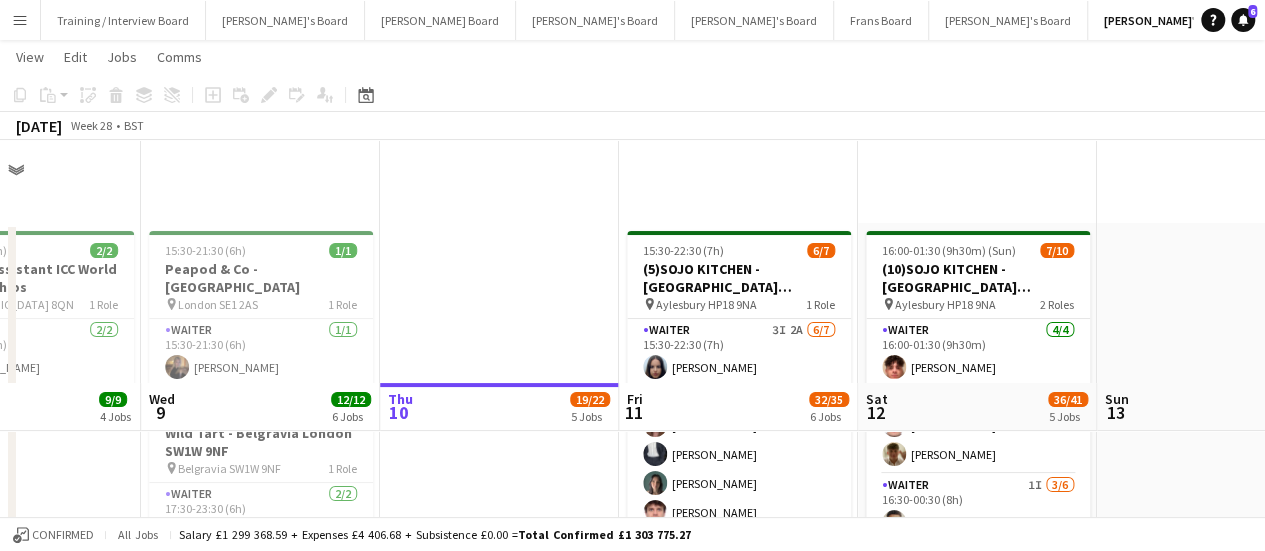 scroll, scrollTop: 0, scrollLeft: 0, axis: both 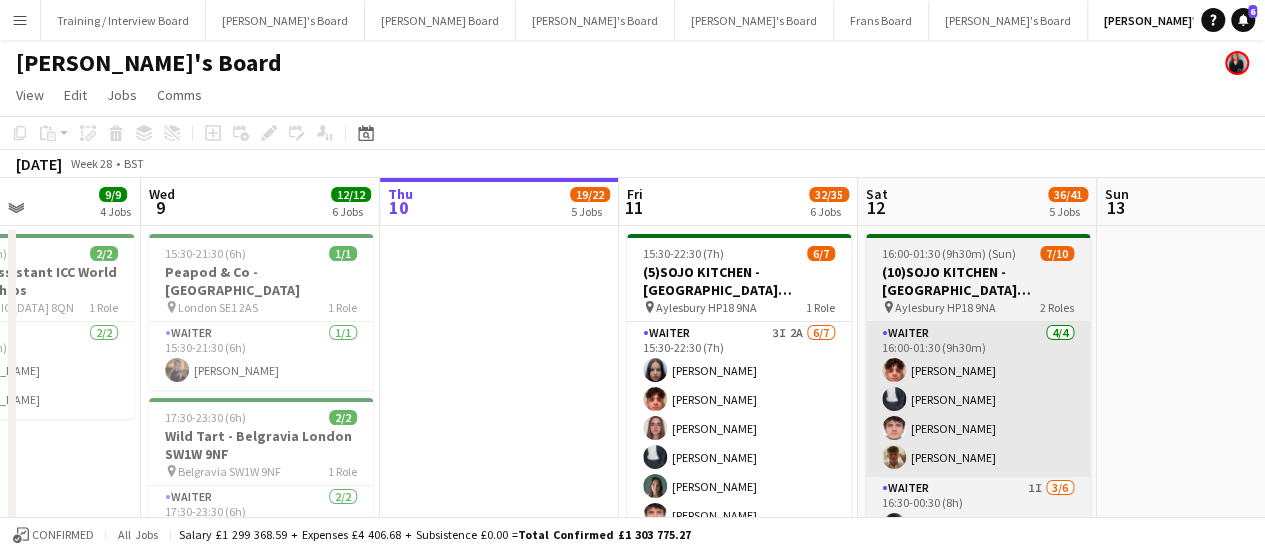 drag, startPoint x: 980, startPoint y: 378, endPoint x: 993, endPoint y: 373, distance: 13.928389 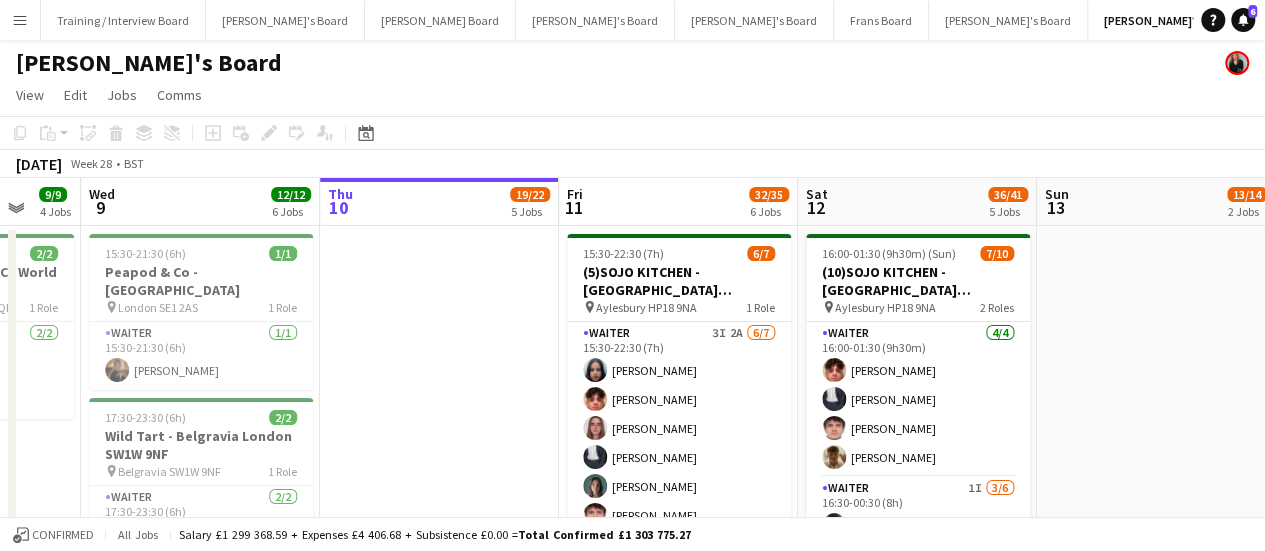 drag, startPoint x: 702, startPoint y: 322, endPoint x: 621, endPoint y: 305, distance: 82.764725 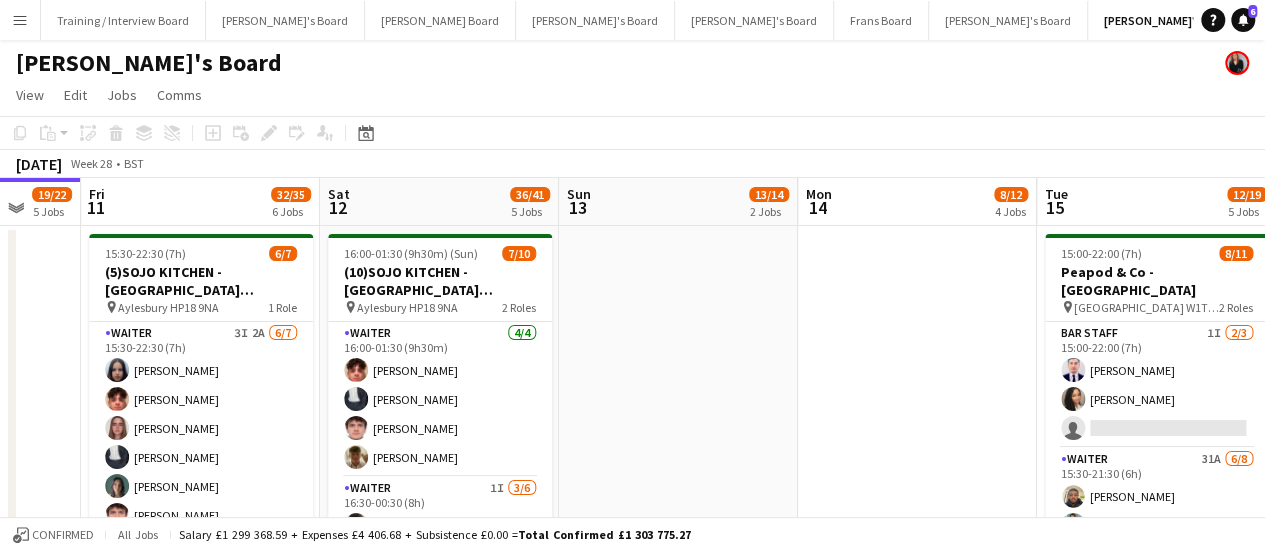 scroll, scrollTop: 0, scrollLeft: 540, axis: horizontal 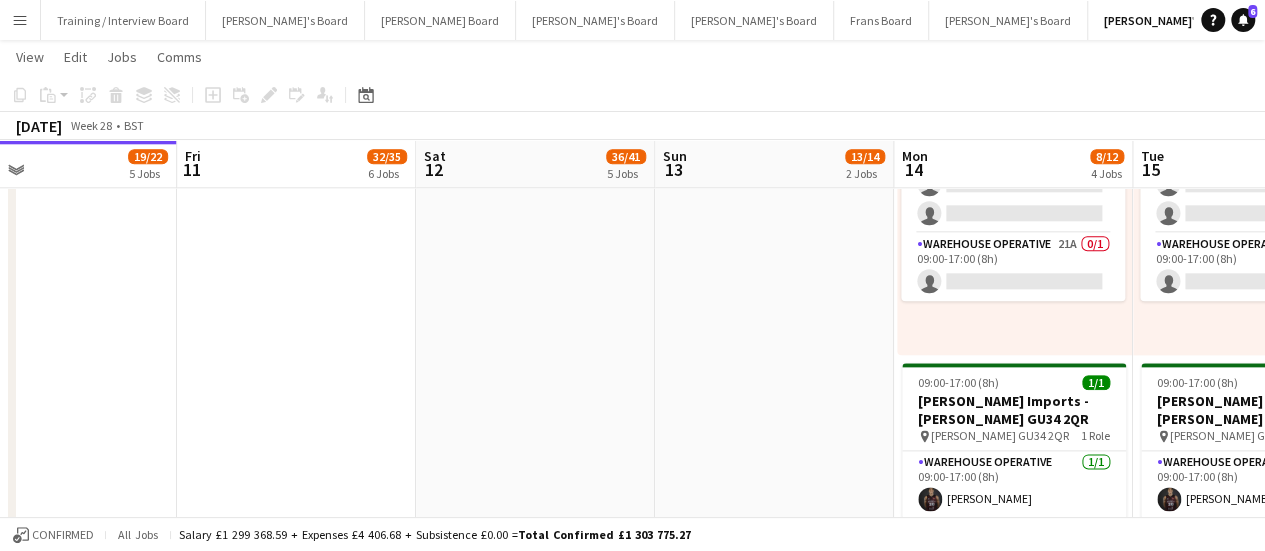 click at bounding box center [774, 293] 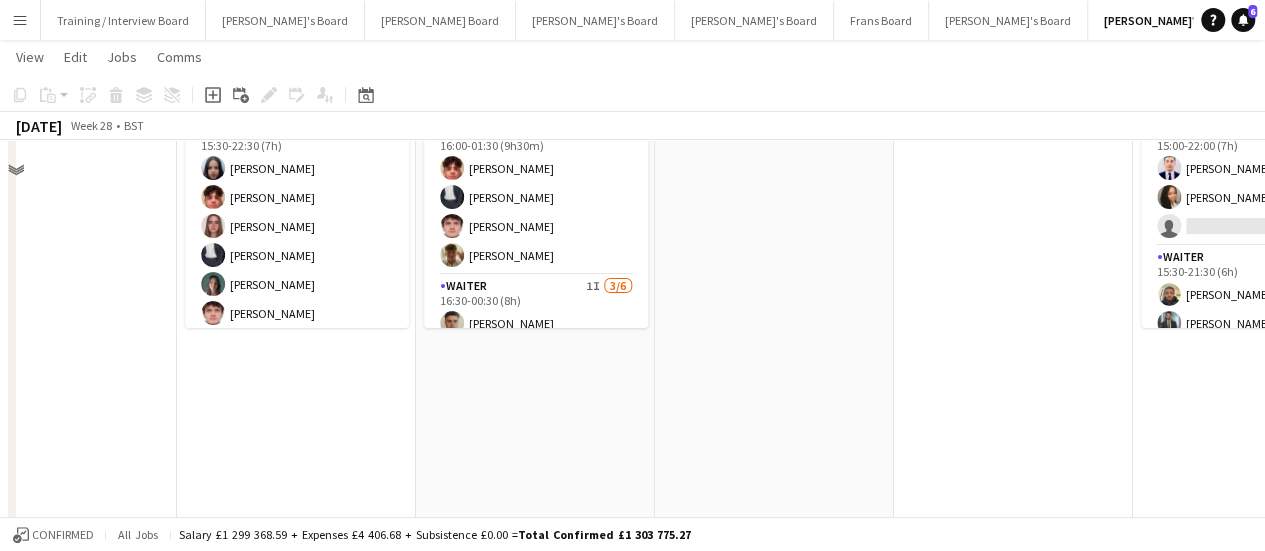 scroll, scrollTop: 0, scrollLeft: 0, axis: both 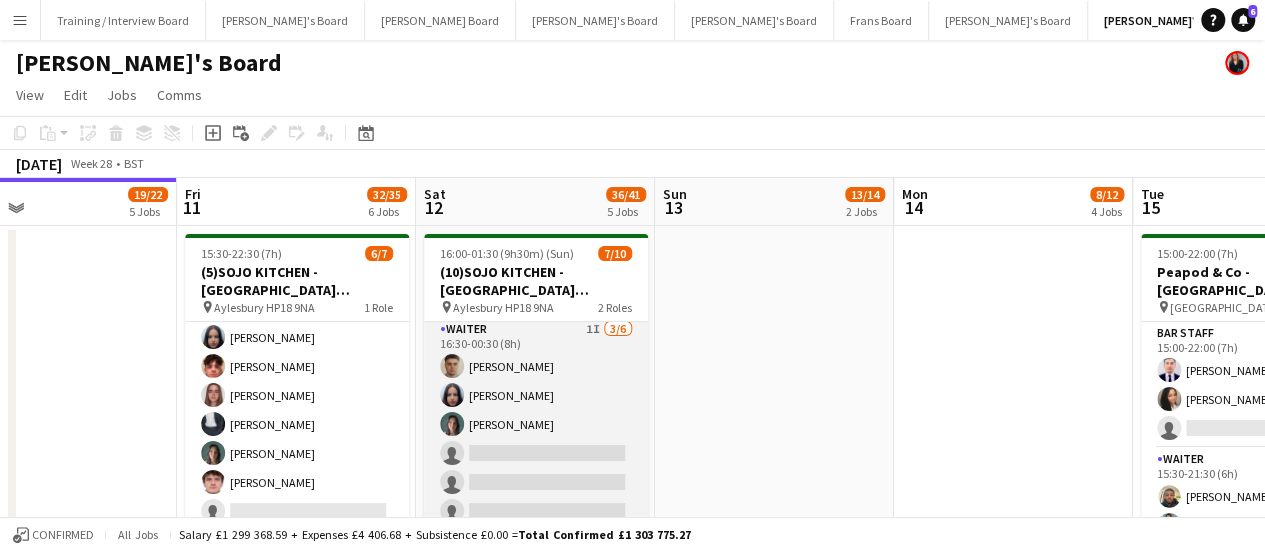 click on "Waiter   1I   3/6   16:30-00:30 (8h)
Thomas Morris Sacha Stanbury Amaris Dawson
single-neutral-actions
single-neutral-actions
single-neutral-actions" at bounding box center (536, 424) 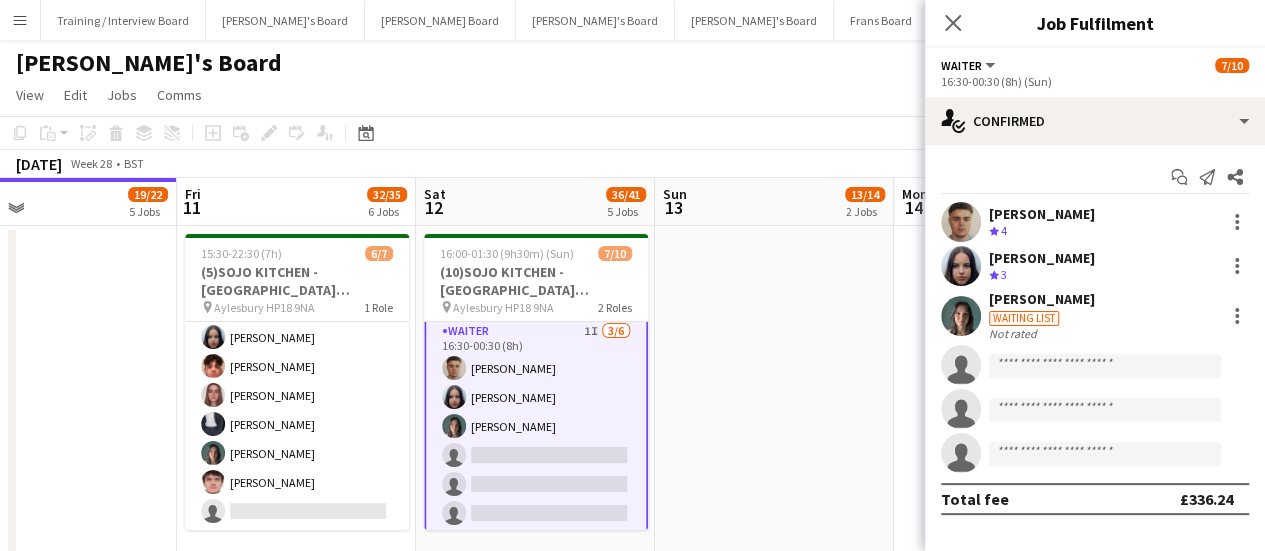 scroll, scrollTop: 161, scrollLeft: 0, axis: vertical 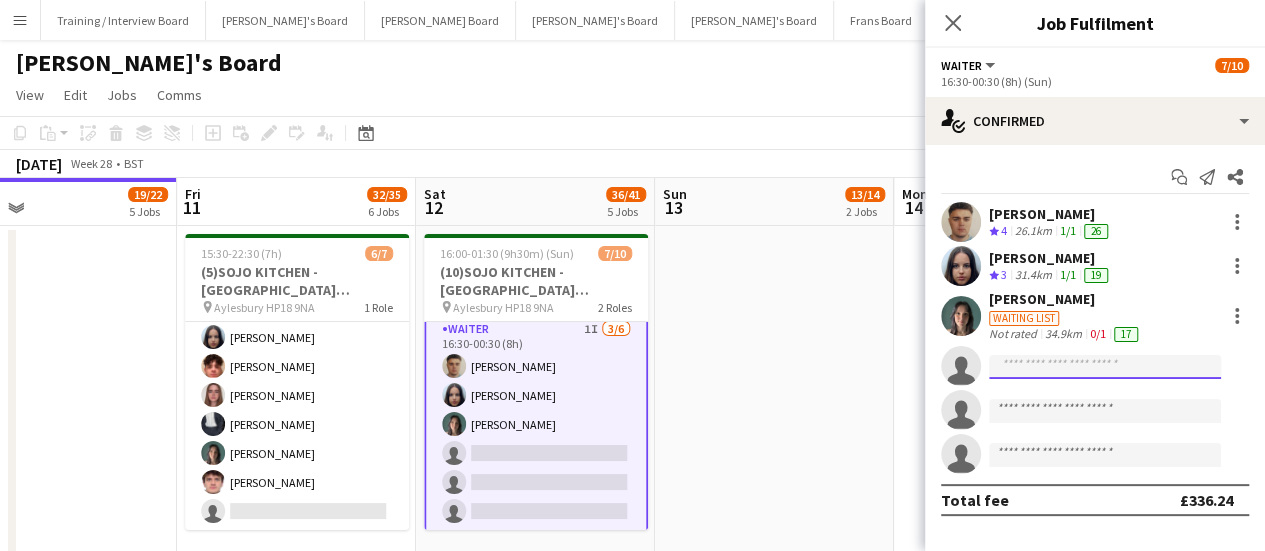 click 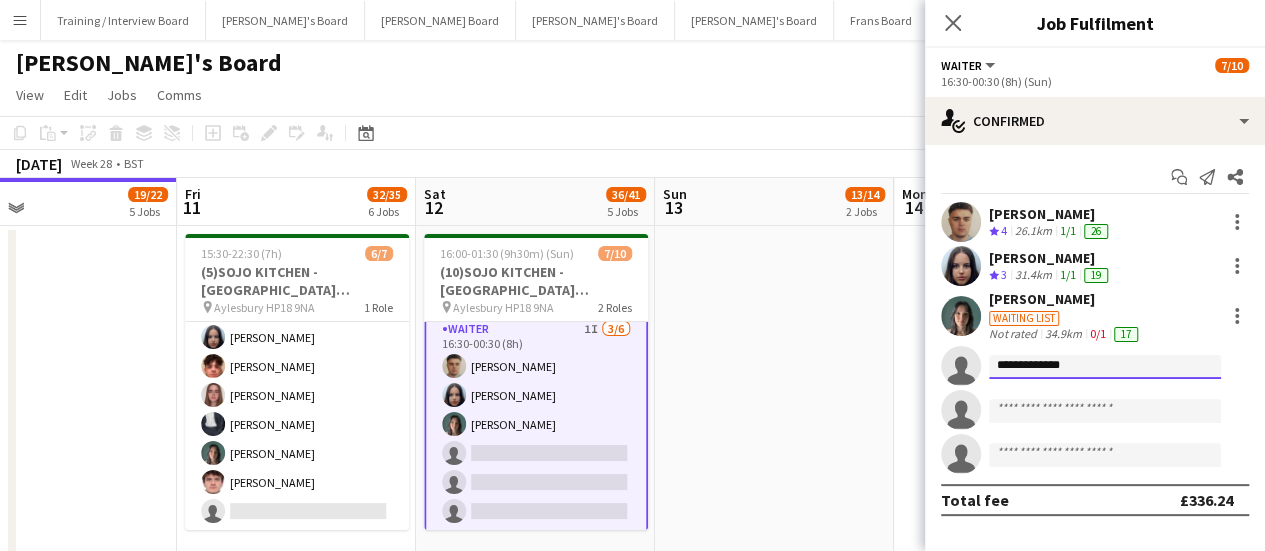 type on "**********" 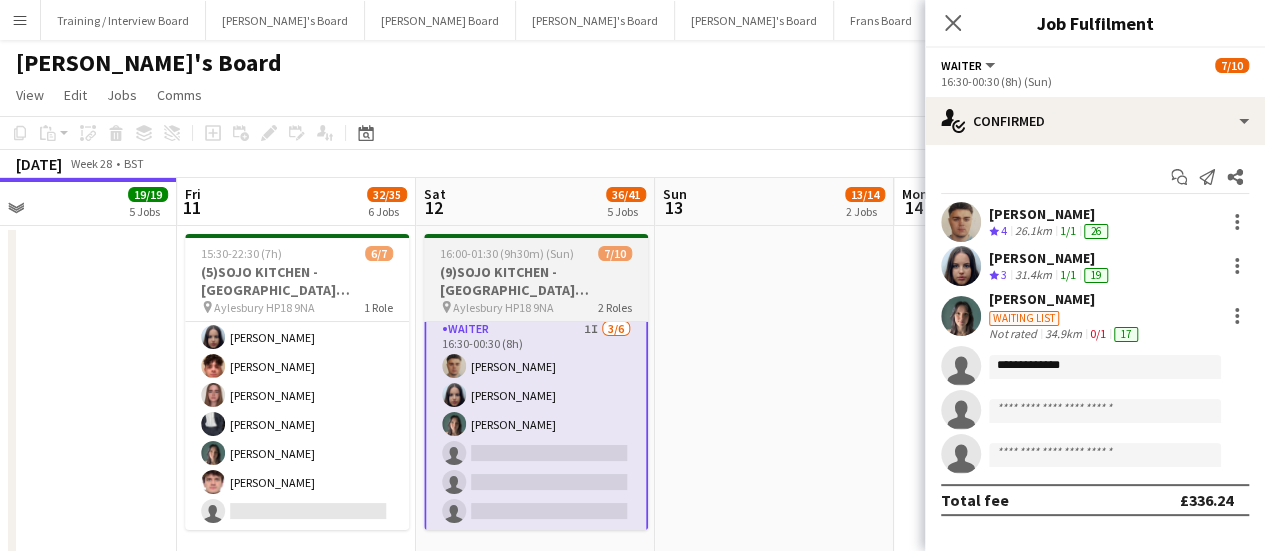 type 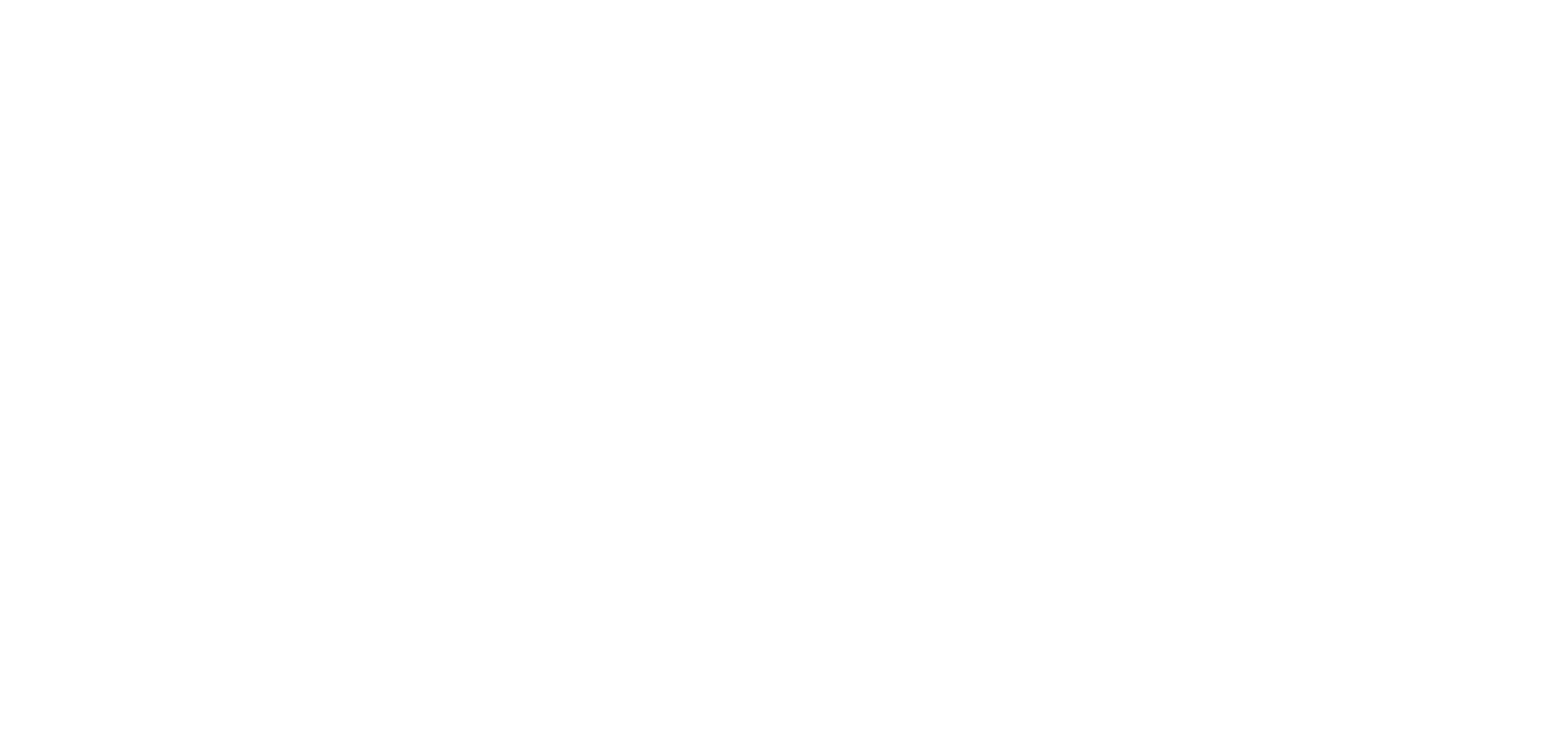 scroll, scrollTop: 0, scrollLeft: 0, axis: both 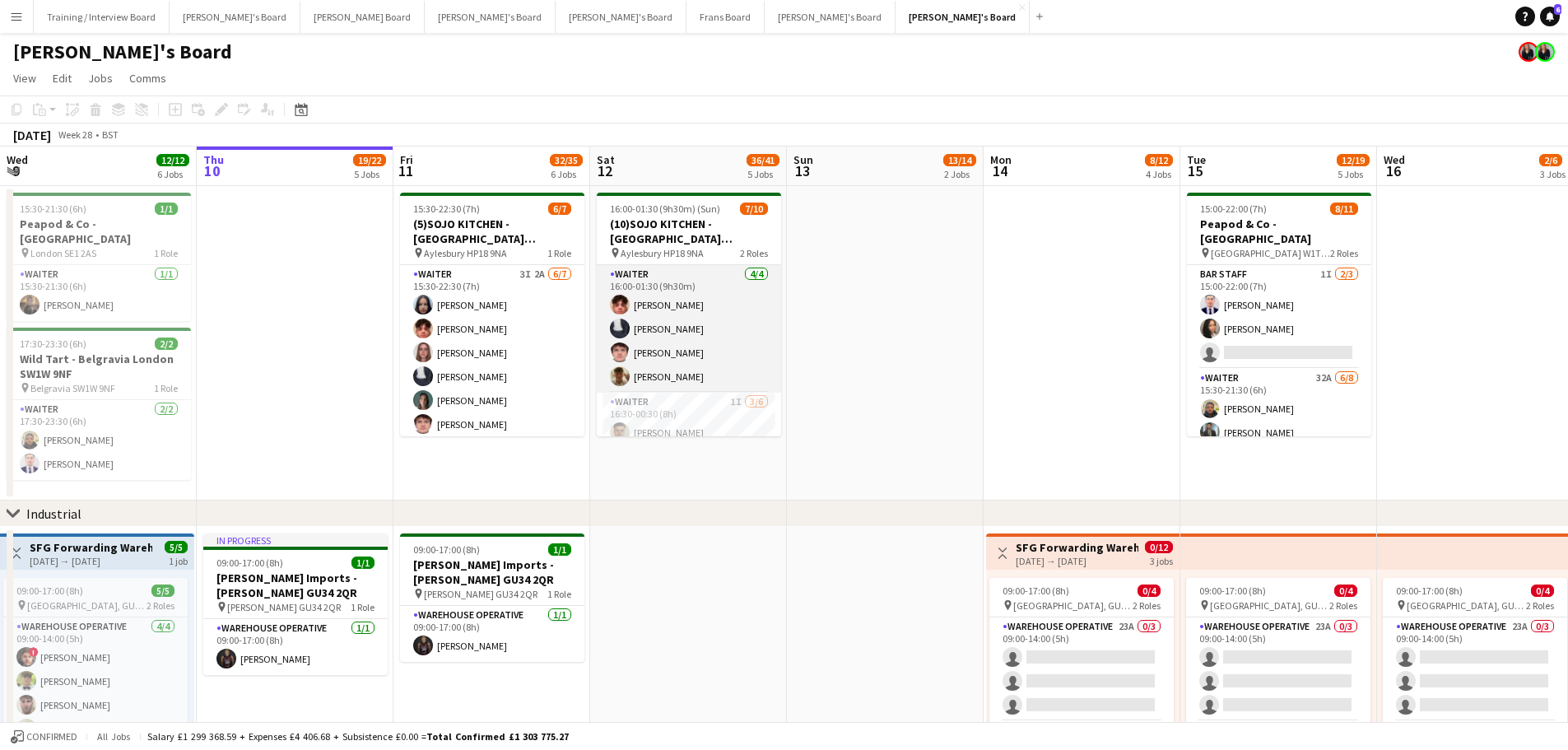 click on "Waiter   [DATE]   16:00-01:30 (9h30m)
[PERSON_NAME] [PERSON_NAME] [PERSON_NAME] [PERSON_NAME]" at bounding box center (689, 328) 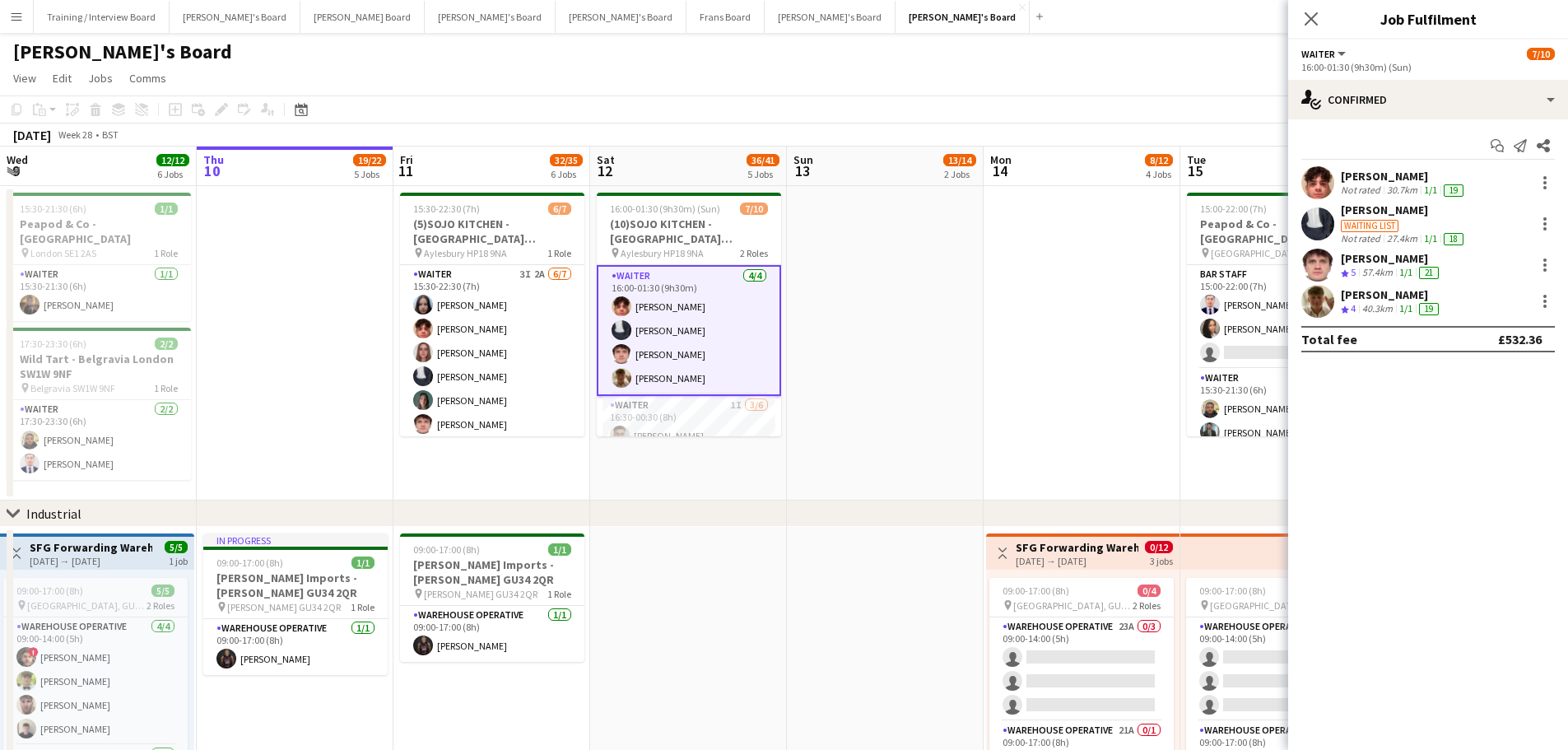 click on "27.4km" at bounding box center [1402, 239] 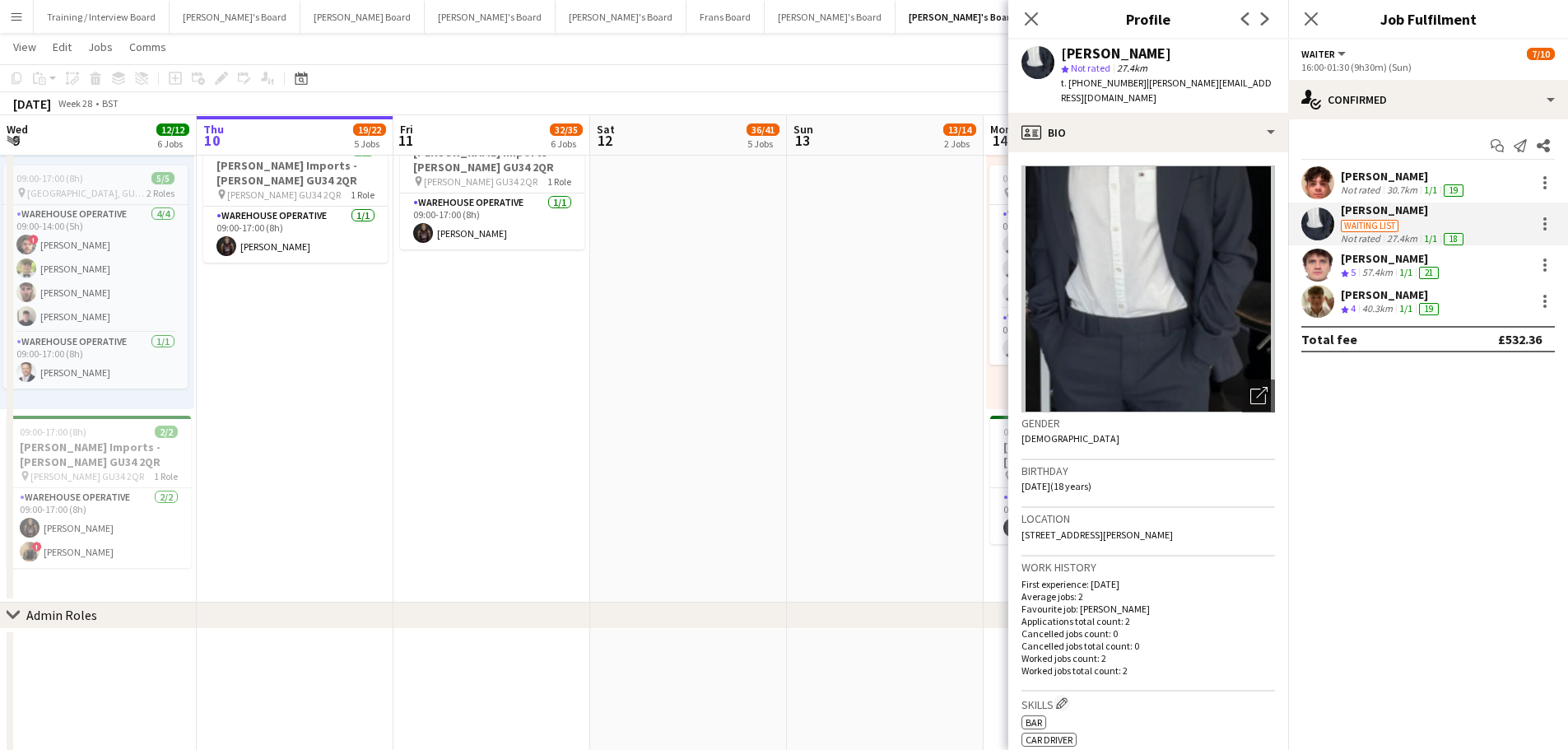 scroll, scrollTop: 412, scrollLeft: 0, axis: vertical 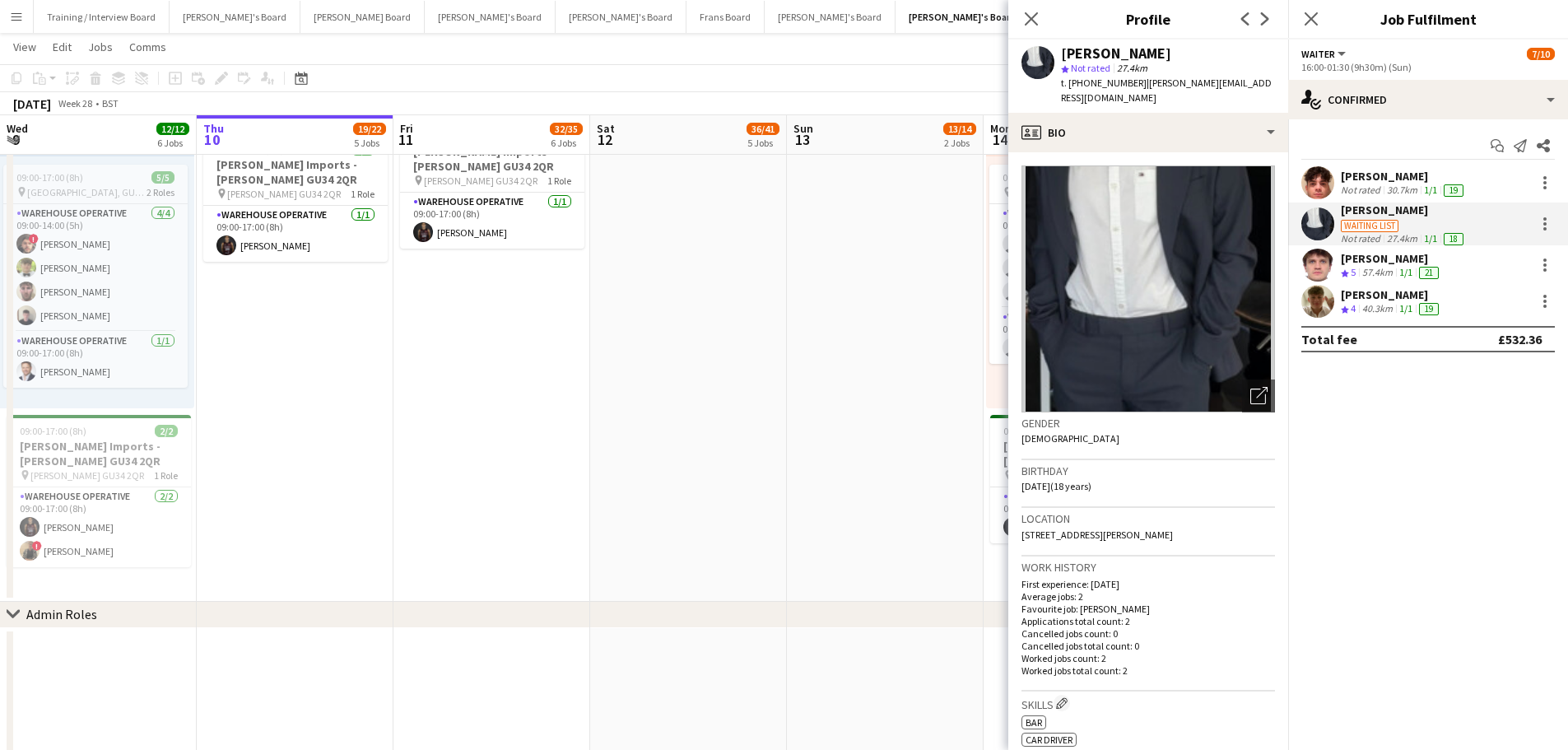 drag, startPoint x: 420, startPoint y: 502, endPoint x: 632, endPoint y: 515, distance: 212.39821 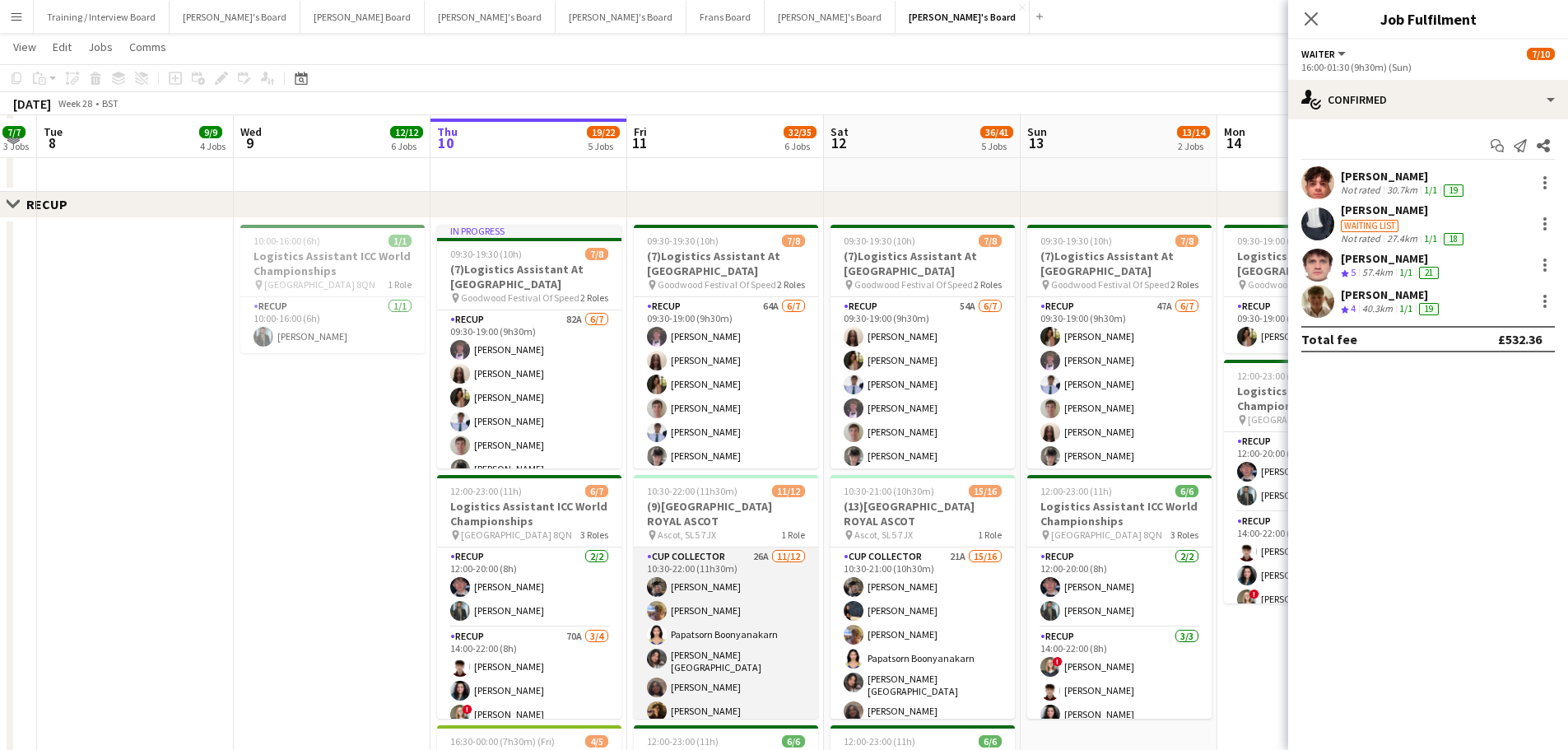 scroll, scrollTop: 1400, scrollLeft: 0, axis: vertical 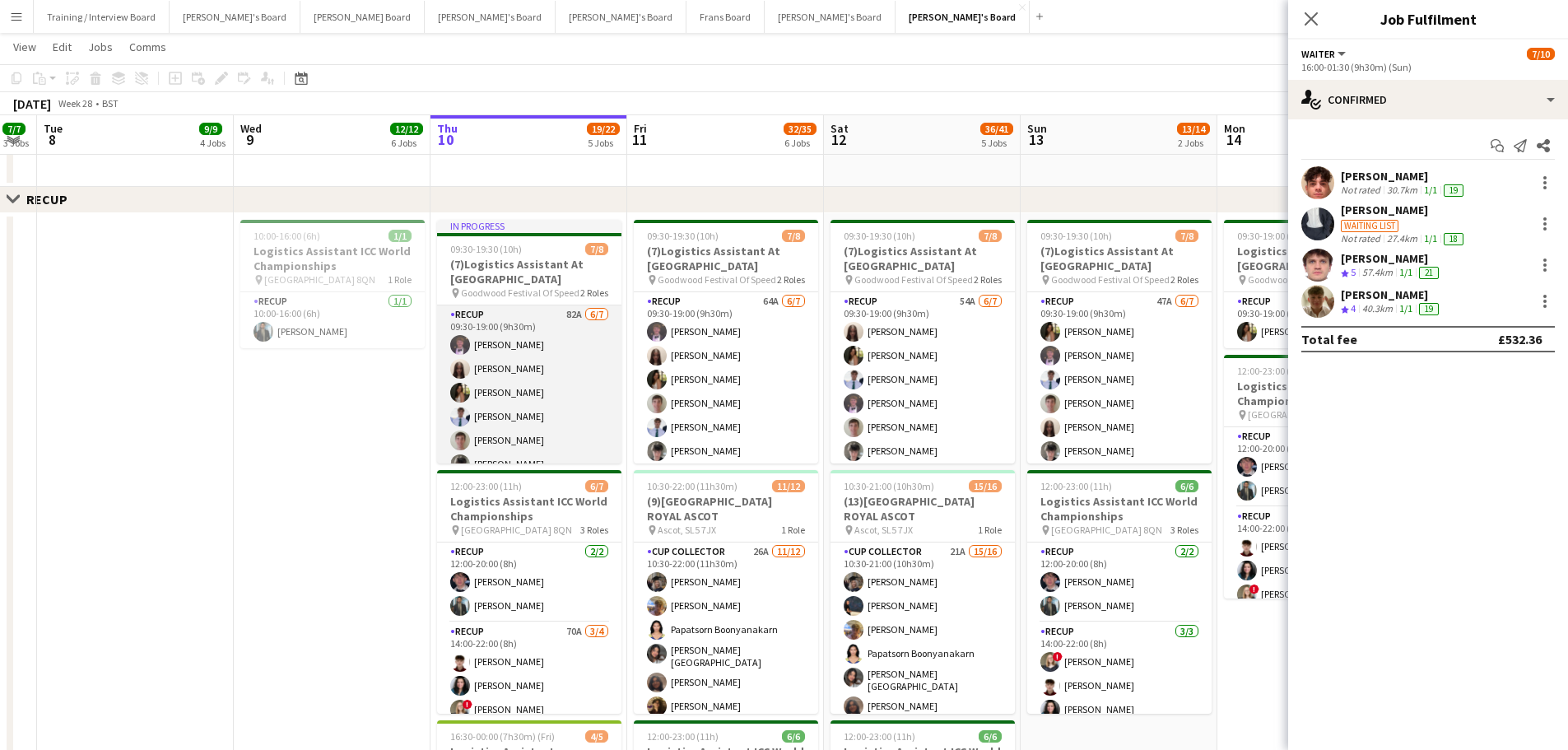 click on "RECUP   82A   6/7   09:30-19:00 (9h30m)
Ben Blamey Amelia McCabe Harriet Caine Thomas Blamey Rory Whelan Freddie Stocks
single-neutral-actions" at bounding box center [529, 405] 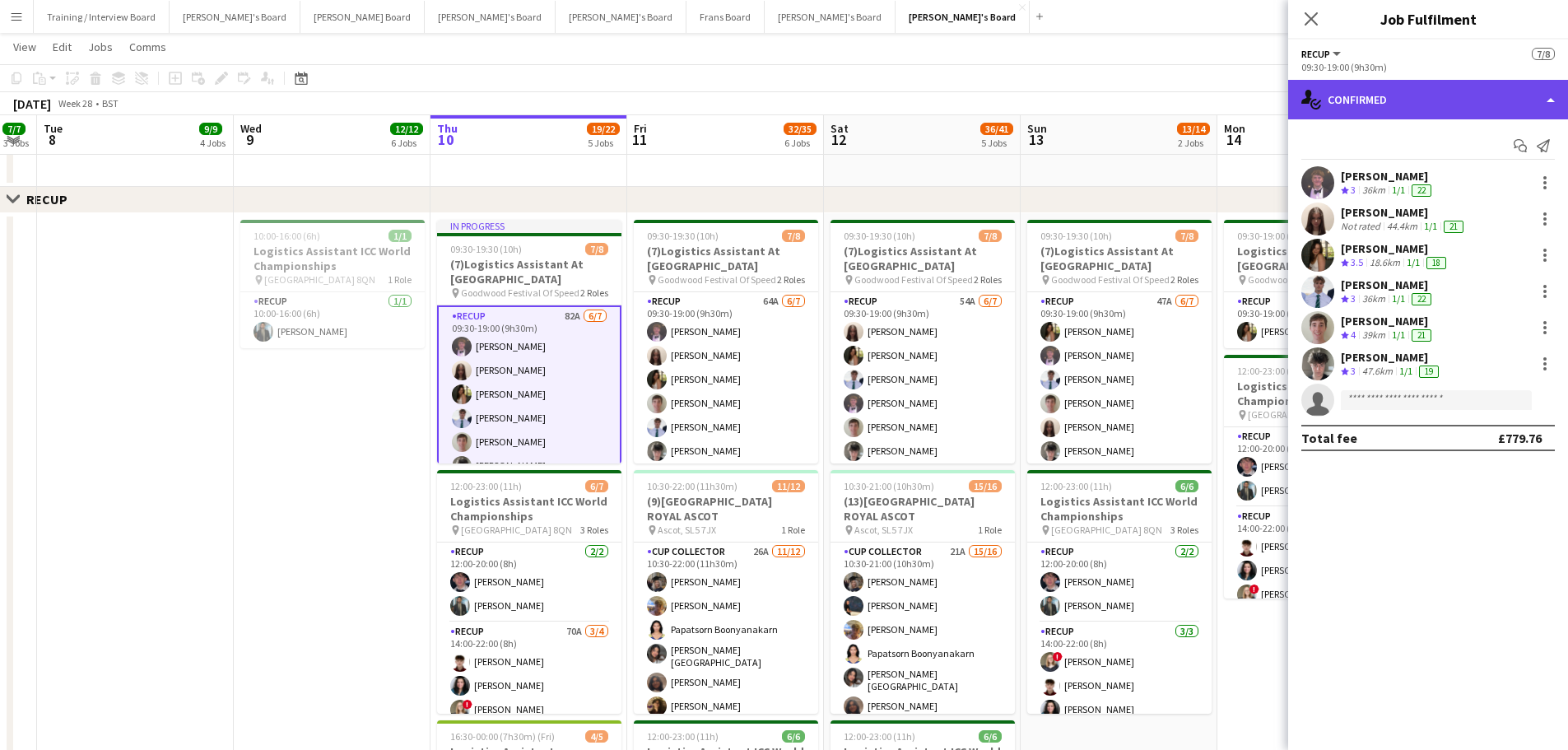 click on "single-neutral-actions-check-2
Confirmed" 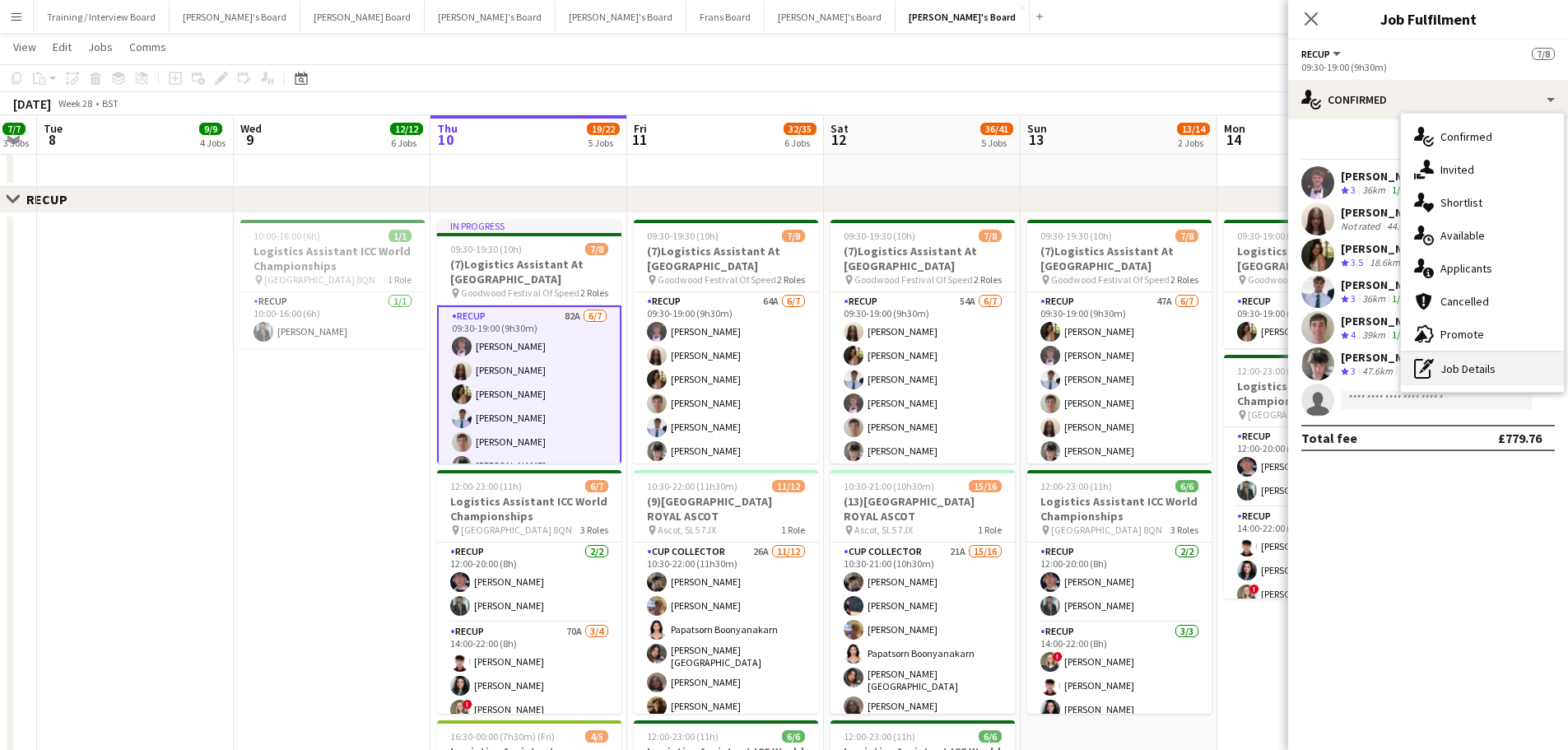 click on "pen-write
Job Details" at bounding box center (1482, 369) 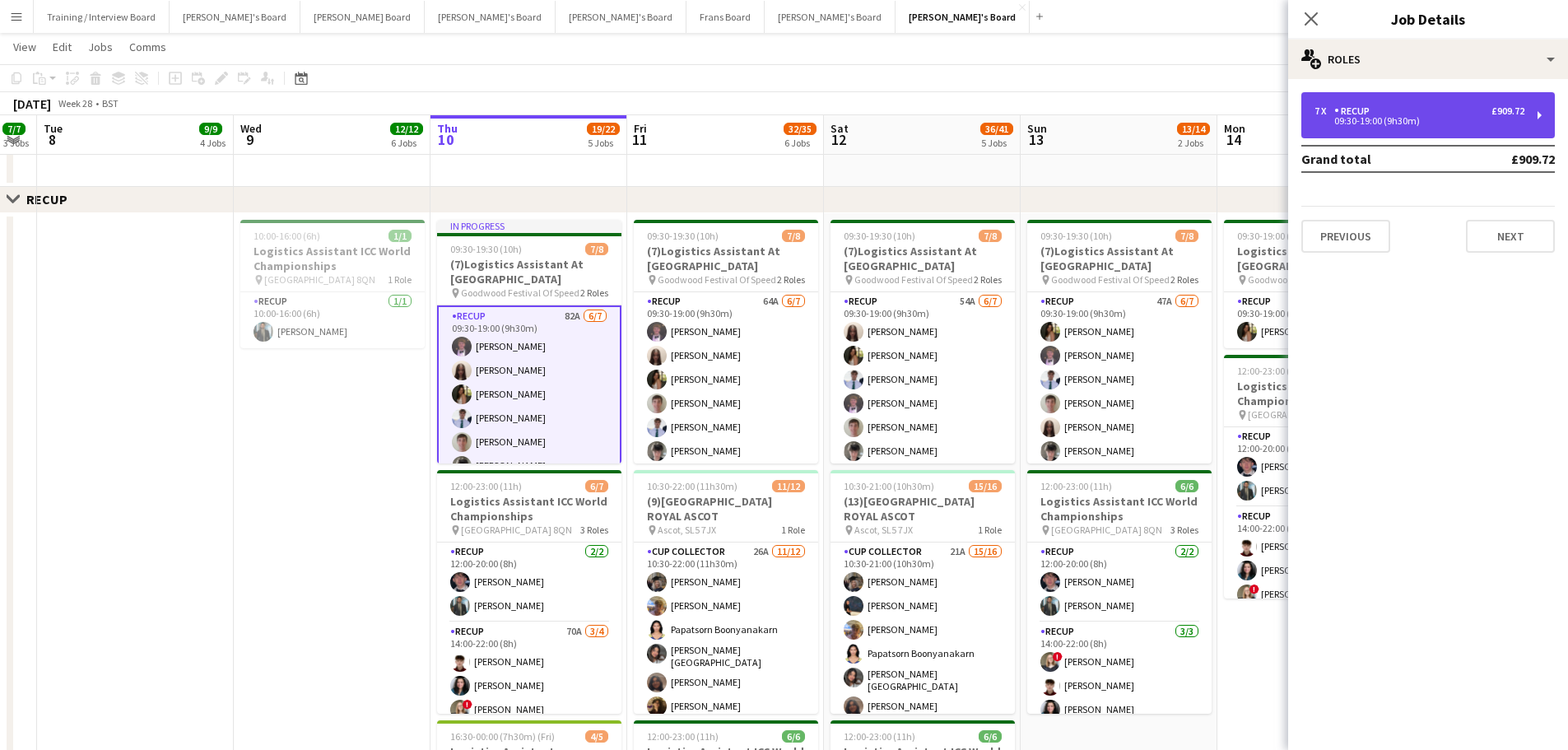 click on "09:30-19:00 (9h30m)" at bounding box center [1419, 121] 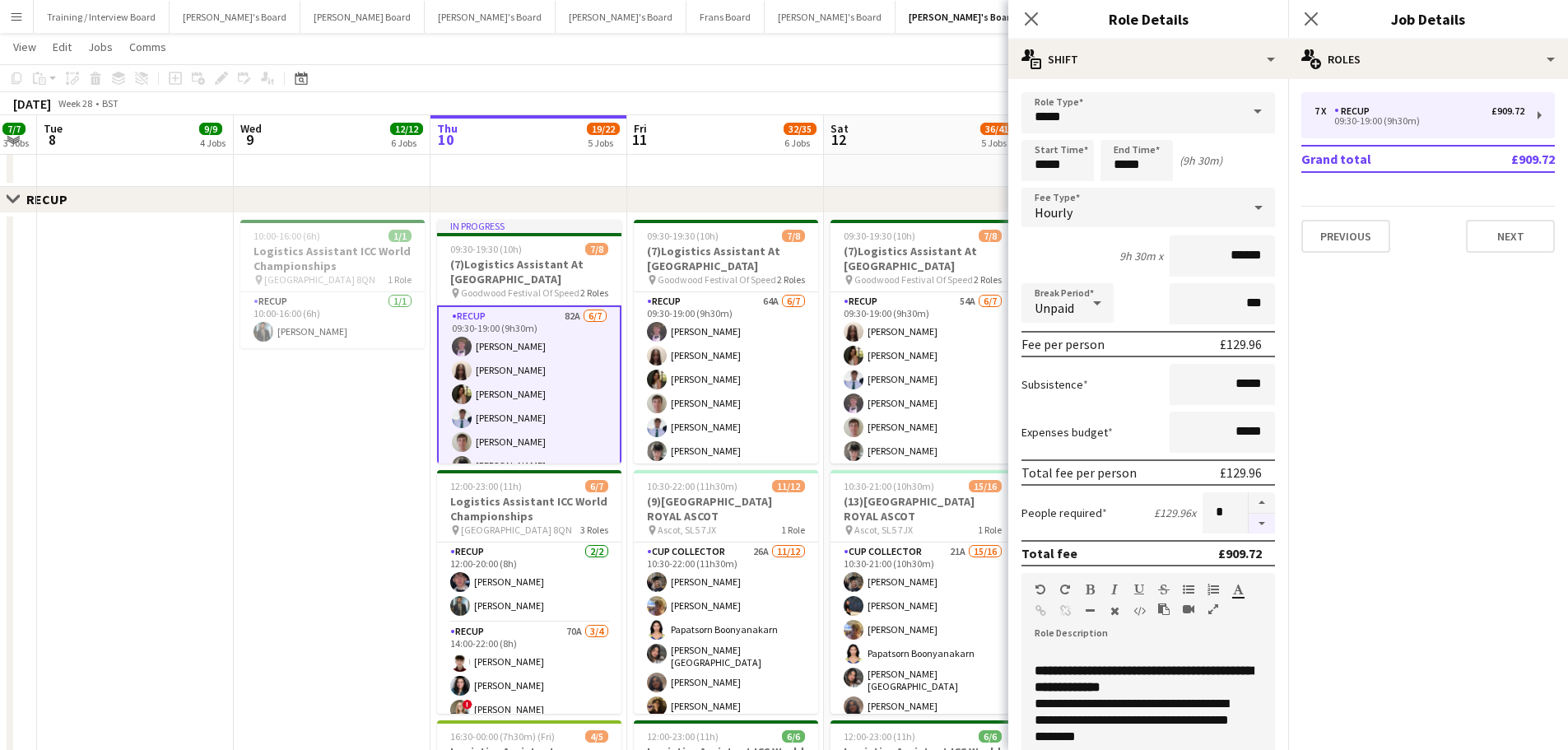 click at bounding box center (1262, 524) 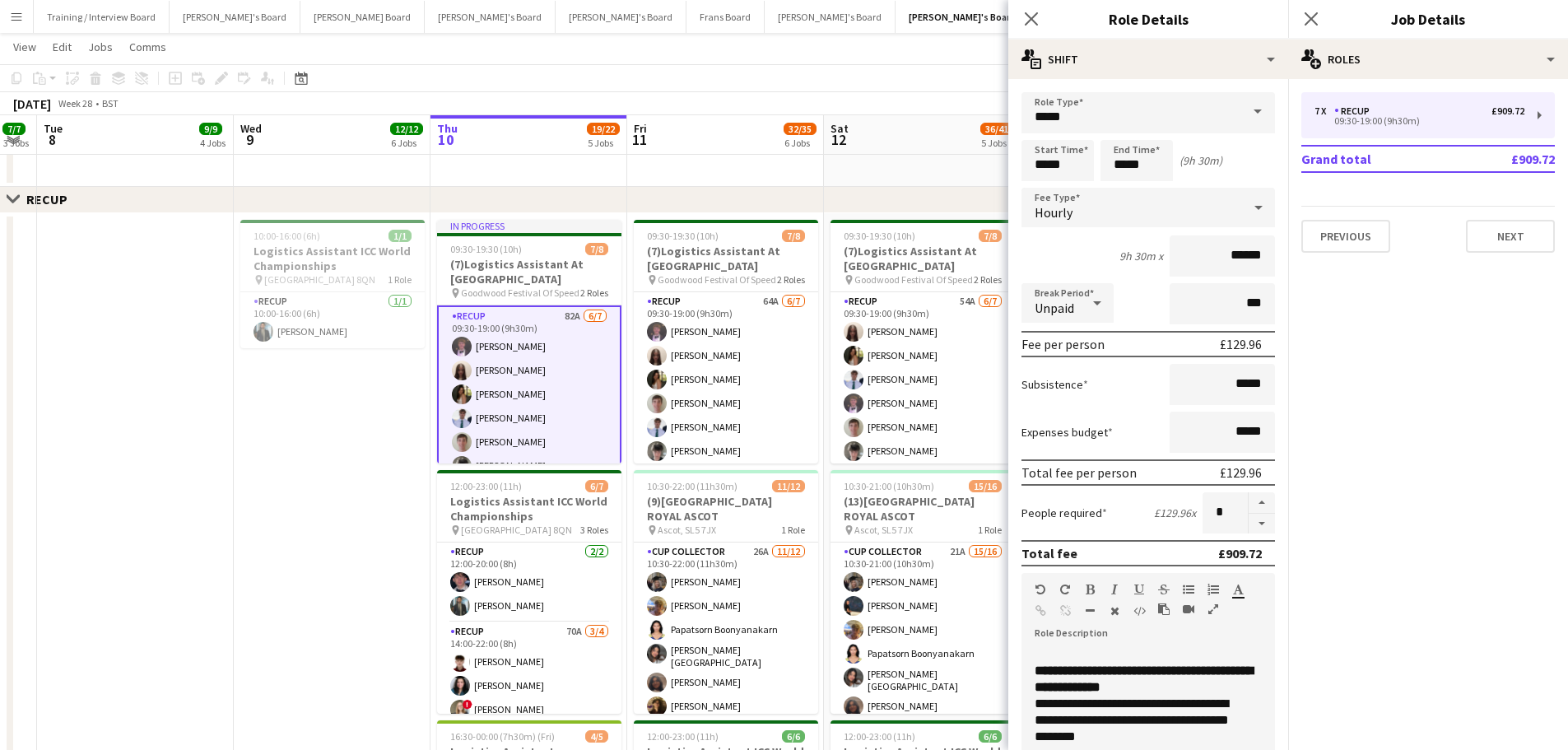type on "*" 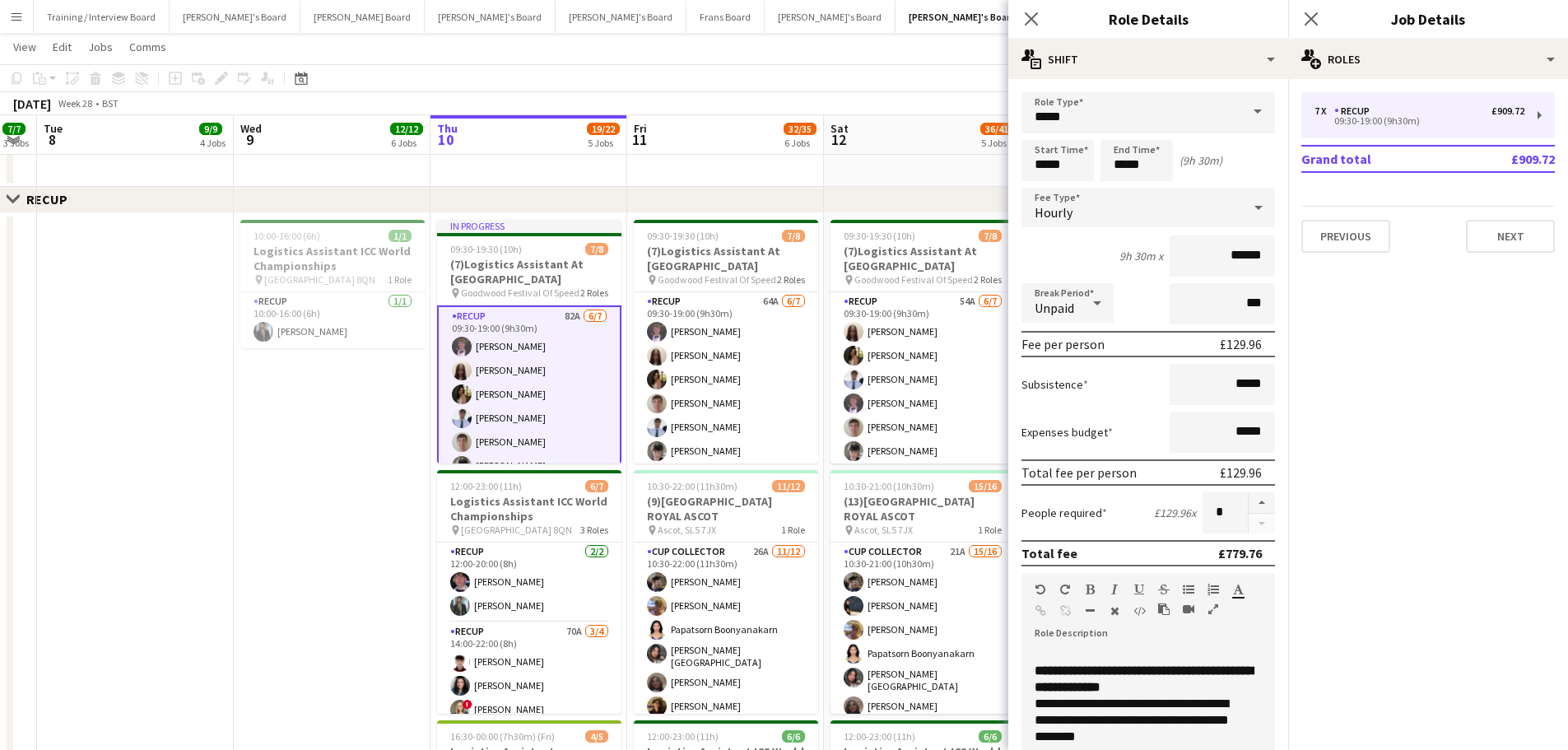click on "10:00-16:00 (6h)    1/1   Logistics Assistant ICC World Championships
pin
[GEOGRAPHIC_DATA] 8QN   1 Role   RECUP   [DATE]   10:00-16:00 (6h)
[PERSON_NAME]" at bounding box center [332, 605] 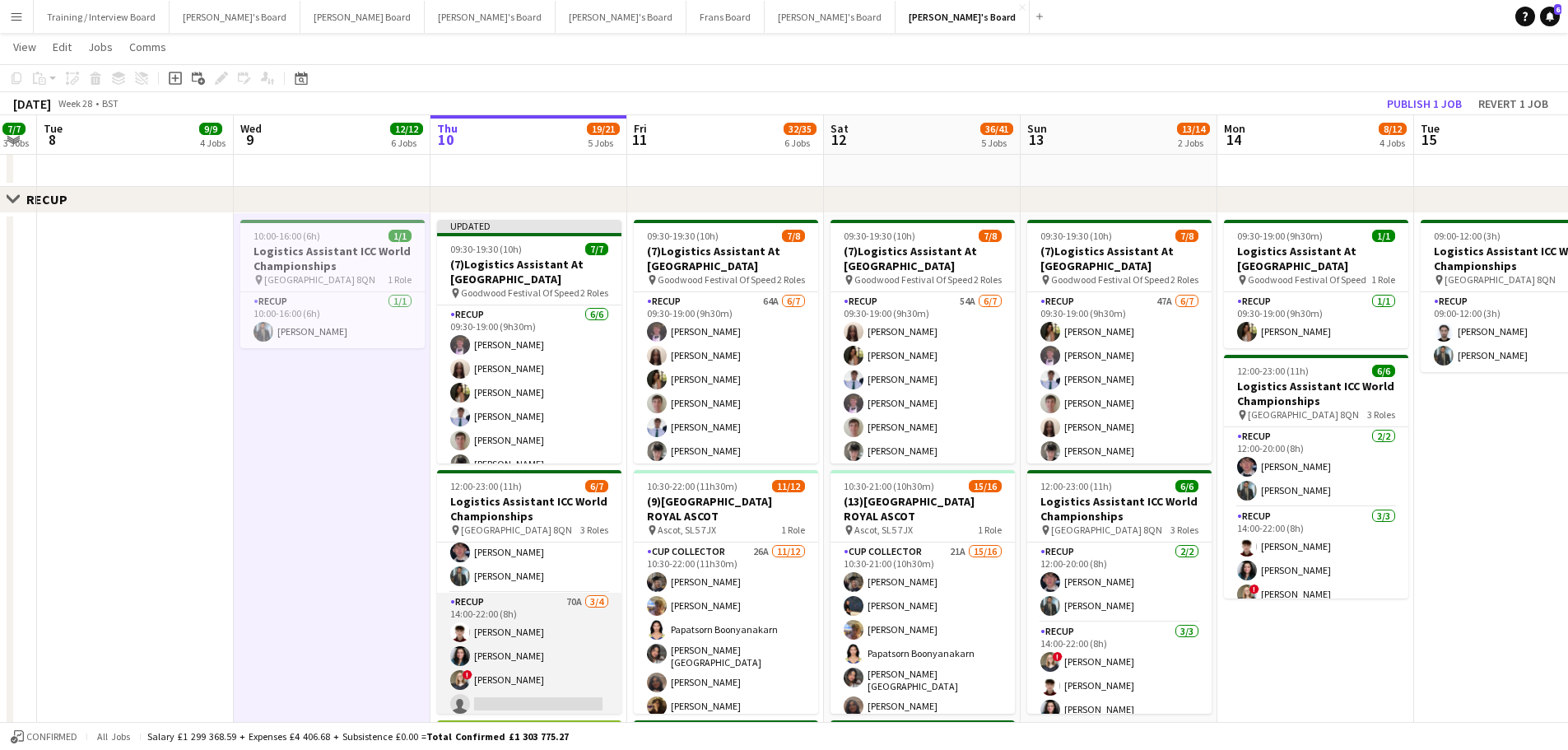 scroll, scrollTop: 10, scrollLeft: 0, axis: vertical 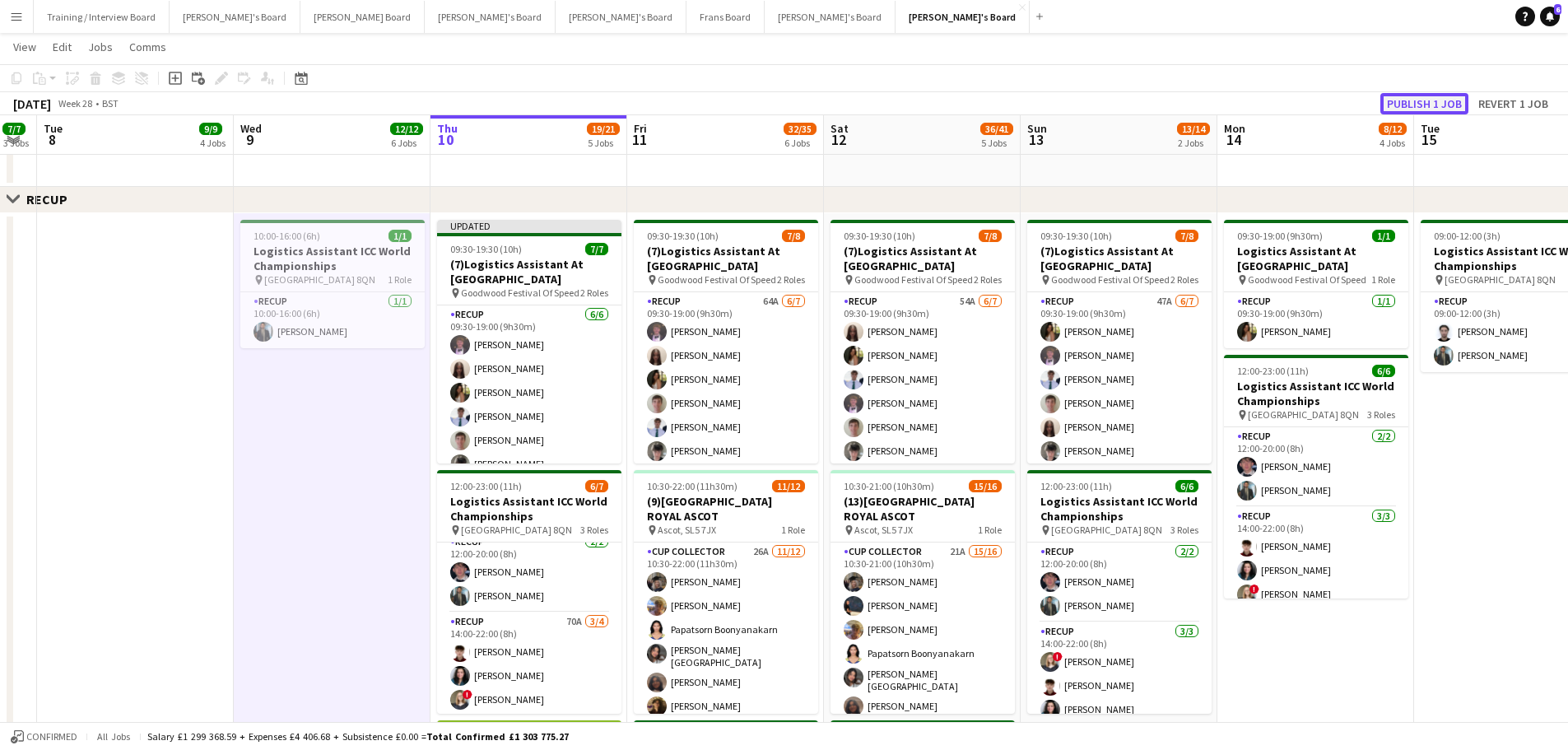 click on "Publish 1 job" 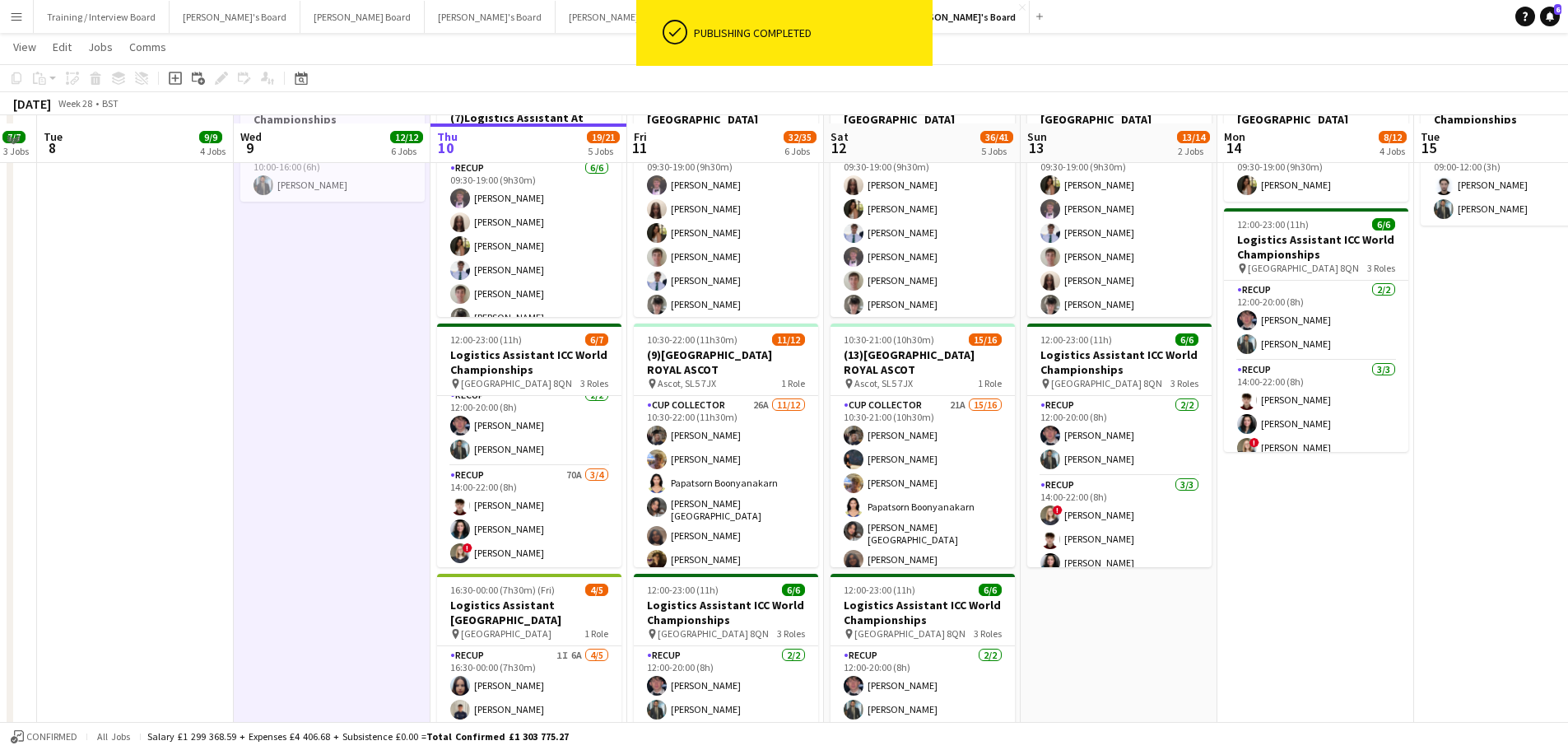 scroll, scrollTop: 1564, scrollLeft: 0, axis: vertical 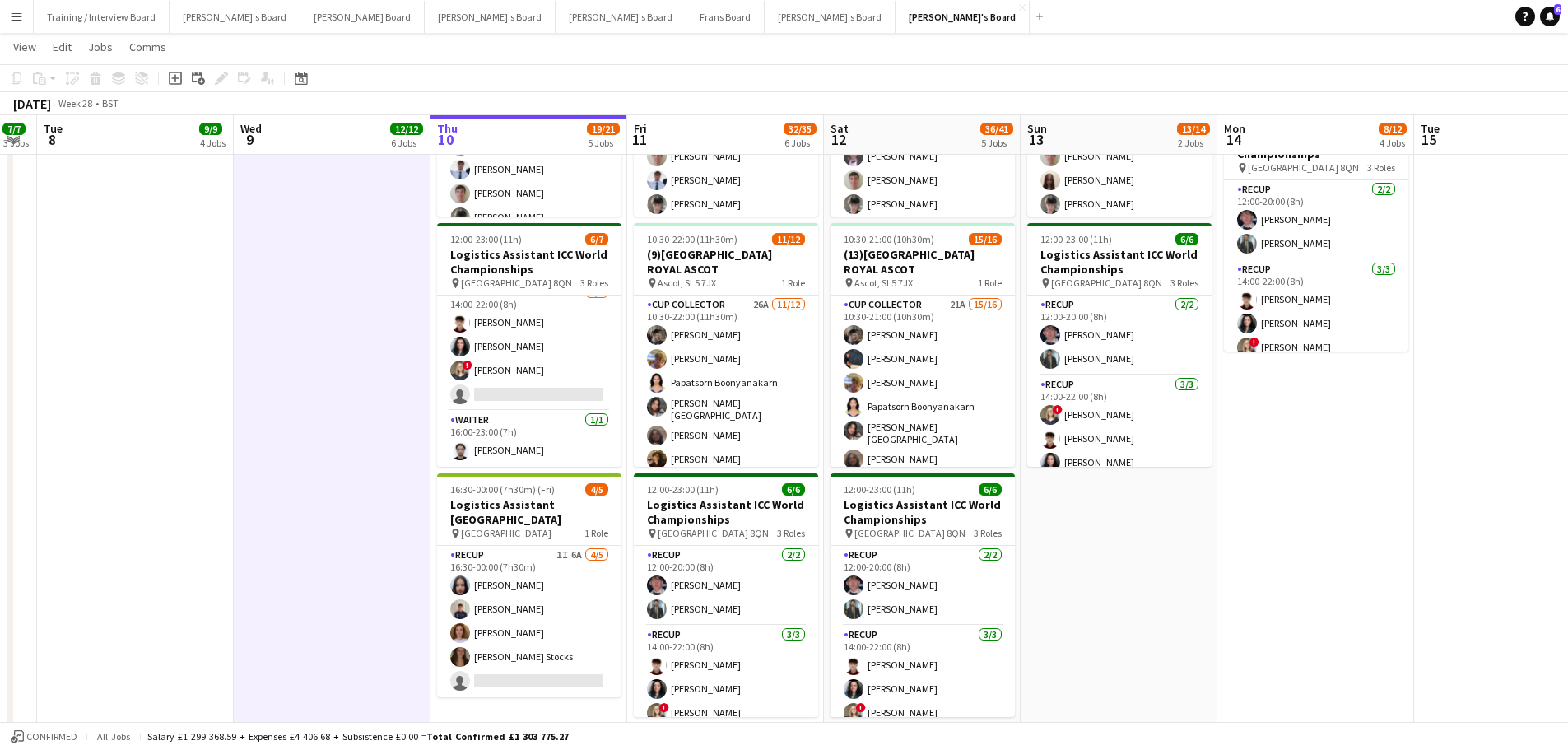 click on "Menu" at bounding box center [16, 16] 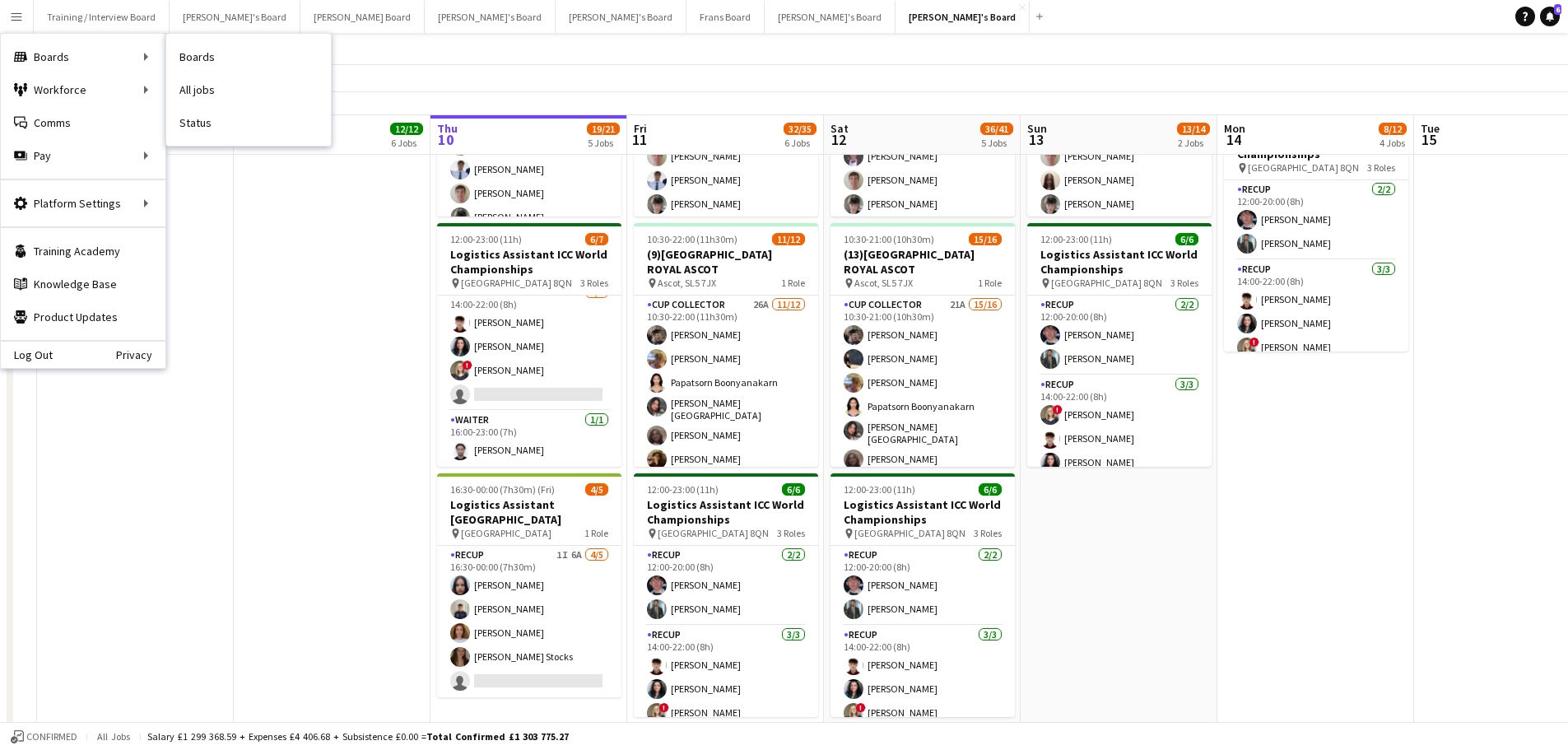 click on "Status" at bounding box center [249, 123] 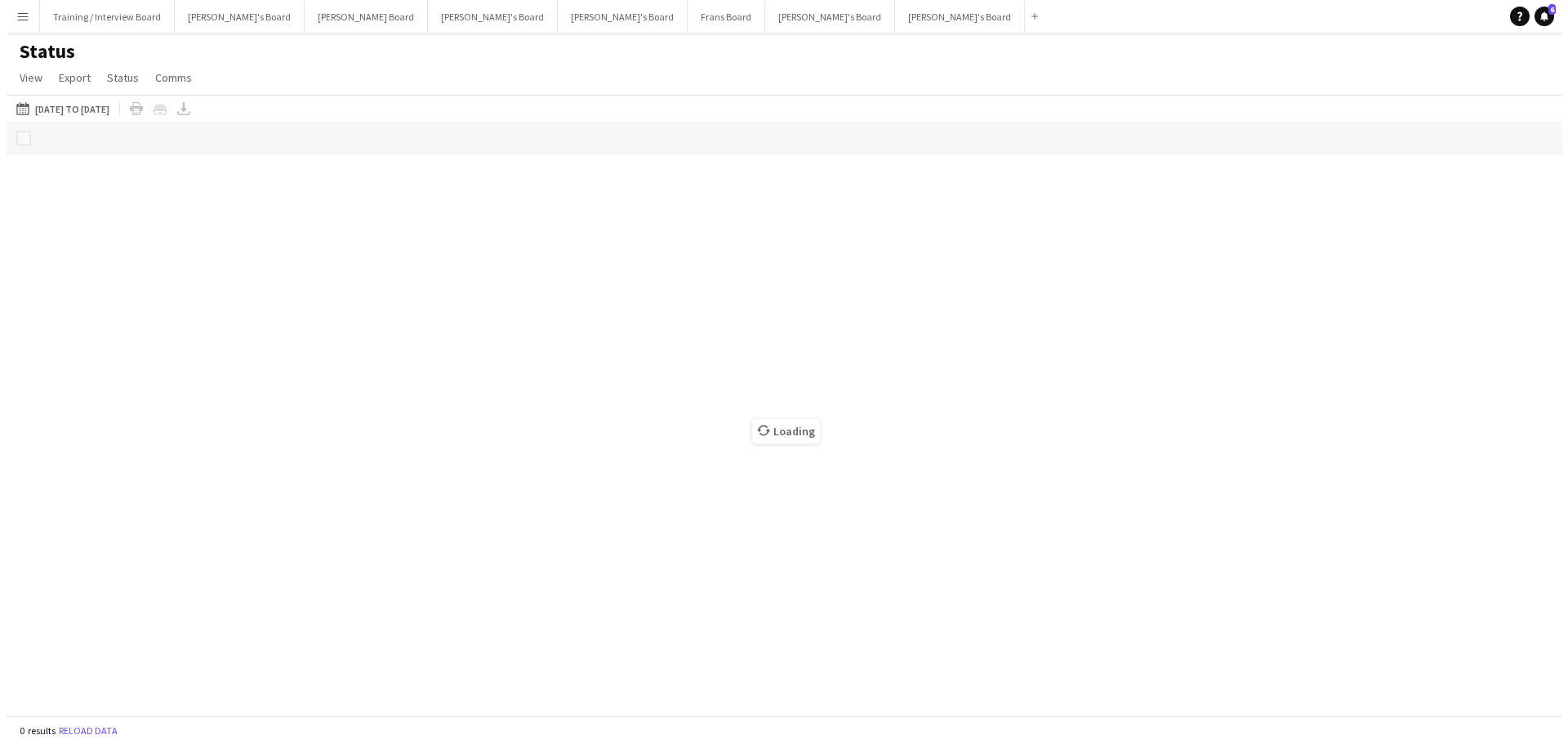 scroll, scrollTop: 0, scrollLeft: 0, axis: both 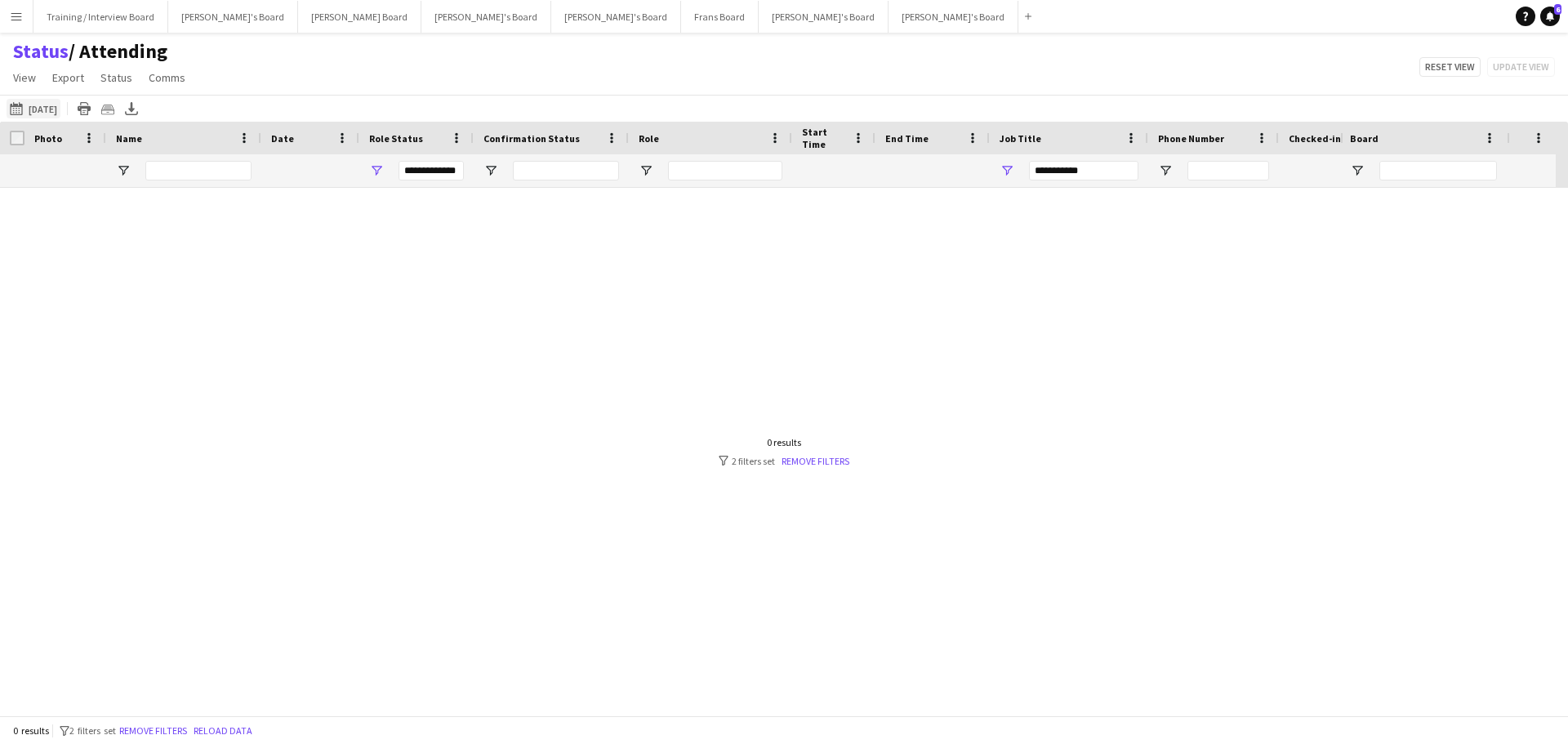 type on "***" 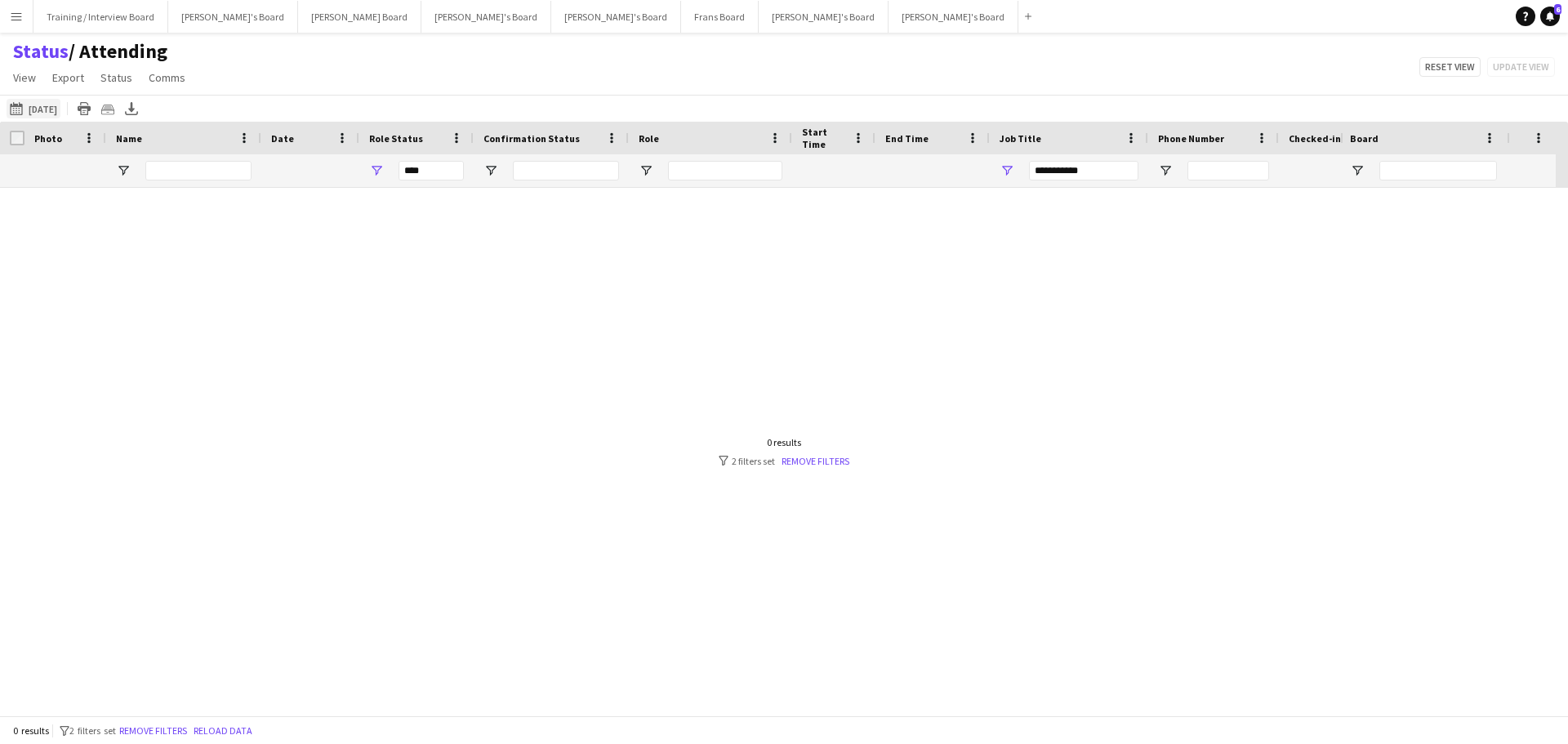 click on "10-07-2025 to 16-07-2025
04-07-2025" 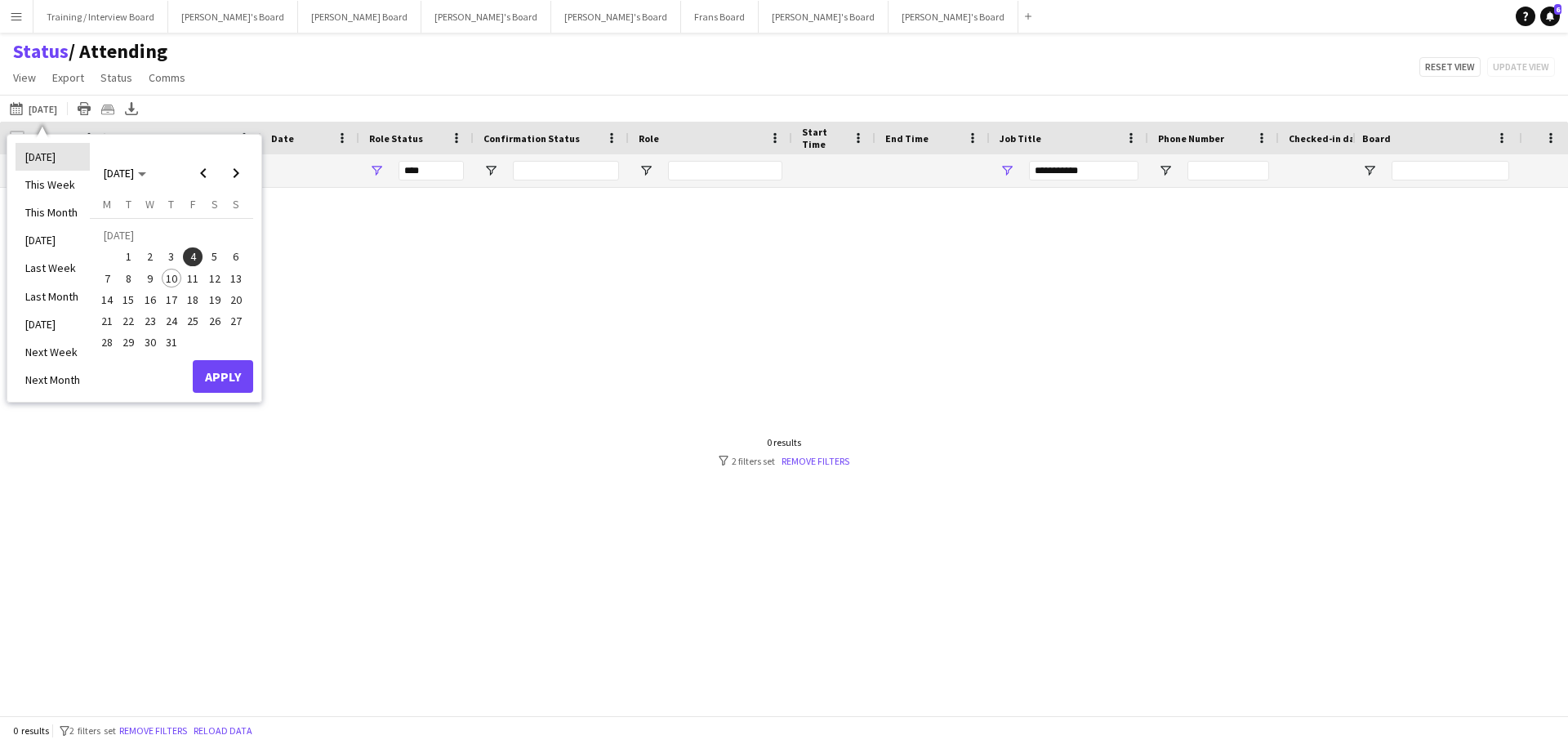 click on "[DATE]" at bounding box center (52, 157) 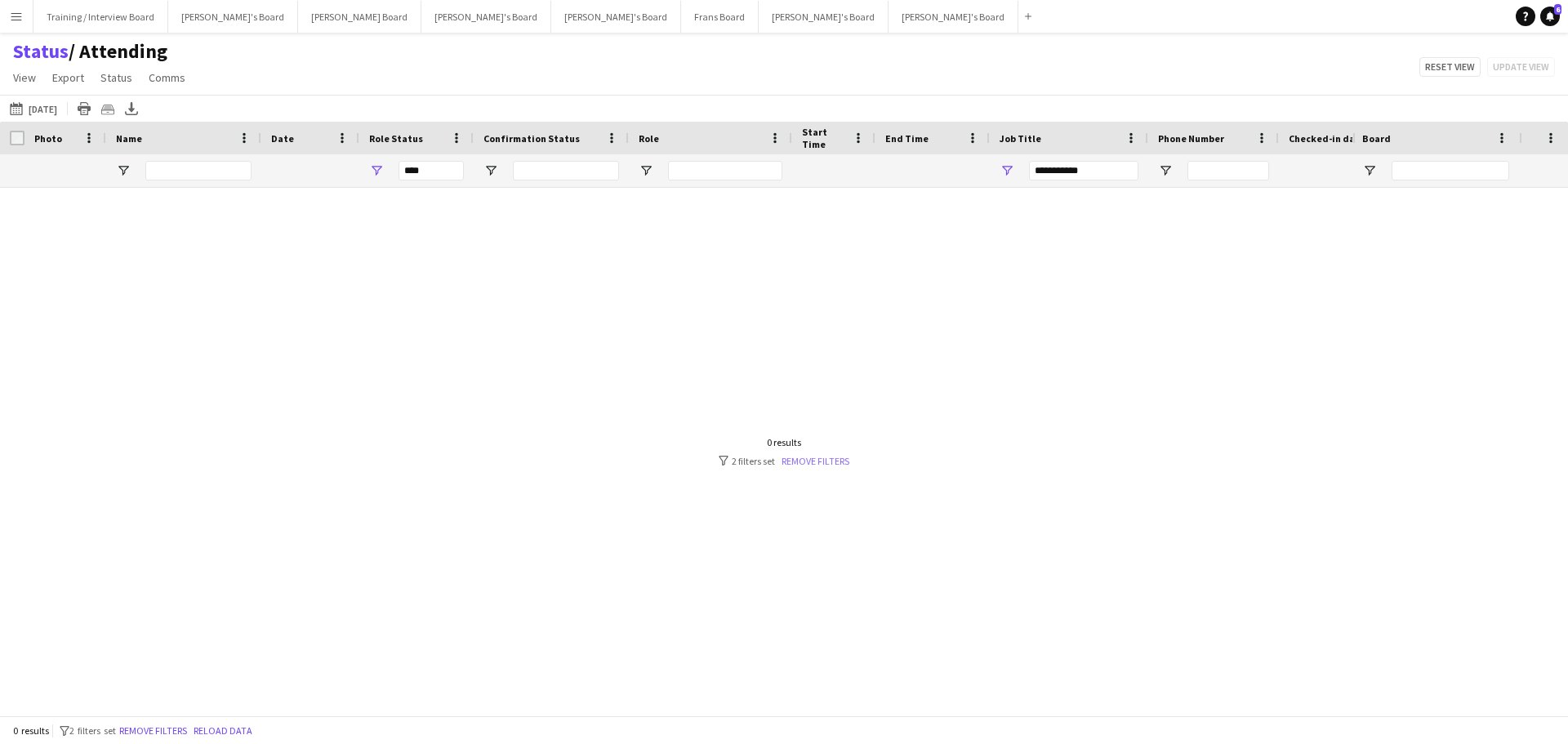 click on "Remove filters" at bounding box center [815, 461] 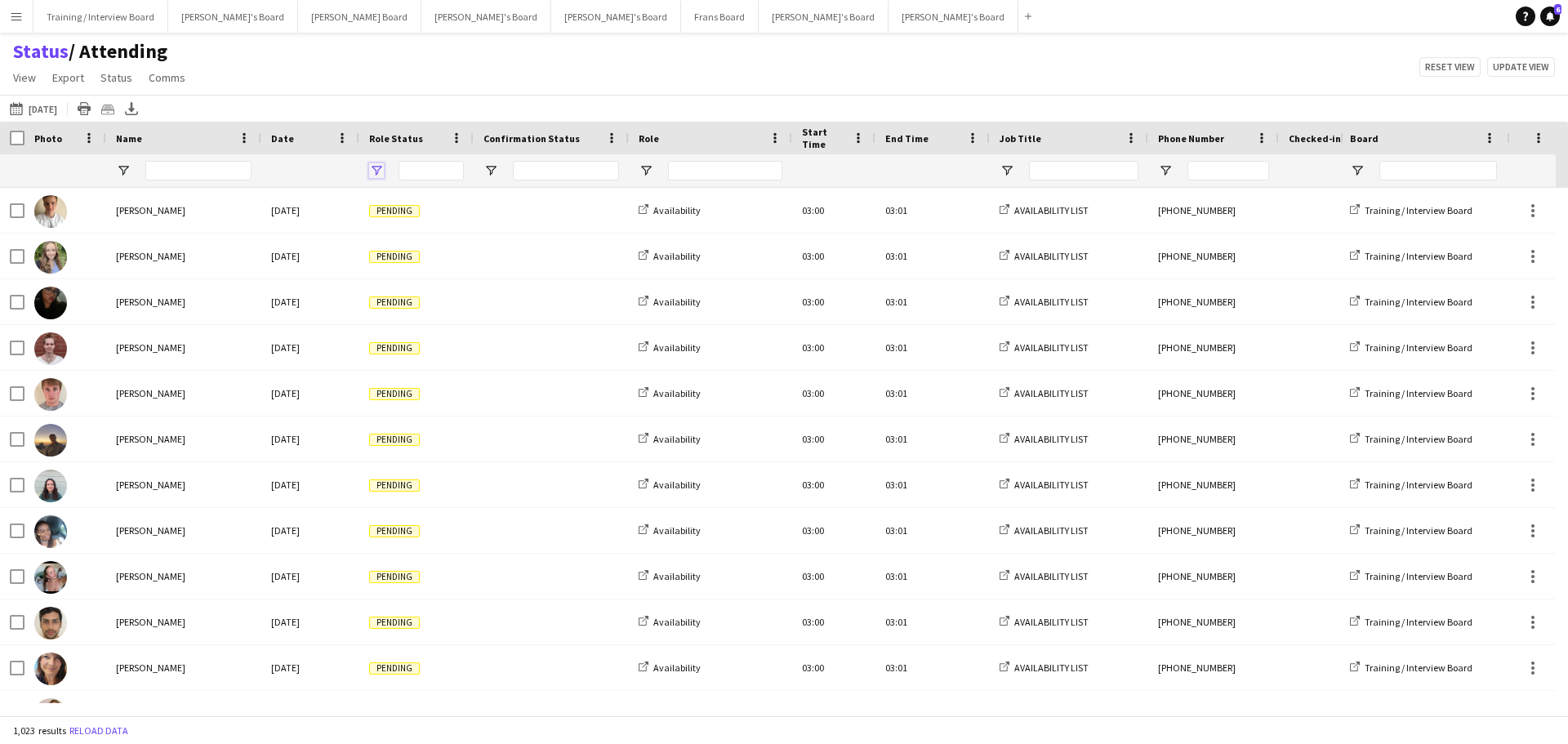 click at bounding box center (376, 171) 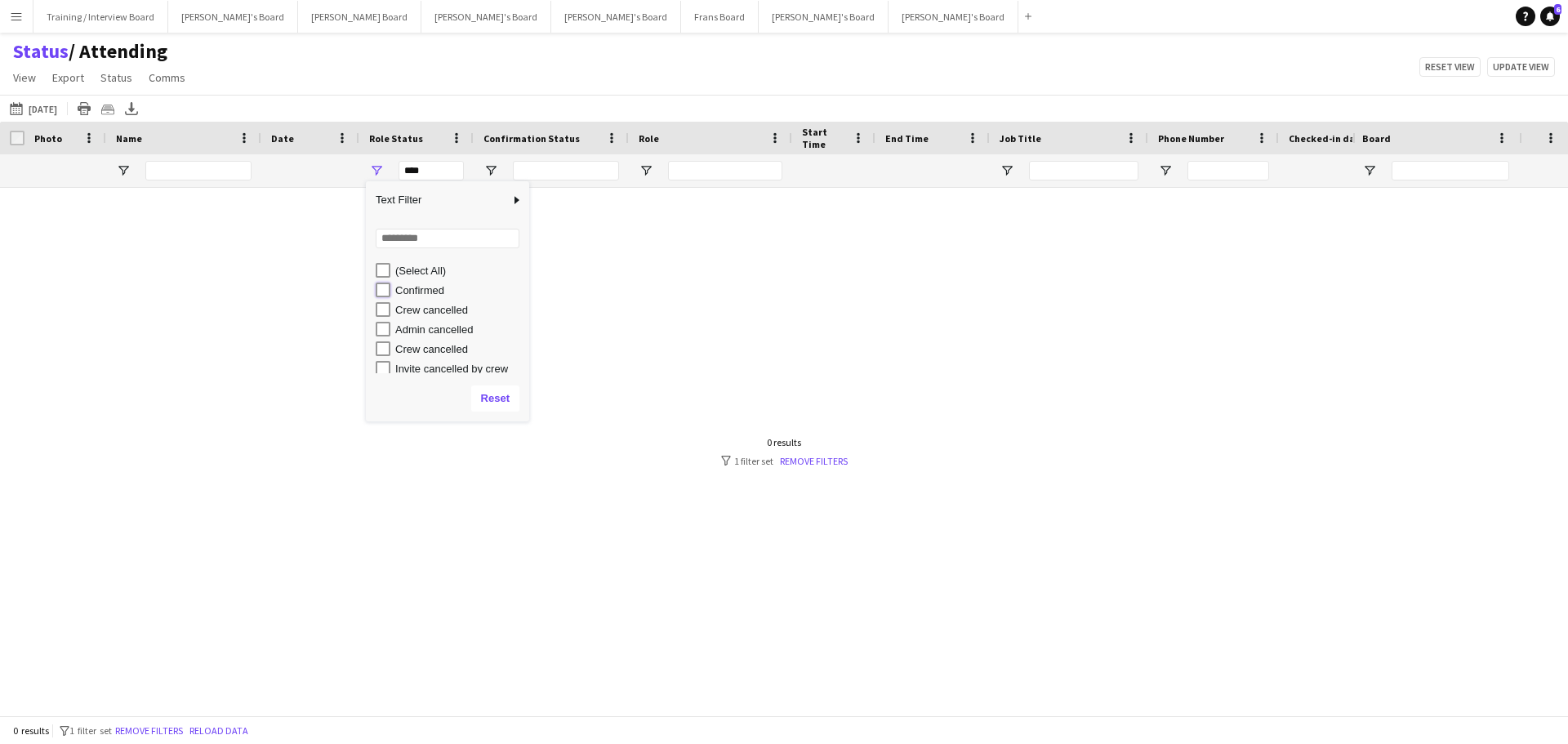type on "**********" 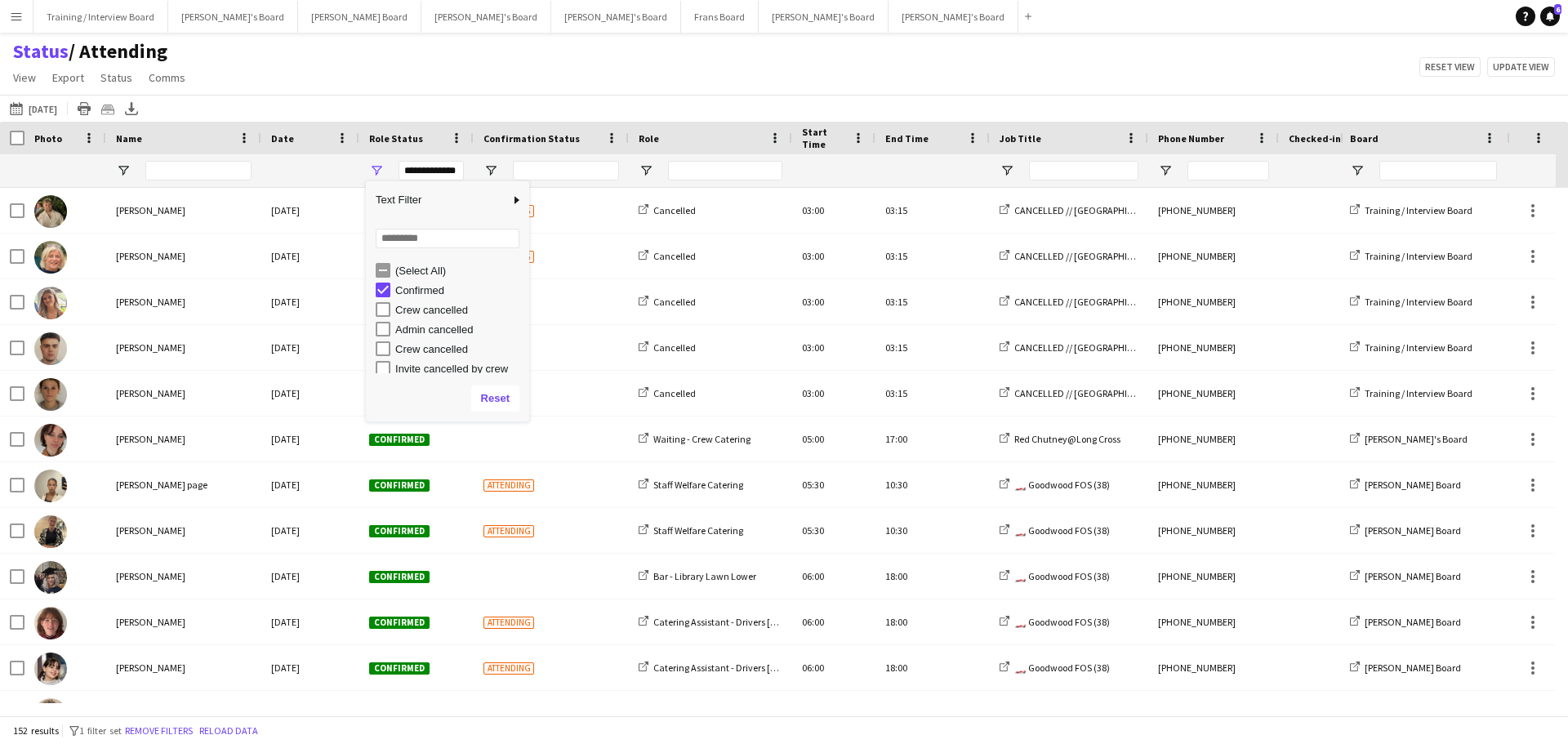click on "10-07-2025 to 16-07-2025
Today
Today   This Week   This Month   Yesterday   Last Week   Last Month   Tomorrow   Next Week   Next Month  JUL 2025 JUL 2025 Monday M Tuesday T Wednesday W Thursday T Friday F Saturday S Sunday S  JUL      1   2   3   4   5   6   7   8   9   10   11   12   13   14   15   16   17   18   19   20   21   22   23   24   25   26   27   28   29   30   31
Comparison range
Comparison range
Apply
Print table
Crew files as ZIP
Export XLSX" 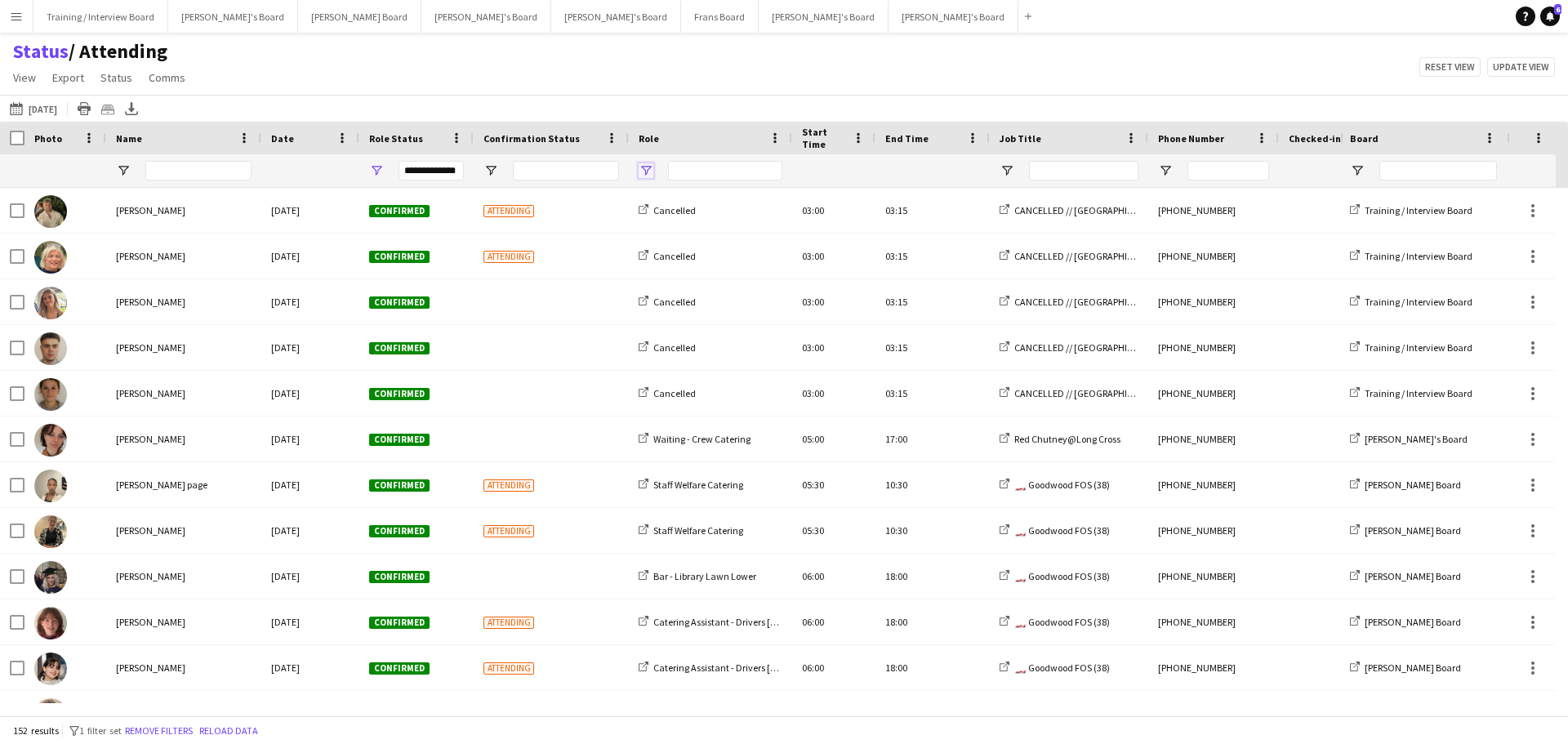 click at bounding box center [646, 171] 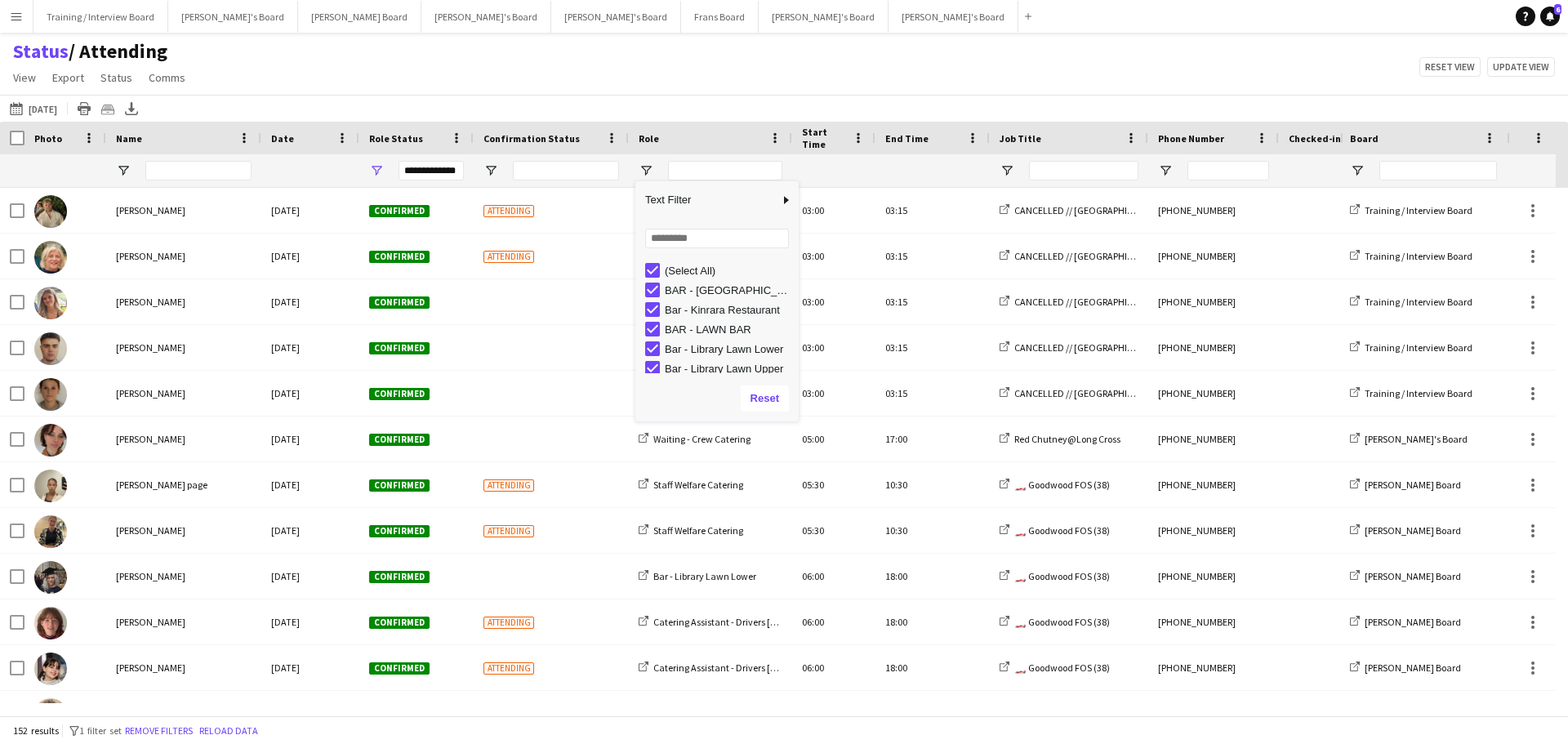 click on "Menu" at bounding box center (16, 16) 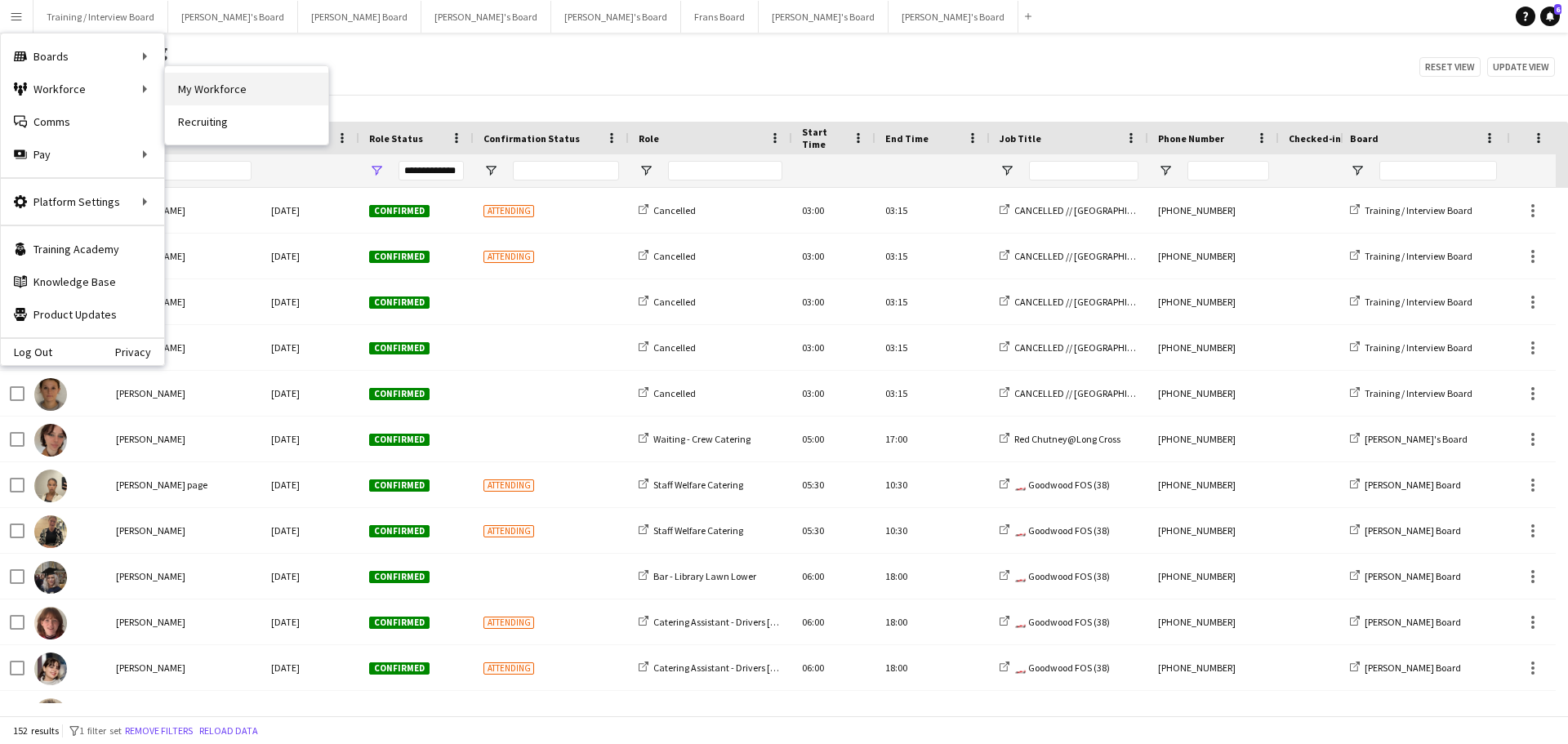 click on "My Workforce" at bounding box center (247, 89) 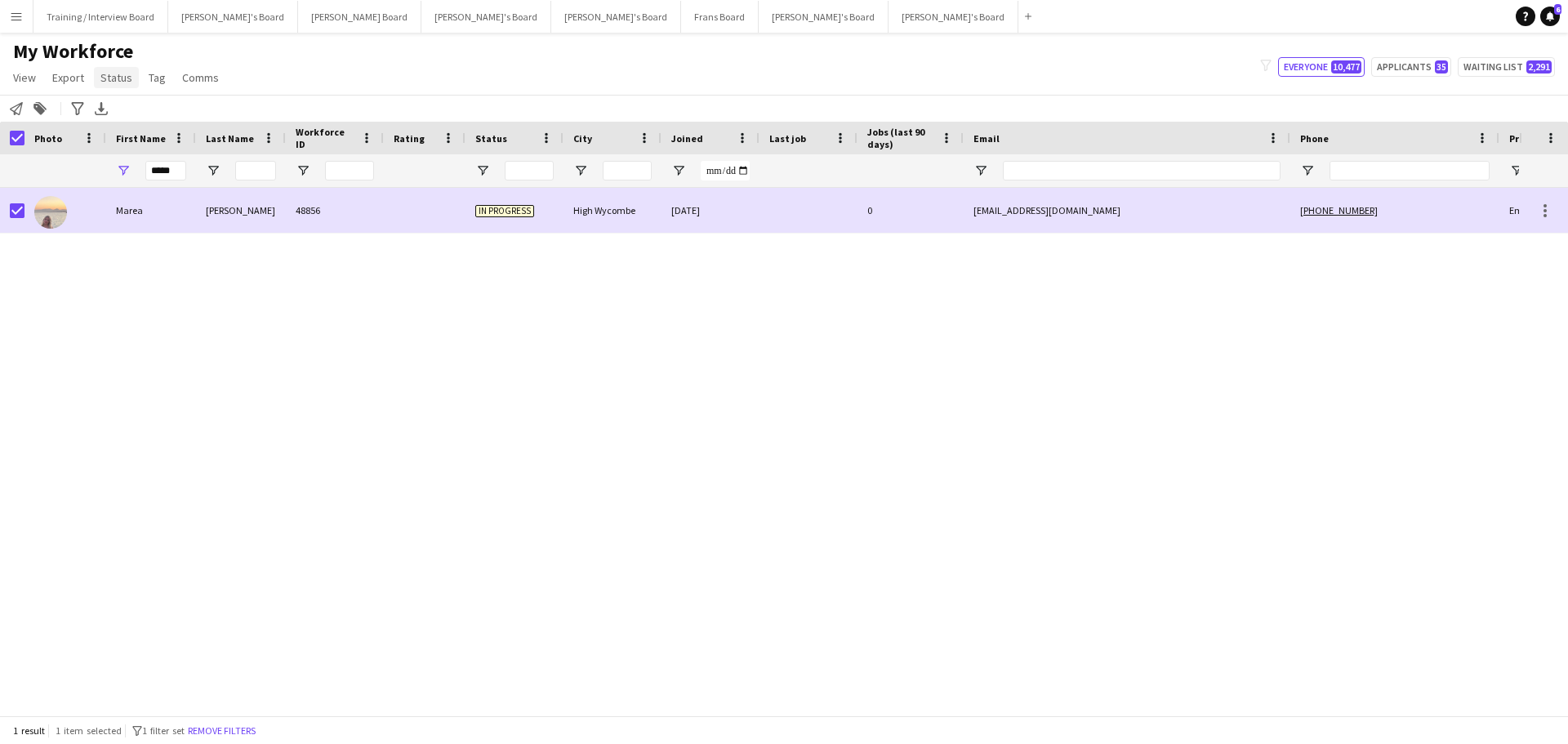 click on "Status" 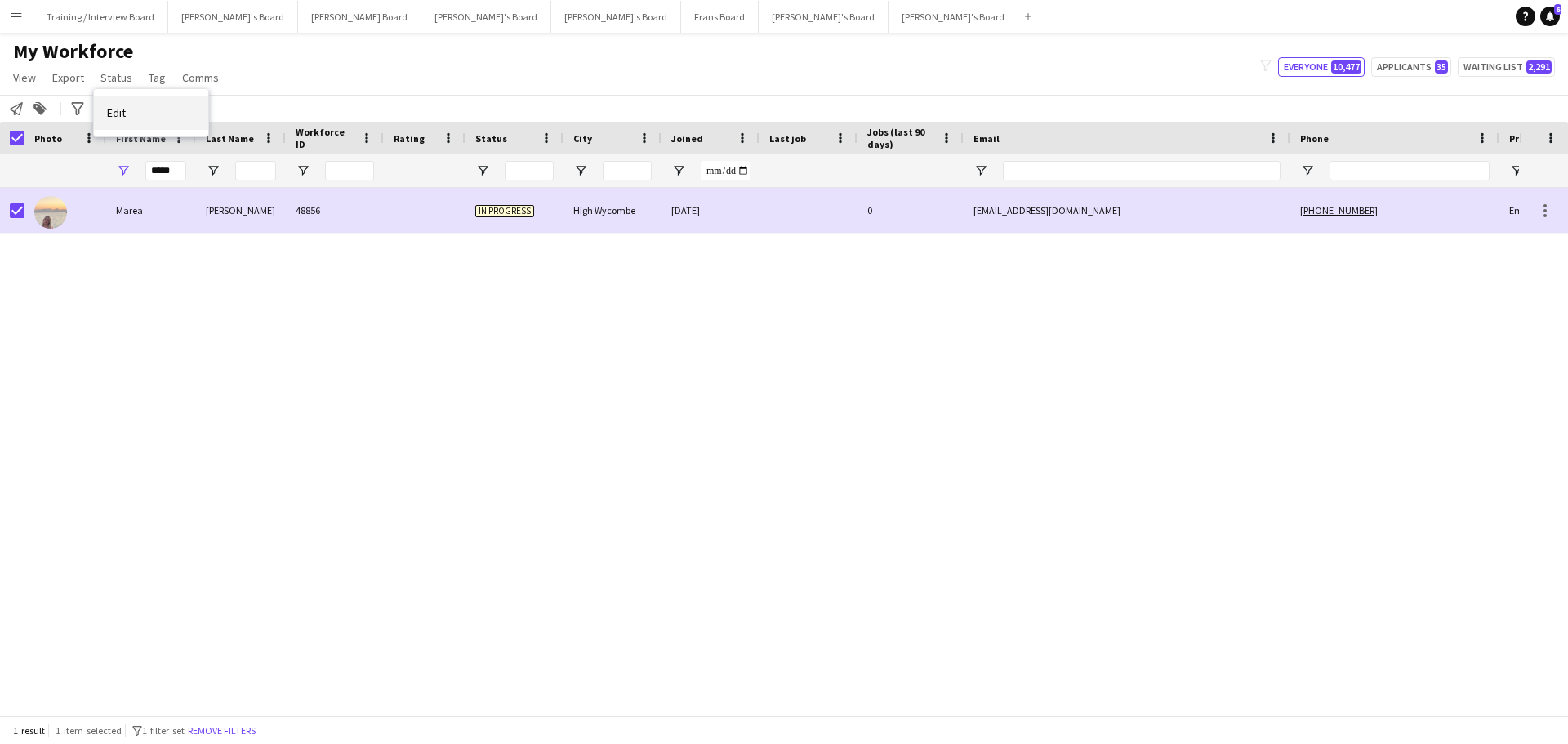 click on "Edit" at bounding box center (151, 113) 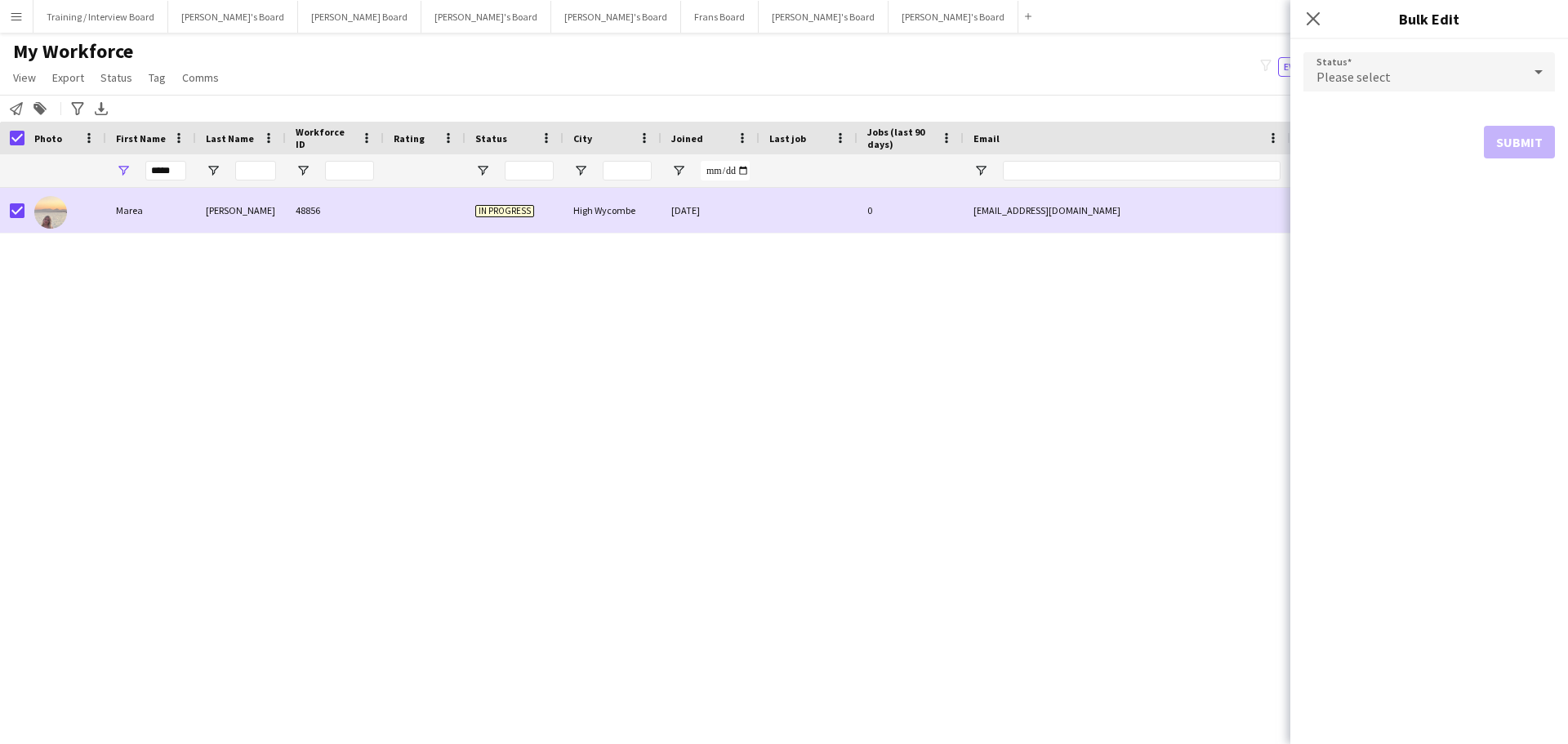 click on "Please select" at bounding box center [1413, 72] 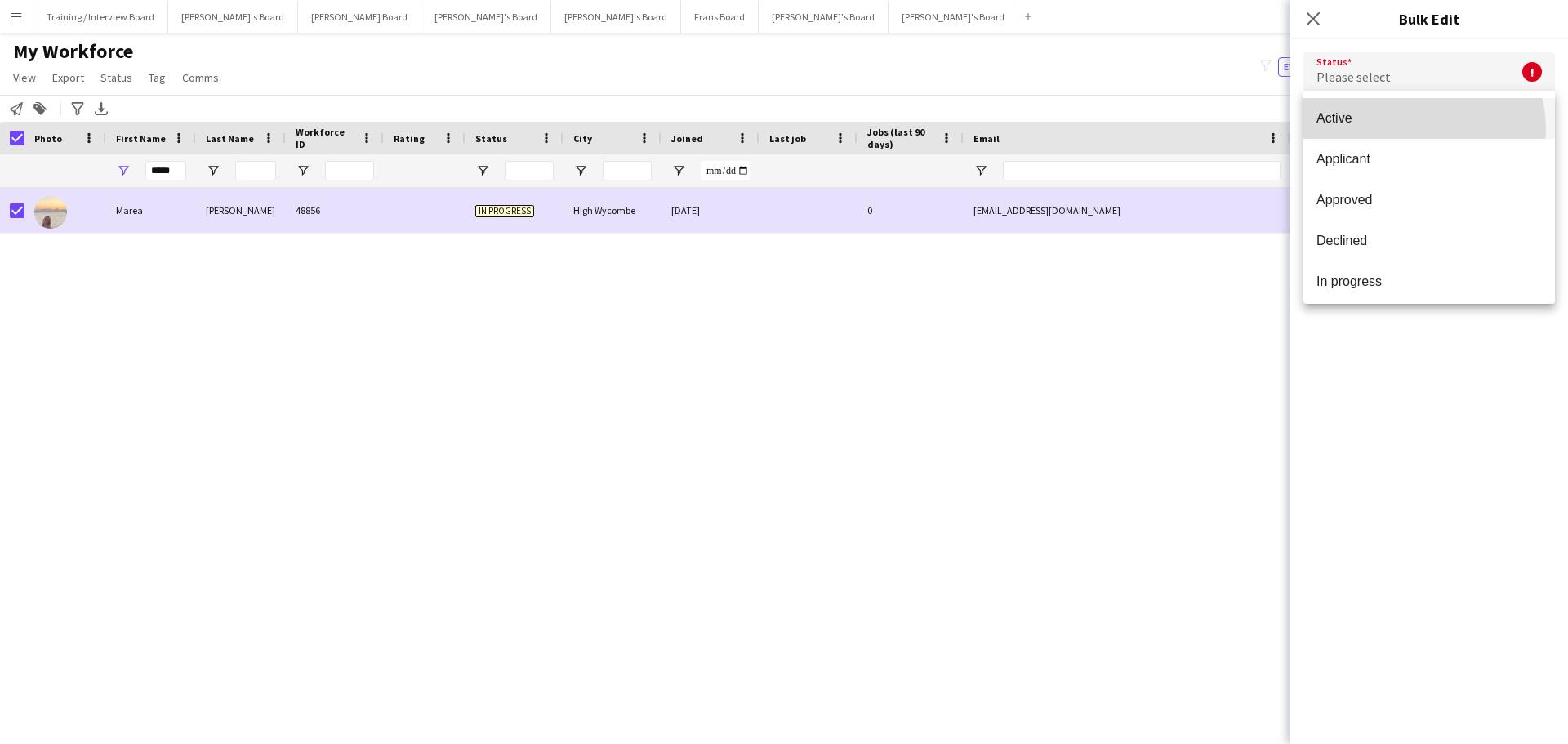 click on "Active" at bounding box center (1429, 118) 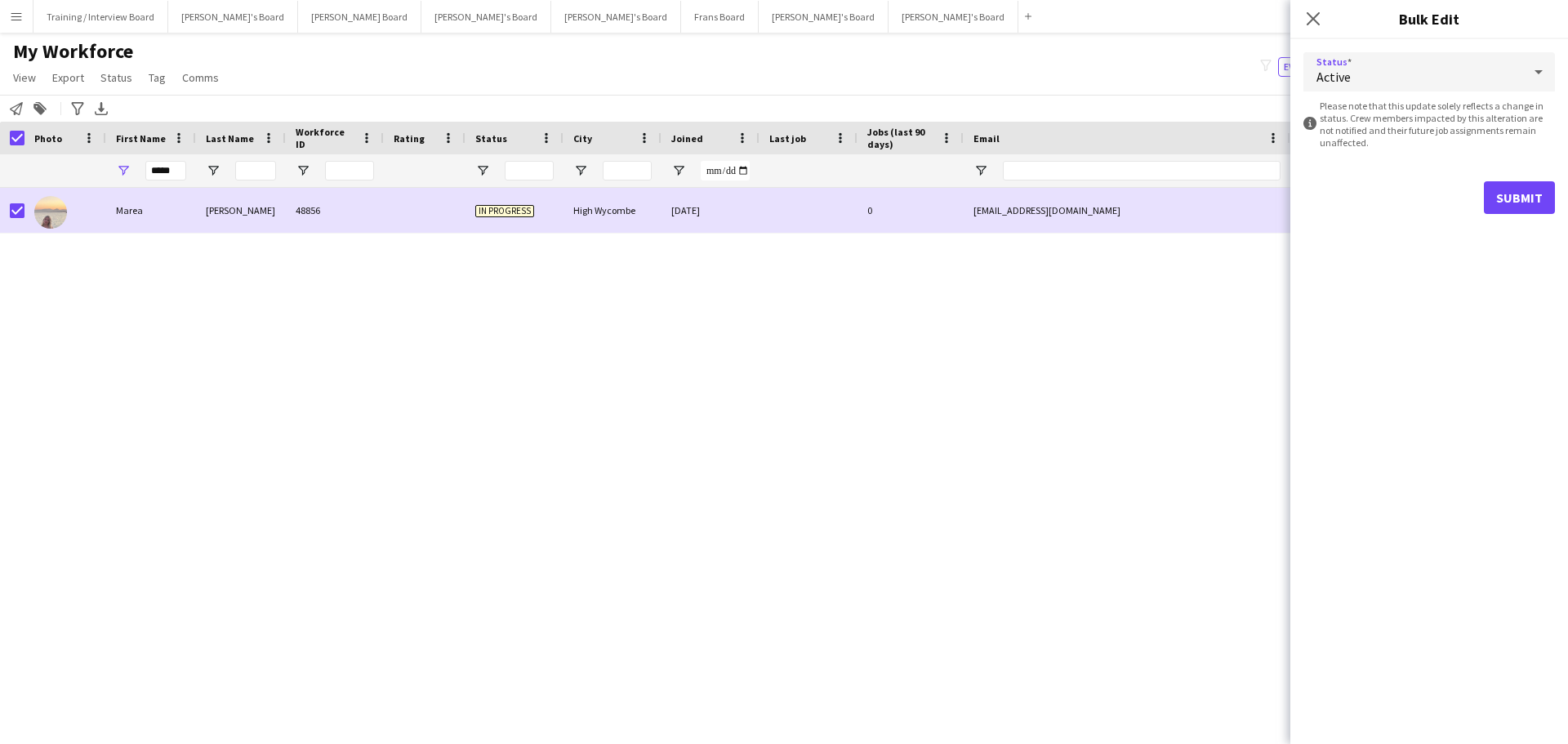 click on "Active" at bounding box center [1413, 72] 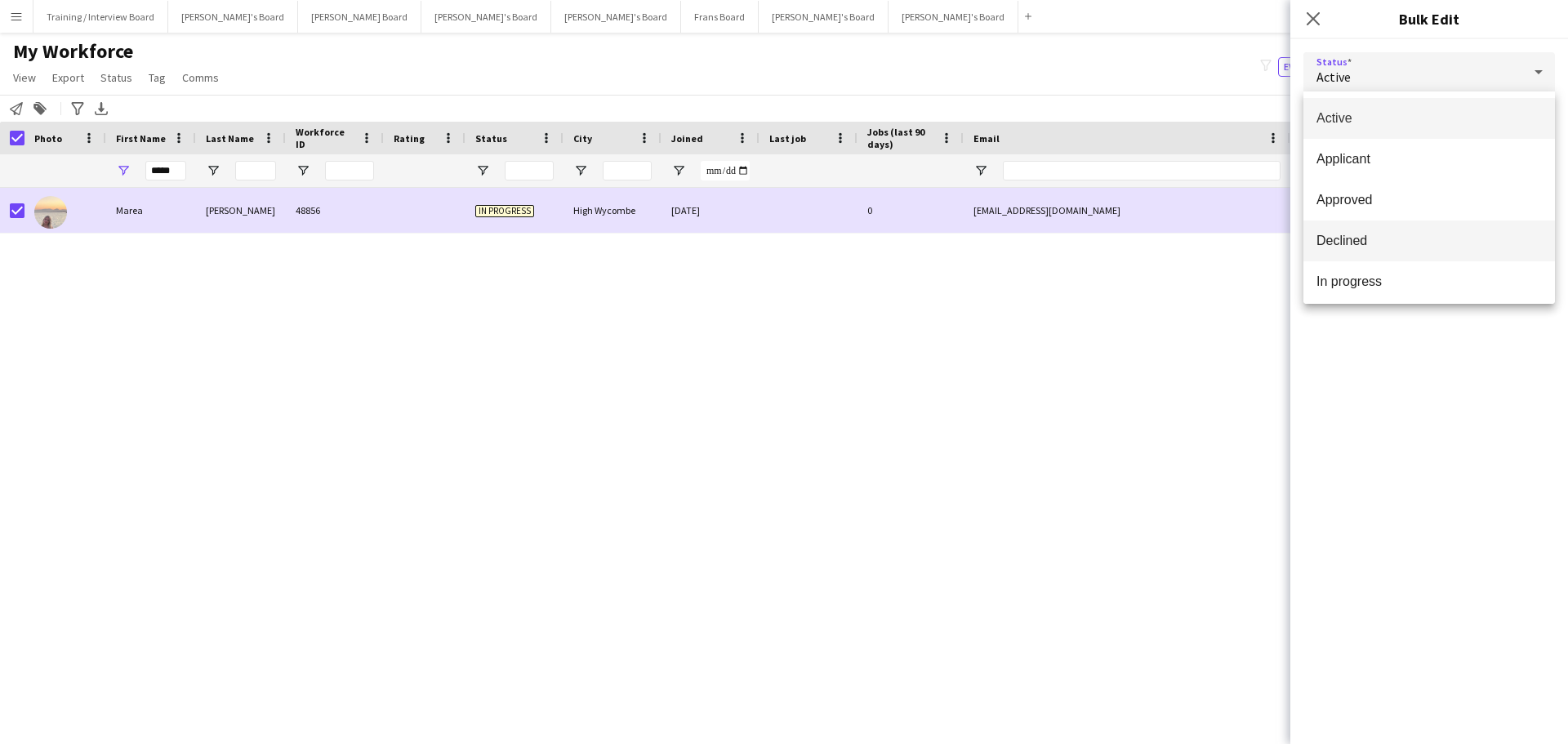 scroll, scrollTop: 168, scrollLeft: 0, axis: vertical 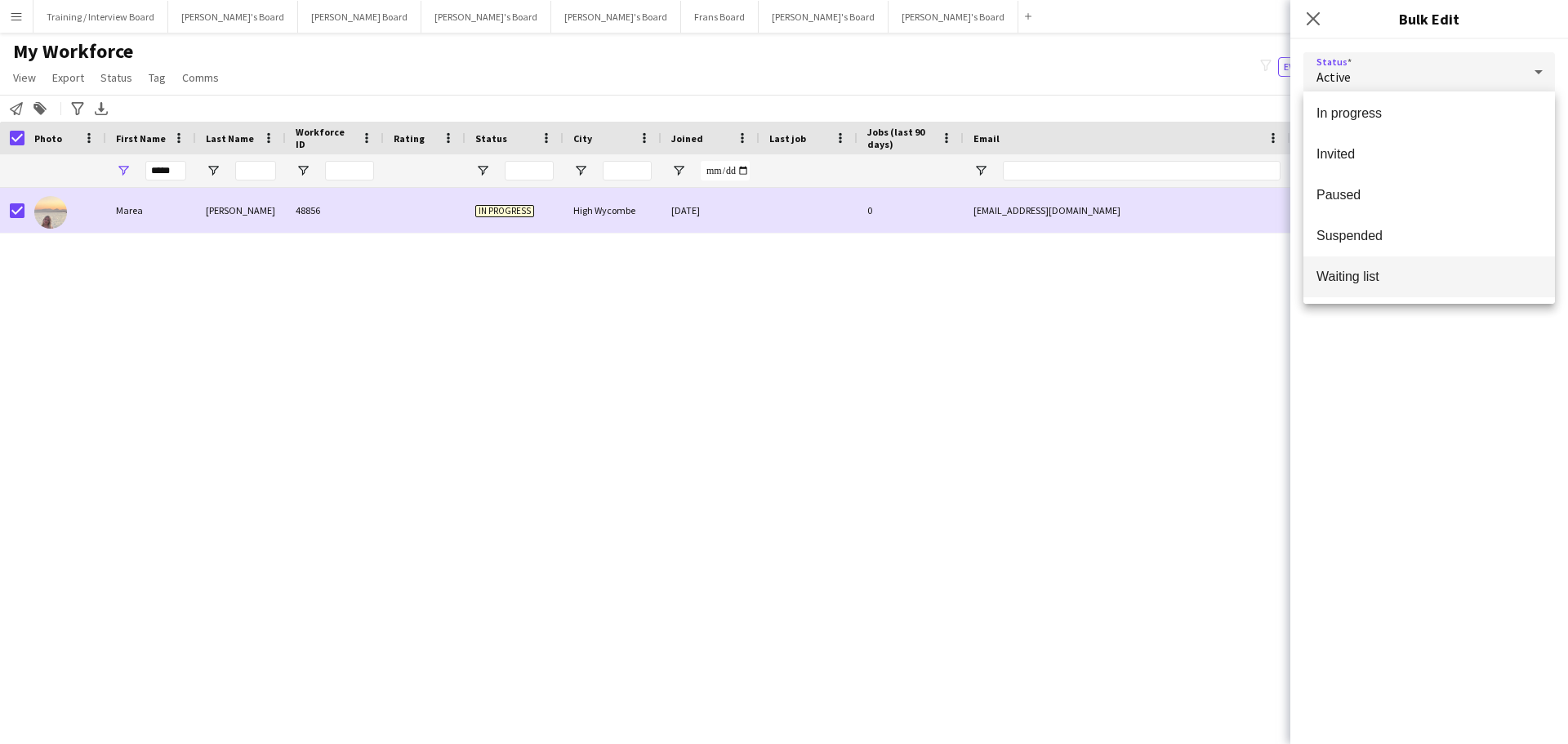 click on "Waiting list" at bounding box center [1429, 276] 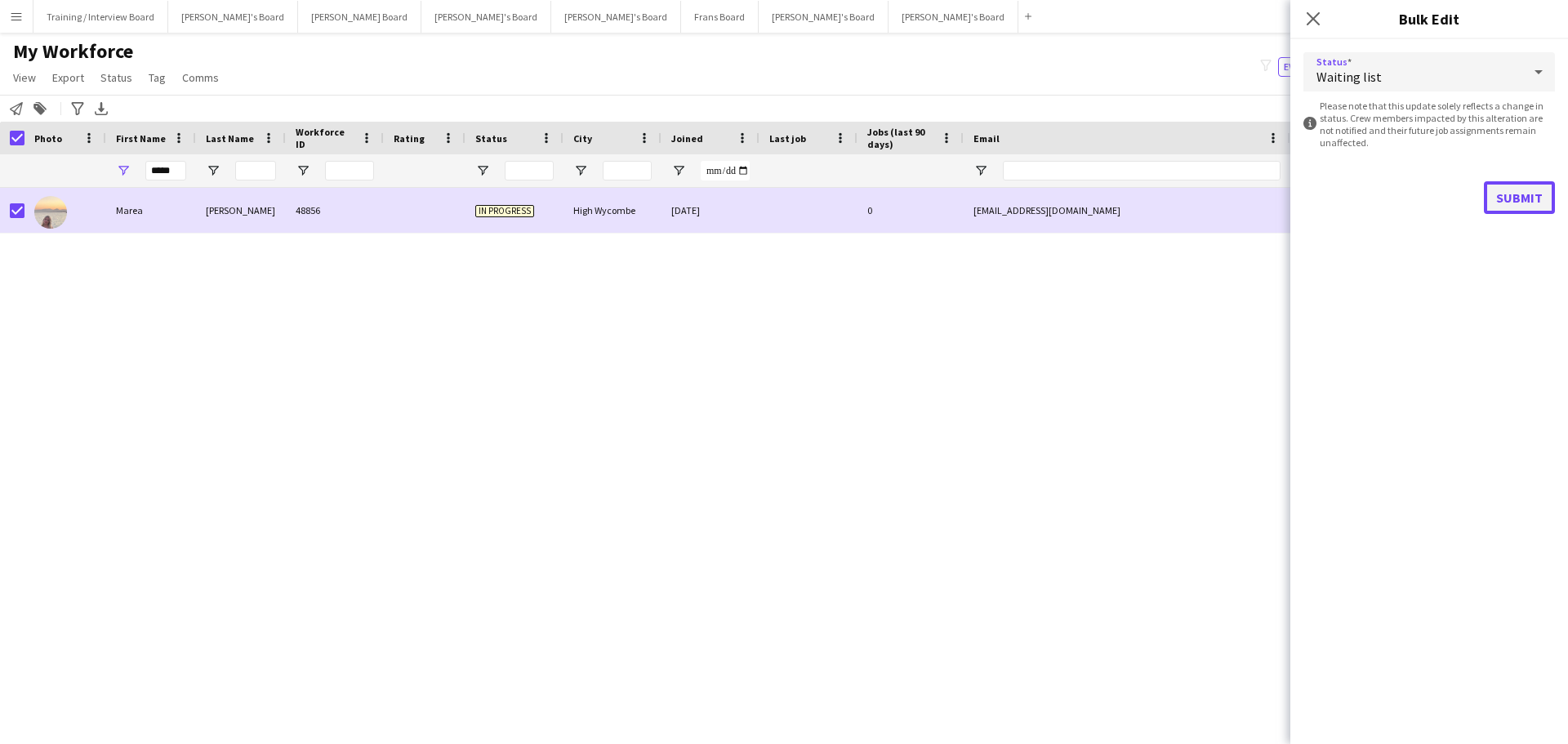 click on "Submit" 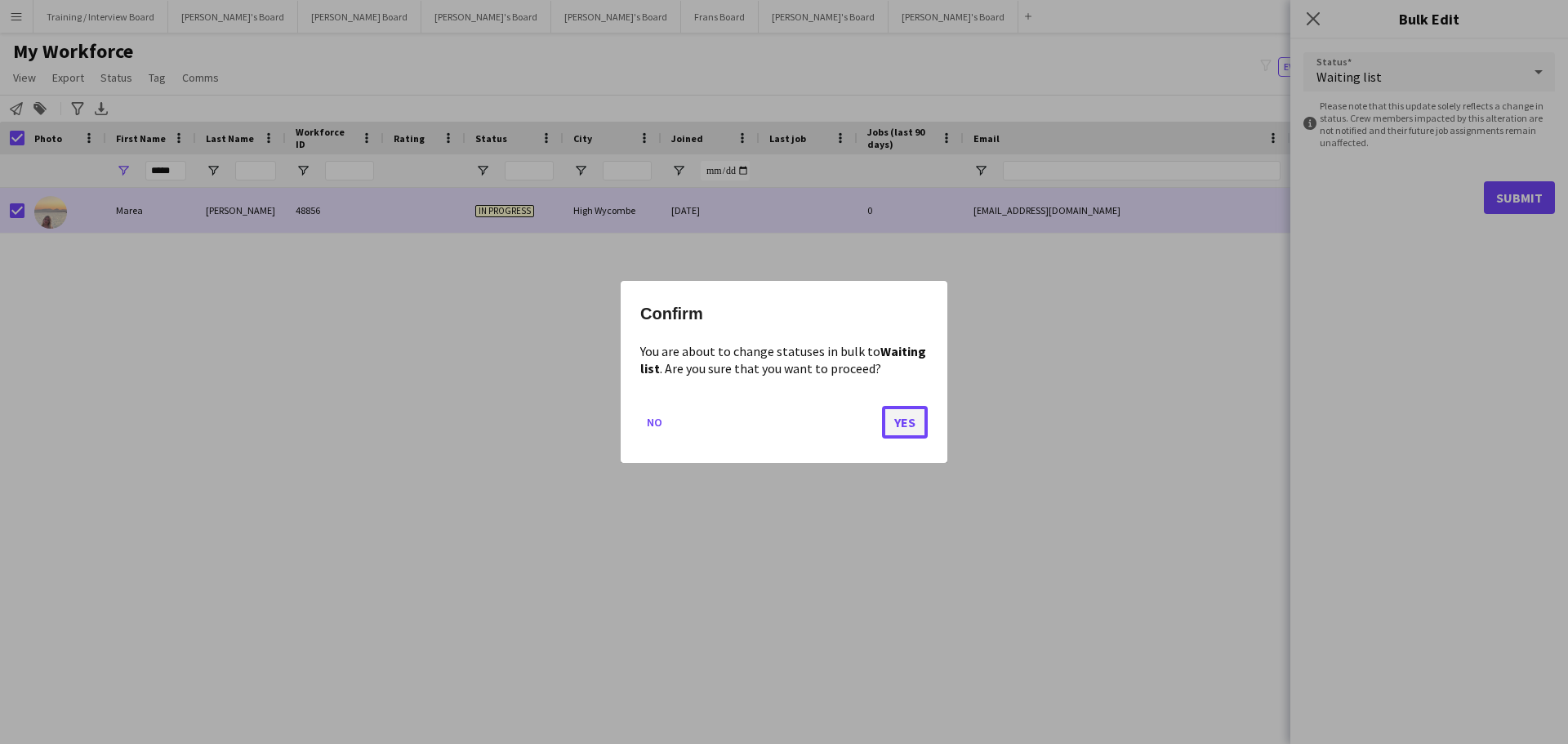click on "Yes" 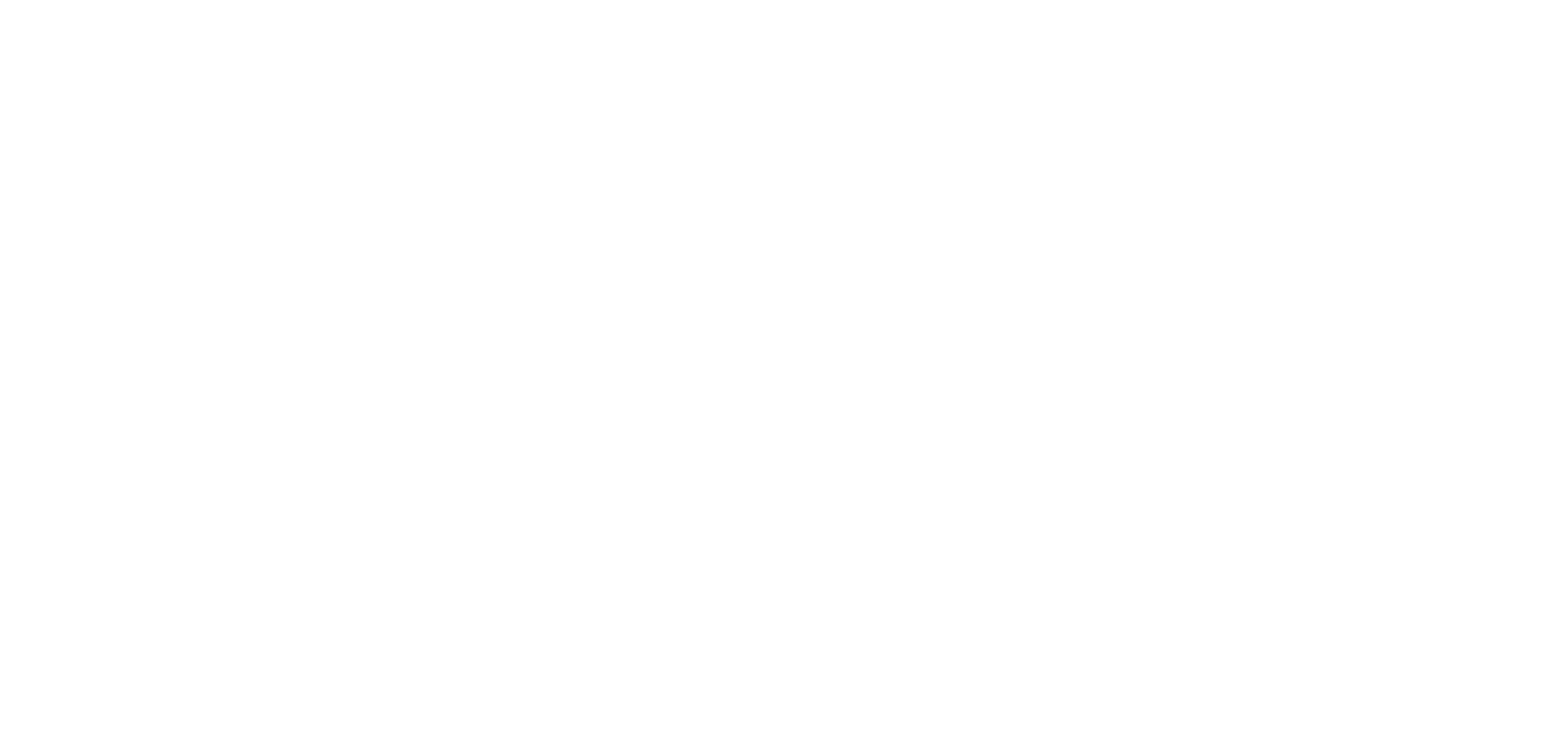 scroll, scrollTop: 0, scrollLeft: 0, axis: both 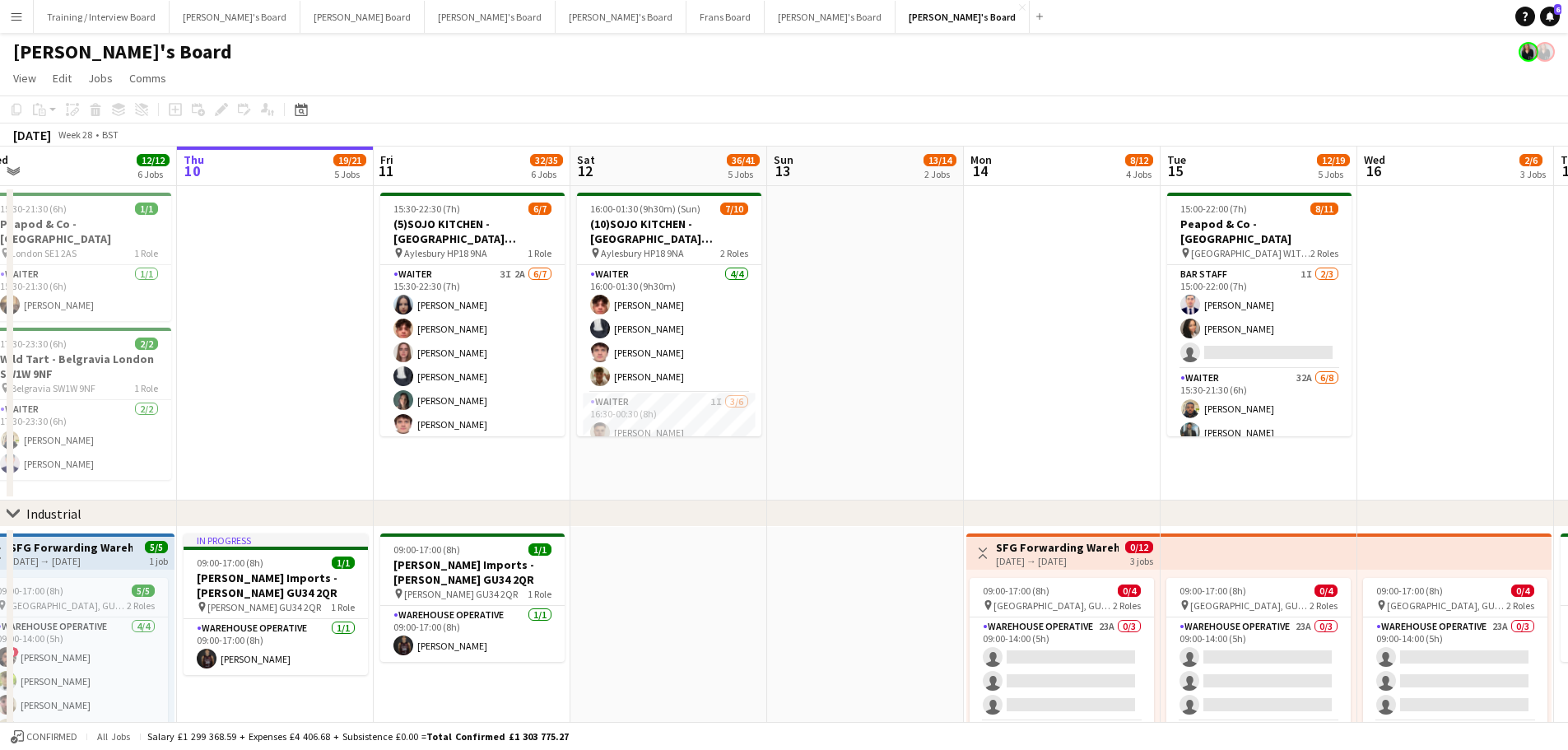 drag, startPoint x: 882, startPoint y: 465, endPoint x: 1060, endPoint y: 426, distance: 182.22239 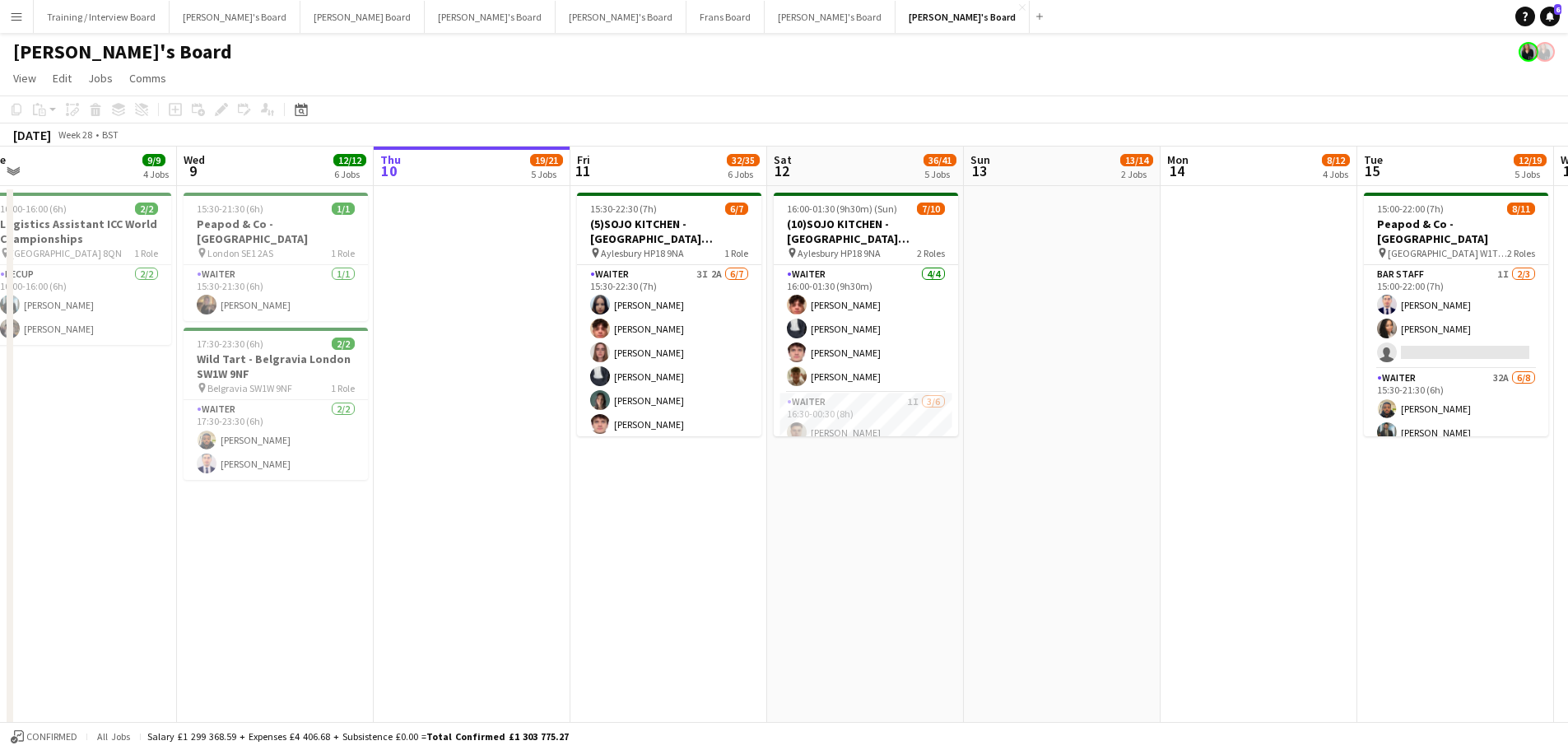 scroll, scrollTop: 0, scrollLeft: 657, axis: horizontal 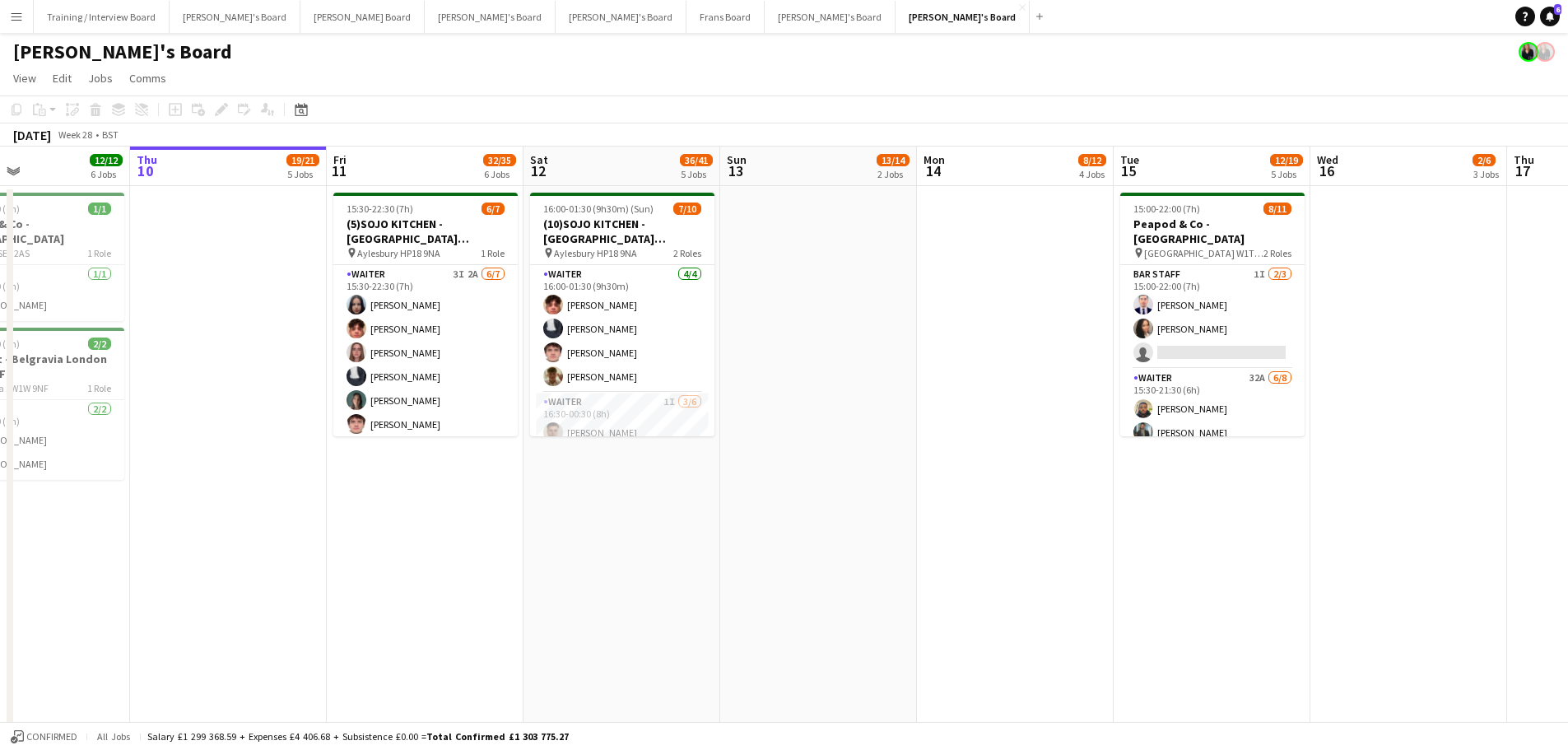 drag, startPoint x: 981, startPoint y: 472, endPoint x: 788, endPoint y: 472, distance: 193 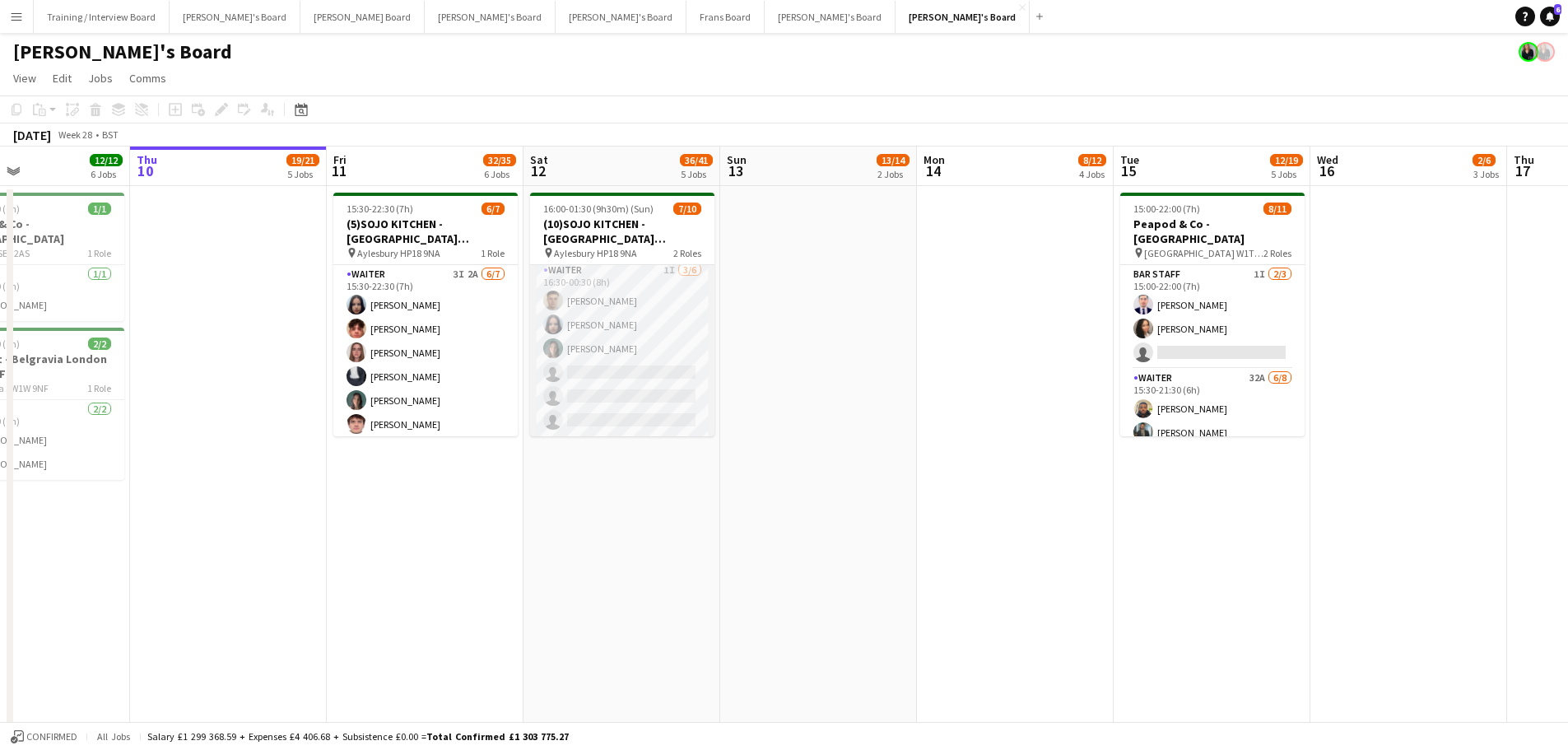 scroll, scrollTop: 0, scrollLeft: 0, axis: both 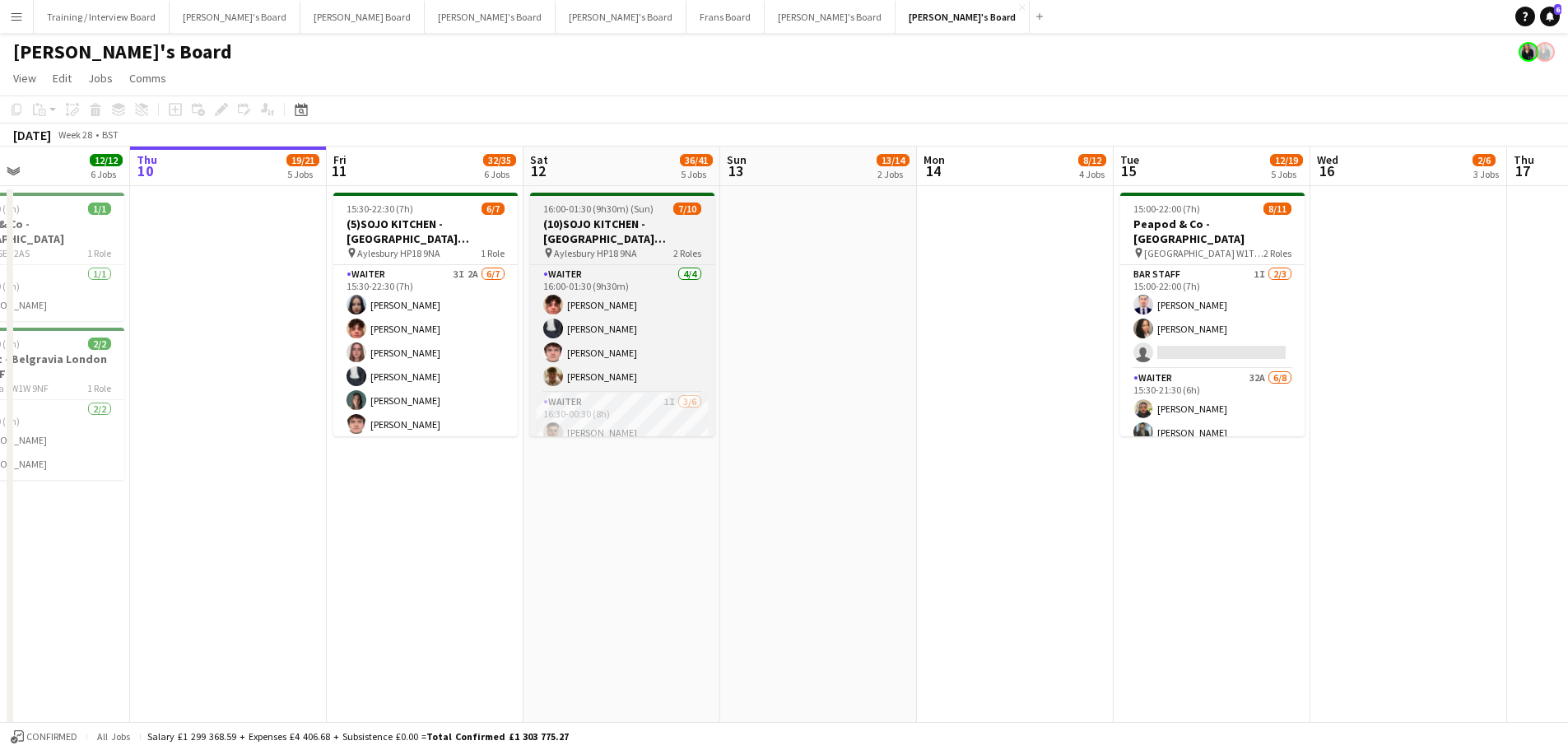click on "(10)SOJO KITCHEN - [GEOGRAPHIC_DATA] [GEOGRAPHIC_DATA]" at bounding box center [622, 231] 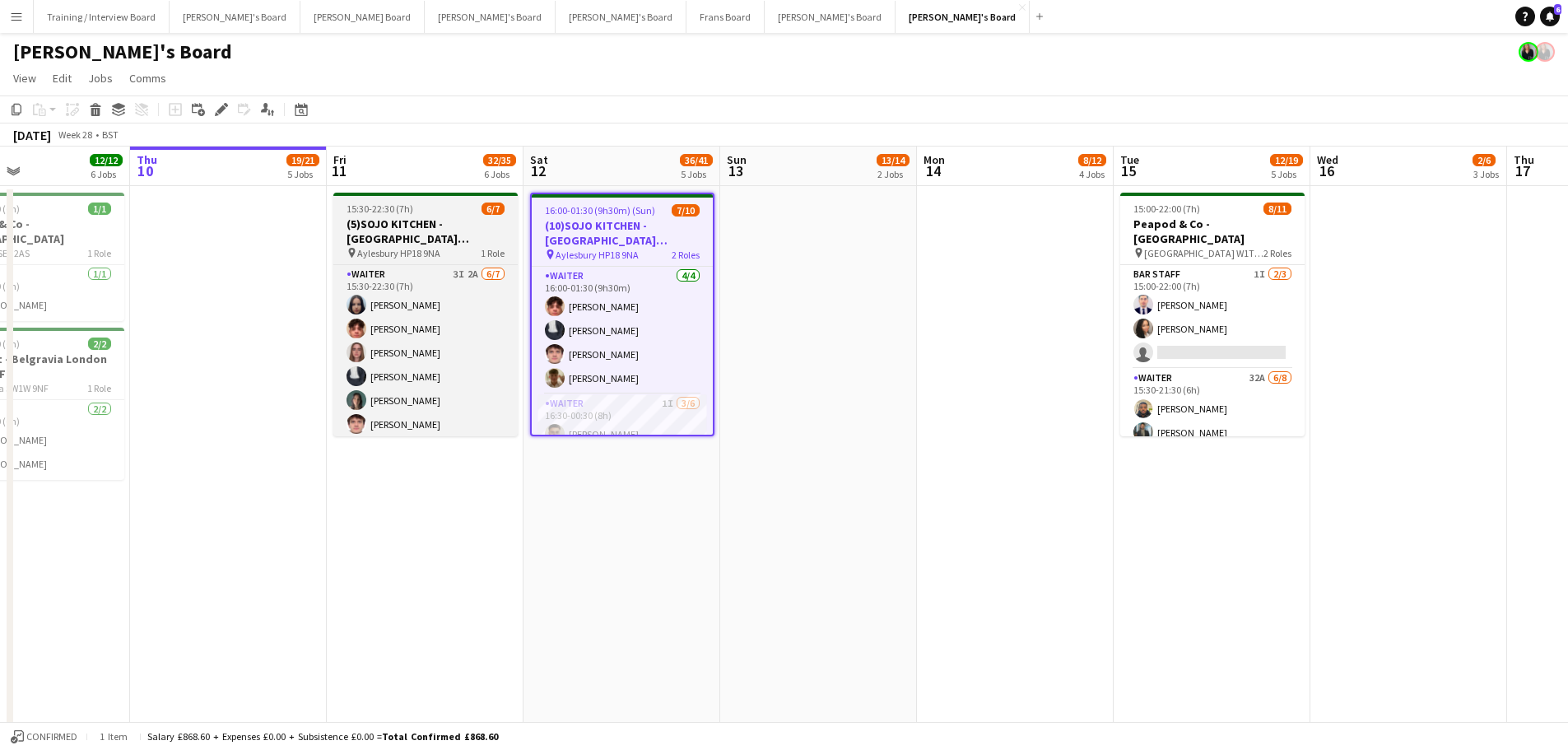 click on "(5)SOJO KITCHEN - [GEOGRAPHIC_DATA] [GEOGRAPHIC_DATA]" at bounding box center [426, 231] 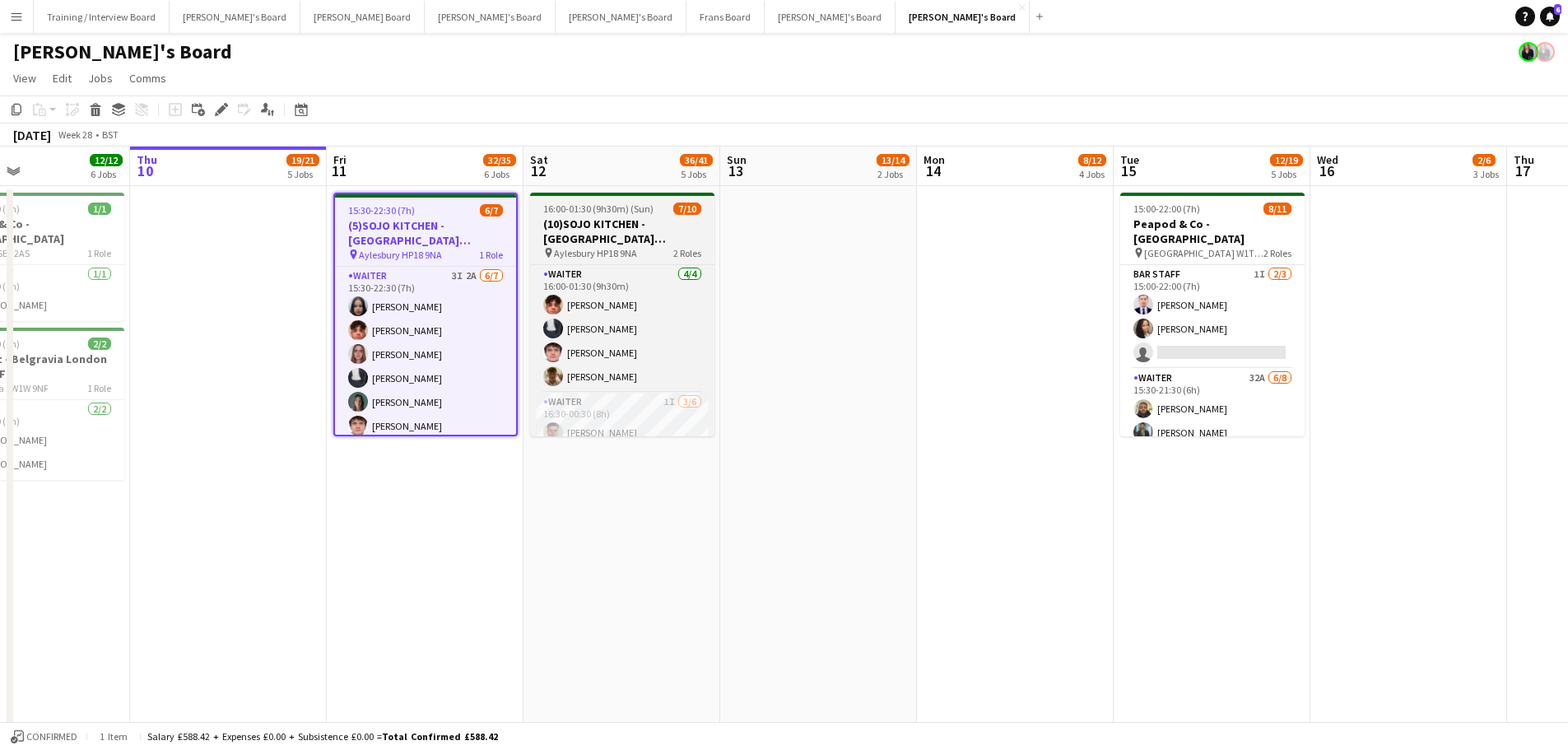 click on "(10)SOJO KITCHEN - [GEOGRAPHIC_DATA] [GEOGRAPHIC_DATA]" at bounding box center [622, 231] 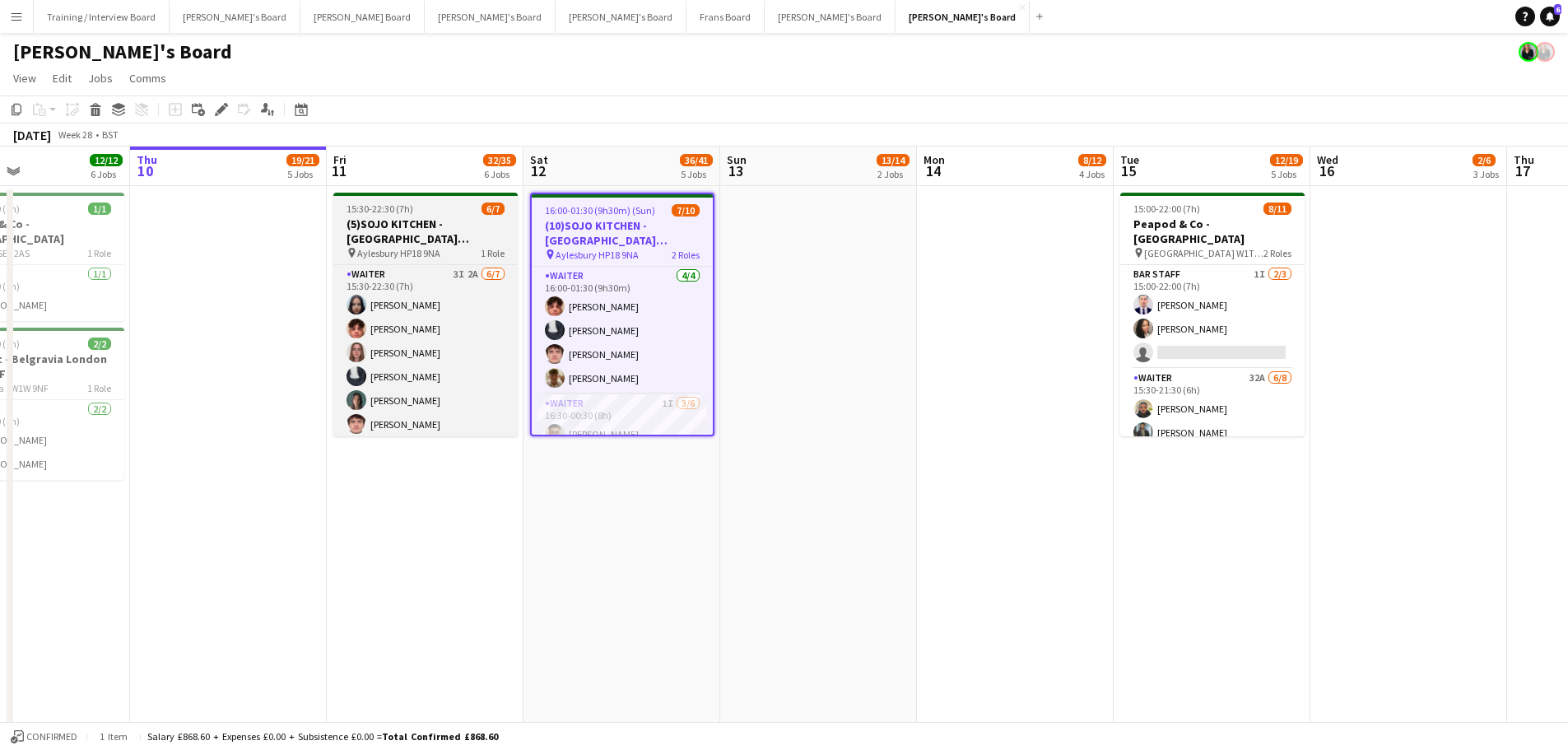 click on "(5)SOJO KITCHEN - [GEOGRAPHIC_DATA] [GEOGRAPHIC_DATA]" at bounding box center [426, 231] 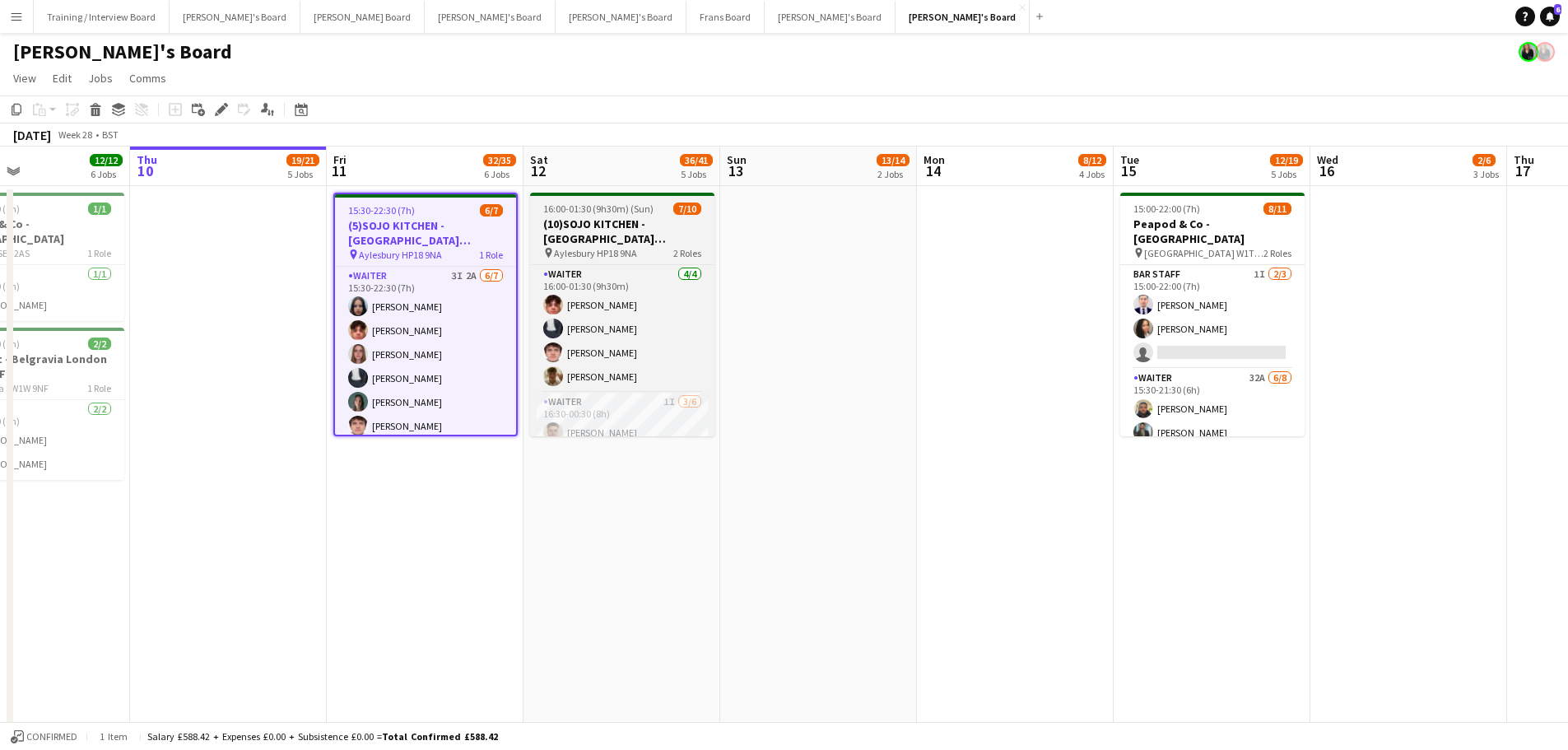 click on "16:00-01:30 (9h30m) (Sun)" at bounding box center [598, 208] 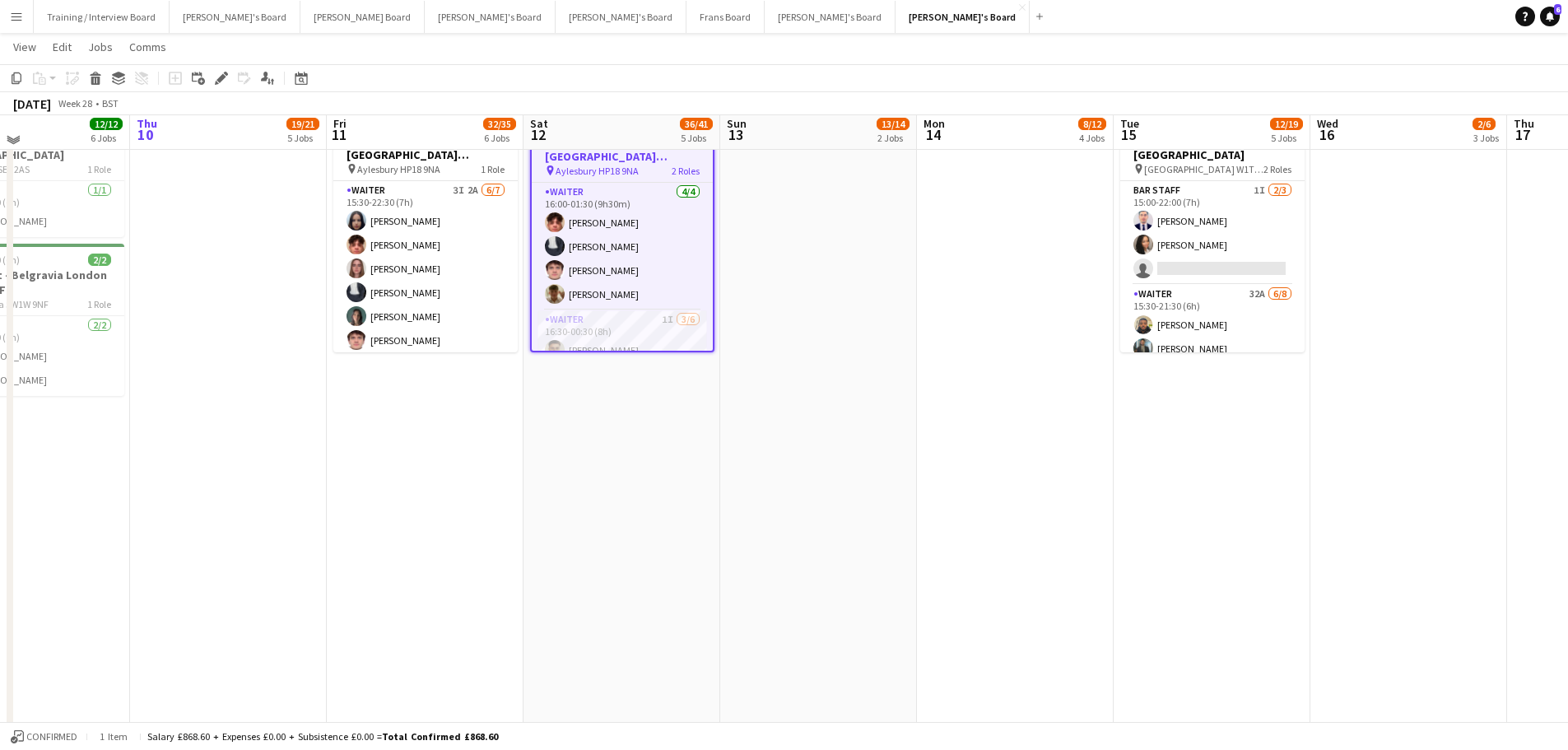 scroll, scrollTop: 0, scrollLeft: 0, axis: both 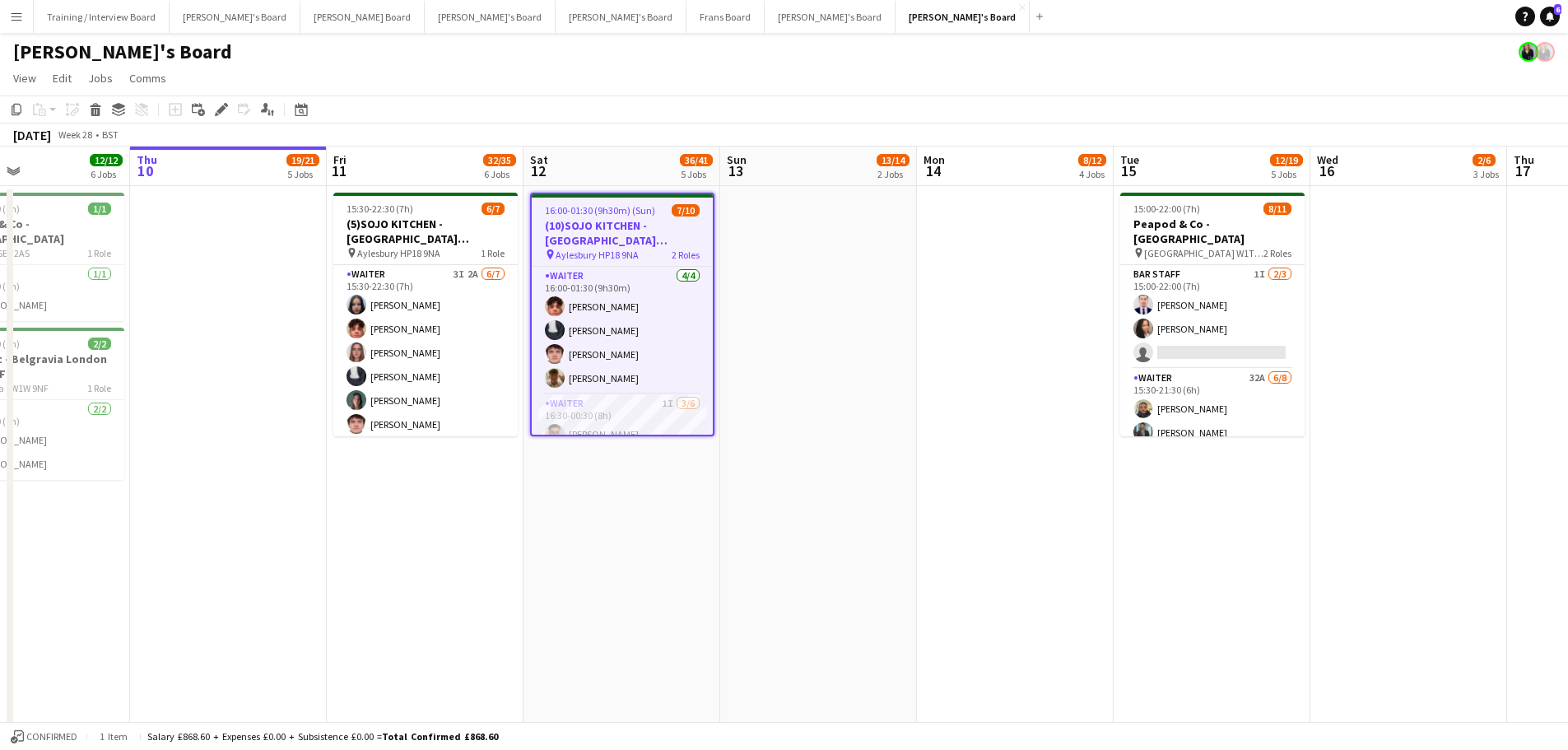 click on "16:00-01:30 (9h30m) (Sun)" at bounding box center [600, 210] 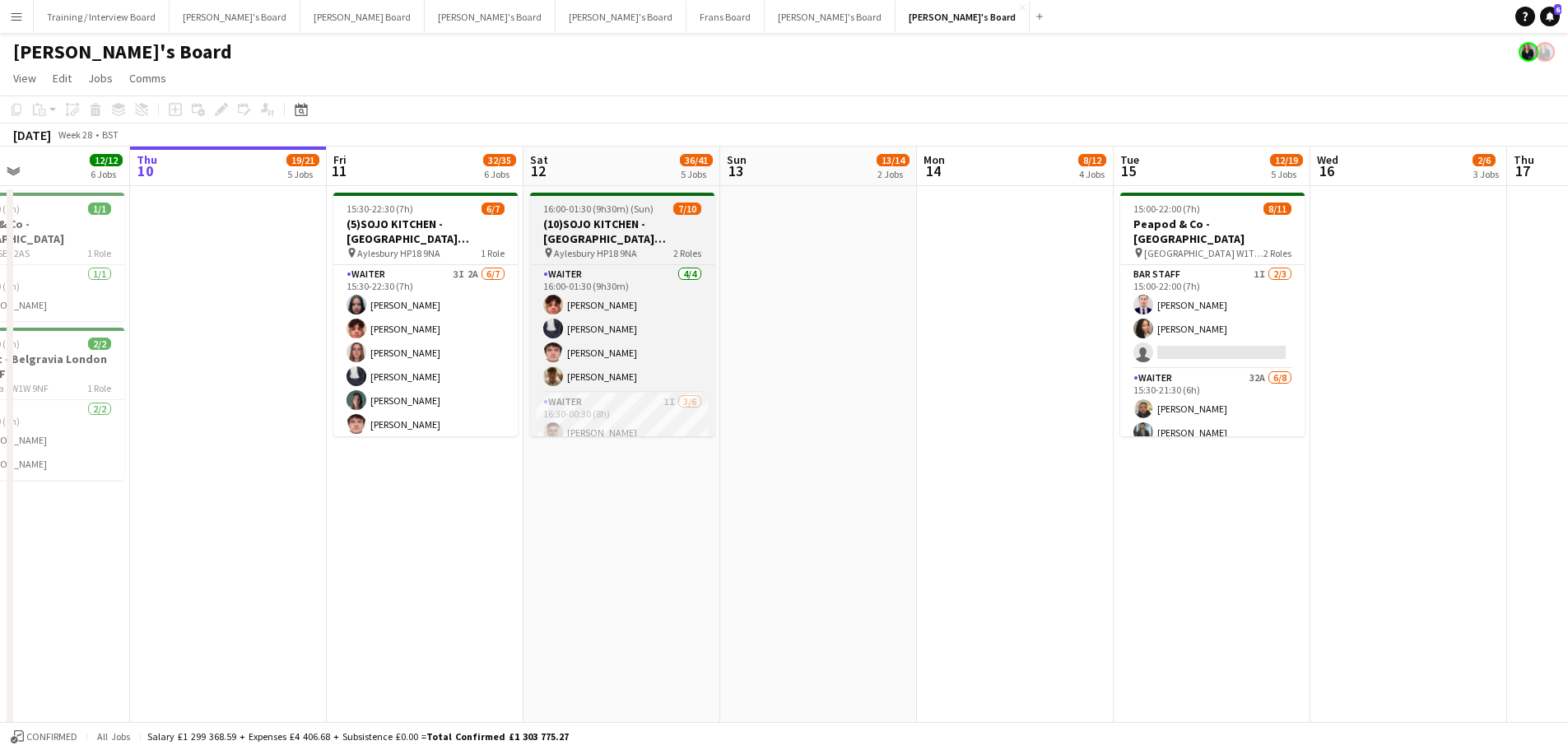 click on "16:00-01:30 (9h30m) (Sun)" at bounding box center (598, 208) 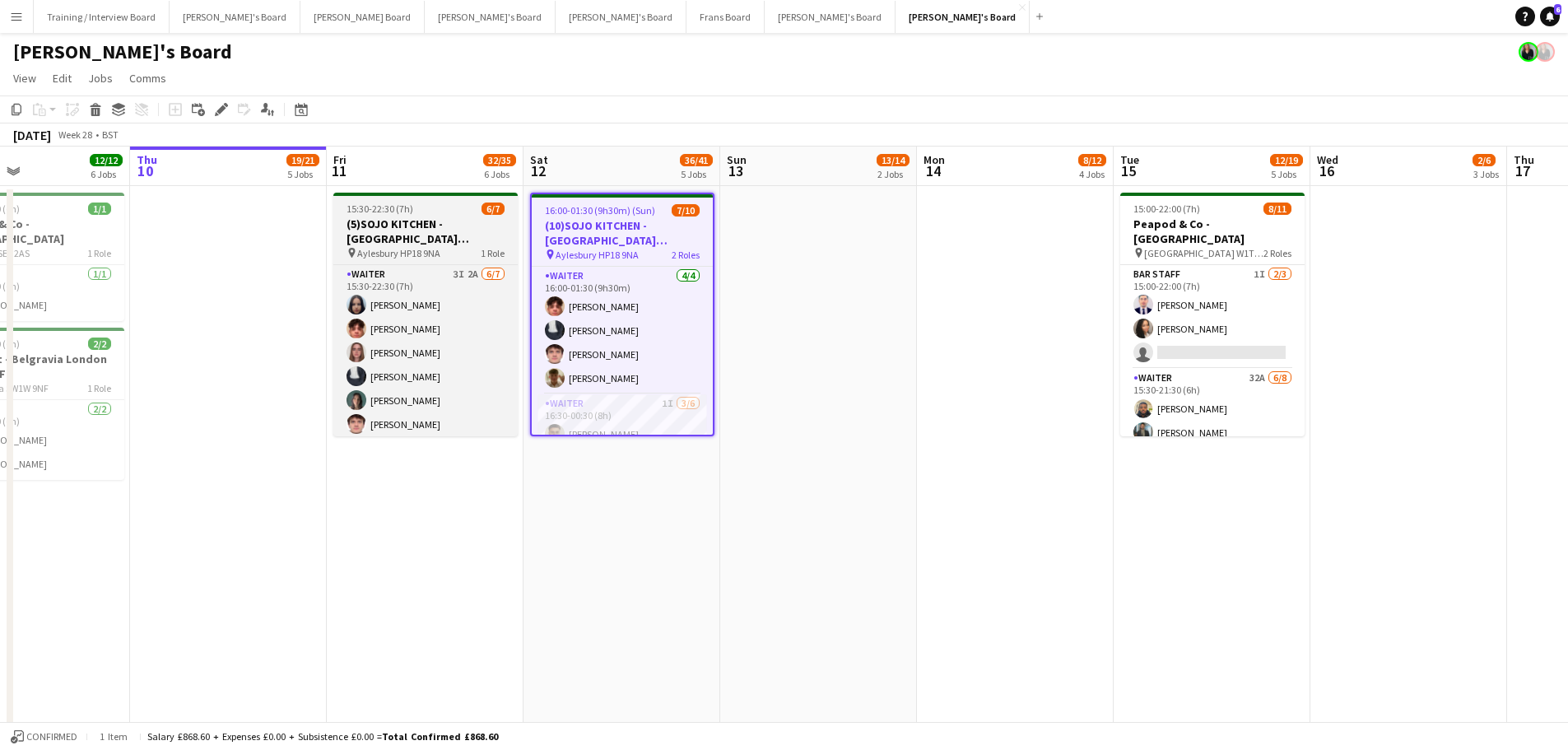click on "(5)SOJO KITCHEN - [GEOGRAPHIC_DATA] [GEOGRAPHIC_DATA]" at bounding box center [426, 231] 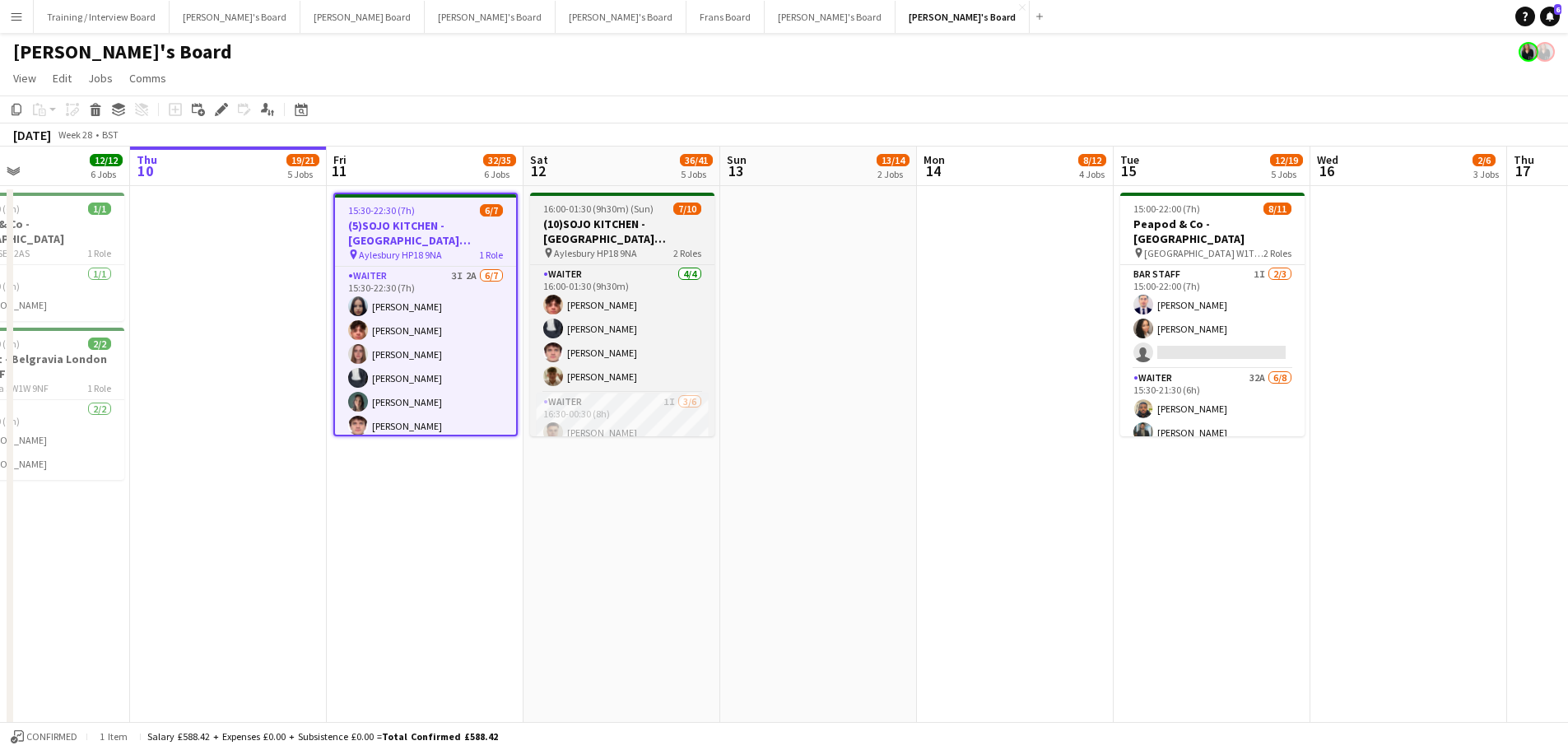 click on "(10)SOJO KITCHEN - [GEOGRAPHIC_DATA] [GEOGRAPHIC_DATA]" at bounding box center [622, 231] 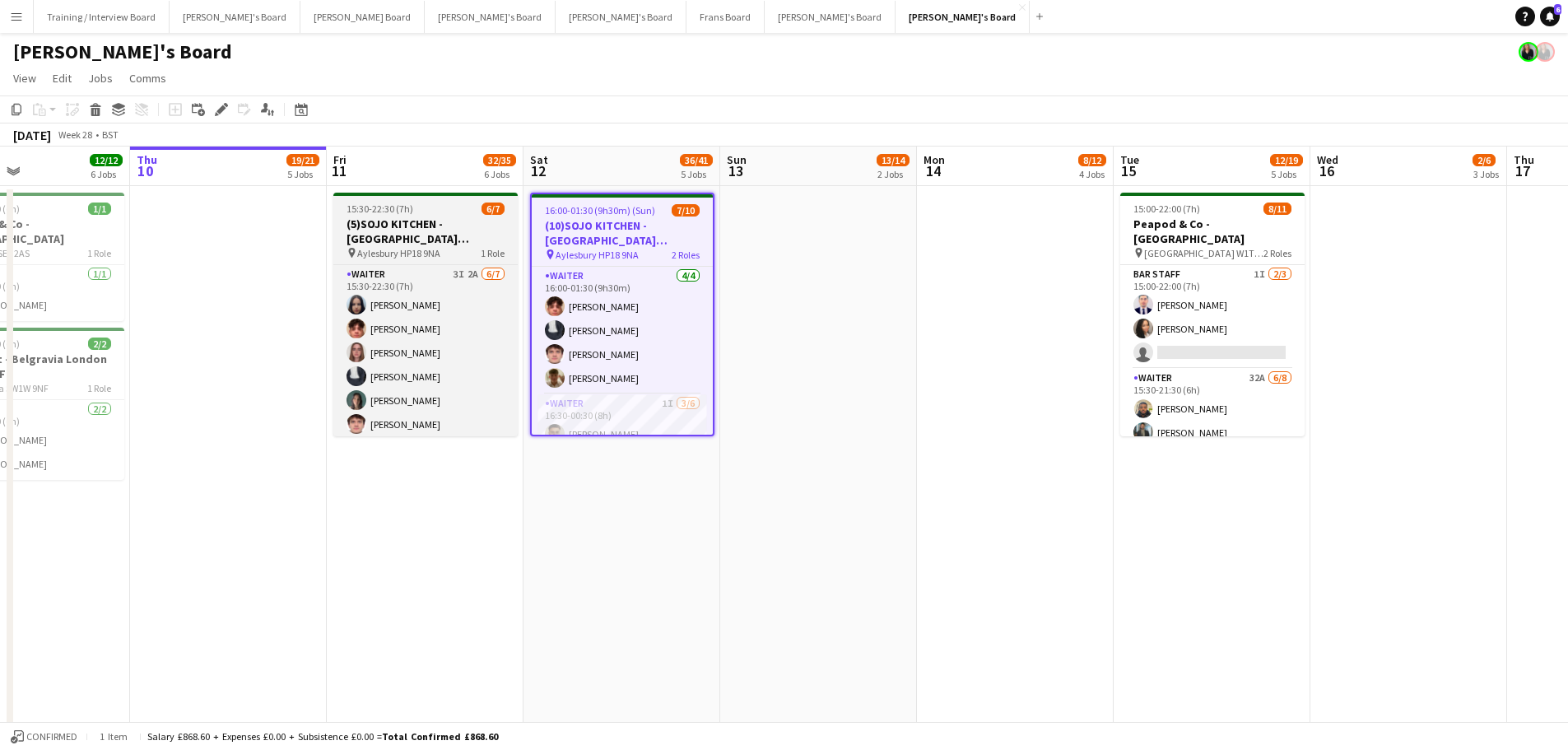 click on "(5)SOJO KITCHEN - [GEOGRAPHIC_DATA] [GEOGRAPHIC_DATA]" at bounding box center [426, 231] 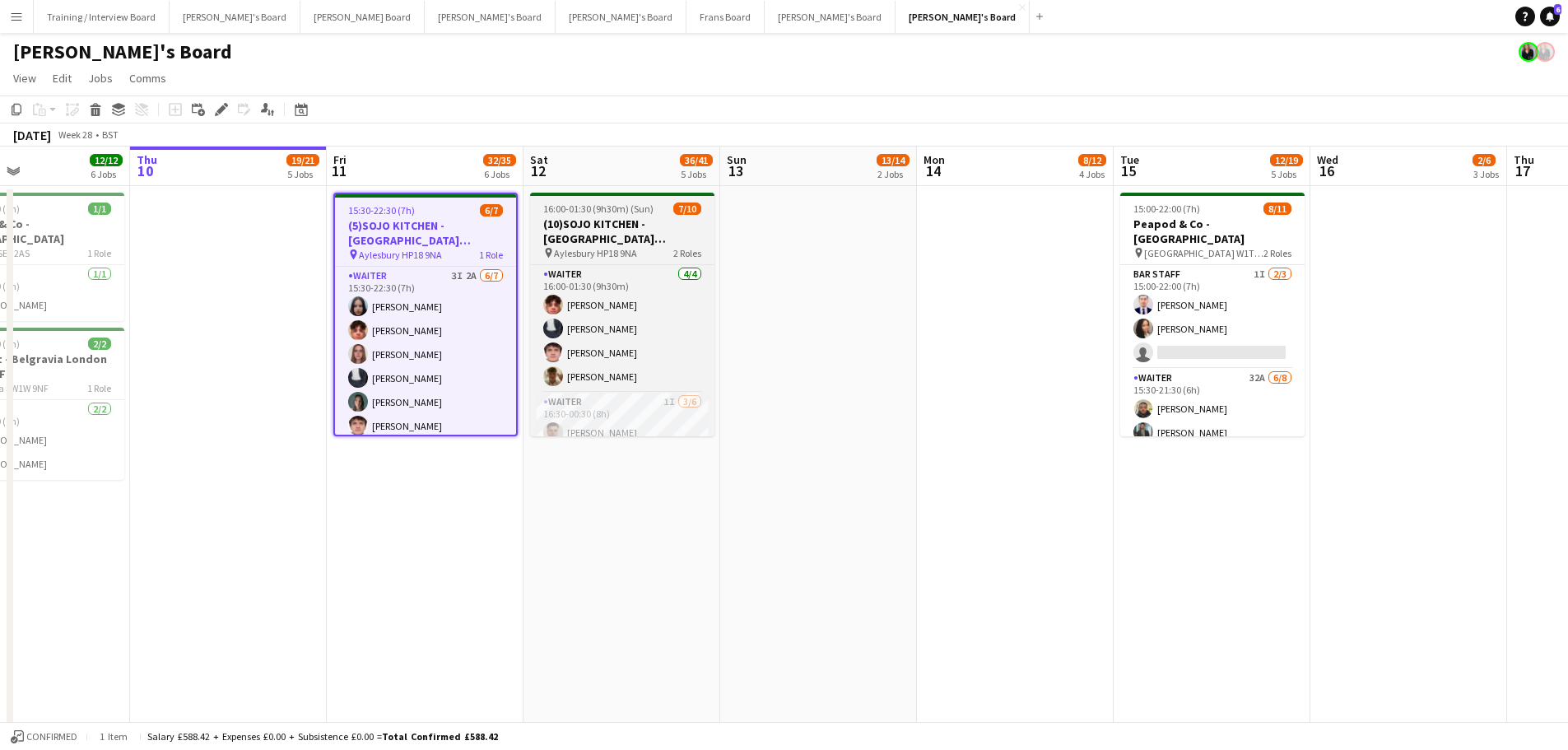 click on "(10)SOJO KITCHEN - [GEOGRAPHIC_DATA] [GEOGRAPHIC_DATA]" at bounding box center [622, 231] 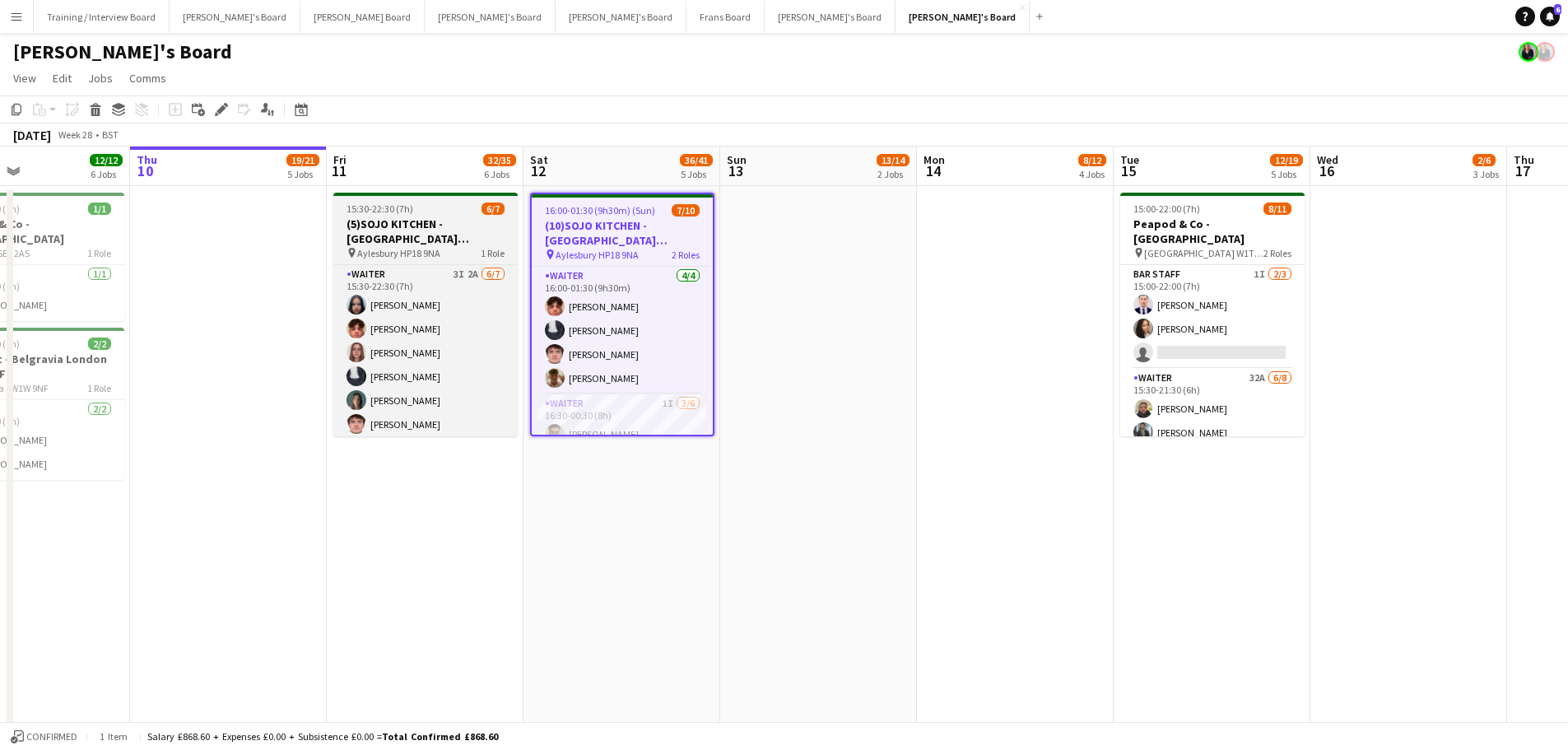 click on "(5)SOJO KITCHEN - [GEOGRAPHIC_DATA] [GEOGRAPHIC_DATA]" at bounding box center (426, 231) 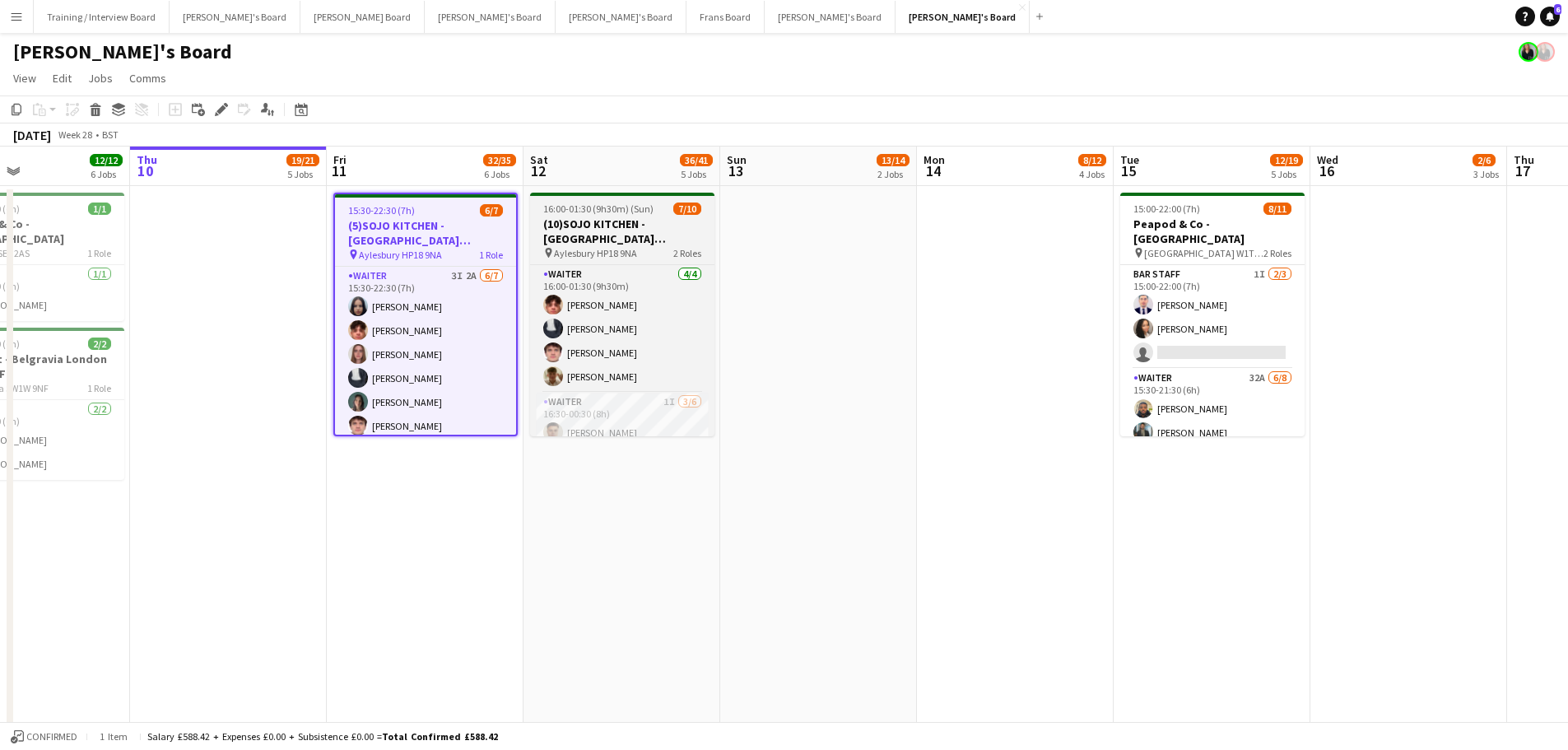 click on "(10)SOJO KITCHEN - [GEOGRAPHIC_DATA] [GEOGRAPHIC_DATA]" at bounding box center (622, 231) 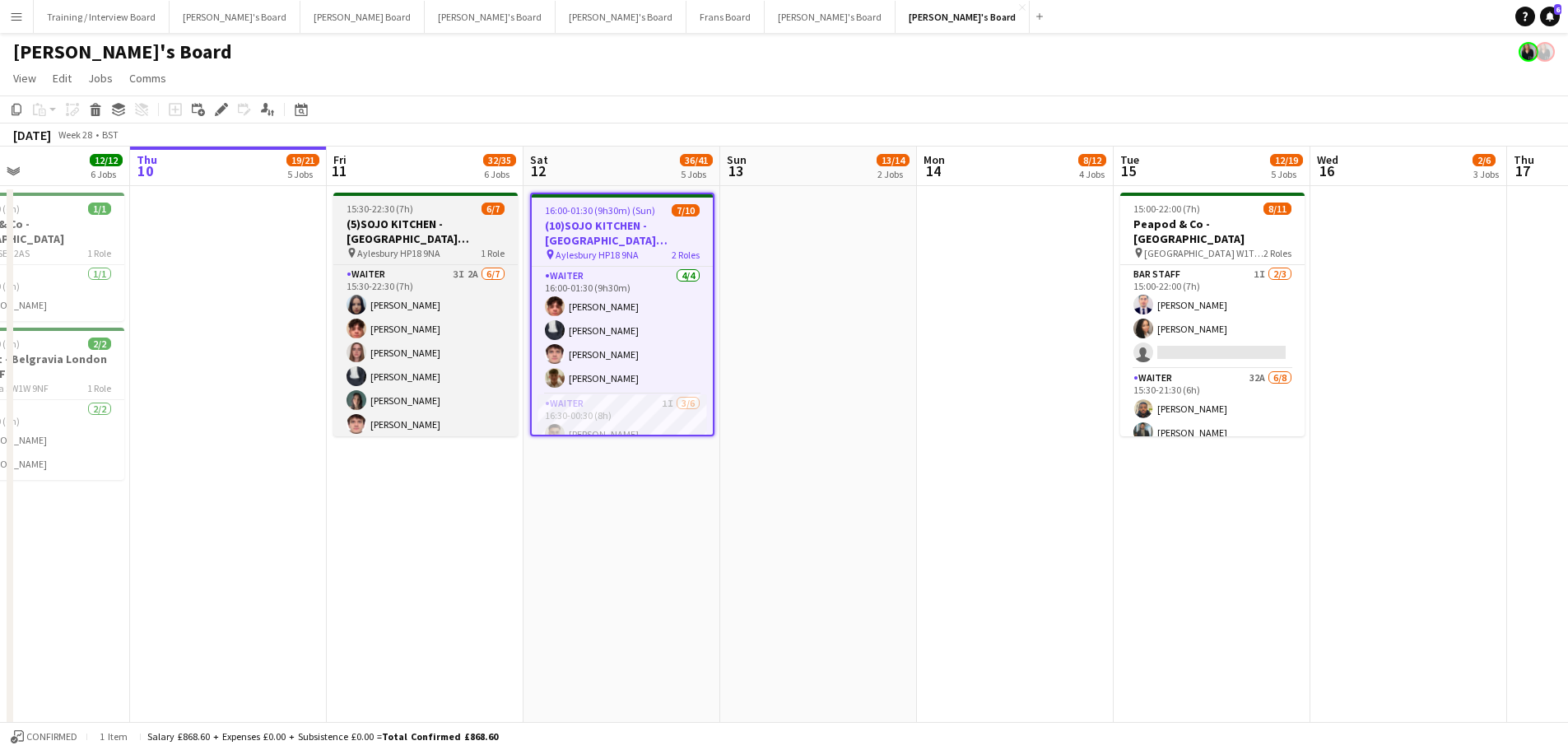 click on "(5)SOJO KITCHEN - [GEOGRAPHIC_DATA] [GEOGRAPHIC_DATA]" at bounding box center [426, 231] 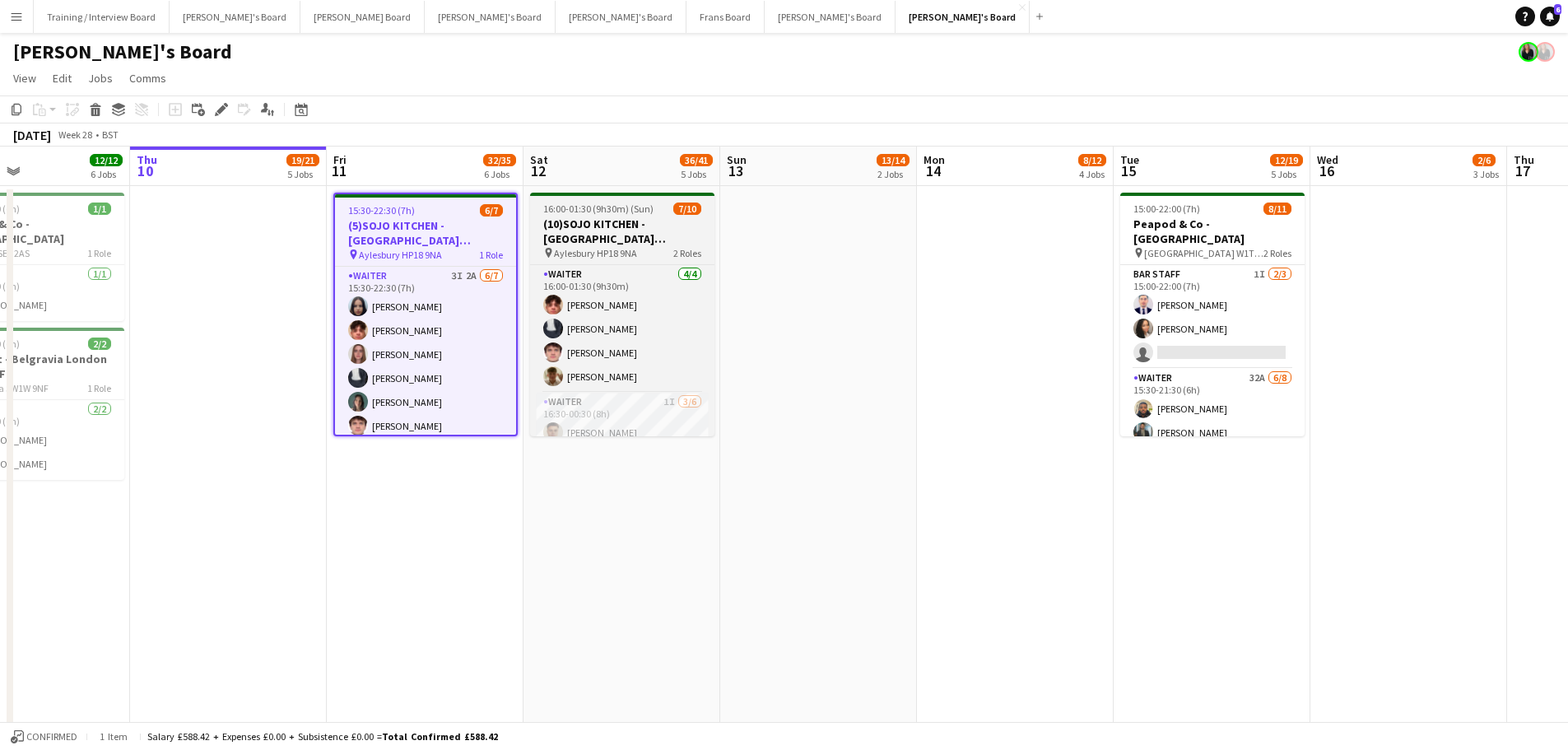 click on "(10)SOJO KITCHEN - [GEOGRAPHIC_DATA] [GEOGRAPHIC_DATA]" at bounding box center (622, 231) 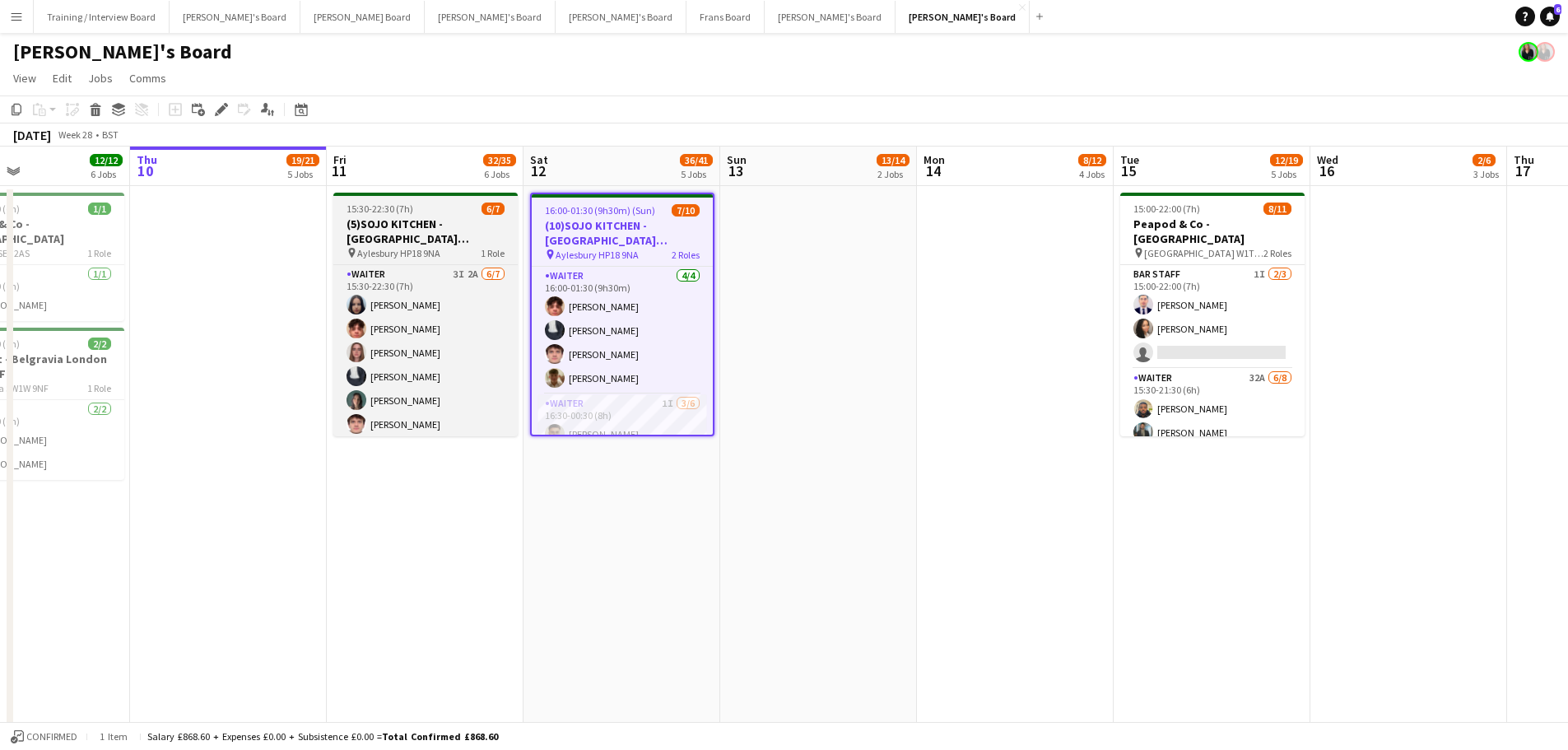 click on "(5)SOJO KITCHEN - [GEOGRAPHIC_DATA] [GEOGRAPHIC_DATA]" at bounding box center [426, 231] 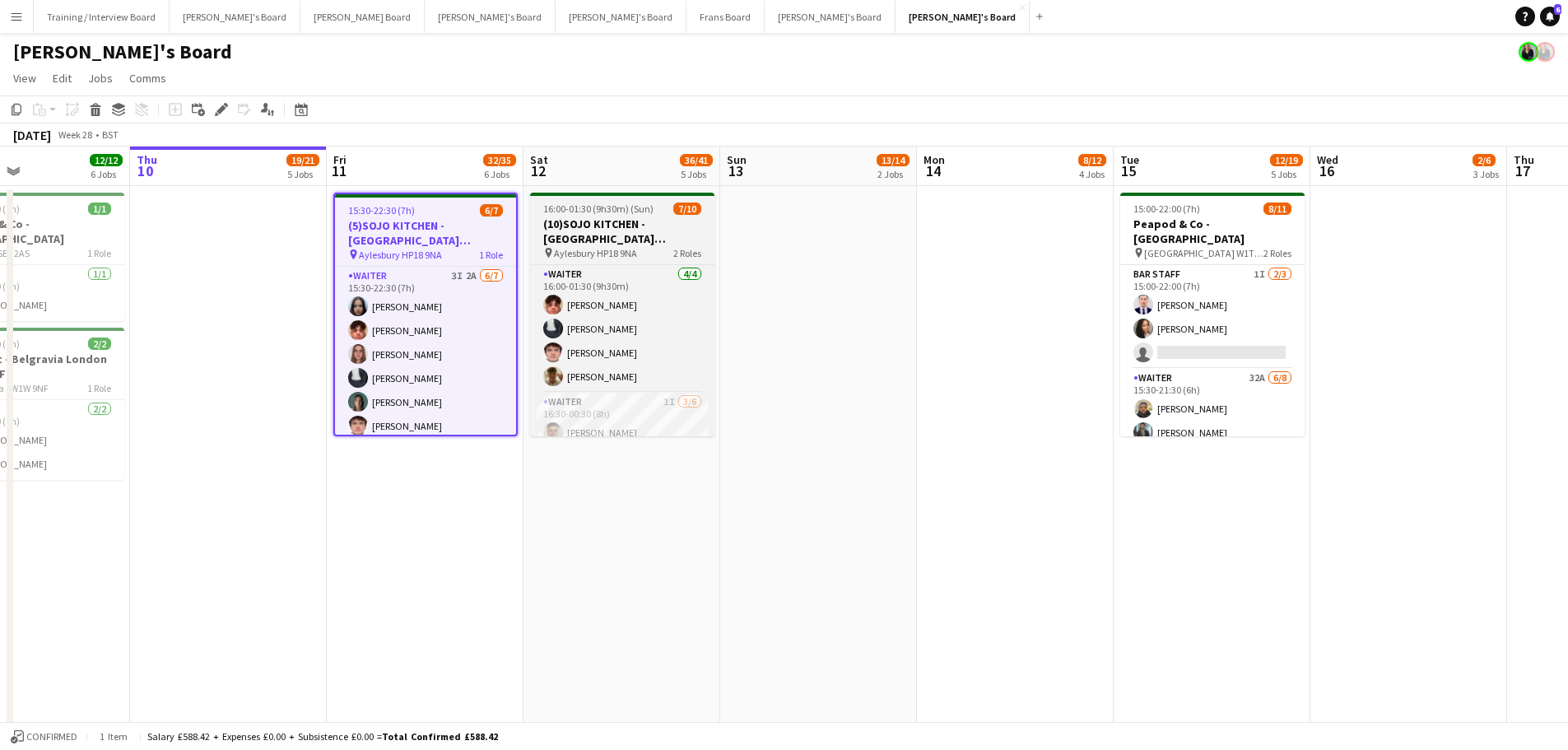 click on "(10)SOJO KITCHEN - [GEOGRAPHIC_DATA] [GEOGRAPHIC_DATA]" at bounding box center [622, 231] 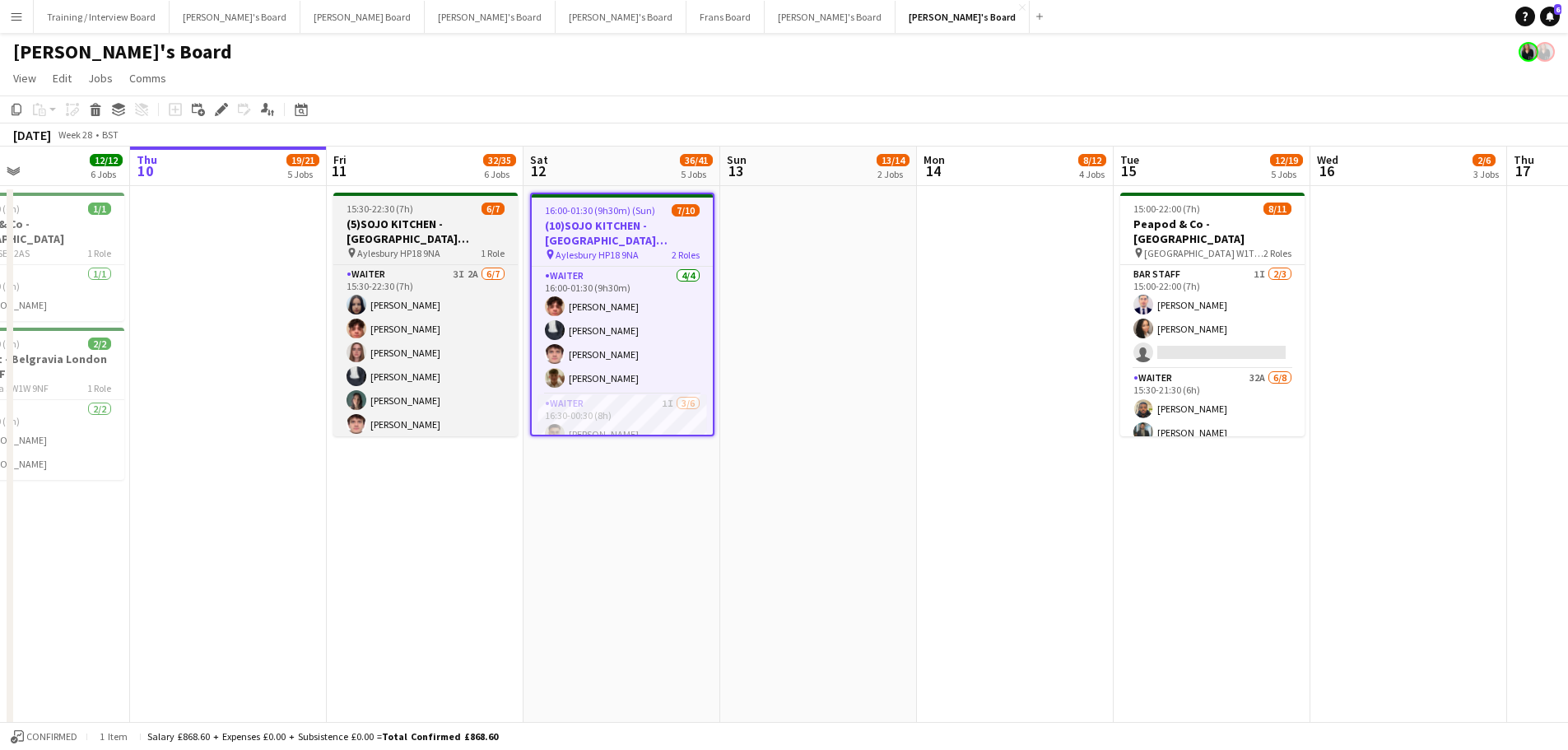 click on "(5)SOJO KITCHEN - [GEOGRAPHIC_DATA] [GEOGRAPHIC_DATA]" at bounding box center (426, 231) 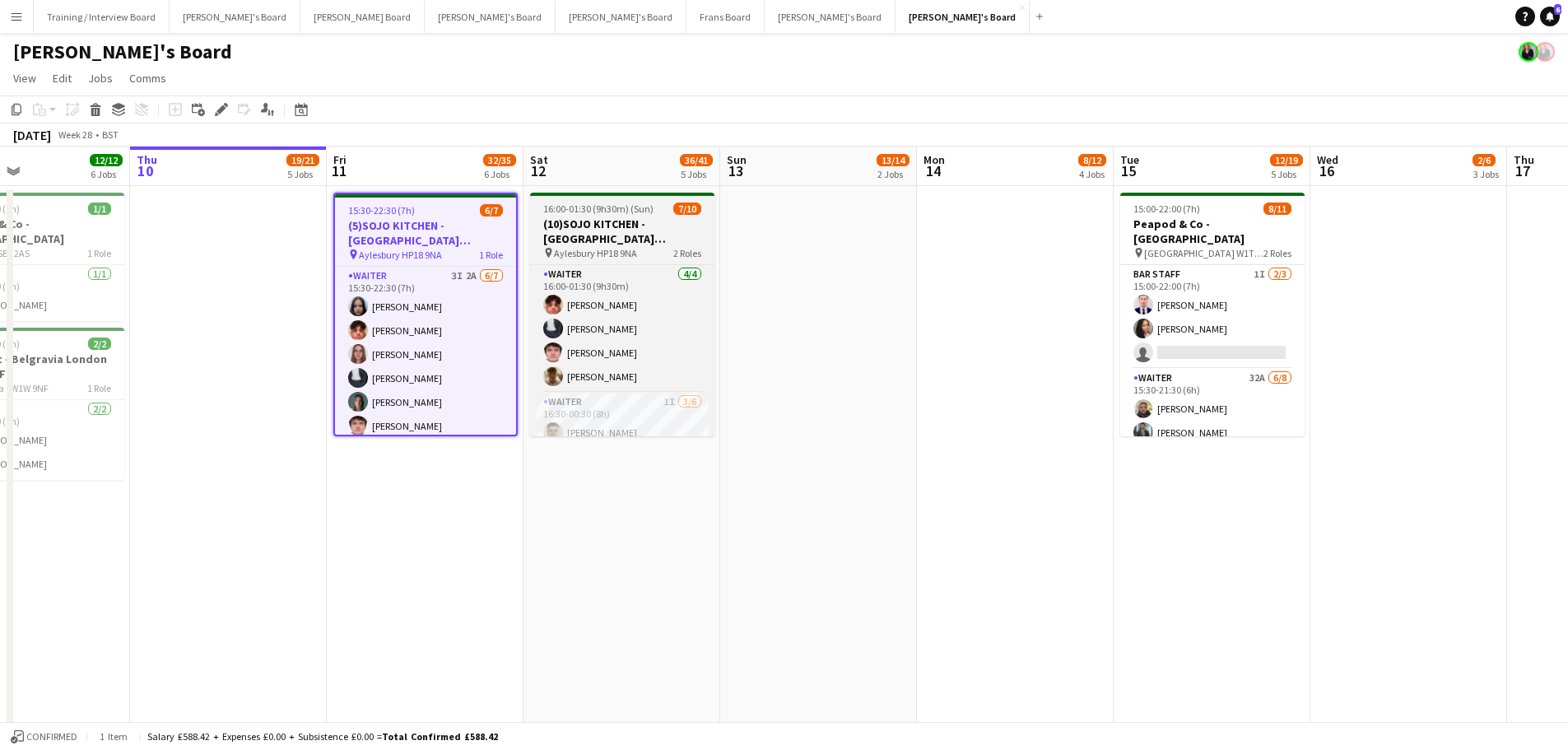 click on "(10)SOJO KITCHEN - [GEOGRAPHIC_DATA] [GEOGRAPHIC_DATA]" at bounding box center (622, 231) 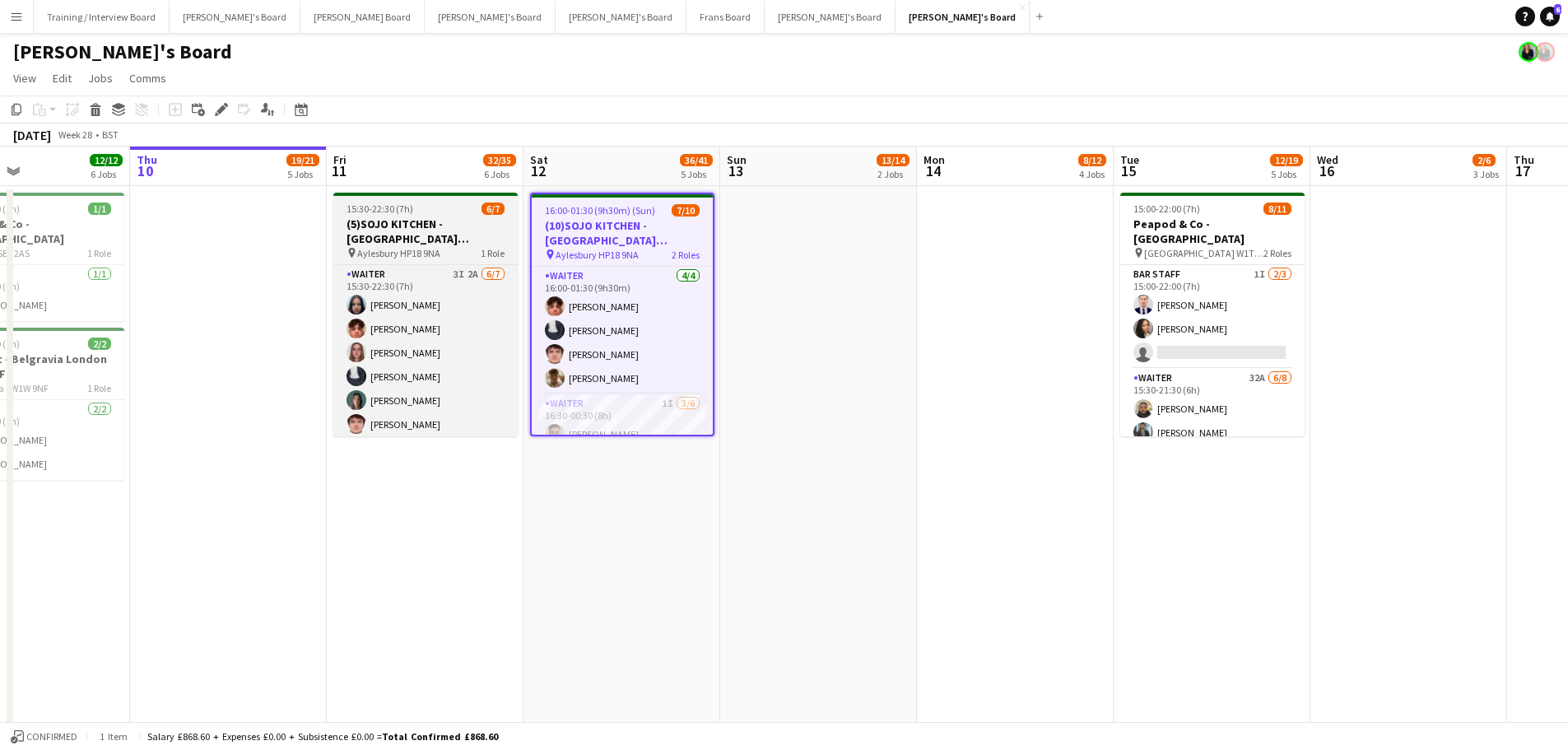 click on "(5)SOJO KITCHEN - [GEOGRAPHIC_DATA] [GEOGRAPHIC_DATA]" at bounding box center (426, 231) 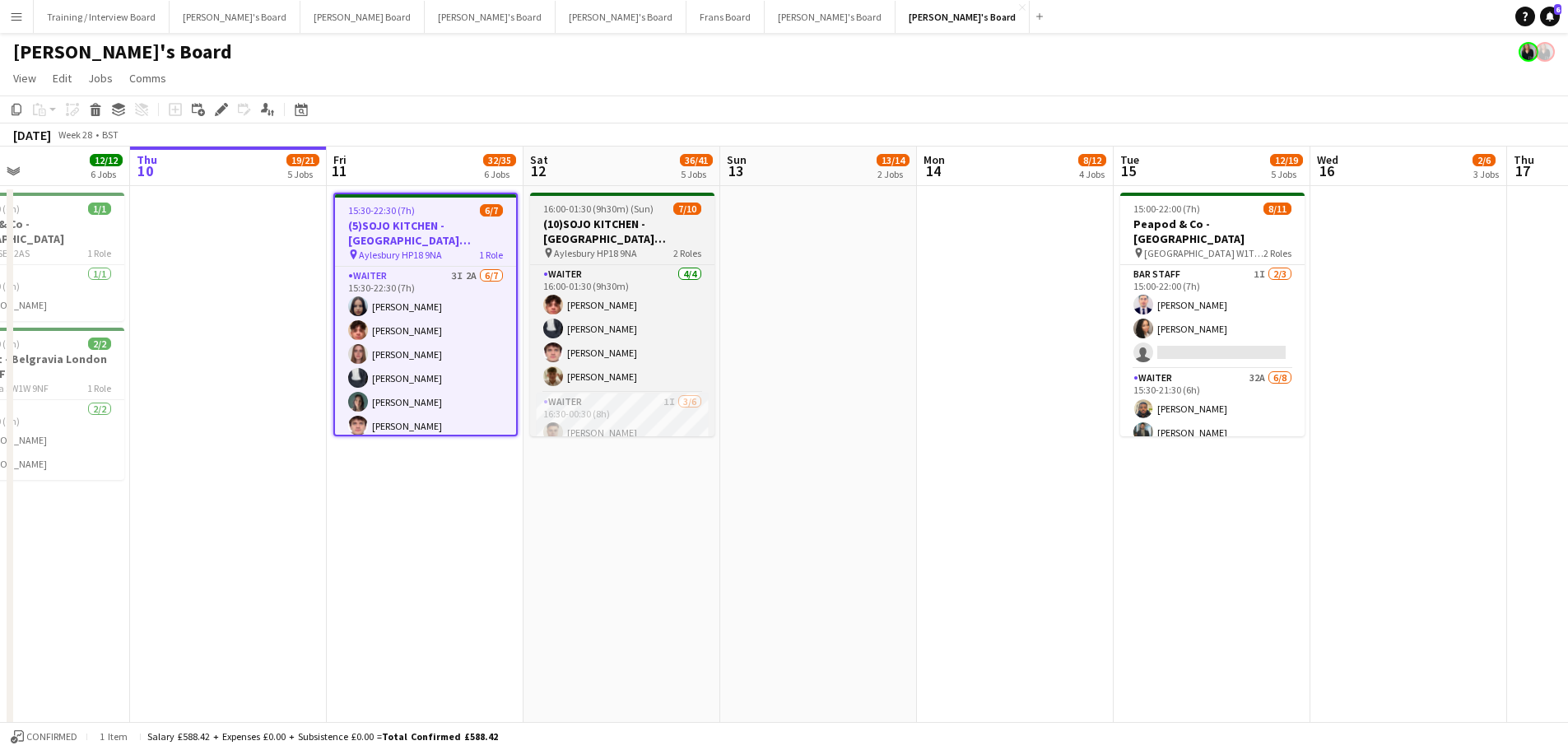 click on "(10)SOJO KITCHEN - [GEOGRAPHIC_DATA] [GEOGRAPHIC_DATA]" at bounding box center [622, 231] 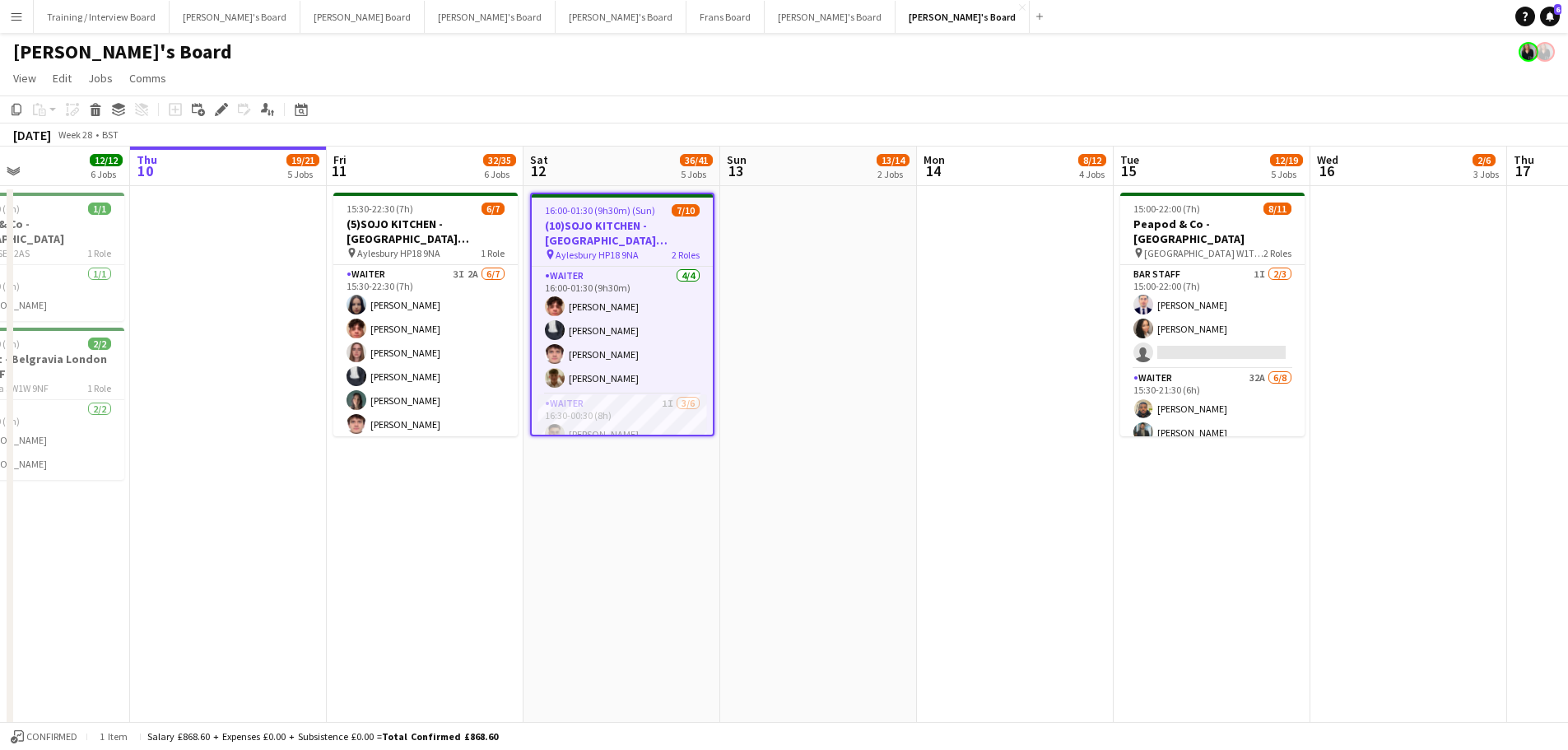 click on "(10)SOJO KITCHEN - [GEOGRAPHIC_DATA] [GEOGRAPHIC_DATA]" at bounding box center [622, 233] 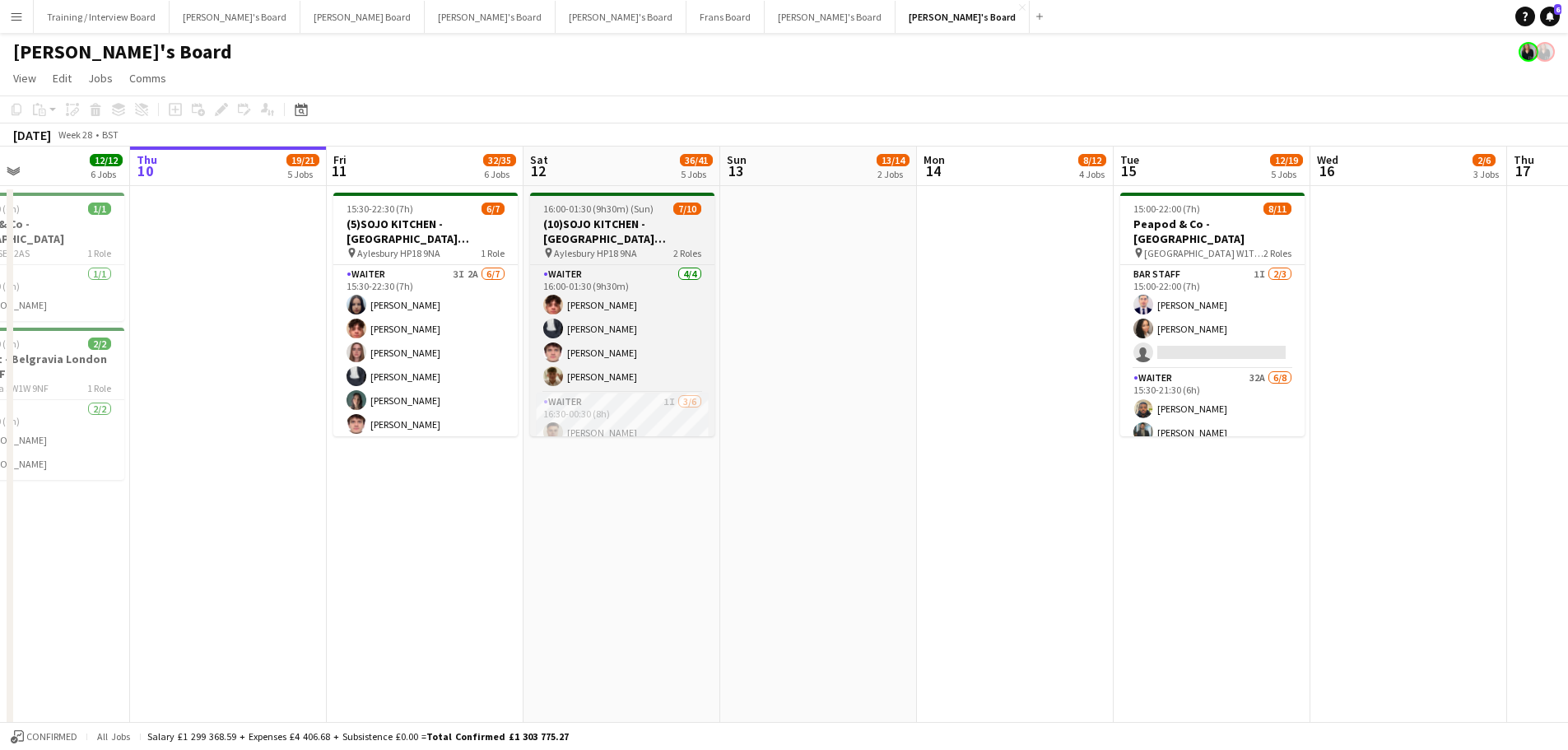 click on "(10)SOJO KITCHEN - [GEOGRAPHIC_DATA] [GEOGRAPHIC_DATA]" at bounding box center [622, 231] 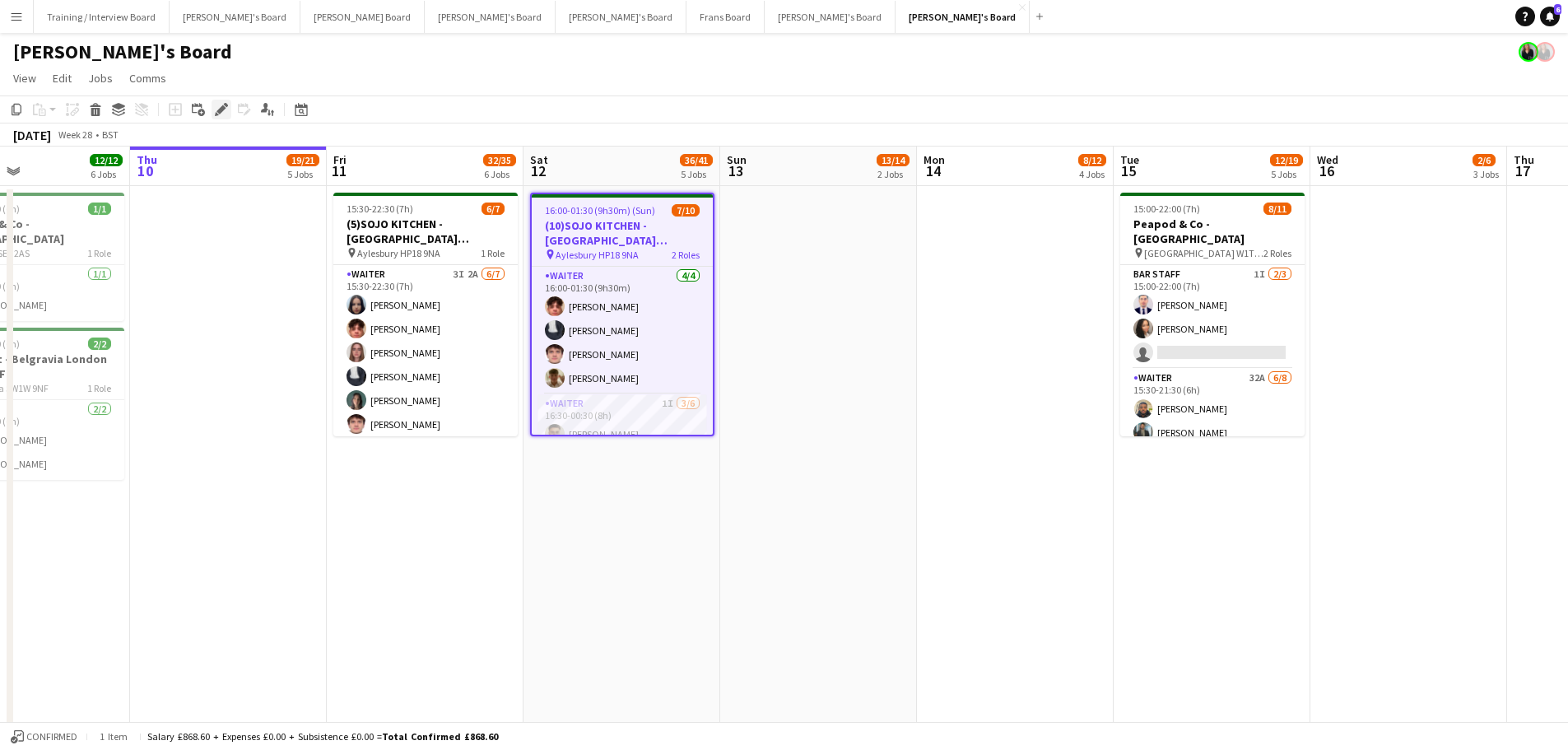 click on "Edit" at bounding box center (221, 109) 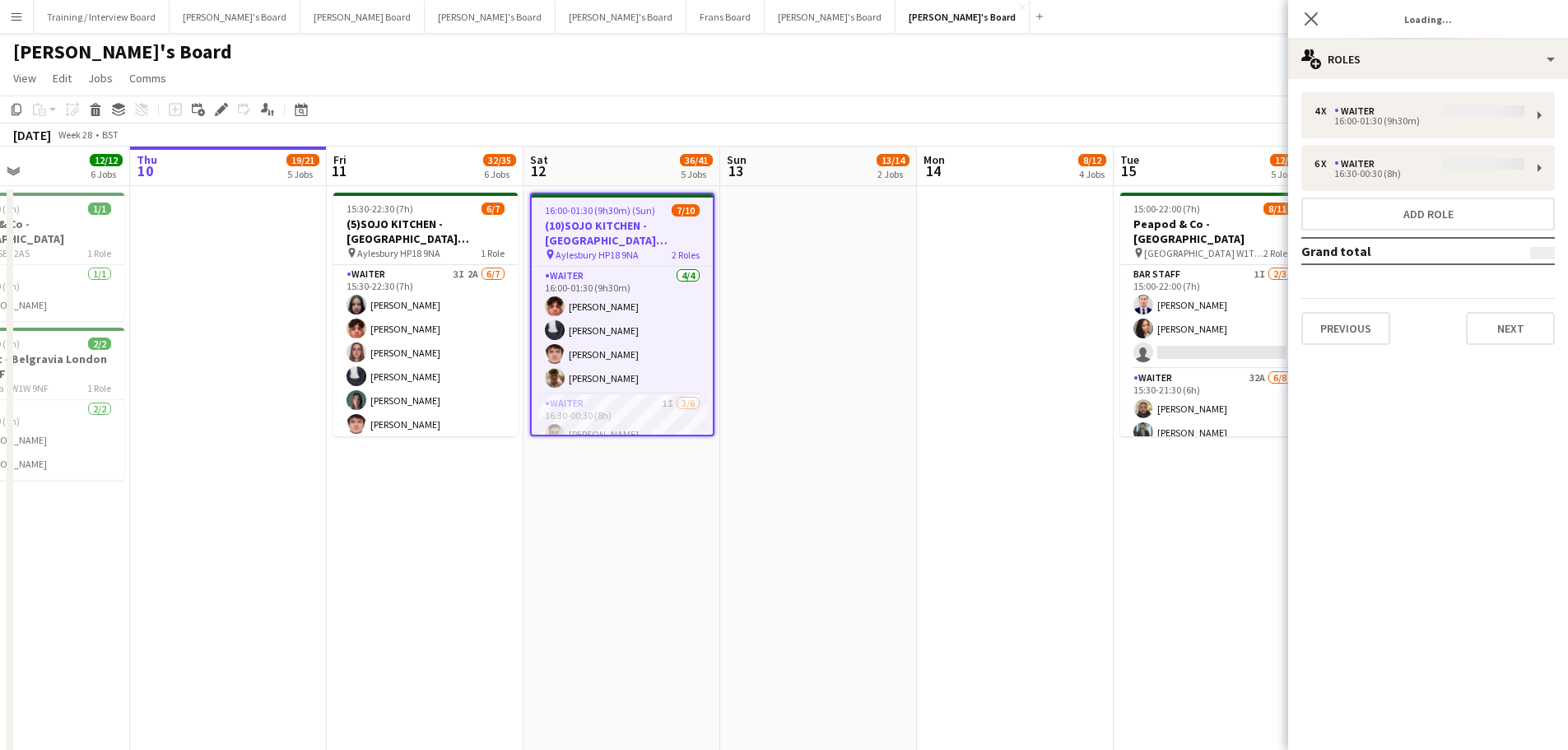 type on "*******" 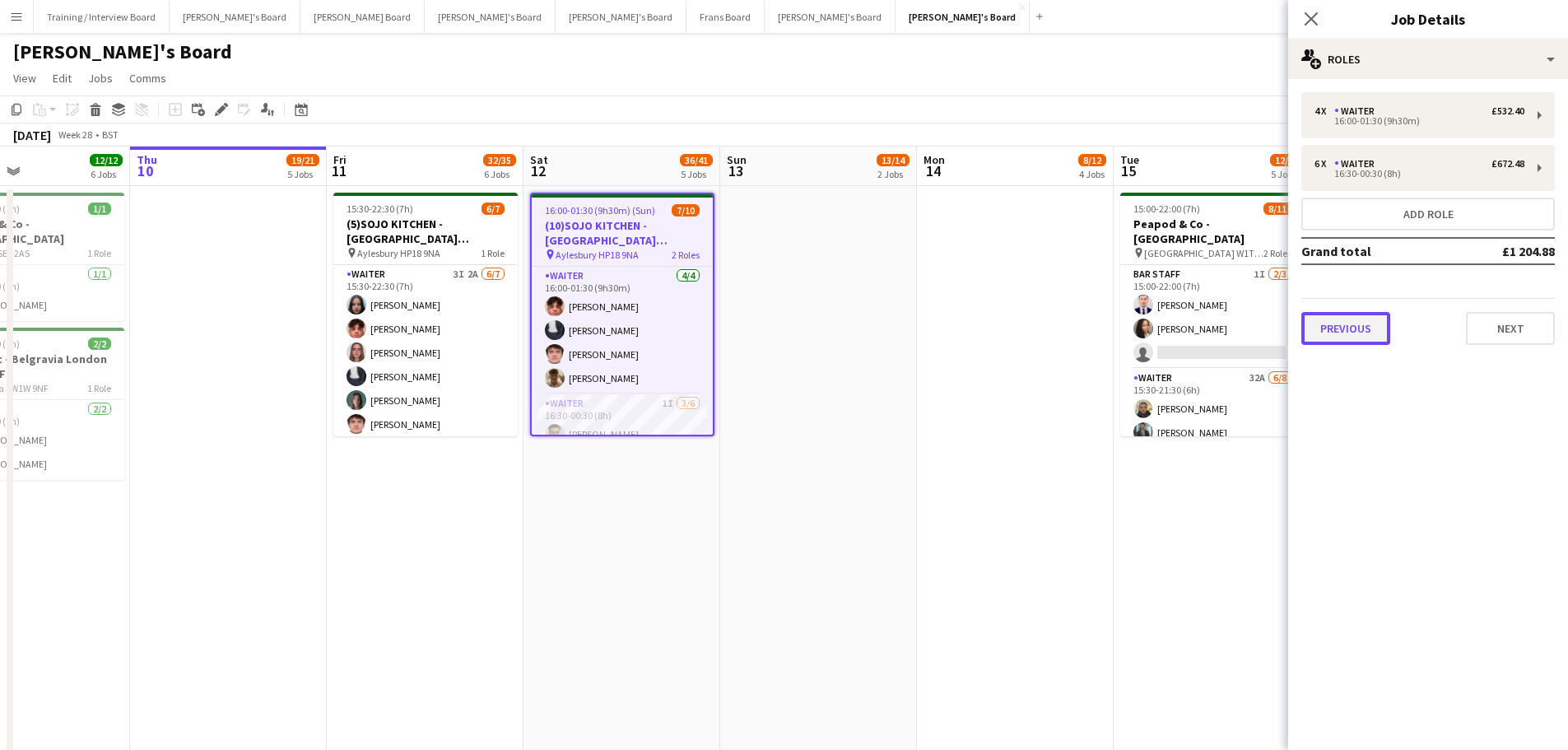 click on "Previous" at bounding box center [1346, 328] 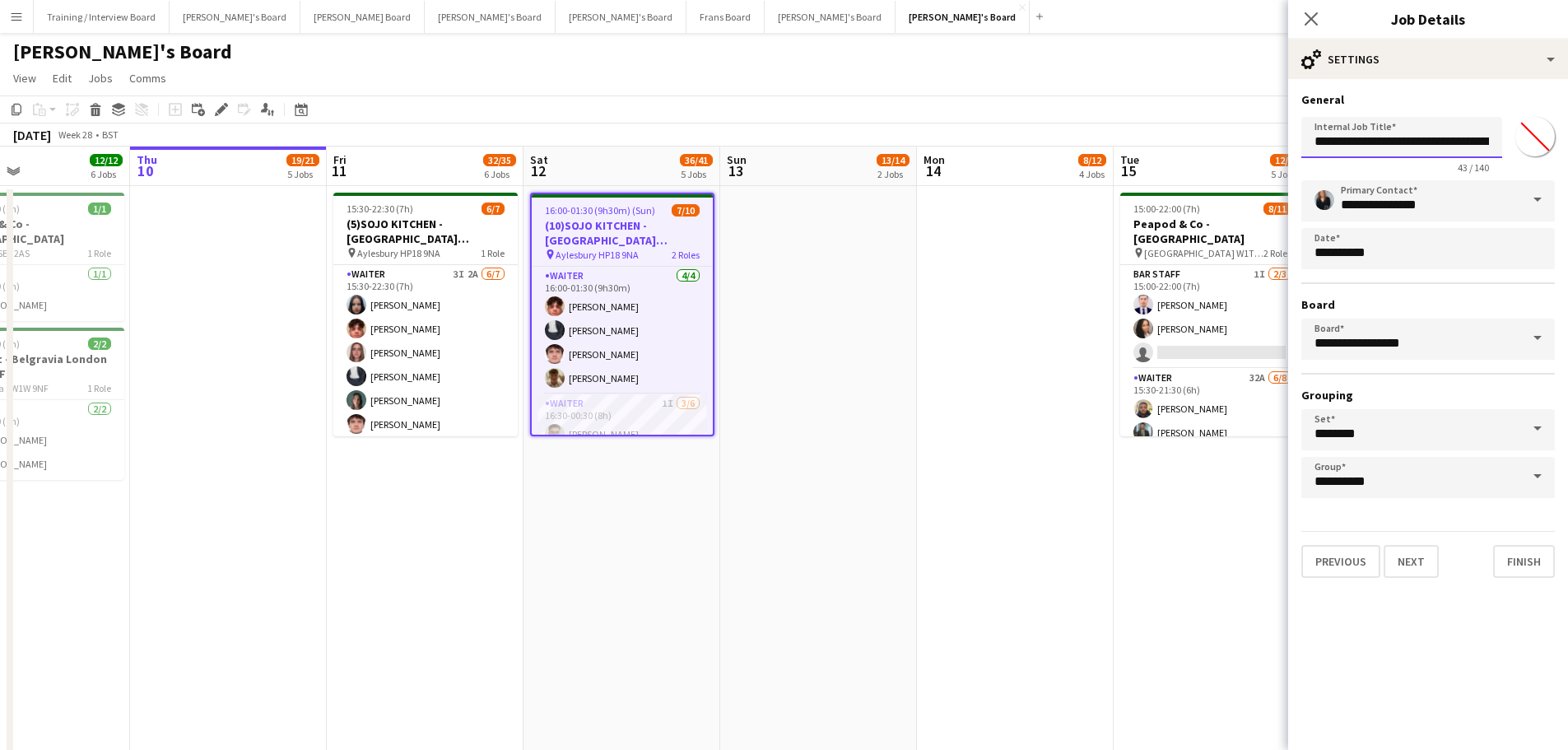 click on "**********" at bounding box center (1402, 137) 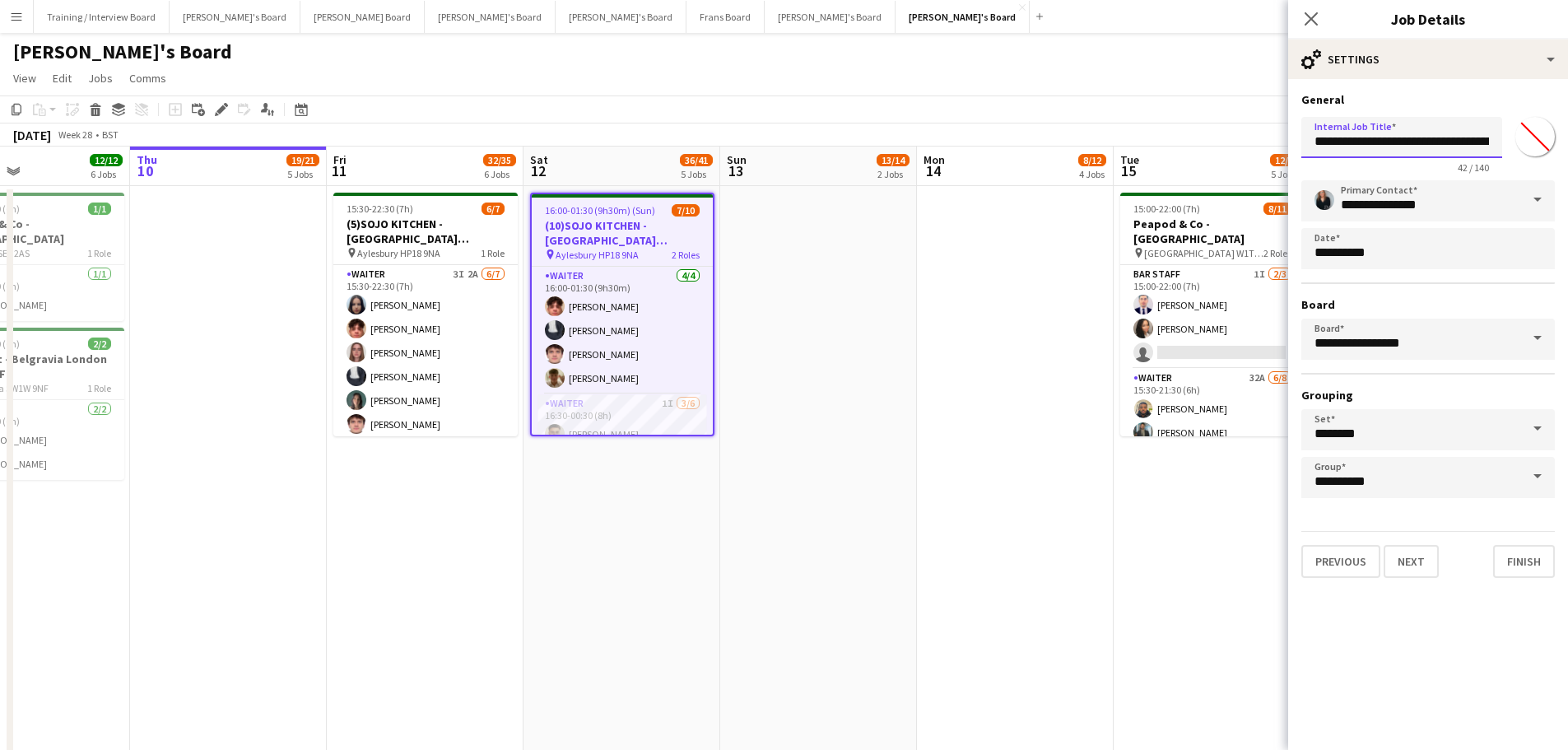 type on "**********" 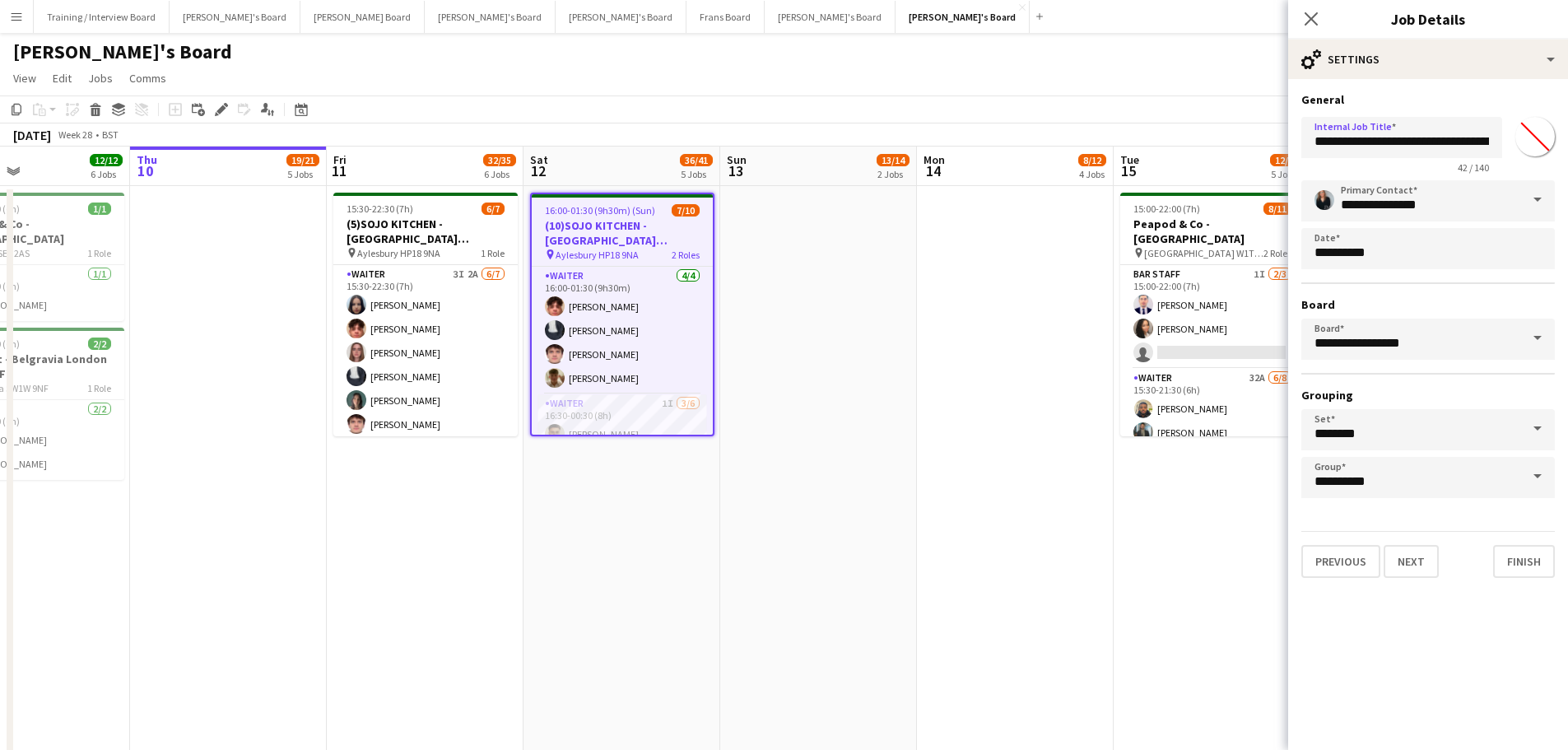 click at bounding box center (818, 532) 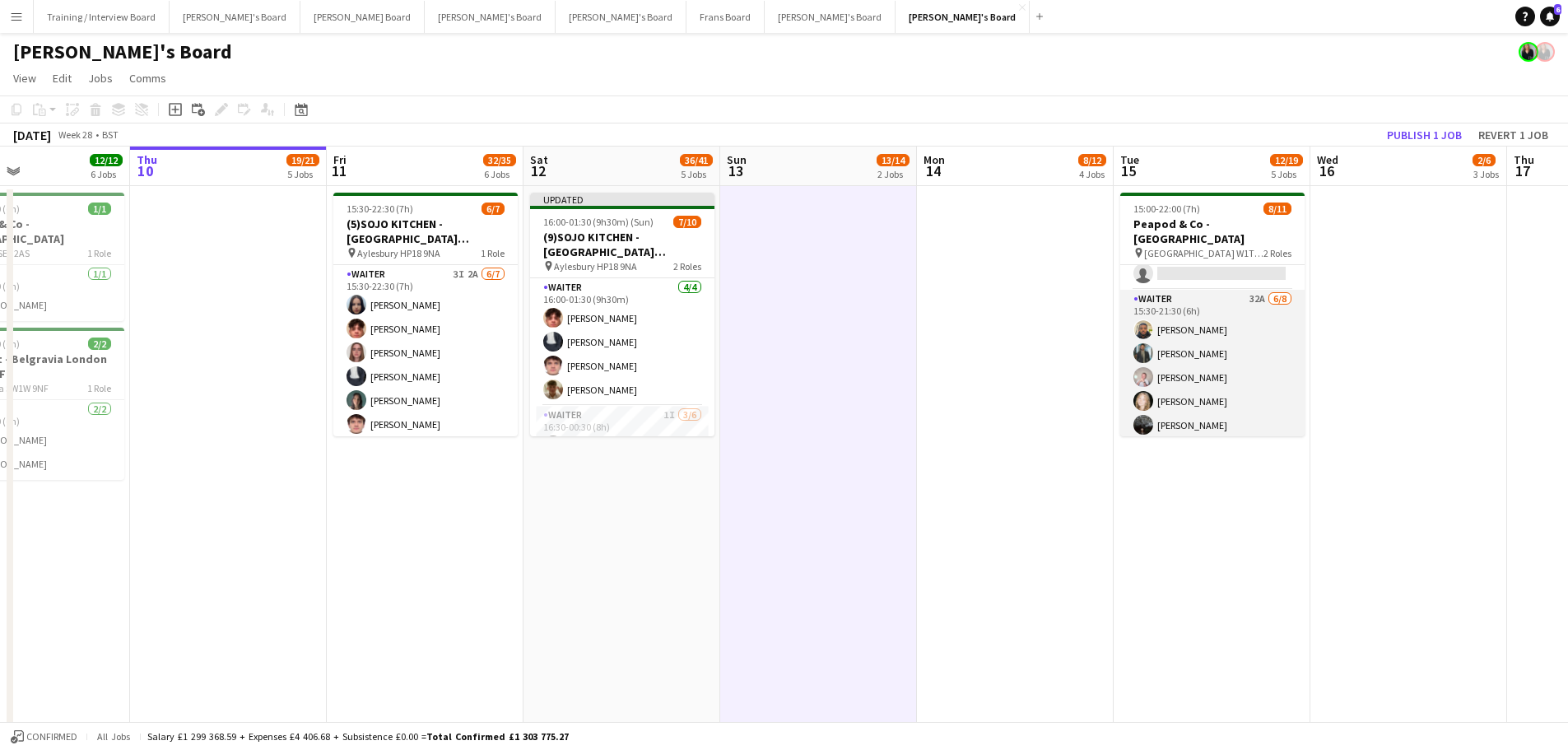 scroll, scrollTop: 58, scrollLeft: 0, axis: vertical 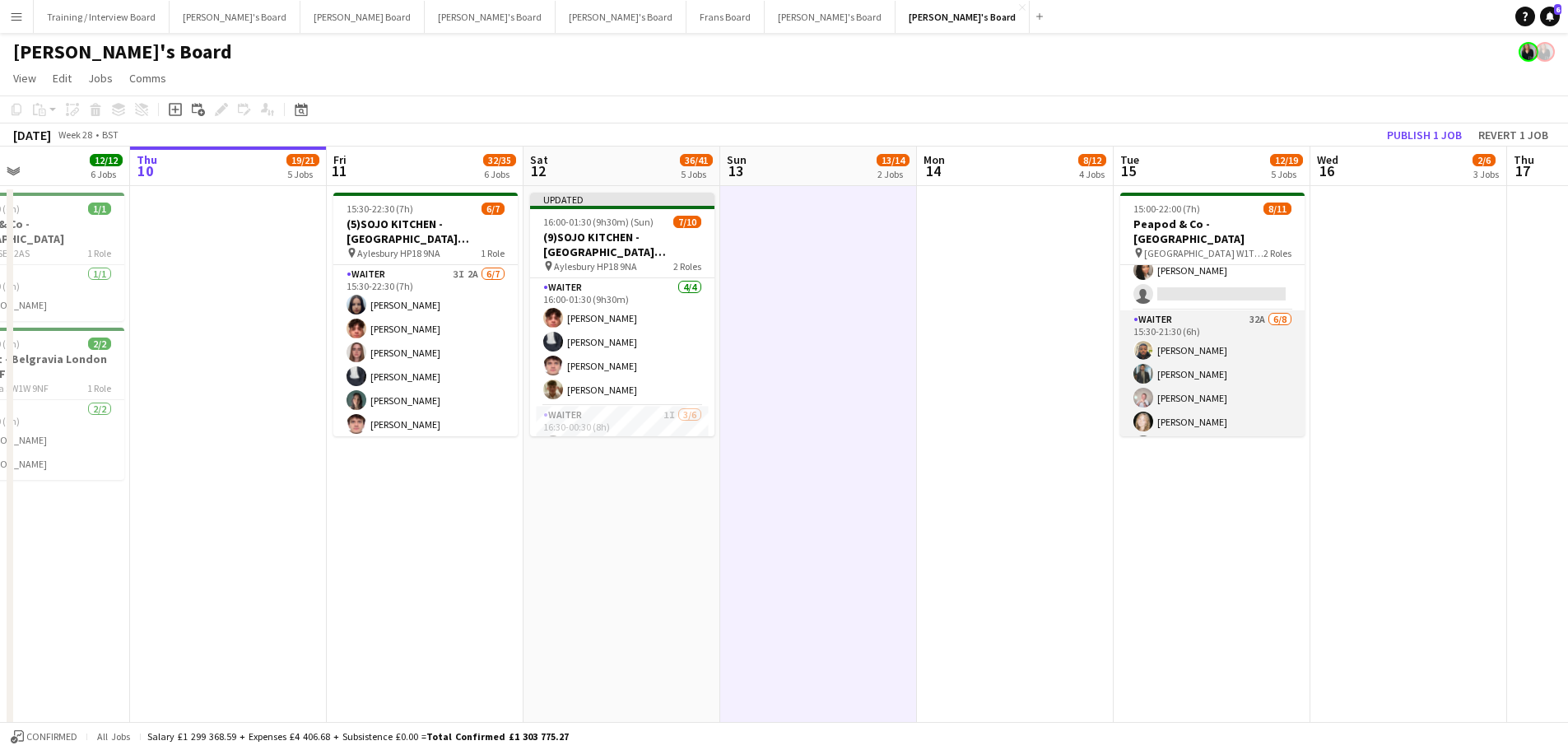 drag, startPoint x: 1240, startPoint y: 333, endPoint x: 1231, endPoint y: 352, distance: 21.023796 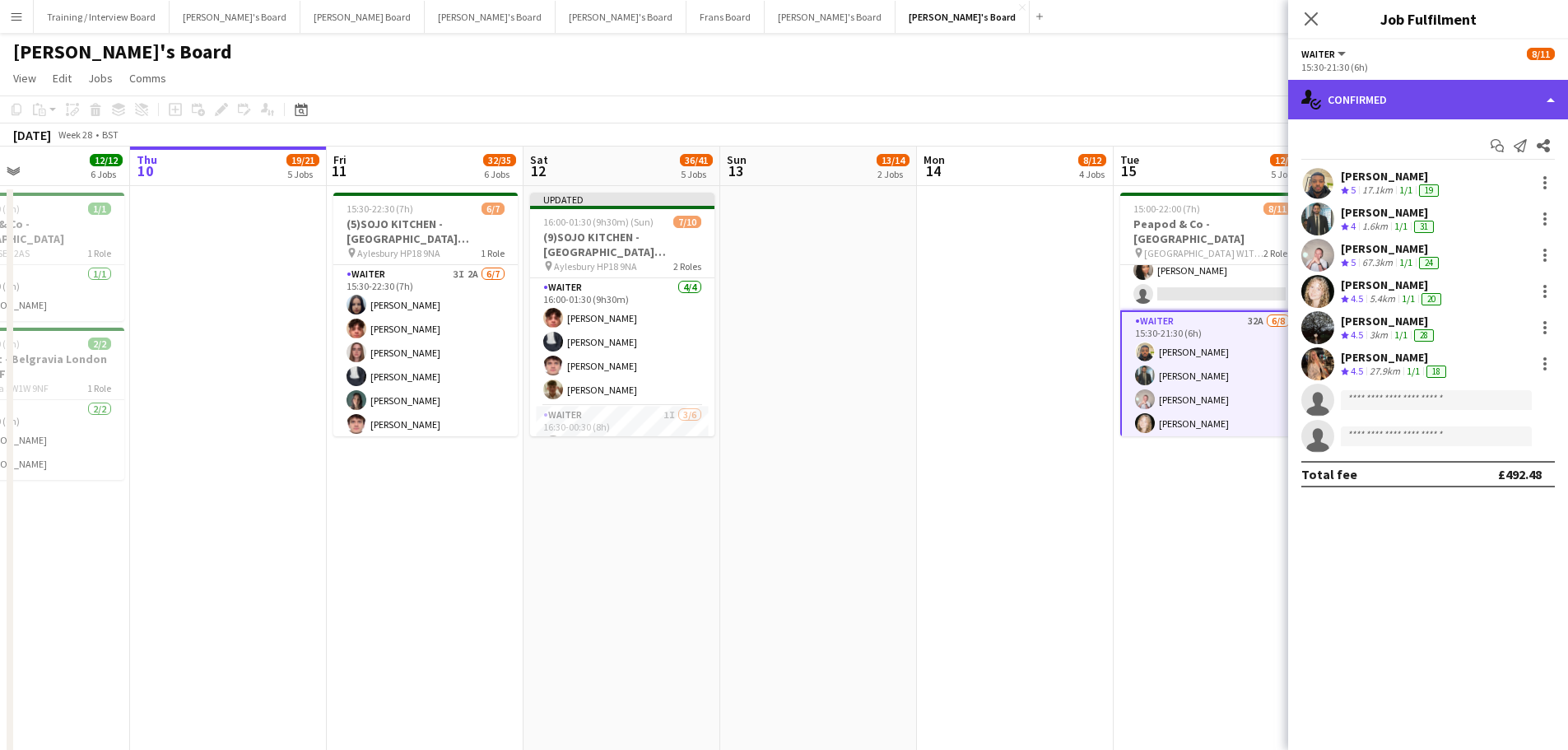 click on "single-neutral-actions-check-2
Confirmed" 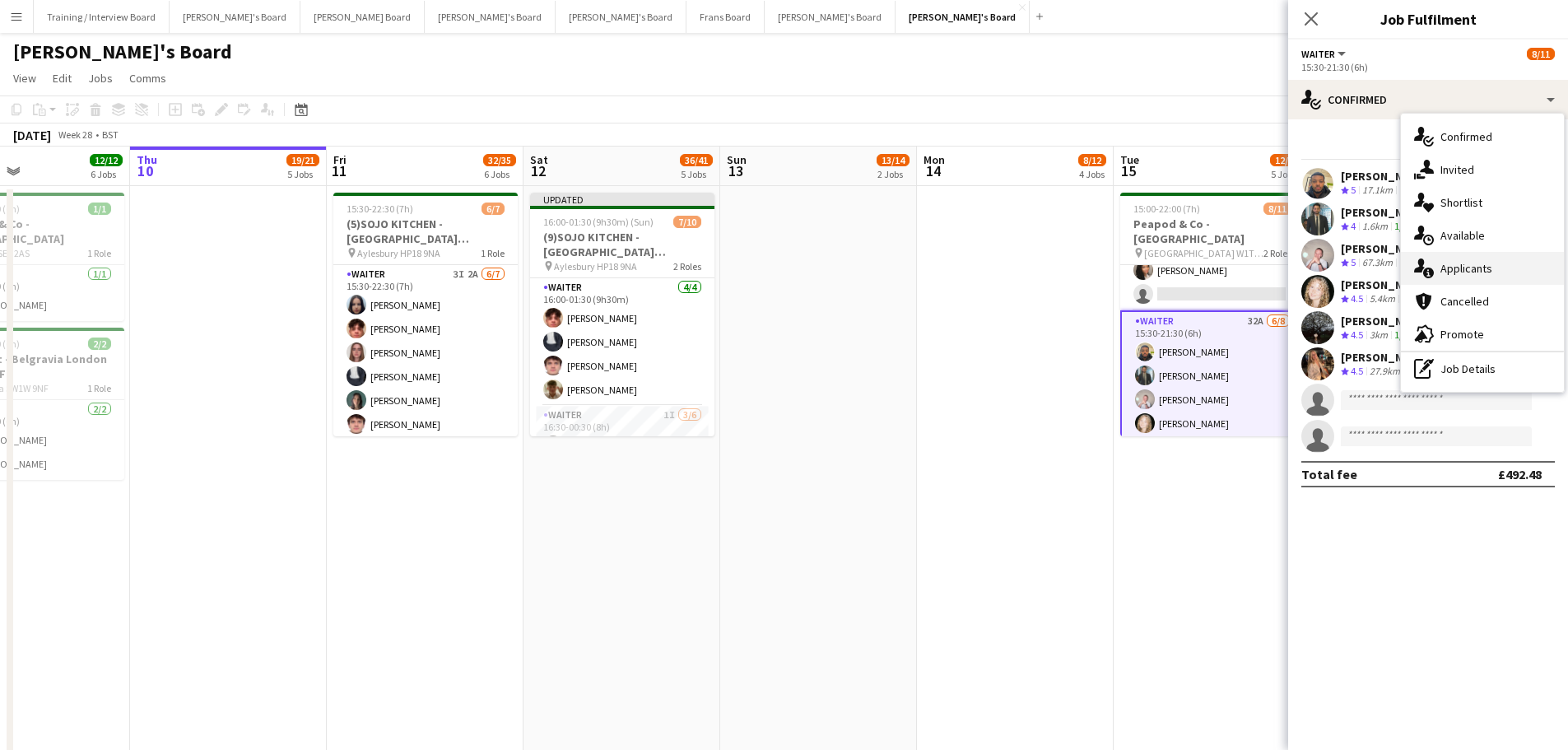 click on "single-neutral-actions-information
Applicants" at bounding box center (1482, 268) 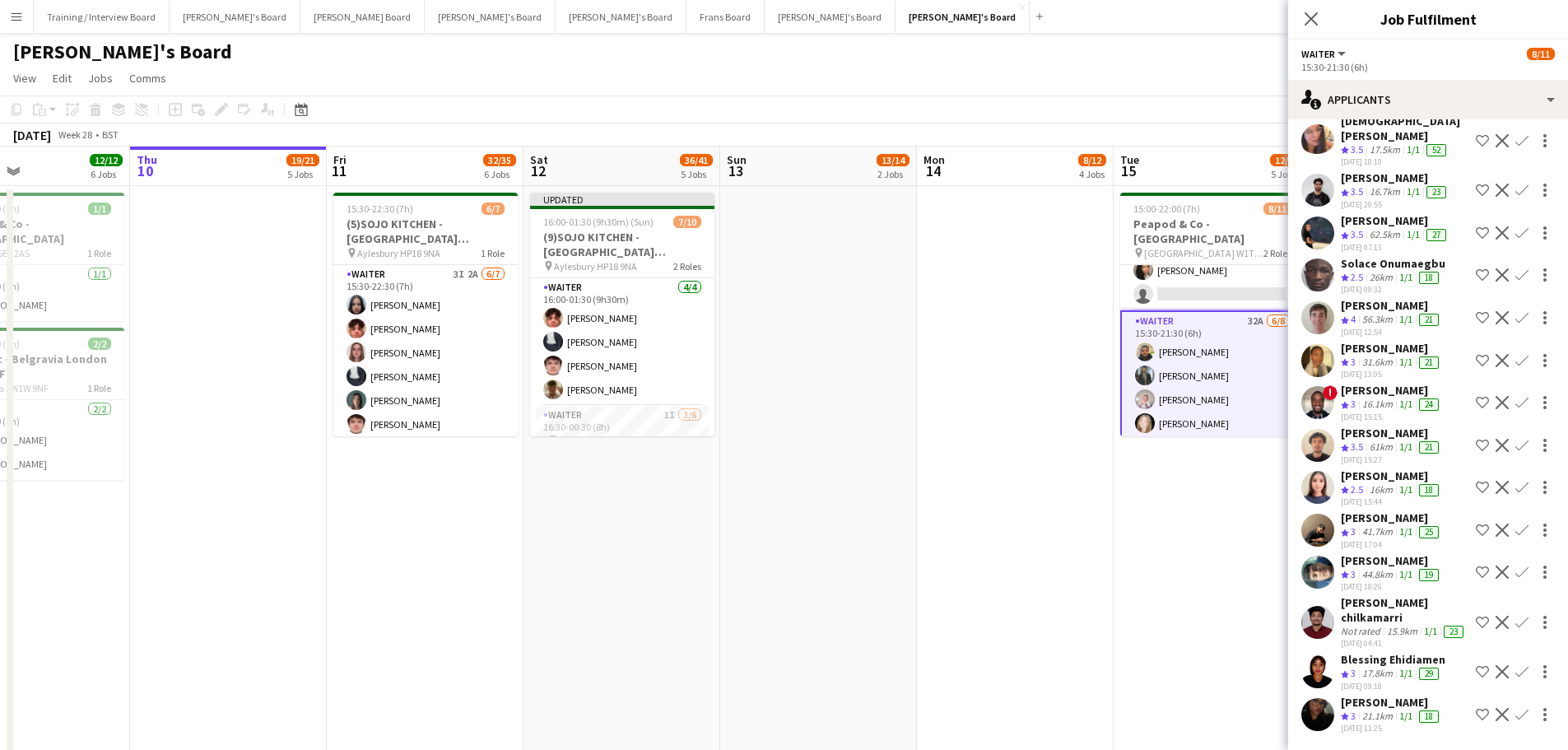 scroll, scrollTop: 906, scrollLeft: 0, axis: vertical 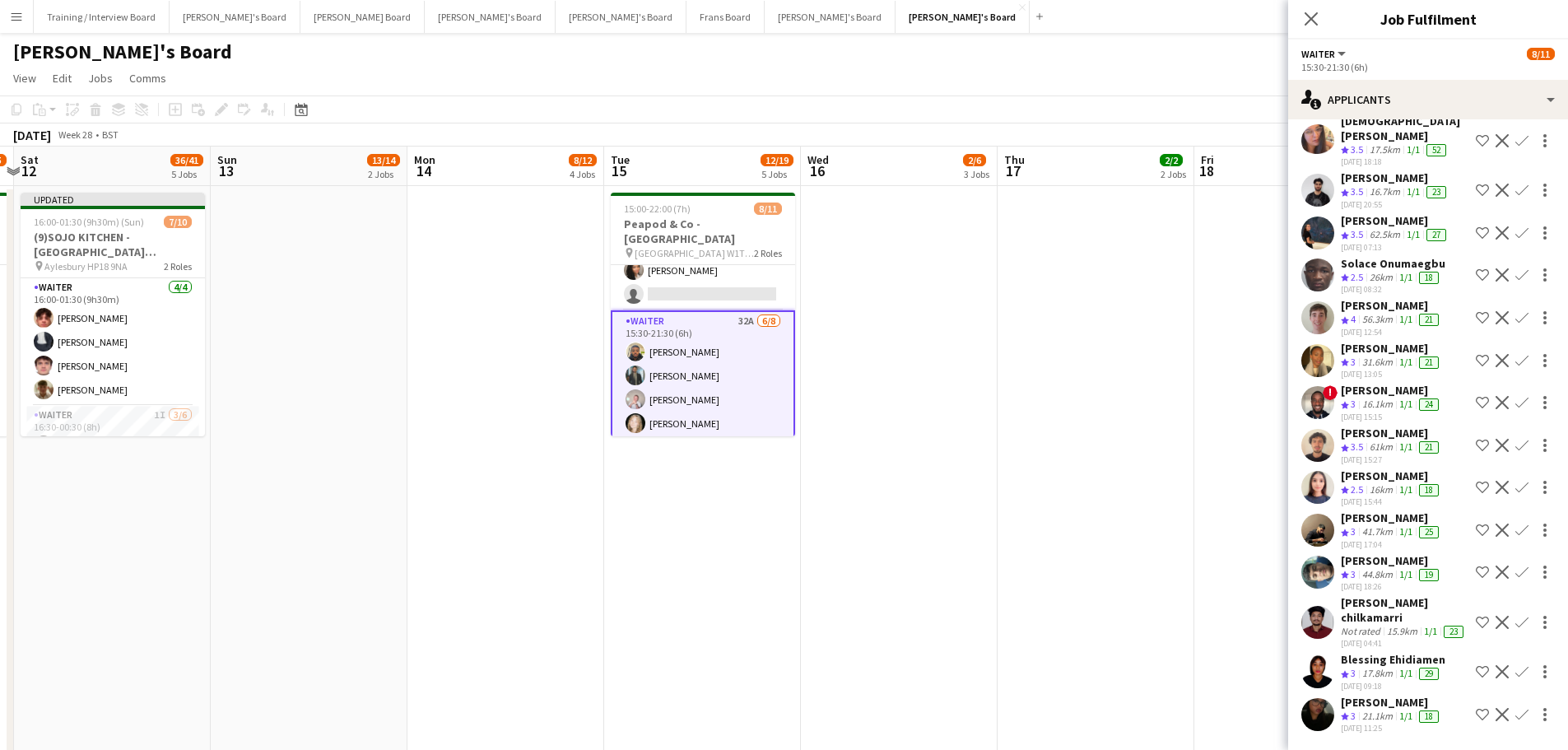 drag, startPoint x: 1187, startPoint y: 591, endPoint x: 677, endPoint y: 553, distance: 511.41373 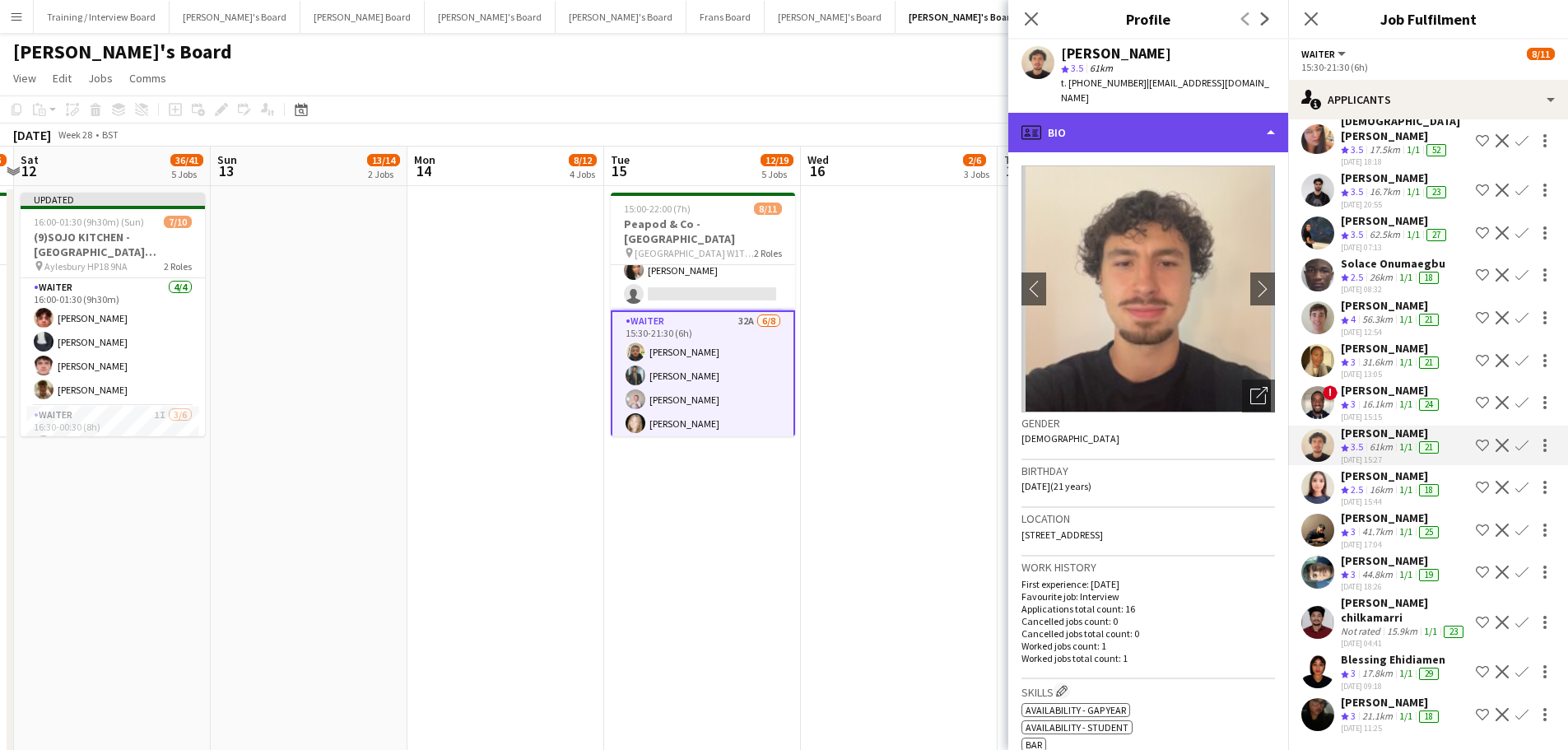click on "profile
Bio" 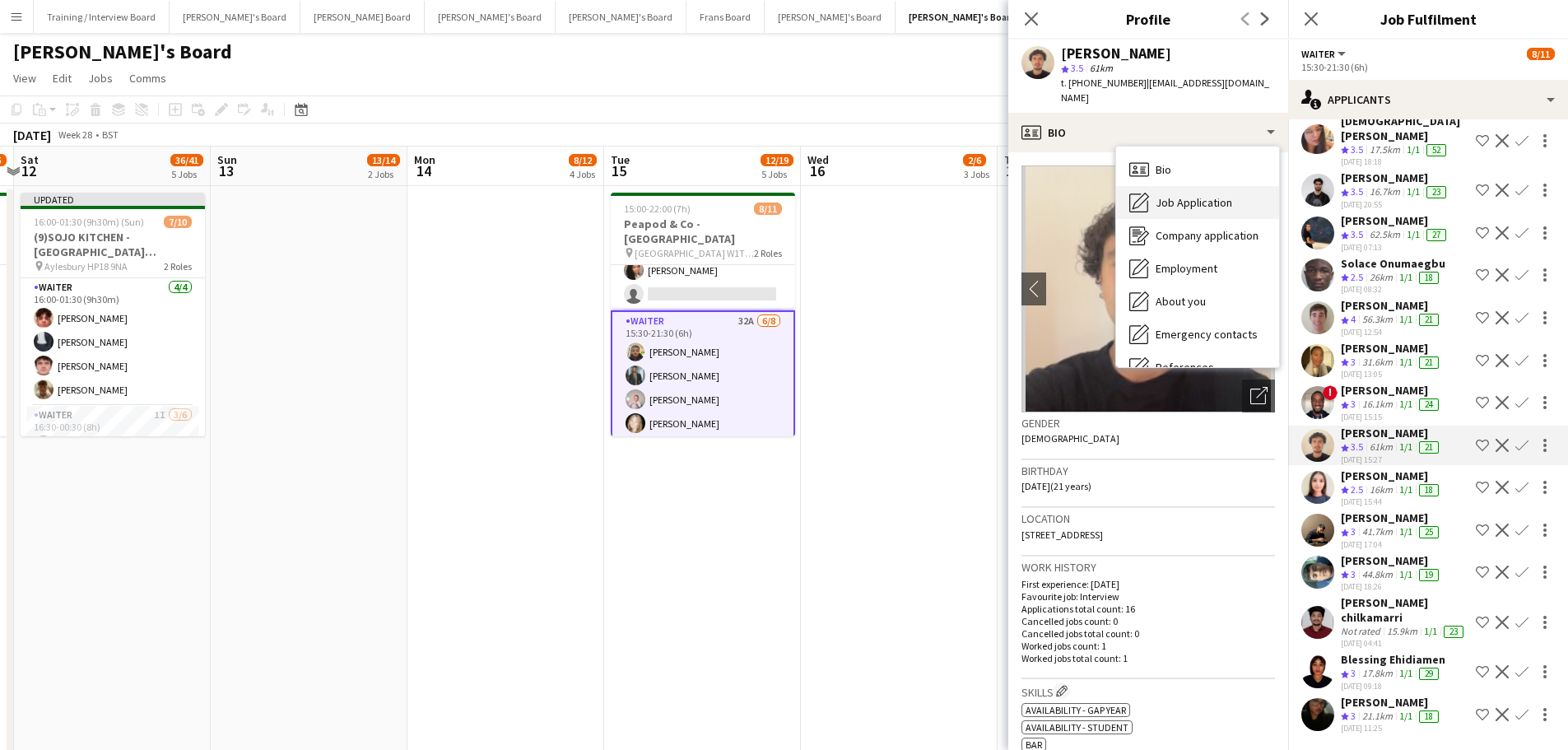 click on "Job Application" at bounding box center (1193, 203) 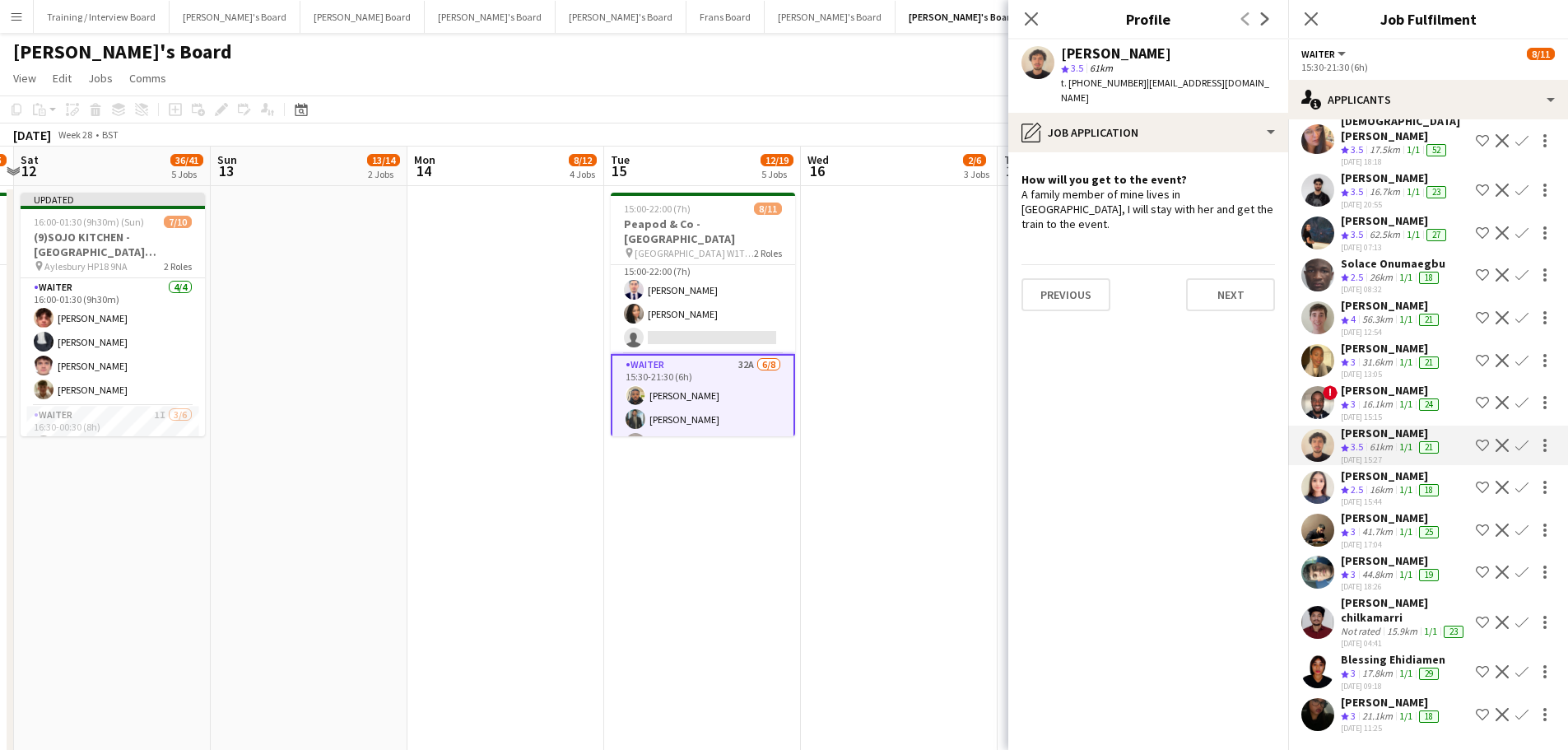 scroll, scrollTop: 0, scrollLeft: 0, axis: both 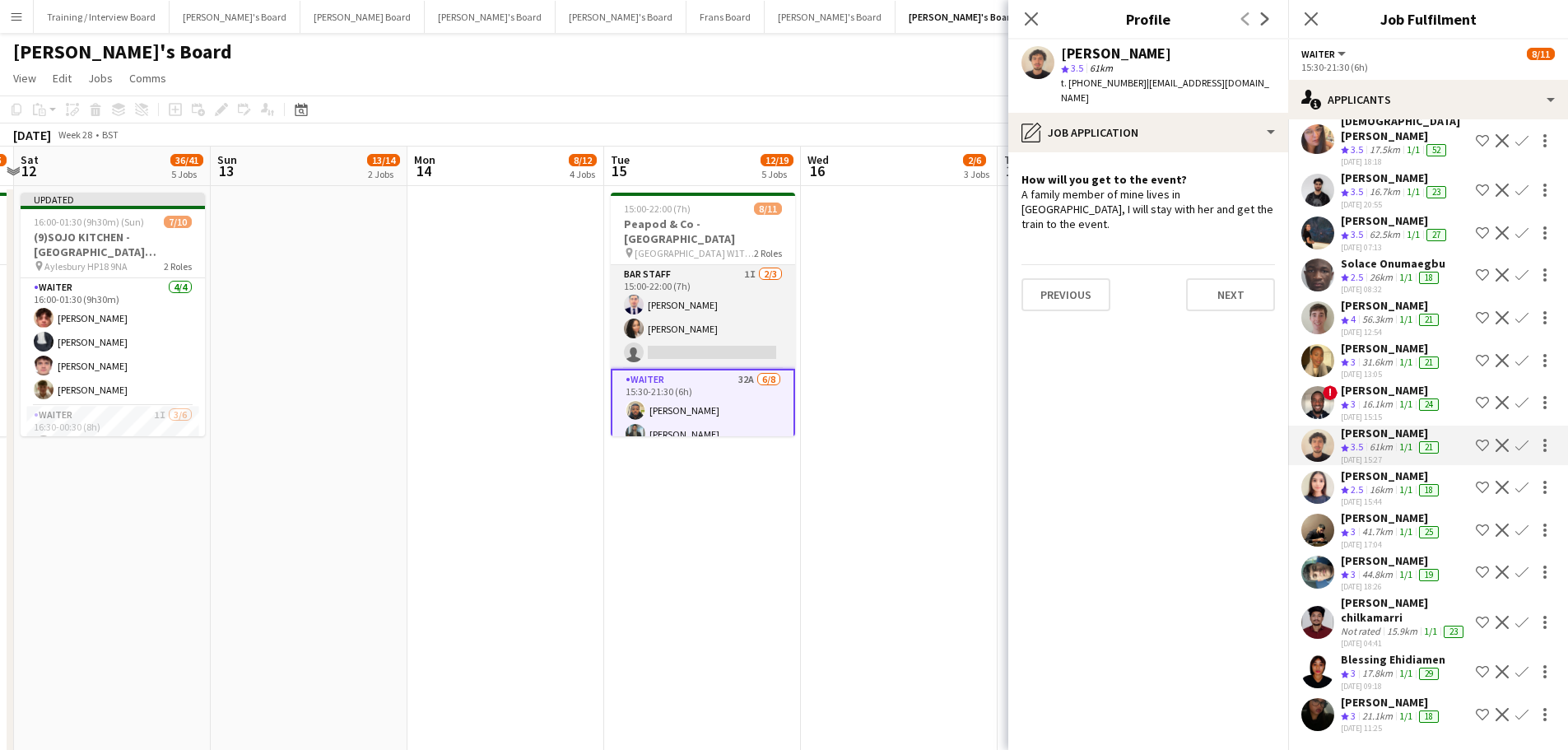 click on "BAR STAFF   1I   [DATE]   15:00-22:00 (7h)
[PERSON_NAME] [PERSON_NAME]
single-neutral-actions" at bounding box center (703, 317) 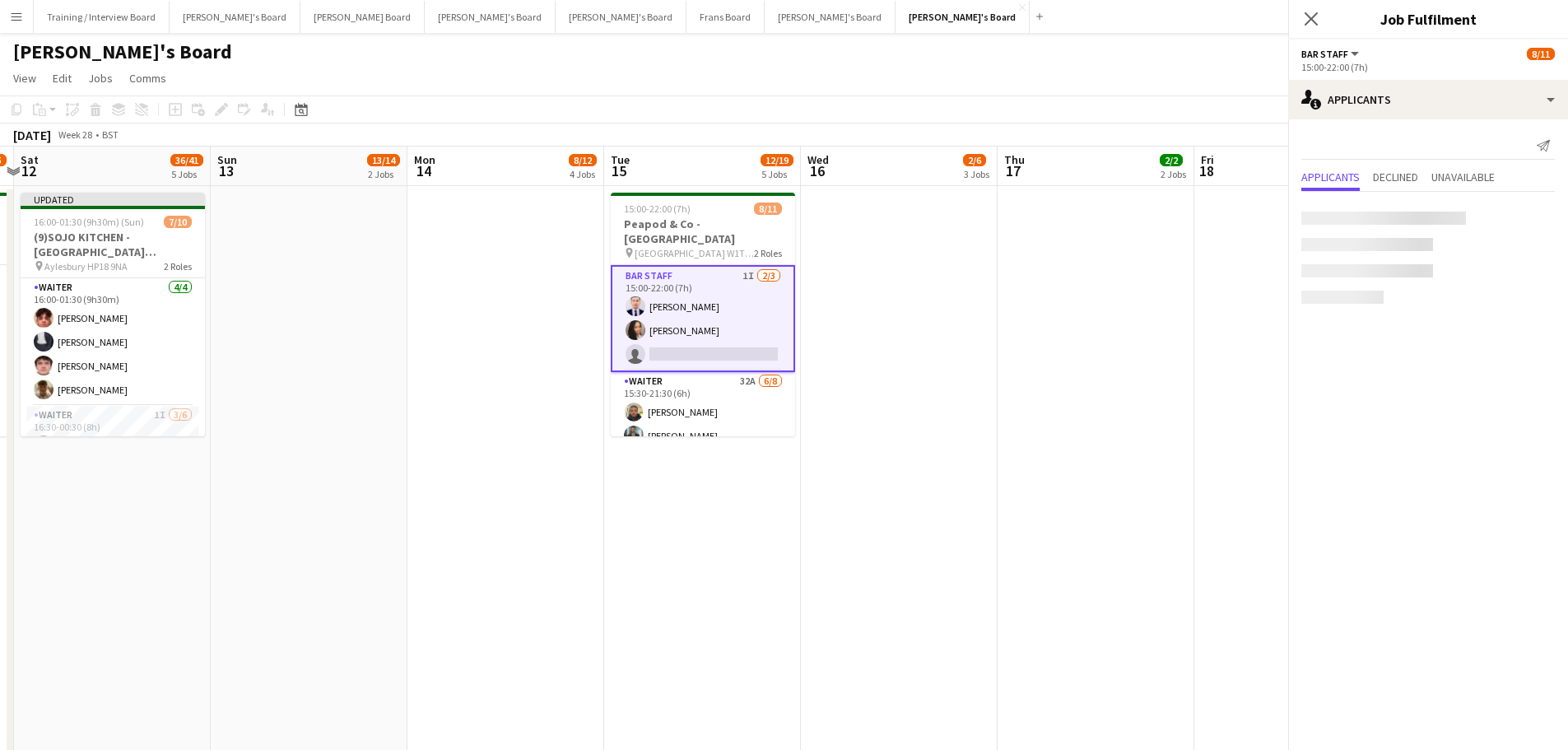 scroll, scrollTop: 0, scrollLeft: 0, axis: both 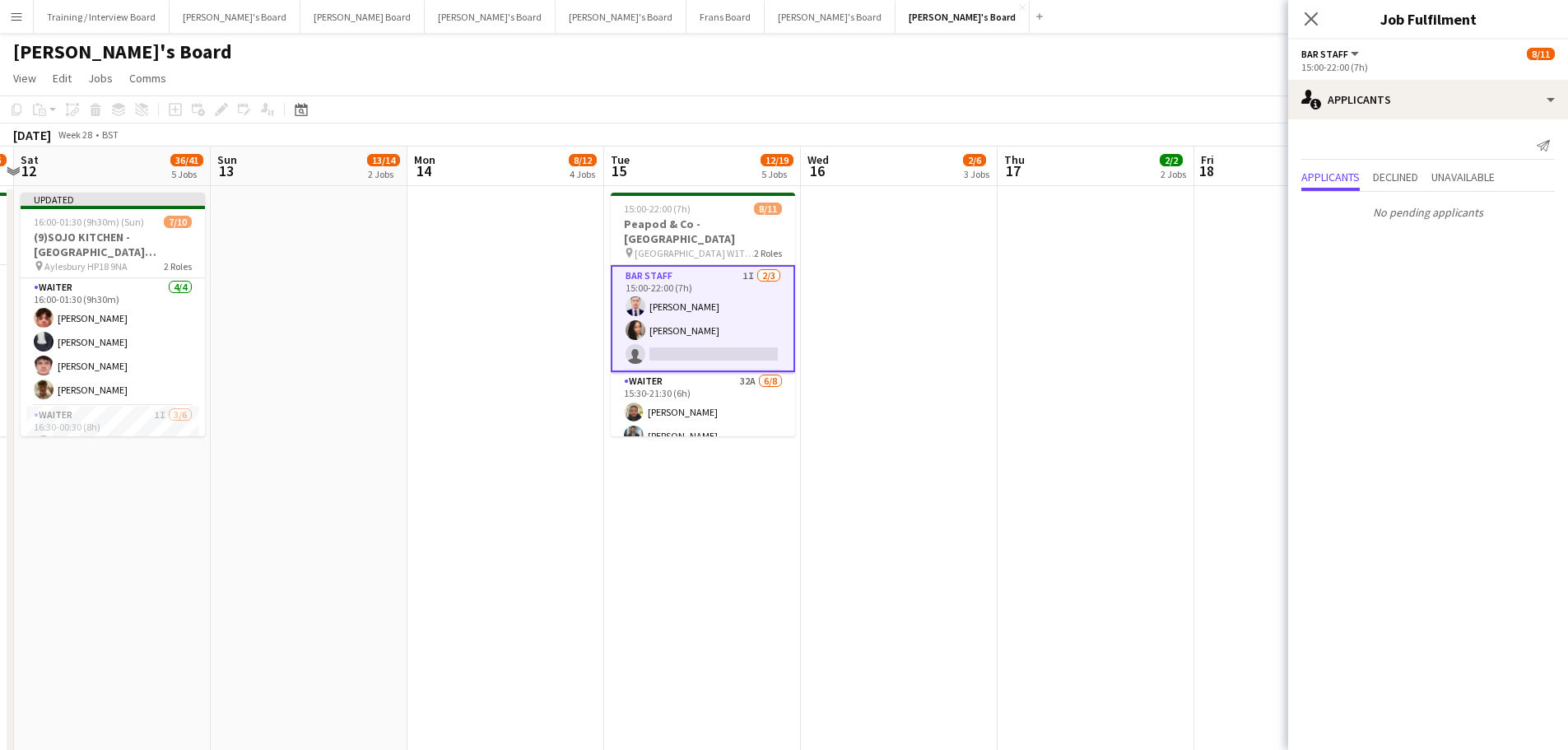 click on "BAR STAFF   1I   [DATE]   15:00-22:00 (7h)
[PERSON_NAME] [PERSON_NAME]
single-neutral-actions" at bounding box center (703, 319) 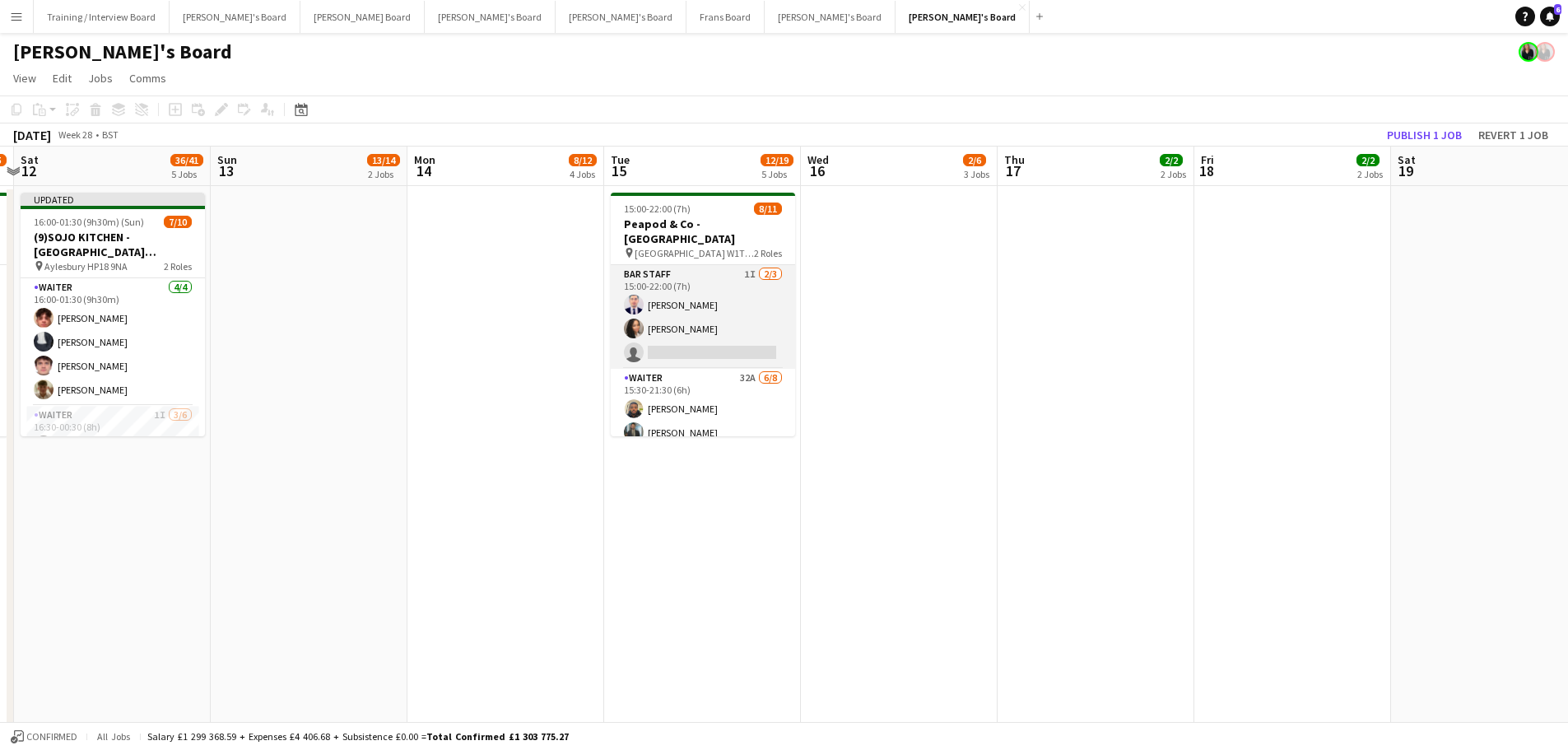 click on "BAR STAFF   1I   [DATE]   15:00-22:00 (7h)
[PERSON_NAME] [PERSON_NAME]
single-neutral-actions" at bounding box center (703, 317) 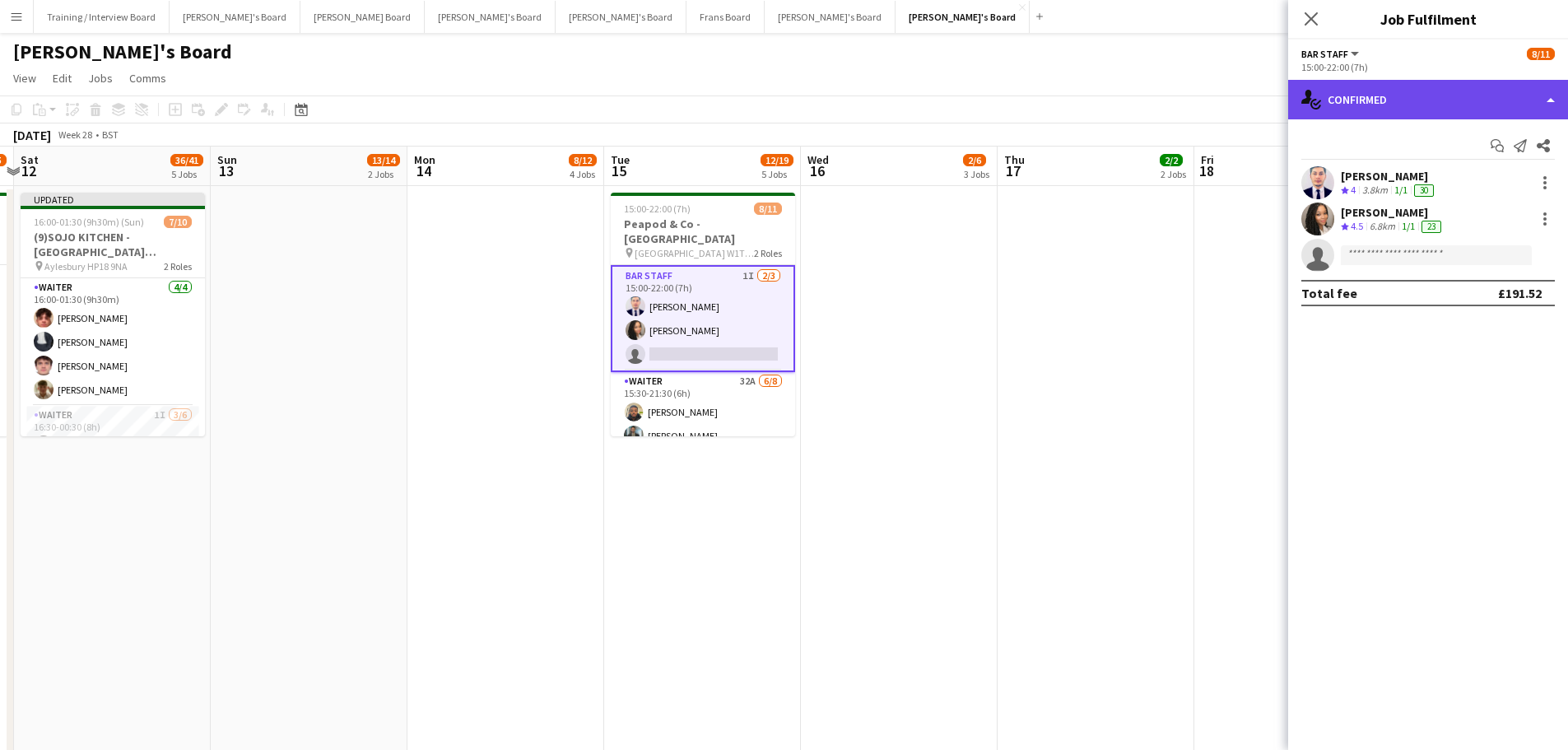 click on "single-neutral-actions-check-2
Confirmed" 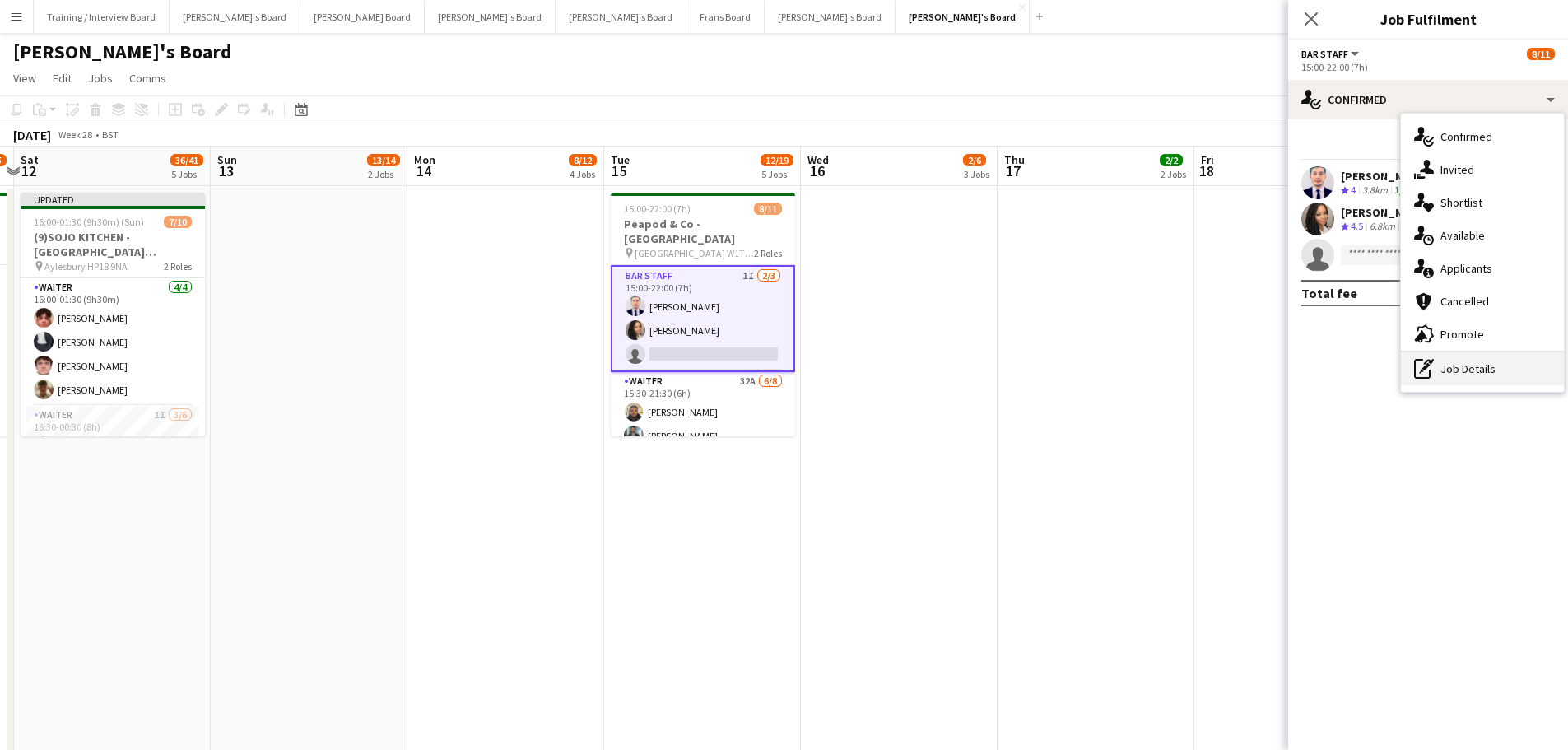 click on "pen-write
Job Details" at bounding box center [1482, 369] 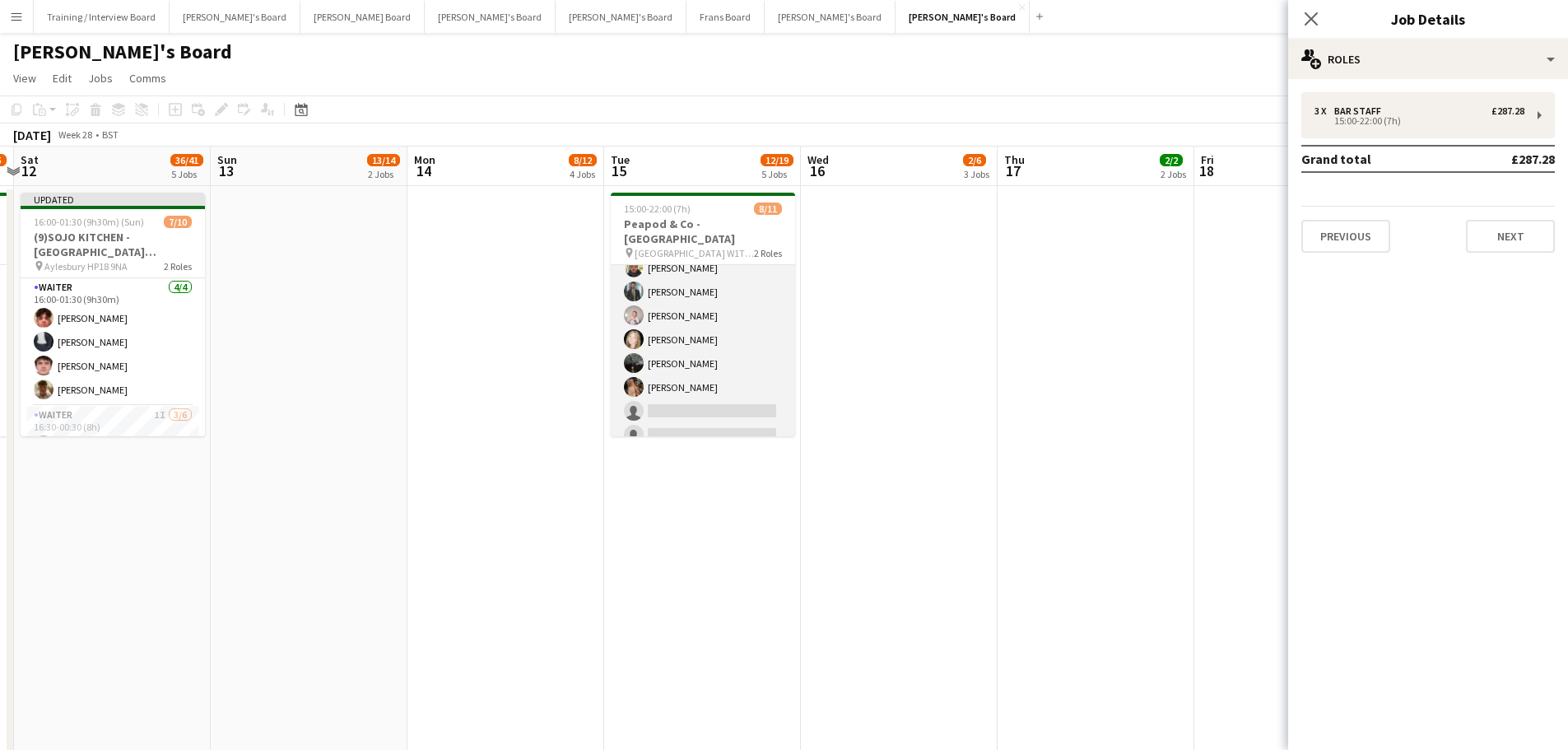 click on "Waiter   32A   [DATE]   15:30-21:30 (6h)
[PERSON_NAME] [PERSON_NAME] [PERSON_NAME] [PERSON_NAME] [PERSON_NAME] [PERSON_NAME]
single-neutral-actions
single-neutral-actions" at bounding box center [703, 339] 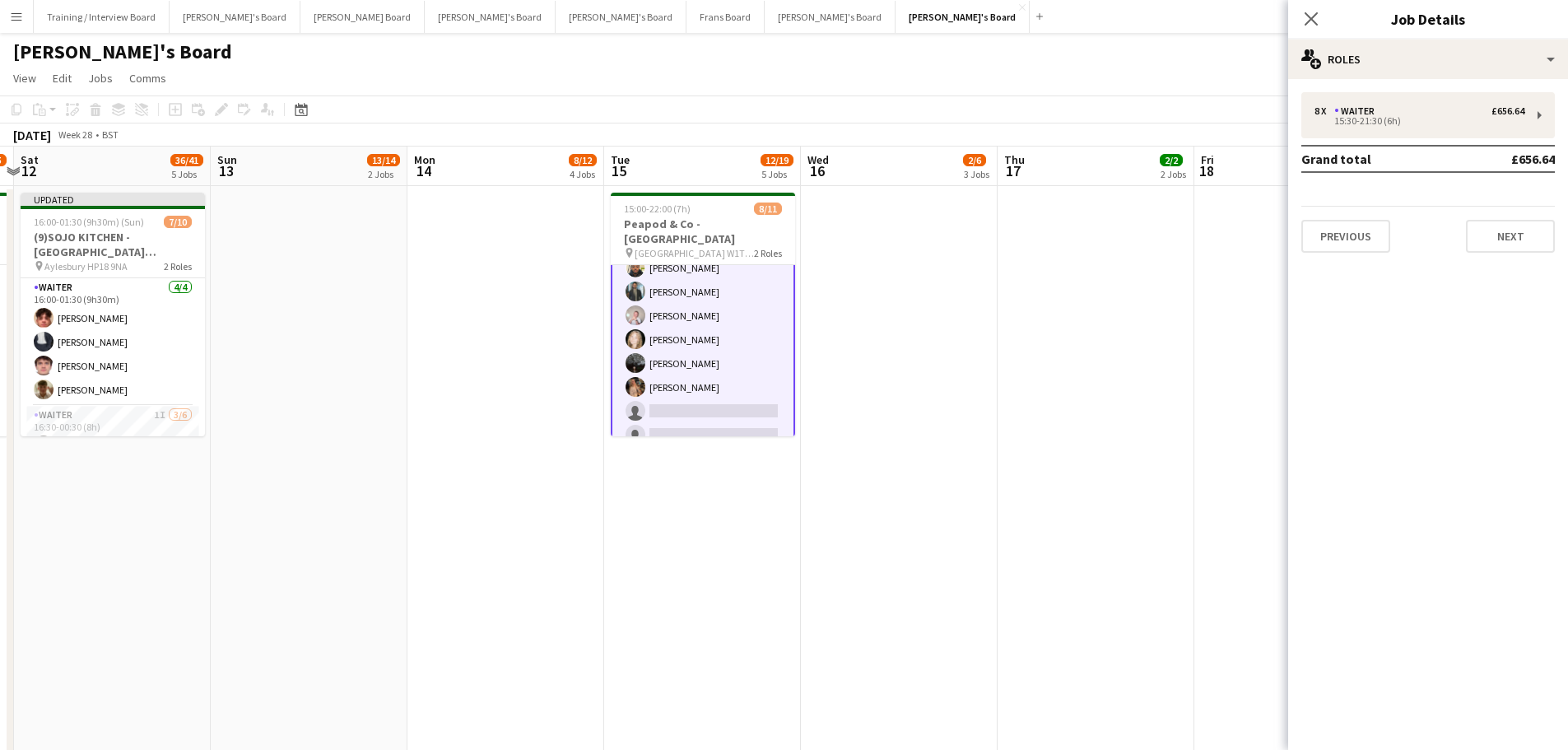 scroll, scrollTop: 60, scrollLeft: 0, axis: vertical 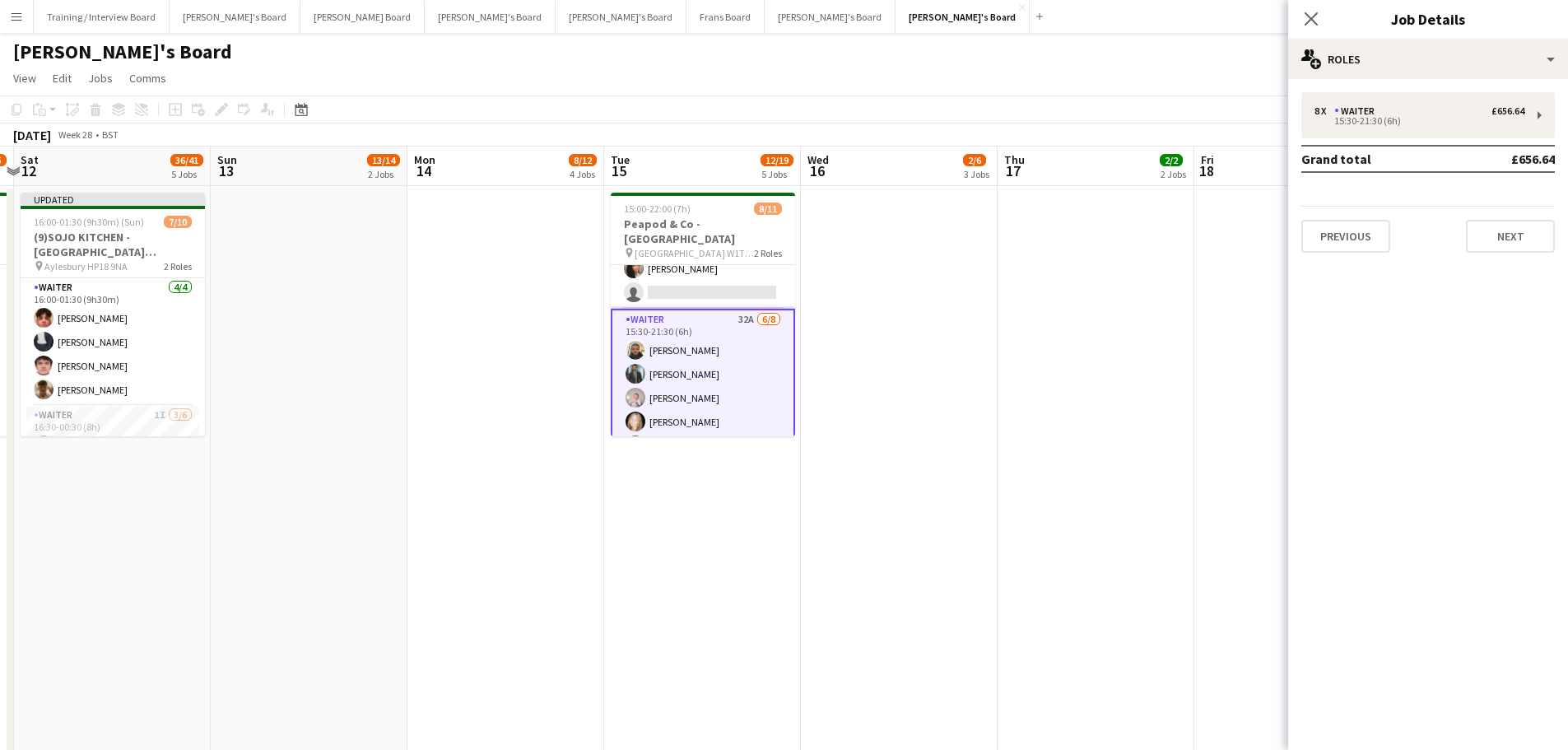 click on "Waiter   32A   [DATE]   15:30-21:30 (6h)
[PERSON_NAME] [PERSON_NAME] [PERSON_NAME] [PERSON_NAME] [PERSON_NAME] [PERSON_NAME]
single-neutral-actions
single-neutral-actions" at bounding box center (703, 422) 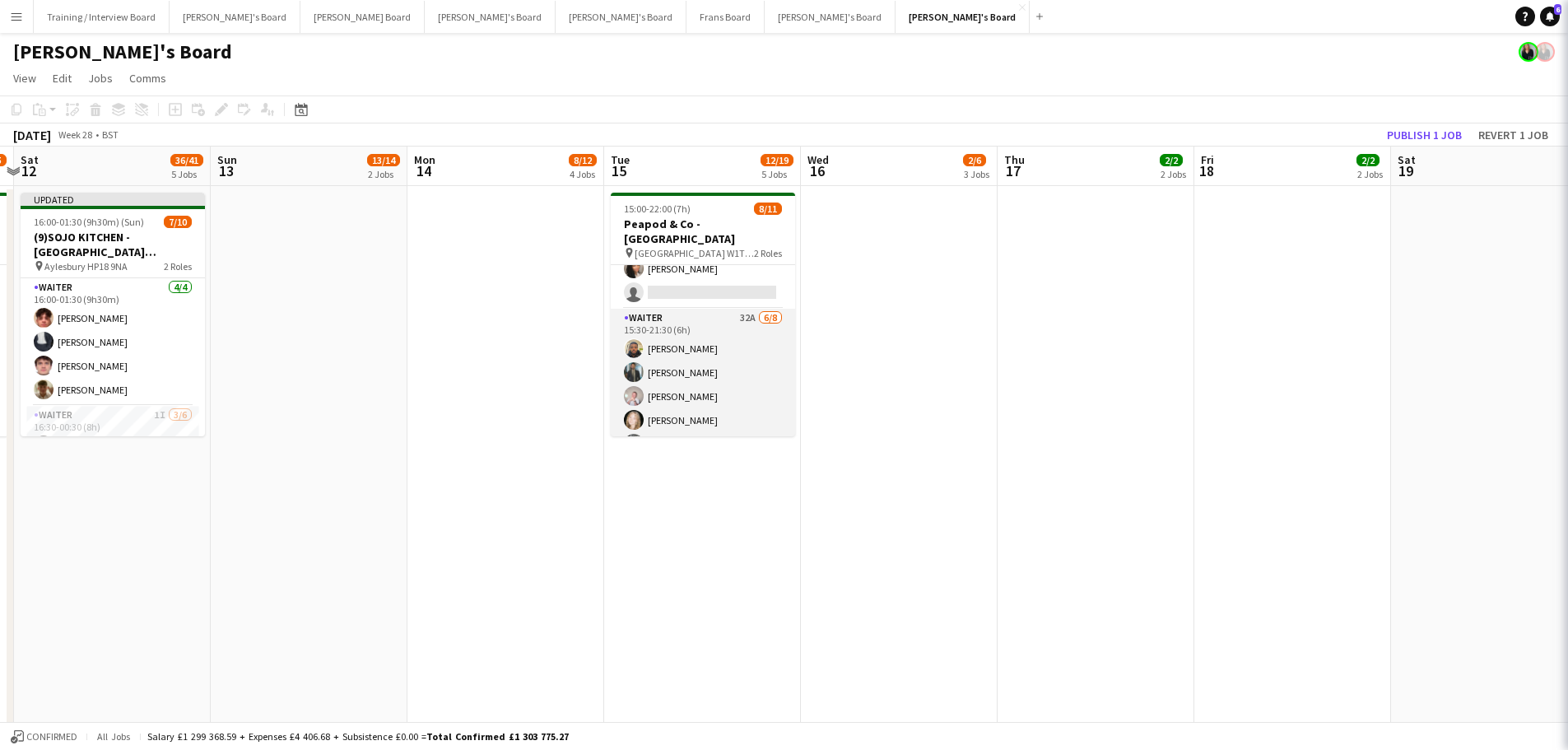click on "Waiter   32A   [DATE]   15:30-21:30 (6h)
[PERSON_NAME] [PERSON_NAME] [PERSON_NAME] [PERSON_NAME] [PERSON_NAME] [PERSON_NAME]
single-neutral-actions
single-neutral-actions" at bounding box center (703, 420) 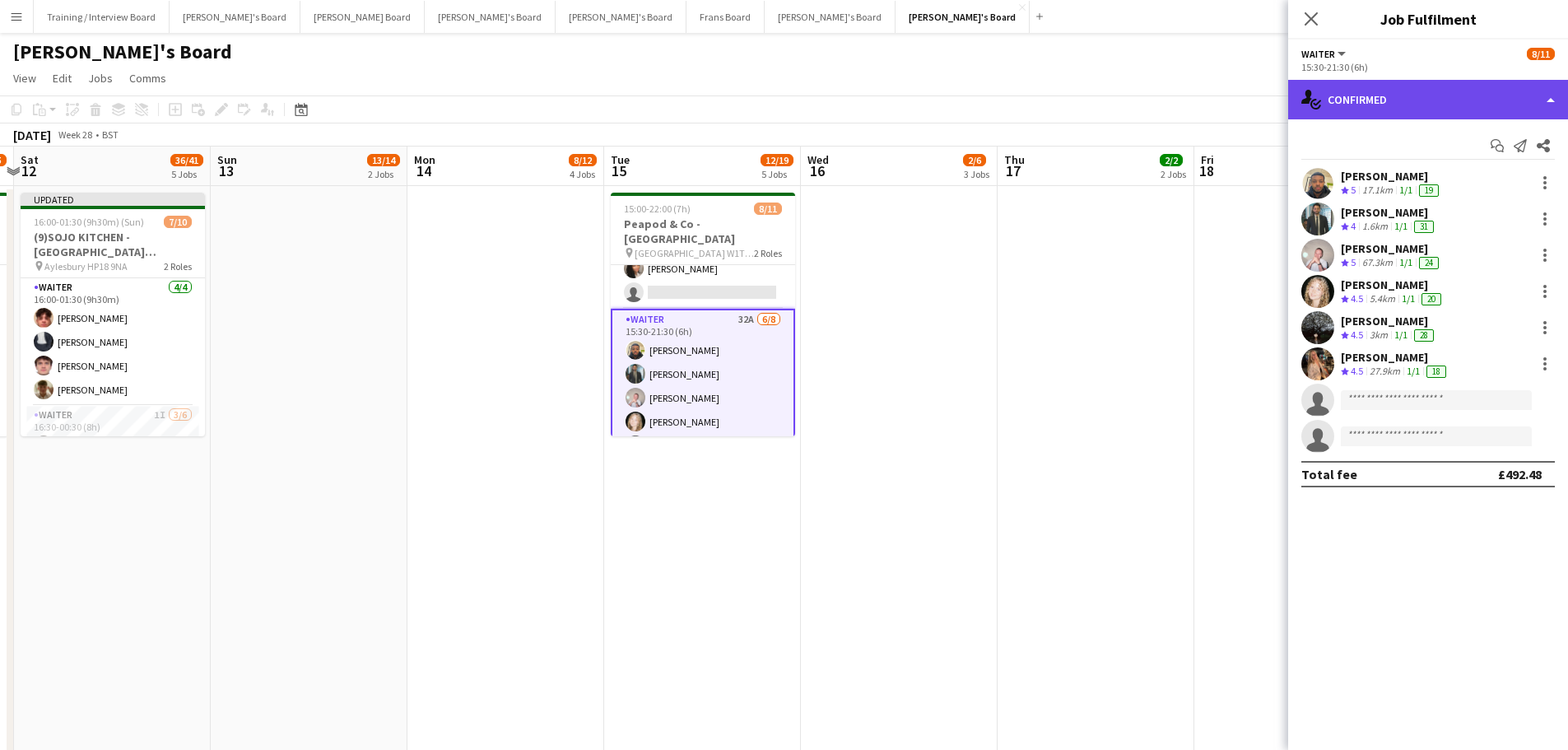 click on "single-neutral-actions-check-2
Confirmed" 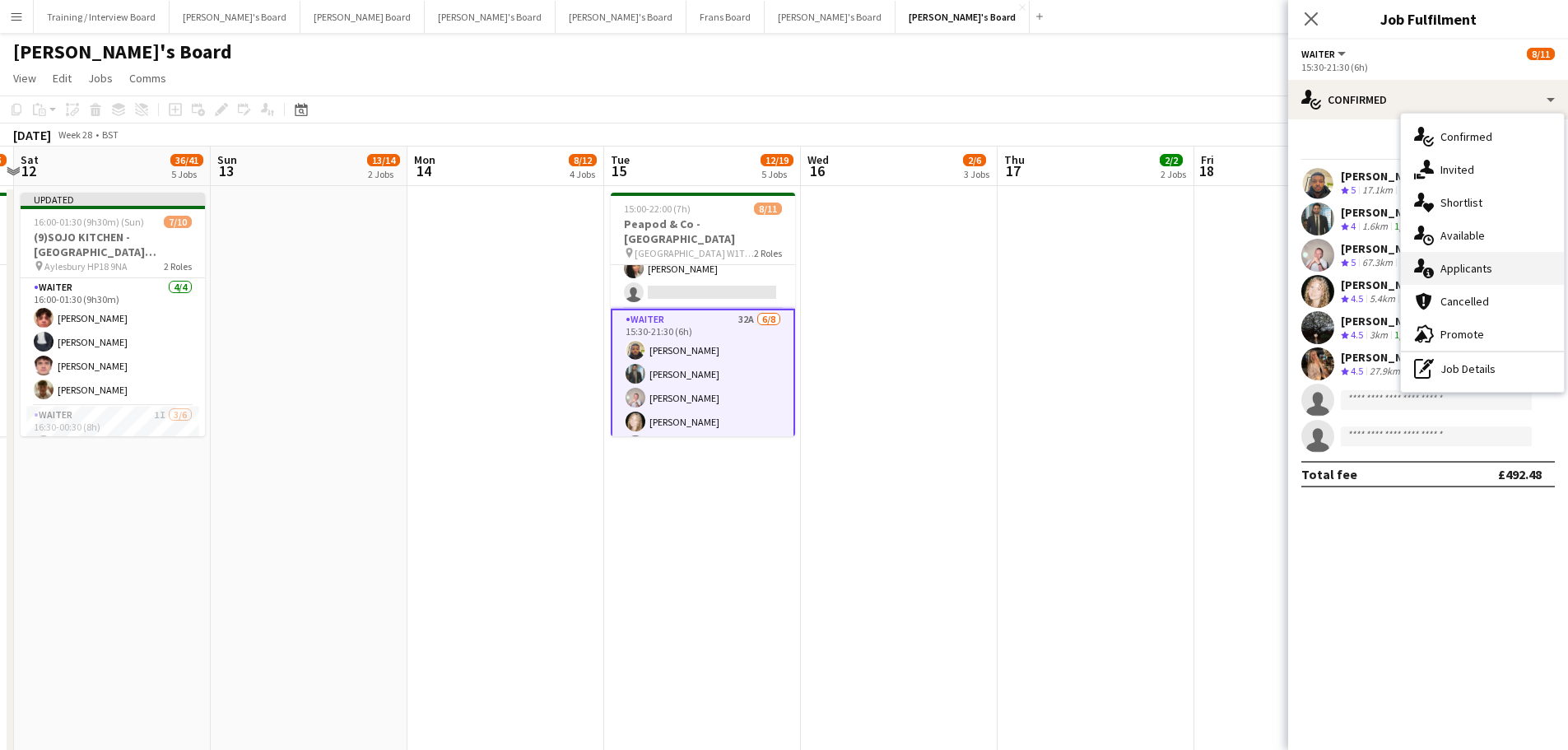 click on "single-neutral-actions-information
Applicants" at bounding box center (1482, 268) 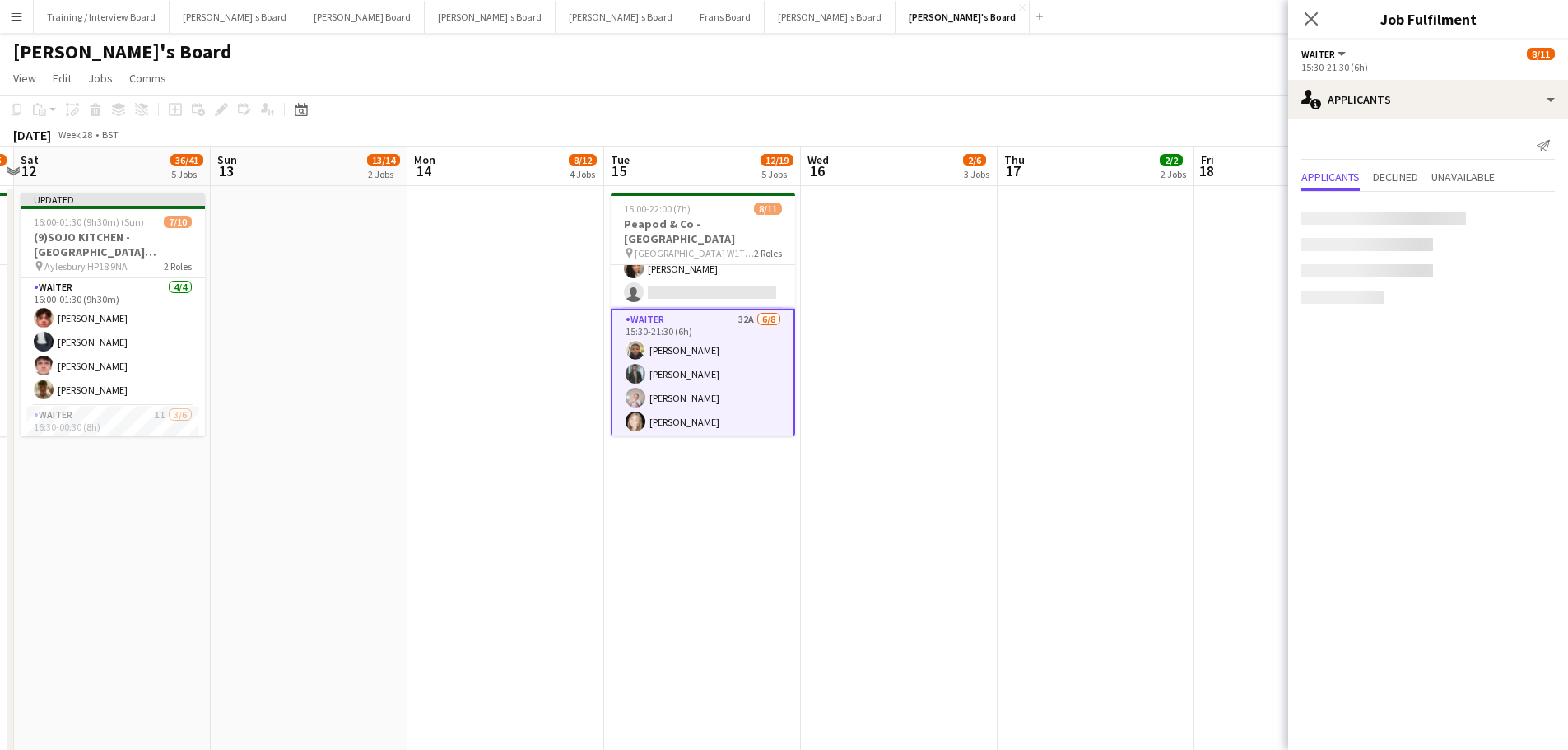 drag, startPoint x: 882, startPoint y: 513, endPoint x: 1086, endPoint y: 510, distance: 204.02206 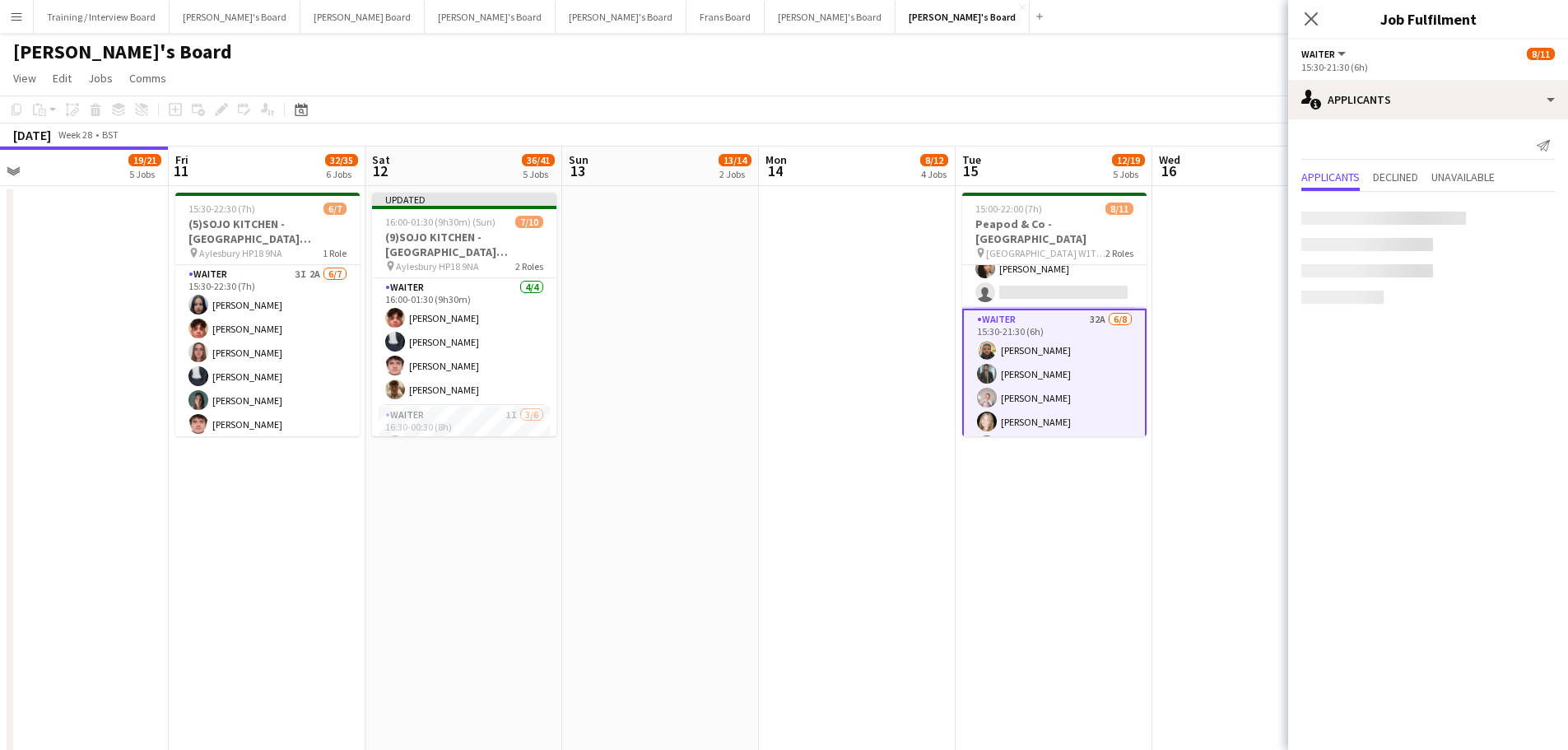 drag, startPoint x: 918, startPoint y: 510, endPoint x: 1030, endPoint y: 527, distance: 113.28283 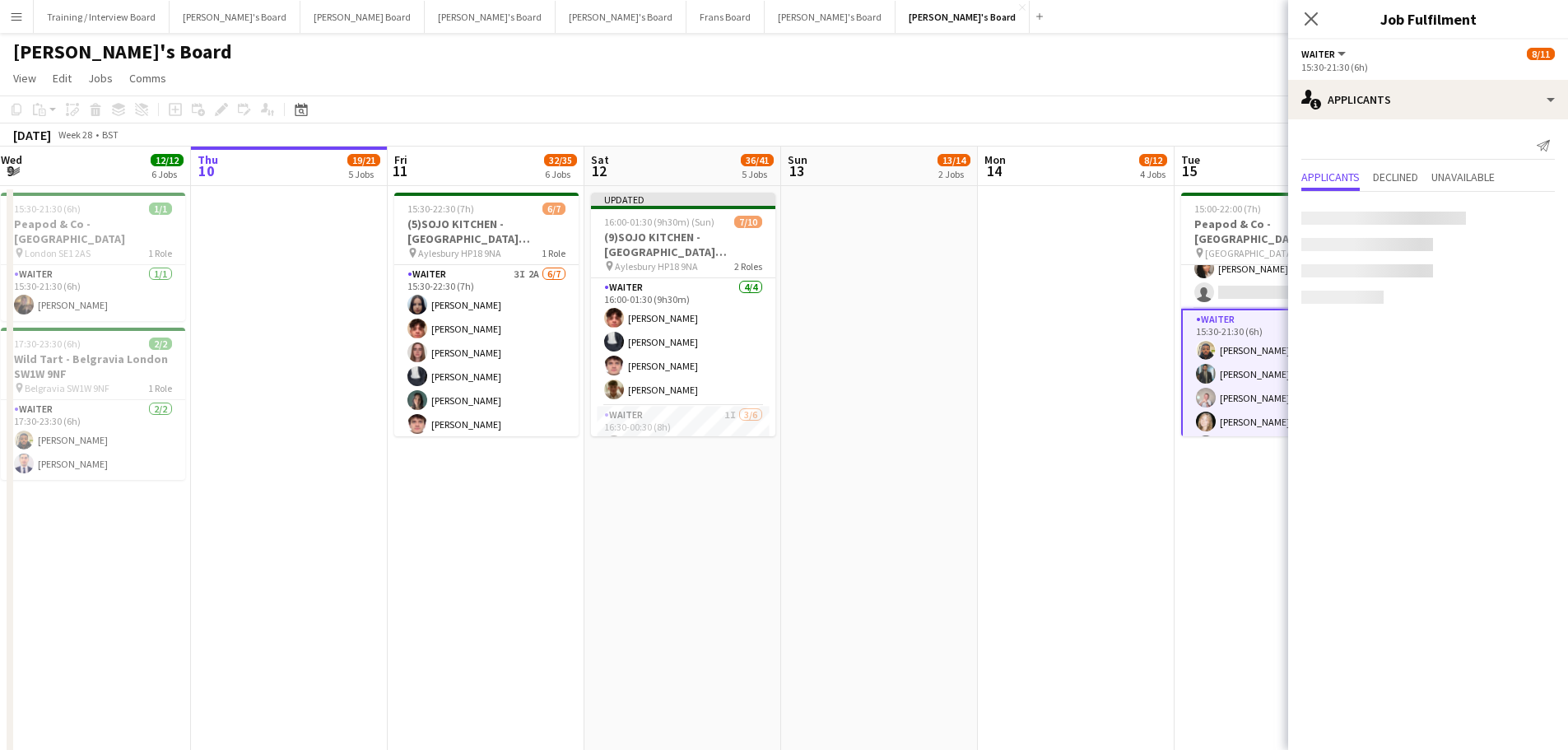 drag, startPoint x: 970, startPoint y: 516, endPoint x: 993, endPoint y: 519, distance: 23.194827 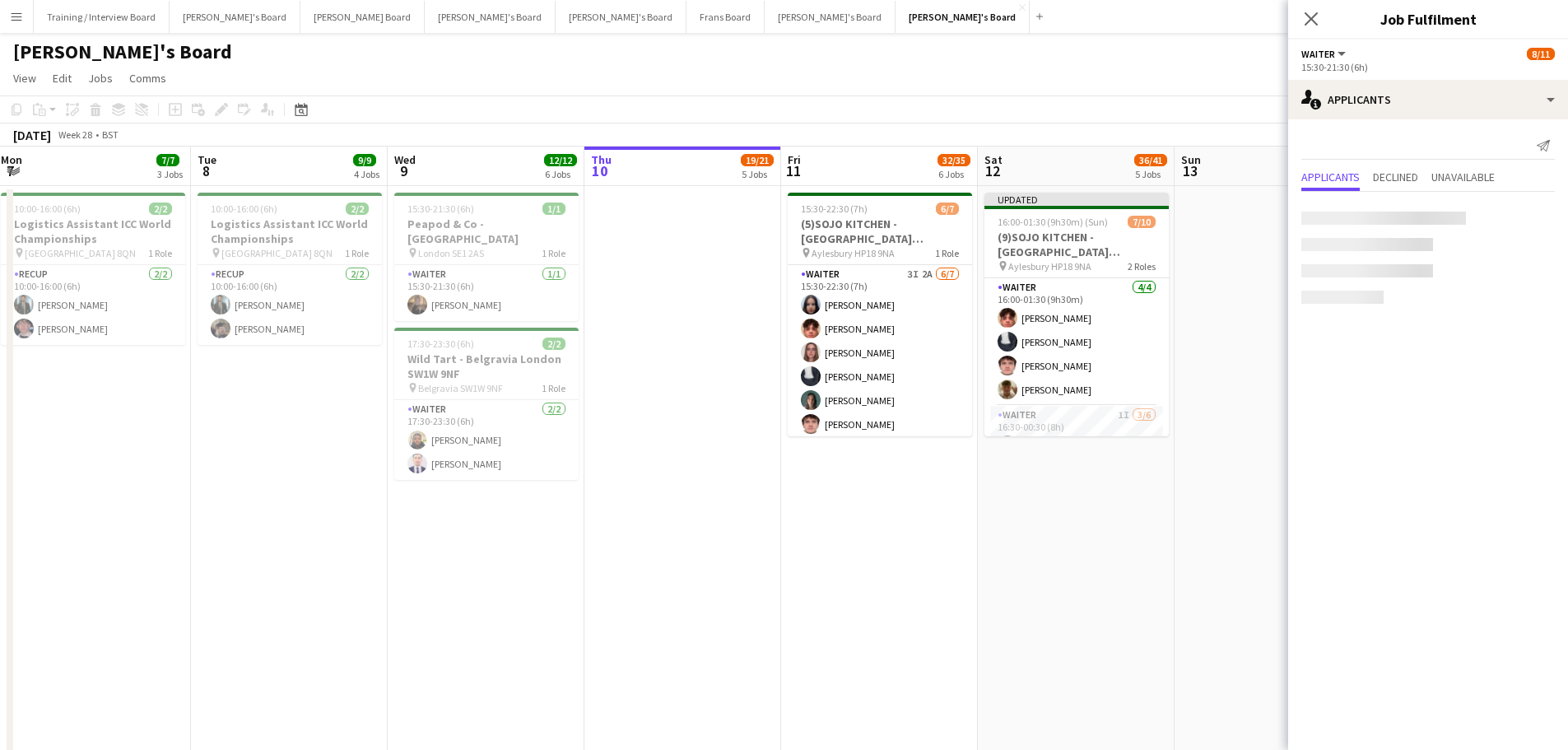 scroll, scrollTop: 0, scrollLeft: 564, axis: horizontal 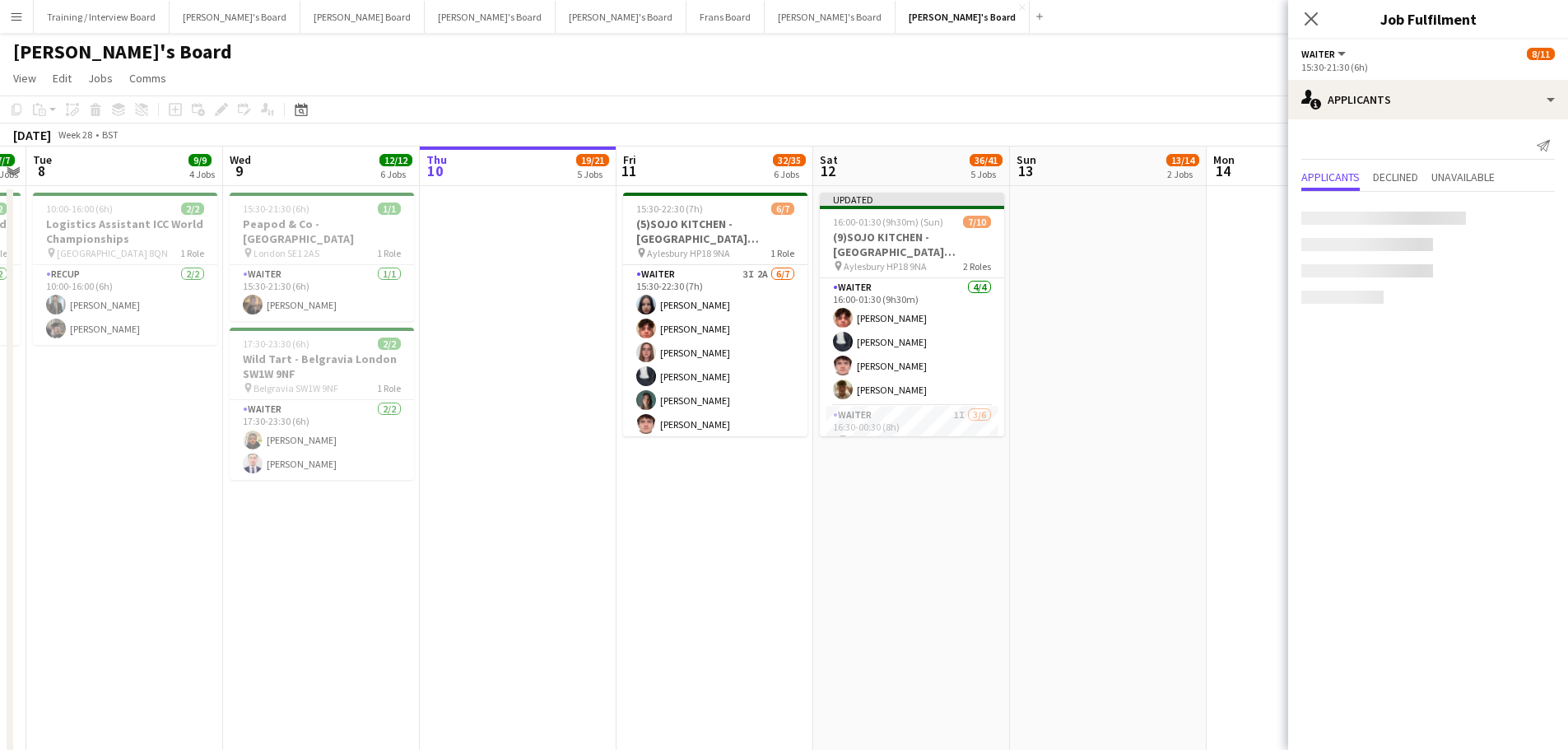 click at bounding box center [1108, 782] 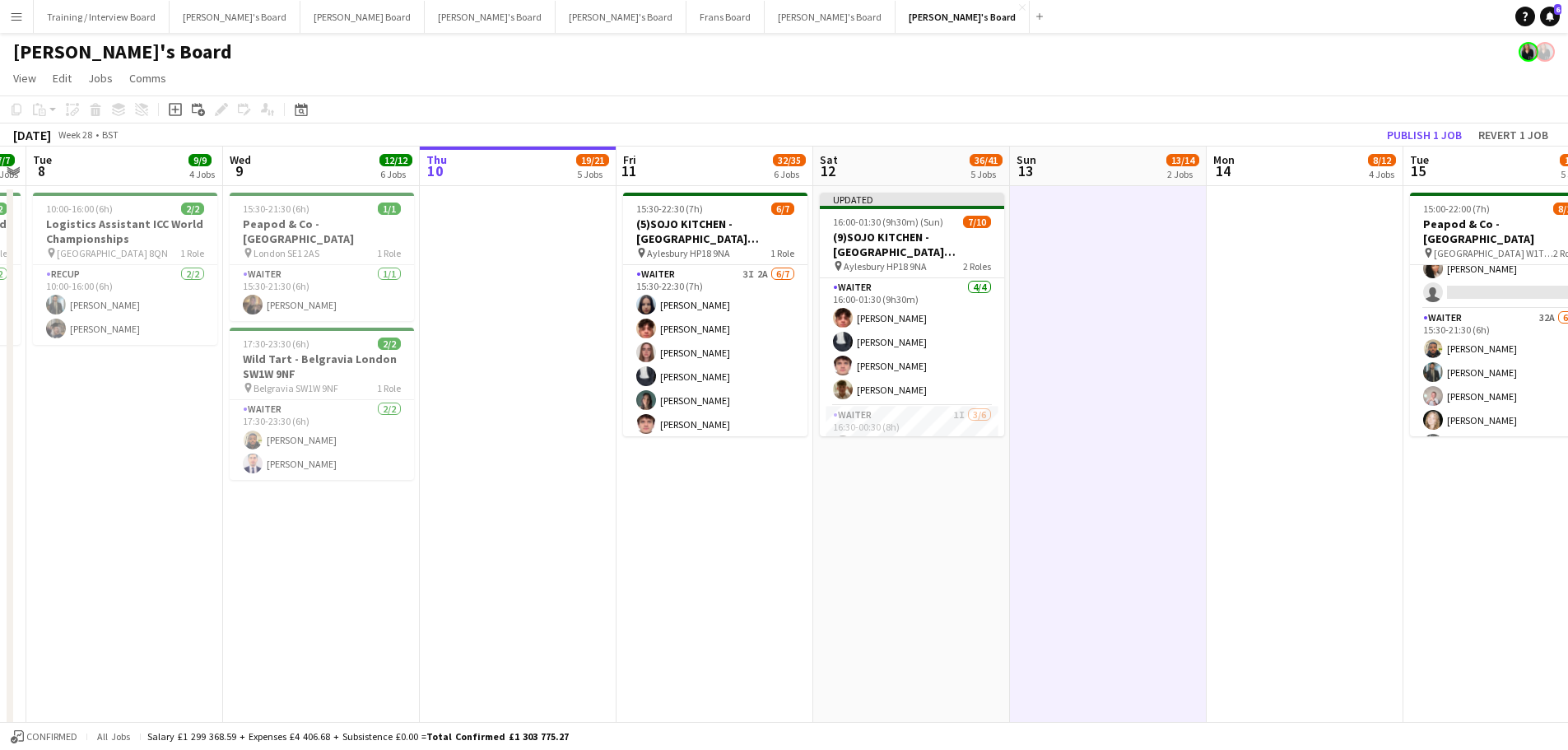 click on "Updated   16:00-01:30 (9h30m) (Sun)   7/10   (9)SOJO KITCHEN - Town Hill Farm Aylesbury
pin
Aylesbury HP18 9NA   2 Roles   Waiter   4/4   16:00-01:30 (9h30m)
William Martin Charlie Rumens James Cox Toby Rutland-Dix  Waiter   1I   3/6   16:30-00:30 (8h)
Thomas Morris Sacha Stanbury Amaris Dawson
single-neutral-actions
single-neutral-actions
single-neutral-actions" at bounding box center [911, 782] 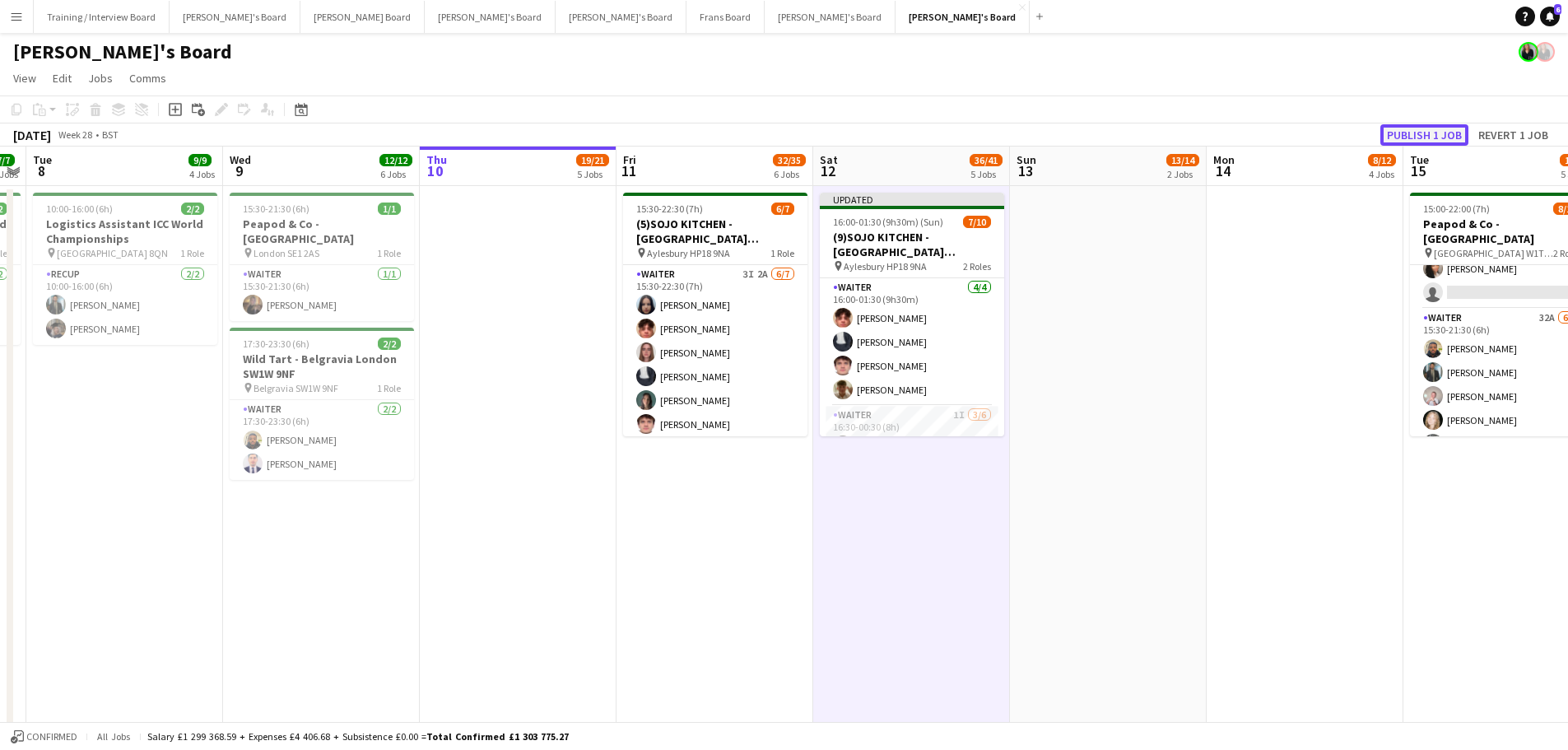 click on "Publish 1 job" 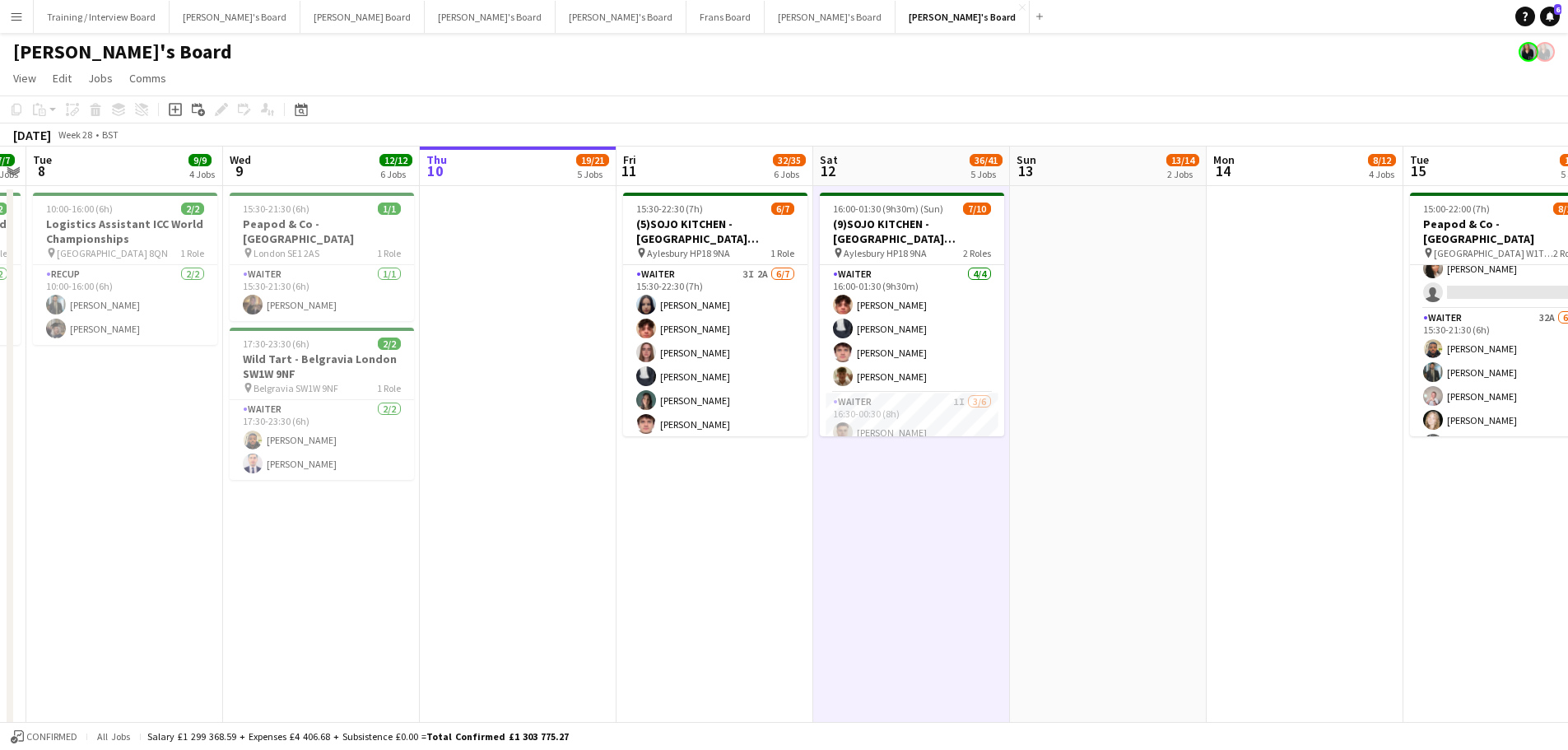 drag, startPoint x: 912, startPoint y: 305, endPoint x: 1570, endPoint y: 136, distance: 679.3563 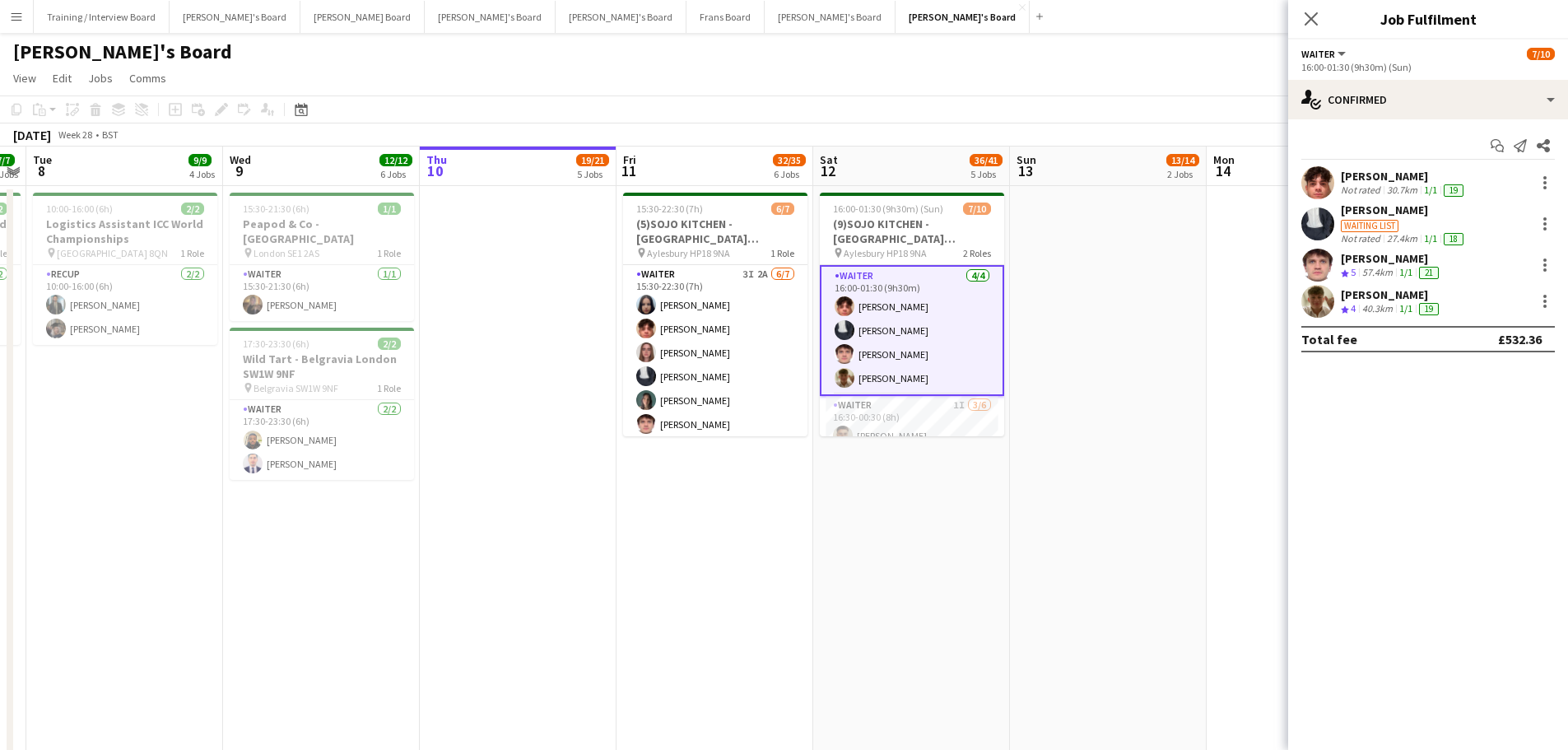 click on "[PERSON_NAME]" at bounding box center [1403, 176] 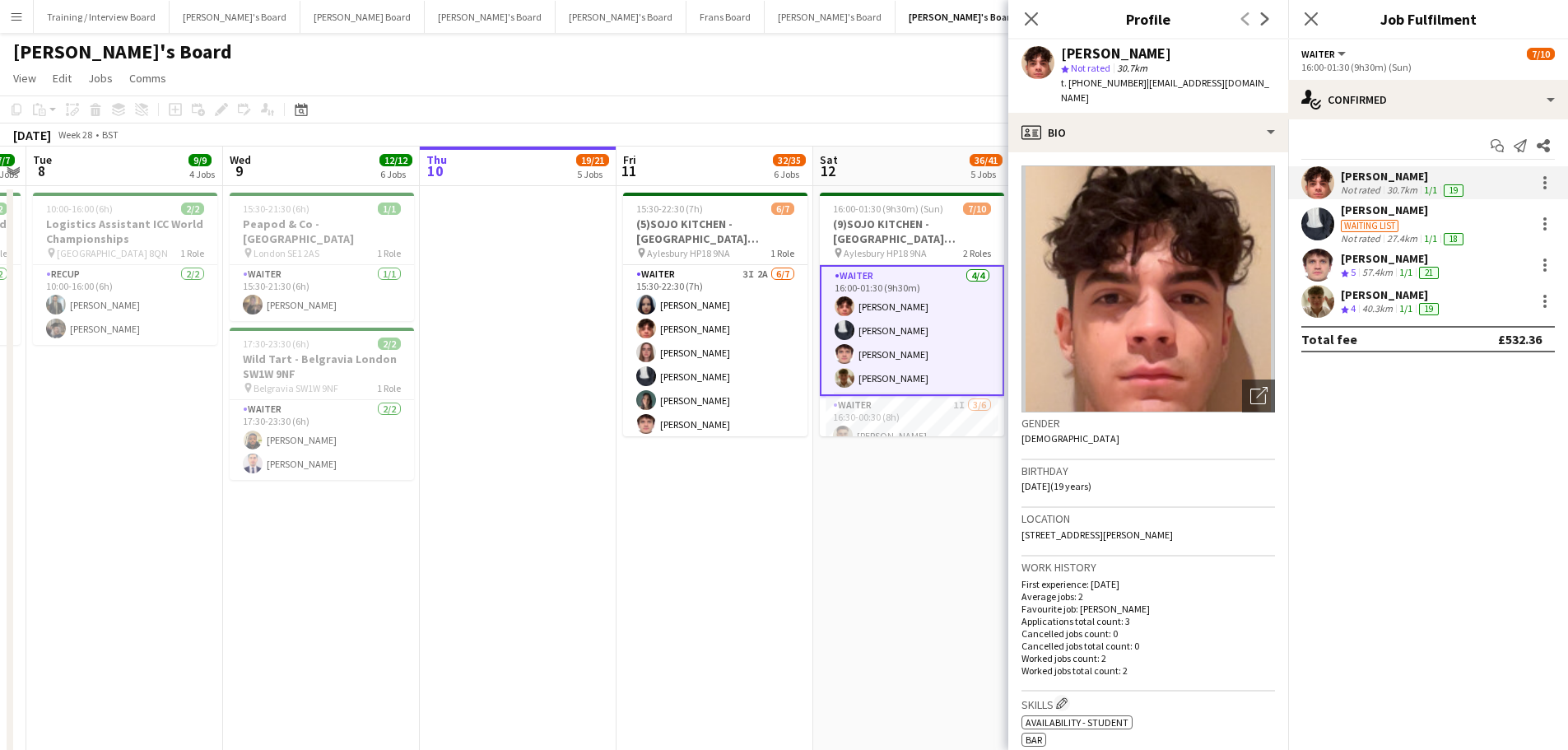 click on "15:30-22:30 (7h)    6/7   (5)SOJO KITCHEN - Town Hill Farm Aylesbury
pin
Aylesbury HP18 9NA   1 Role   Waiter   3I   2A   6/7   15:30-22:30 (7h)
Sacha Stanbury William Martin Holly Bishop Charlie Rumens Amaris Dawson James Cox
single-neutral-actions" at bounding box center (714, 782) 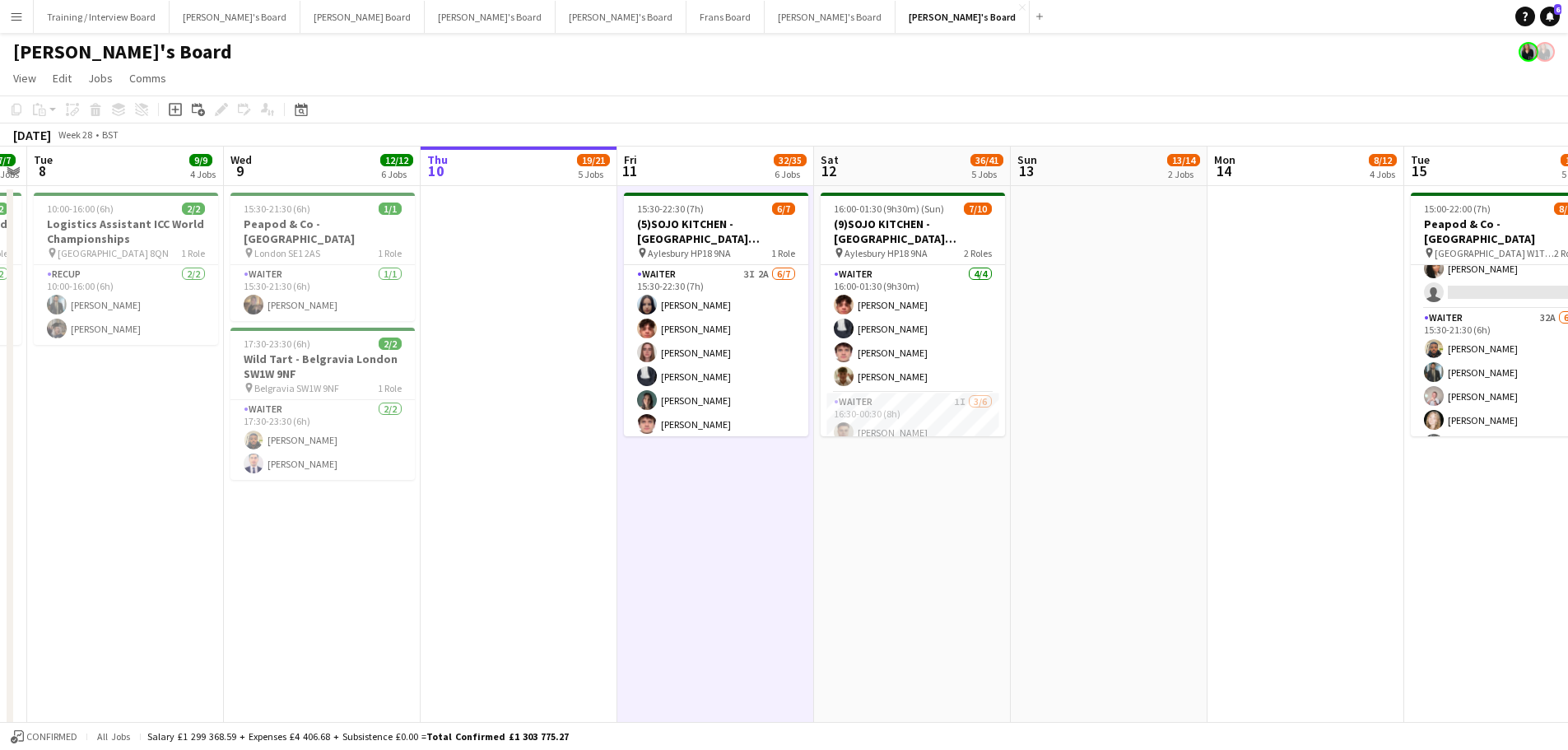drag, startPoint x: 654, startPoint y: 530, endPoint x: 784, endPoint y: 538, distance: 130.24592 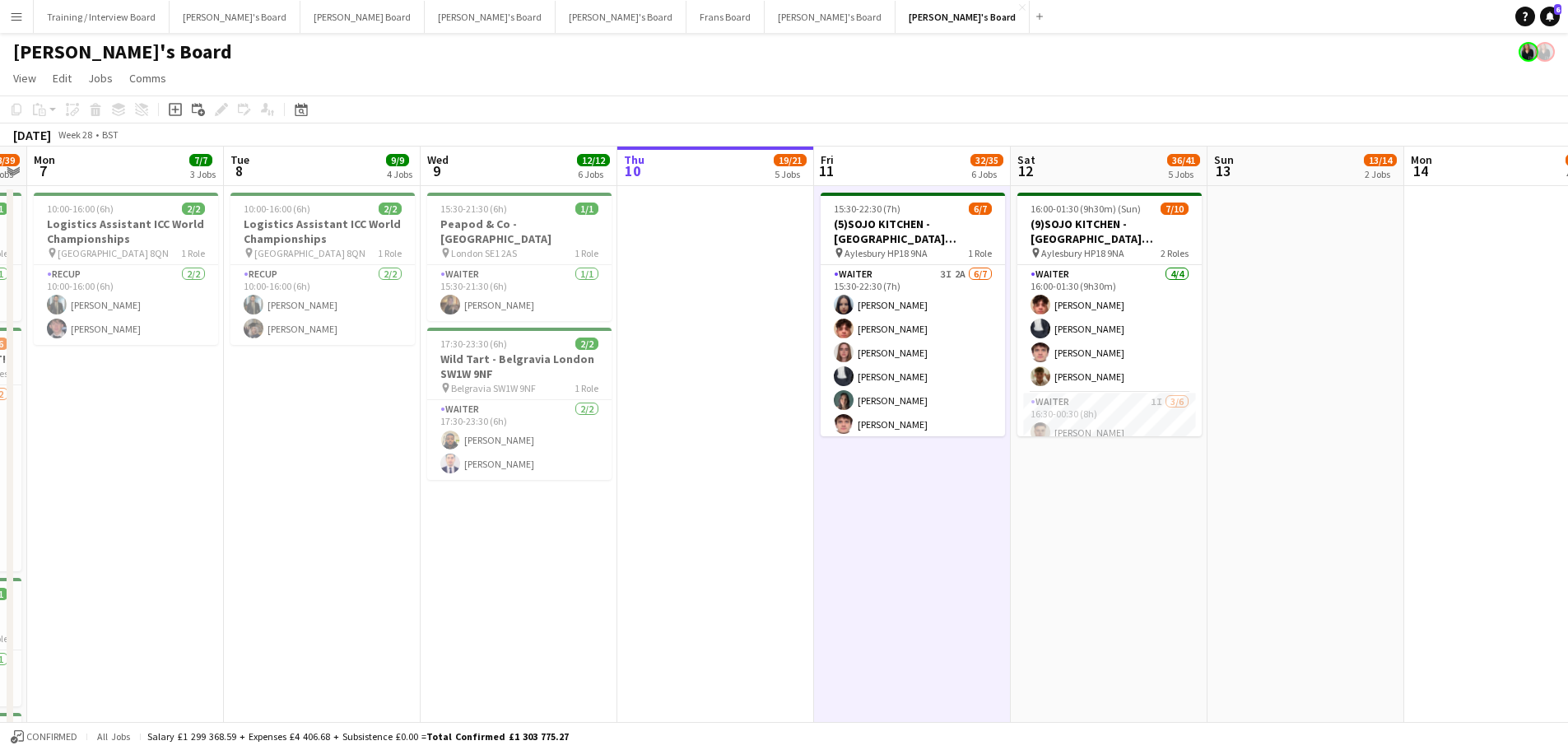 scroll, scrollTop: 0, scrollLeft: 486, axis: horizontal 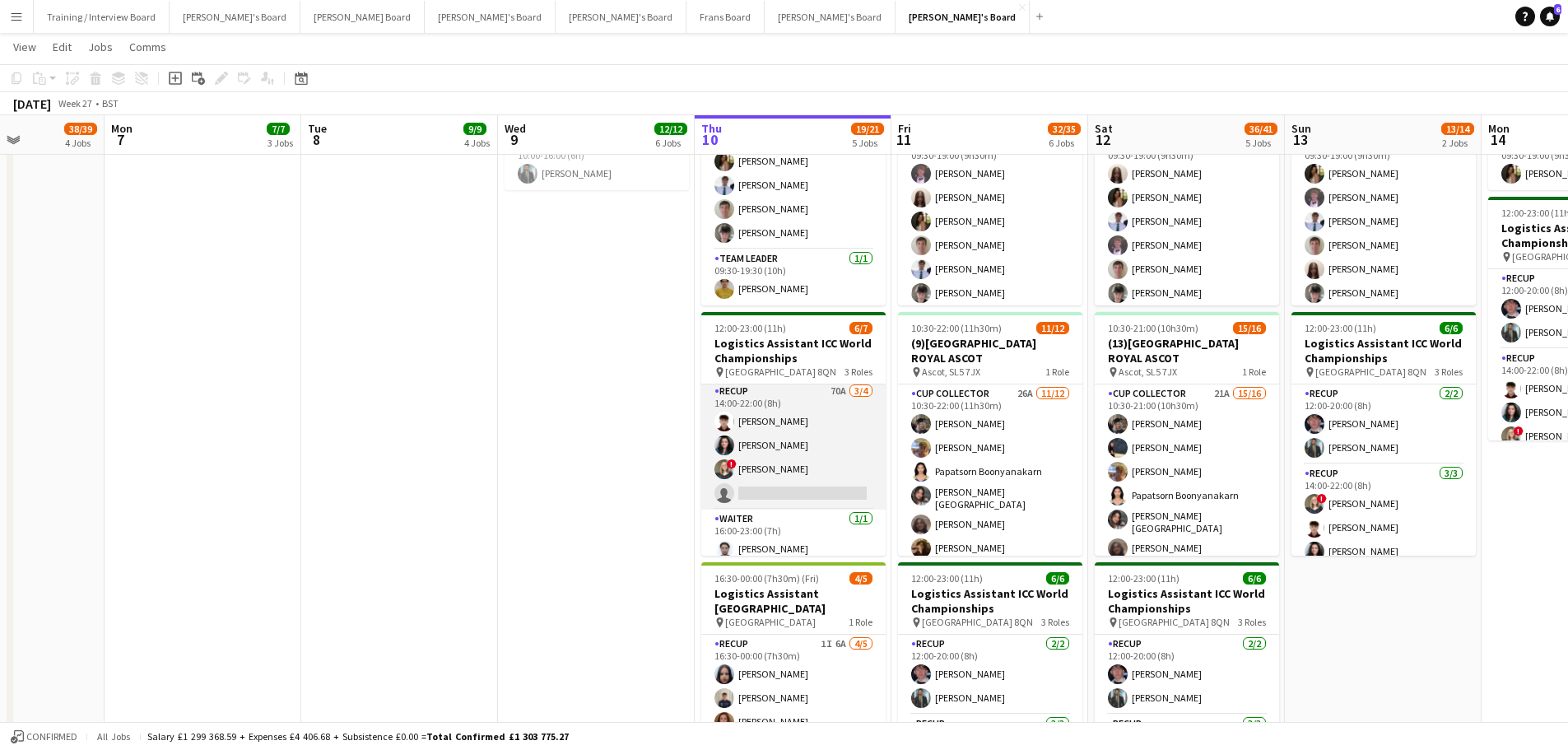 click on "RECUP   70A   3/4   14:00-22:00 (8h)
Sam Gower-Smith Jessica Hall ! Sarah Richardson
single-neutral-actions" at bounding box center (793, 445) 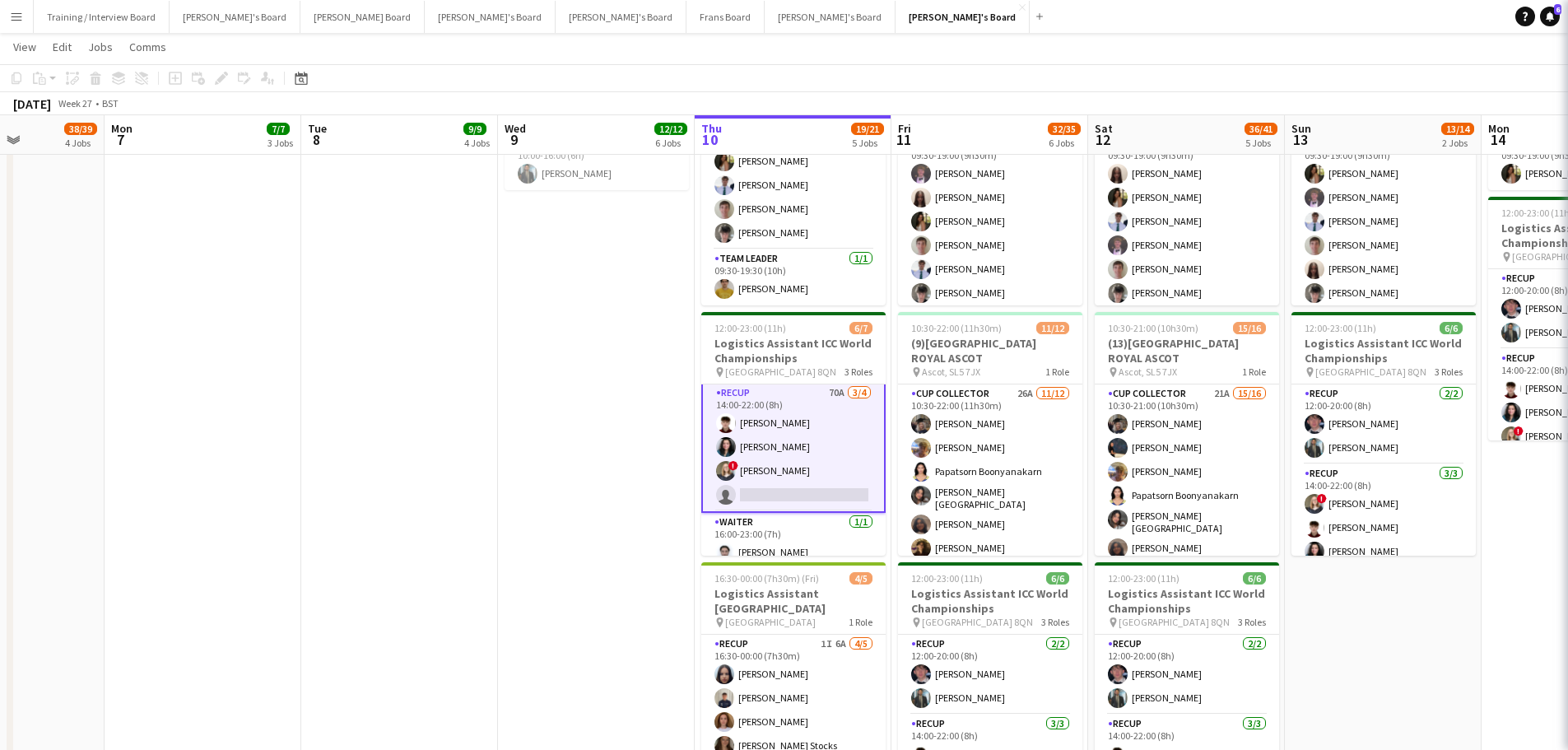 scroll, scrollTop: 84, scrollLeft: 0, axis: vertical 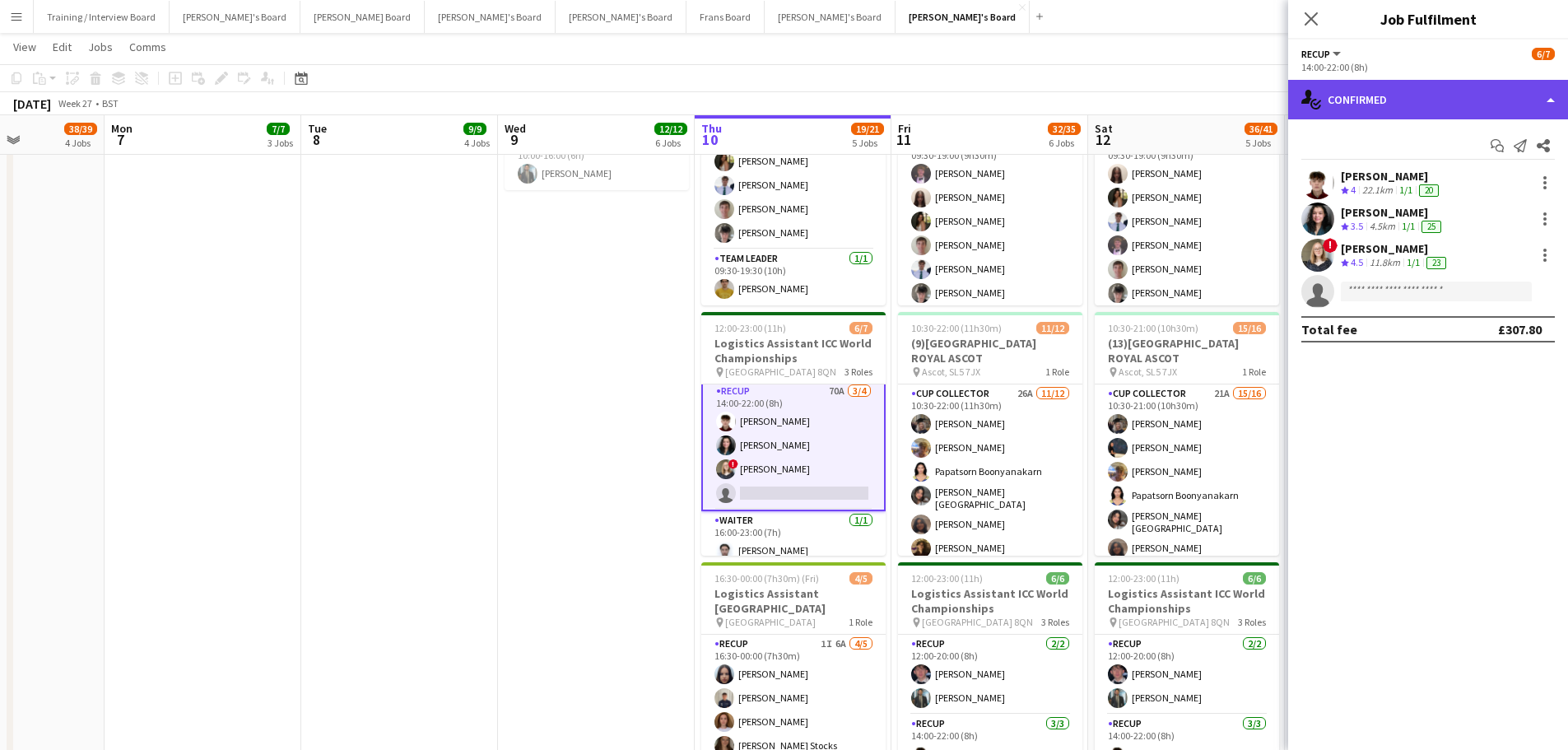 click on "single-neutral-actions-check-2
Confirmed" 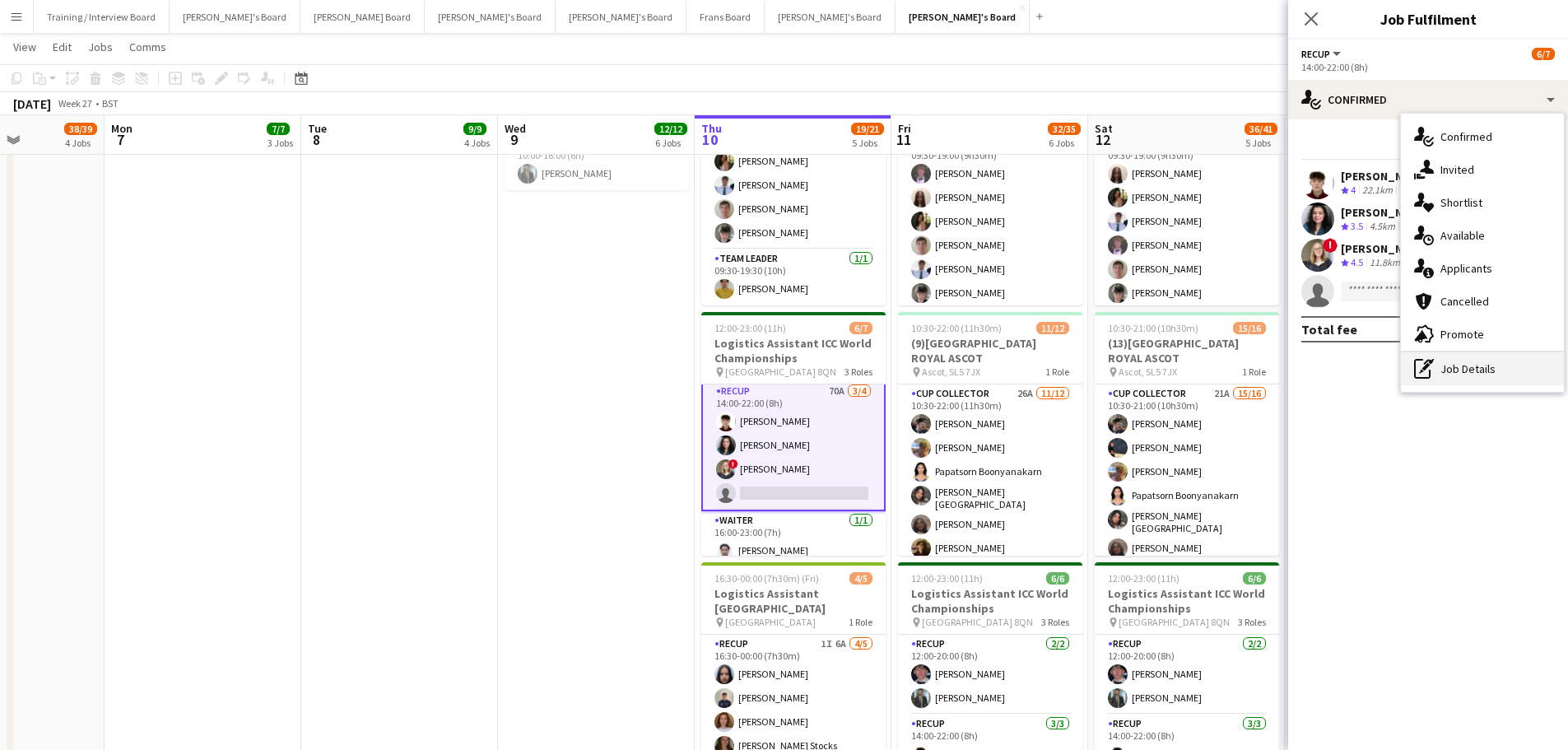click on "pen-write
Job Details" at bounding box center [1482, 369] 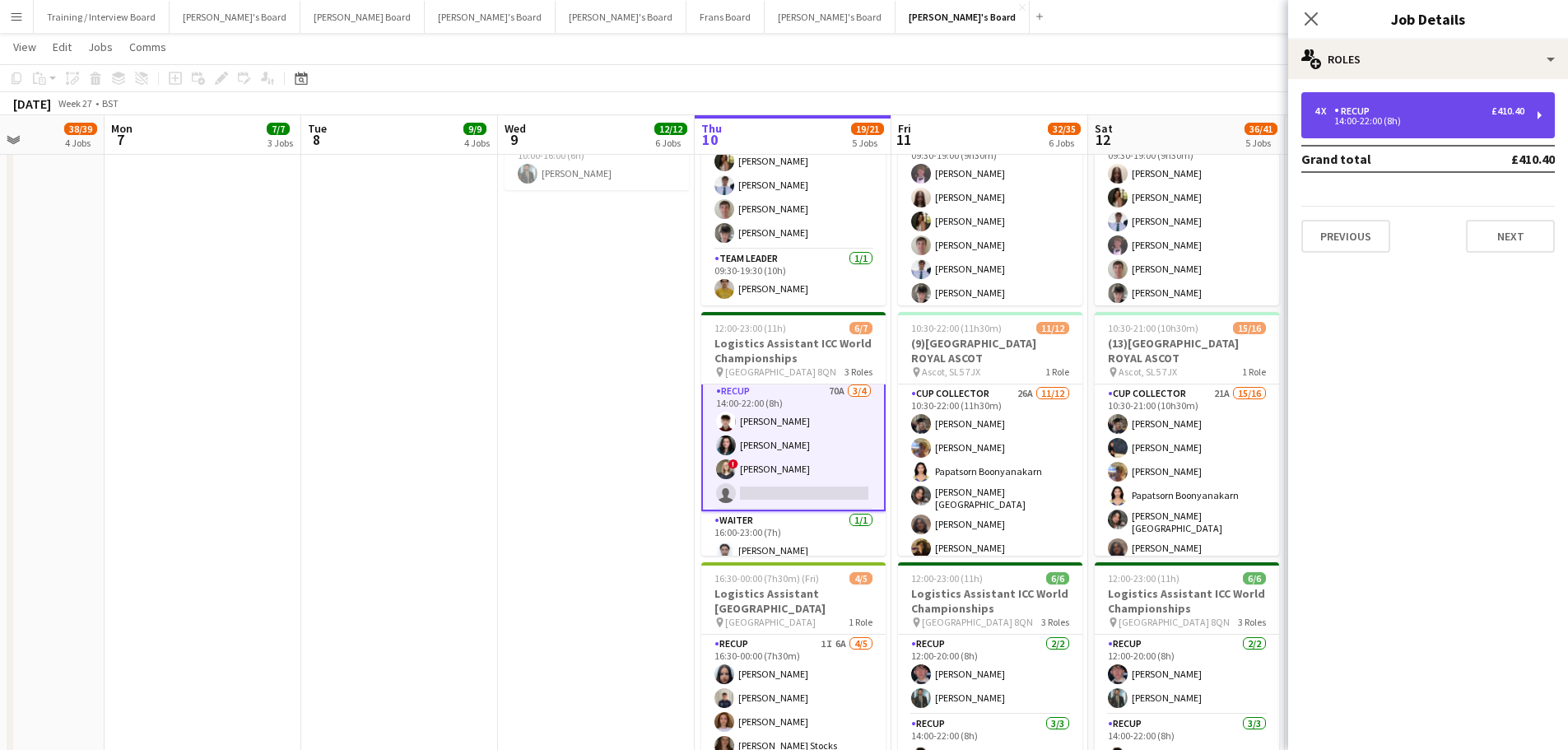 click on "RECUP" at bounding box center (1355, 111) 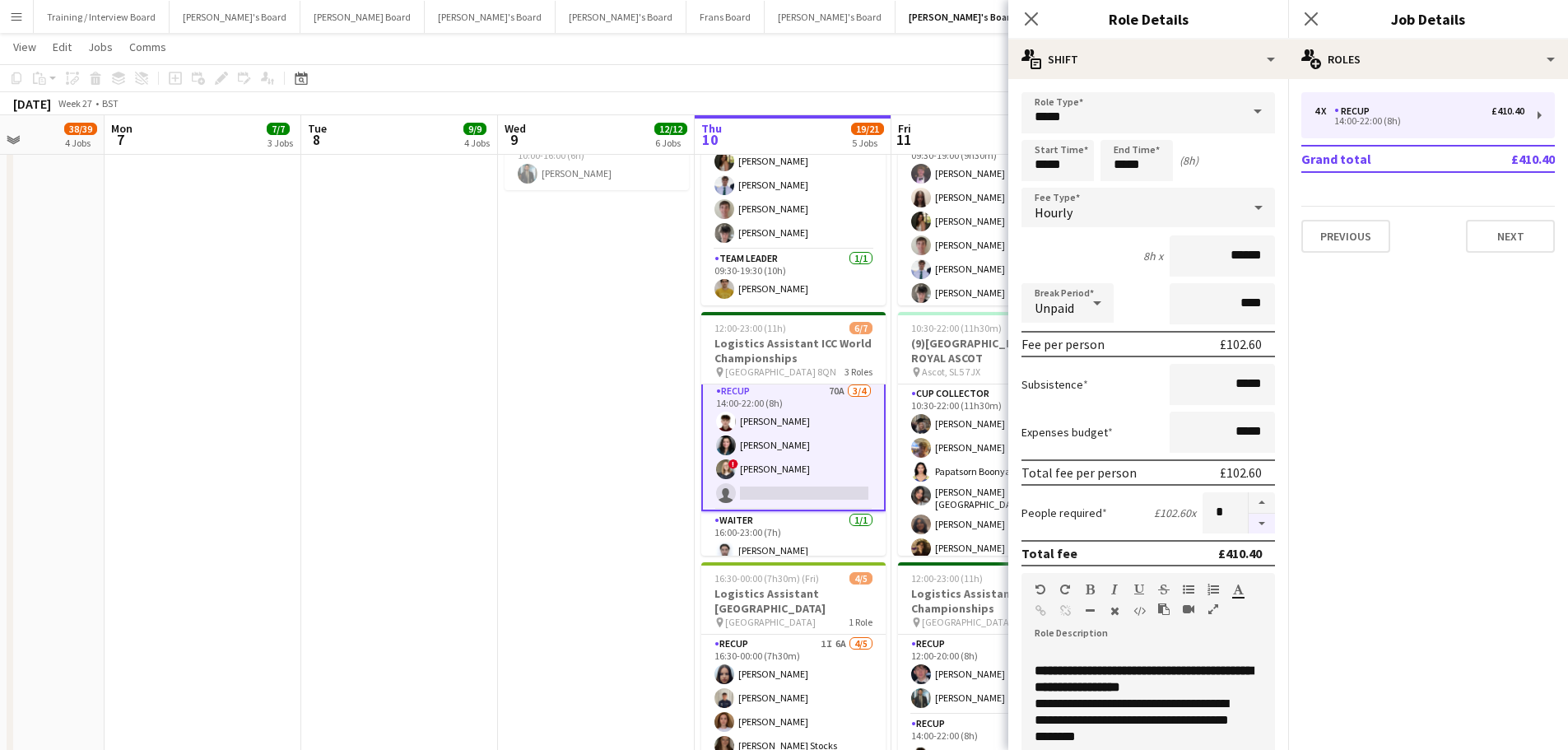 click at bounding box center (1262, 524) 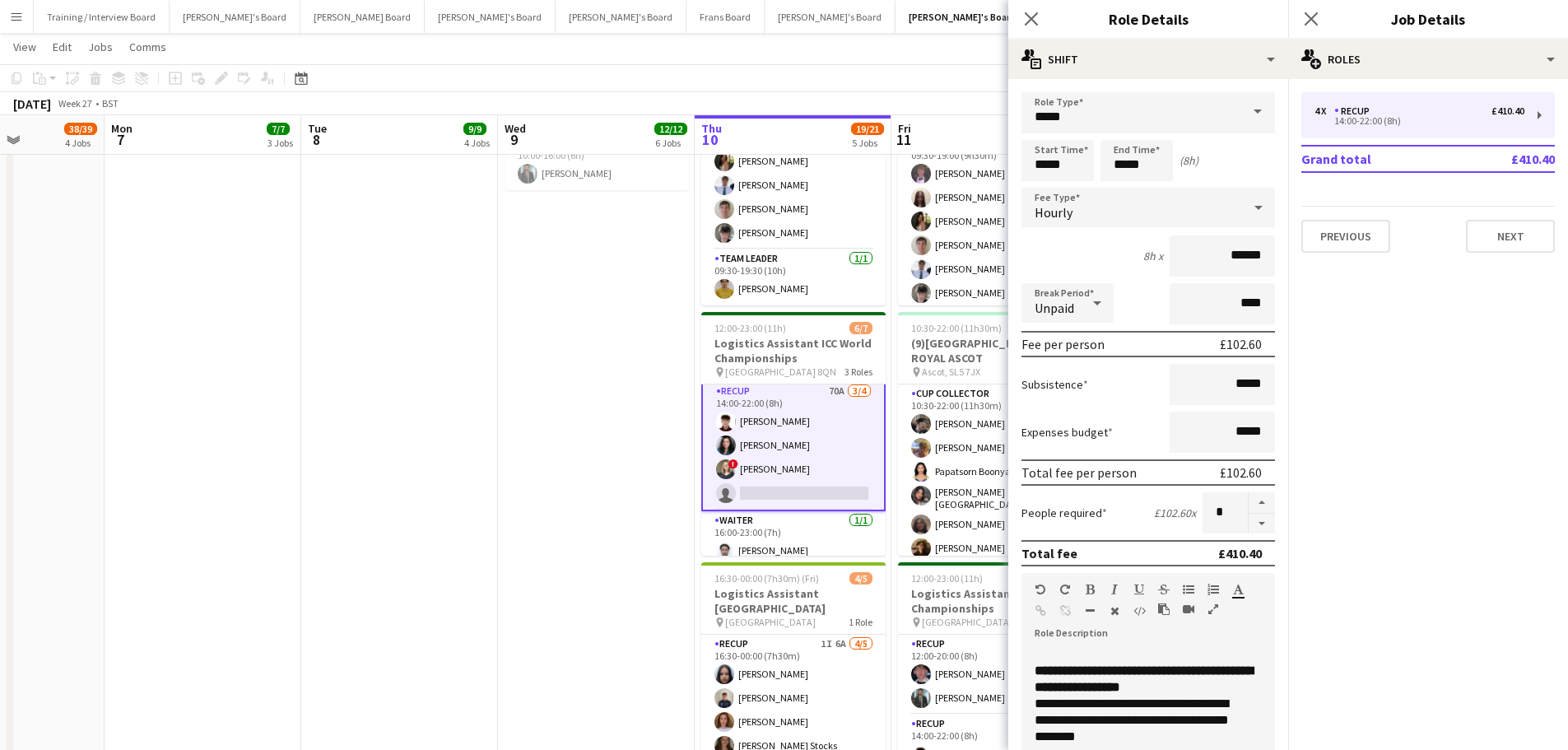 type on "*" 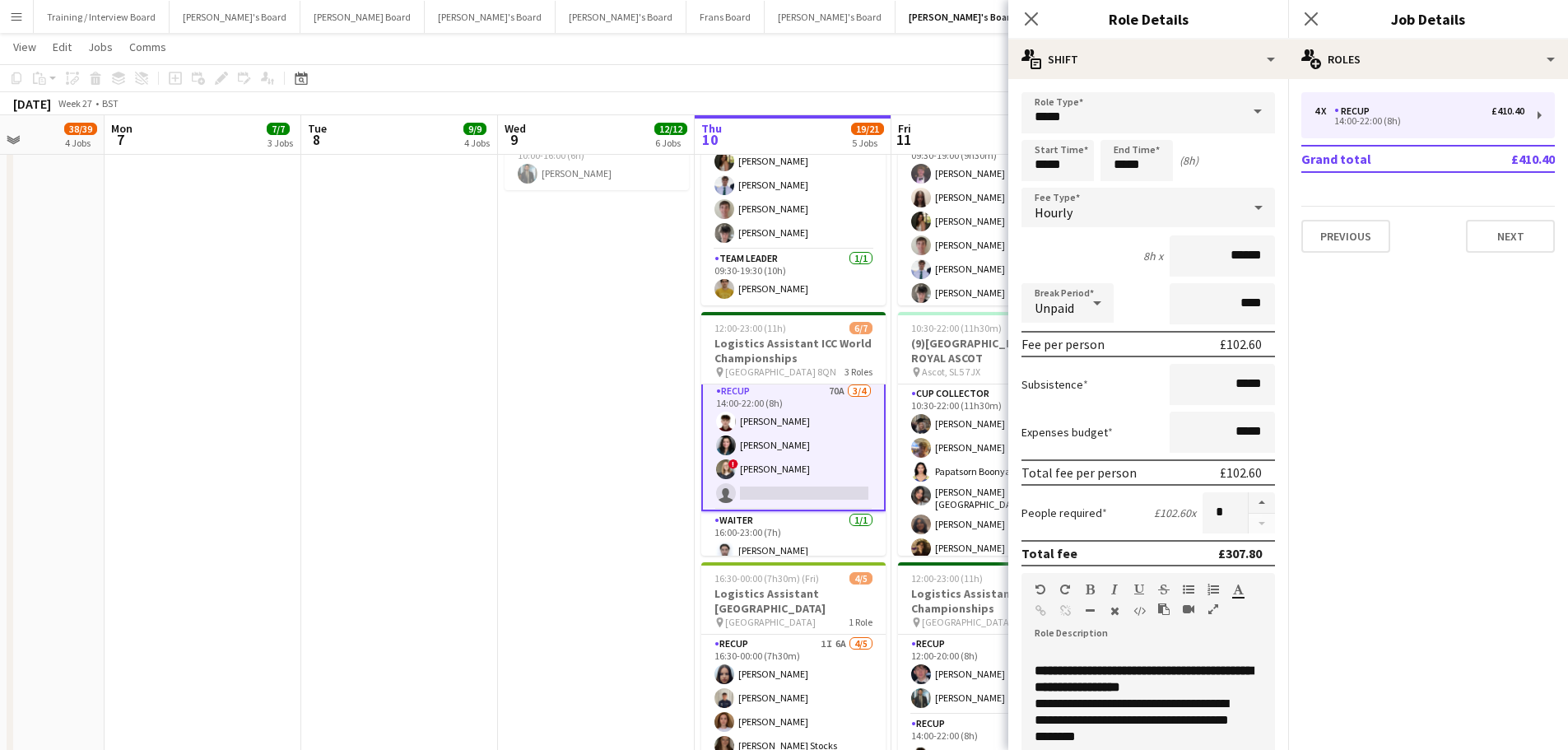 click on "10:00-16:00 (6h)    1/1   Logistics Assistant ICC World Championships
pin
Lord Cricket Ground NW8 8QN   1 Role   RECUP   1/1   10:00-16:00 (6h)
Muhammad Imad" at bounding box center (596, 447) 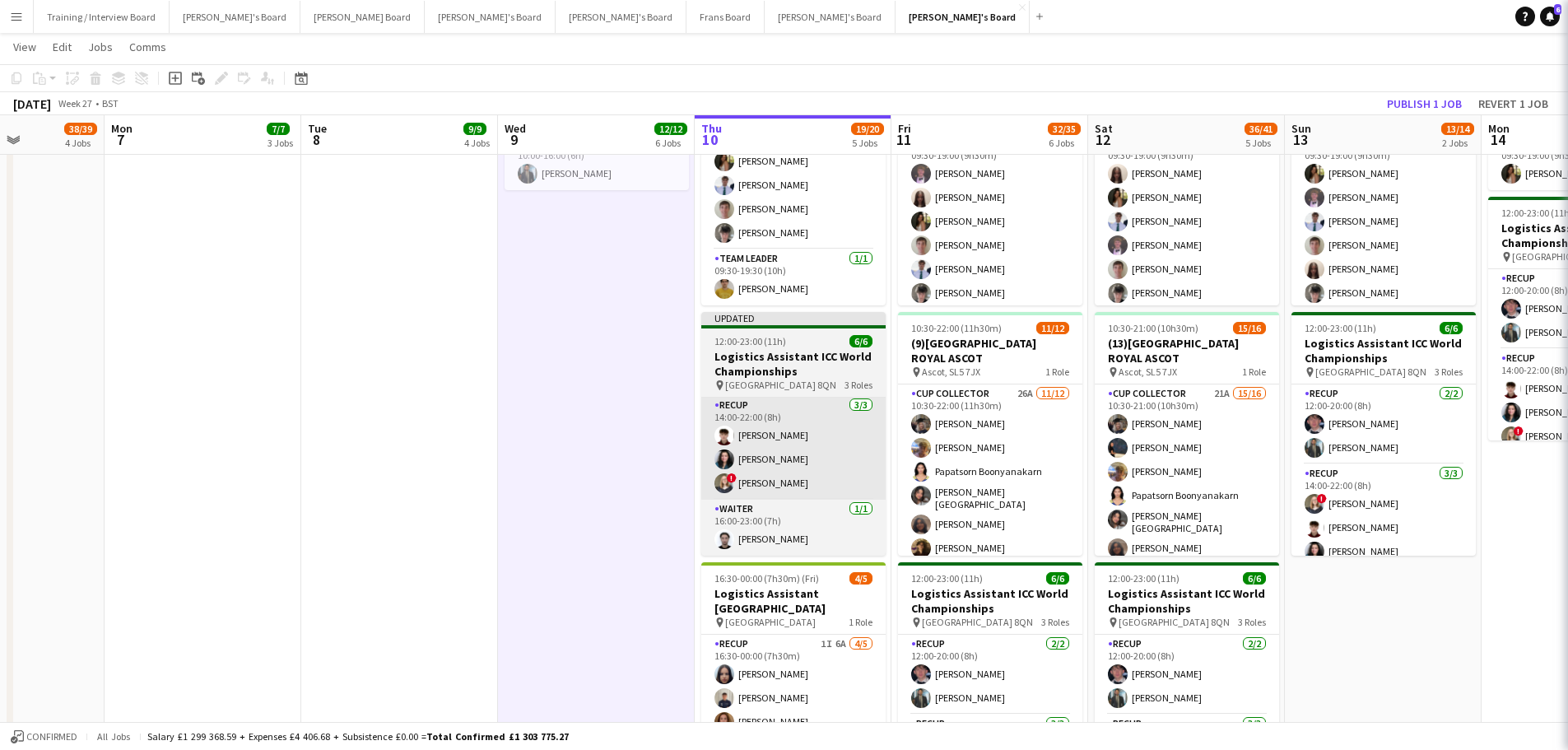 scroll, scrollTop: 82, scrollLeft: 0, axis: vertical 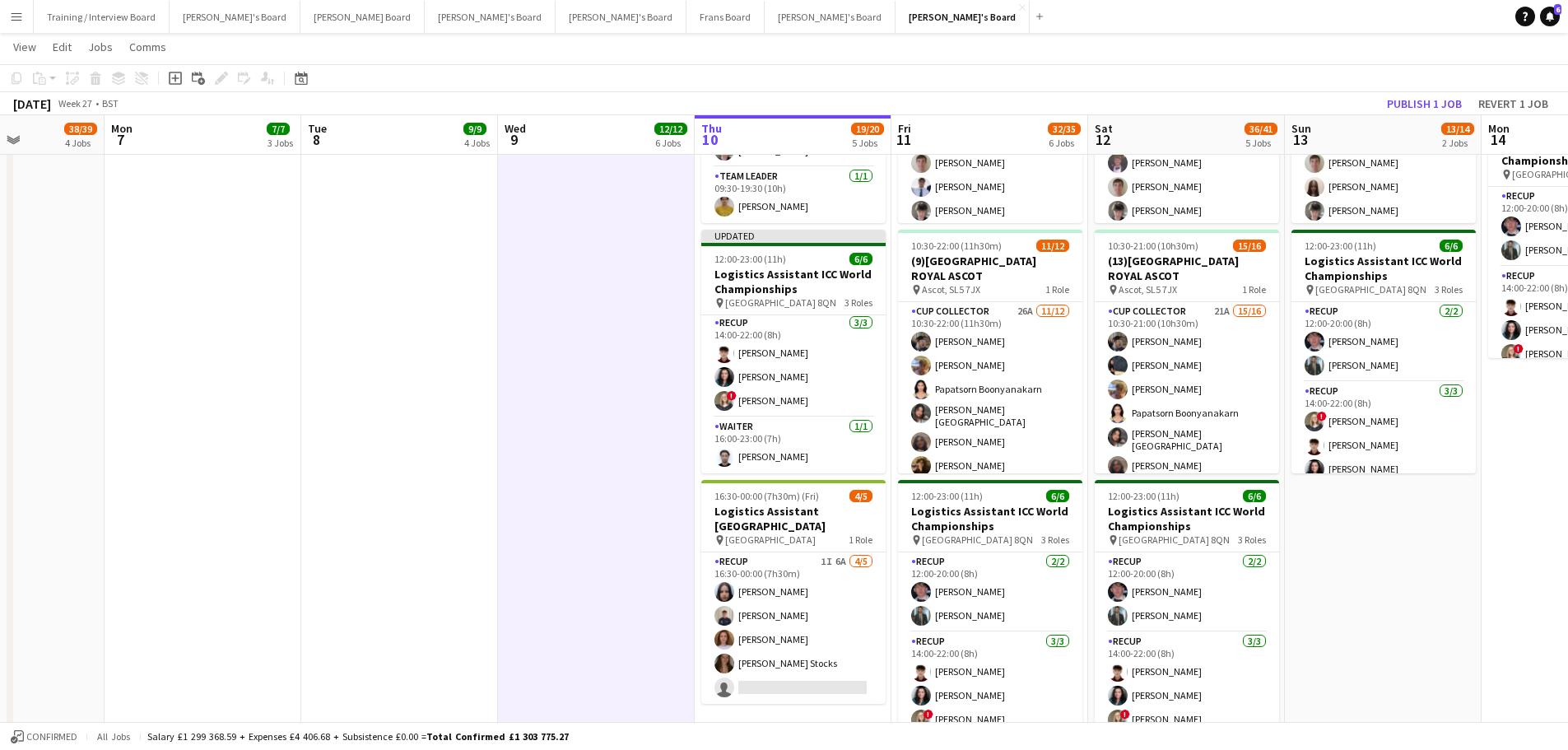 drag, startPoint x: 806, startPoint y: 579, endPoint x: 1426, endPoint y: 40, distance: 821.5358 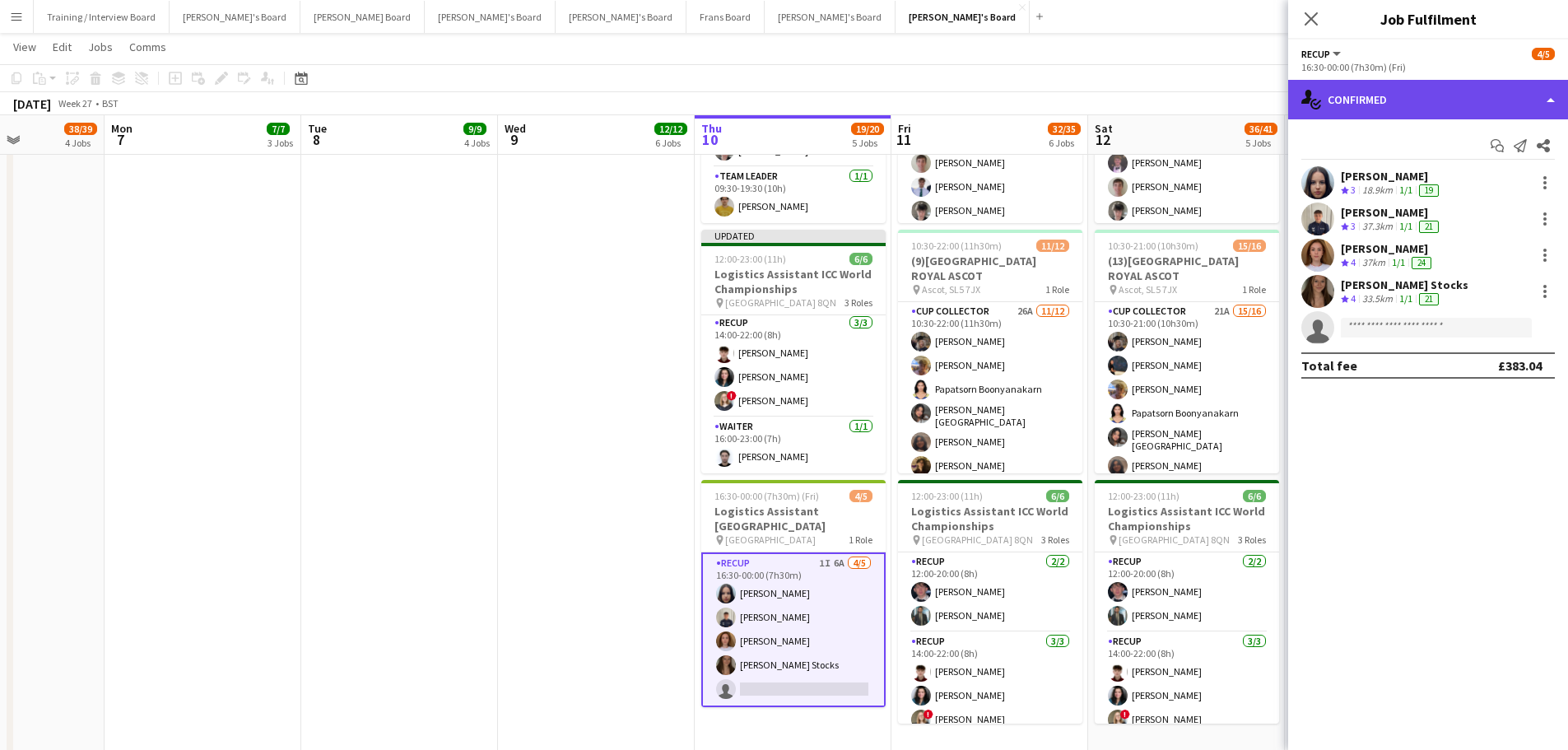 click on "single-neutral-actions-check-2
Confirmed" 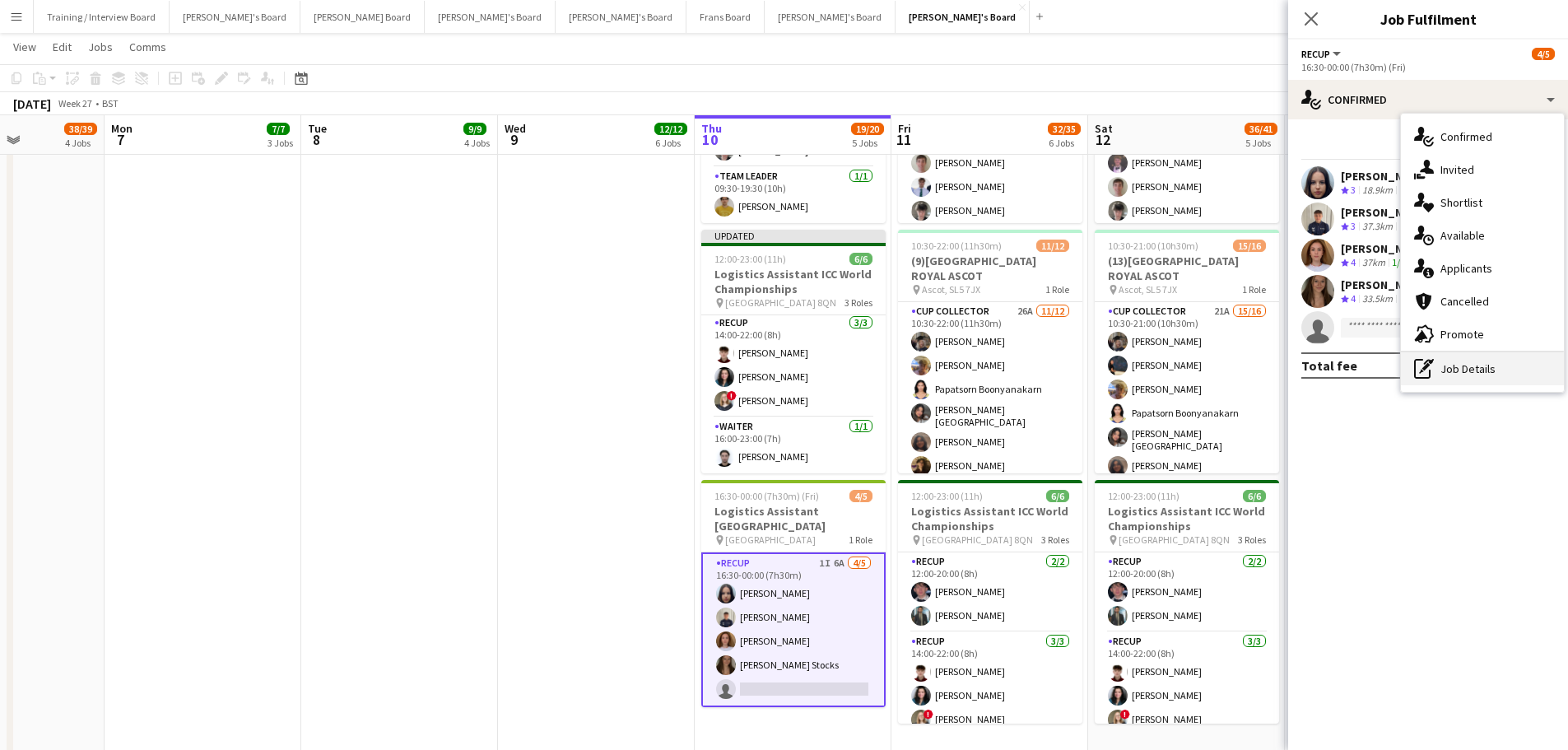 click on "pen-write
Job Details" at bounding box center [1482, 369] 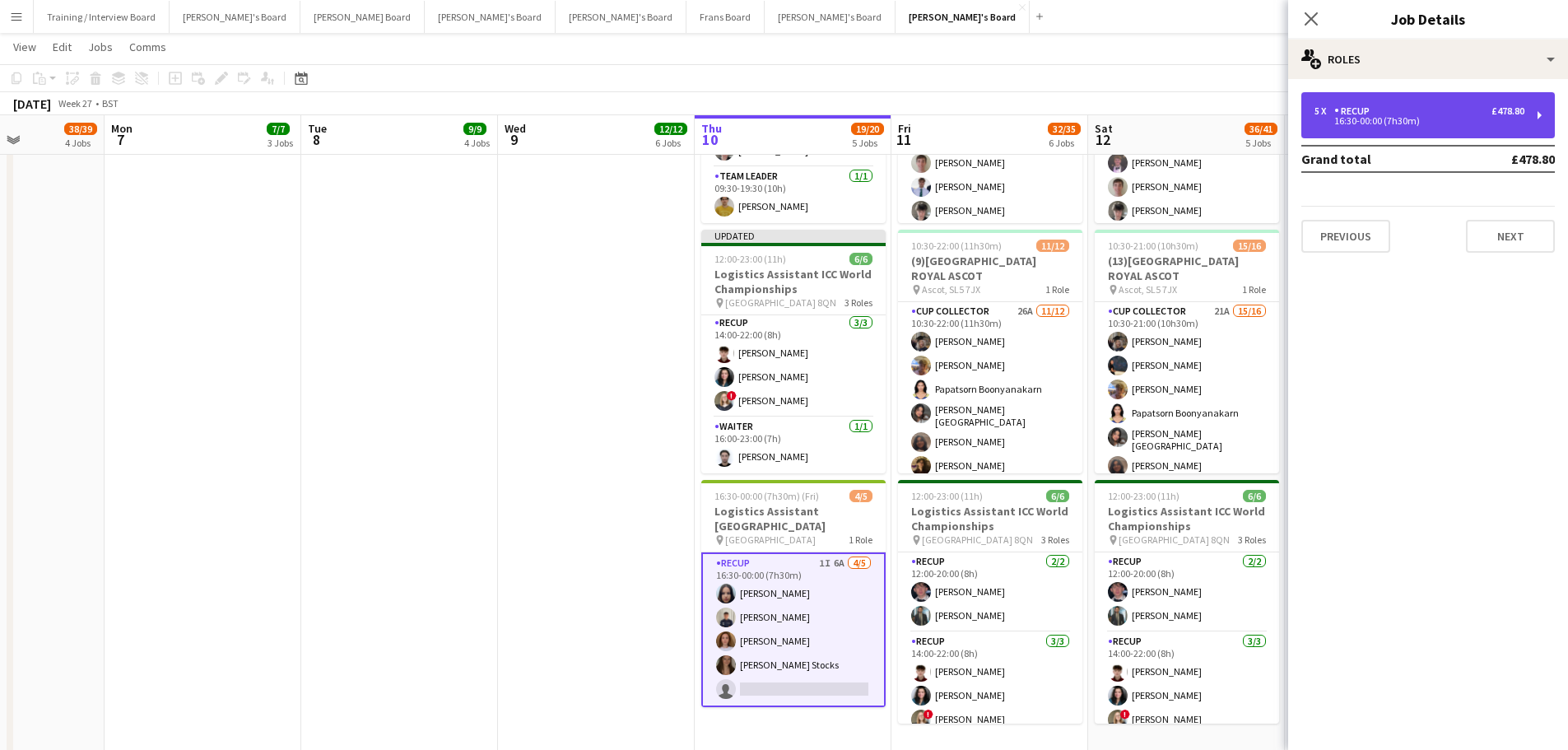 click on "5 x   RECUP   £478.80   16:30-00:00 (7h30m)" at bounding box center (1428, 115) 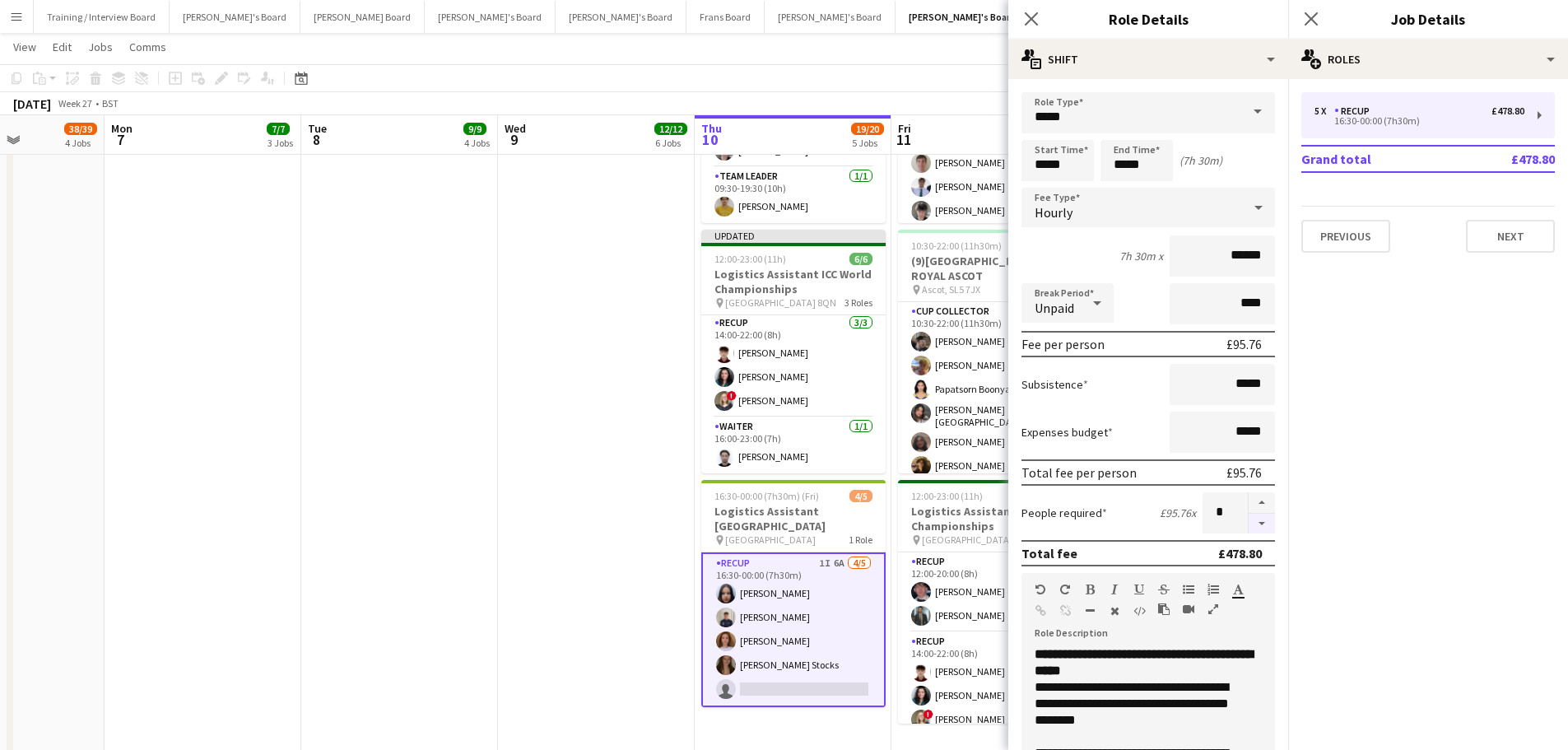 click at bounding box center [1262, 524] 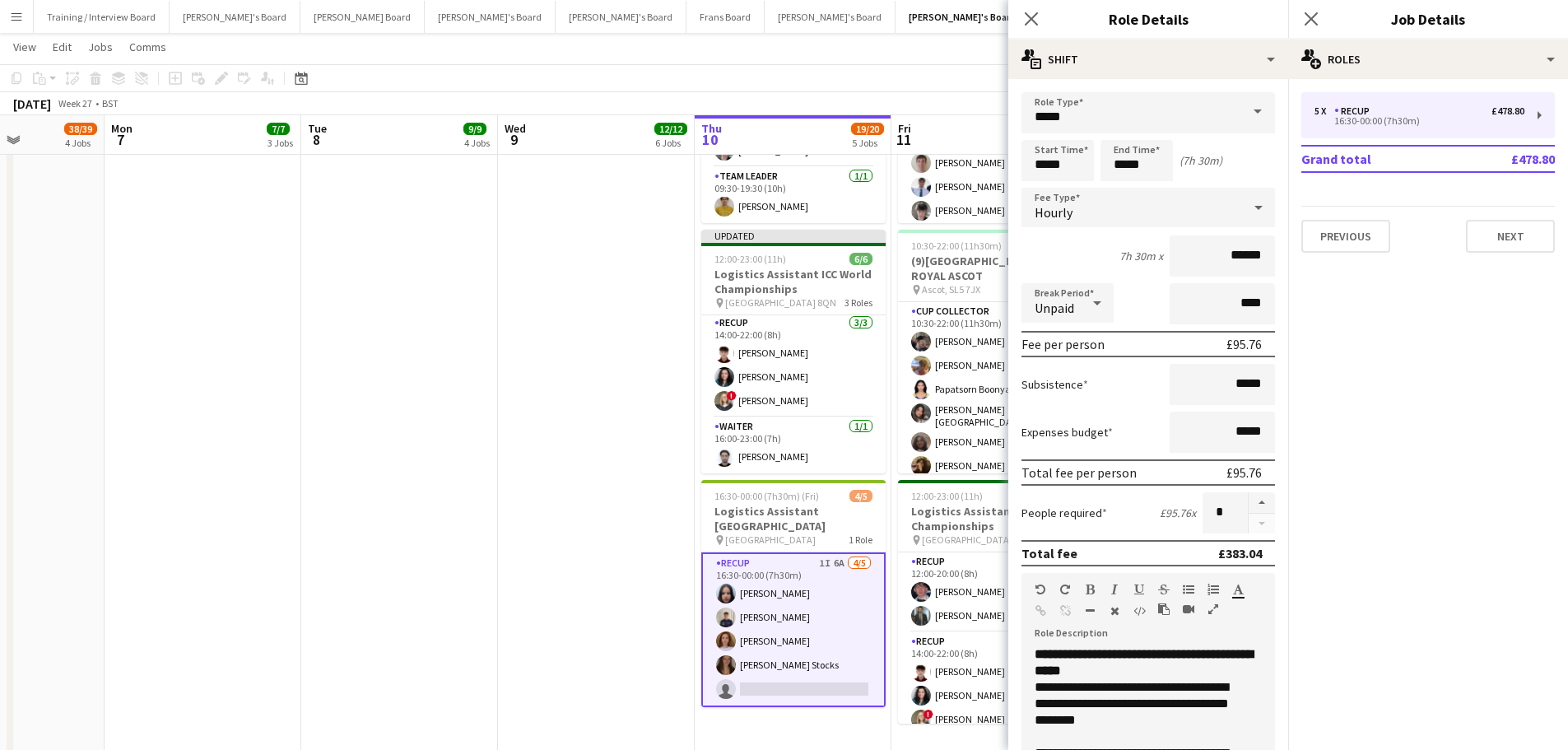 click on "10:00-16:00 (6h)    1/1   Logistics Assistant ICC World Championships
pin
Lord Cricket Ground NW8 8QN   1 Role   RECUP   1/1   10:00-16:00 (6h)
Muhammad Imad" at bounding box center (596, 365) 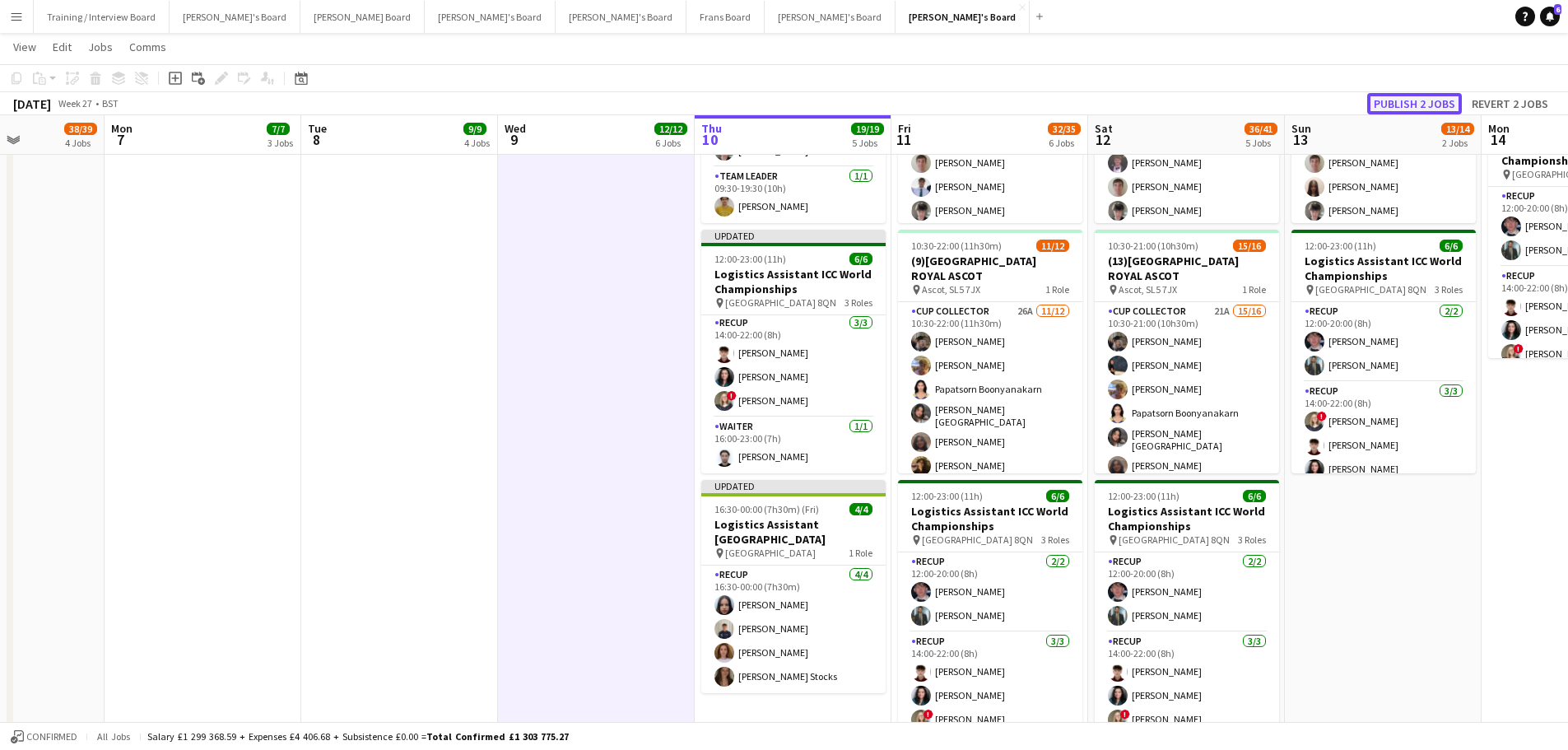 click on "Publish 2 jobs" 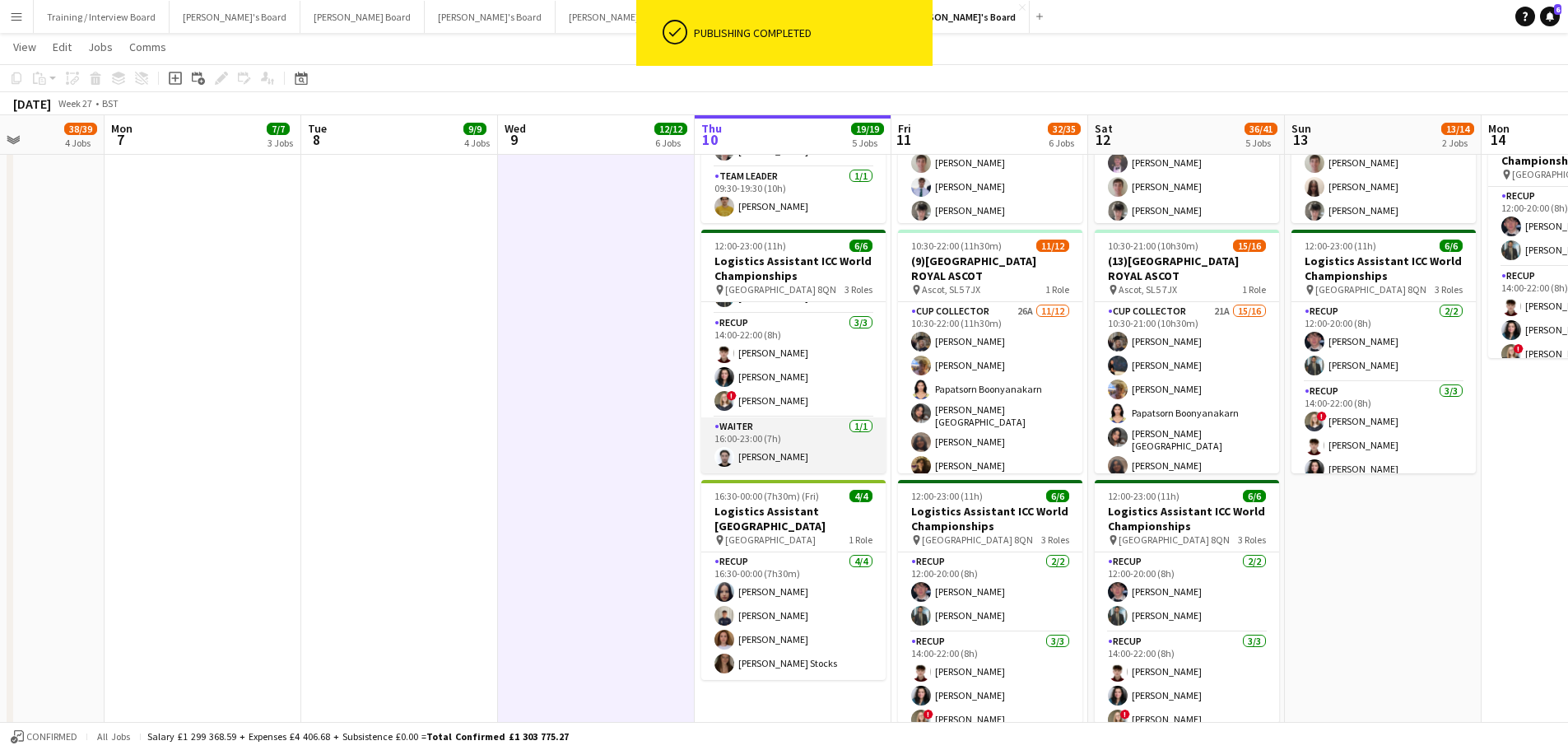 scroll, scrollTop: 0, scrollLeft: 0, axis: both 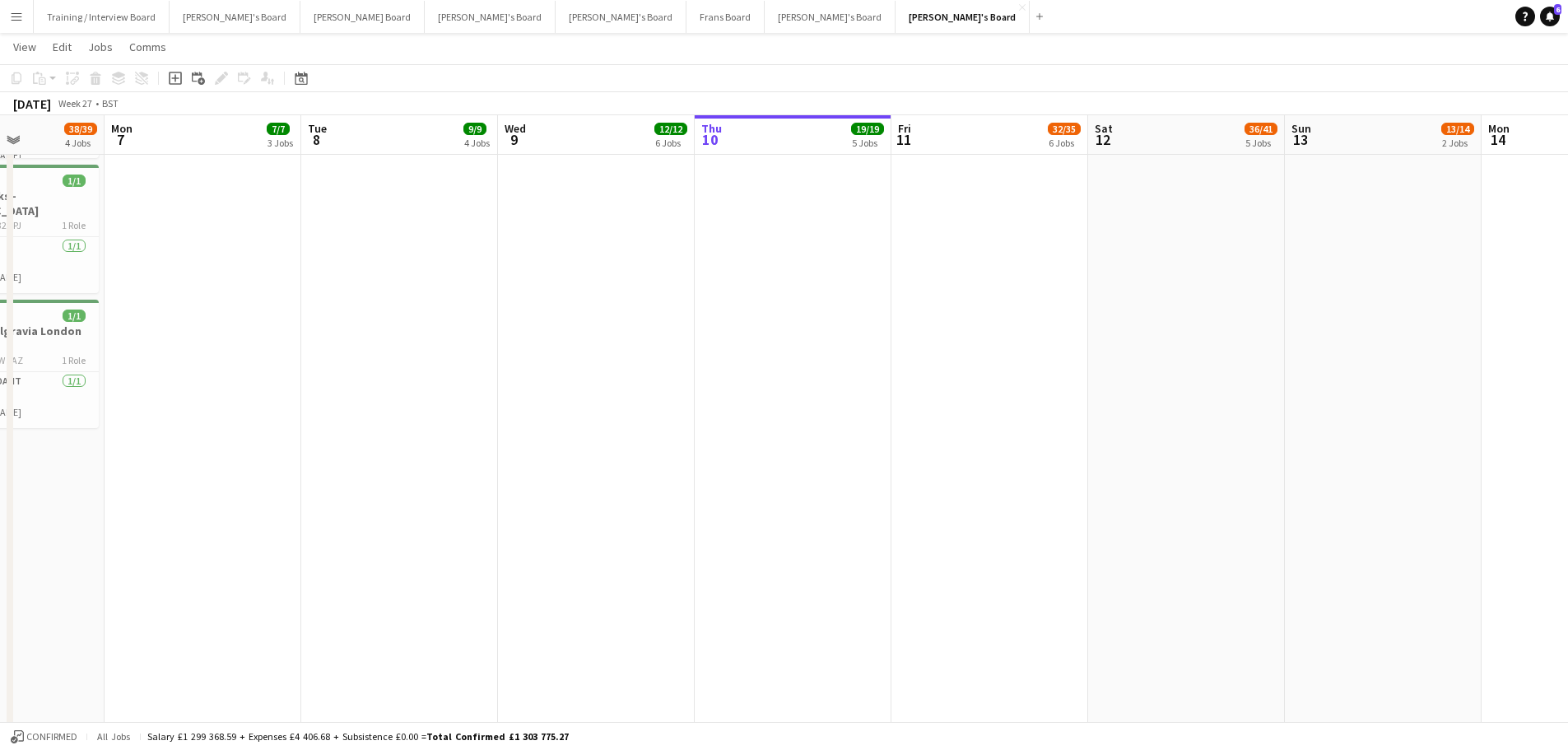 click on "Menu" at bounding box center (16, 16) 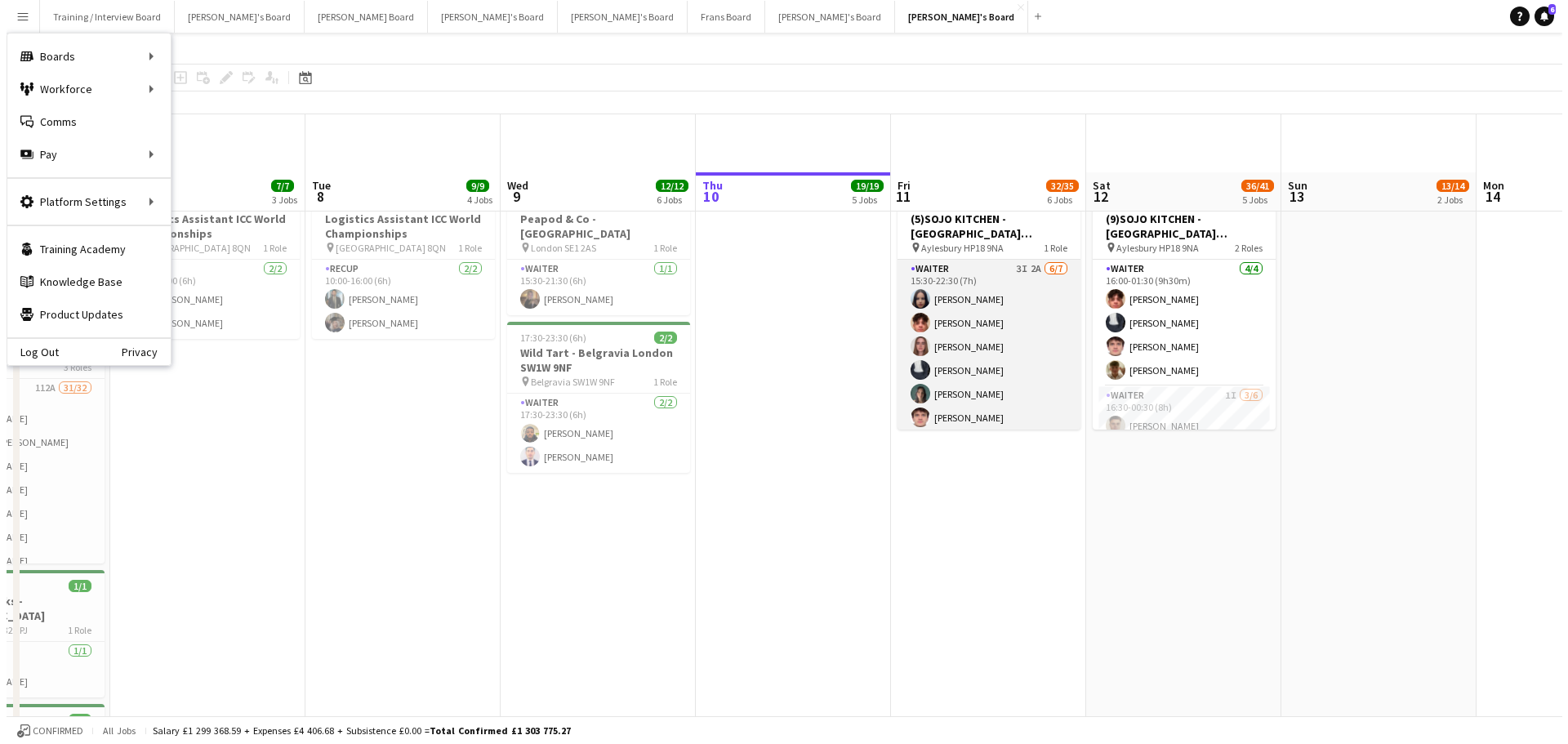 scroll, scrollTop: 0, scrollLeft: 0, axis: both 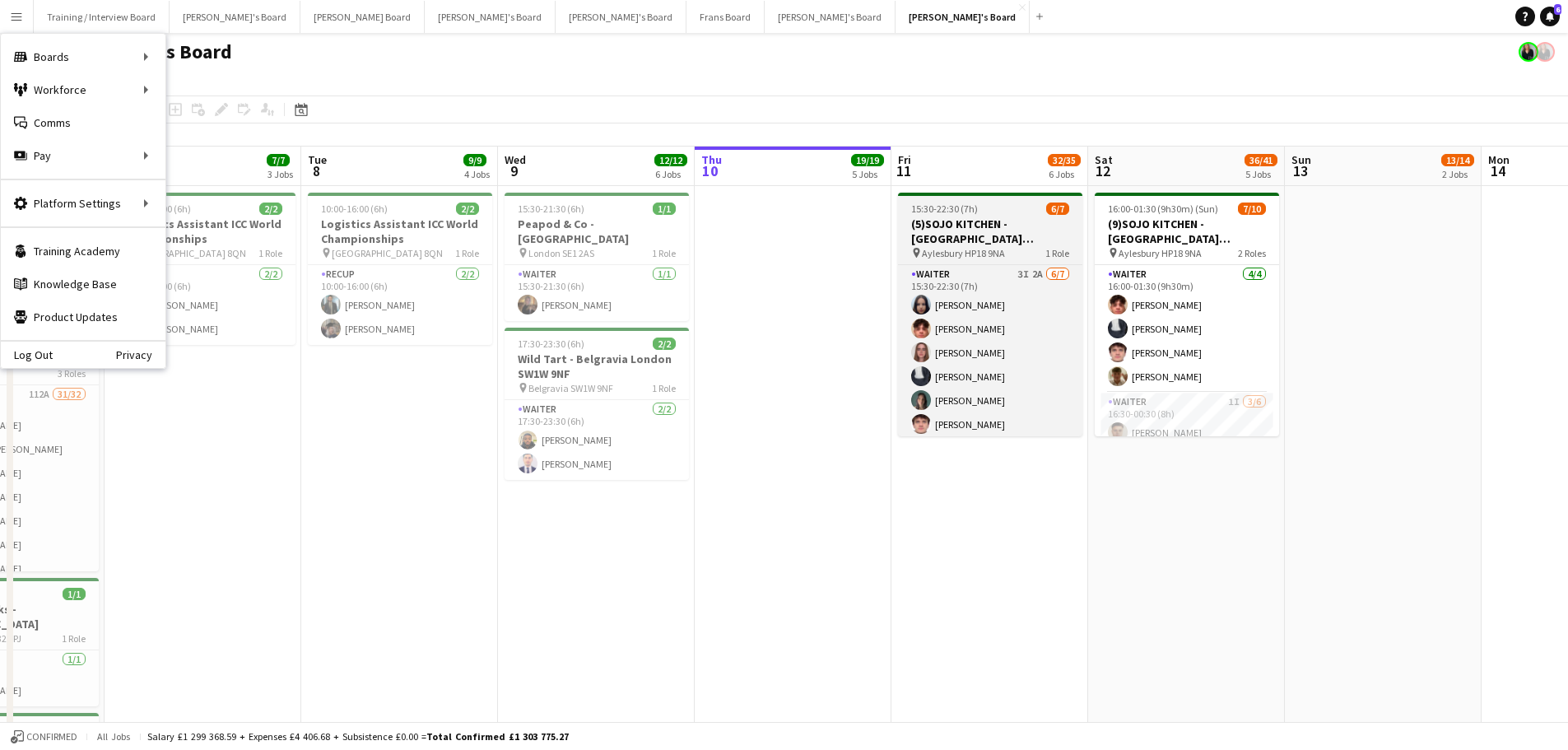 click on "(5)SOJO KITCHEN - [GEOGRAPHIC_DATA] [GEOGRAPHIC_DATA]" at bounding box center [990, 231] 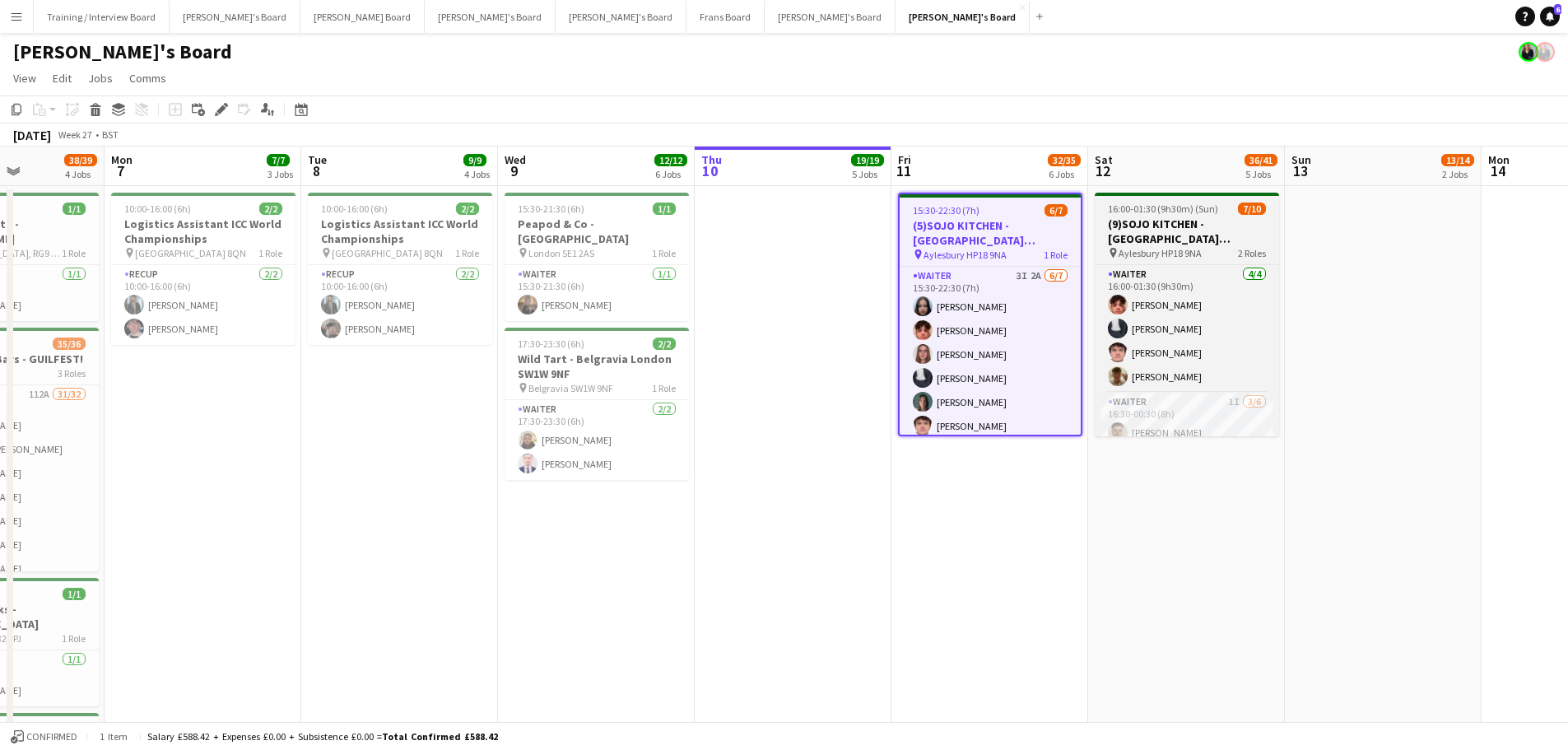 click on "(9)SOJO KITCHEN - [GEOGRAPHIC_DATA] [GEOGRAPHIC_DATA]" at bounding box center (1187, 231) 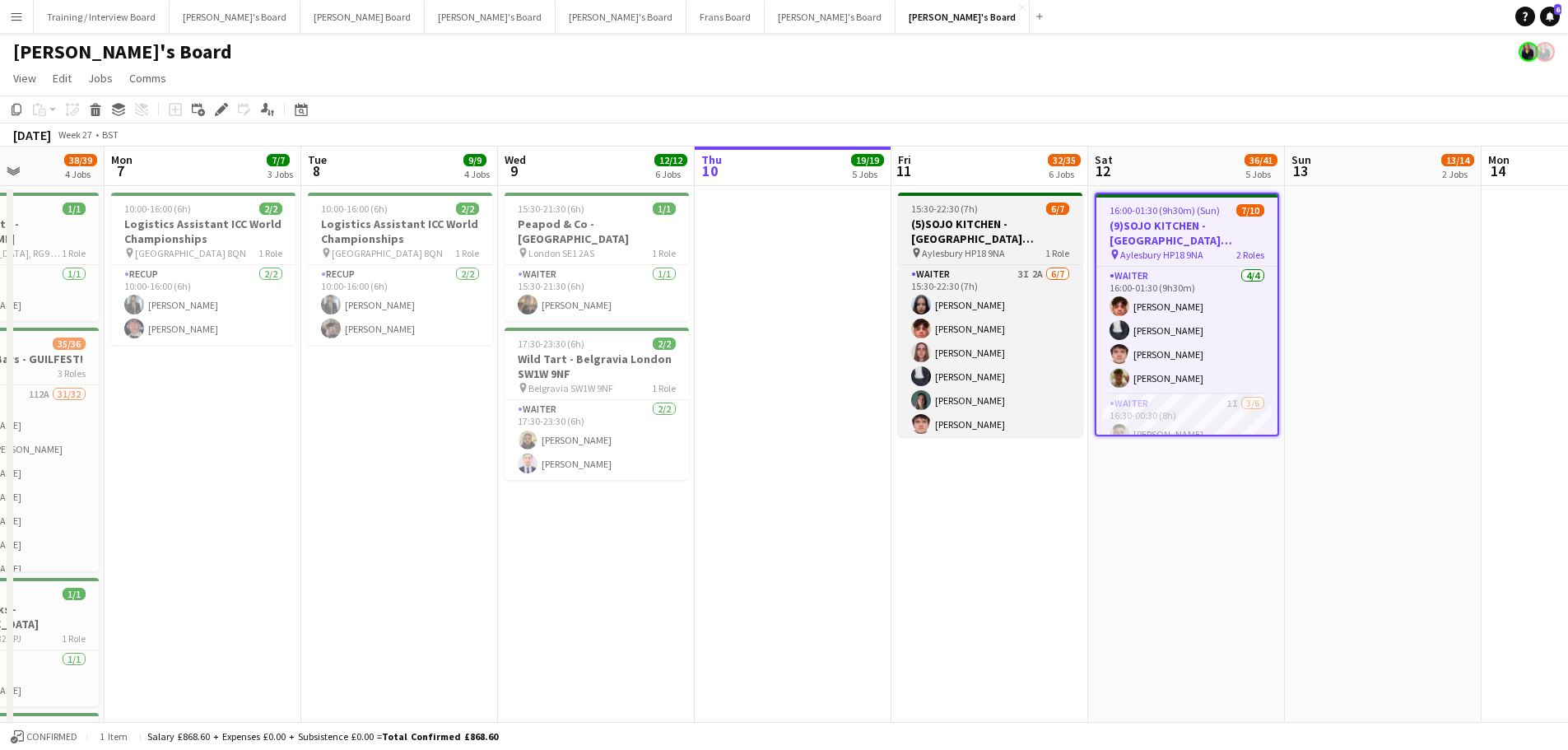 click on "(5)SOJO KITCHEN - [GEOGRAPHIC_DATA] [GEOGRAPHIC_DATA]" at bounding box center (990, 231) 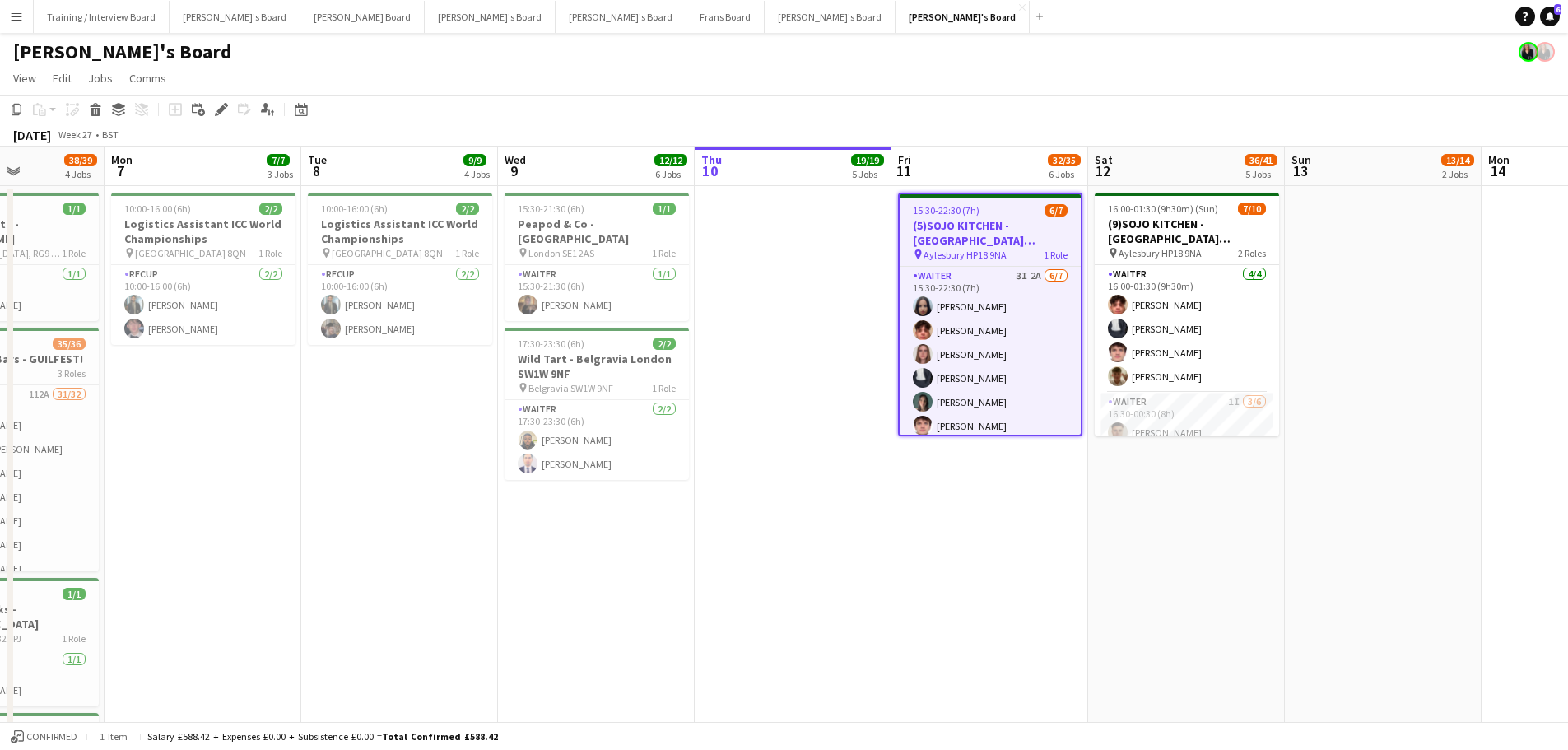 click on "Menu" at bounding box center [16, 16] 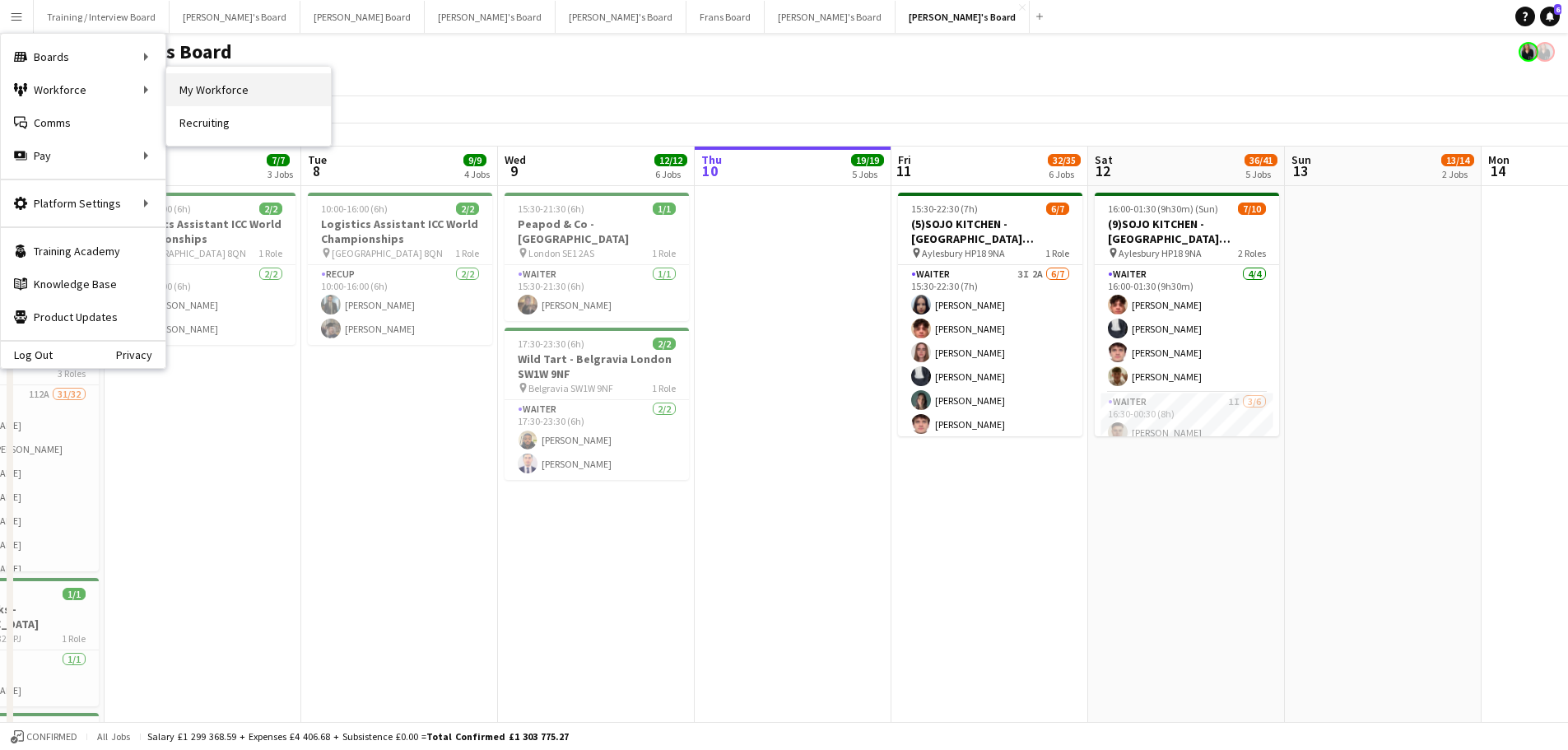click on "My Workforce" at bounding box center [249, 90] 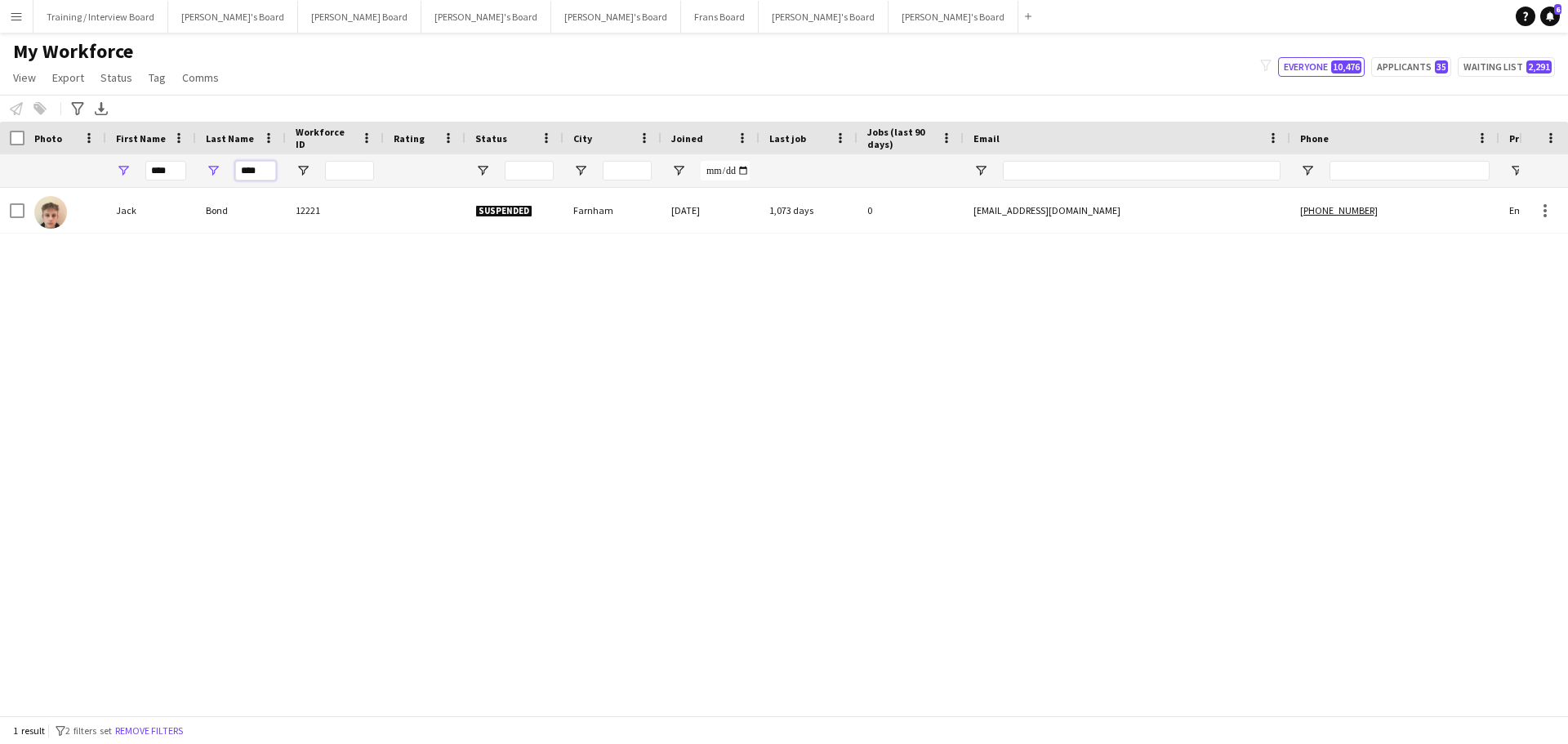 click on "****" at bounding box center [256, 171] 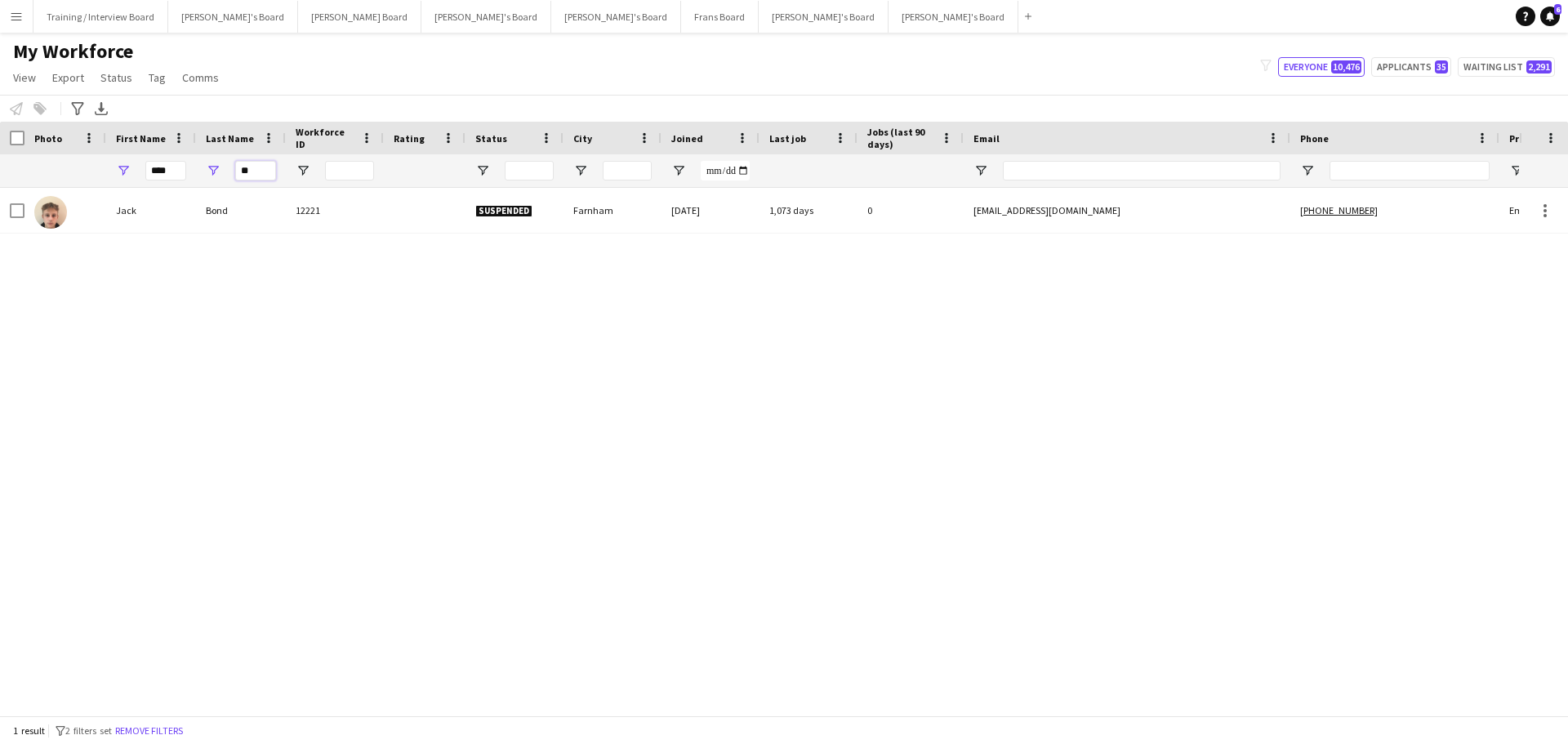 type on "*" 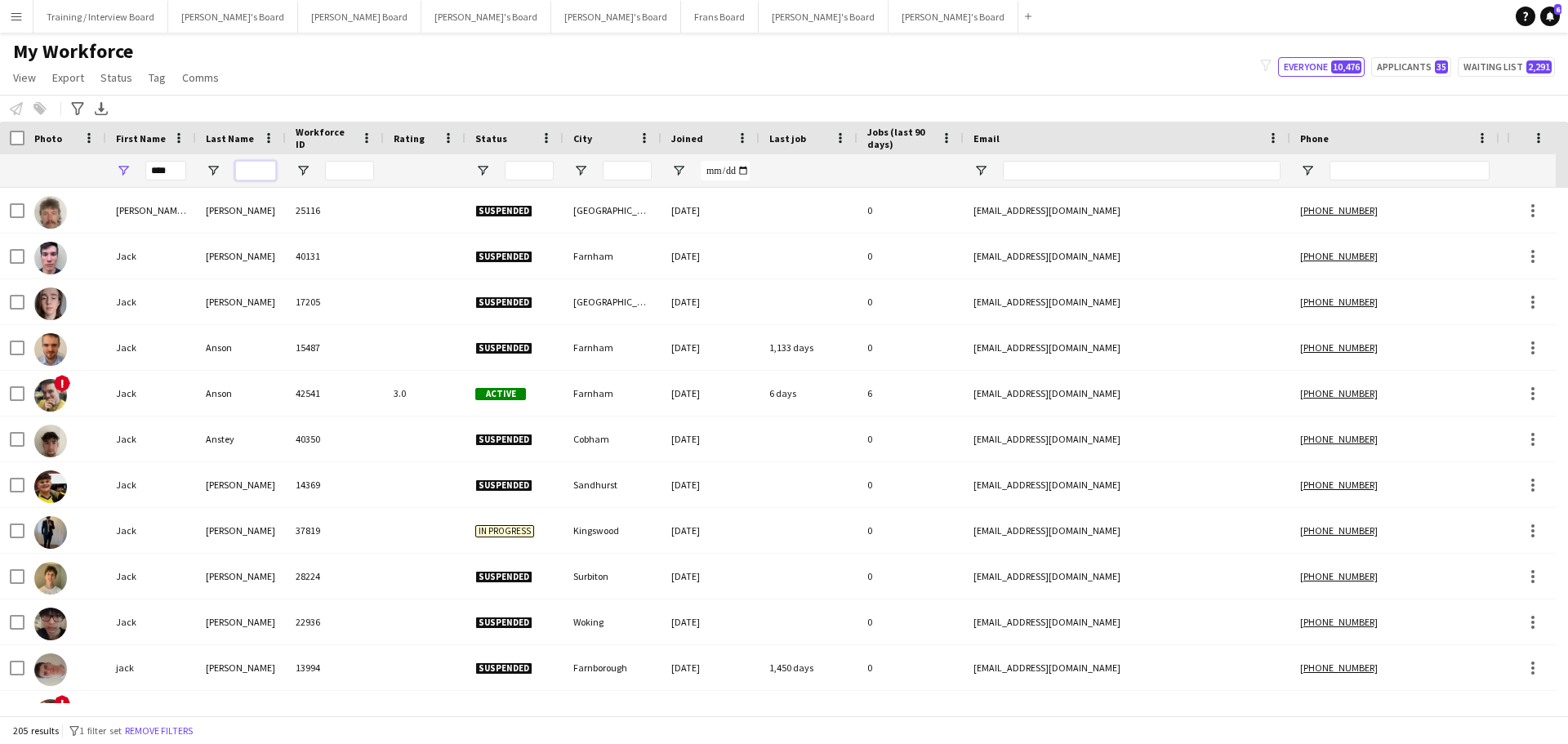 type 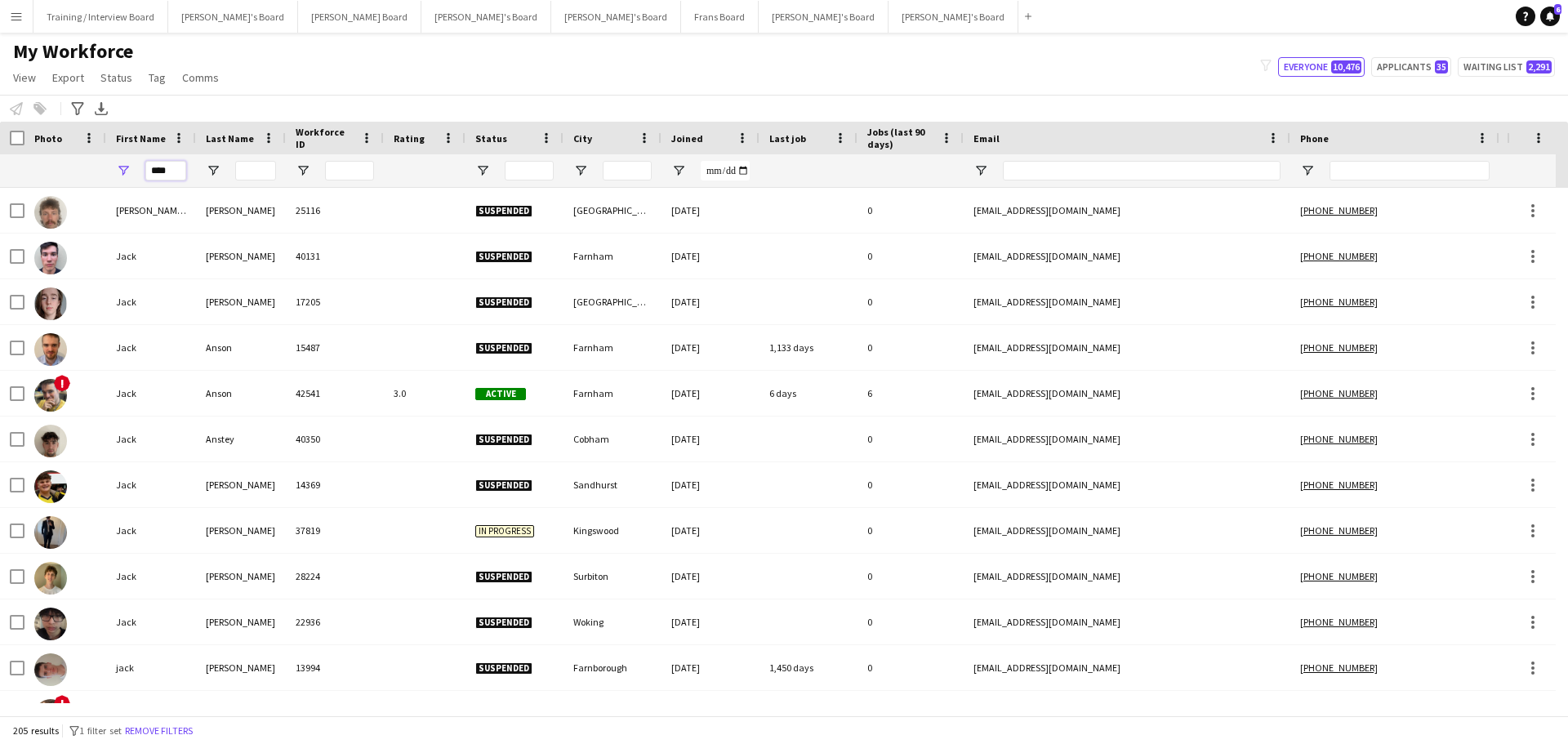 click on "****" at bounding box center [166, 171] 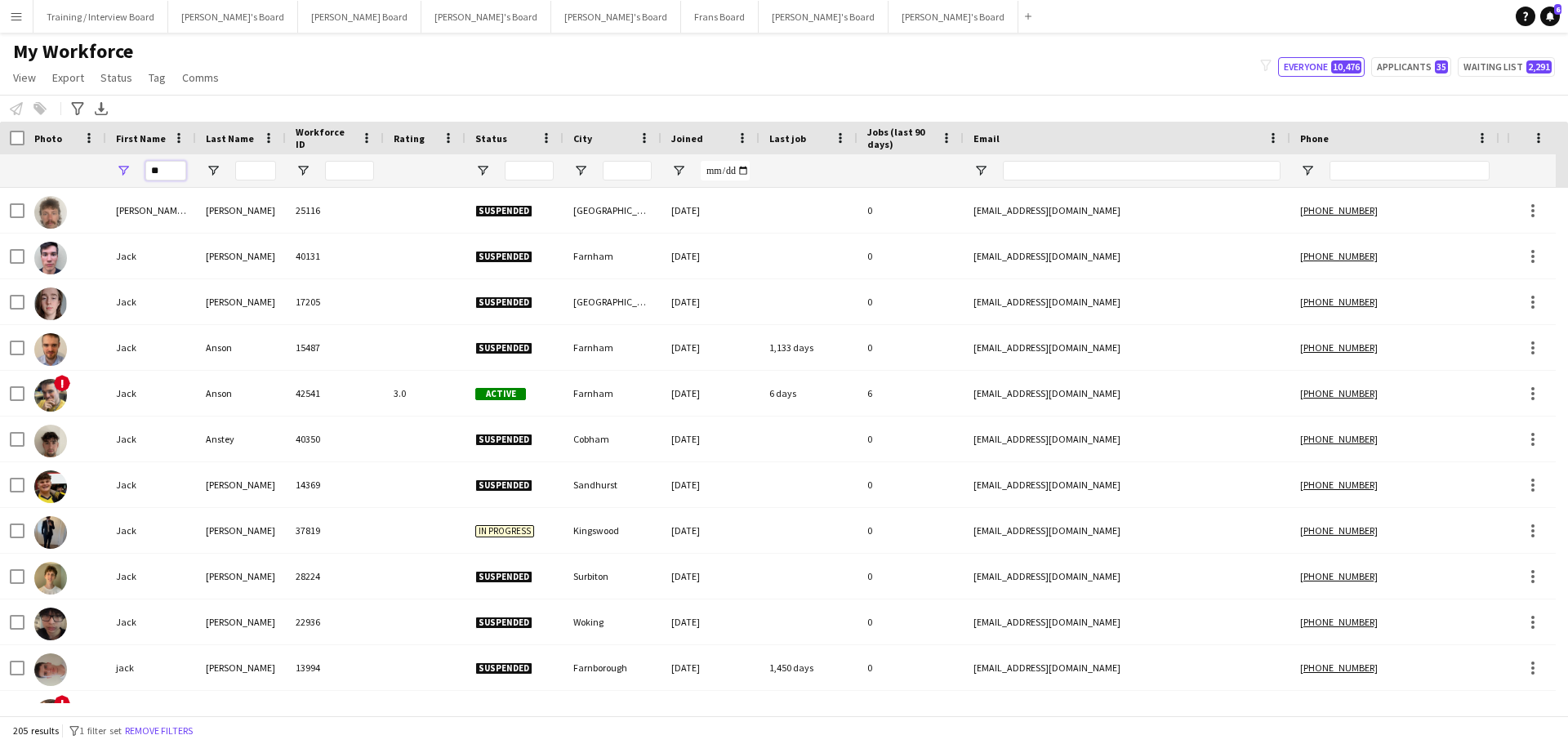 type on "*" 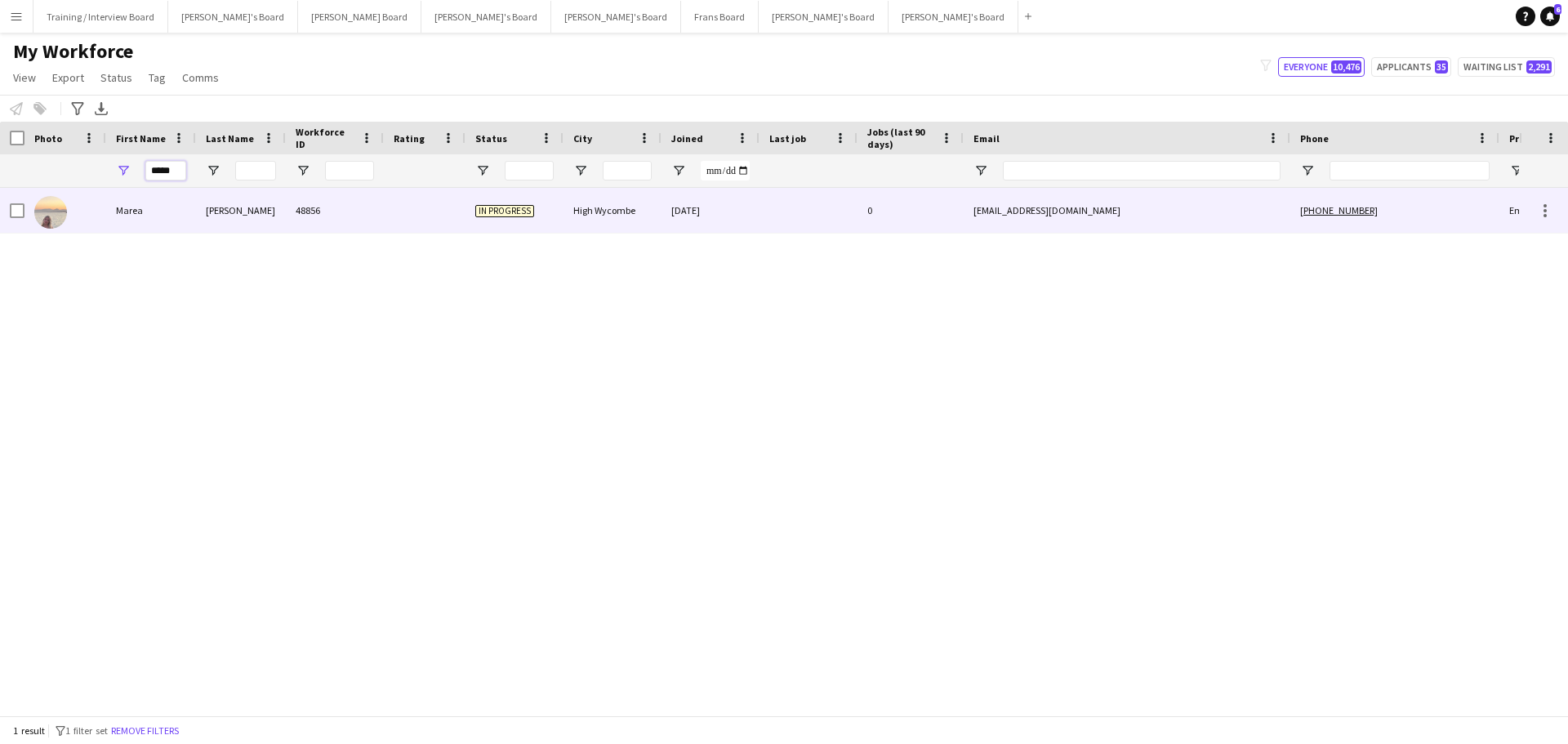 type on "*****" 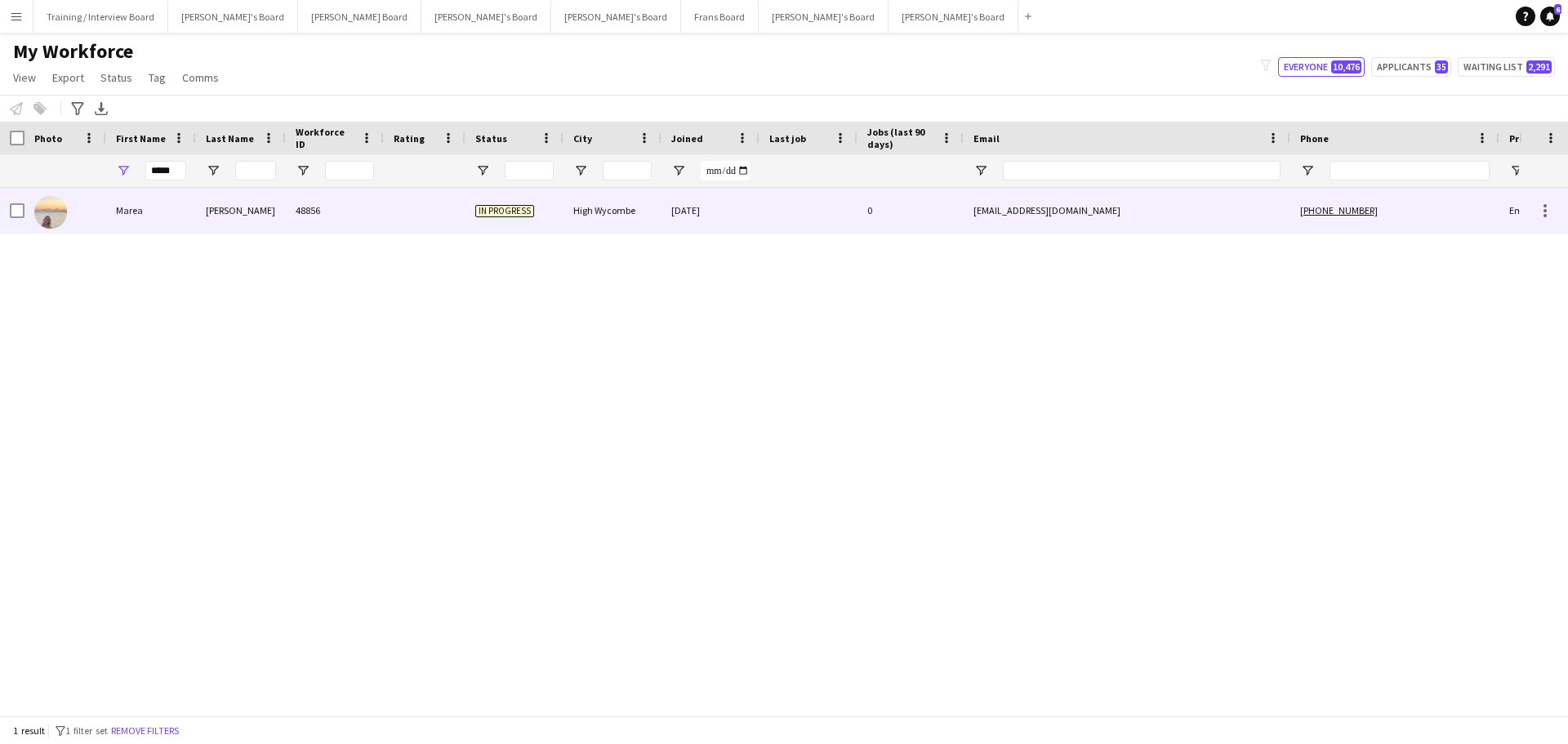 click on "[PERSON_NAME]" at bounding box center [241, 210] 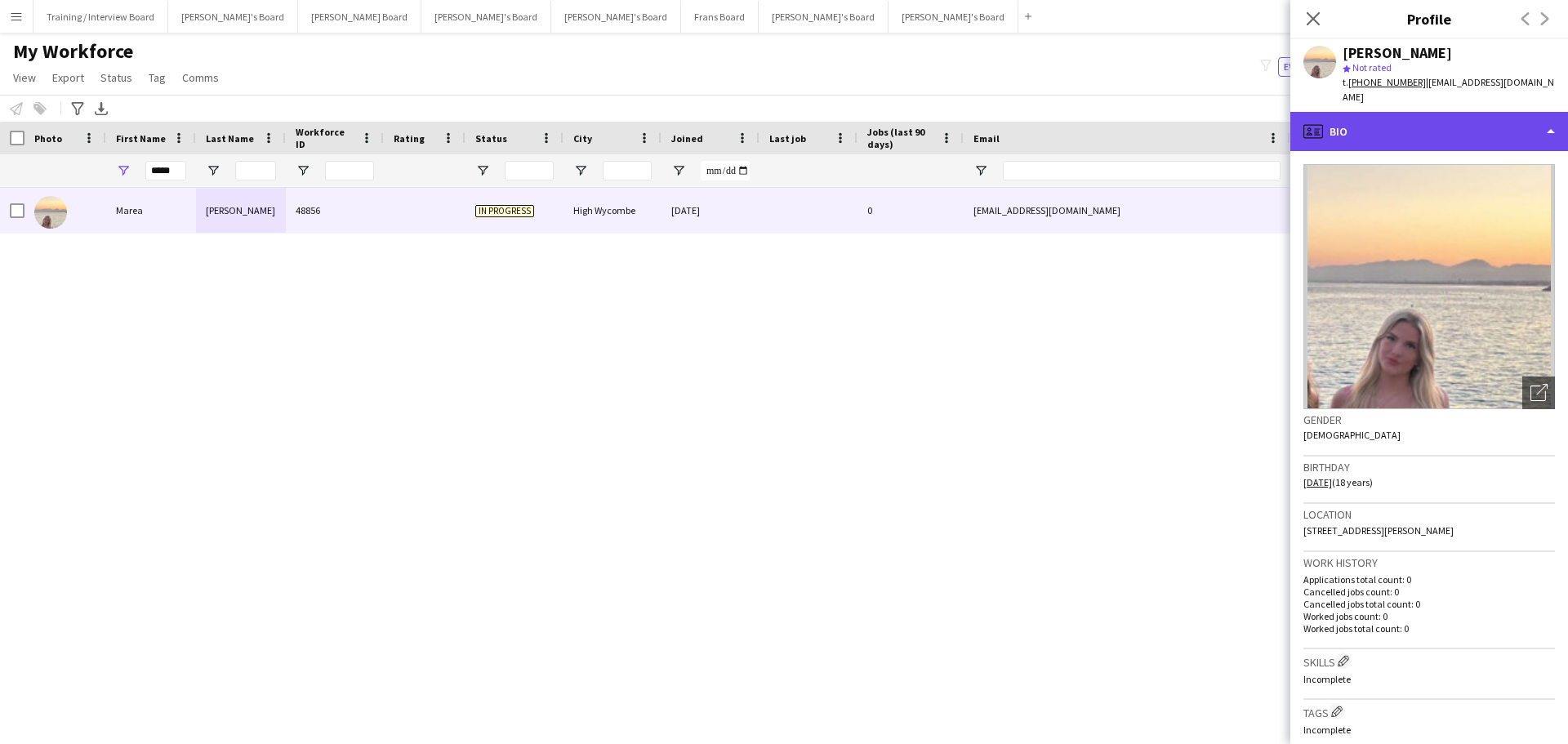 click on "profile
Bio" 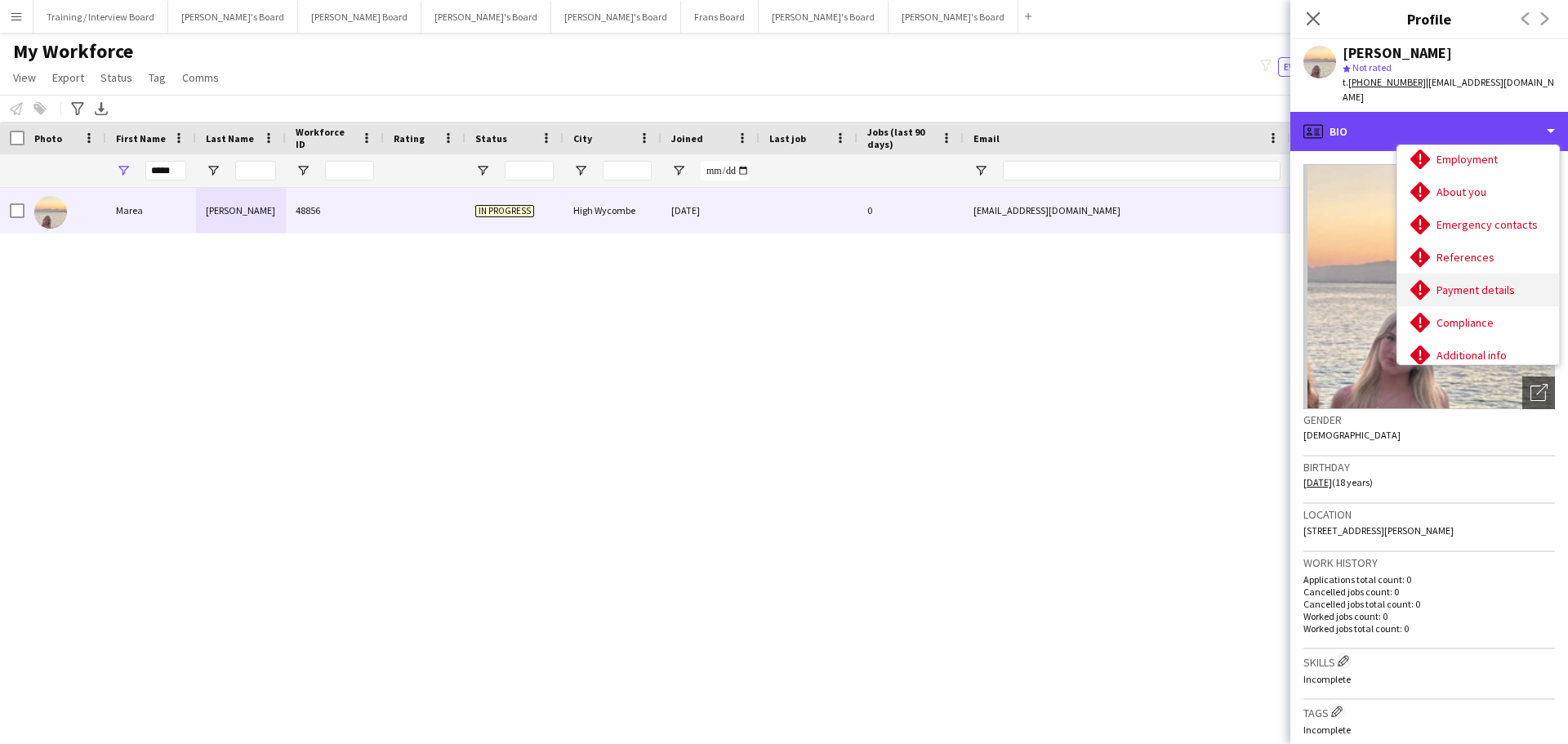 scroll, scrollTop: 0, scrollLeft: 0, axis: both 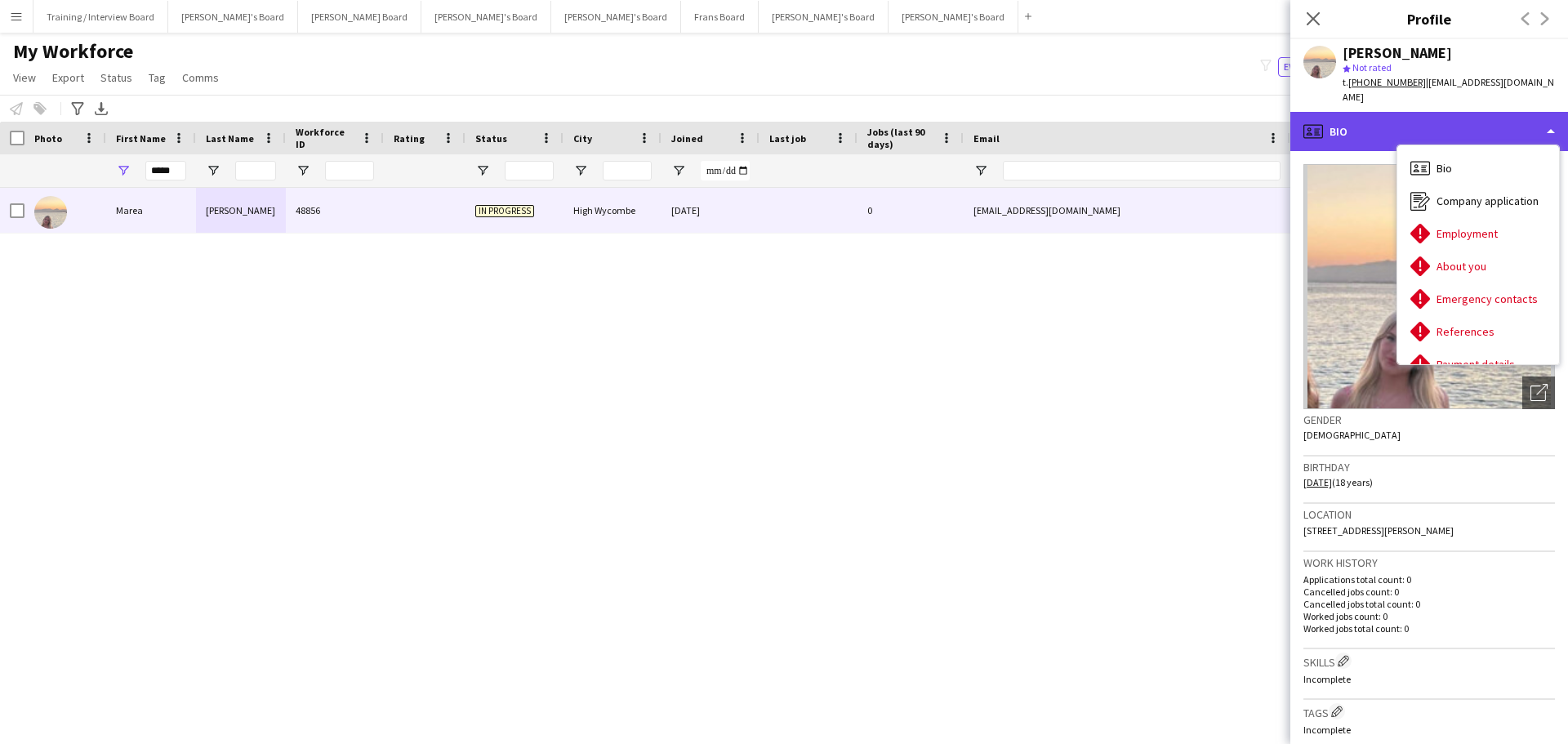 click on "profile
Bio" 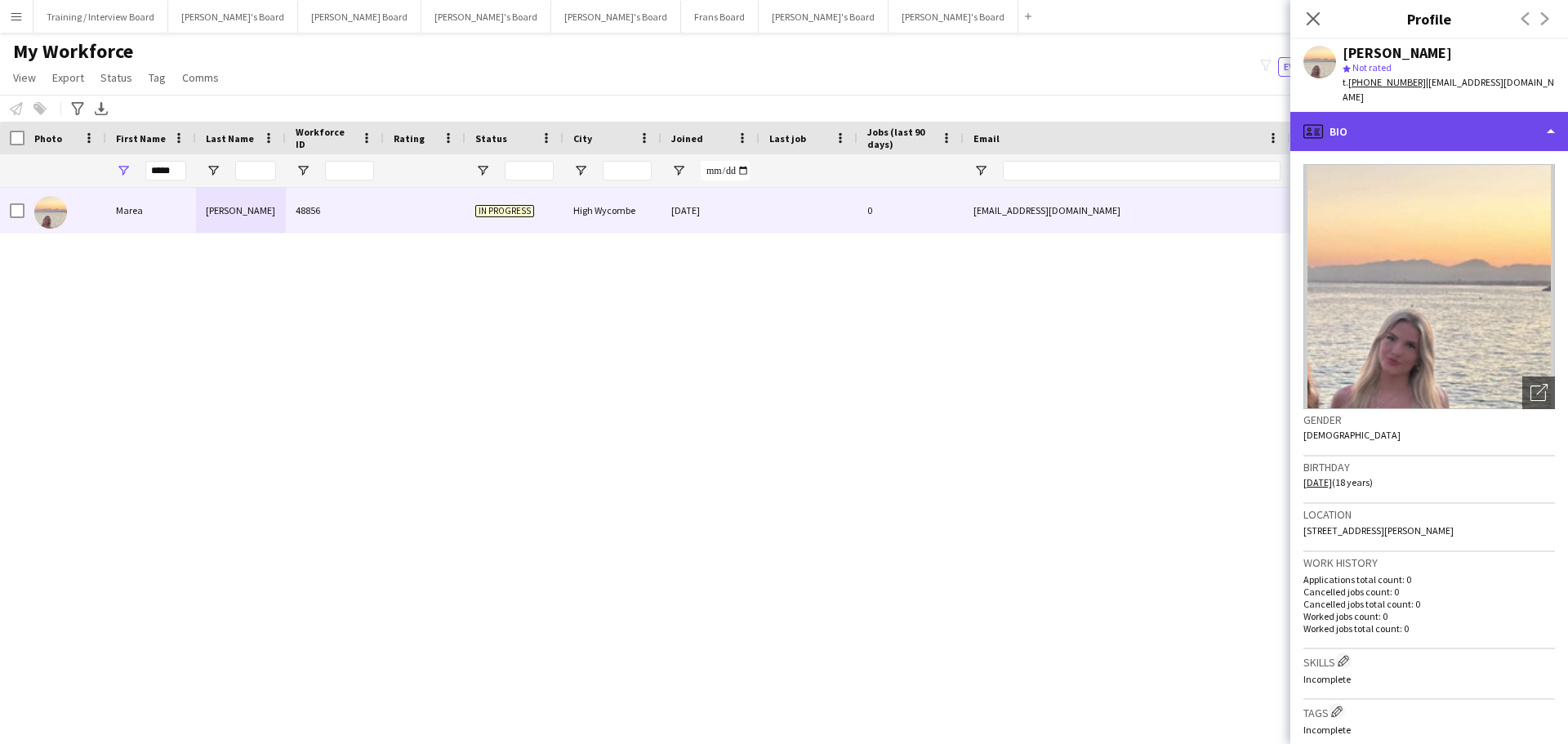 click on "profile
Bio" 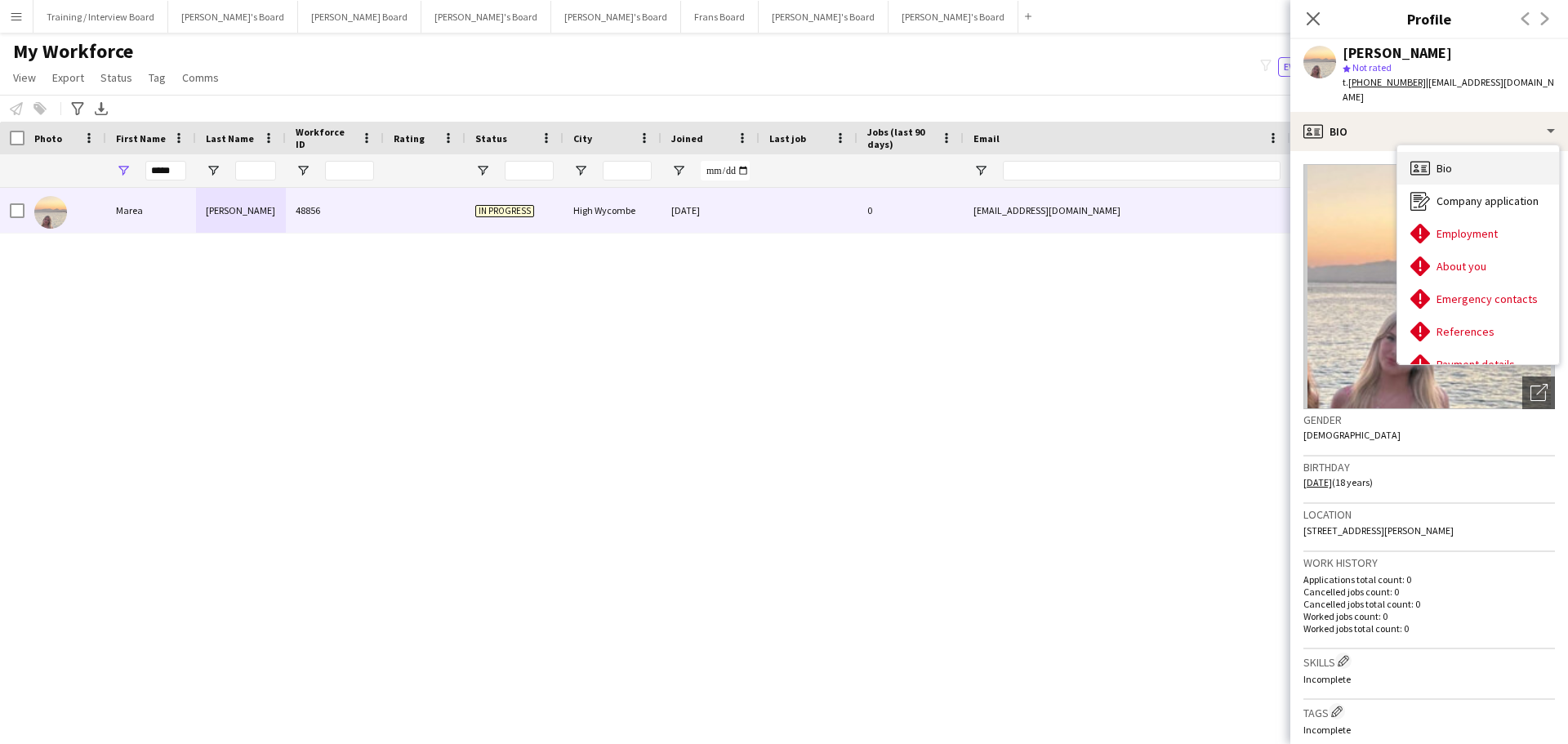 click on "Bio" at bounding box center (1444, 168) 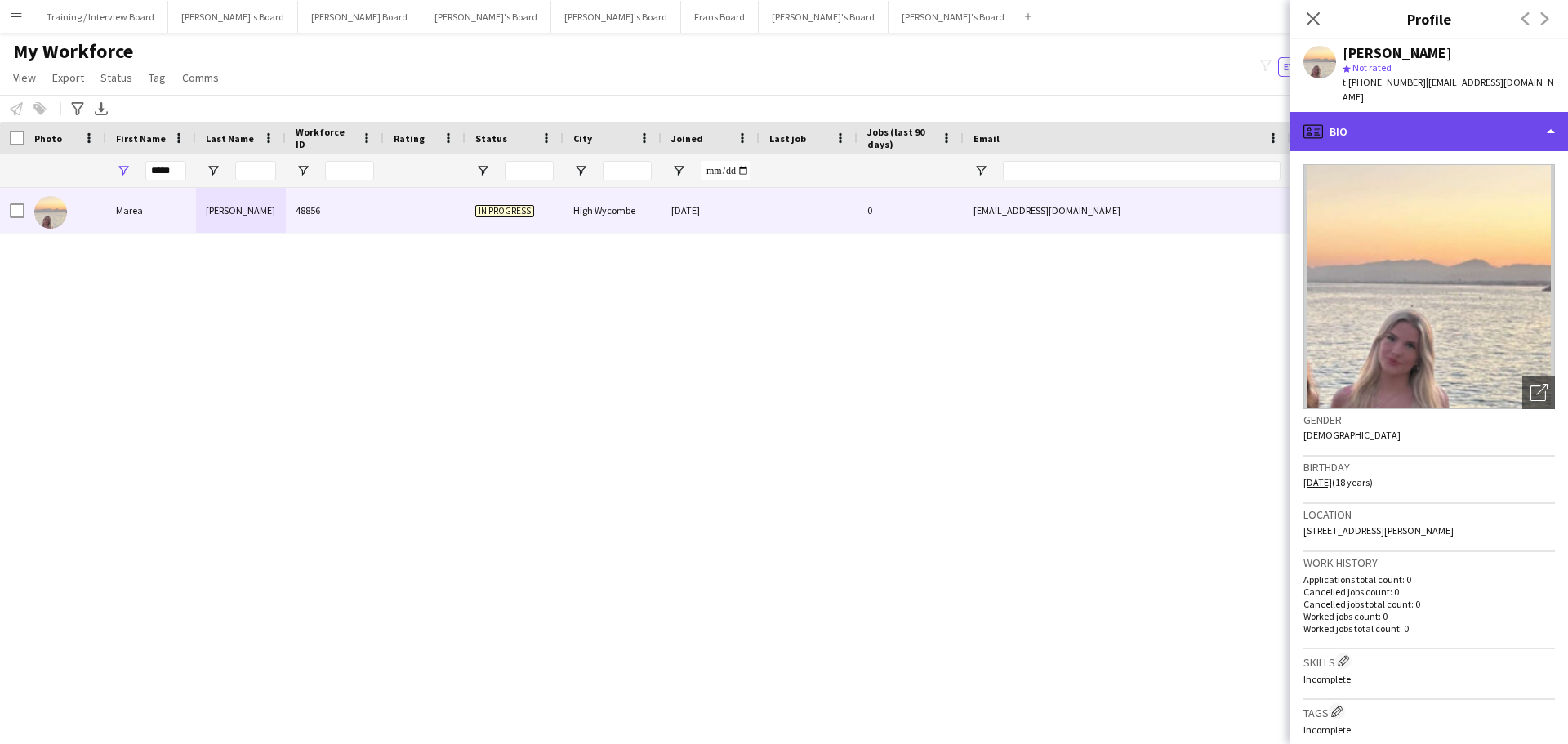 click on "profile
Bio" 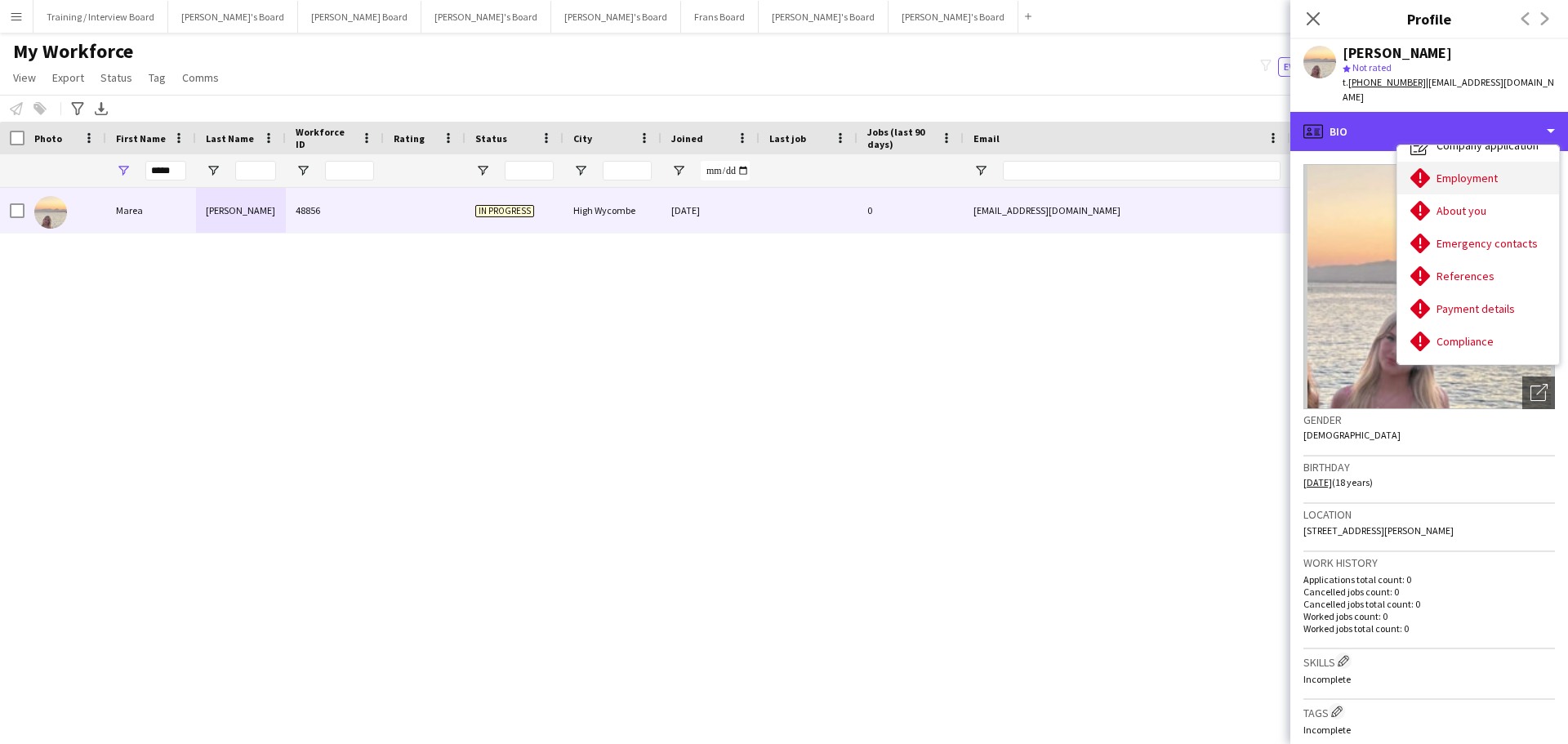 scroll, scrollTop: 0, scrollLeft: 0, axis: both 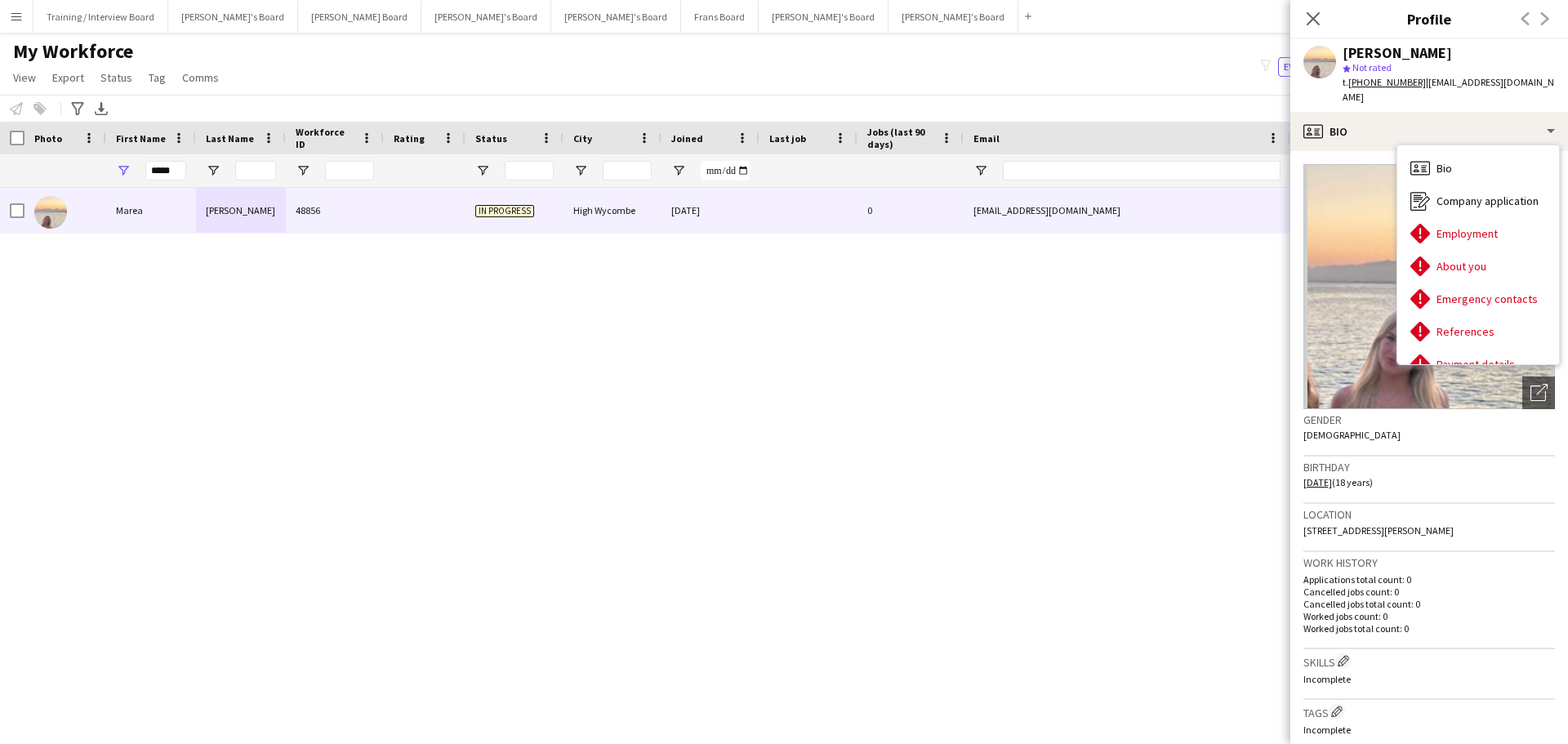 drag, startPoint x: 1429, startPoint y: 56, endPoint x: 1340, endPoint y: 54, distance: 89.022469 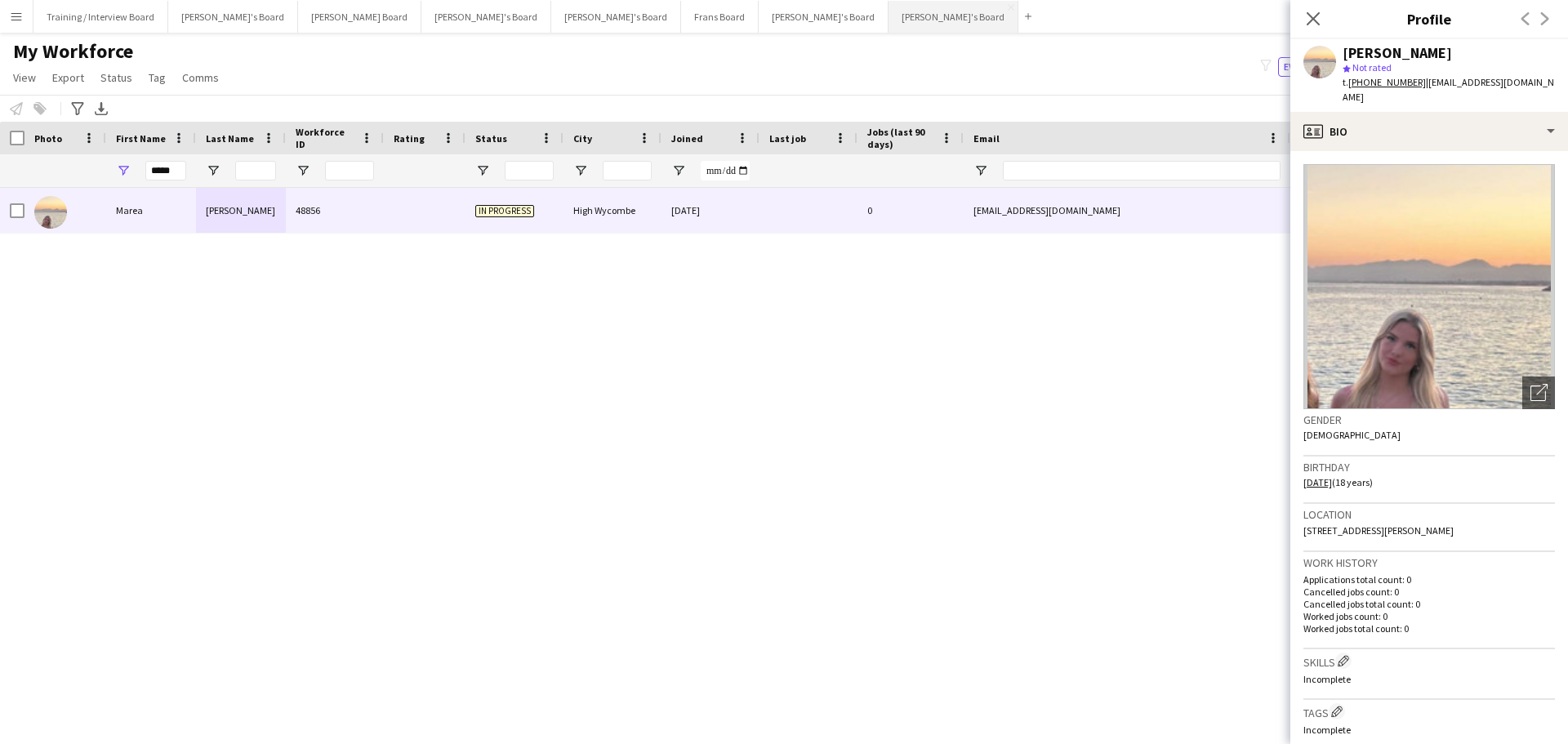 click on "[PERSON_NAME]'s Board
Close" at bounding box center [953, 16] 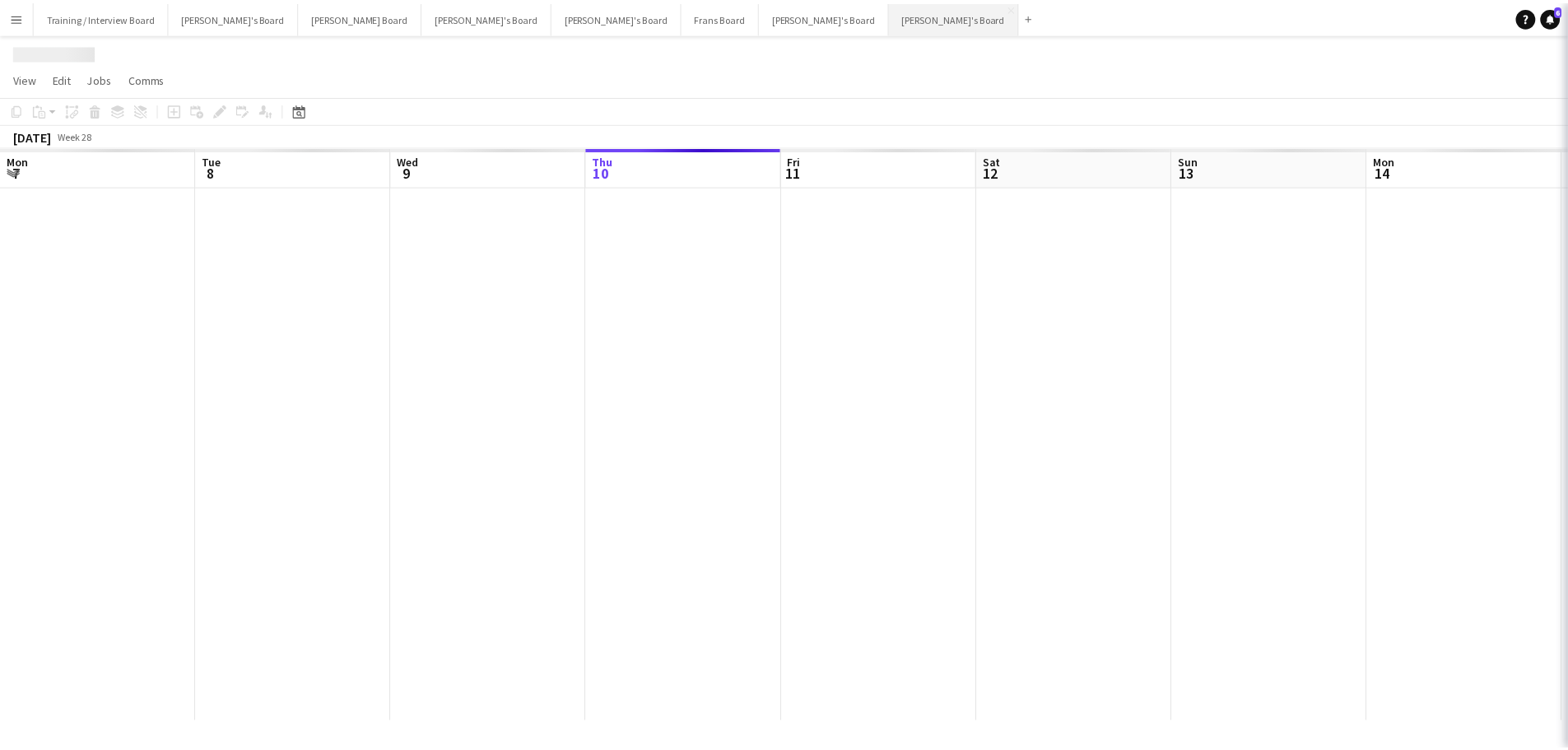 scroll, scrollTop: 0, scrollLeft: 393, axis: horizontal 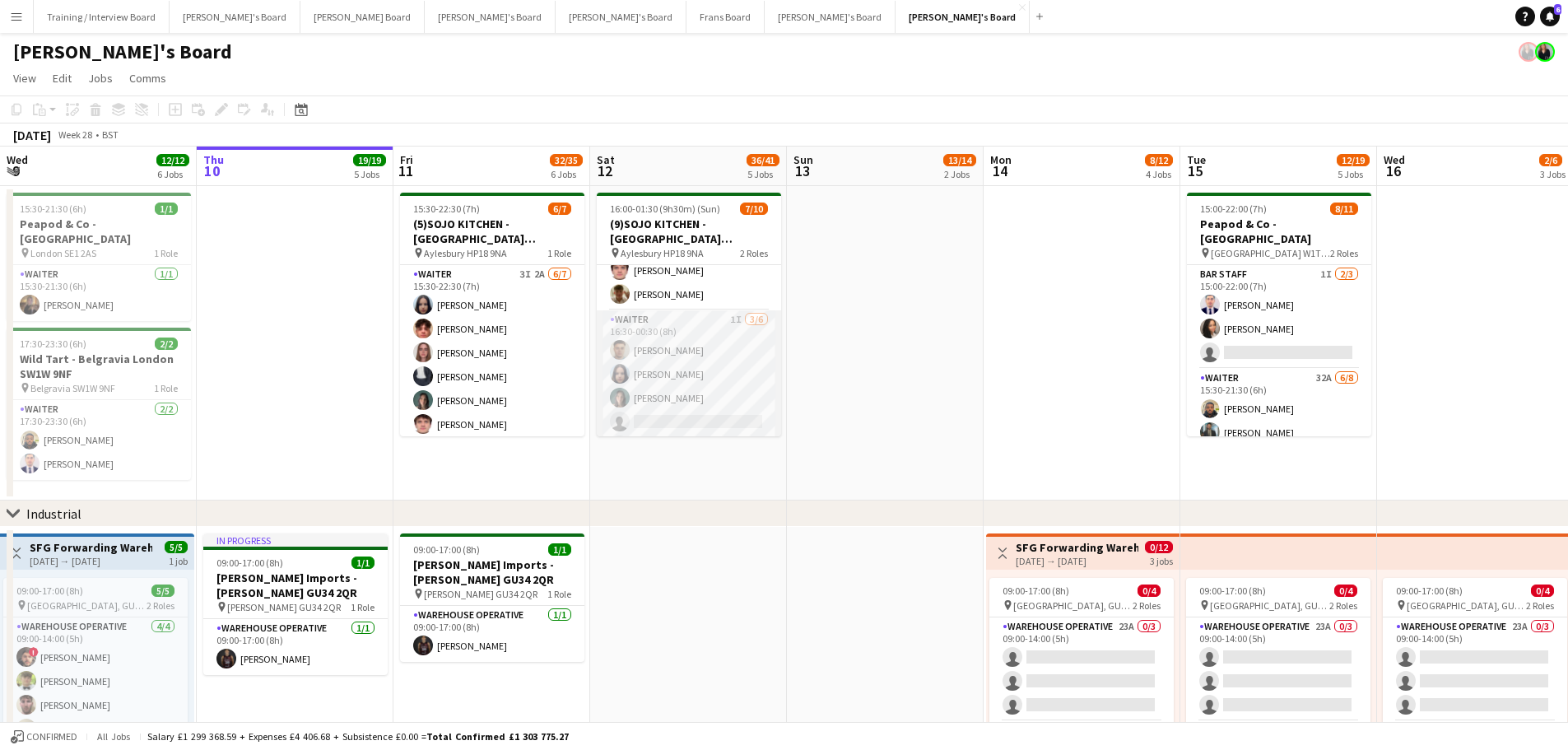 click on "Waiter   1I   3/6   16:30-00:30 (8h)
Thomas Morris Sacha Stanbury Amaris Dawson
single-neutral-actions
single-neutral-actions
single-neutral-actions" at bounding box center [689, 398] 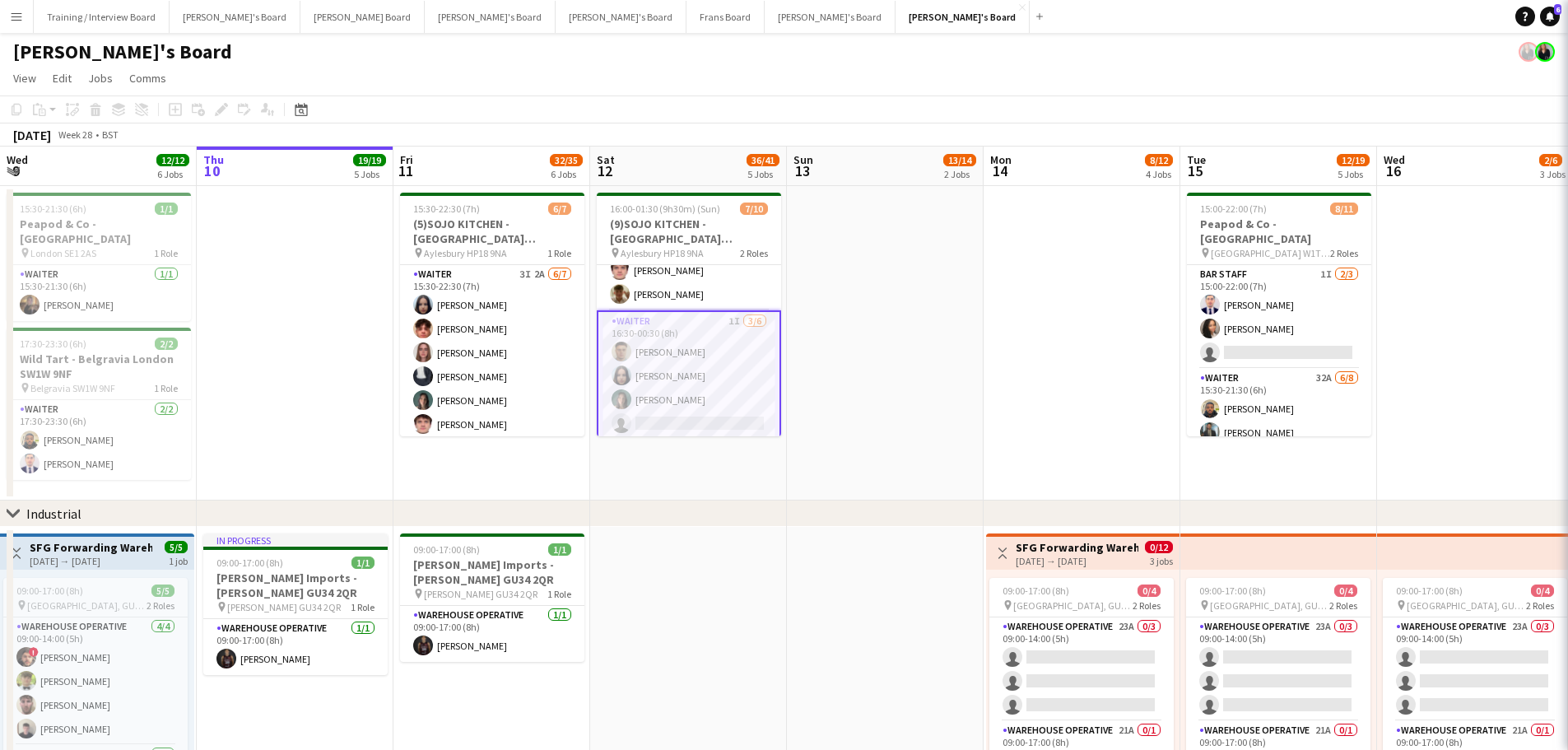 scroll, scrollTop: 0, scrollLeft: 393, axis: horizontal 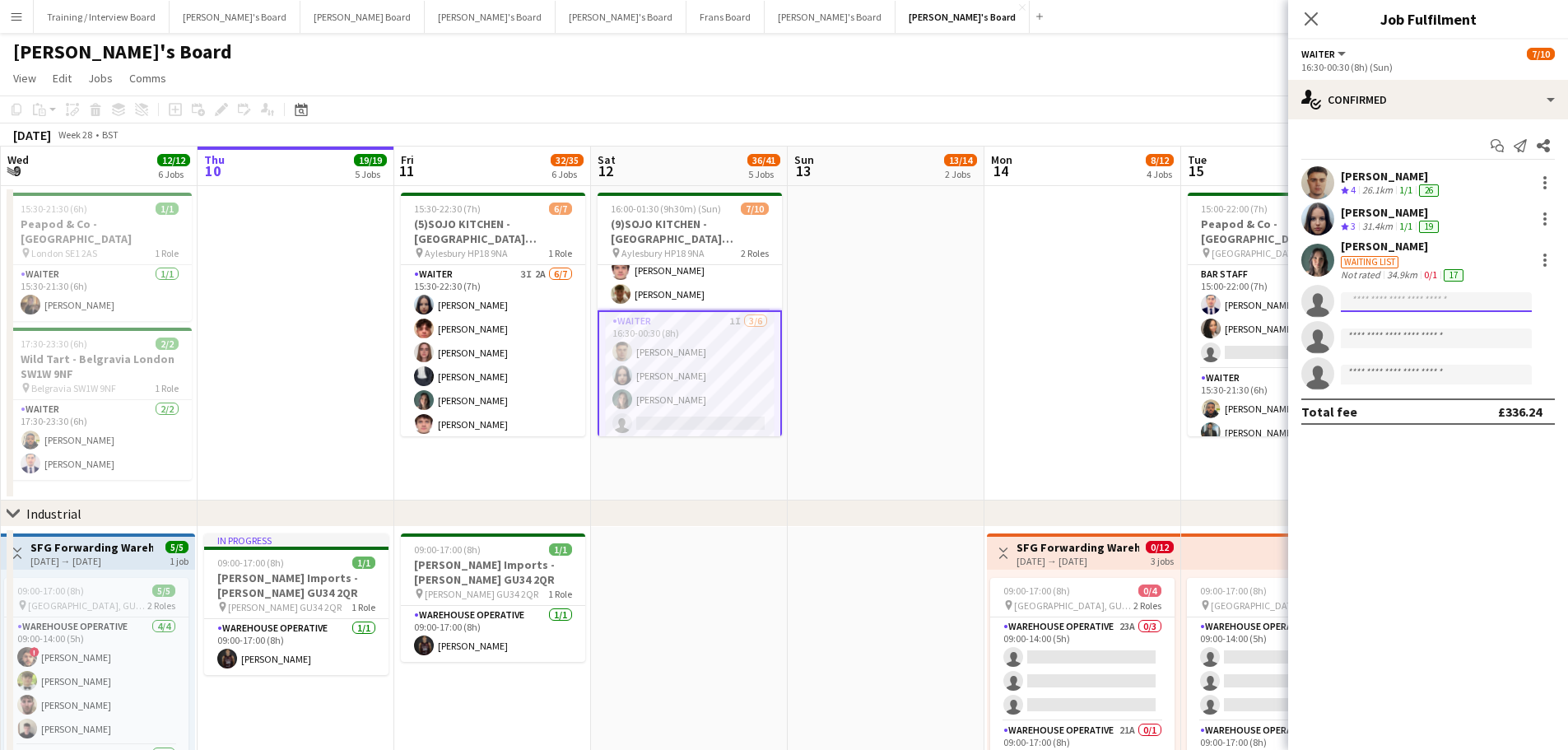 click 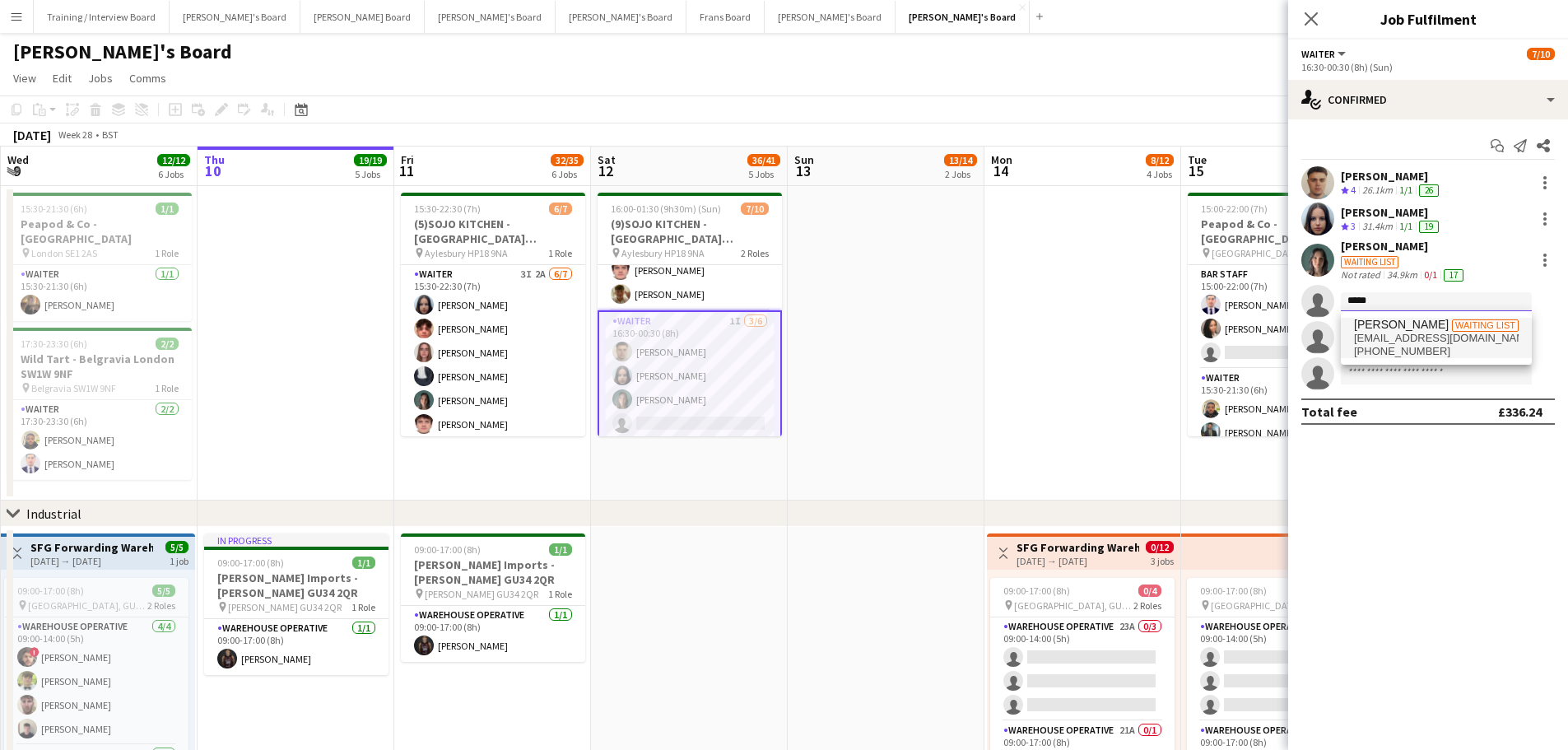 type on "*****" 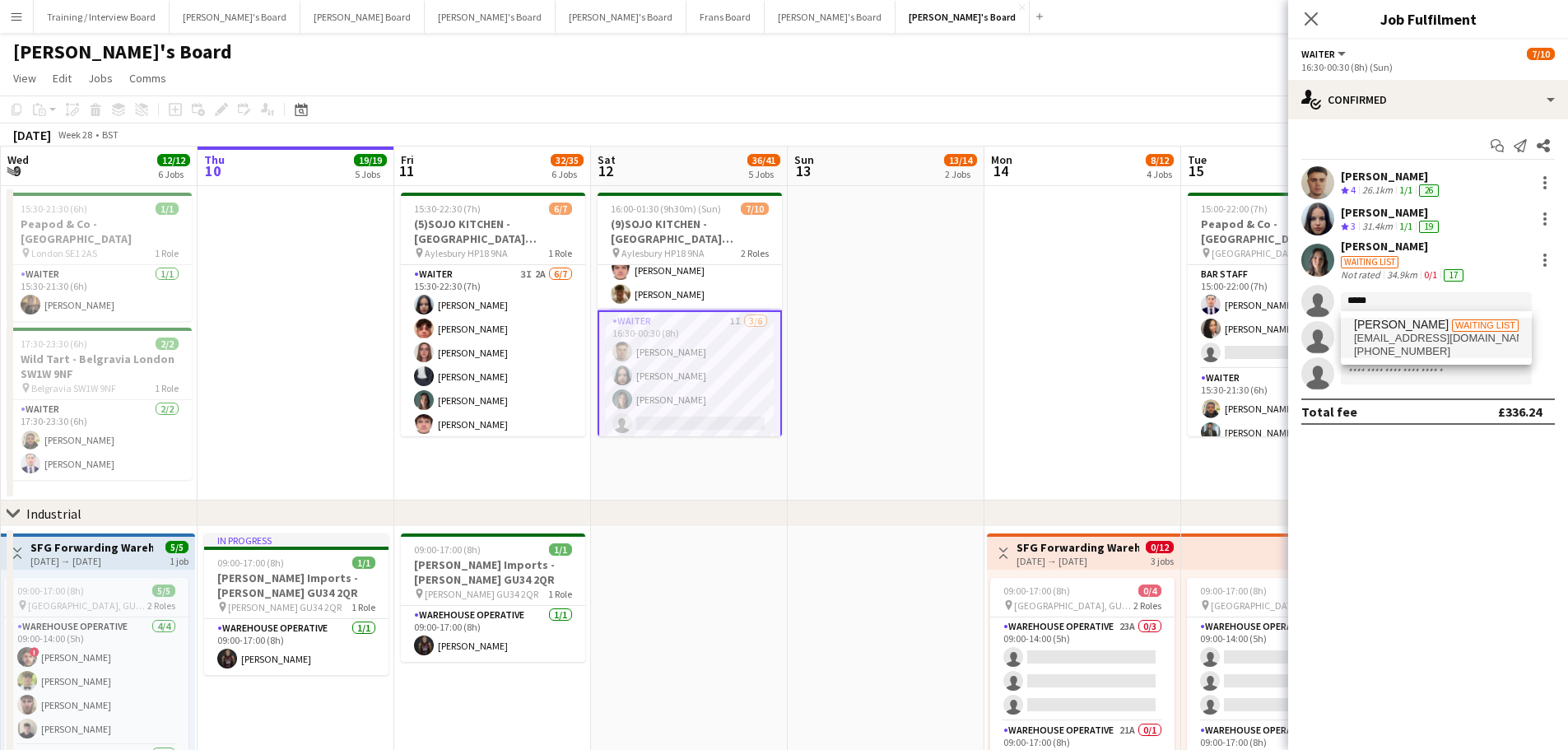 click on "[PERSON_NAME]" at bounding box center [1401, 324] 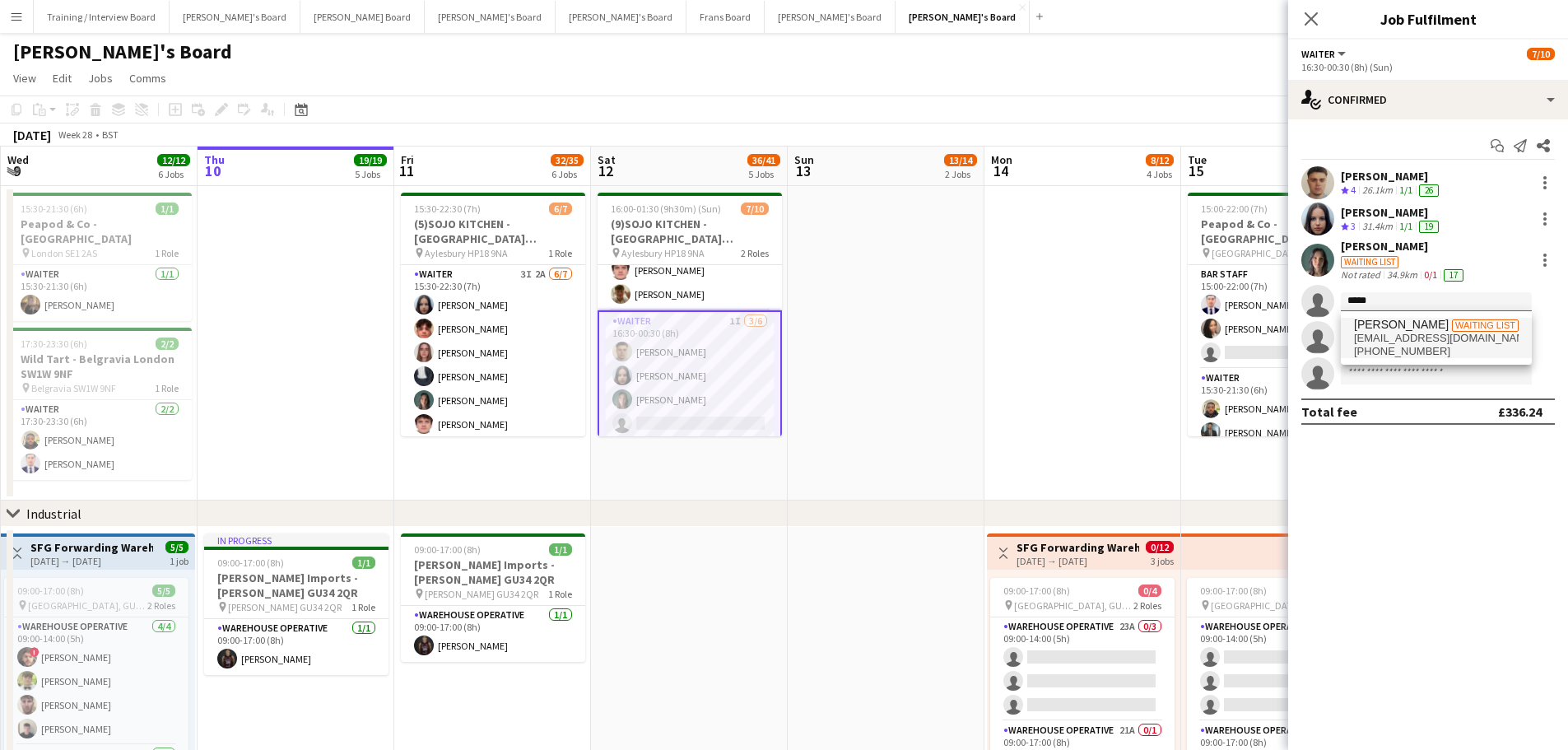 type 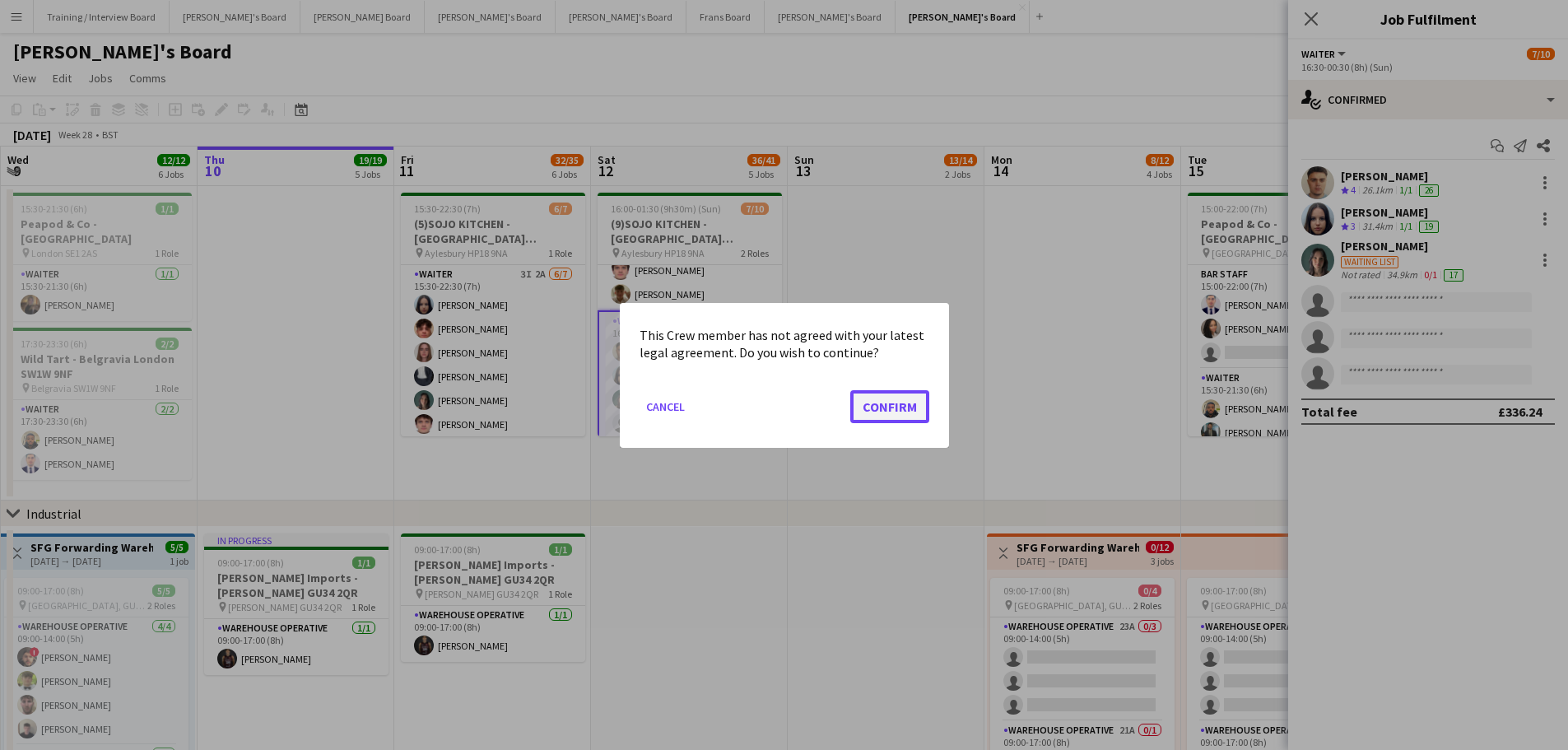 click on "Confirm" 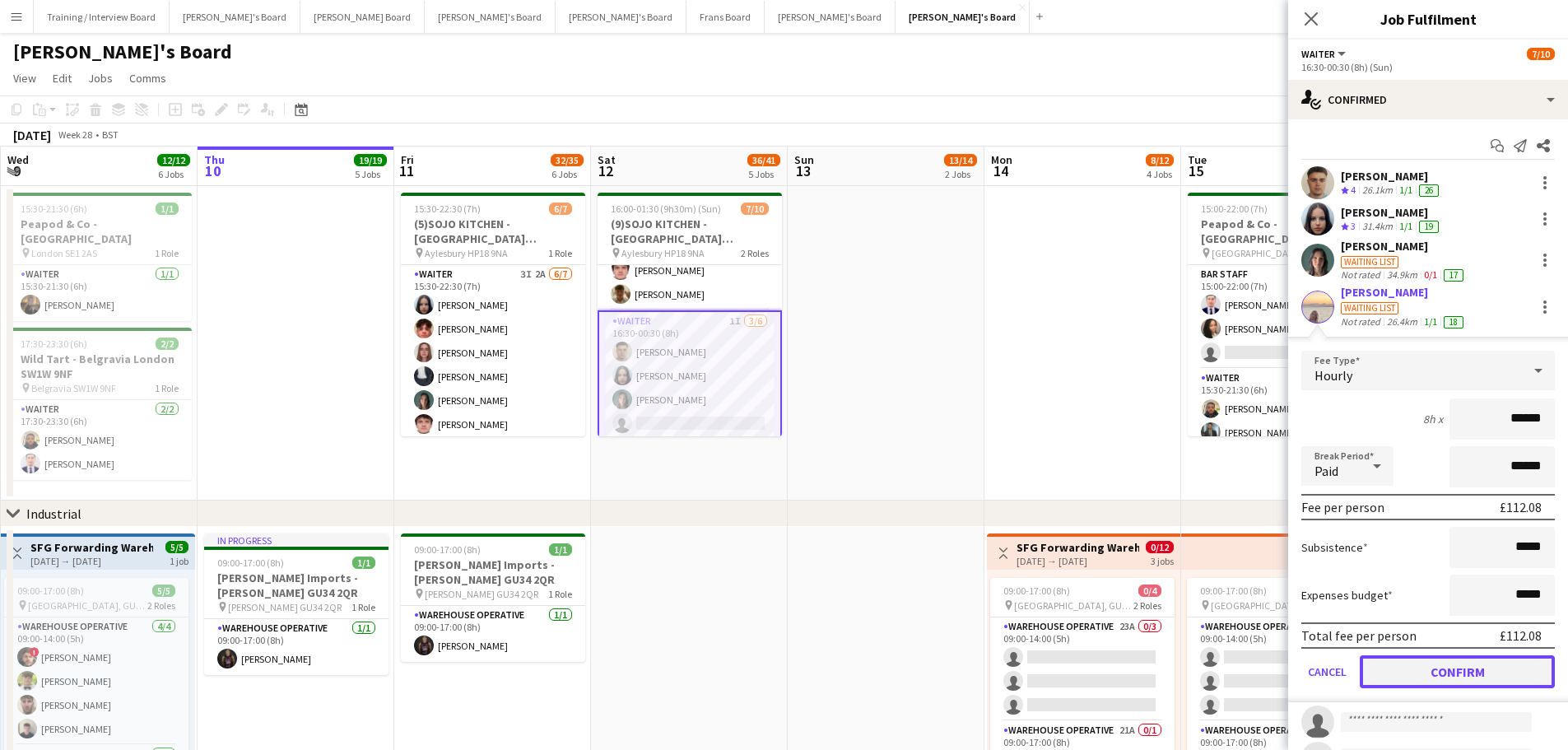 click on "Confirm" at bounding box center (1457, 672) 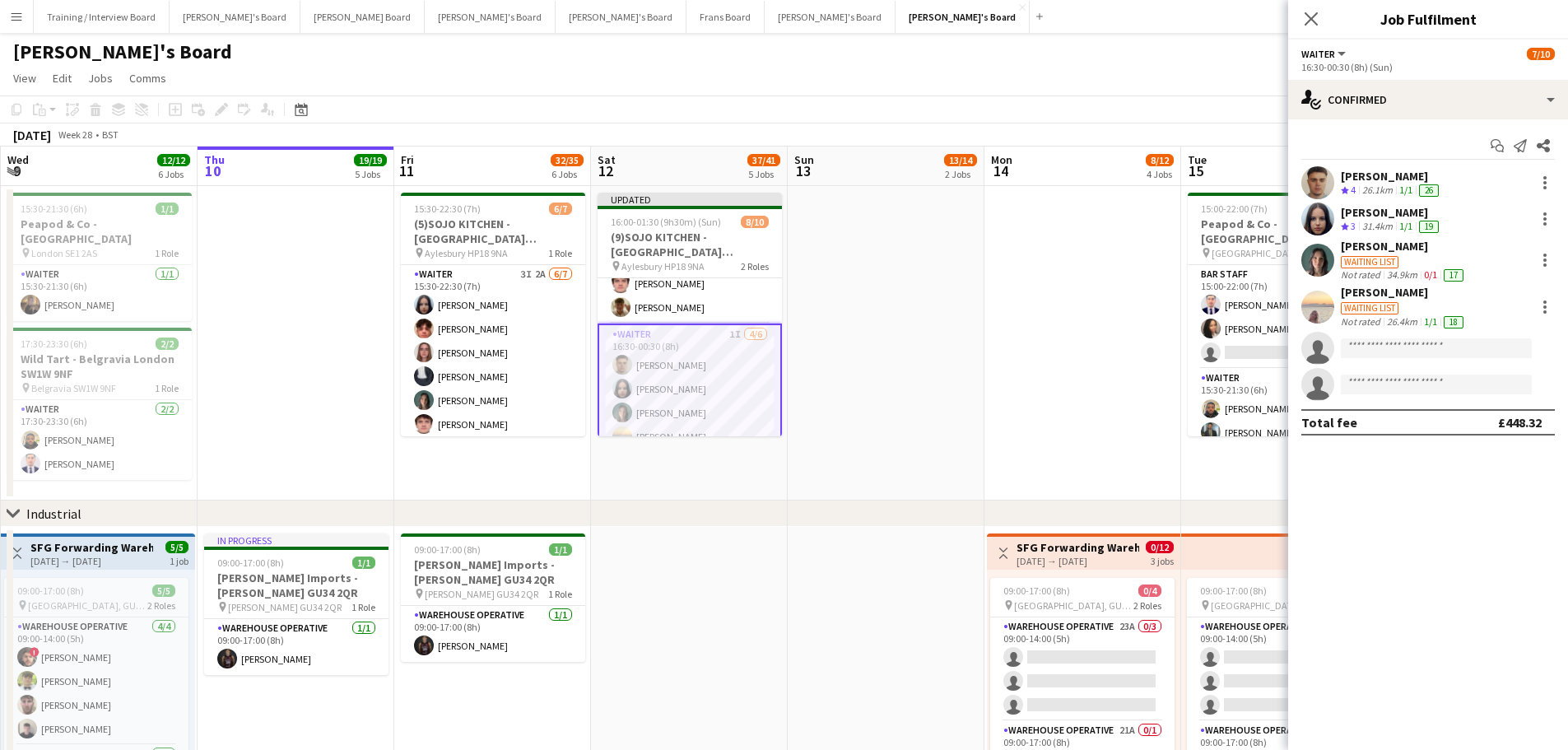click at bounding box center (1082, 343) 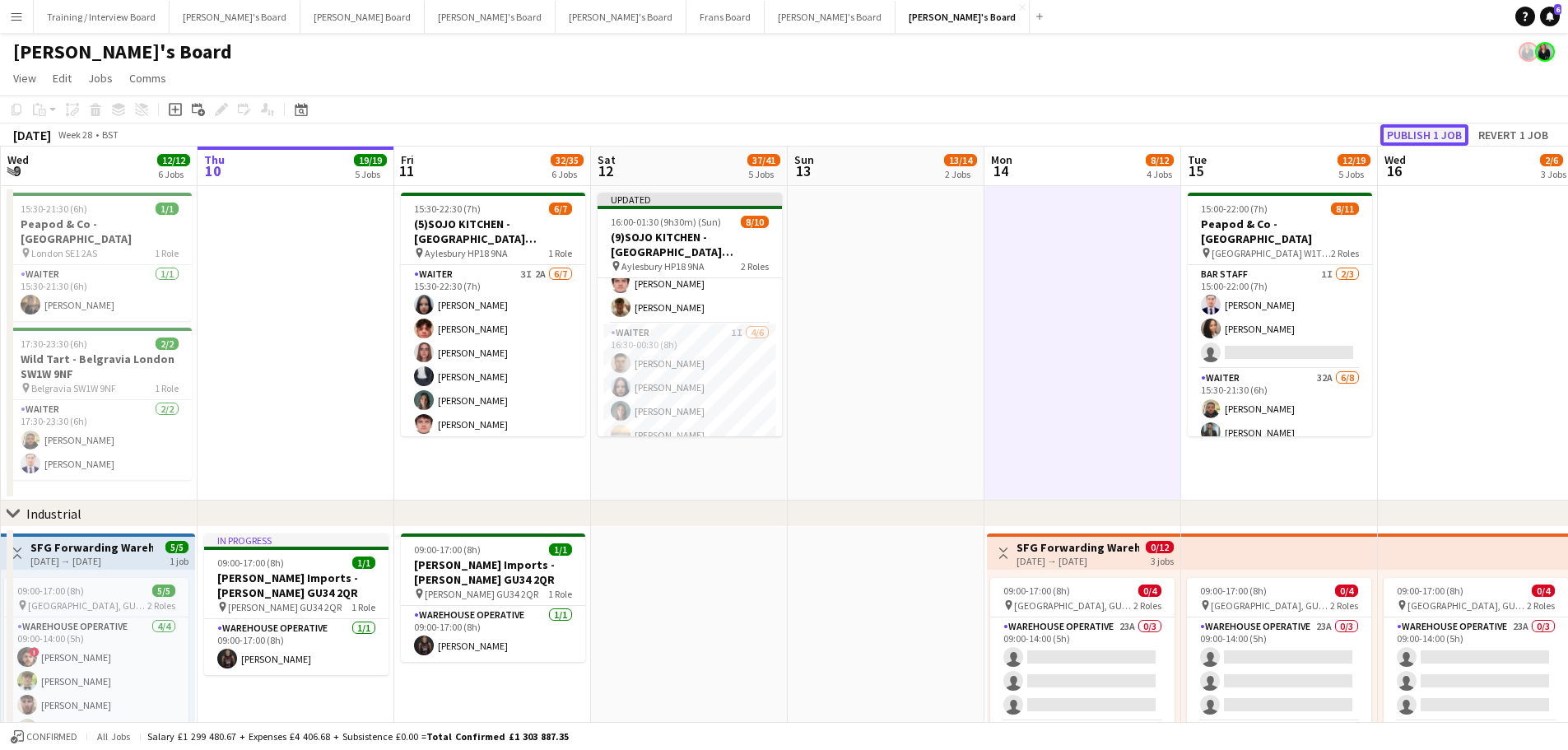 click on "Publish 1 job" 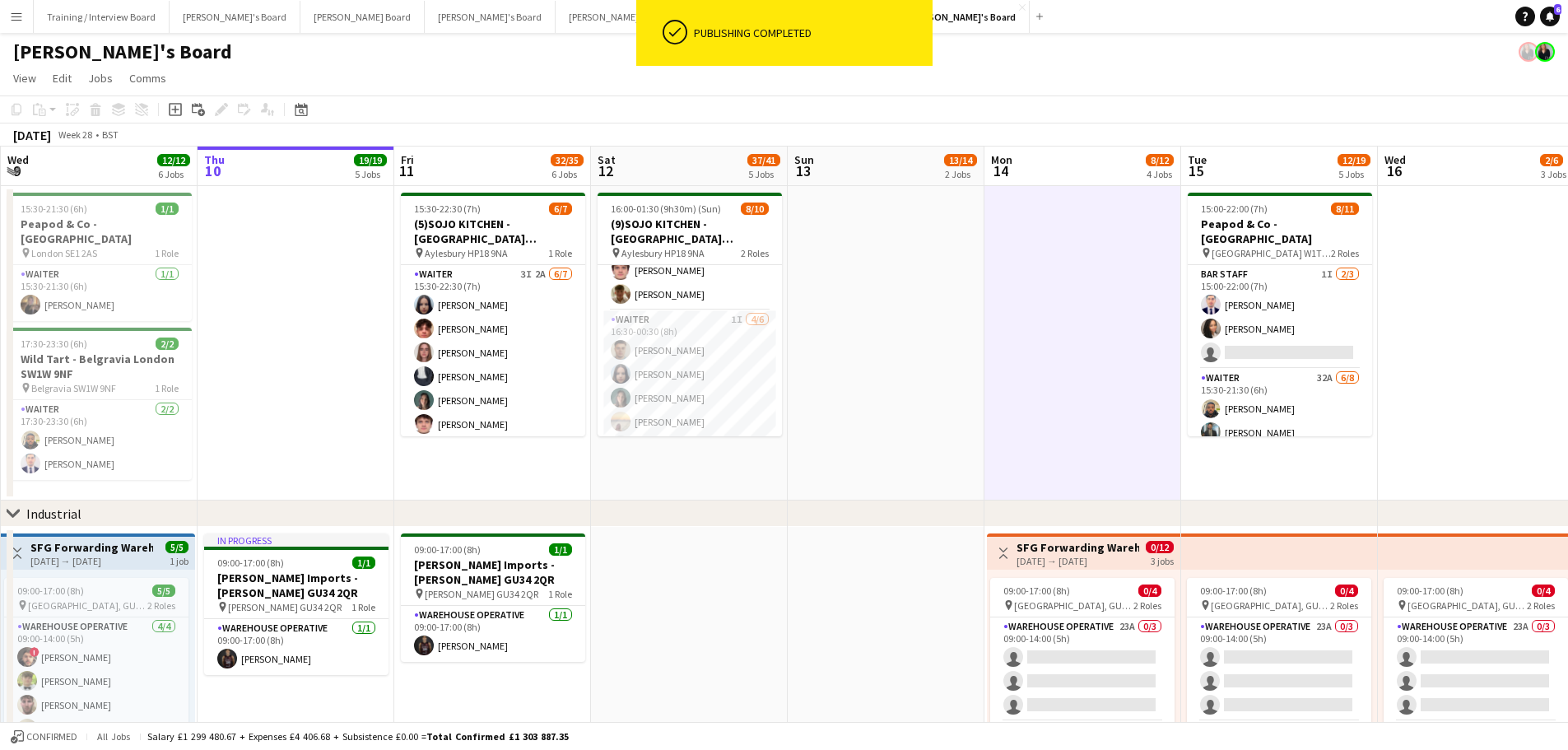 click on "Waiter   1I   4/6   16:30-00:30 (8h)
Thomas Morris Sacha Stanbury Amaris Dawson Marea Logan
single-neutral-actions
single-neutral-actions" at bounding box center [690, 398] 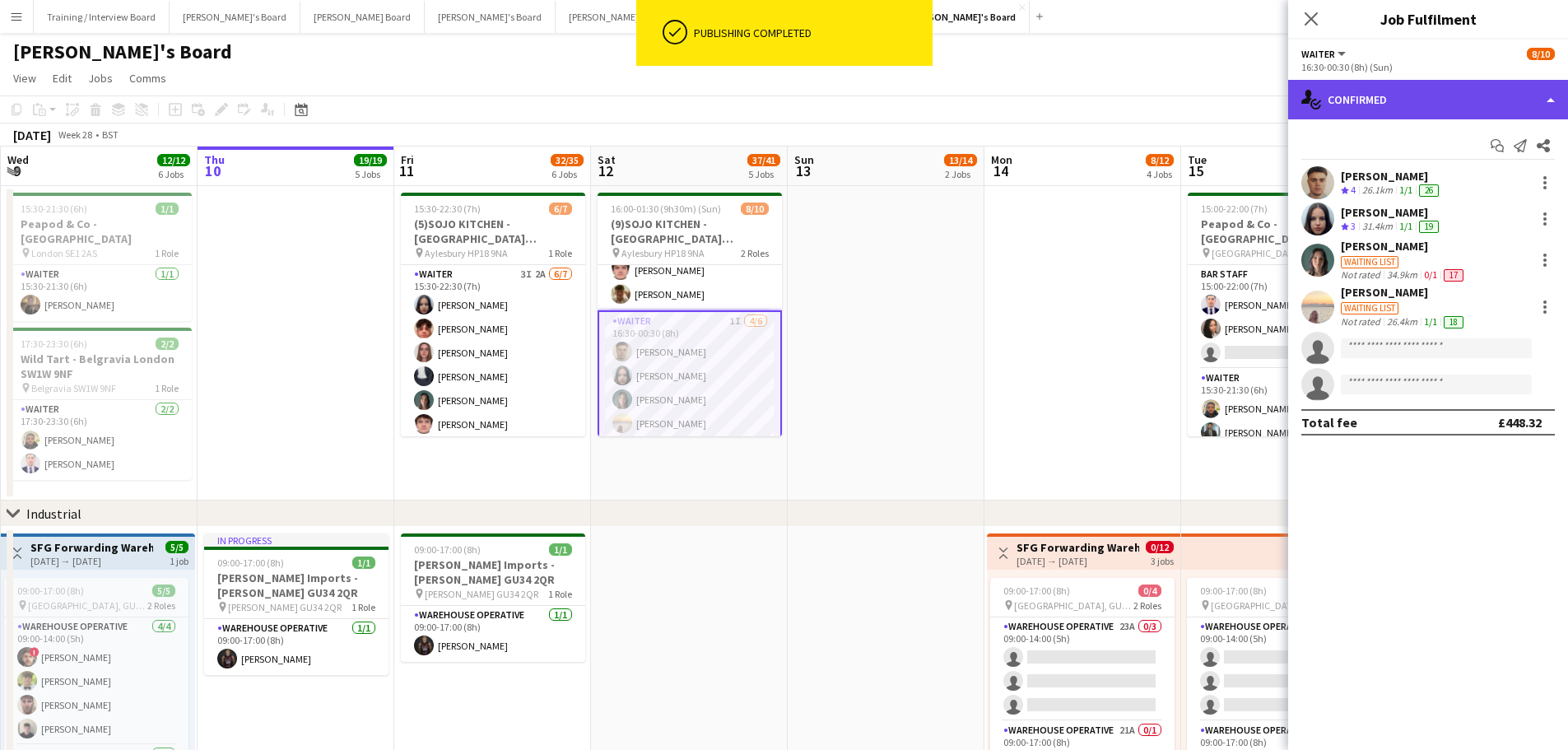 click on "single-neutral-actions-check-2
Confirmed" 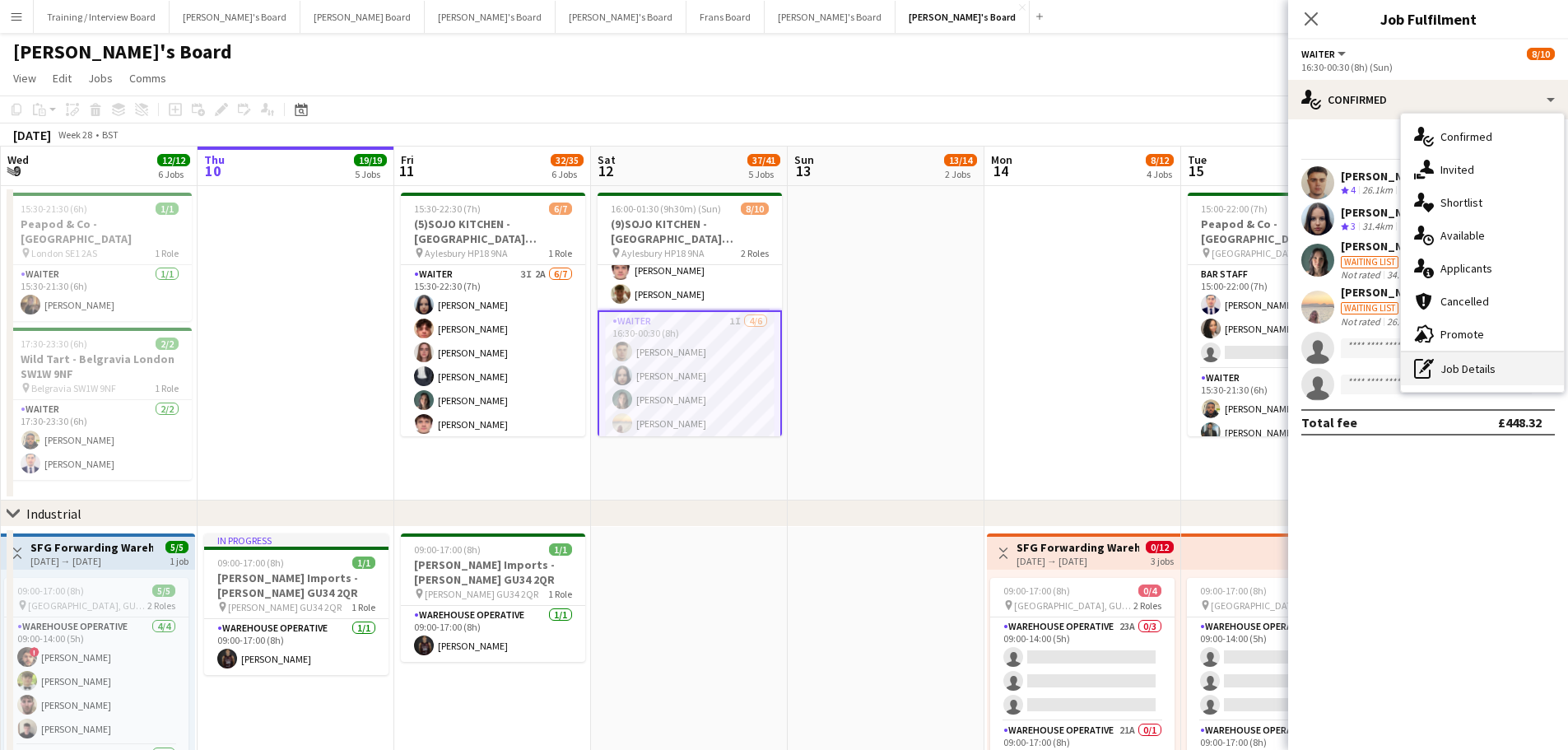click on "pen-write
Job Details" at bounding box center [1482, 369] 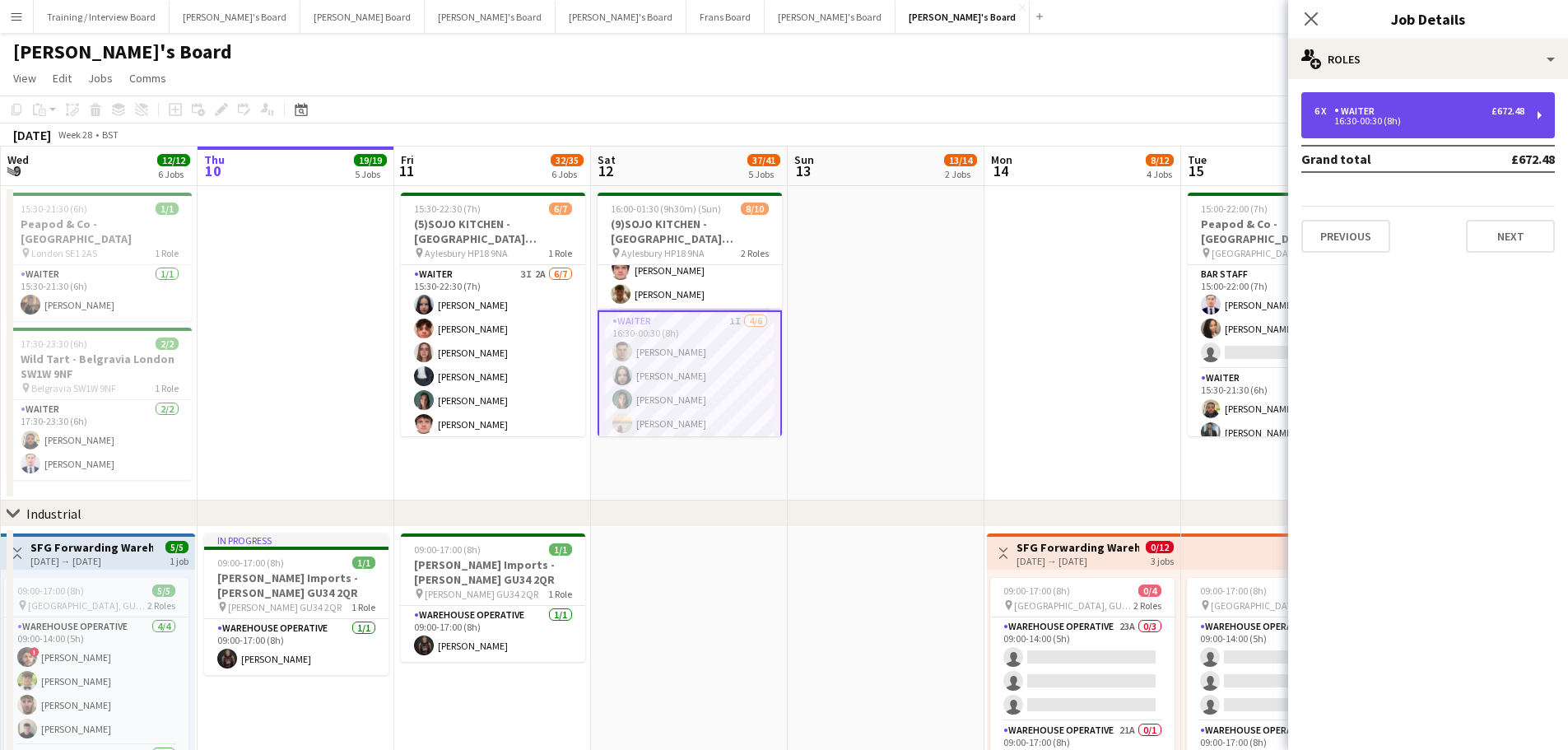 click on "Waiter" at bounding box center [1357, 111] 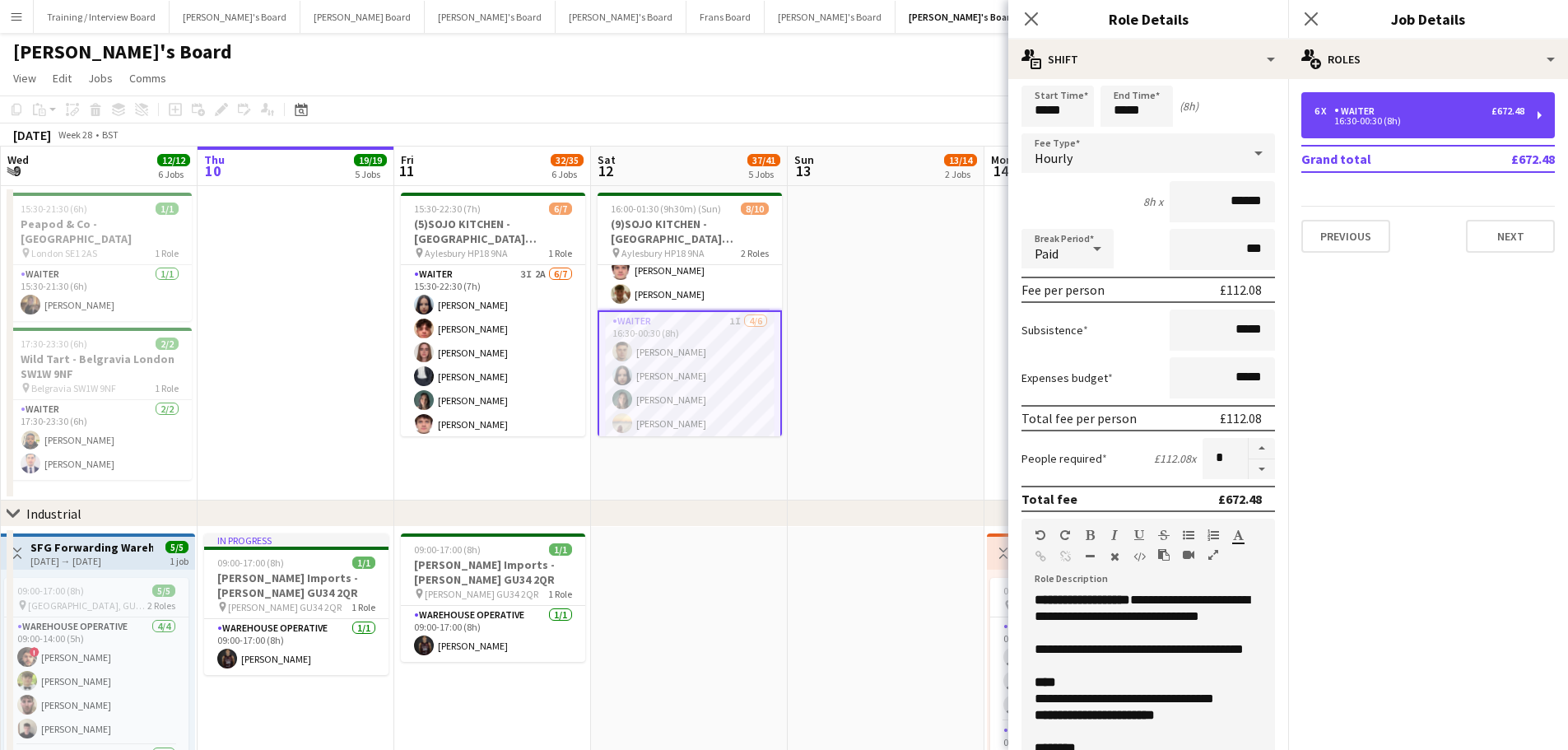 scroll, scrollTop: 82, scrollLeft: 0, axis: vertical 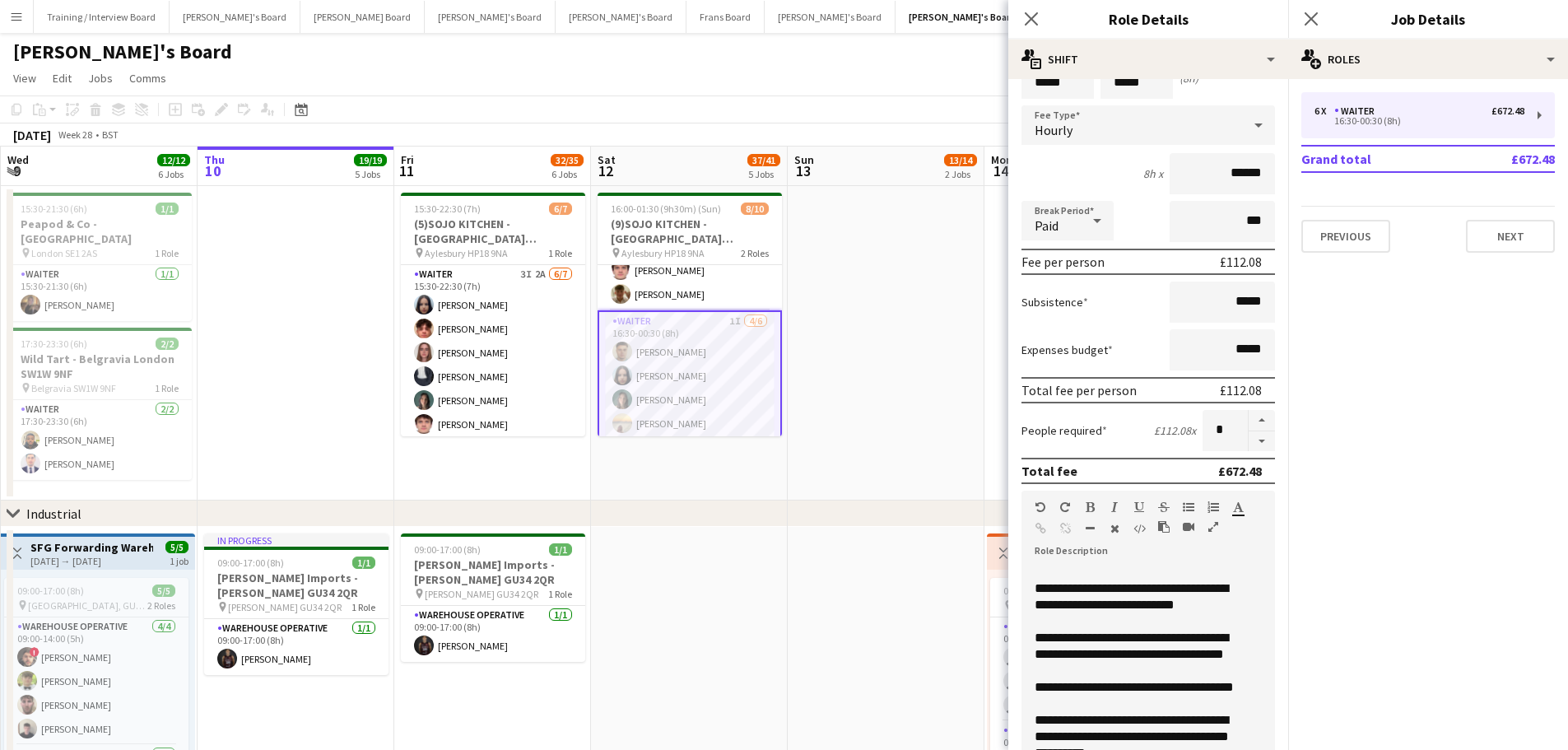 click on "Waiter   1I   4/6   16:30-00:30 (8h)
Thomas Morris Sacha Stanbury Amaris Dawson Marea Logan
single-neutral-actions
single-neutral-actions" at bounding box center (690, 399) 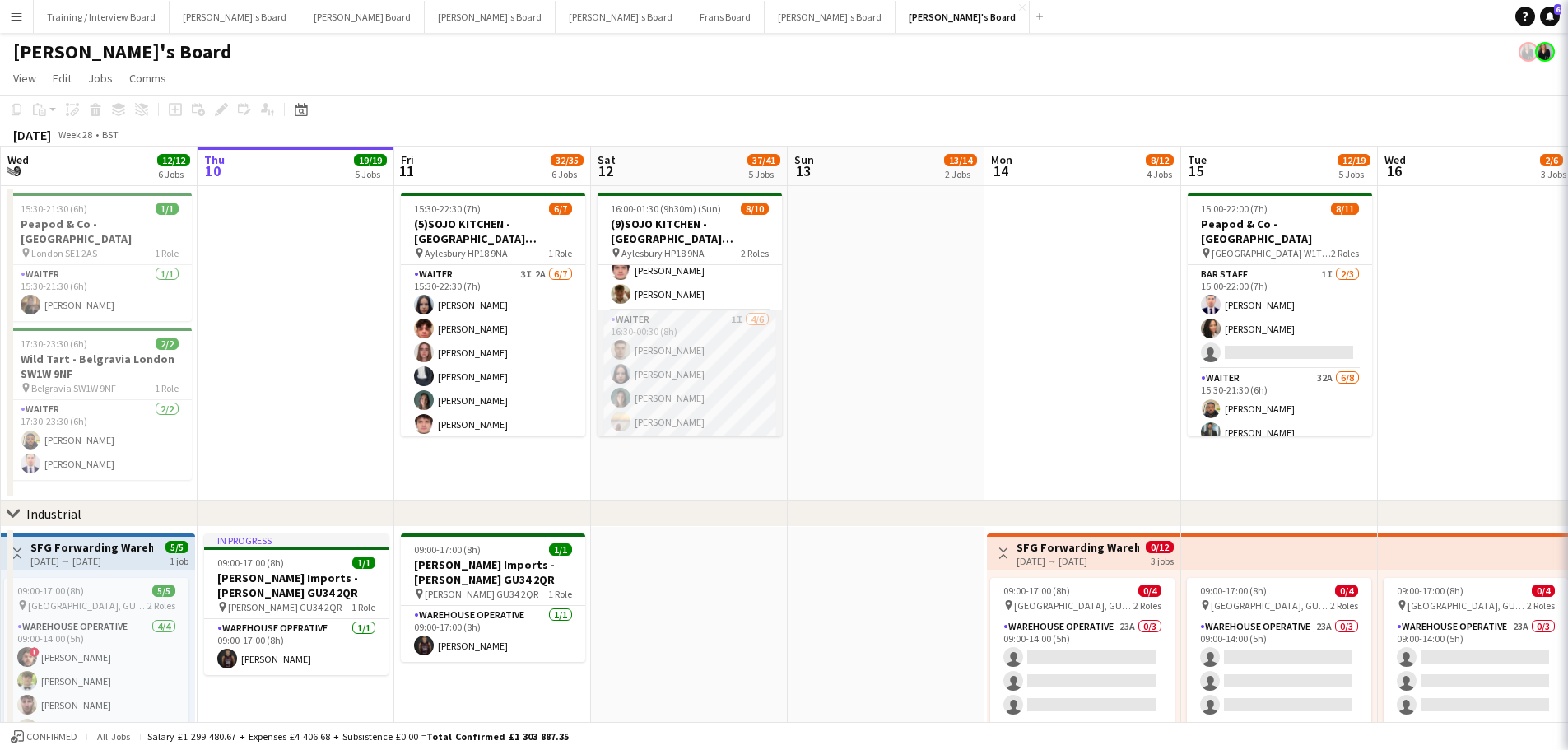 click on "Waiter   1I   4/6   16:30-00:30 (8h)
Thomas Morris Sacha Stanbury Amaris Dawson Marea Logan
single-neutral-actions
single-neutral-actions" at bounding box center [690, 398] 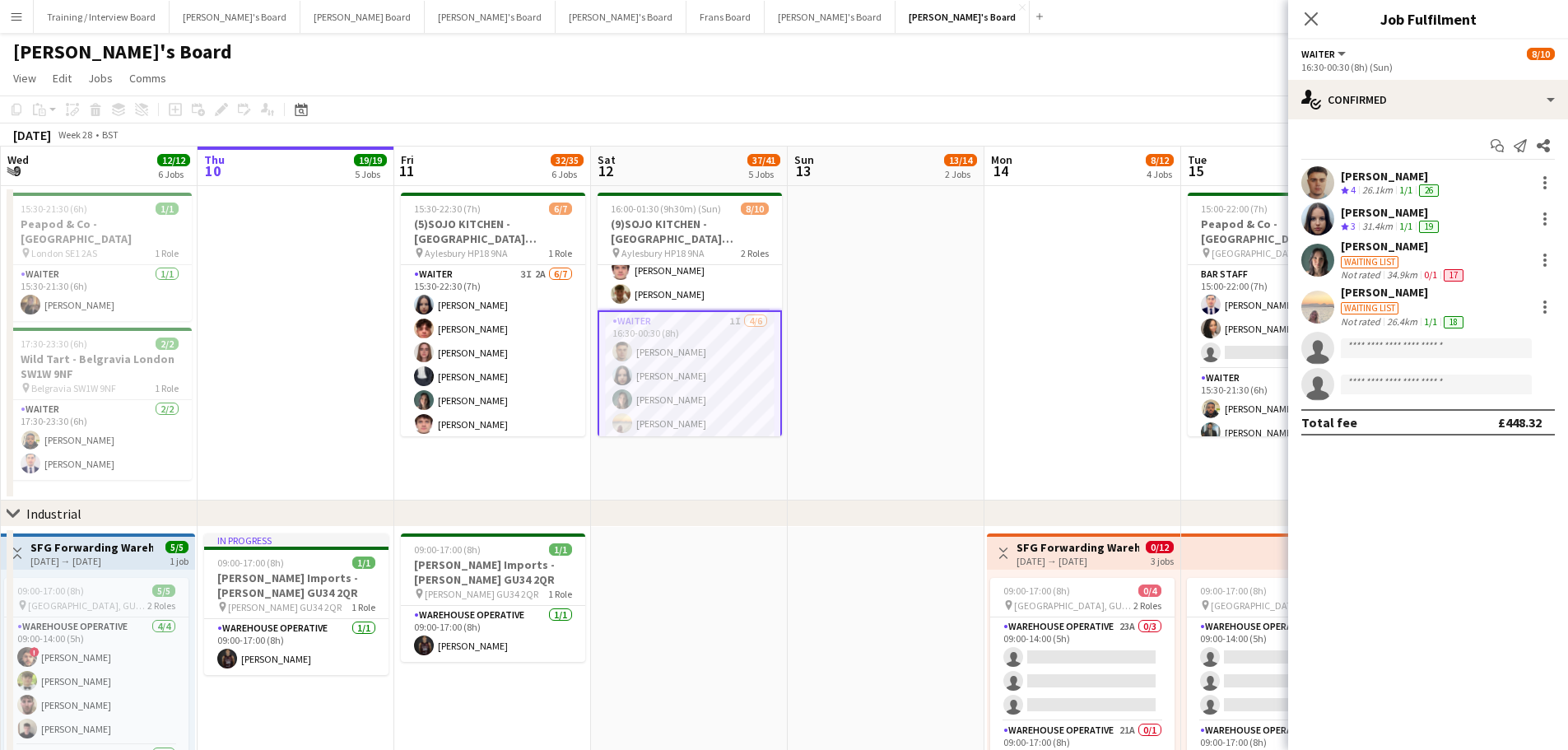 click on "26.4km" at bounding box center (1402, 322) 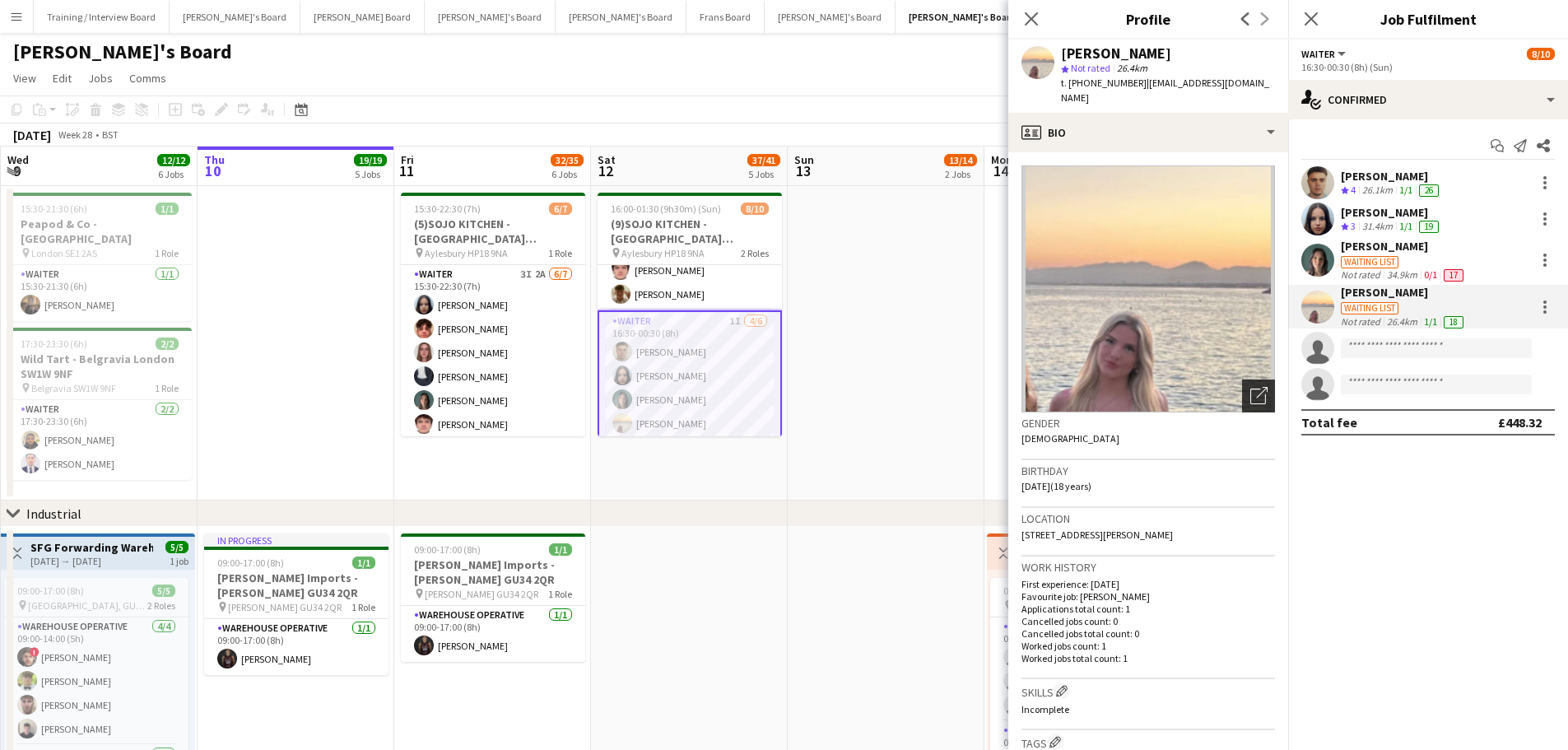 click 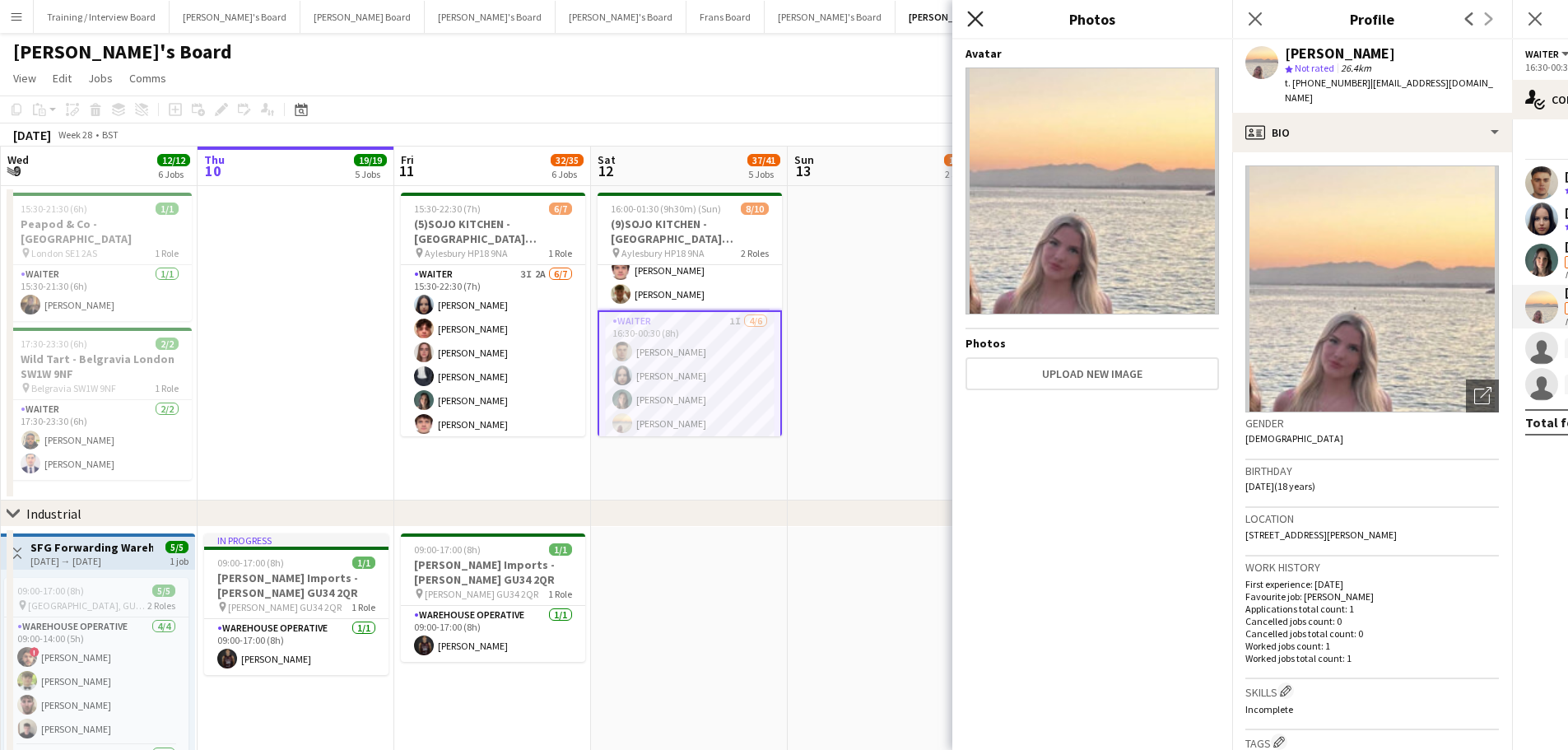 click 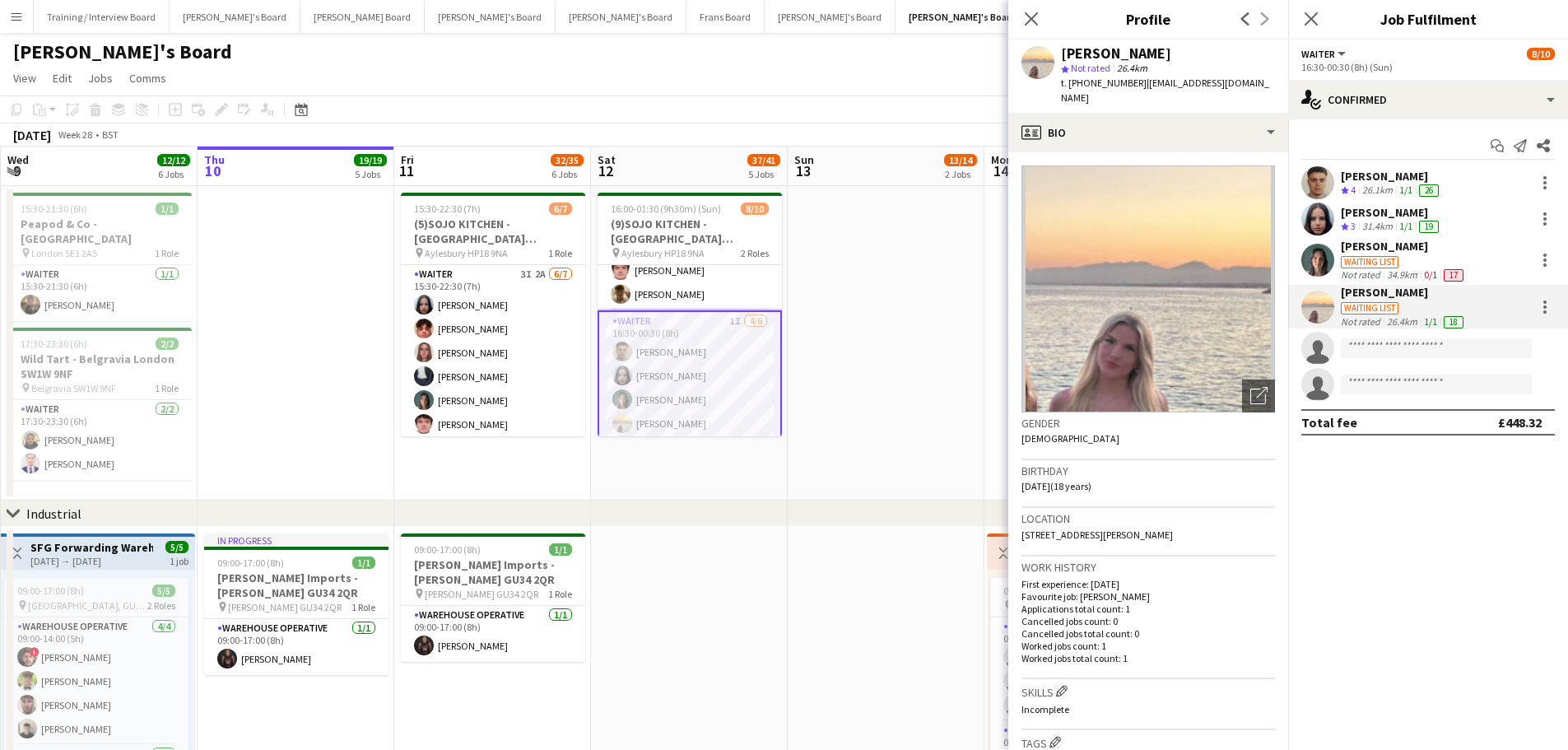 scroll, scrollTop: 135, scrollLeft: 0, axis: vertical 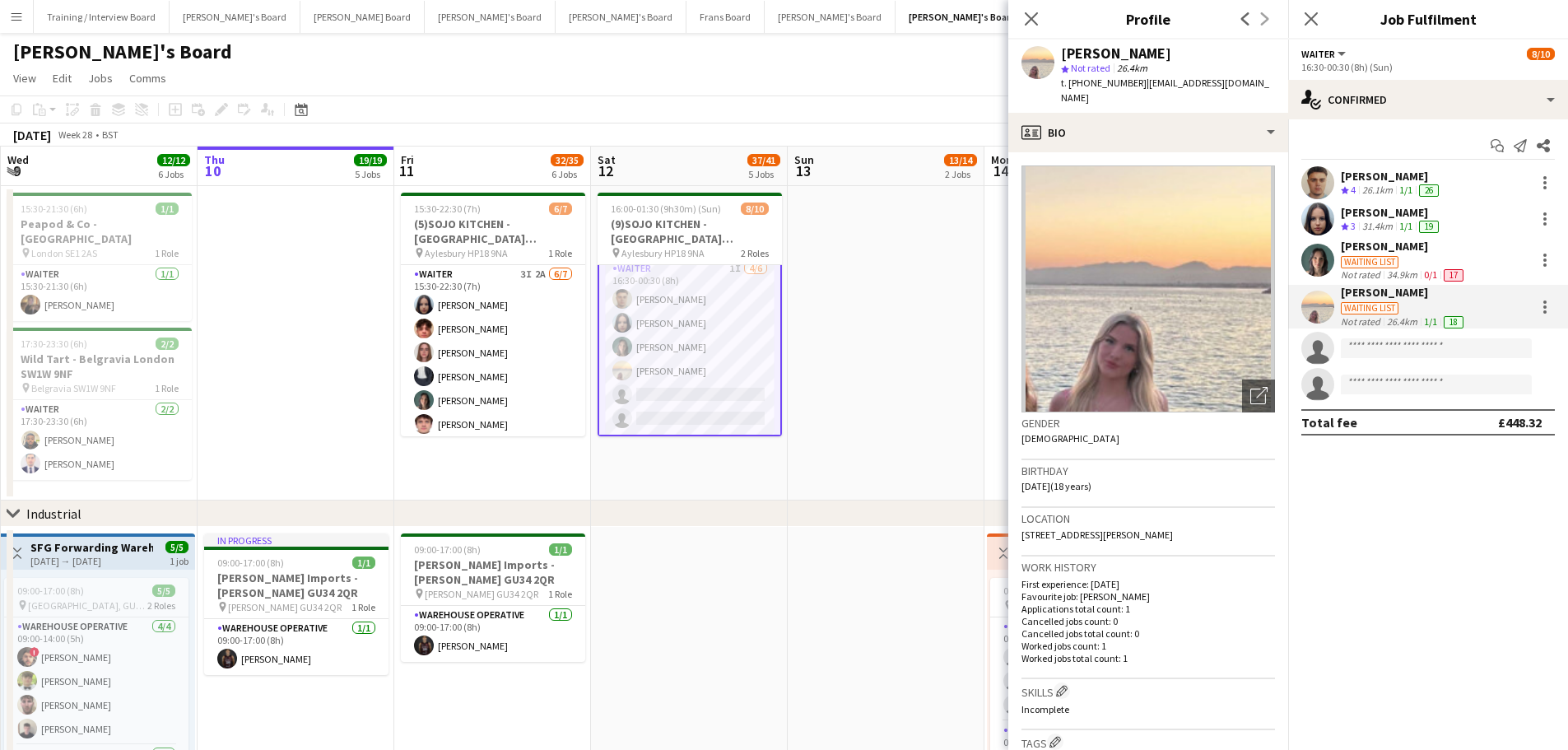 click on "Waiting list" at bounding box center (1370, 262) 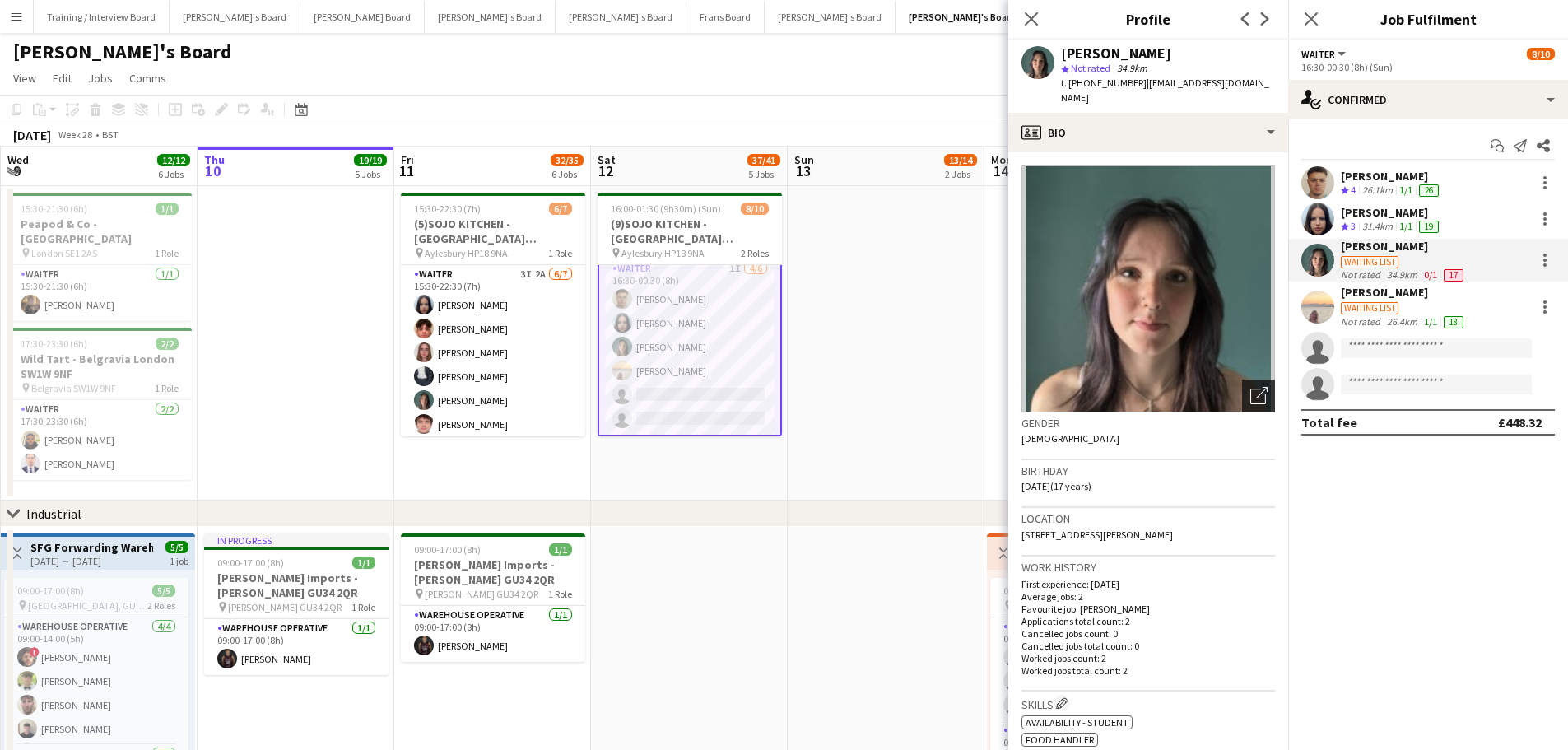 click on "Open photos pop-in" 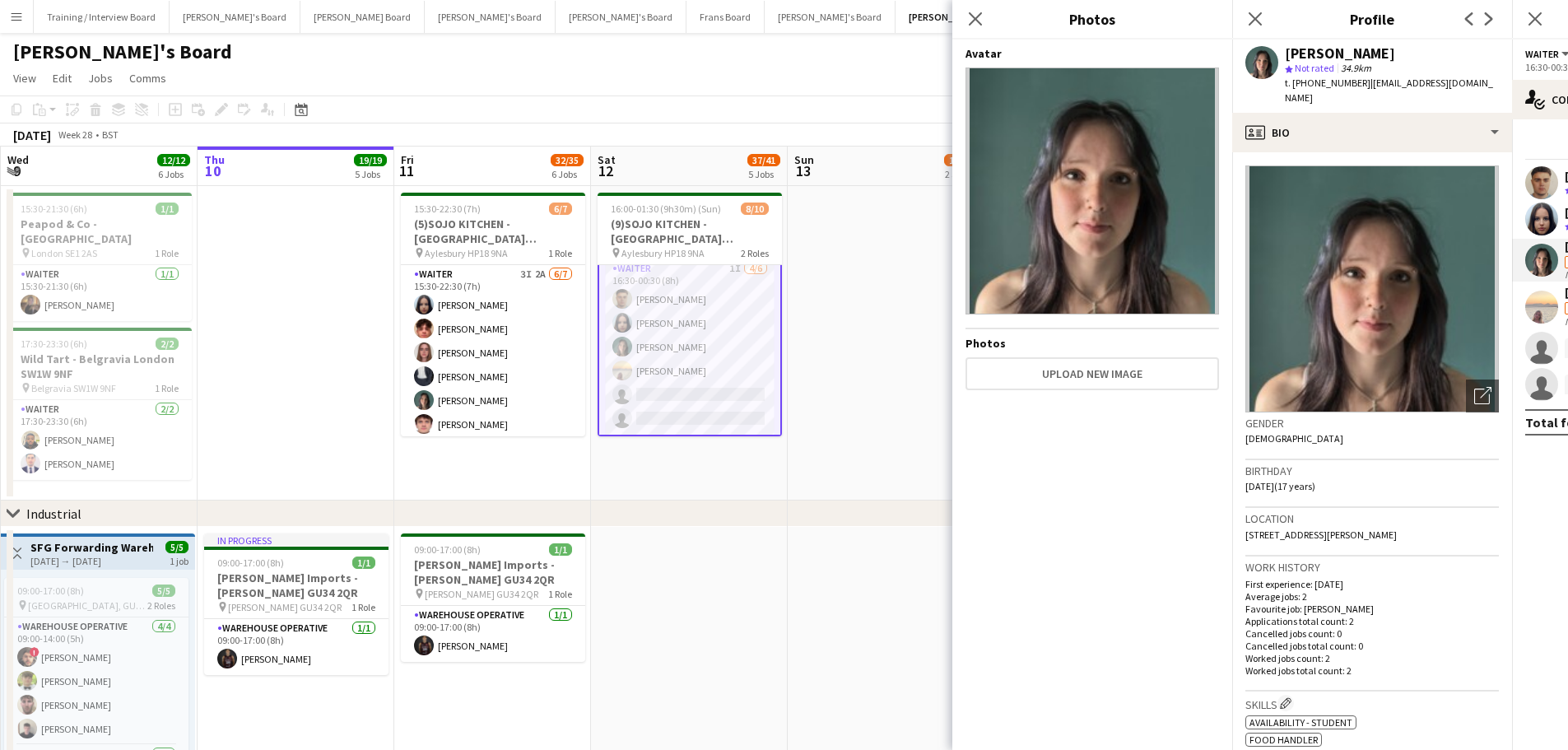 click at bounding box center [886, 343] 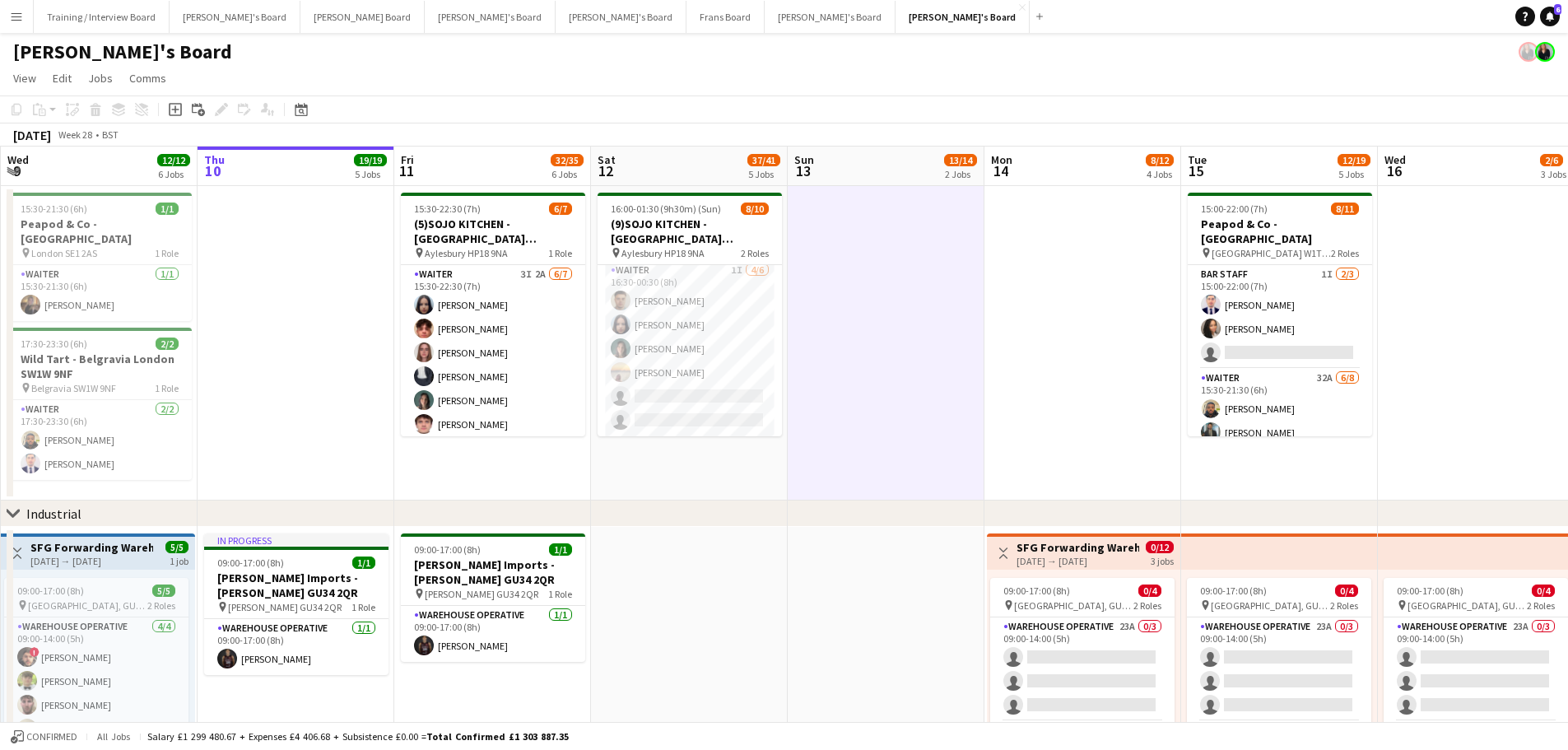 scroll, scrollTop: 132, scrollLeft: 0, axis: vertical 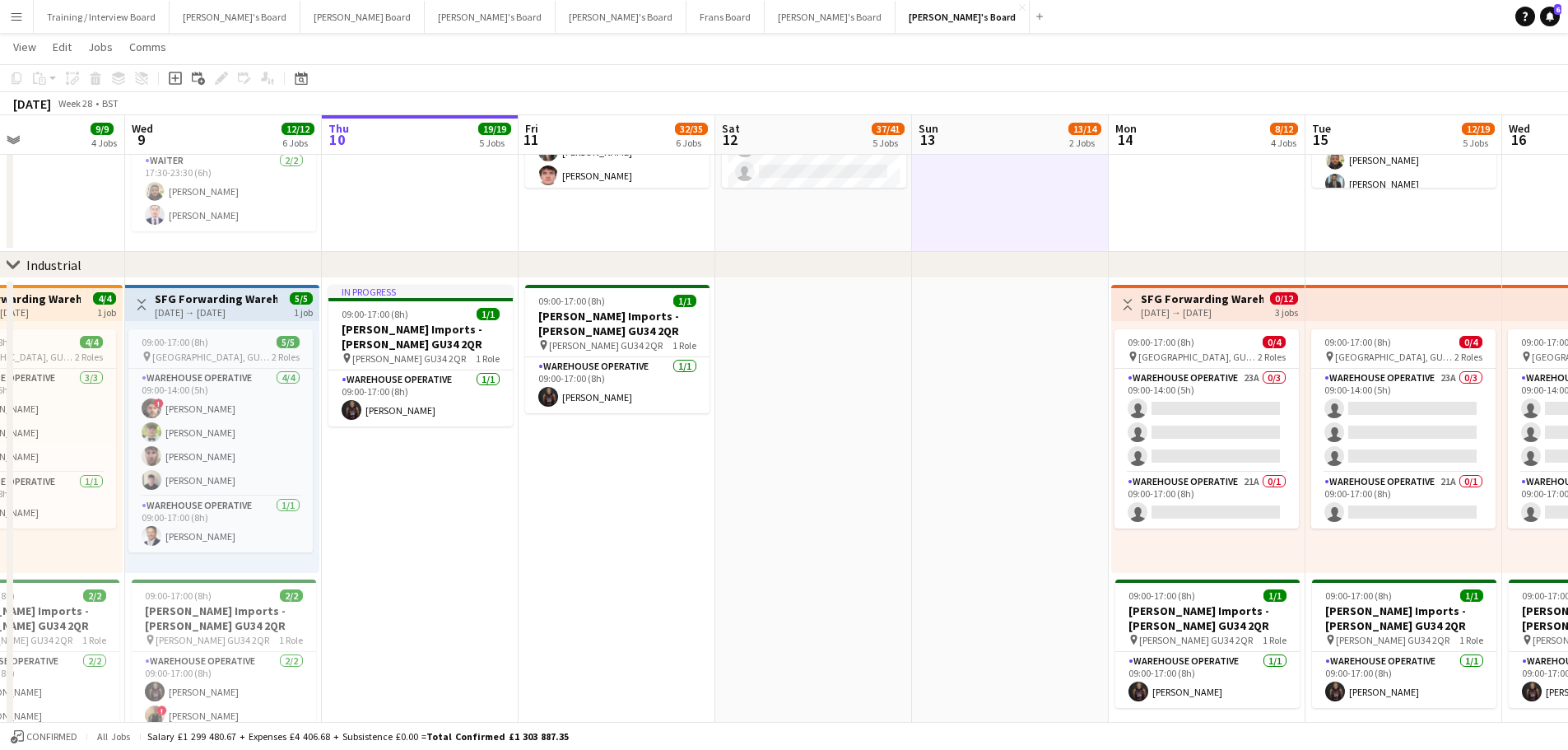 drag, startPoint x: 384, startPoint y: 501, endPoint x: 662, endPoint y: 497, distance: 278.029 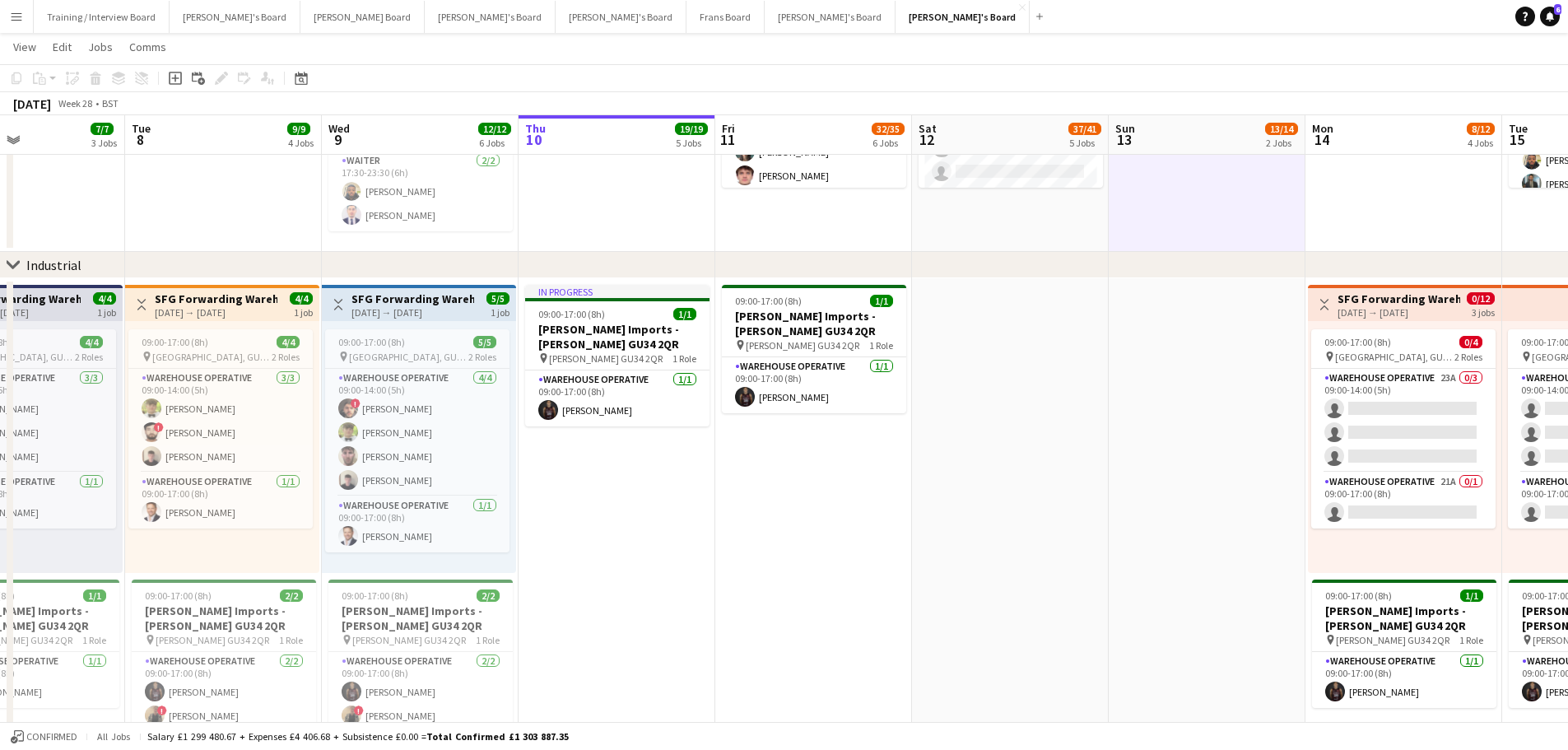 scroll, scrollTop: 0, scrollLeft: 357, axis: horizontal 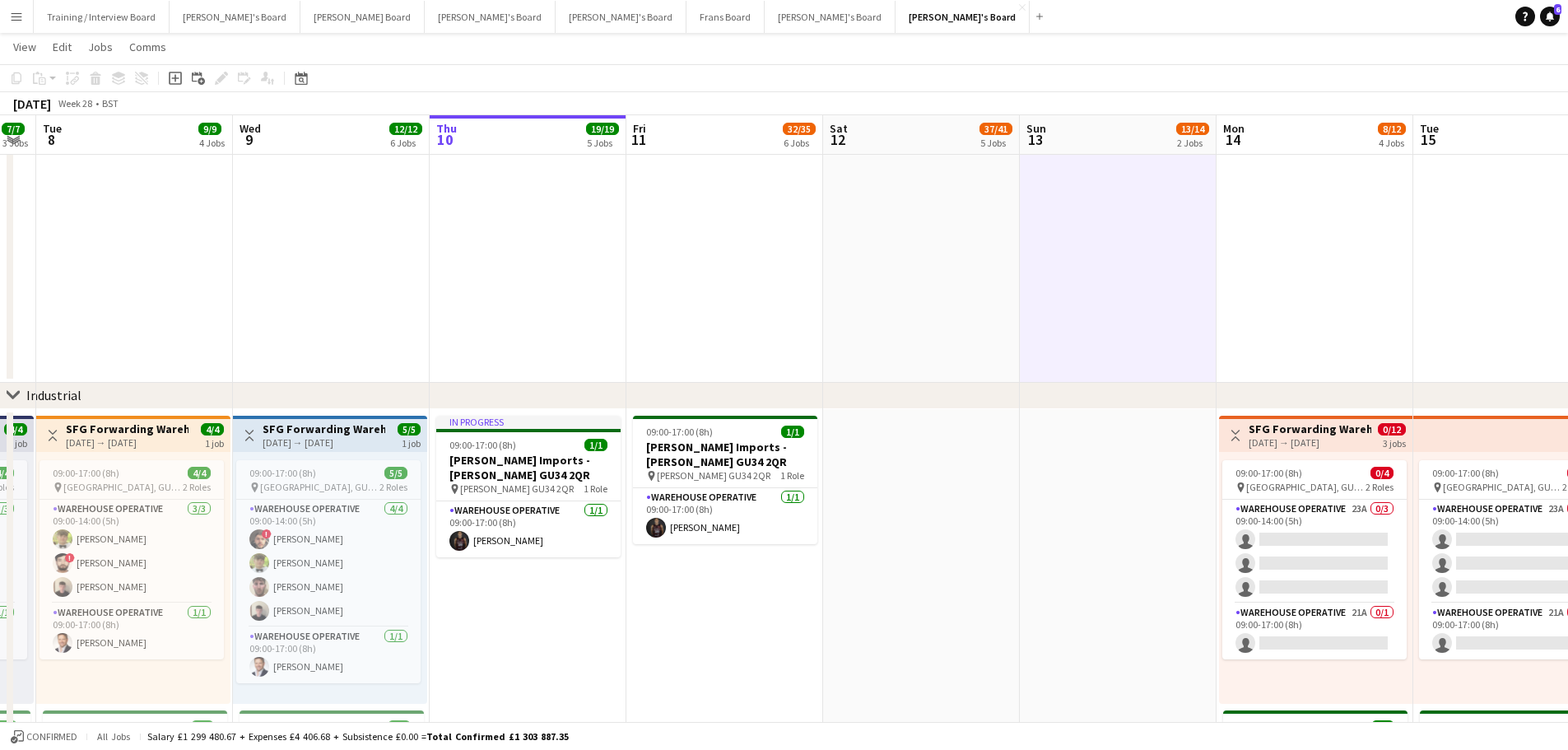 click on "[DATE] → [DATE]" at bounding box center (323, 442) 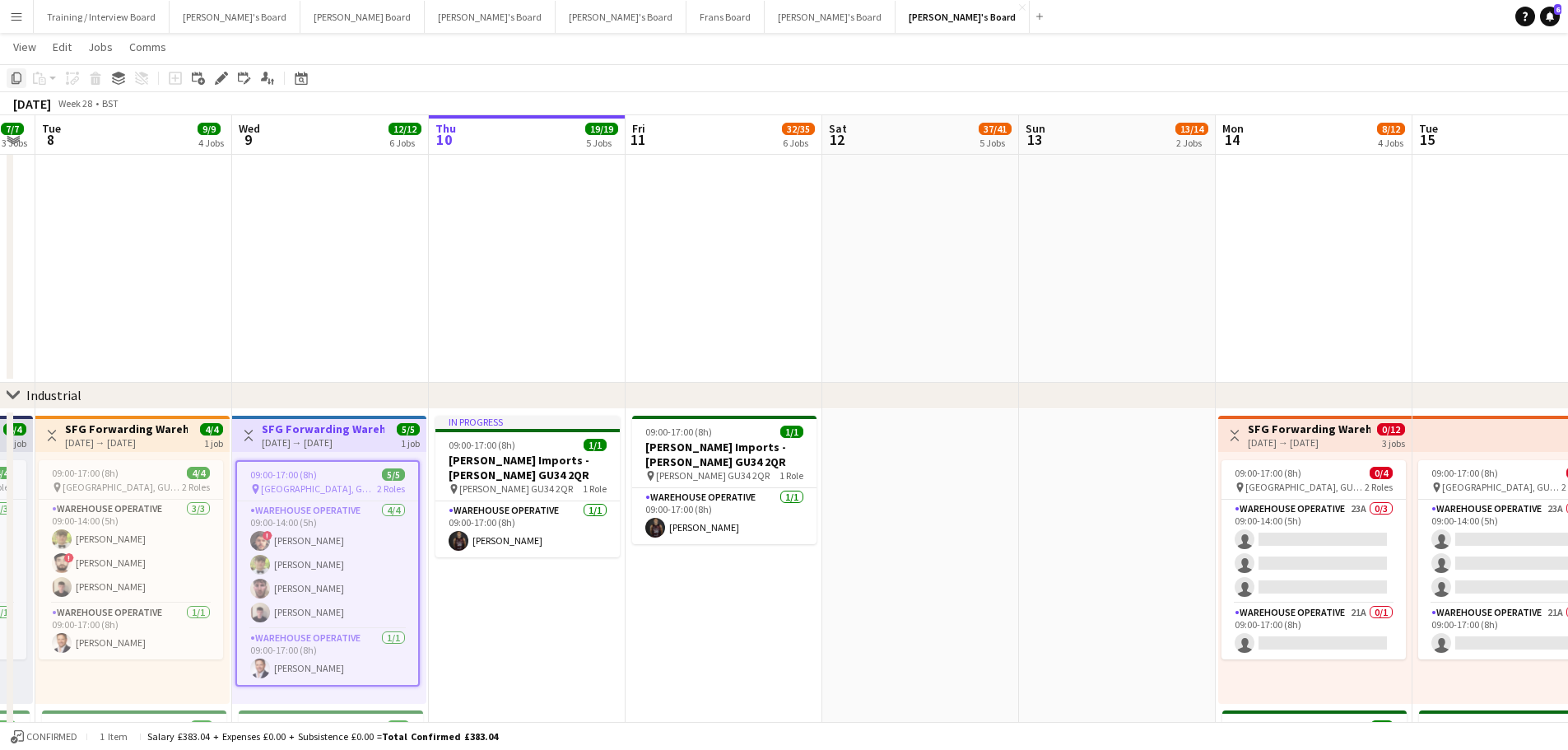 click on "Copy" 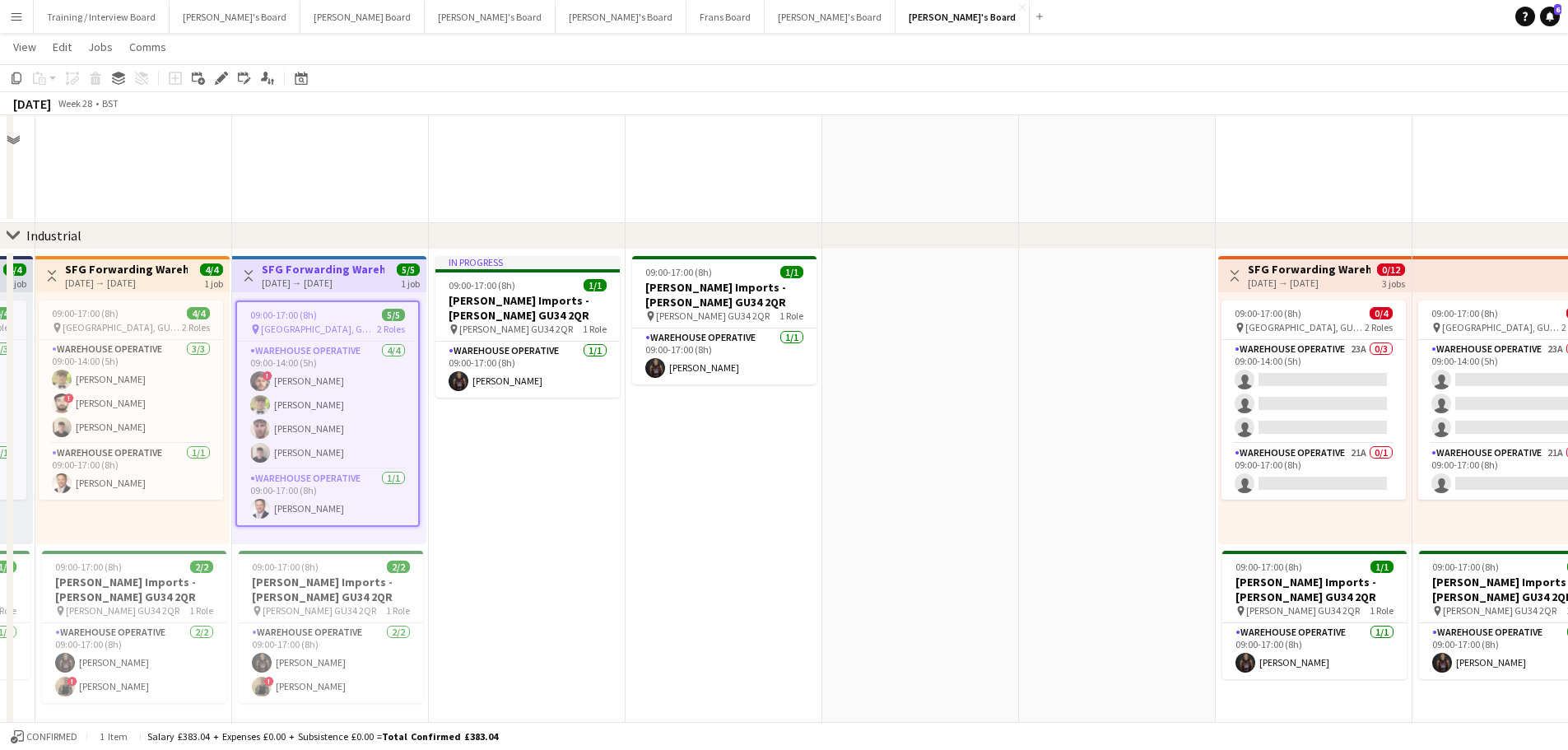 scroll, scrollTop: 823, scrollLeft: 0, axis: vertical 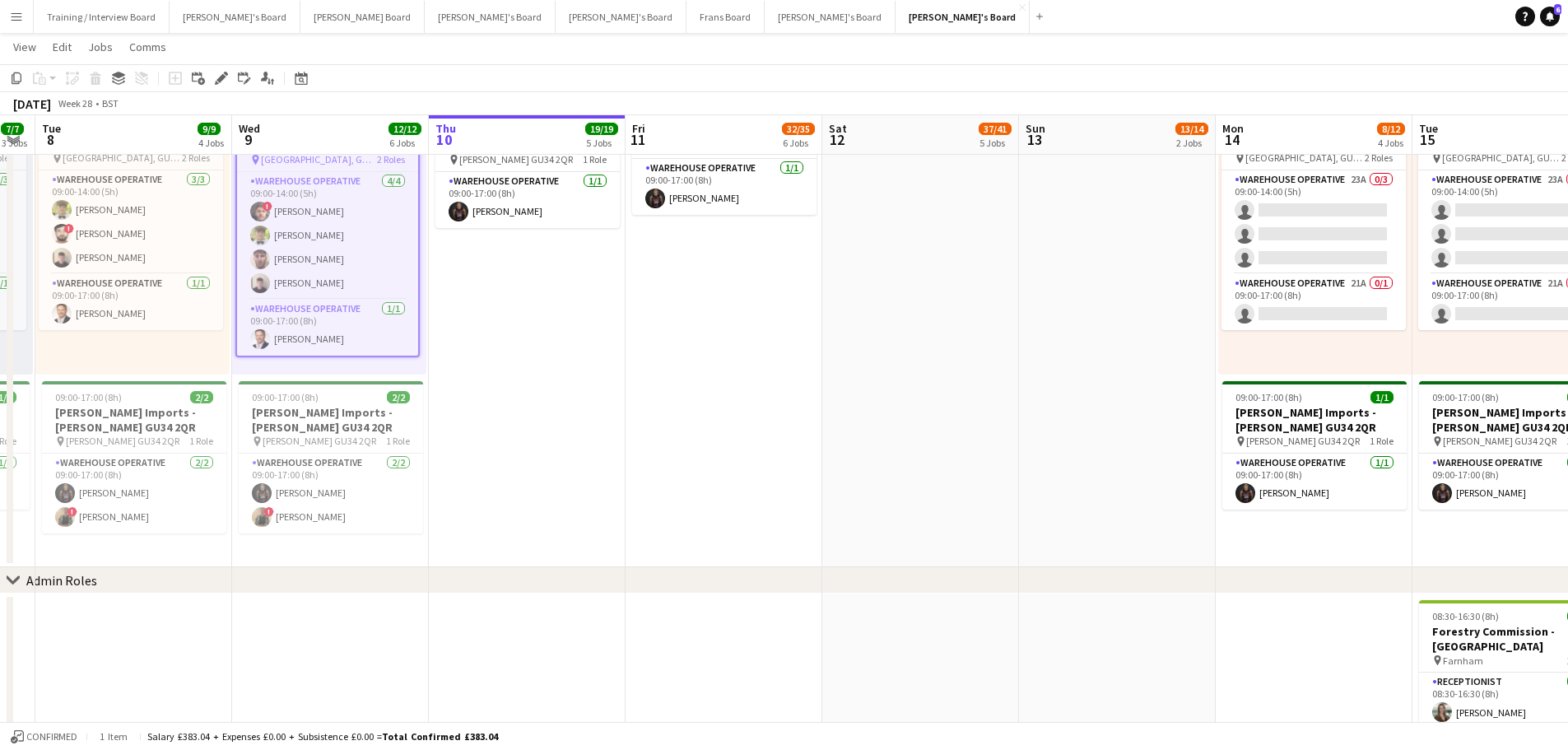 click on "09:00-17:00 (8h)    1/1   Harvey Imports - ALTON GU34 2QR
pin
Alton GU34 2QR   1 Role   Warehouse Operative   1/1   09:00-17:00 (8h)
Tony Idiata Mendez" at bounding box center [724, 324] 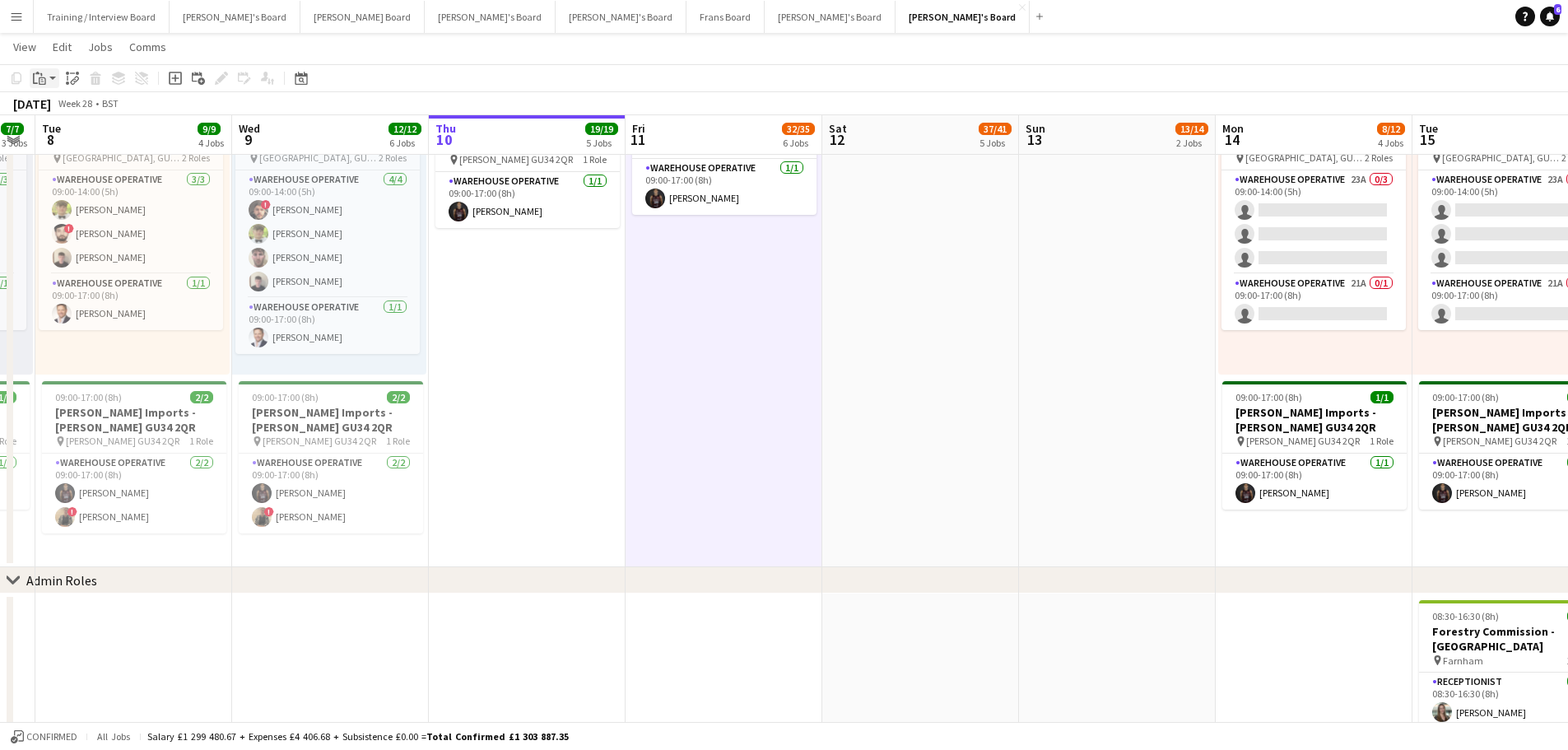 click on "Paste" at bounding box center (40, 78) 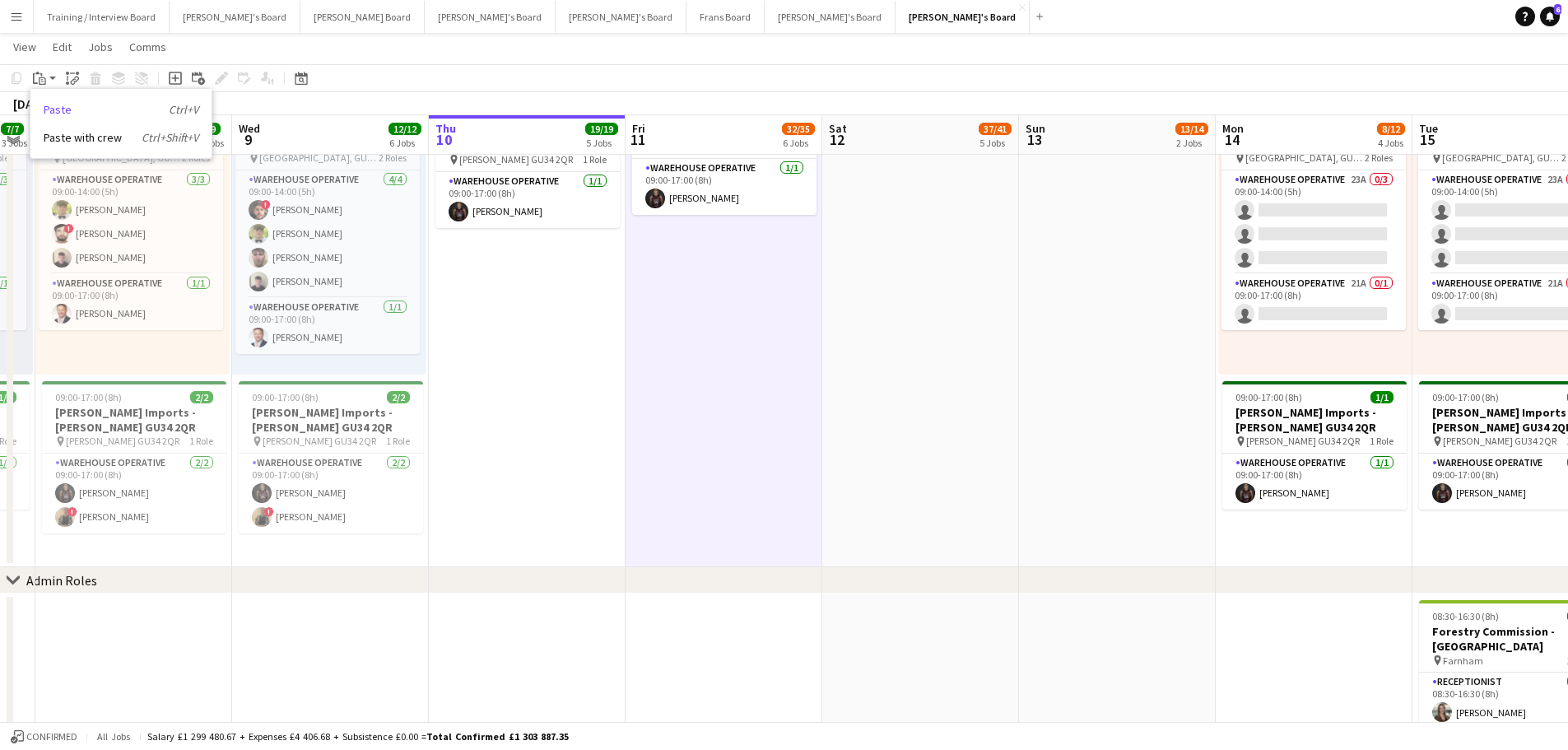 click on "Paste   Ctrl+V" at bounding box center [121, 109] 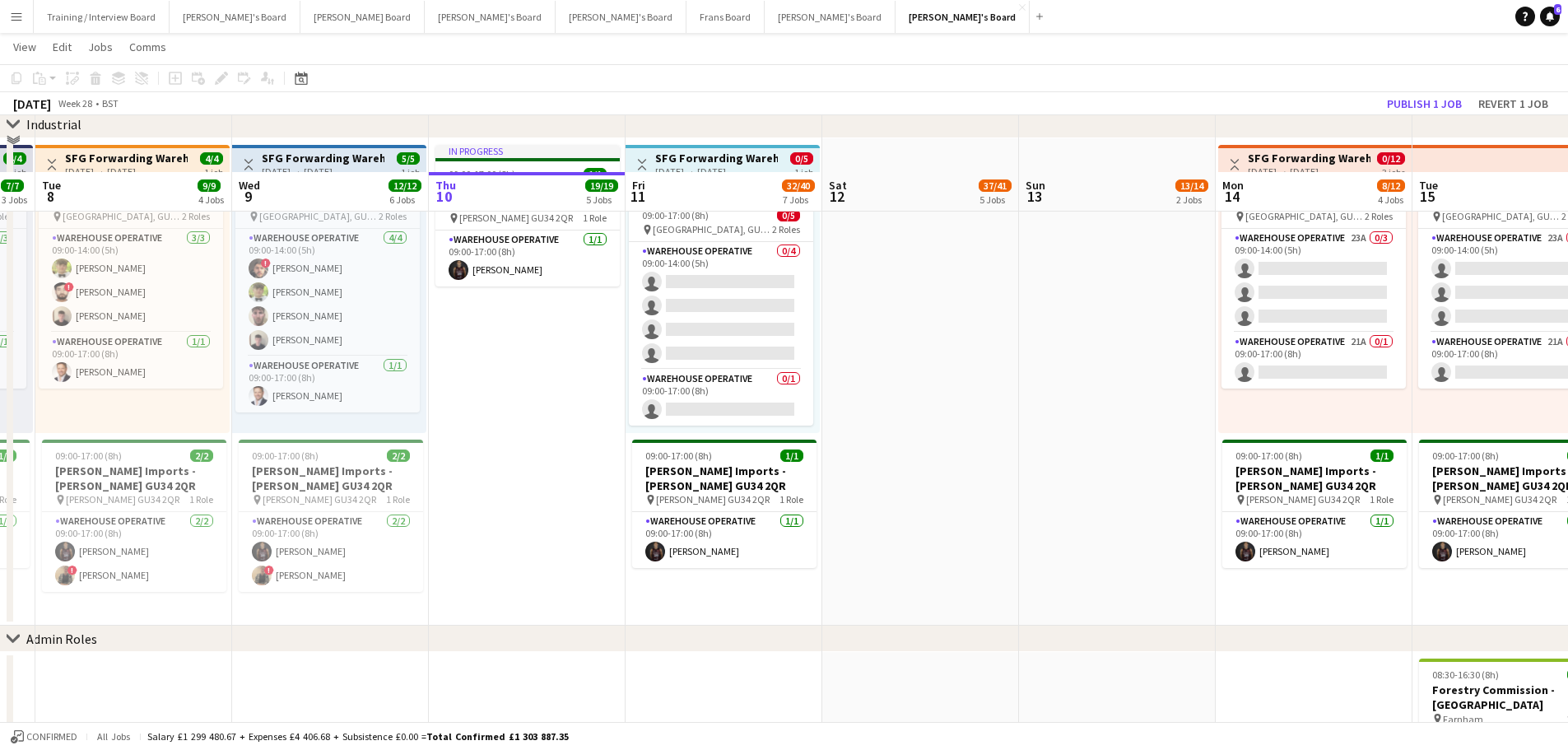 scroll, scrollTop: 741, scrollLeft: 0, axis: vertical 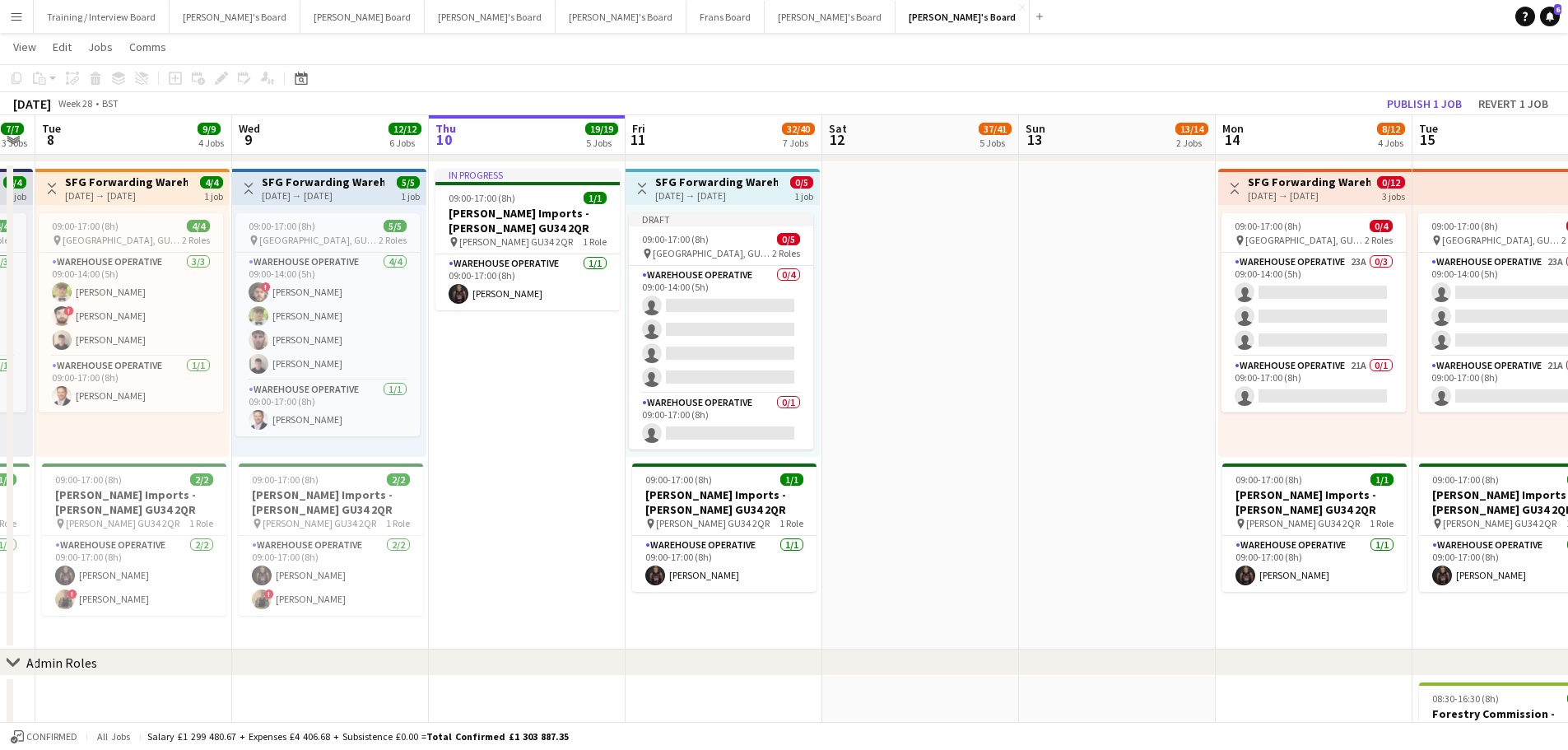 click on "[DATE] → [DATE]" at bounding box center (716, 195) 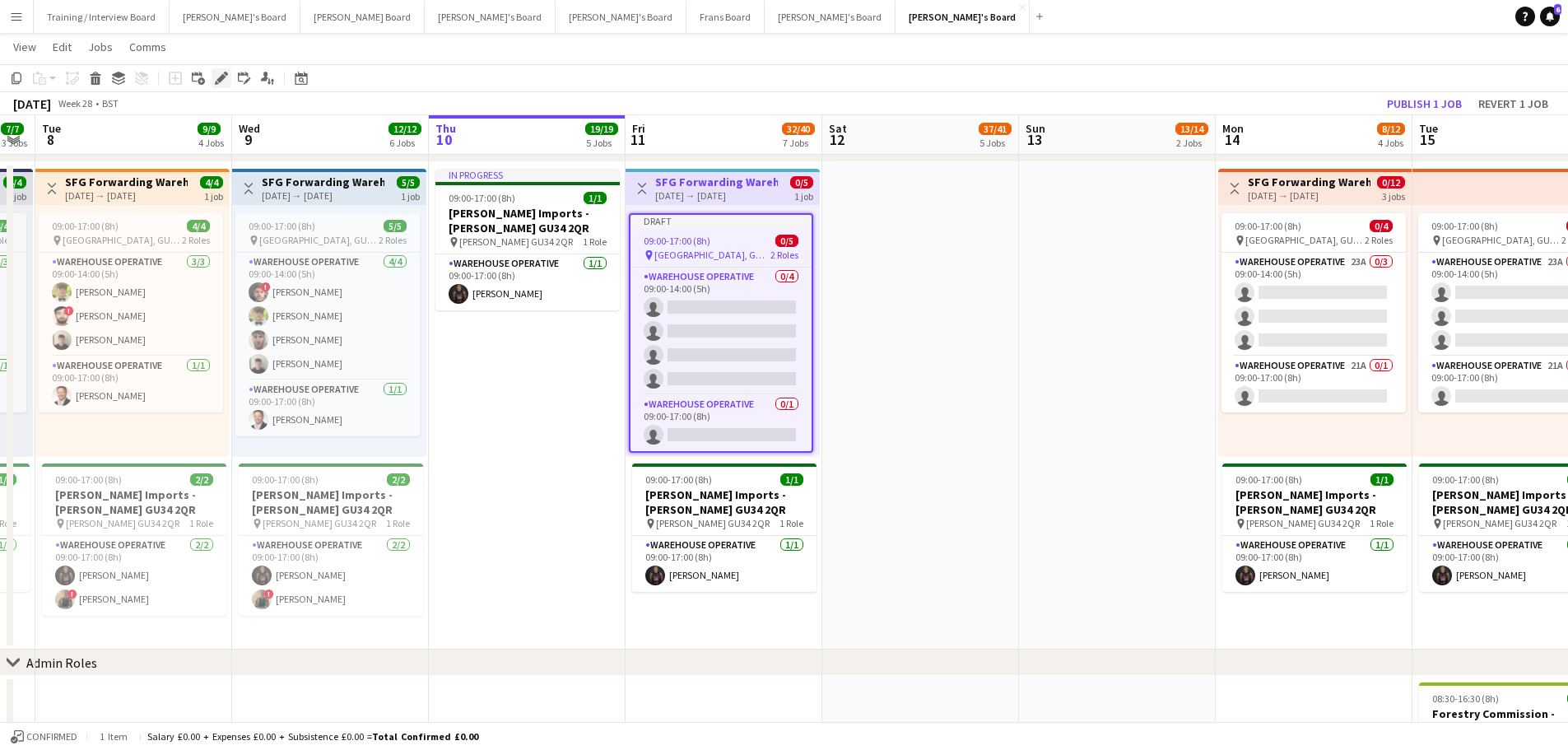 click on "Edit" 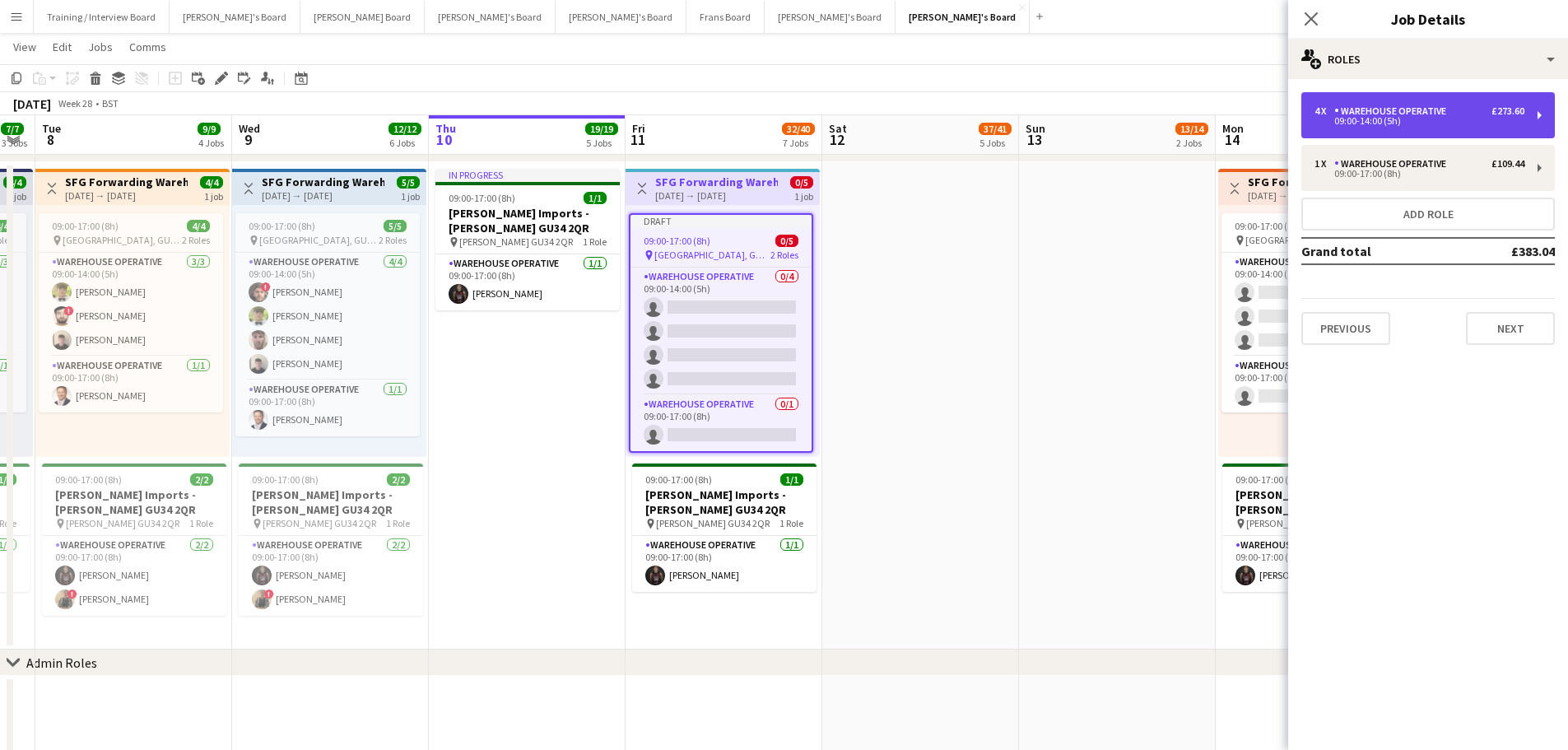 click on "Warehouse Operative" at bounding box center [1394, 111] 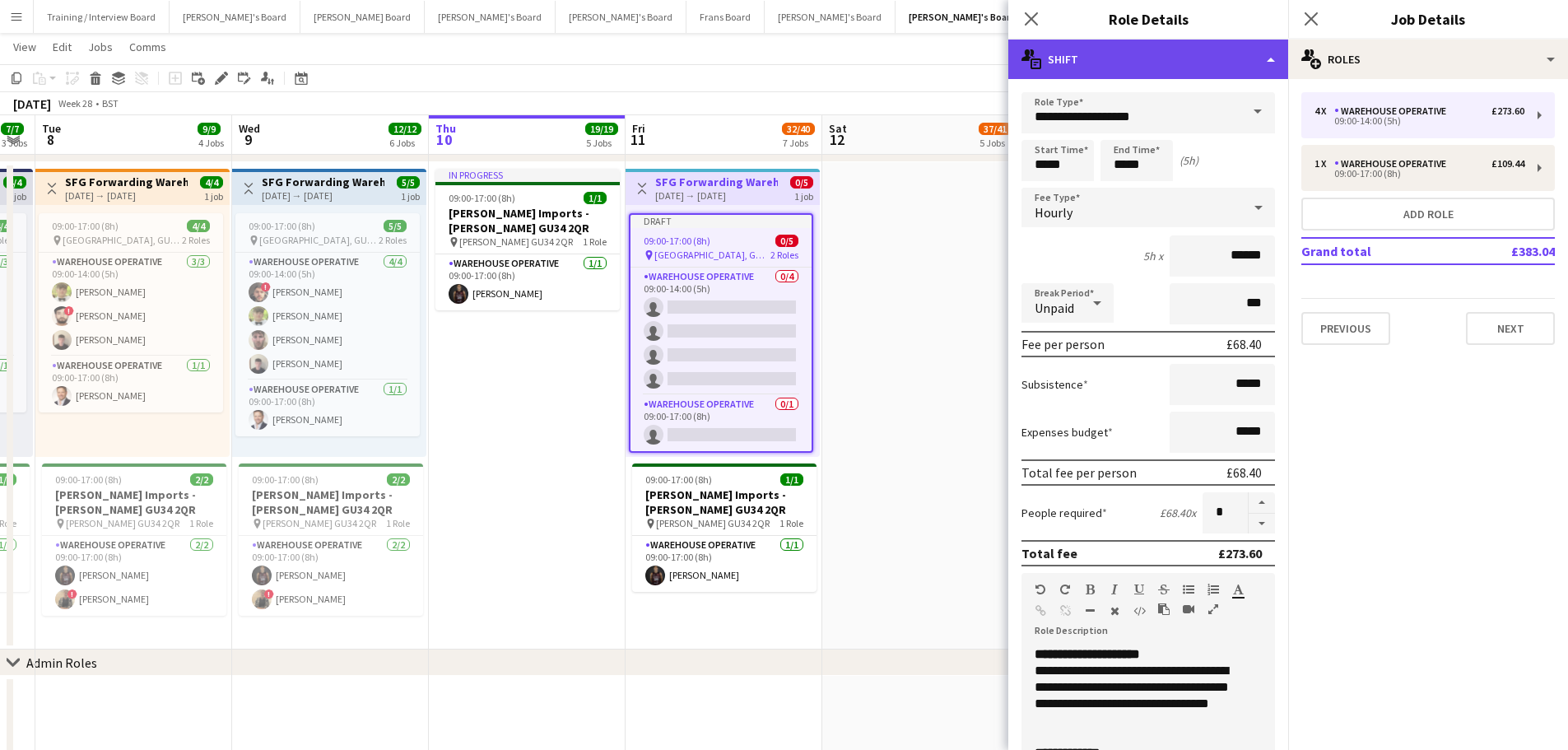 click on "multiple-actions-text
Shift" 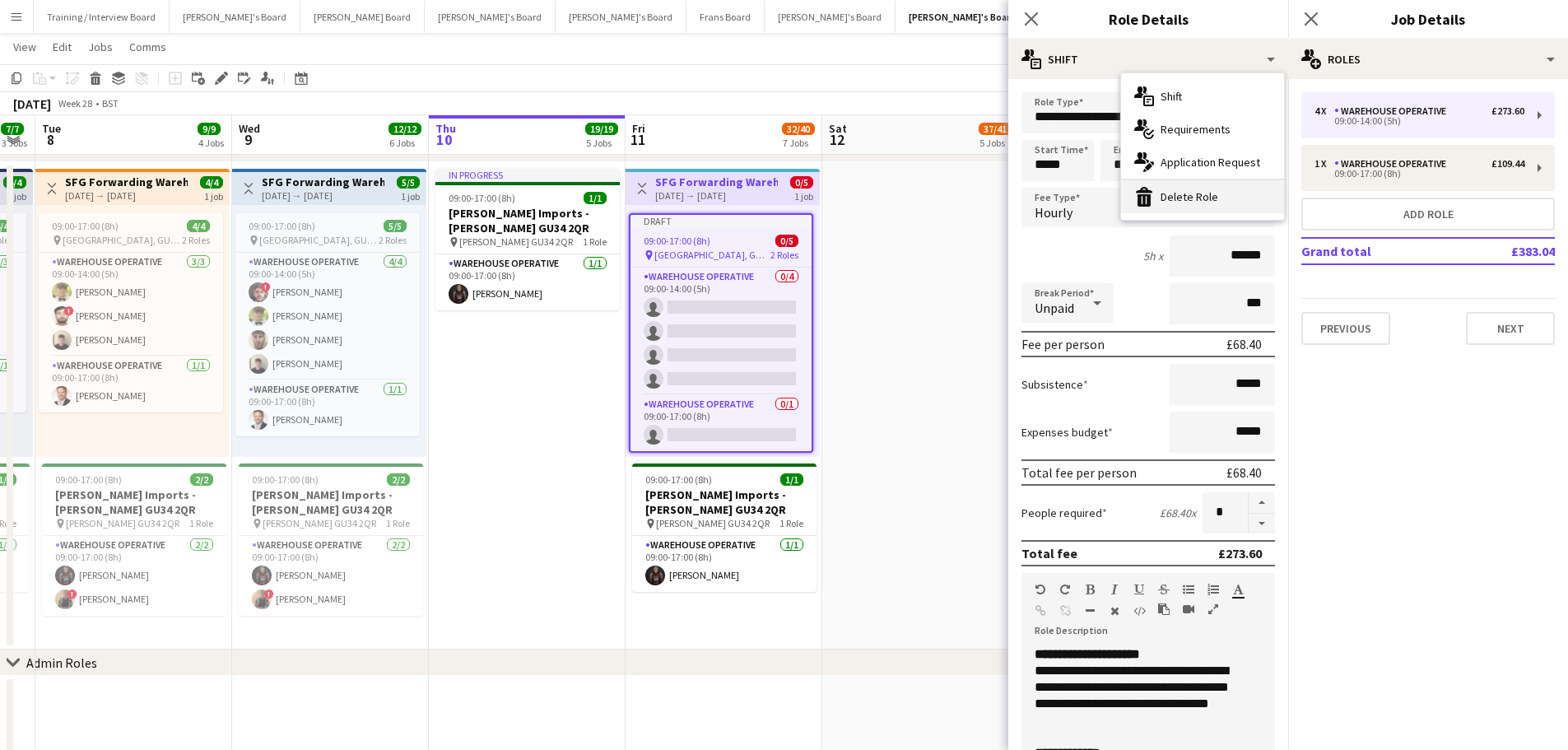 click on "bin-2
Delete Role" at bounding box center (1203, 197) 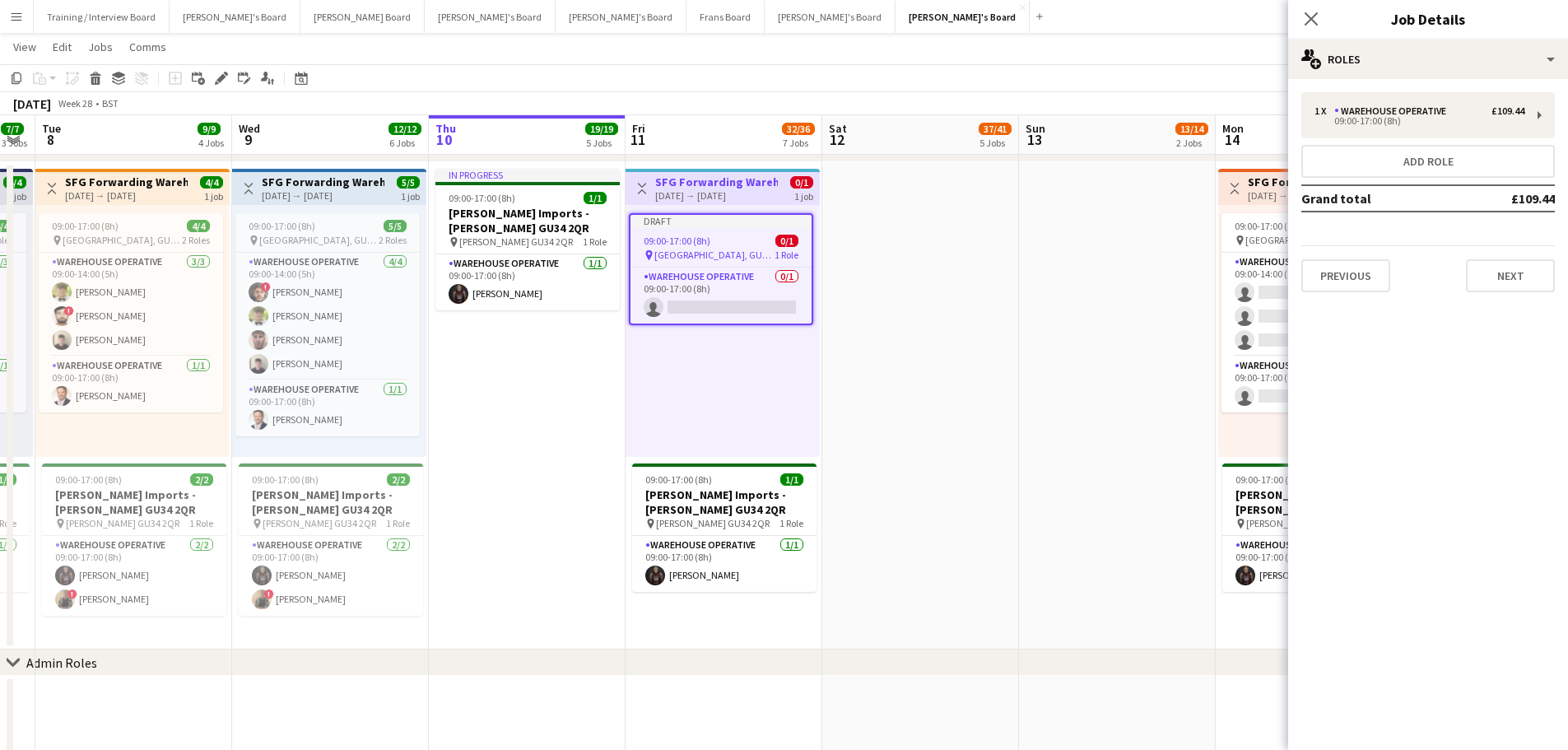 click at bounding box center [920, 406] 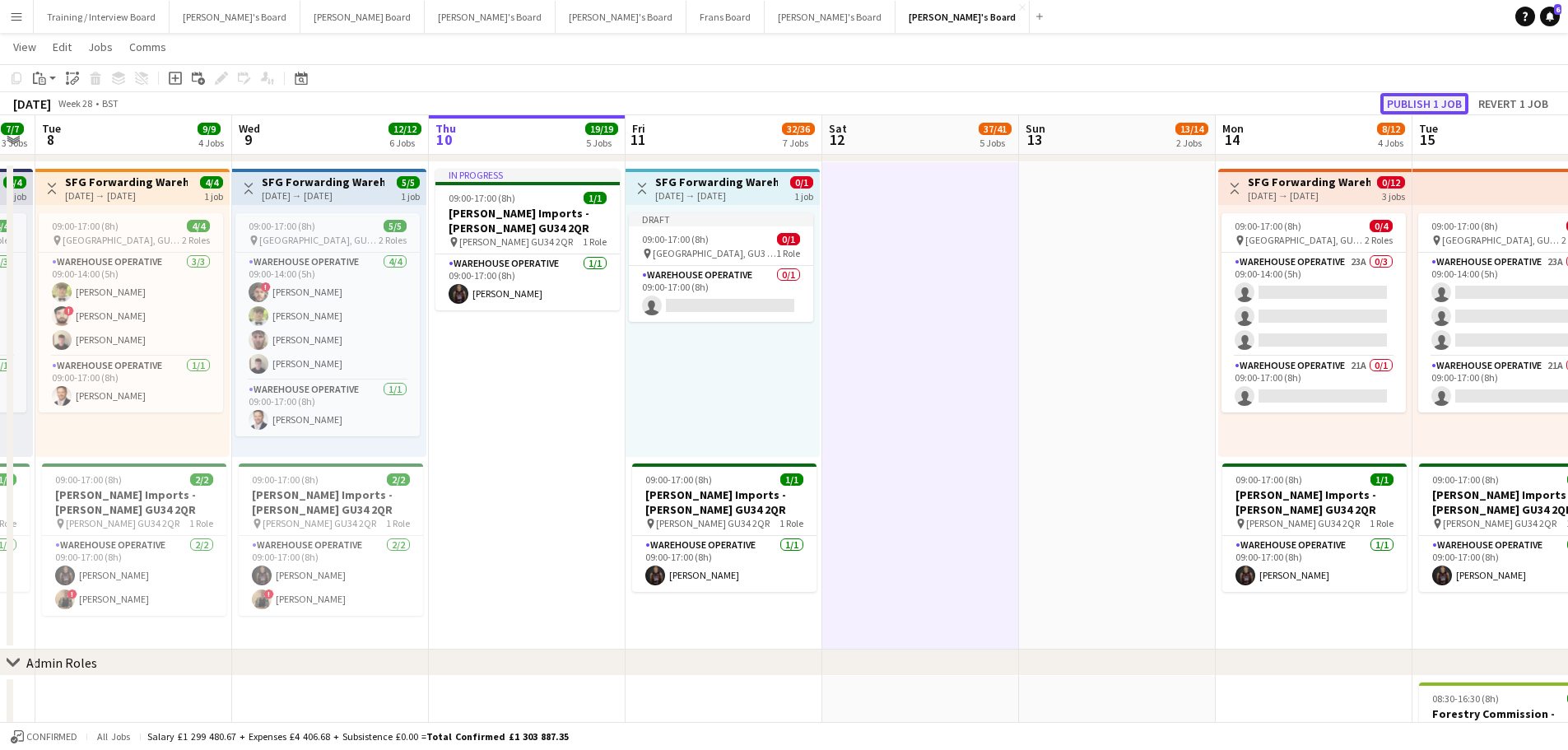 click on "Publish 1 job" 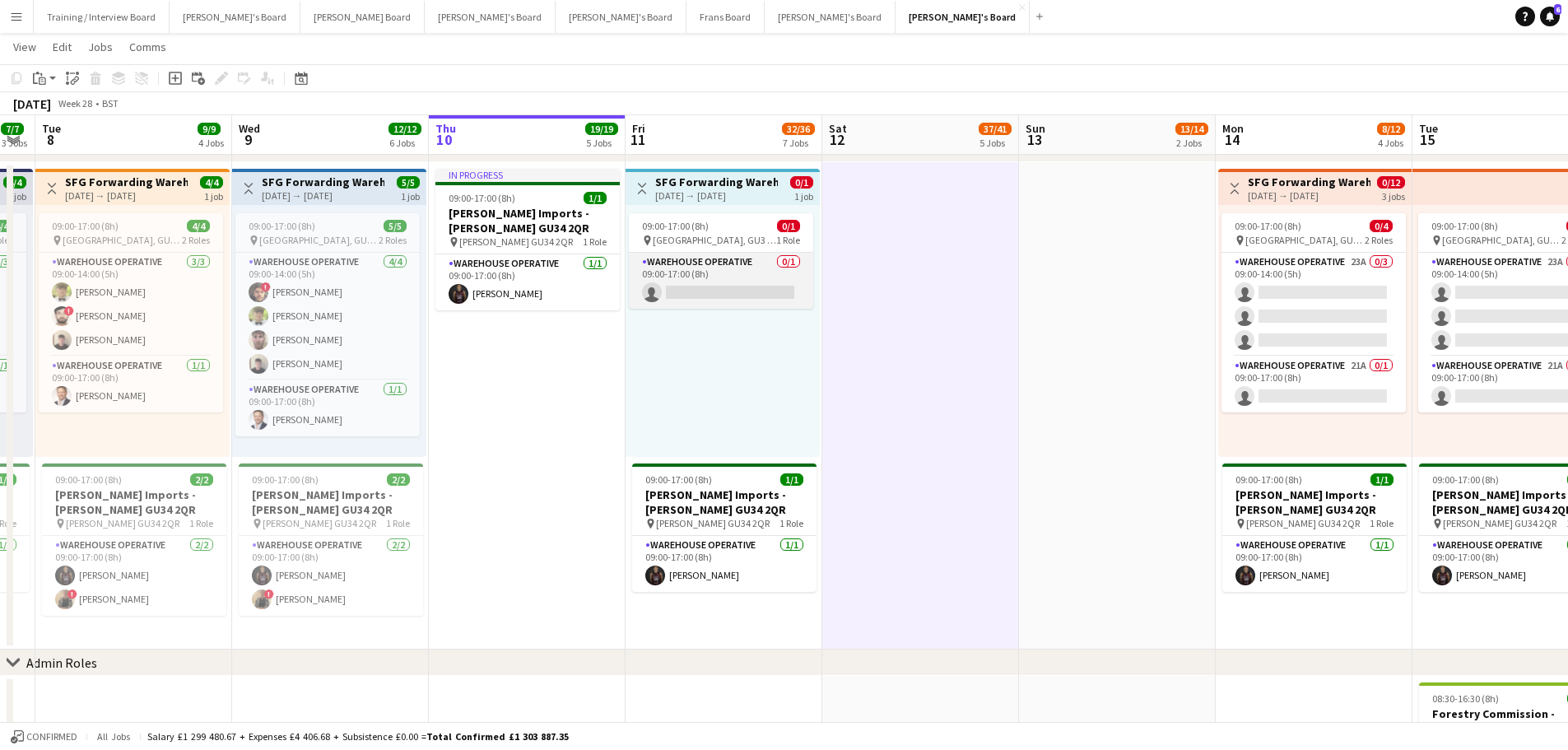 click on "Warehouse Operative   0/1   09:00-17:00 (8h)
single-neutral-actions" at bounding box center [721, 281] 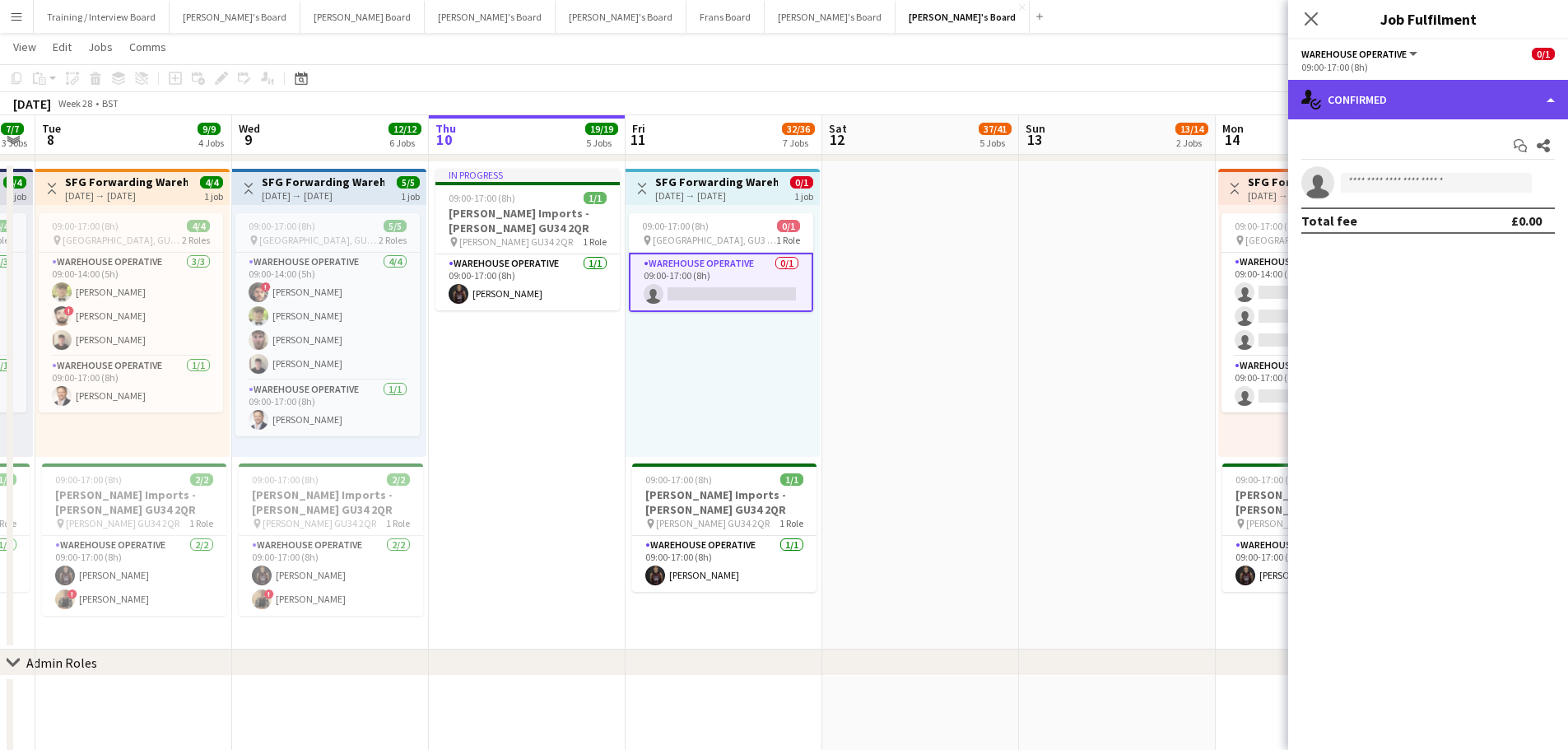 click on "single-neutral-actions-check-2
Confirmed" 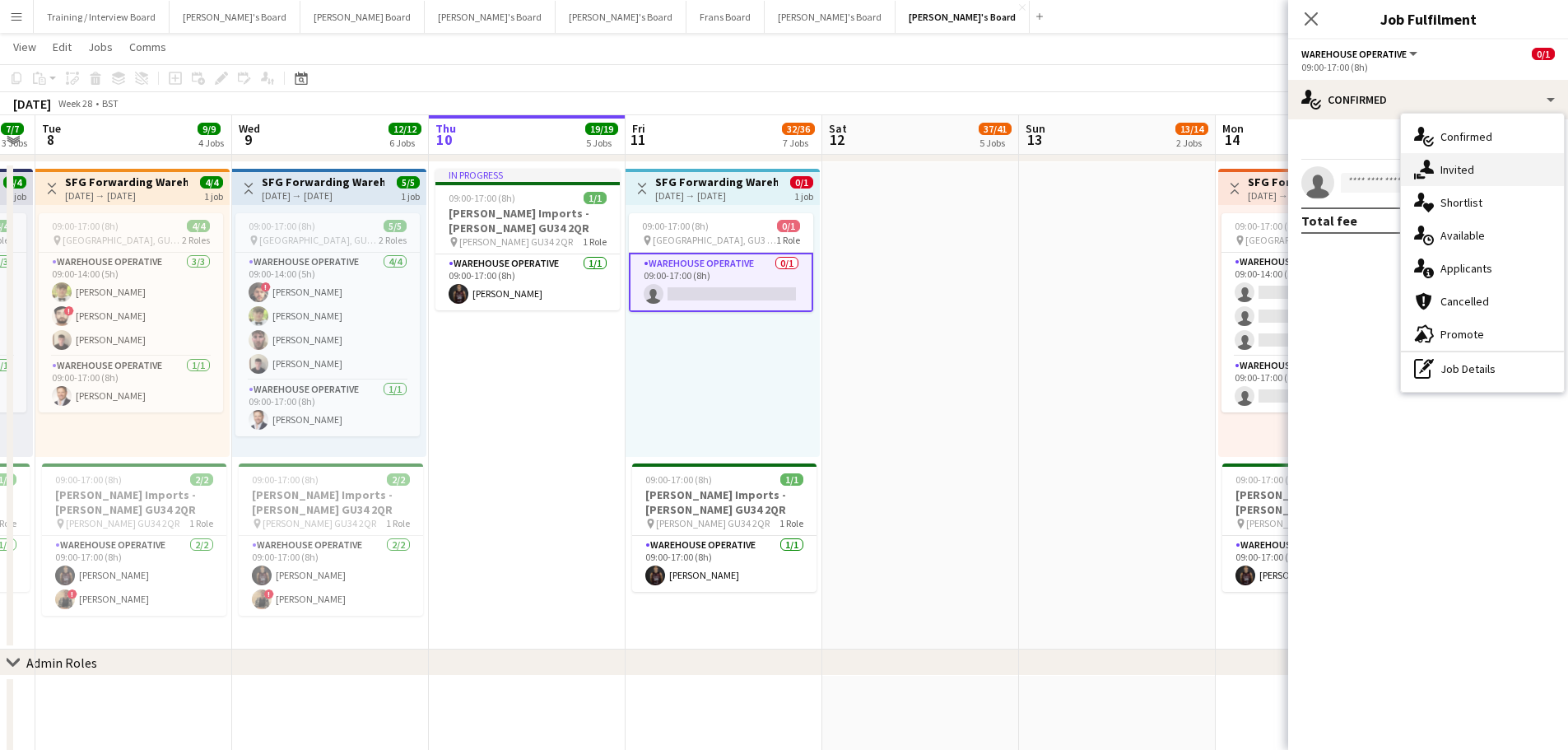 click on "single-neutral-actions-share-1
Invited" at bounding box center (1482, 170) 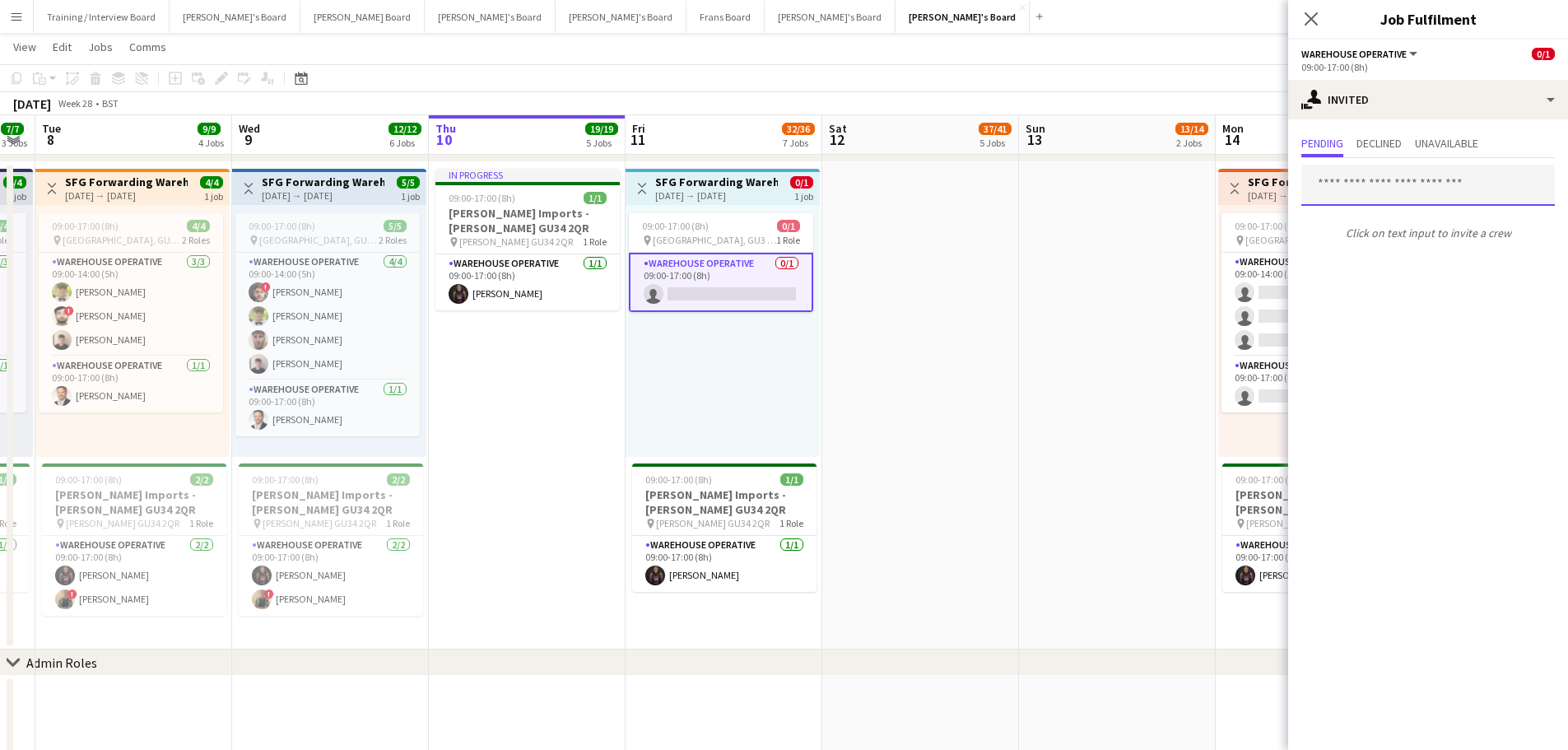 click at bounding box center (1428, 185) 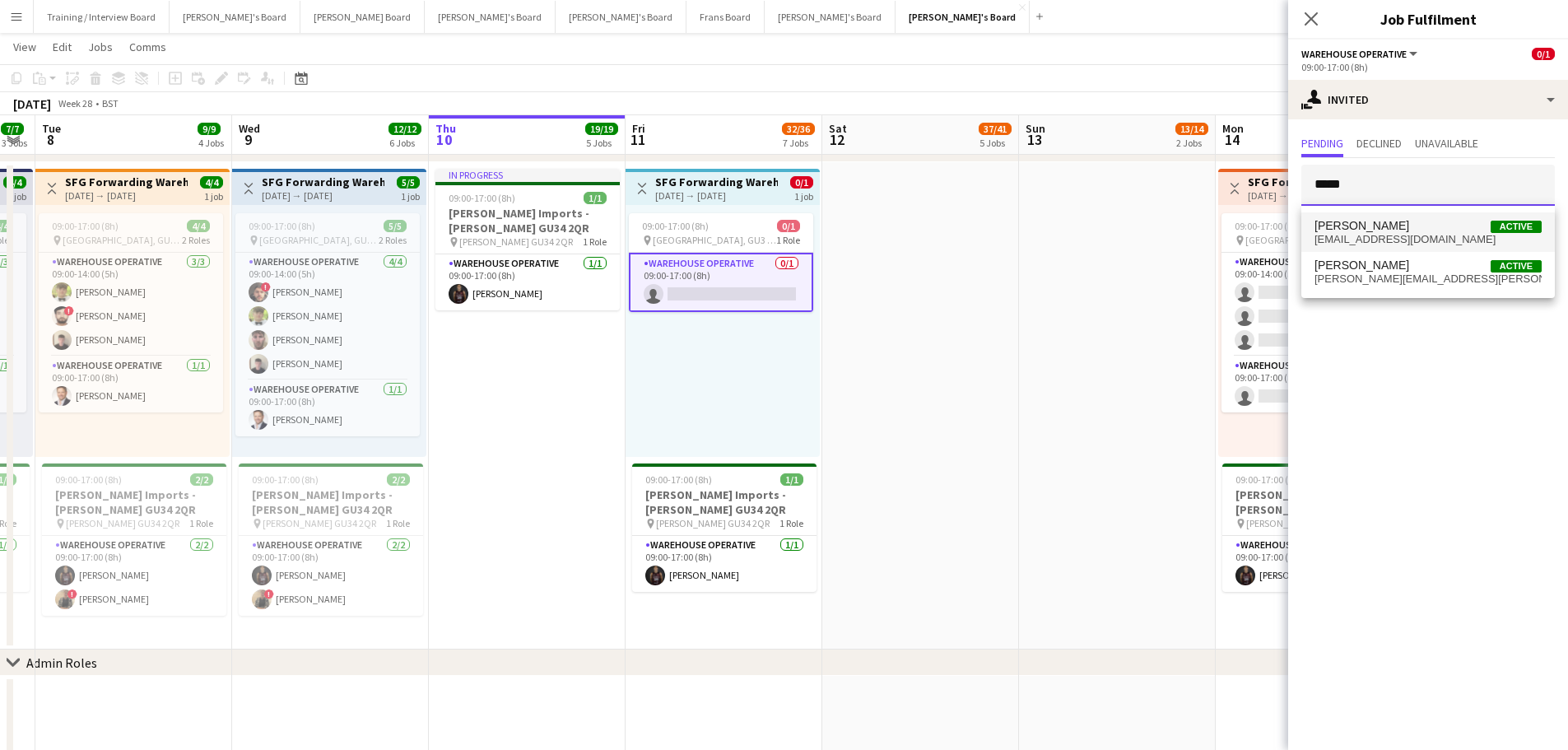 type on "*****" 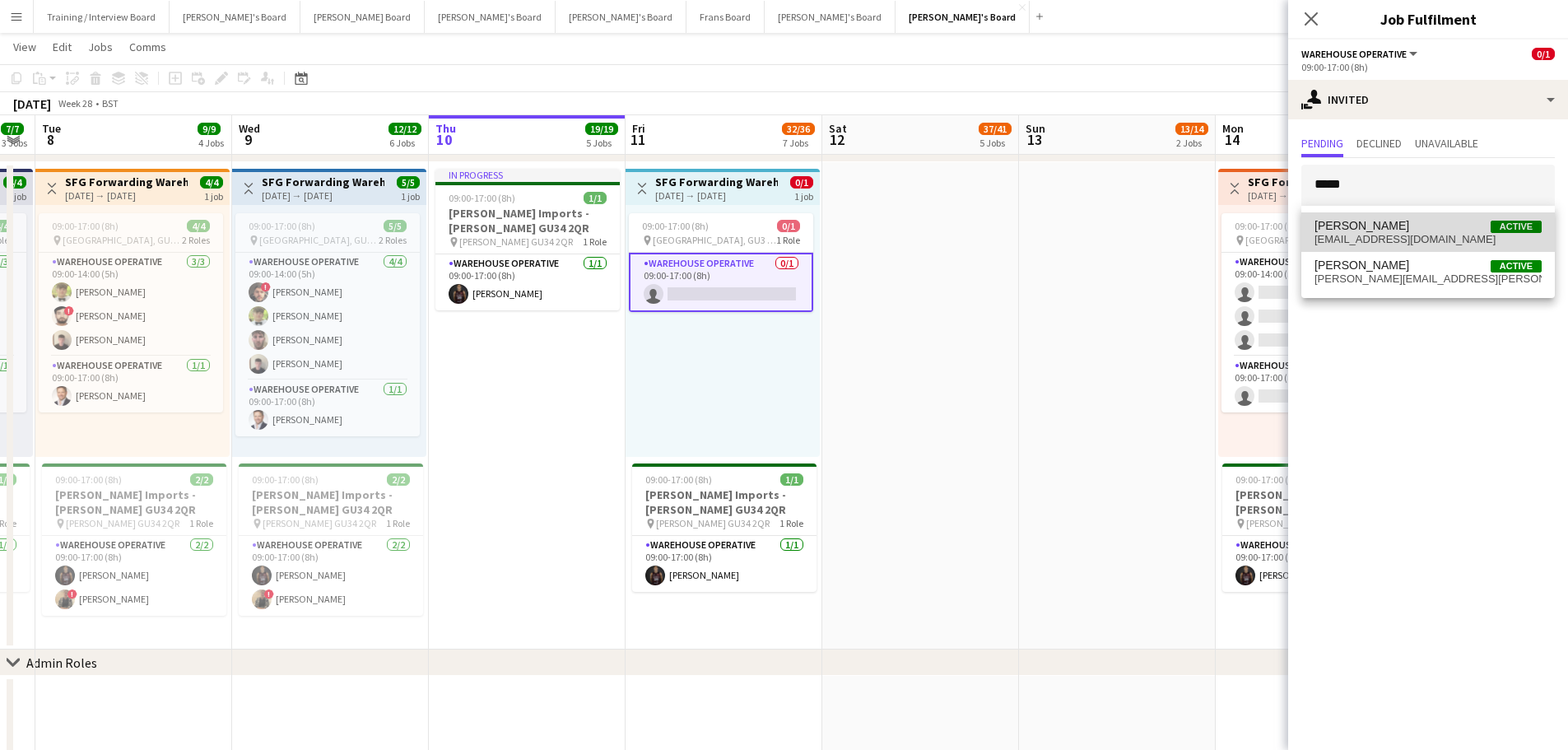 click on "sandyfrizzell1@gmail.com" at bounding box center [1428, 240] 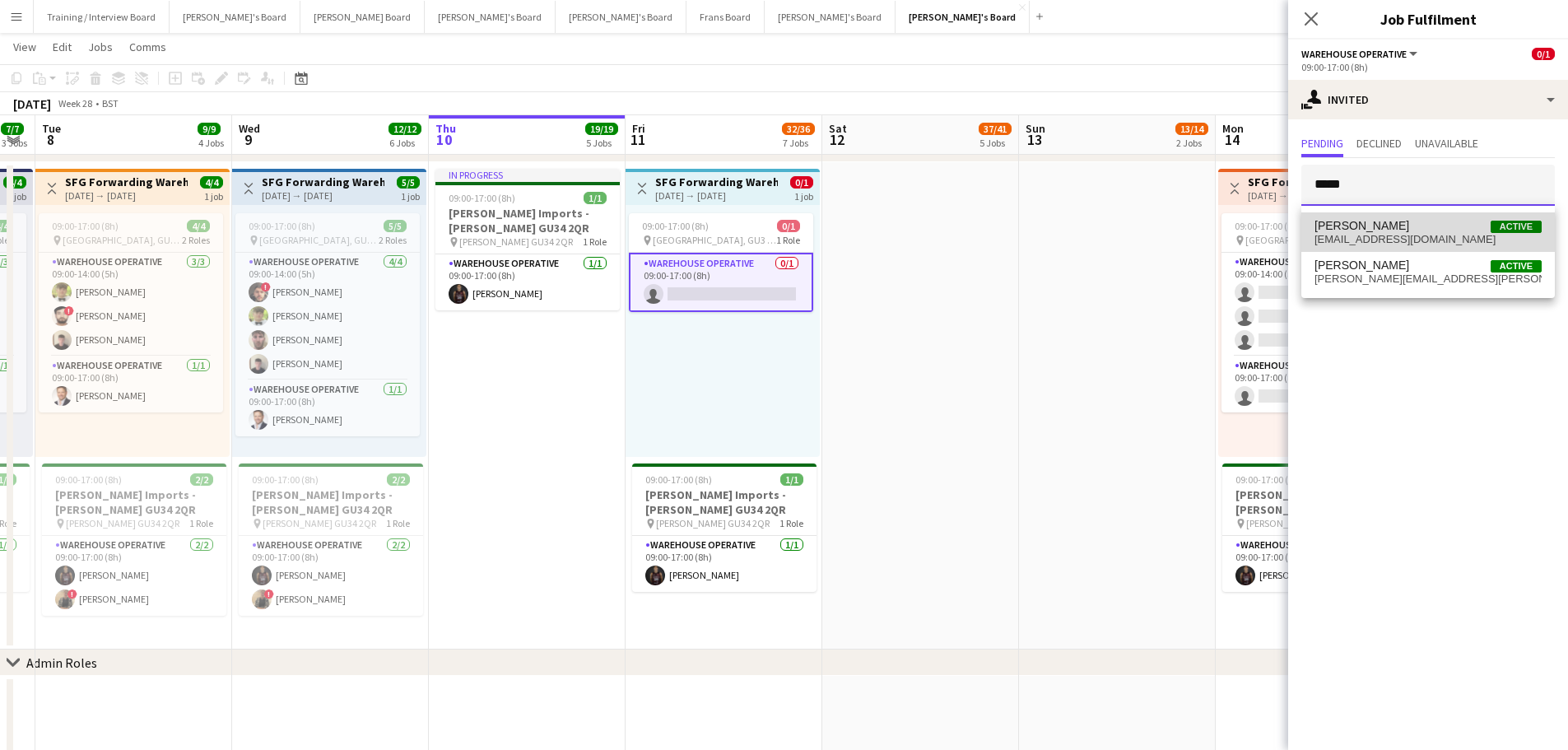 type 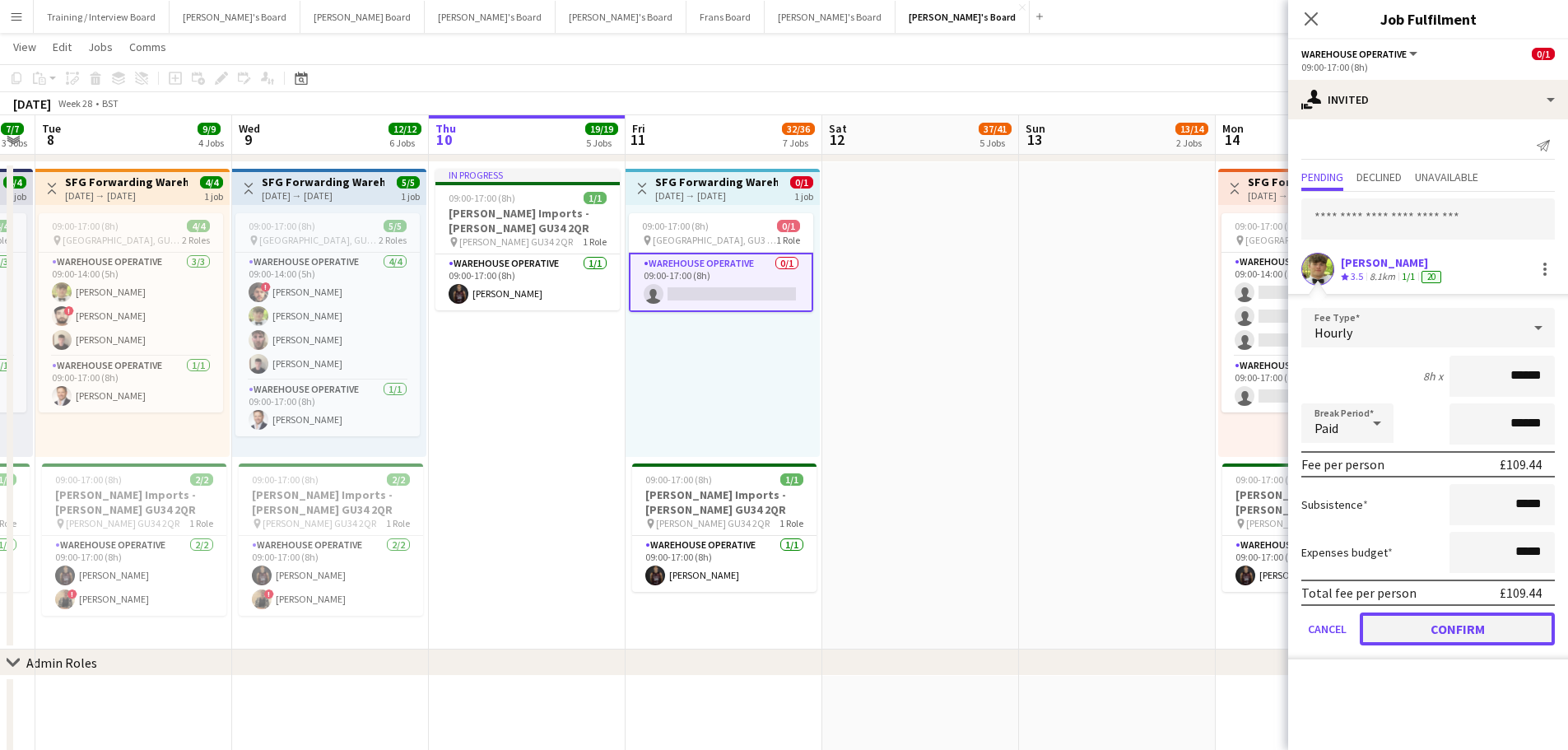 click on "Confirm" 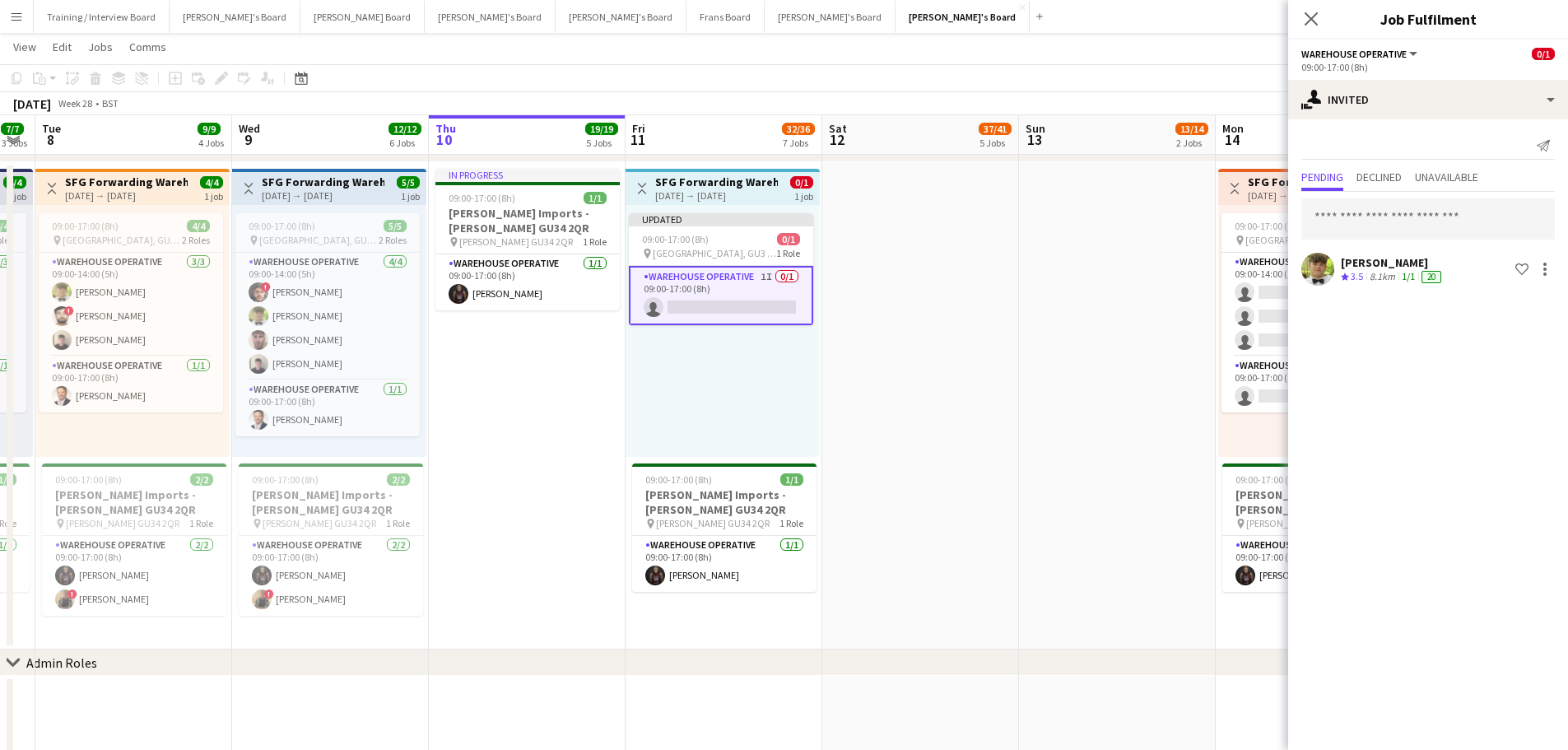 click at bounding box center [1117, 406] 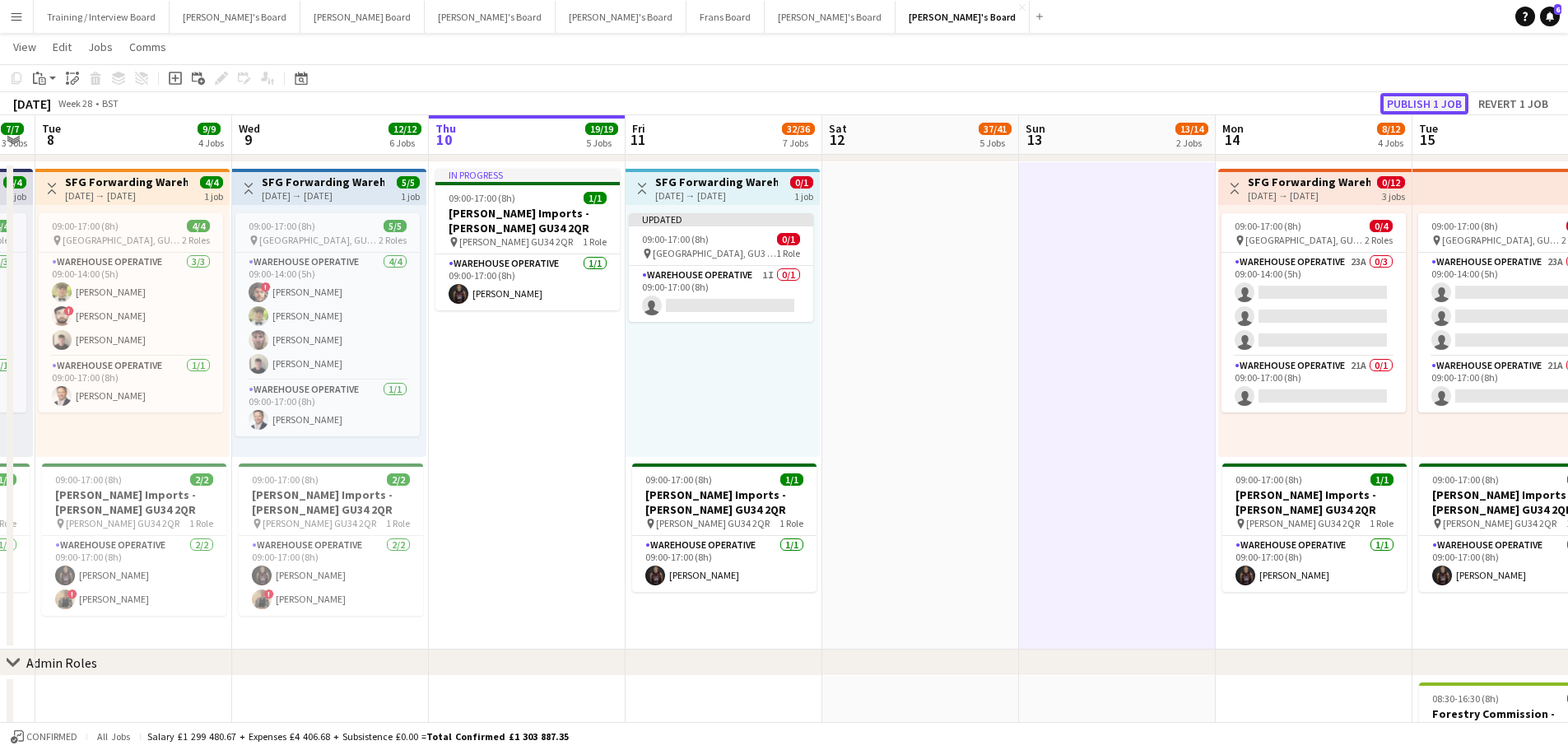 click on "Publish 1 job" 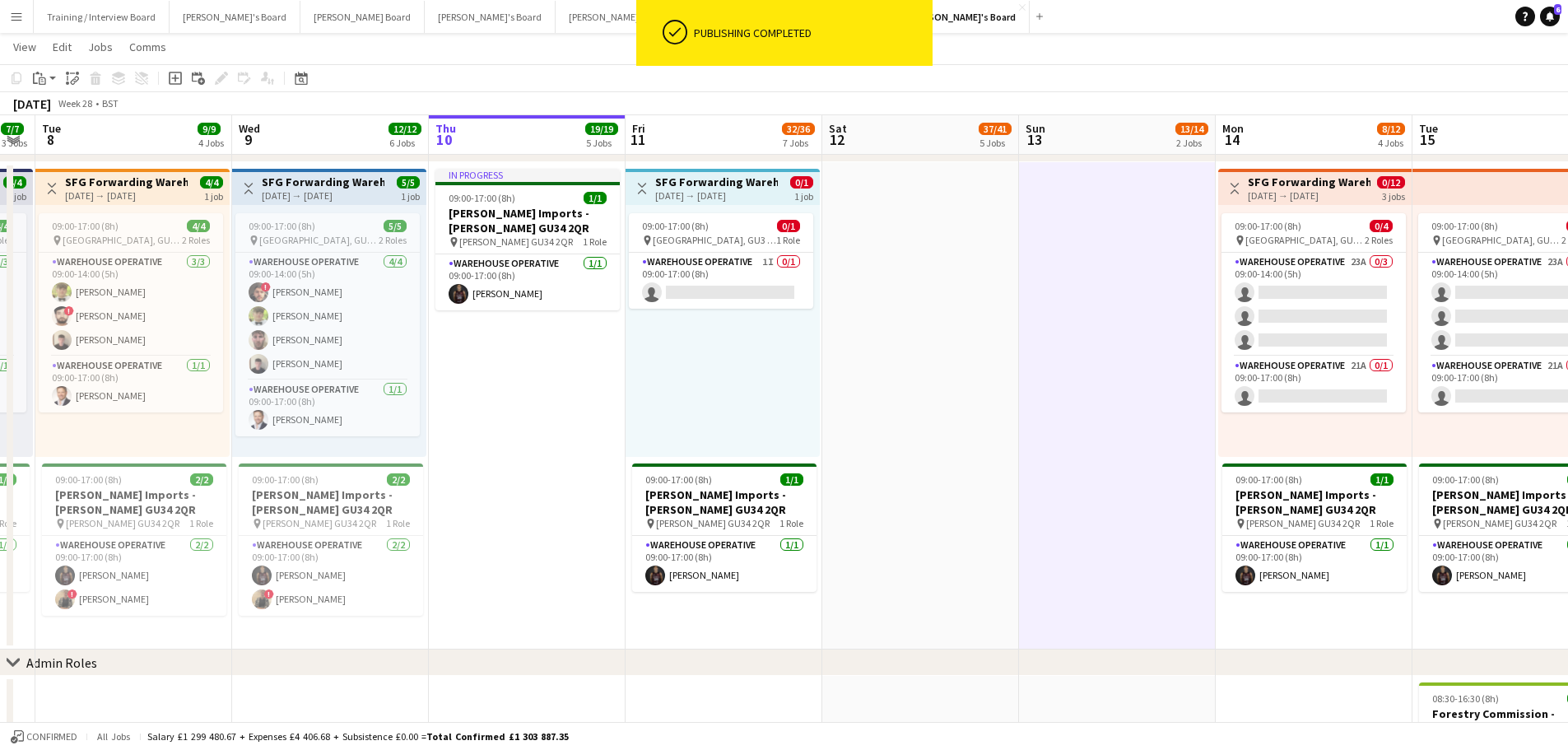 drag, startPoint x: 878, startPoint y: 371, endPoint x: 1040, endPoint y: 380, distance: 162.24981 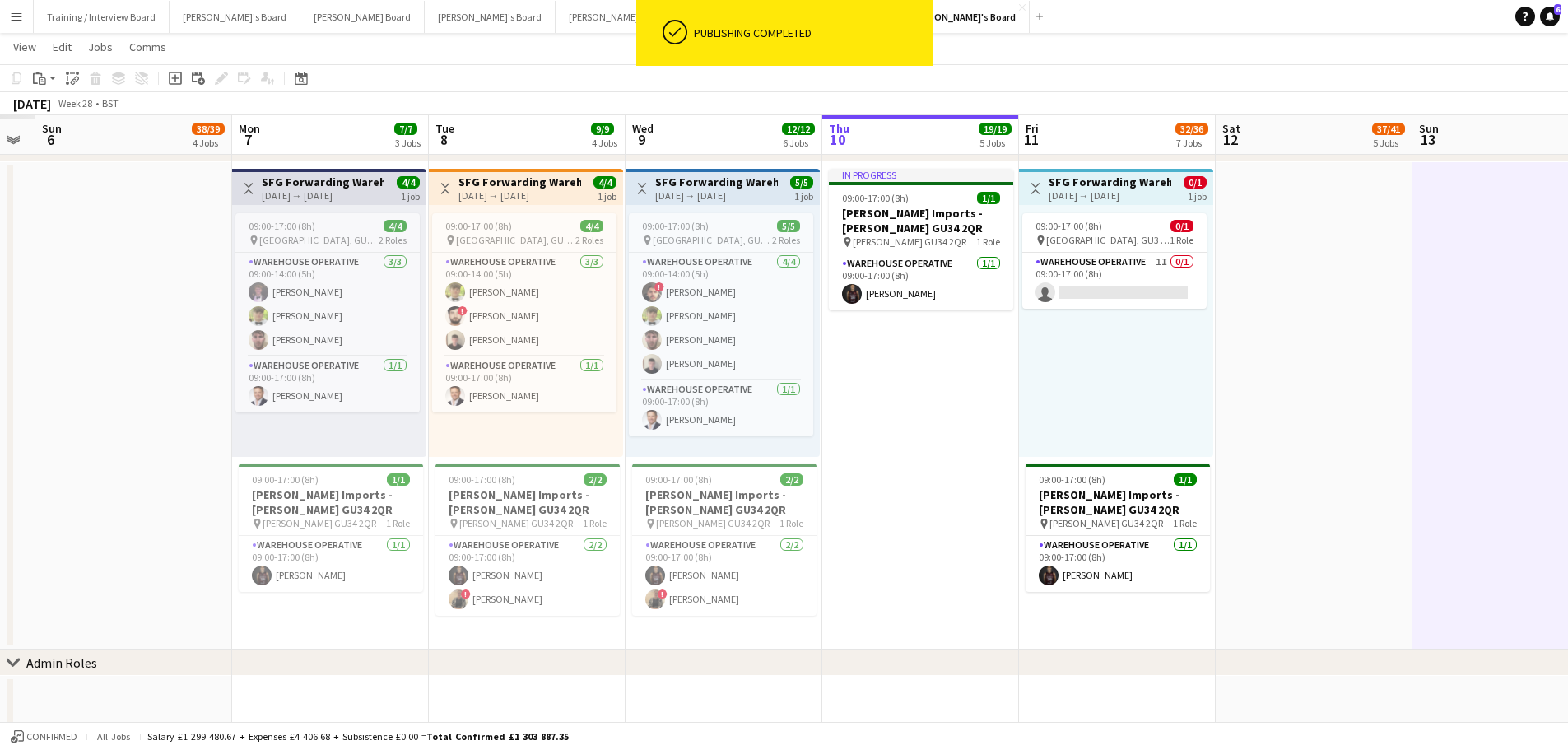 scroll, scrollTop: 0, scrollLeft: 489, axis: horizontal 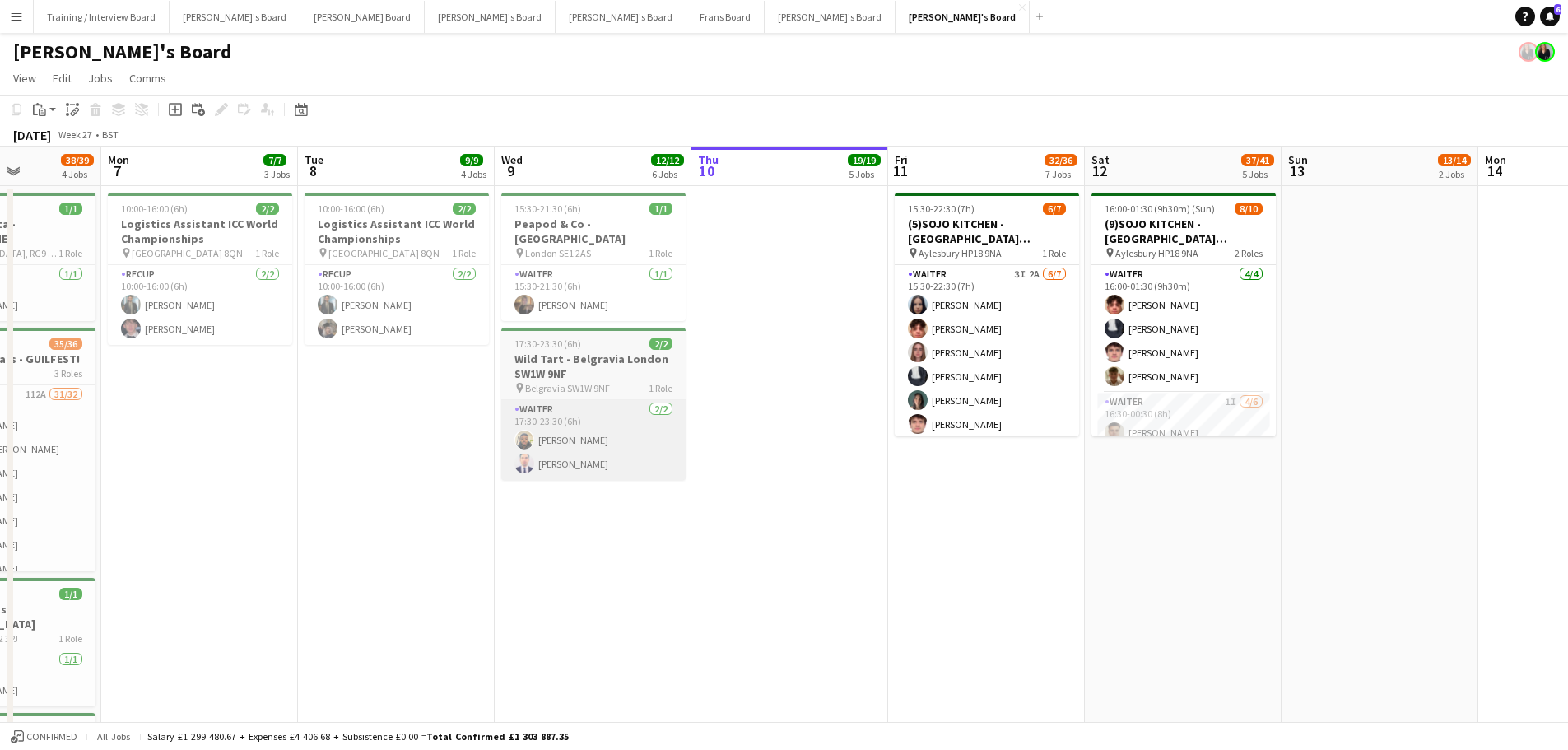 click on "Fri   4   49/49   9 Jobs   Sat   5   88/88   7 Jobs   Sun   6   38/39   4 Jobs   Mon   7   7/7   3 Jobs   Tue   8   9/9   4 Jobs   Wed   9   12/12   6 Jobs   Thu   10   19/19   5 Jobs   Fri   11   32/36   7 Jobs   Sat   12   37/41   5 Jobs   Sun   13   13/14   2 Jobs   Mon   14   8/12   4 Jobs   Tue   15   12/19   5 Jobs   Wed   16   2/6   3 Jobs      08:00-18:00 (10h)    1/1   Reuz - Hampton Court Flower Show
pin
Hampton Court KT8 9AU   1 Role   RECUP   1/1   08:00-18:00 (10h)
Ekow Tachie-Mensah     09:00-18:00 (9h)    1/1   (1)Reuz - Love Supreme
pin
Glynde Place     1 Role   RECUP   1/1   09:00-18:00 (9h)
Abigail Winton     10:00-18:00 (8h)    5/5   (5)Henley Regatta - CAVENDISH
pin
Henley-on-Thames, RG9 3EX   1 Role   Waiter   5/5   10:00-18:00 (8h)
! Mairead Sullivan Lara Gethen Smith Joe Brackstone Erin Wilson Ella Craik     10:00-19:00 (9h)    1/1   Henley Regatta - CAVENDISH
pin" at bounding box center [784, 1627] 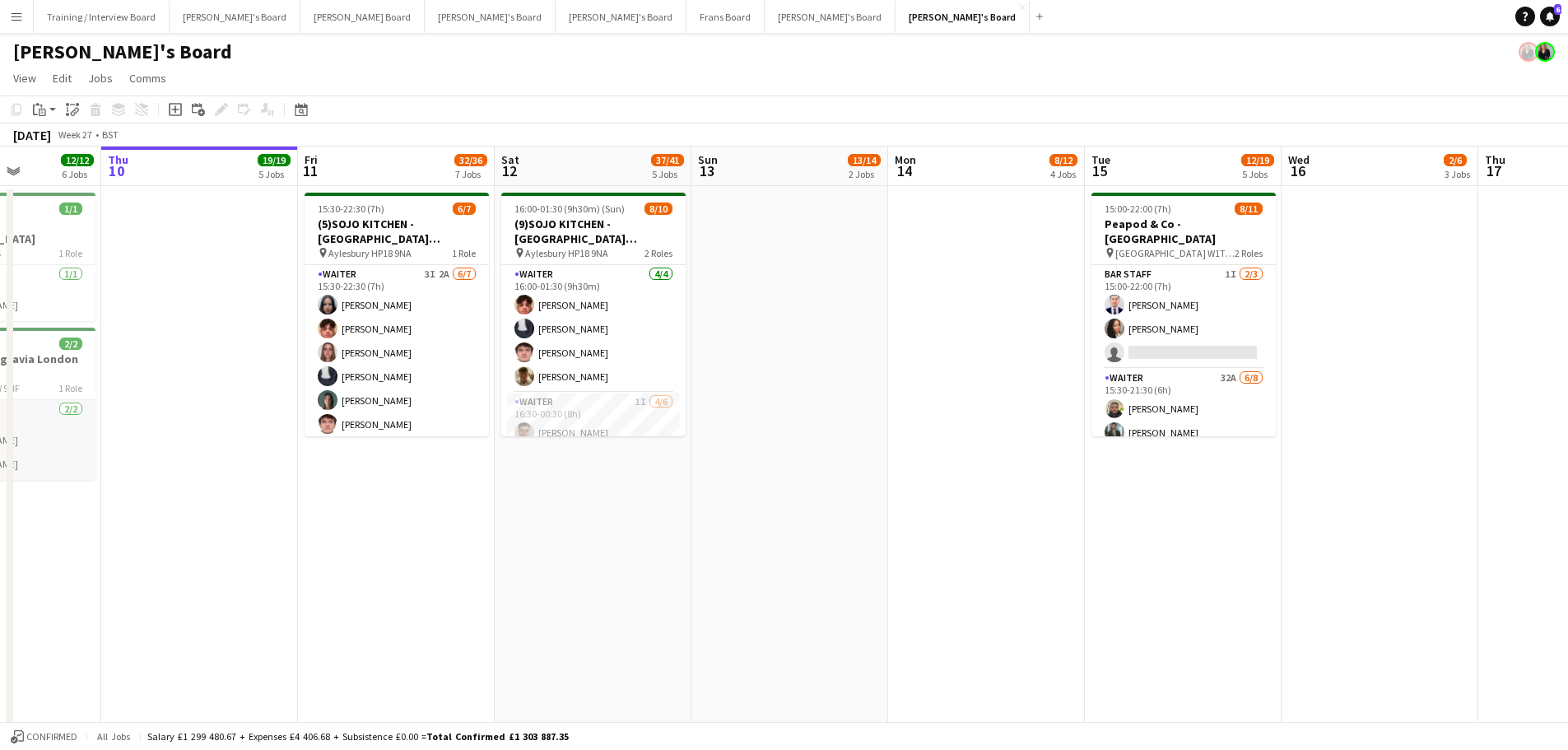 scroll, scrollTop: 0, scrollLeft: 399, axis: horizontal 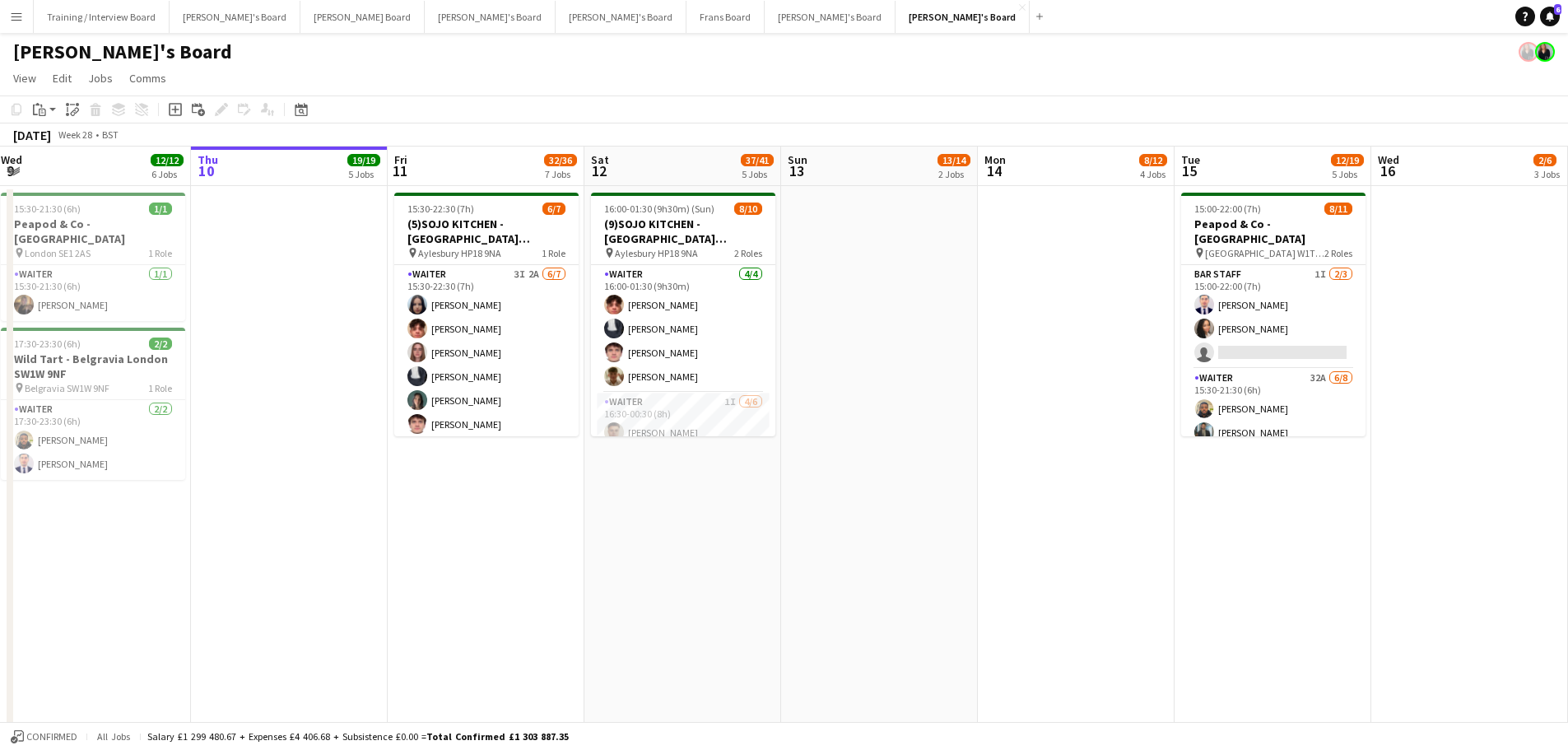 click at bounding box center [879, 782] 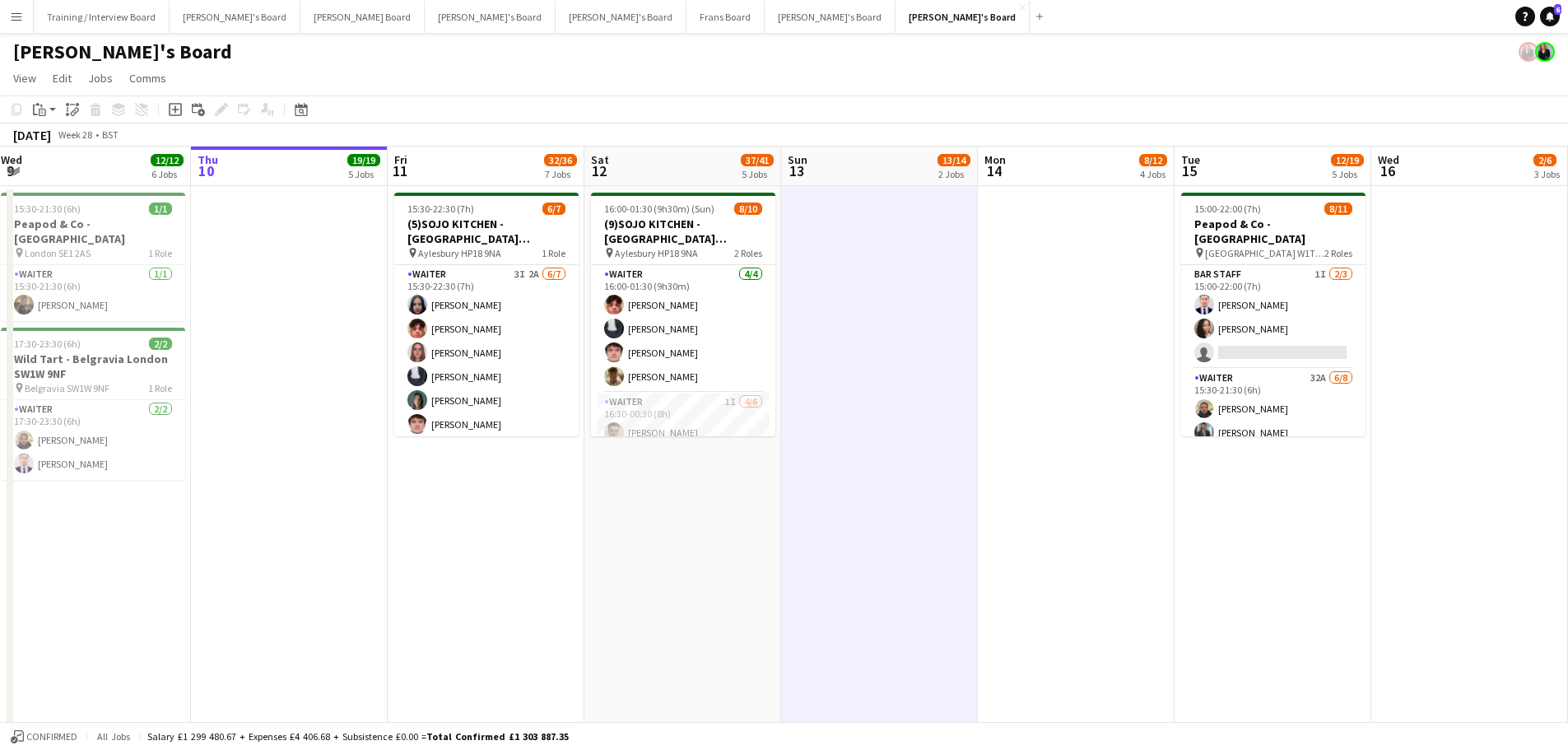 click on "16:00-01:30 (9h30m) (Sun)   8/10   (9)SOJO KITCHEN - Town Hill Farm Aylesbury
pin
Aylesbury HP18 9NA   2 Roles   Waiter   4/4   16:00-01:30 (9h30m)
William Martin Charlie Rumens James Cox Toby Rutland-Dix  Waiter   1I   4/6   16:30-00:30 (8h)
Thomas Morris Sacha Stanbury Amaris Dawson Marea Logan
single-neutral-actions
single-neutral-actions" at bounding box center (682, 782) 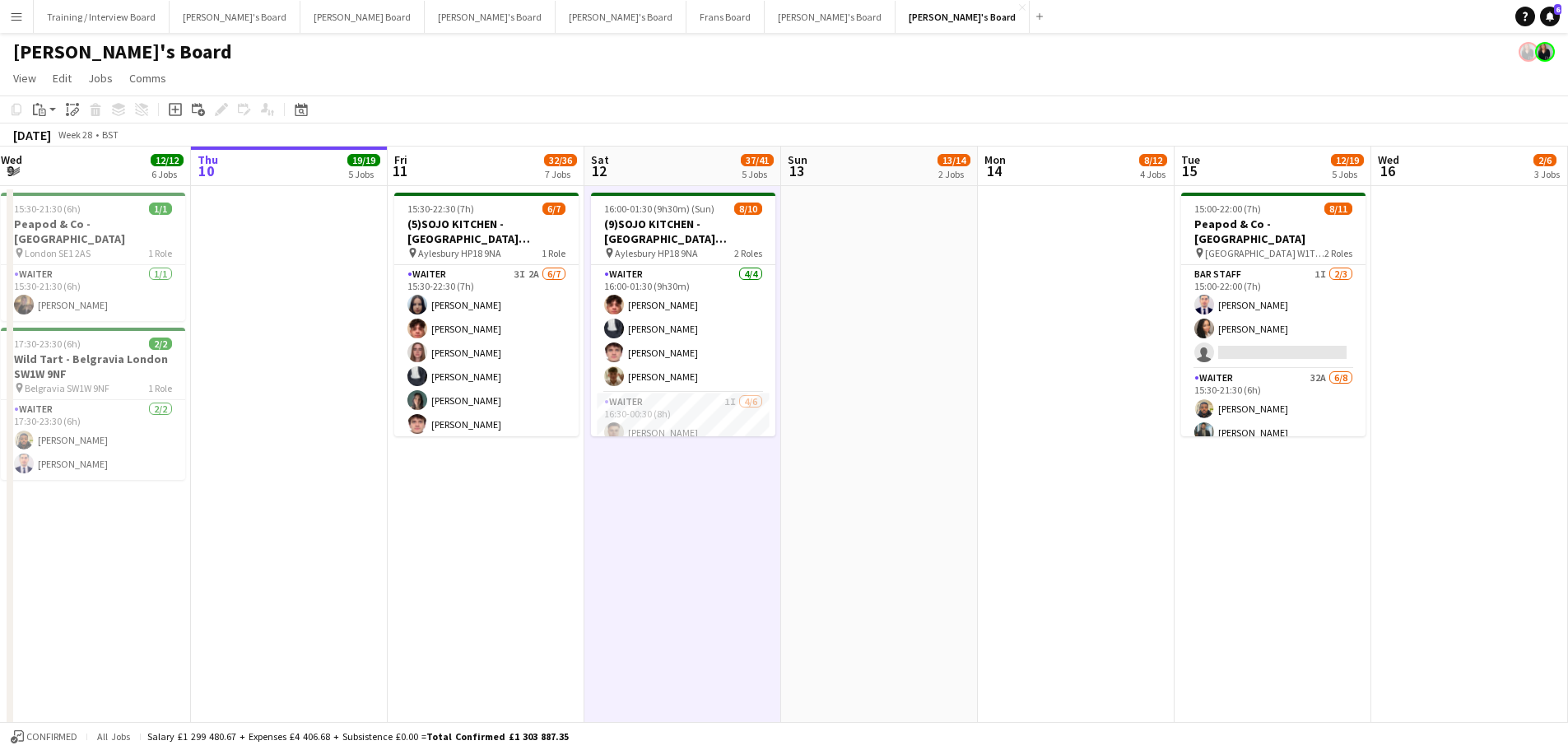 click at bounding box center (879, 782) 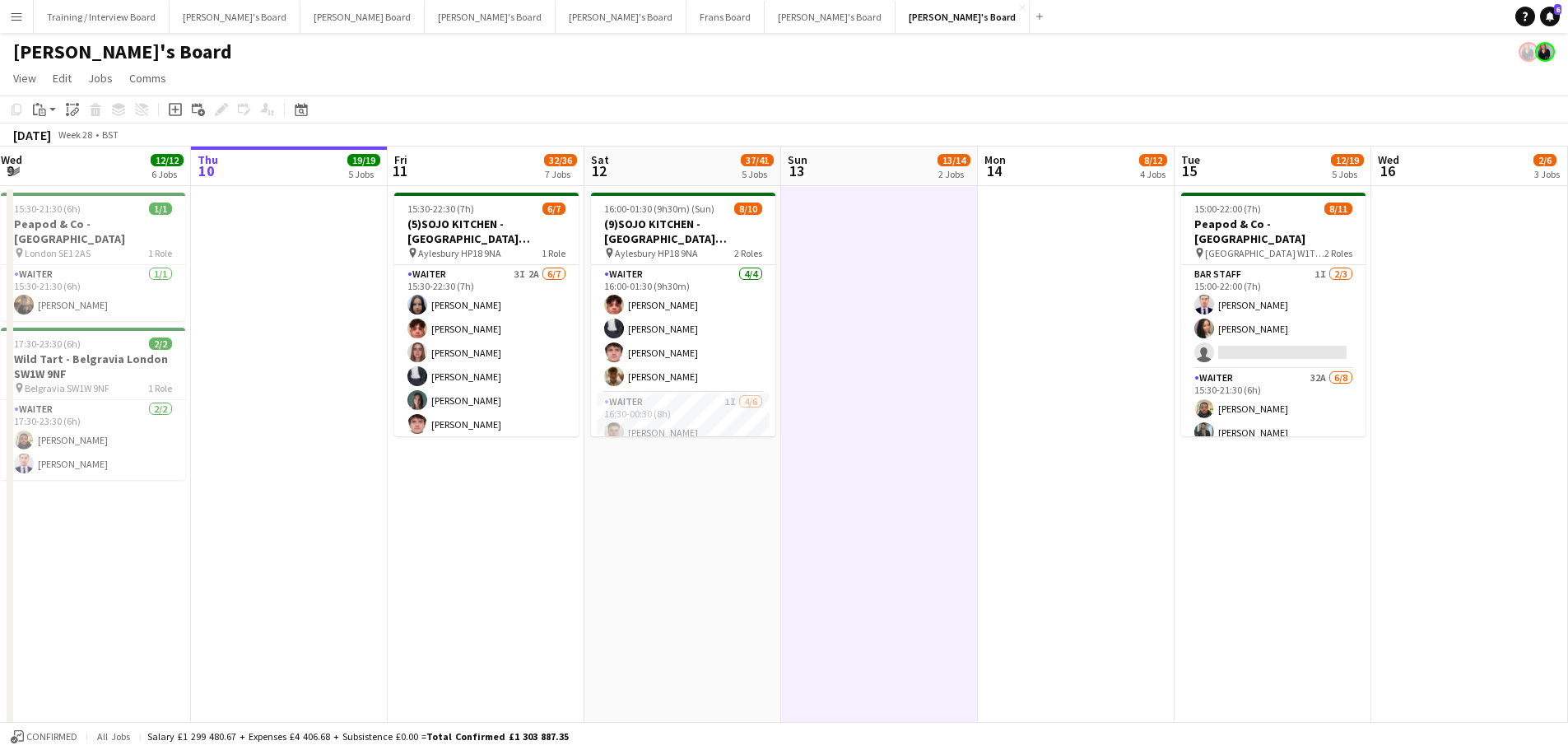 click on "16:00-01:30 (9h30m) (Sun)   8/10   (9)SOJO KITCHEN - Town Hill Farm Aylesbury
pin
Aylesbury HP18 9NA   2 Roles   Waiter   4/4   16:00-01:30 (9h30m)
William Martin Charlie Rumens James Cox Toby Rutland-Dix  Waiter   1I   4/6   16:30-00:30 (8h)
Thomas Morris Sacha Stanbury Amaris Dawson Marea Logan
single-neutral-actions
single-neutral-actions" at bounding box center (682, 782) 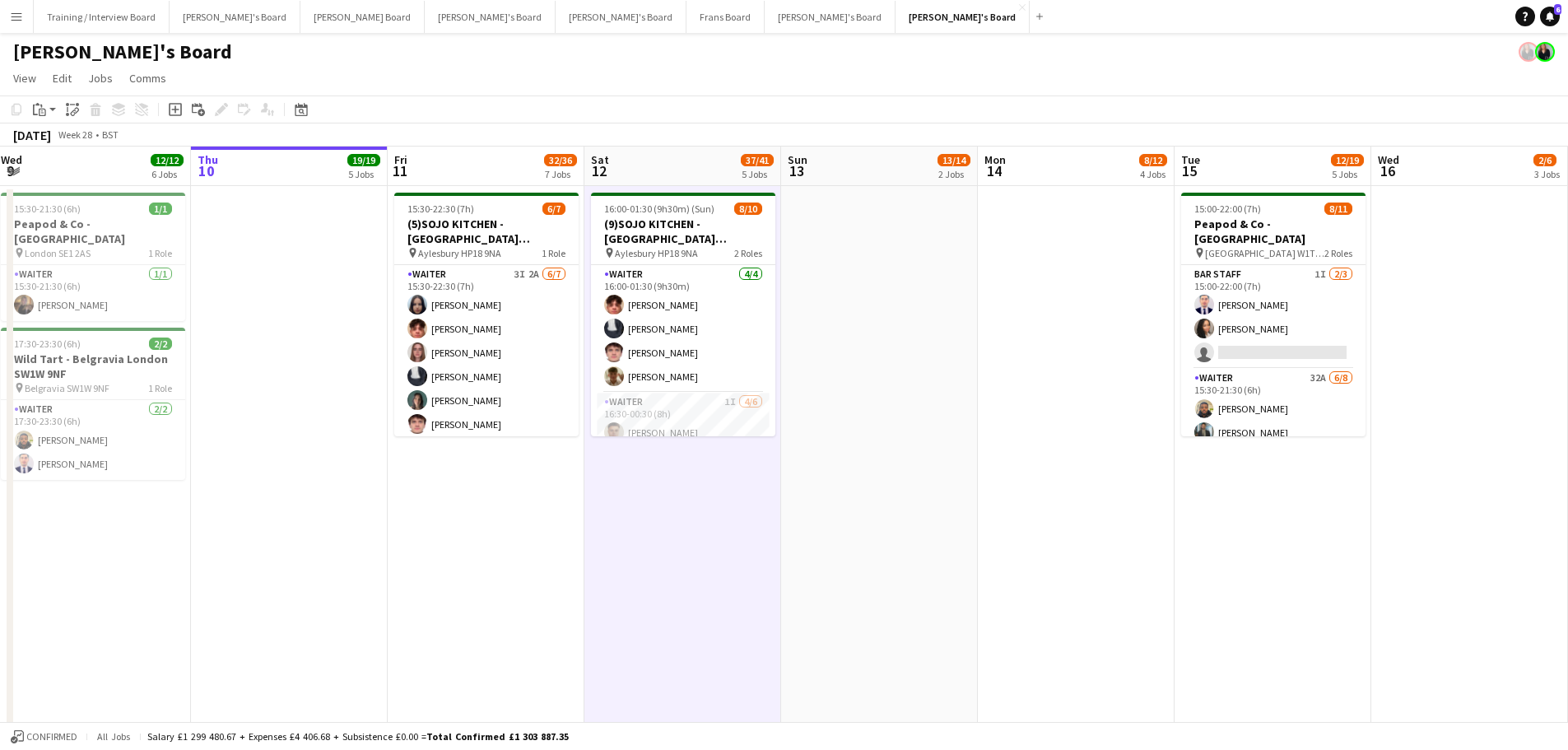 click at bounding box center (879, 782) 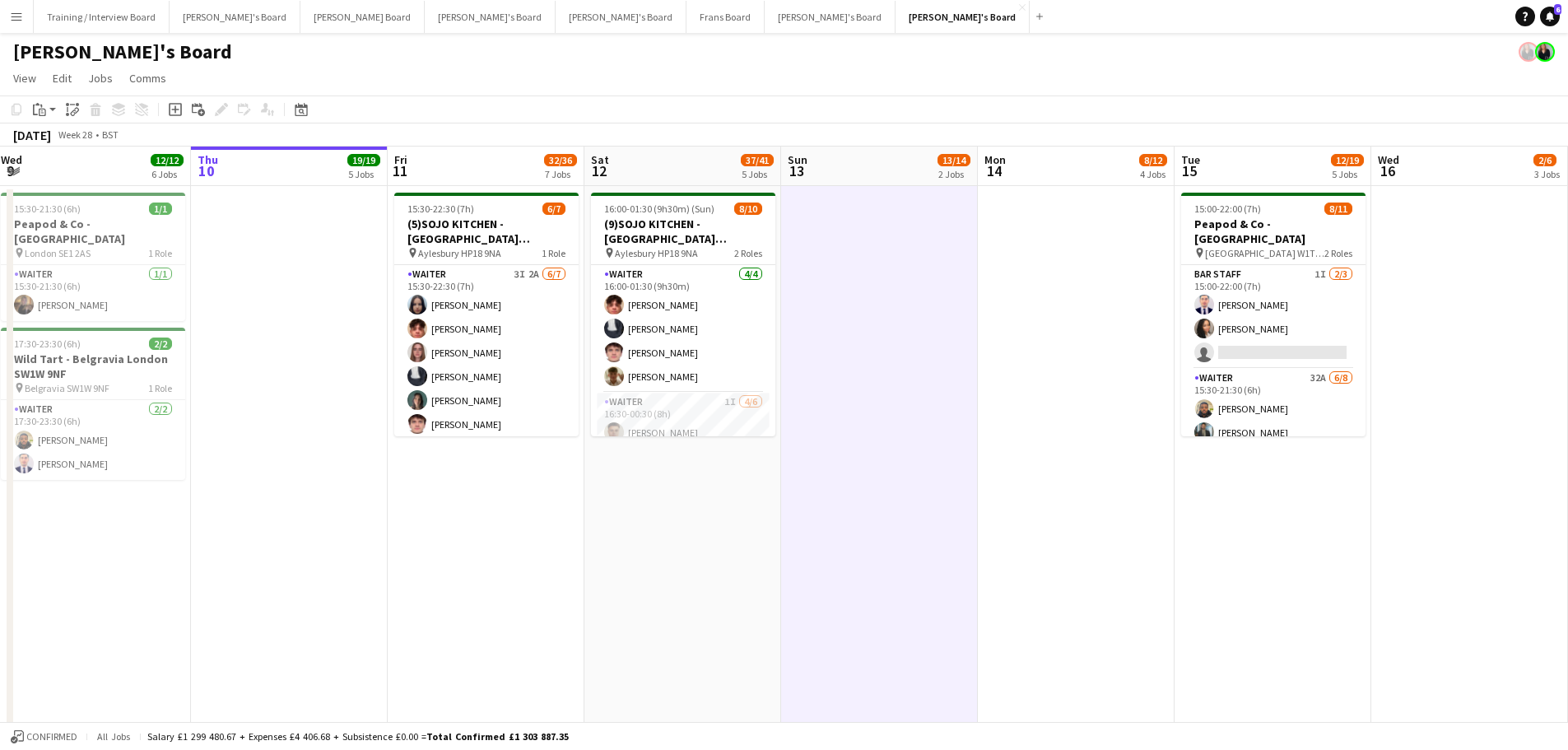 click on "16:00-01:30 (9h30m) (Sun)   8/10   (9)SOJO KITCHEN - Town Hill Farm Aylesbury
pin
Aylesbury HP18 9NA   2 Roles   Waiter   4/4   16:00-01:30 (9h30m)
William Martin Charlie Rumens James Cox Toby Rutland-Dix  Waiter   1I   4/6   16:30-00:30 (8h)
Thomas Morris Sacha Stanbury Amaris Dawson Marea Logan
single-neutral-actions
single-neutral-actions" at bounding box center (682, 782) 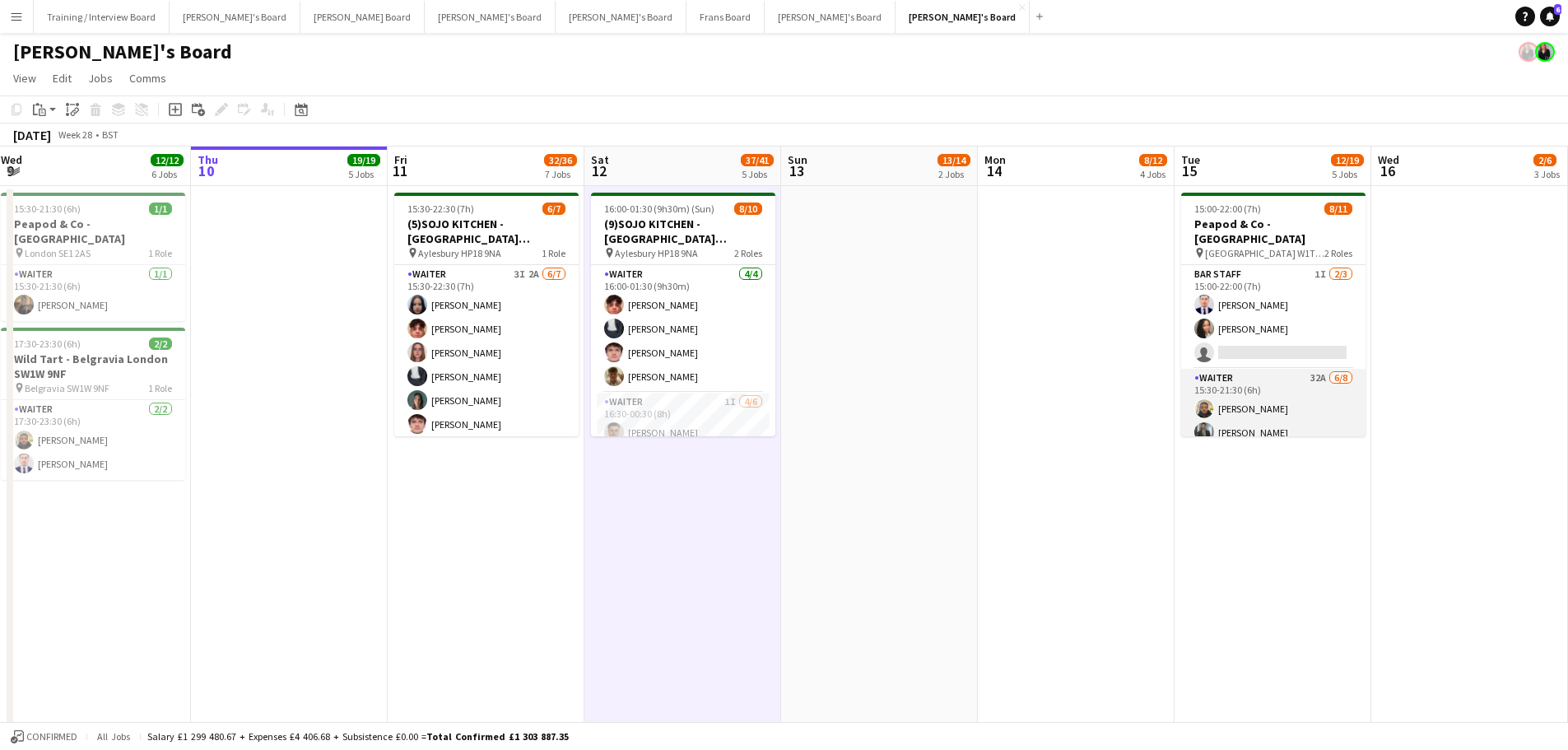 click on "Waiter   32A   6/8   15:30-21:30 (6h)
Lance Chowdhury Muhammad Imad Alex White Simone Vestergaard-Poulsen Christina Shrees Jessica Maxwell
single-neutral-actions
single-neutral-actions" at bounding box center (1273, 480) 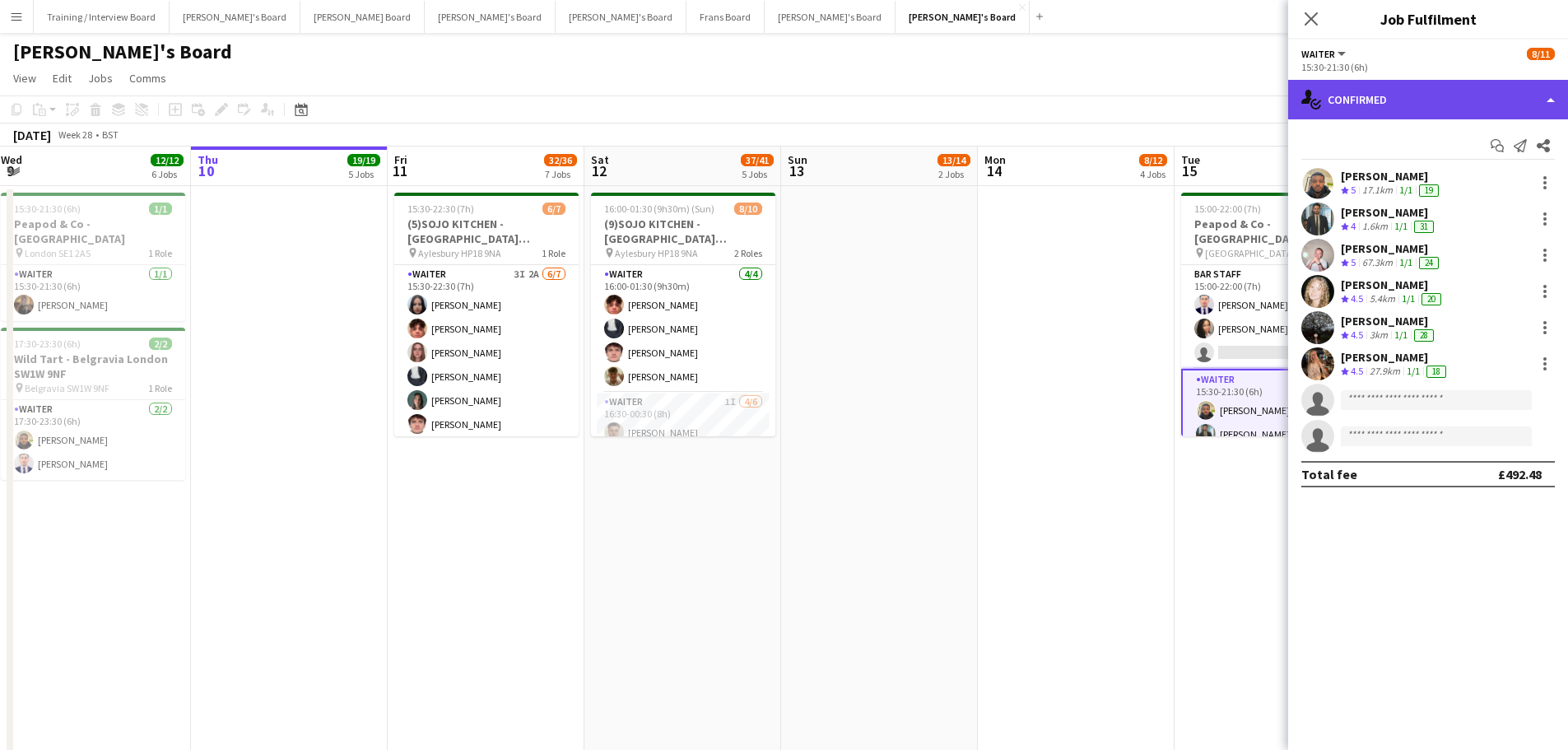 click on "single-neutral-actions-check-2
Confirmed" 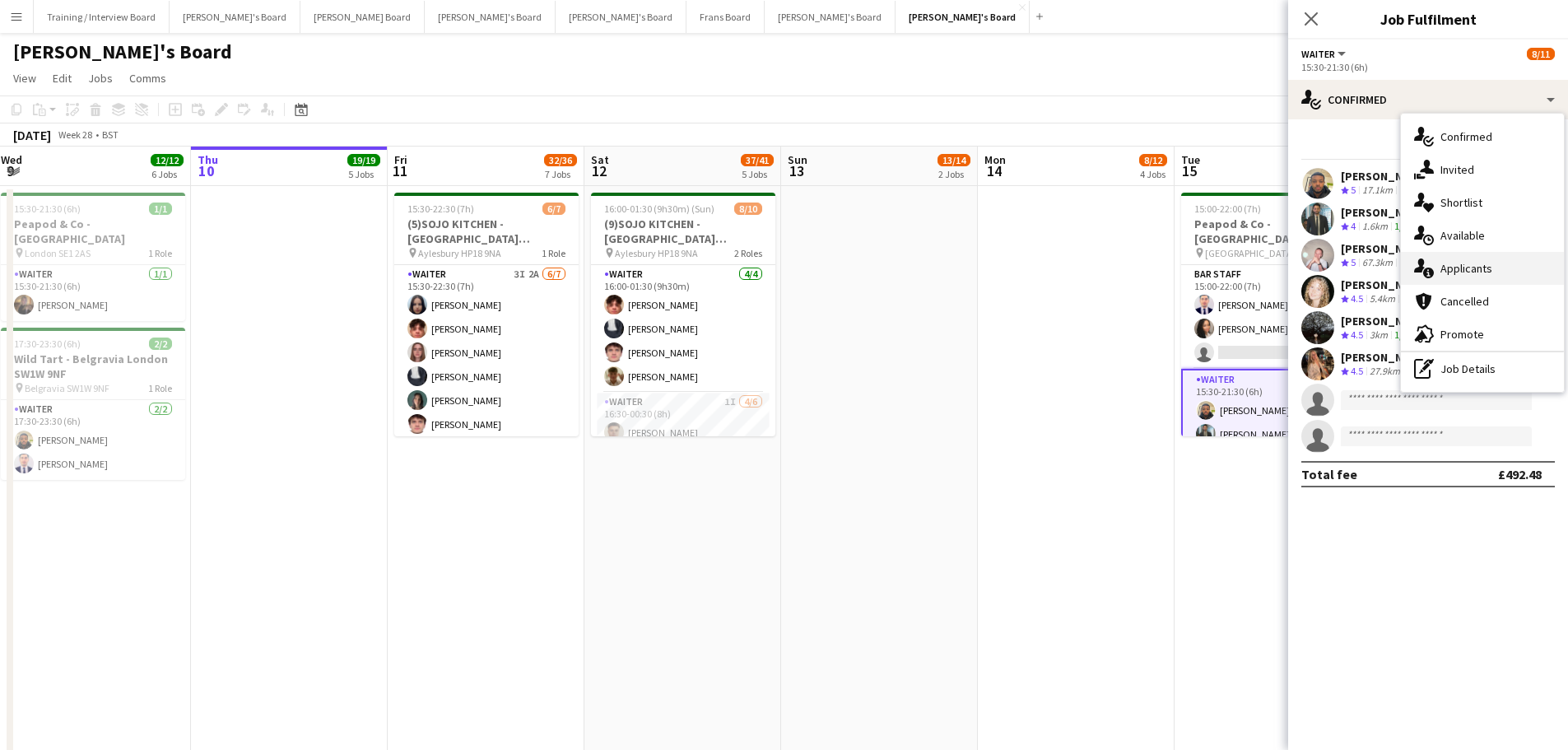 click on "single-neutral-actions-information
Applicants" at bounding box center [1482, 268] 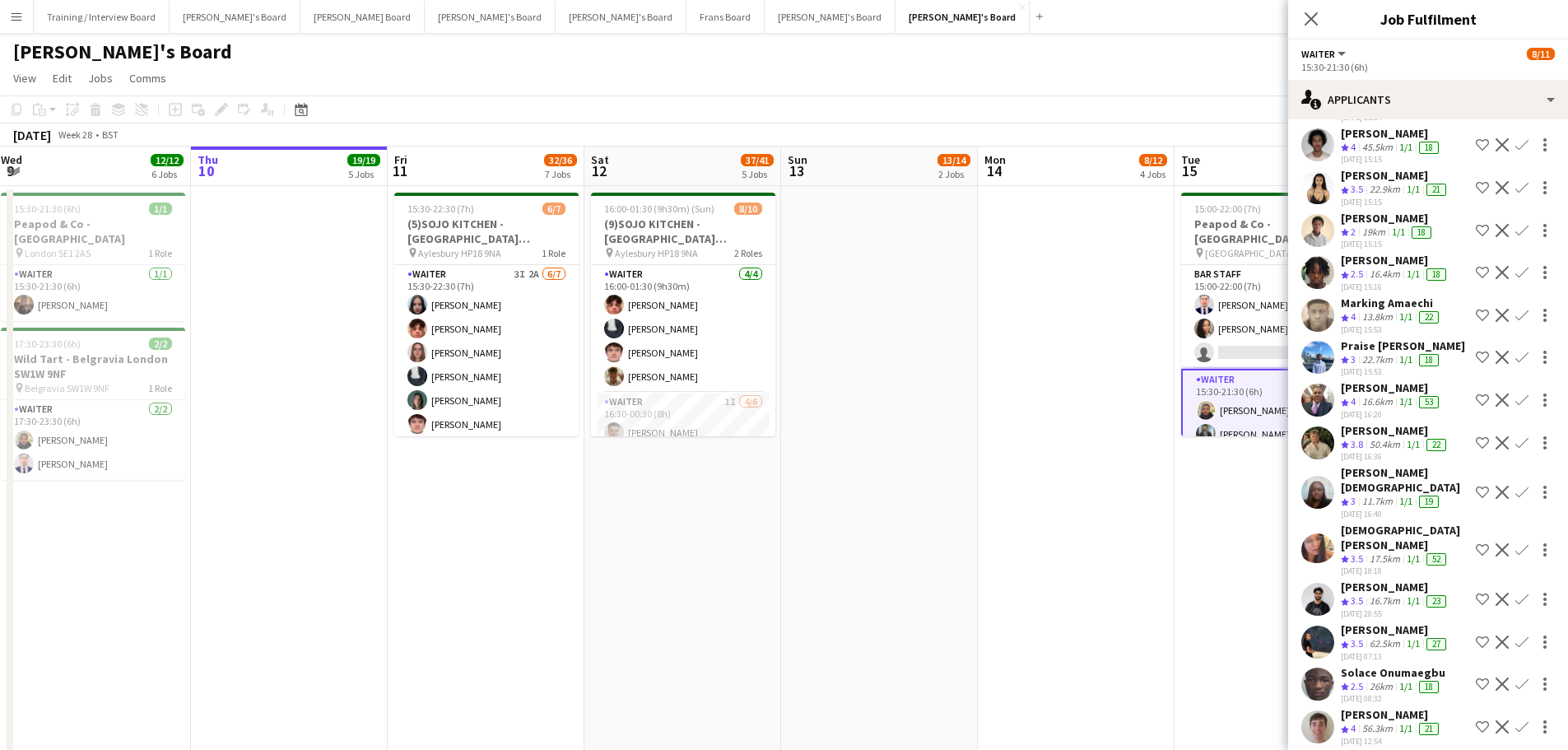 scroll, scrollTop: 823, scrollLeft: 0, axis: vertical 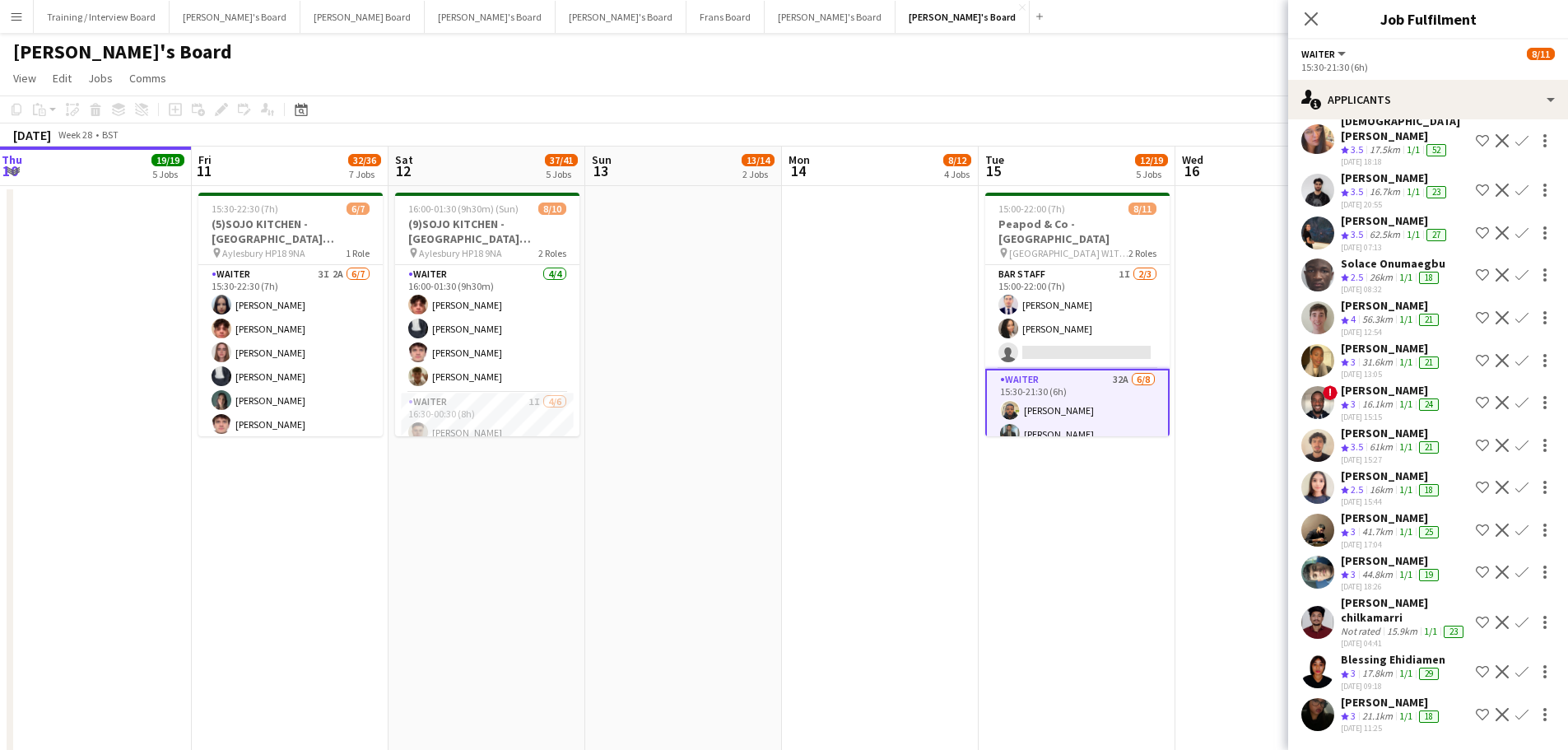 drag, startPoint x: 1189, startPoint y: 417, endPoint x: 992, endPoint y: 415, distance: 197.01015 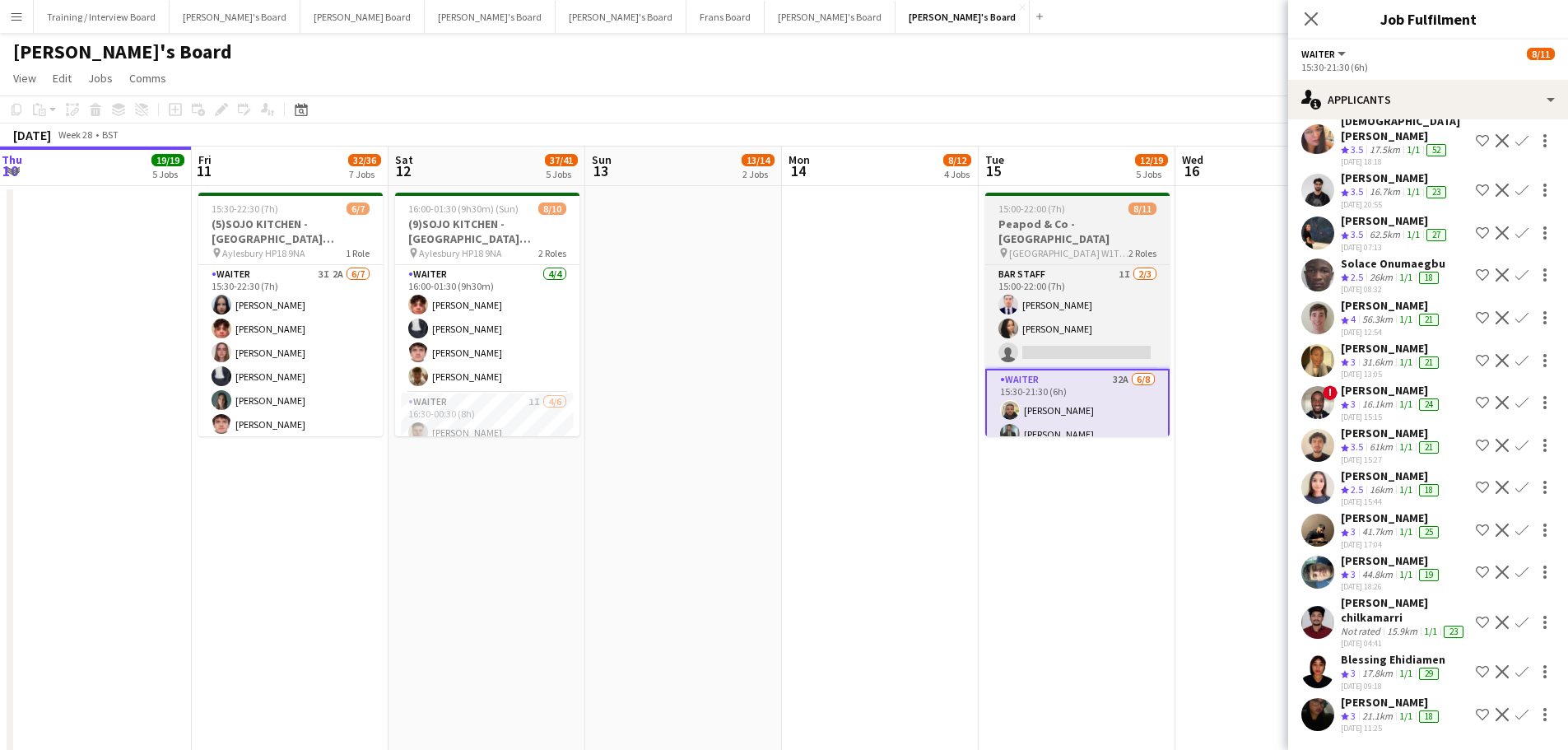 scroll, scrollTop: 0, scrollLeft: 597, axis: horizontal 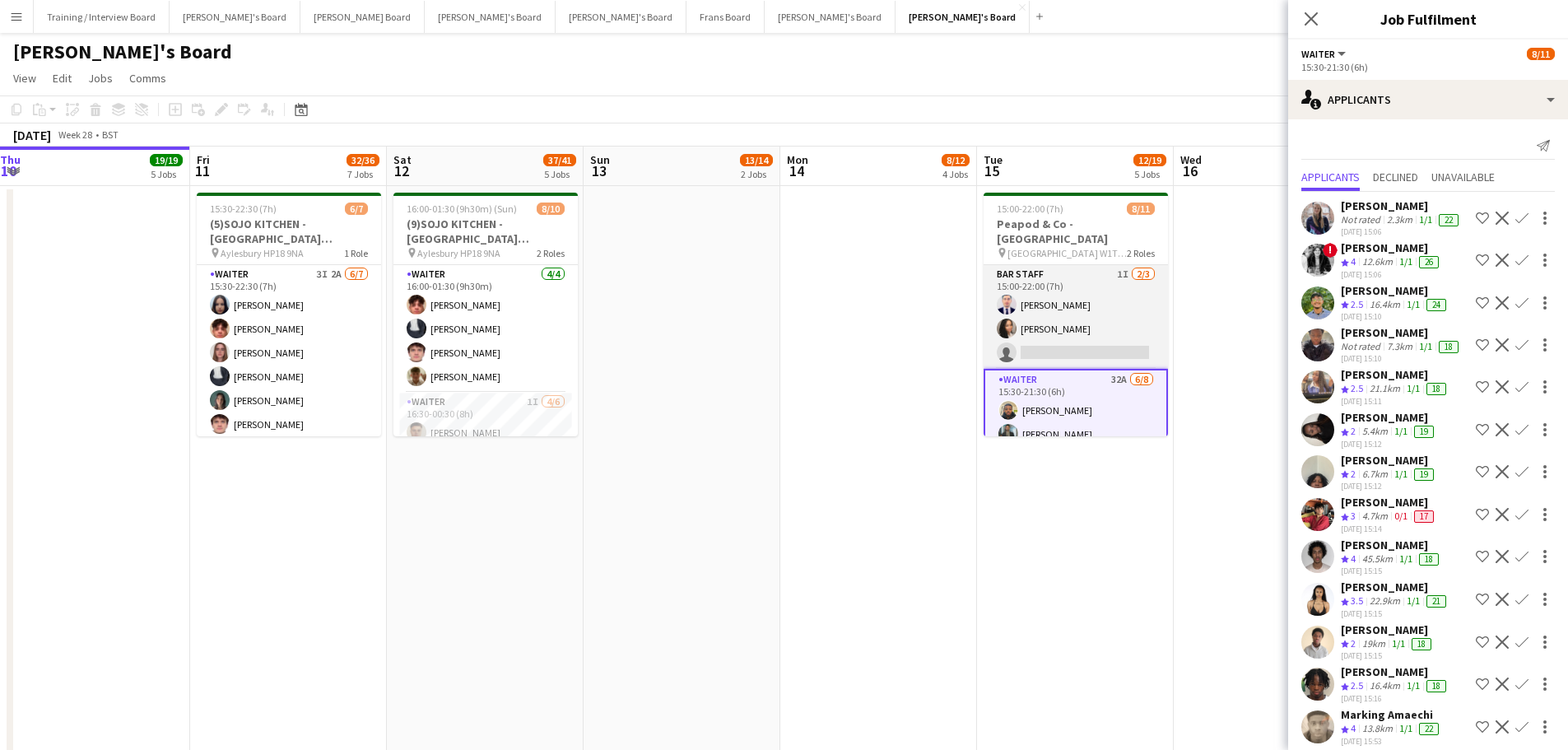 click on "BAR STAFF   1I   2/3   15:00-22:00 (7h)
Gabriel Breazu Erlana Durand
single-neutral-actions" at bounding box center (1076, 317) 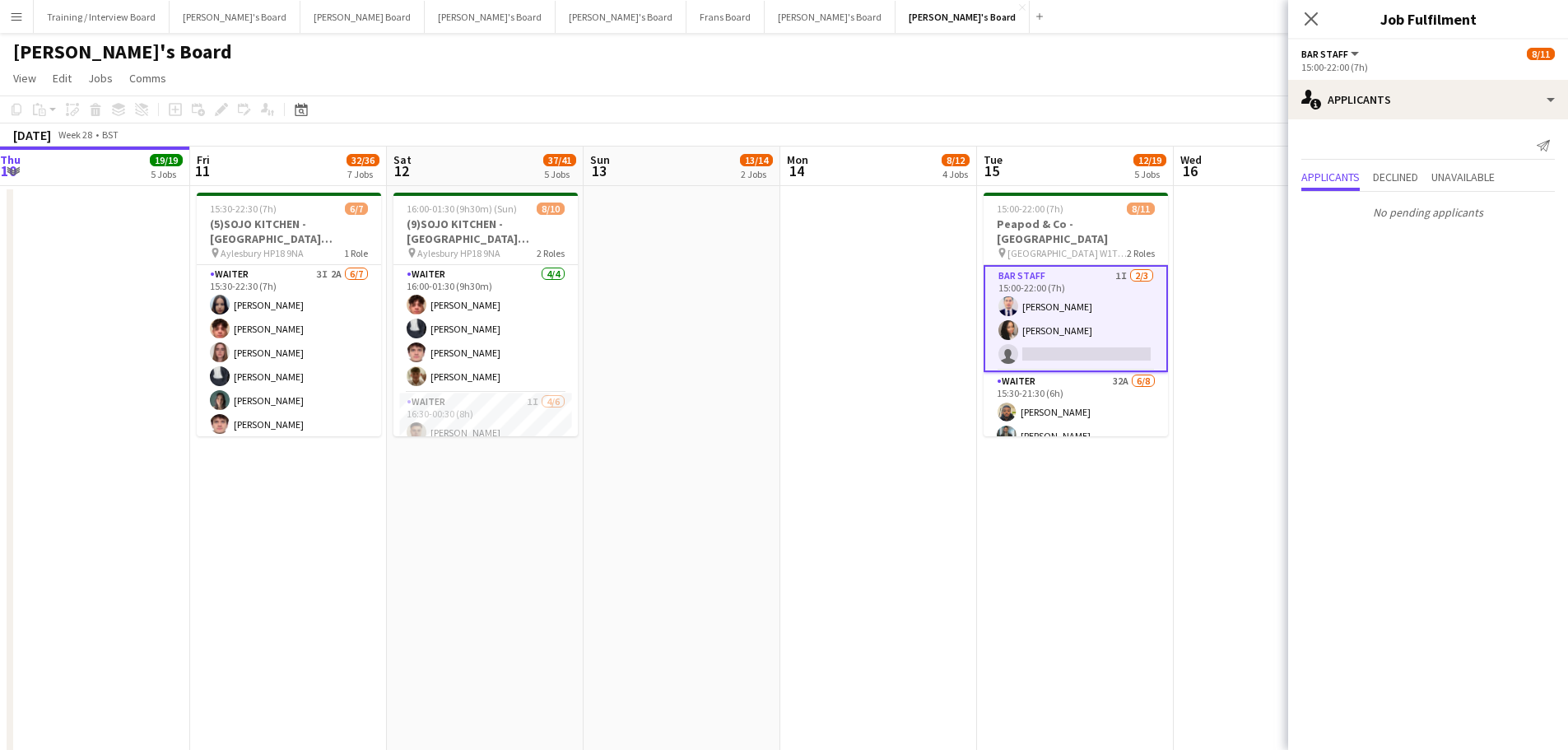 drag, startPoint x: 939, startPoint y: 497, endPoint x: 1153, endPoint y: 502, distance: 214.0584 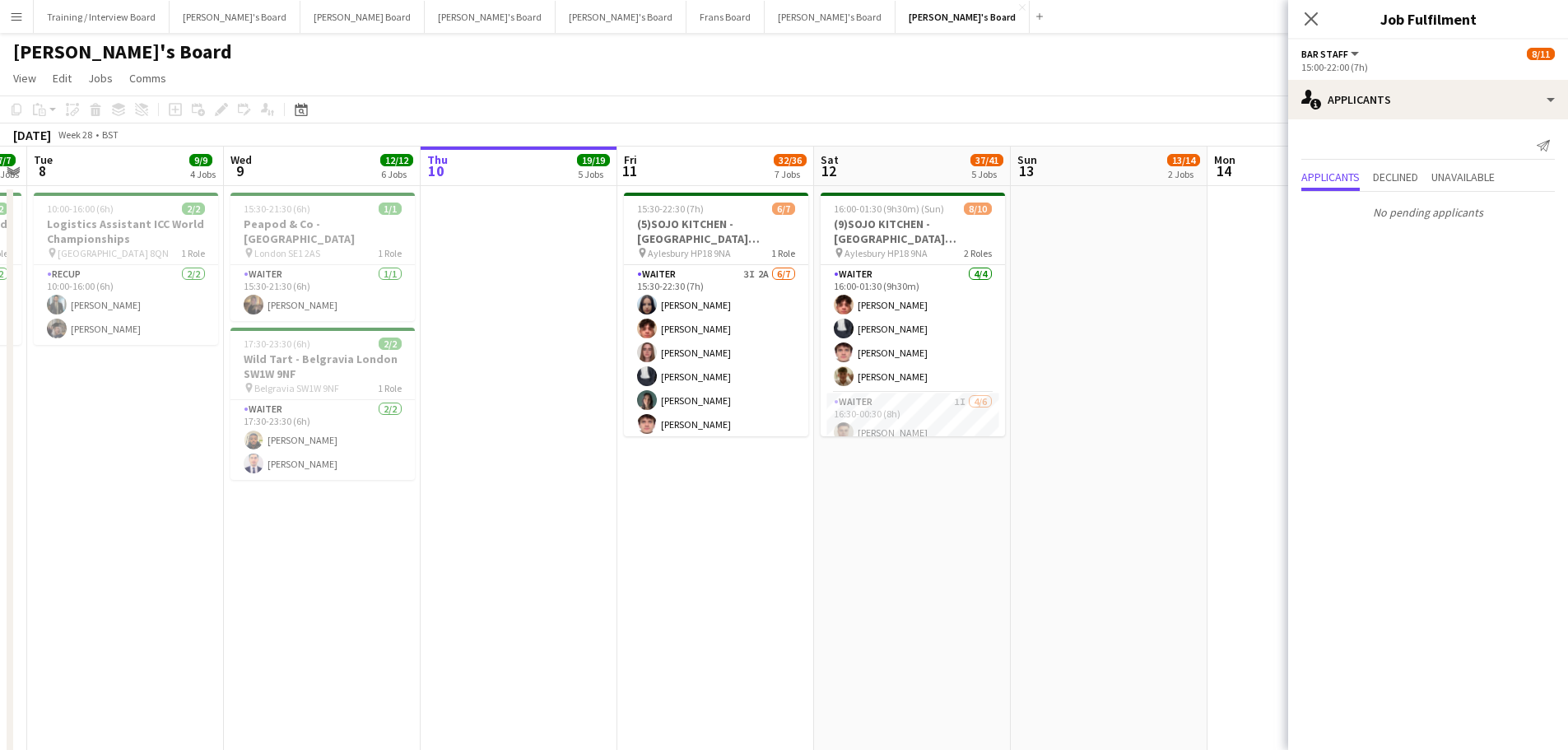 drag, startPoint x: 747, startPoint y: 553, endPoint x: 833, endPoint y: 543, distance: 86.57944 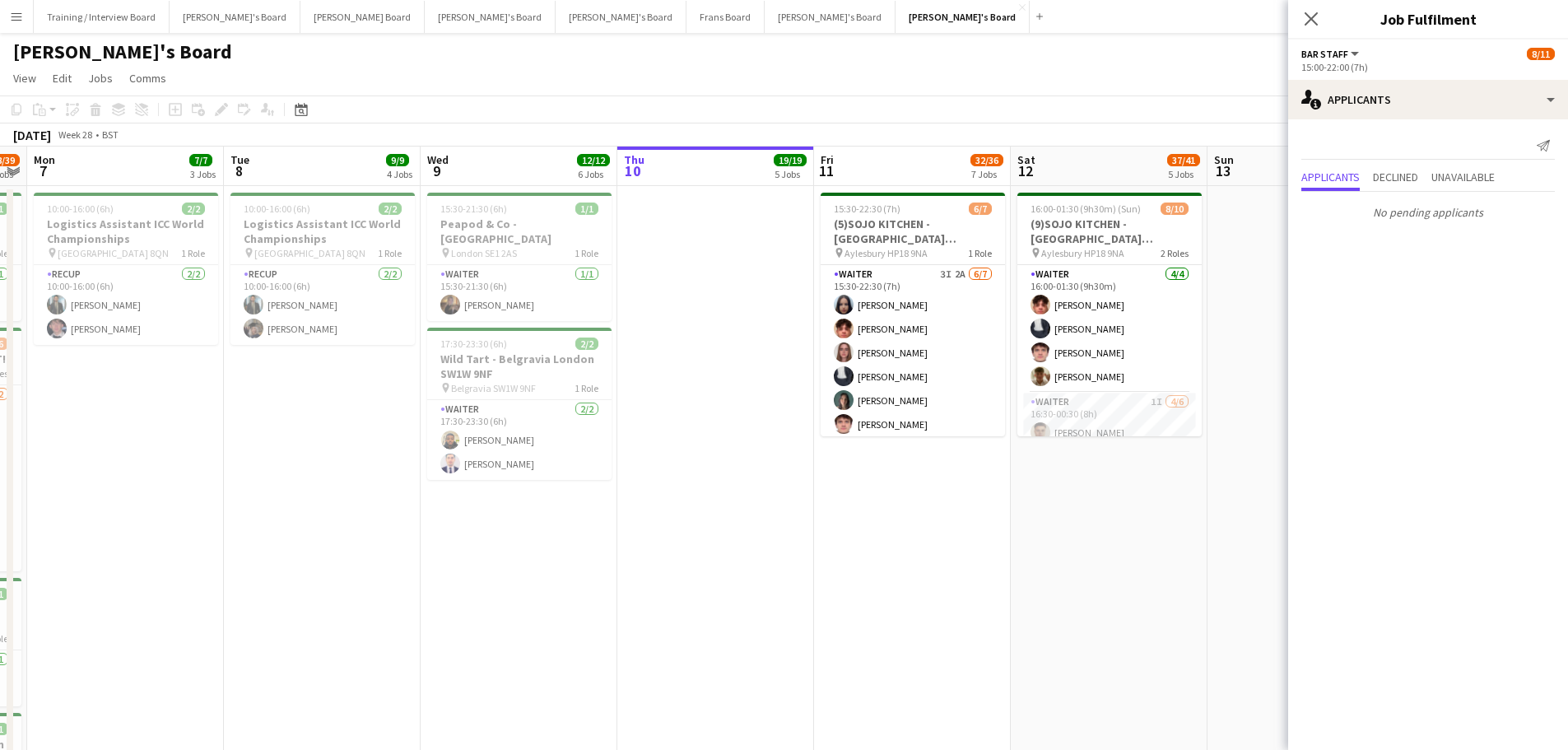 scroll, scrollTop: 0, scrollLeft: 477, axis: horizontal 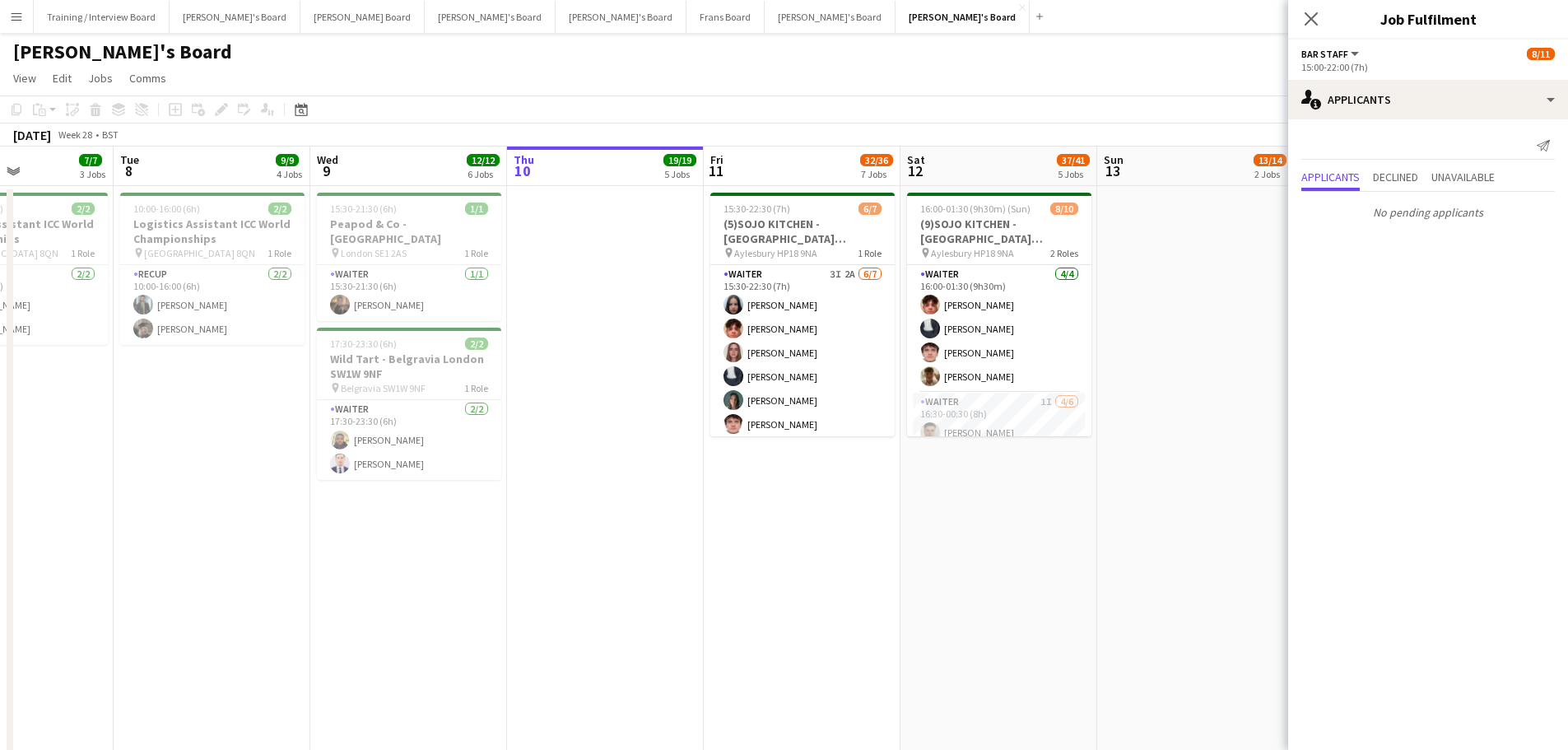 drag, startPoint x: 568, startPoint y: 547, endPoint x: 798, endPoint y: 547, distance: 230 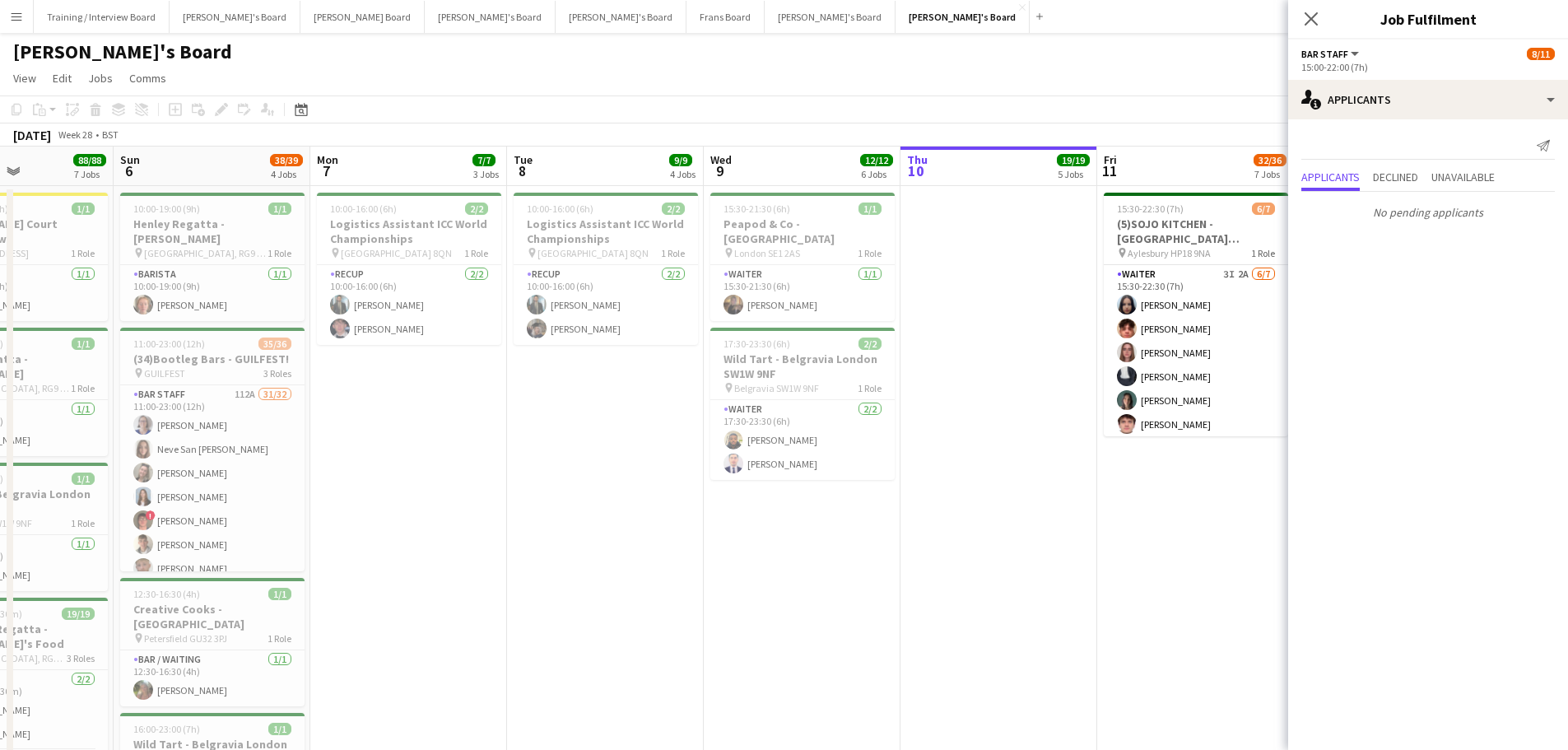 scroll, scrollTop: 0, scrollLeft: 505, axis: horizontal 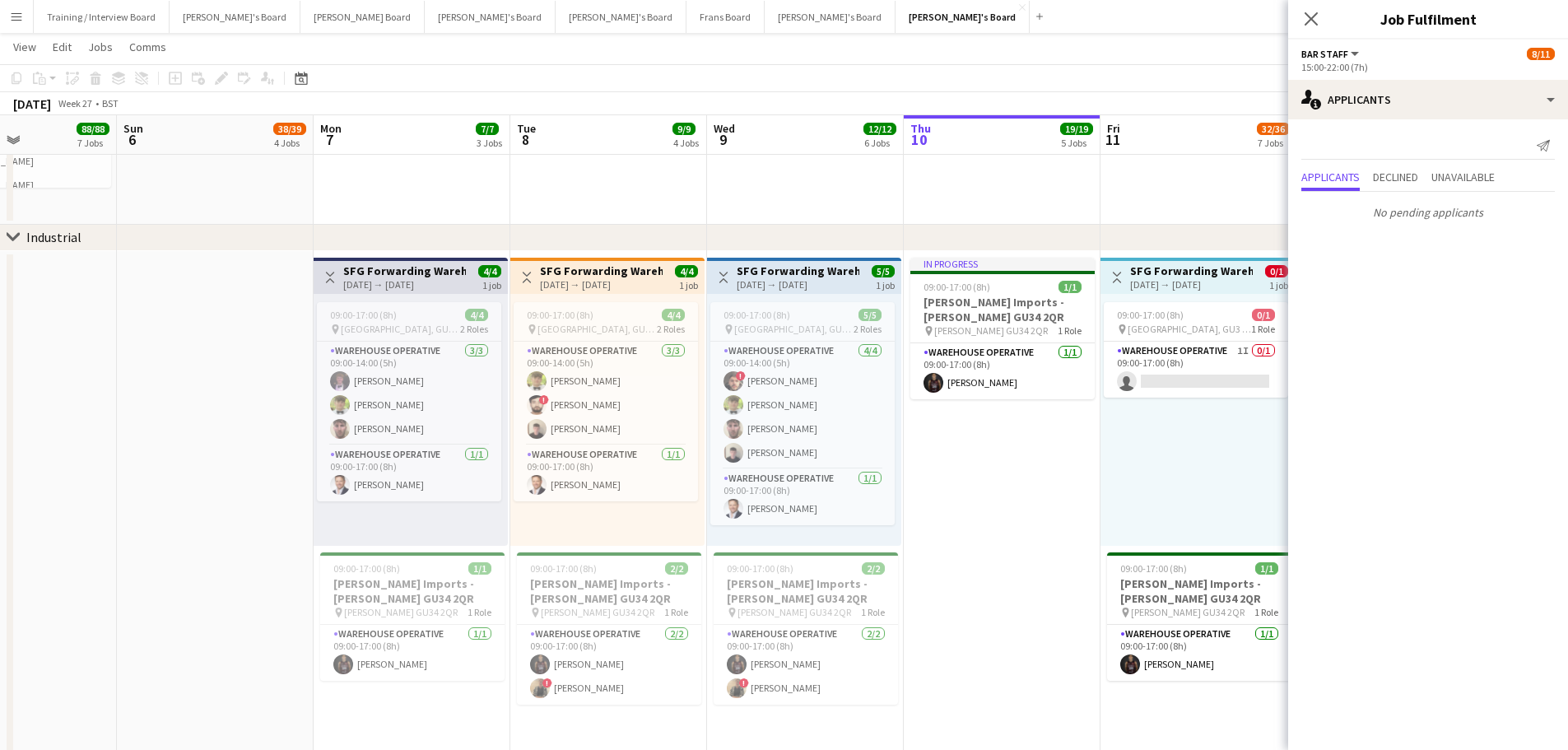 drag, startPoint x: 1074, startPoint y: 468, endPoint x: 712, endPoint y: 464, distance: 362.0221 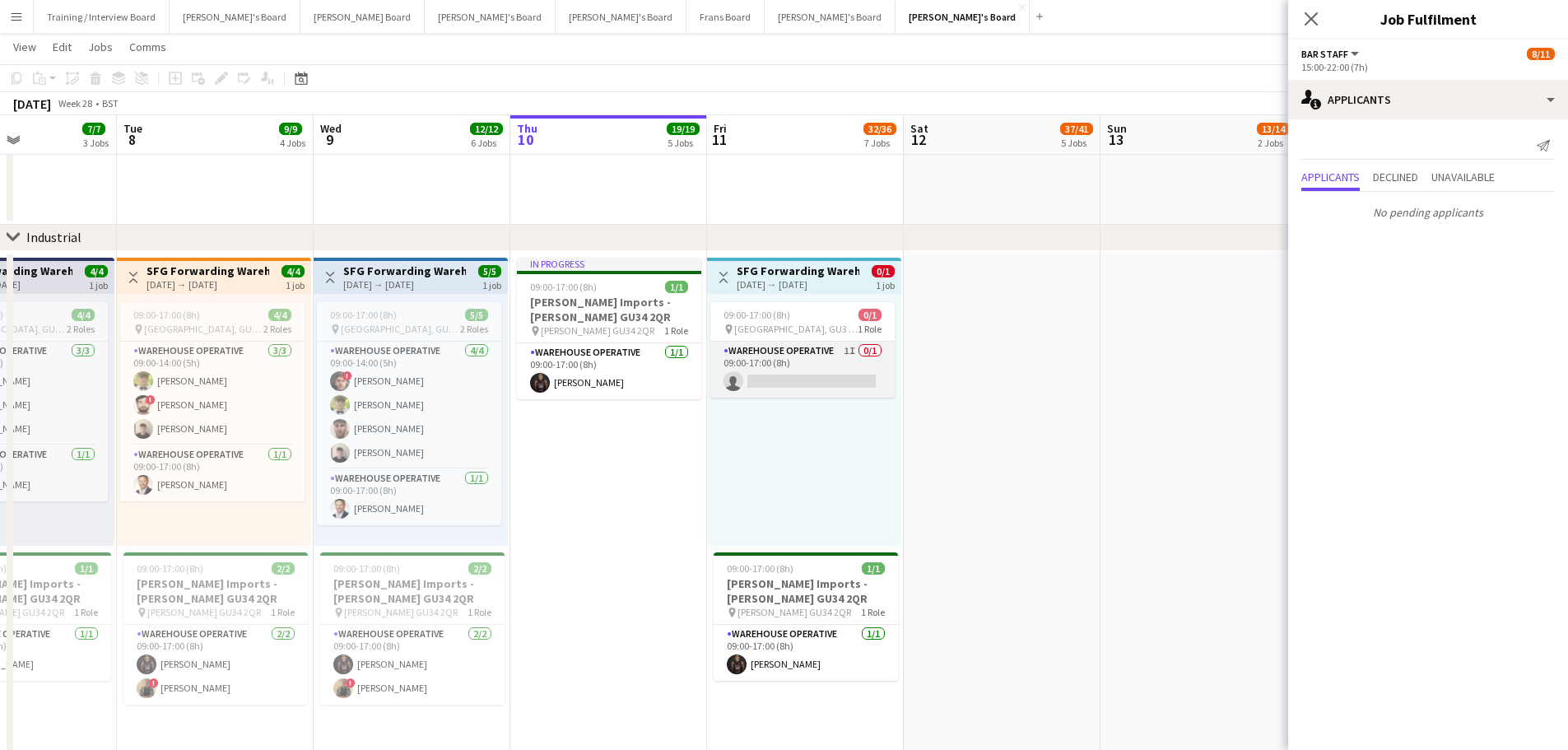 click on "Warehouse Operative   1I   0/1   09:00-17:00 (8h)
single-neutral-actions" at bounding box center [803, 370] 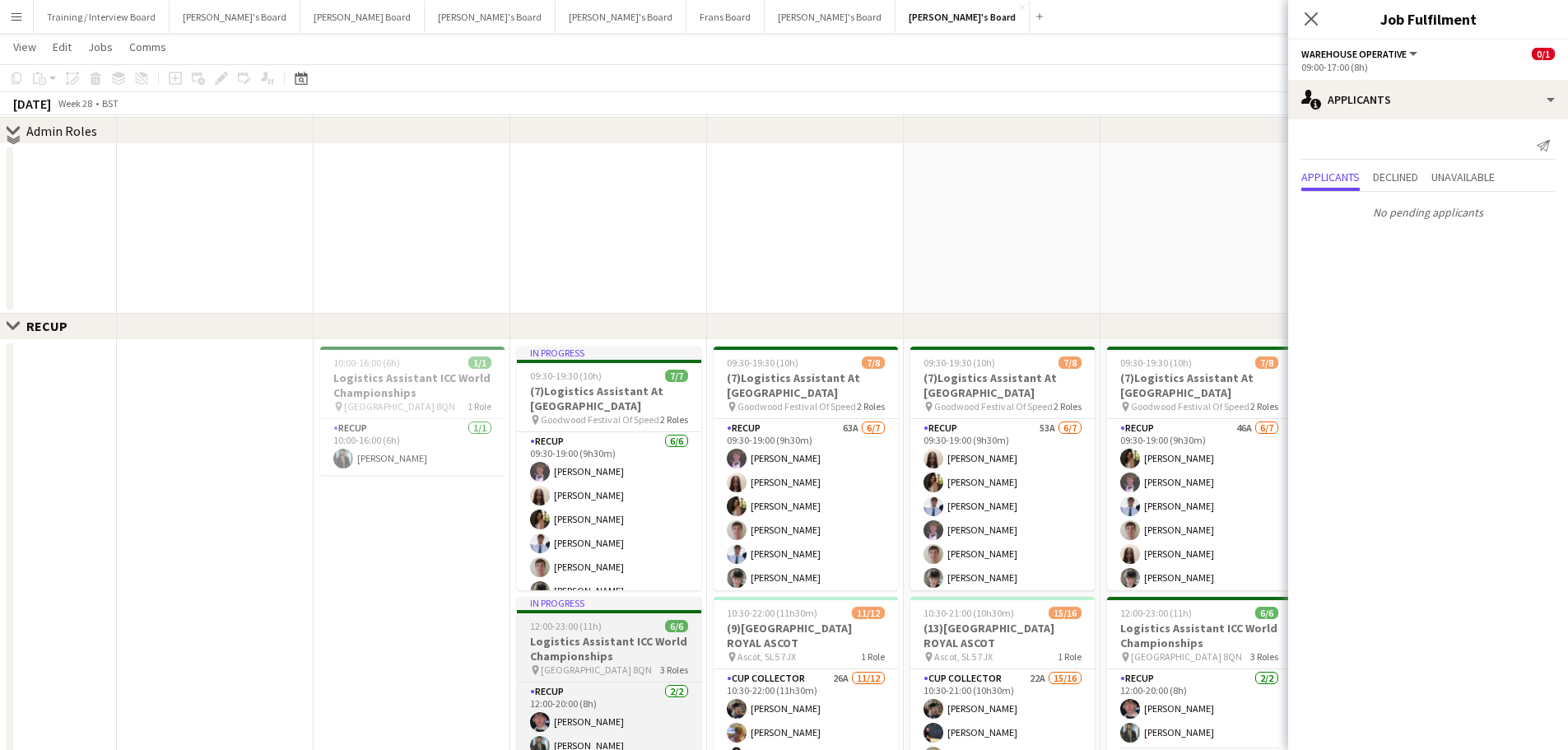 scroll, scrollTop: 2387, scrollLeft: 0, axis: vertical 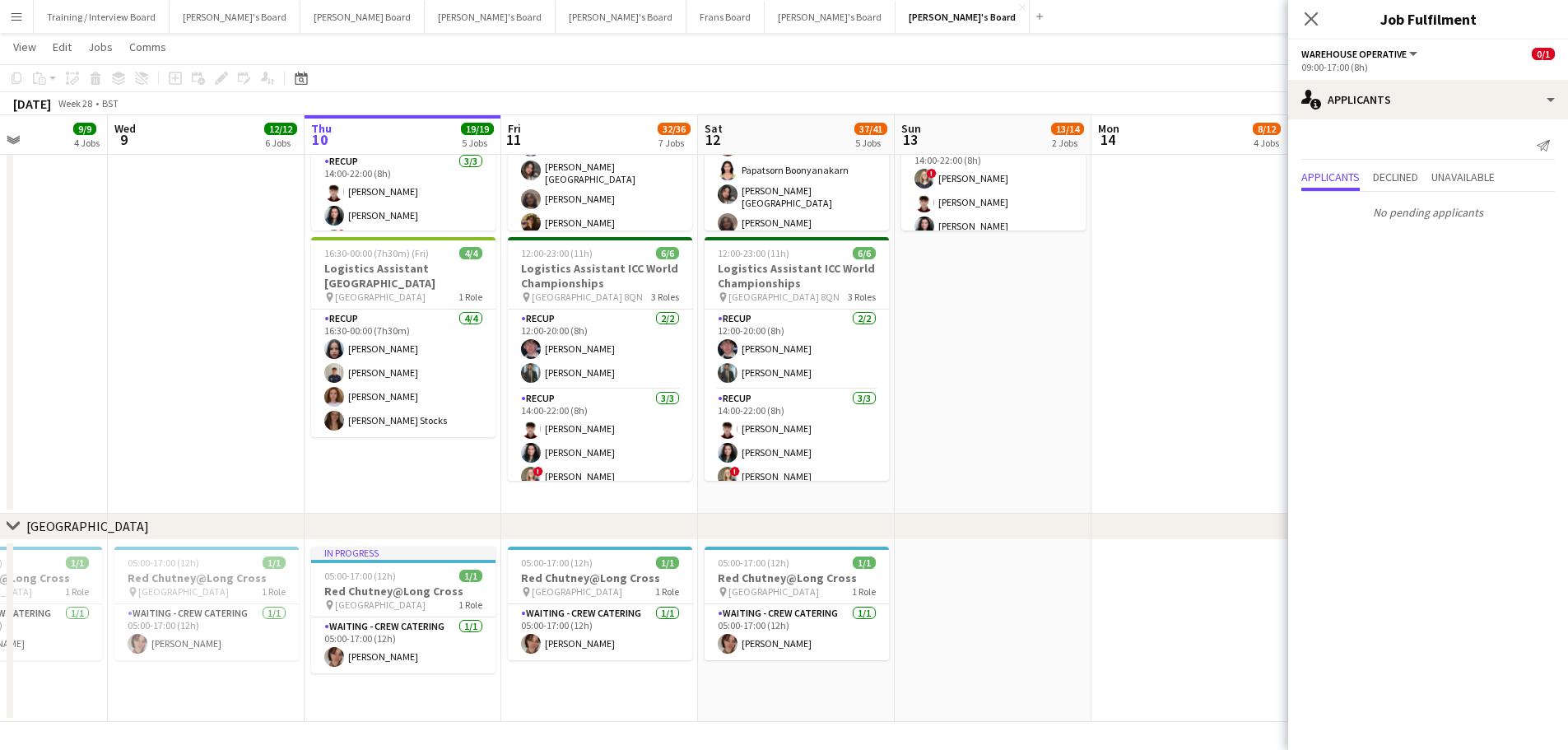 drag, startPoint x: 1154, startPoint y: 457, endPoint x: 958, endPoint y: 457, distance: 196 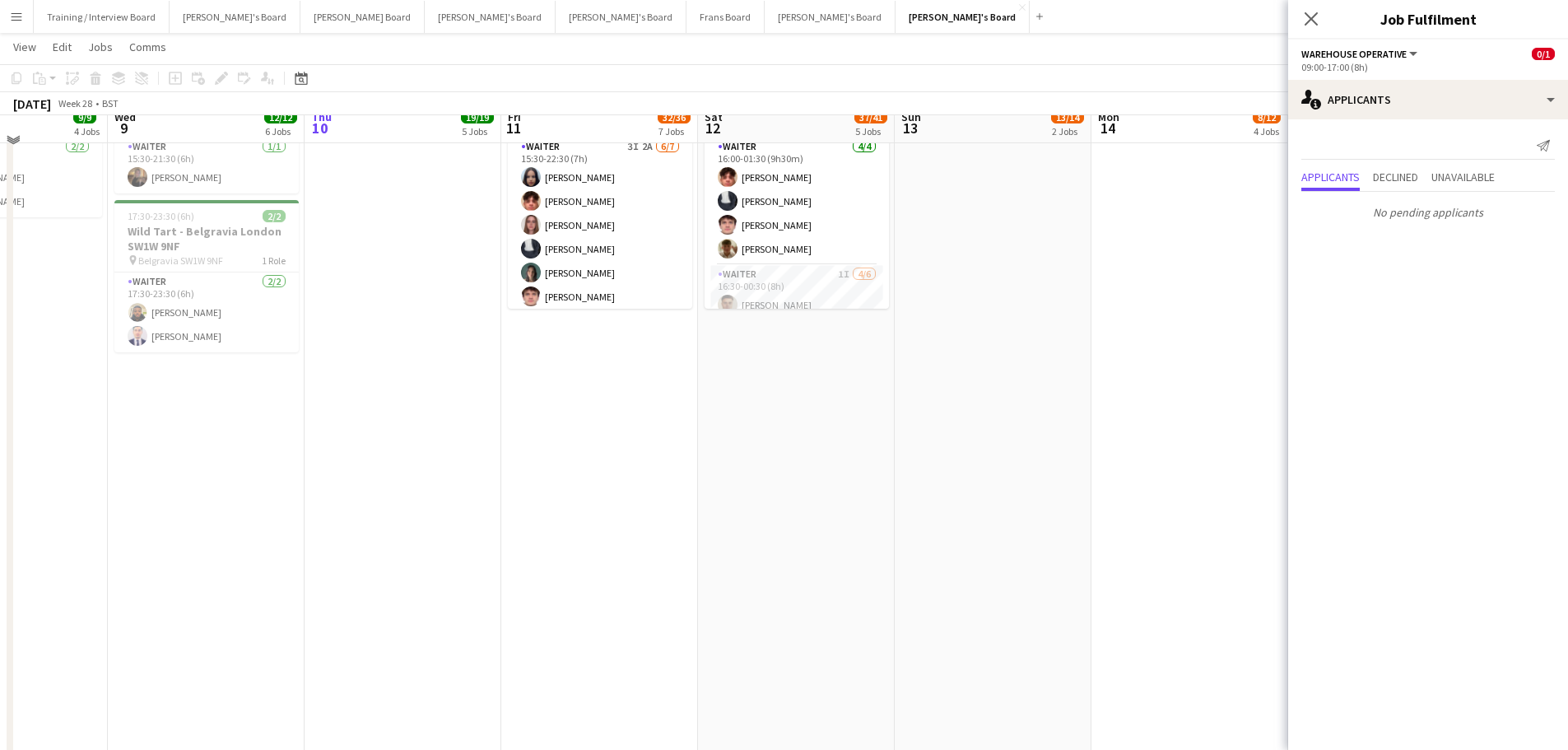 scroll, scrollTop: 0, scrollLeft: 0, axis: both 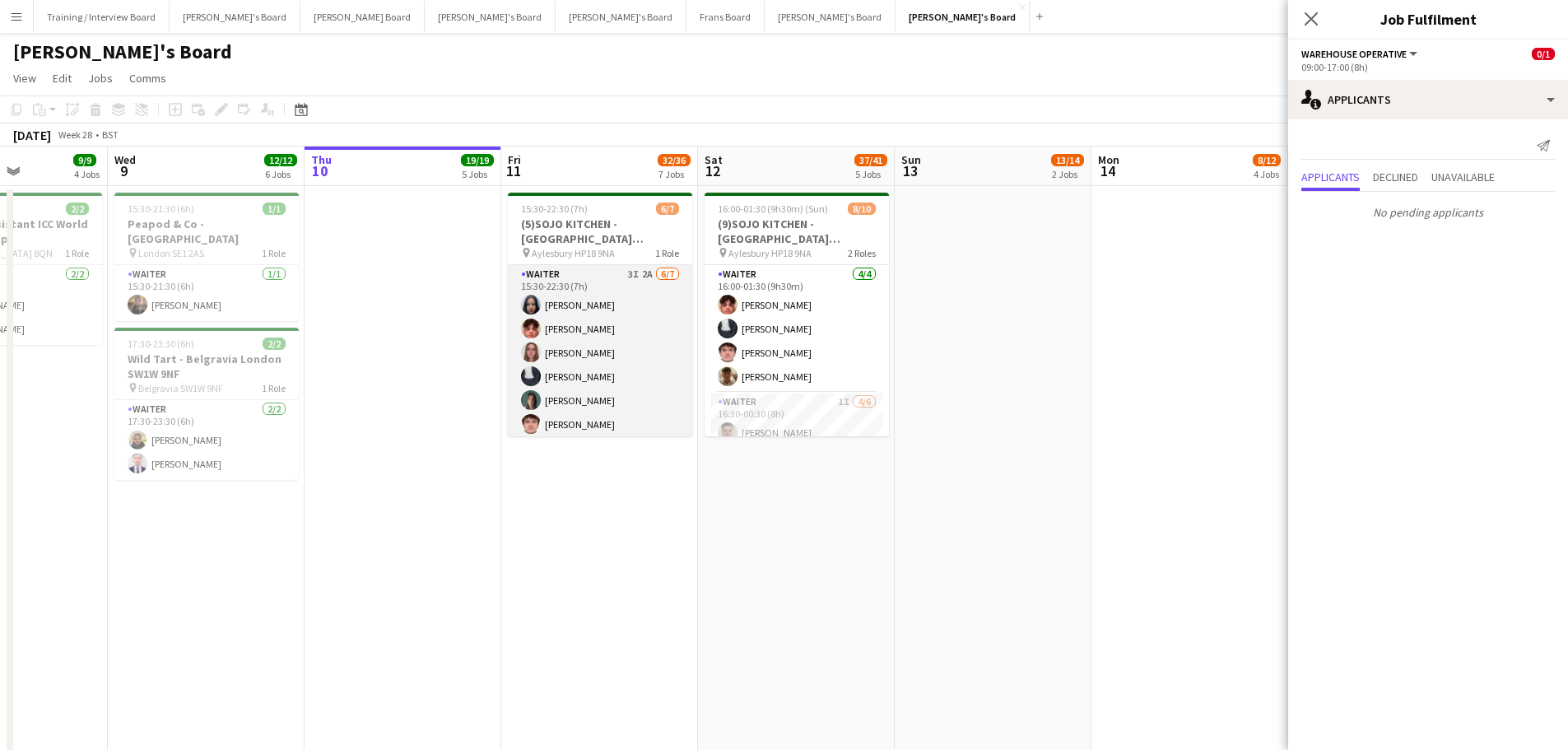 click on "Waiter   3I   2A   6/7   15:30-22:30 (7h)
Sacha Stanbury William Martin Holly Bishop Charlie Rumens Amaris Dawson James Cox
single-neutral-actions" at bounding box center (600, 365) 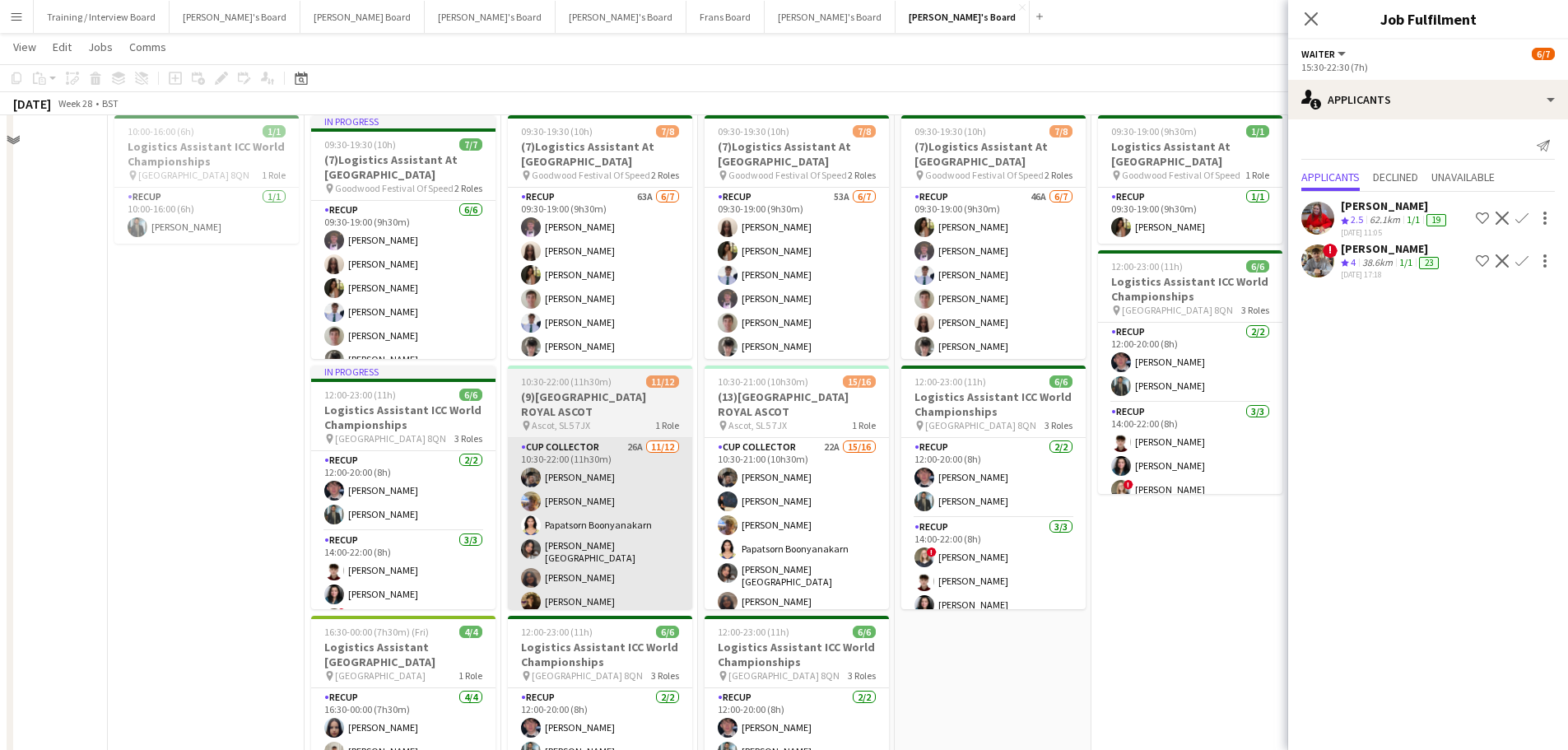 scroll, scrollTop: 2223, scrollLeft: 0, axis: vertical 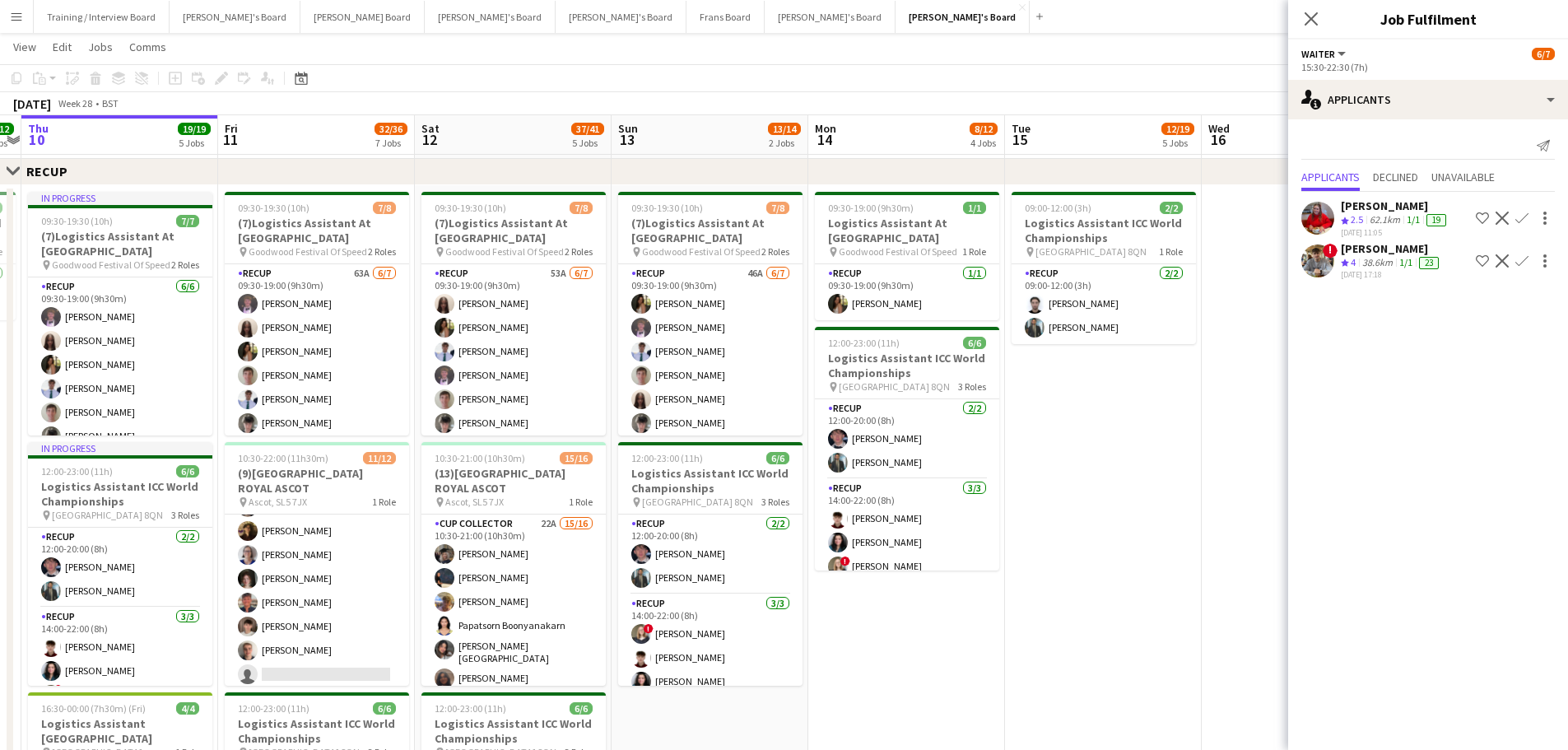 drag, startPoint x: 1195, startPoint y: 387, endPoint x: 912, endPoint y: 387, distance: 283 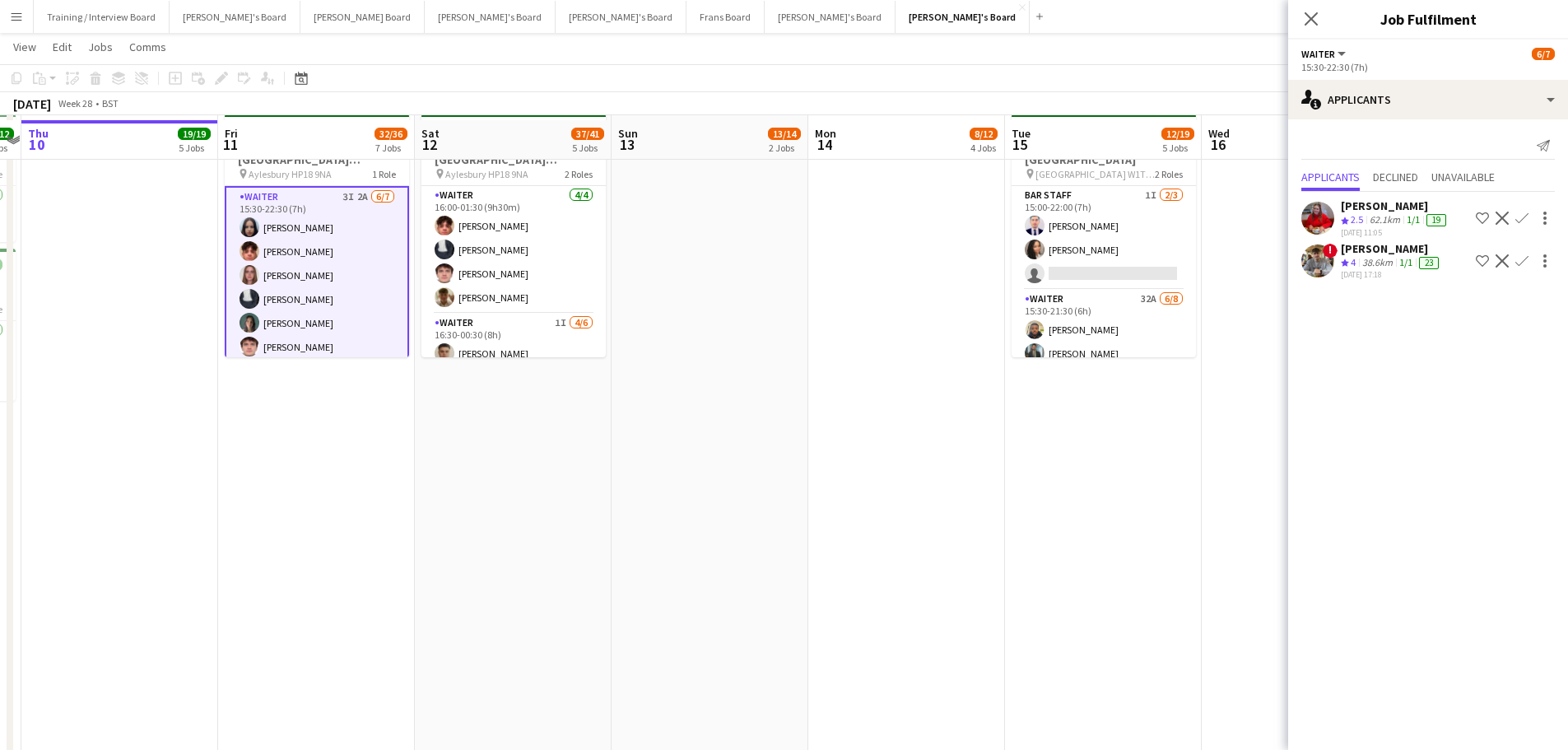 scroll, scrollTop: 0, scrollLeft: 0, axis: both 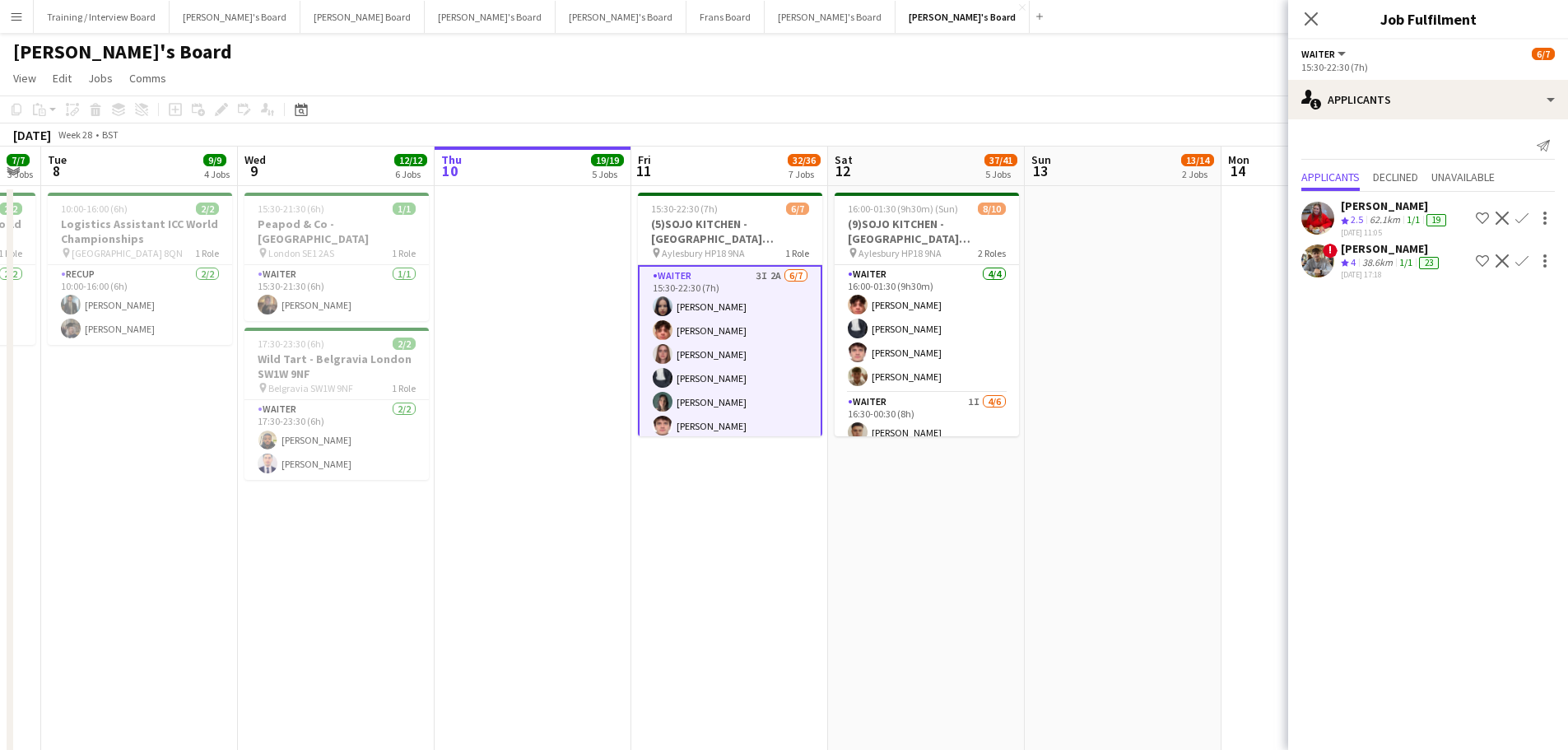 drag, startPoint x: 570, startPoint y: 501, endPoint x: 886, endPoint y: 517, distance: 316.4048 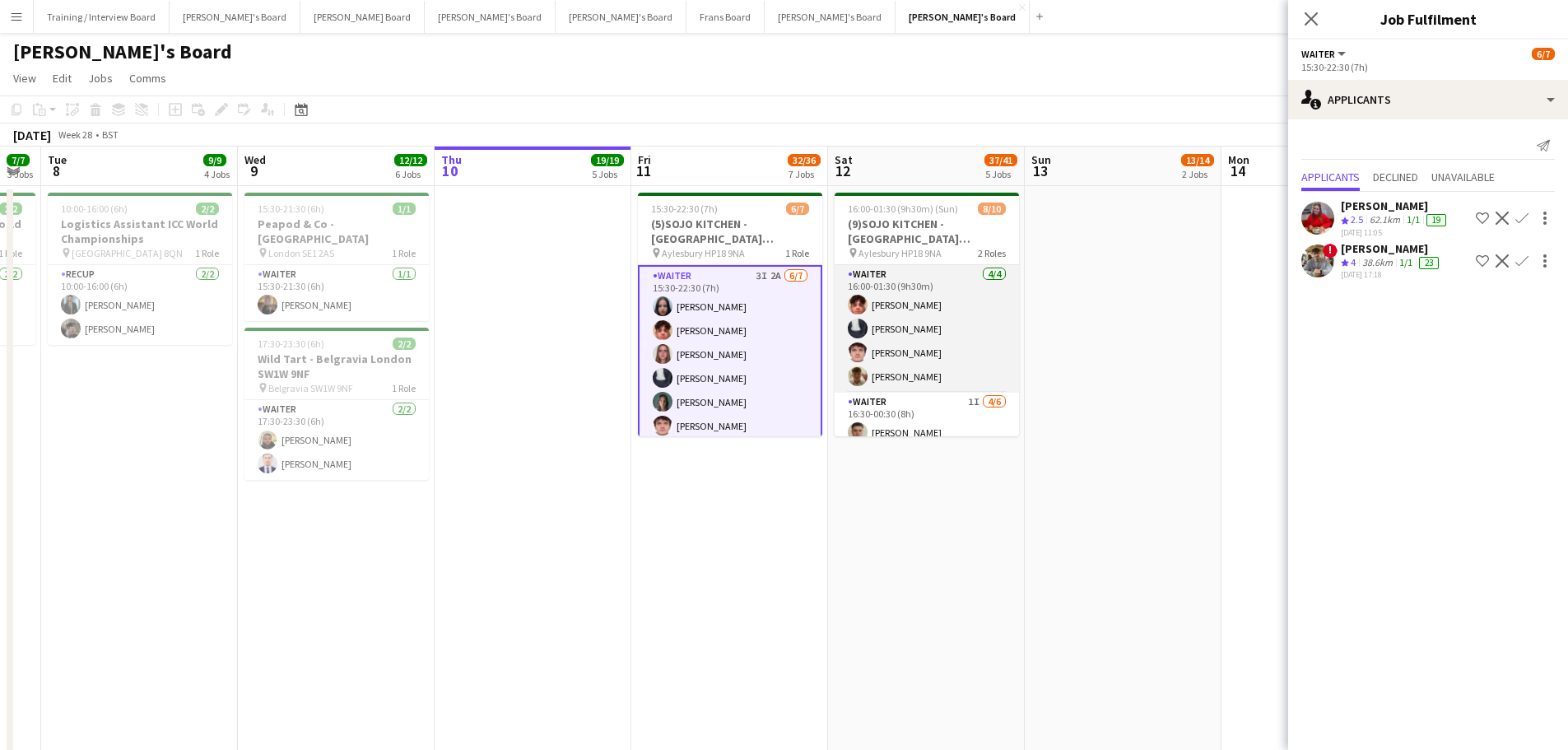 click on "Waiter   4/4   16:00-01:30 (9h30m)
William Martin Charlie Rumens James Cox Toby Rutland-Dix" at bounding box center [927, 328] 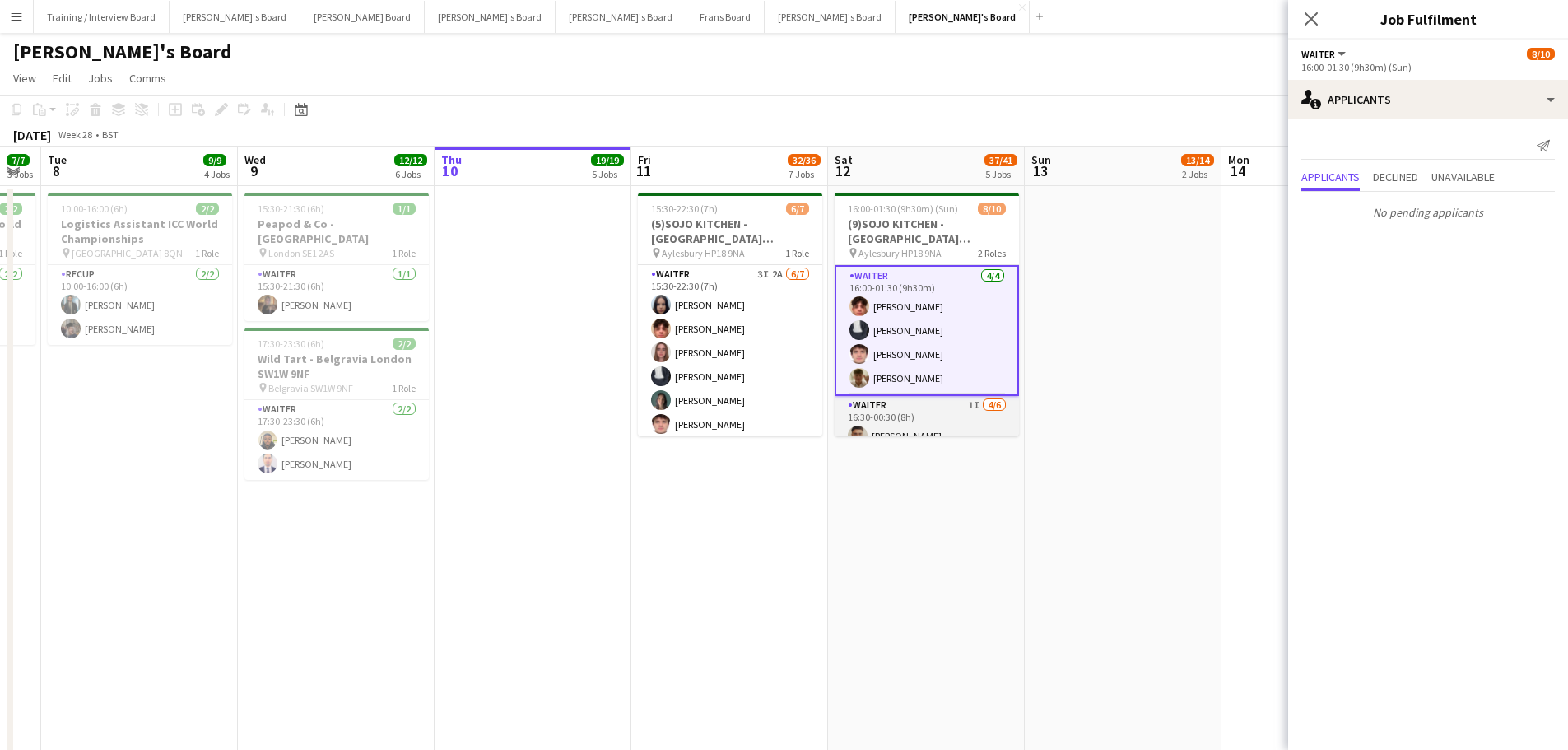 scroll, scrollTop: 135, scrollLeft: 0, axis: vertical 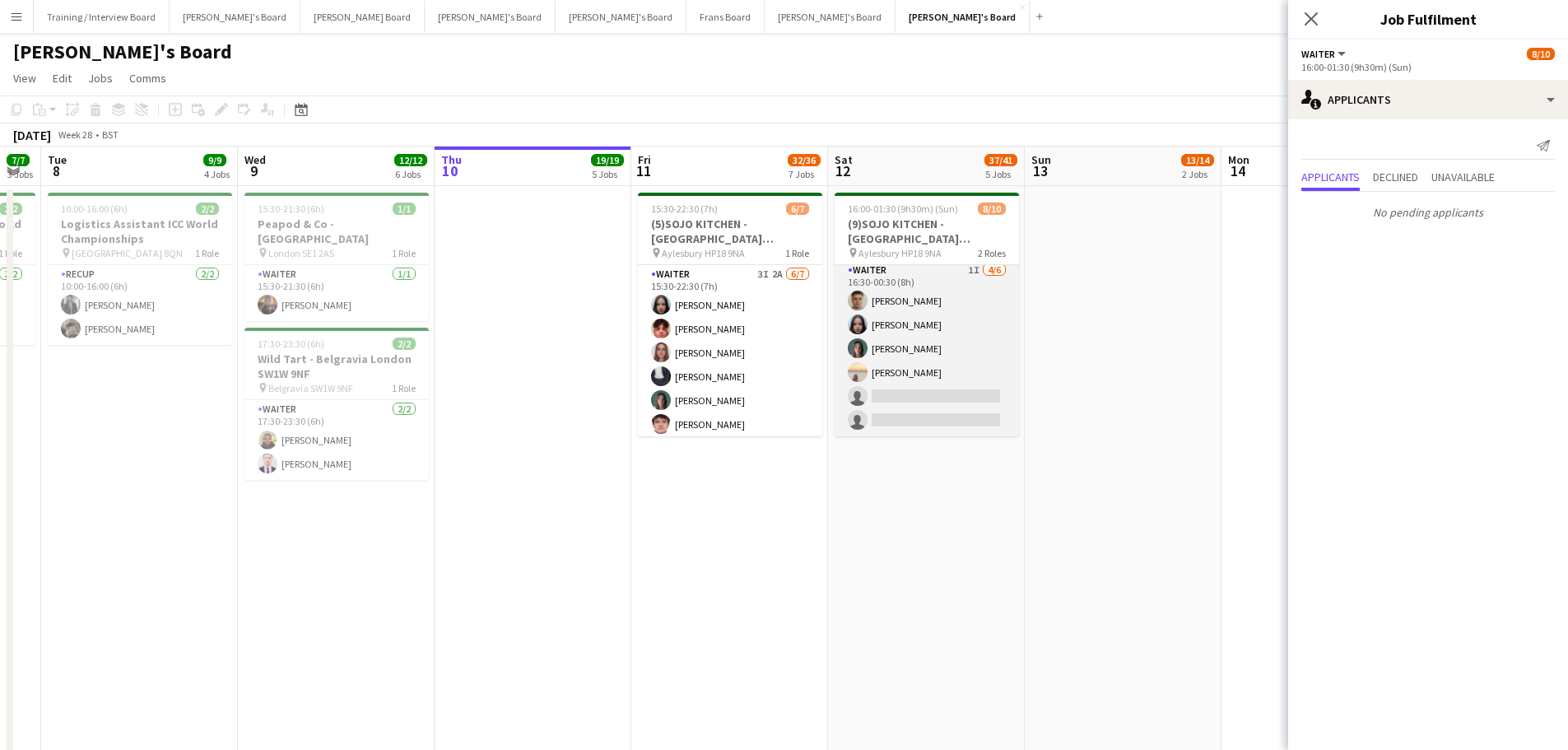 click on "Waiter   1I   4/6   16:30-00:30 (8h)
Thomas Morris Sacha Stanbury Amaris Dawson Marea Logan
single-neutral-actions
single-neutral-actions" at bounding box center (927, 348) 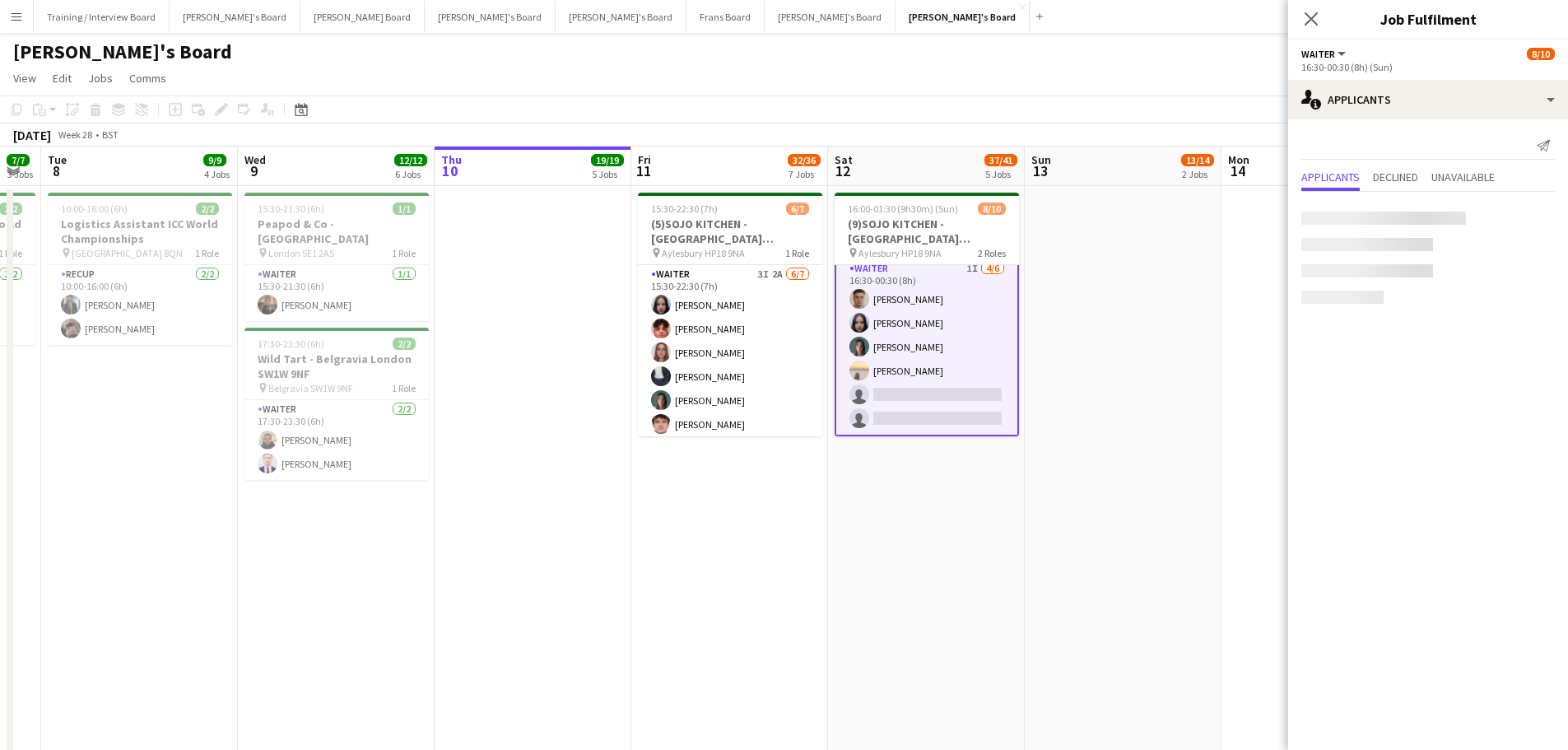scroll, scrollTop: 133, scrollLeft: 0, axis: vertical 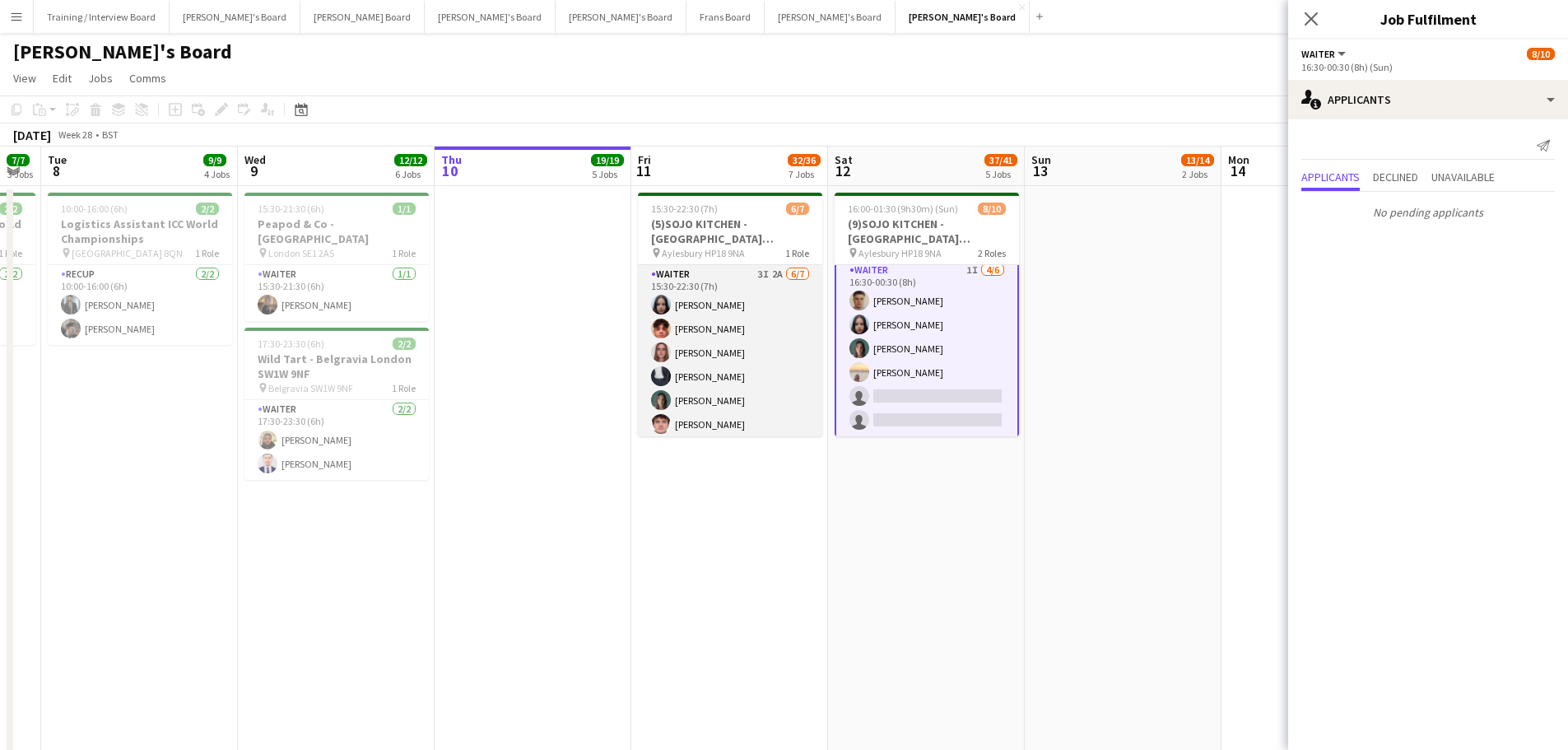 click on "Waiter   3I   2A   6/7   15:30-22:30 (7h)
Sacha Stanbury William Martin Holly Bishop Charlie Rumens Amaris Dawson James Cox
single-neutral-actions" at bounding box center (730, 365) 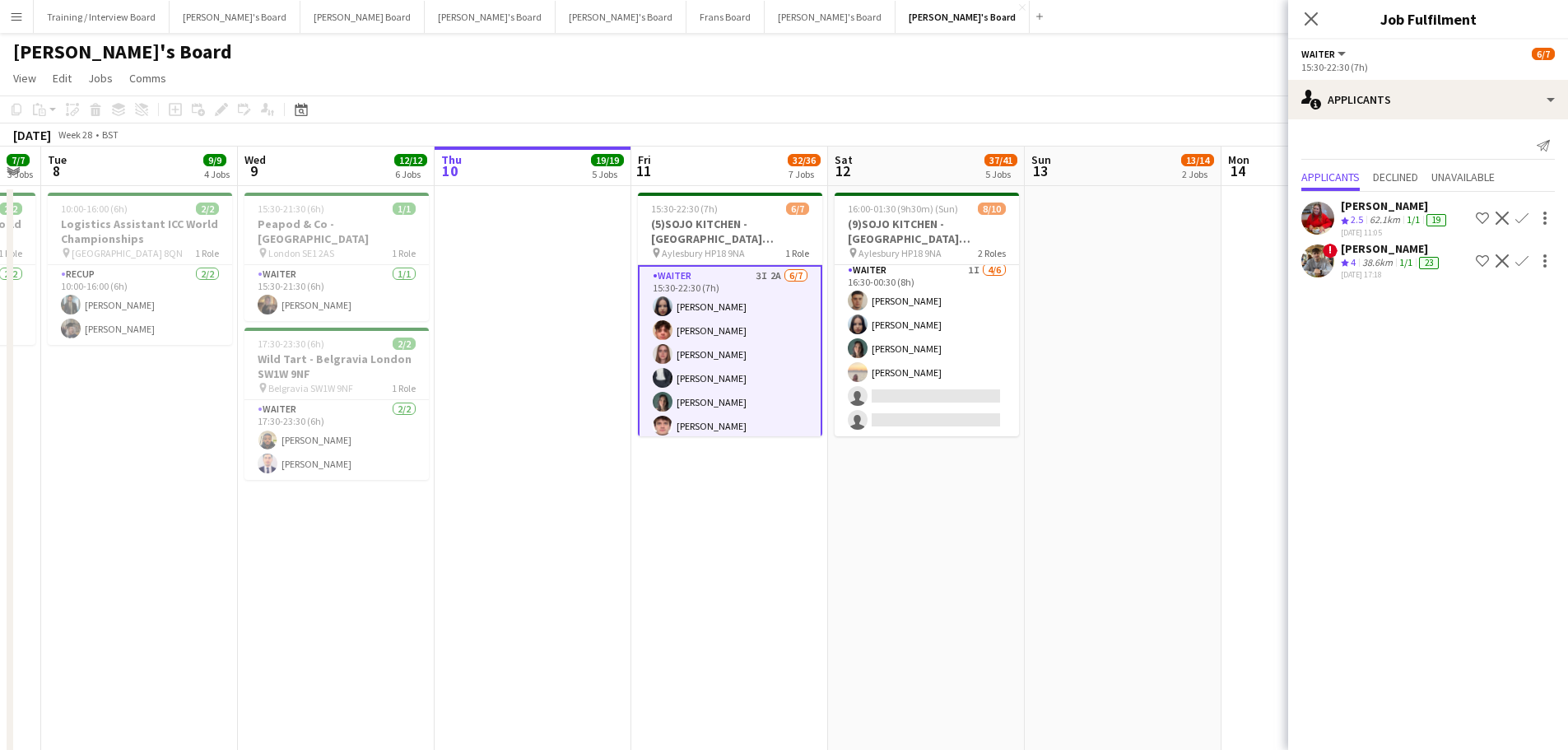 scroll, scrollTop: 132, scrollLeft: 0, axis: vertical 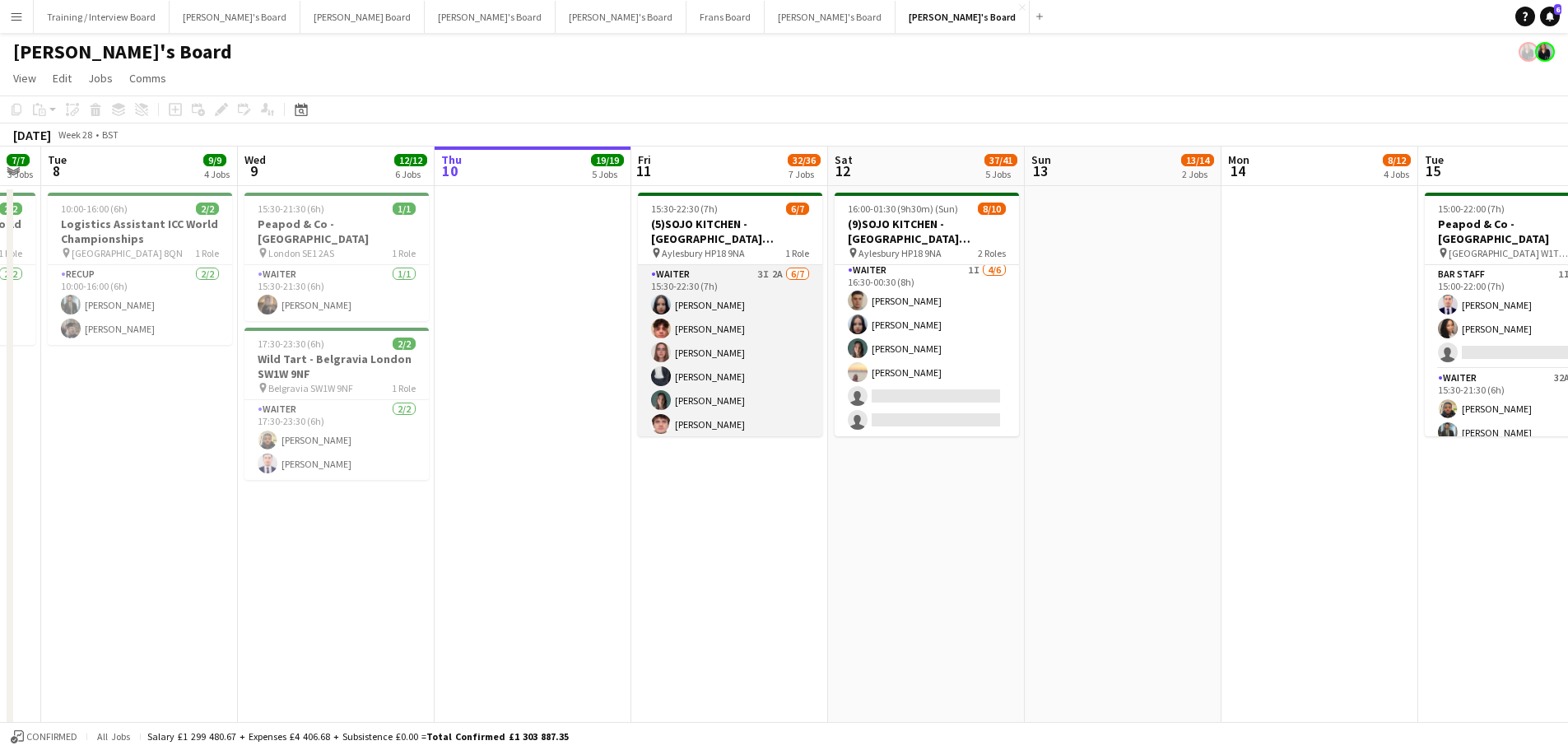 click on "Waiter   3I   2A   6/7   15:30-22:30 (7h)
Sacha Stanbury William Martin Holly Bishop Charlie Rumens Amaris Dawson James Cox
single-neutral-actions" at bounding box center [730, 365] 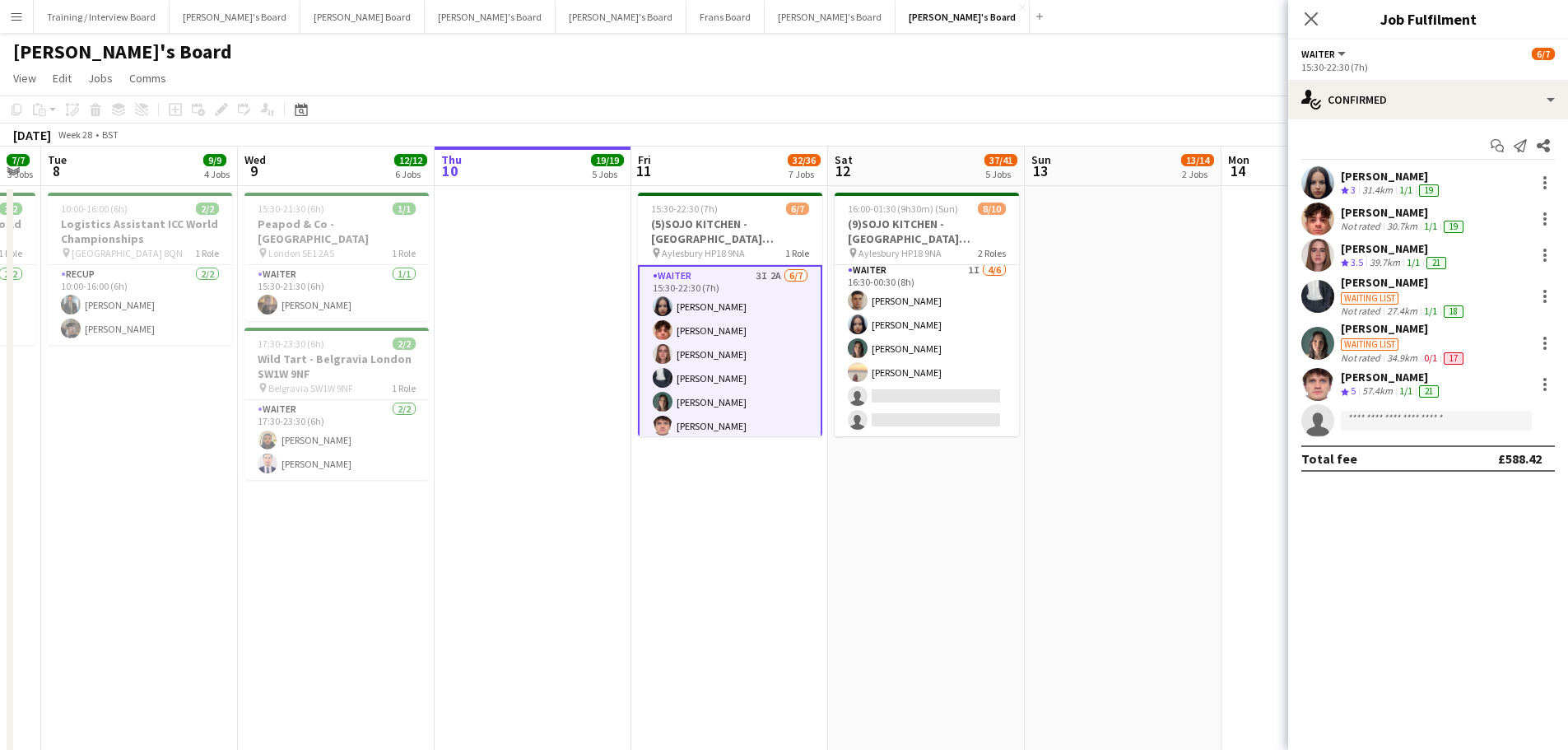 click on "27.4km" at bounding box center (1402, 311) 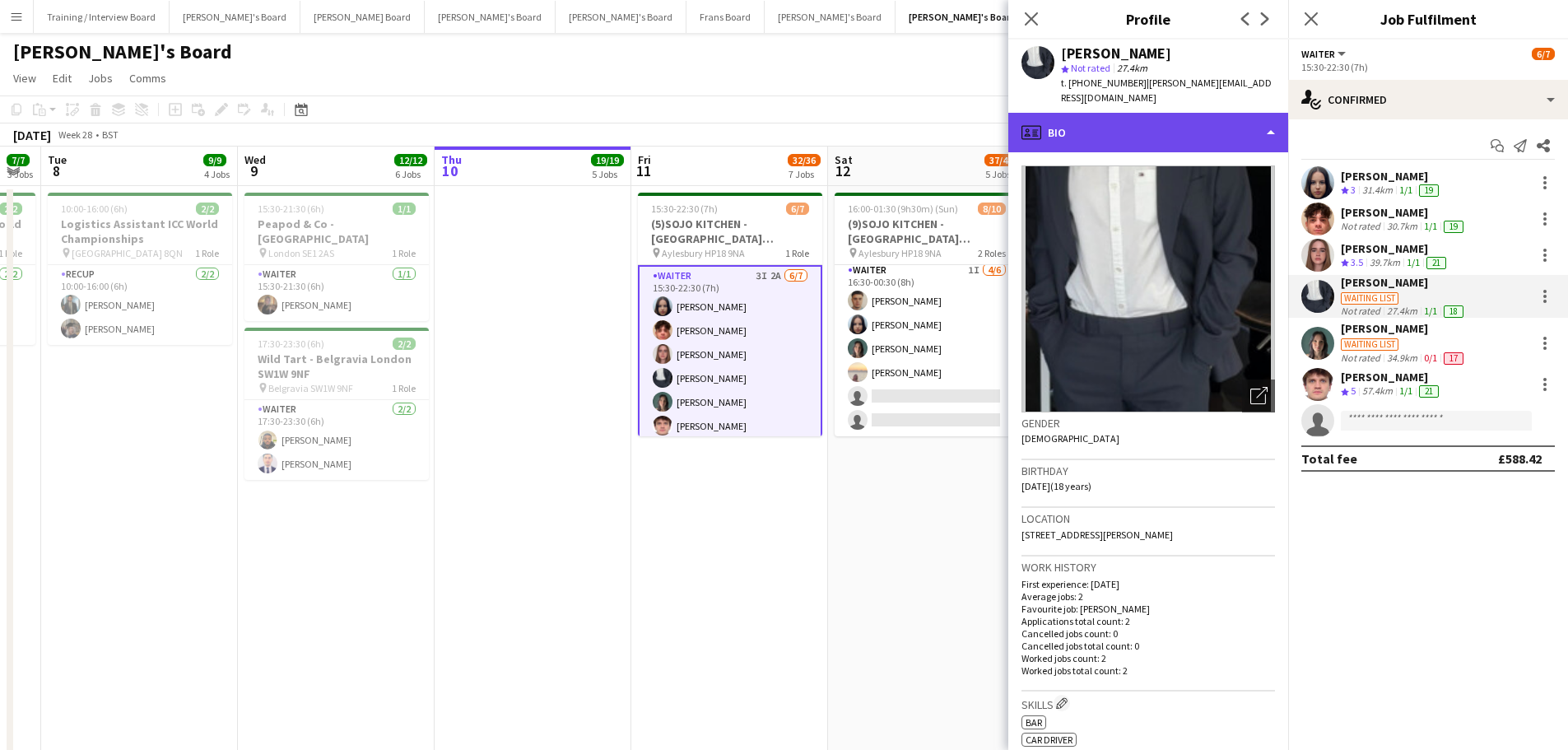 click on "profile
Bio" 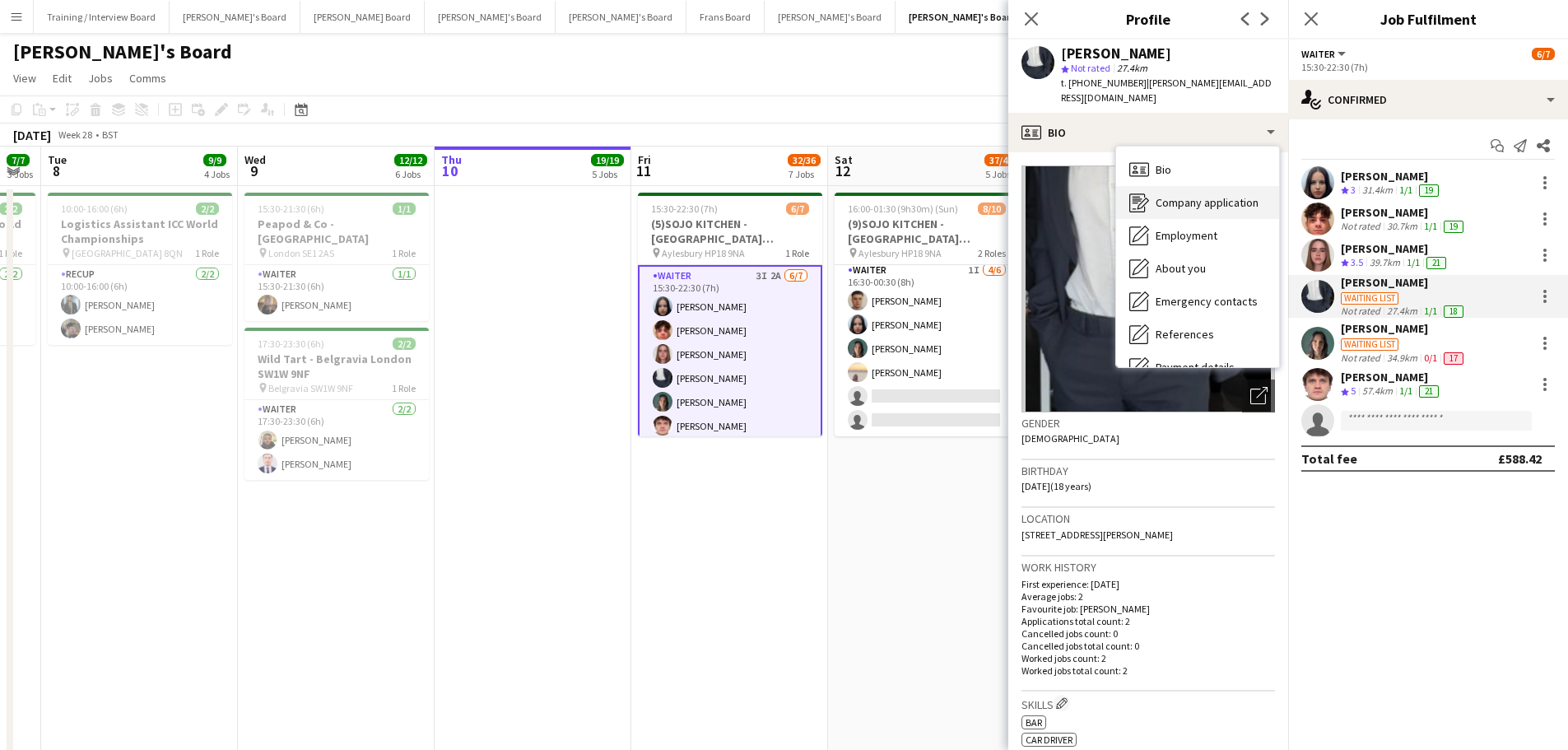 click on "Company application
Company application" at bounding box center (1198, 203) 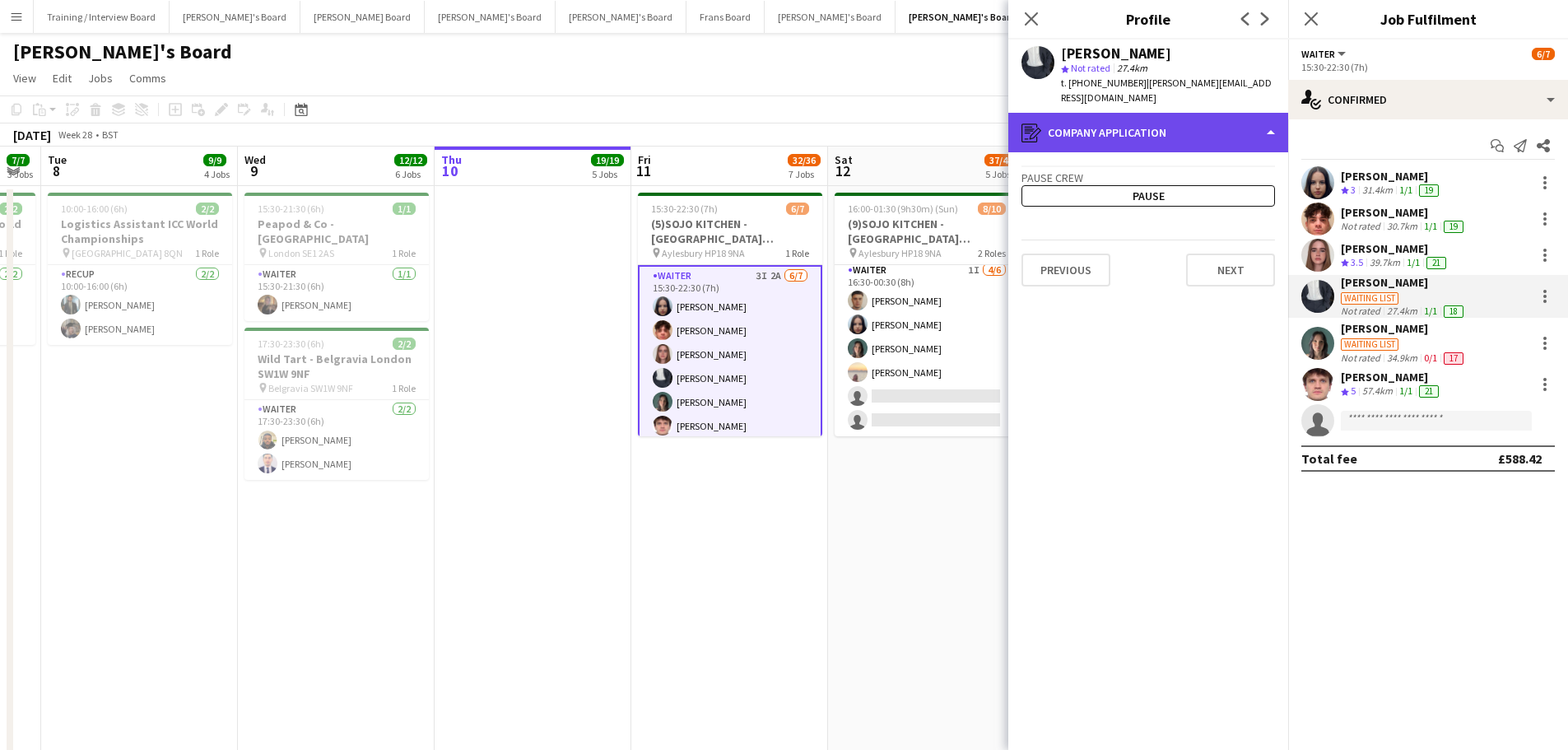 click on "register
Company application" 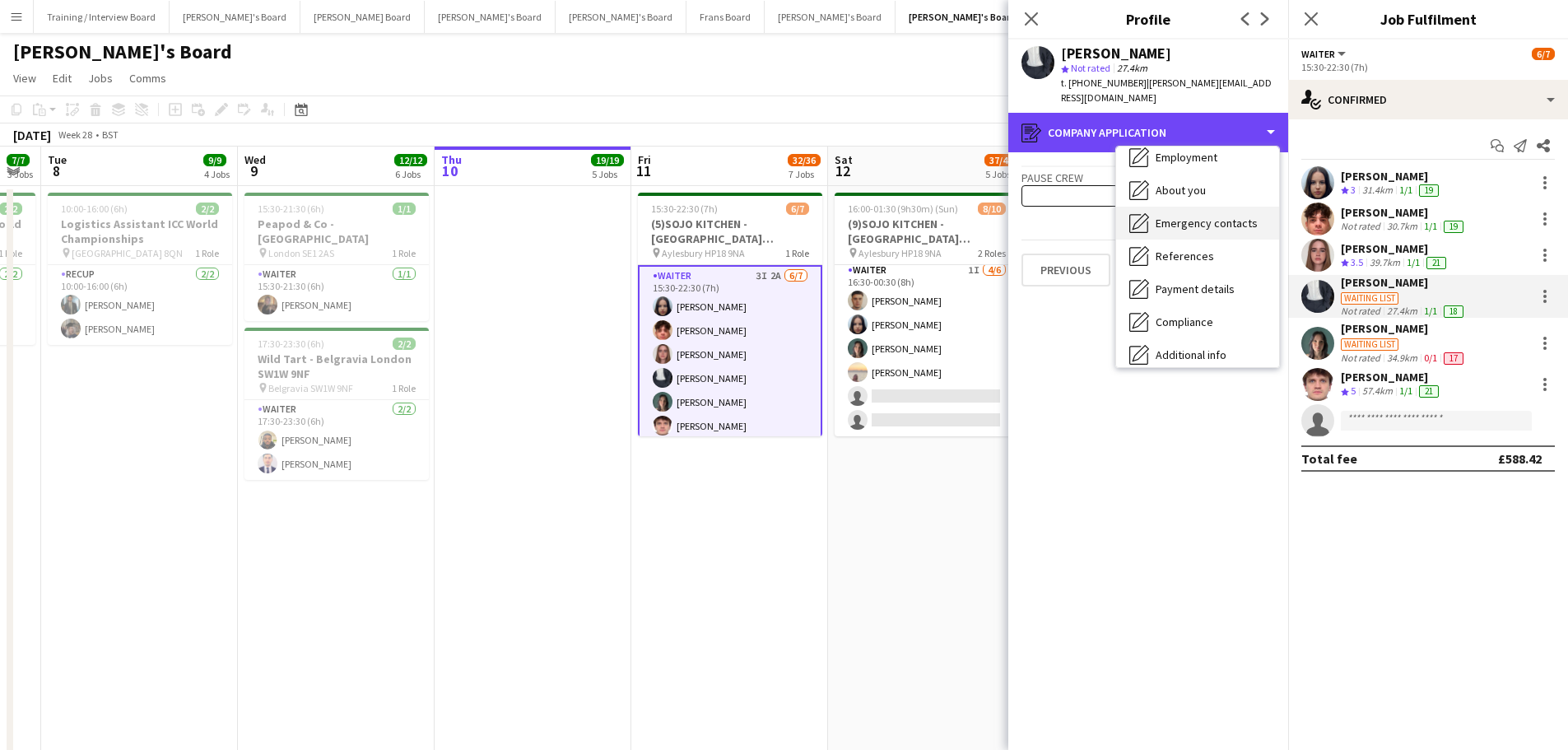 scroll, scrollTop: 165, scrollLeft: 0, axis: vertical 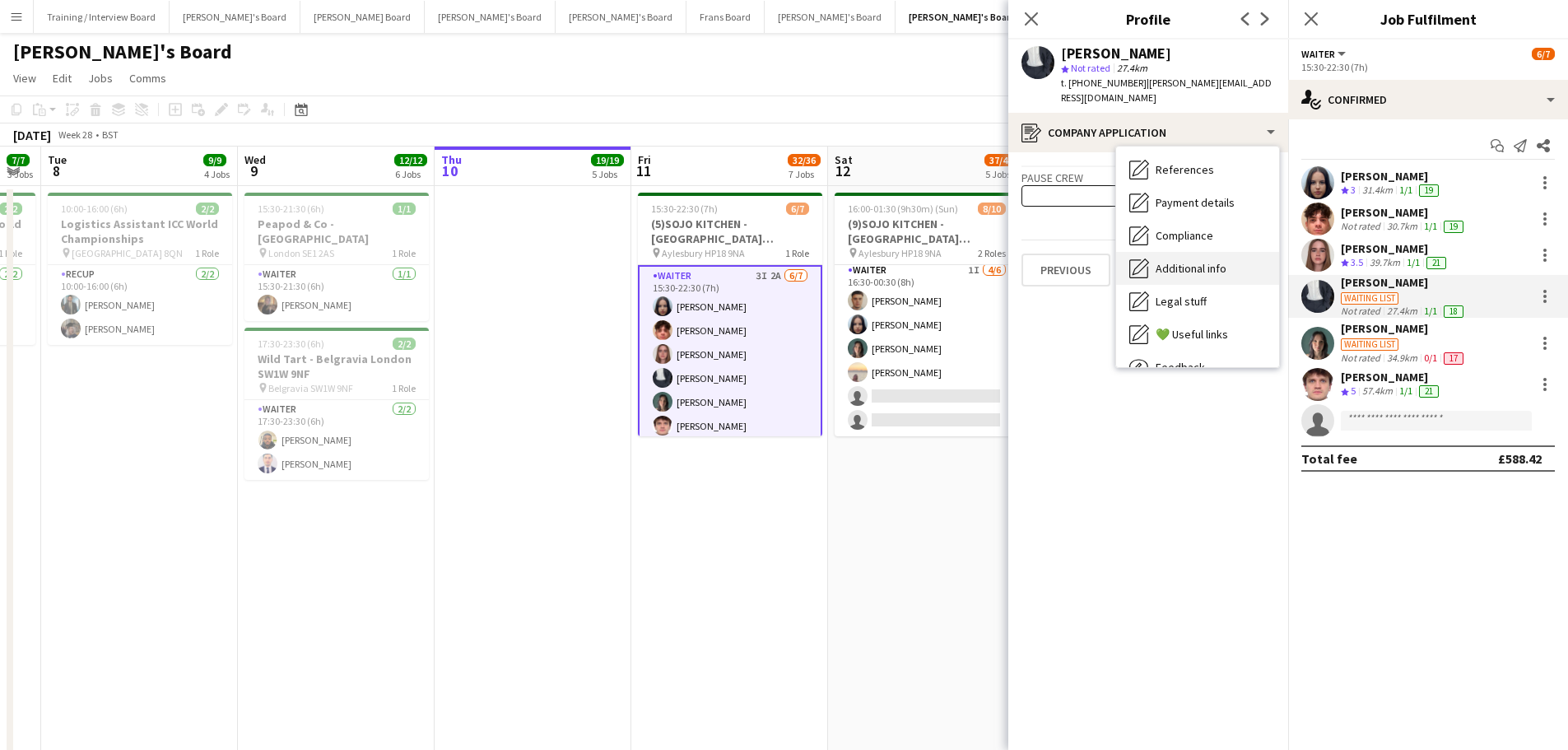 click on "Additional info" at bounding box center [1191, 268] 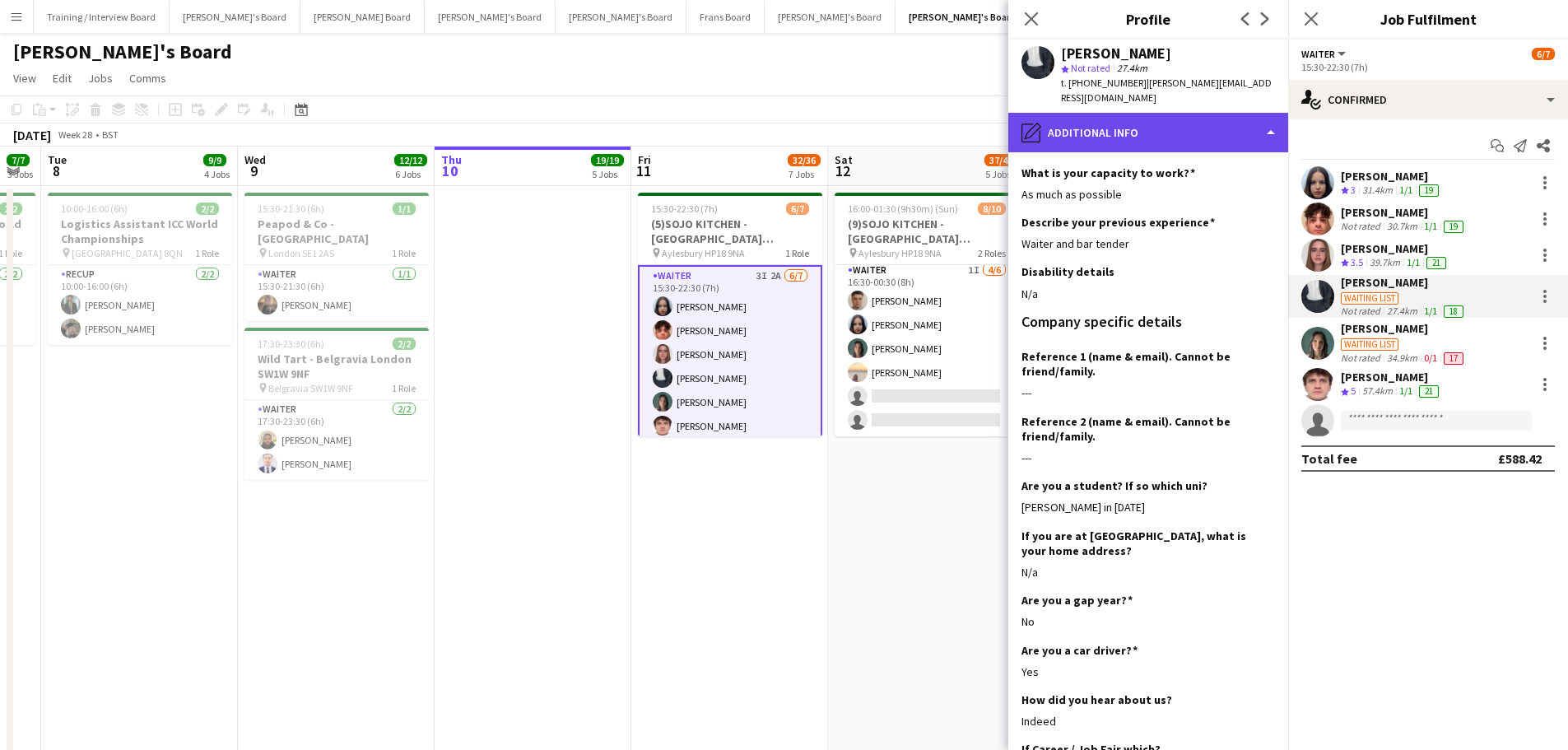 click on "pencil4
Additional info" 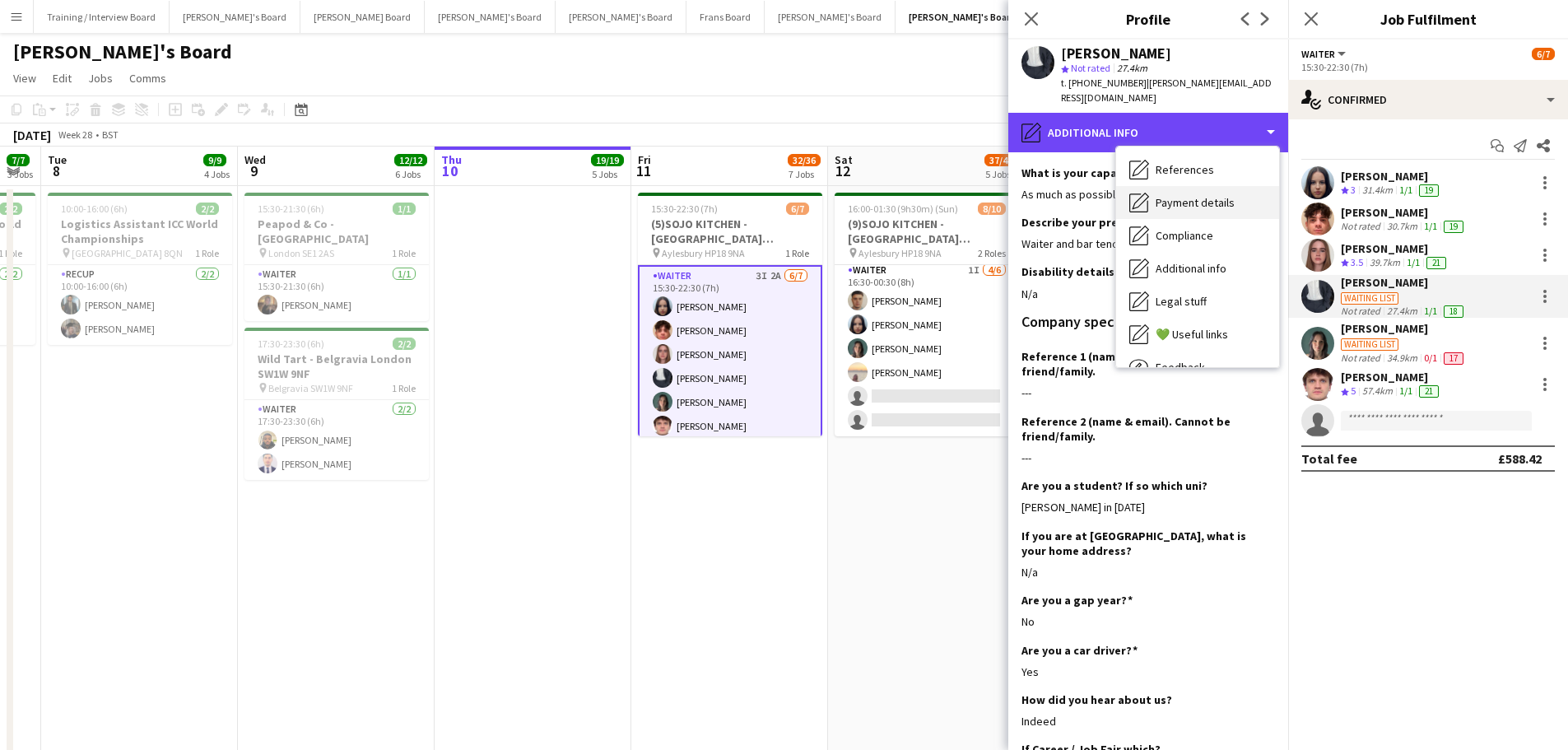 scroll, scrollTop: 0, scrollLeft: 0, axis: both 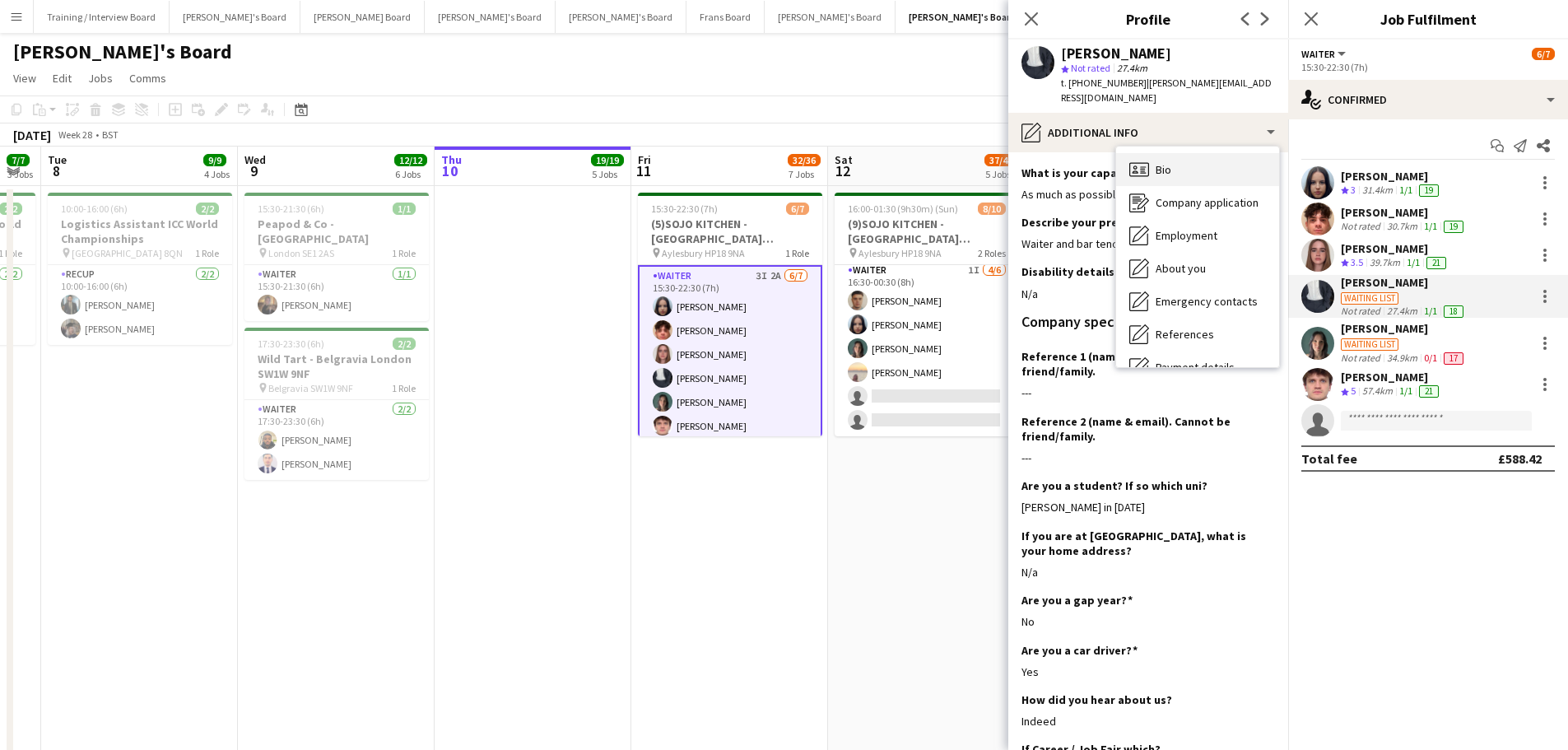 click on "Bio" at bounding box center [1163, 170] 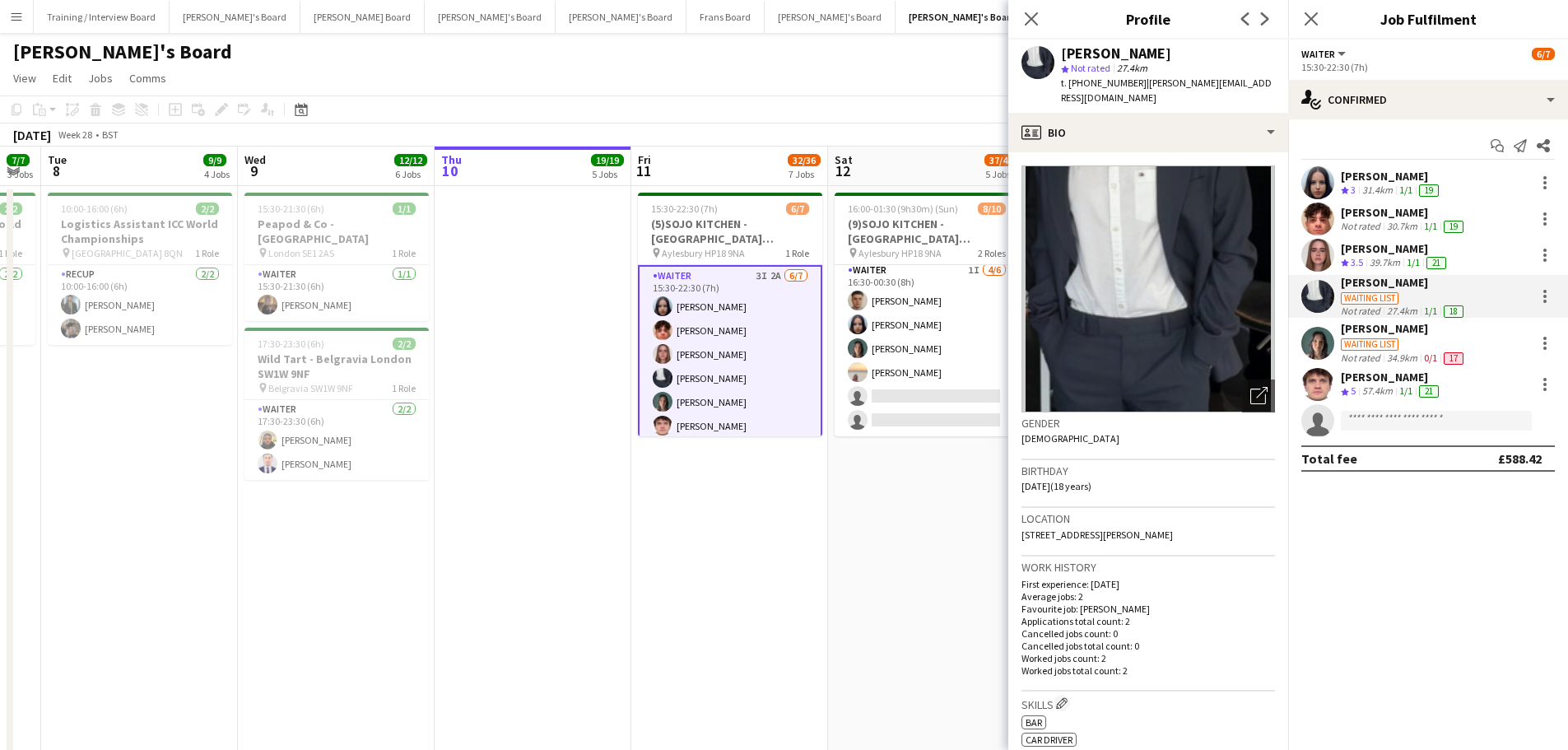 click on "Waiting list" at bounding box center [1403, 343] 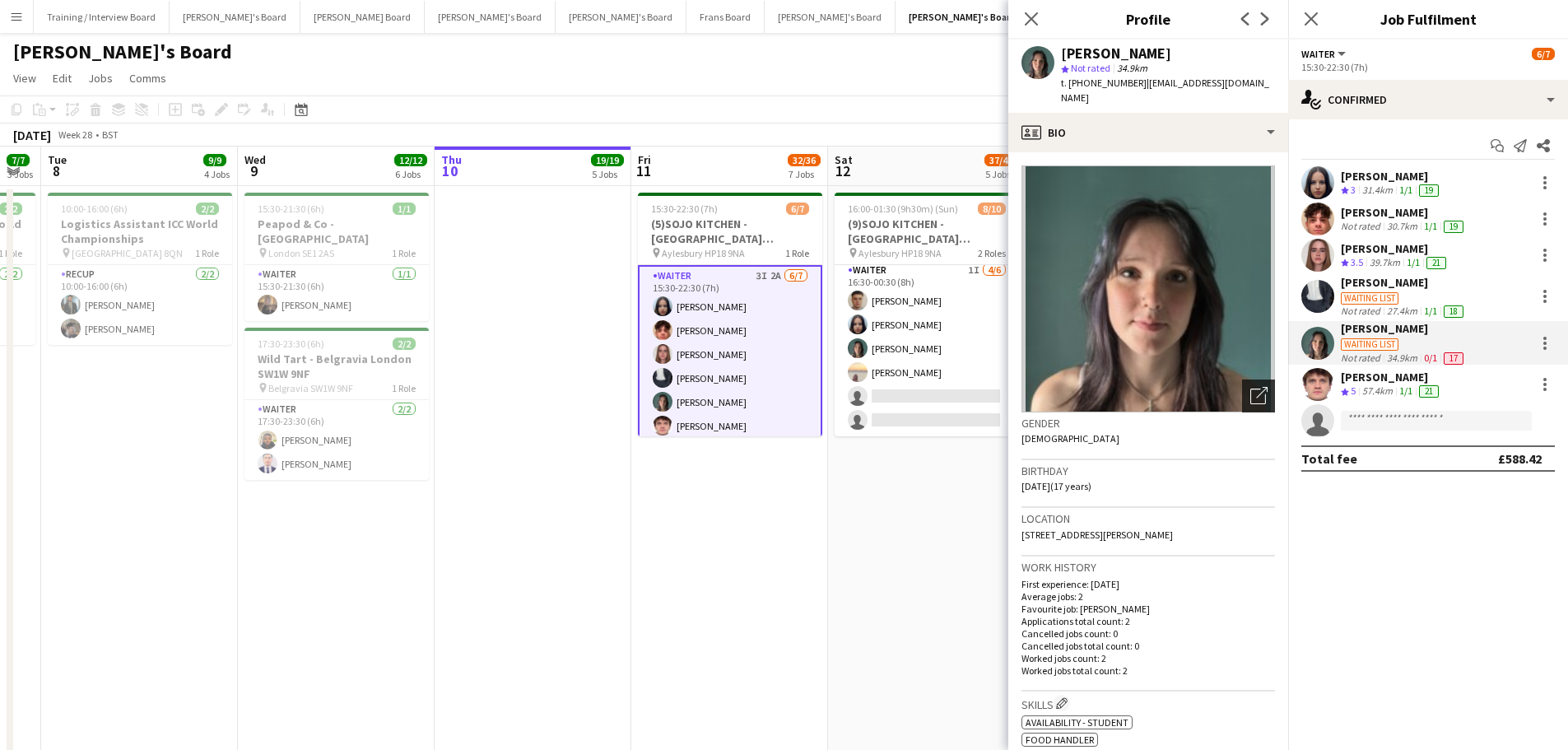 click on "Open photos pop-in" 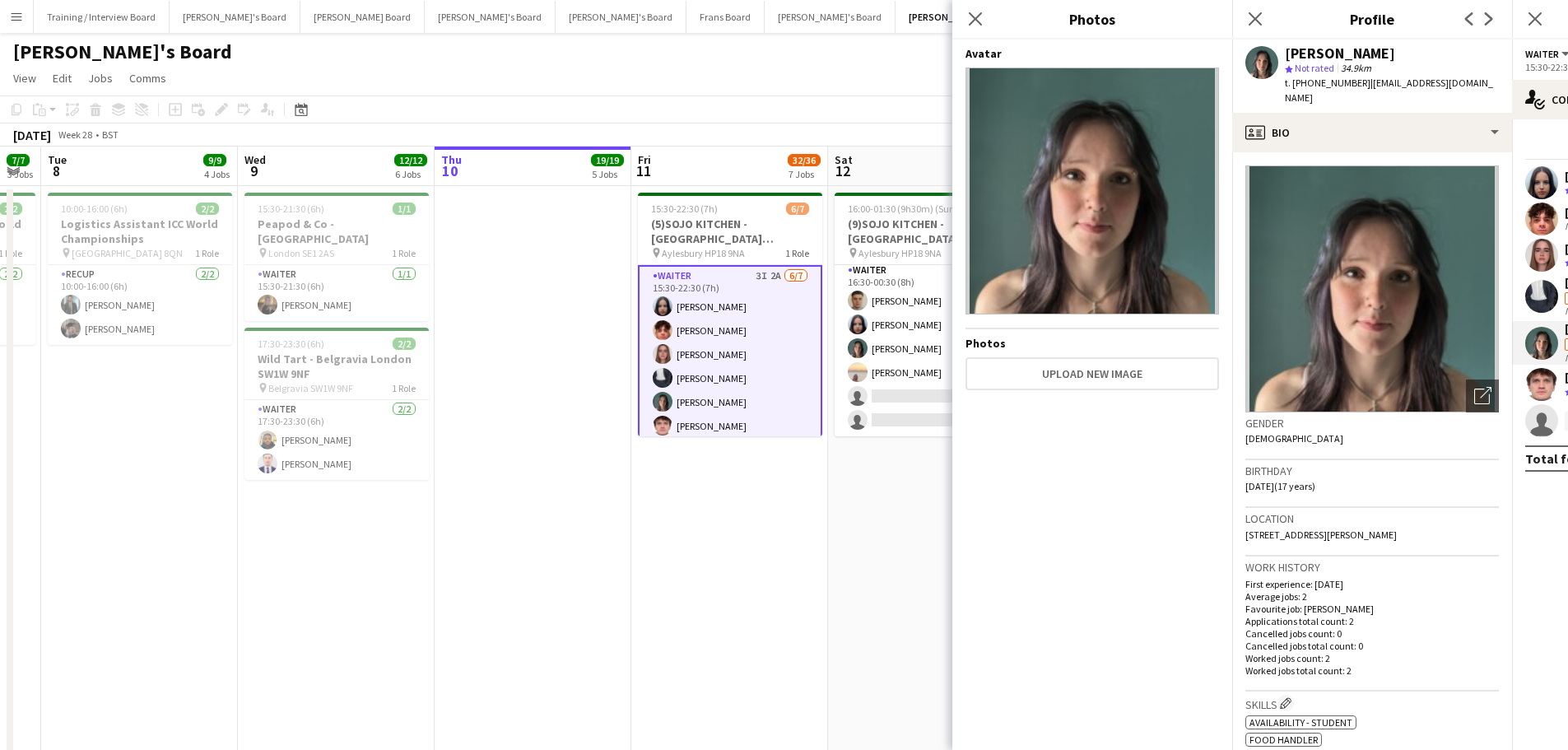 click on "Amaris Dawson
star
Not rated   34.9km   t. +447759547126   |   amaris08@hotmail.com" 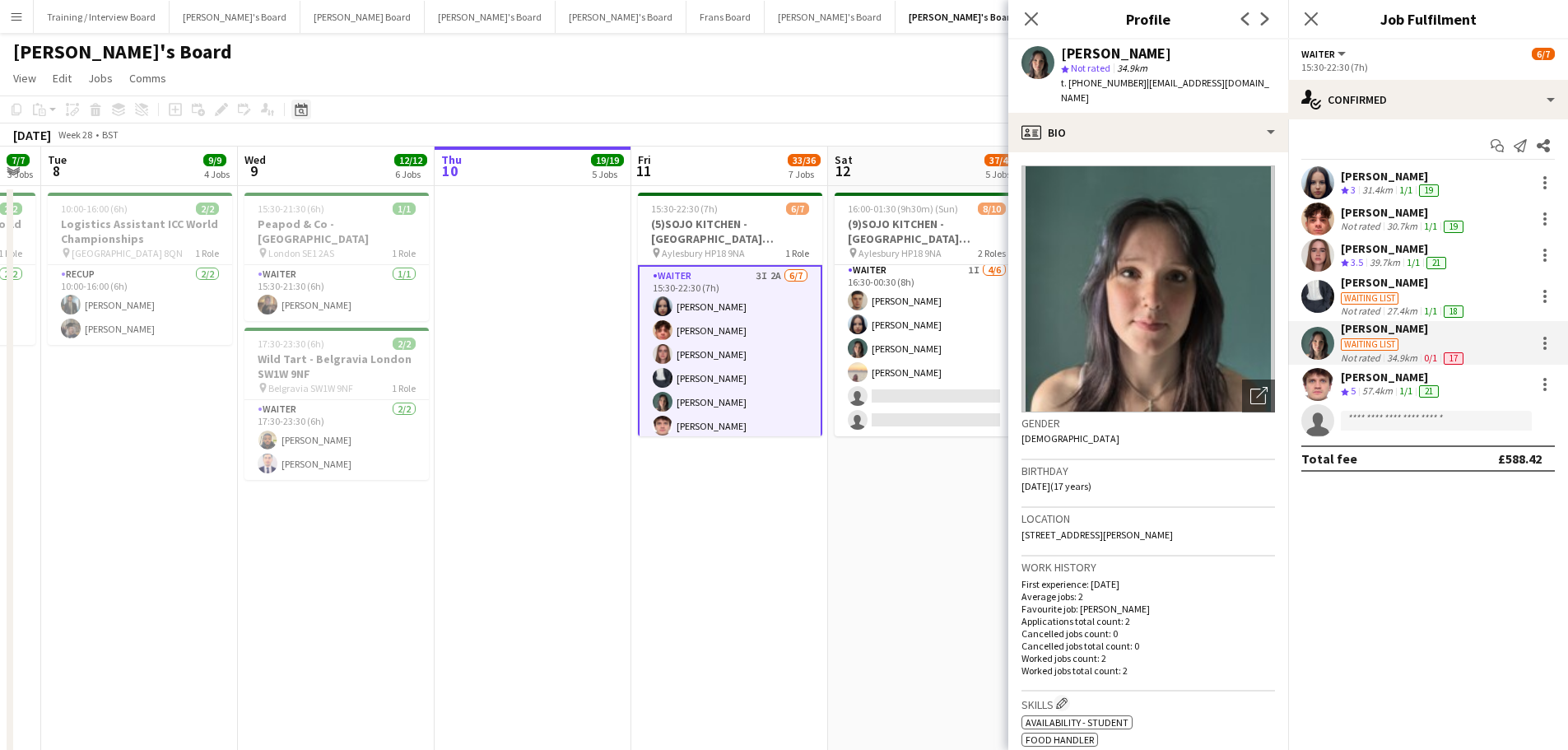 click 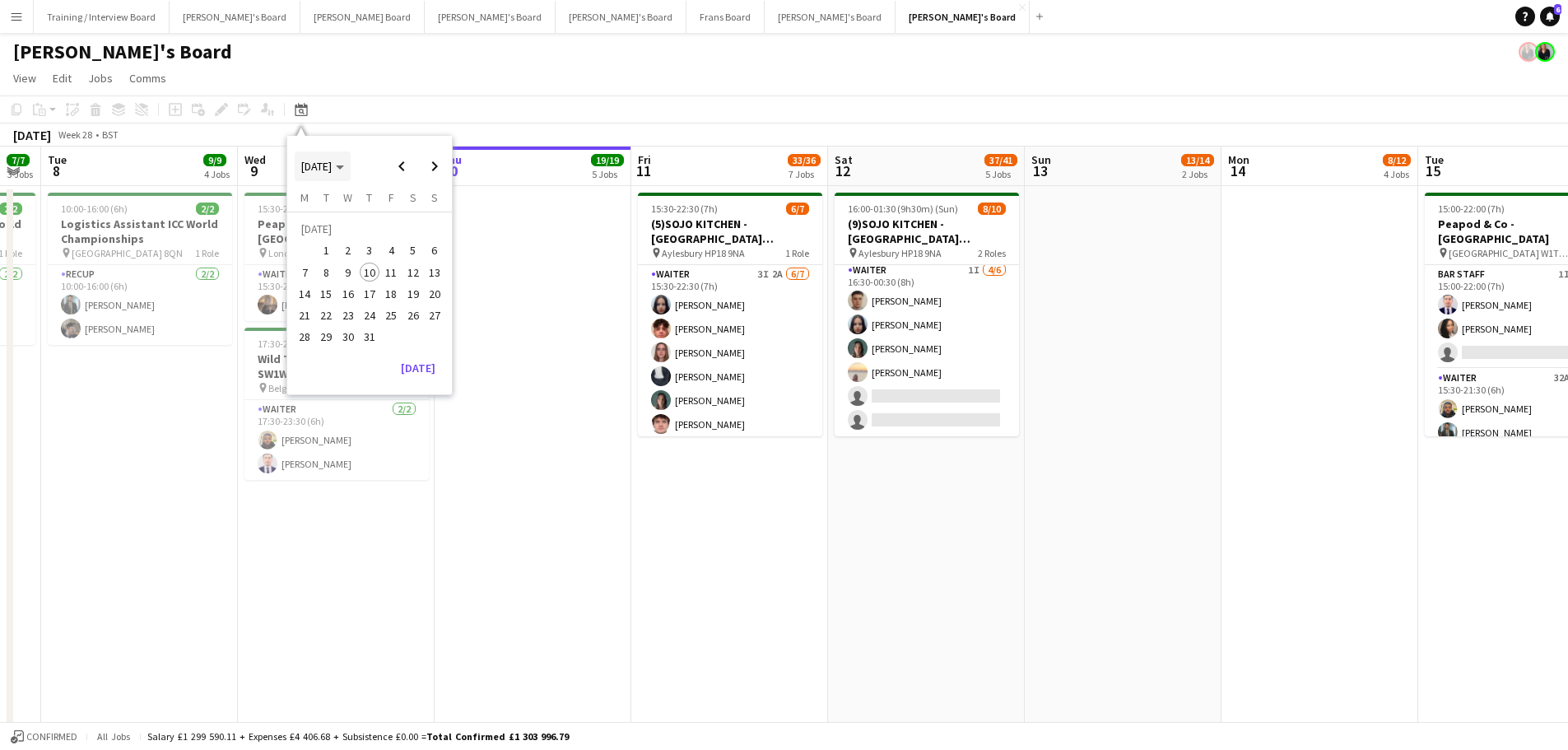 click on "[DATE]" at bounding box center (316, 166) 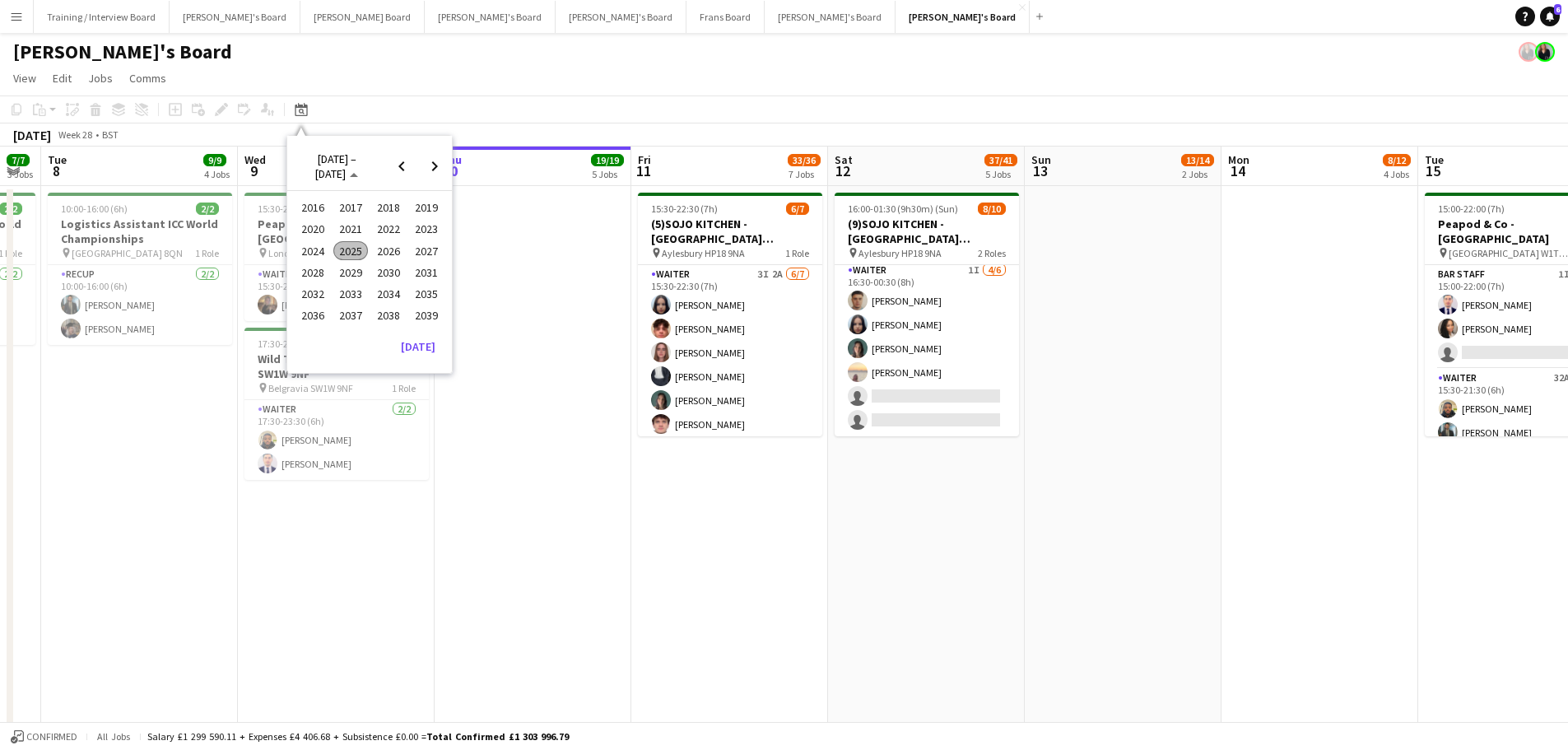 click on "2024" at bounding box center (312, 251) 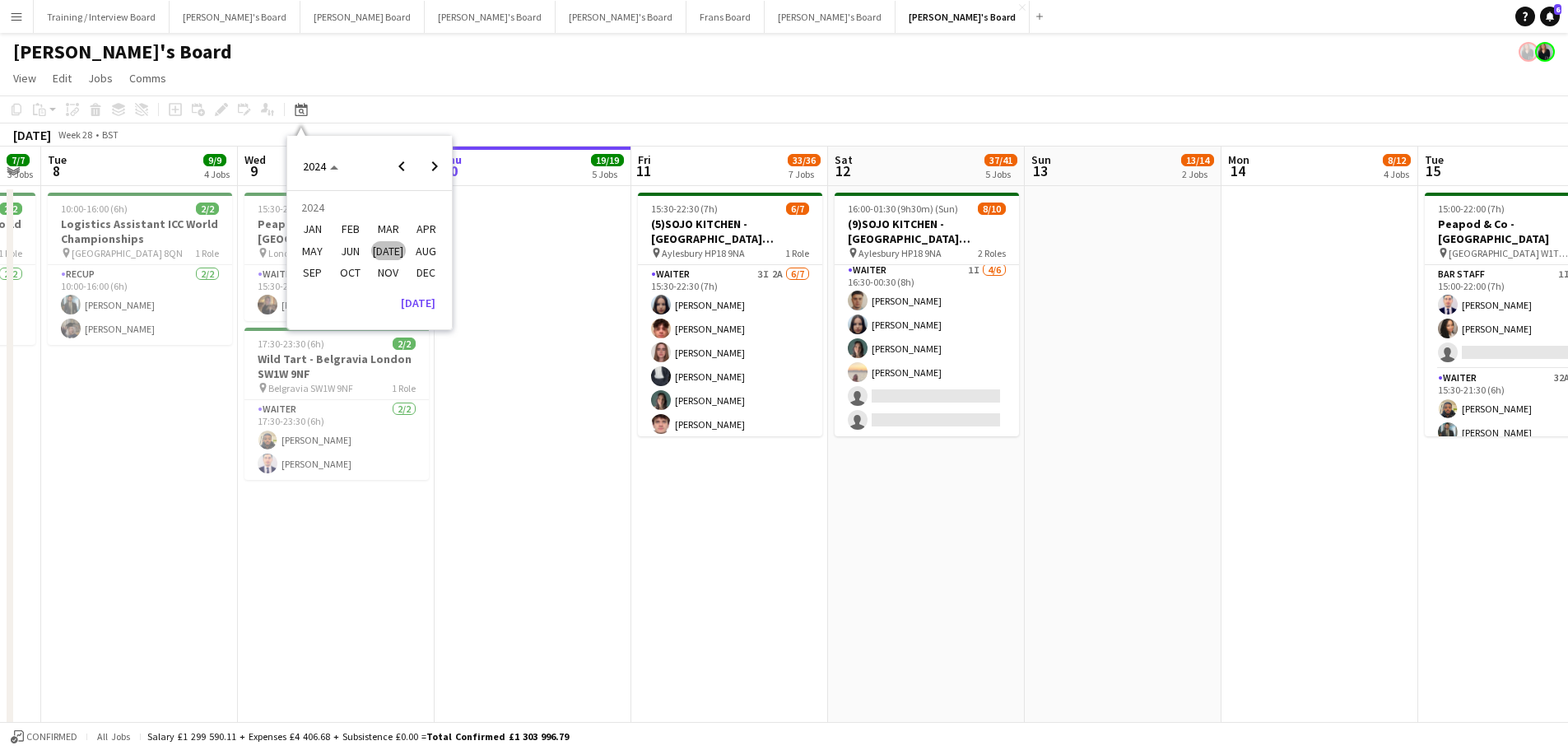 click on "AUG" at bounding box center (426, 251) 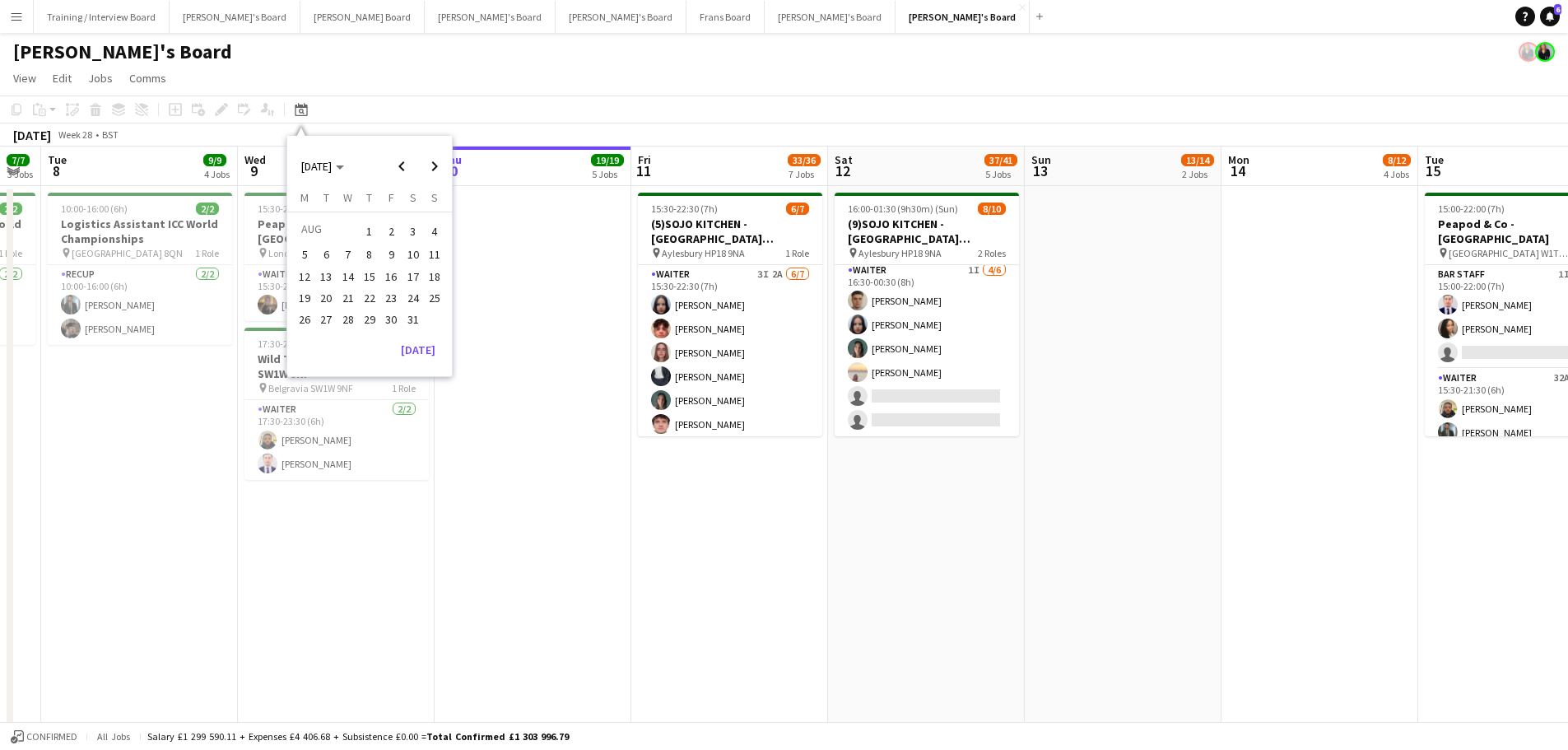 click on "24" at bounding box center (413, 298) 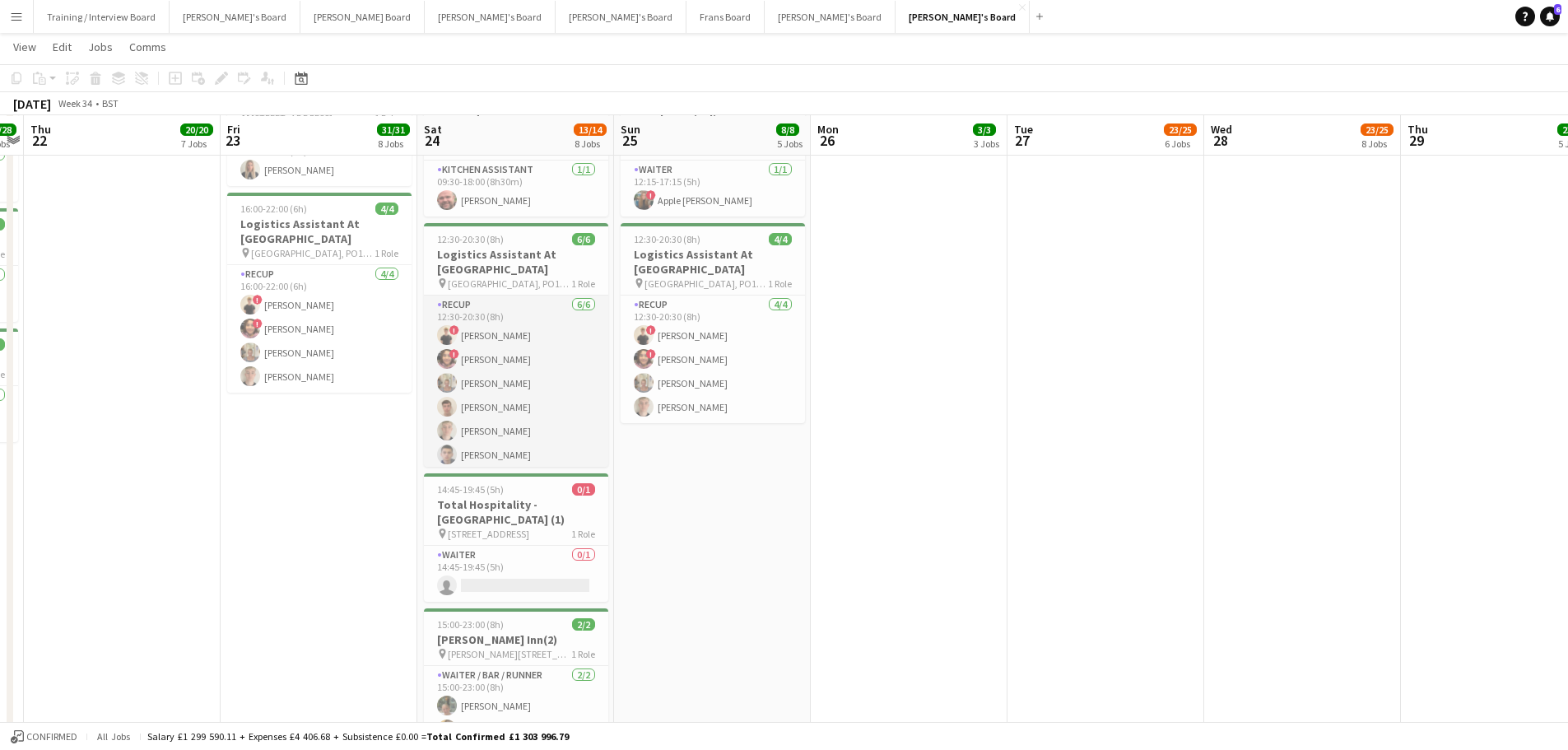 scroll, scrollTop: 988, scrollLeft: 0, axis: vertical 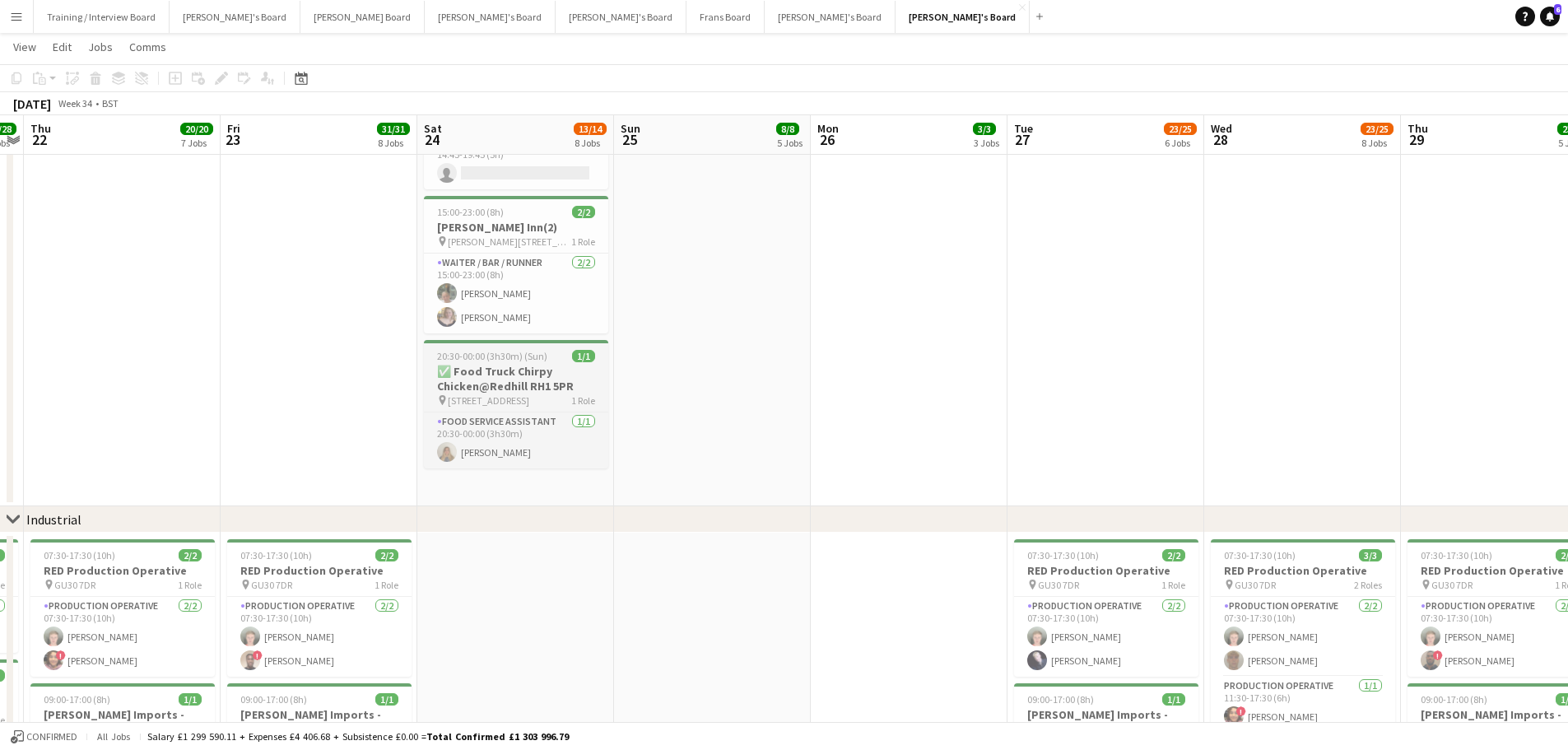 click on "✅ Food Truck Chirpy Chicken@Redhill RH1 5PR" at bounding box center [516, 379] 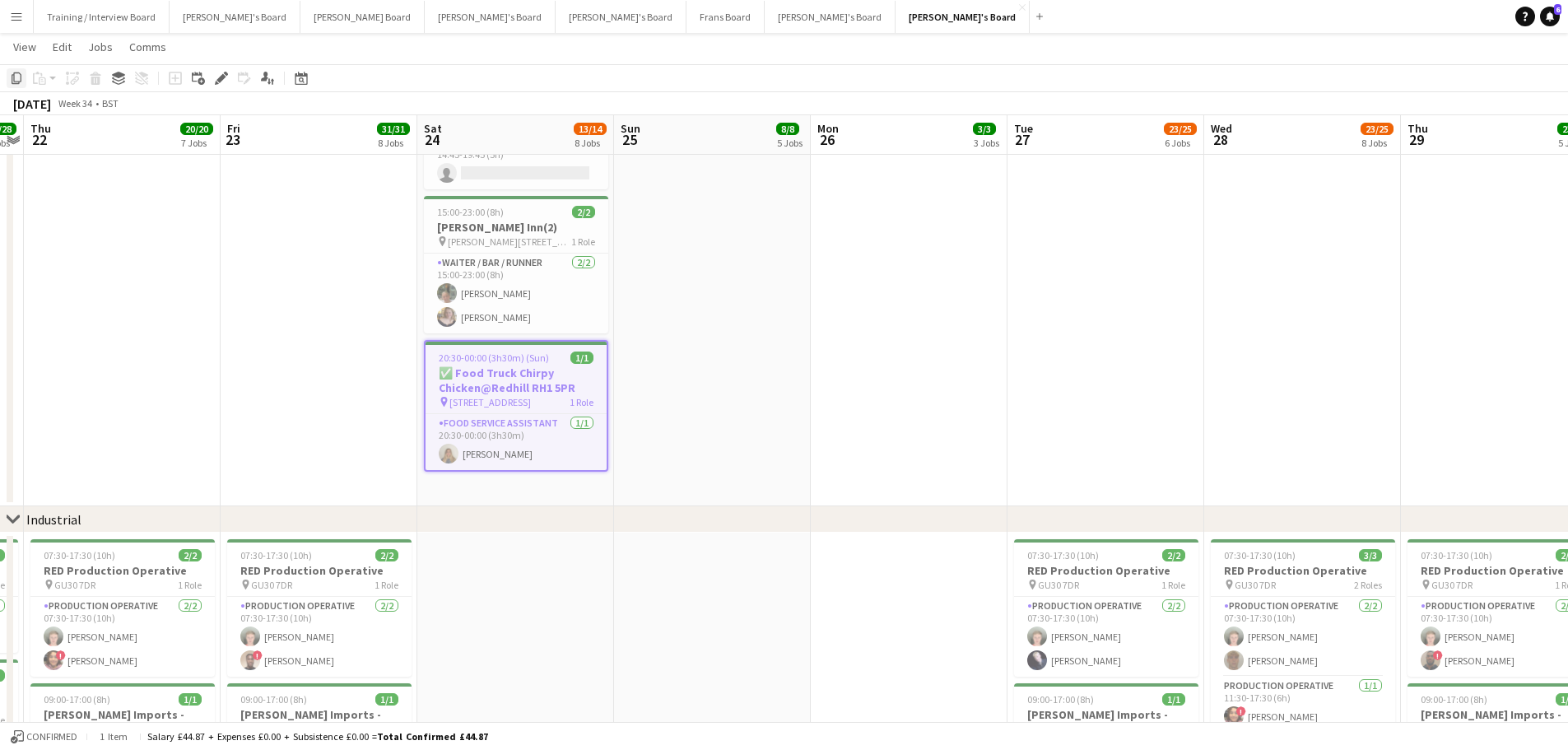 click 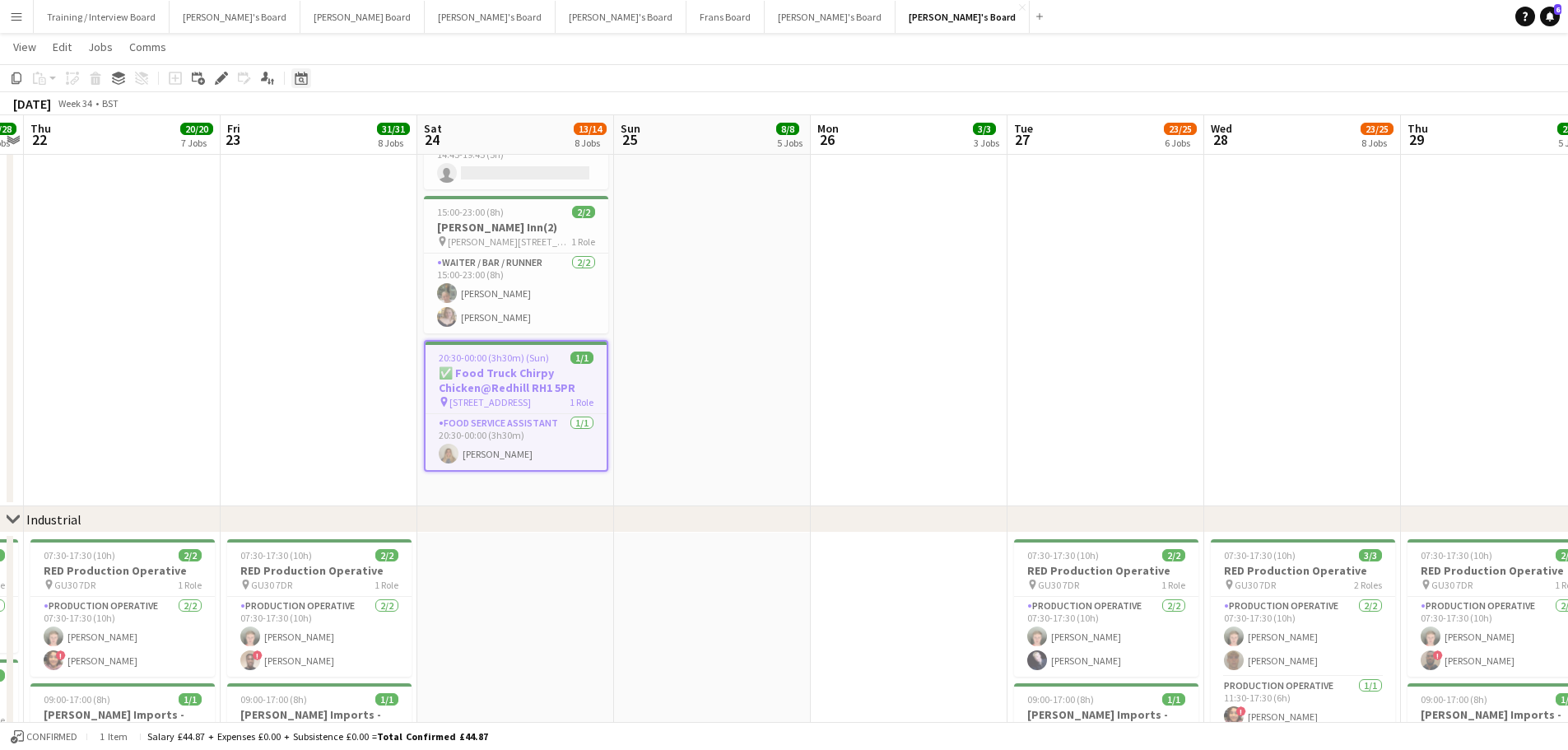 click 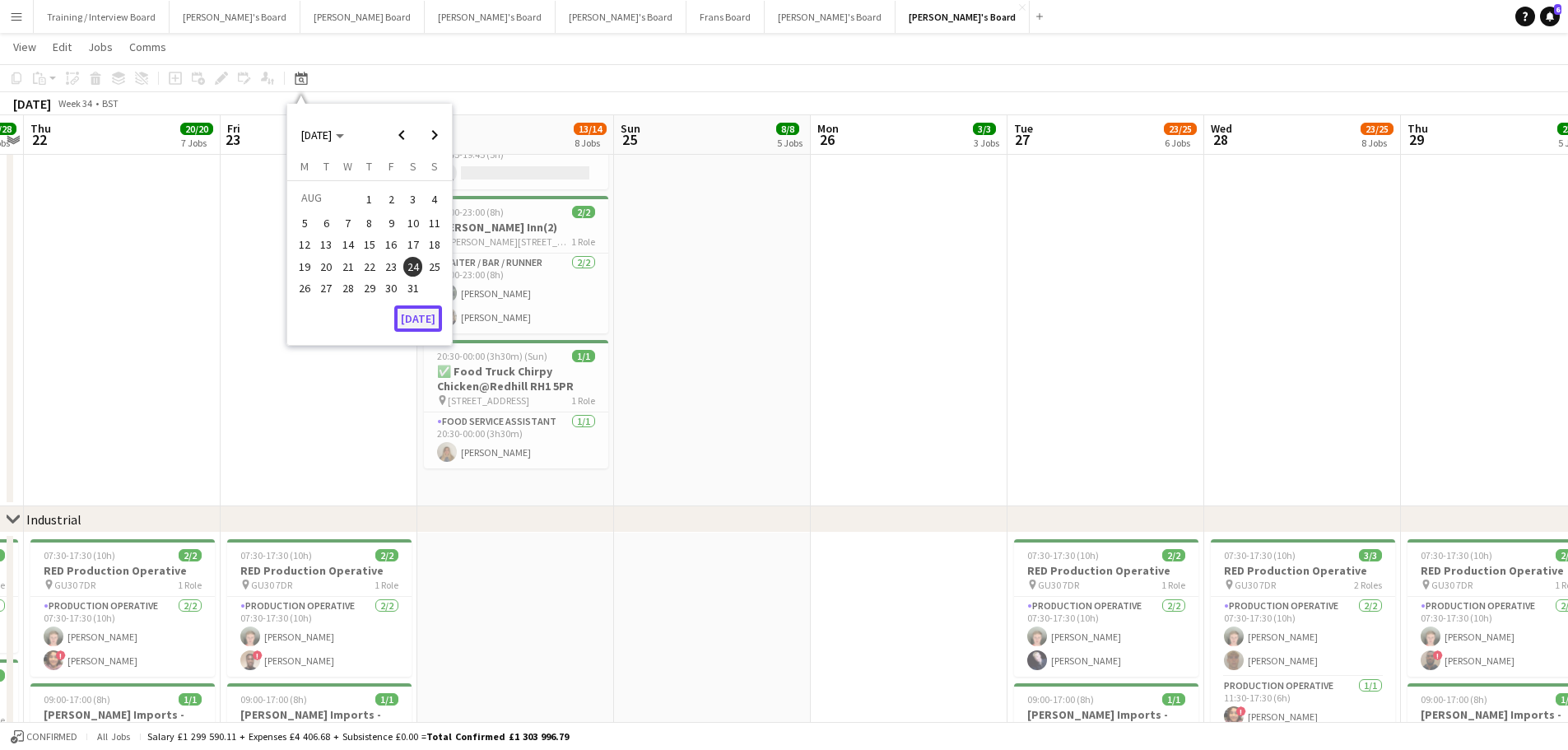 click on "[DATE]" at bounding box center (418, 319) 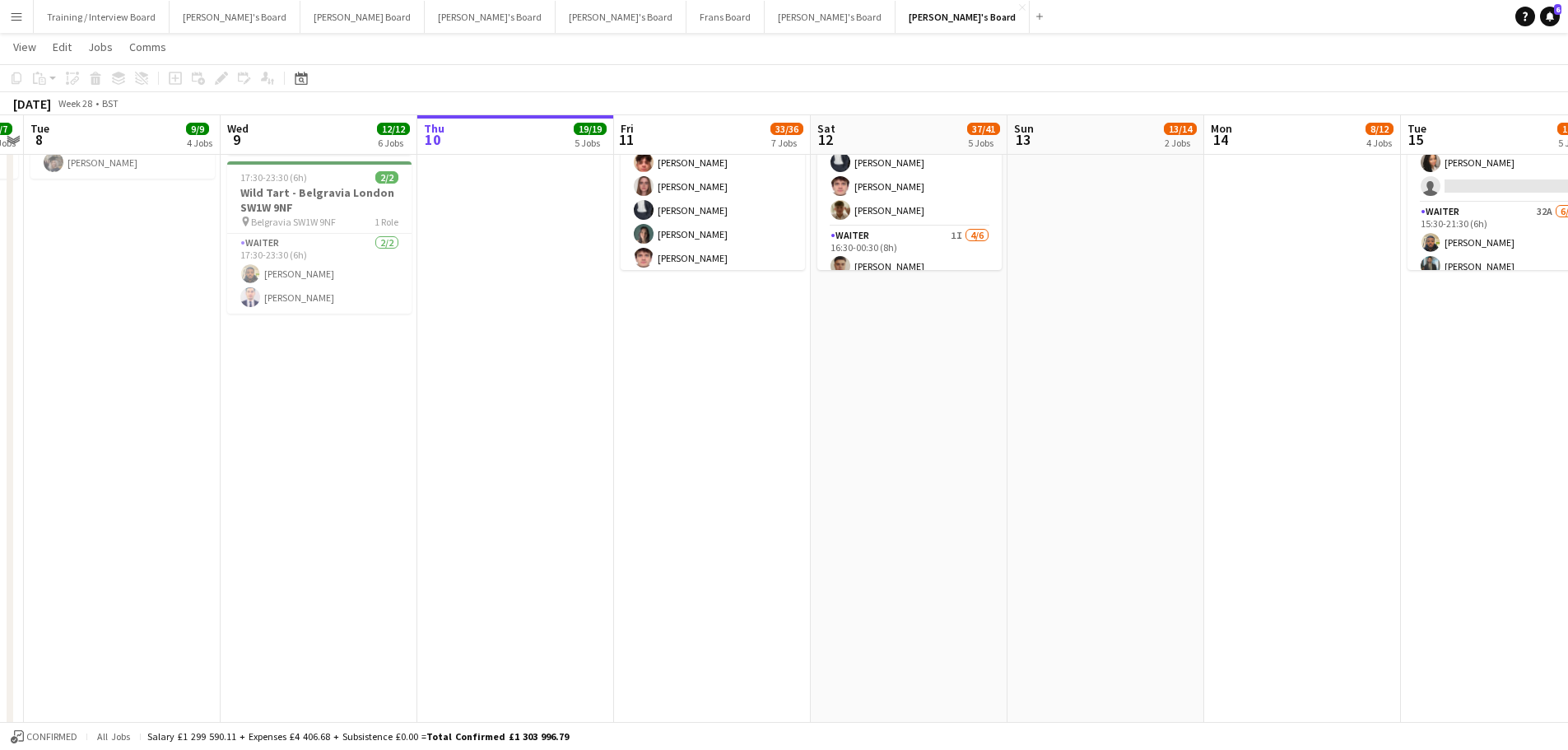 scroll, scrollTop: 0, scrollLeft: 0, axis: both 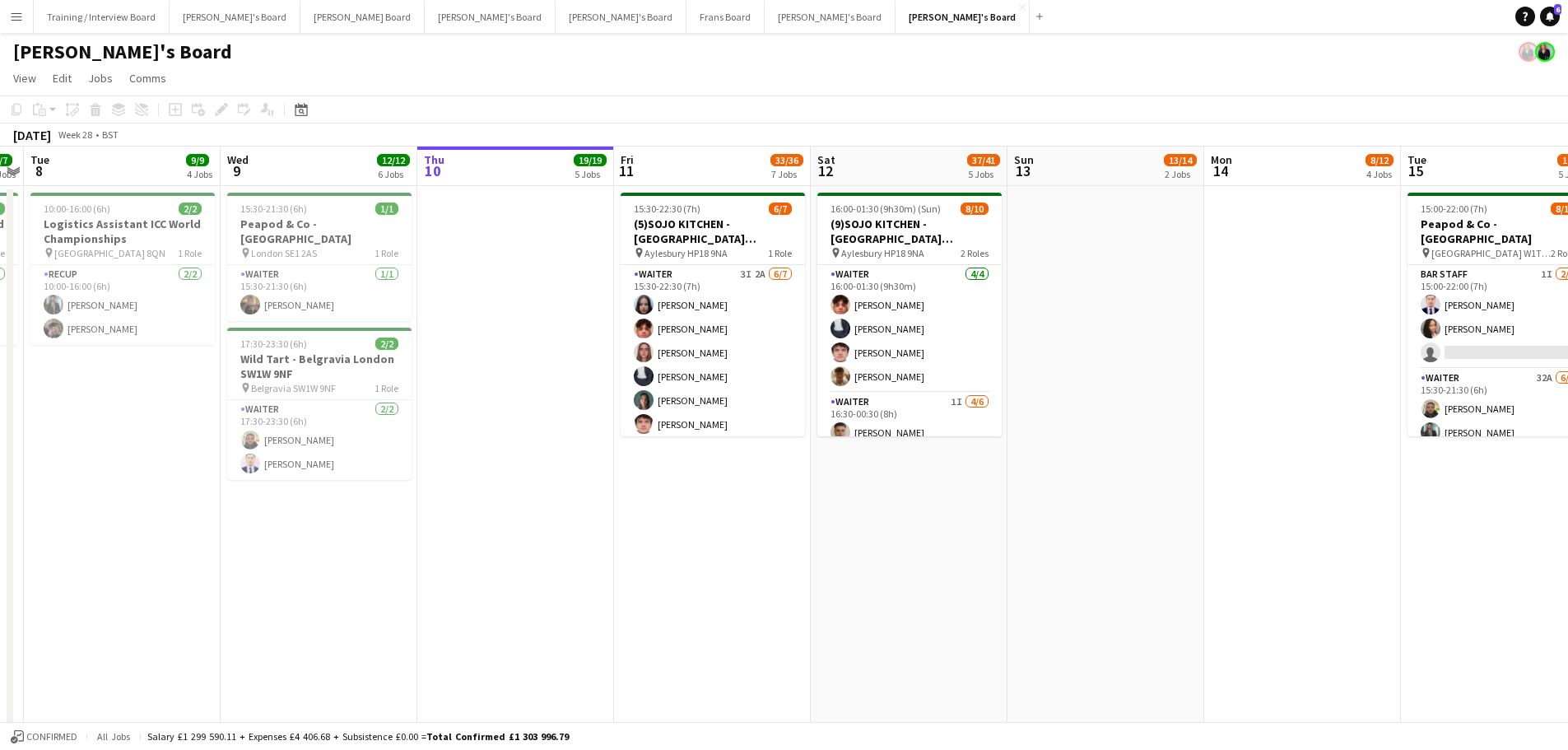 click at bounding box center [1105, 1046] 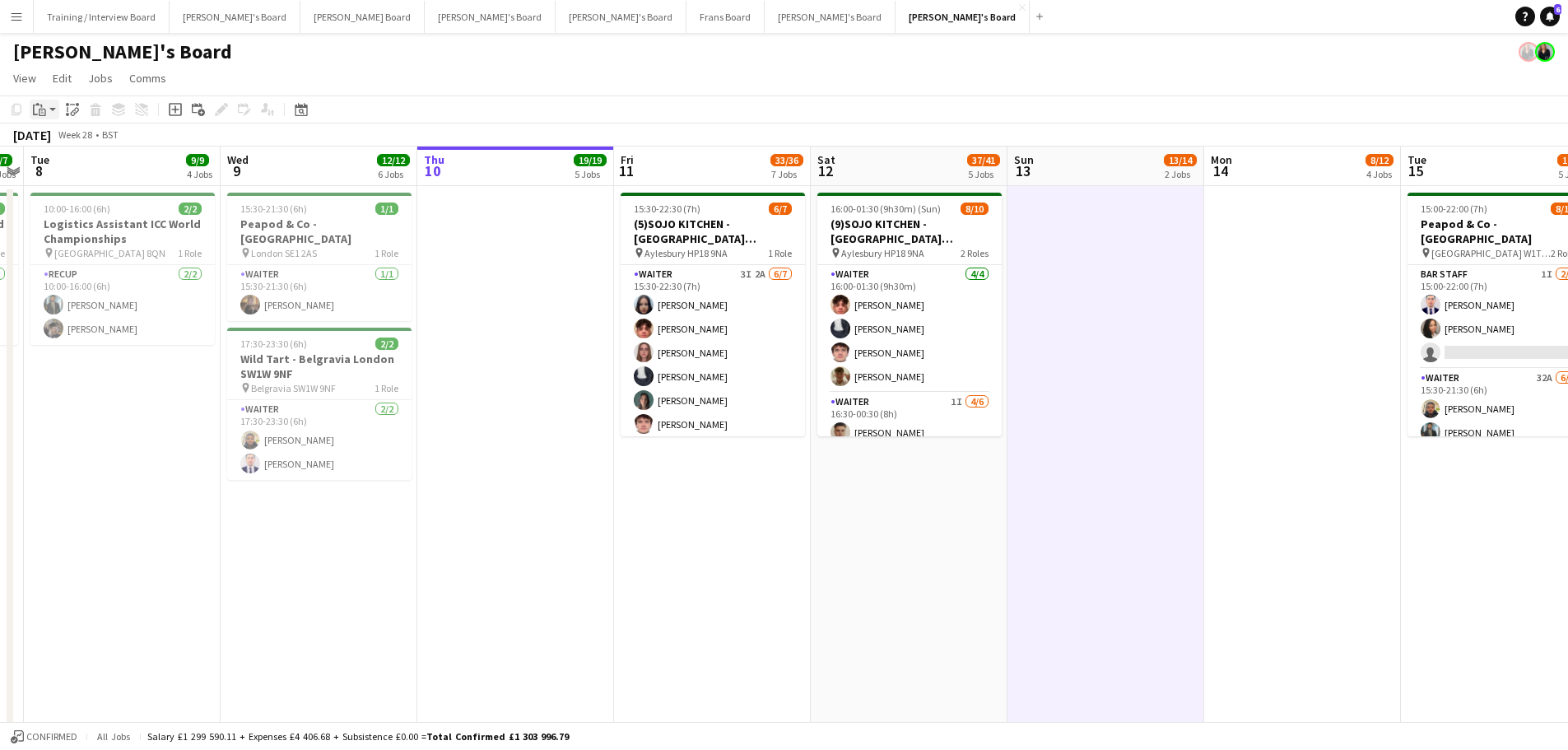 click on "Paste" at bounding box center [44, 109] 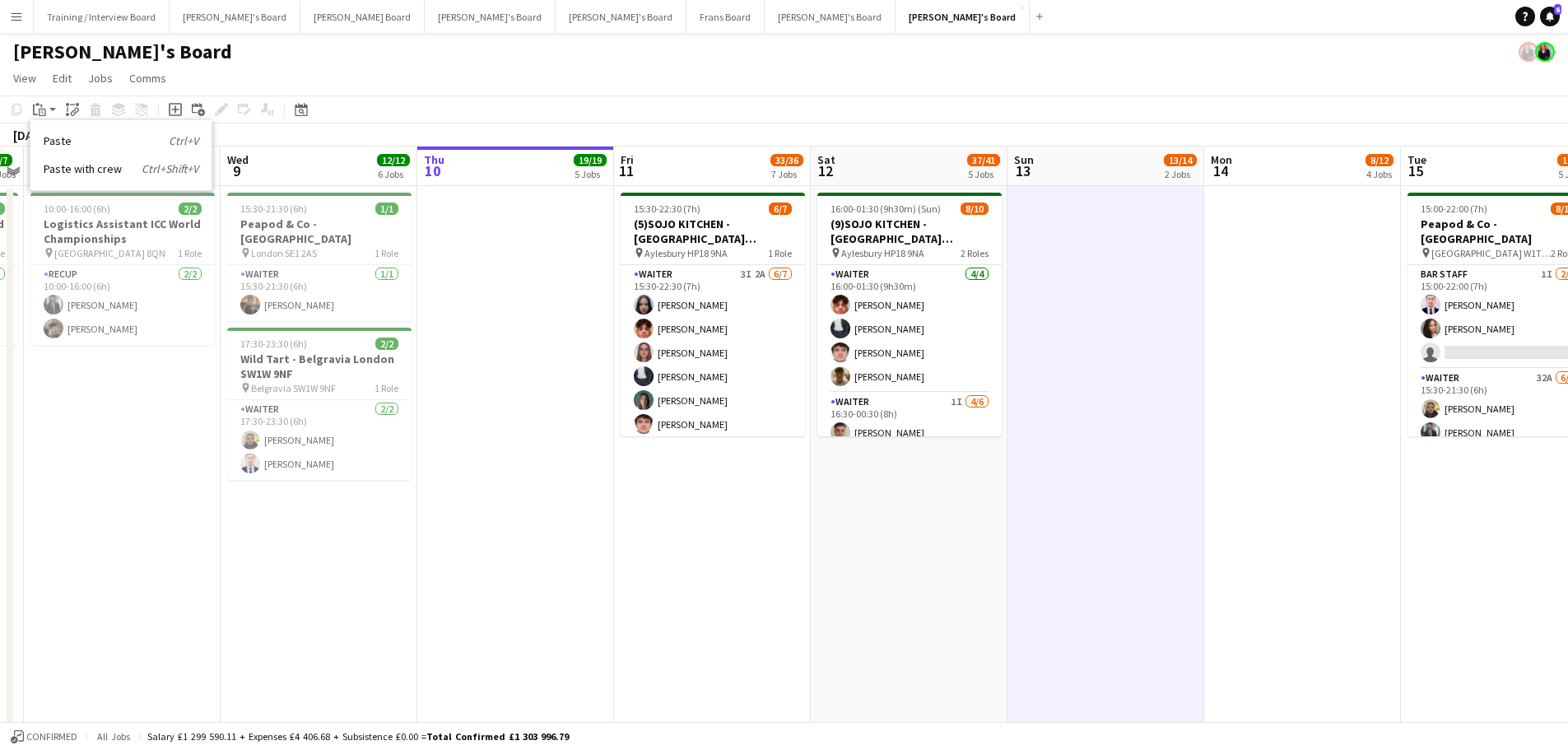 click on "Paste   Ctrl+V" at bounding box center (121, 141) 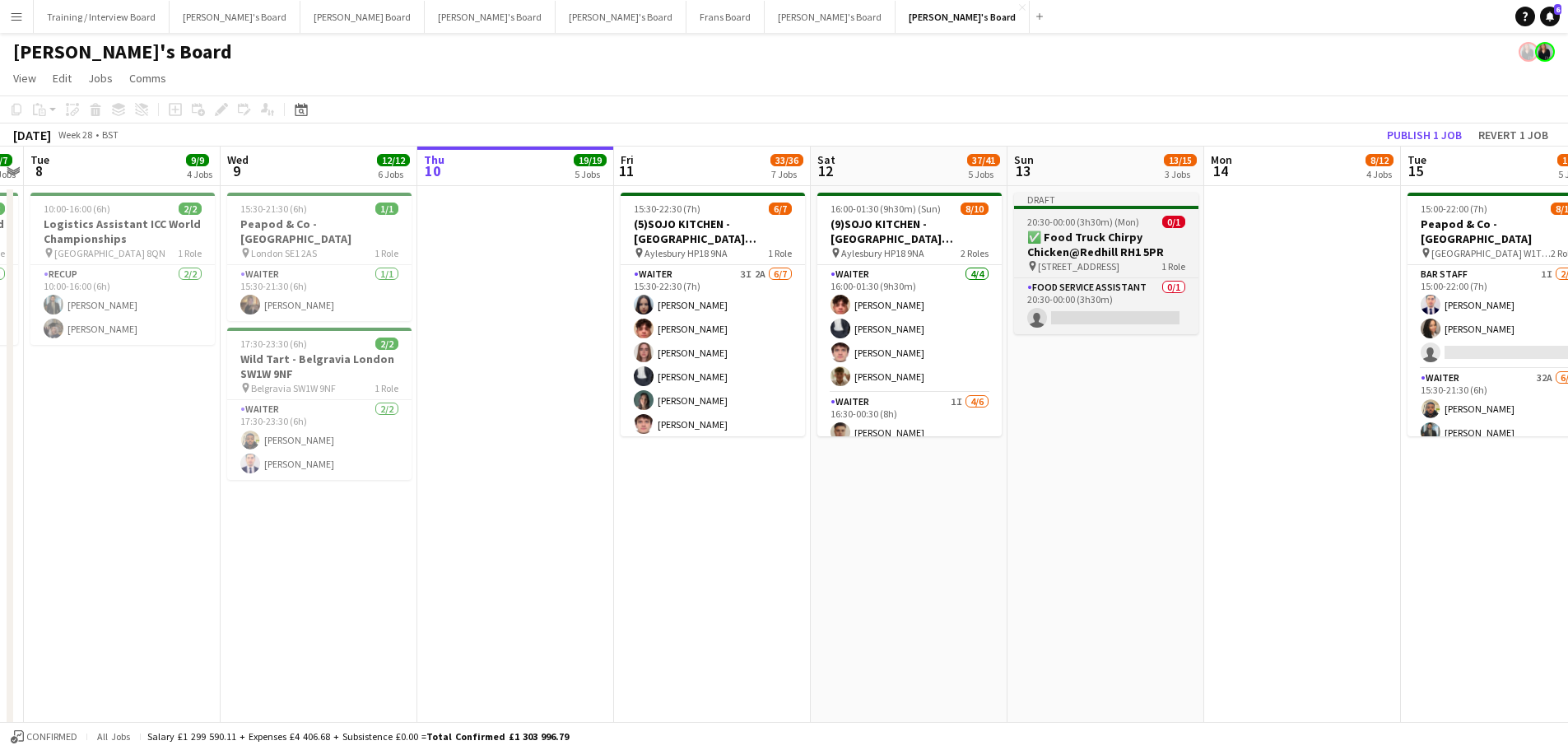click on "✅ Food Truck Chirpy Chicken@Redhill RH1 5PR" at bounding box center [1106, 245] 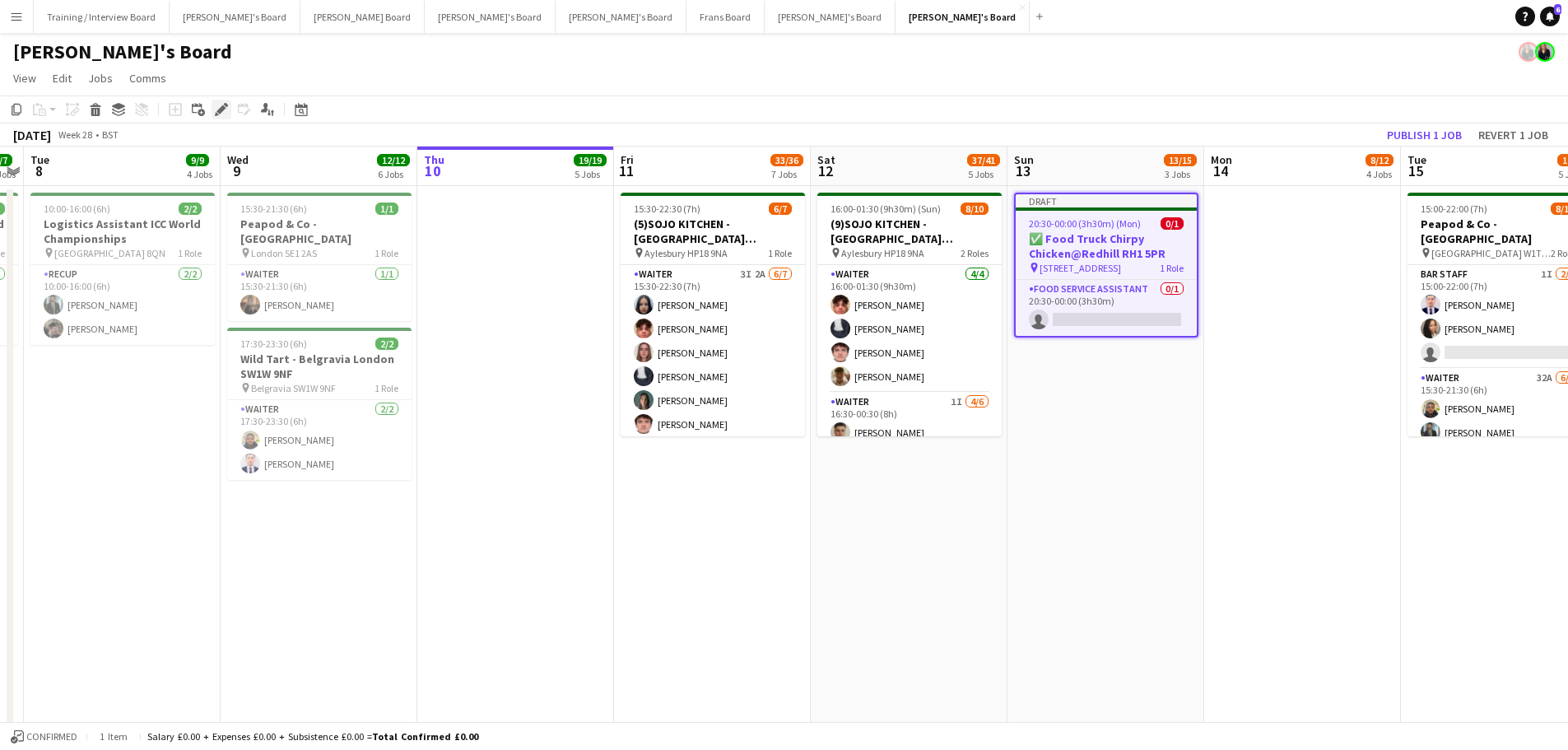 click on "Edit" 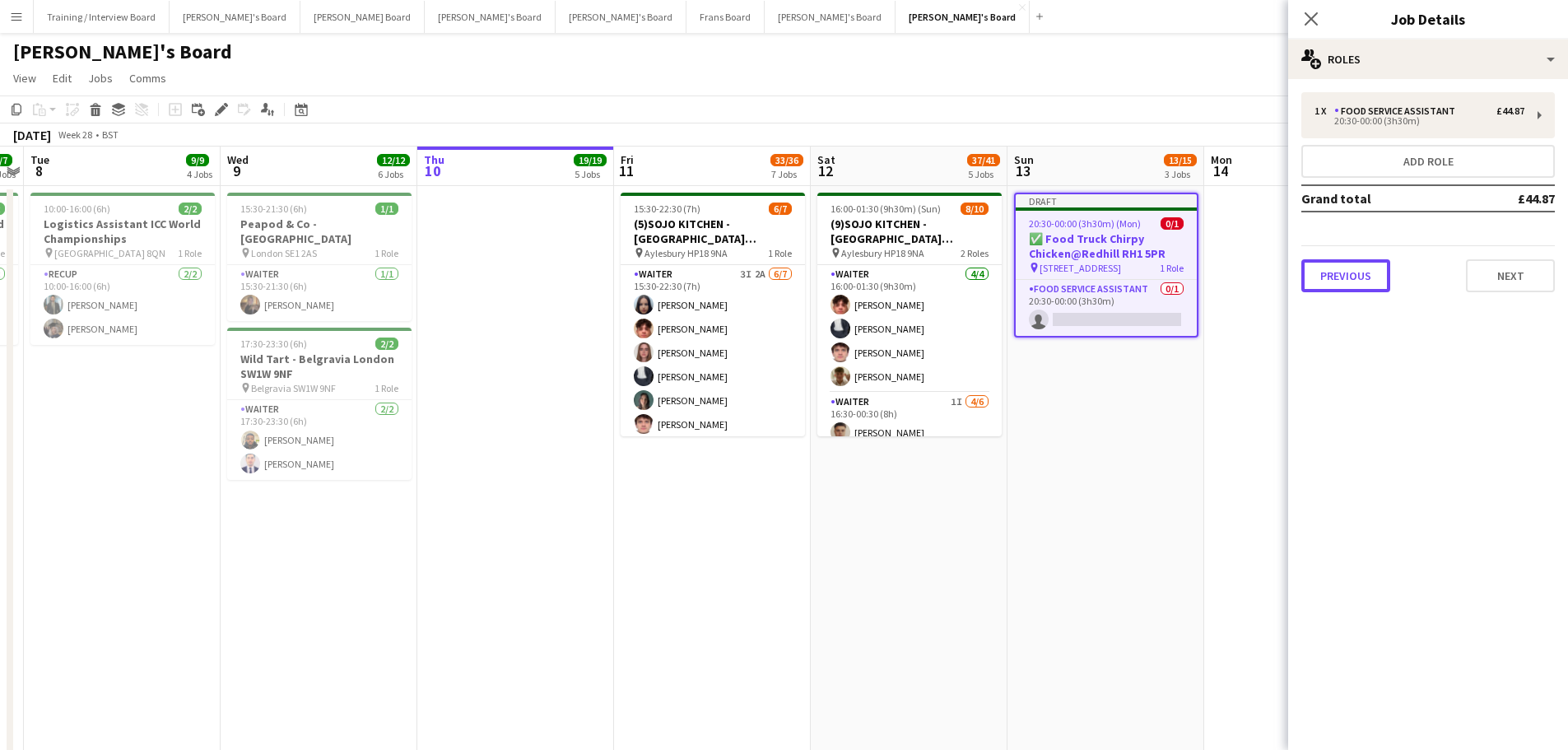 drag, startPoint x: 1347, startPoint y: 285, endPoint x: 1320, endPoint y: 149, distance: 138.65425 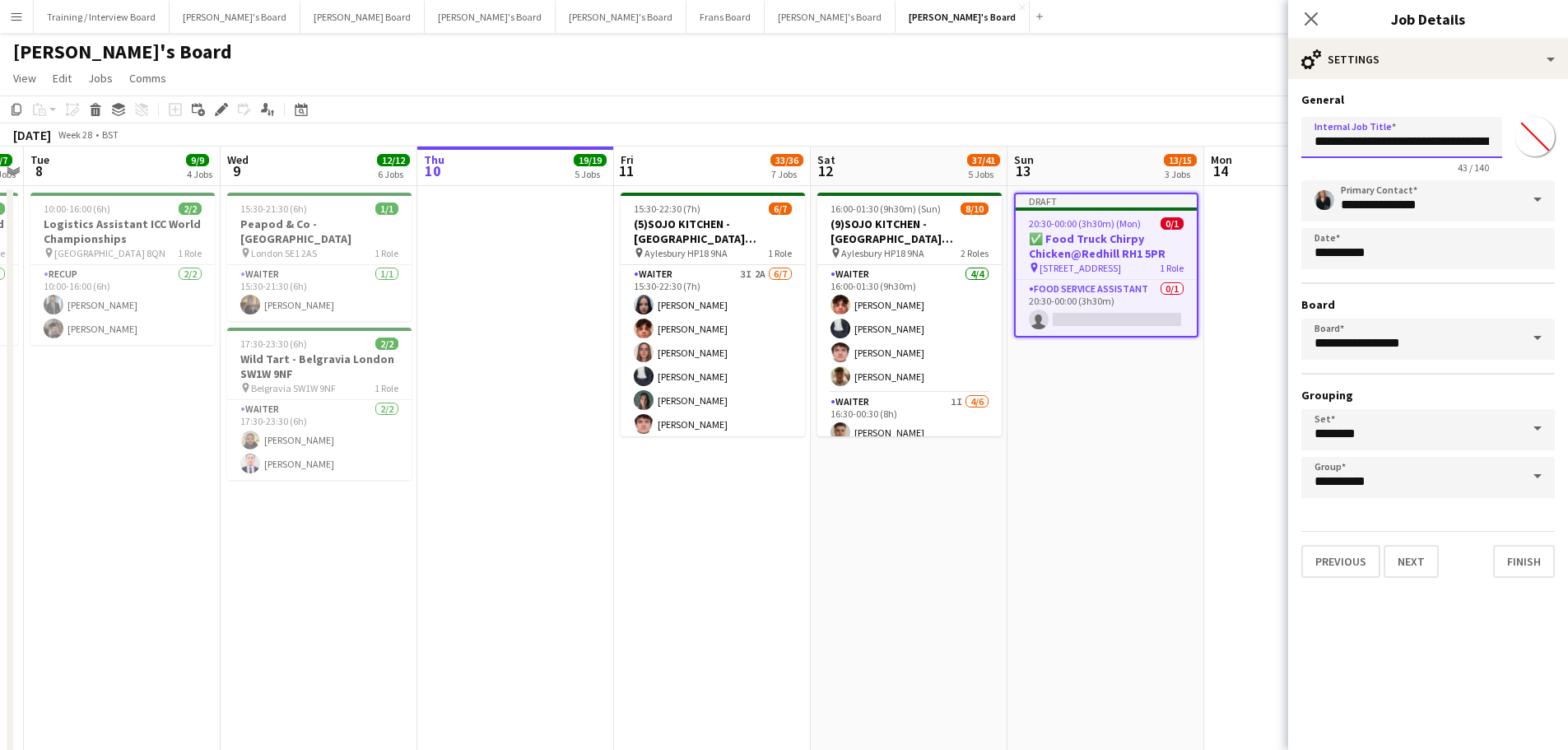 drag, startPoint x: 1336, startPoint y: 137, endPoint x: 1296, endPoint y: 137, distance: 40 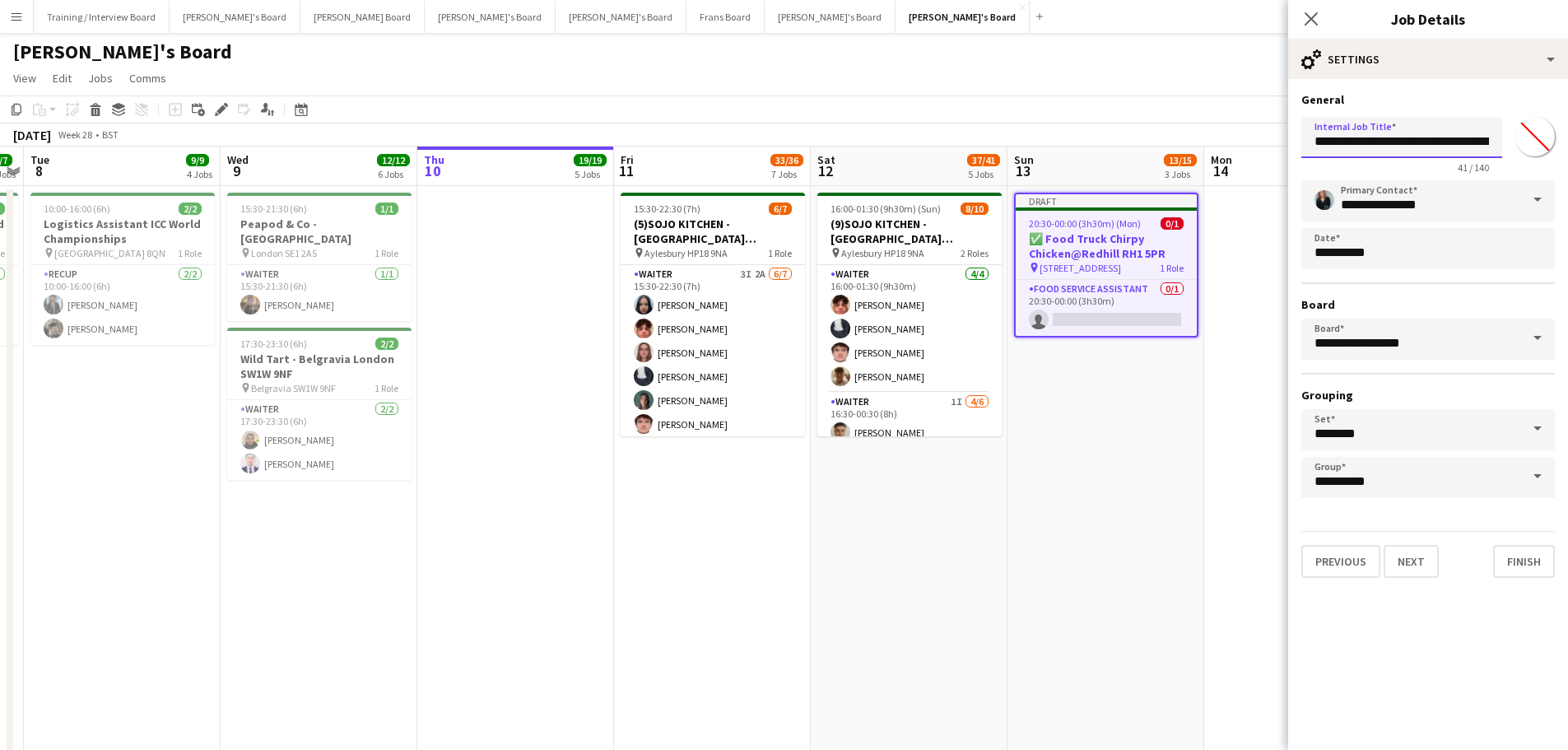 type on "**********" 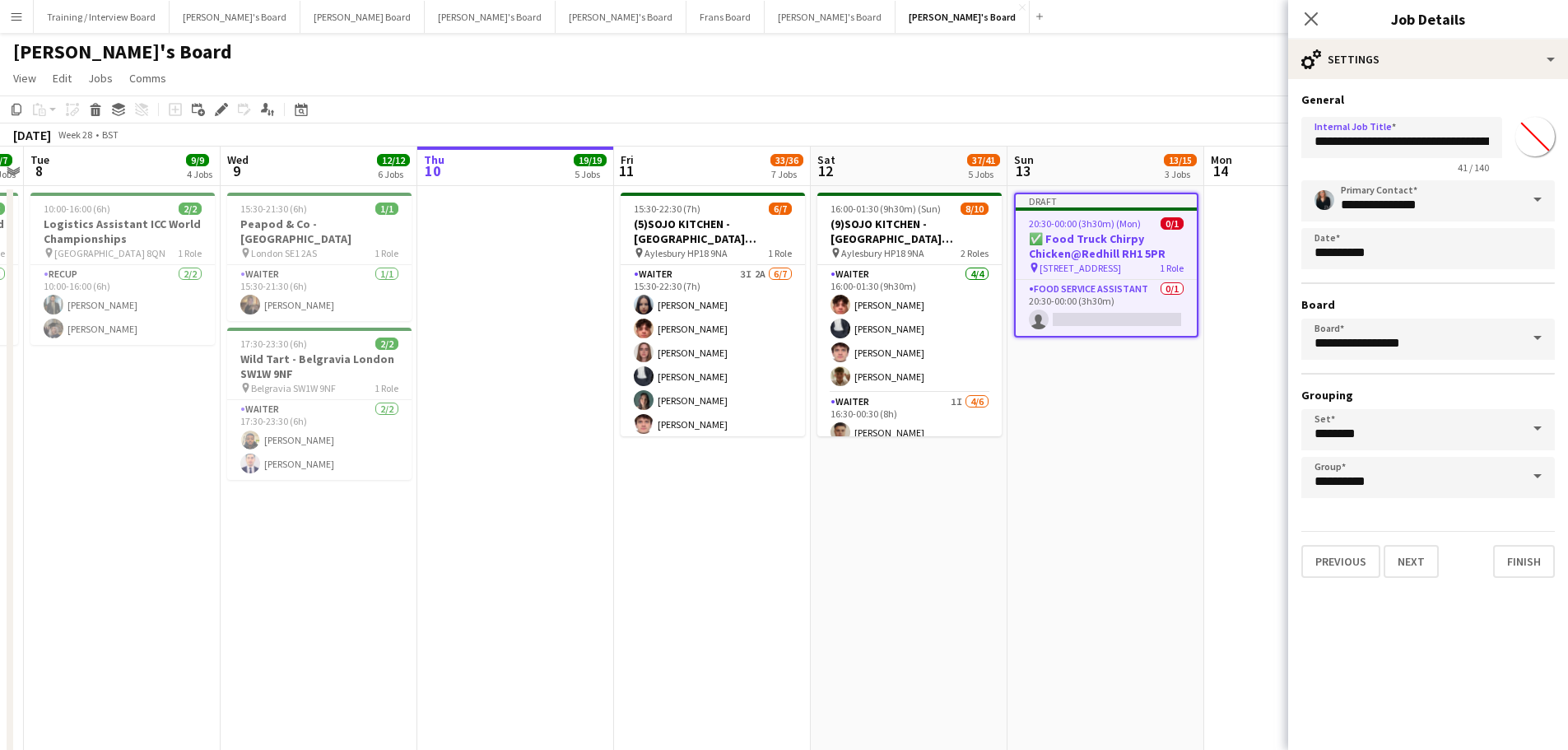 click on "Draft   20:30-00:00 (3h30m) (Mon)   0/1   ✅ Food Truck Chirpy Chicken@Redhill RH1 5PR
pin
Old Millers Farm, Redhill RH1 5PR   1 Role   Food Service Assistant   0/1   20:30-00:00 (3h30m)
single-neutral-actions" at bounding box center (1105, 1046) 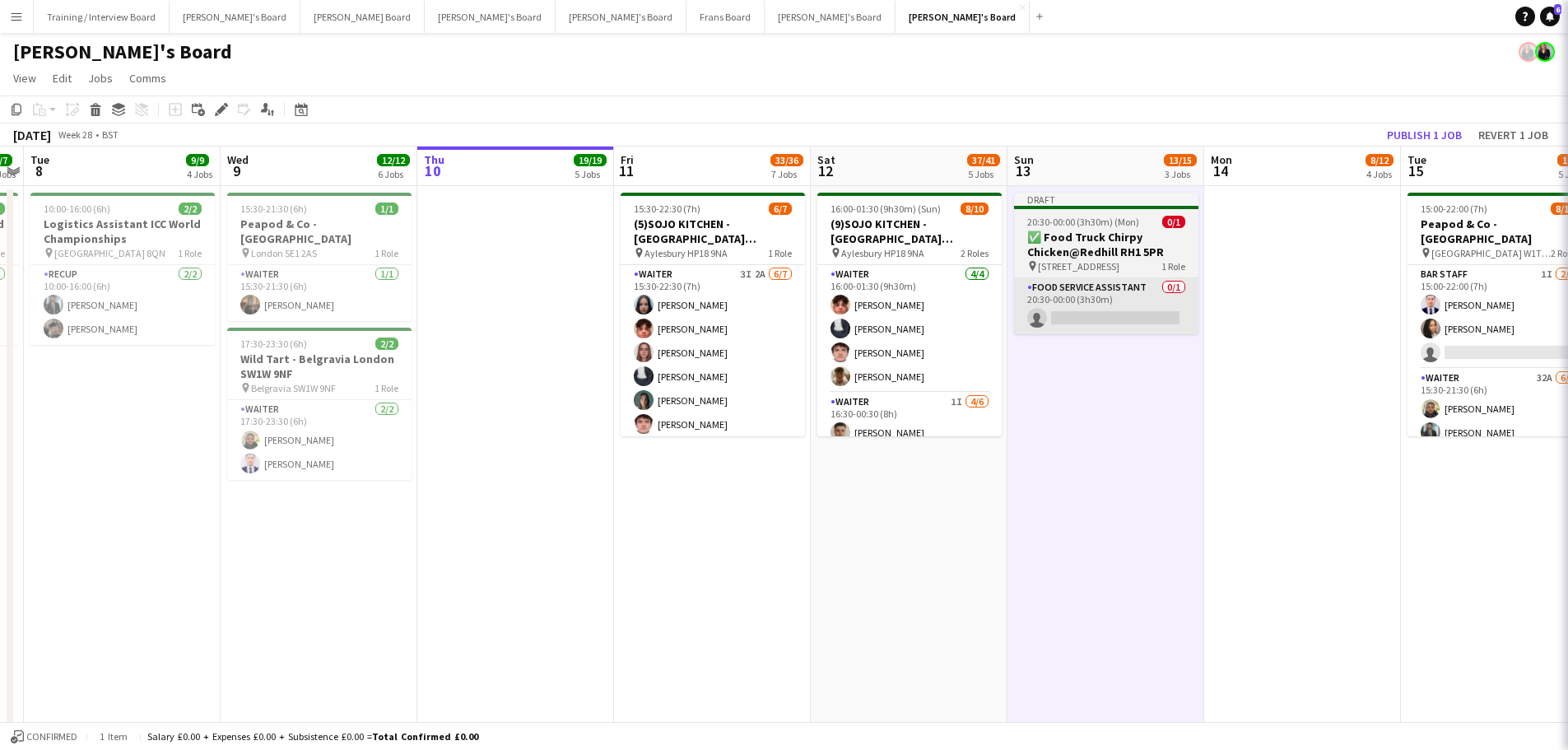 scroll, scrollTop: 0, scrollLeft: 567, axis: horizontal 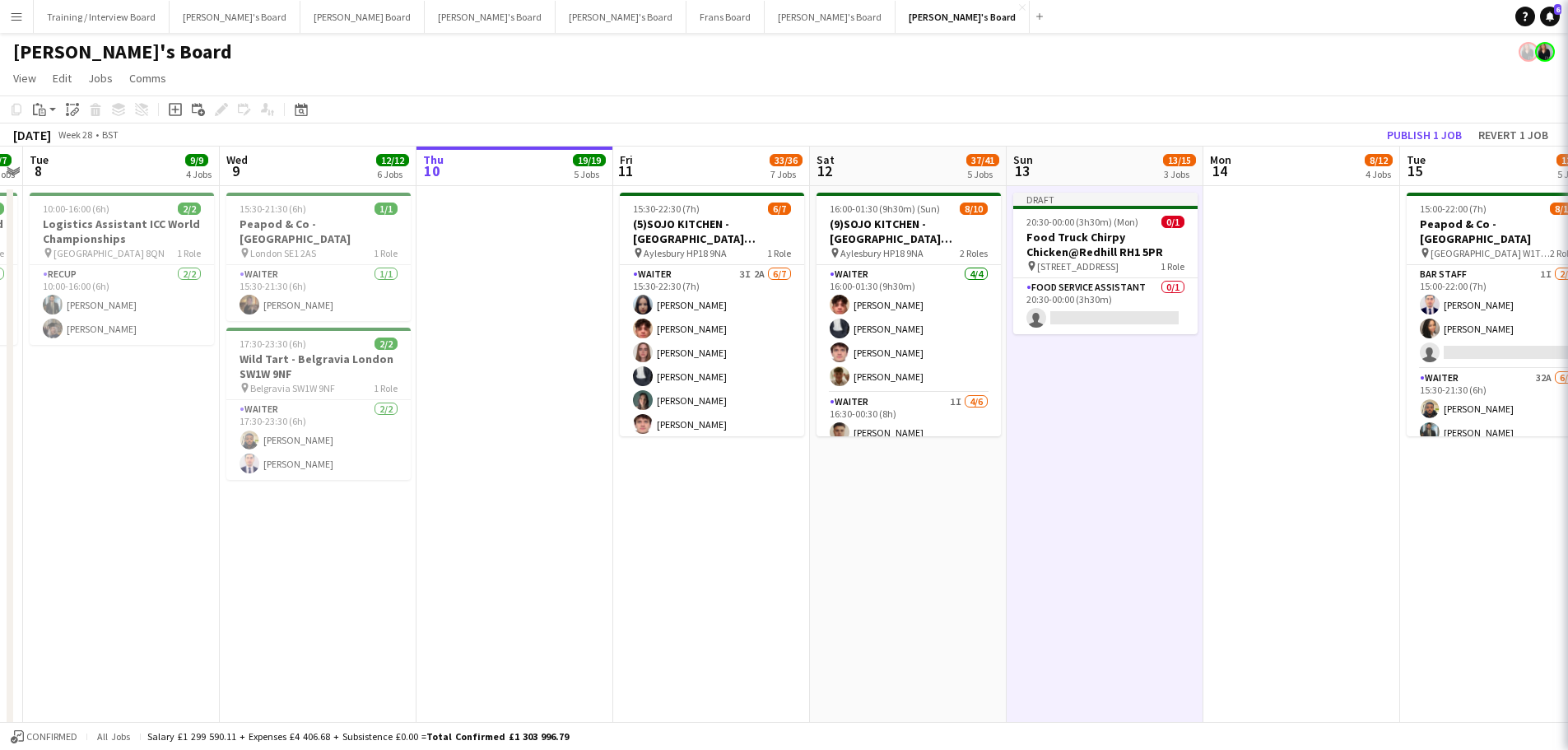 click on "Food Truck Chirpy Chicken@Redhill RH1 5PR" at bounding box center (1105, 245) 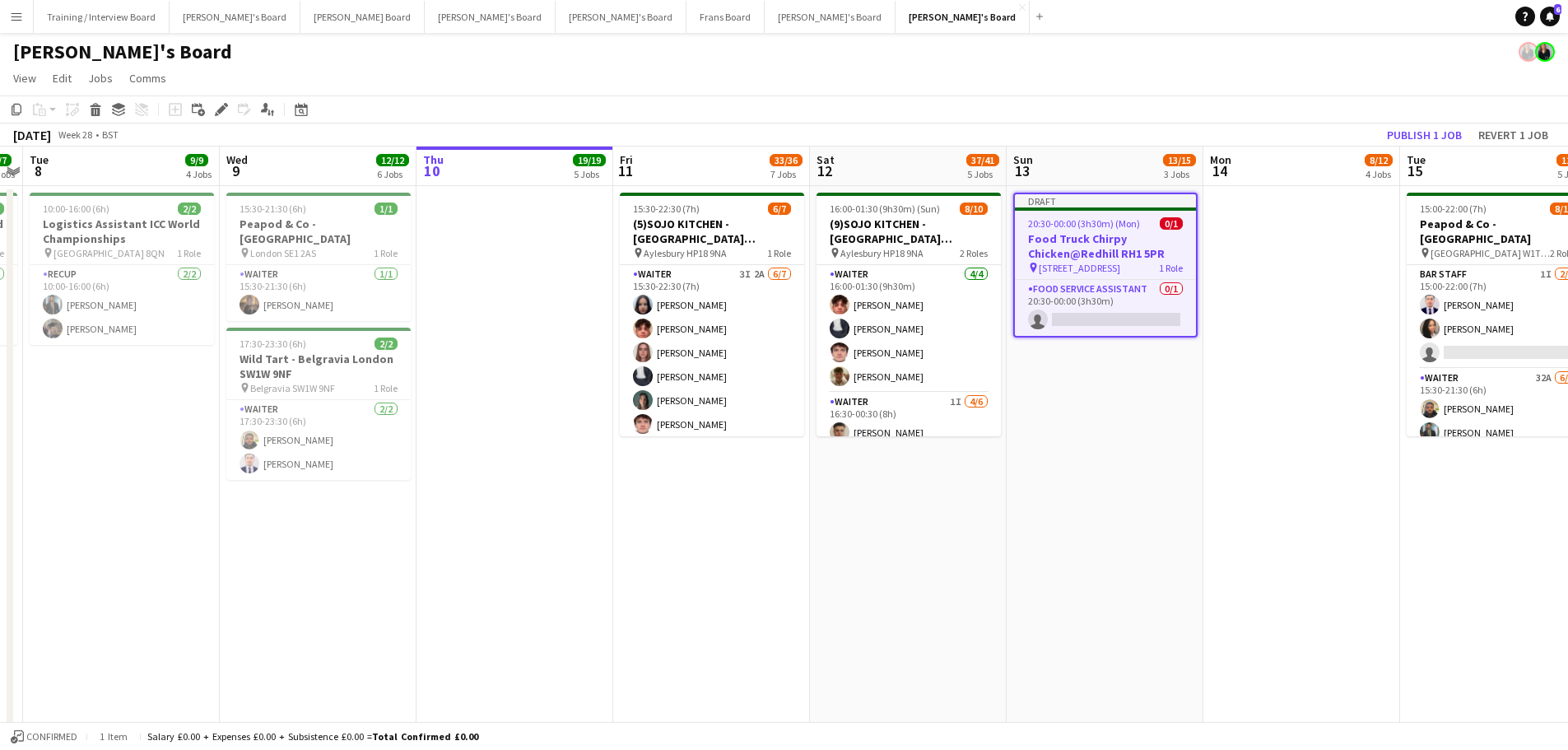 click on "Food Truck Chirpy Chicken@Redhill RH1 5PR" at bounding box center (1105, 246) 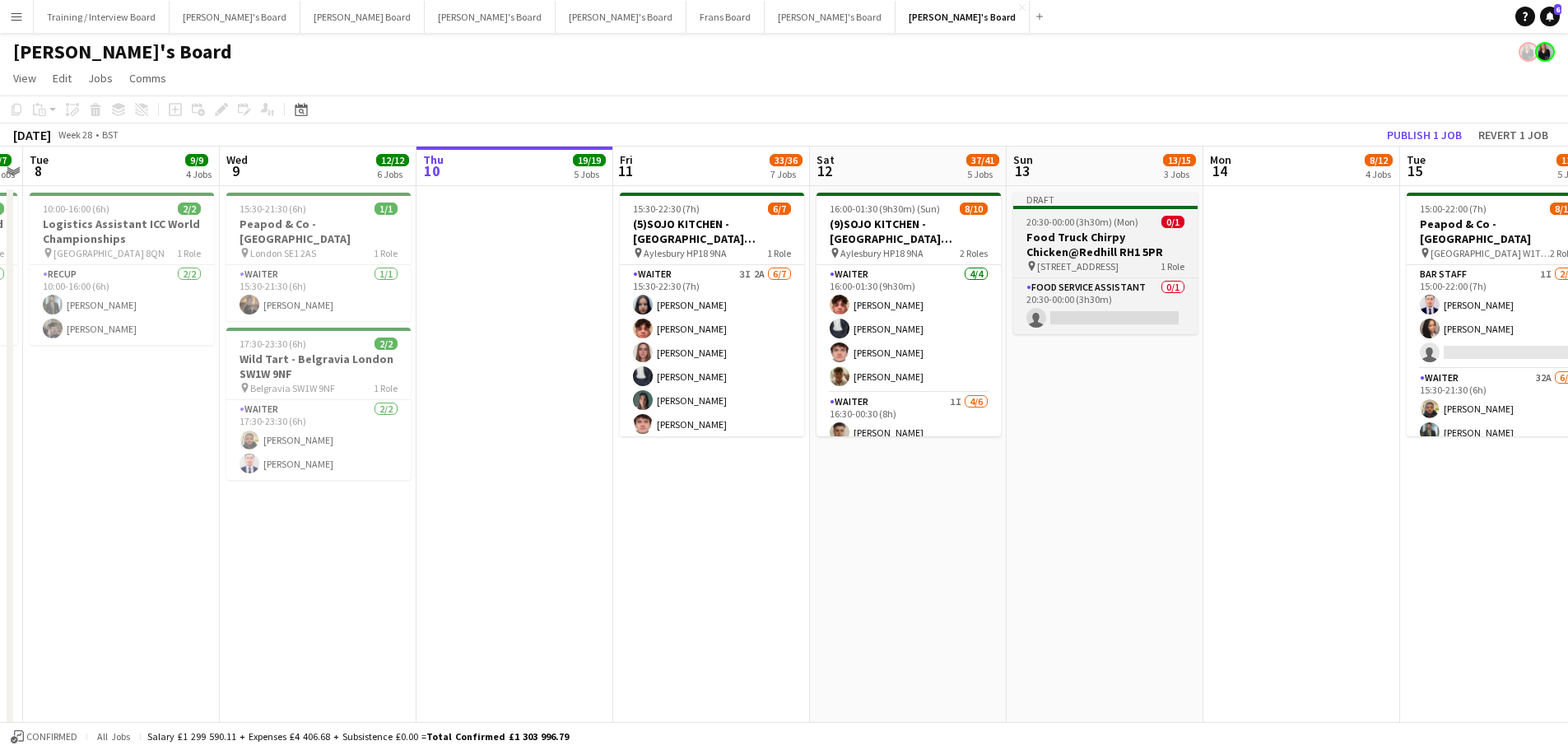 click on "Food Truck Chirpy Chicken@Redhill RH1 5PR" at bounding box center (1105, 245) 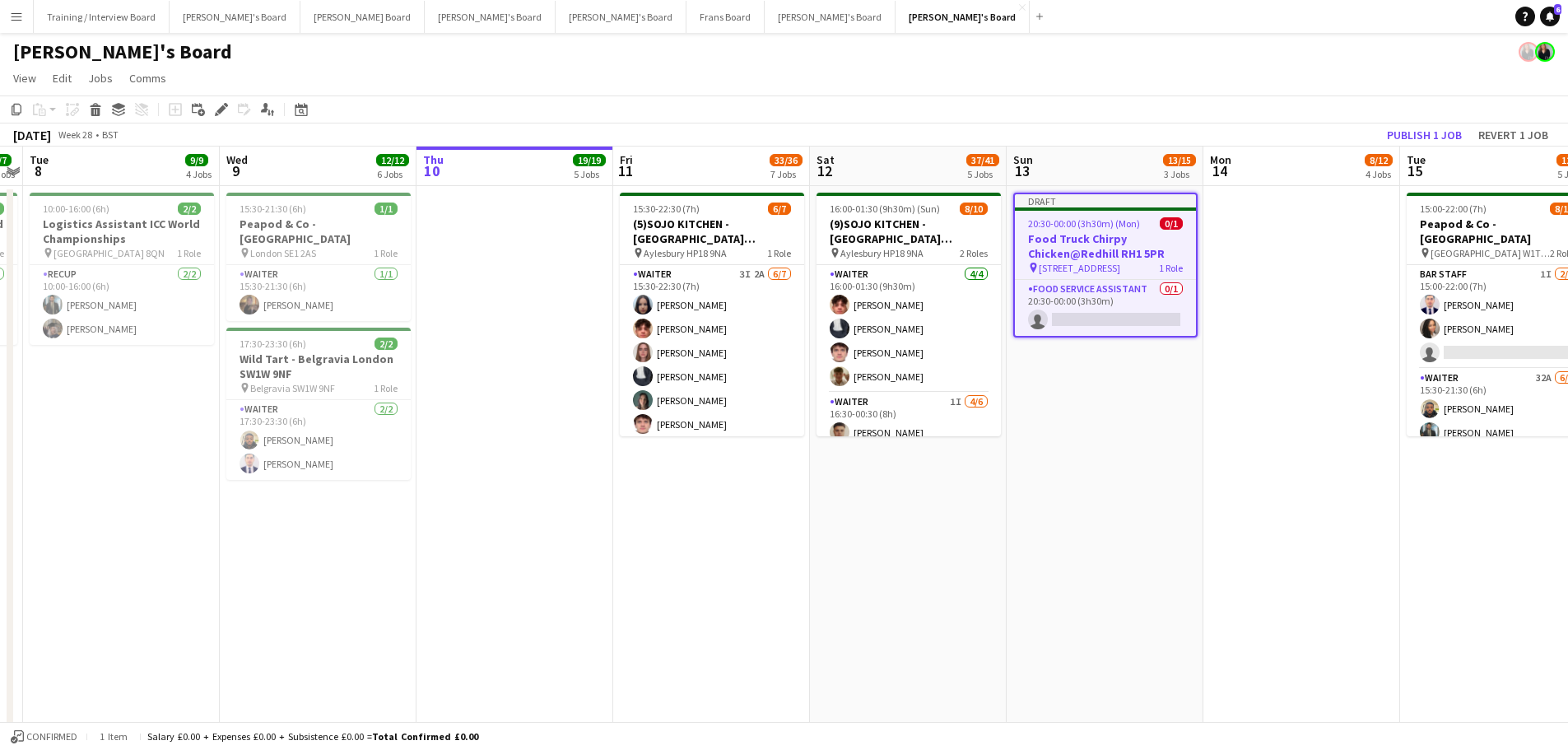 click on "Add job
Add linked Job
Edit
Edit linked Job
Applicants" 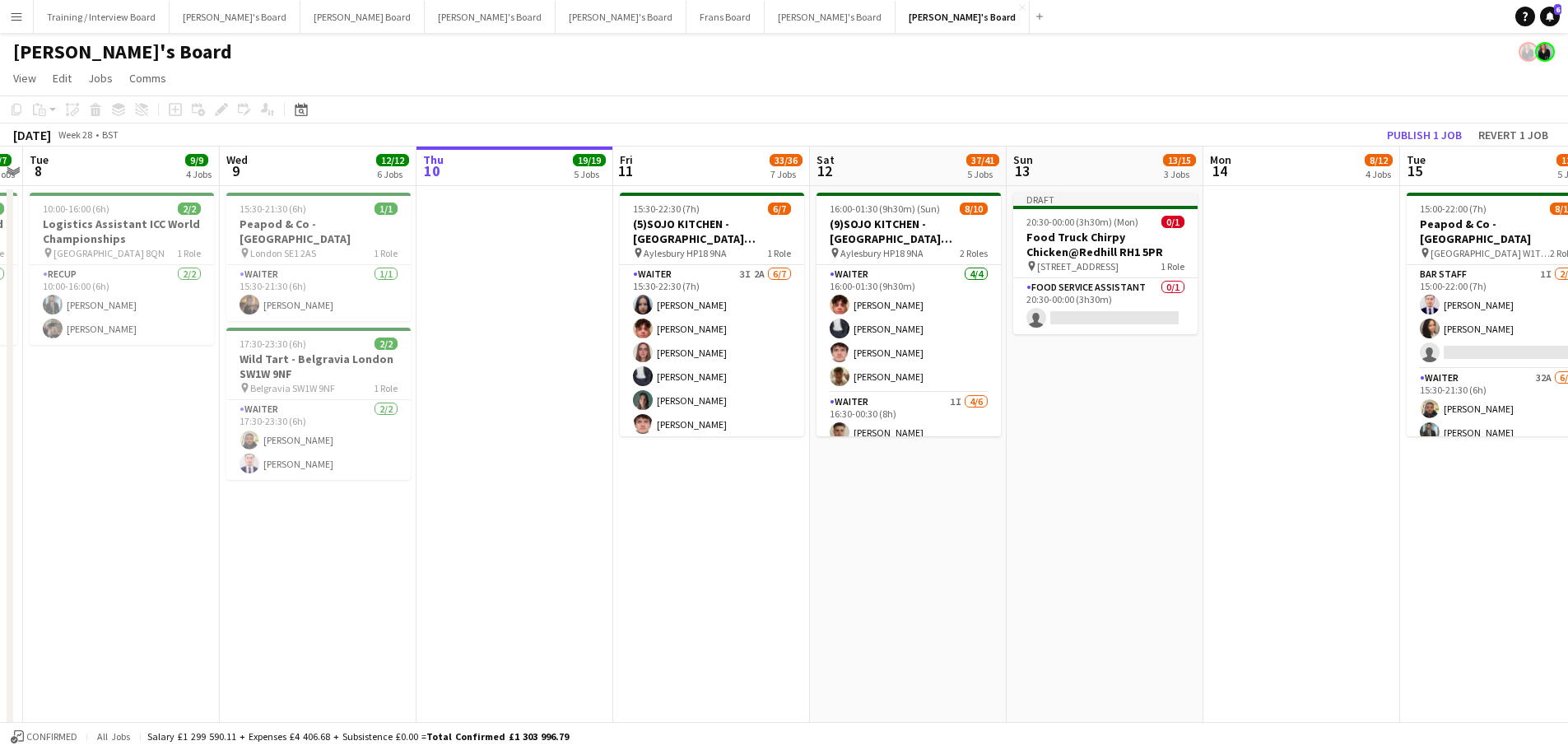 click on "Food Truck Chirpy Chicken@Redhill RH1 5PR" at bounding box center [1105, 245] 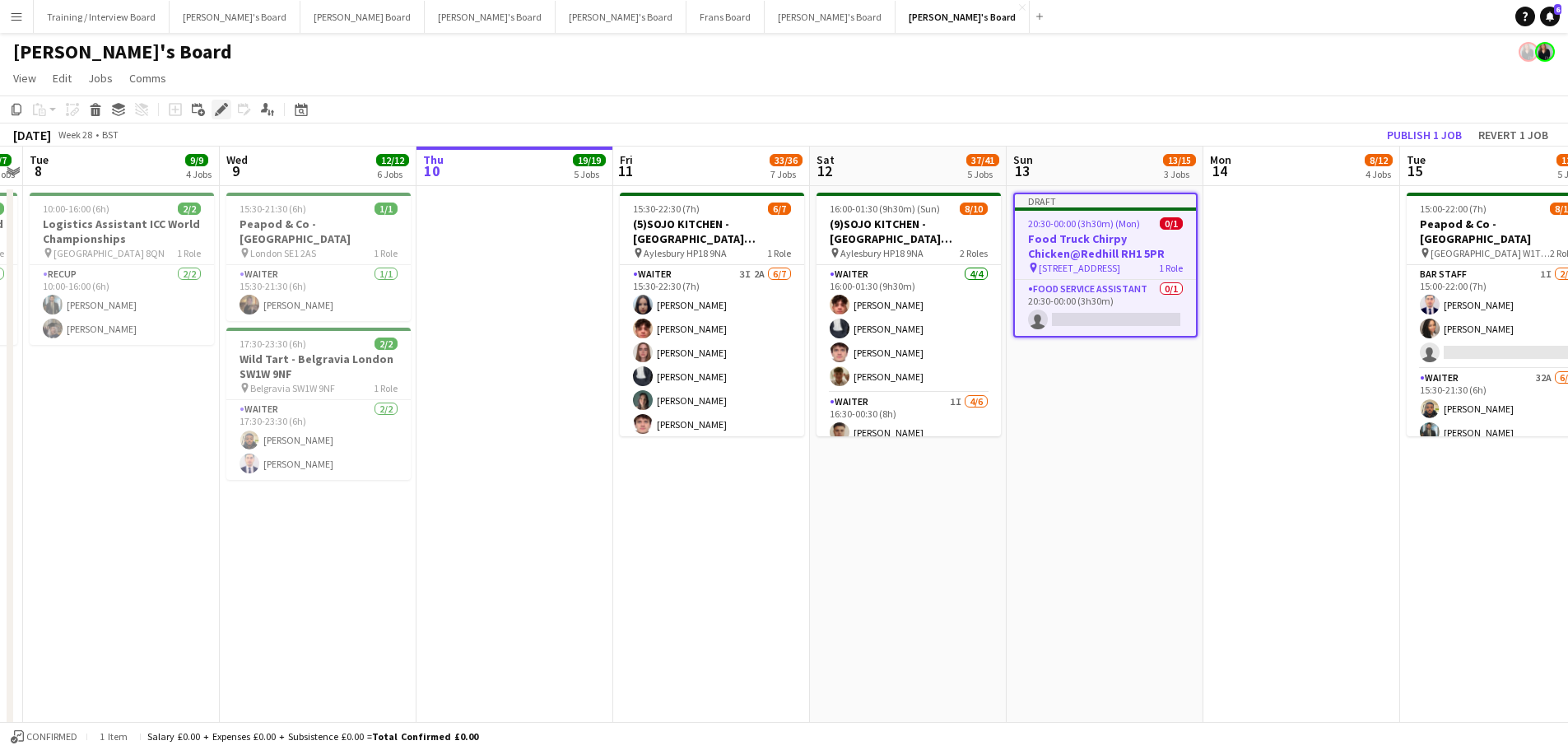 click 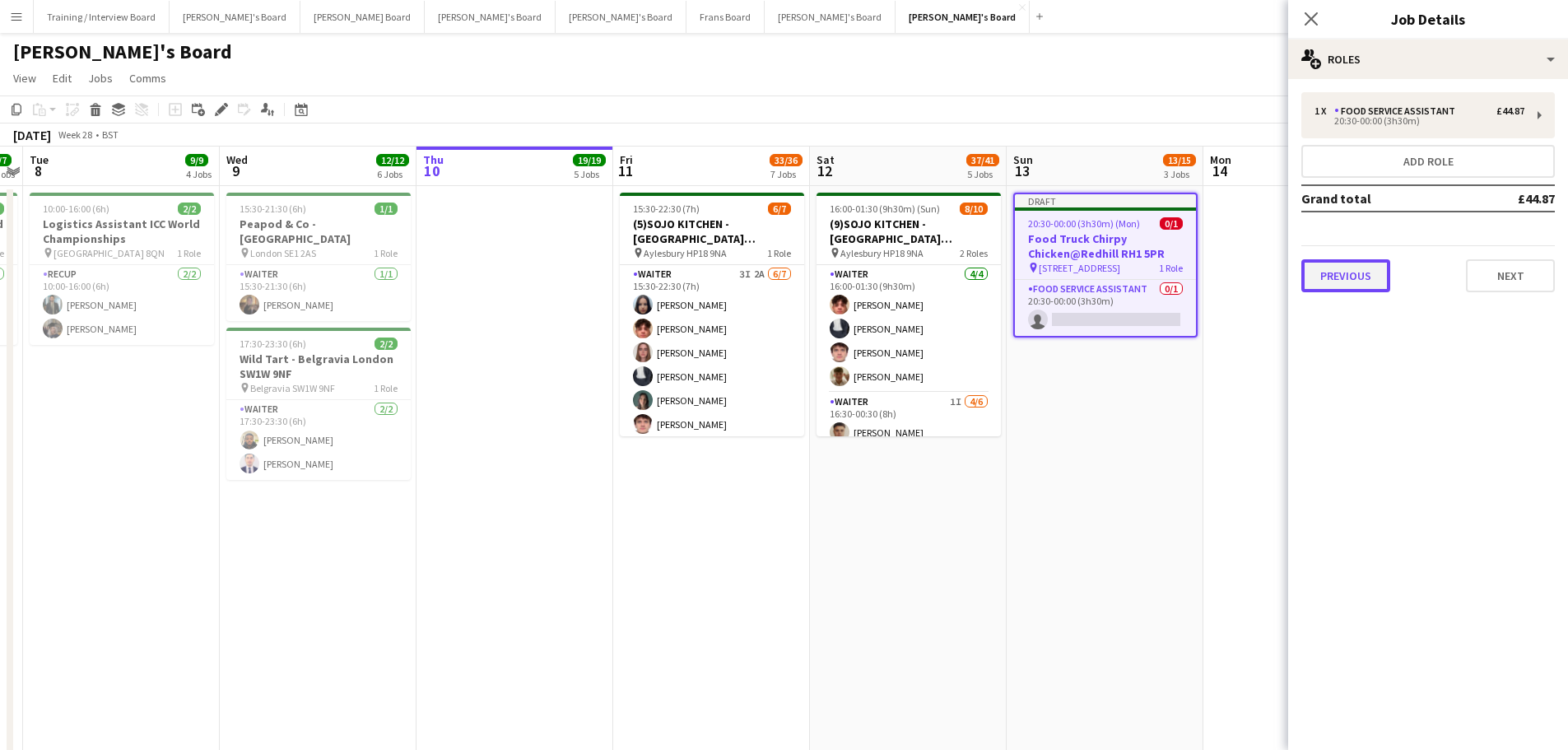click on "Previous" at bounding box center (1346, 276) 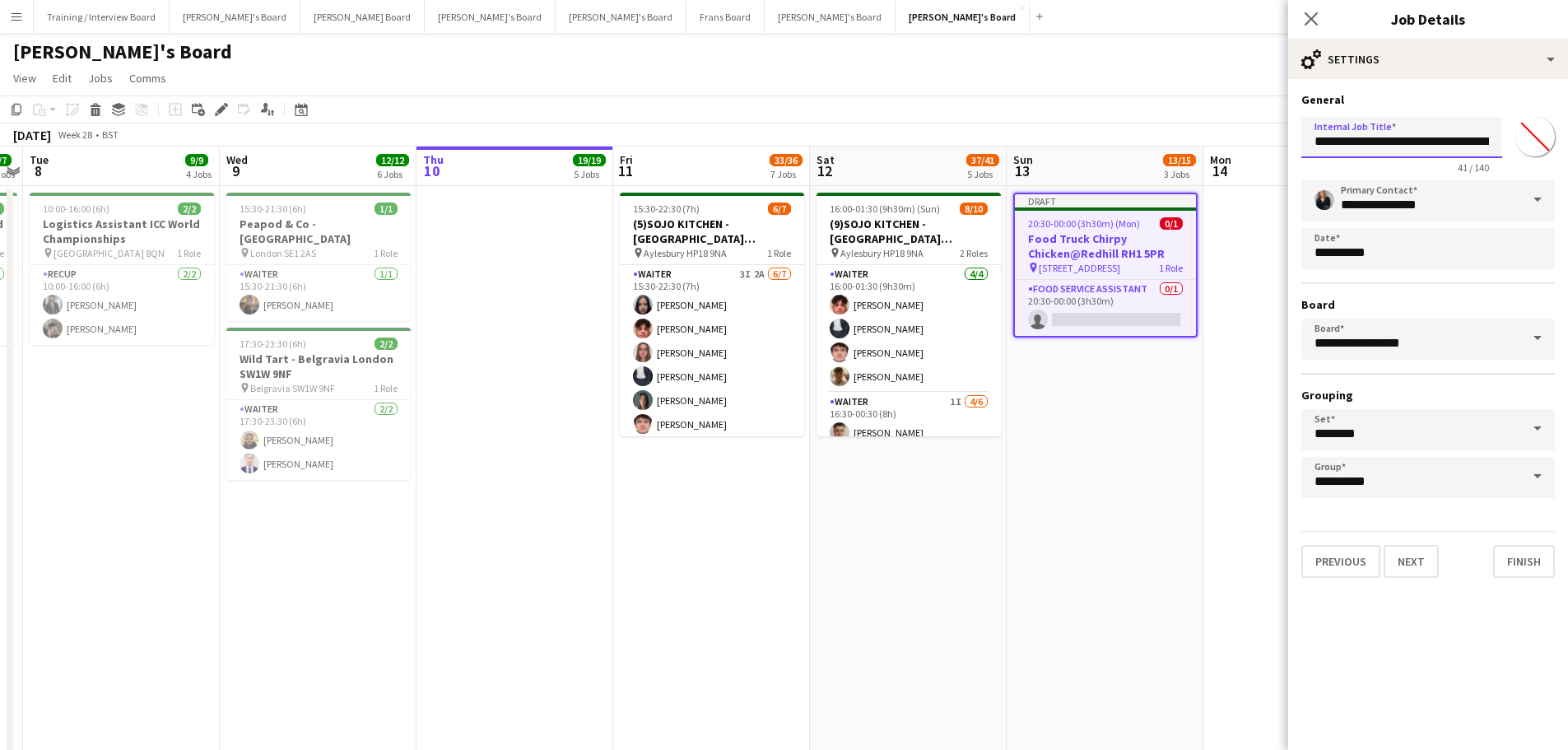 scroll, scrollTop: 0, scrollLeft: 71, axis: horizontal 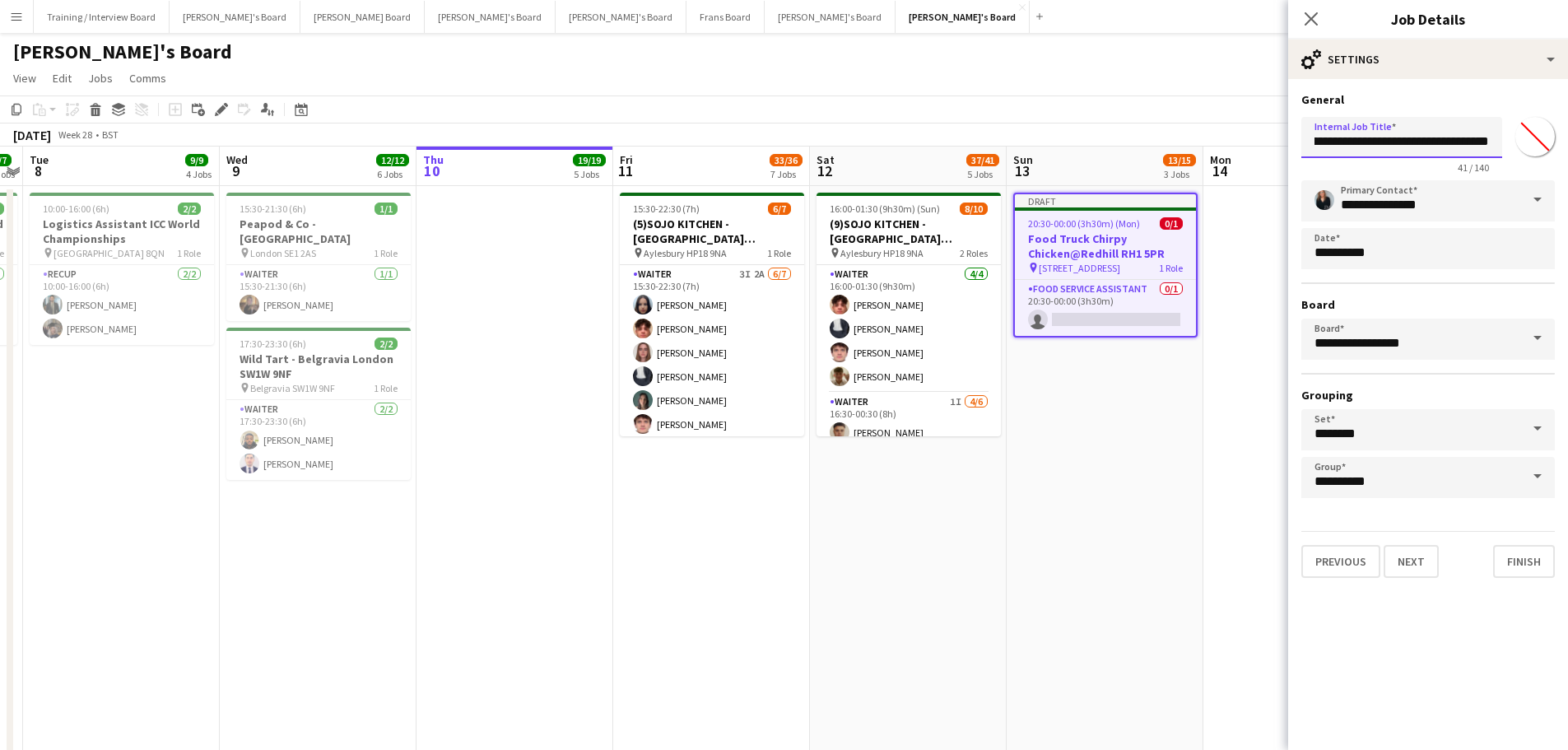 drag, startPoint x: 1472, startPoint y: 141, endPoint x: 1624, endPoint y: 135, distance: 152.11837 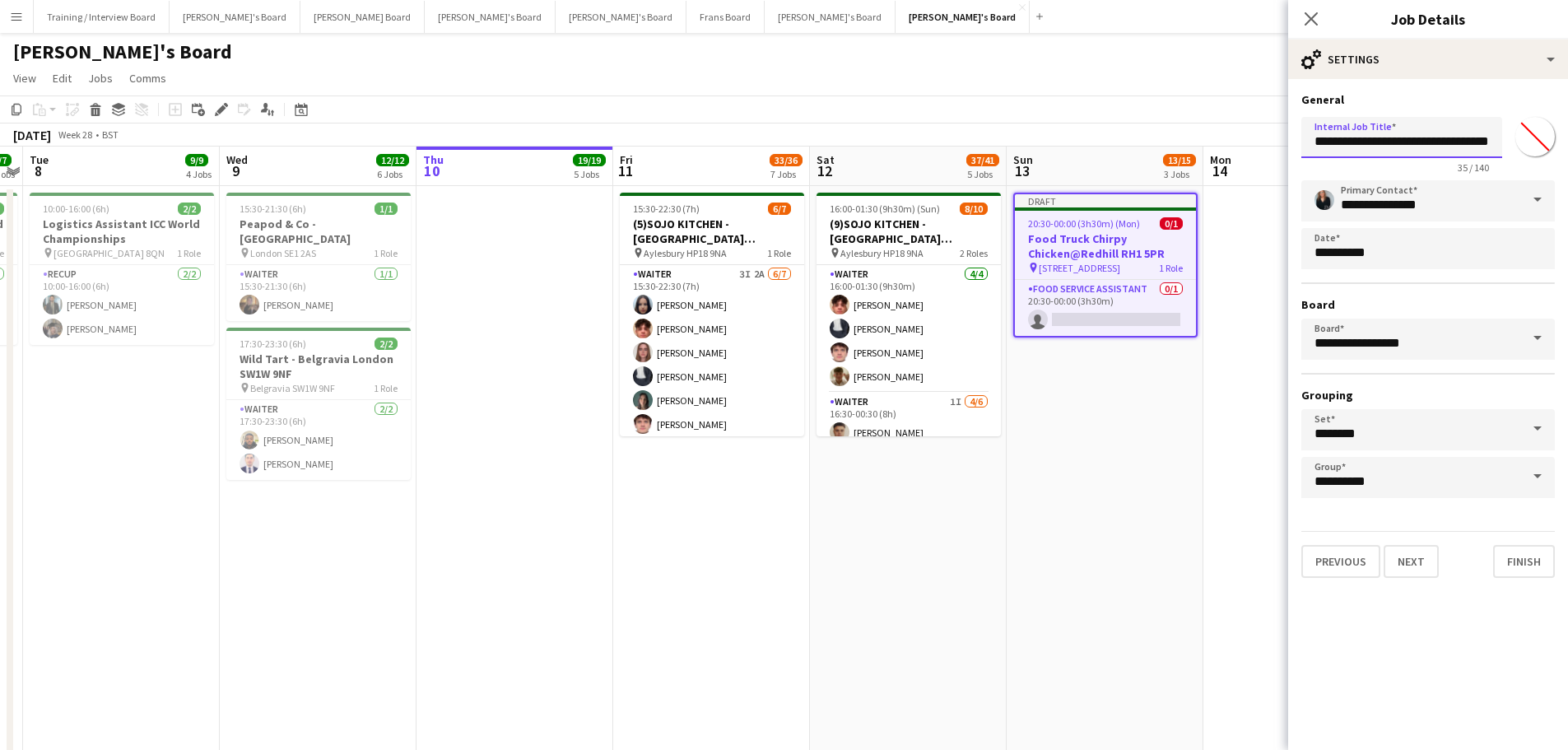 scroll, scrollTop: 0, scrollLeft: 42, axis: horizontal 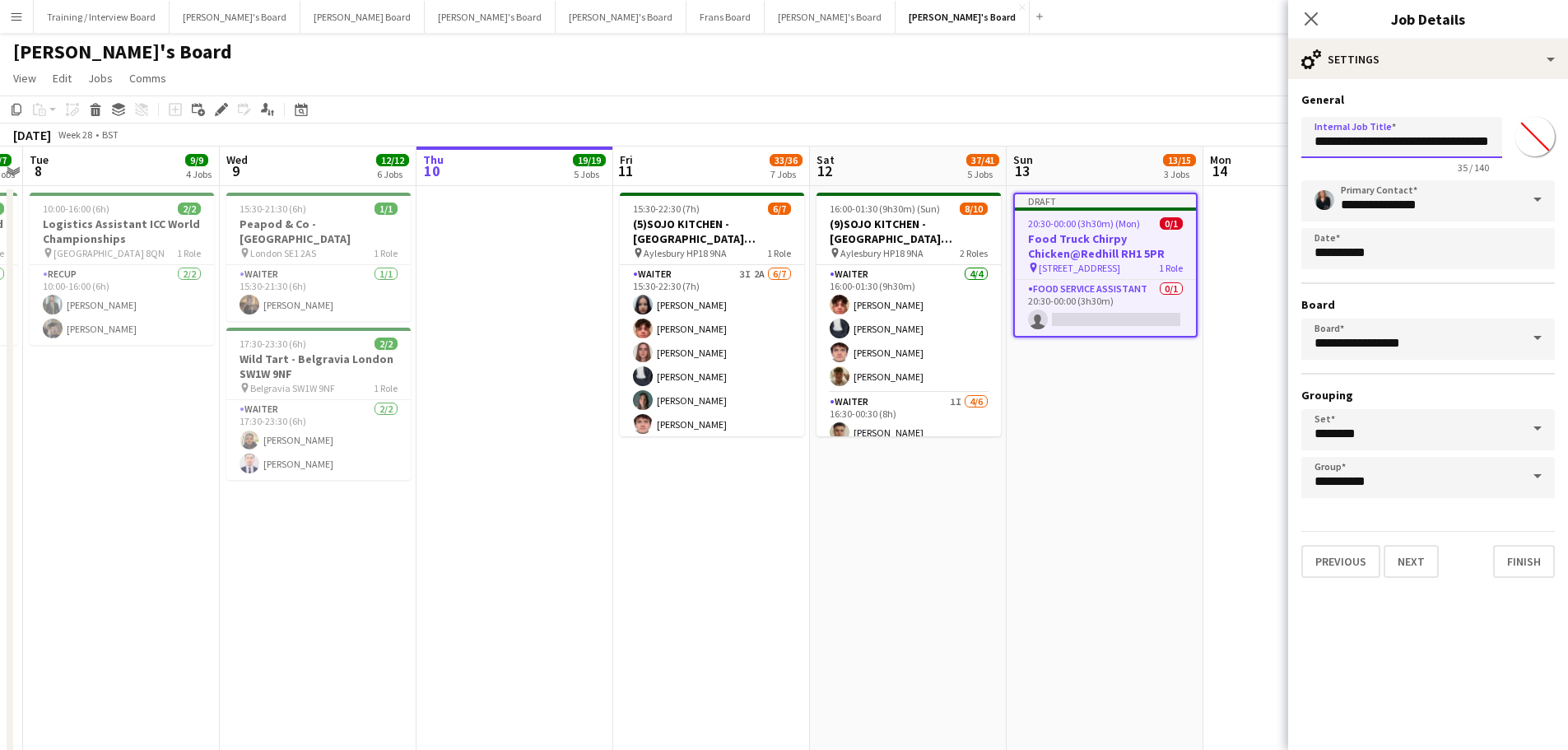 type on "**********" 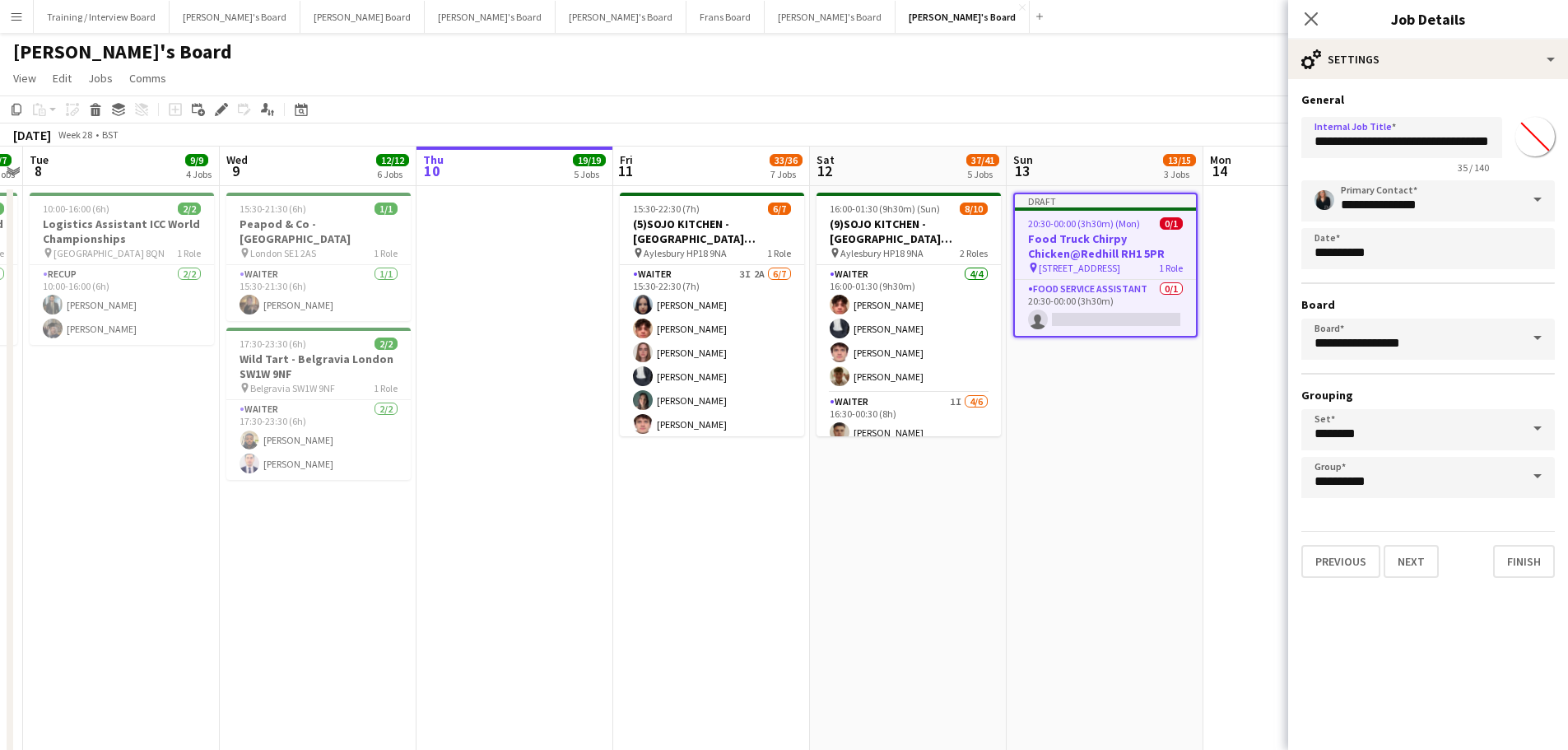 click on "Draft   20:30-00:00 (3h30m) (Mon)   0/1   Food Truck Chirpy Chicken@Redhill RH1 5PR
pin
Old Millers Farm, Redhill RH1 5PR   1 Role   Food Service Assistant   0/1   20:30-00:00 (3h30m)
single-neutral-actions" at bounding box center [1105, 1046] 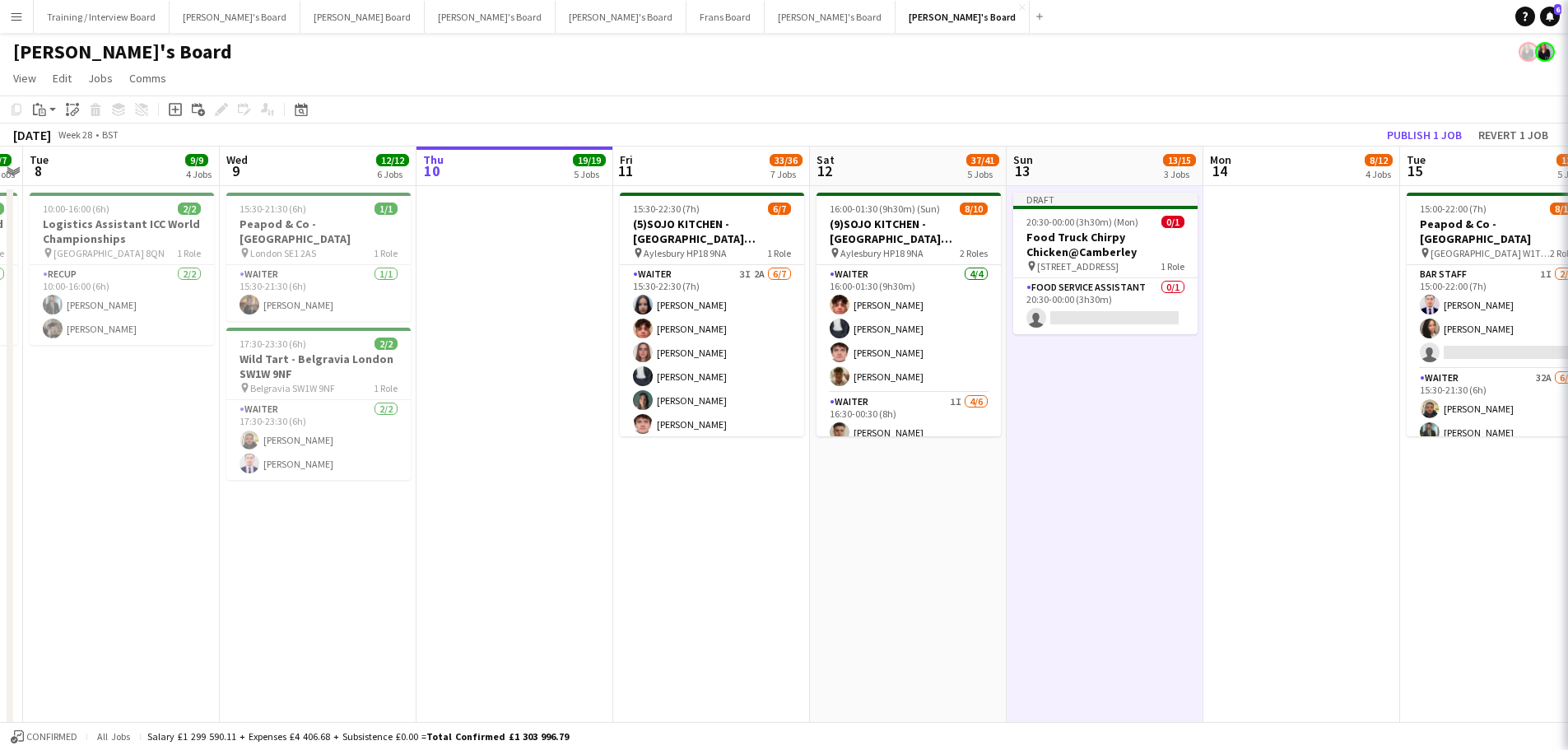 scroll, scrollTop: 0, scrollLeft: 0, axis: both 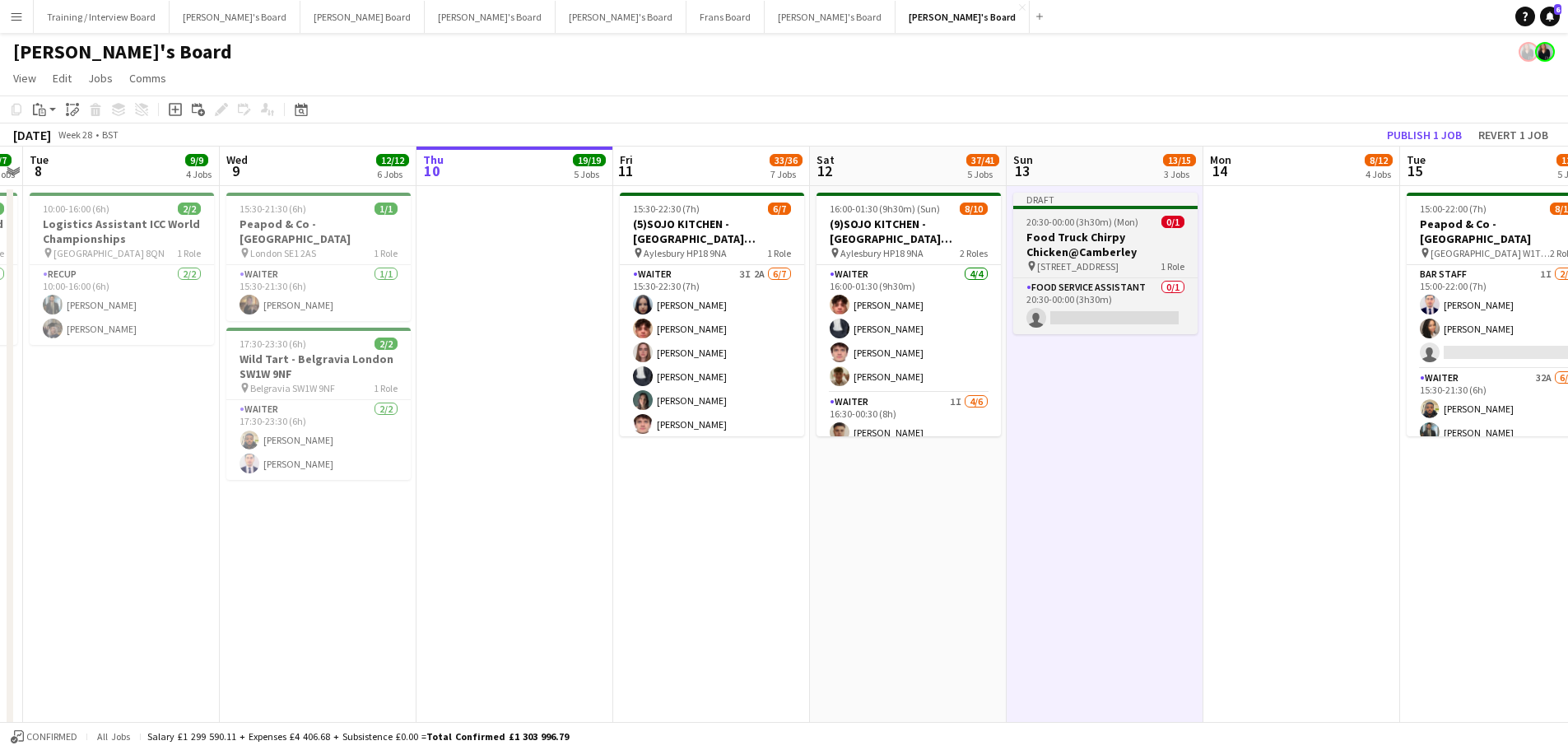 click on "Food Truck Chirpy Chicken@Camberley" at bounding box center (1105, 245) 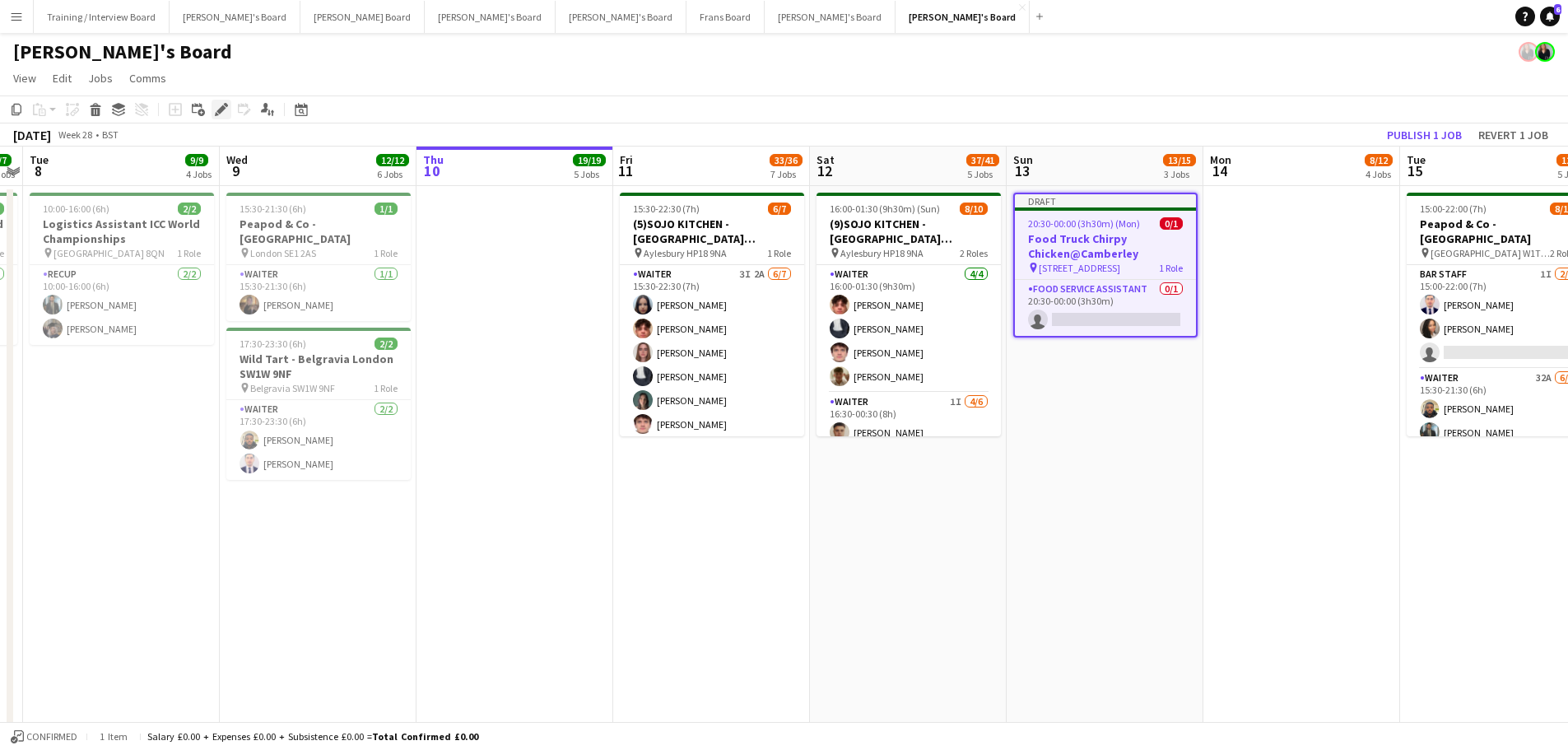 click 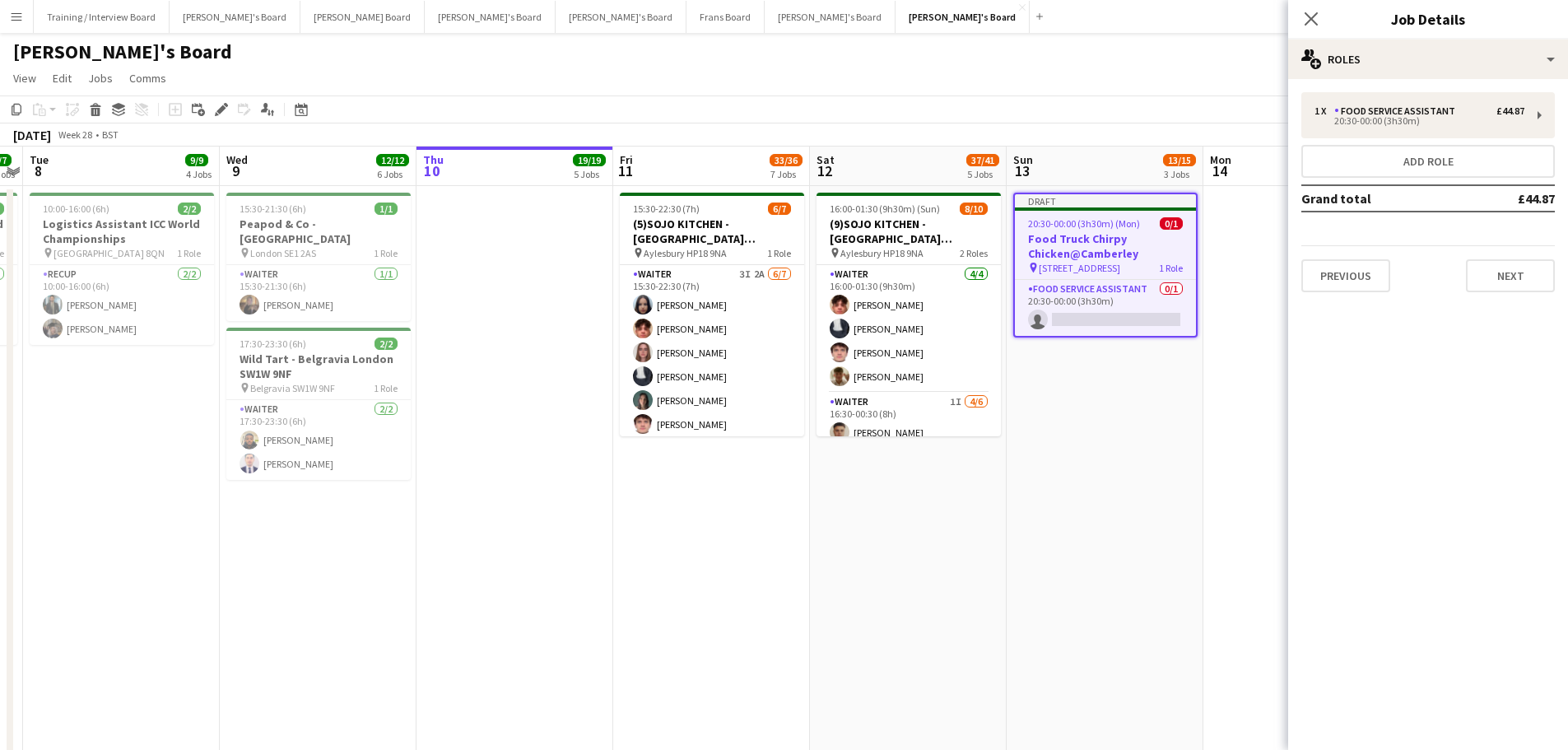 click on "Food Truck Chirpy Chicken@Camberley" at bounding box center (1105, 246) 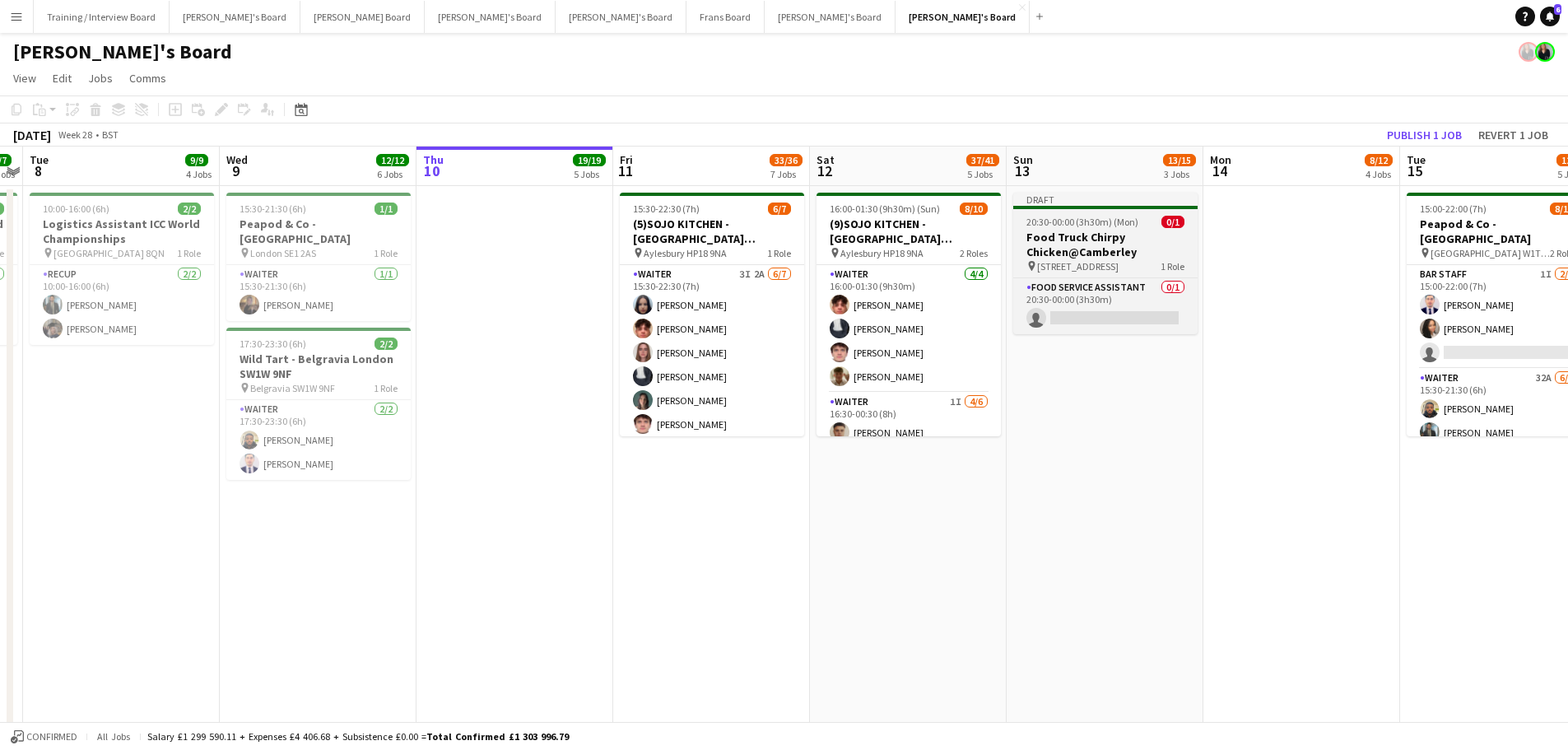 click on "Food Truck Chirpy Chicken@Camberley" at bounding box center (1105, 245) 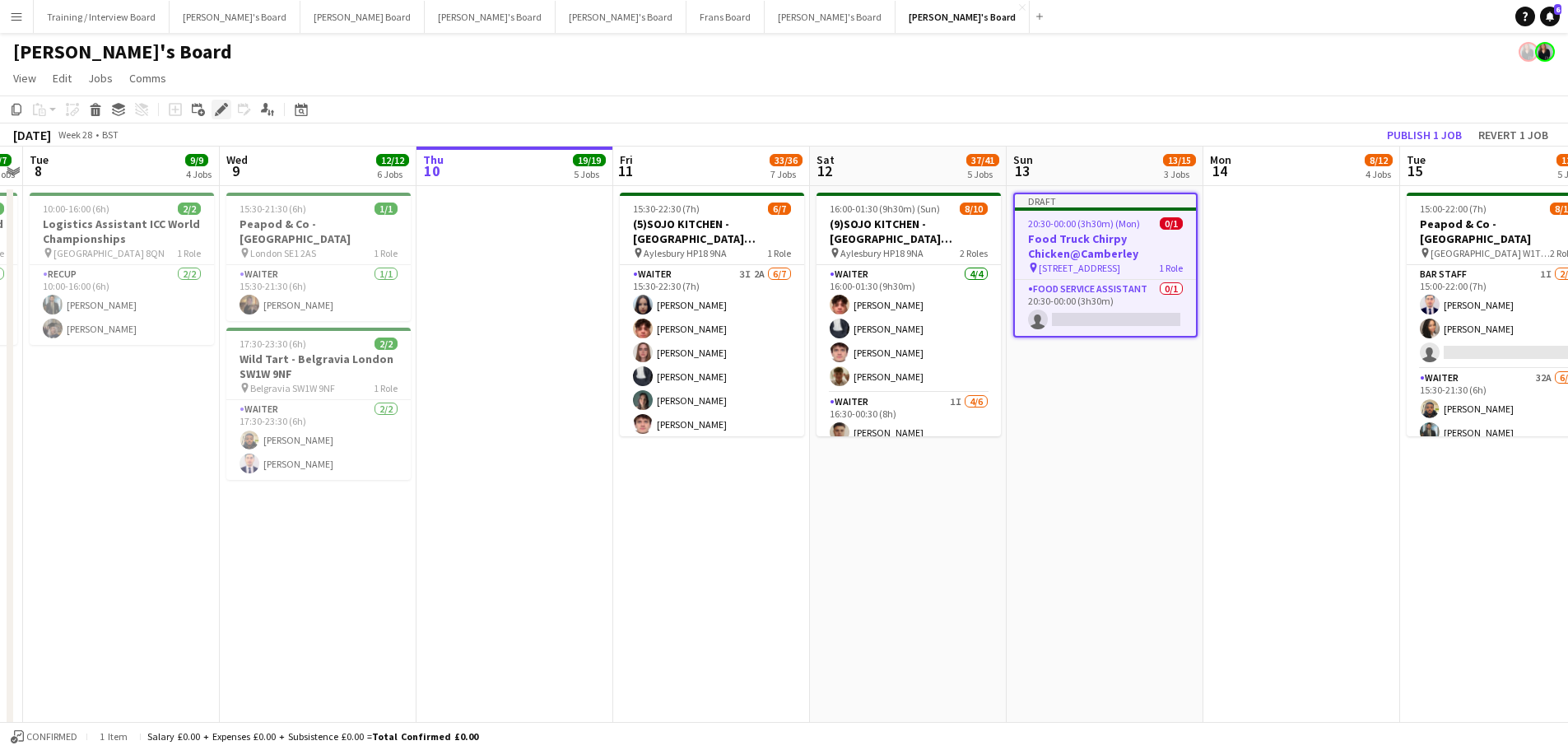 click on "Edit" 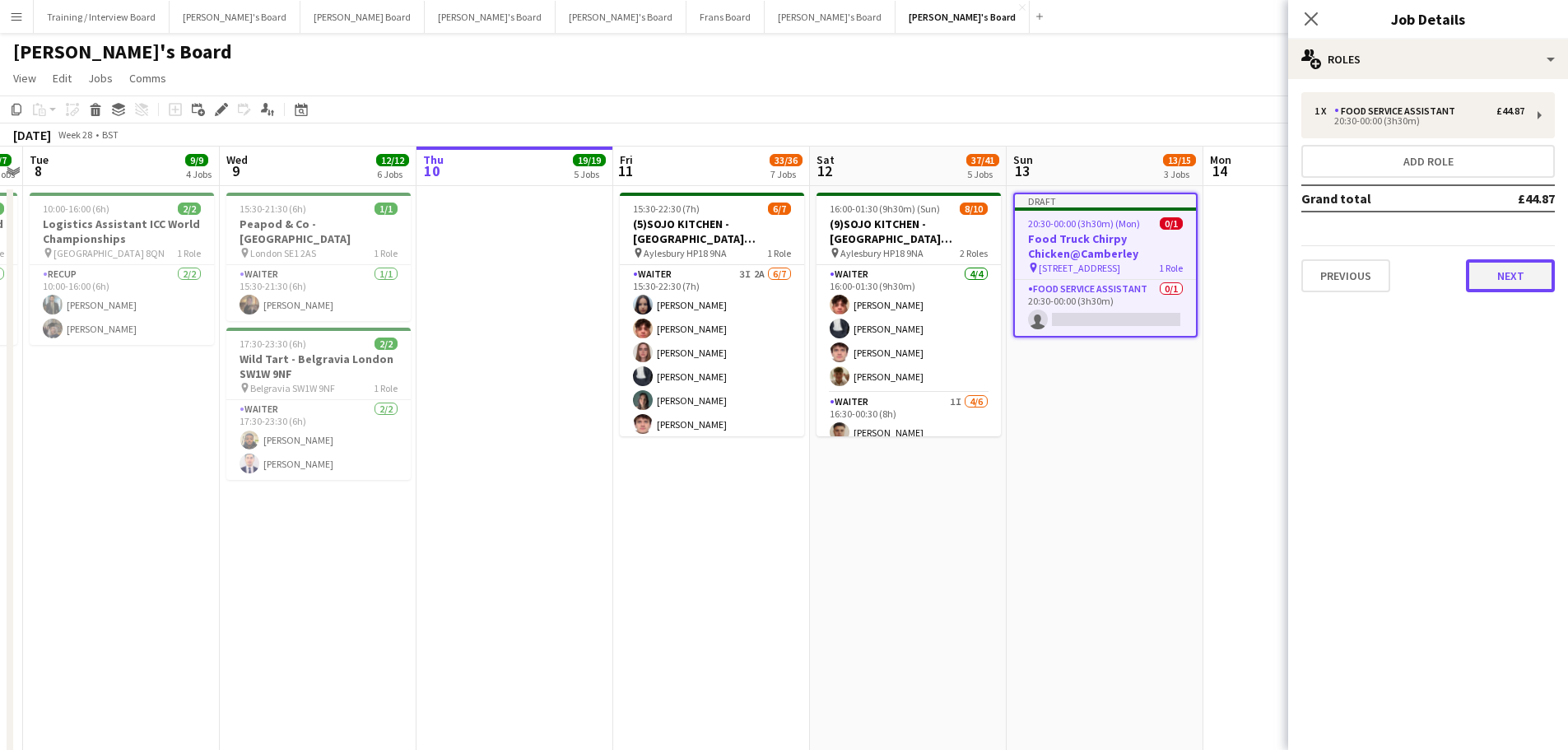 click on "Next" at bounding box center (1510, 276) 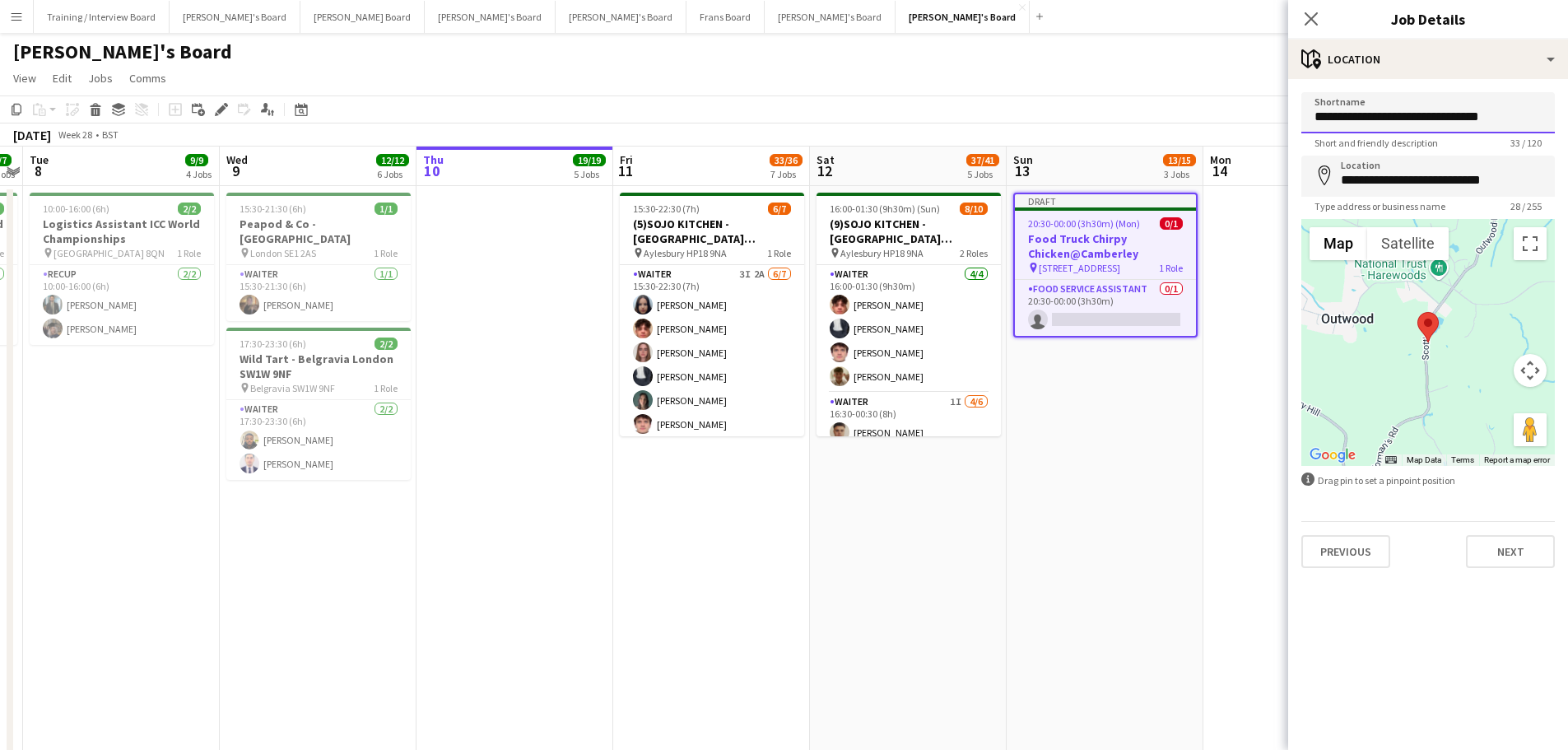 drag, startPoint x: 1509, startPoint y: 116, endPoint x: 1120, endPoint y: 74, distance: 391.2608 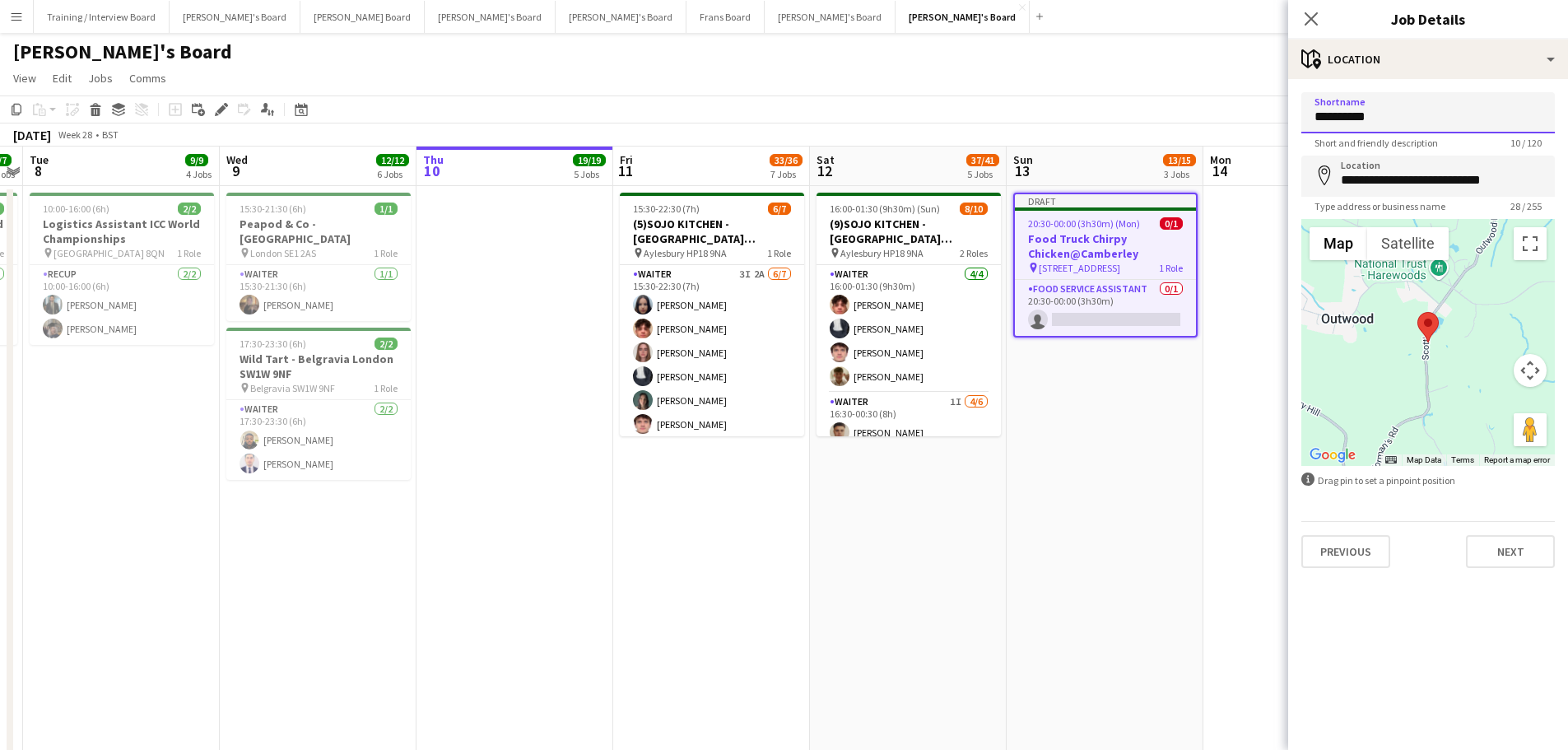 paste on "**********" 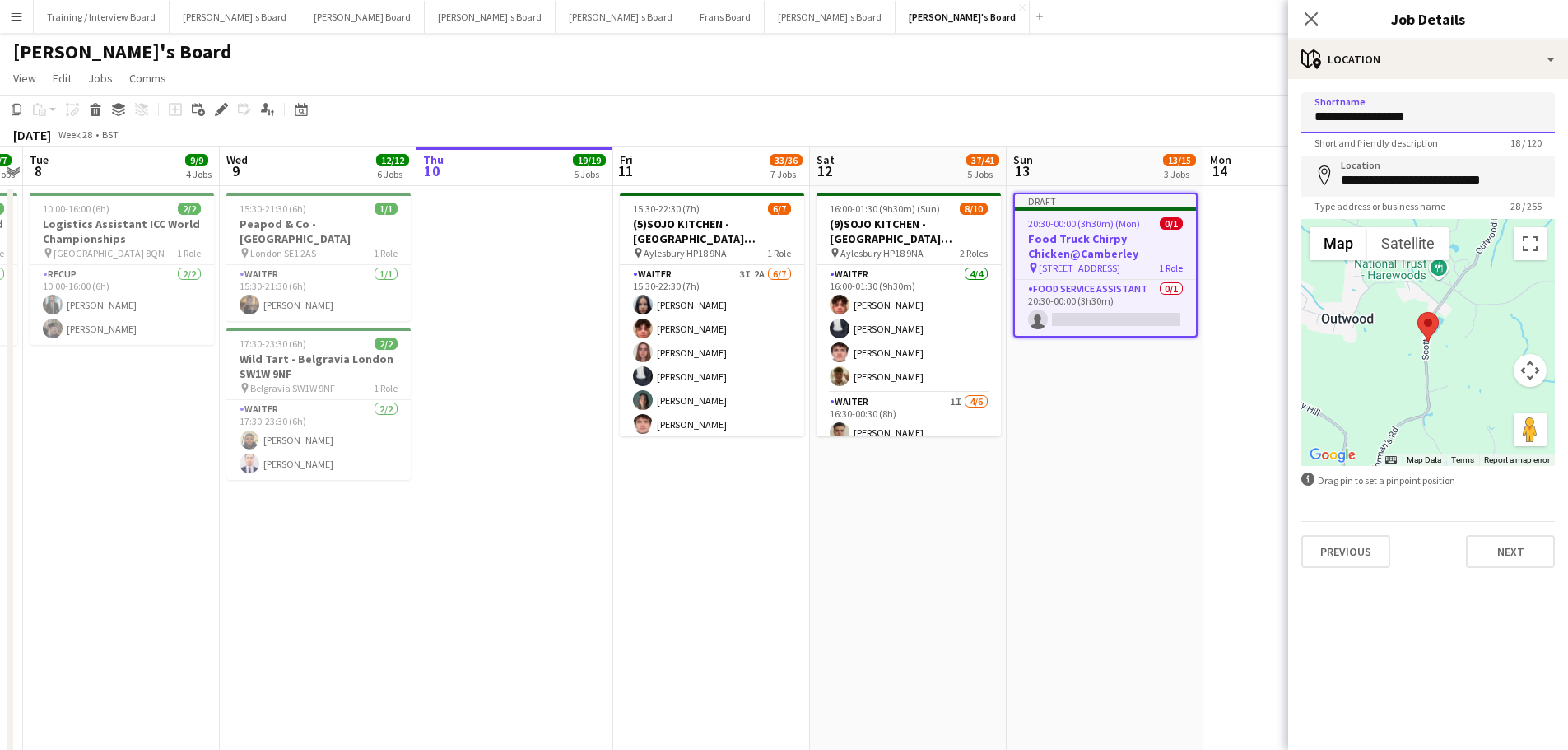 type on "**********" 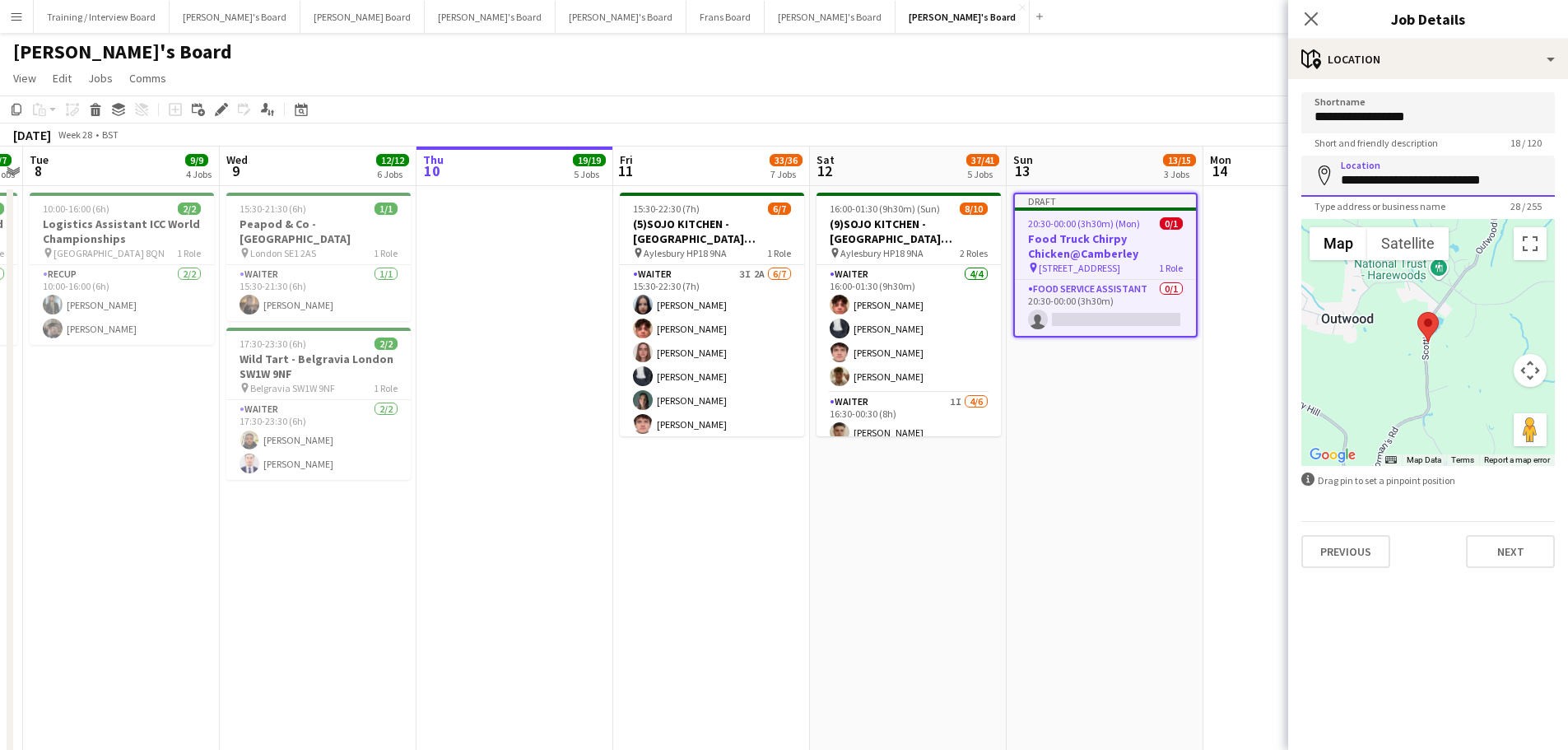 drag, startPoint x: 1537, startPoint y: 188, endPoint x: 1233, endPoint y: 156, distance: 305.67957 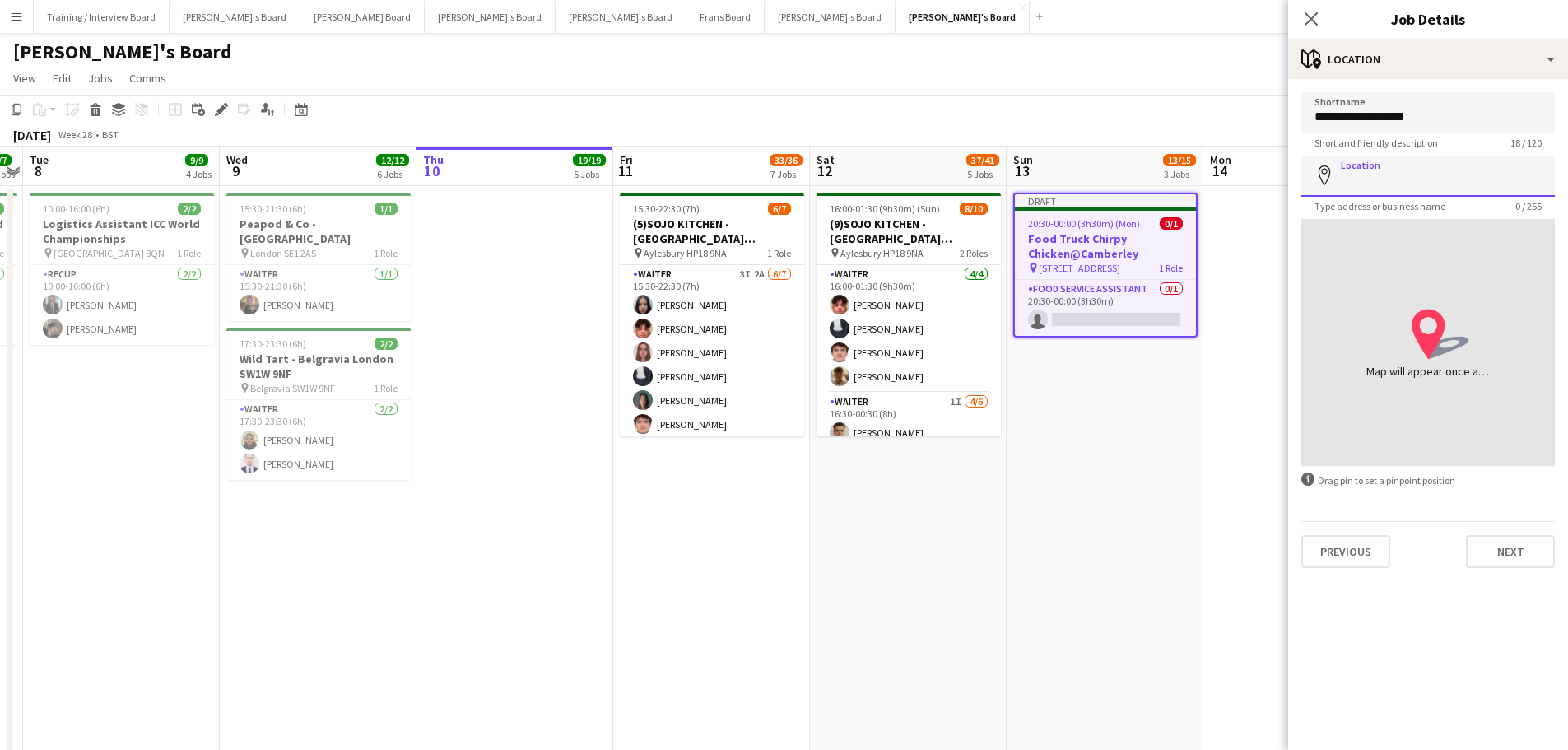 paste on "*********" 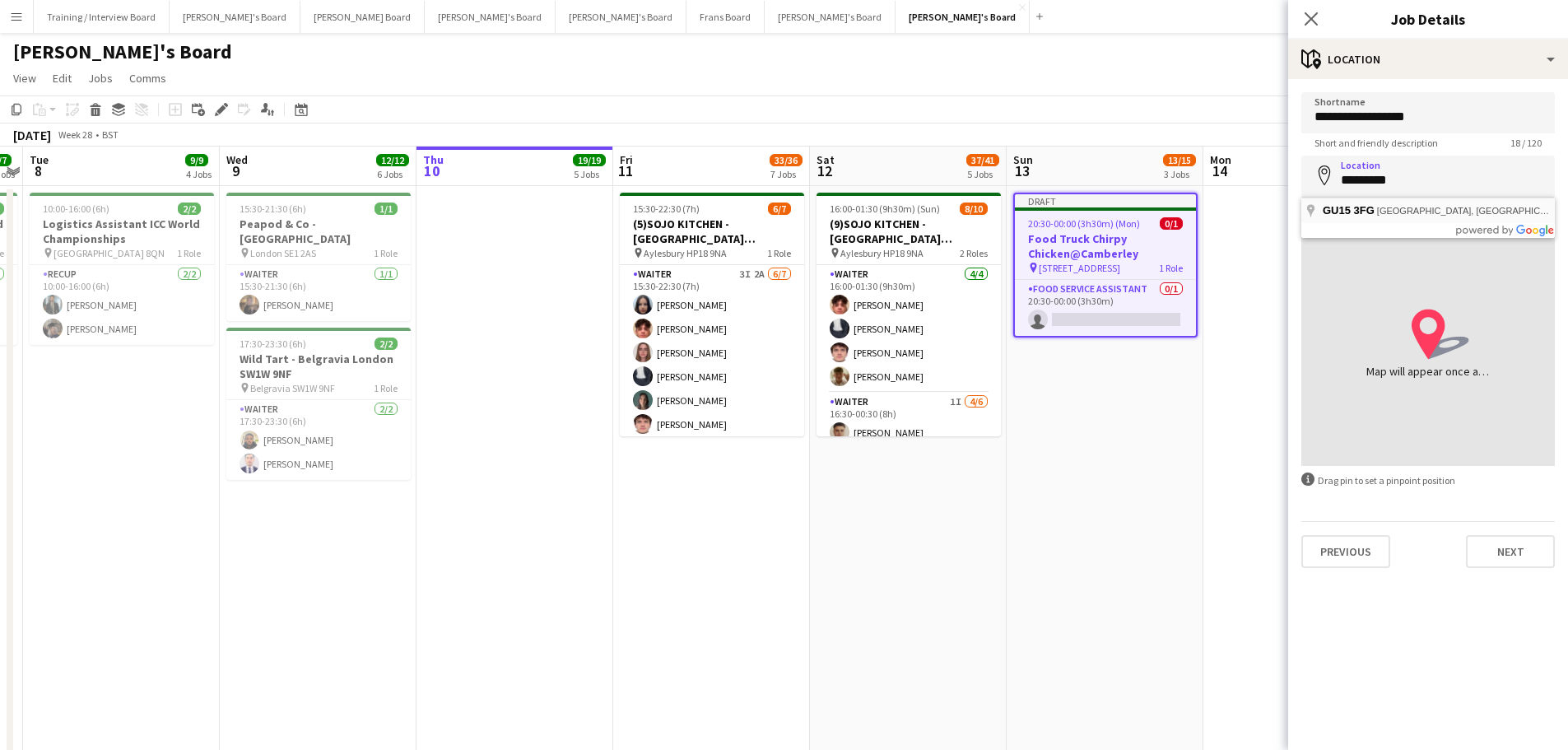 type on "**********" 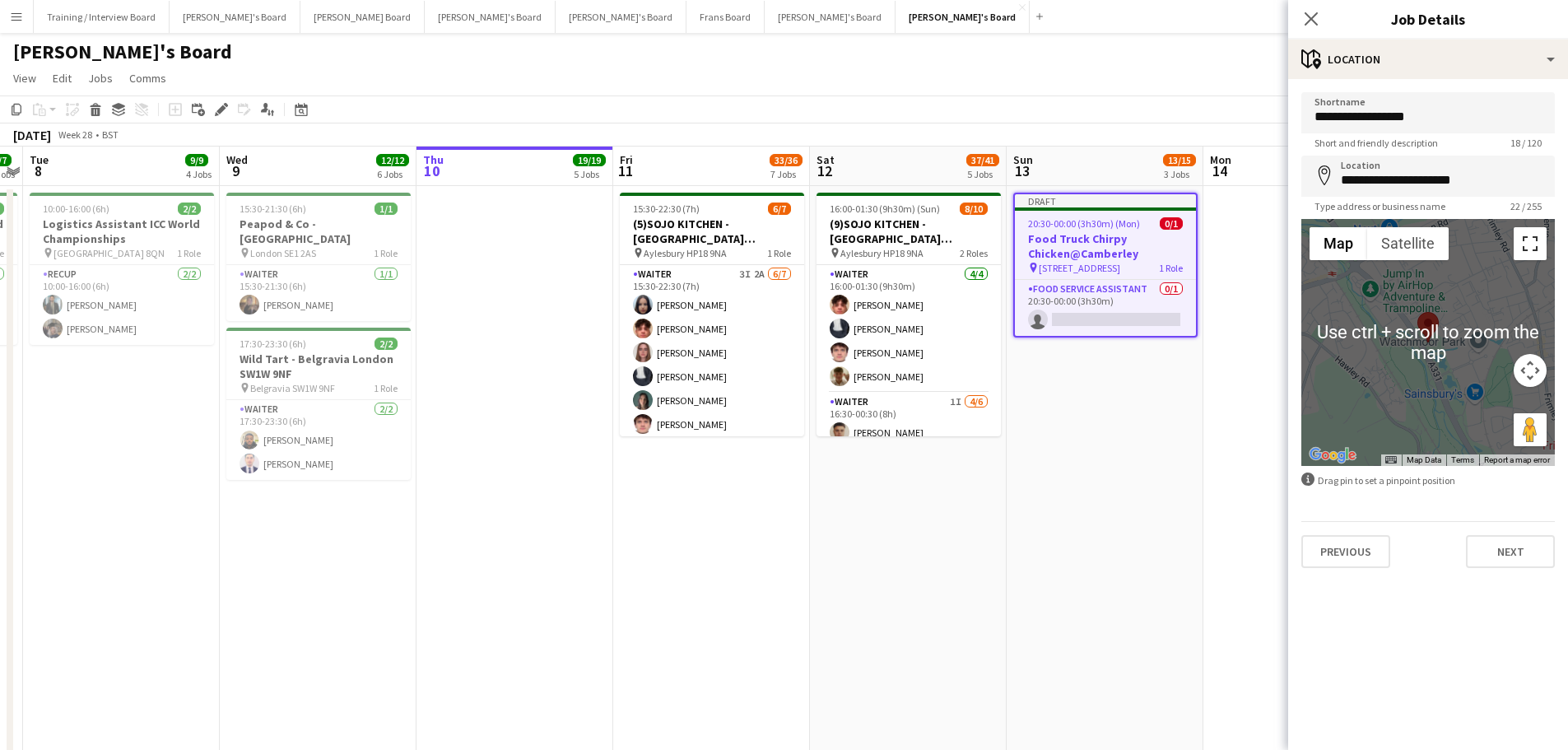 click at bounding box center [1530, 244] 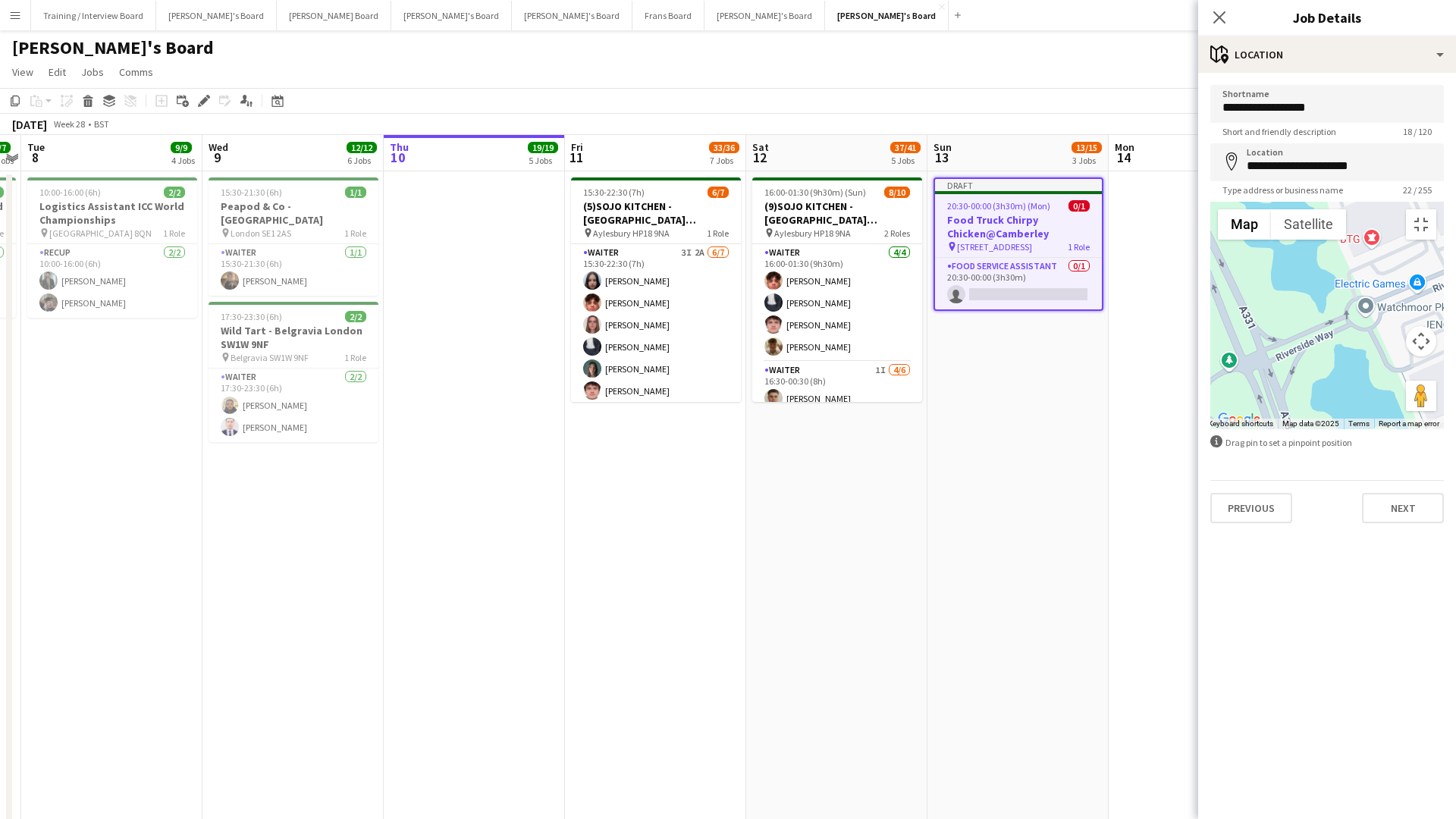 drag, startPoint x: 635, startPoint y: 240, endPoint x: 675, endPoint y: 355, distance: 121.75796 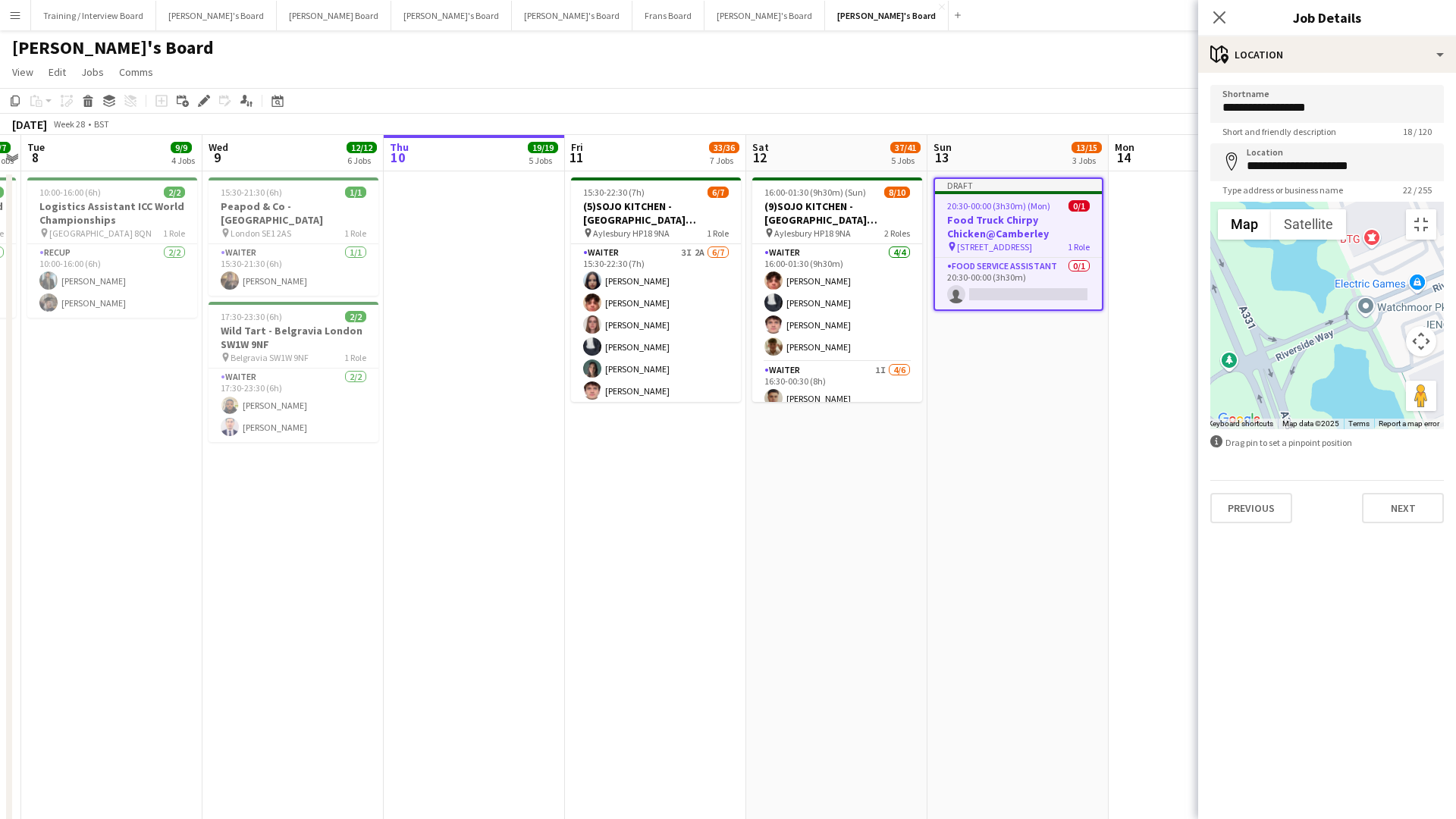 click on "To navigate, press the arrow keys." at bounding box center (1327, 315) 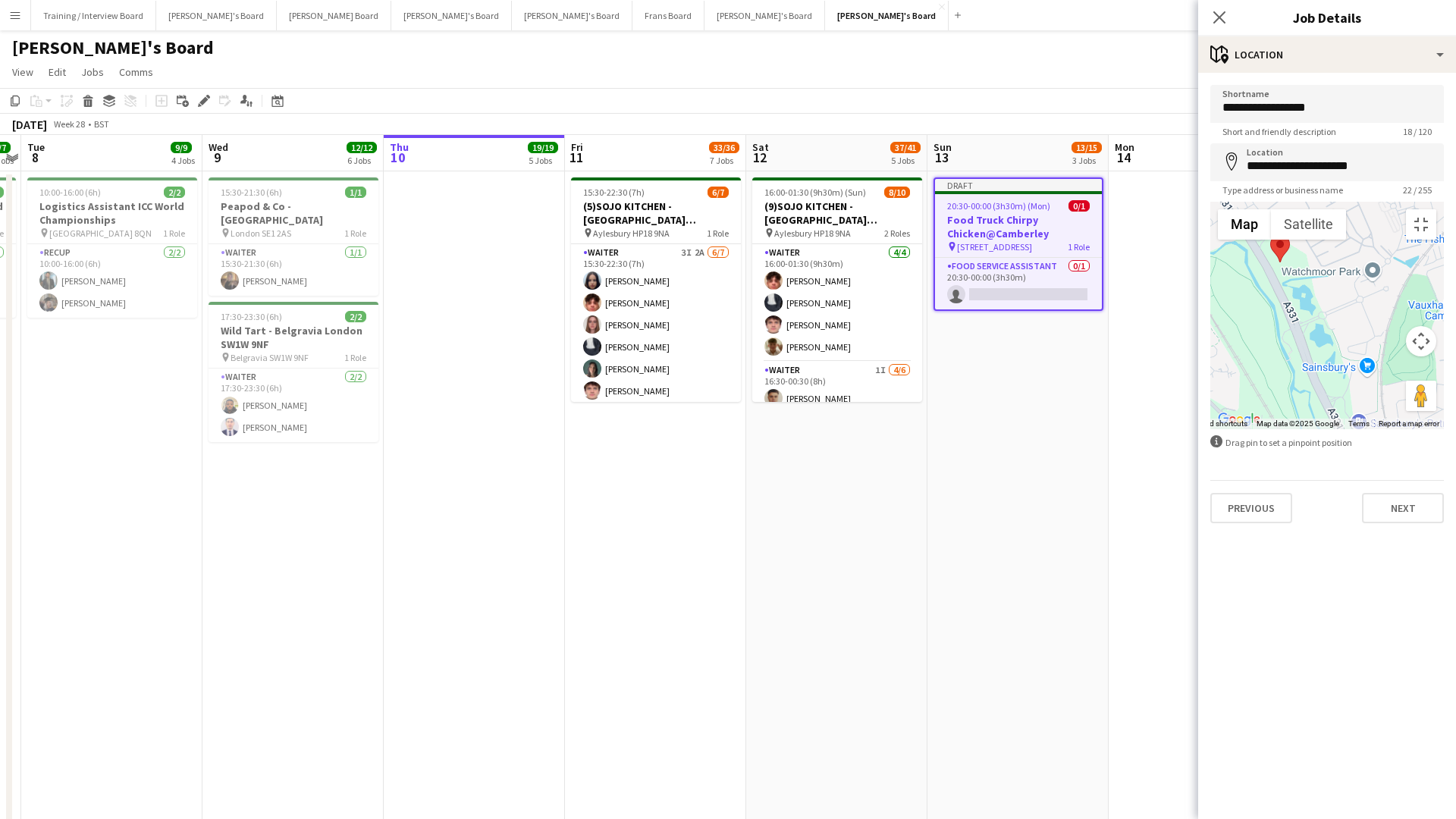 drag, startPoint x: 1083, startPoint y: 214, endPoint x: 1023, endPoint y: 353, distance: 151.39683 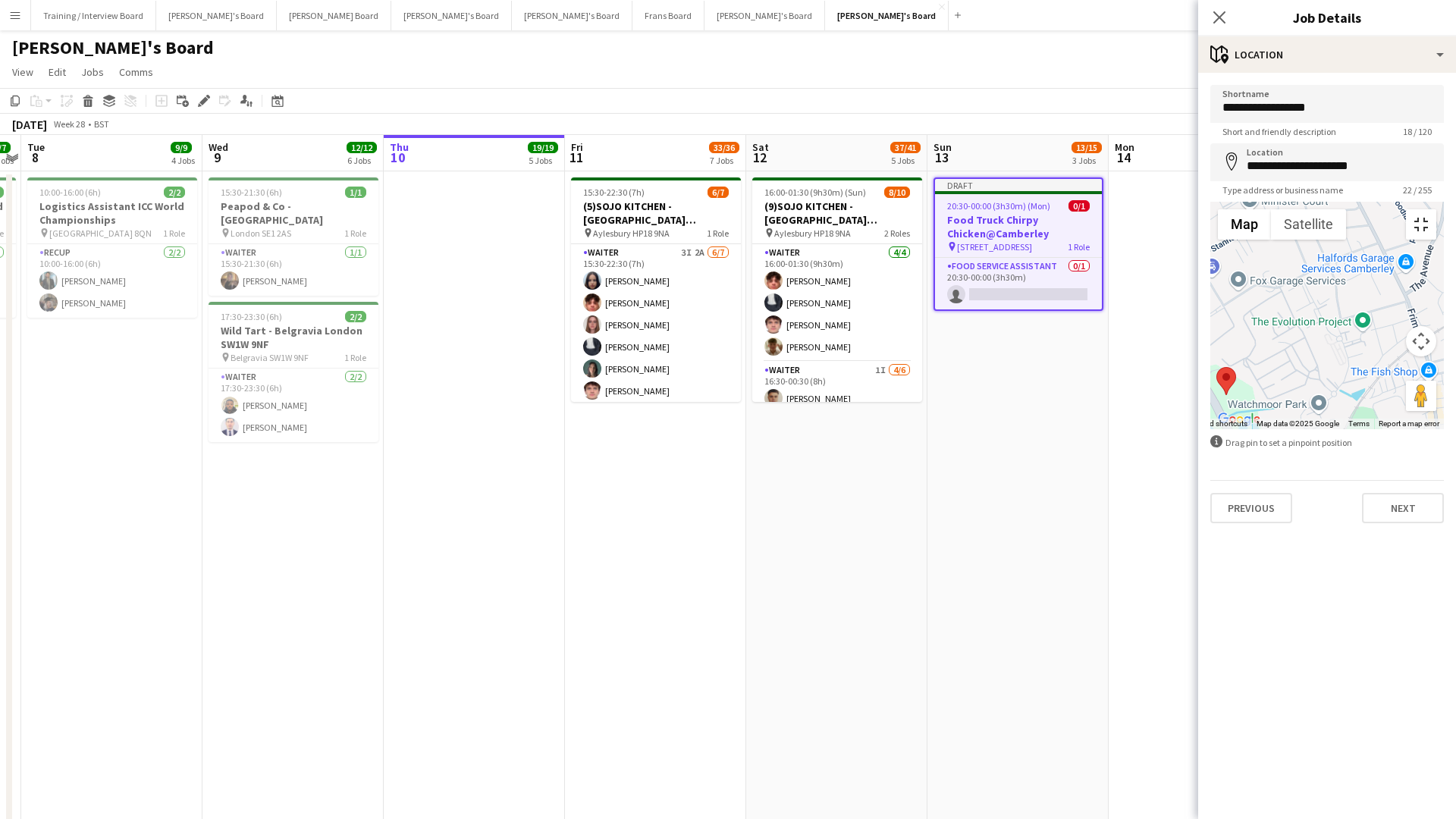 click at bounding box center [1421, 224] 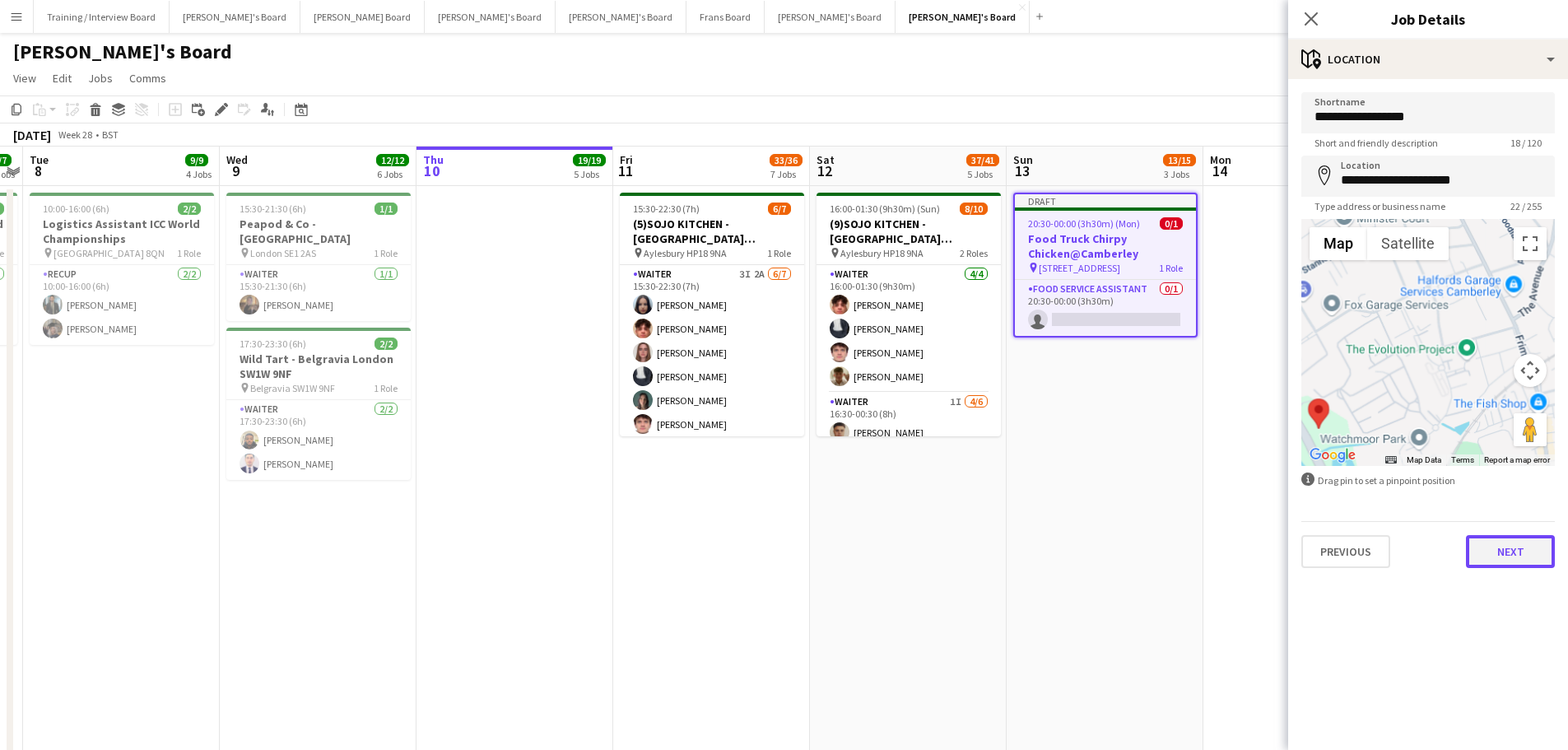 click on "Next" at bounding box center (1510, 552) 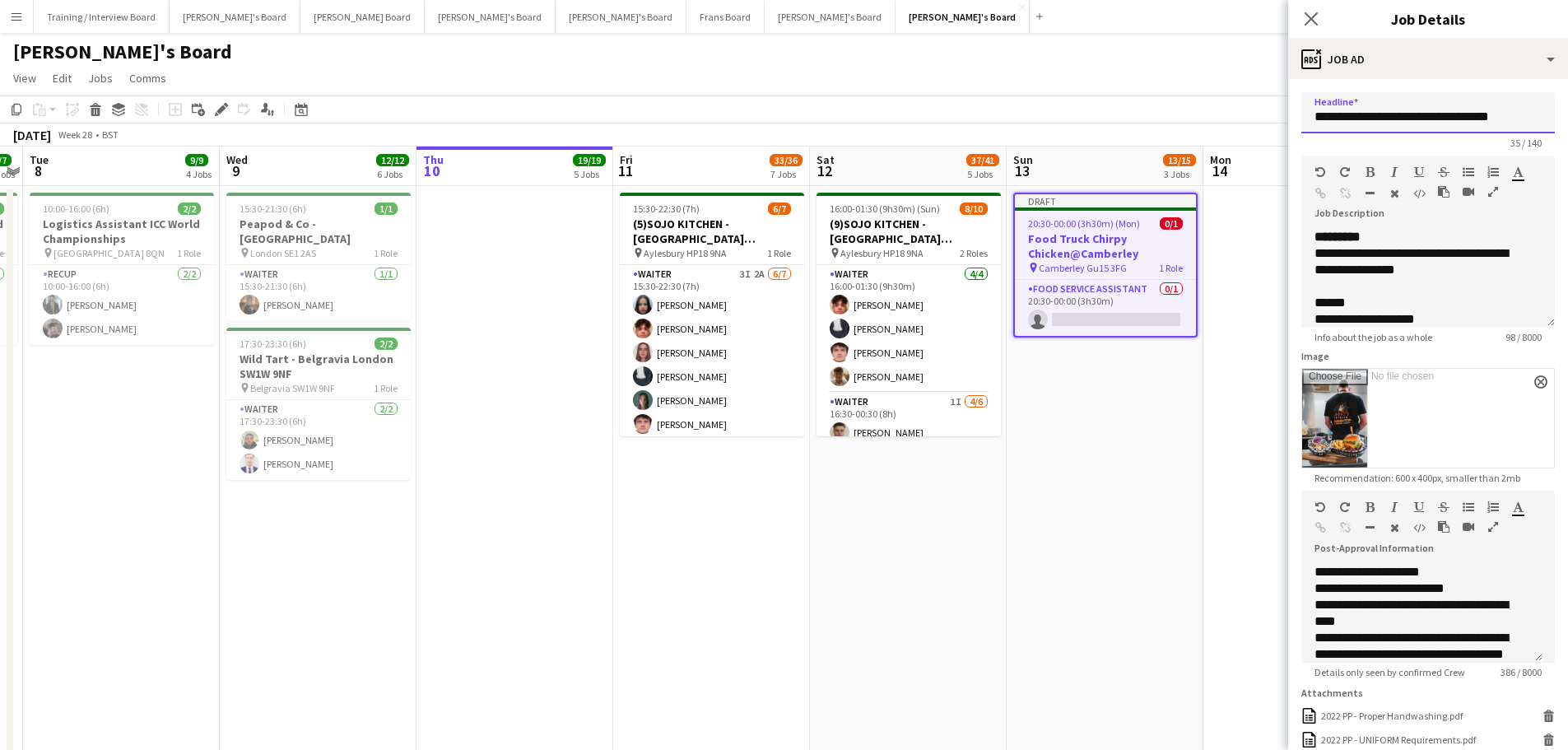 drag, startPoint x: 1473, startPoint y: 114, endPoint x: 1256, endPoint y: 109, distance: 217.0576 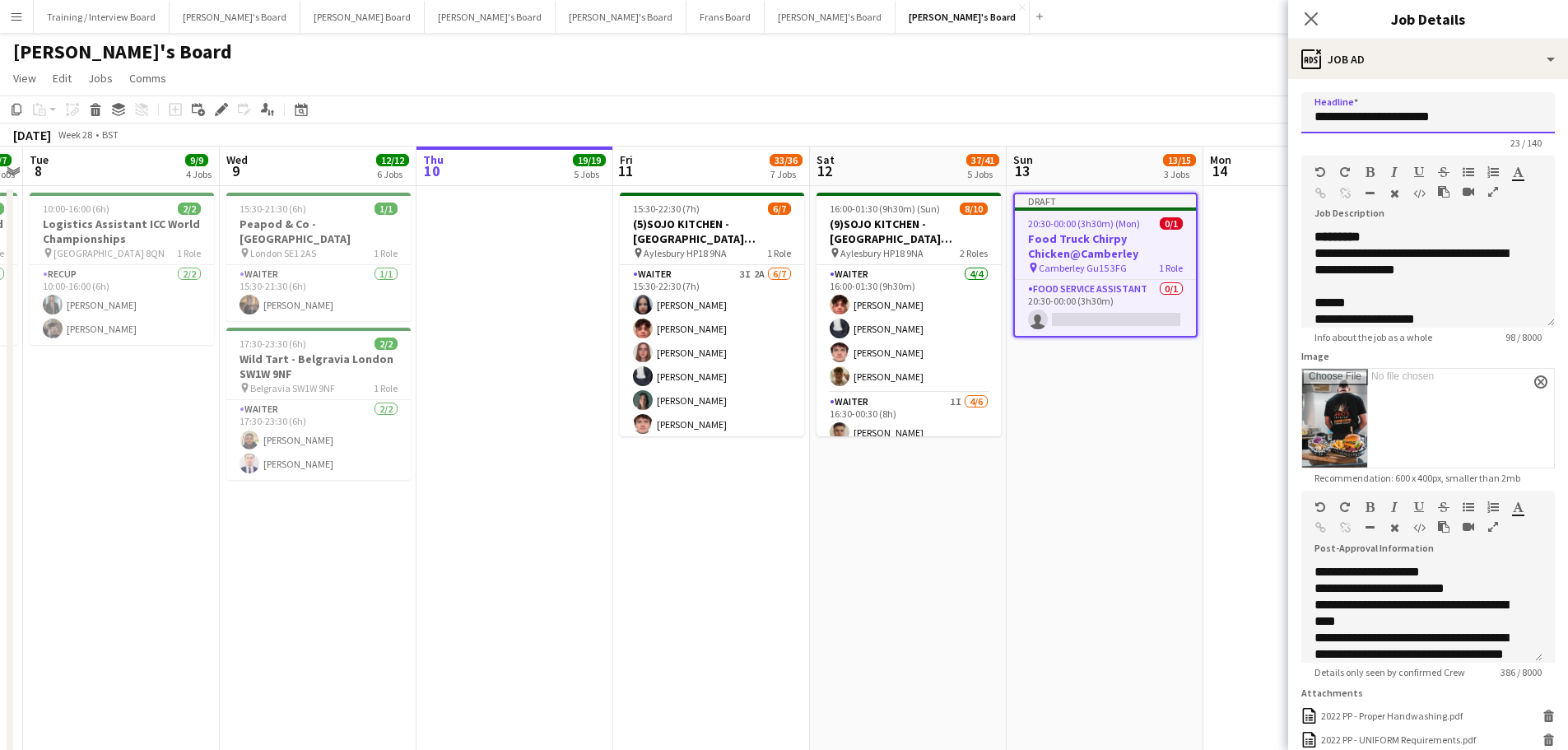 type on "**********" 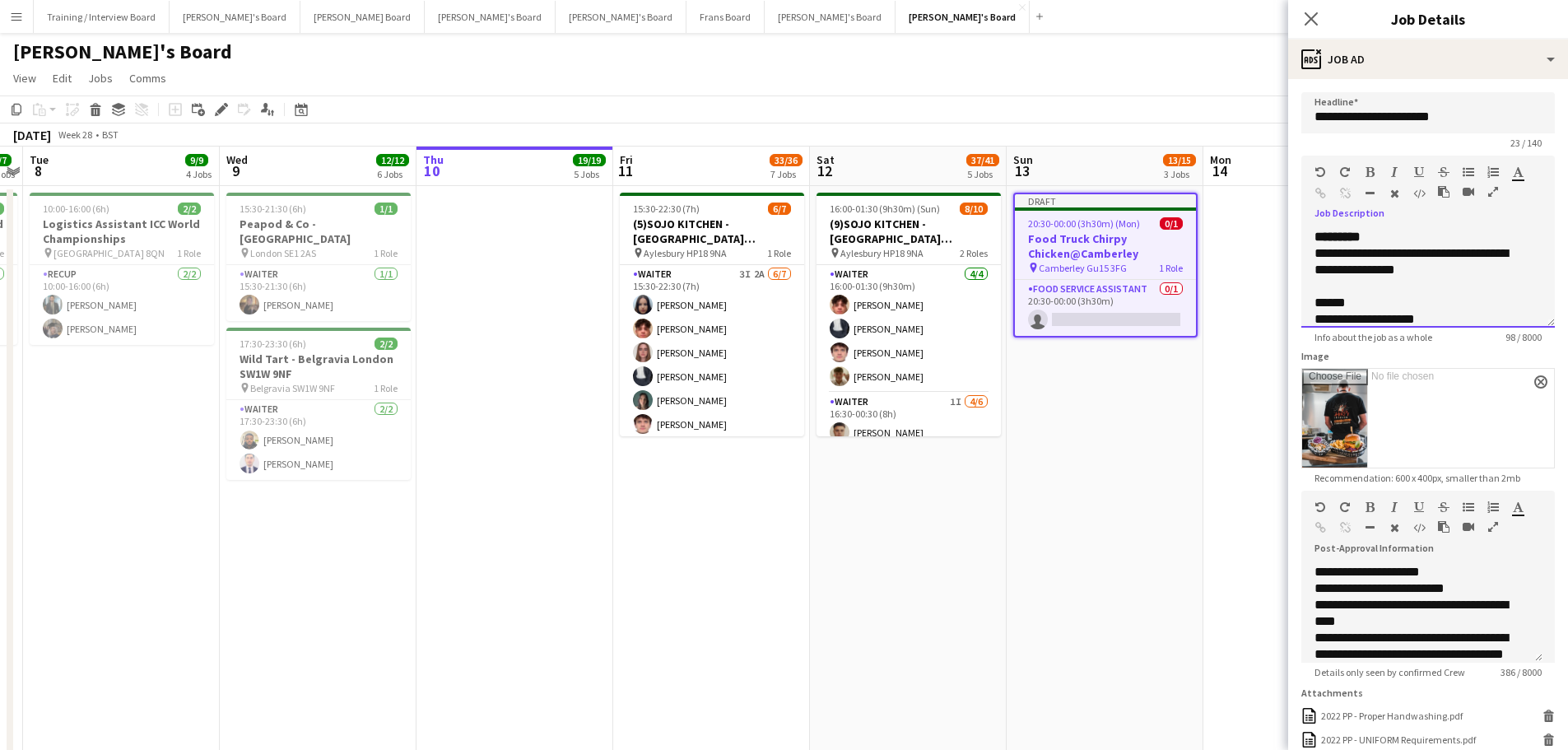 drag, startPoint x: 1466, startPoint y: 270, endPoint x: 1316, endPoint y: 254, distance: 150.8509 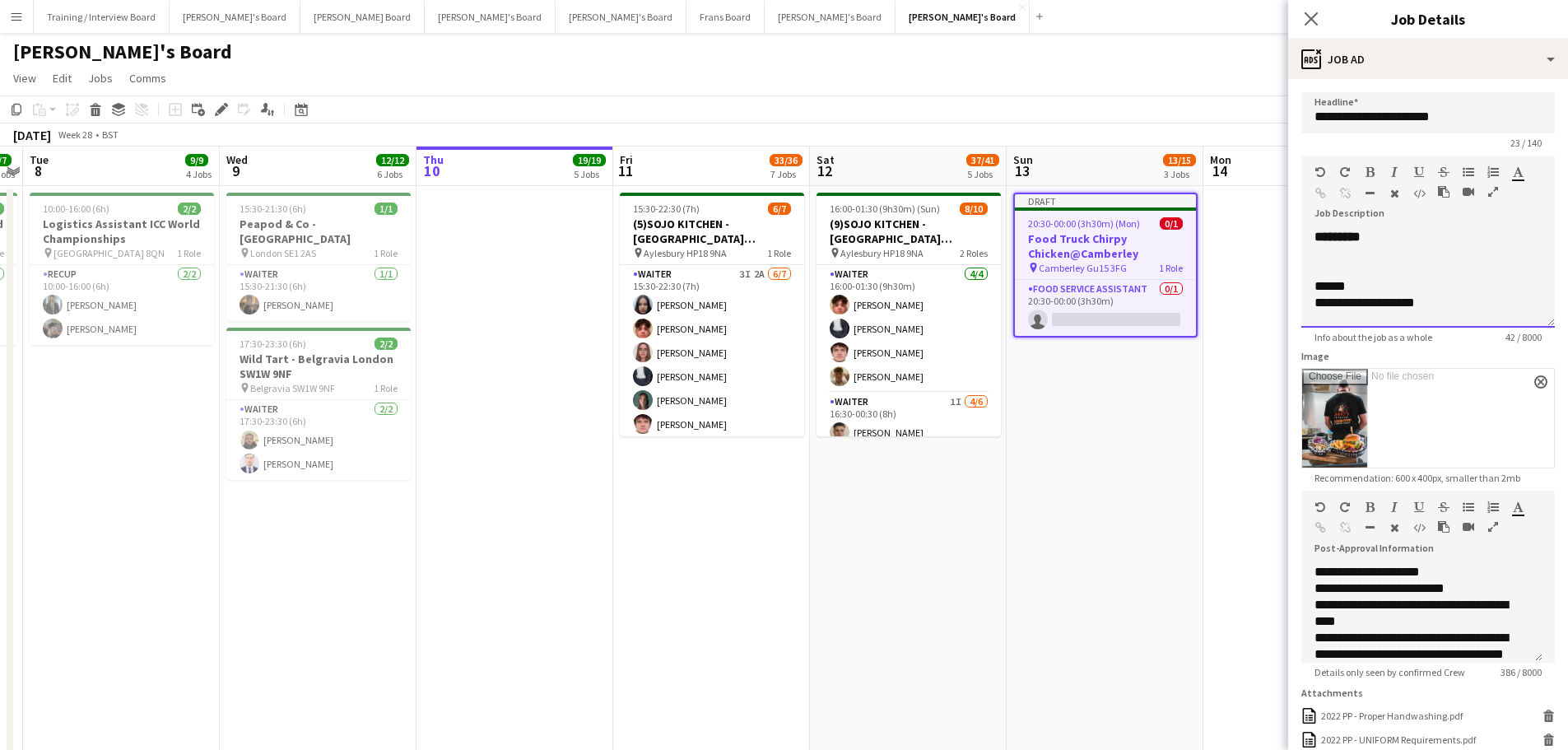 click at bounding box center [1421, 254] 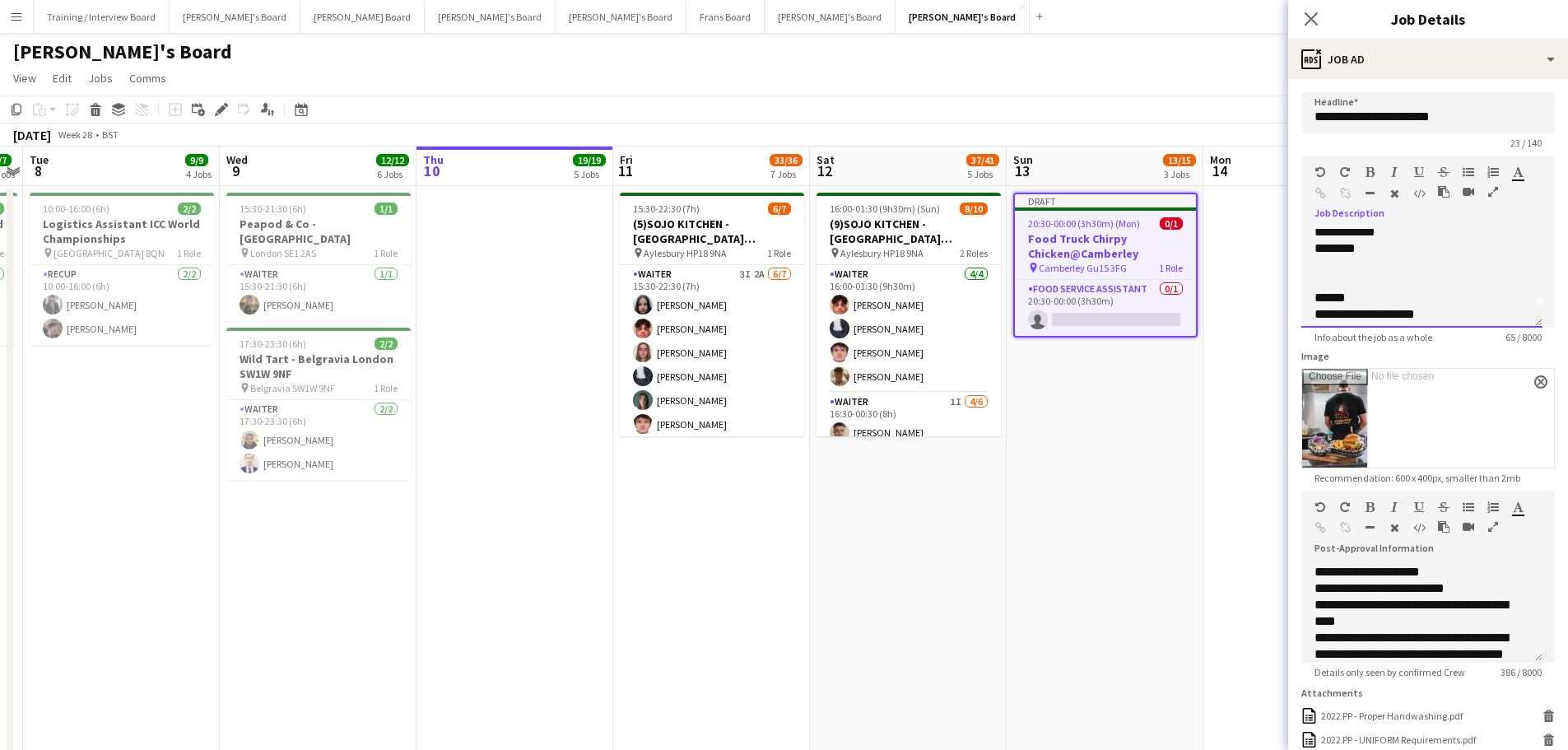 scroll, scrollTop: 30, scrollLeft: 0, axis: vertical 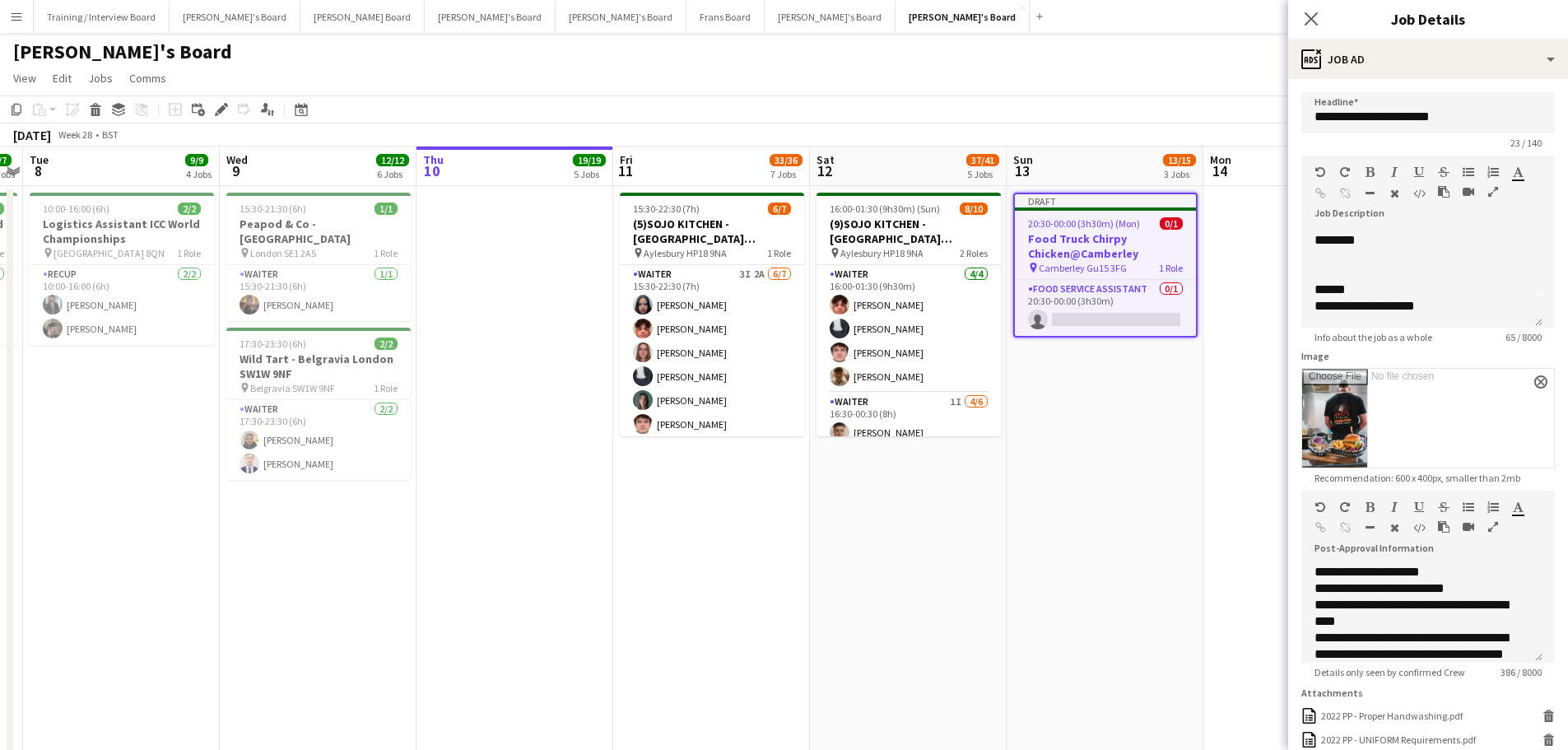 click on "Draft   20:30-00:00 (3h30m) (Mon)   0/1   Food Truck Chirpy Chicken@Camberley
pin
Camberley Gu15 3FG   1 Role   Food Service Assistant   0/1   20:30-00:00 (3h30m)
single-neutral-actions" at bounding box center [1105, 1046] 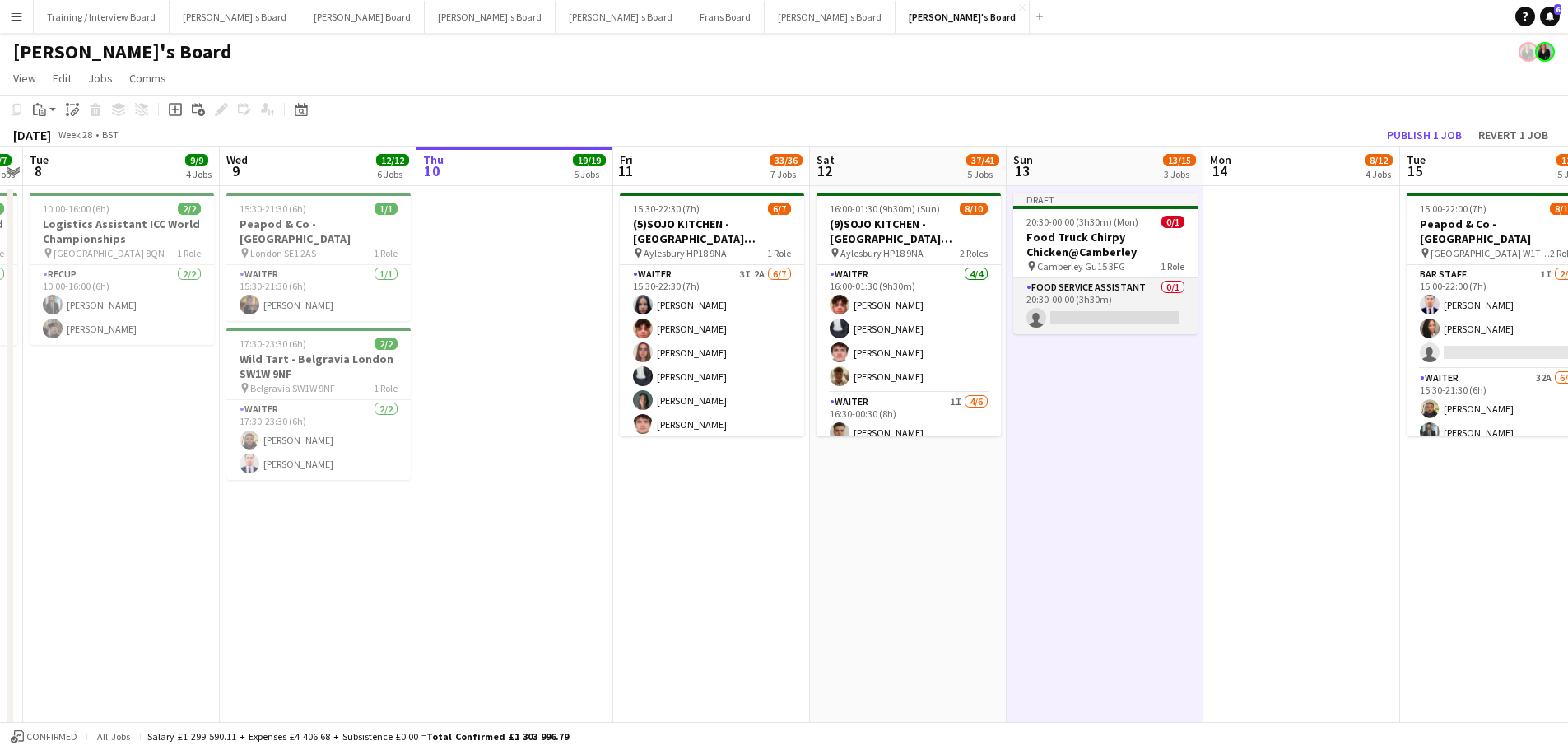 click on "Food Service Assistant   0/1   20:30-00:00 (3h30m)
single-neutral-actions" at bounding box center [1105, 306] 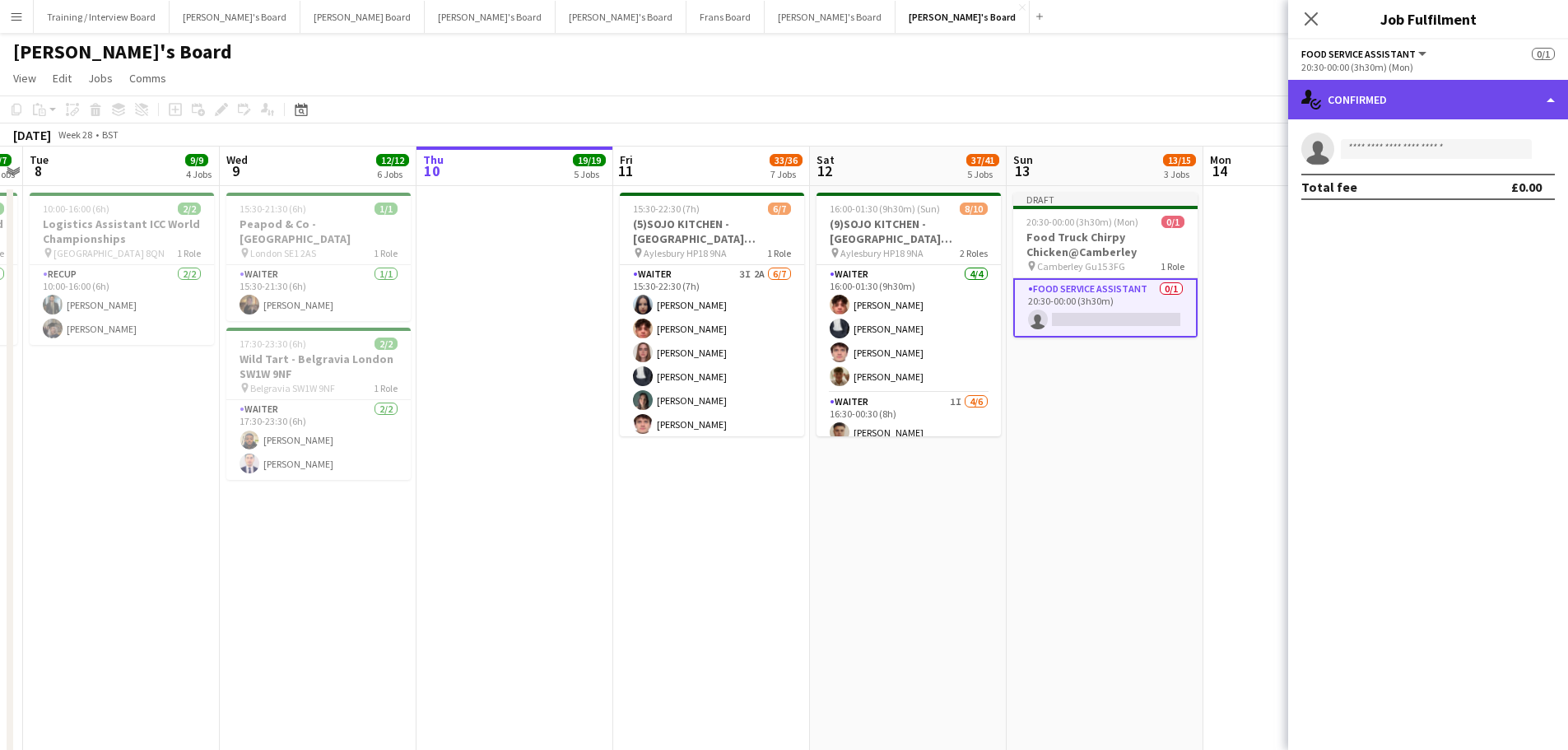 click on "single-neutral-actions-check-2
Confirmed" 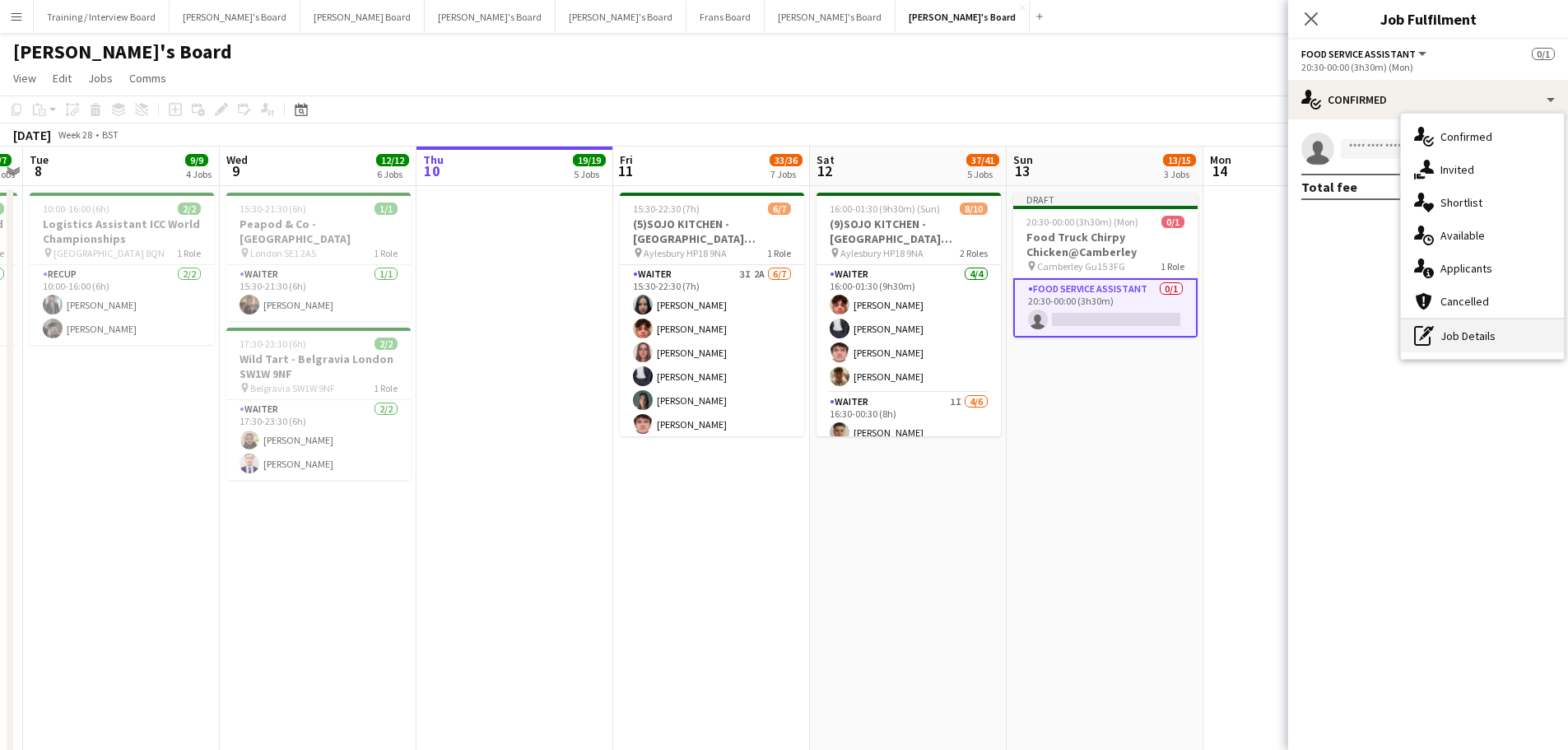 click on "pen-write
Job Details" at bounding box center [1482, 336] 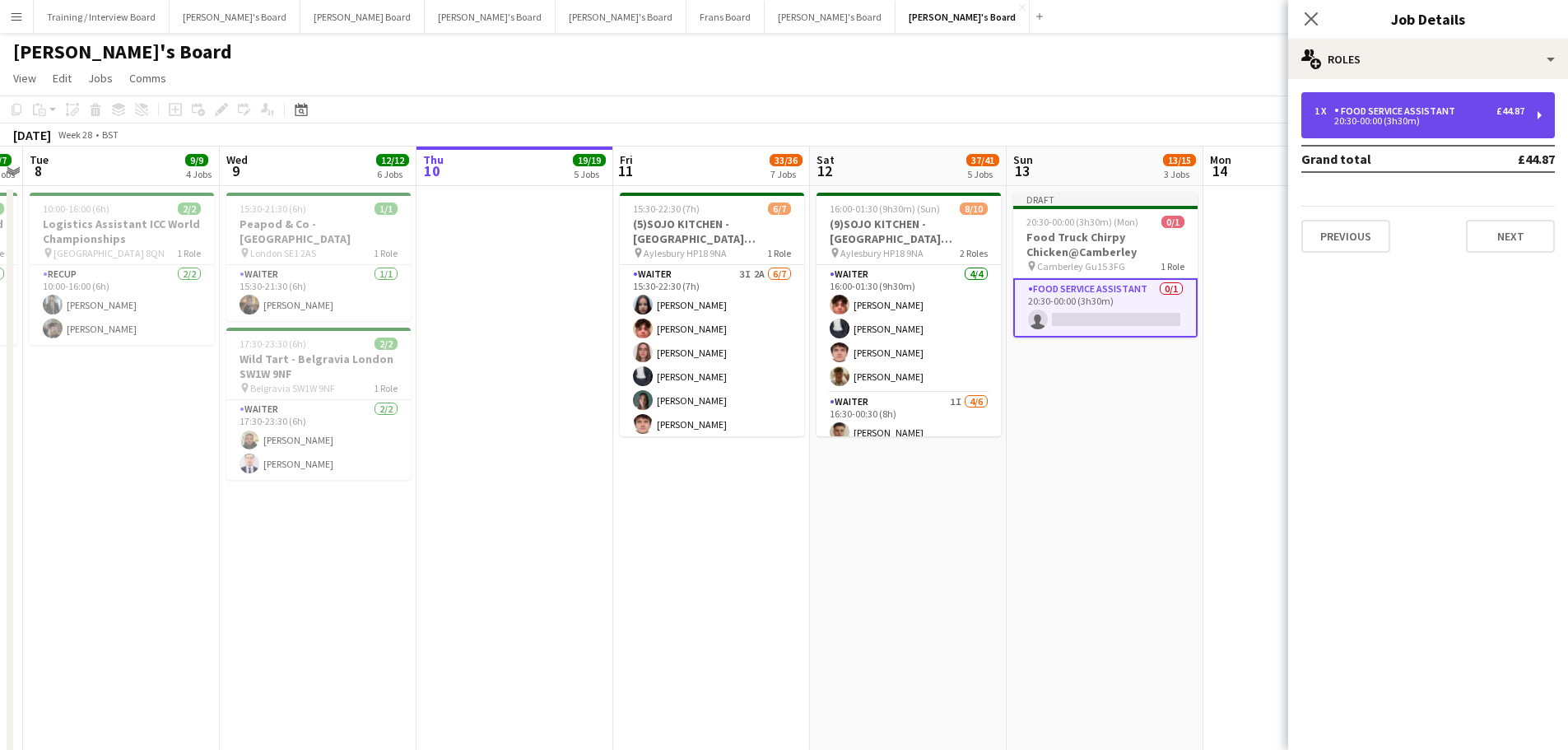 click on "Food Service Assistant" at bounding box center (1398, 111) 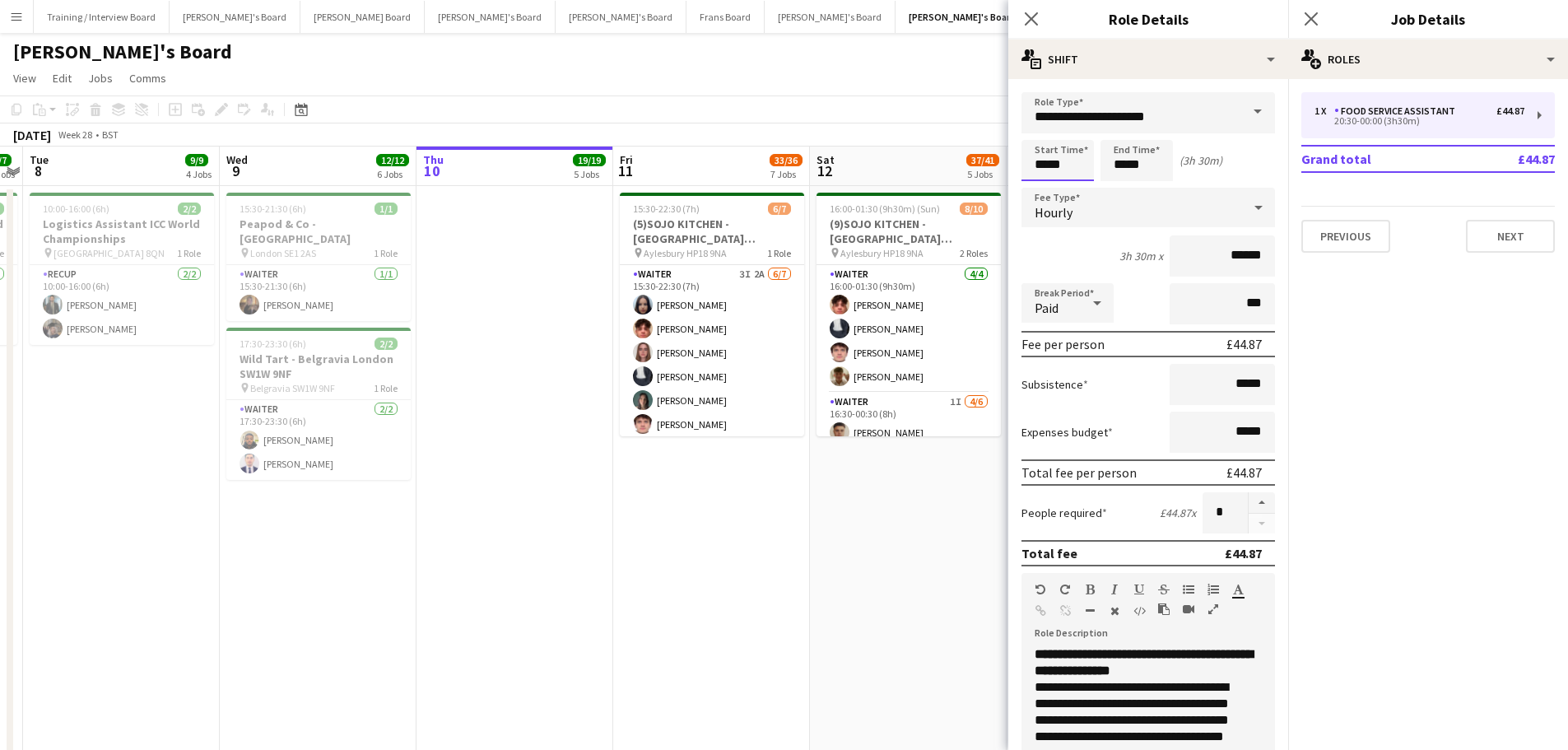 click on "*****" at bounding box center [1058, 161] 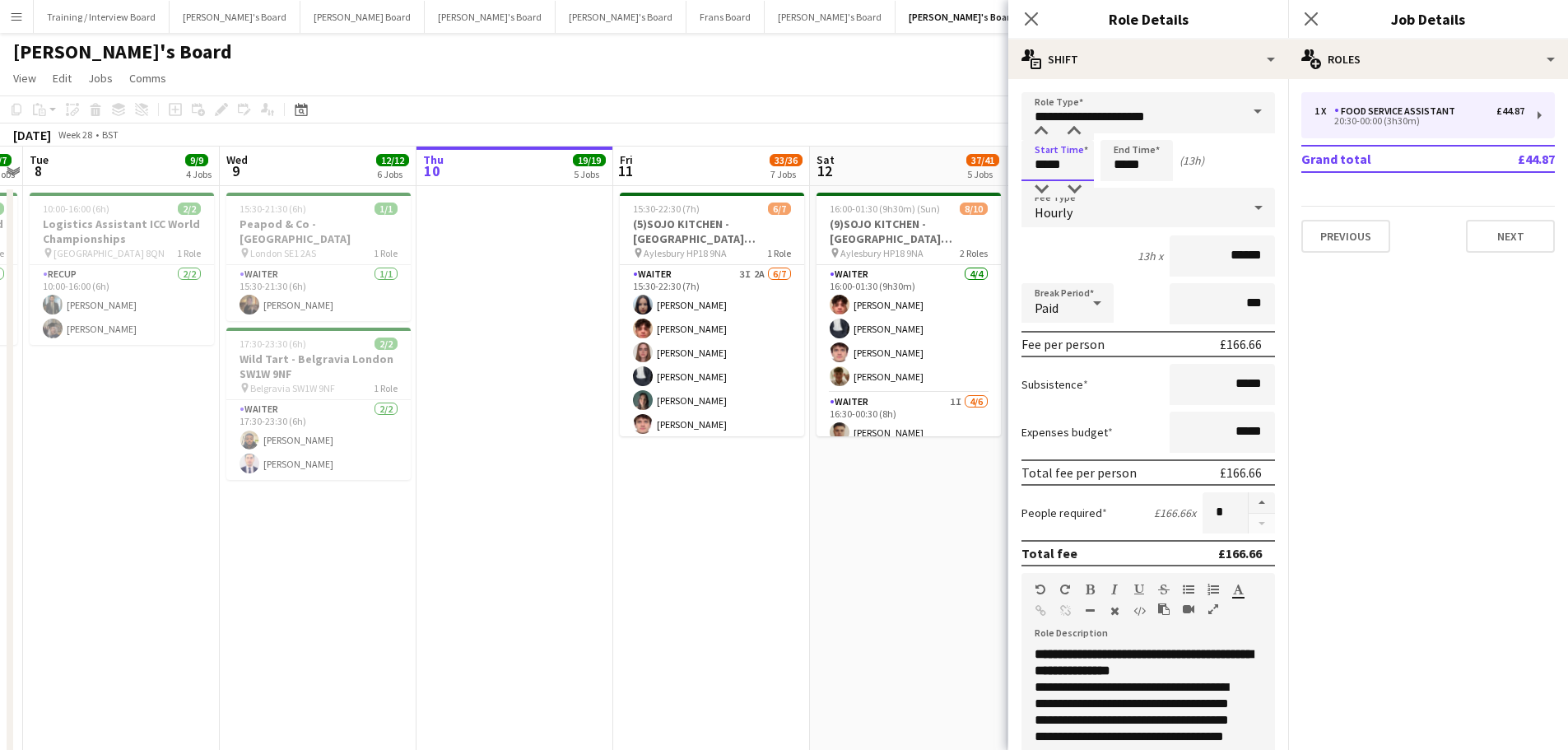 type on "*****" 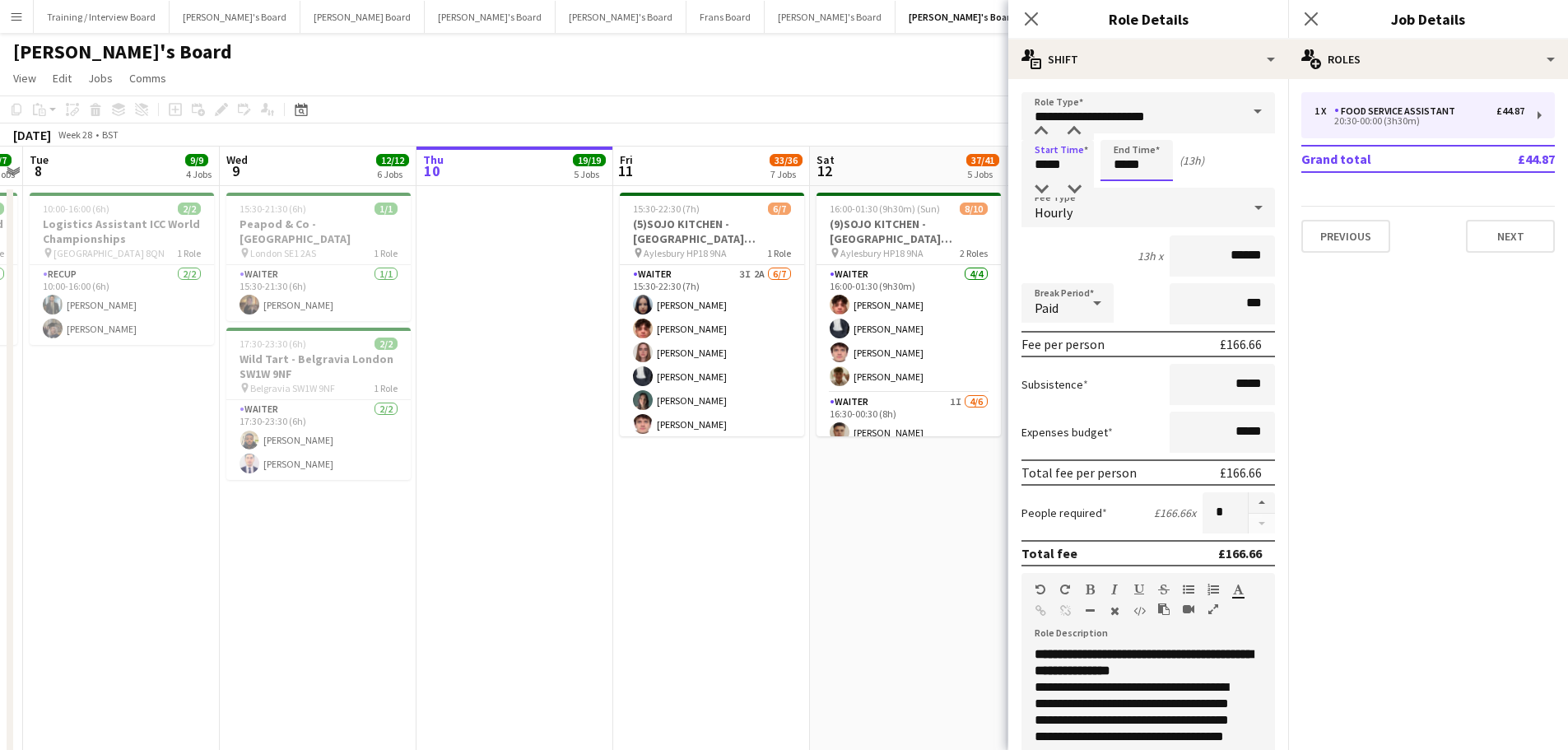 click on "*****" at bounding box center (1137, 161) 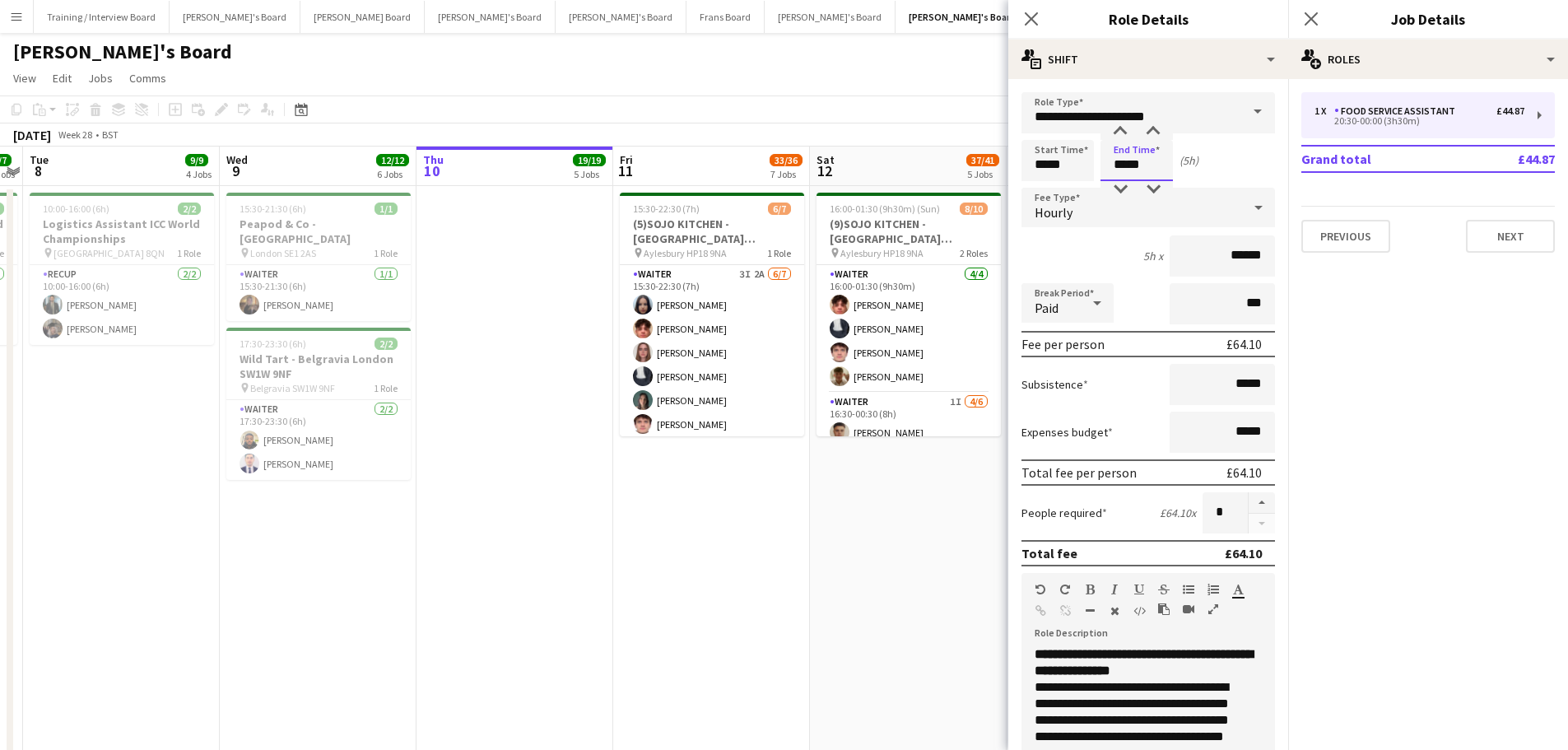 type on "*****" 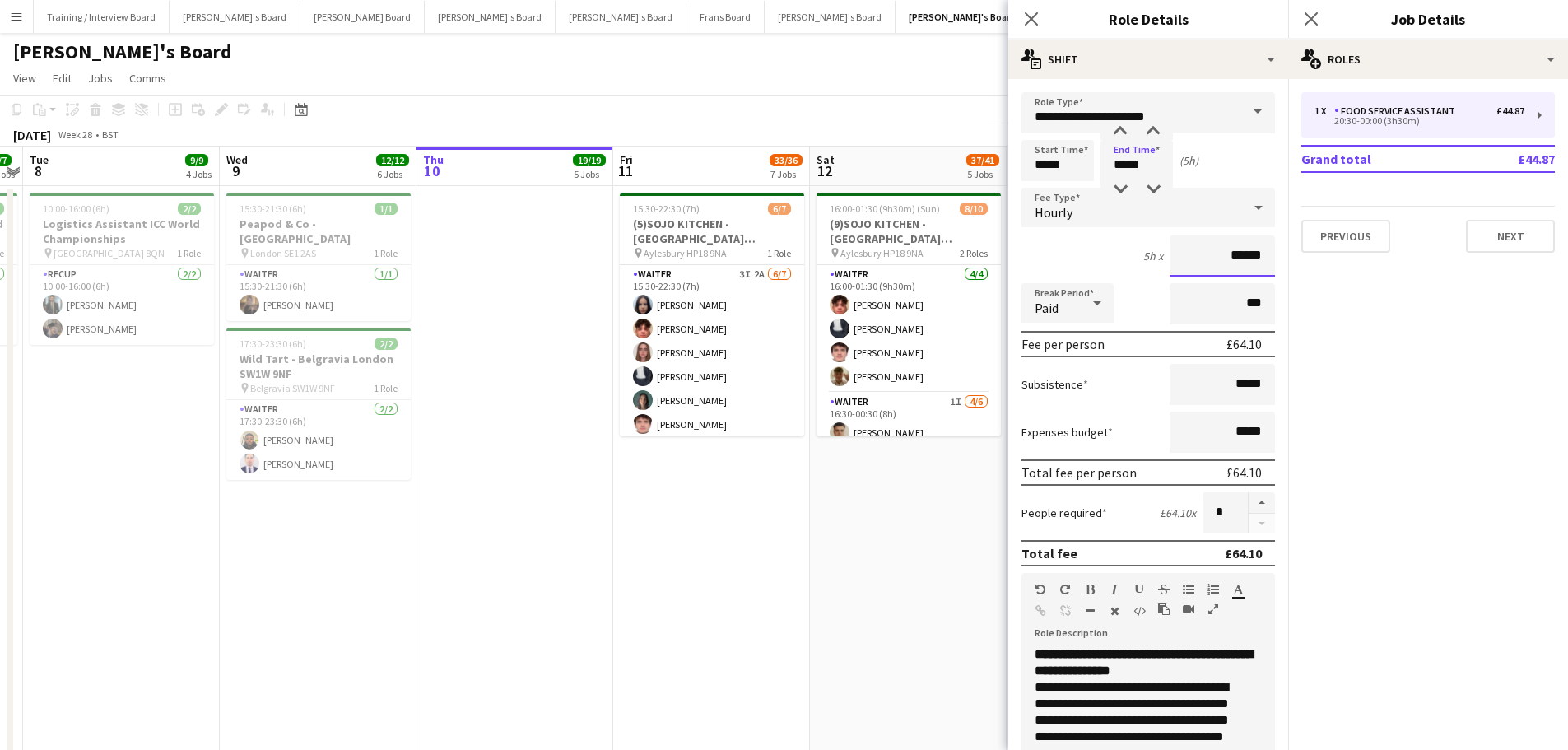 click on "******" at bounding box center (1222, 256) 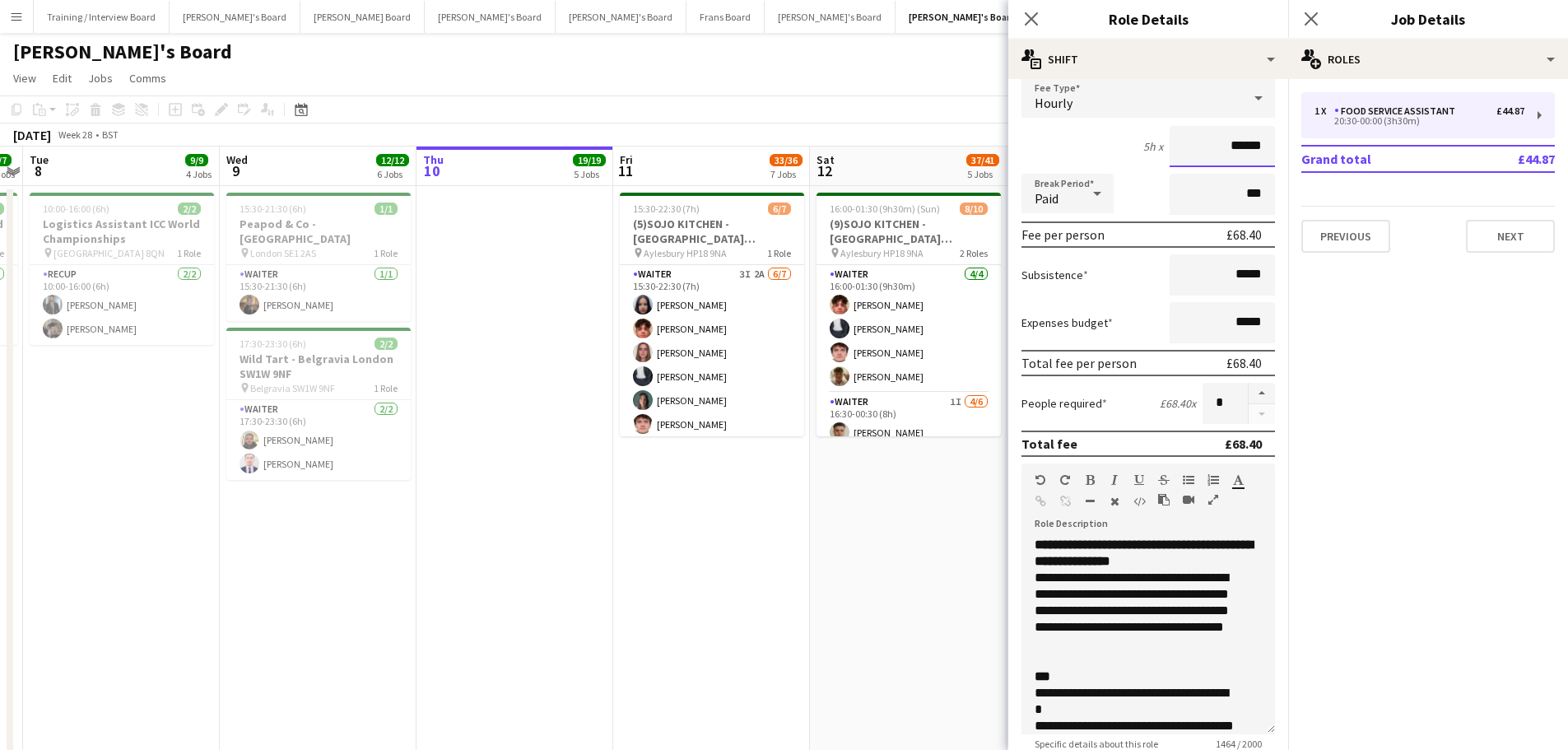 scroll, scrollTop: 165, scrollLeft: 0, axis: vertical 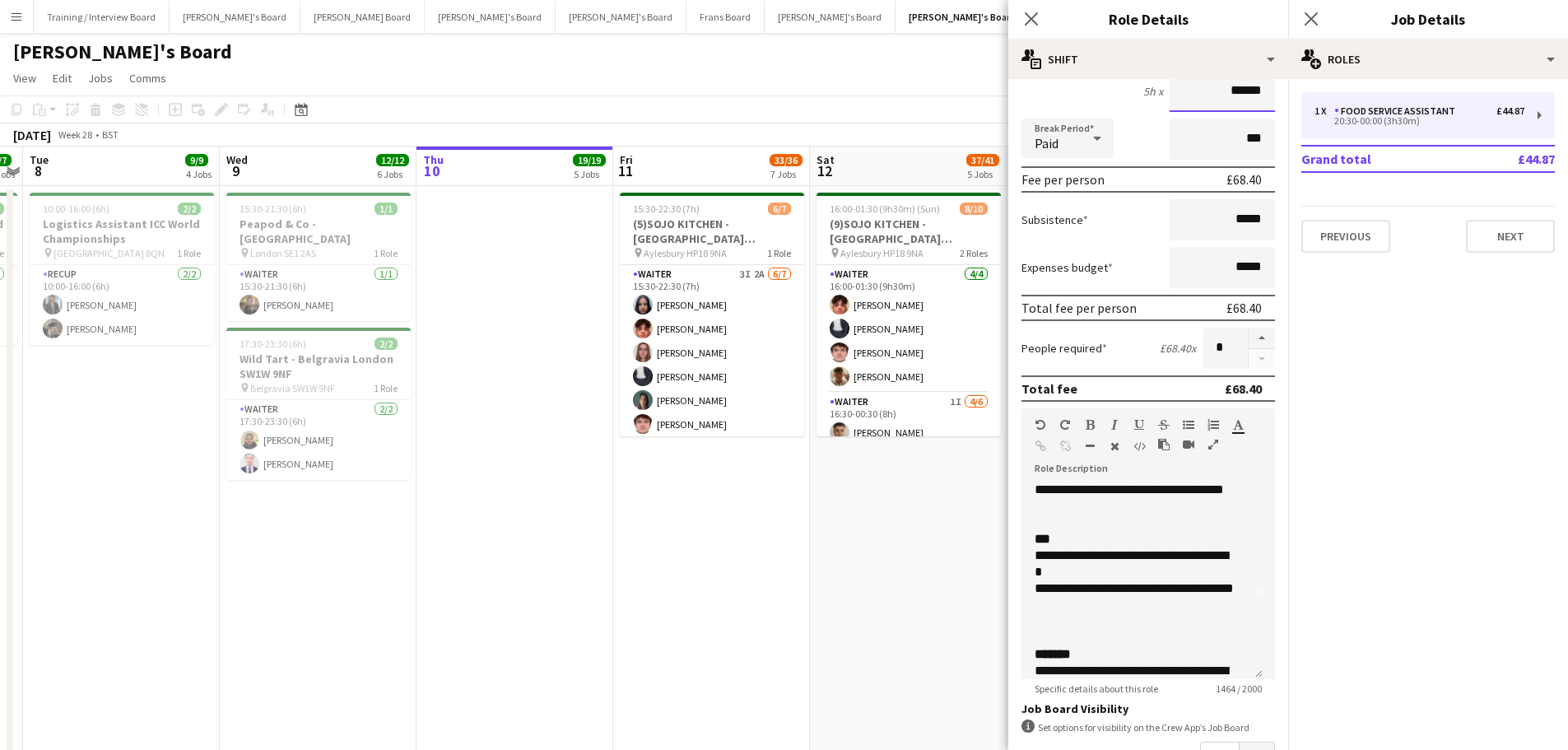 type on "******" 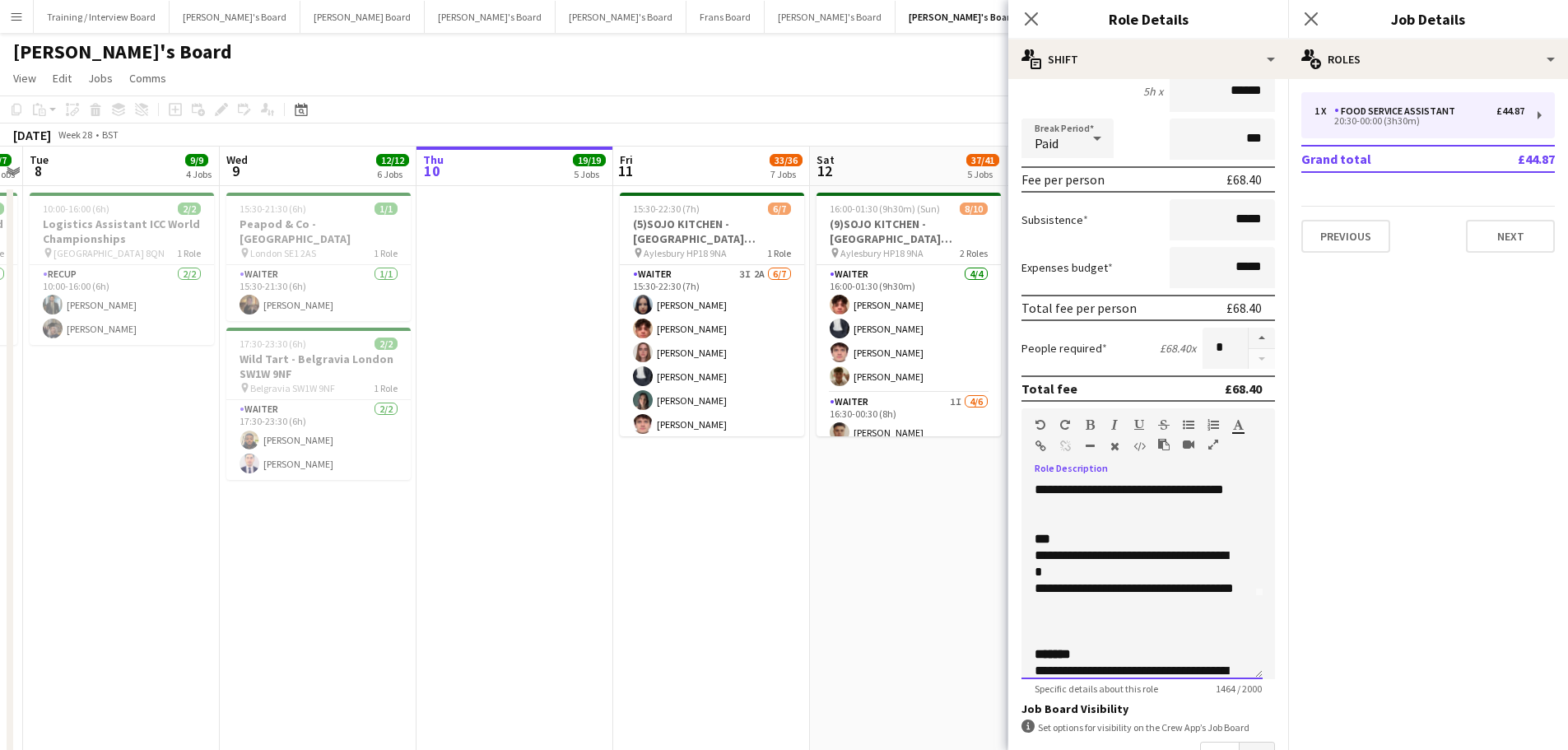 drag, startPoint x: 1101, startPoint y: 609, endPoint x: 1032, endPoint y: 560, distance: 84.6286 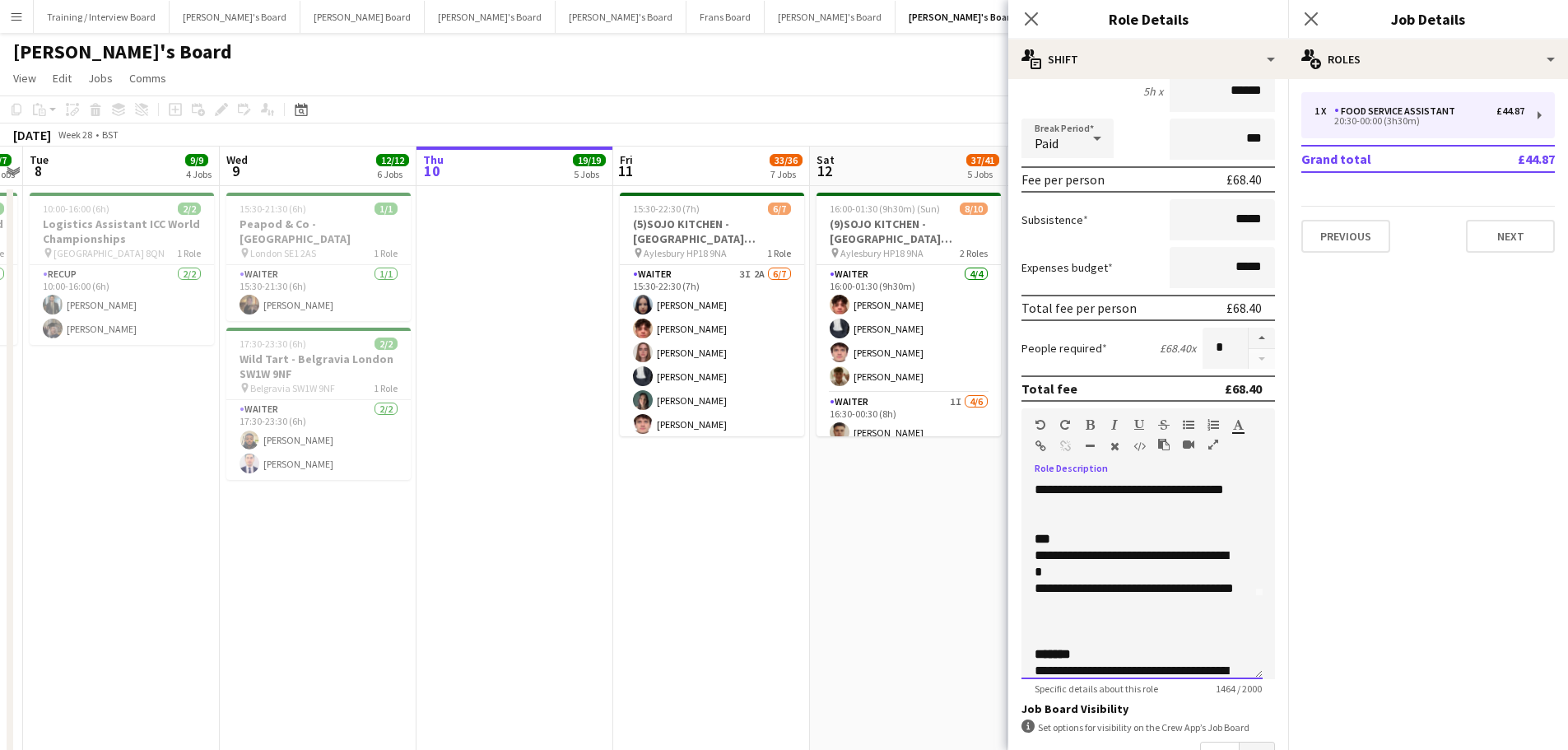 click on "**********" at bounding box center (1142, 580) 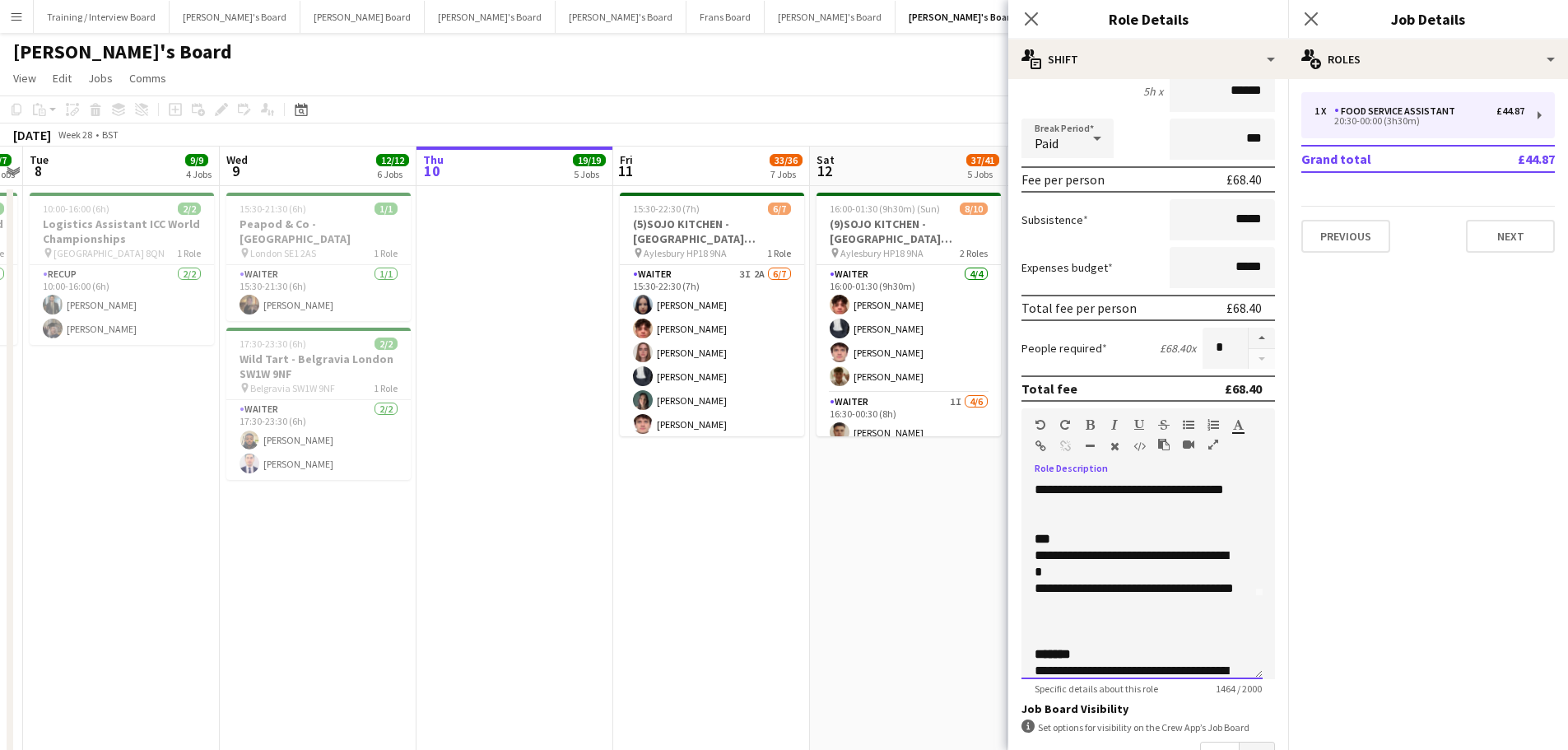 type 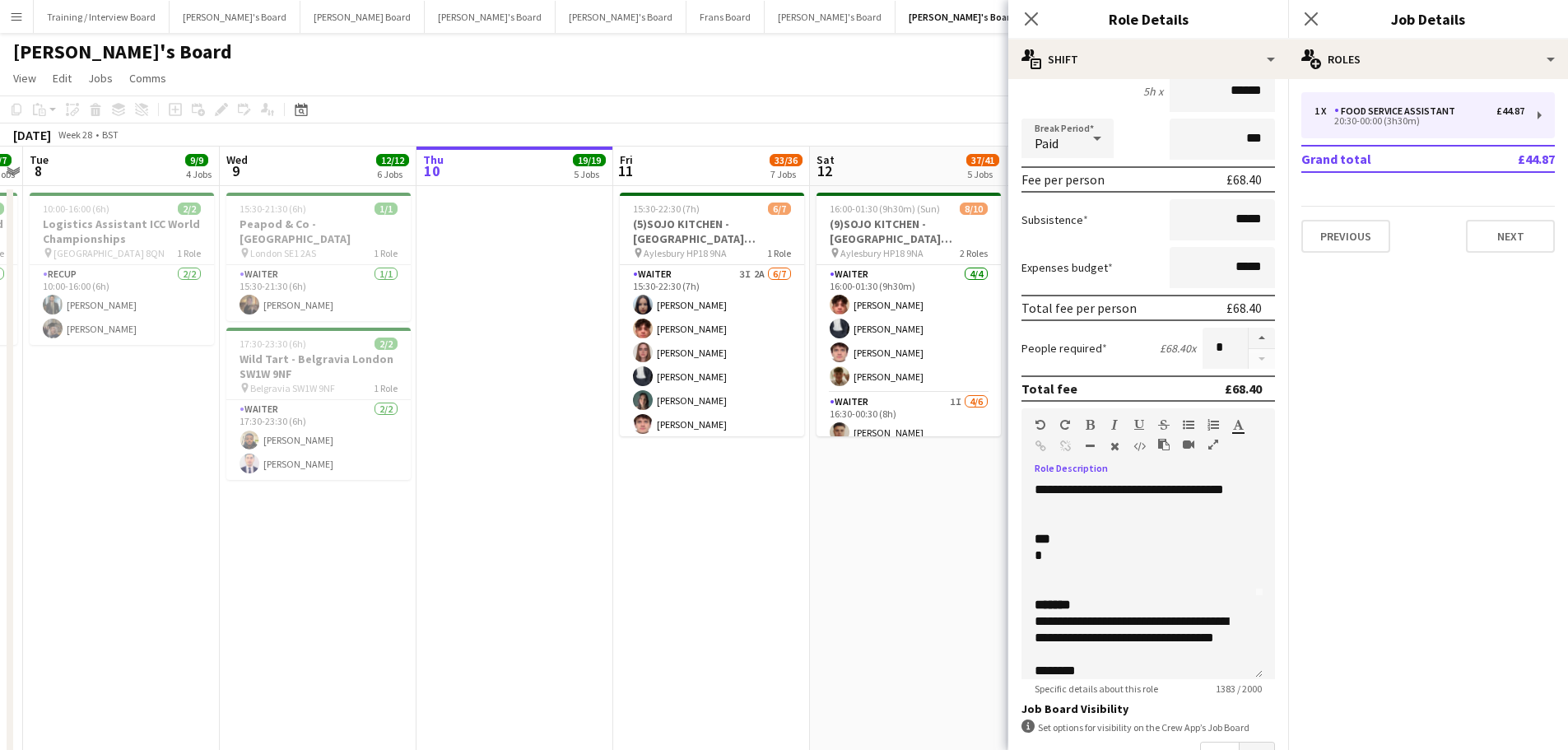 click on "16:00-01:30 (9h30m) (Sun)   8/10   (9)SOJO KITCHEN - Town Hill Farm Aylesbury
pin
Aylesbury HP18 9NA   2 Roles   Waiter   4/4   16:00-01:30 (9h30m)
William Martin Charlie Rumens James Cox Toby Rutland-Dix  Waiter   1I   4/6   16:30-00:30 (8h)
Thomas Morris Sacha Stanbury Amaris Dawson Marea Logan
single-neutral-actions
single-neutral-actions" at bounding box center [908, 1046] 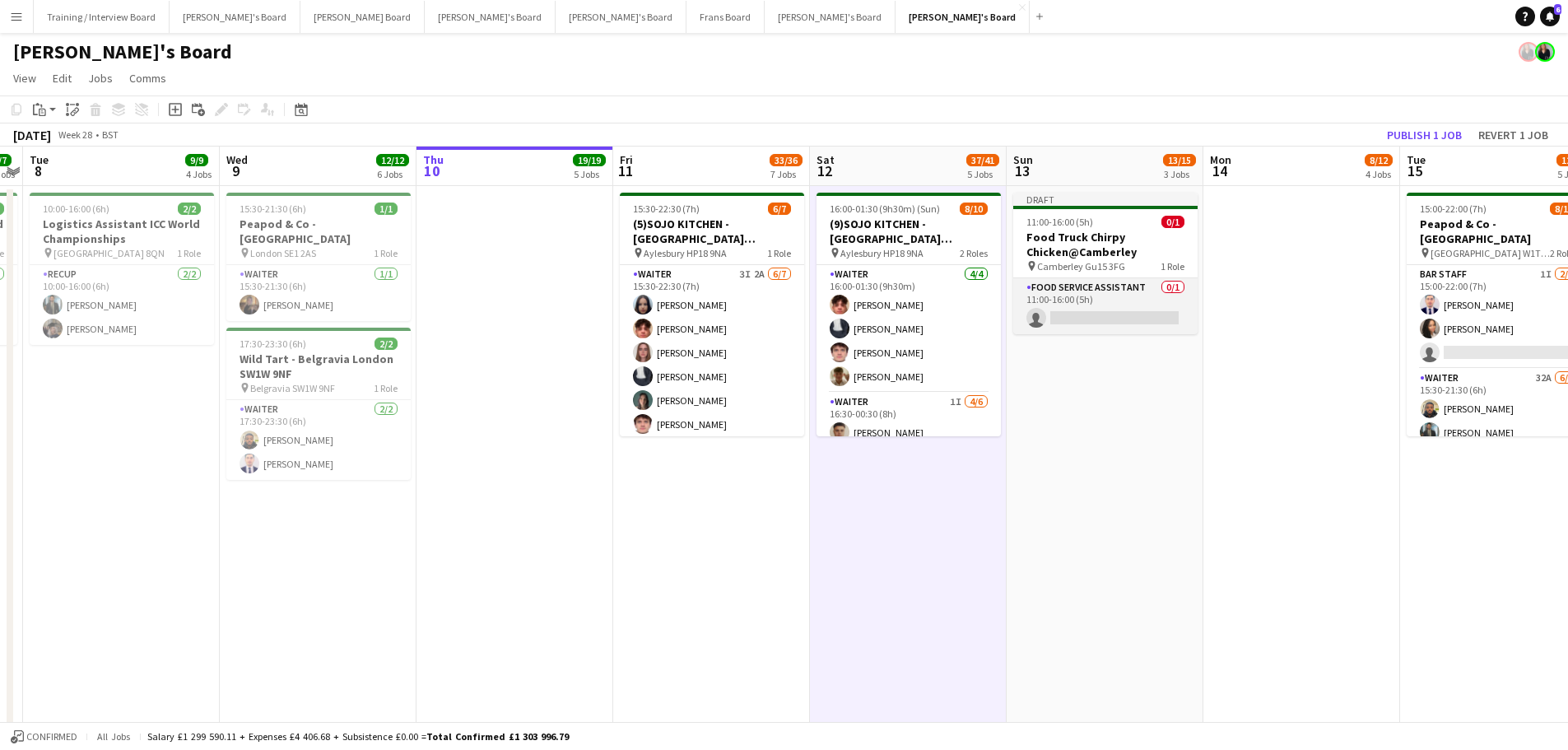 click on "Food Service Assistant   0/1   11:00-16:00 (5h)
single-neutral-actions" at bounding box center (1105, 306) 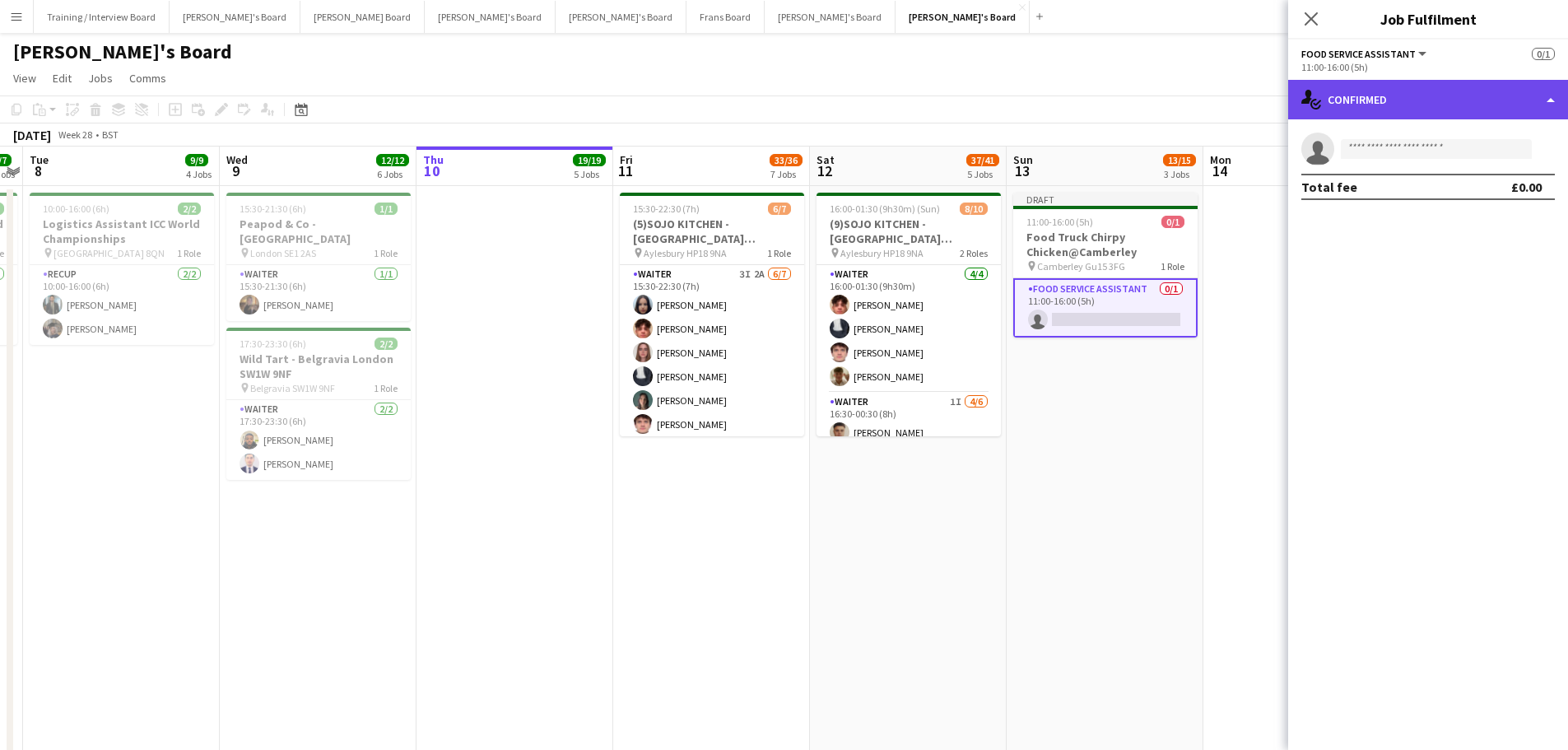 click on "single-neutral-actions-check-2
Confirmed" 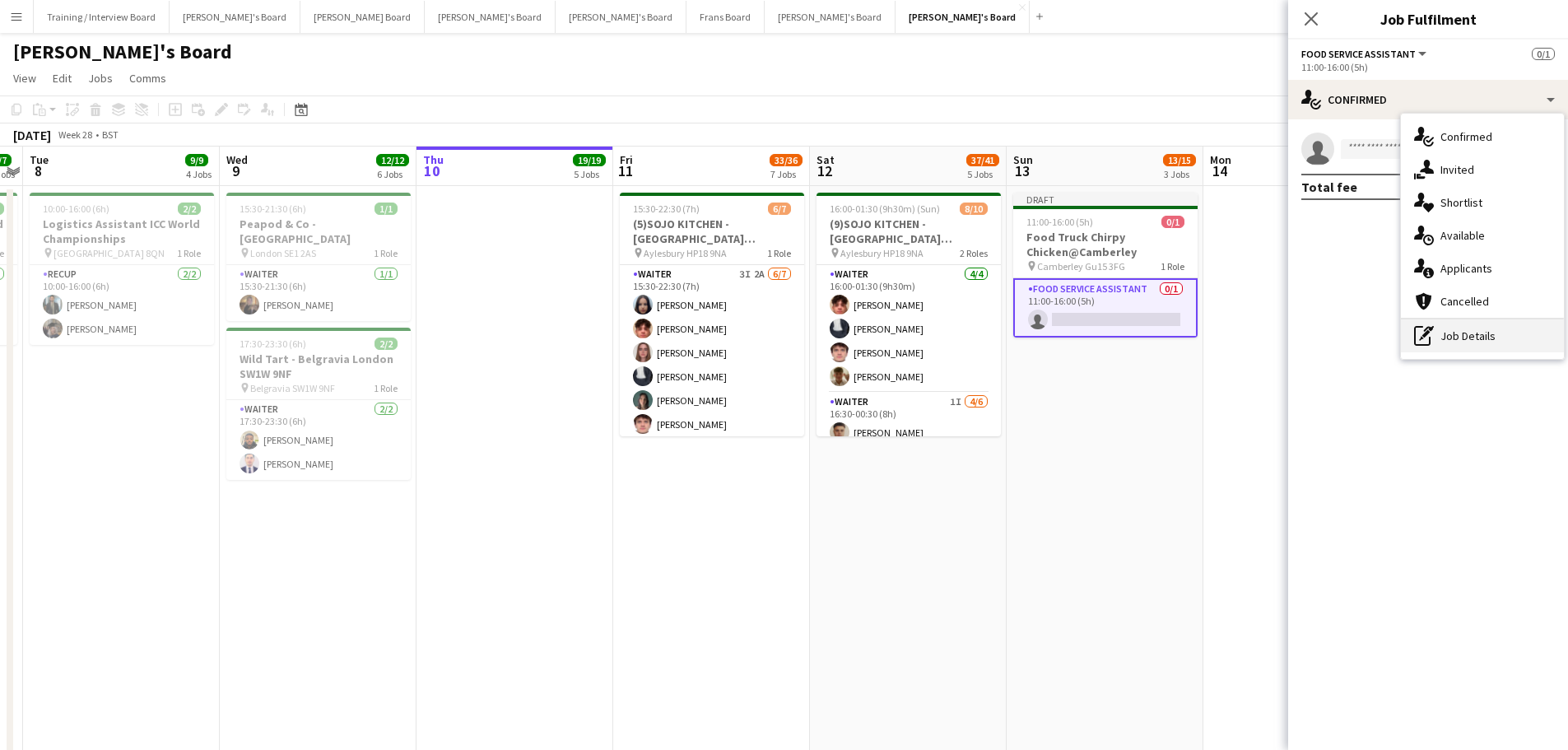 click on "pen-write
Job Details" at bounding box center (1482, 336) 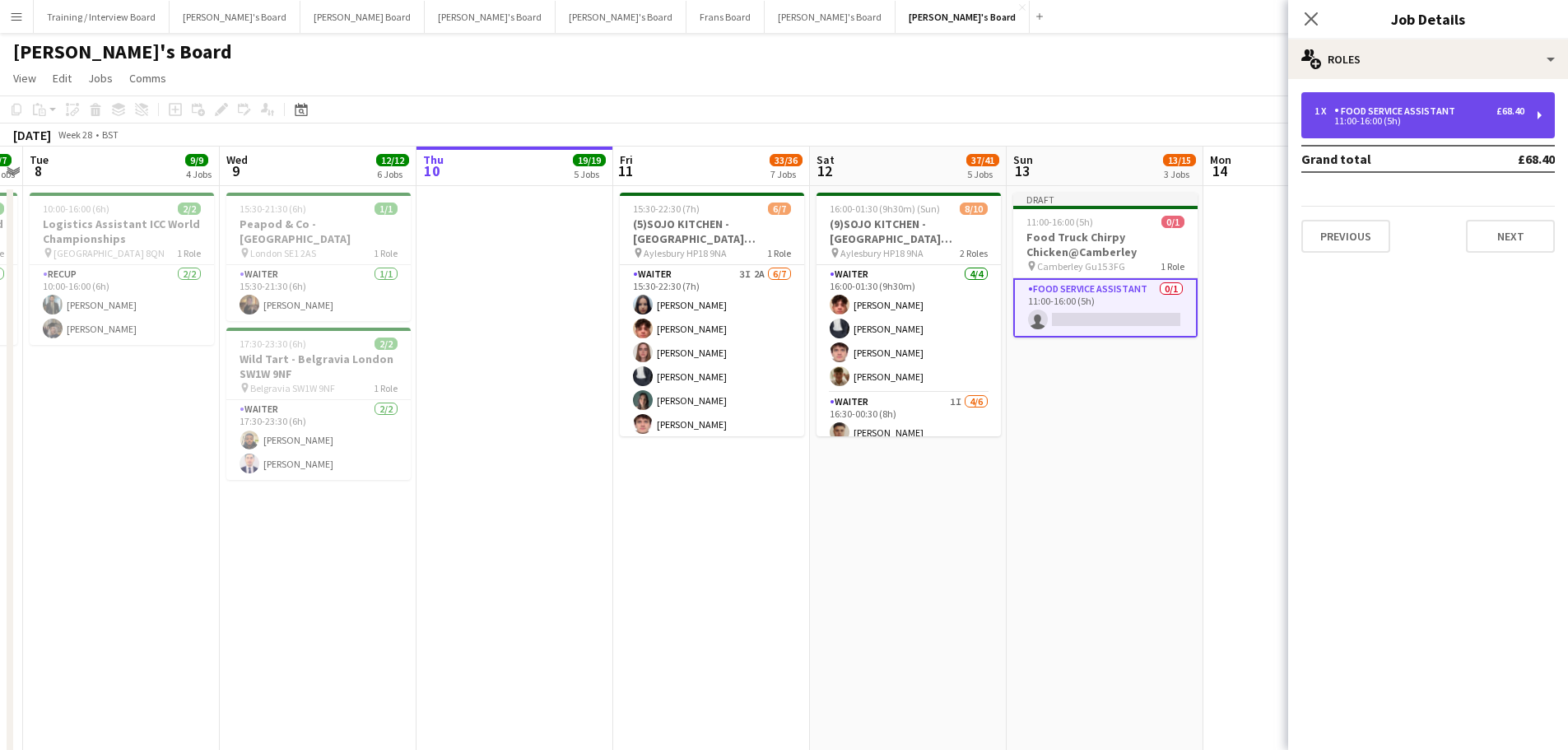 click on "11:00-16:00 (5h)" at bounding box center [1419, 121] 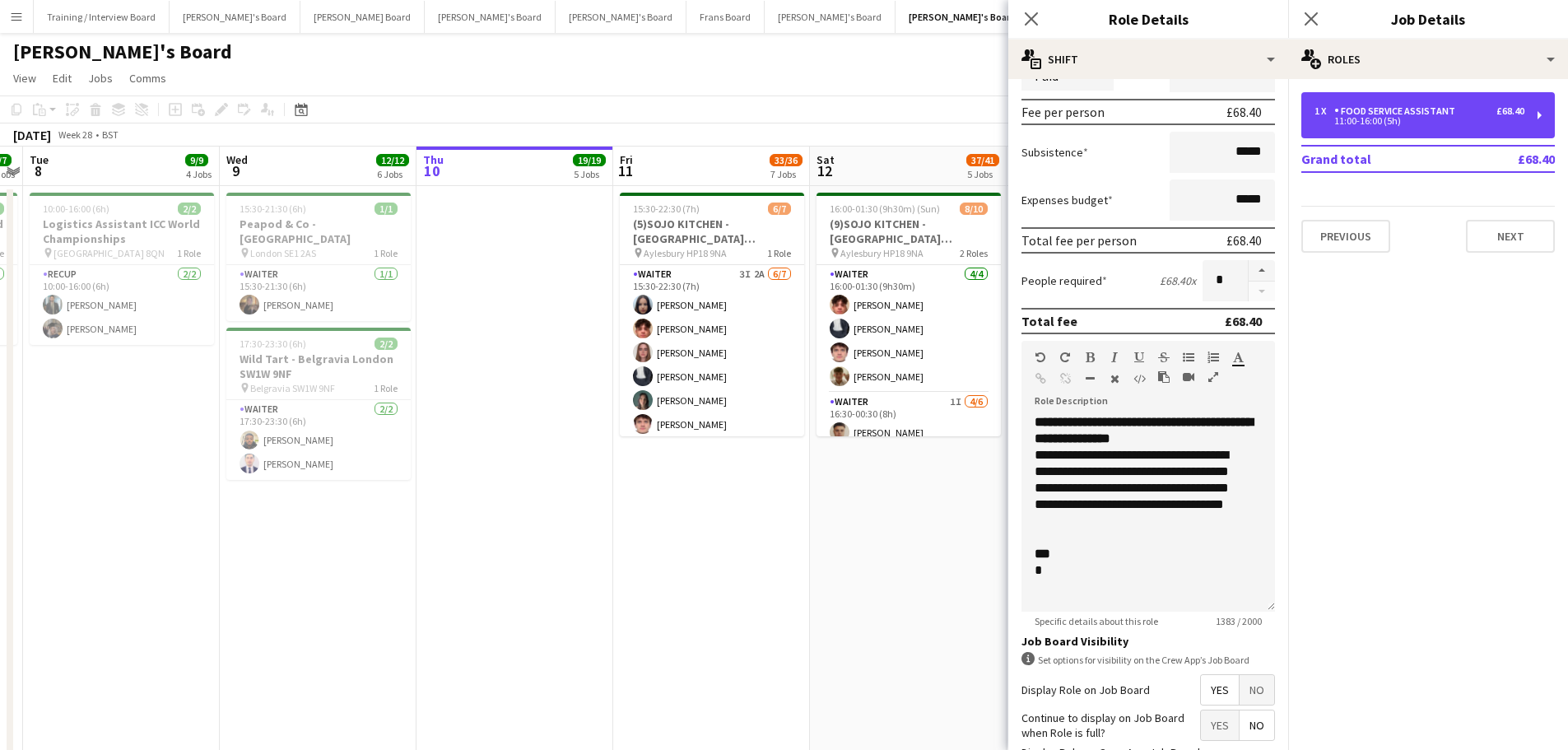 scroll, scrollTop: 329, scrollLeft: 0, axis: vertical 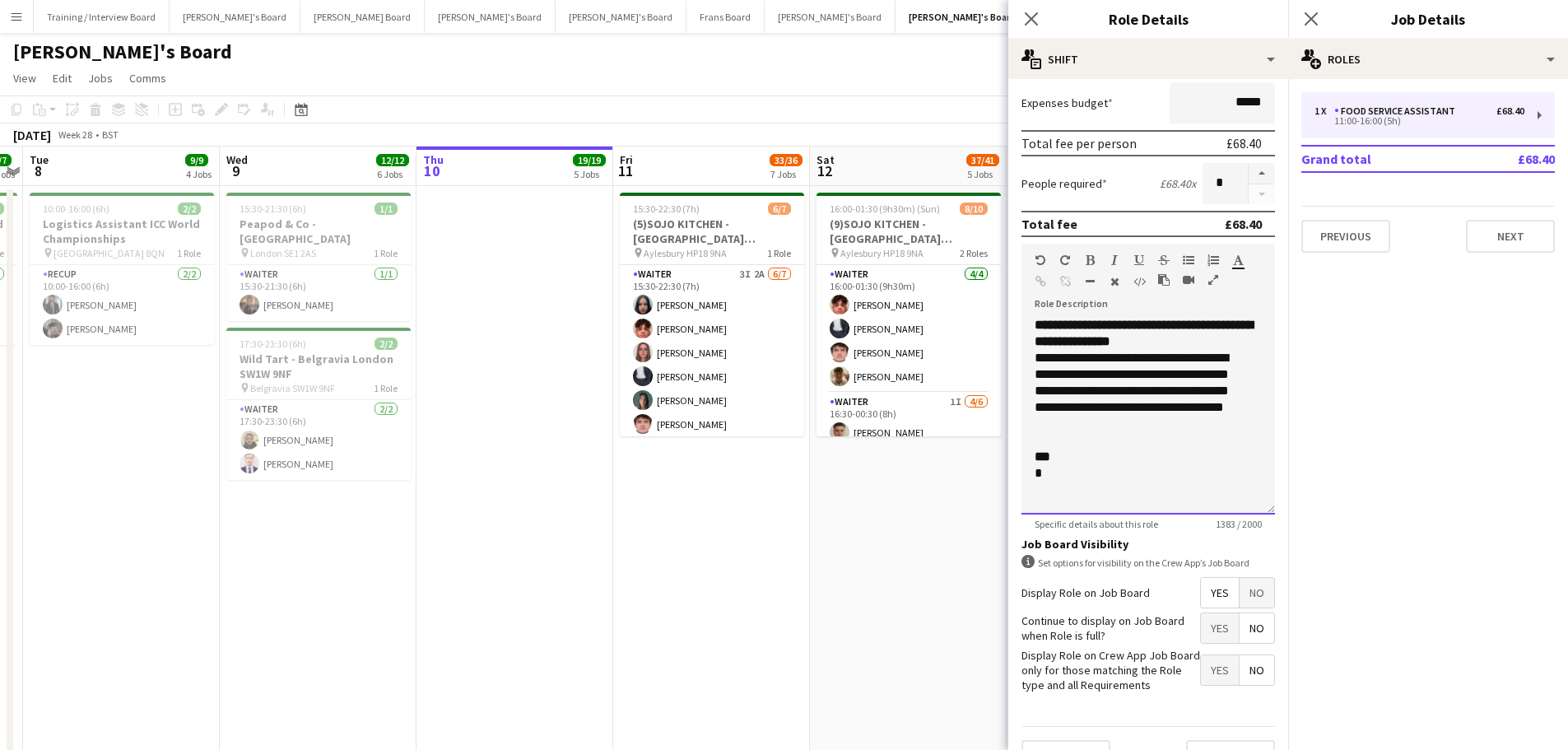 click on "*" at bounding box center [1136, 473] 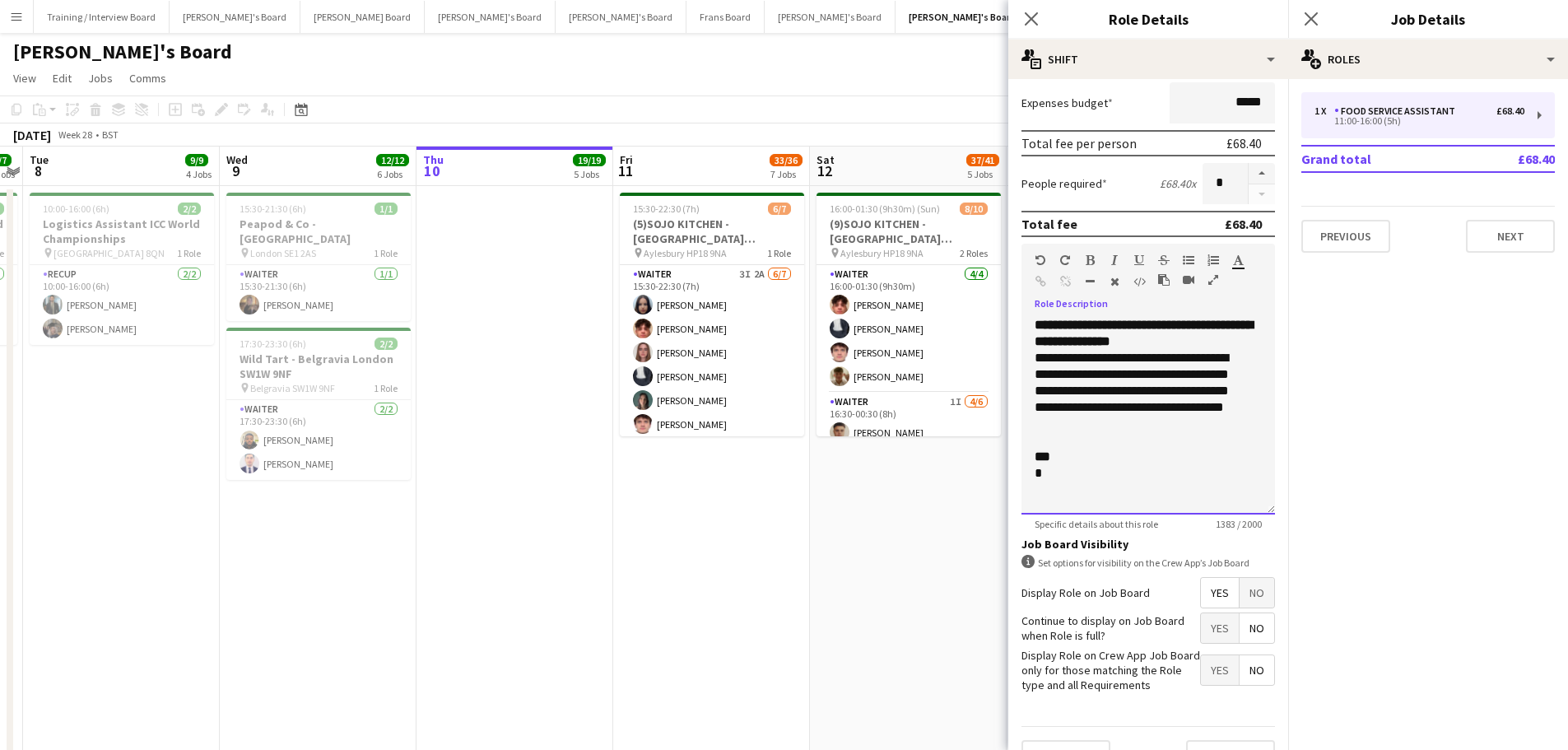 type 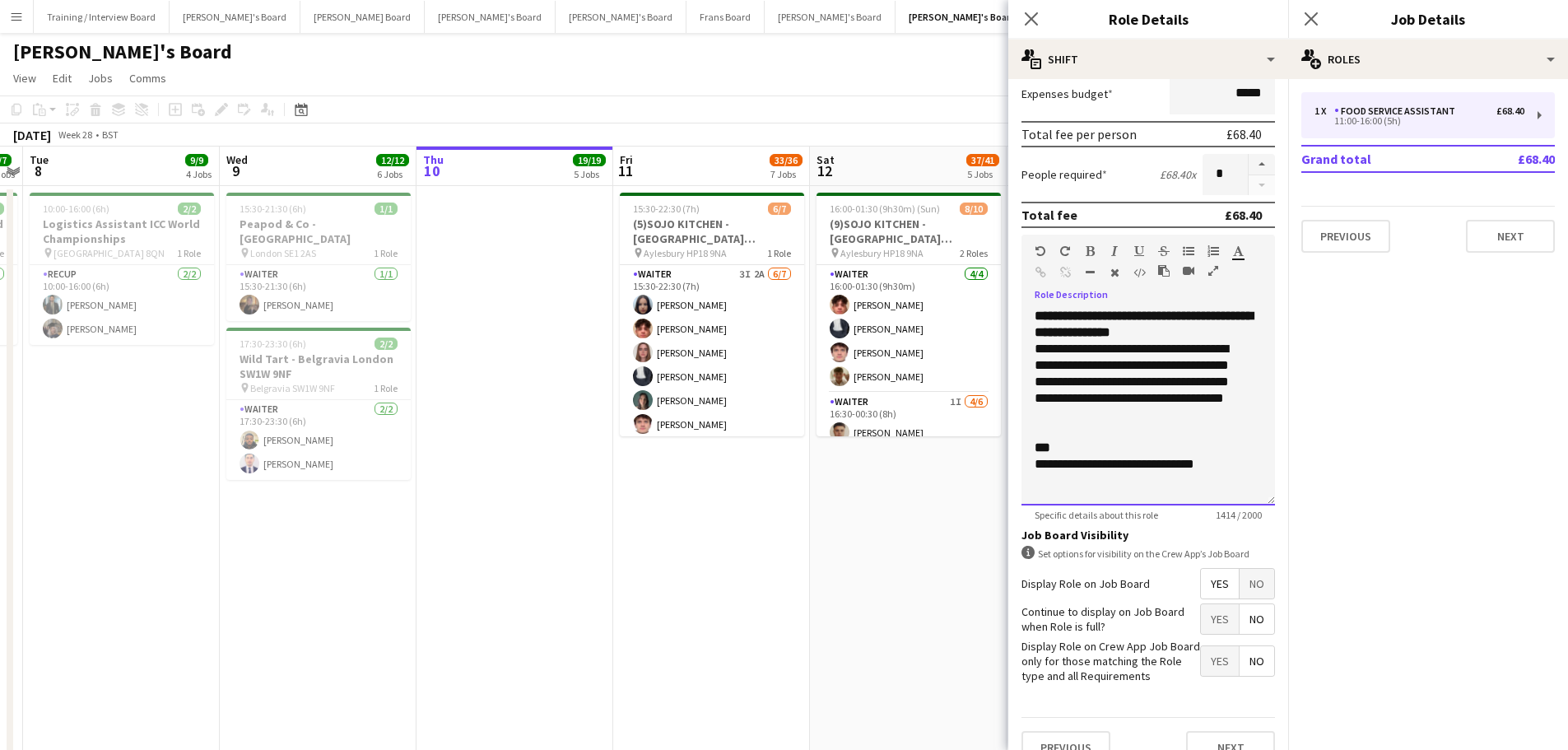 scroll, scrollTop: 366, scrollLeft: 0, axis: vertical 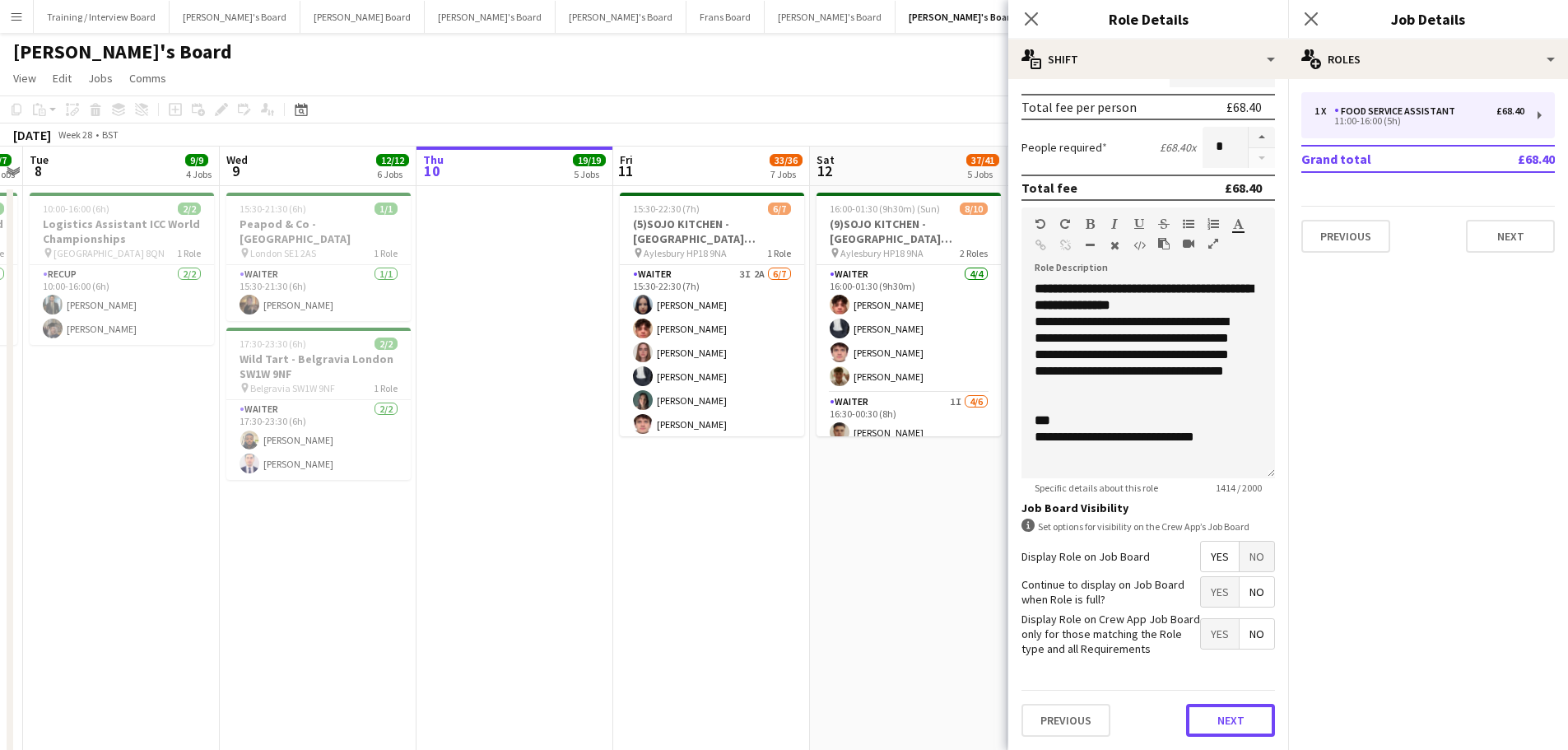 drag, startPoint x: 1194, startPoint y: 720, endPoint x: 1207, endPoint y: 720, distance: 13 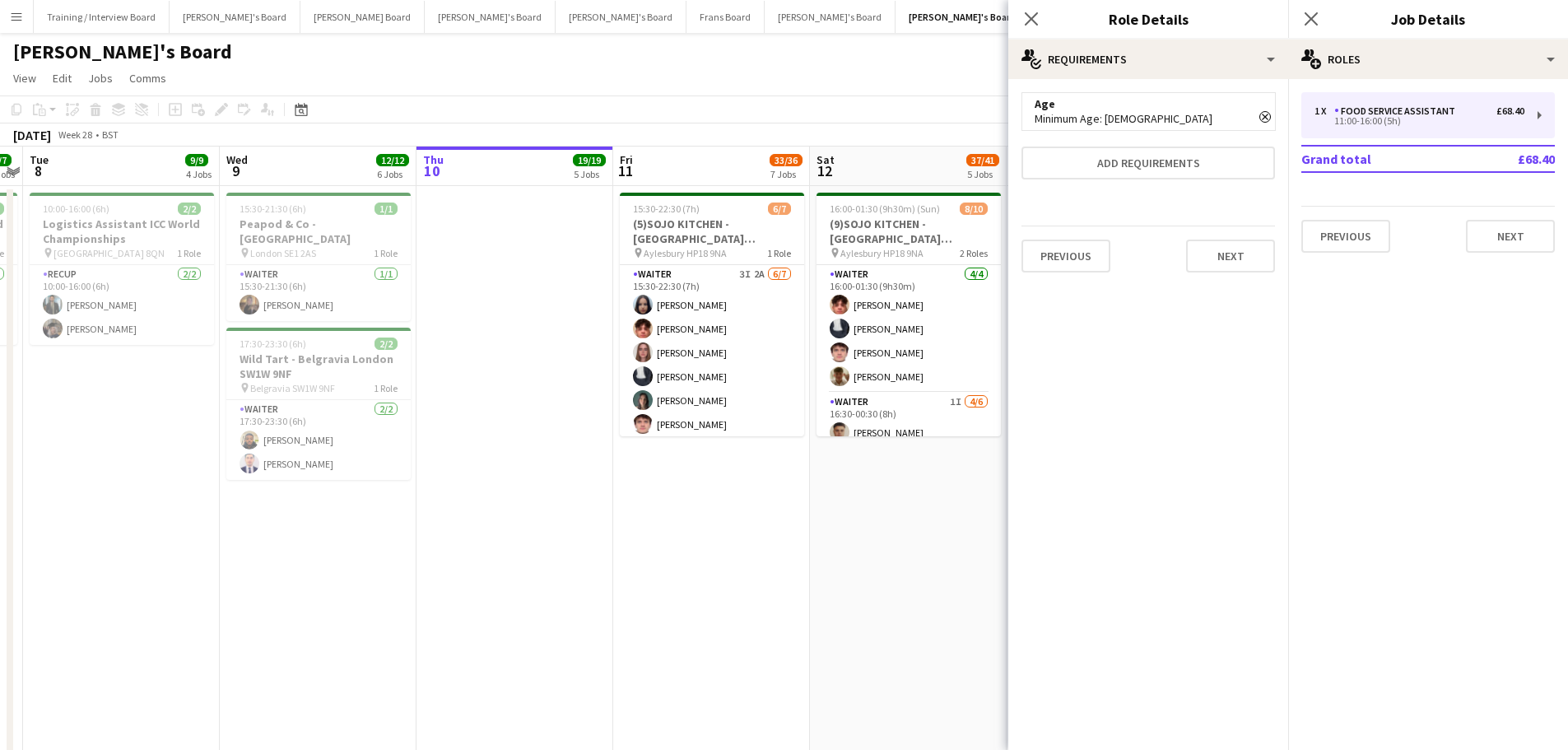 scroll, scrollTop: 0, scrollLeft: 0, axis: both 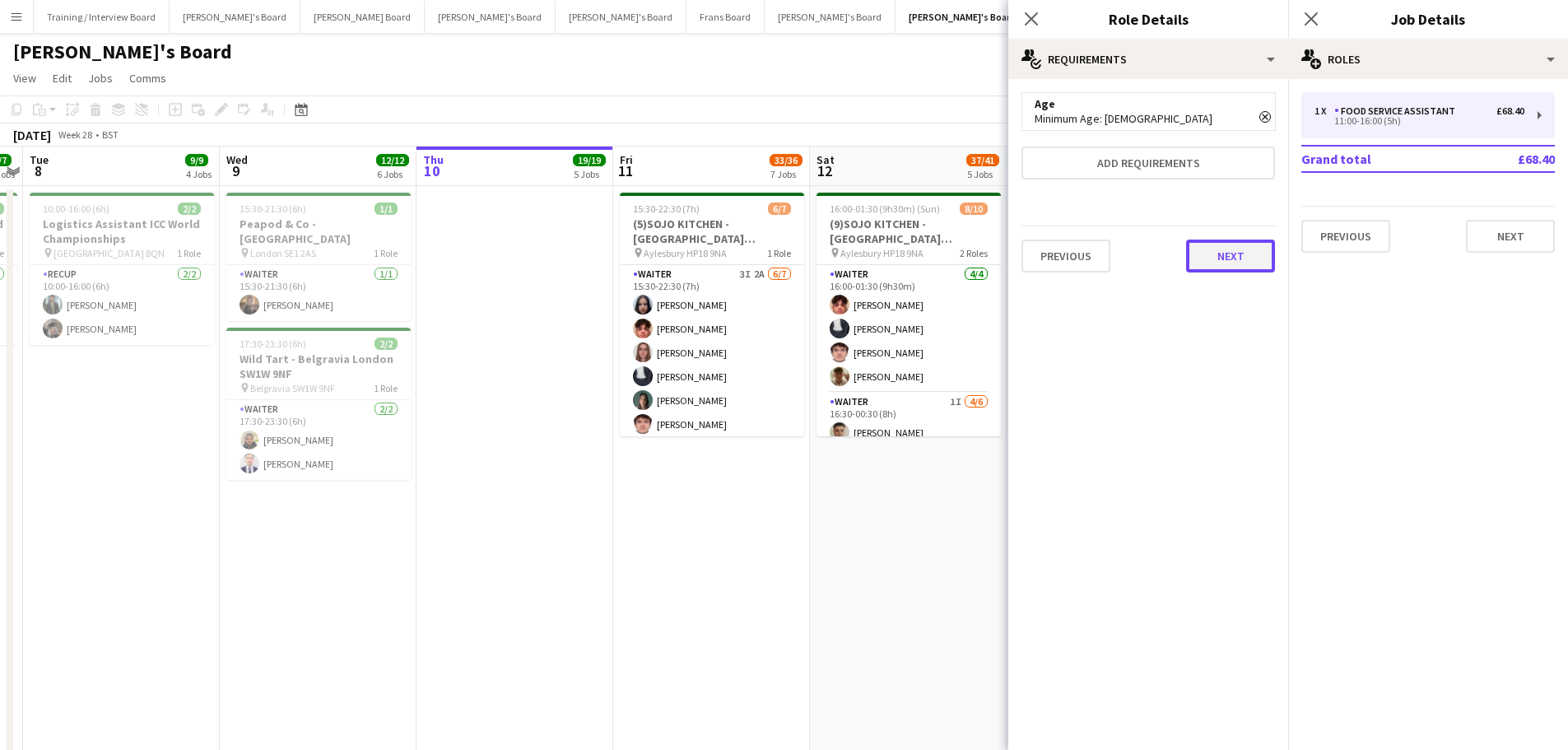 click on "Next" at bounding box center [1231, 256] 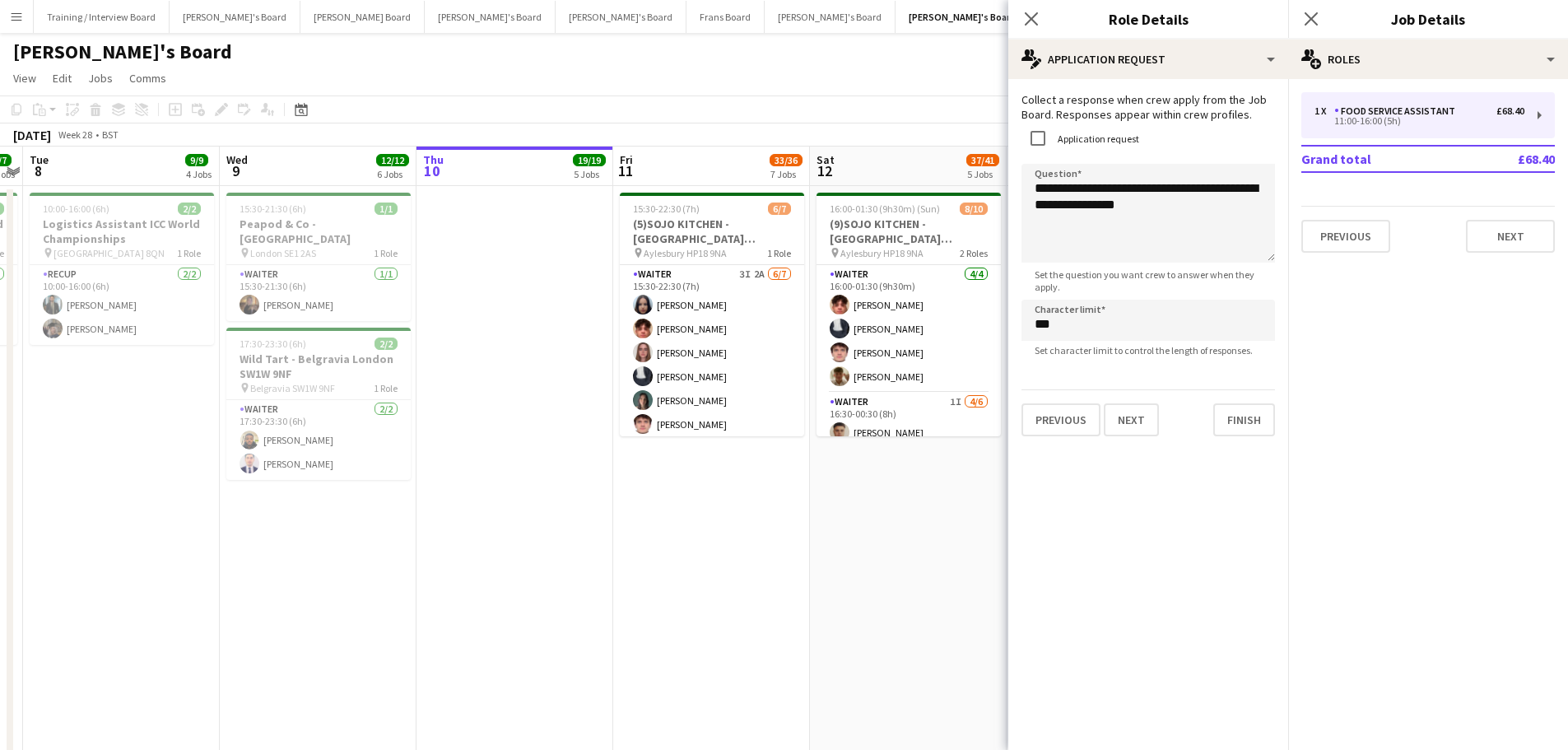 click on "16:00-01:30 (9h30m) (Sun)   8/10   (9)SOJO KITCHEN - Town Hill Farm Aylesbury
pin
Aylesbury HP18 9NA   2 Roles   Waiter   4/4   16:00-01:30 (9h30m)
William Martin Charlie Rumens James Cox Toby Rutland-Dix  Waiter   1I   4/6   16:30-00:30 (8h)
Thomas Morris Sacha Stanbury Amaris Dawson Marea Logan
single-neutral-actions
single-neutral-actions" at bounding box center (908, 1046) 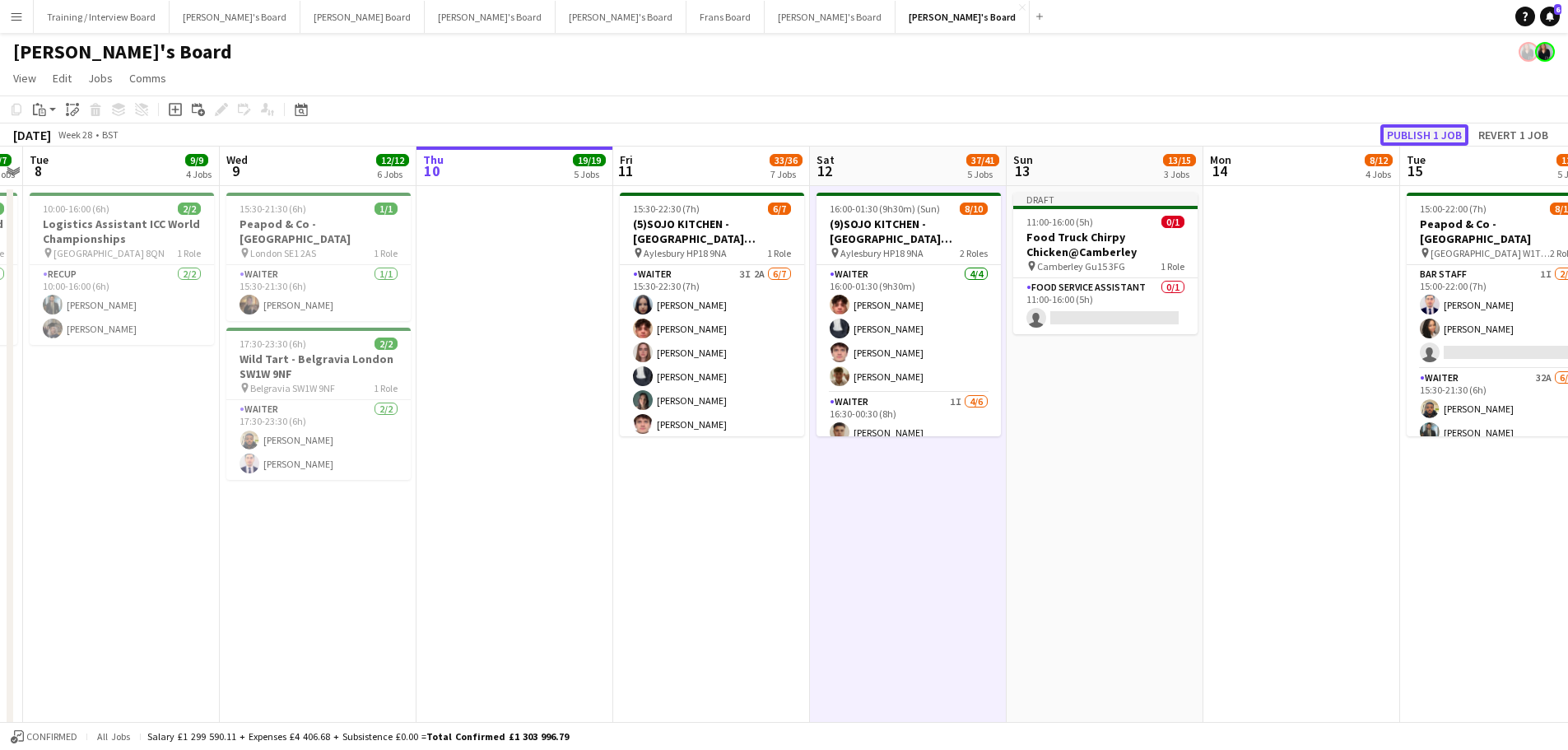 click on "Publish 1 job" 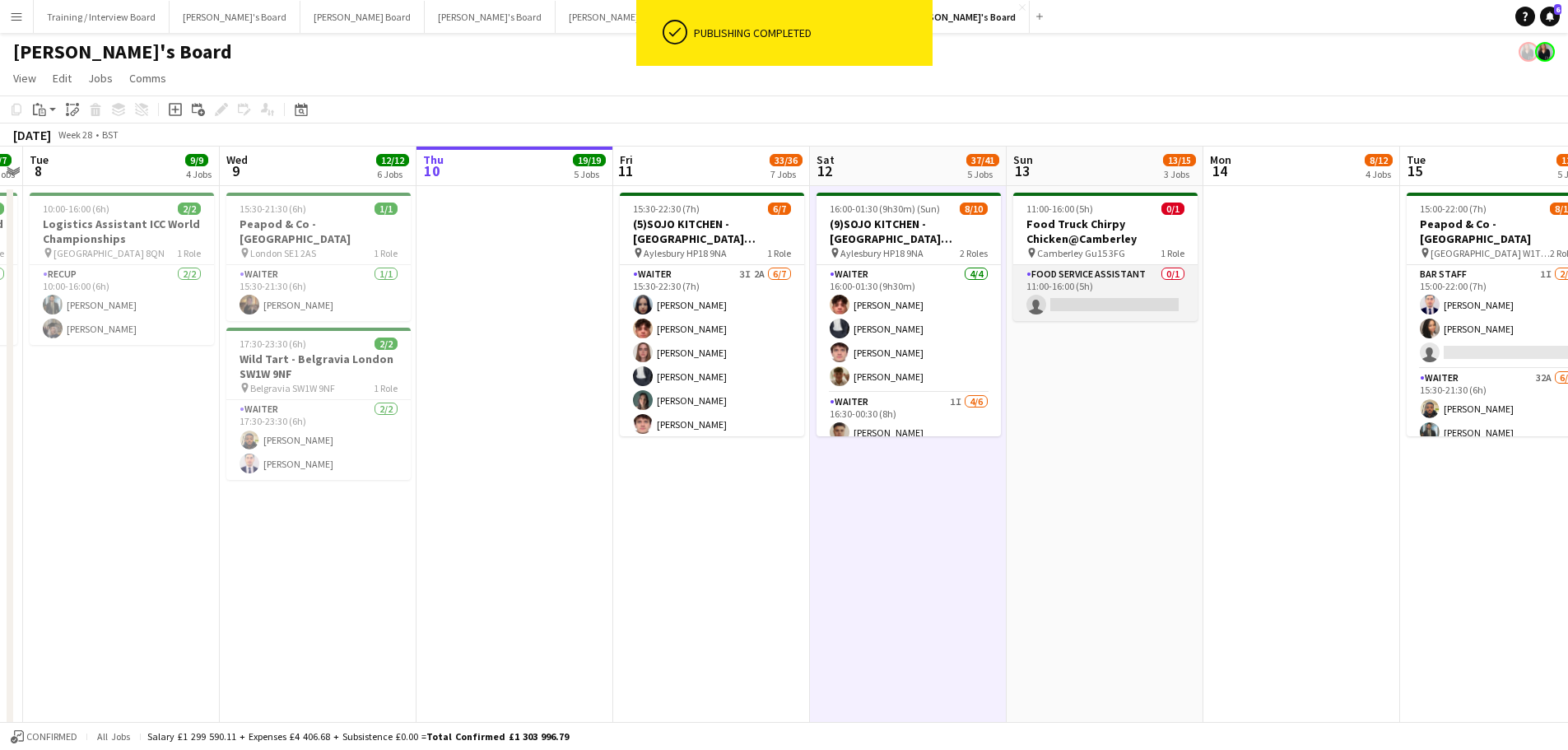 click on "Food Service Assistant   0/1   11:00-16:00 (5h)
single-neutral-actions" at bounding box center [1105, 293] 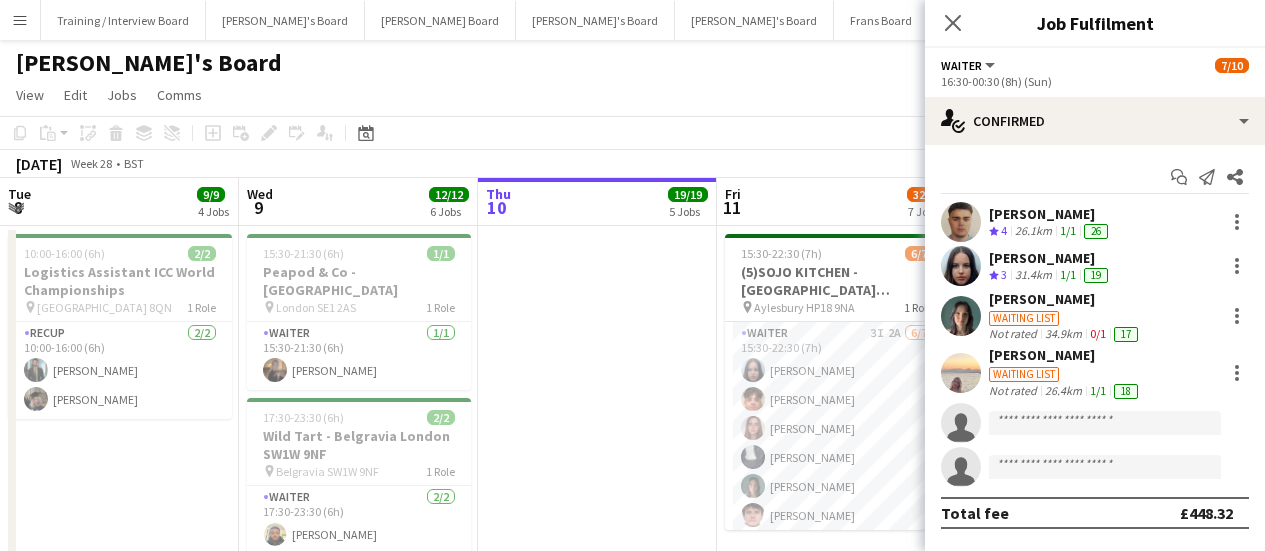 scroll, scrollTop: 0, scrollLeft: 0, axis: both 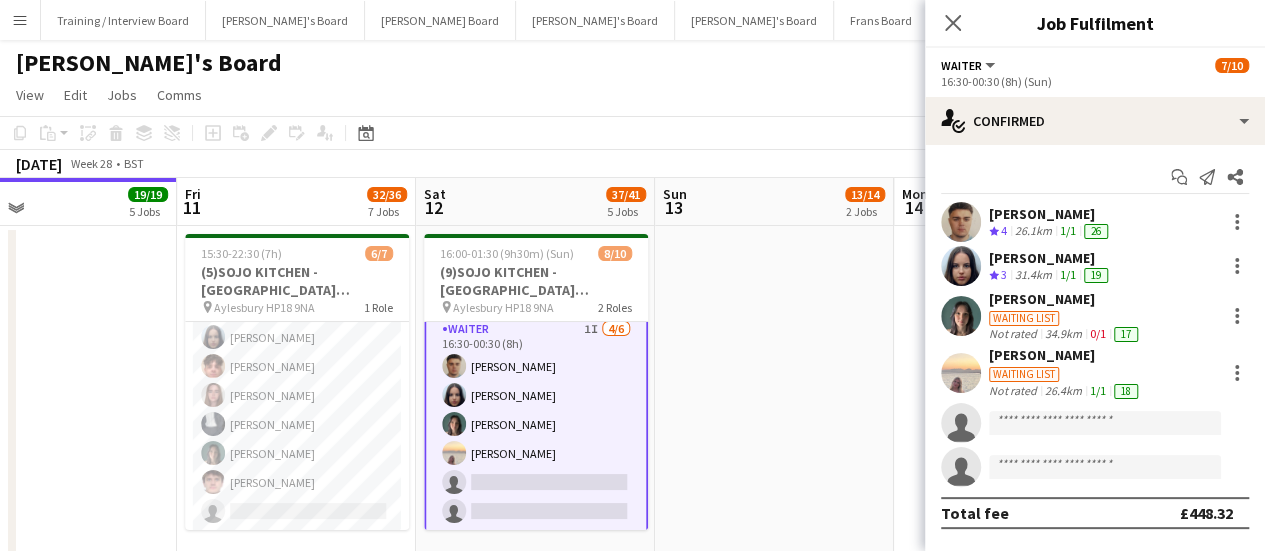 click at bounding box center (774, 646) 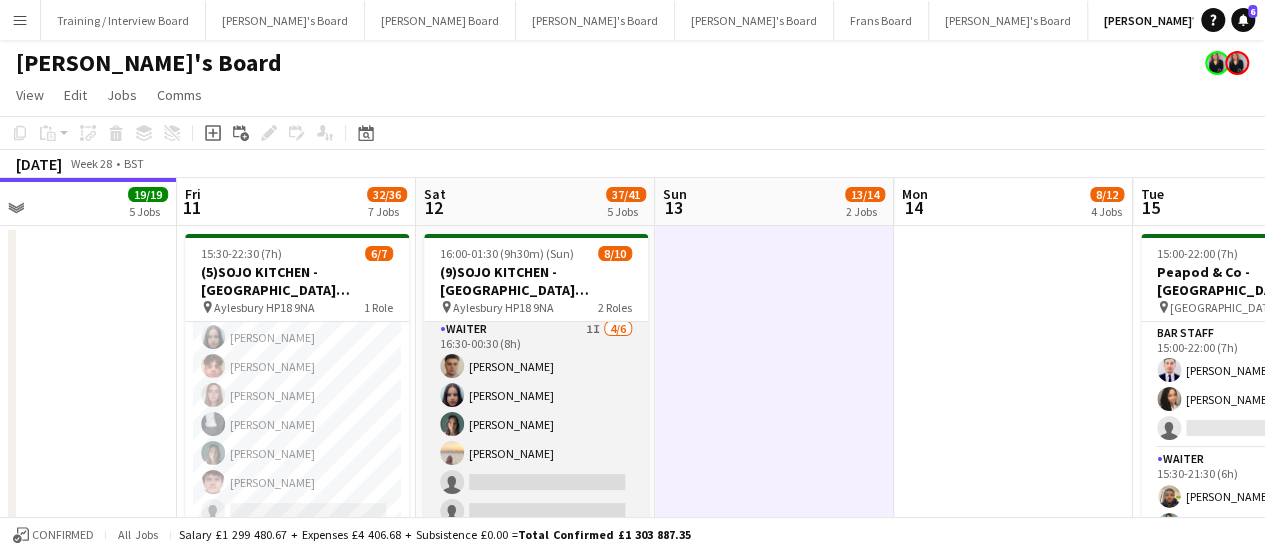 scroll, scrollTop: 59, scrollLeft: 0, axis: vertical 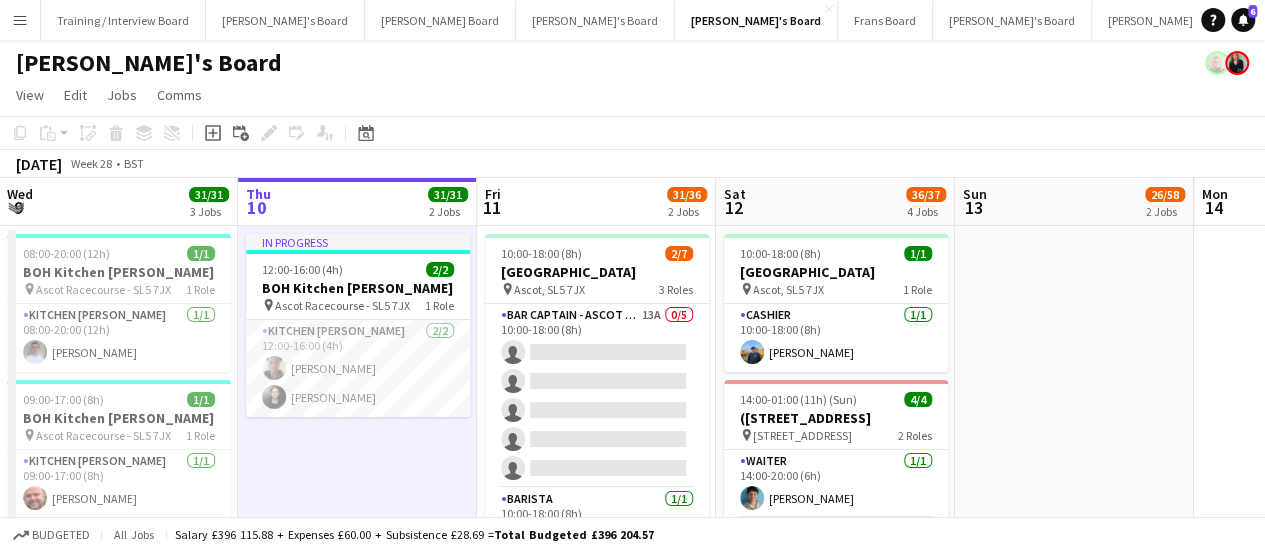 click on "Menu" at bounding box center (20, 20) 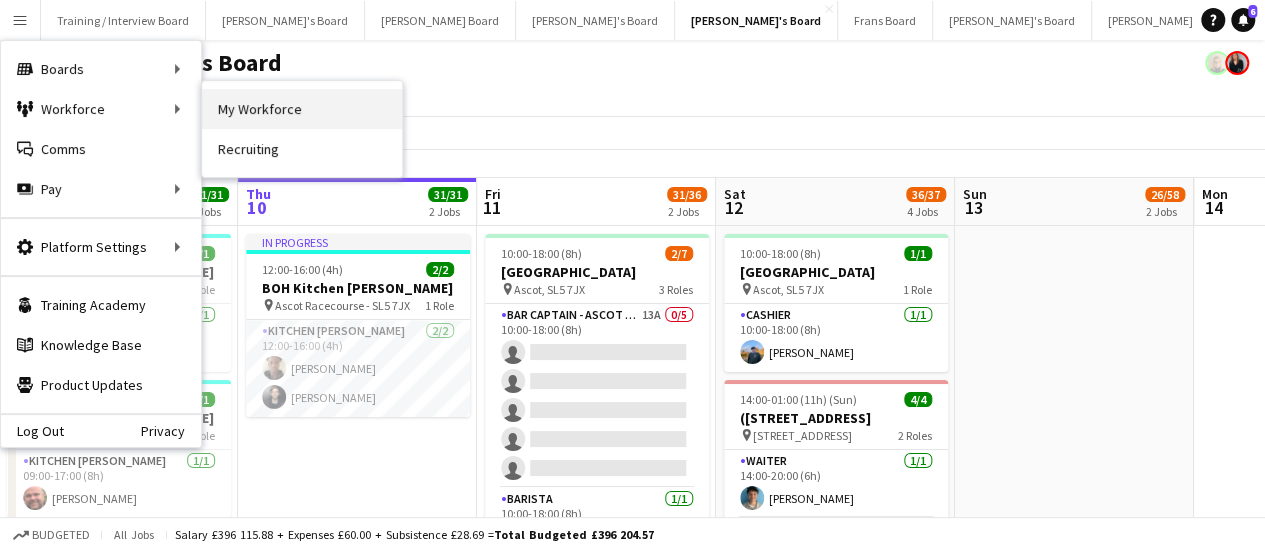 click on "My Workforce" at bounding box center (302, 109) 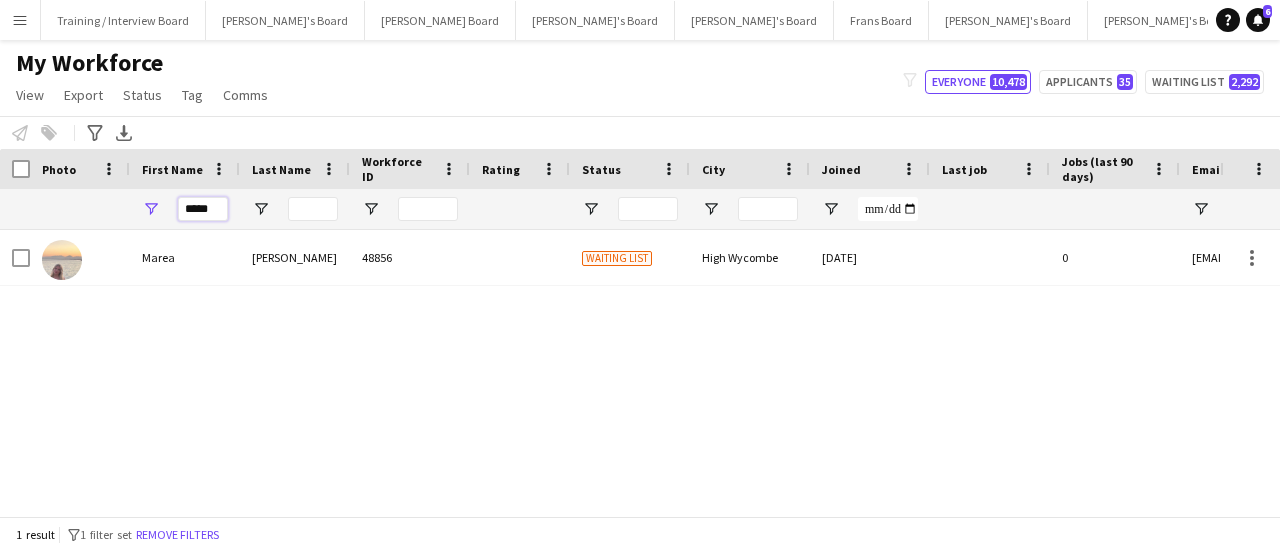 click on "*****" at bounding box center (203, 209) 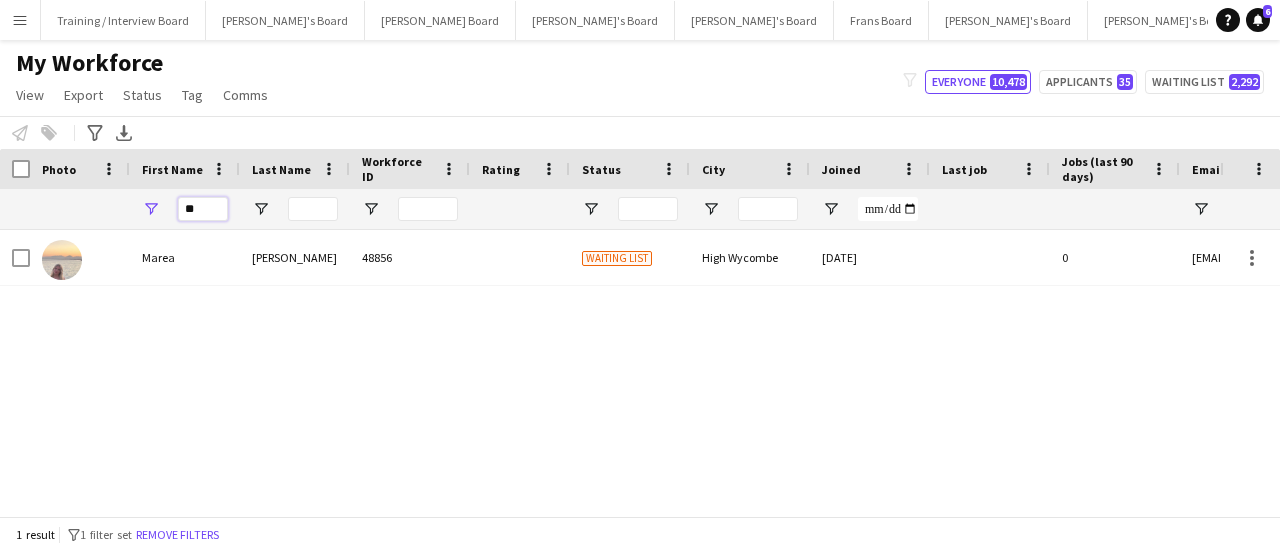 type on "*" 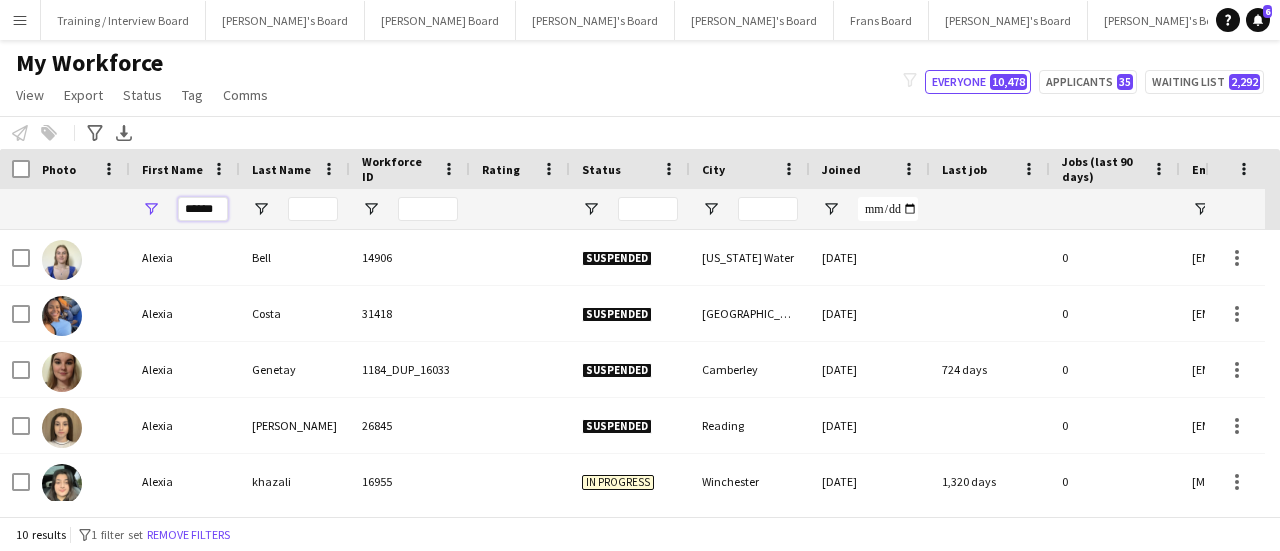 type on "******" 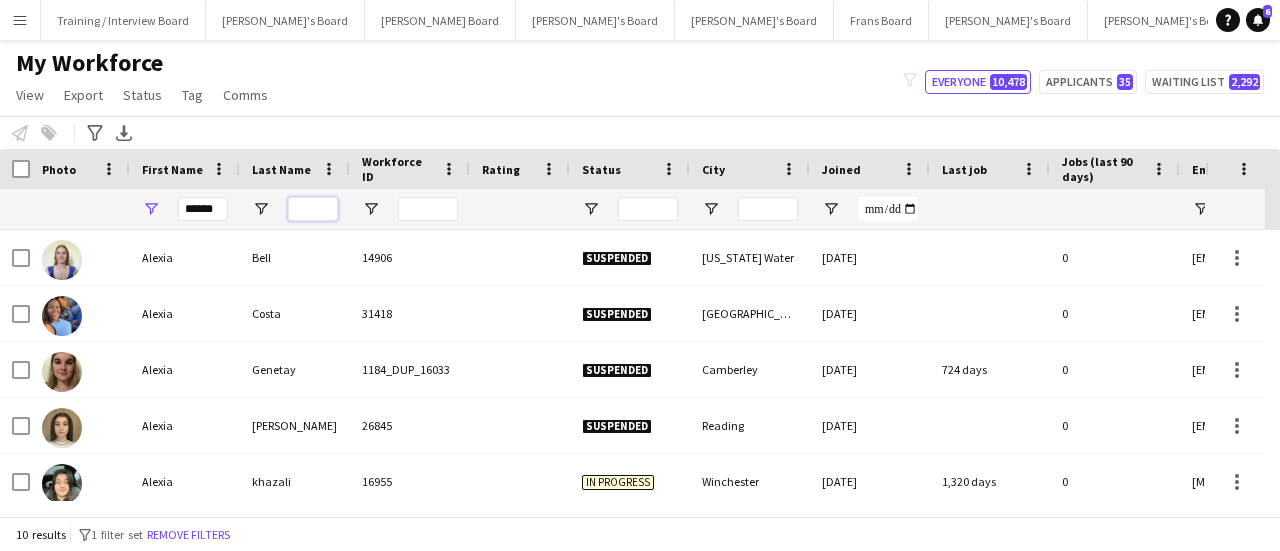 click at bounding box center (313, 209) 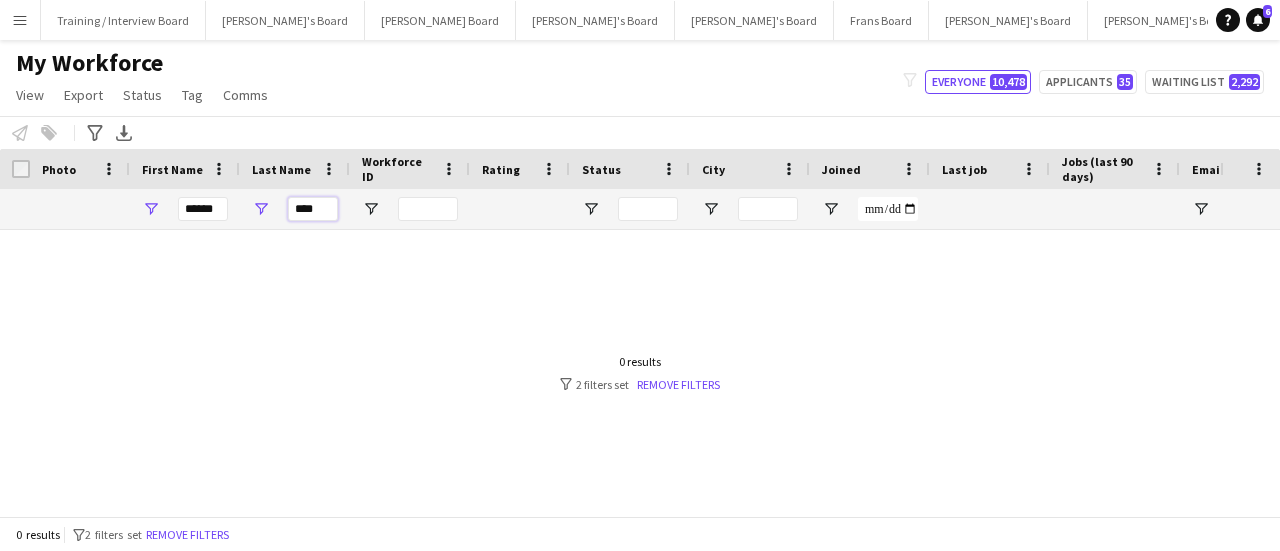 type on "****" 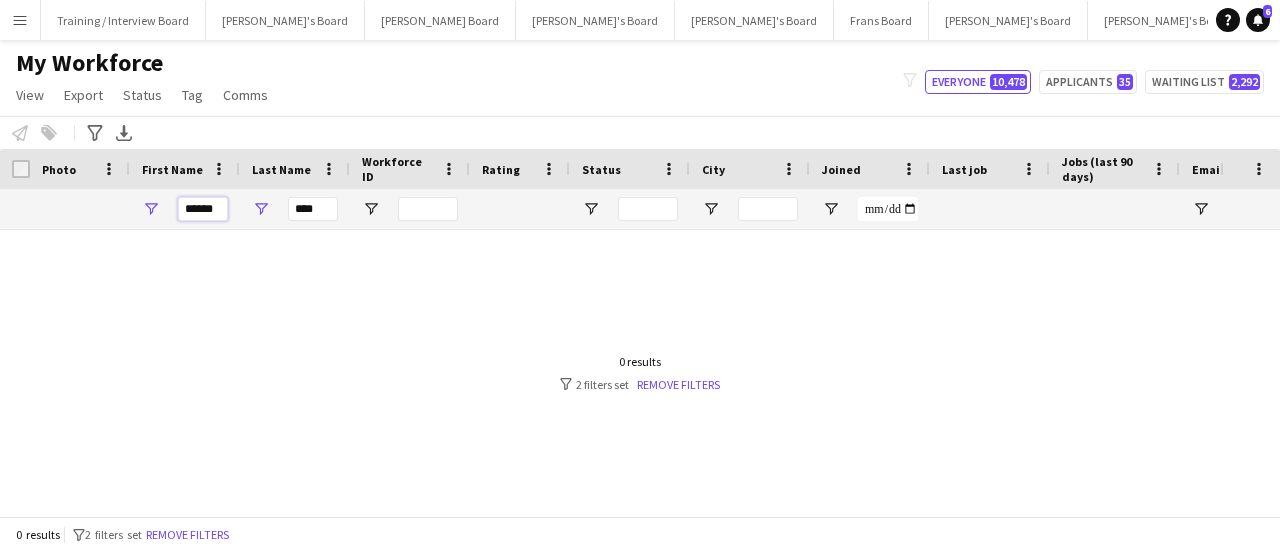 click on "******" at bounding box center [203, 209] 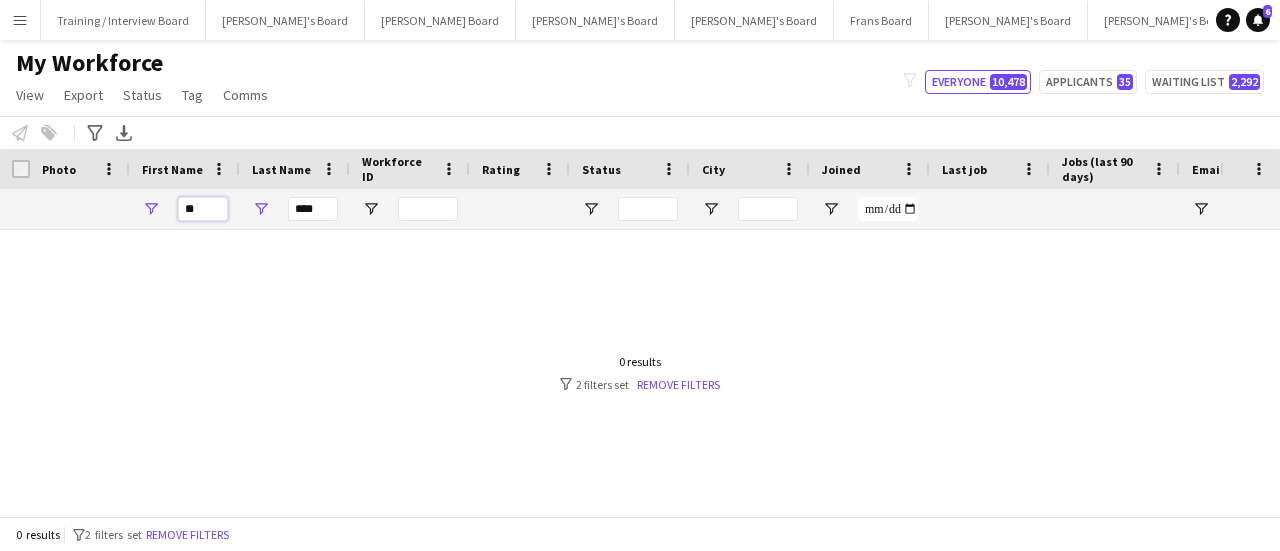 type on "*" 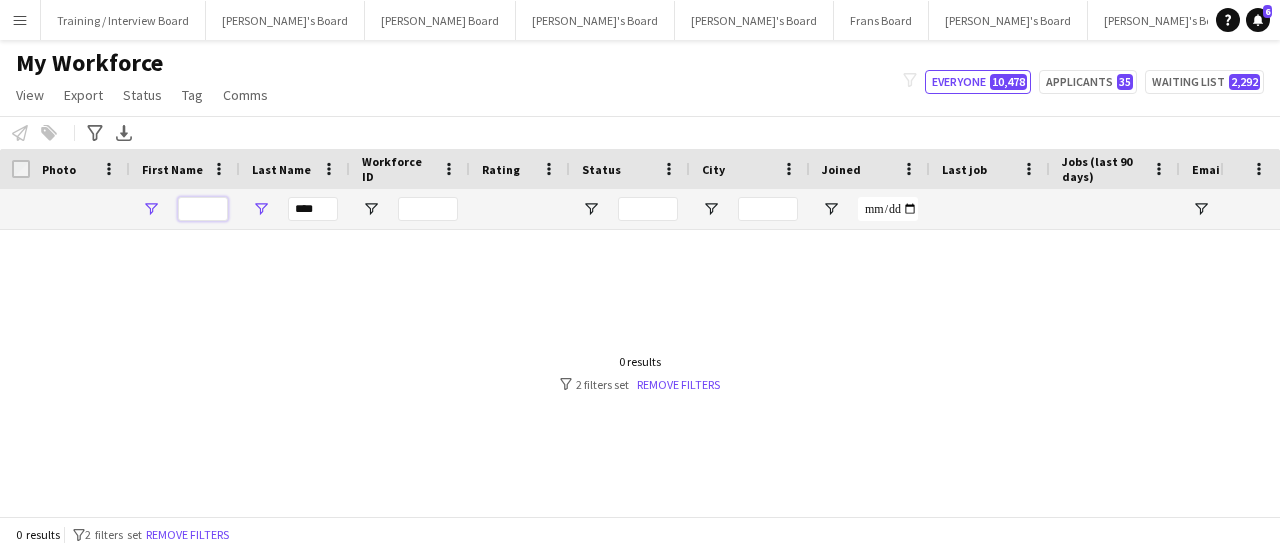 type 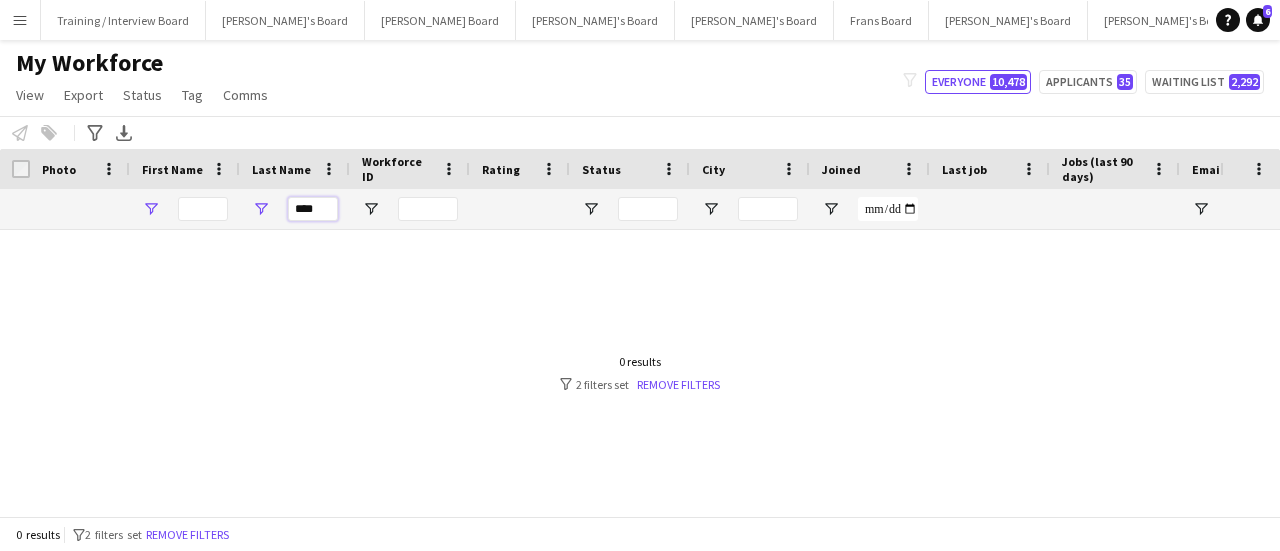 click on "****" at bounding box center [313, 209] 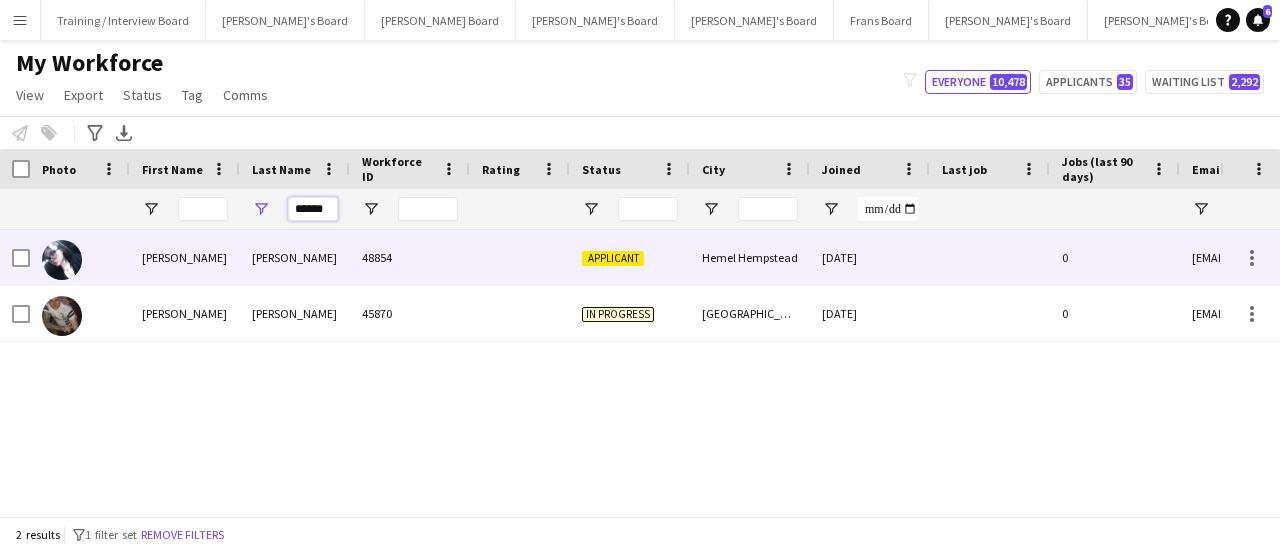 type on "******" 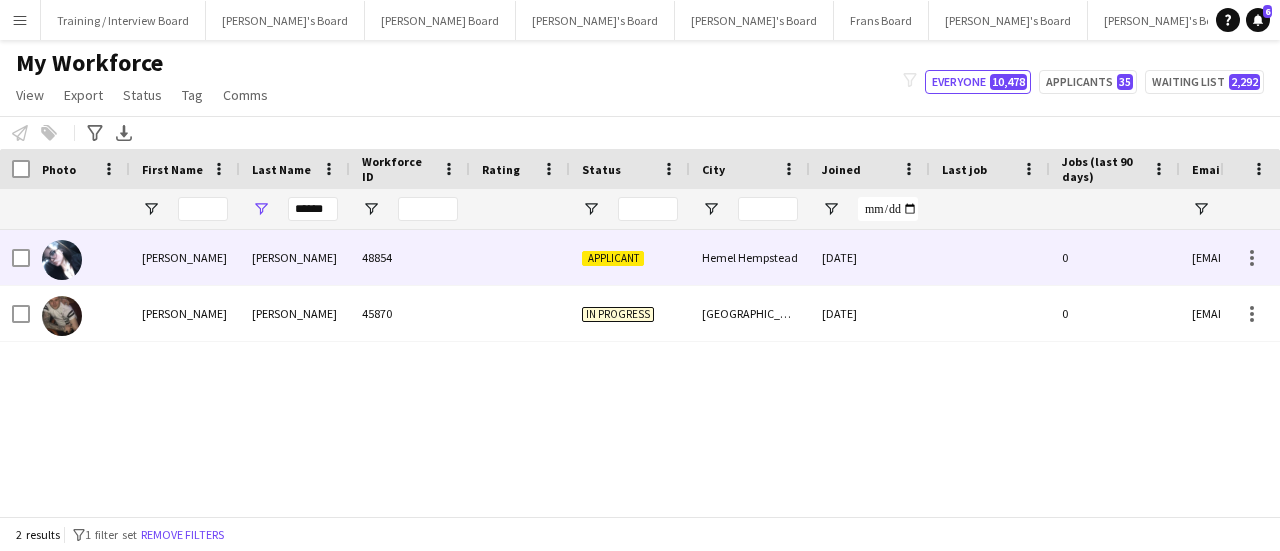 click on "[PERSON_NAME]" at bounding box center [185, 257] 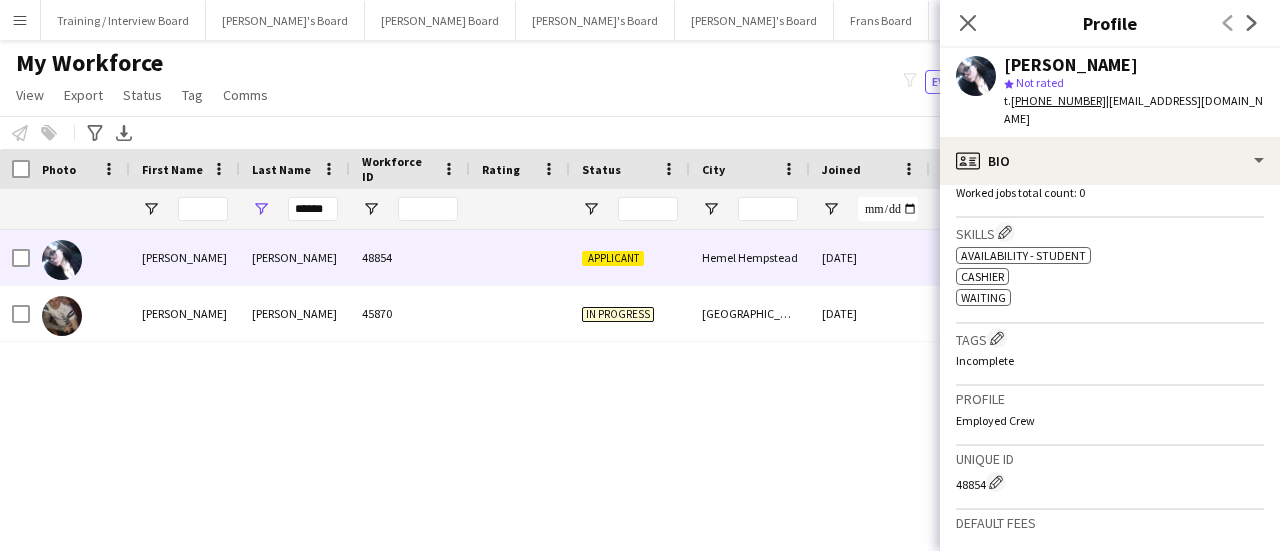scroll, scrollTop: 370, scrollLeft: 0, axis: vertical 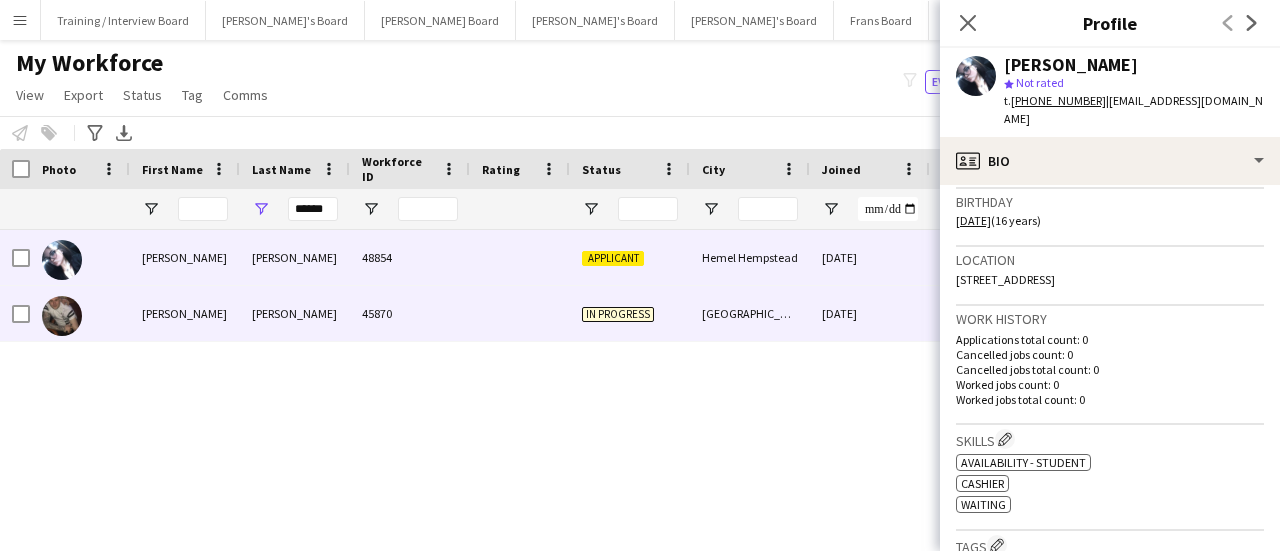 click on "[PERSON_NAME]" at bounding box center [185, 313] 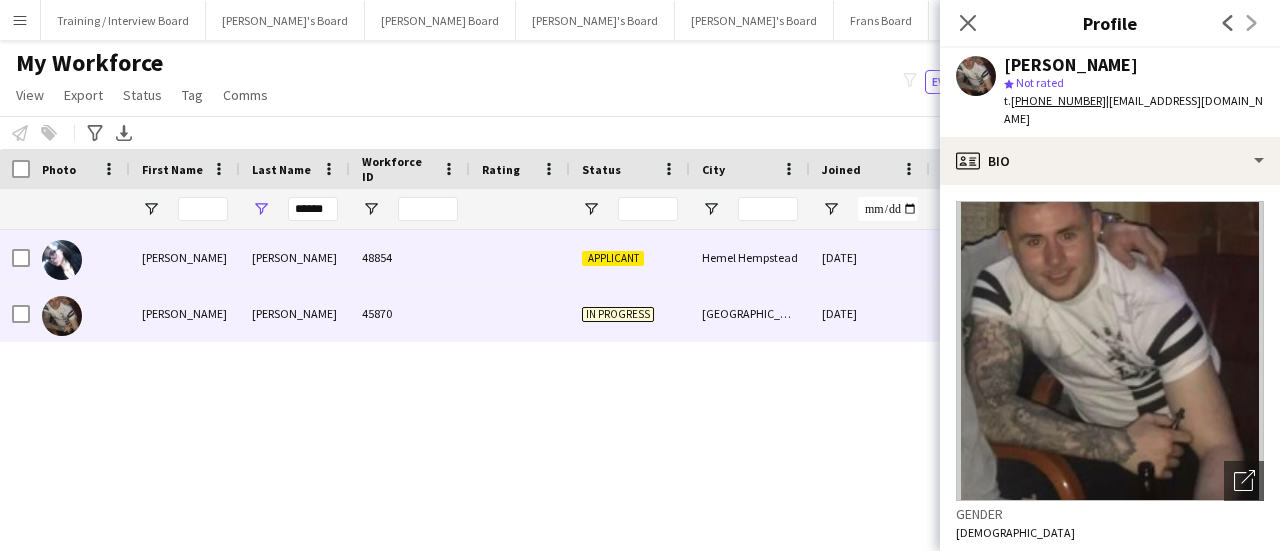 click on "[PERSON_NAME]" at bounding box center (295, 257) 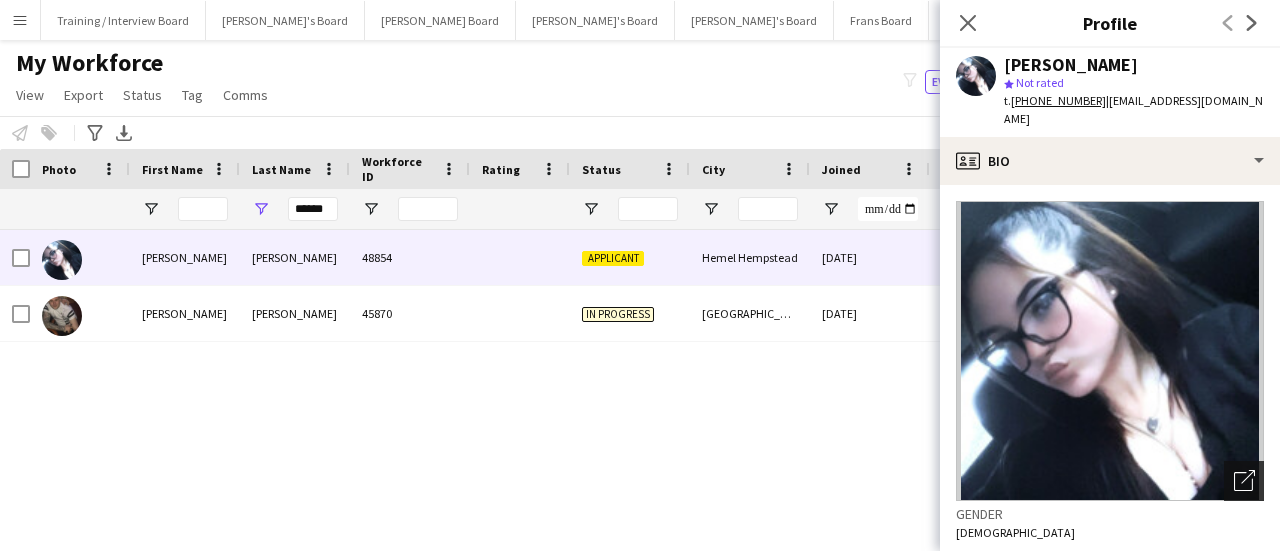 click on "Open photos pop-in" 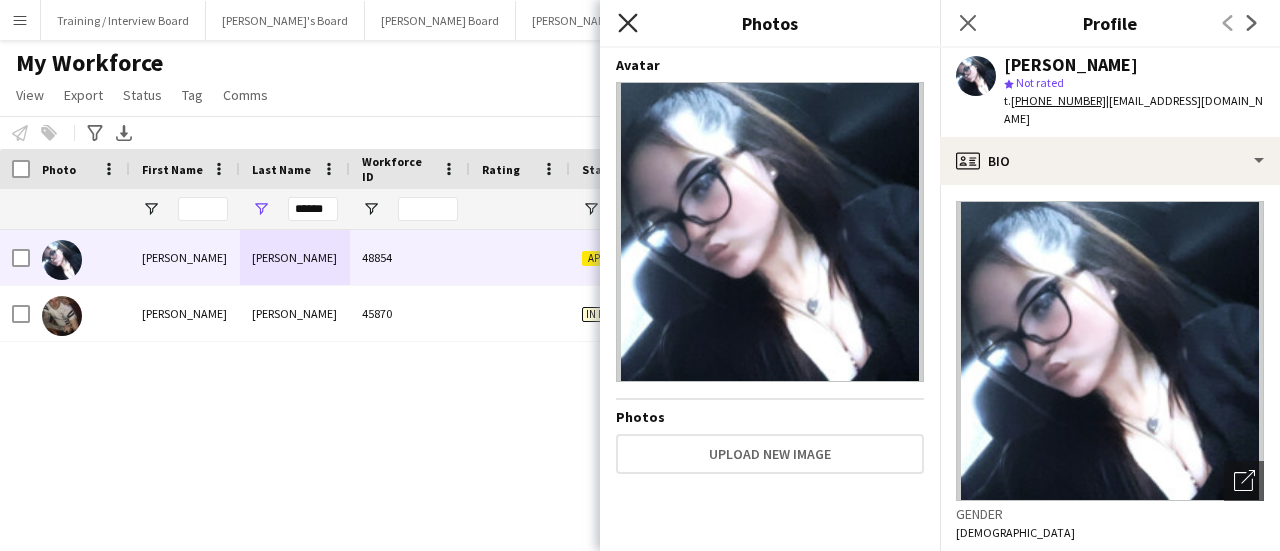 click on "Close pop-in" 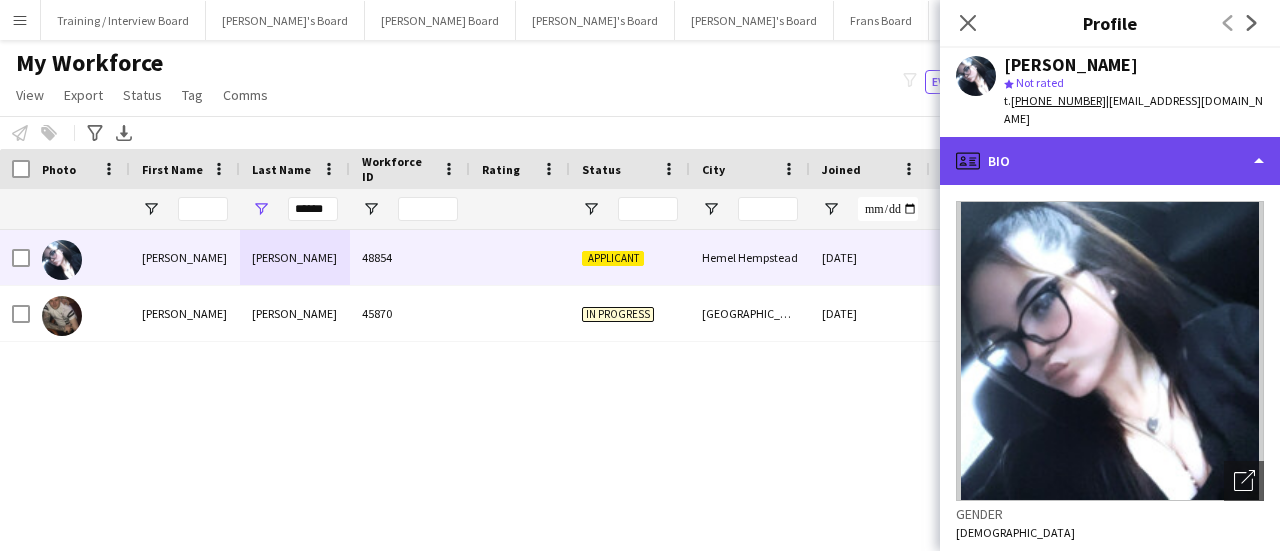 click on "profile
Bio" 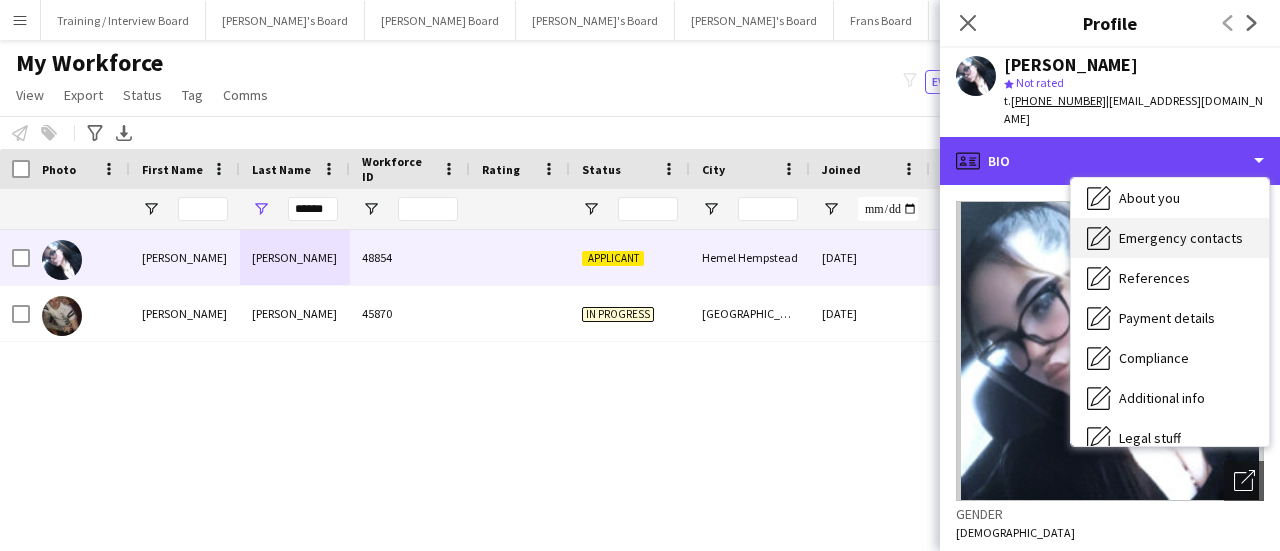 scroll, scrollTop: 200, scrollLeft: 0, axis: vertical 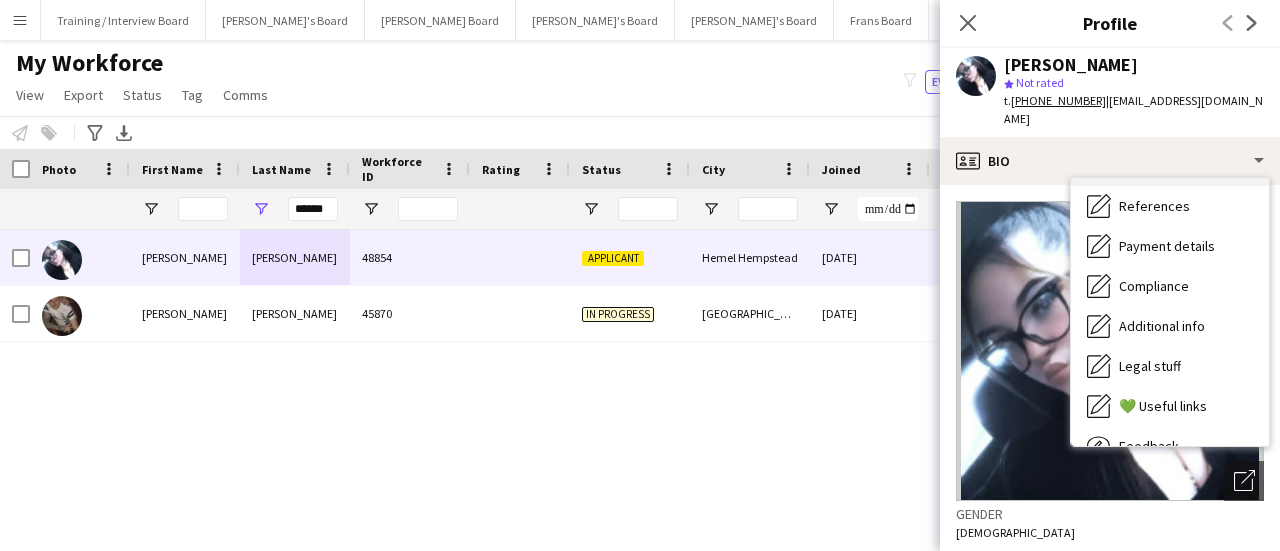 click on "Additional info" at bounding box center (1162, 326) 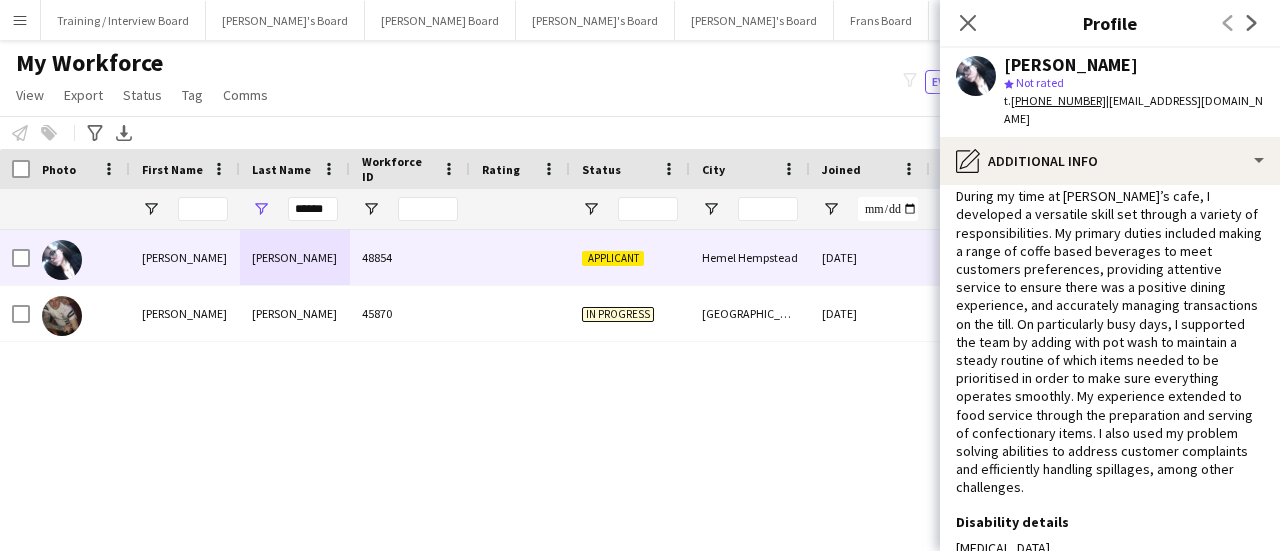 scroll, scrollTop: 0, scrollLeft: 0, axis: both 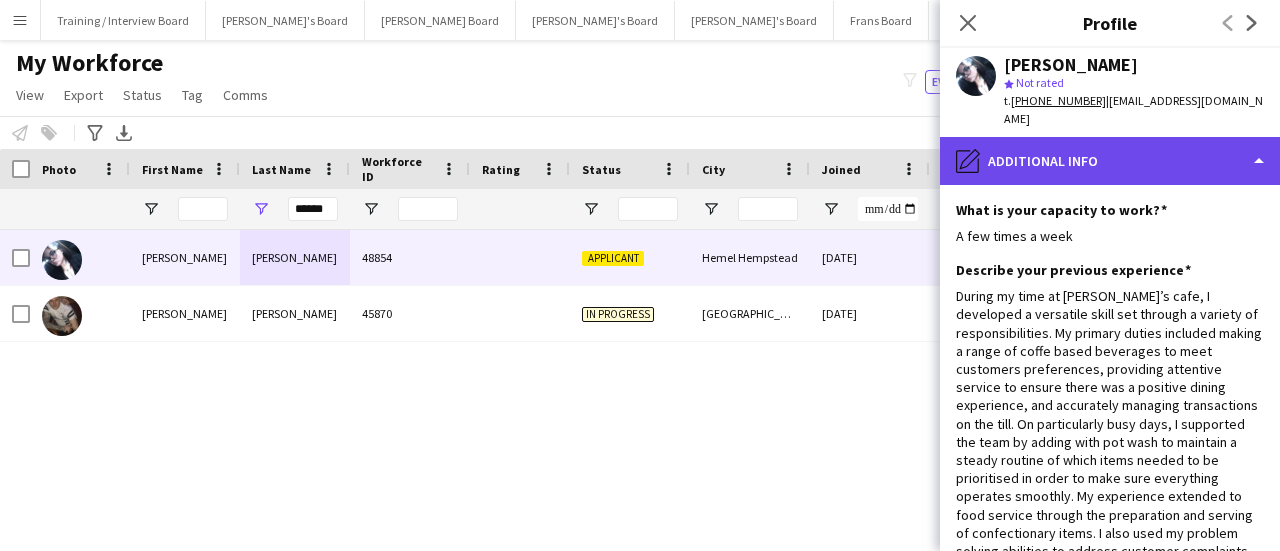 click on "pencil4
Additional info" 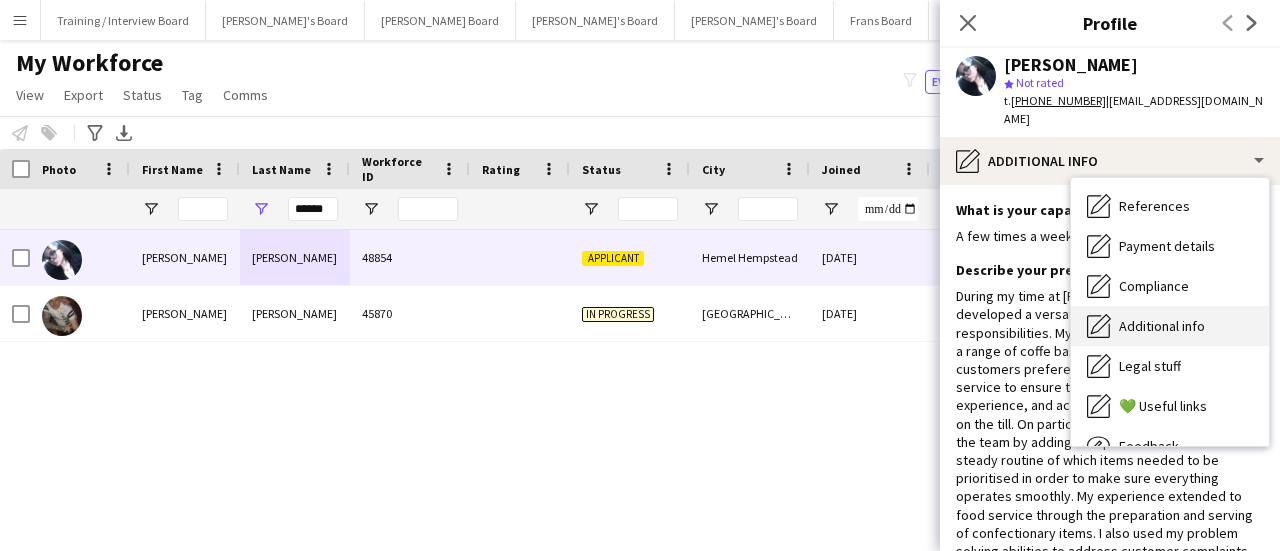 click on "Additional info" at bounding box center [1162, 326] 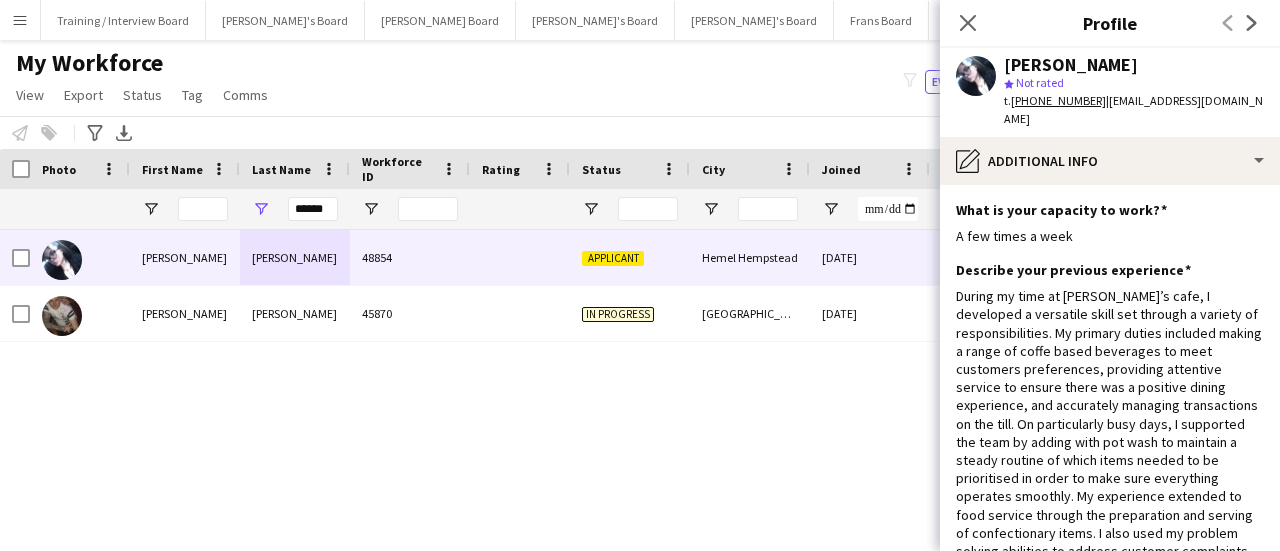 click on "What is your capacity to work?
Edit this field
A few times a week  Describe your previous experience
Edit this field
During my time at Jenny’s cafe, I developed a versatile skill set through a variety of responsibilities. My primary duties included making a range of coffe based beverages to meet customers preferences, providing attentive service to ensure there was a positive dining experience, and accurately managing transactions on the till. On particularly busy days, I supported the team by adding with pot wash to maintain a steady routine of which items needed to be prioritised in order to make sure everything operates smoothly. My experience extended to food service through the preparation and serving of confectionary items. I also used my problem solving abilities to address customer complaints and efficiently handling spillages, among other challenges. Disability details
Edit this field" 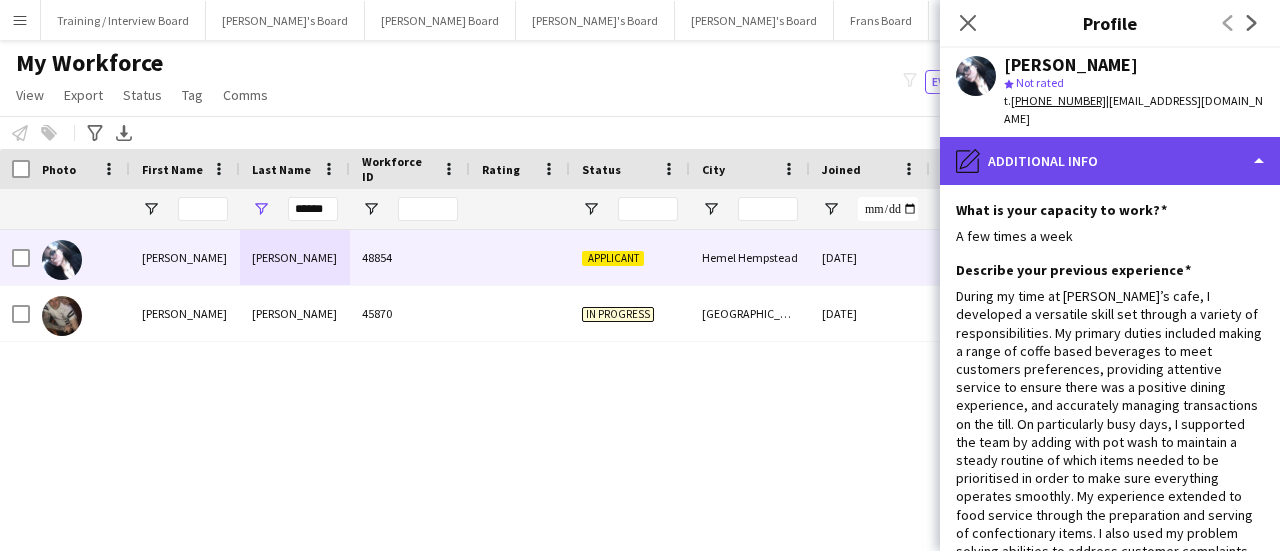 click on "pencil4
Additional info" 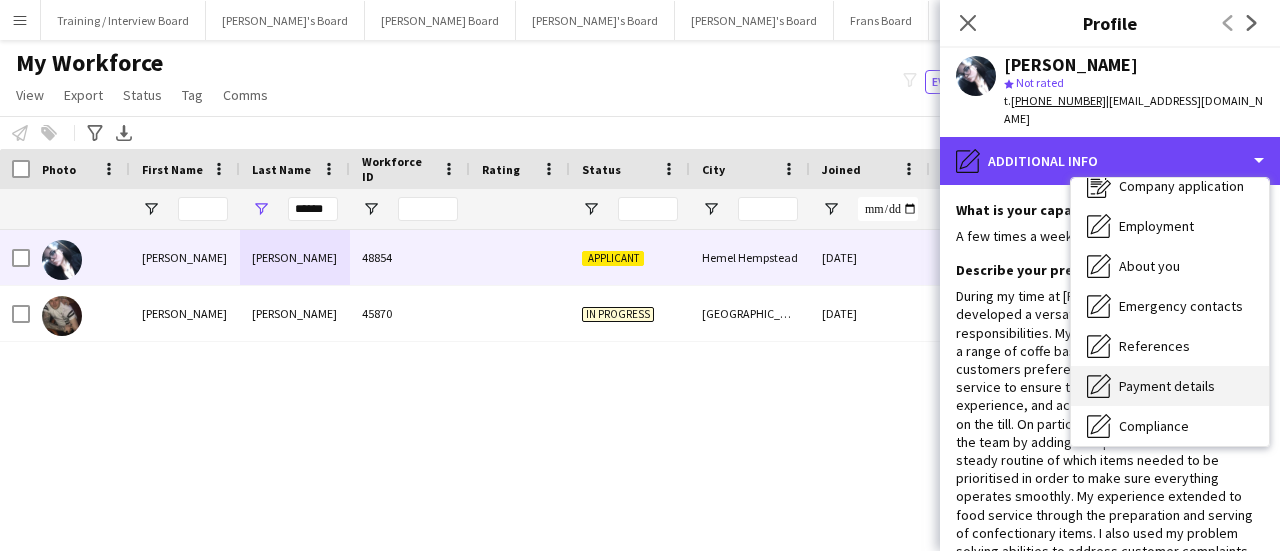 scroll, scrollTop: 0, scrollLeft: 0, axis: both 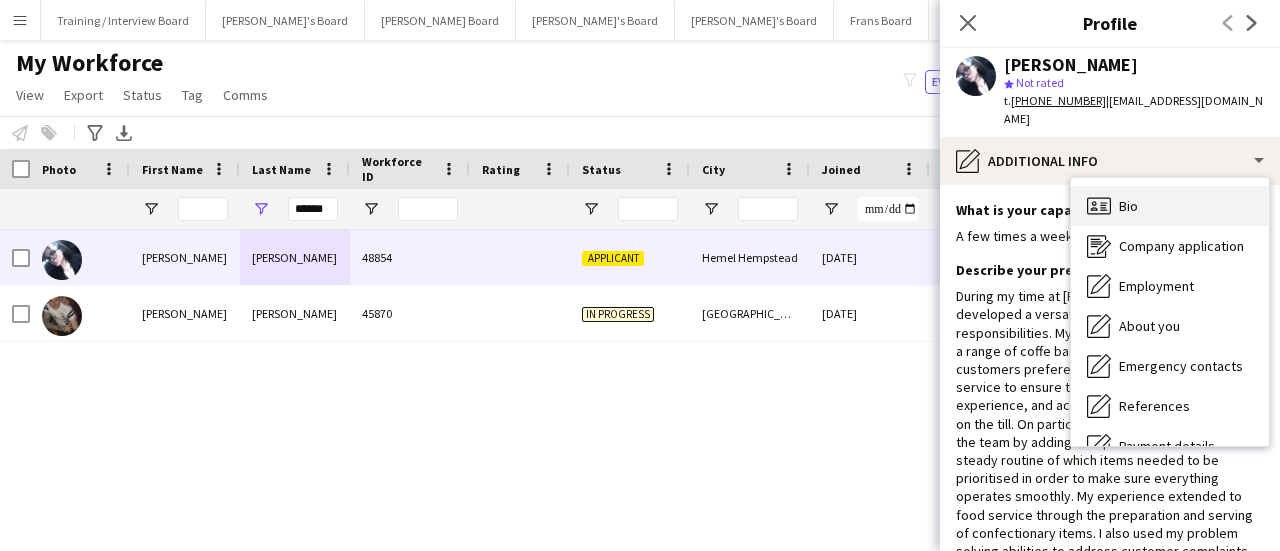 click on "Bio
Bio" at bounding box center [1170, 206] 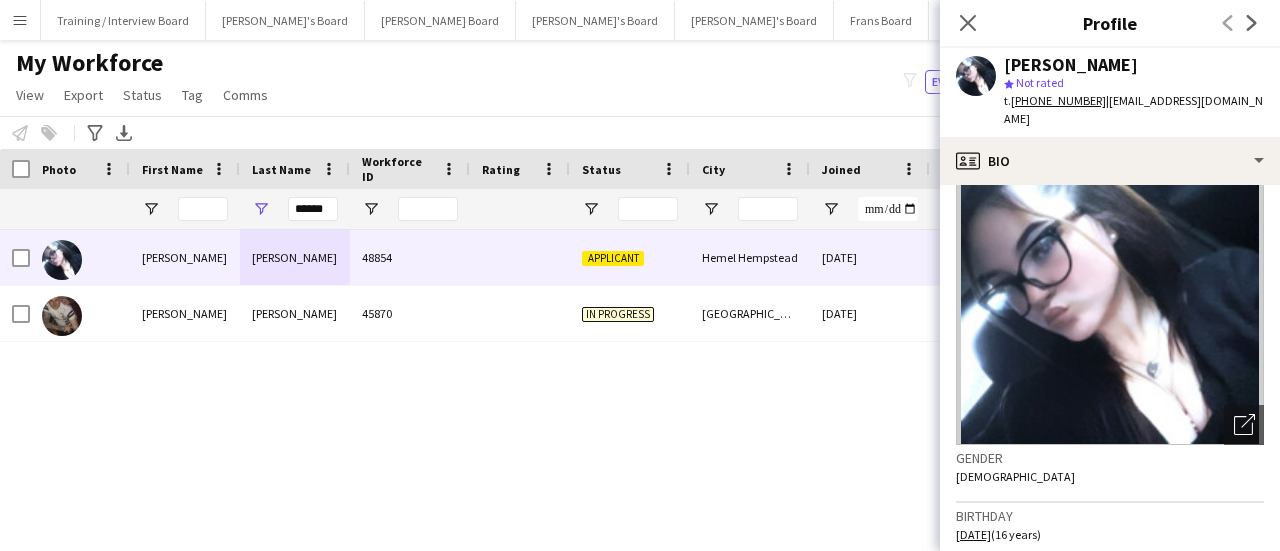 scroll, scrollTop: 0, scrollLeft: 0, axis: both 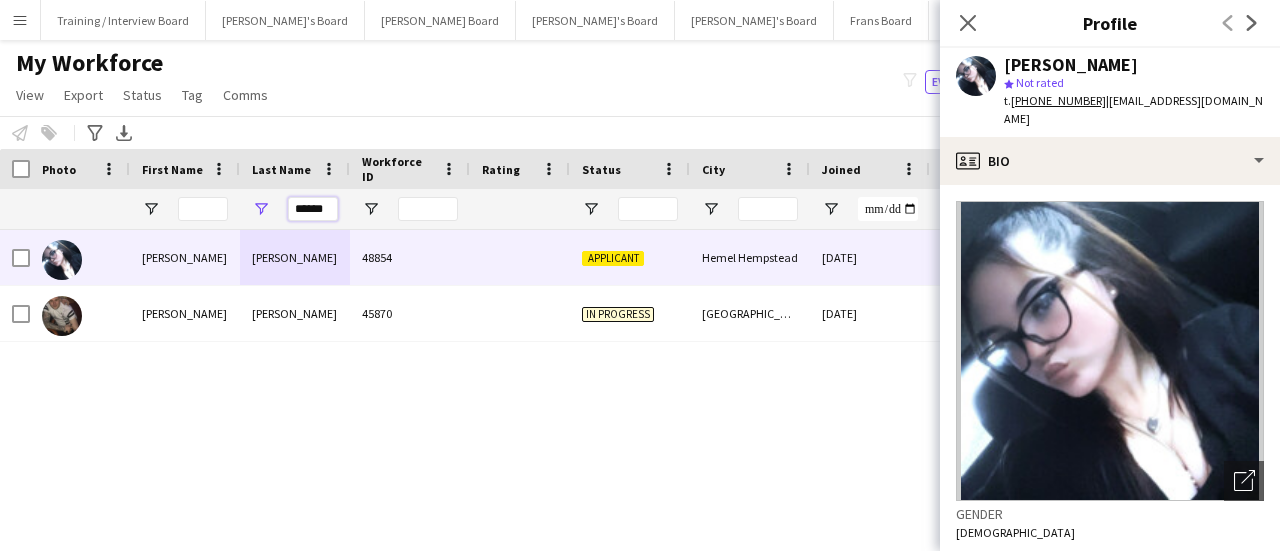 drag, startPoint x: 328, startPoint y: 207, endPoint x: 228, endPoint y: 201, distance: 100.17984 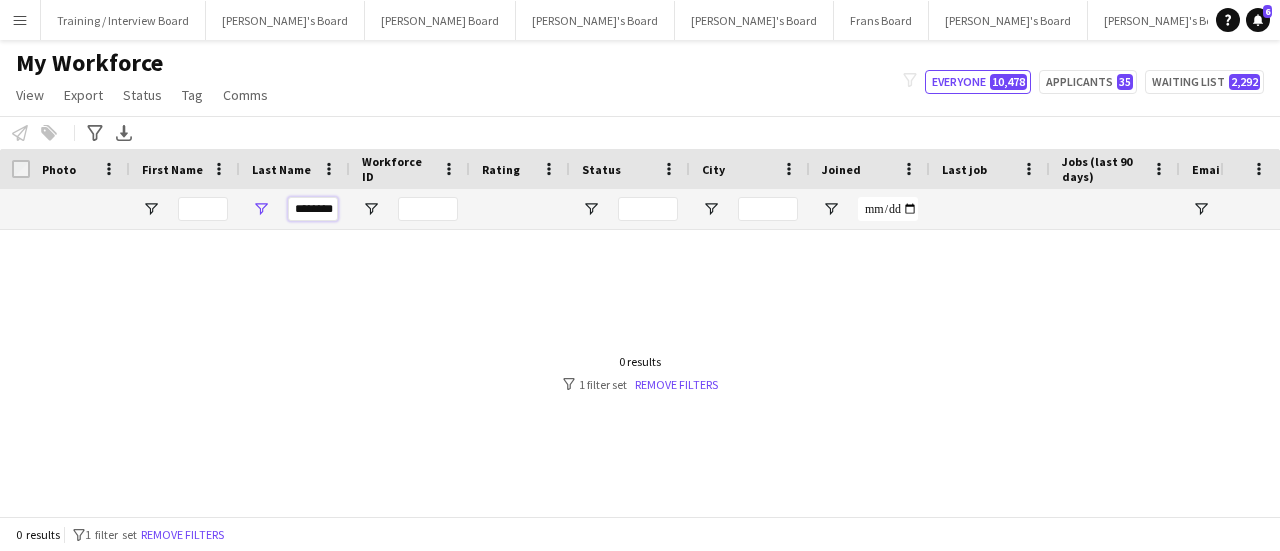 scroll, scrollTop: 0, scrollLeft: 0, axis: both 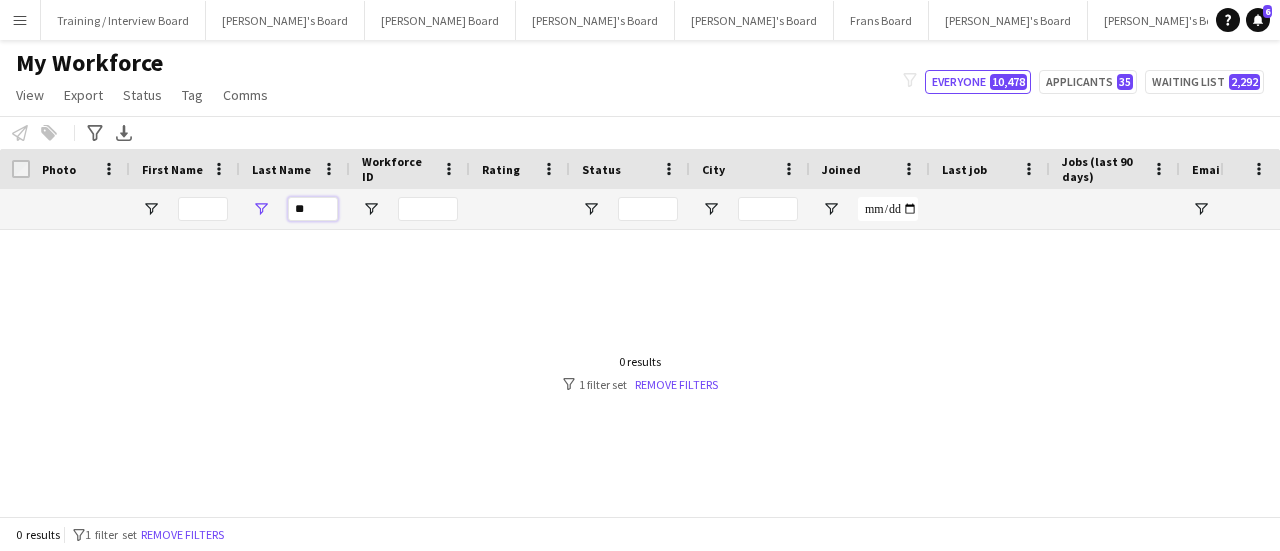 type on "*" 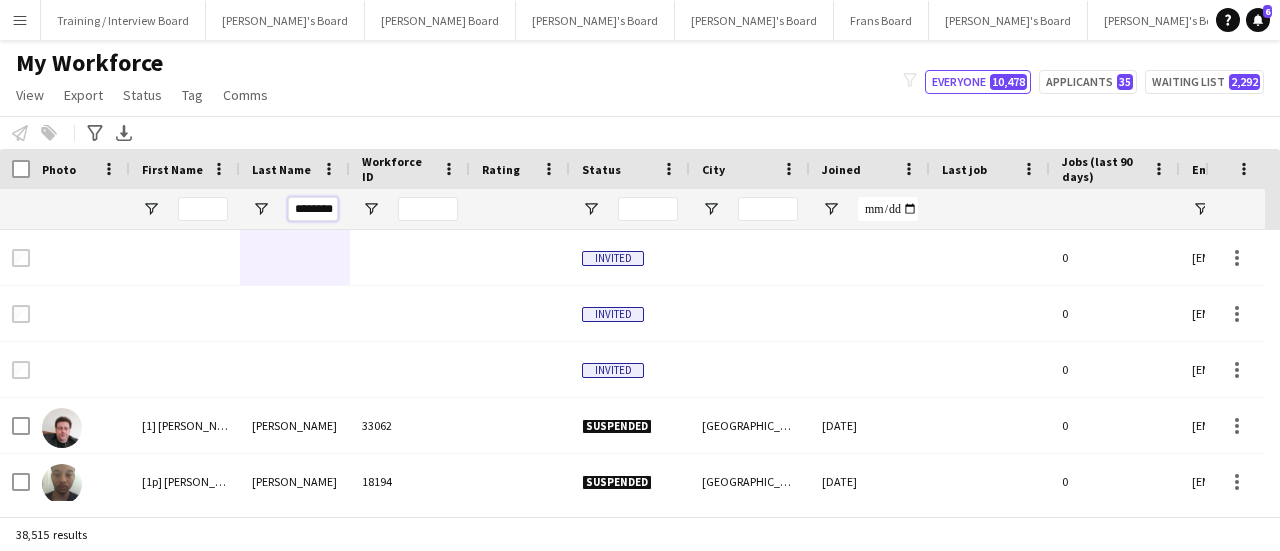 scroll, scrollTop: 0, scrollLeft: 10, axis: horizontal 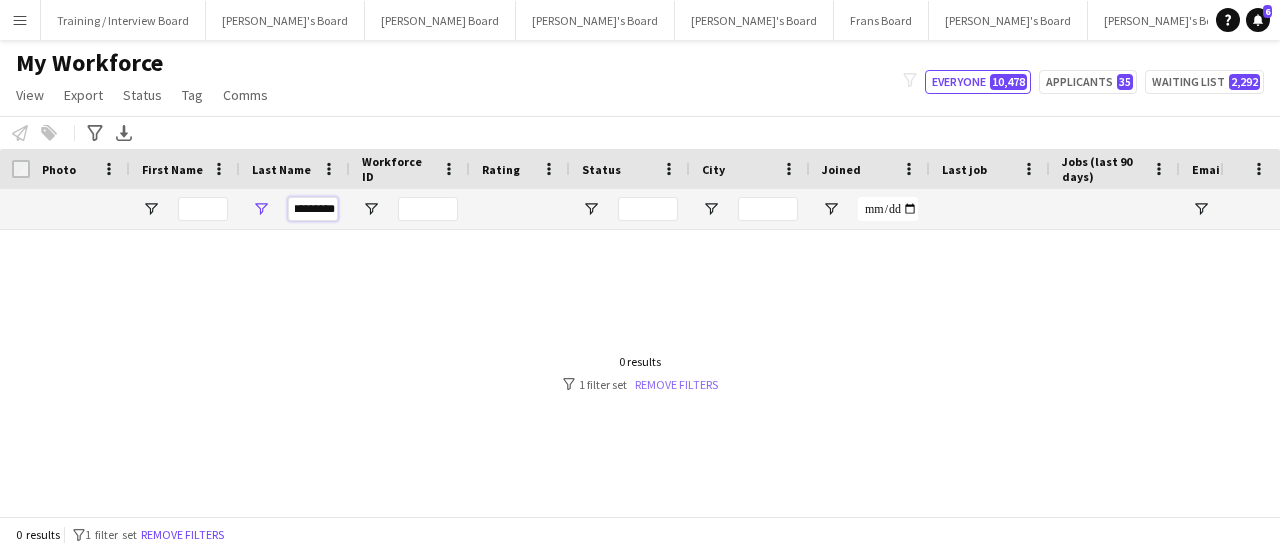 type on "*********" 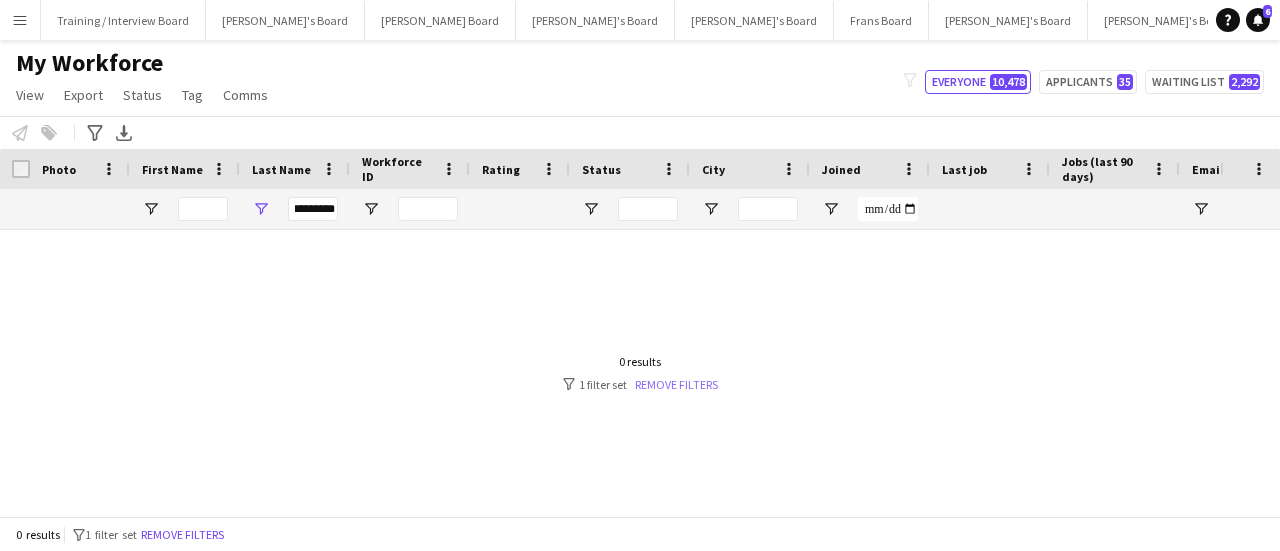 scroll, scrollTop: 0, scrollLeft: 0, axis: both 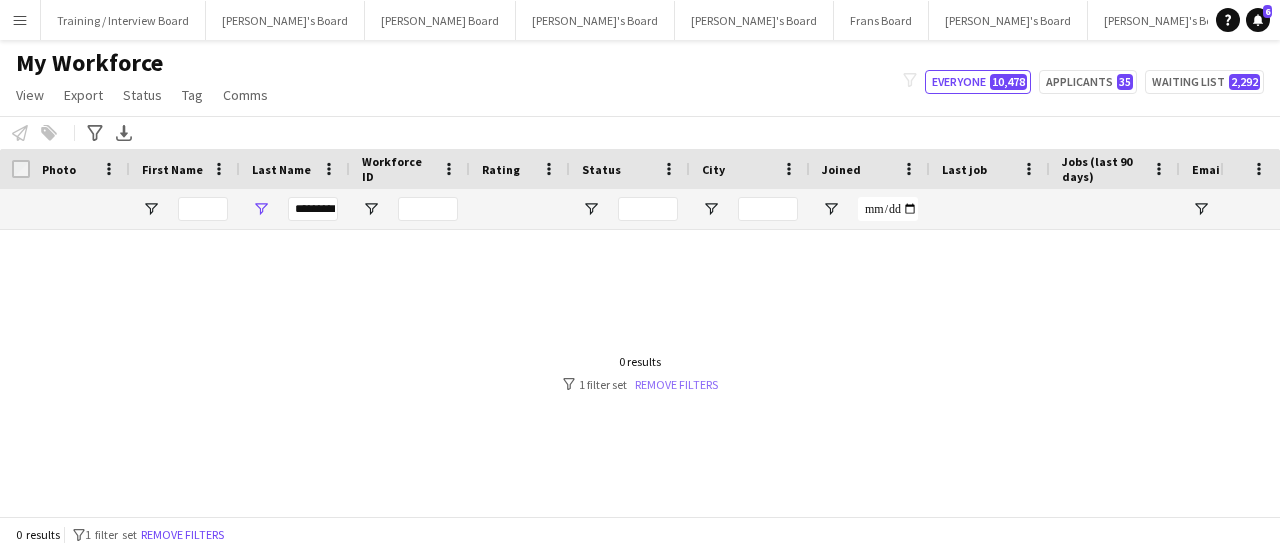 click on "Remove filters" at bounding box center [676, 384] 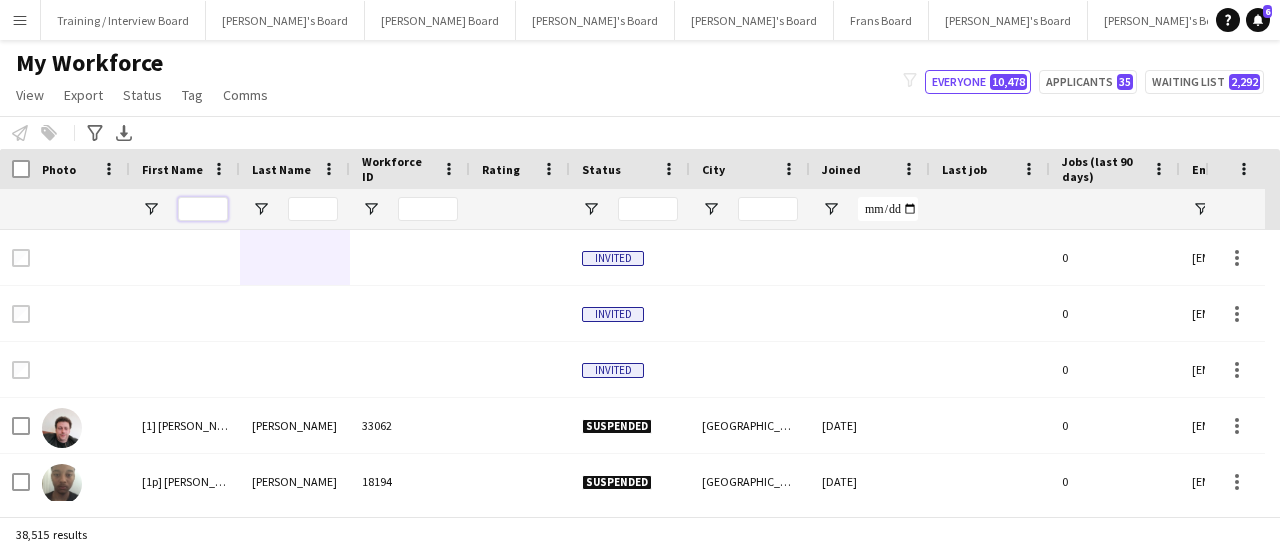 click at bounding box center (203, 209) 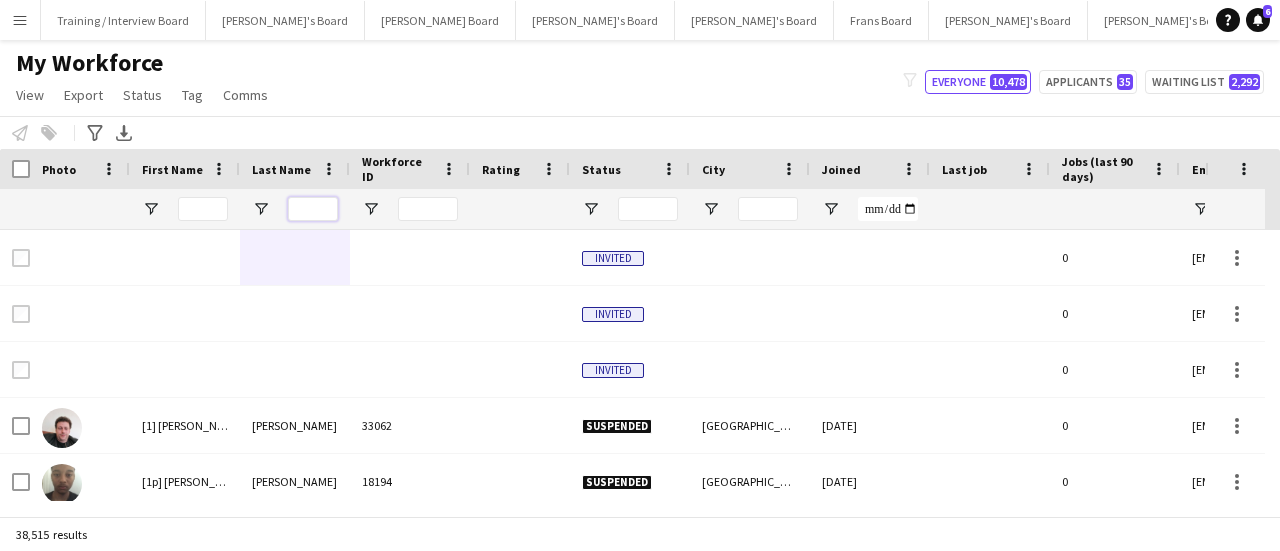 click at bounding box center (313, 209) 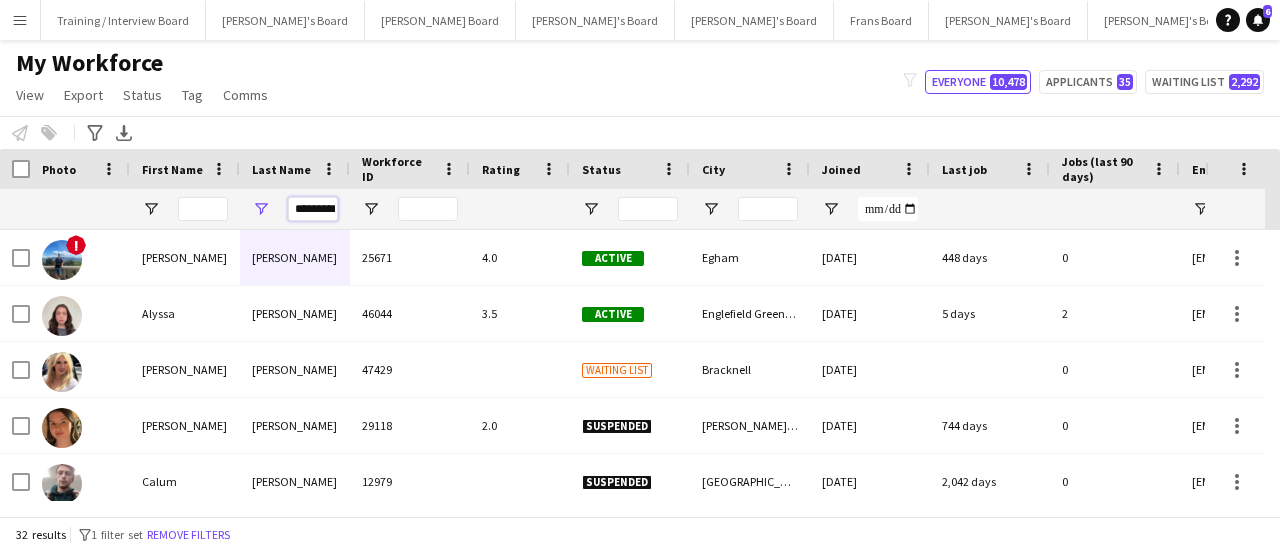 scroll, scrollTop: 0, scrollLeft: 10, axis: horizontal 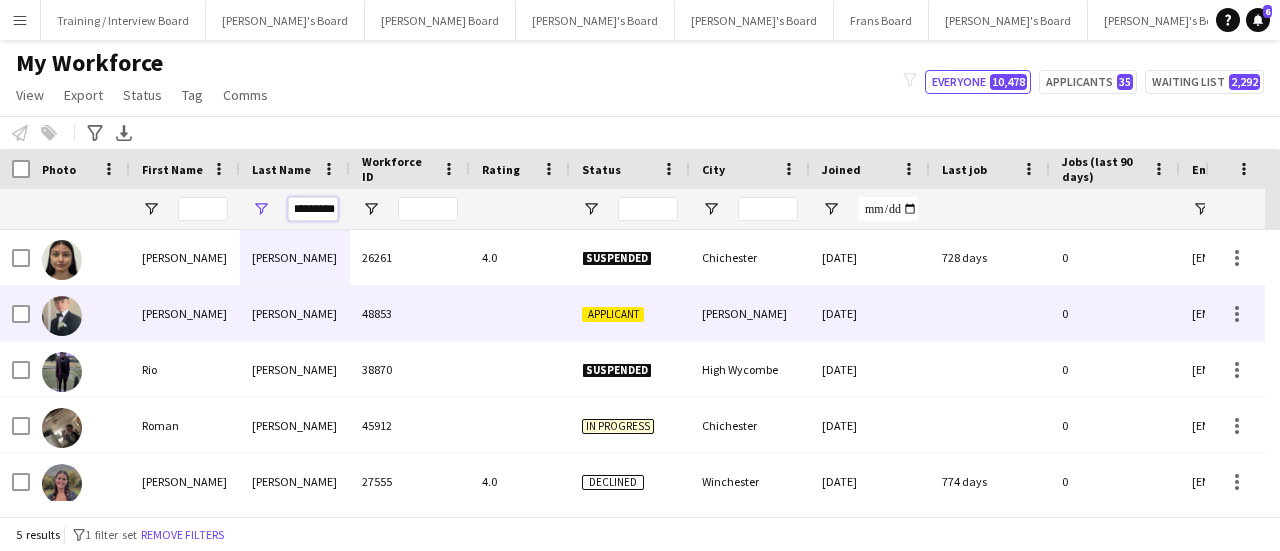 type on "*********" 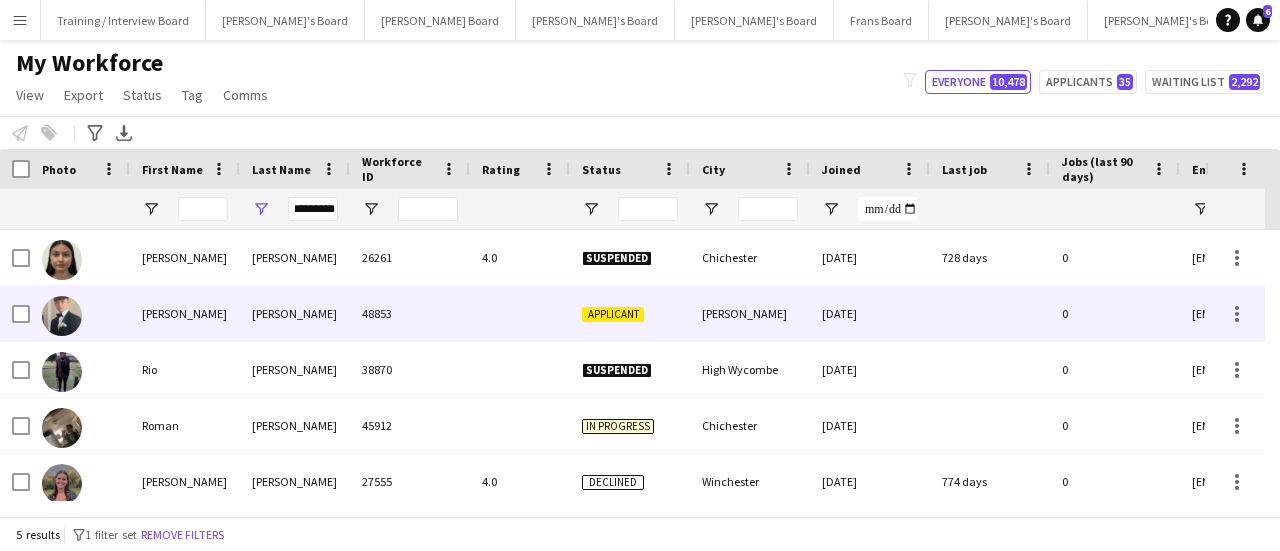 scroll, scrollTop: 0, scrollLeft: 0, axis: both 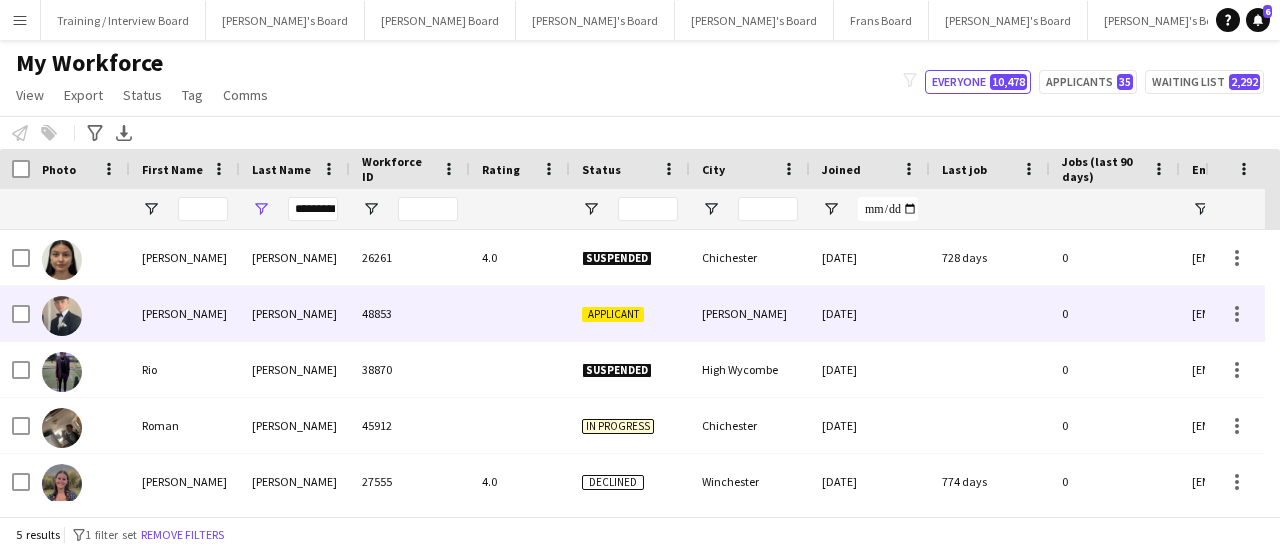 click on "Goldsmith" at bounding box center (295, 313) 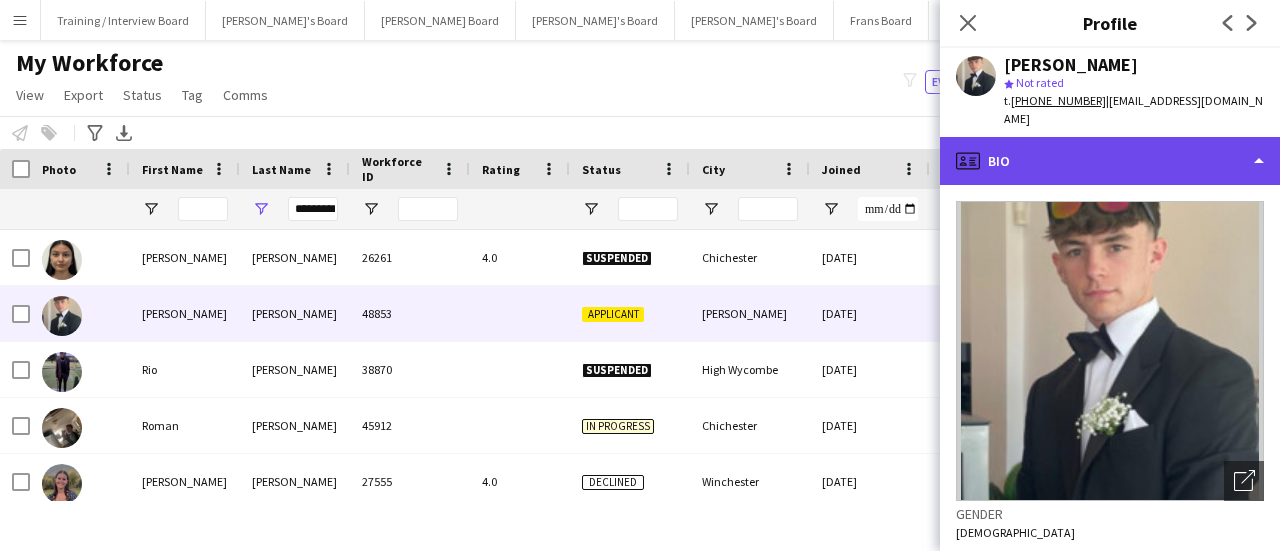click on "profile
Bio" 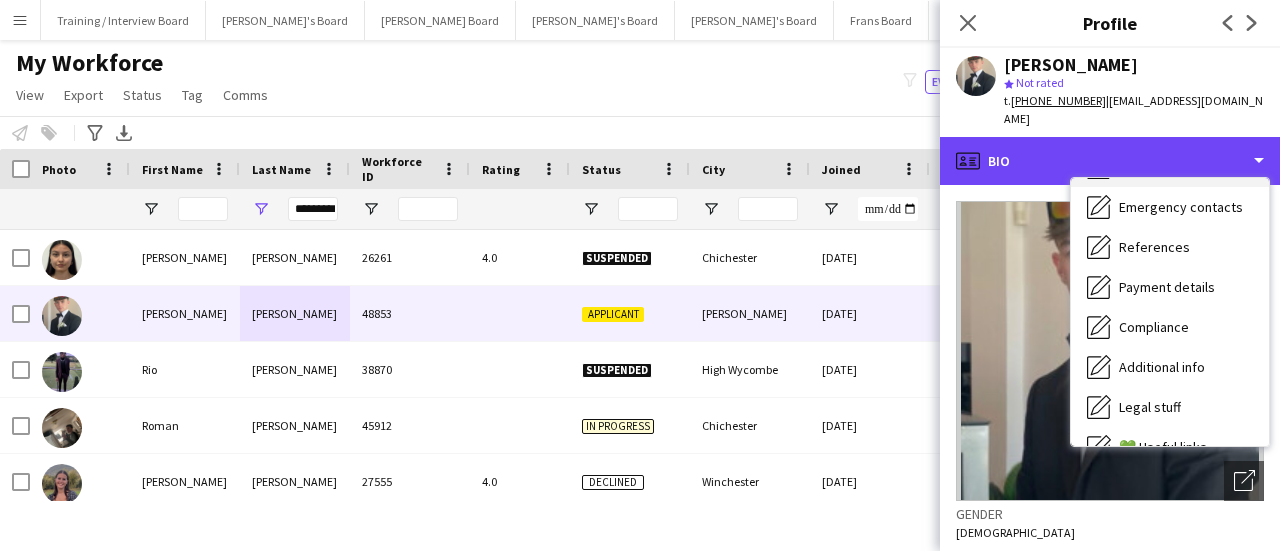 scroll, scrollTop: 268, scrollLeft: 0, axis: vertical 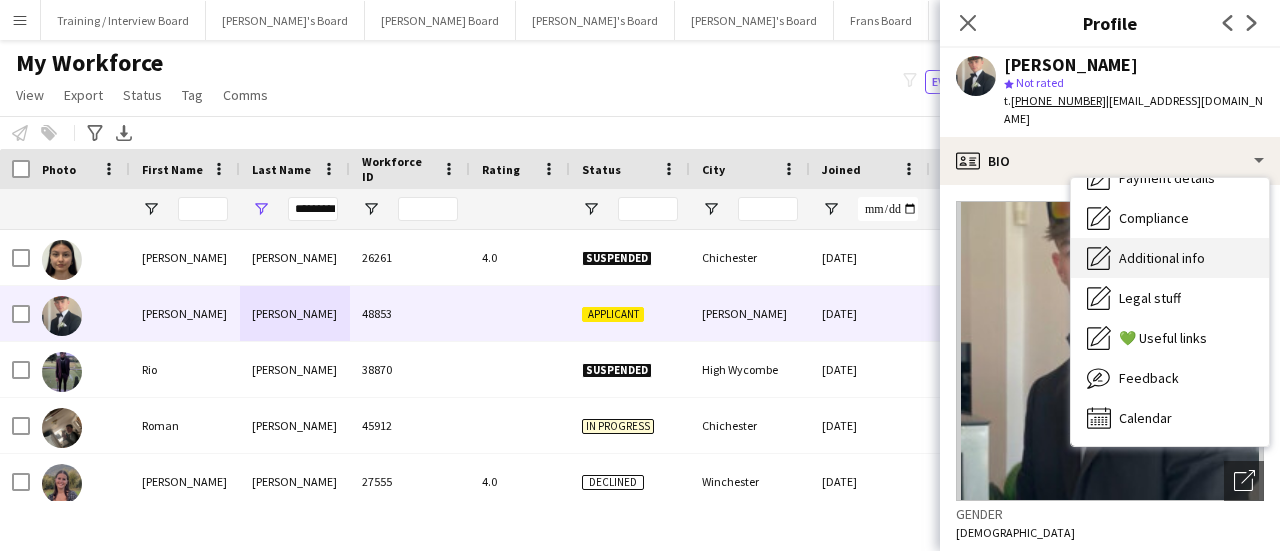 click on "Additional info
Additional info" at bounding box center (1170, 258) 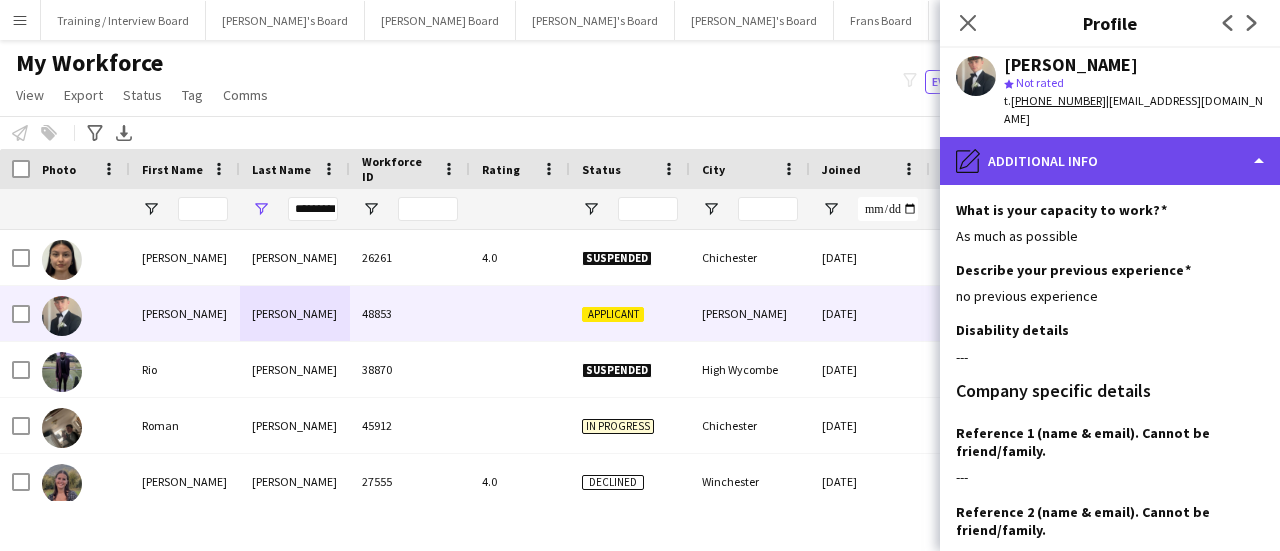 click on "pencil4
Additional info" 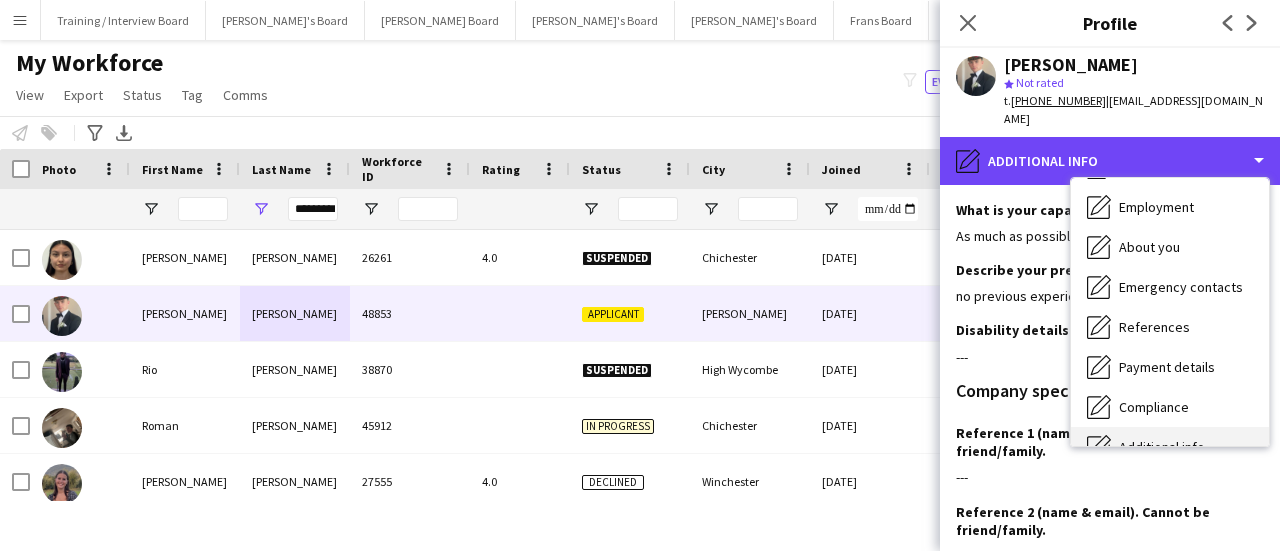 scroll, scrollTop: 0, scrollLeft: 0, axis: both 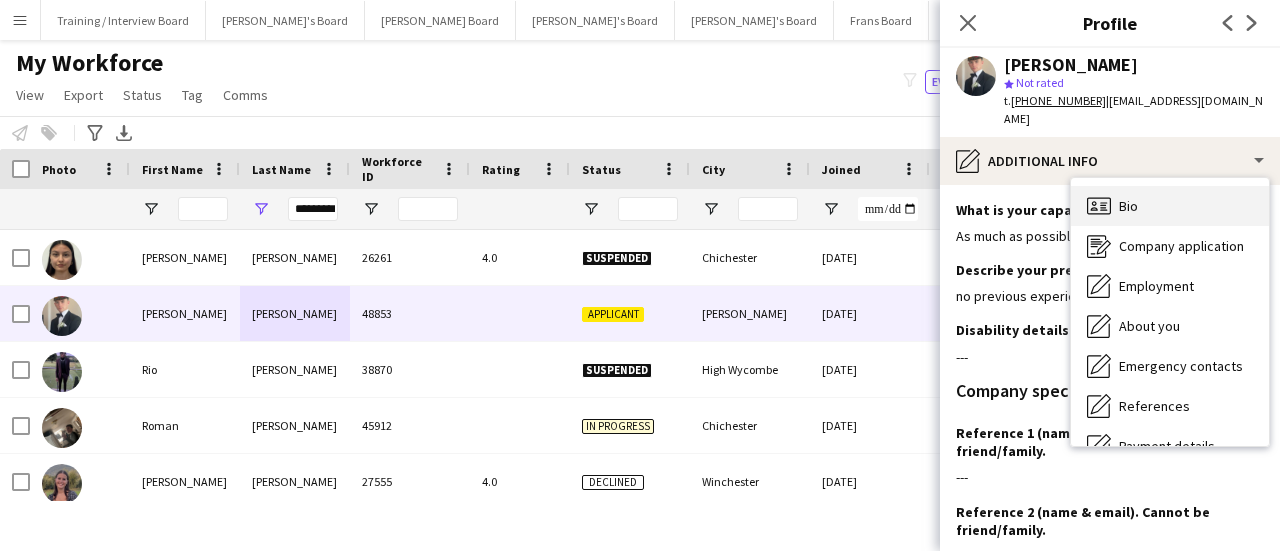 click on "Bio" at bounding box center (1128, 206) 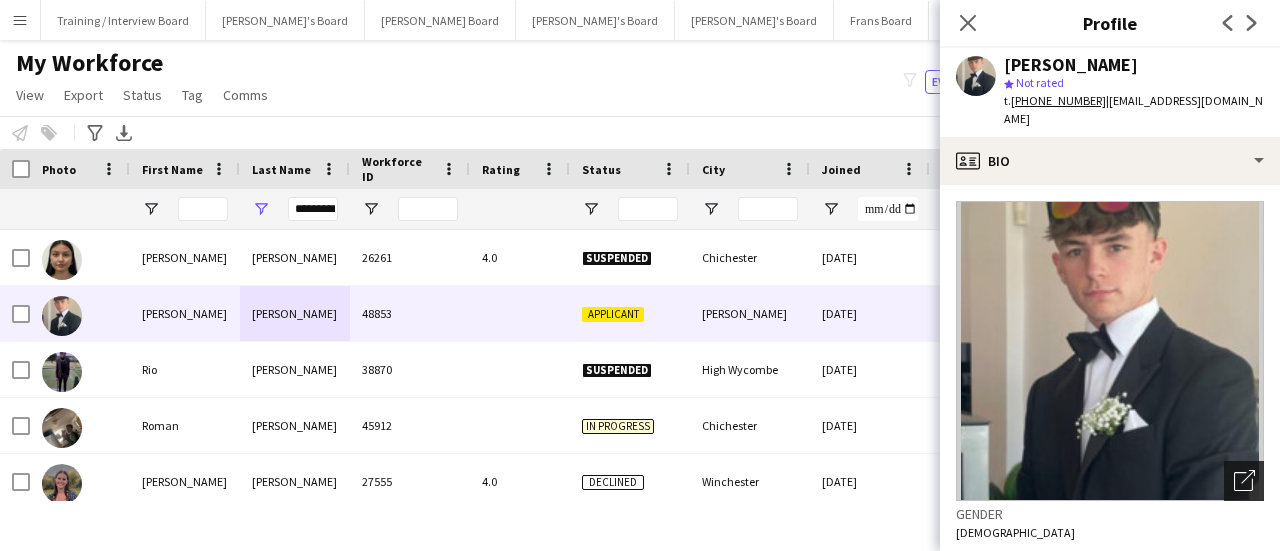 click 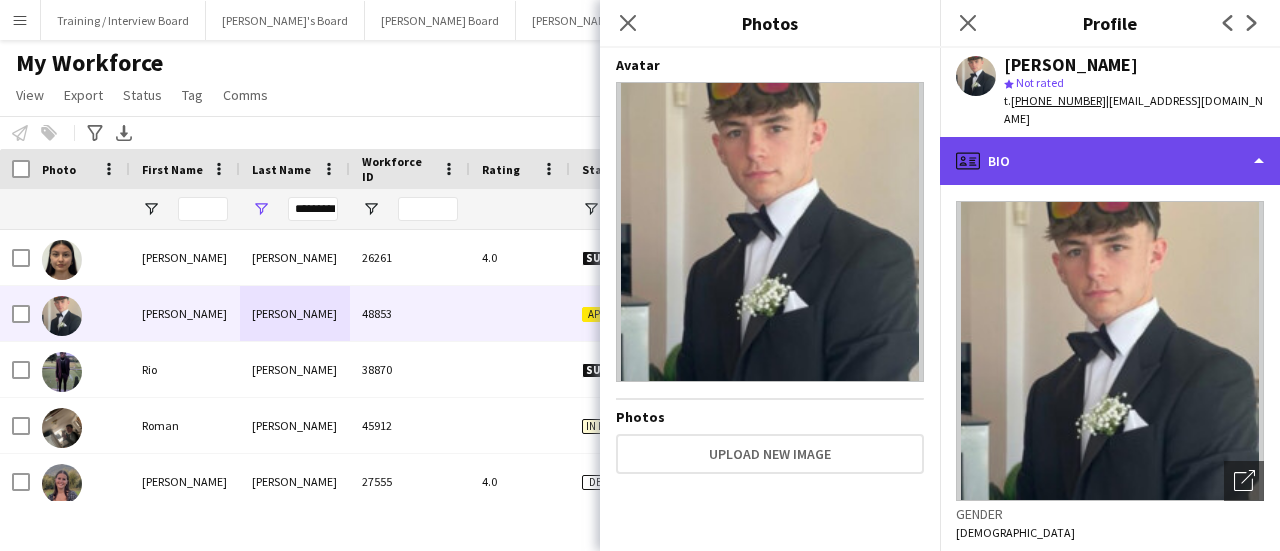 click on "profile
Bio" 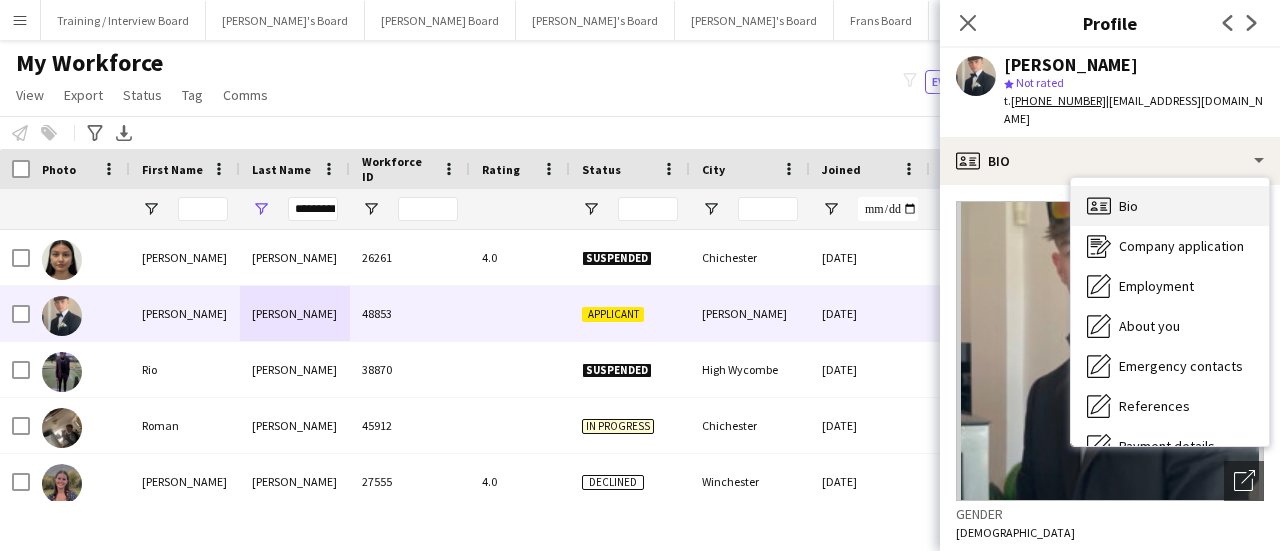 click on "Bio
Bio" at bounding box center (1170, 206) 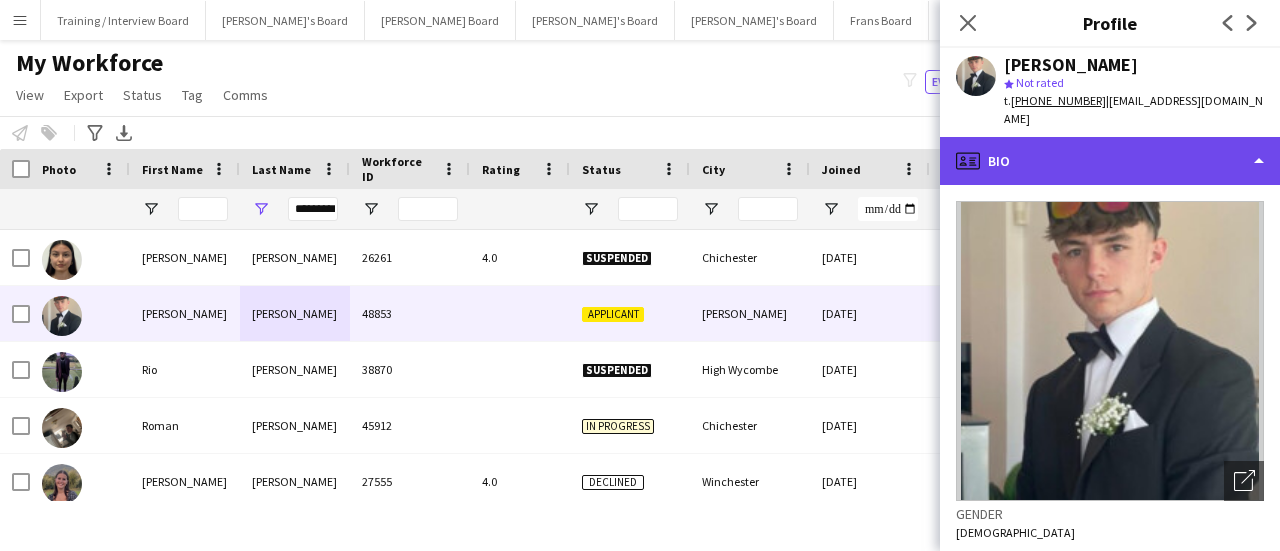click on "profile
Bio" 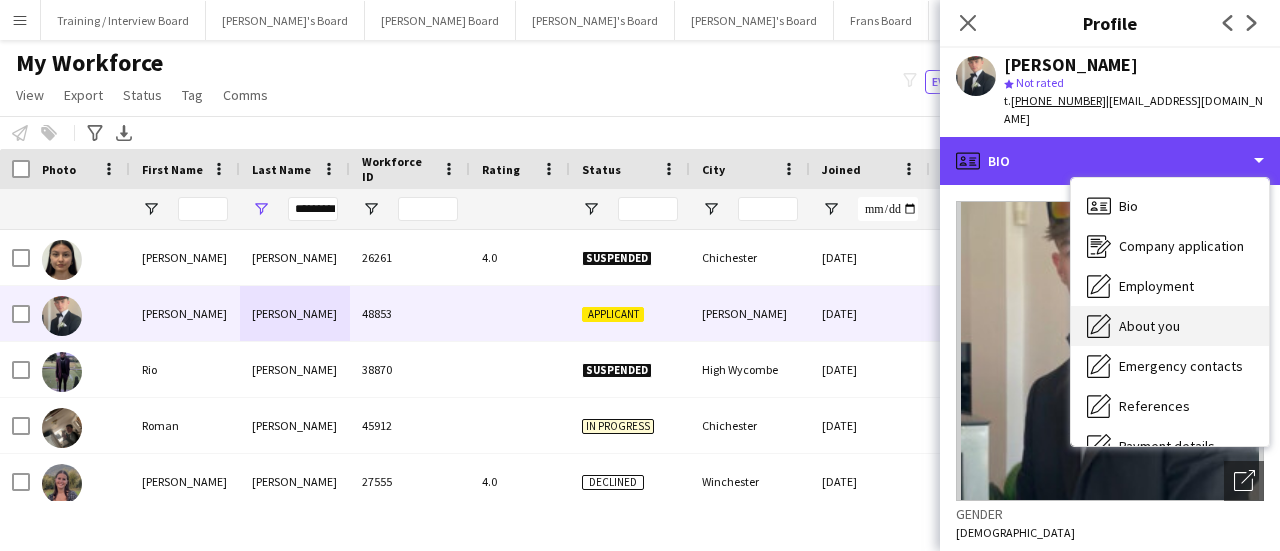 scroll, scrollTop: 100, scrollLeft: 0, axis: vertical 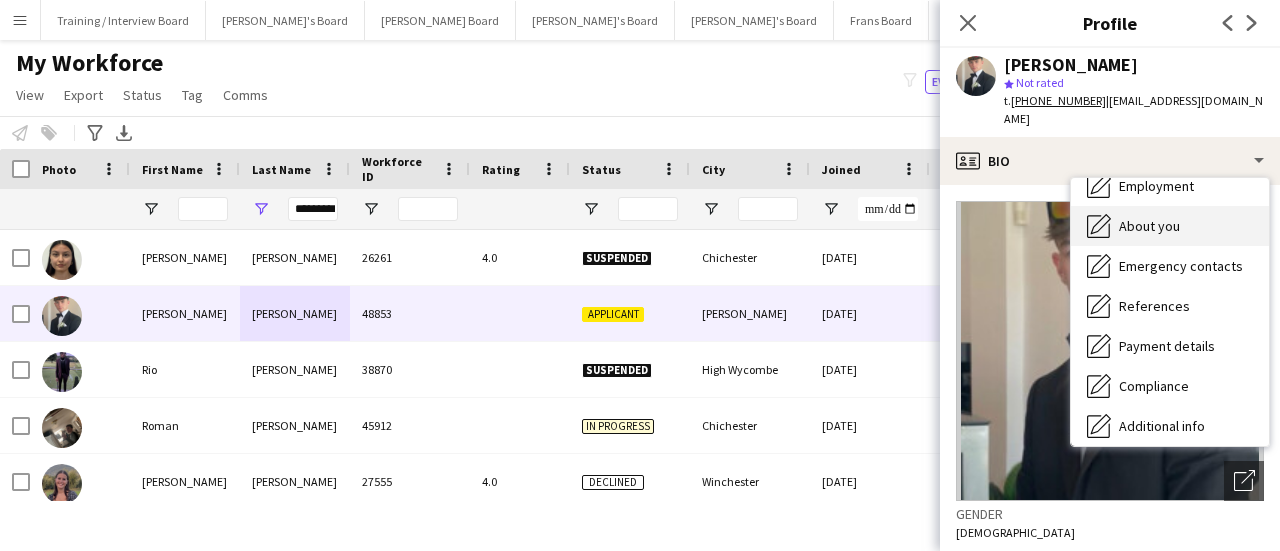 click on "About you" at bounding box center [1149, 226] 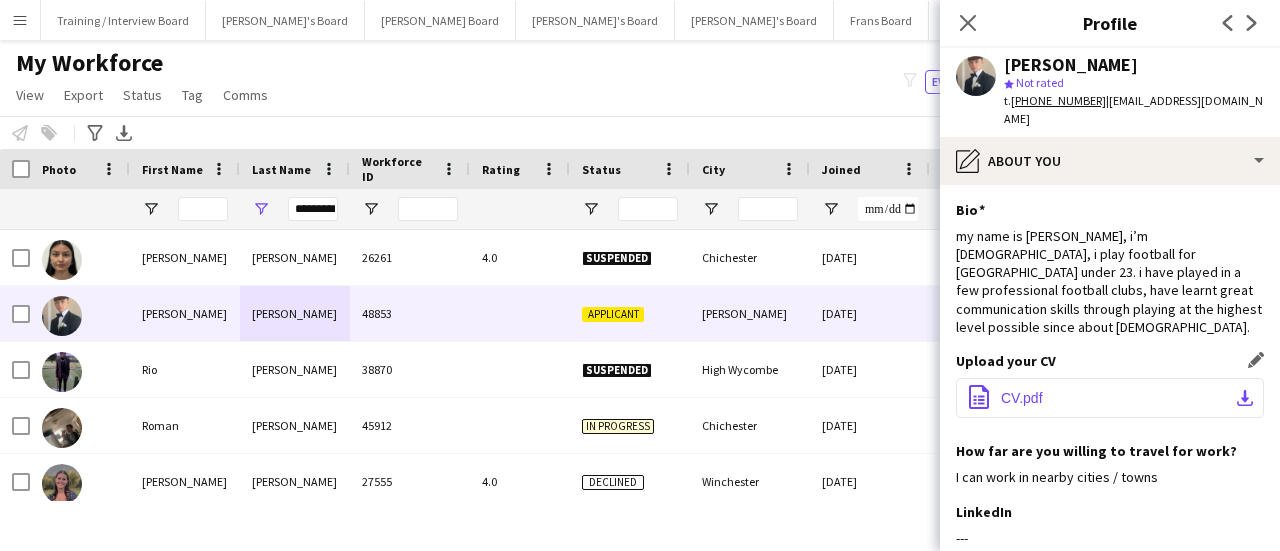 click on "office-file-sheet
CV.pdf
download-bottom" 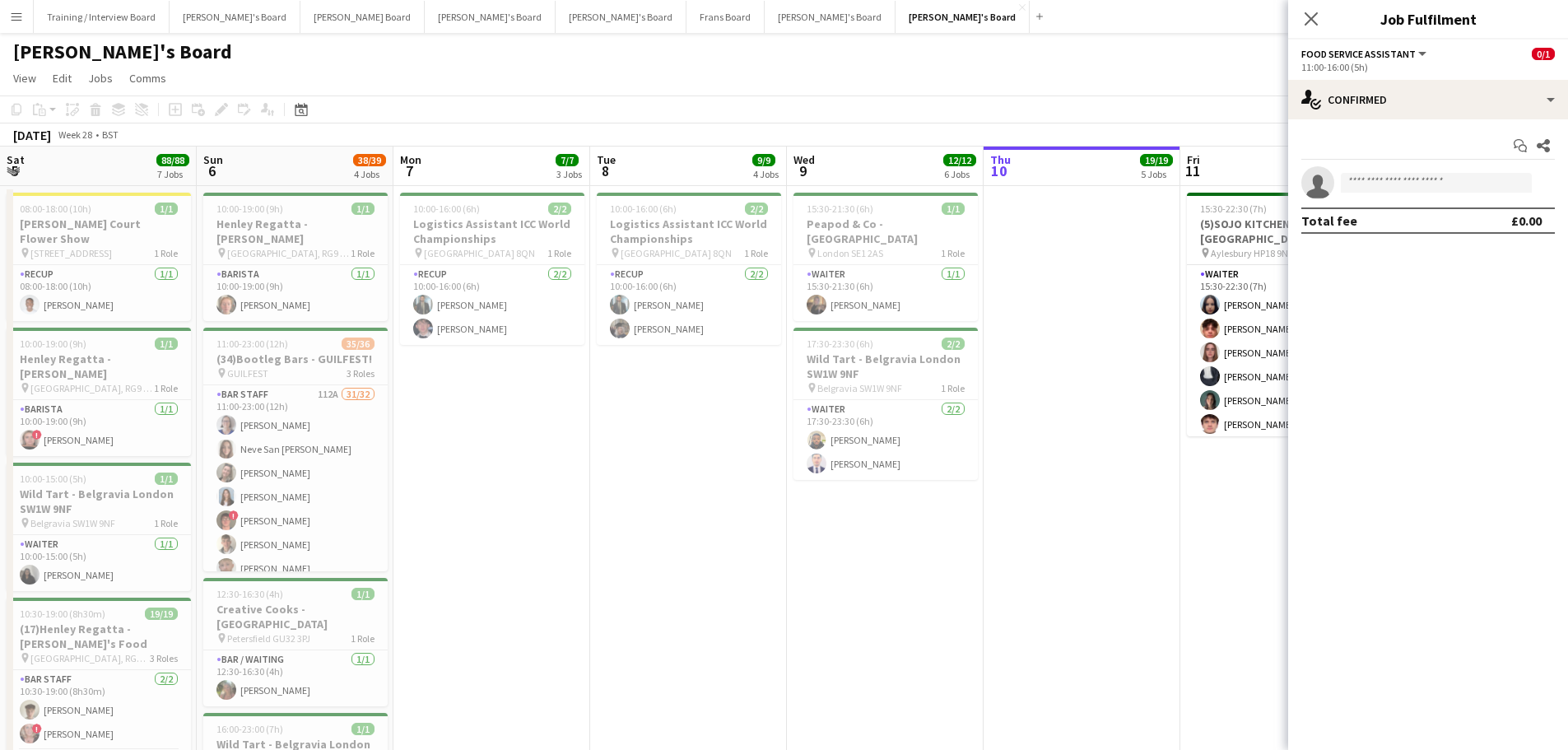 scroll, scrollTop: 0, scrollLeft: 0, axis: both 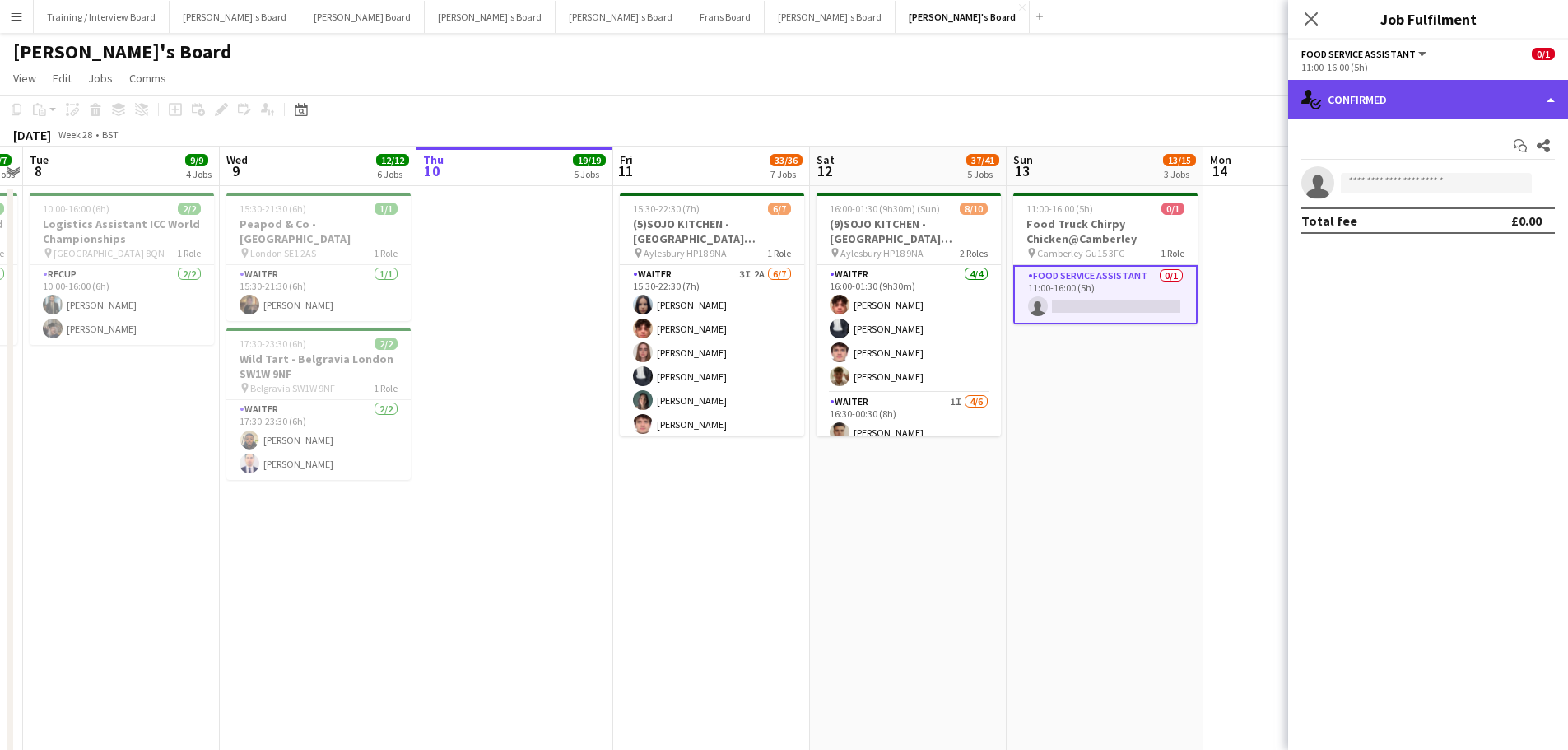 click on "single-neutral-actions-check-2
Confirmed" 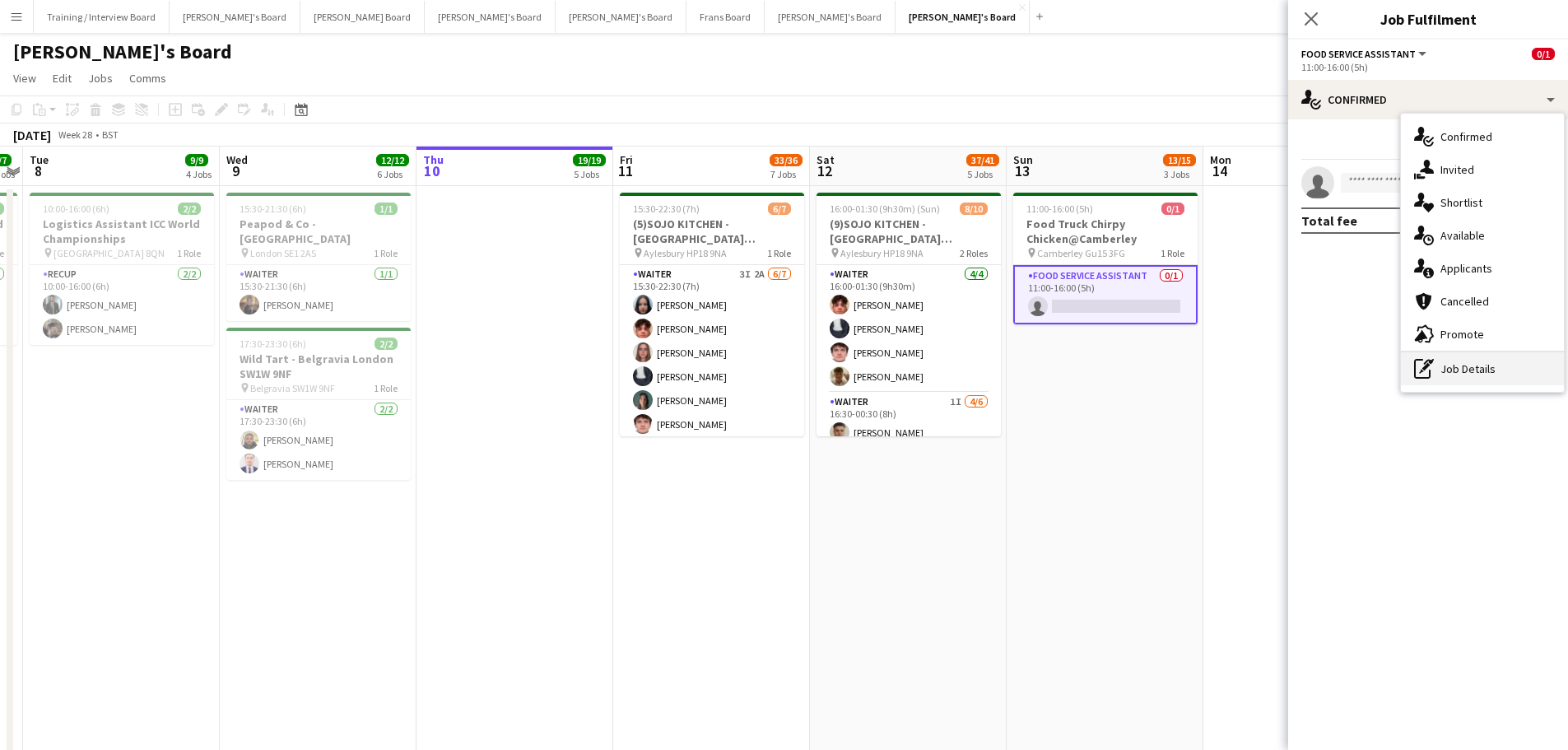 click on "pen-write
Job Details" at bounding box center [1482, 369] 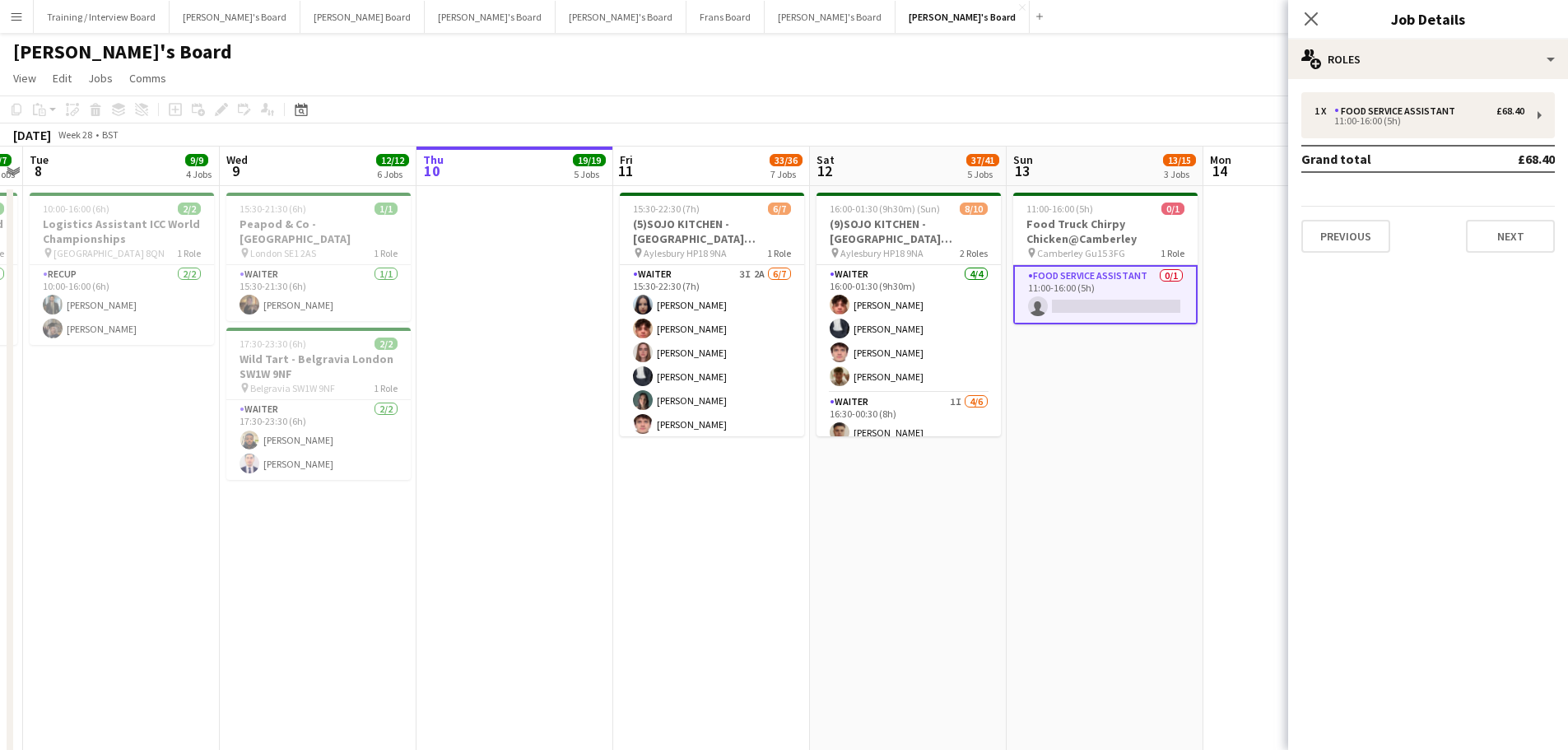click on "11:00-16:00 (5h)    0/1   Food Truck Chirpy Chicken@Camberley
pin
Camberley Gu15 3FG   1 Role   Food Service Assistant   0/1   11:00-16:00 (5h)
single-neutral-actions" at bounding box center [1105, 1046] 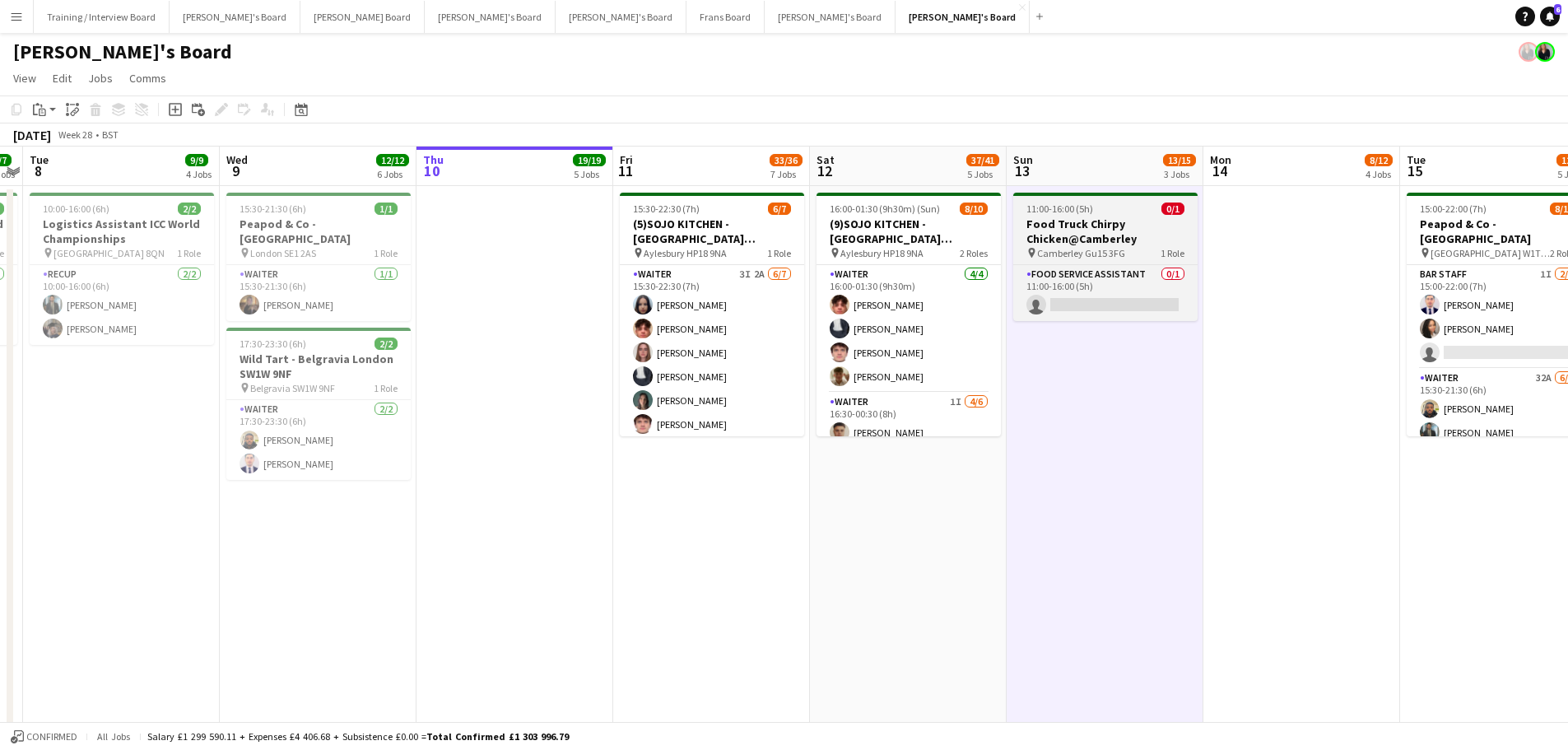 click on "Food Truck Chirpy Chicken@Camberley" at bounding box center [1105, 231] 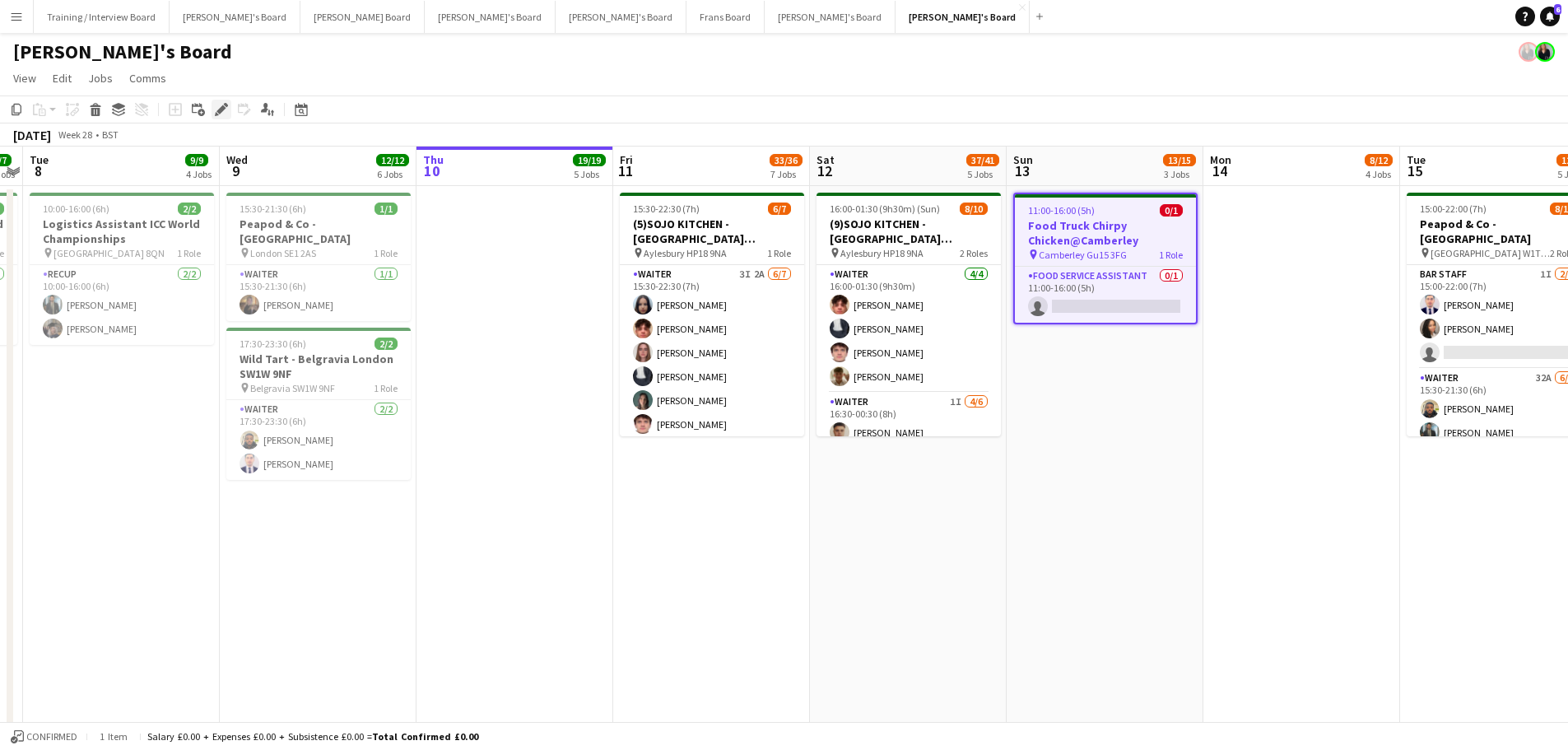 click 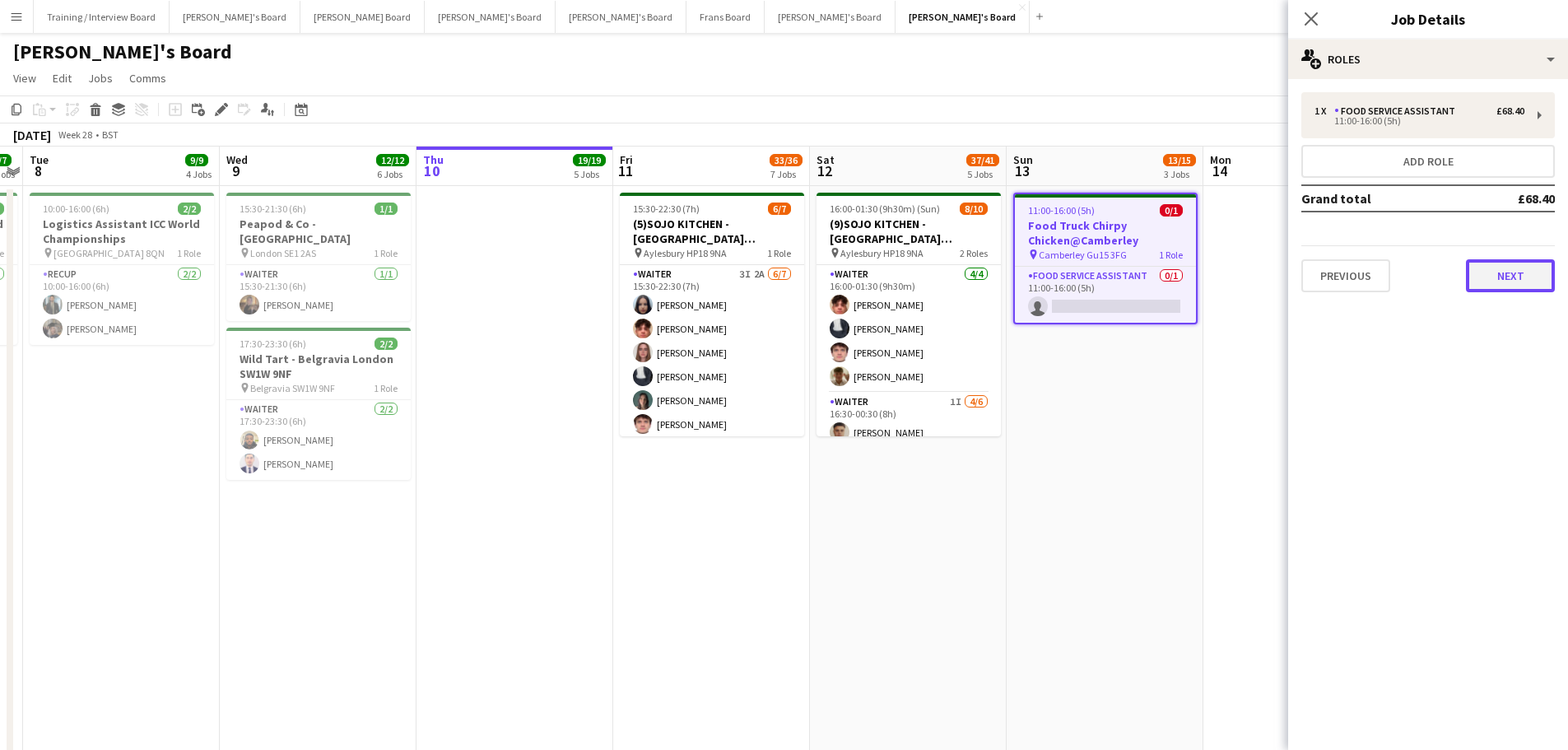click on "Next" at bounding box center (1510, 276) 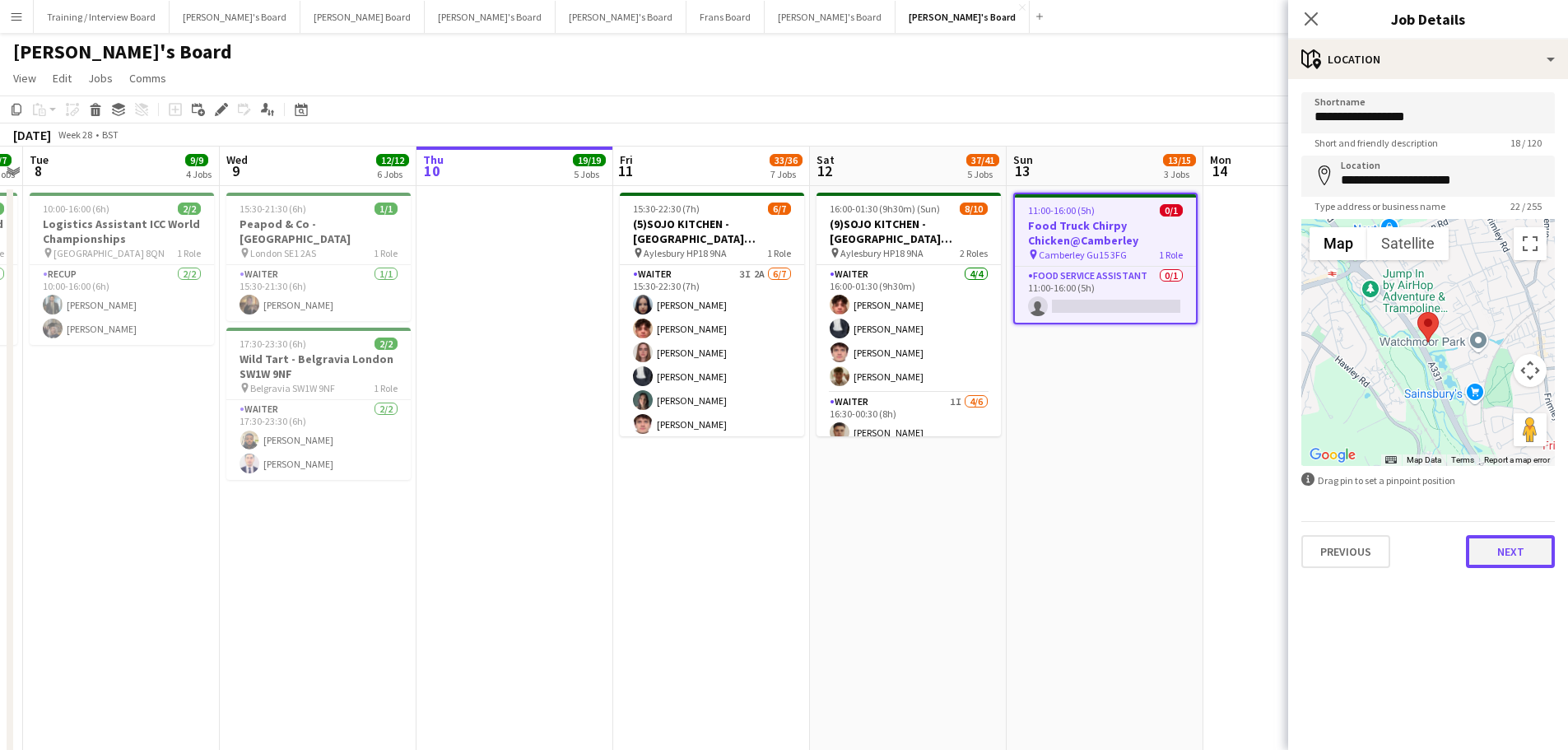 click on "Next" at bounding box center [1510, 552] 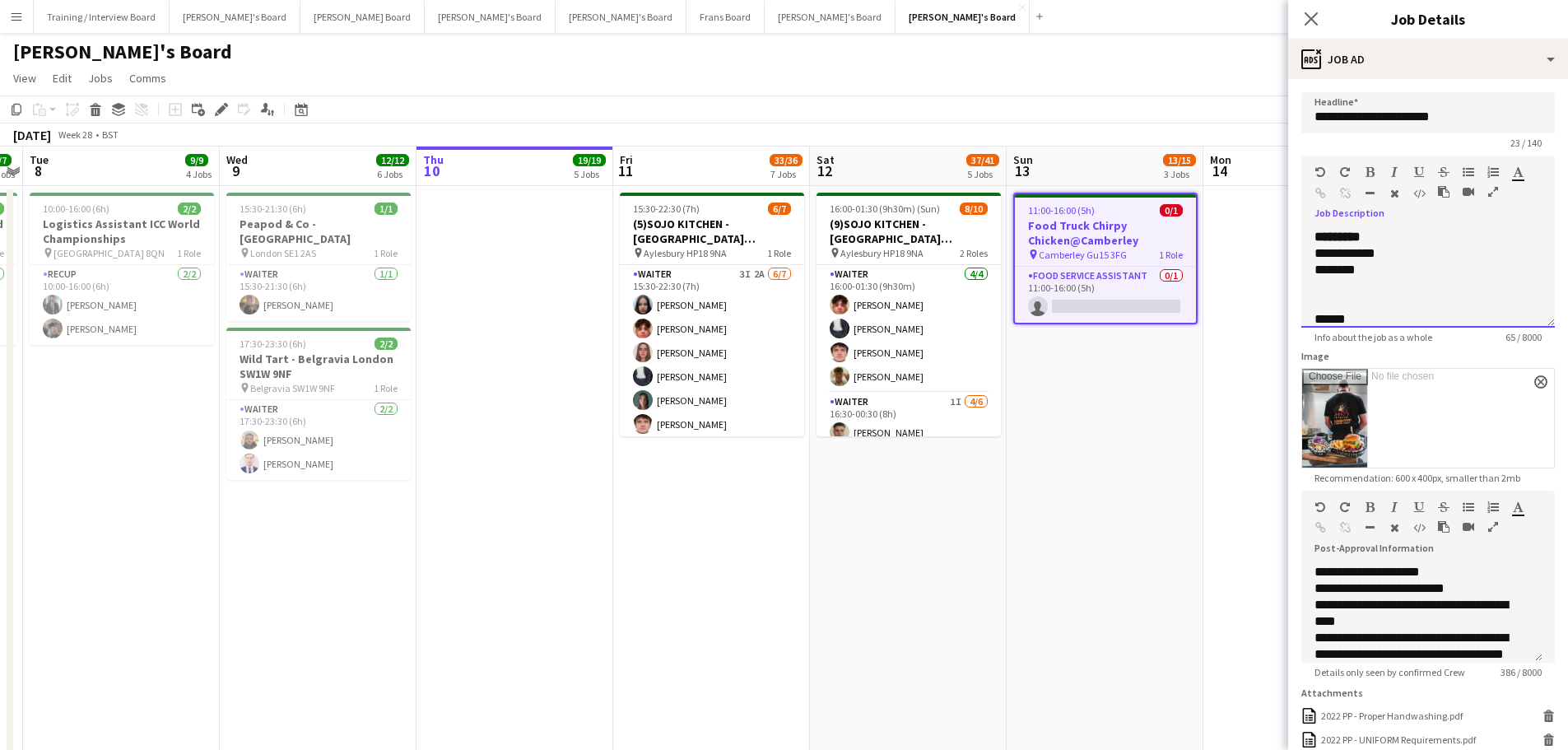 click at bounding box center [1428, 286] 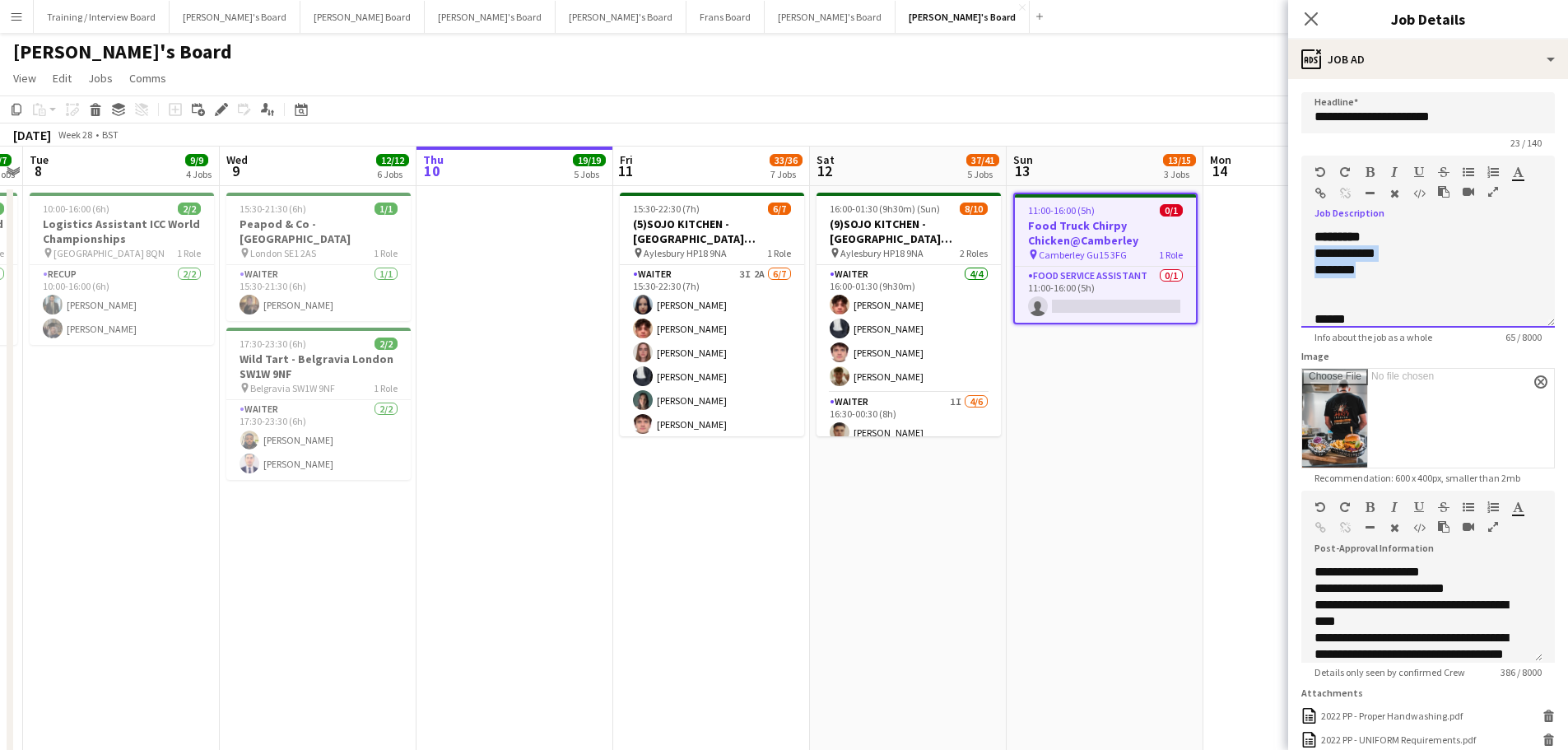 drag, startPoint x: 1372, startPoint y: 272, endPoint x: 1314, endPoint y: 257, distance: 59.908263 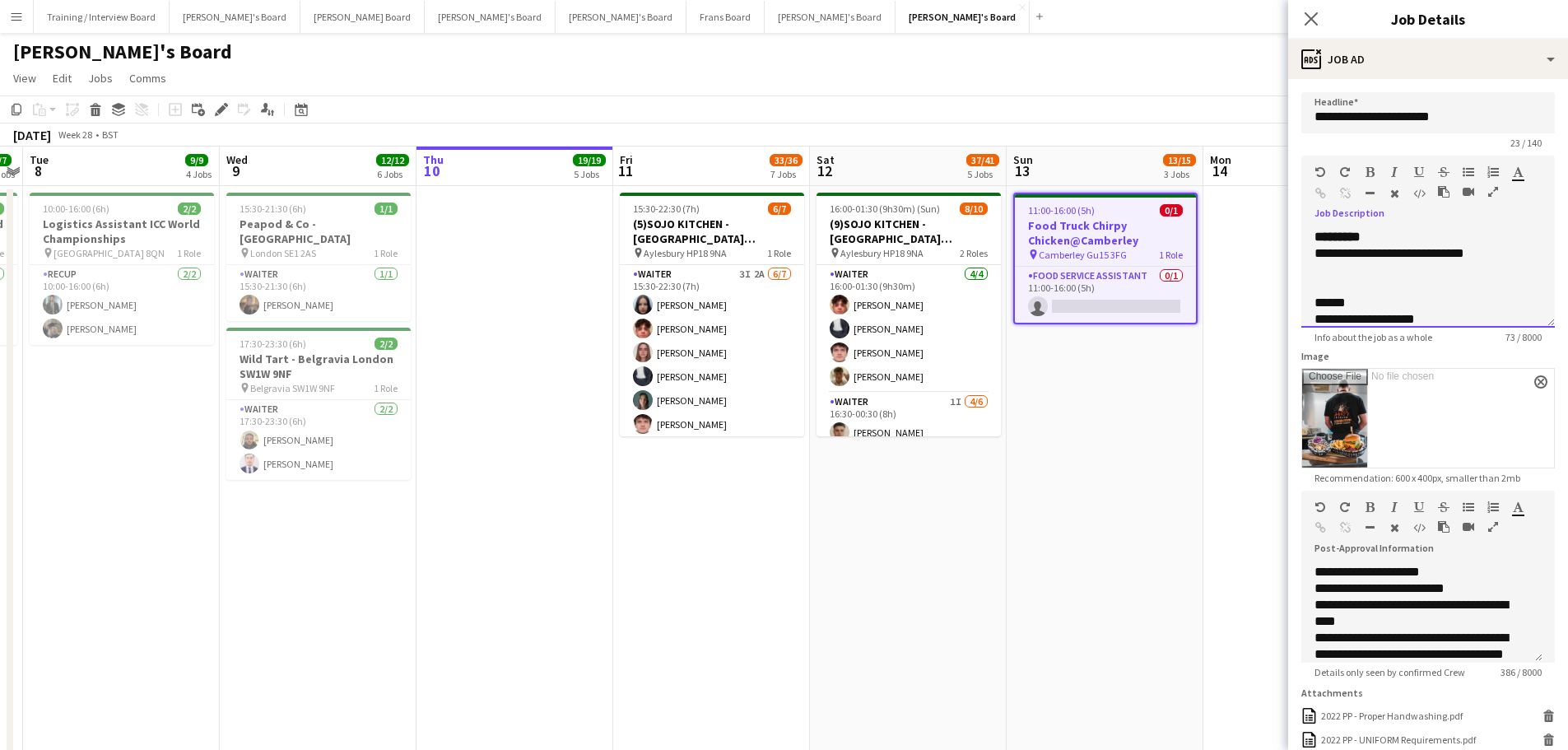 click on "**********" at bounding box center [1416, 254] 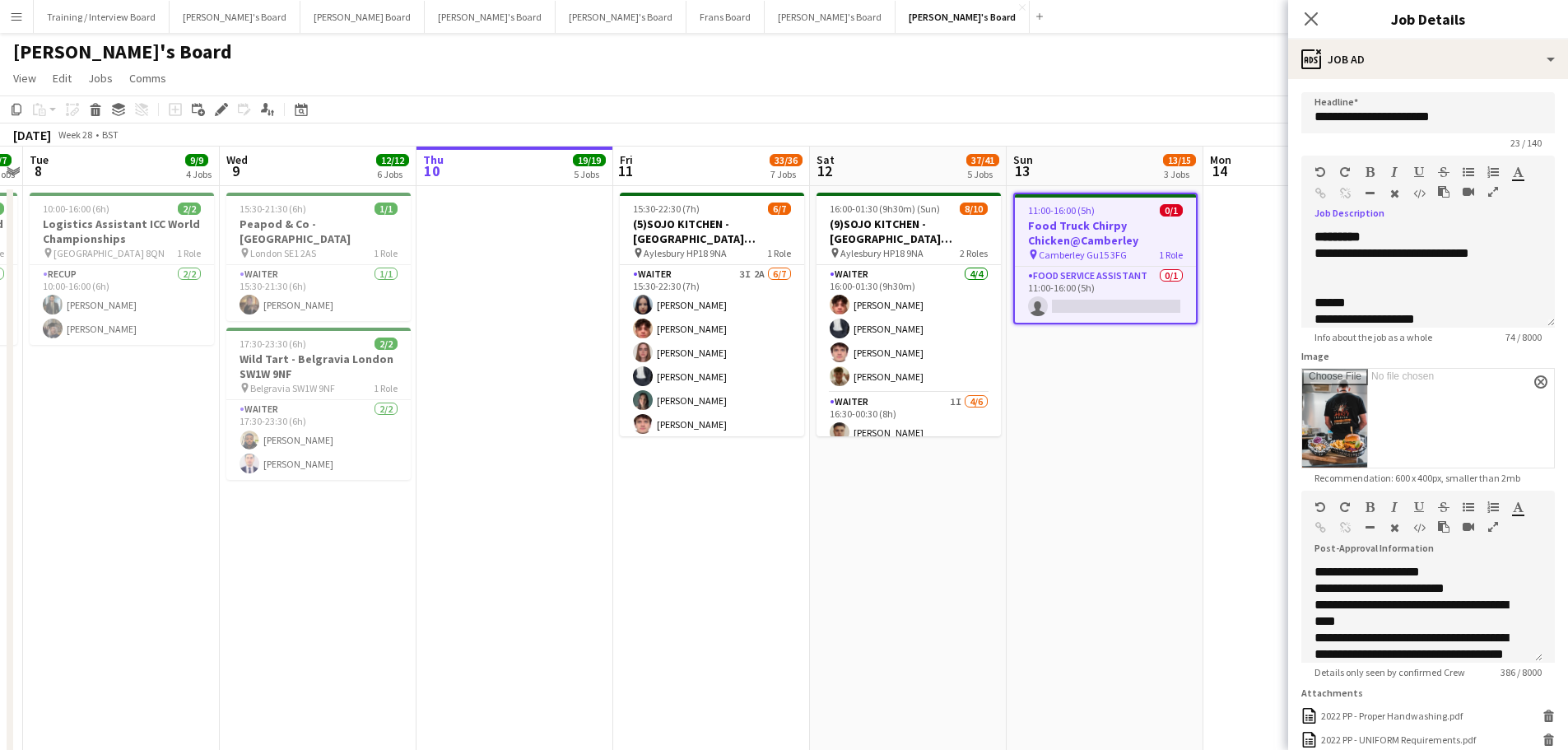 click on "11:00-16:00 (5h)    0/1   Food Truck Chirpy Chicken@Camberley
pin
Camberley Gu15 3FG   1 Role   Food Service Assistant   0/1   11:00-16:00 (5h)
single-neutral-actions" at bounding box center (1105, 1046) 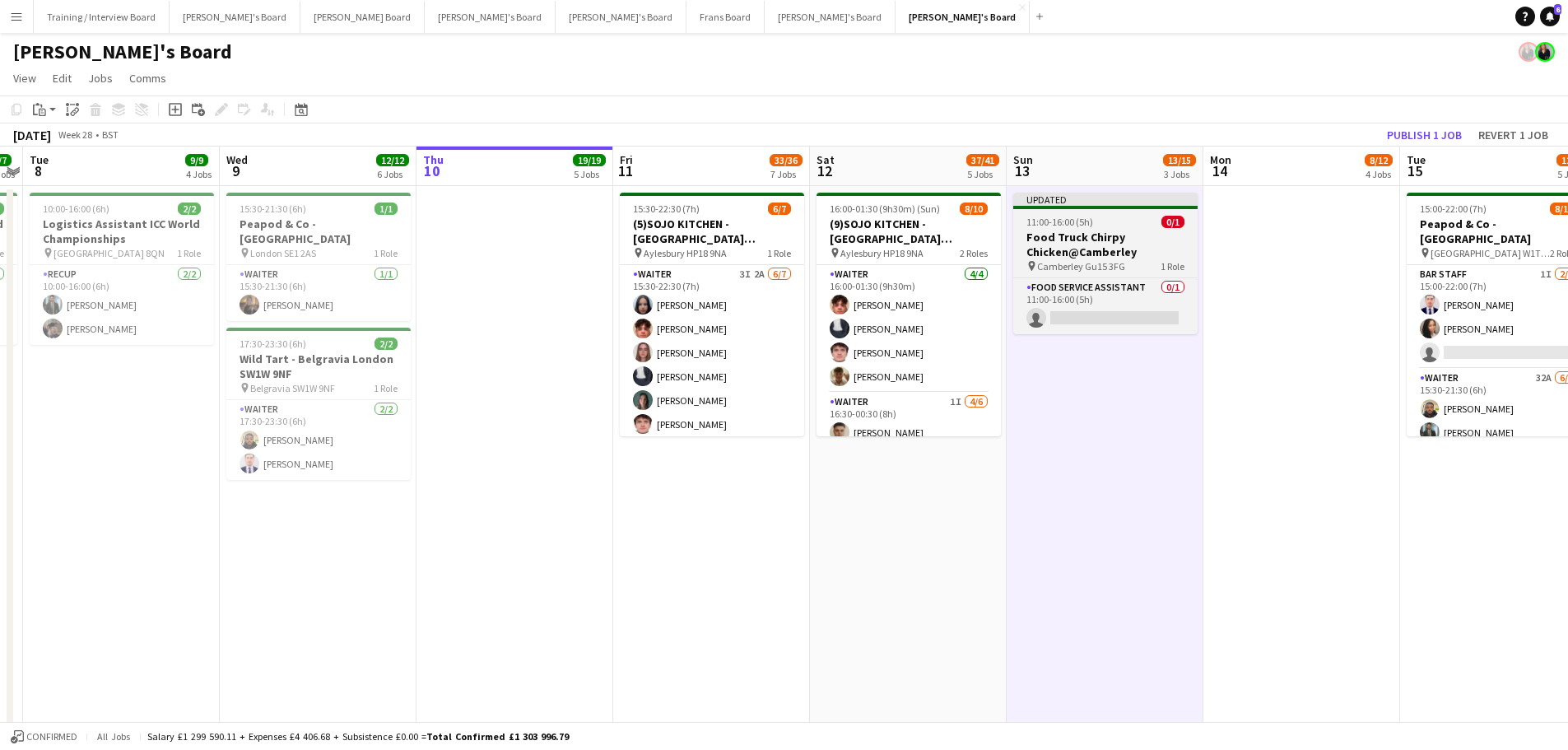 click on "Food Truck Chirpy Chicken@Camberley" at bounding box center (1105, 245) 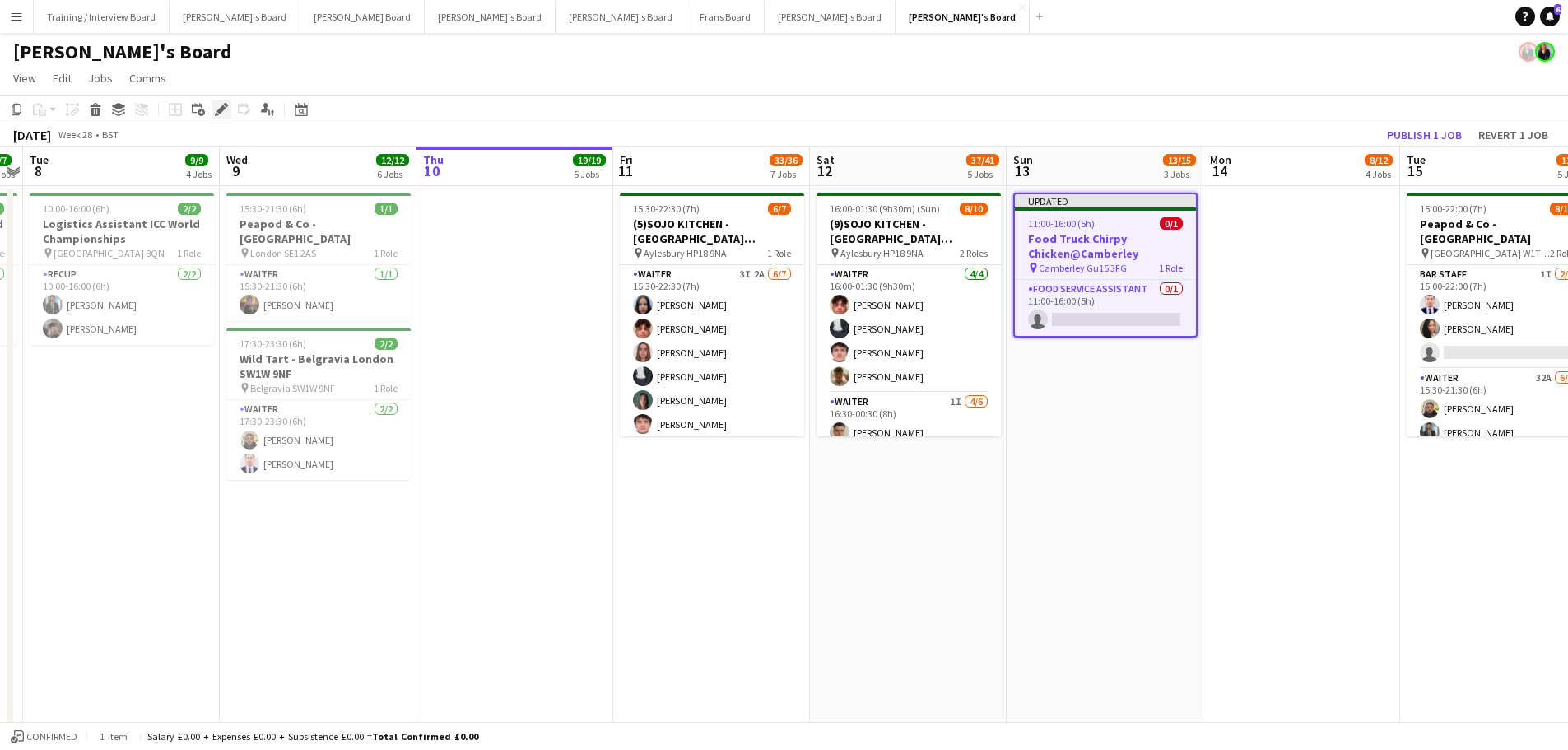 click 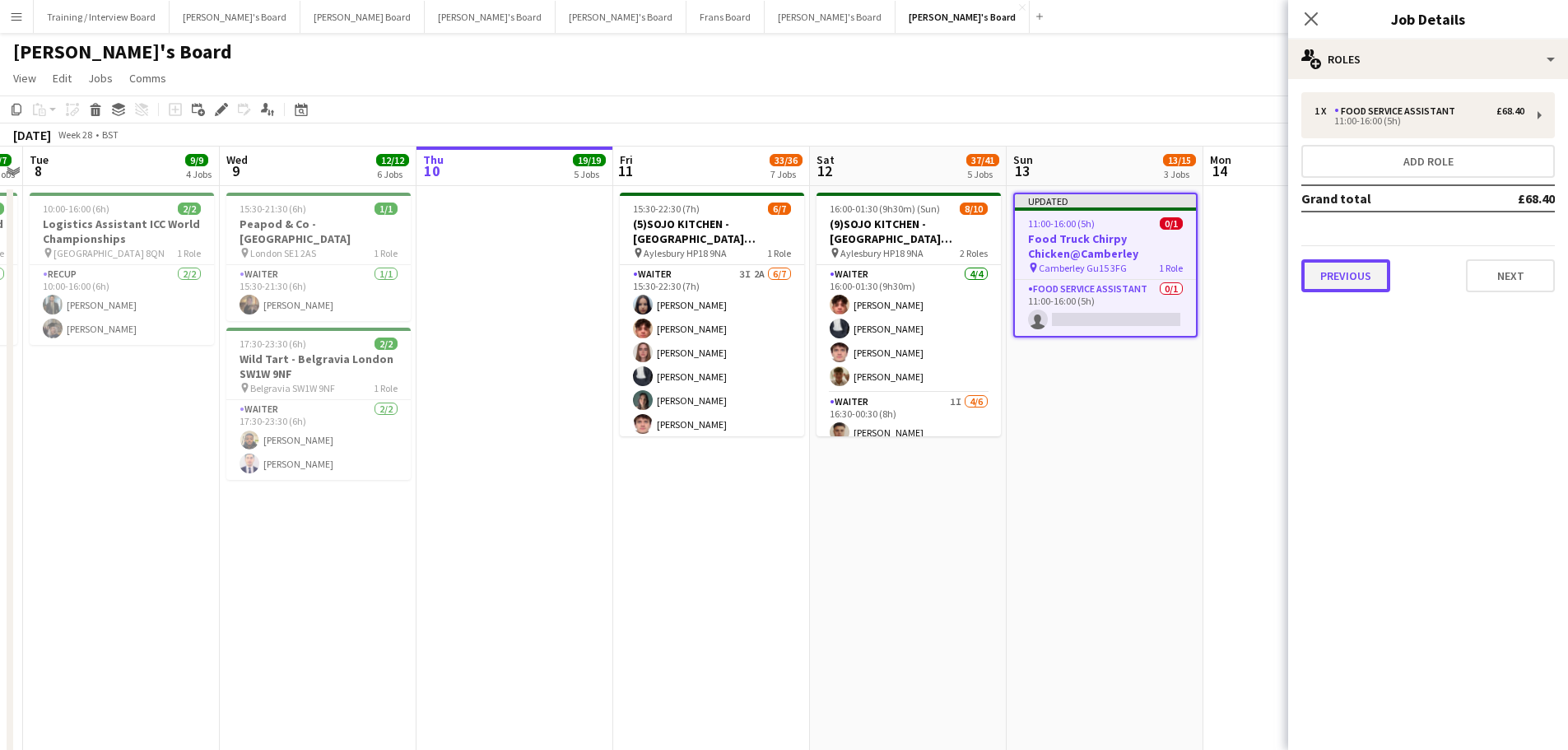 click on "Previous" at bounding box center (1346, 276) 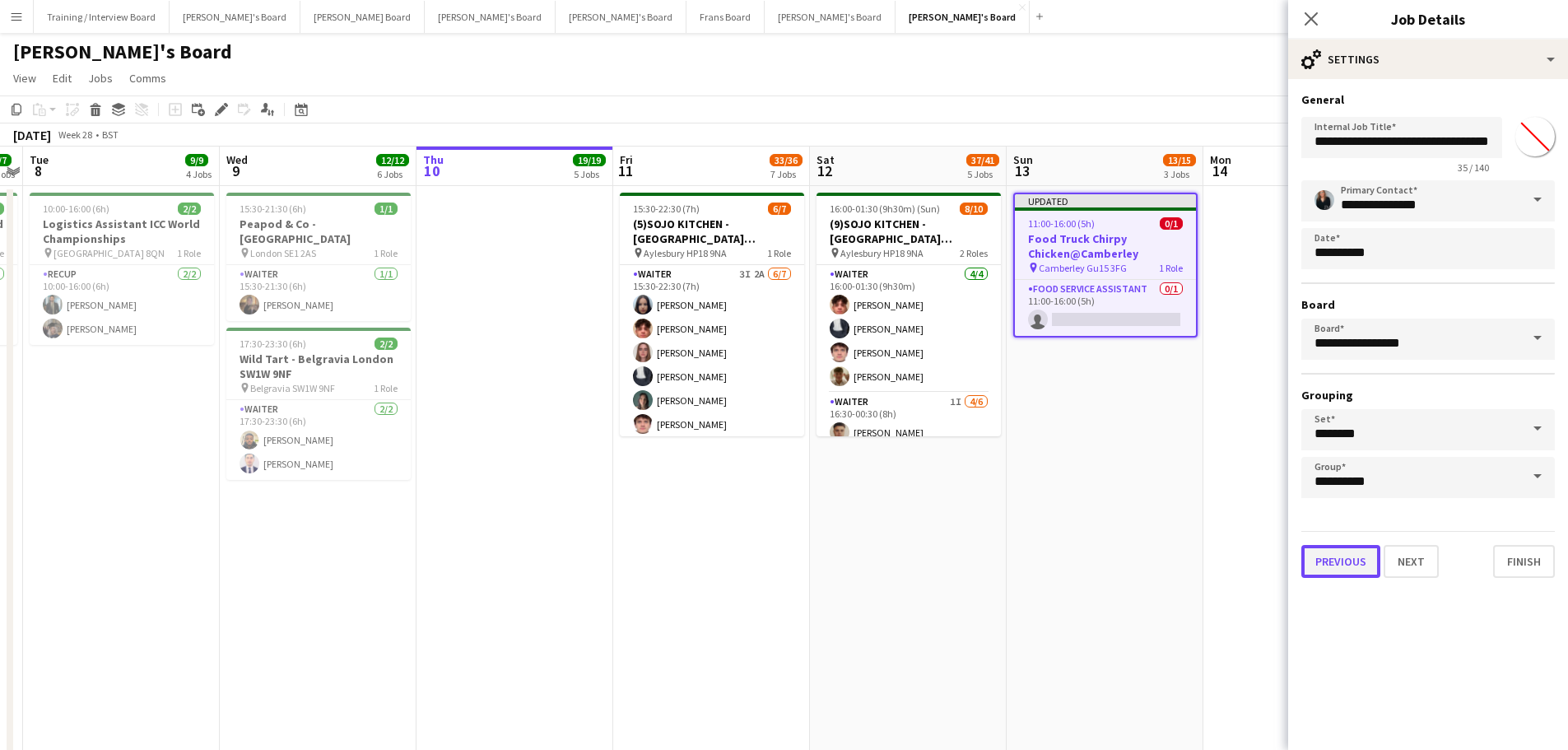 click on "Previous" at bounding box center [1341, 561] 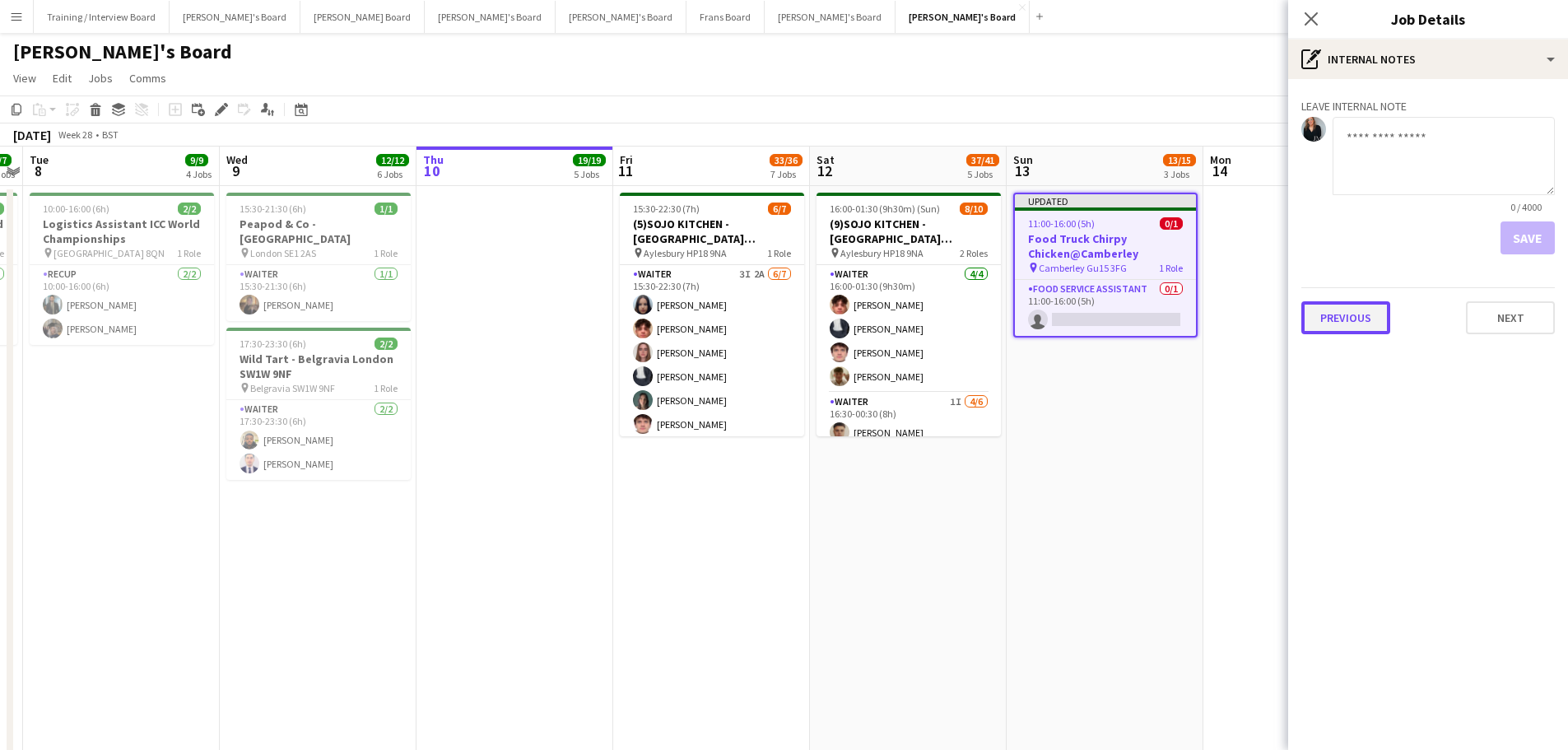 click on "Previous" at bounding box center [1346, 318] 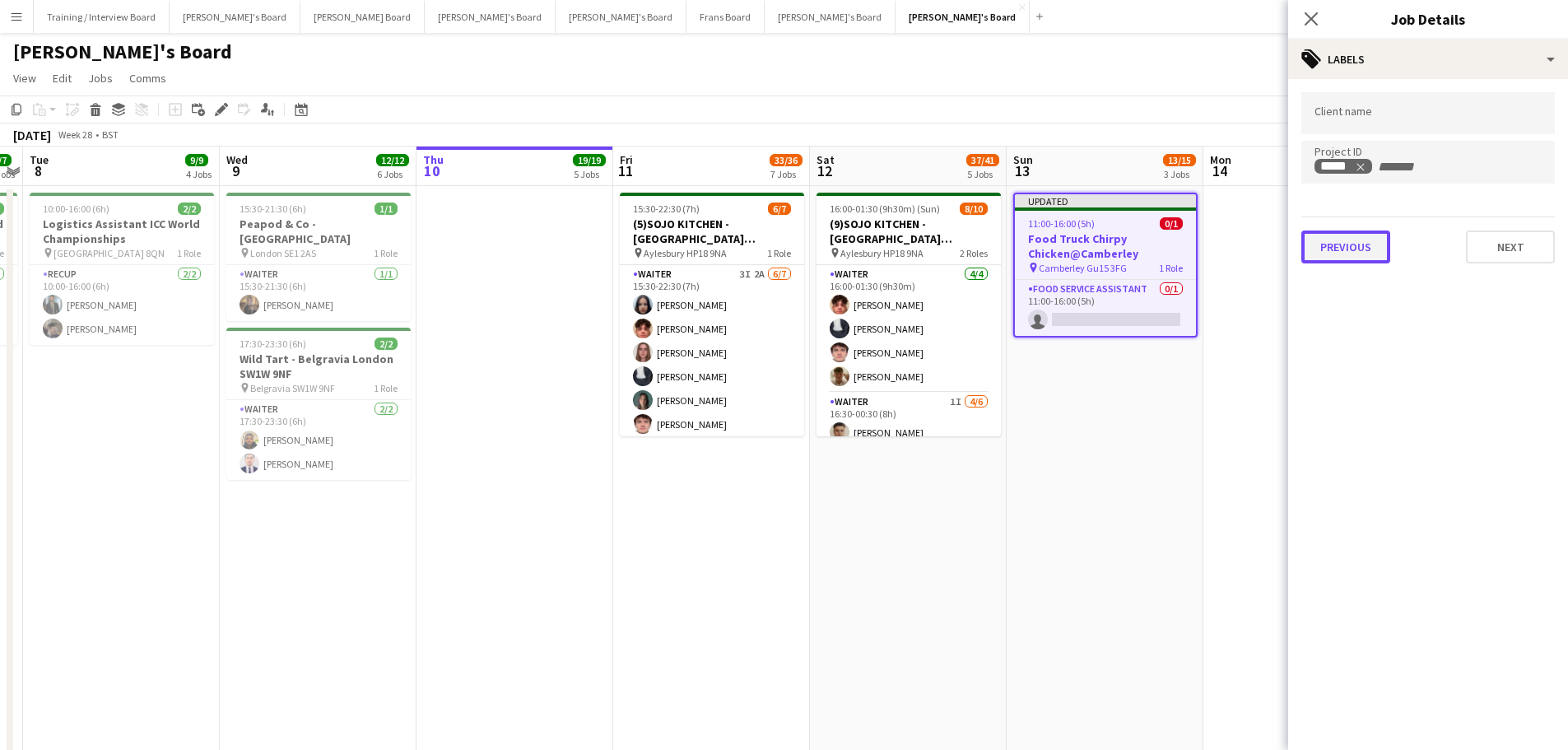 click on "Previous" at bounding box center (1346, 247) 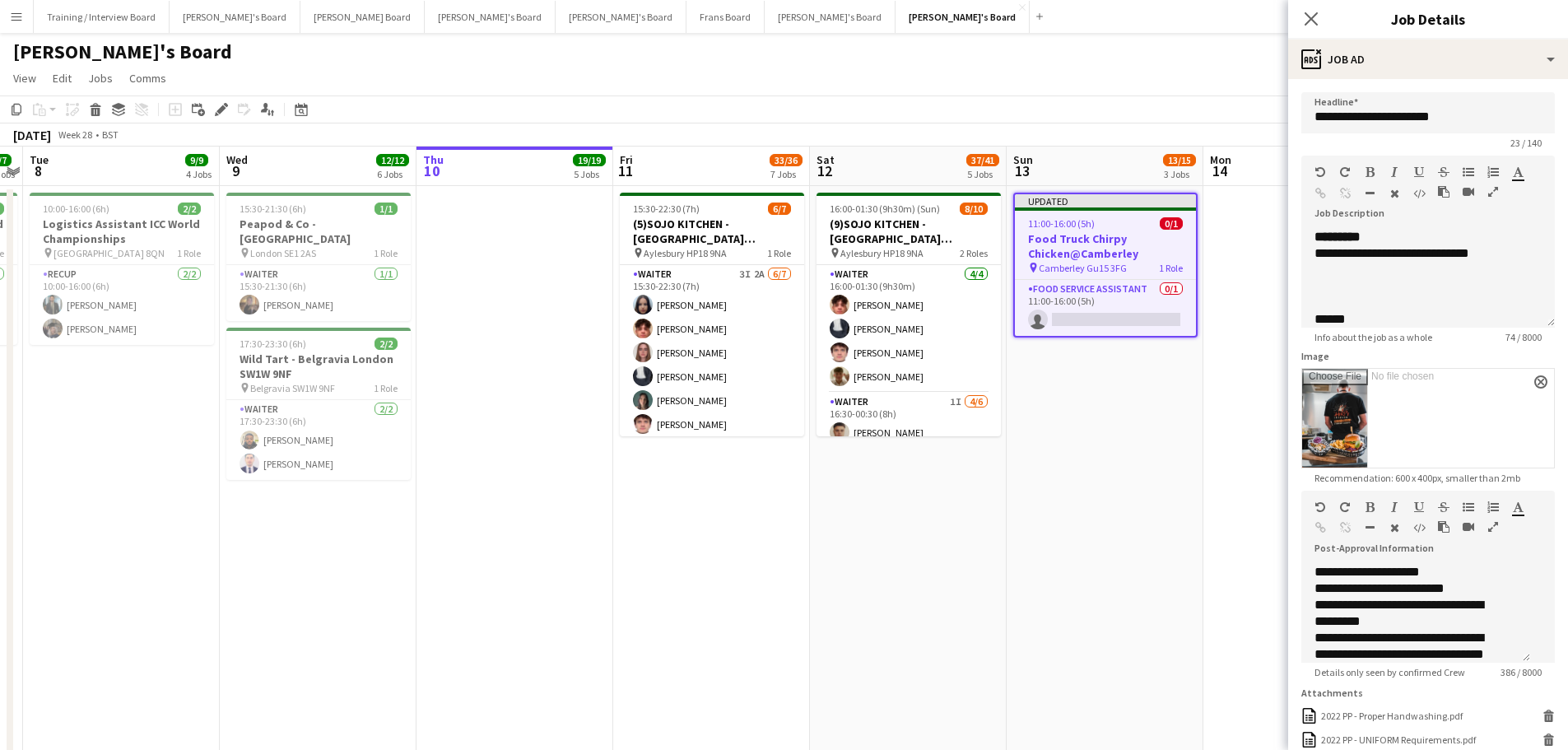 click on "Updated   11:00-16:00 (5h)    0/1   Food Truck Chirpy Chicken@Camberley
pin
Camberley Gu15 3FG   1 Role   Food Service Assistant   0/1   11:00-16:00 (5h)
single-neutral-actions" at bounding box center [1105, 1046] 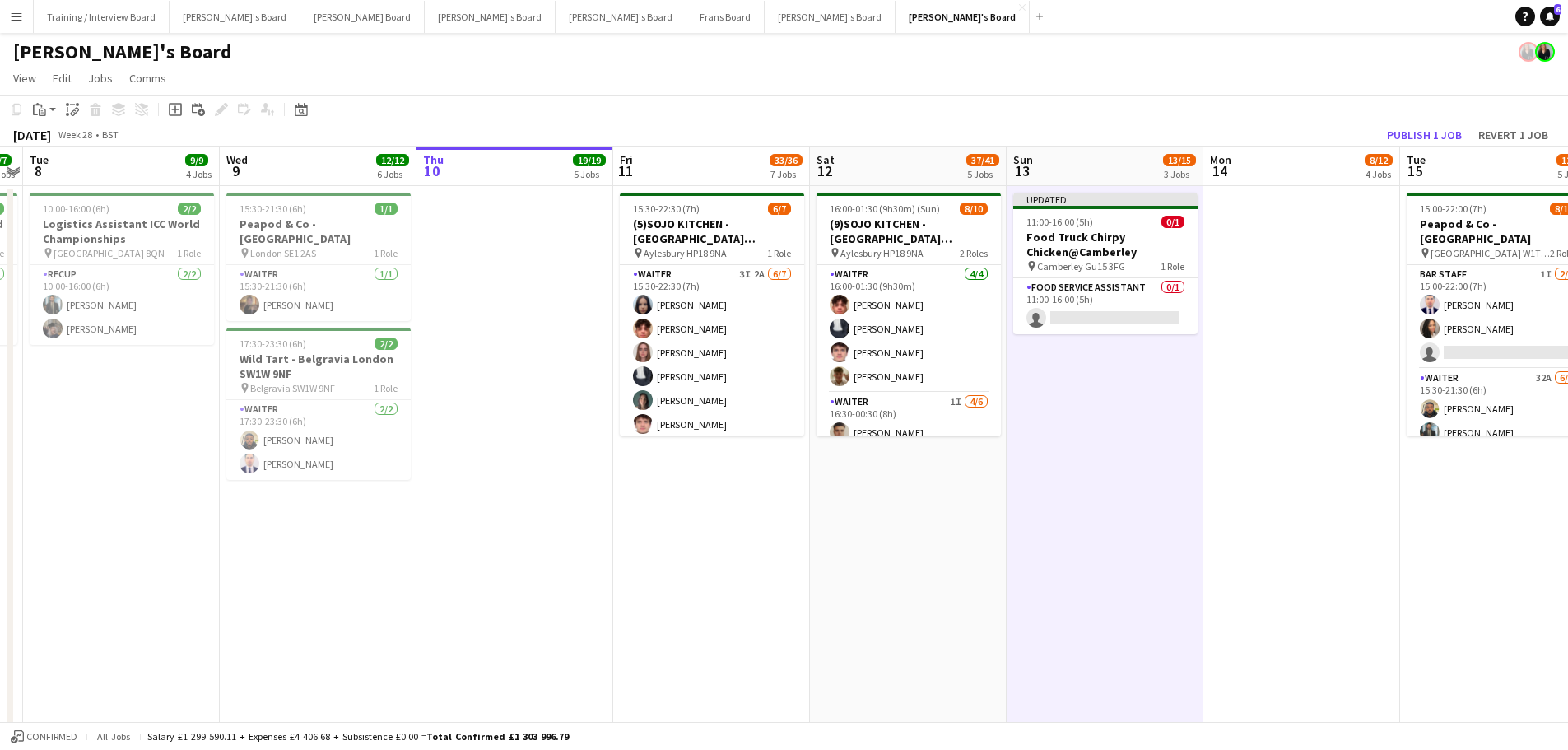click on "July 2025   Week 28
•   BST   Publish 1 job   Revert 1 job" 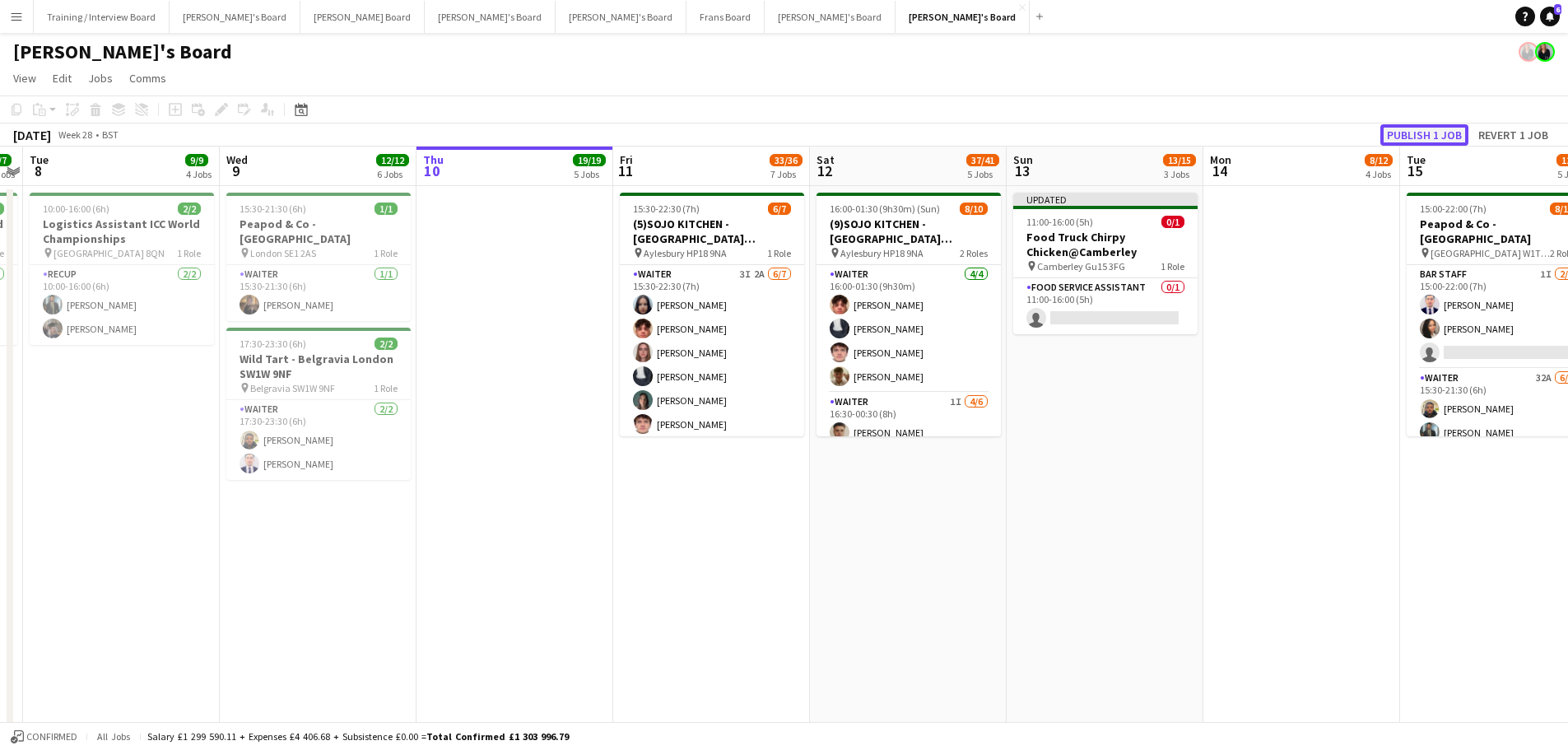 click on "Publish 1 job" 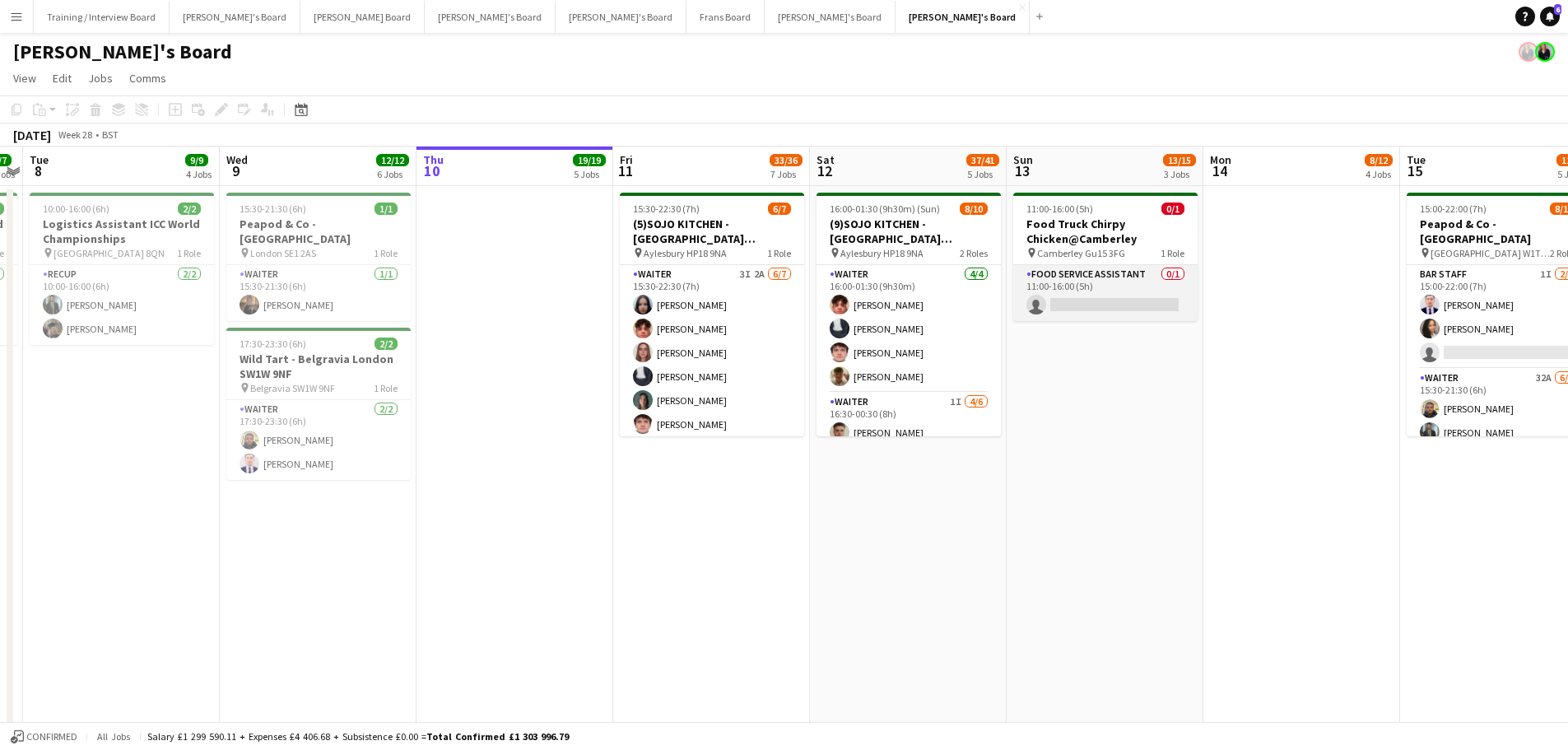 click on "Food Service Assistant   0/1   11:00-16:00 (5h)
single-neutral-actions" at bounding box center (1105, 293) 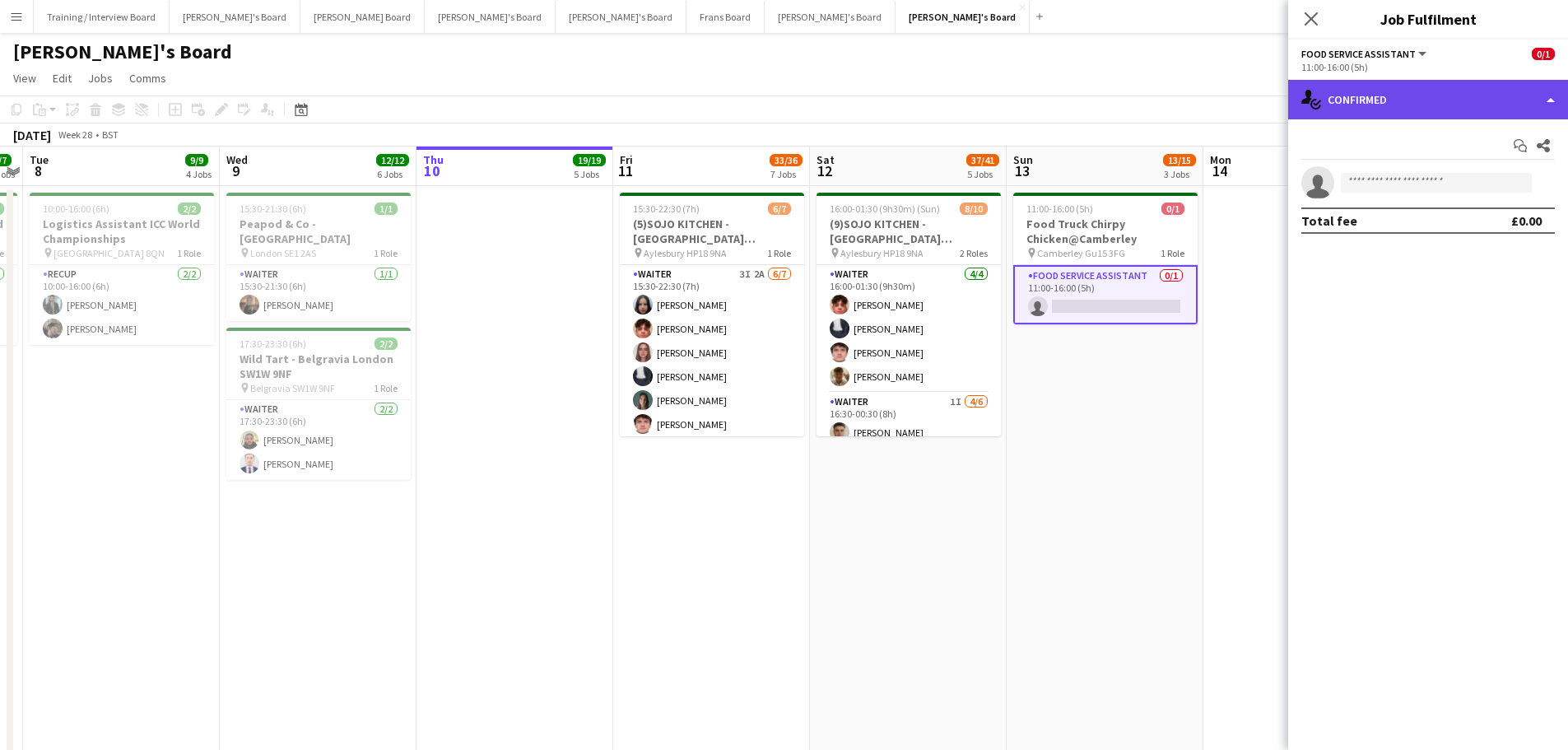 click on "single-neutral-actions-check-2
Confirmed" 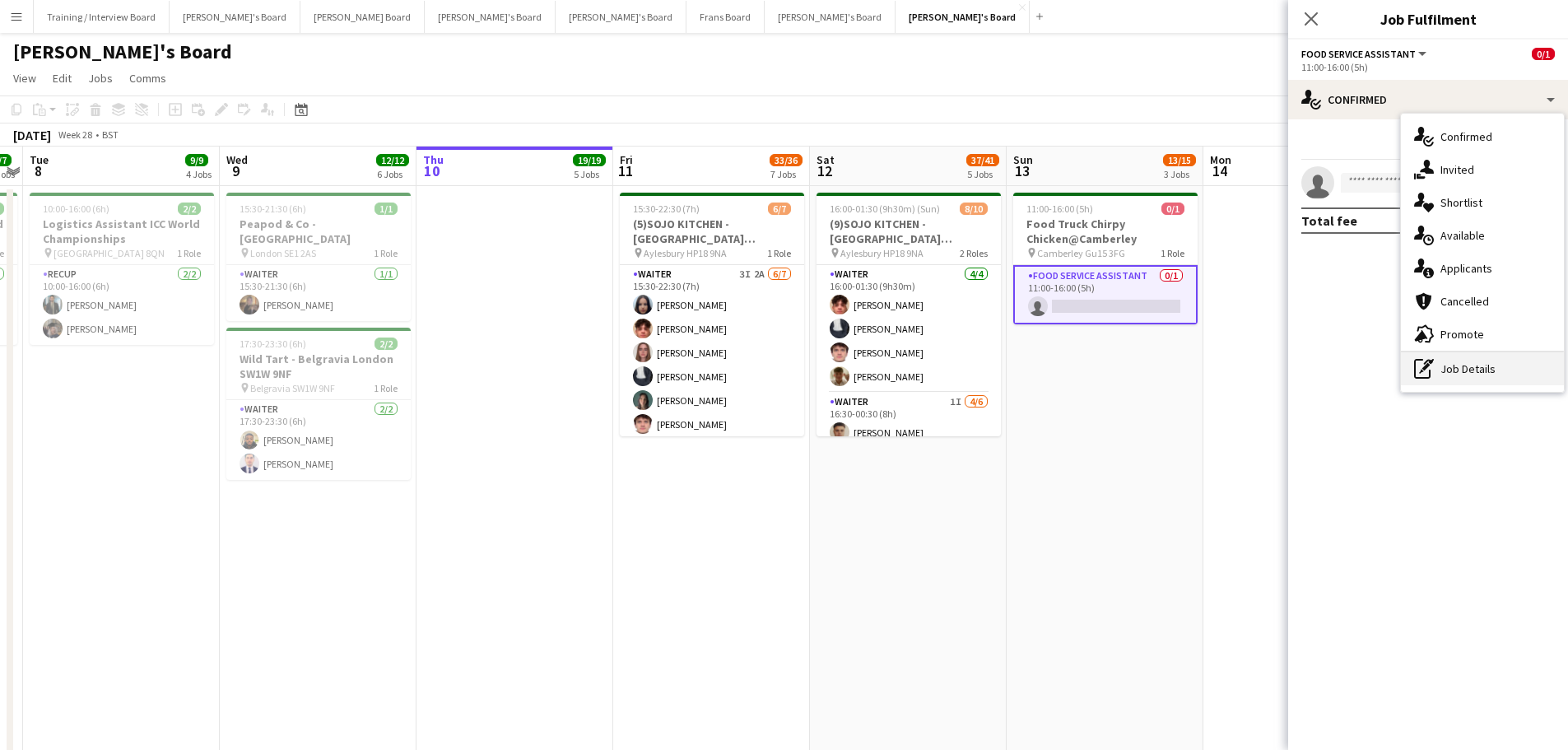 click on "pen-write
Job Details" at bounding box center (1482, 369) 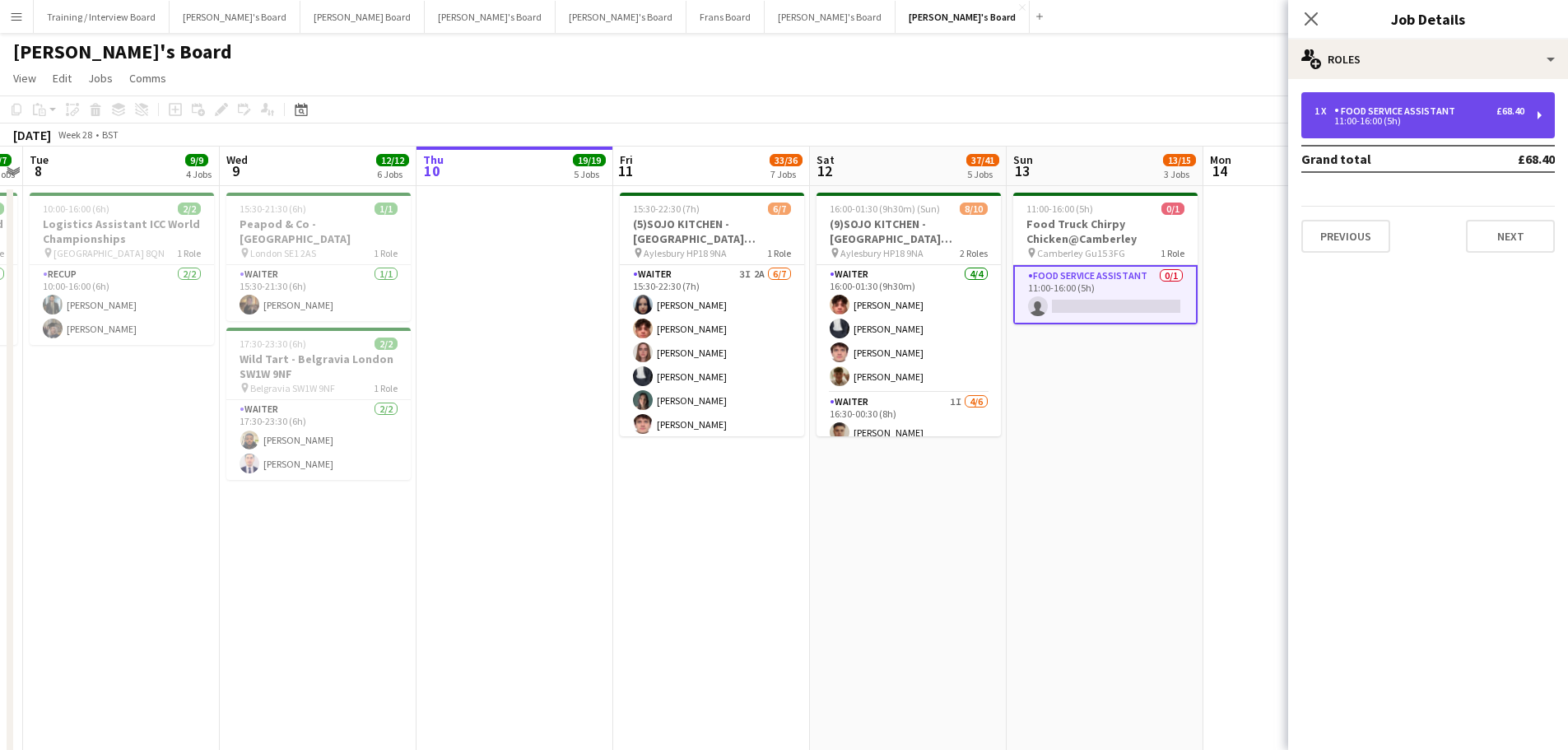 click on "11:00-16:00 (5h)" at bounding box center [1419, 121] 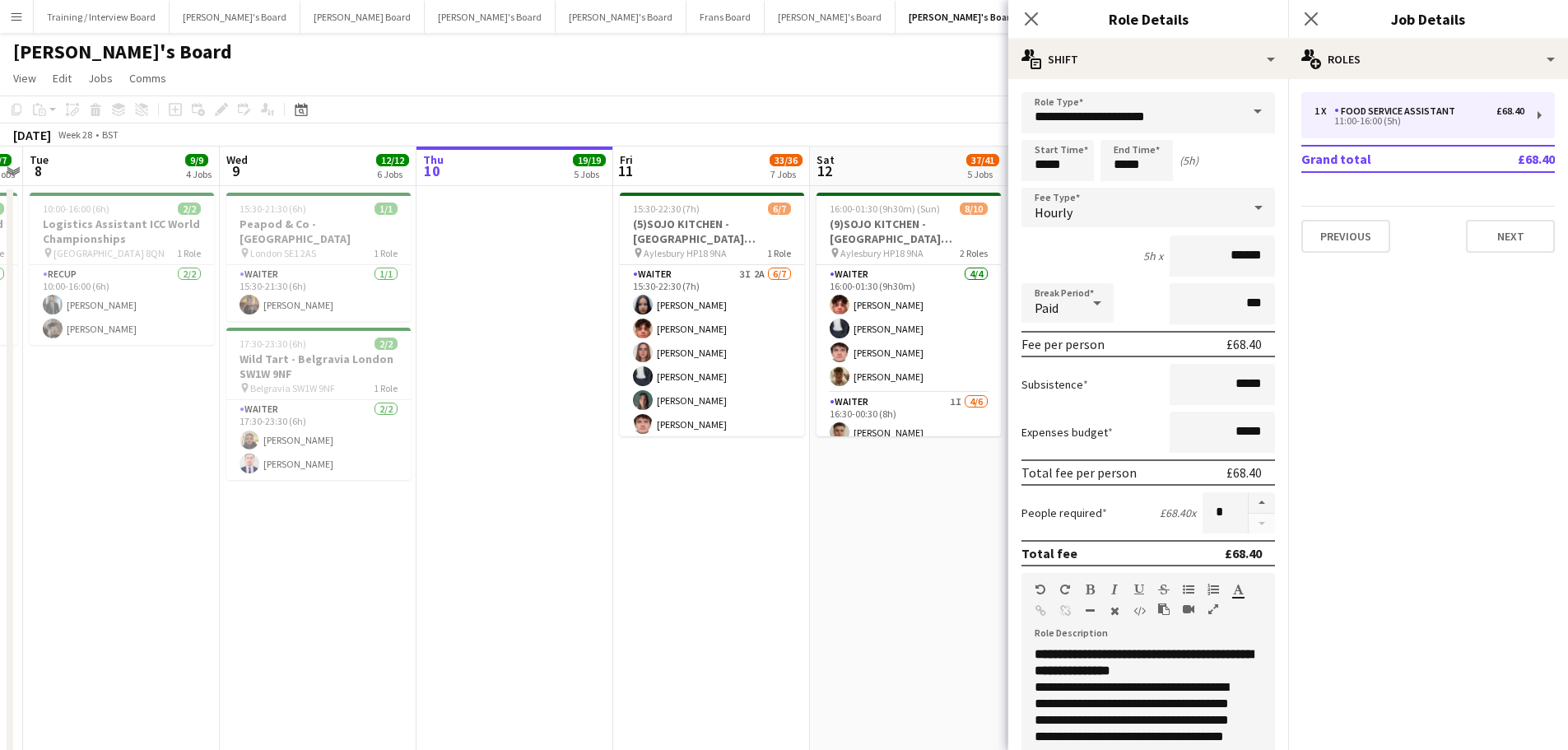 click on "16:00-01:30 (9h30m) (Sun)   8/10   (9)SOJO KITCHEN - Town Hill Farm Aylesbury
pin
Aylesbury HP18 9NA   2 Roles   Waiter   4/4   16:00-01:30 (9h30m)
William Martin Charlie Rumens James Cox Toby Rutland-Dix  Waiter   1I   4/6   16:30-00:30 (8h)
Thomas Morris Sacha Stanbury Amaris Dawson Marea Logan
single-neutral-actions
single-neutral-actions" at bounding box center [908, 1046] 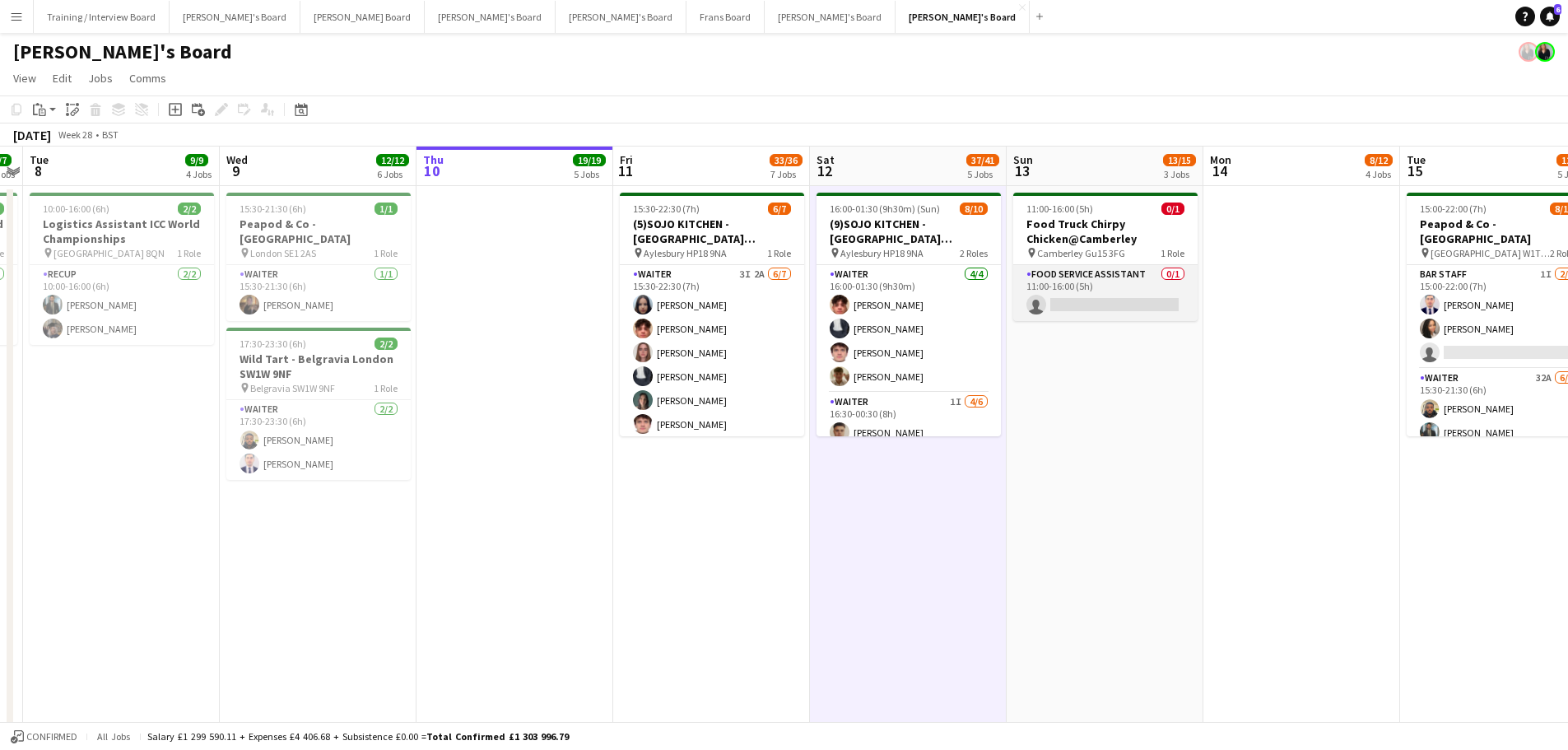 click on "Food Service Assistant   0/1   11:00-16:00 (5h)
single-neutral-actions" at bounding box center [1105, 293] 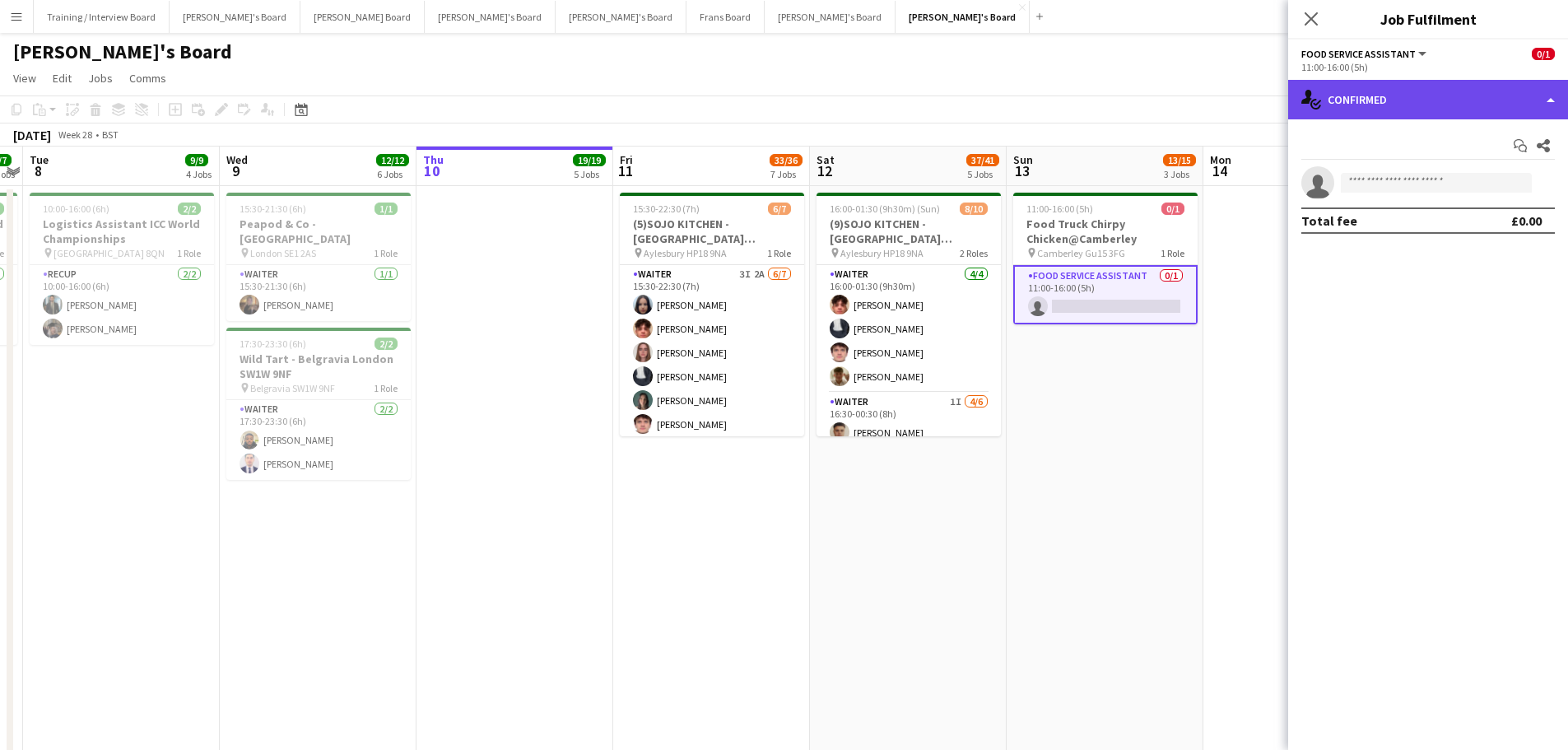 click on "single-neutral-actions-check-2
Confirmed" 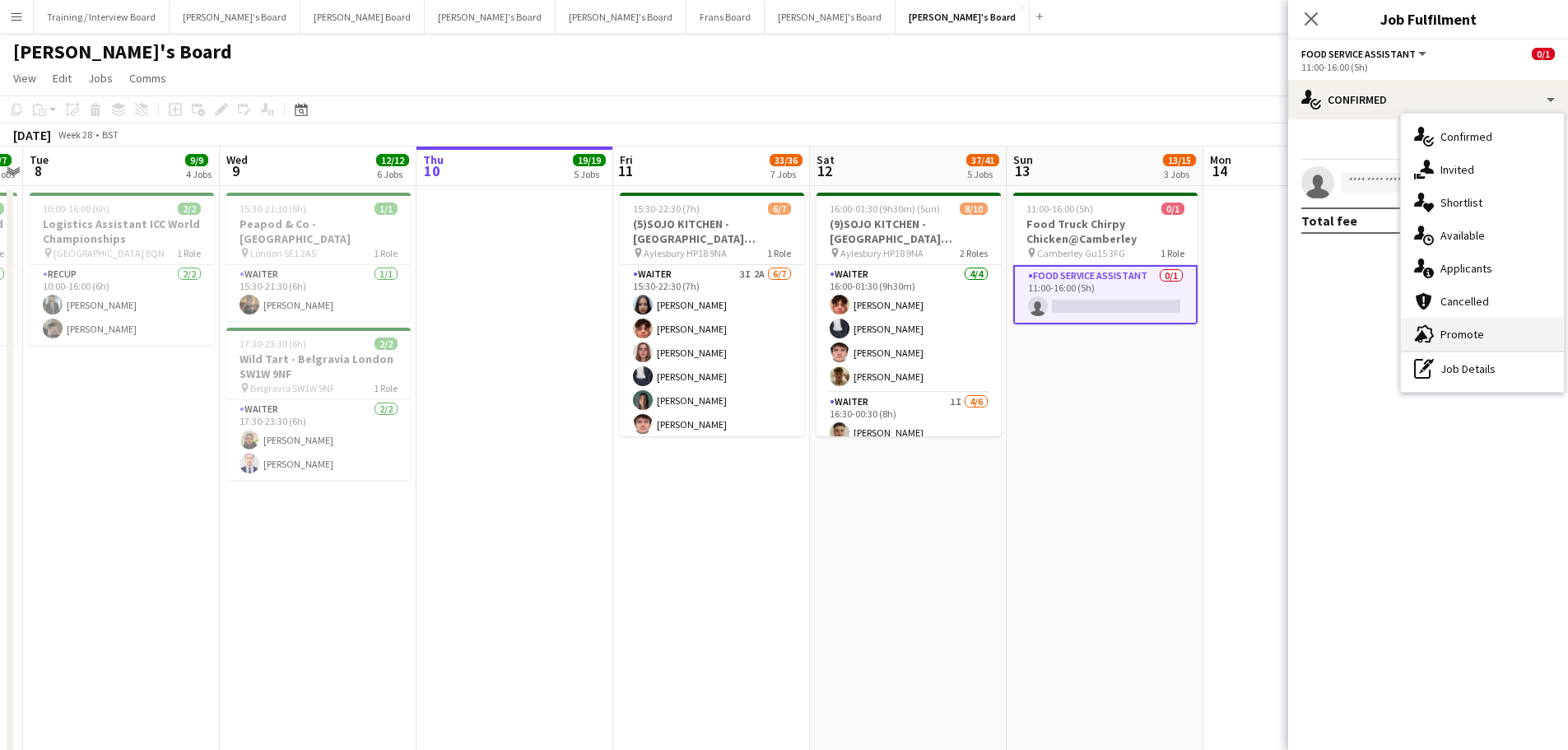 click on "advertising-megaphone
Promote" at bounding box center (1482, 334) 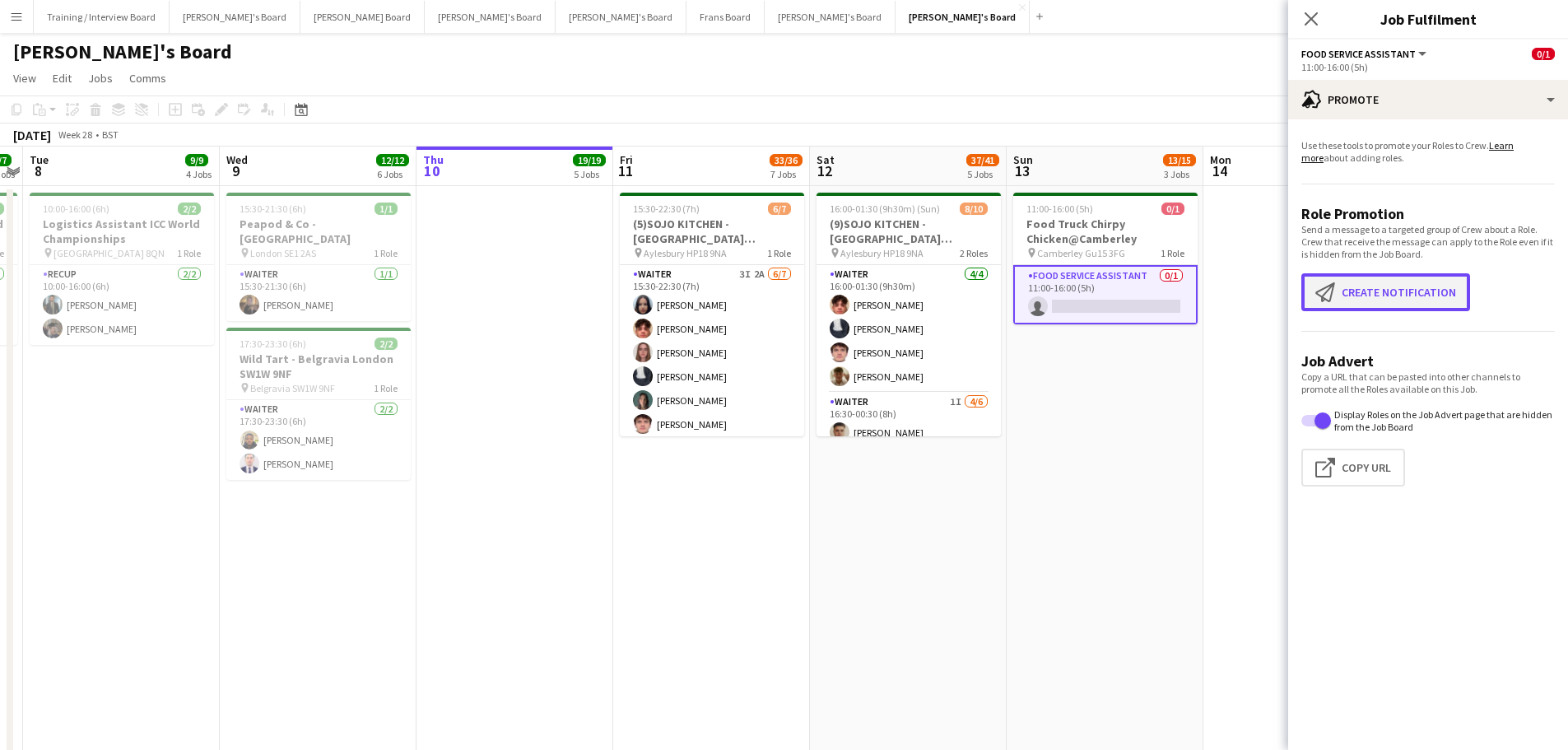 click on "Create notification
Create notification" at bounding box center (1385, 292) 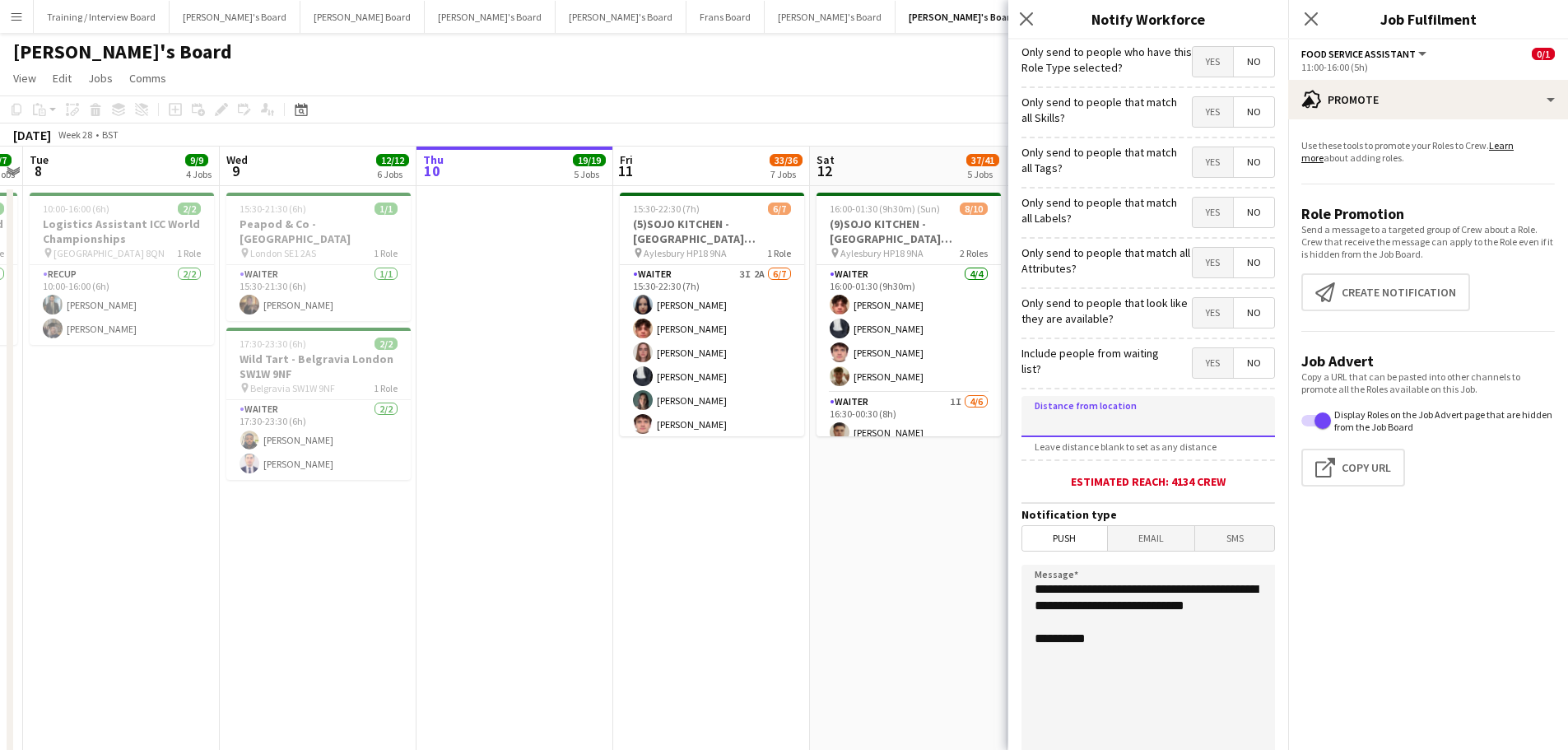 click 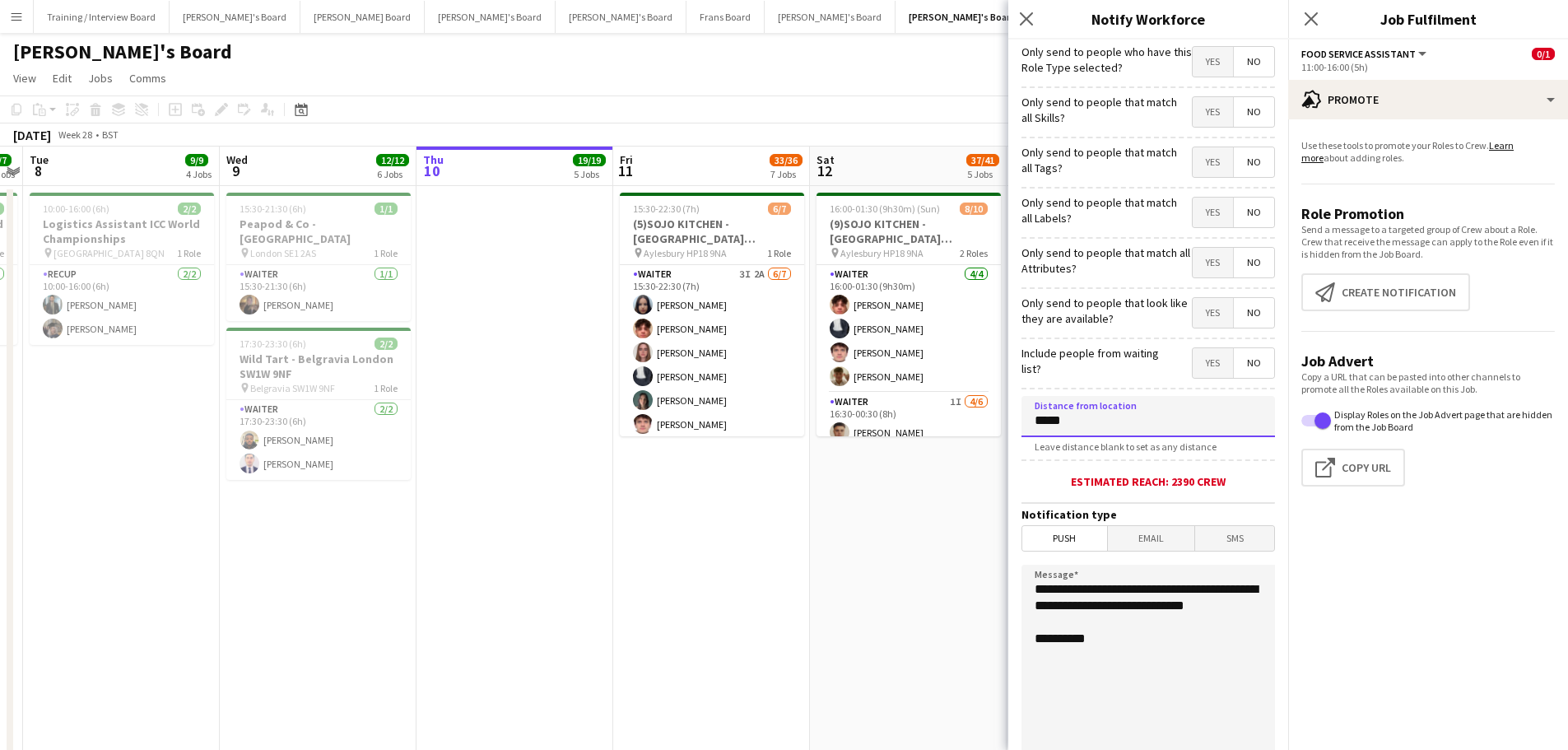 type on "*****" 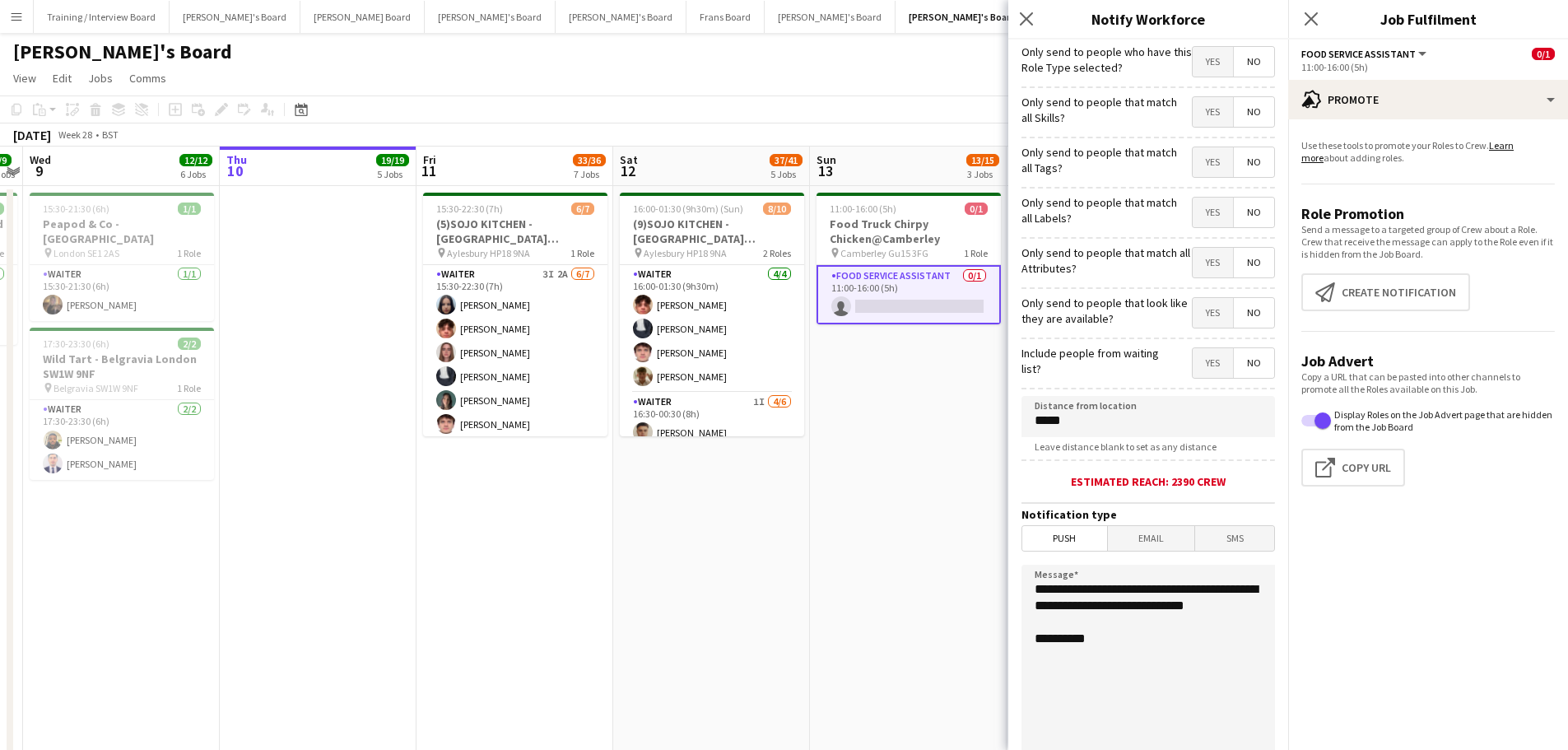 scroll, scrollTop: 0, scrollLeft: 653, axis: horizontal 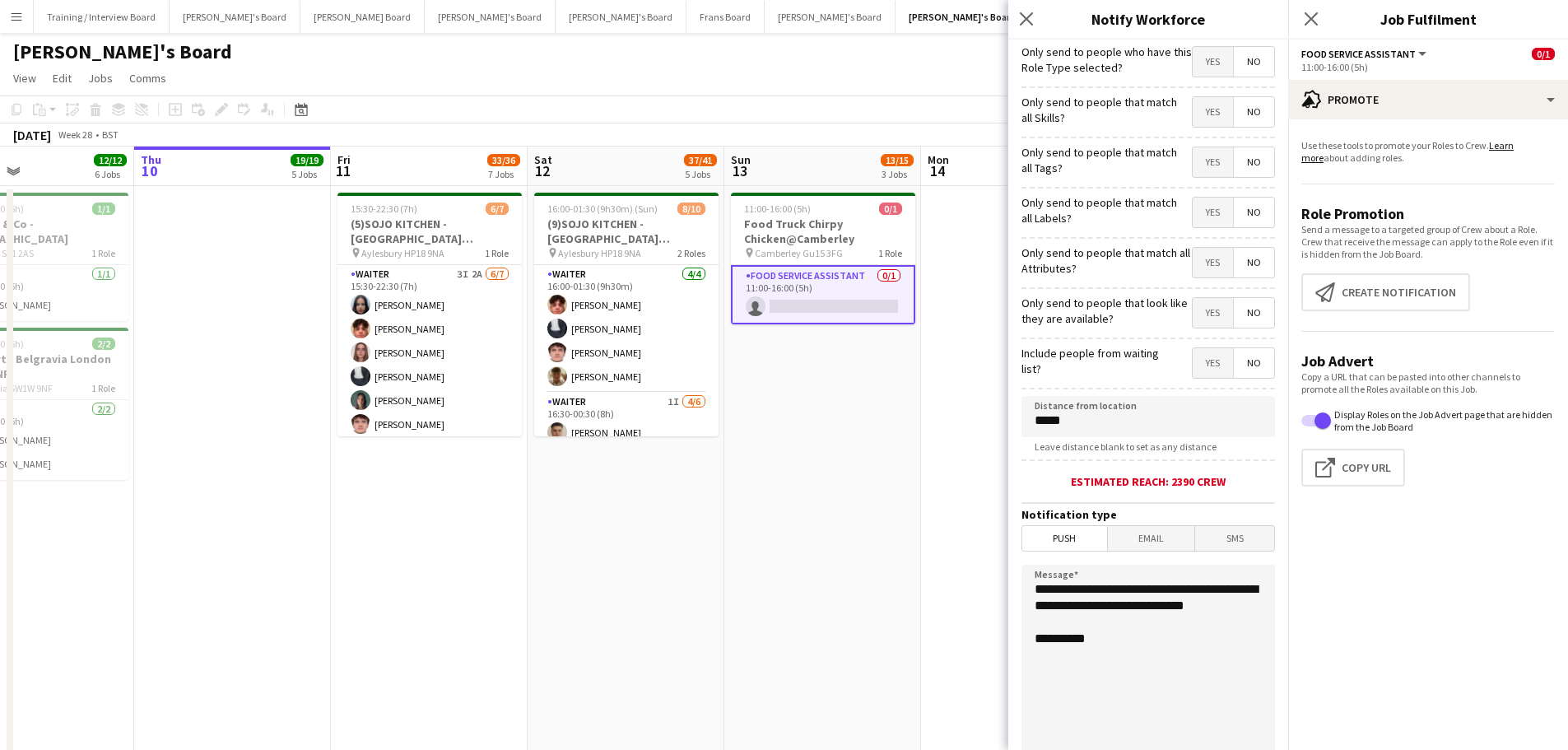 drag, startPoint x: 829, startPoint y: 569, endPoint x: 695, endPoint y: 571, distance: 134.01492 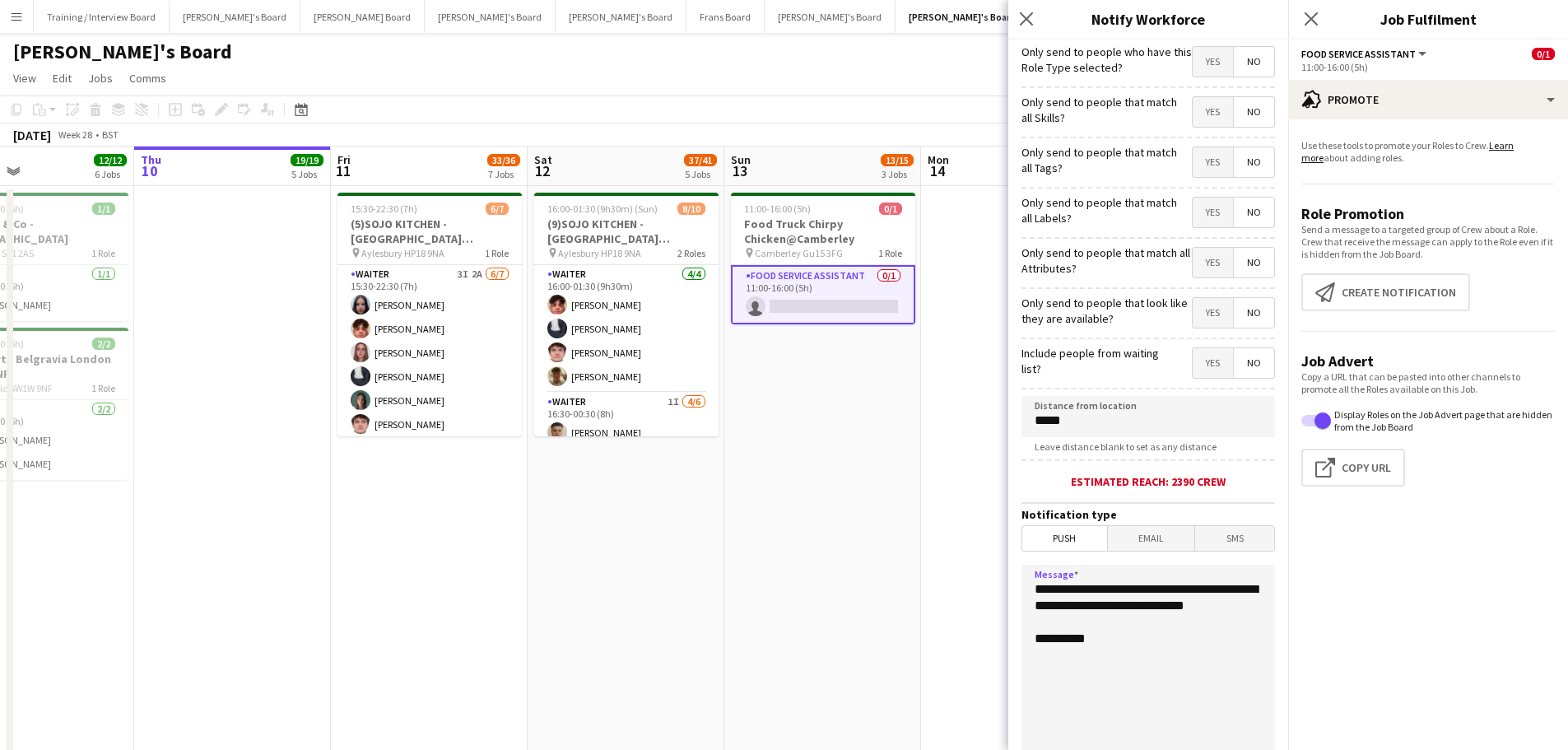 drag, startPoint x: 1148, startPoint y: 632, endPoint x: 934, endPoint y: 557, distance: 226.76199 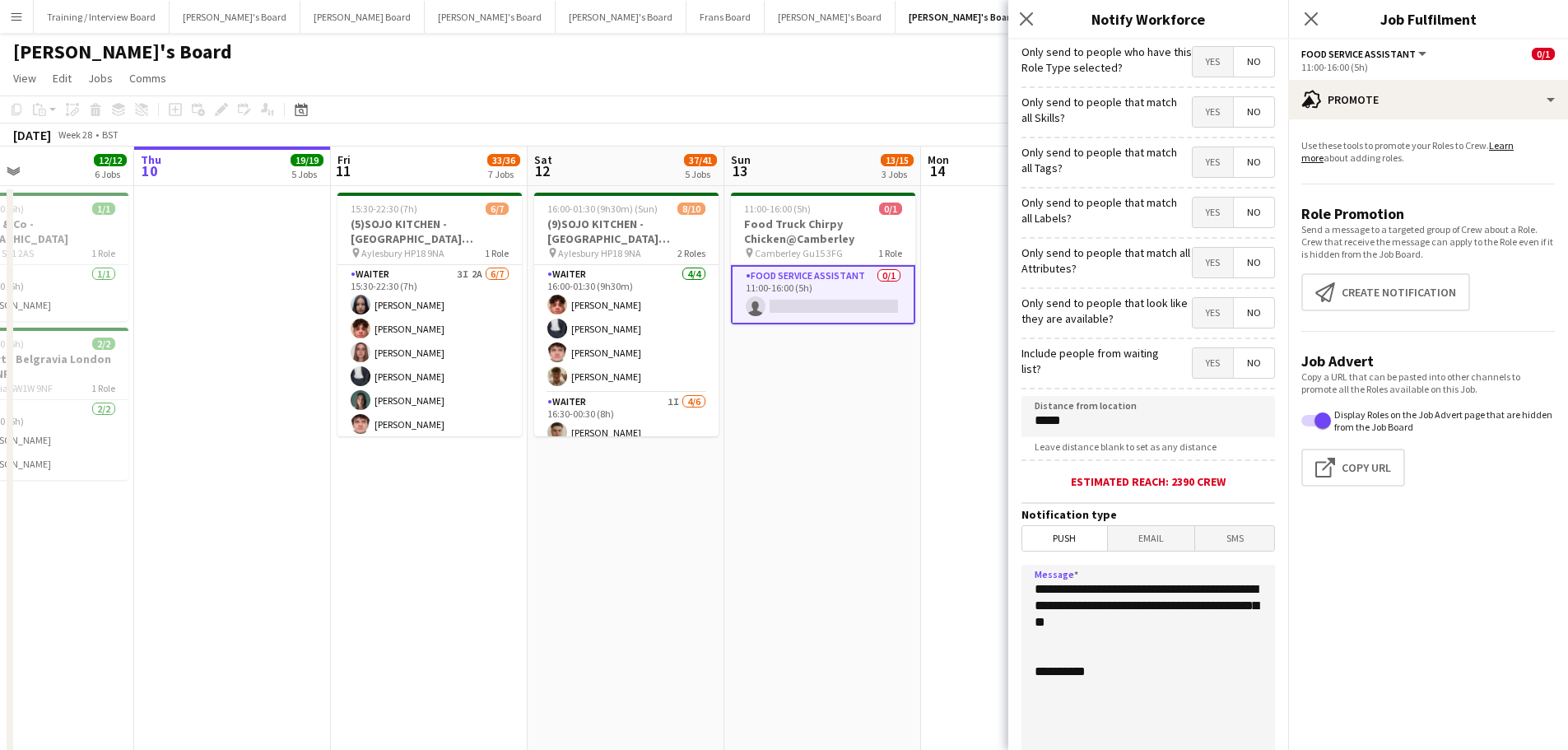scroll, scrollTop: 156, scrollLeft: 0, axis: vertical 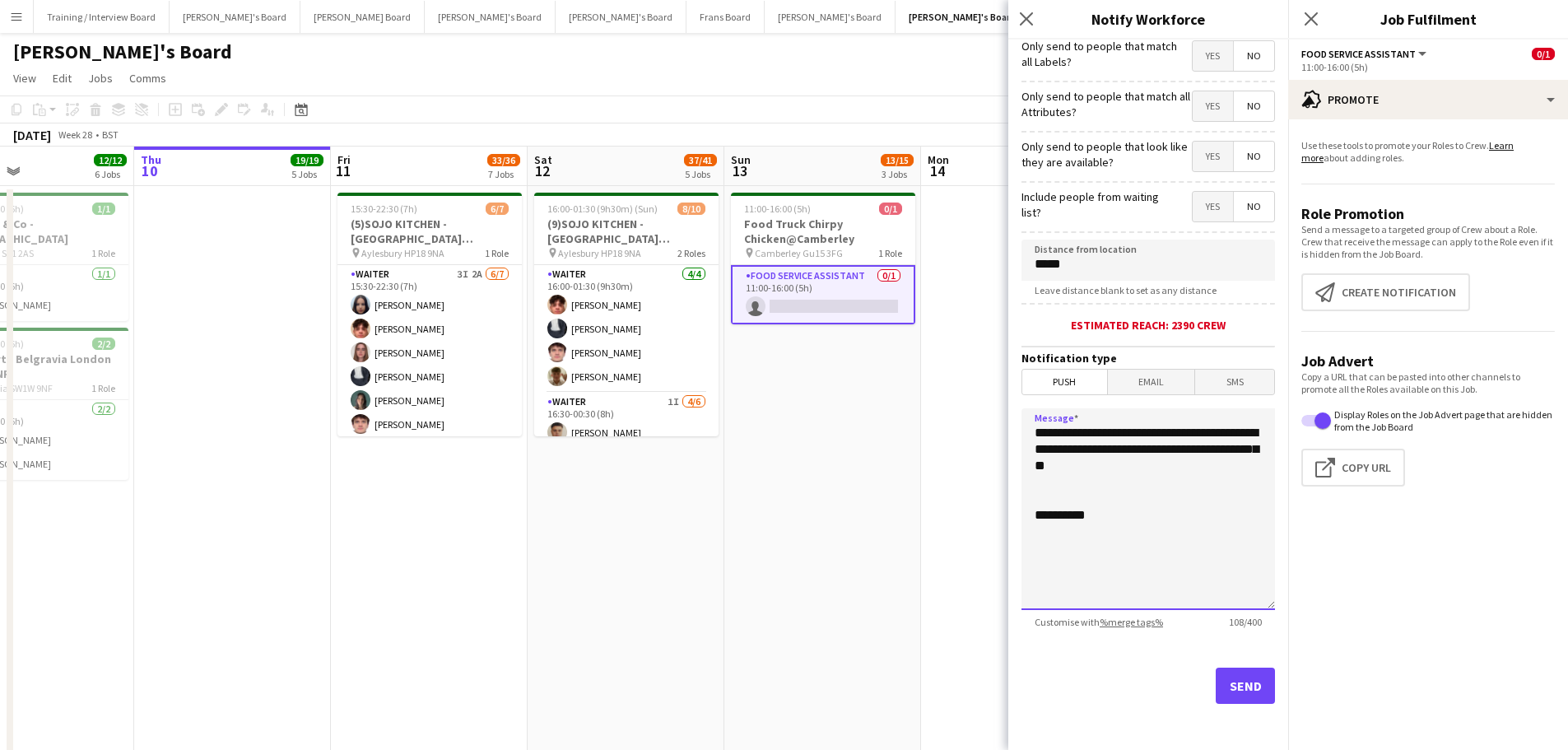 type on "**********" 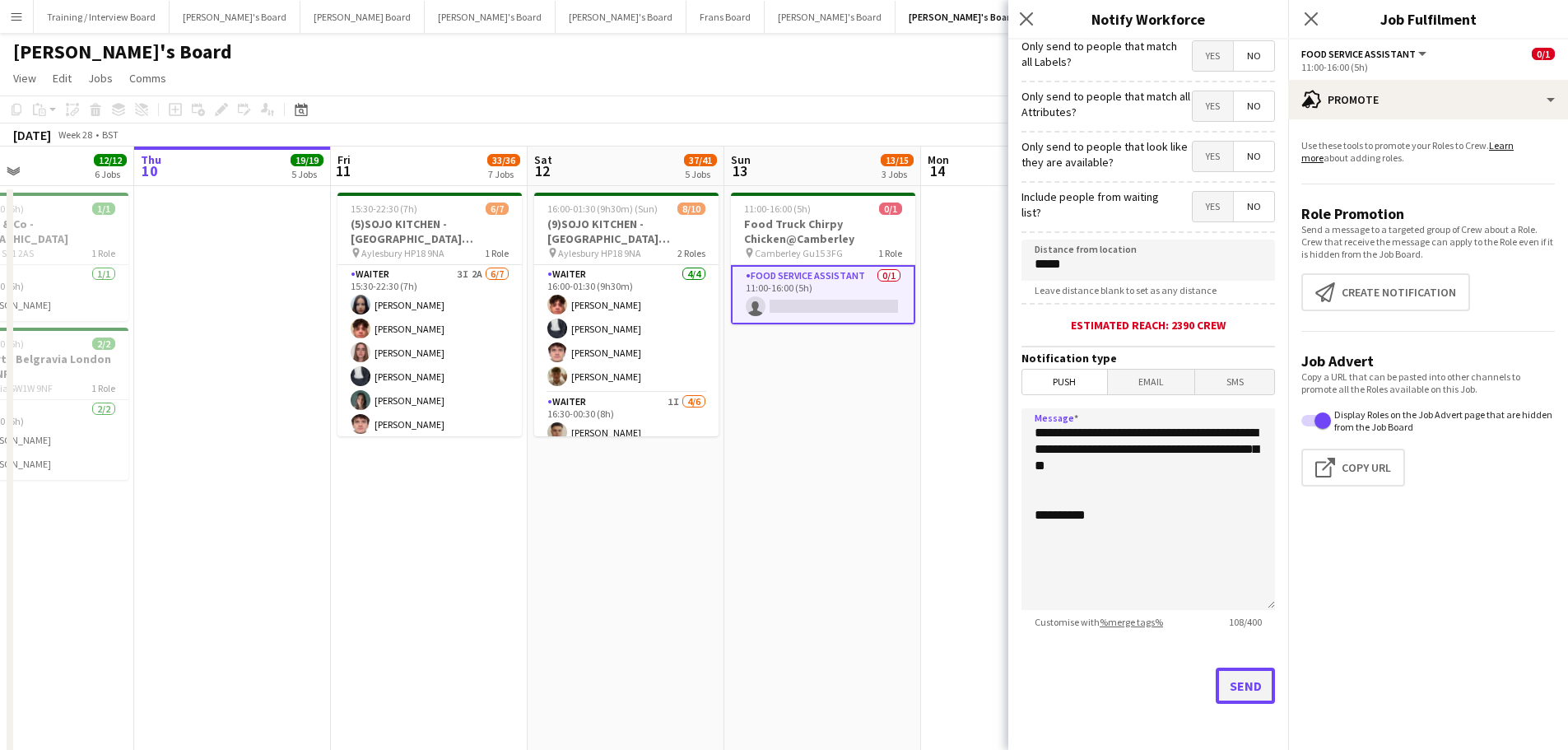 click on "Send" 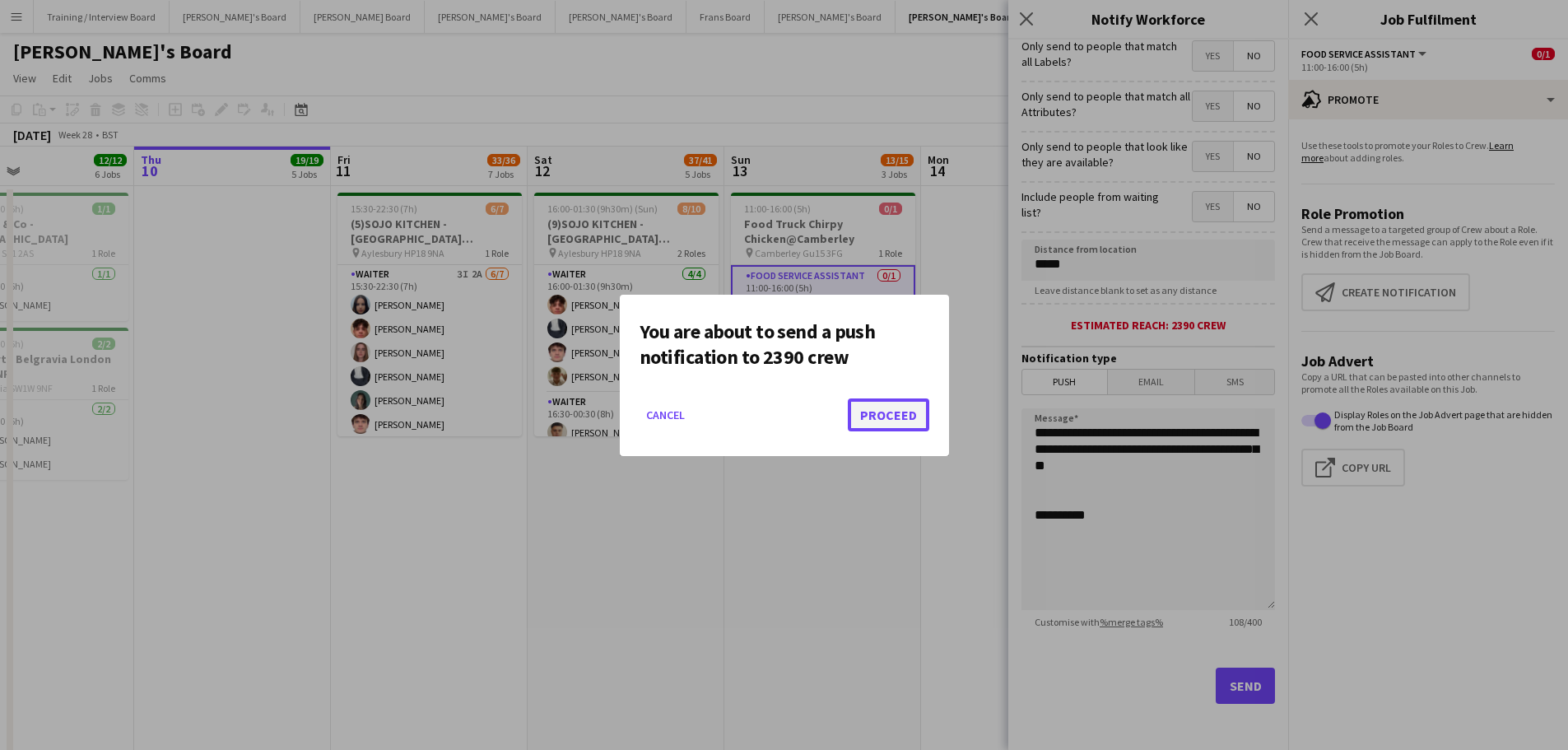 click on "Proceed" 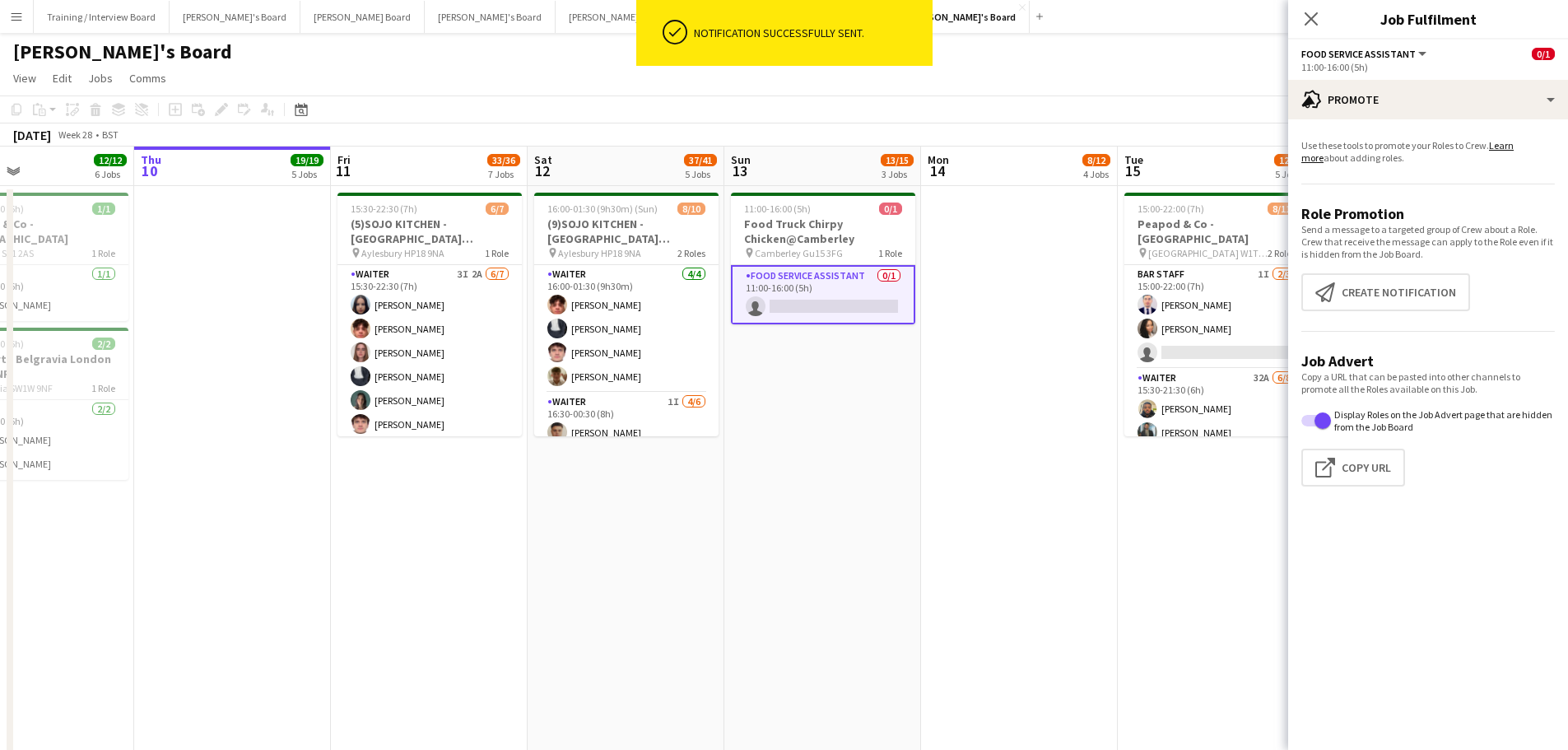 drag, startPoint x: 1217, startPoint y: 524, endPoint x: 820, endPoint y: 521, distance: 397.01133 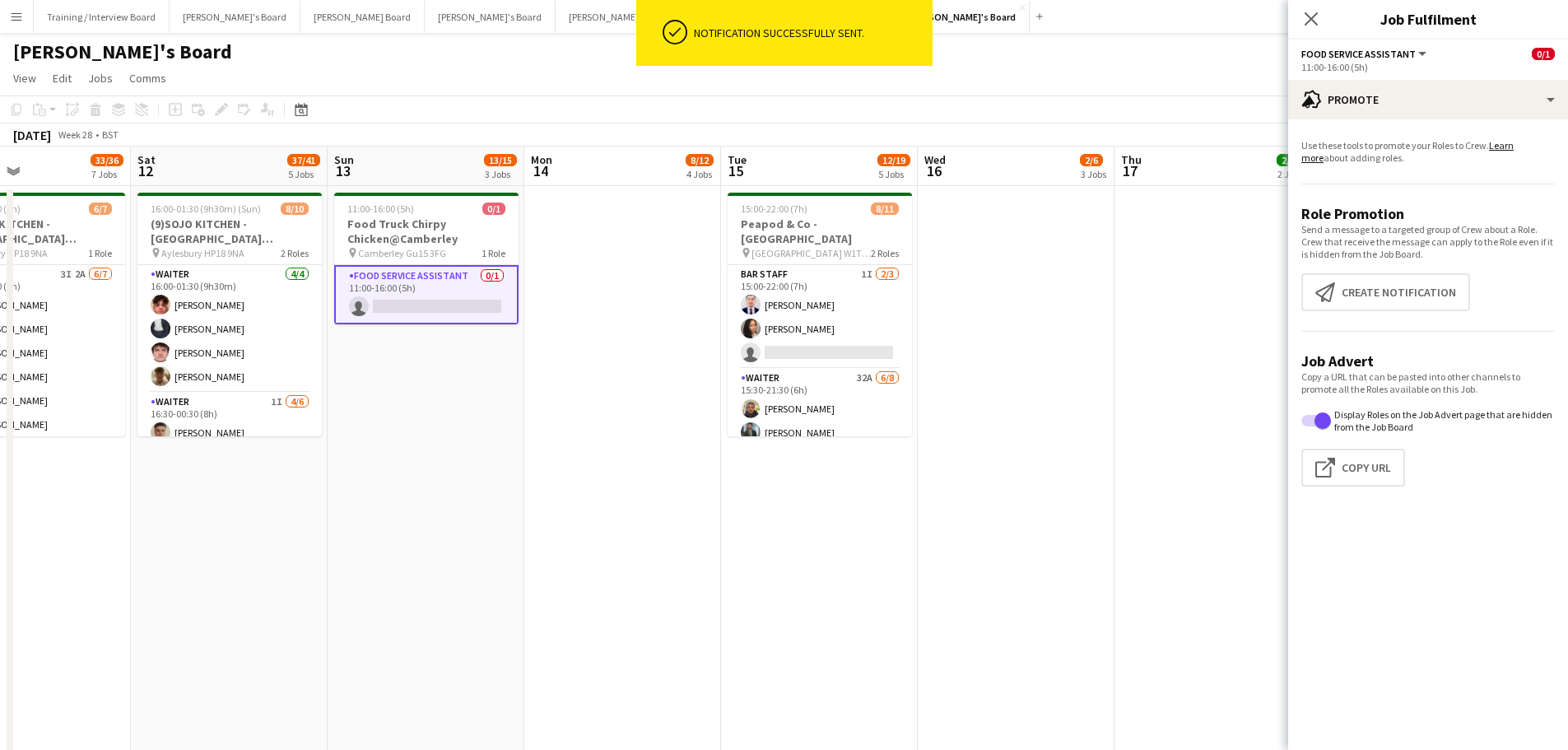 drag, startPoint x: 662, startPoint y: 520, endPoint x: 1003, endPoint y: 530, distance: 341.1466 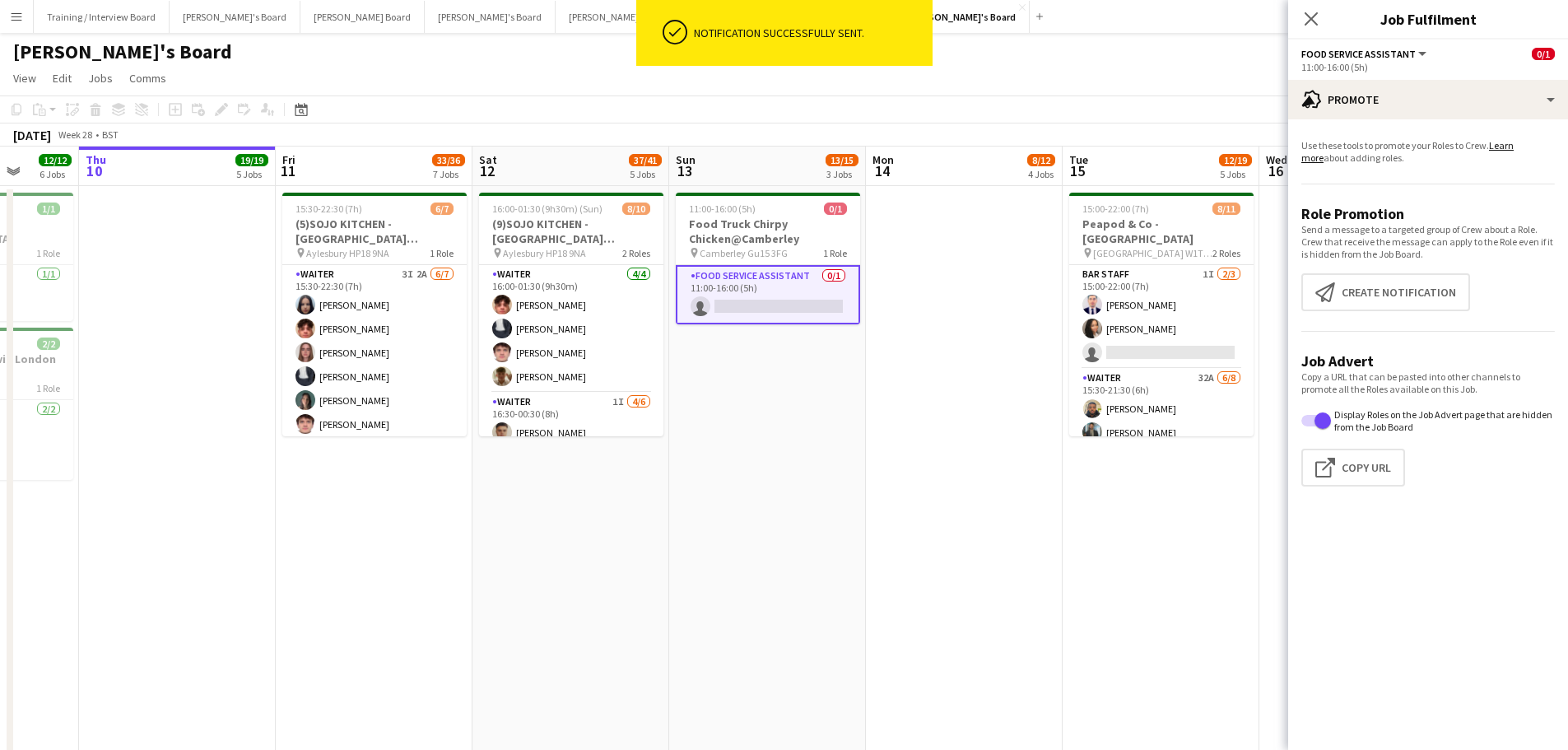 click on "Mon   7   7/7   3 Jobs   Tue   8   9/9   4 Jobs   Wed   9   12/12   6 Jobs   Thu   10   19/19   5 Jobs   Fri   11   33/36   7 Jobs   Sat   12   37/41   5 Jobs   Sun   13   13/15   3 Jobs   Mon   14   8/12   4 Jobs   Tue   15   12/19   5 Jobs   Wed   16   2/6   3 Jobs   Thu   17   2/2   2 Jobs   Fri   18   2/2   2 Jobs   Sat   19      10:00-16:00 (6h)    2/2   Logistics Assistant ICC World Championships
pin
Lord Cricket Ground NW8 8QN   1 Role   RECUP   2/2   10:00-16:00 (6h)
Muhammad Imad Hugo Jones     10:00-16:00 (6h)    2/2   Logistics Assistant ICC World Championships
pin
Lord Cricket Ground NW8 8QN   1 Role   RECUP   2/2   10:00-16:00 (6h)
Muhammad Imad DENITSA TODOROVA     15:30-21:30 (6h)    1/1   Peapod & Co - LONDON
pin
London SE1 2AS   1 Role   Waiter   1/1   15:30-21:30 (6h)
Iris Sorrell     17:30-23:30 (6h)    2/2   Wild Tart - Belgravia London SW1W 9NF
pin" at bounding box center [784, 2038] 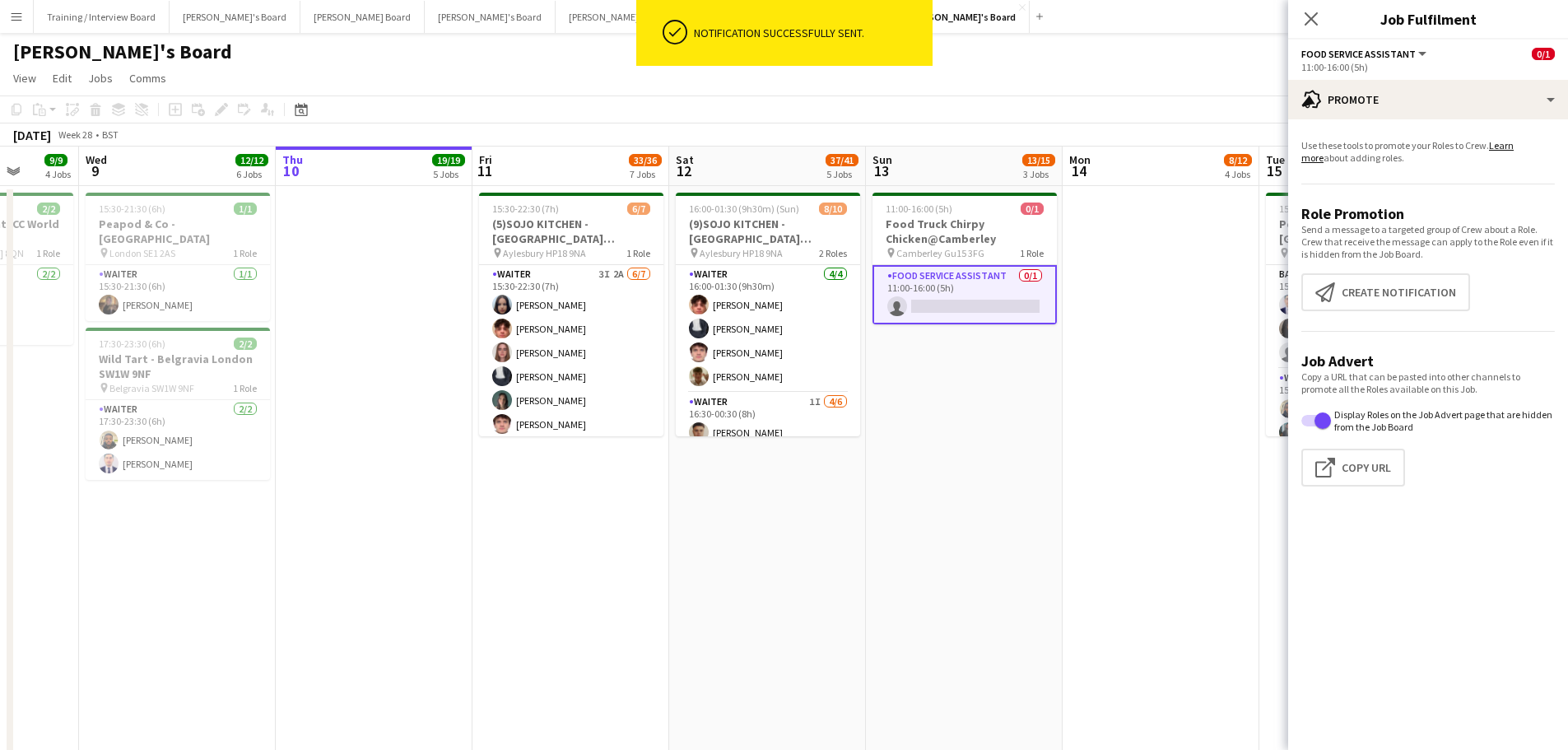 scroll, scrollTop: 0, scrollLeft: 444, axis: horizontal 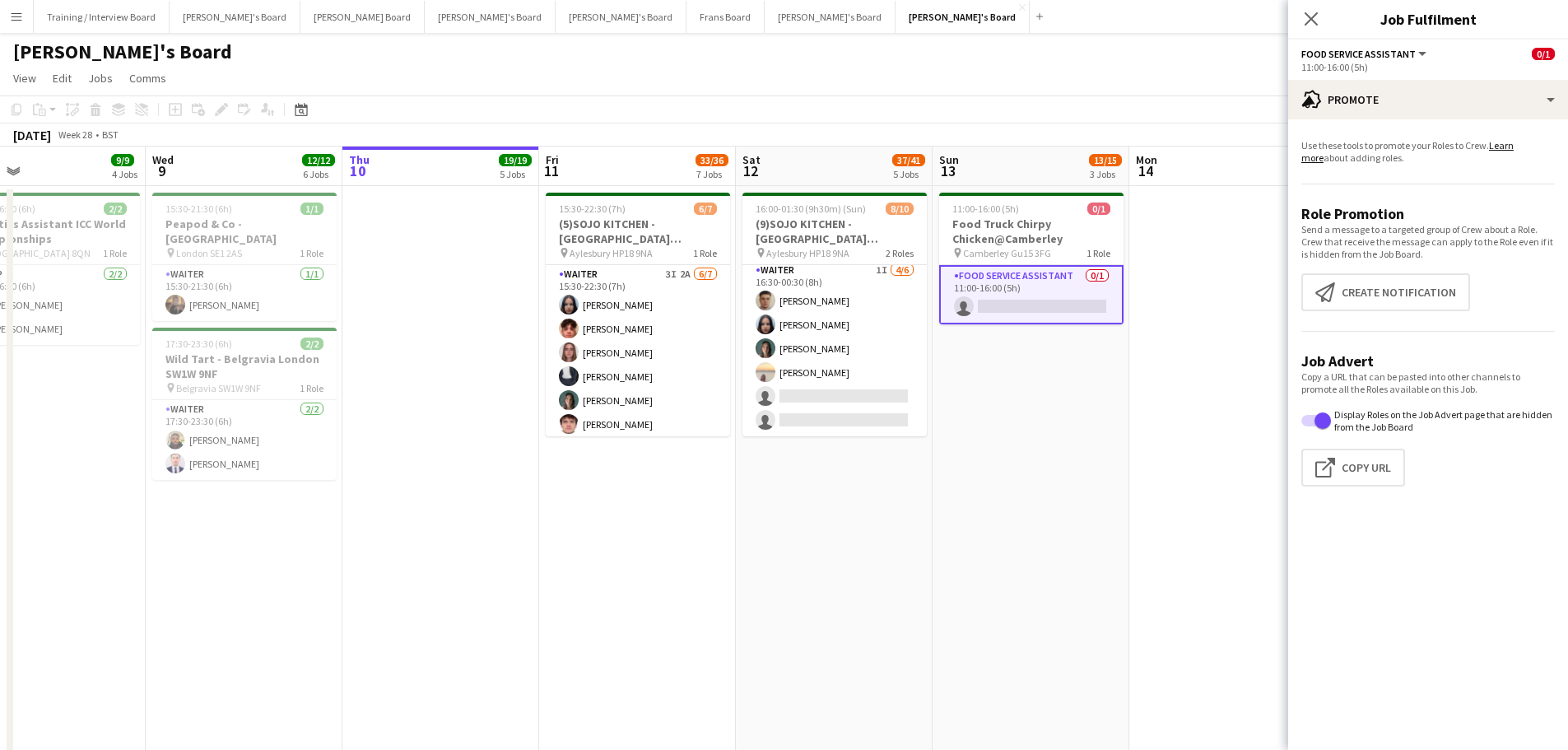 click on "11:00-16:00 (5h)    0/1   Food Truck Chirpy Chicken@Camberley
pin
Camberley Gu15 3FG   1 Role   Food Service Assistant   0/1   11:00-16:00 (5h)
single-neutral-actions" at bounding box center (1031, 1046) 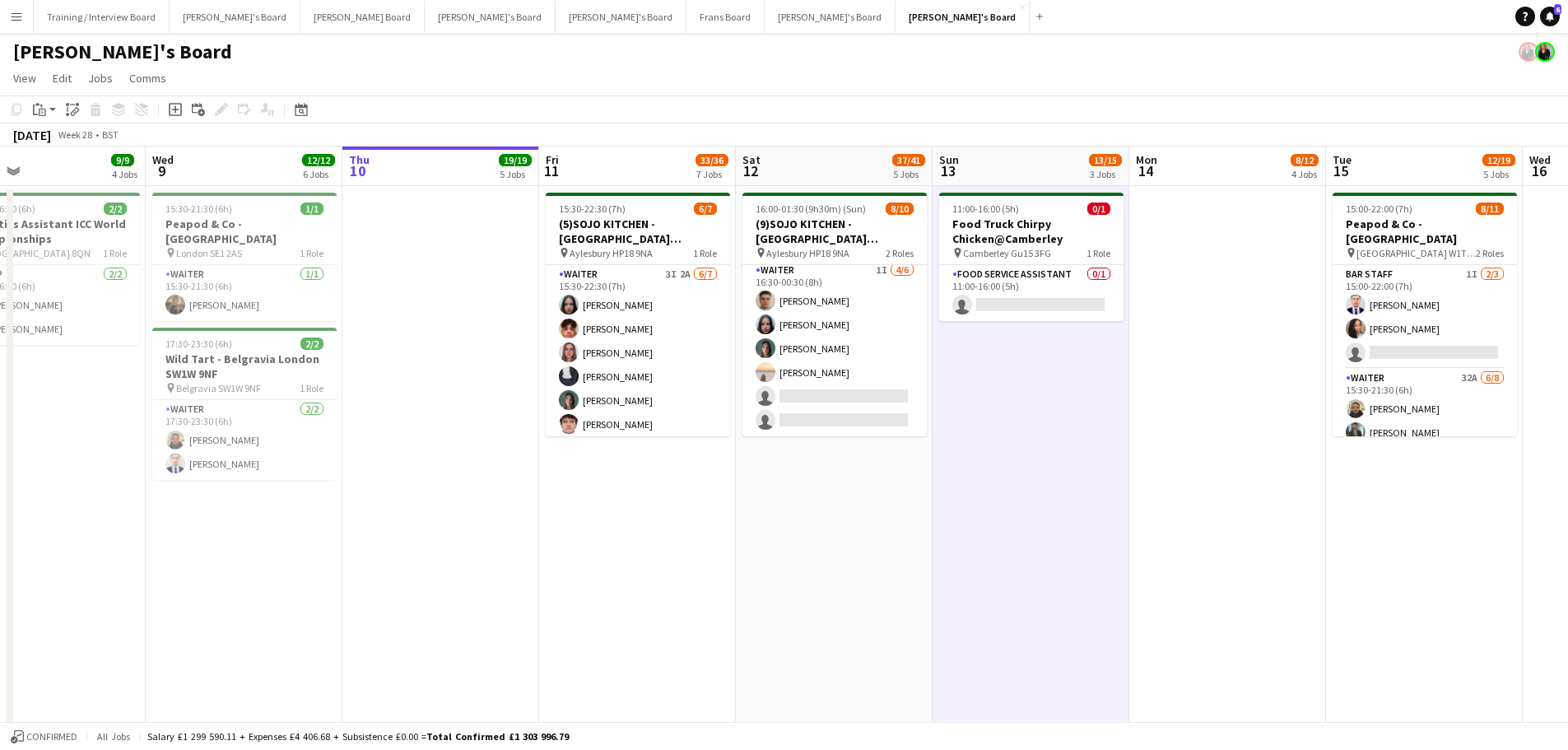 click on "16:00-01:30 (9h30m) (Sun)   8/10   (9)SOJO KITCHEN - Town Hill Farm Aylesbury
pin
Aylesbury HP18 9NA   2 Roles   Waiter   4/4   16:00-01:30 (9h30m)
William Martin Charlie Rumens James Cox Toby Rutland-Dix  Waiter   1I   4/6   16:30-00:30 (8h)
Thomas Morris Sacha Stanbury Amaris Dawson Marea Logan
single-neutral-actions
single-neutral-actions" at bounding box center [834, 1046] 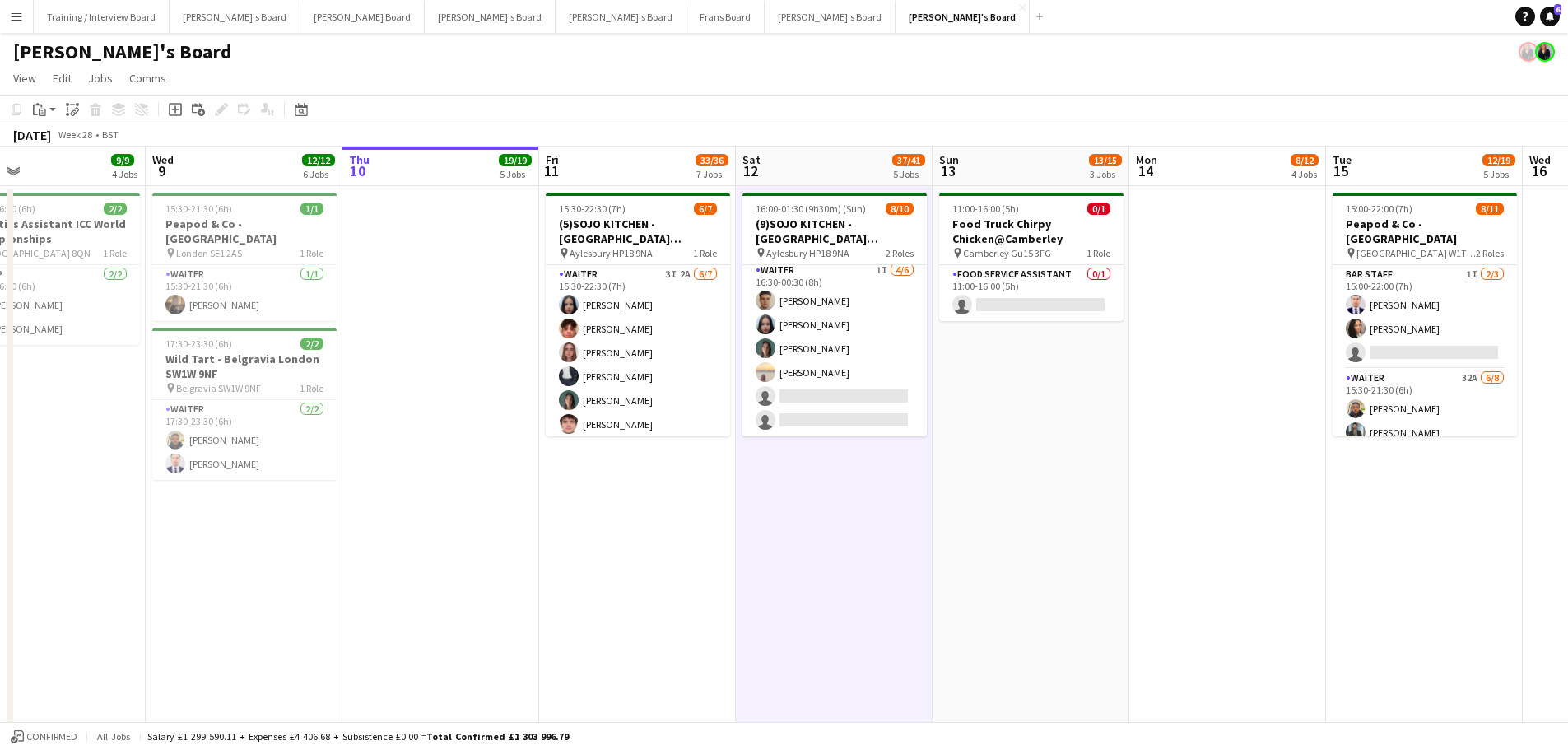 click on "11:00-16:00 (5h)    0/1   Food Truck Chirpy Chicken@Camberley
pin
Camberley Gu15 3FG   1 Role   Food Service Assistant   0/1   11:00-16:00 (5h)
single-neutral-actions" at bounding box center [1031, 1046] 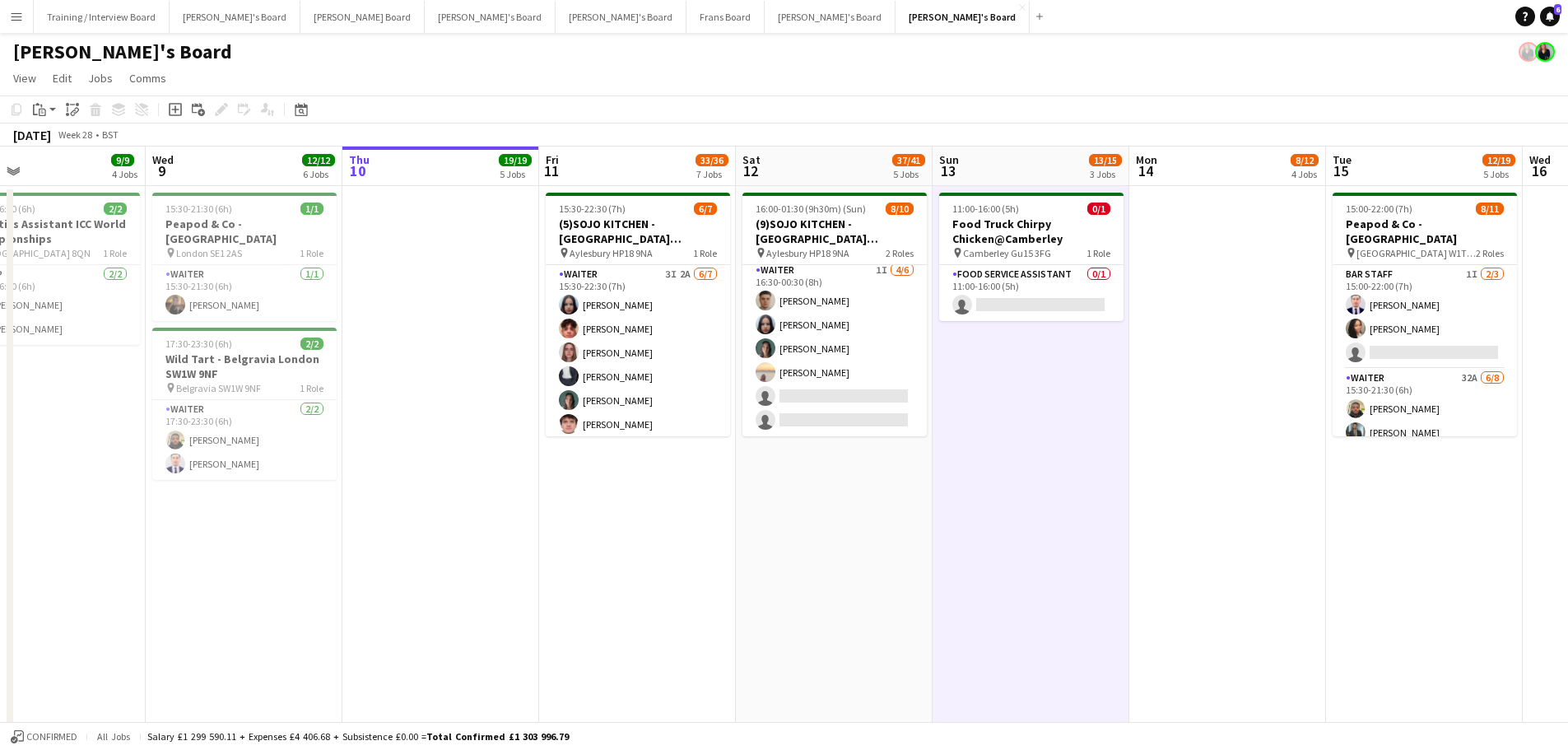 click on "16:00-01:30 (9h30m) (Sun)   8/10   (9)SOJO KITCHEN - Town Hill Farm Aylesbury
pin
Aylesbury HP18 9NA   2 Roles   Waiter   4/4   16:00-01:30 (9h30m)
William Martin Charlie Rumens James Cox Toby Rutland-Dix  Waiter   1I   4/6   16:30-00:30 (8h)
Thomas Morris Sacha Stanbury Amaris Dawson Marea Logan
single-neutral-actions
single-neutral-actions" at bounding box center (834, 1046) 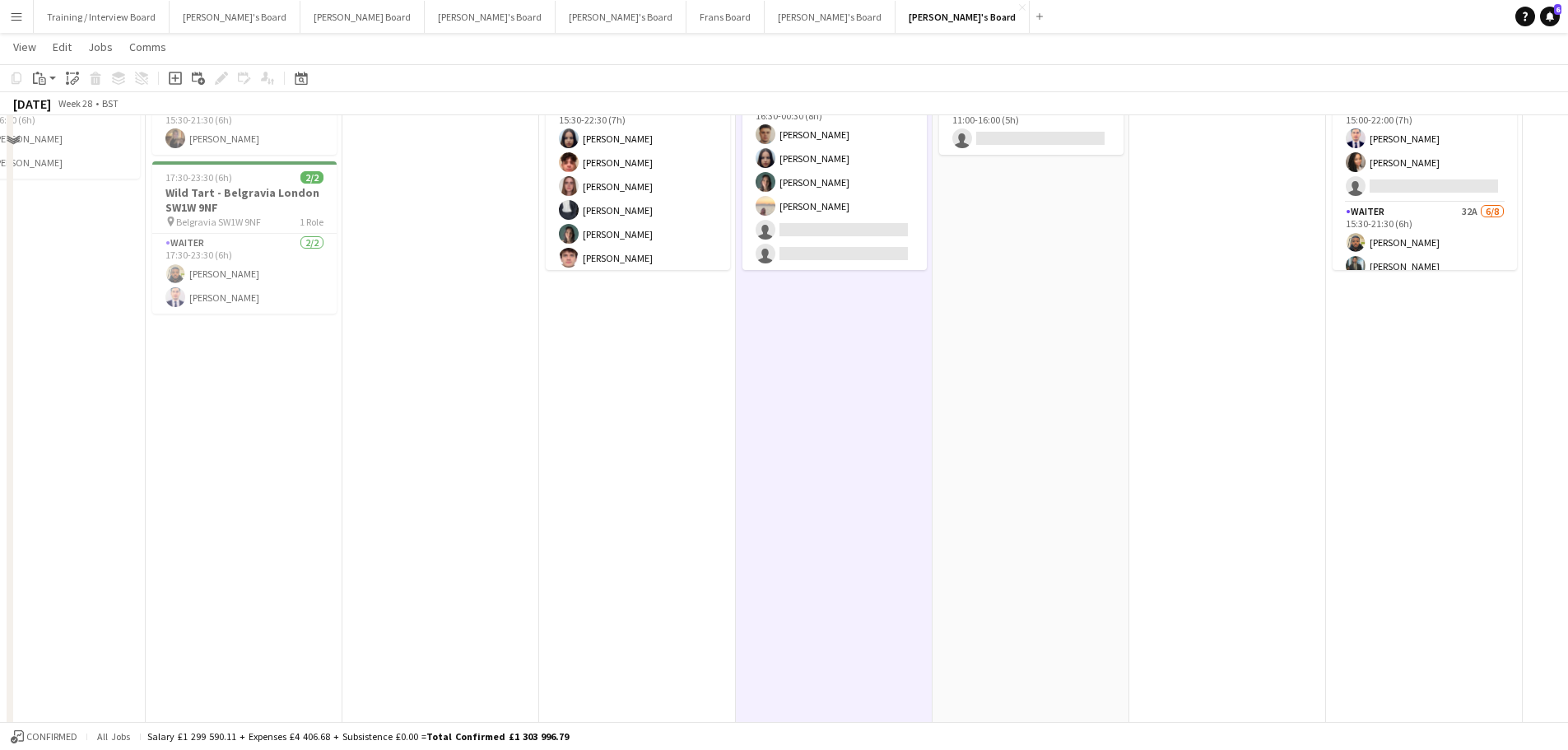 scroll, scrollTop: 0, scrollLeft: 0, axis: both 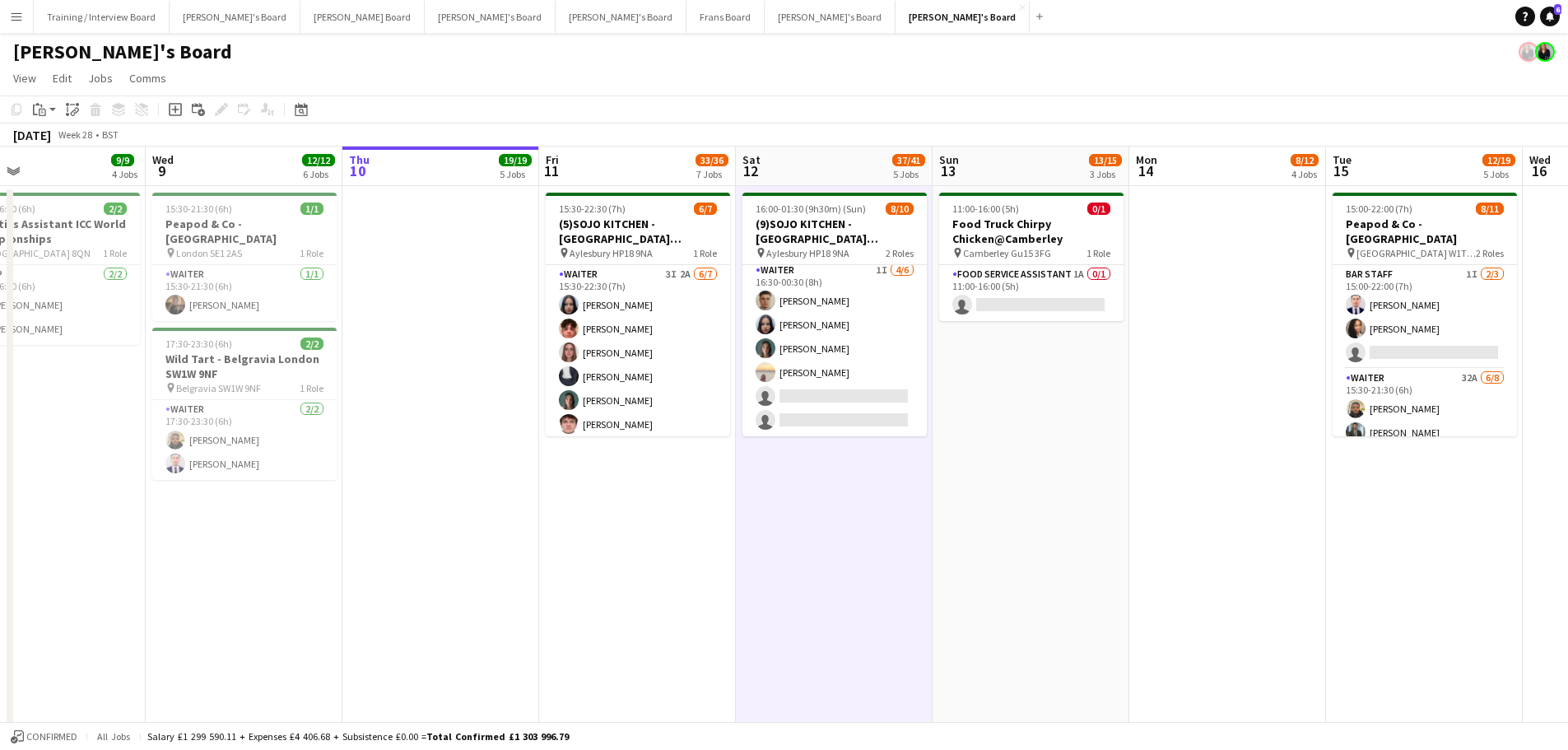 drag, startPoint x: 475, startPoint y: 580, endPoint x: 820, endPoint y: 585, distance: 345.03623 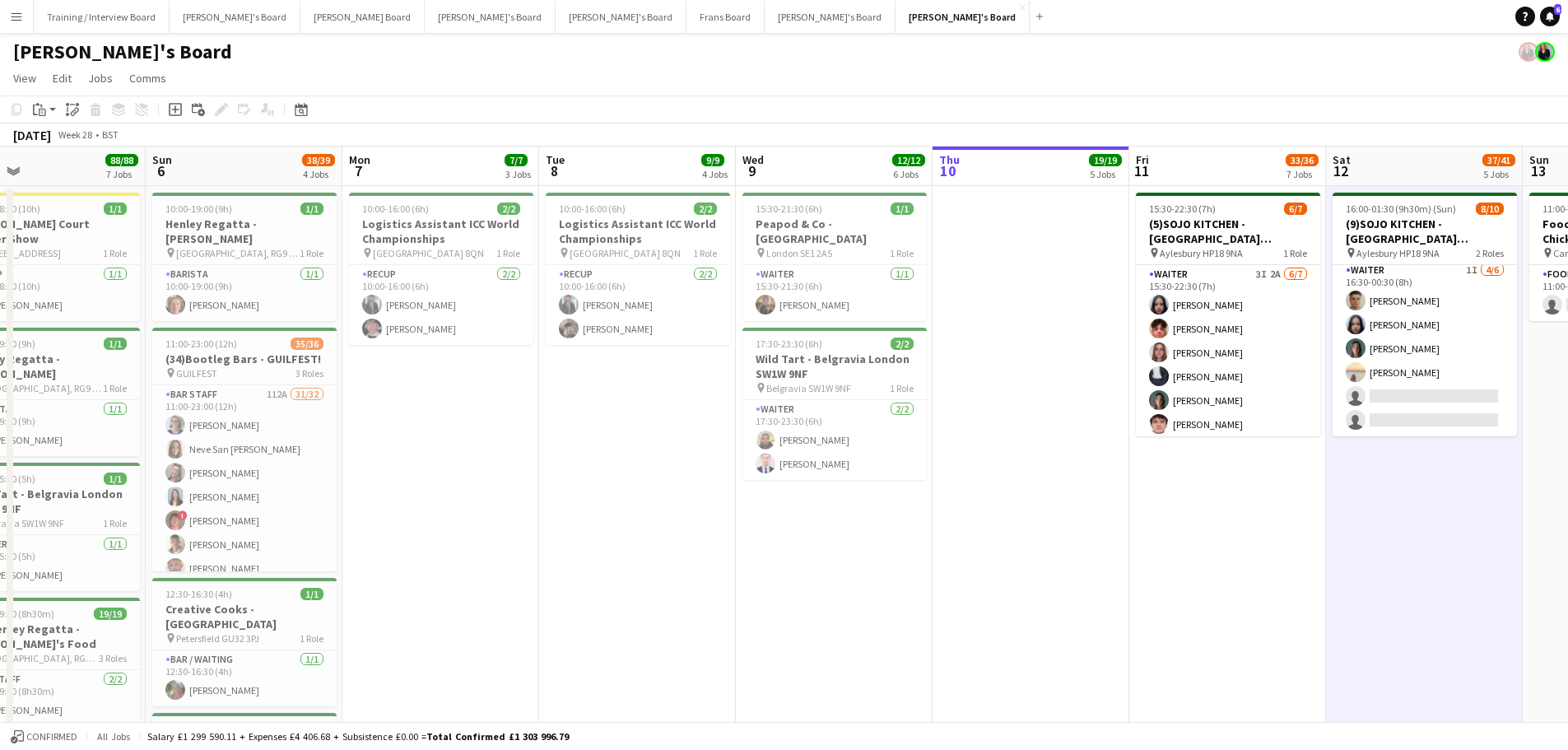 scroll, scrollTop: 0, scrollLeft: 439, axis: horizontal 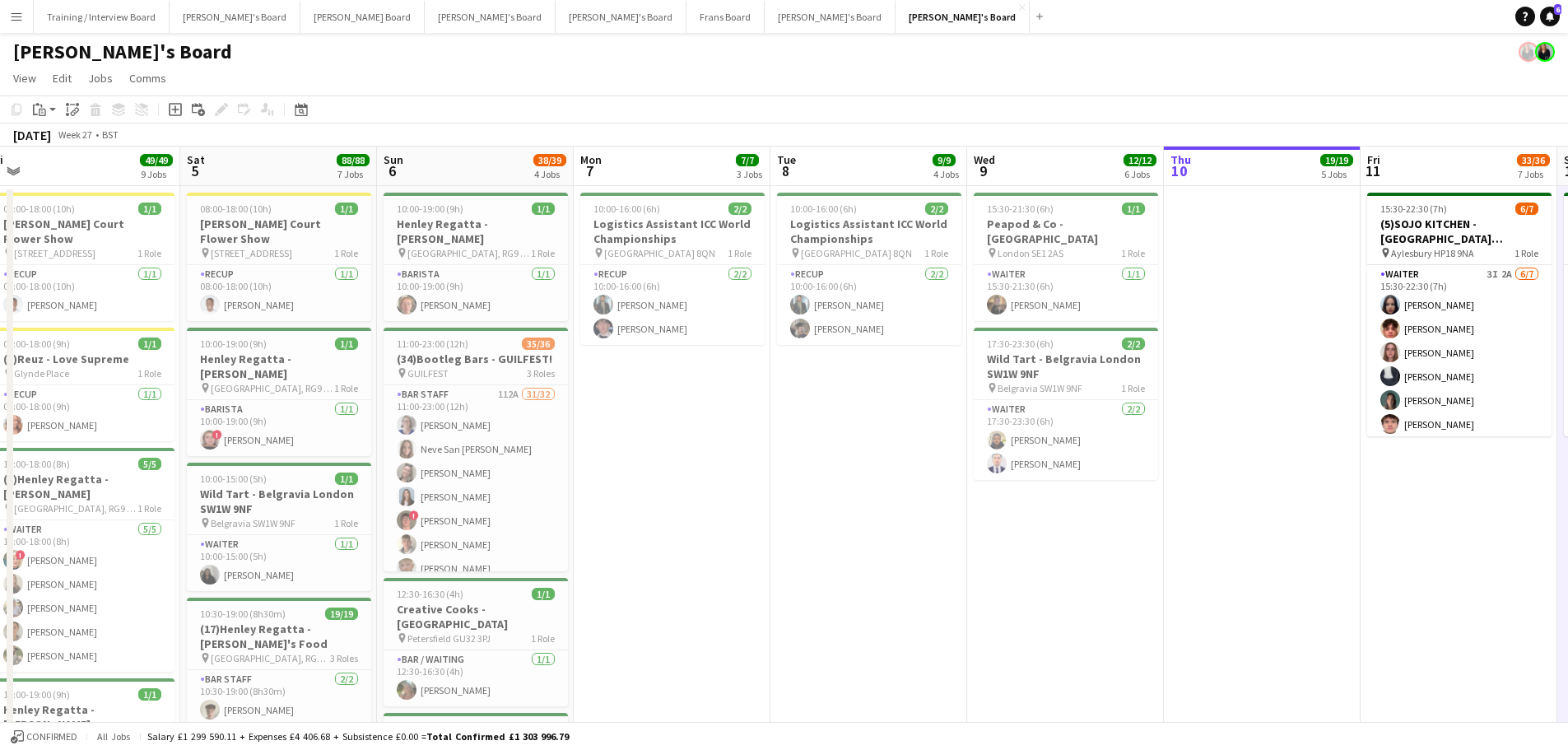 drag, startPoint x: 570, startPoint y: 585, endPoint x: 620, endPoint y: 486, distance: 110.90987 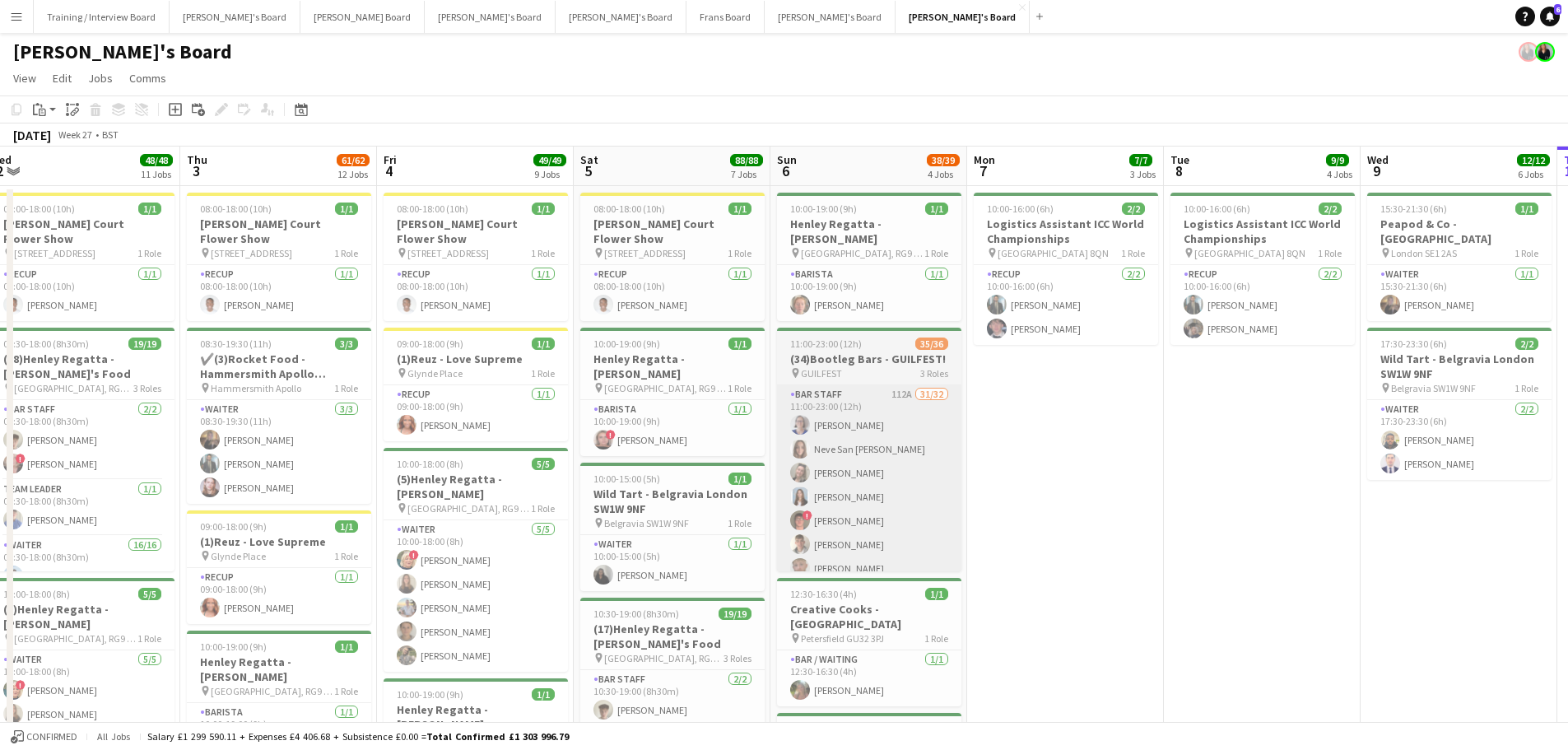 scroll, scrollTop: 0, scrollLeft: 535, axis: horizontal 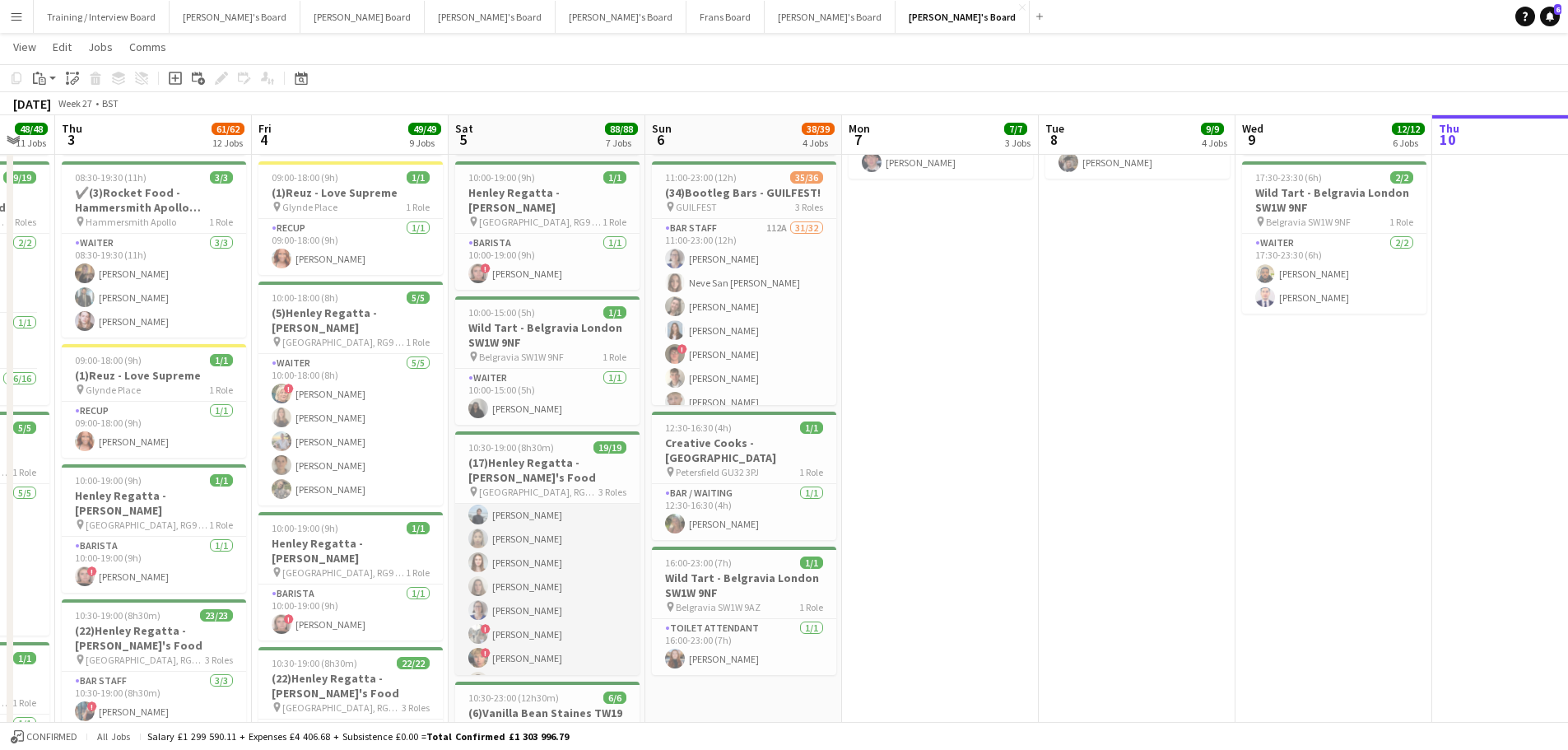 click on "Waiter   16/16   10:30-19:00 (8h30m)
Alexander Casemore Amber Boateng Emily Reeves Annabel Greenbury Dagmar Bailey ! Grace Davison ! Theo Clifford Mathilde Wilkie Emma Morris Phoebe Sellers Lara Cuthbertson ! Owen Beswick Fedrat Sadat Harrison Deer ! Louise Becker Lauren Keel" at bounding box center [547, 682] 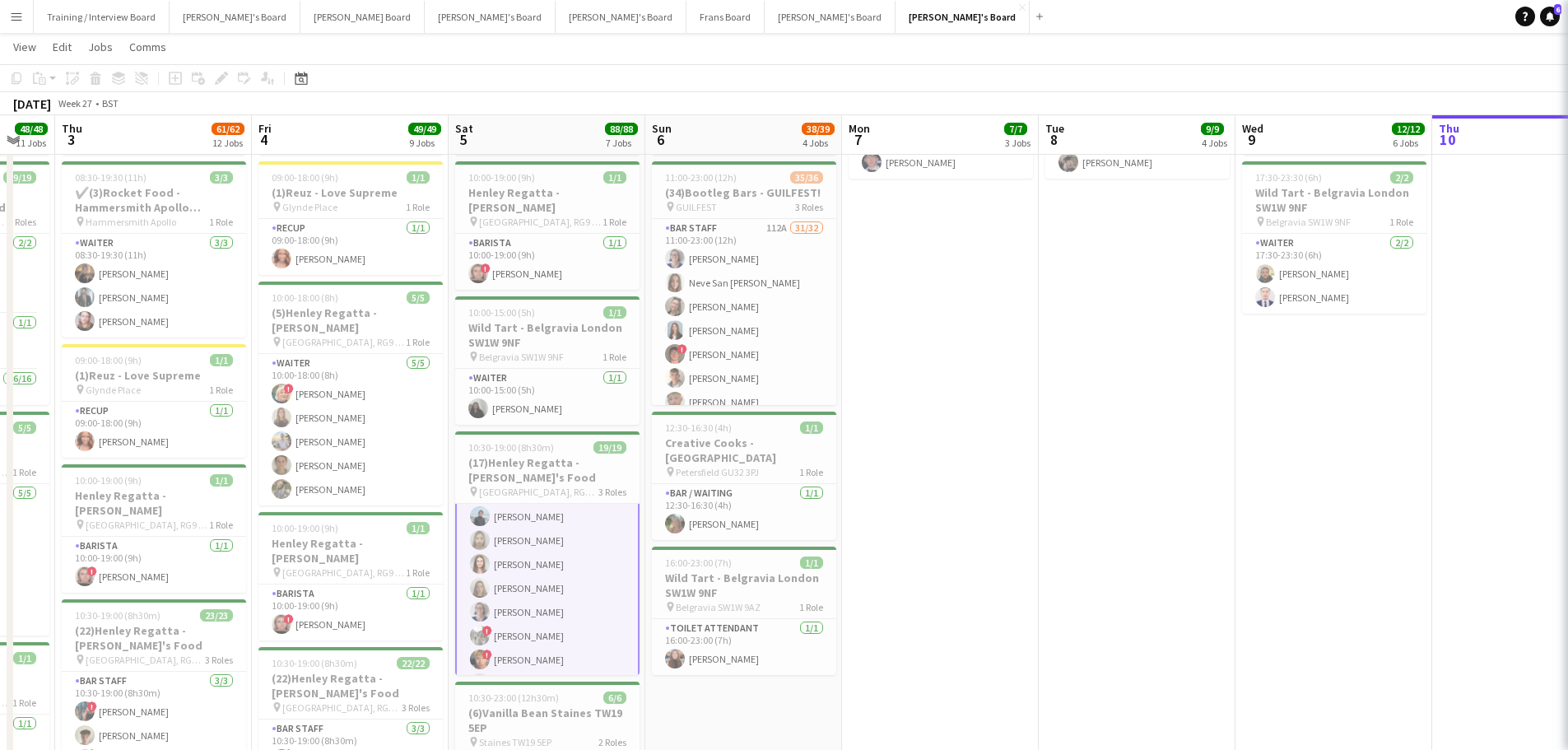 scroll, scrollTop: 166, scrollLeft: 0, axis: vertical 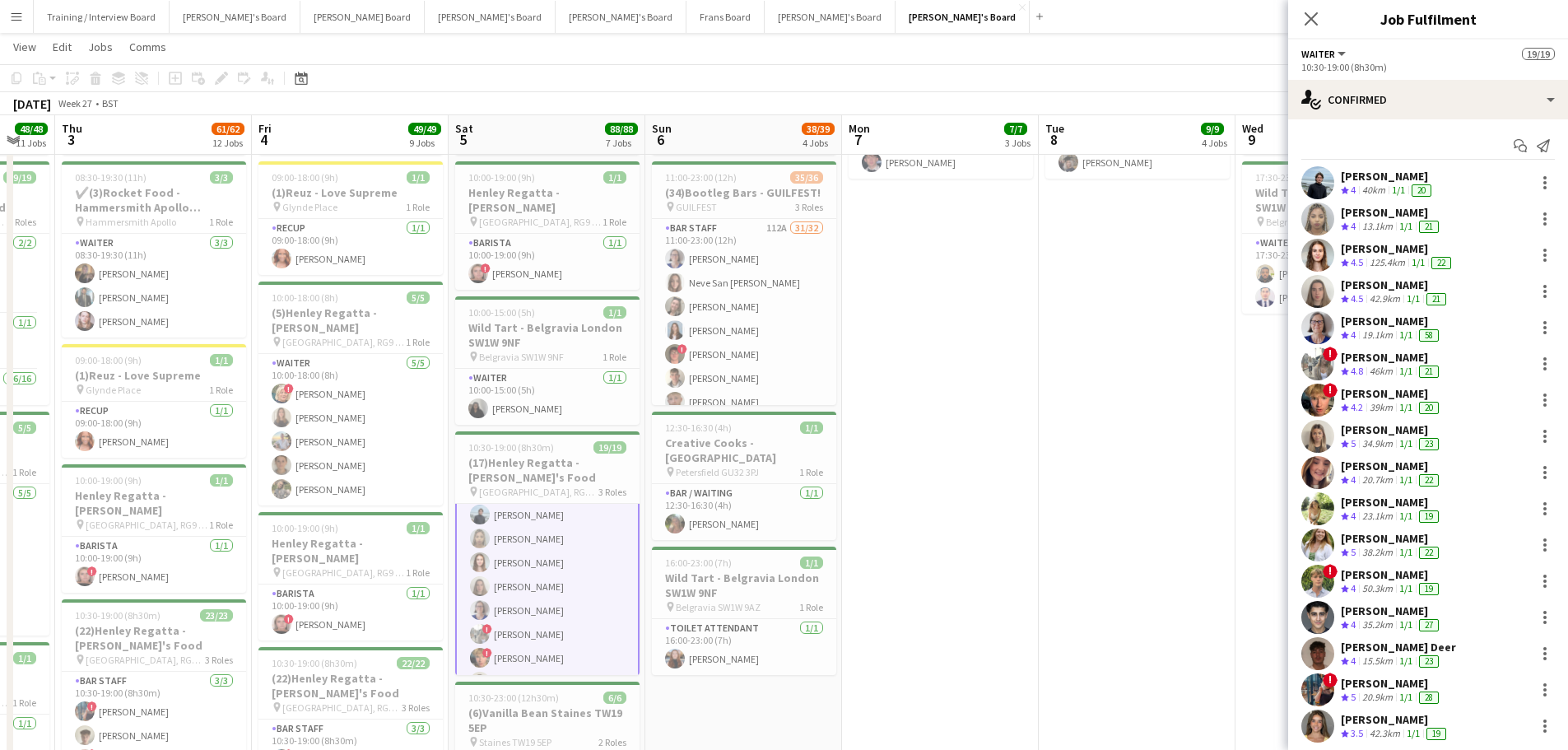 click on "Waiter   16/16   10:30-19:00 (8h30m)
Alexander Casemore Amber Boateng Emily Reeves Annabel Greenbury Dagmar Bailey ! Grace Davison ! Theo Clifford Mathilde Wilkie Emma Morris Phoebe Sellers Lara Cuthbertson ! Owen Beswick Fedrat Sadat Harrison Deer ! Louise Becker Lauren Keel" at bounding box center (547, 682) 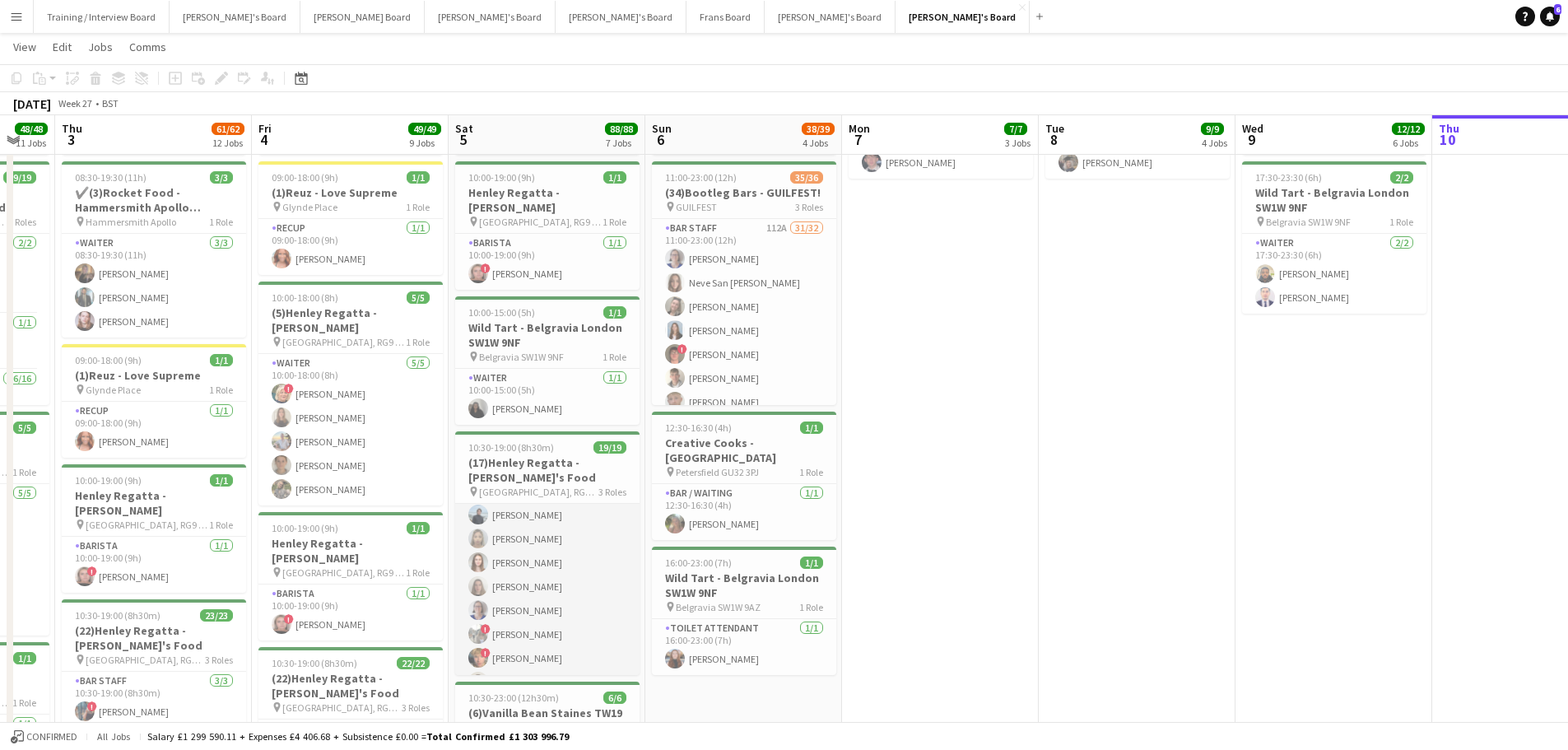 click on "Waiter   16/16   10:30-19:00 (8h30m)
Alexander Casemore Amber Boateng Emily Reeves Annabel Greenbury Dagmar Bailey ! Grace Davison ! Theo Clifford Mathilde Wilkie Emma Morris Phoebe Sellers Lara Cuthbertson ! Owen Beswick Fedrat Sadat Harrison Deer ! Louise Becker Lauren Keel" at bounding box center (547, 682) 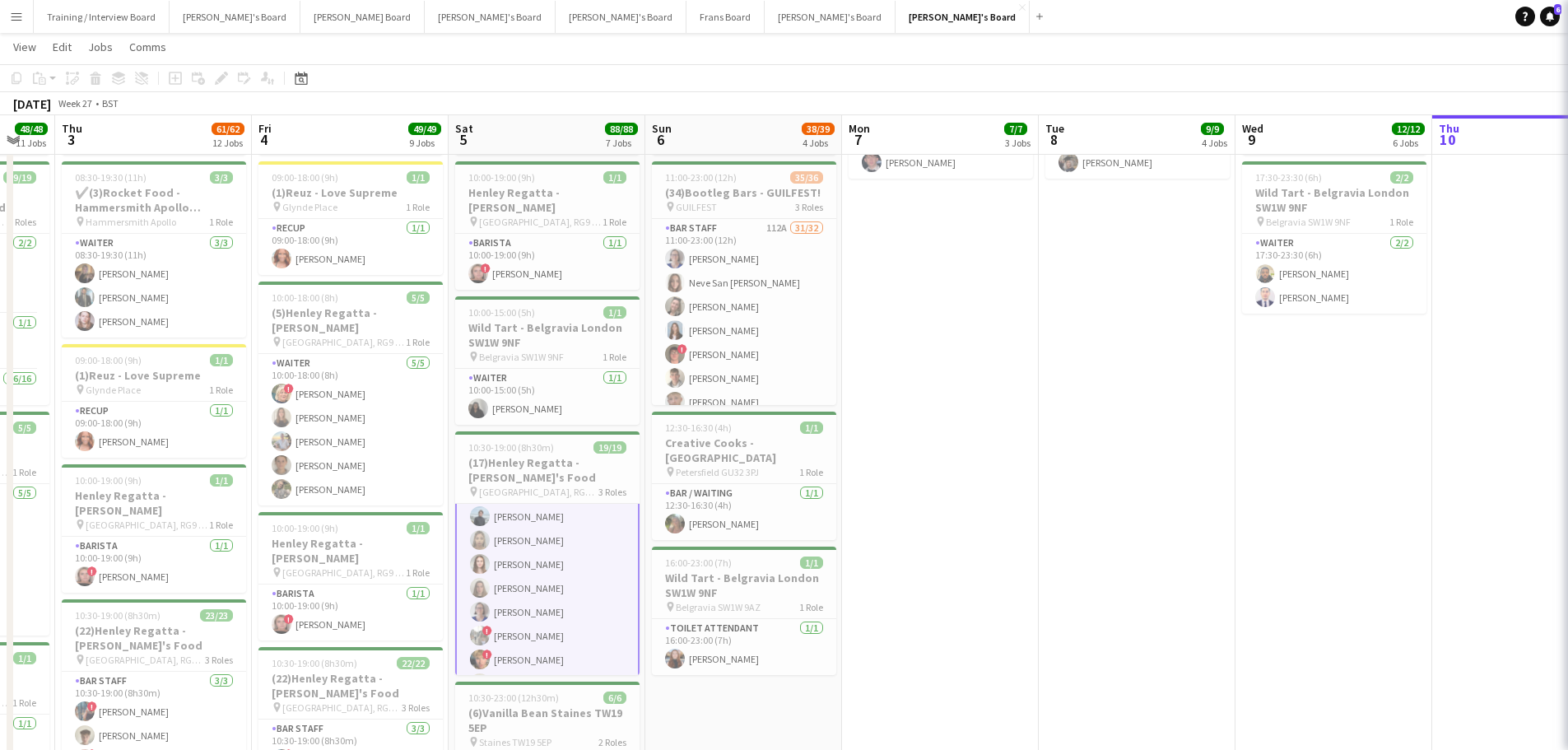 scroll, scrollTop: 166, scrollLeft: 0, axis: vertical 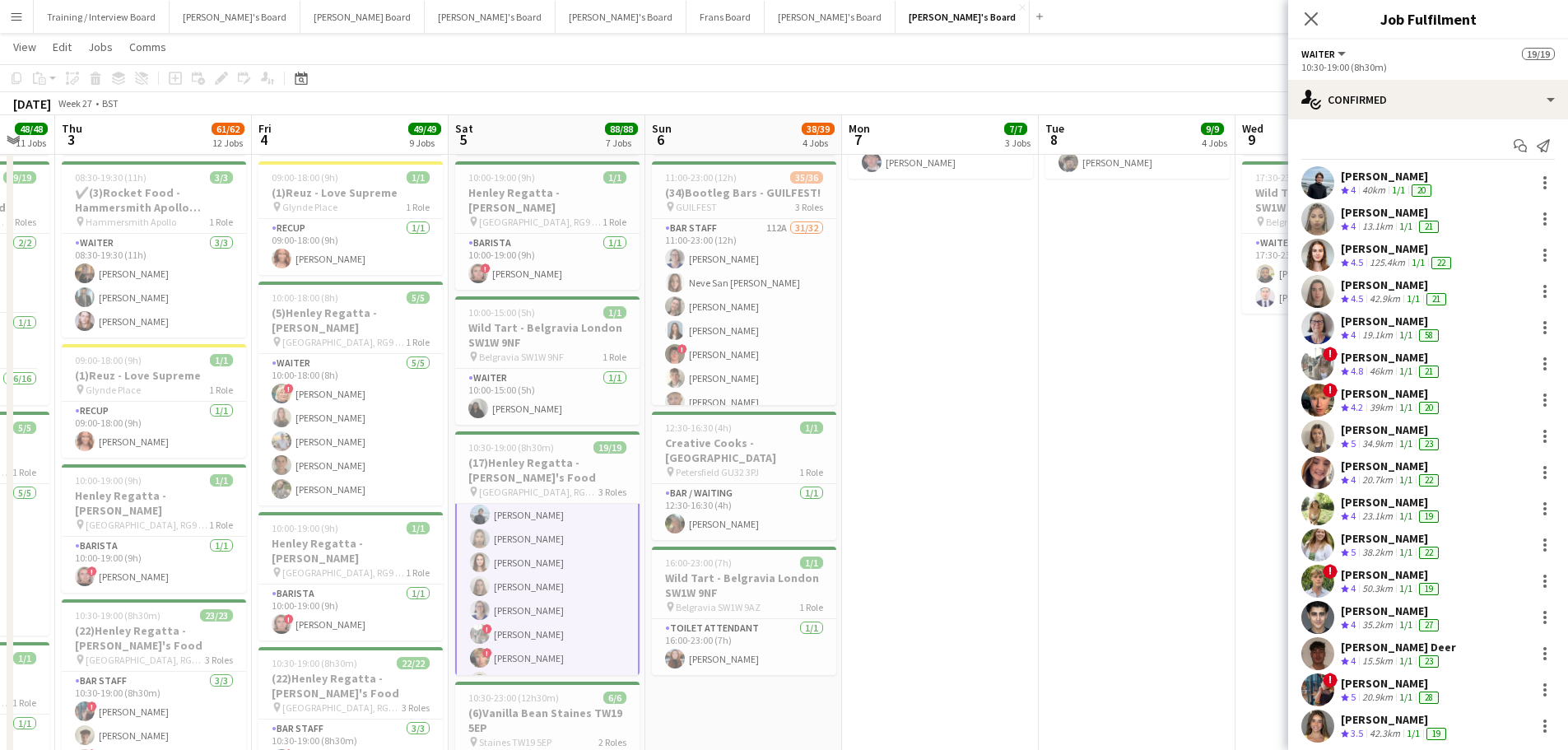 click on "1/1" at bounding box center [1413, 298] 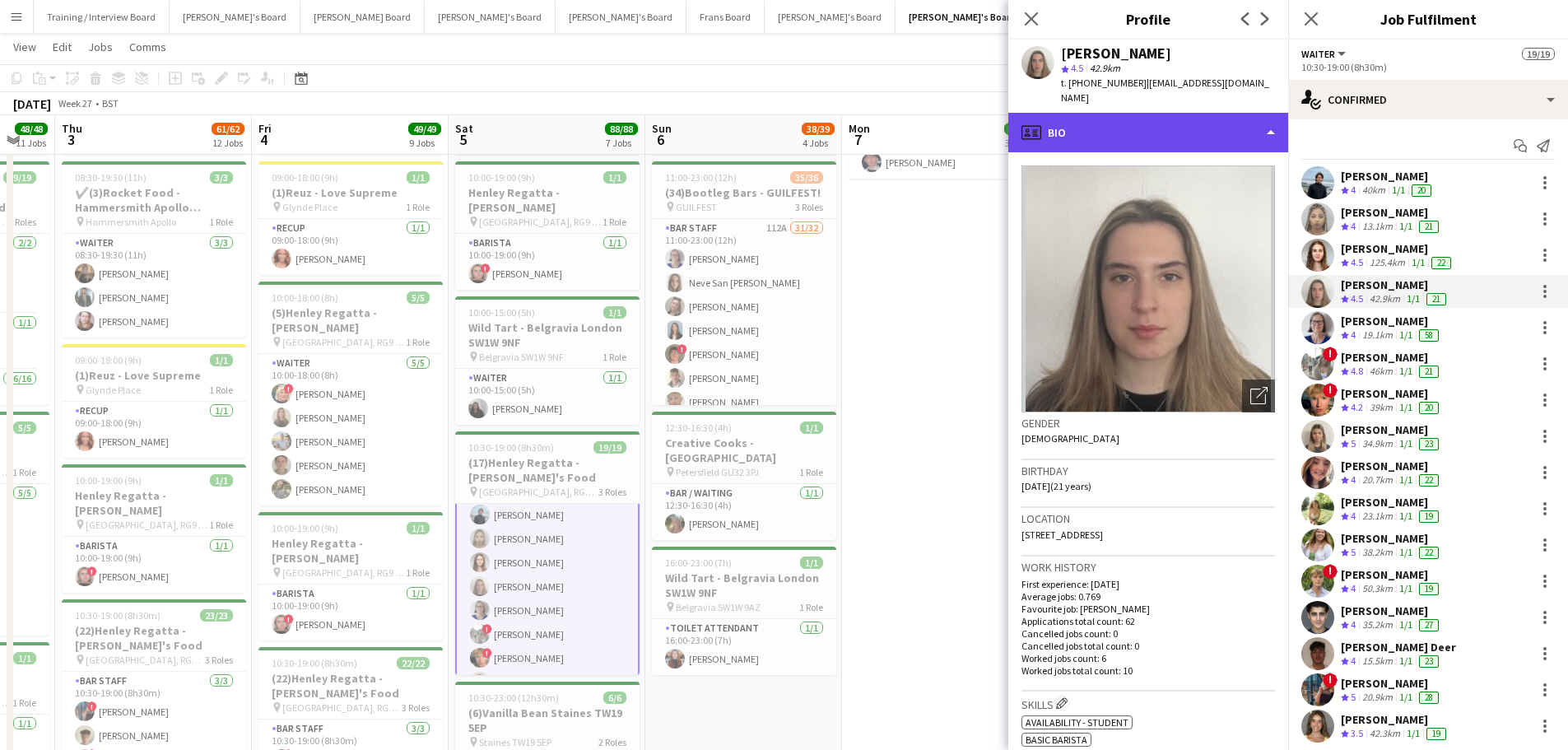 click on "profile
Bio" 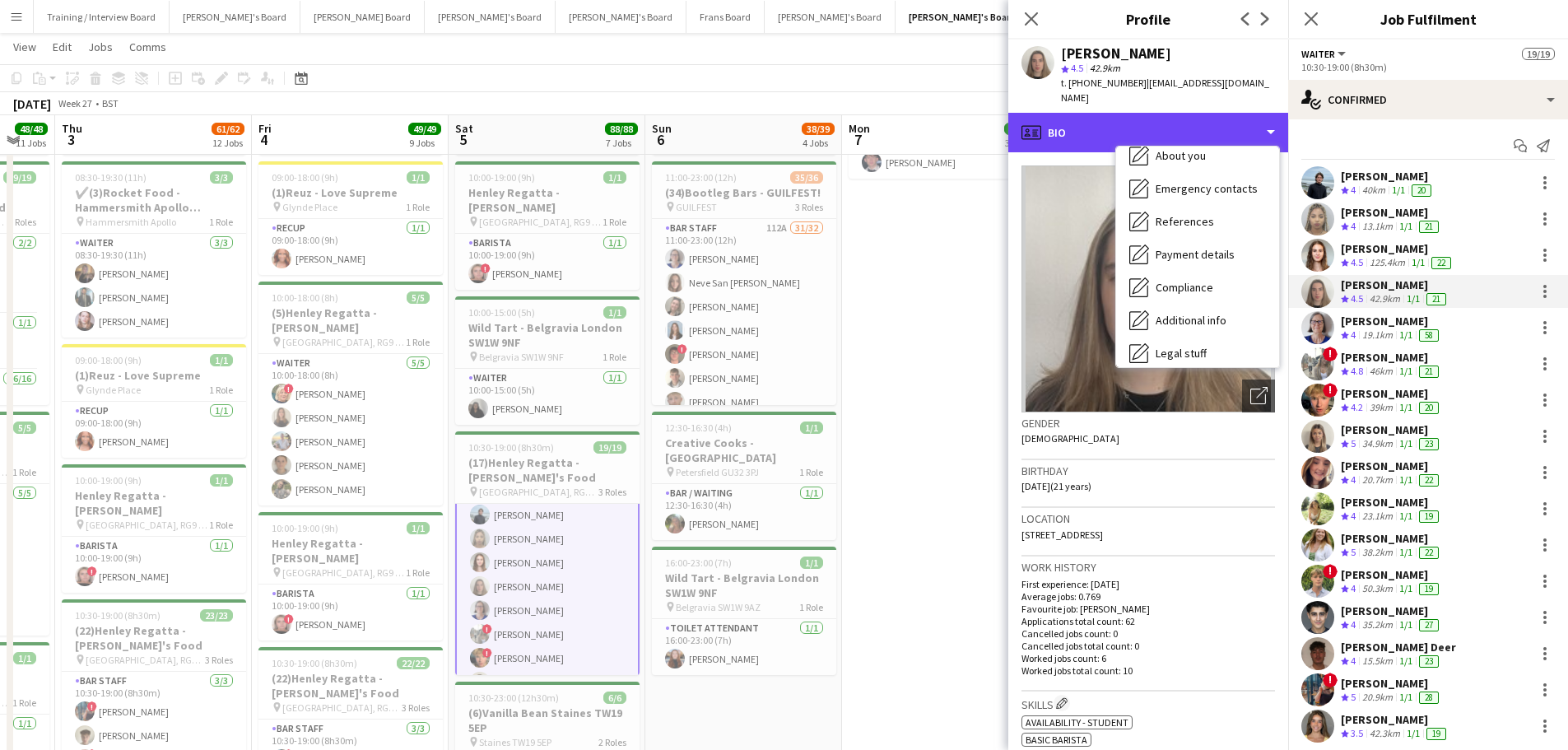 scroll, scrollTop: 247, scrollLeft: 0, axis: vertical 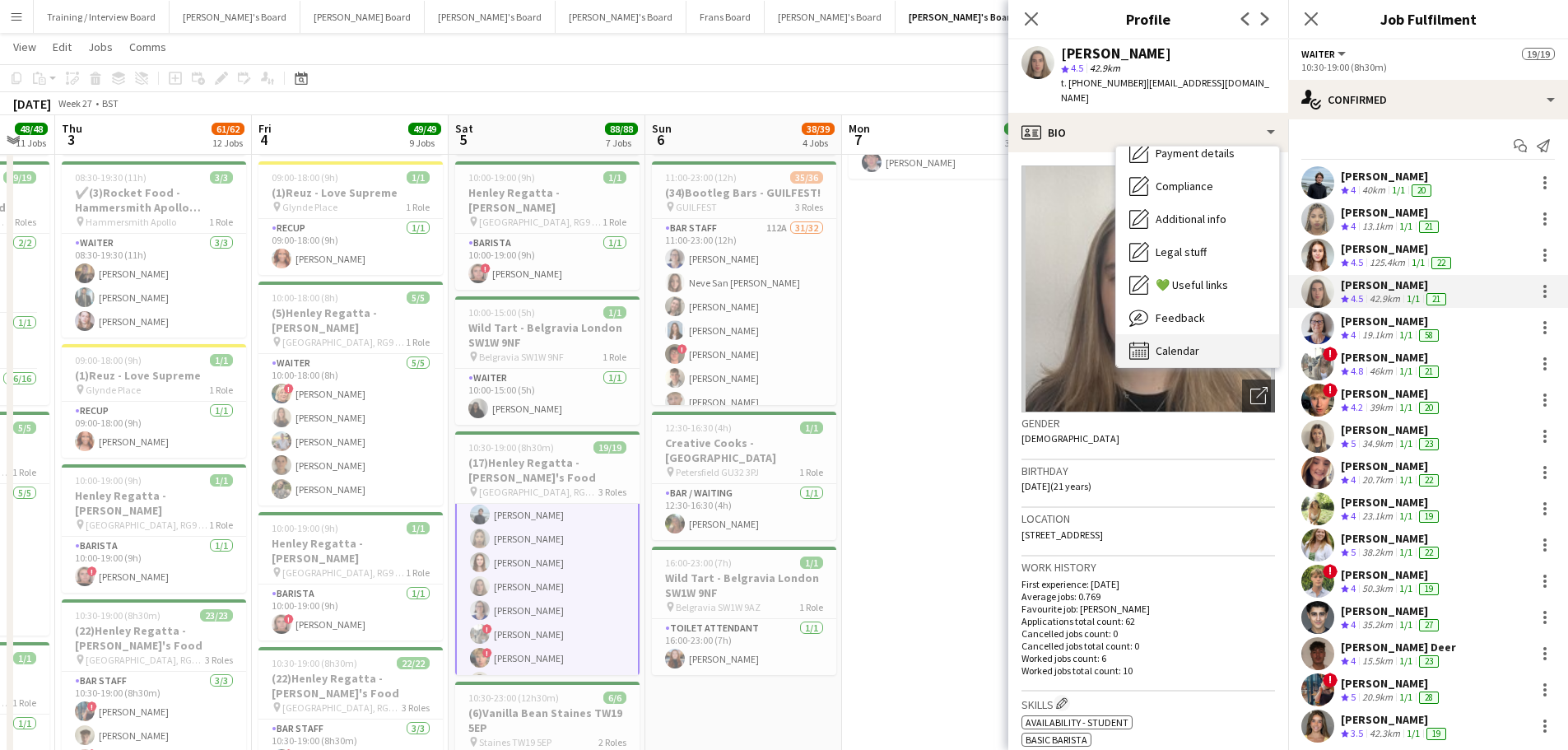 click on "Calendar
Calendar" at bounding box center [1198, 351] 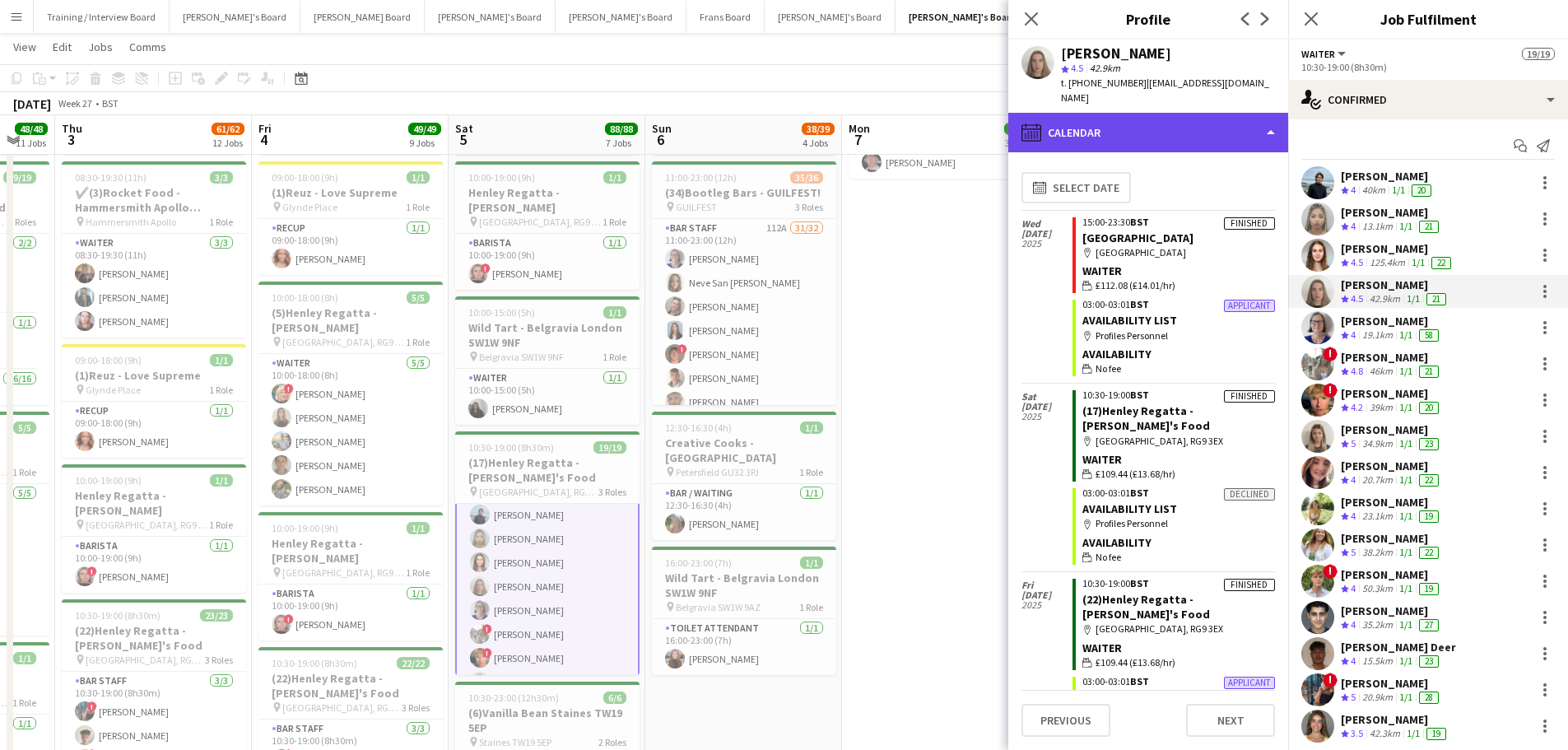 click on "calendar-full
Calendar" 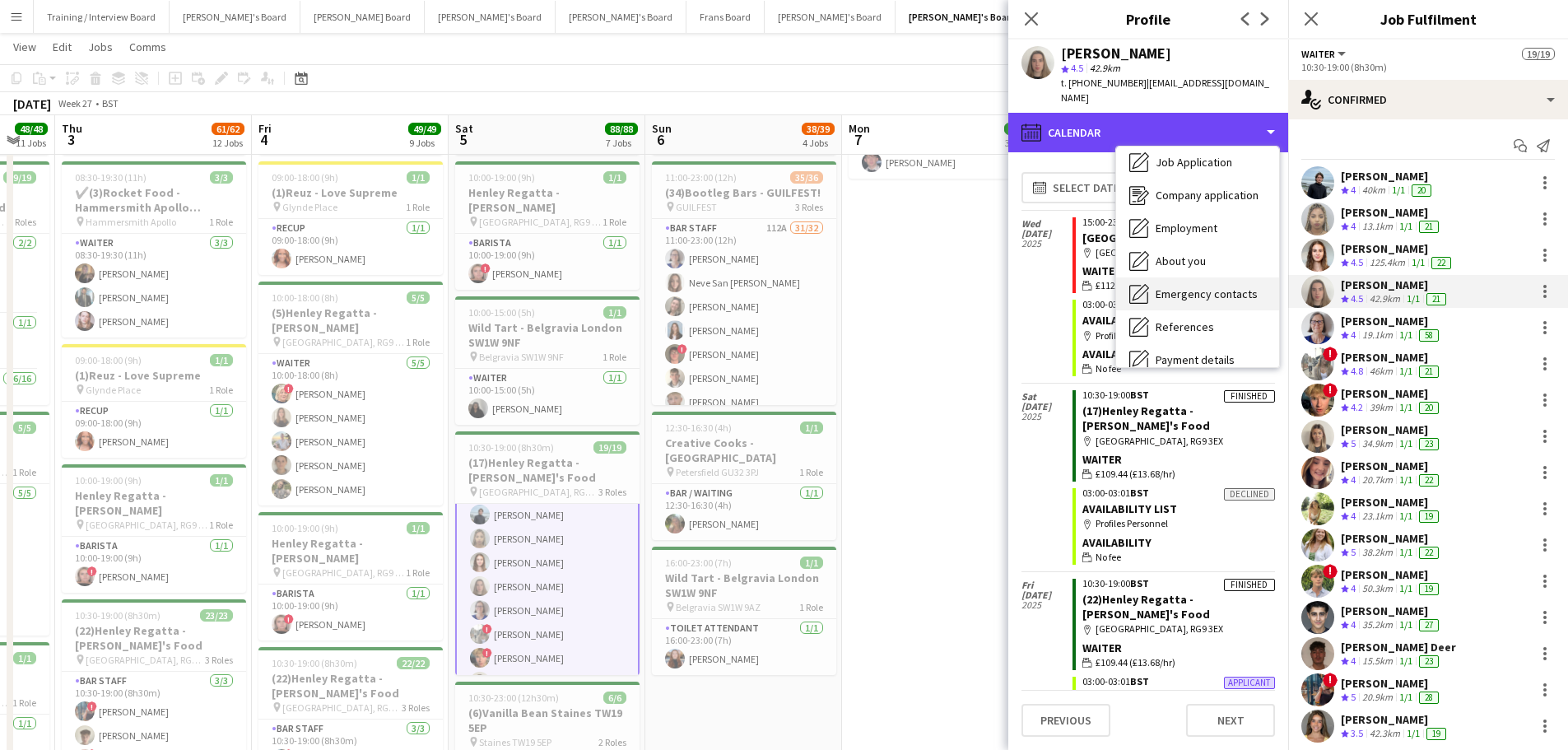 scroll, scrollTop: 0, scrollLeft: 0, axis: both 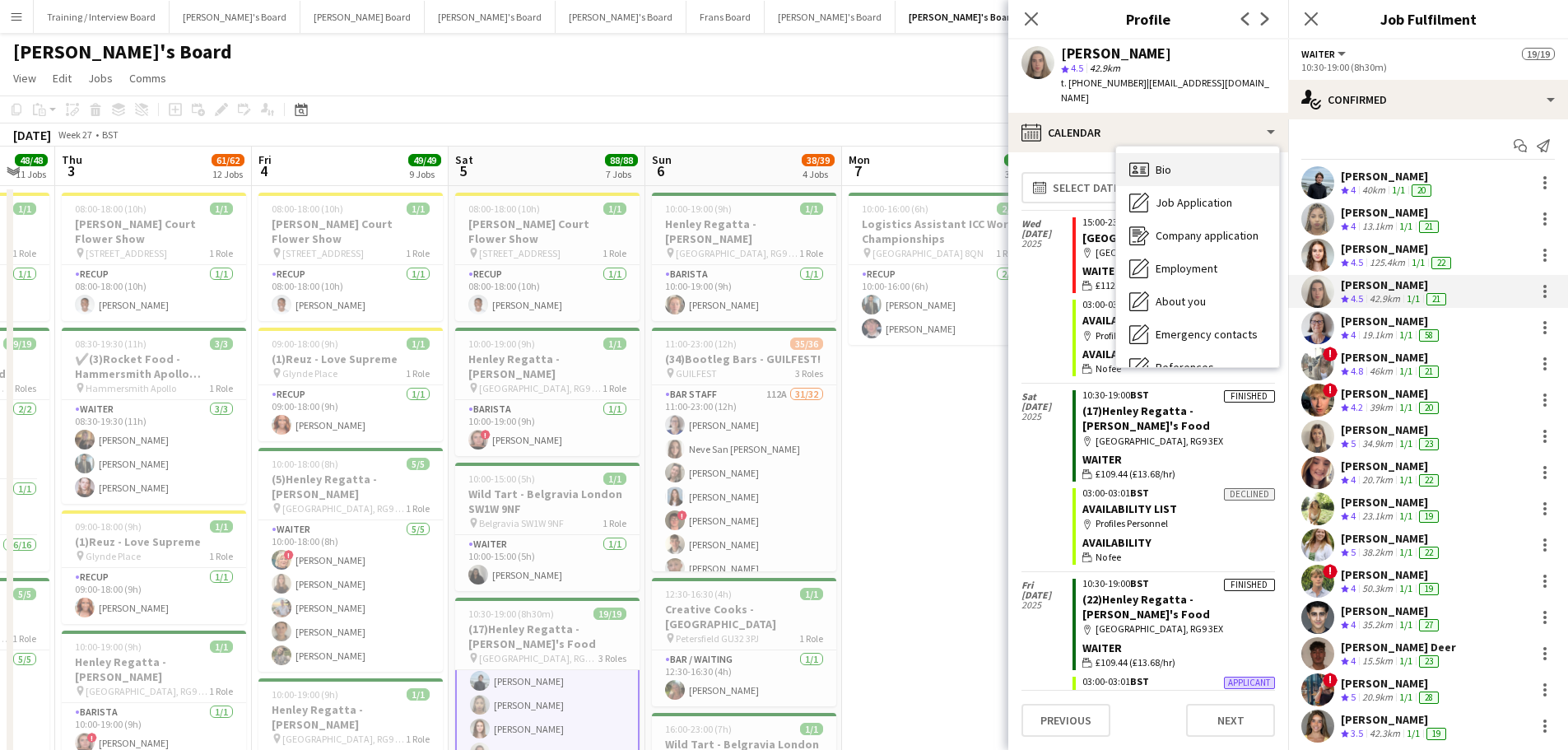 click on "Bio" 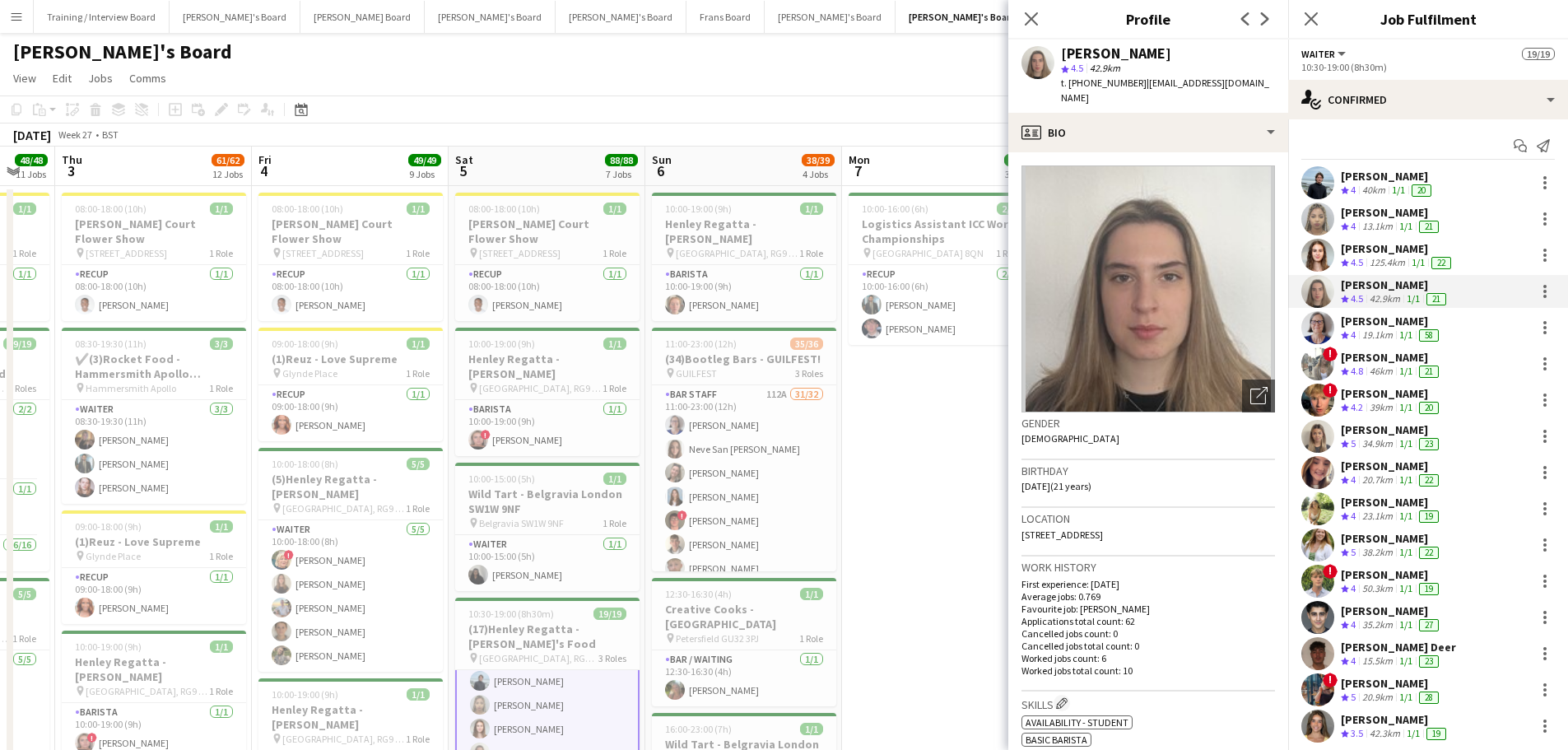 click on "10:00-16:00 (6h)    2/2   Logistics Assistant ICC World Championships
pin
Lord Cricket Ground NW8 8QN   1 Role   RECUP   2/2   10:00-16:00 (6h)
Muhammad Imad Hugo Jones" at bounding box center (940, 1046) 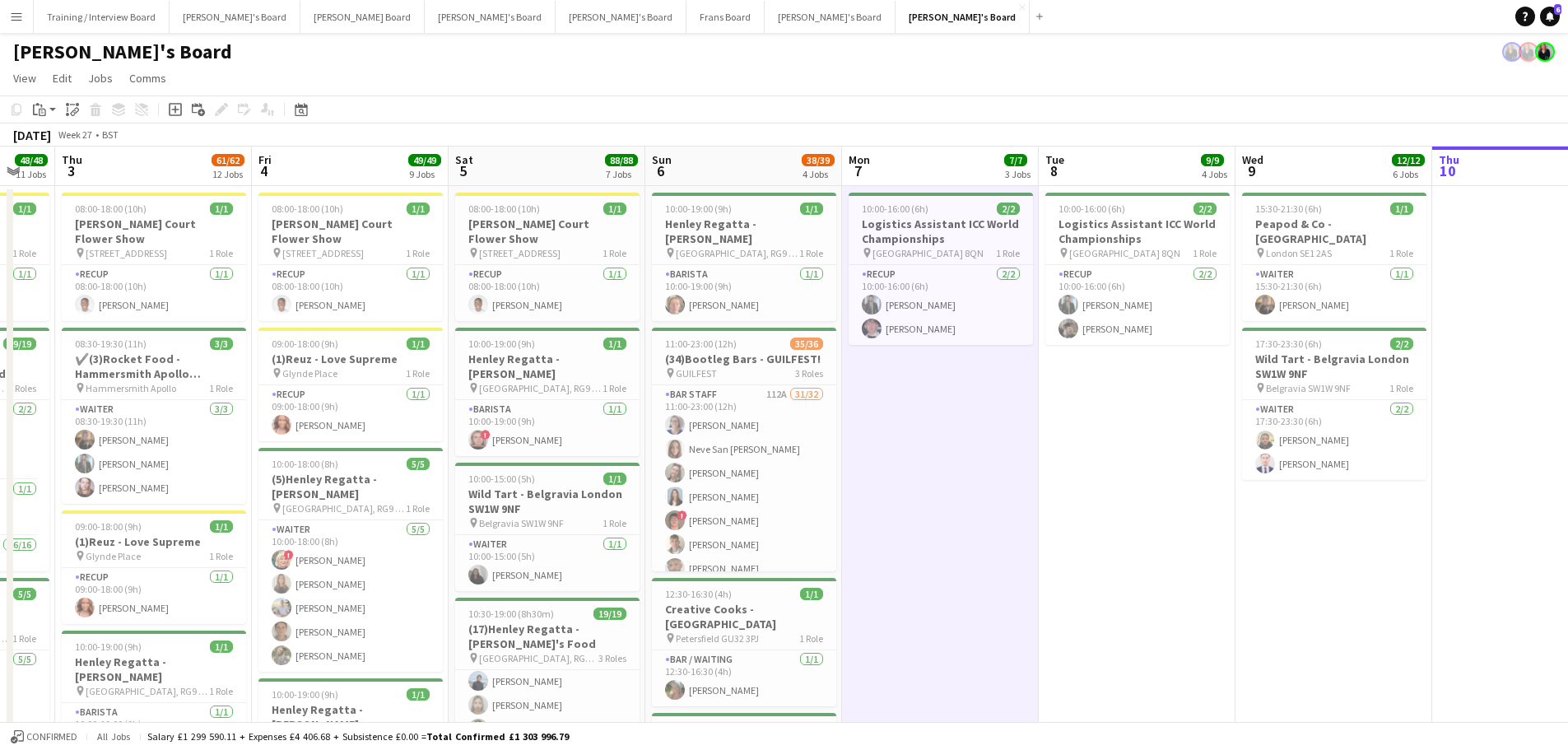 drag, startPoint x: 651, startPoint y: 524, endPoint x: 1007, endPoint y: 594, distance: 362.81676 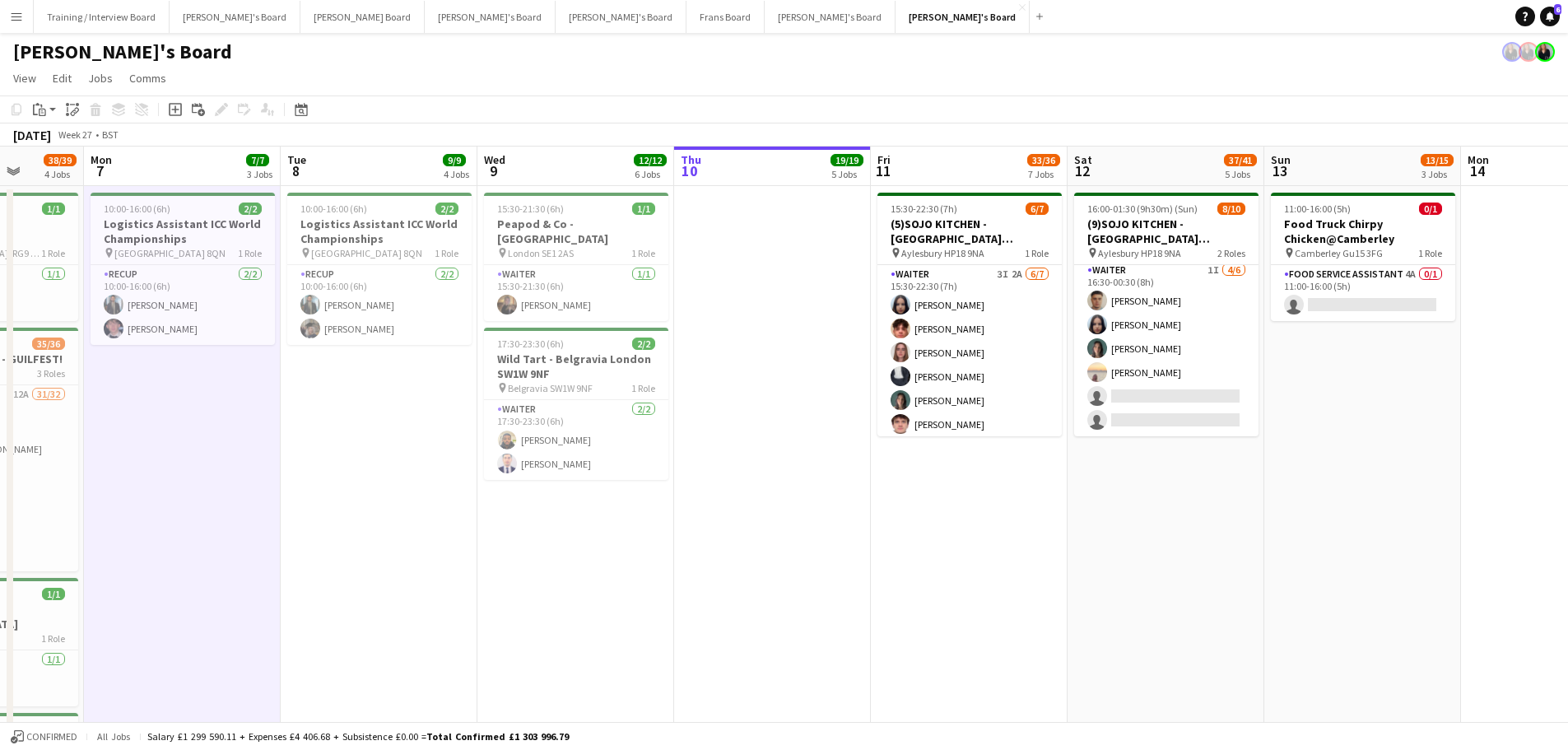 click on "Fri   4   49/49   9 Jobs   Sat   5   88/88   7 Jobs   Sun   6   38/39   4 Jobs   Mon   7   7/7   3 Jobs   Tue   8   9/9   4 Jobs   Wed   9   12/12   6 Jobs   Thu   10   19/19   5 Jobs   Fri   11   33/36   7 Jobs   Sat   12   37/41   5 Jobs   Sun   13   13/15   3 Jobs   Mon   14   8/12   4 Jobs   Tue   15   12/19   5 Jobs   Wed   16   2/6   3 Jobs      08:00-18:00 (10h)    1/1   Reuz - Hampton Court Flower Show
pin
Hampton Court KT8 9AU   1 Role   RECUP   1/1   08:00-18:00 (10h)
Ekow Tachie-Mensah     09:00-18:00 (9h)    1/1   (1)Reuz - Love Supreme
pin
Glynde Place     1 Role   RECUP   1/1   09:00-18:00 (9h)
Abigail Winton     10:00-18:00 (8h)    5/5   (5)Henley Regatta - CAVENDISH
pin
Henley-on-Thames, RG9 3EX   1 Role   Waiter   5/5   10:00-18:00 (8h)
! Mairead Sullivan Lara Gethen Smith Joe Brackstone Erin Wilson Ella Craik     10:00-19:00 (9h)    1/1   Henley Regatta - CAVENDISH
pin" at bounding box center [784, 2148] 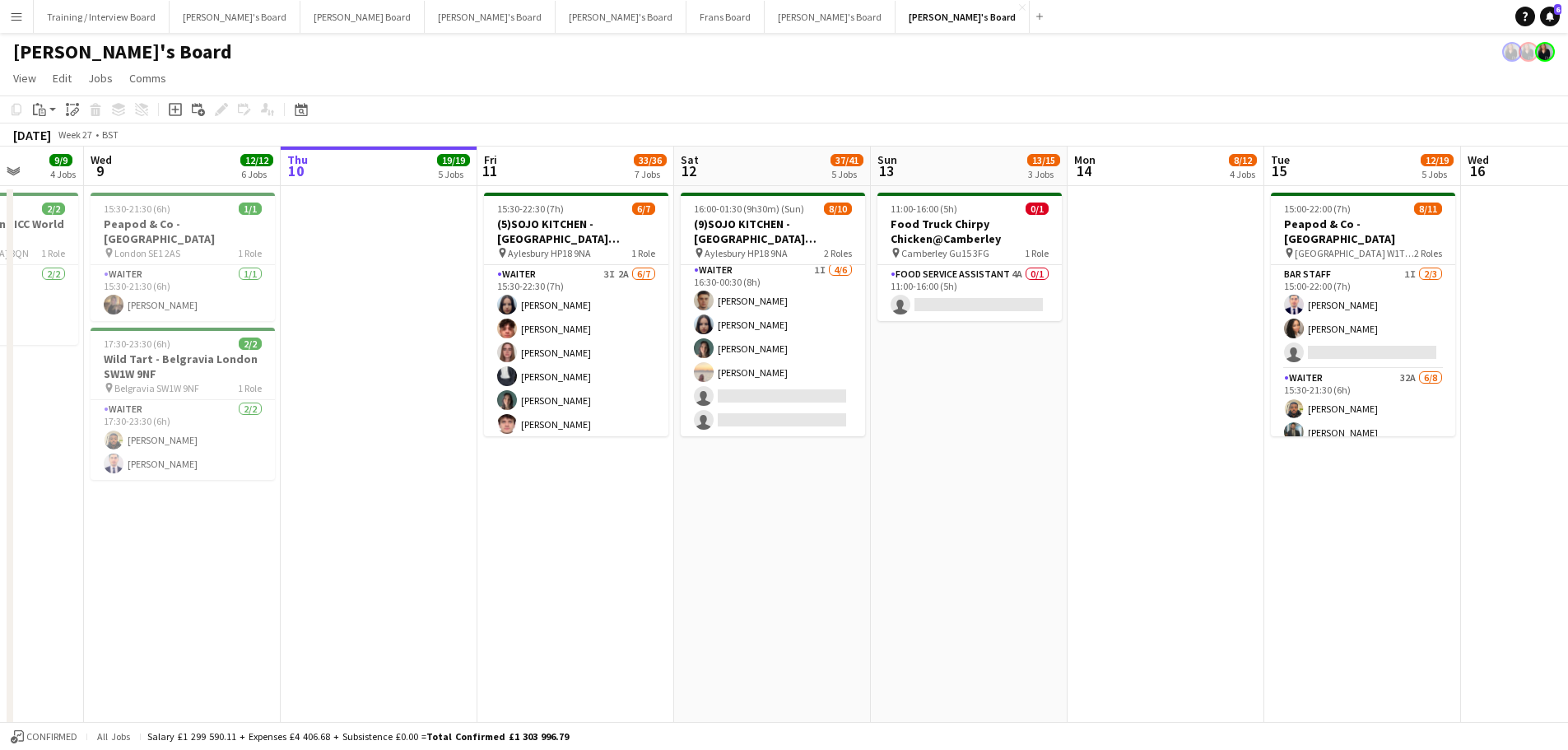scroll, scrollTop: 0, scrollLeft: 480, axis: horizontal 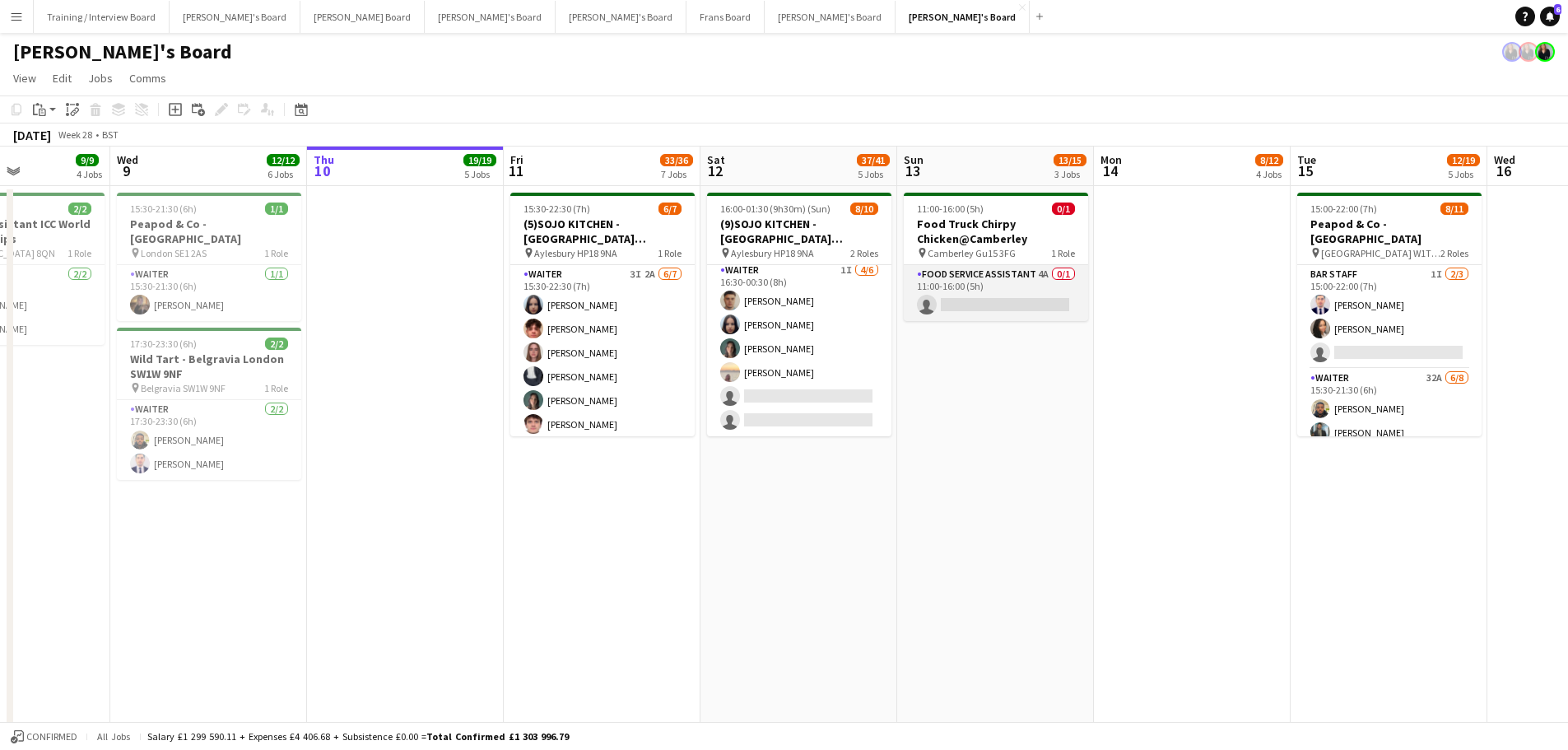 click on "Food Service Assistant   4A   0/1   11:00-16:00 (5h)
single-neutral-actions" at bounding box center [996, 293] 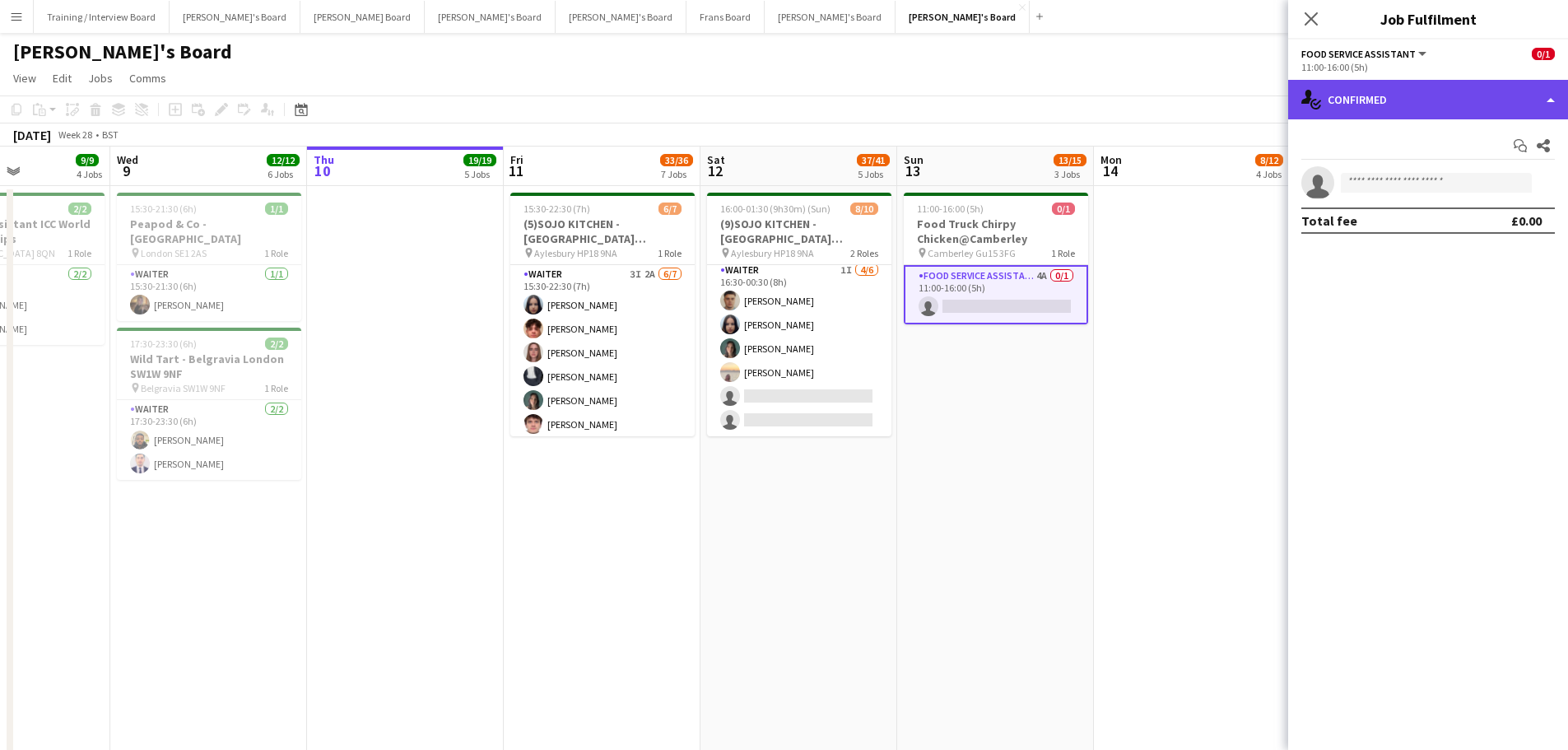 click on "single-neutral-actions-check-2
Confirmed" 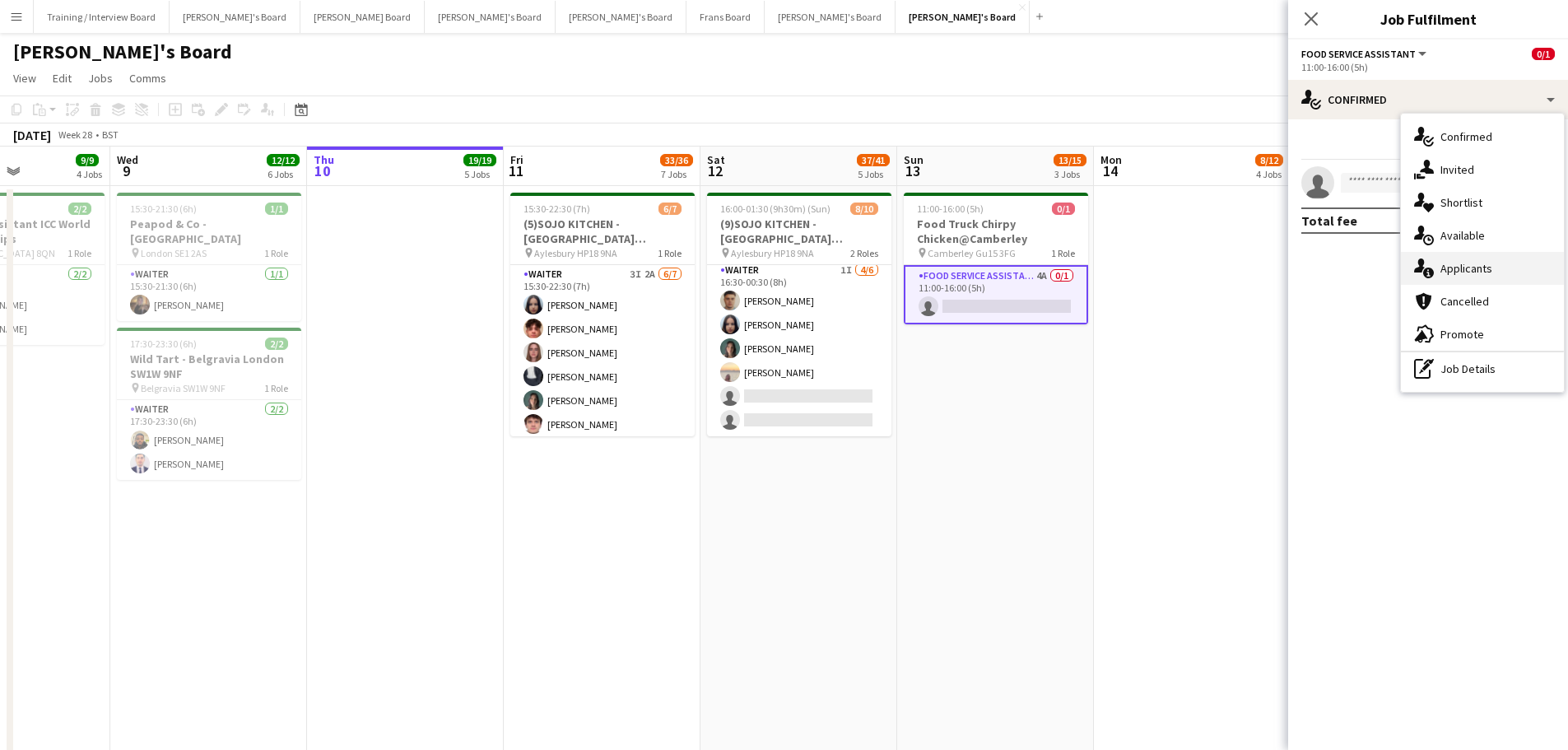 click on "single-neutral-actions-information
Applicants" at bounding box center [1482, 268] 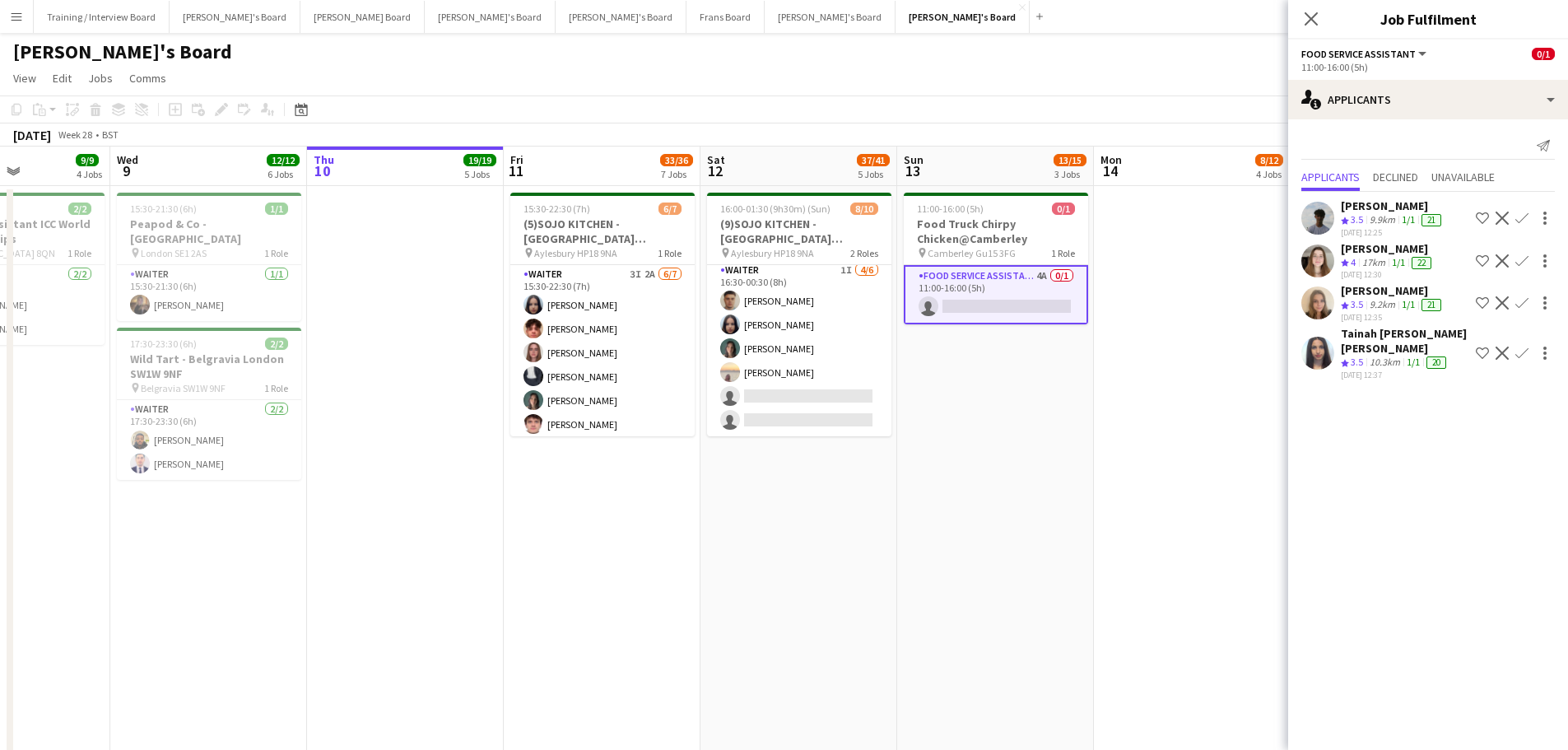 click on "Confirm" at bounding box center [1522, 261] 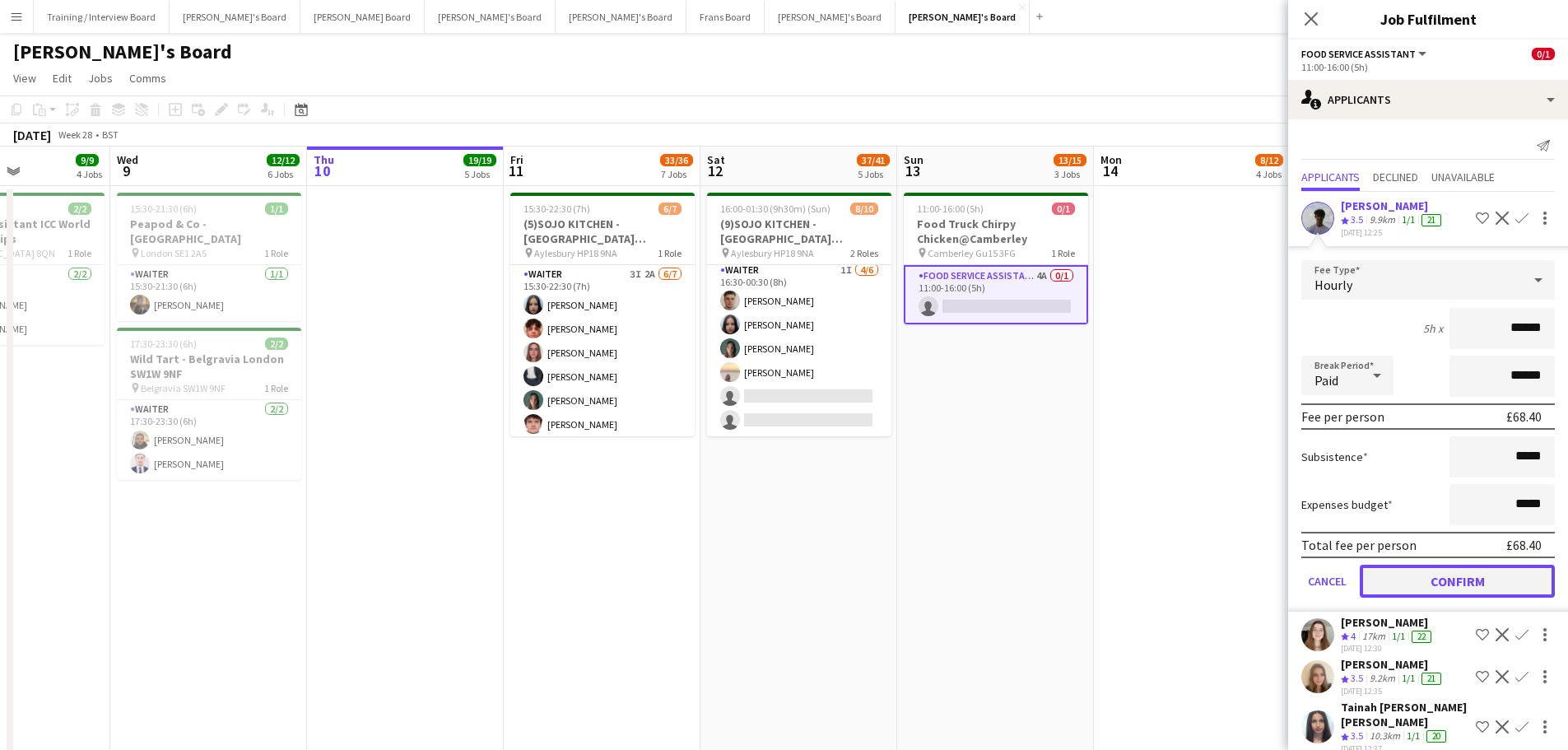 click on "Confirm" 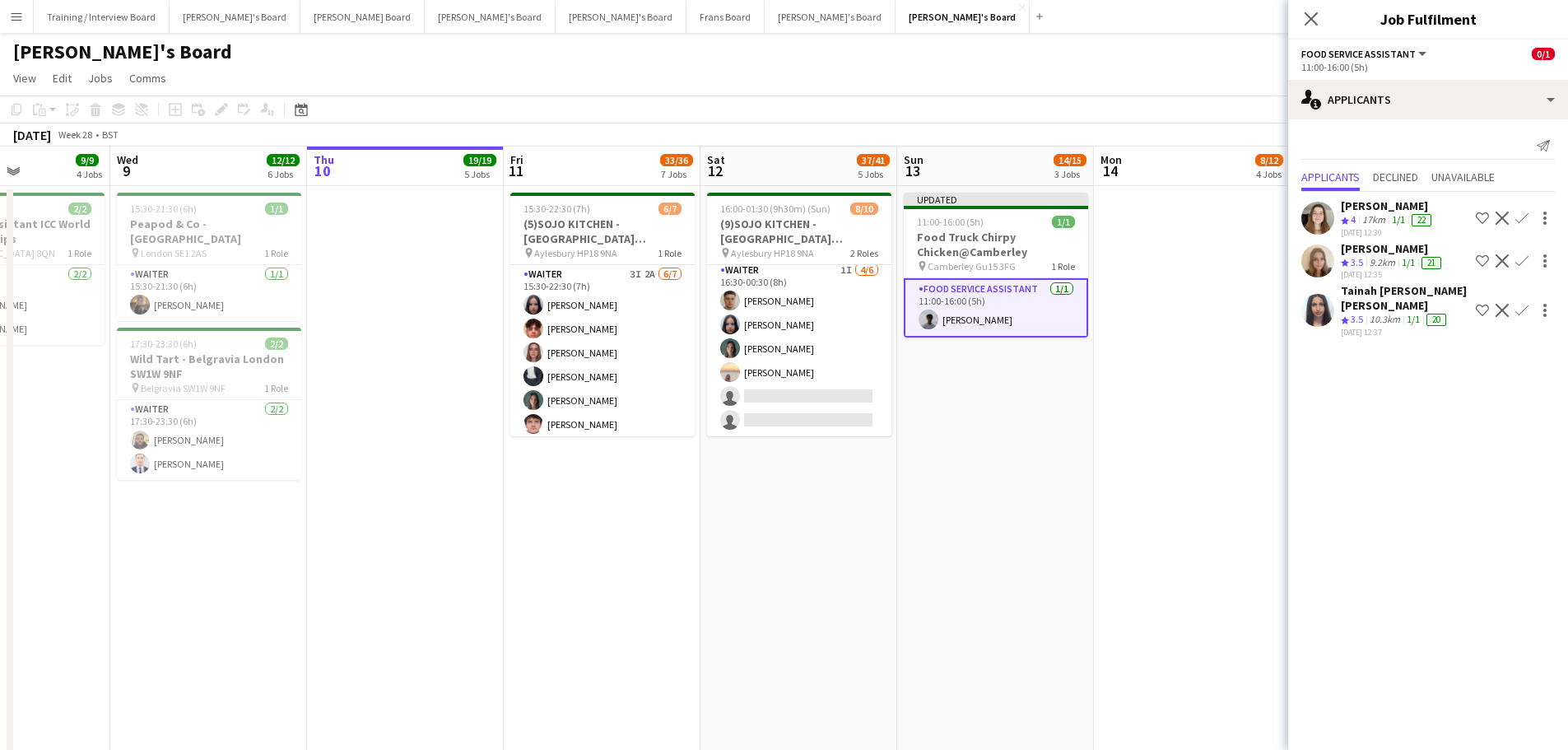 click at bounding box center (1192, 1046) 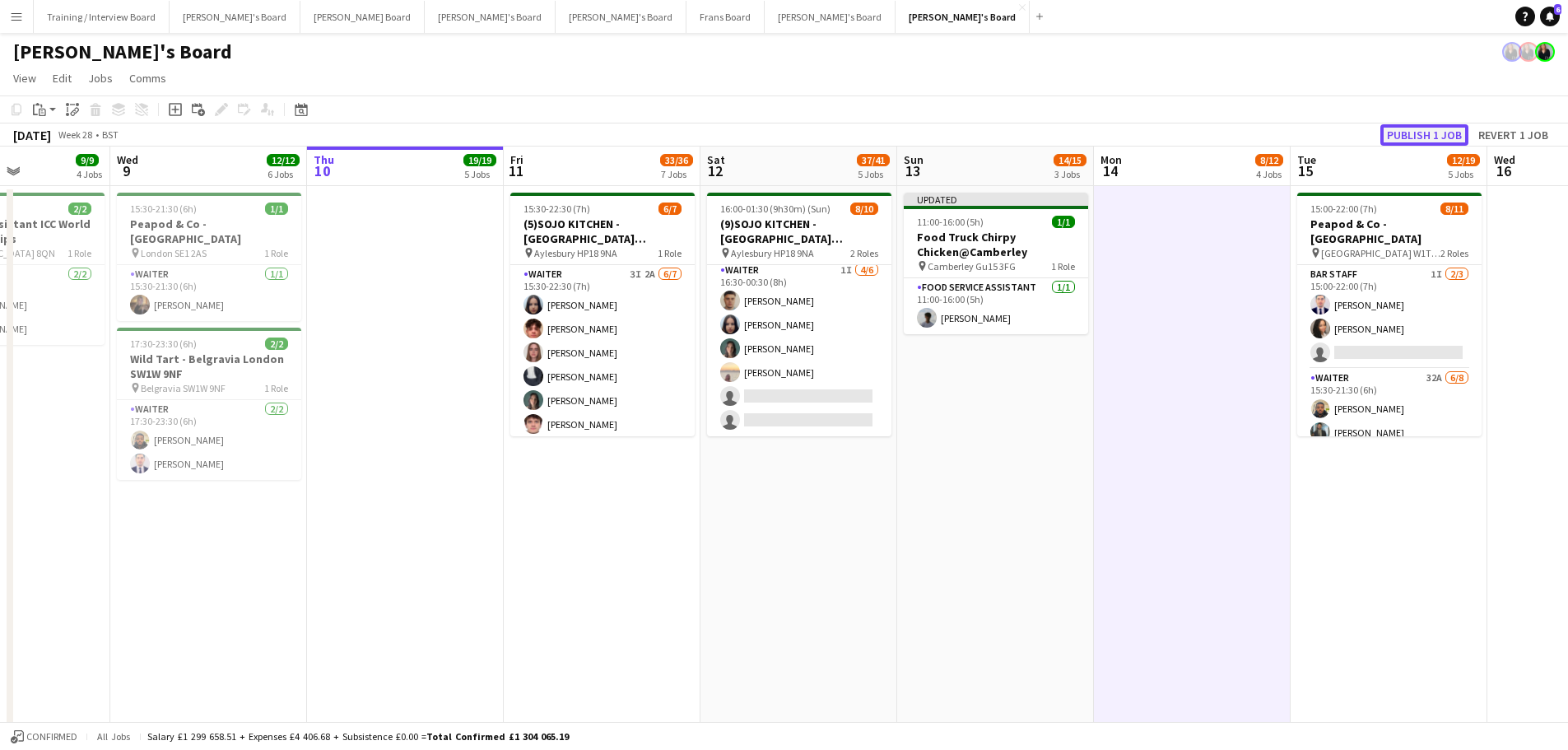 click on "Publish 1 job" 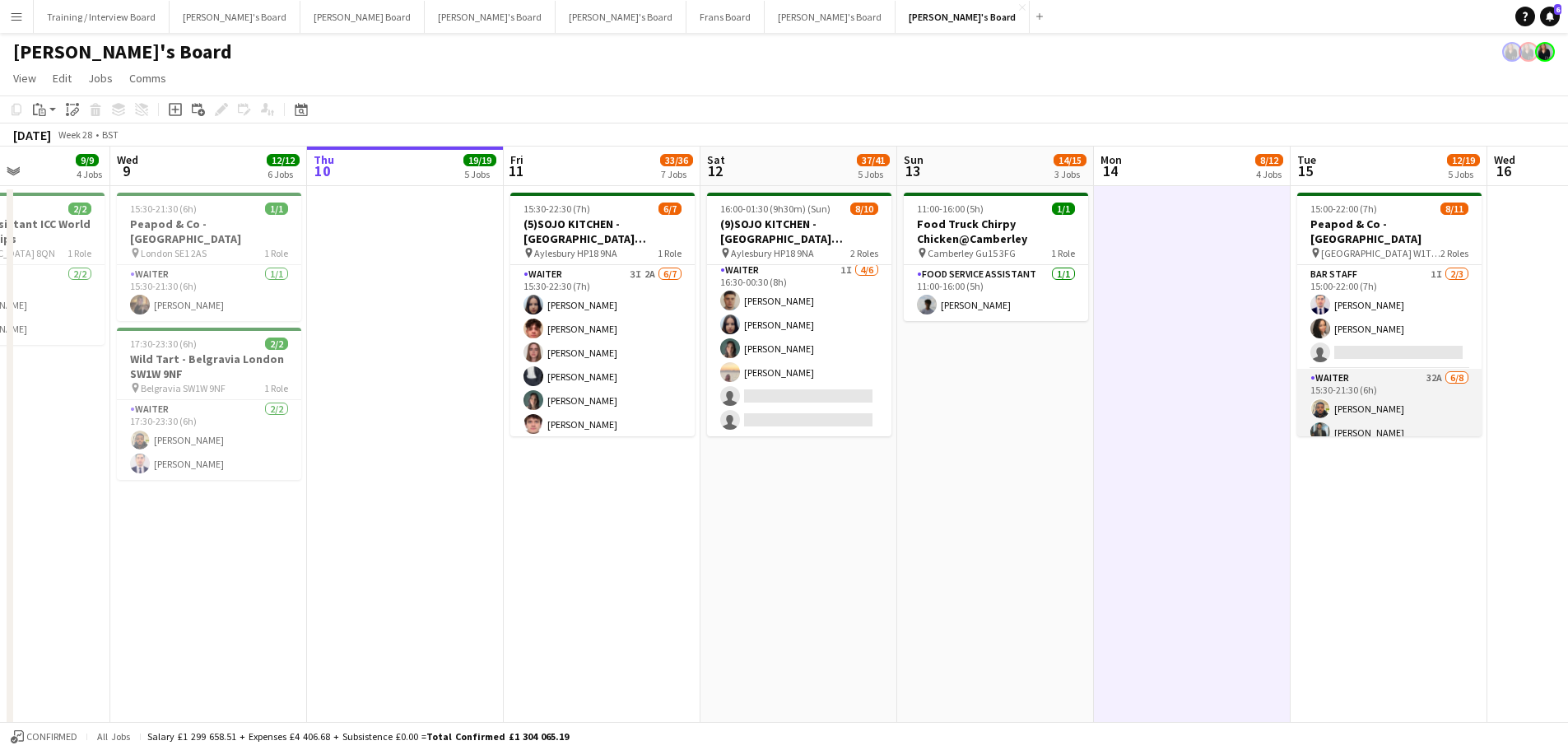 click on "Waiter   32A   6/8   15:30-21:30 (6h)
Lance Chowdhury Muhammad Imad Alex White Simone Vestergaard-Poulsen Christina Shrees Jessica Maxwell
single-neutral-actions
single-neutral-actions" at bounding box center [1389, 480] 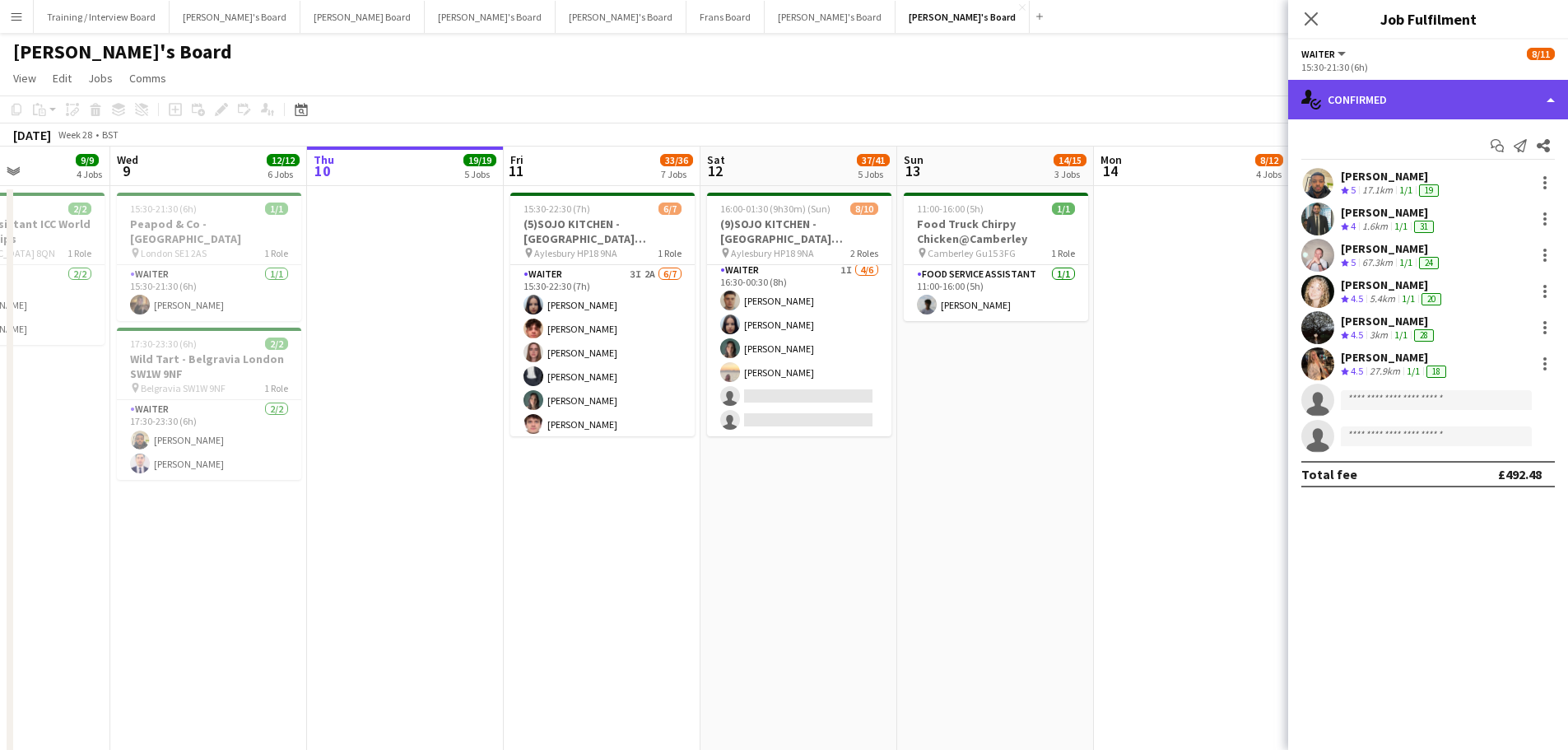 click on "single-neutral-actions-check-2
Confirmed" 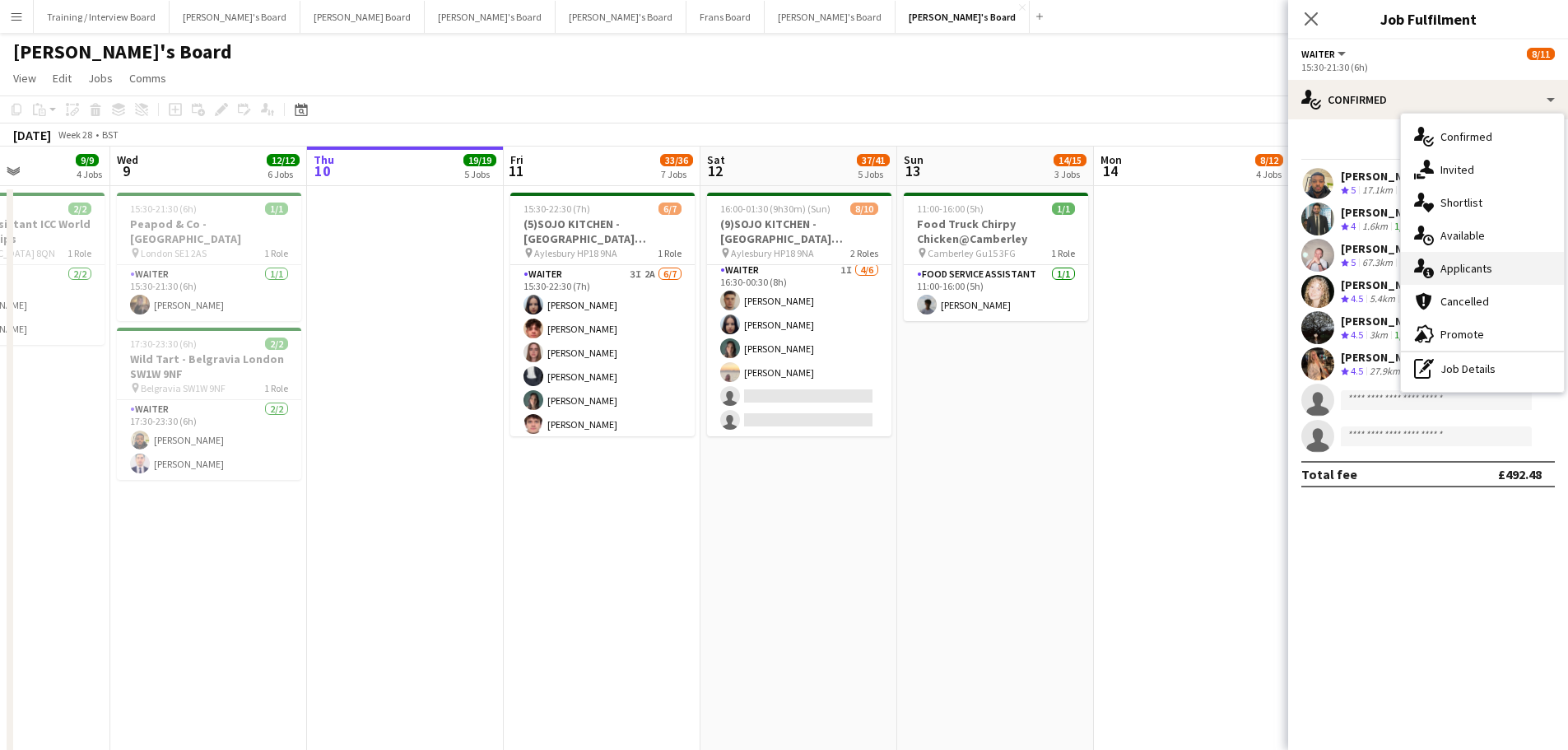 click on "single-neutral-actions-information
Applicants" at bounding box center (1482, 268) 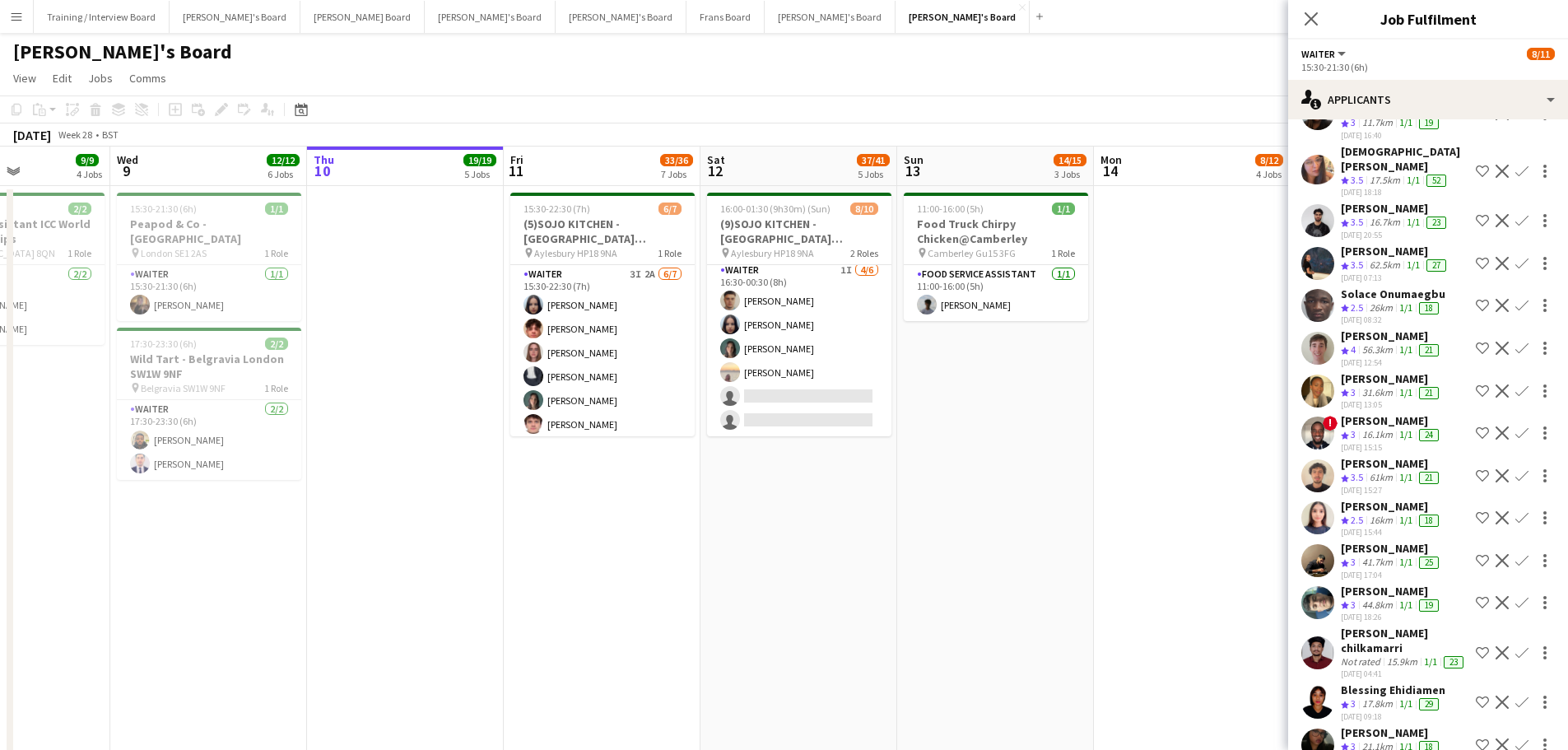 scroll, scrollTop: 939, scrollLeft: 0, axis: vertical 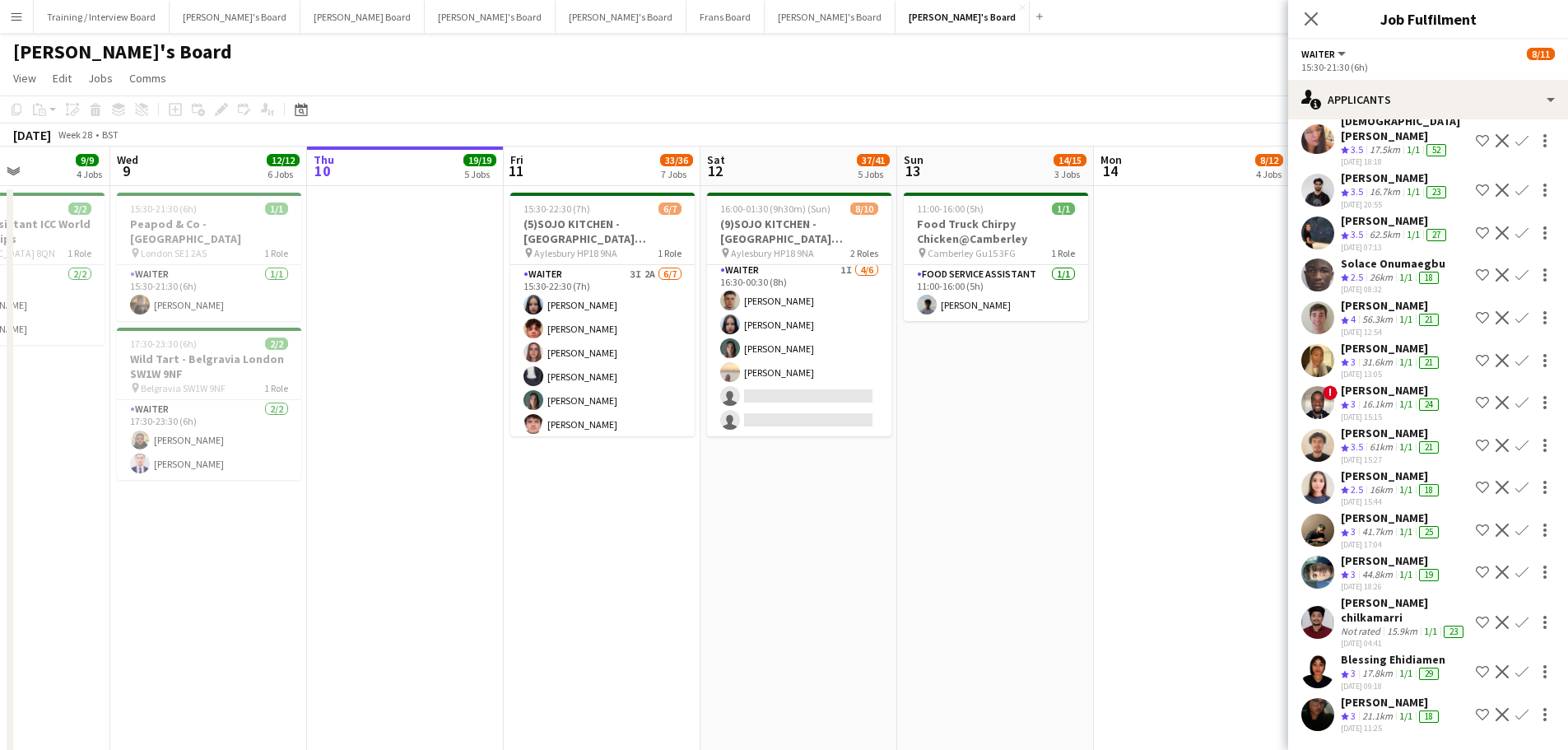 click at bounding box center [1192, 1046] 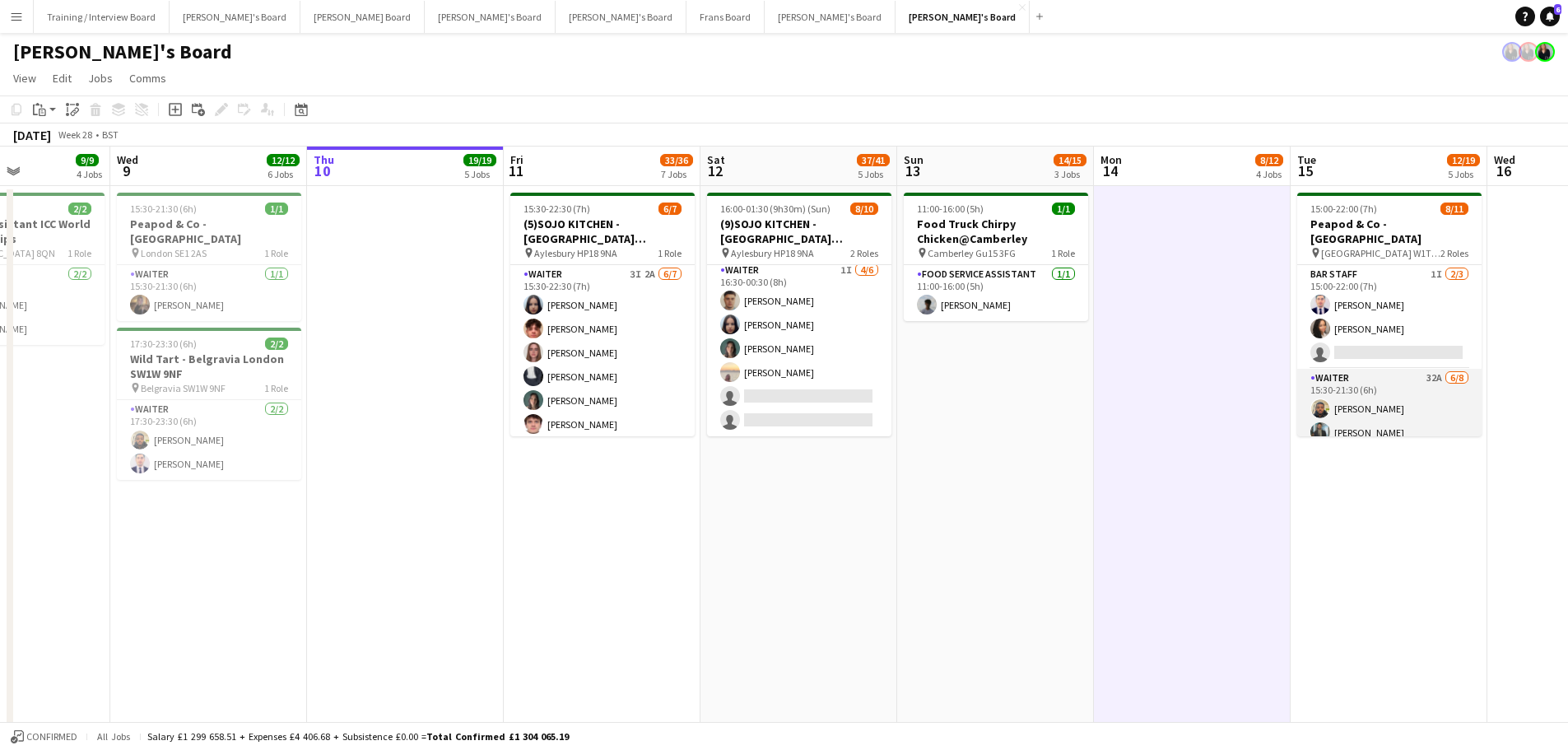click on "Waiter   32A   6/8   15:30-21:30 (6h)
Lance Chowdhury Muhammad Imad Alex White Simone Vestergaard-Poulsen Christina Shrees Jessica Maxwell
single-neutral-actions
single-neutral-actions" at bounding box center [1389, 480] 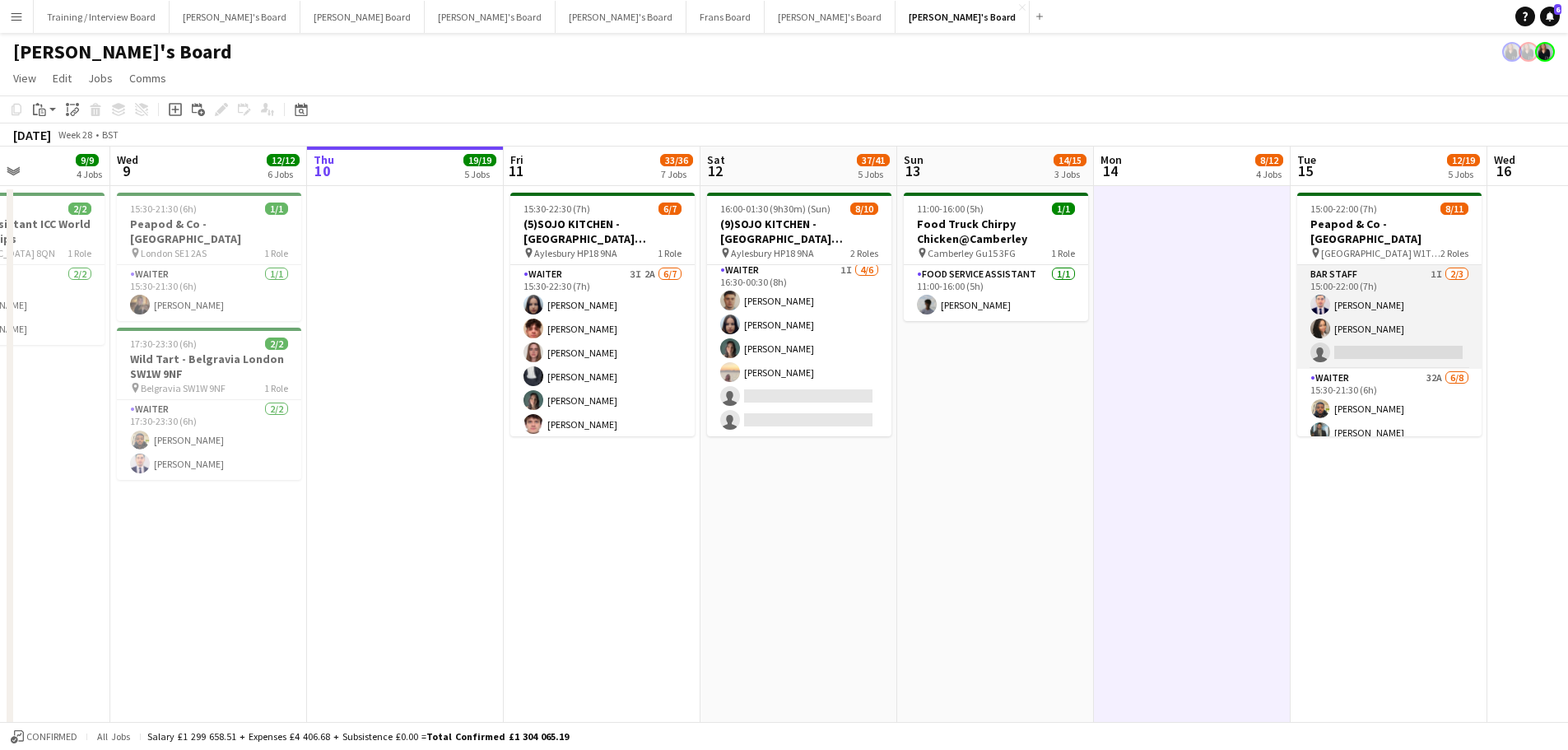 scroll, scrollTop: 0, scrollLeft: 481, axis: horizontal 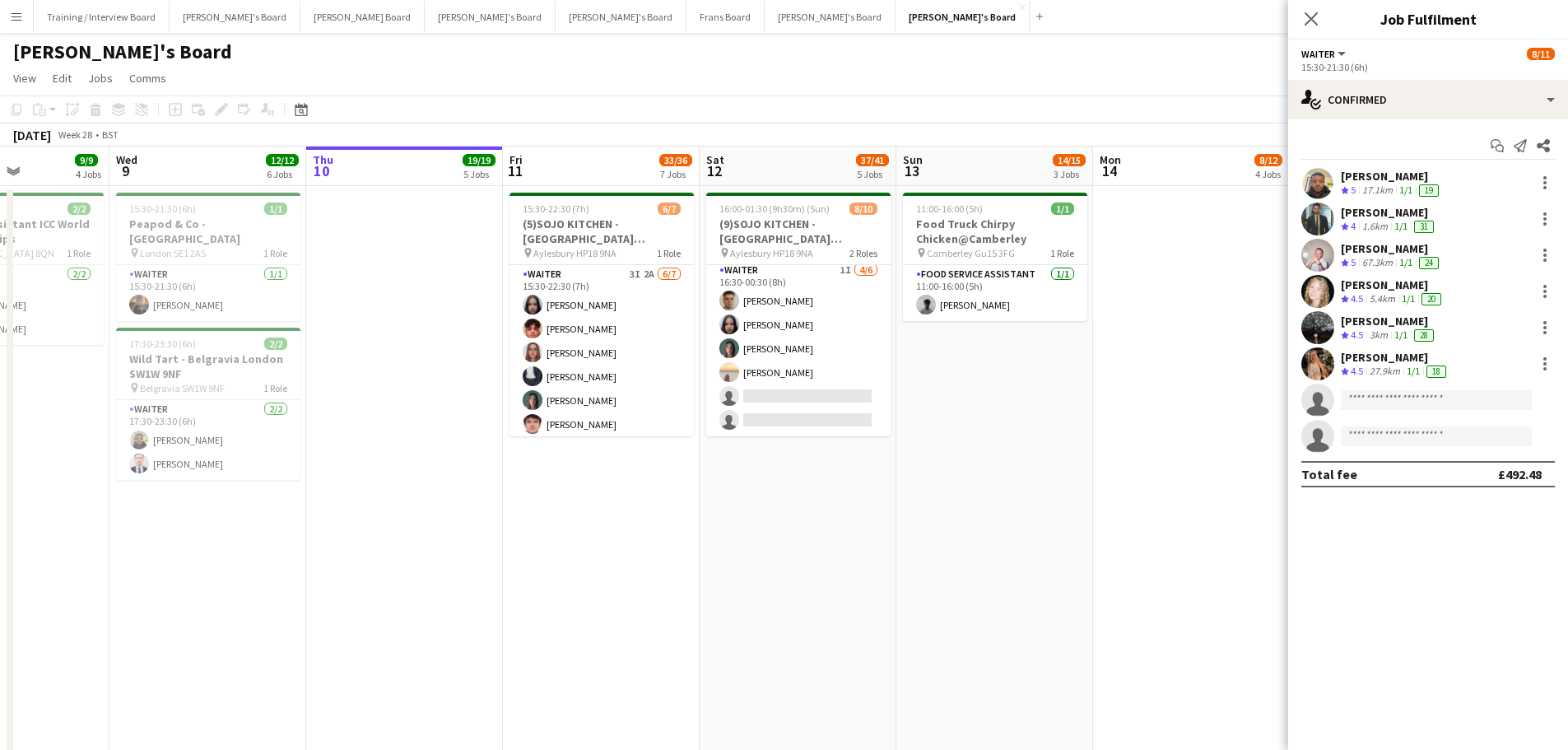 click at bounding box center (1191, 1046) 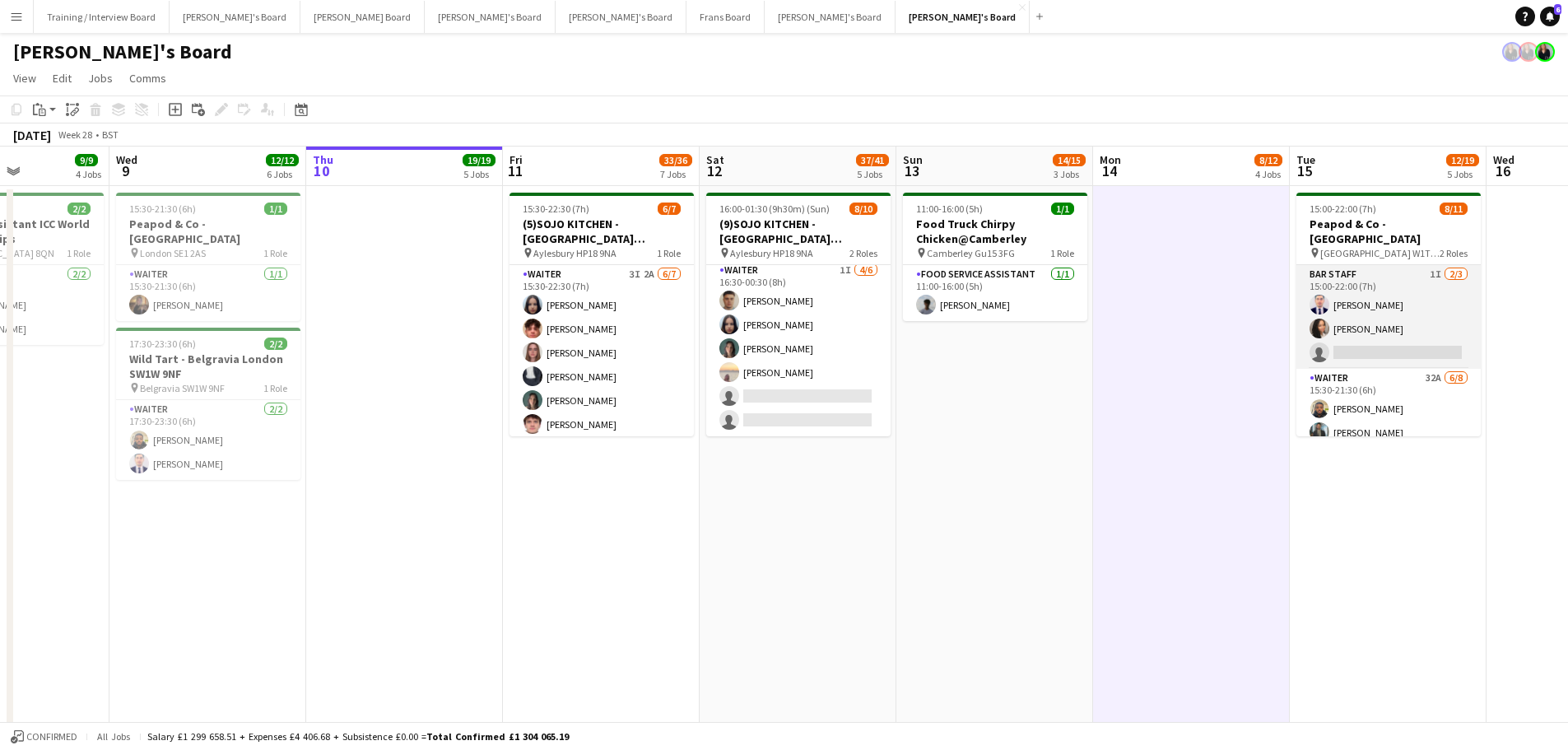 click on "BAR STAFF   1I   2/3   15:00-22:00 (7h)
Gabriel Breazu Erlana Durand
single-neutral-actions" at bounding box center [1389, 317] 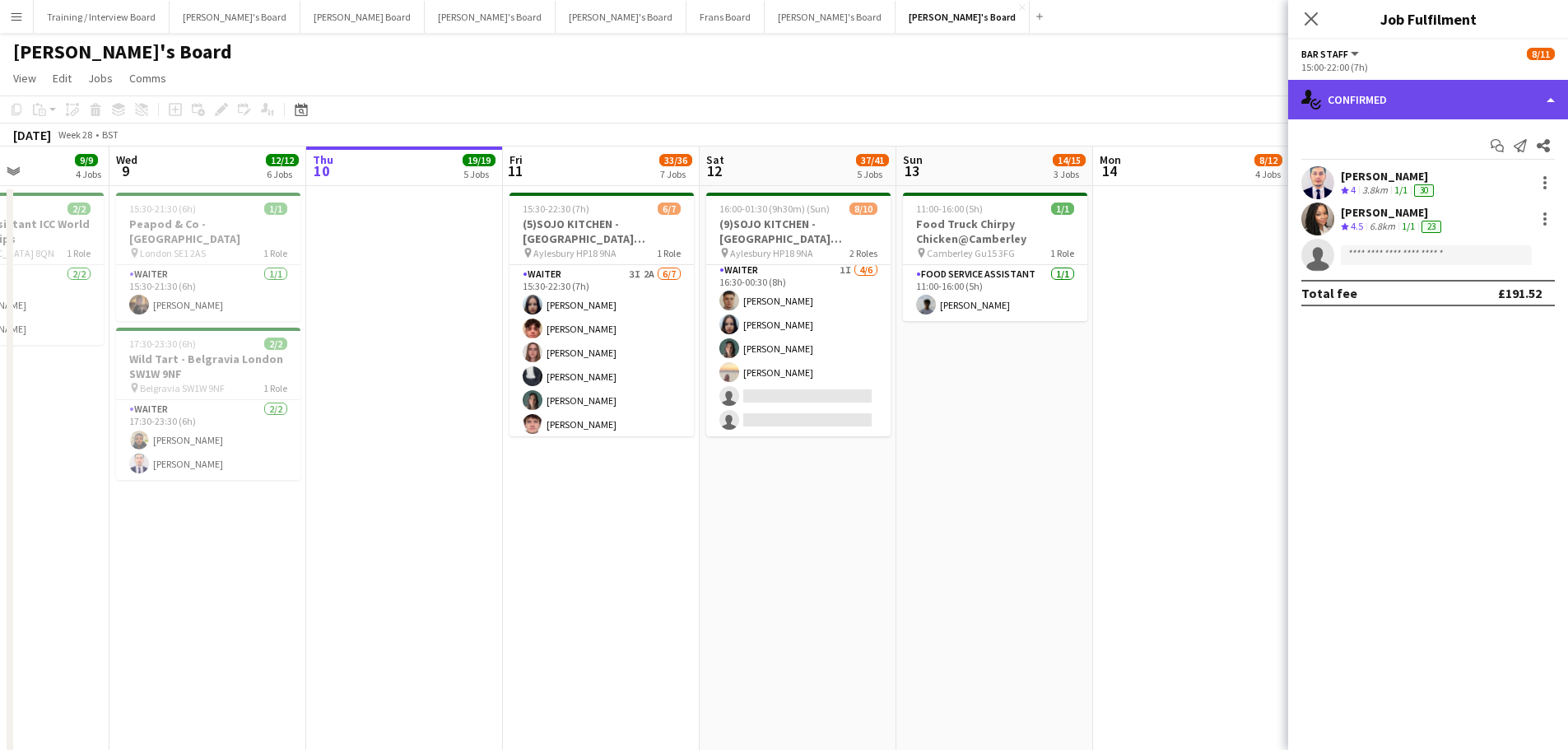 click on "single-neutral-actions-check-2
Confirmed" 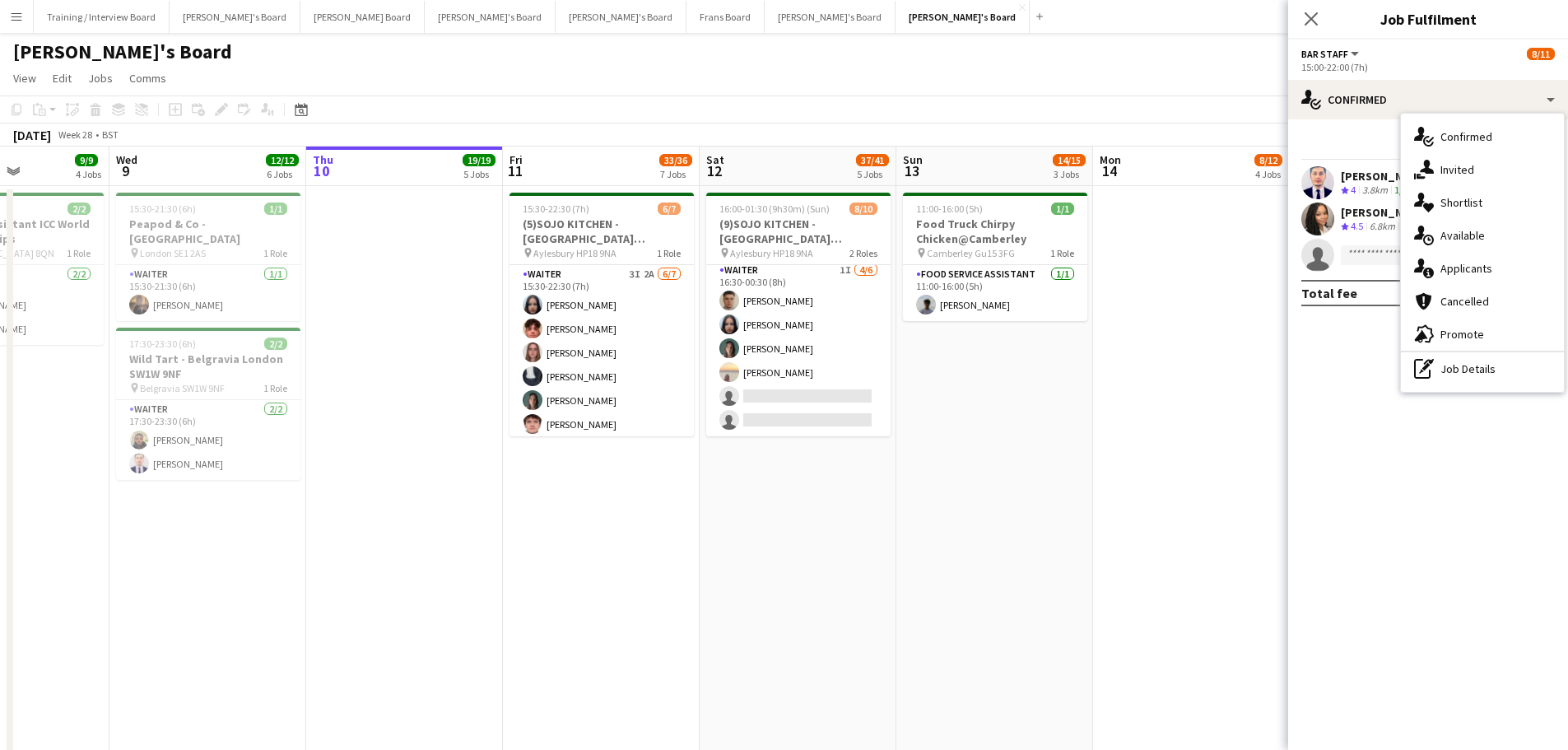 click at bounding box center (1191, 1046) 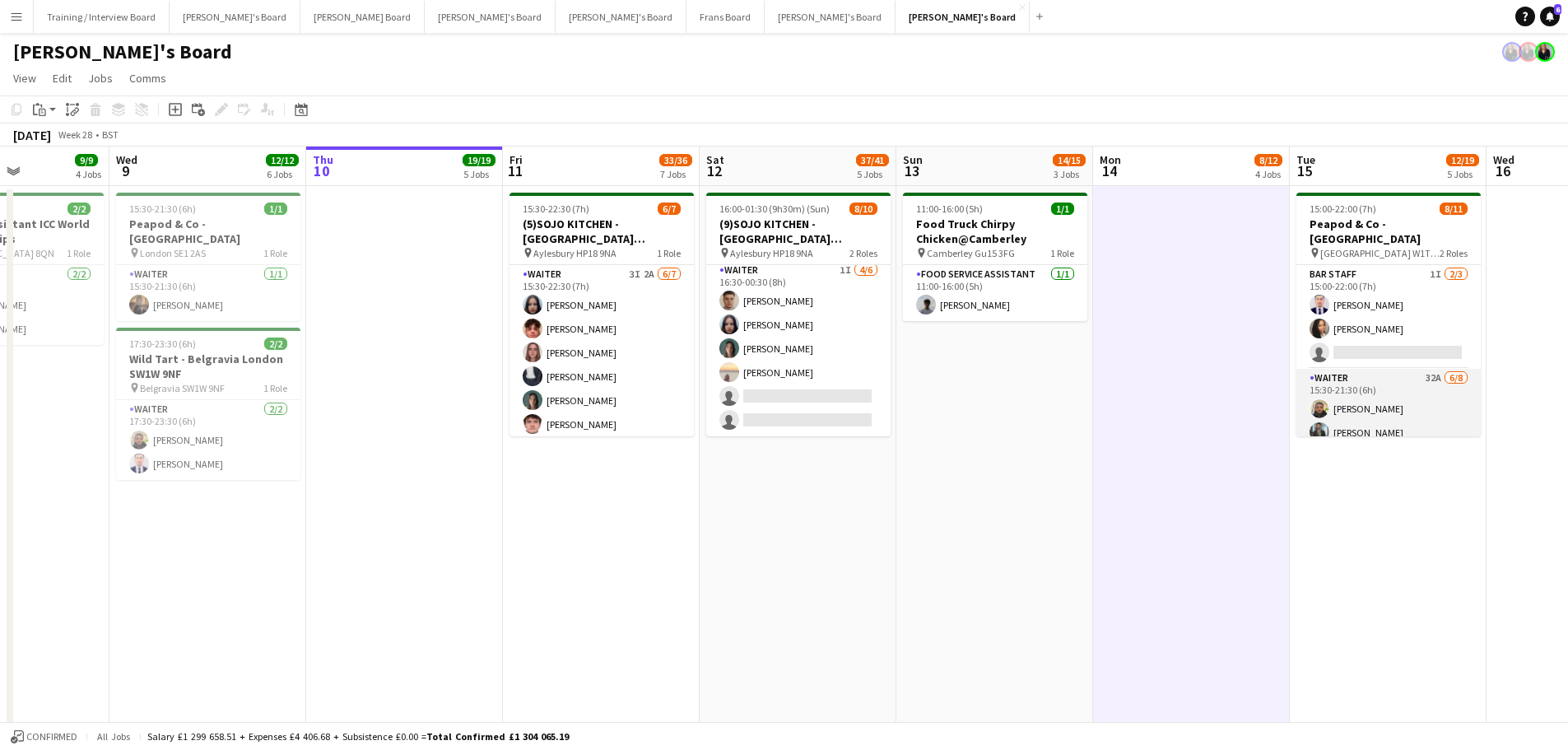 click on "Waiter   32A   6/8   15:30-21:30 (6h)
Lance Chowdhury Muhammad Imad Alex White Simone Vestergaard-Poulsen Christina Shrees Jessica Maxwell
single-neutral-actions
single-neutral-actions" at bounding box center (1389, 480) 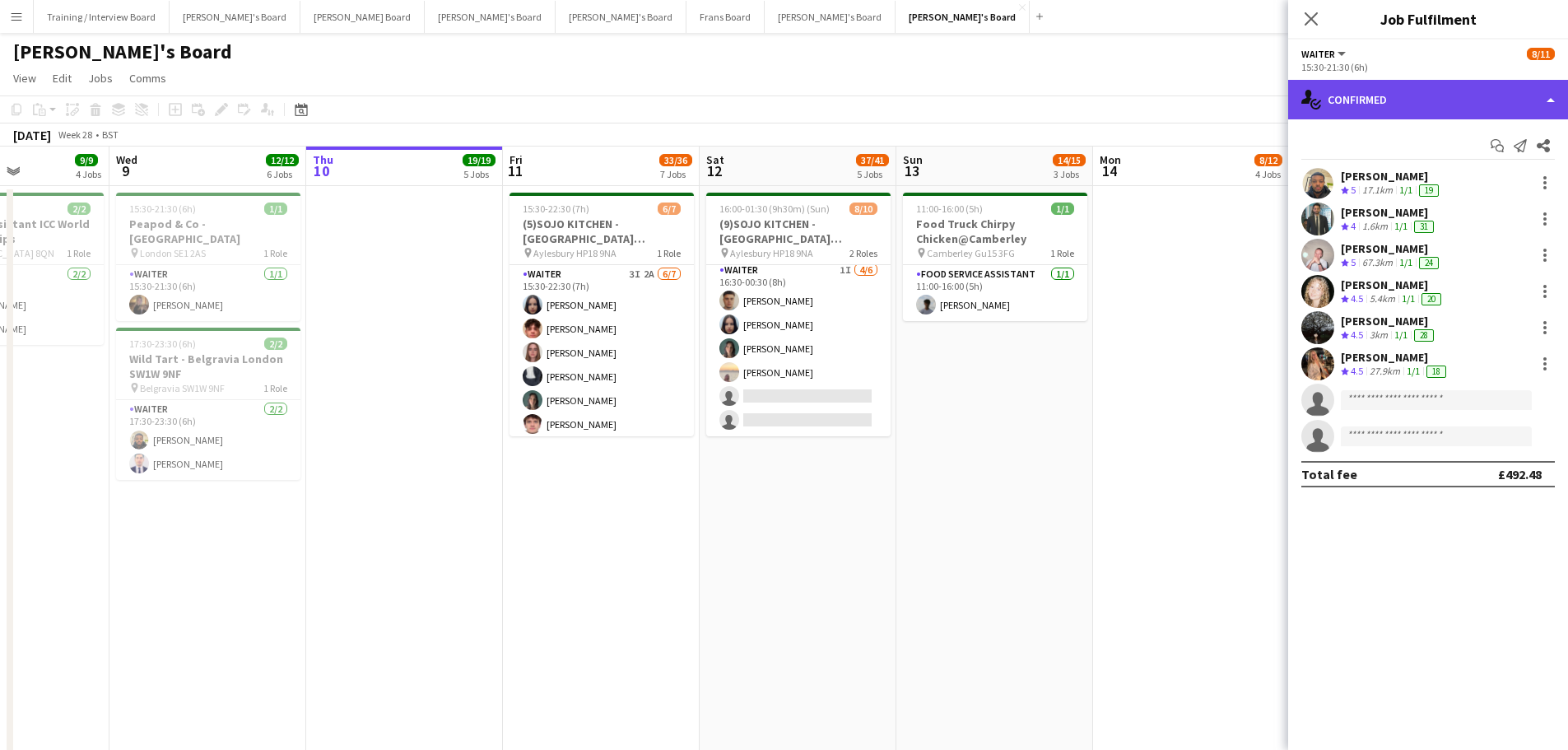 click on "single-neutral-actions-check-2
Confirmed" 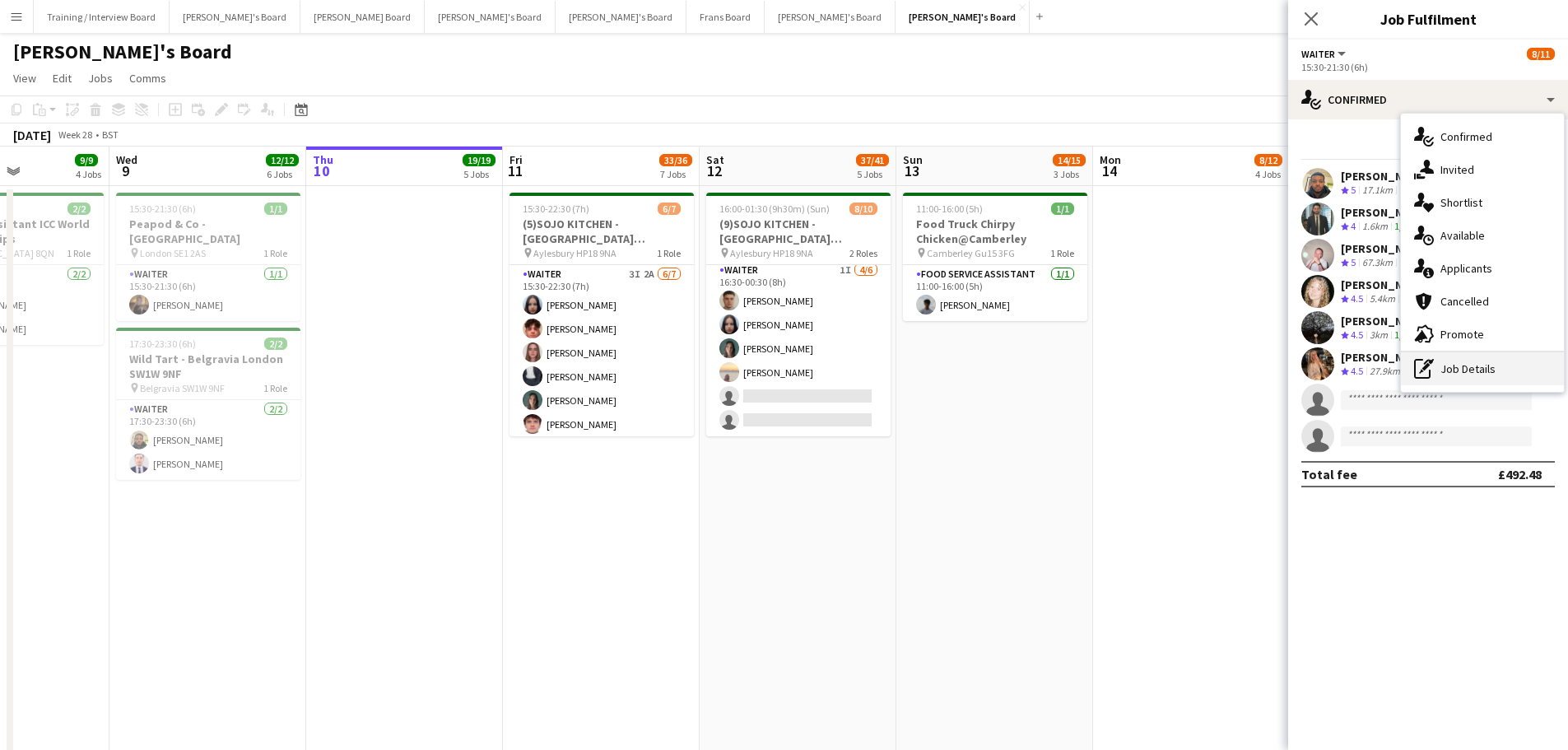 click on "pen-write
Job Details" at bounding box center [1482, 369] 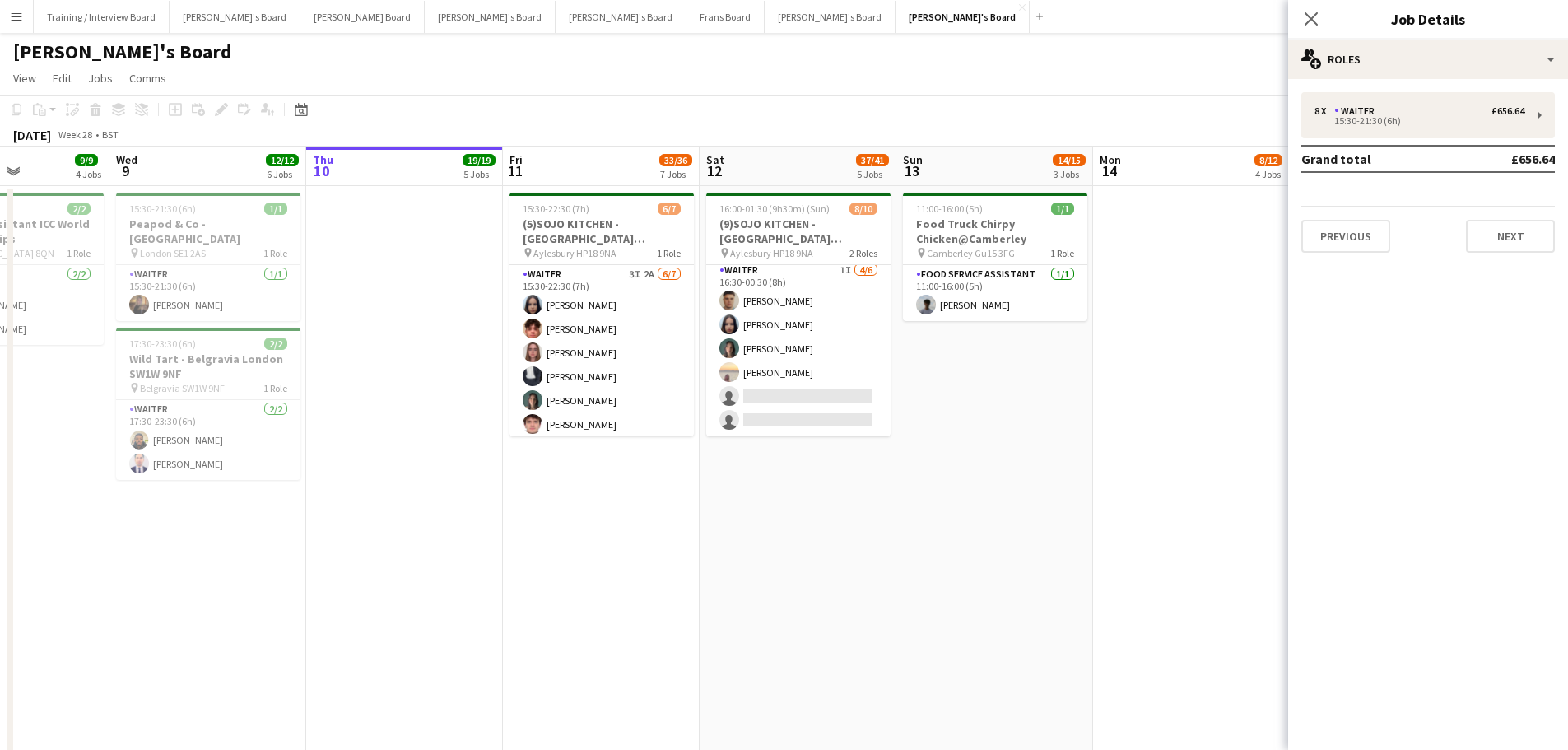 click at bounding box center [1191, 1046] 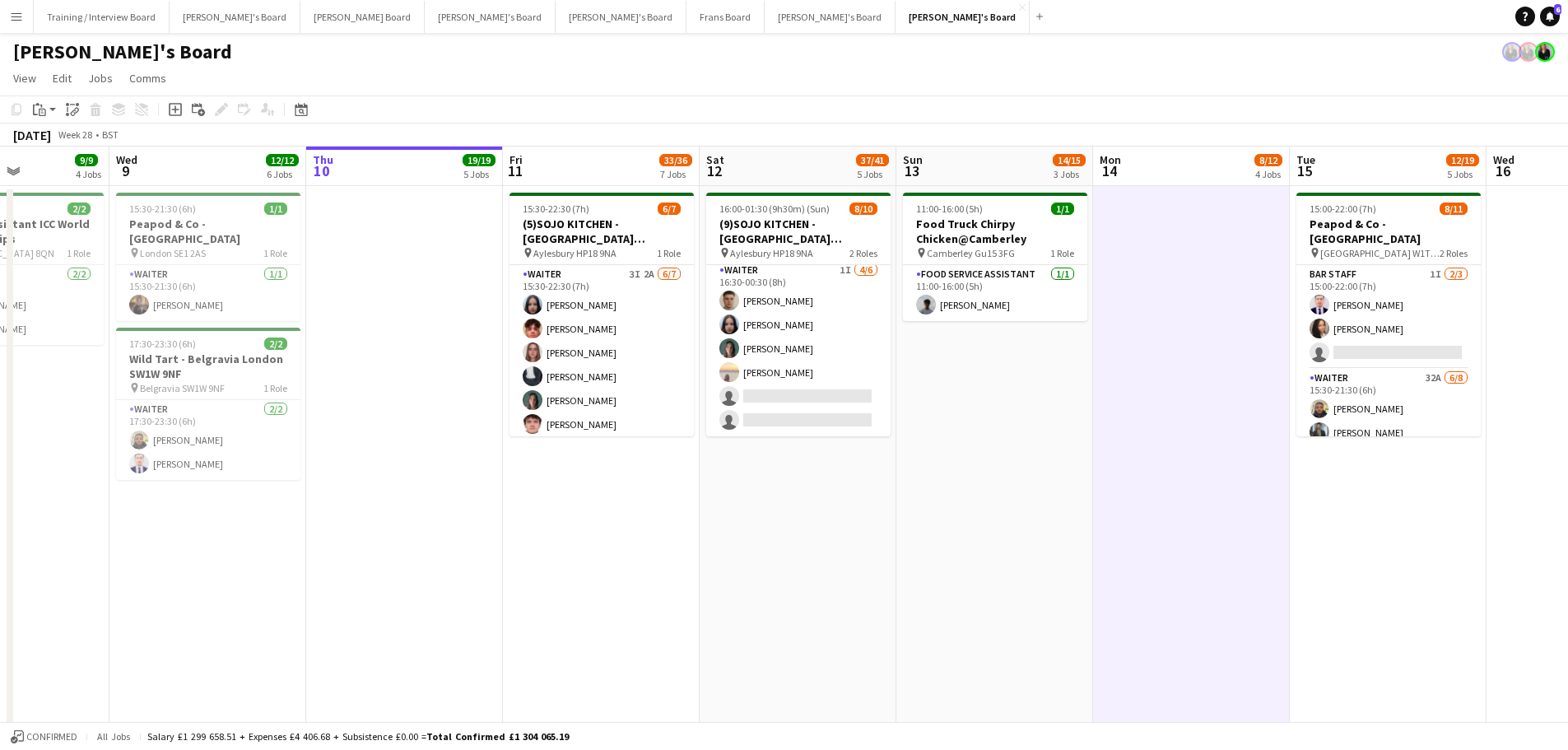 scroll, scrollTop: 0, scrollLeft: 514, axis: horizontal 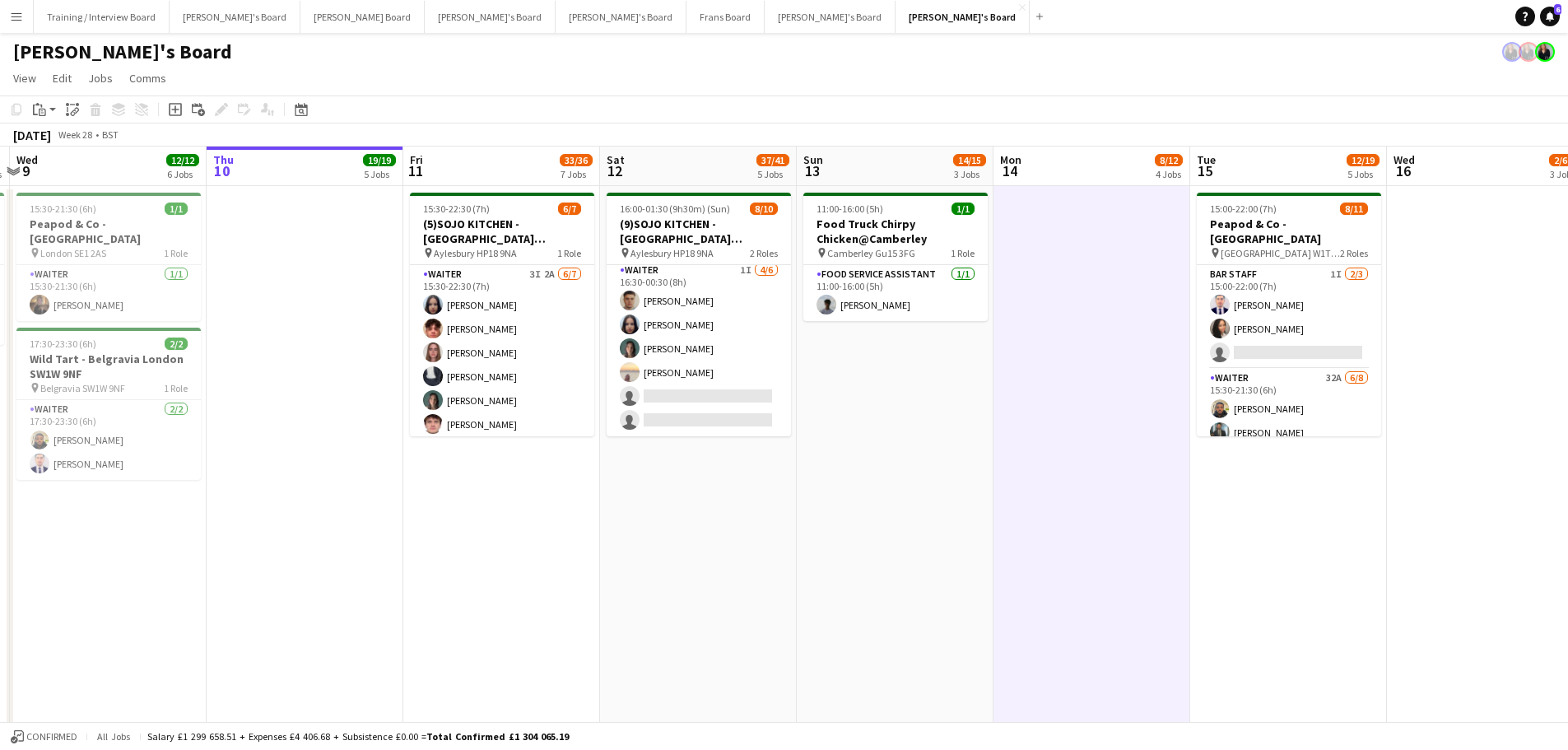 drag, startPoint x: 1383, startPoint y: 371, endPoint x: 1152, endPoint y: 378, distance: 231.10604 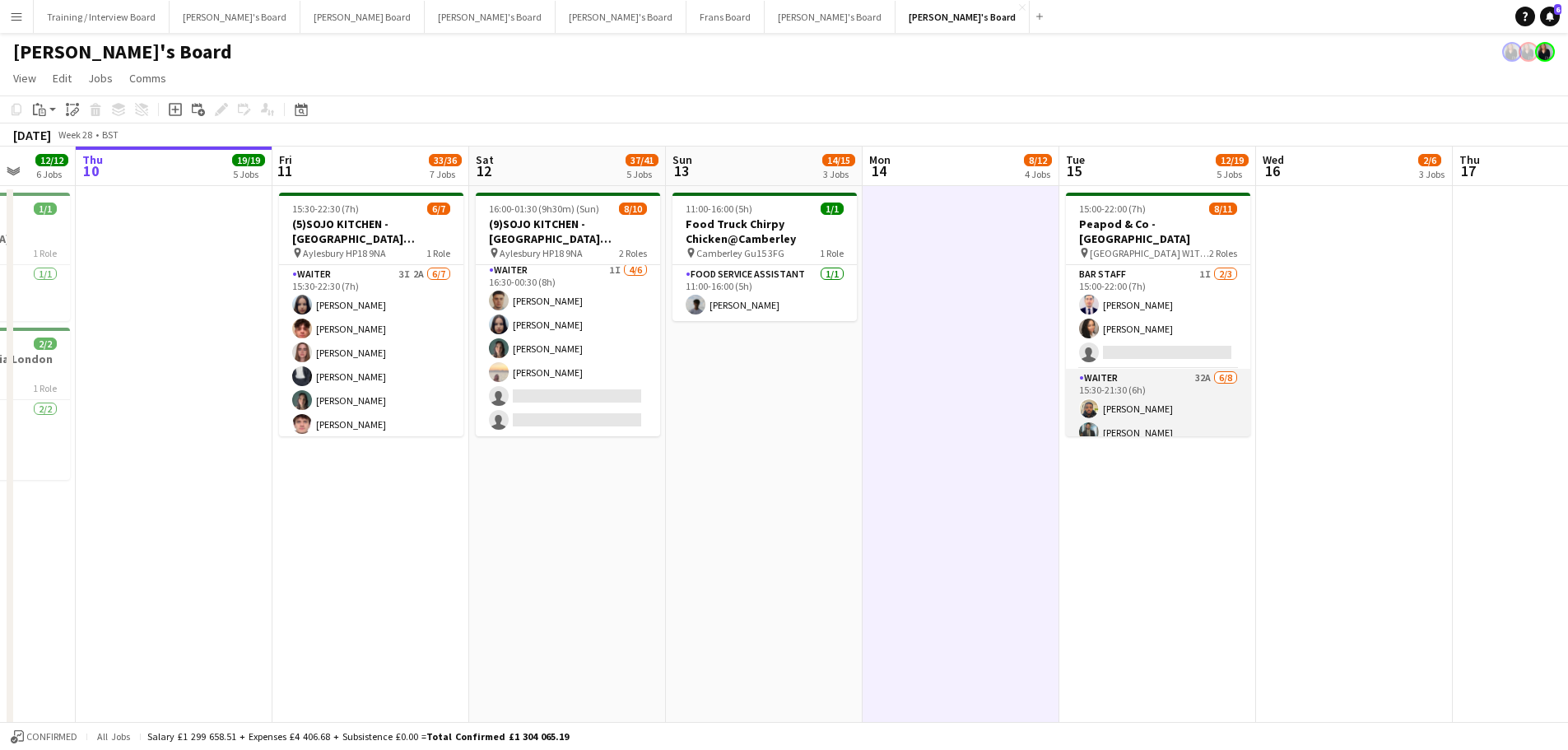 click on "Waiter   32A   6/8   15:30-21:30 (6h)
Lance Chowdhury Muhammad Imad Alex White Simone Vestergaard-Poulsen Christina Shrees Jessica Maxwell
single-neutral-actions
single-neutral-actions" at bounding box center (1158, 480) 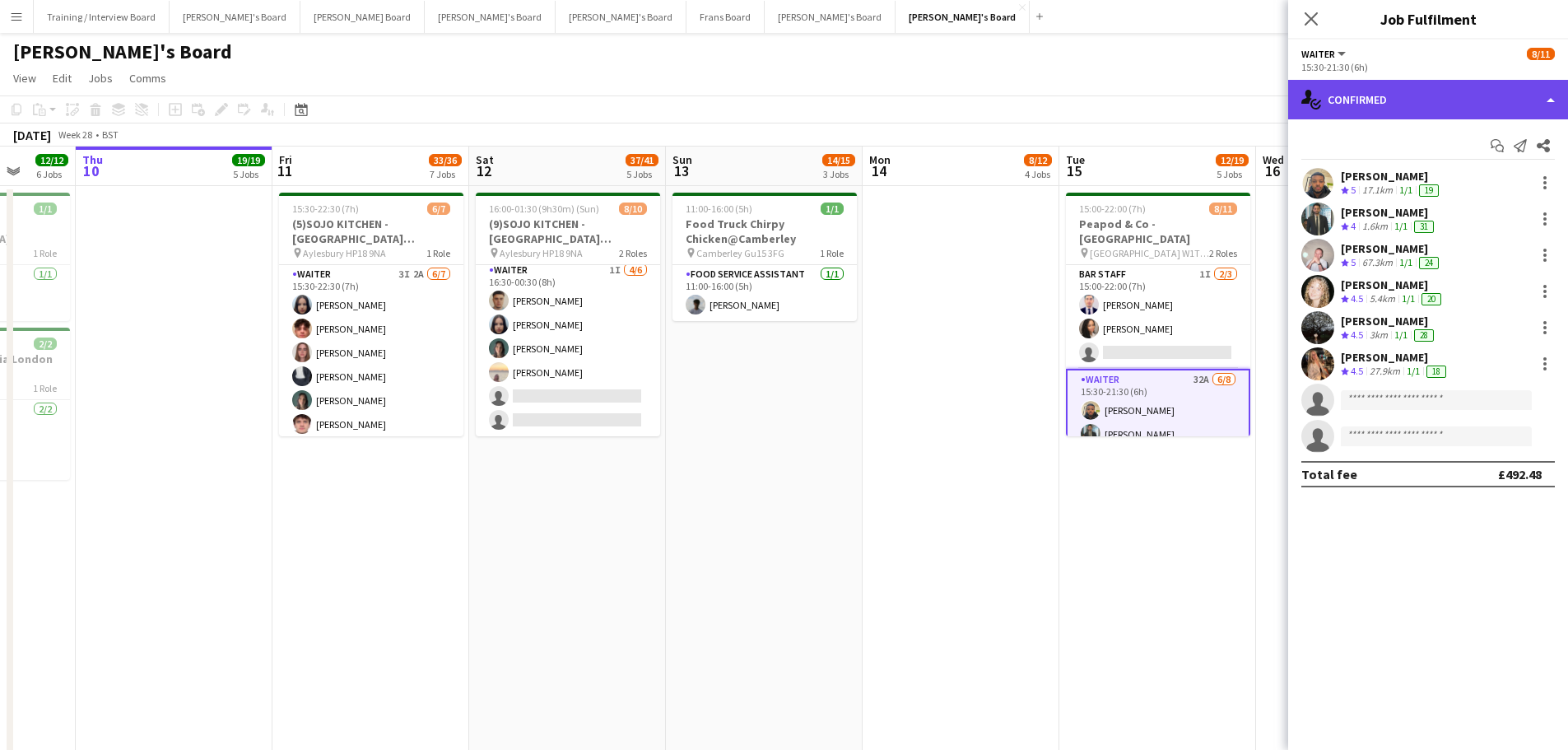 click on "single-neutral-actions-check-2
Confirmed" 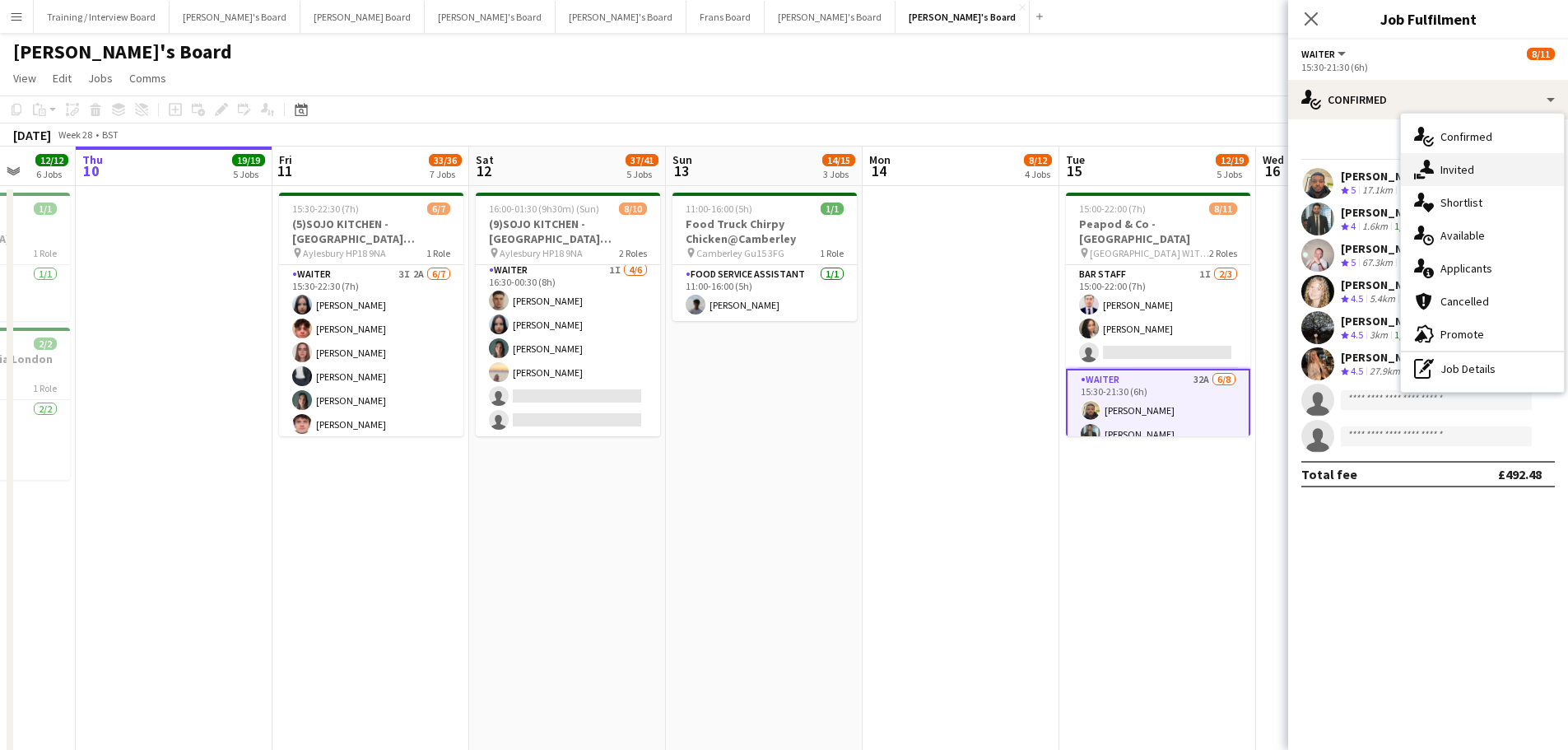 click on "single-neutral-actions-share-1
Invited" at bounding box center (1482, 170) 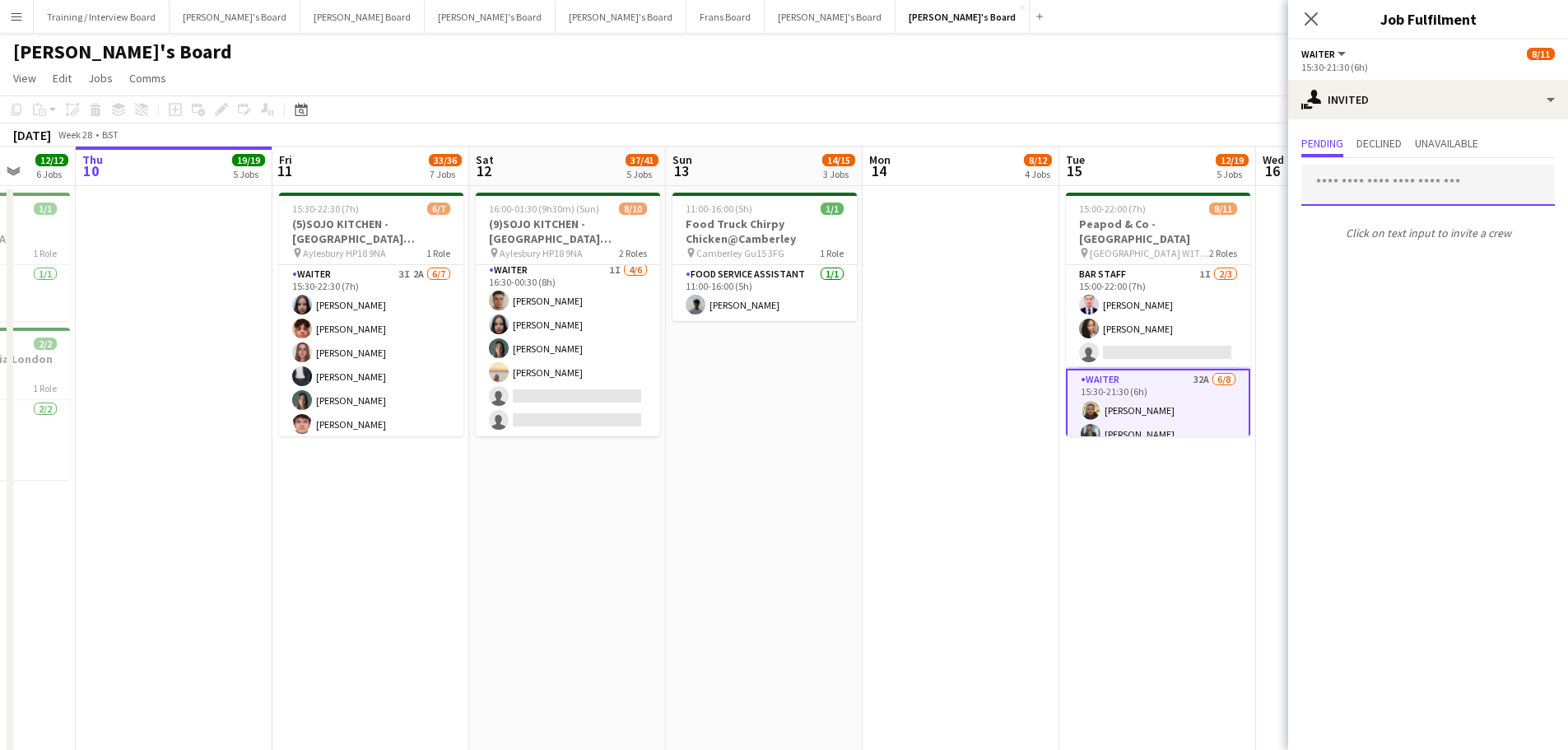 click at bounding box center (1428, 185) 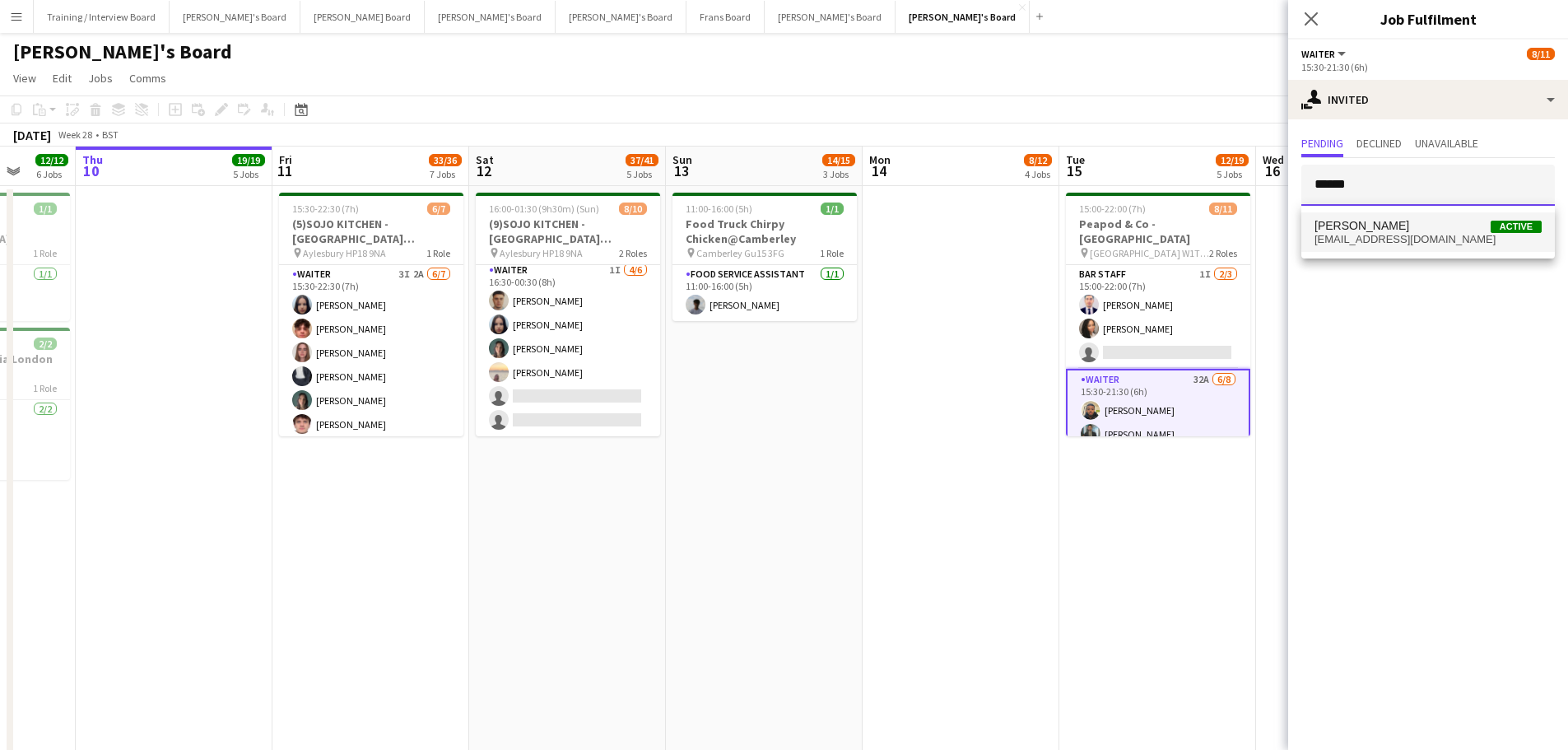 type on "******" 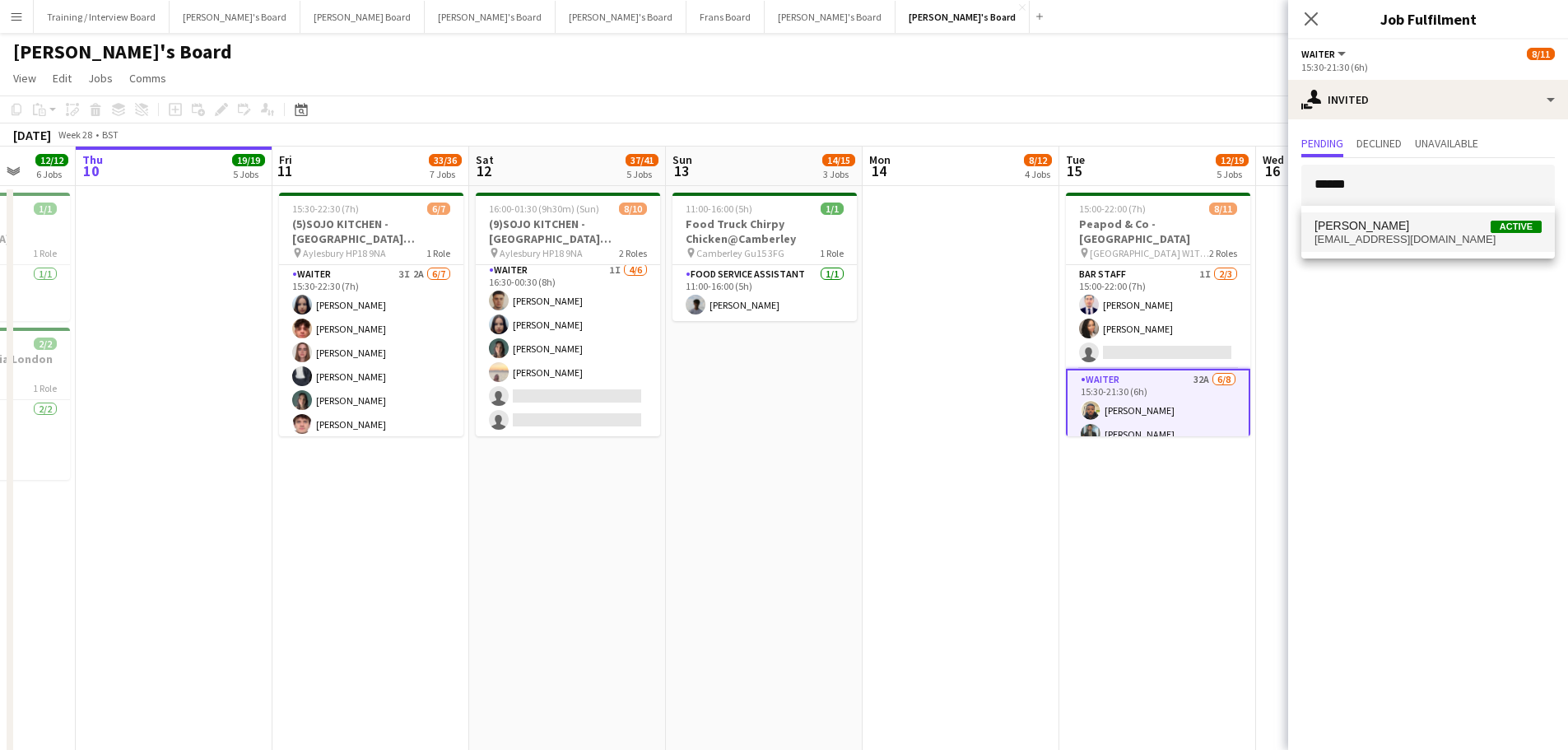click on "valeriy motigin" at bounding box center [1361, 226] 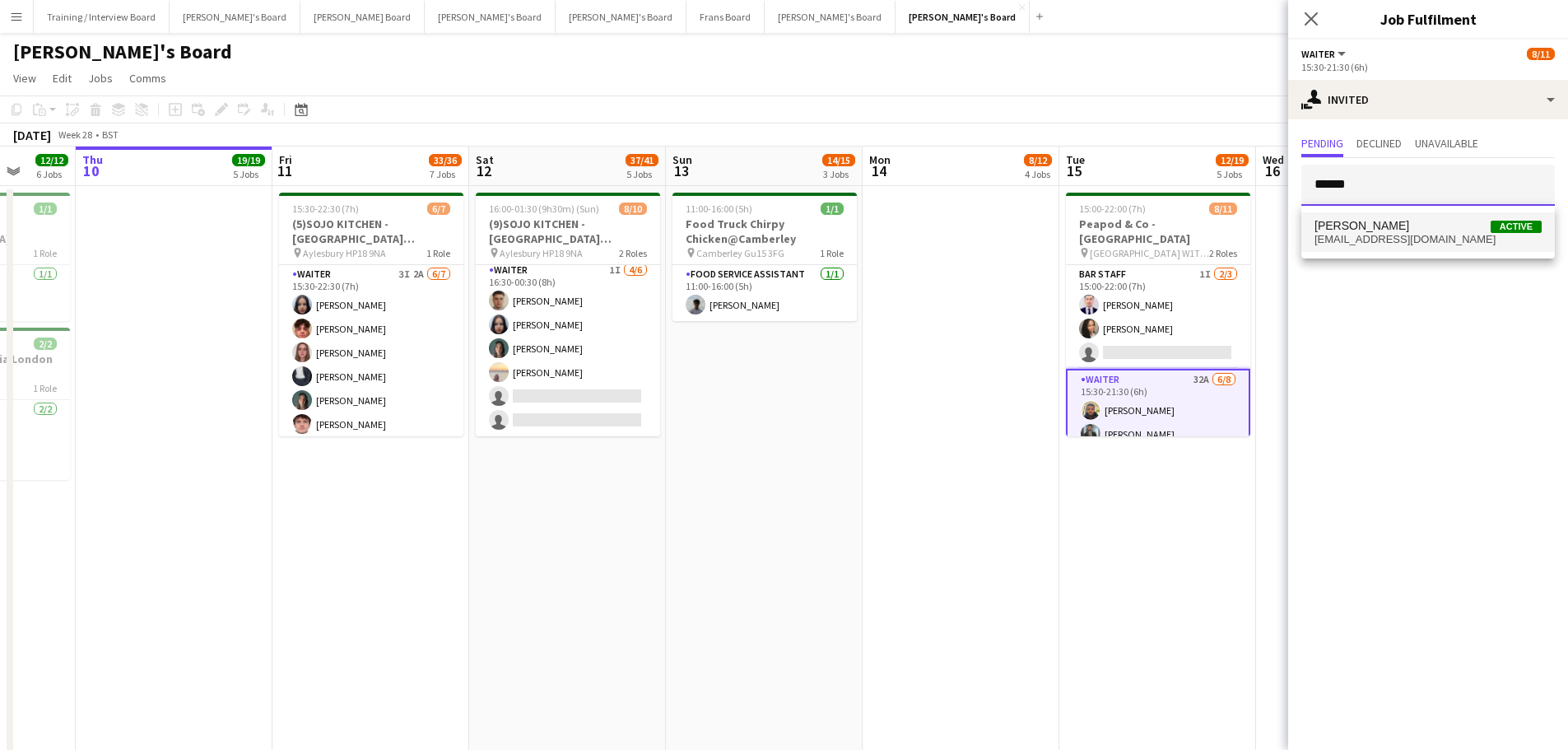 type 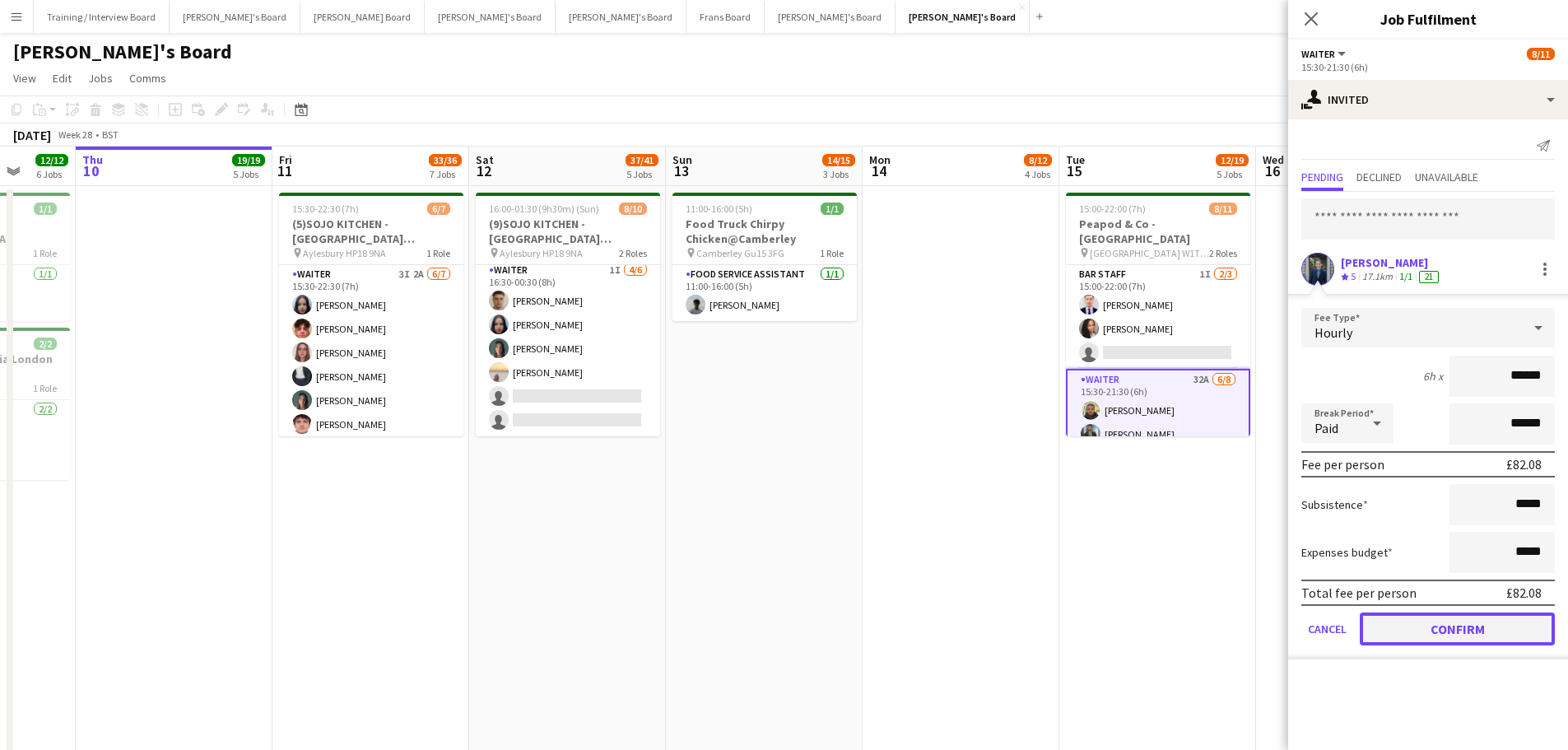 click on "Confirm" 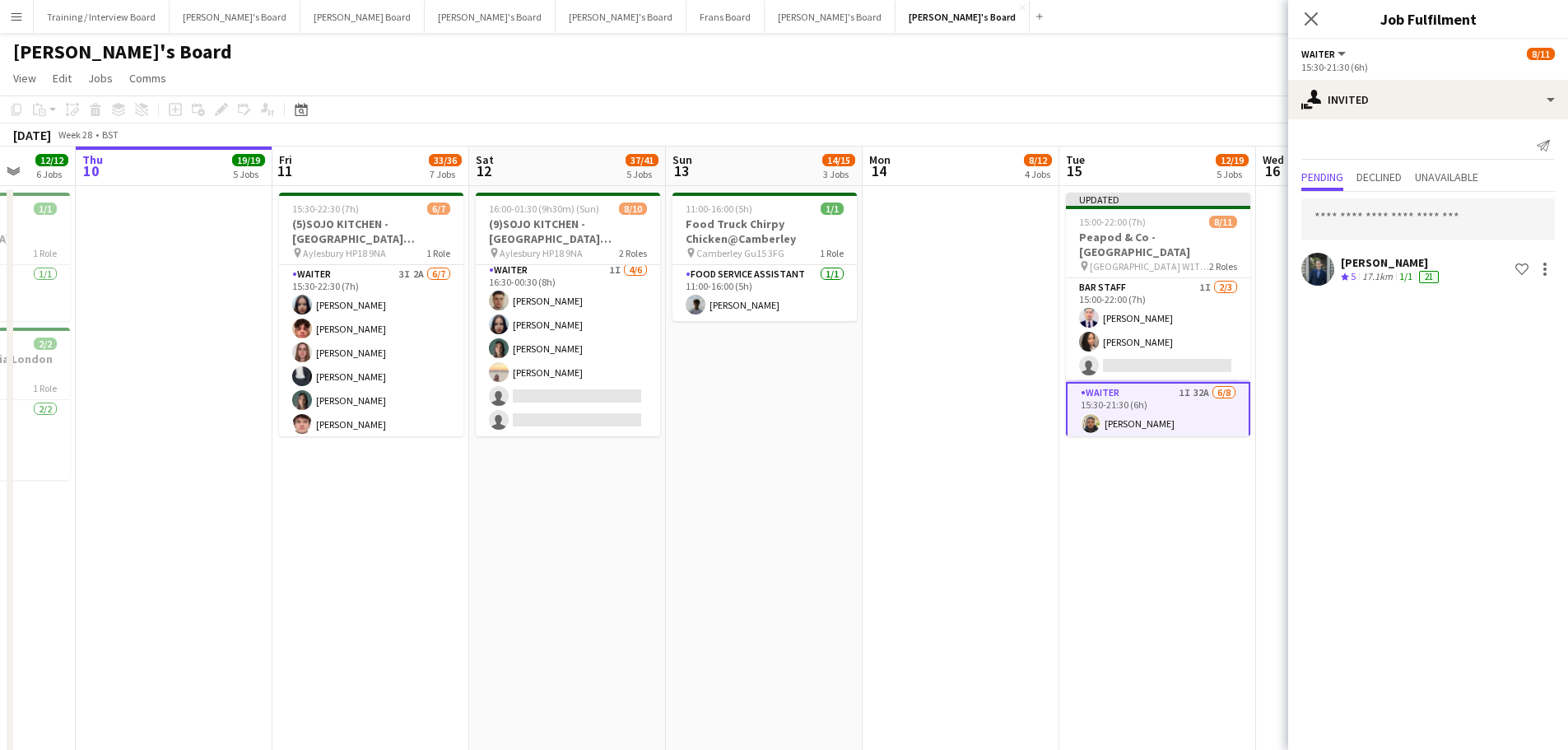 click on "Updated   15:00-22:00 (7h)    8/11   Peapod & Co - LONDON
pin
London W1T 4QS    2 Roles   BAR STAFF   1I   2/3   15:00-22:00 (7h)
Gabriel Breazu Erlana Durand
single-neutral-actions
Waiter   1I   32A   6/8   15:30-21:30 (6h)
Lance Chowdhury Muhammad Imad Alex White Simone Vestergaard-Poulsen Christina Shrees Jessica Maxwell
single-neutral-actions
single-neutral-actions" at bounding box center (1157, 1046) 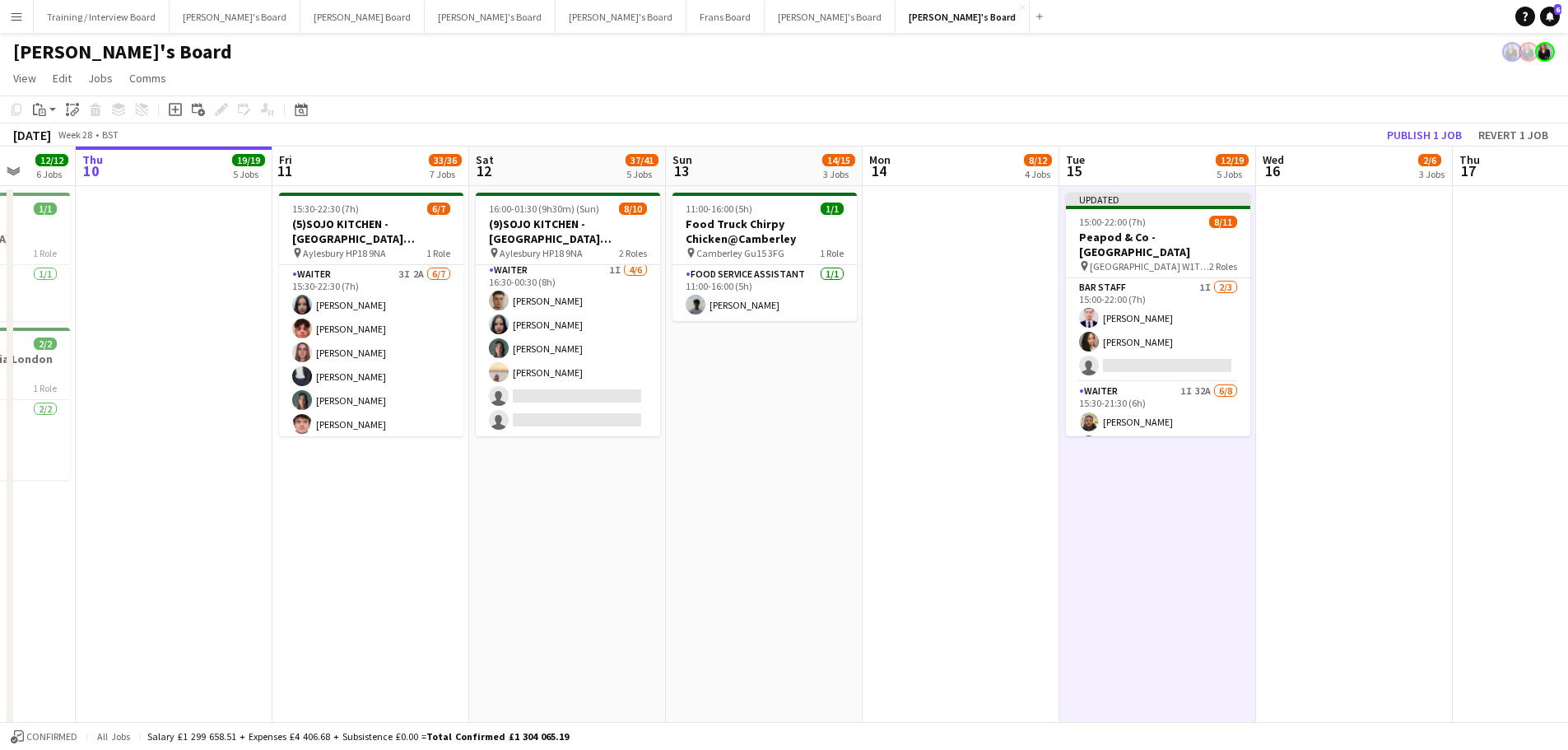 scroll, scrollTop: 0, scrollLeft: 512, axis: horizontal 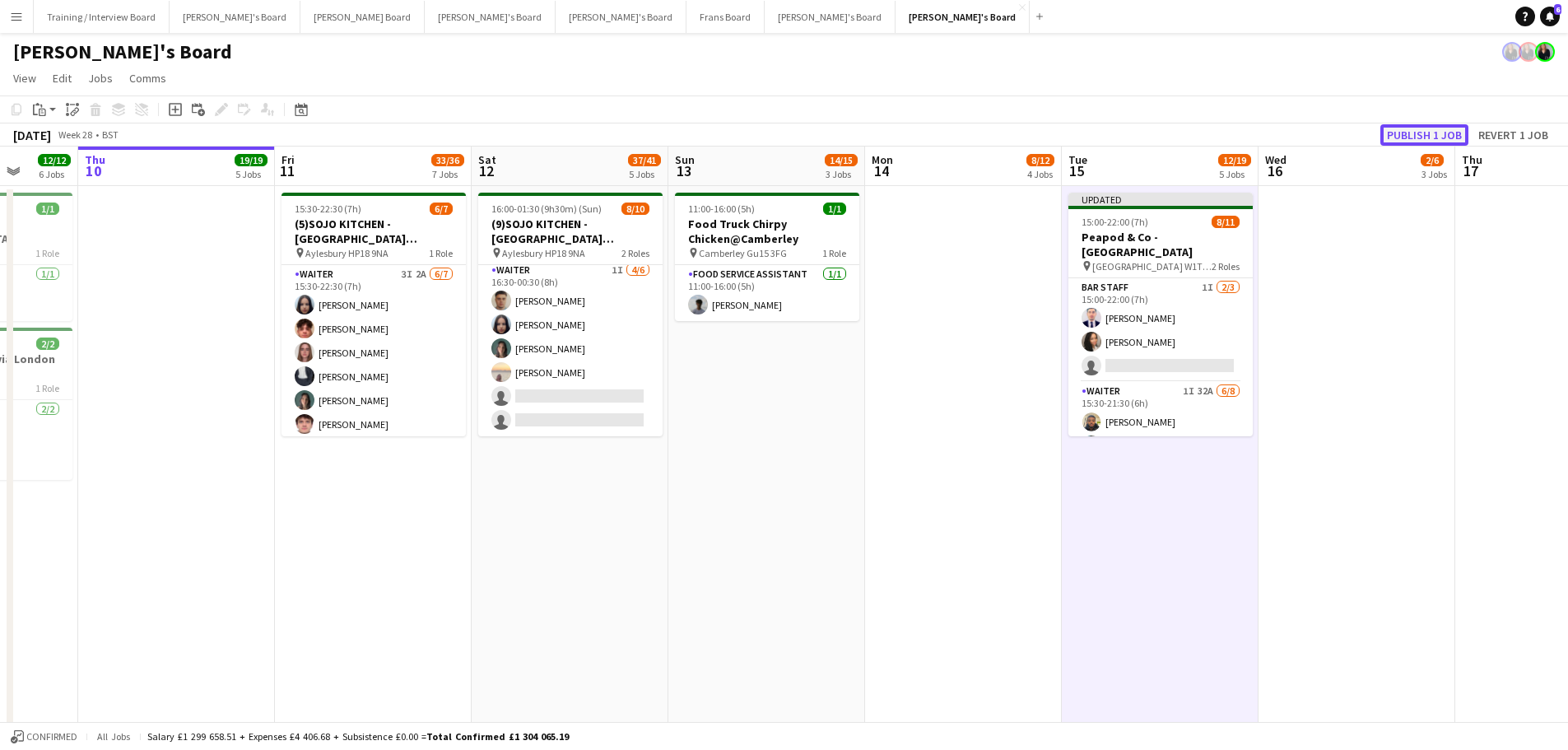 click on "Publish 1 job" 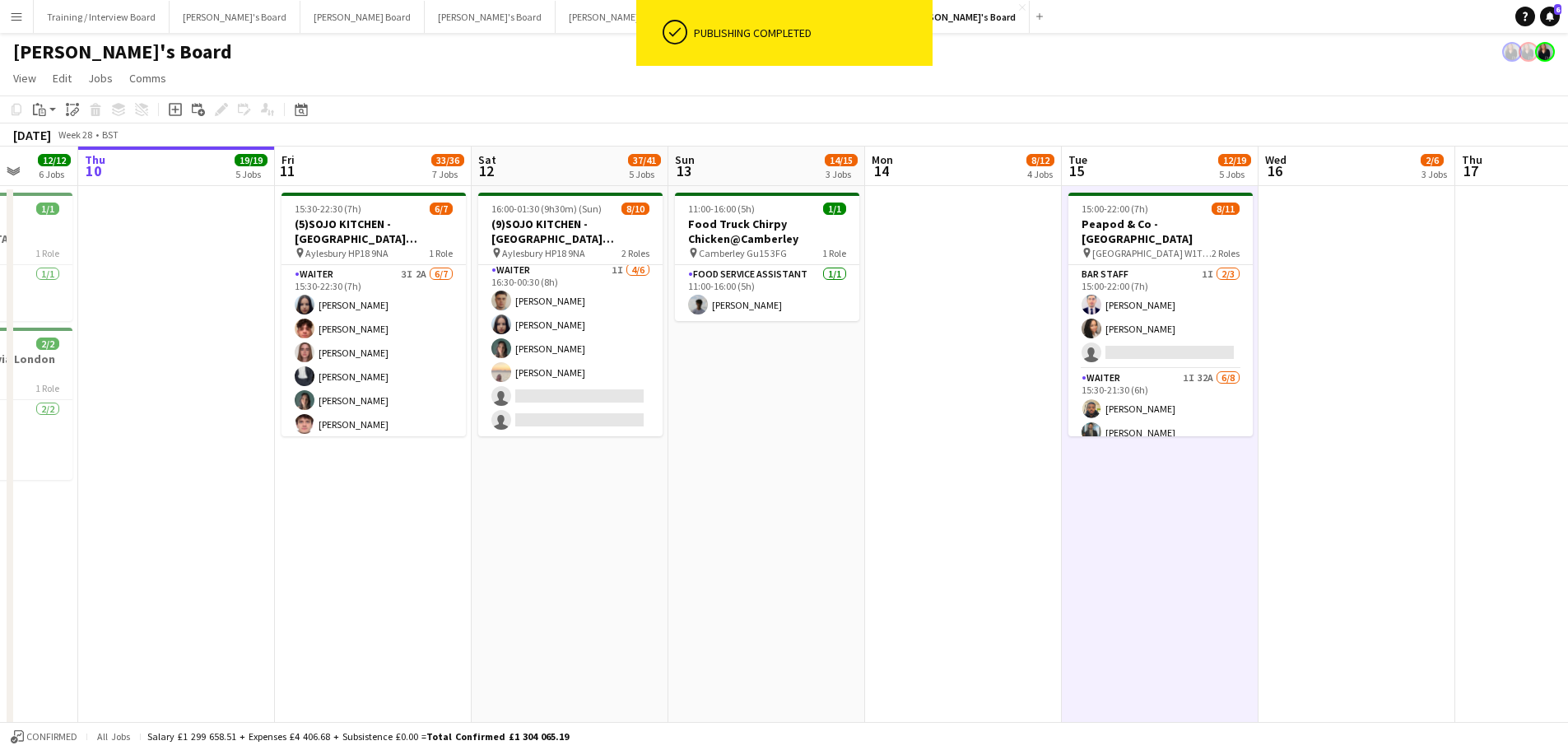 click on "Waiter   1I   32A   6/8   15:30-21:30 (6h)
Lance Chowdhury Muhammad Imad Alex White Simone Vestergaard-Poulsen Christina Shrees Jessica Maxwell
single-neutral-actions
single-neutral-actions" at bounding box center [1161, 480] 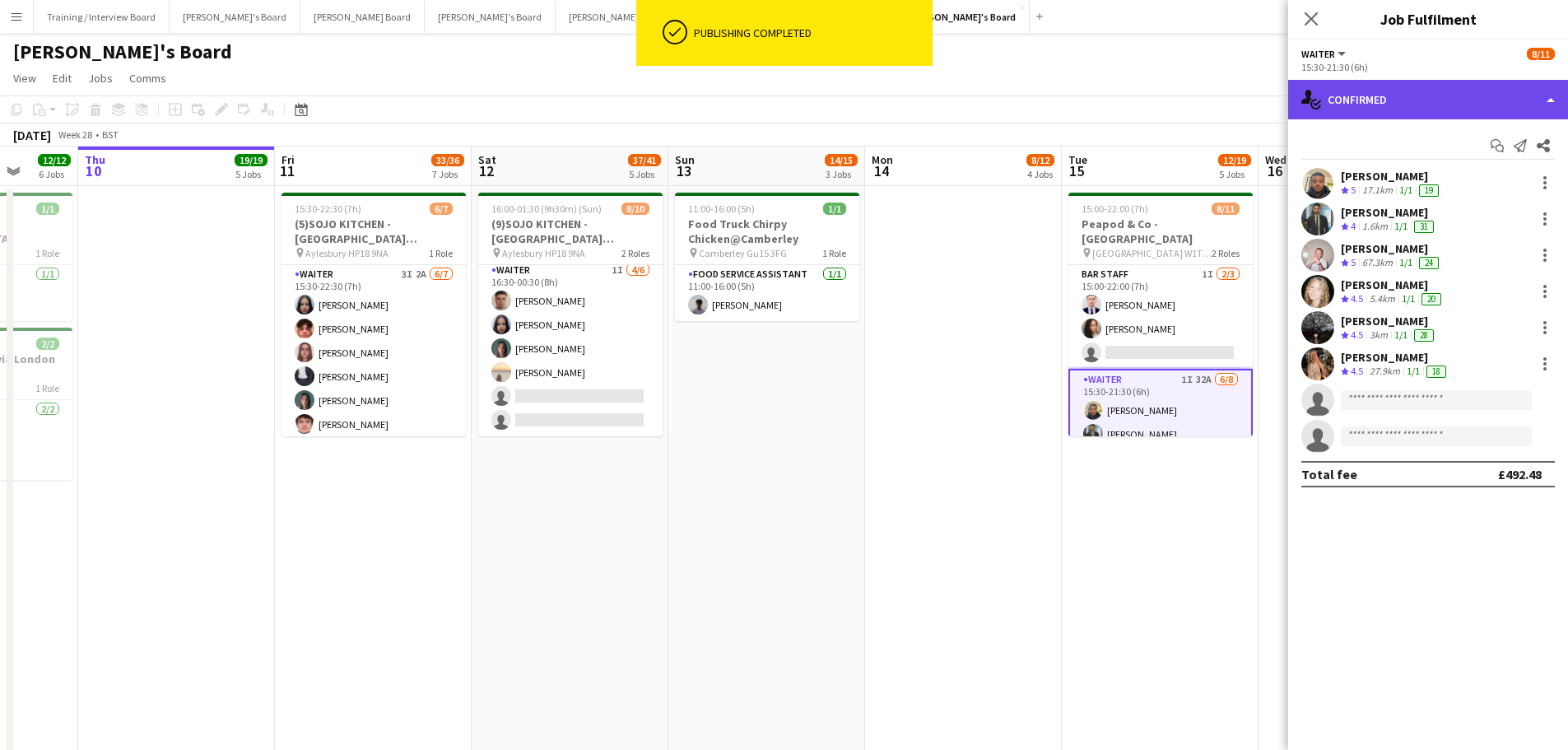 click on "single-neutral-actions-check-2
Confirmed" 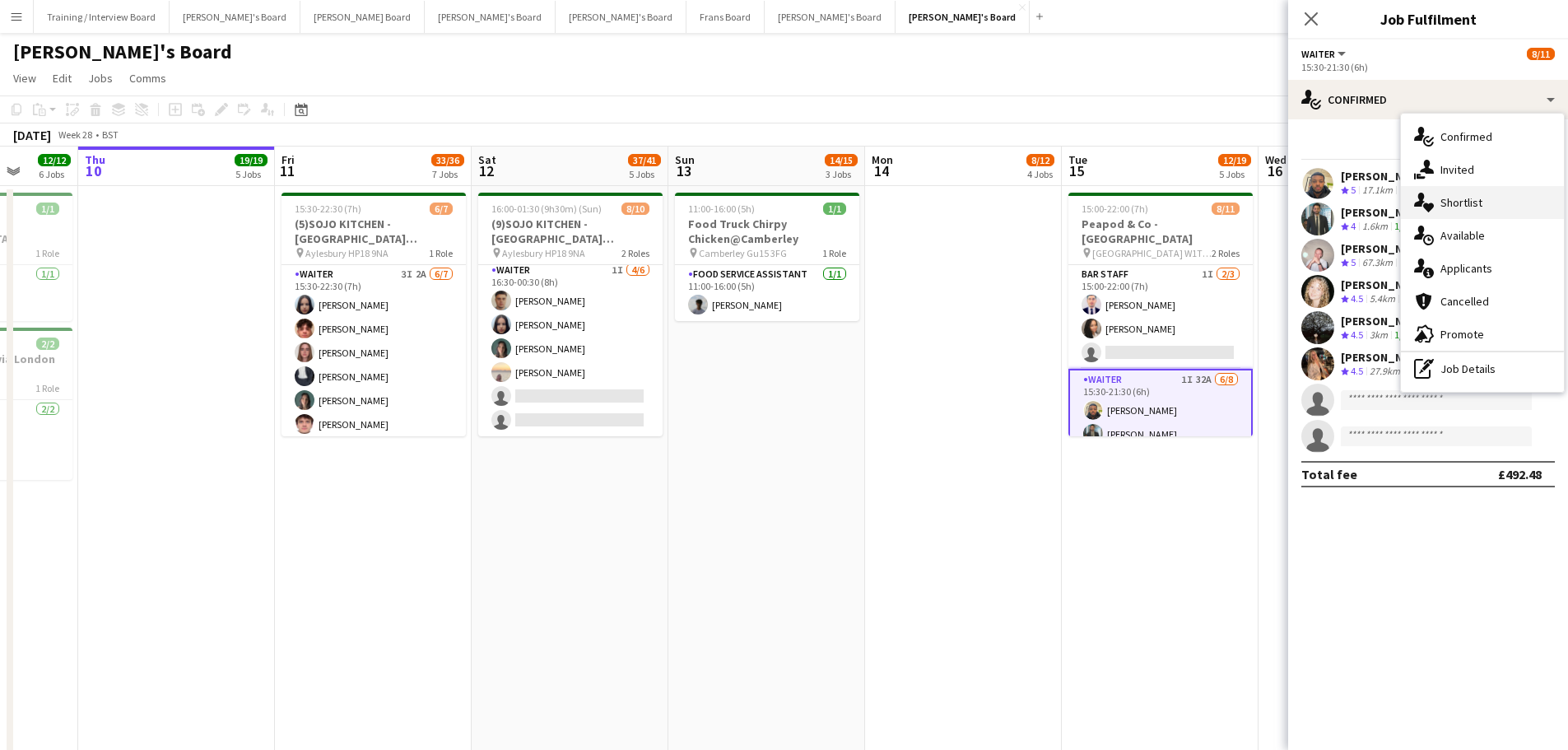 click on "single-neutral-actions-heart
Shortlist" at bounding box center [1482, 203] 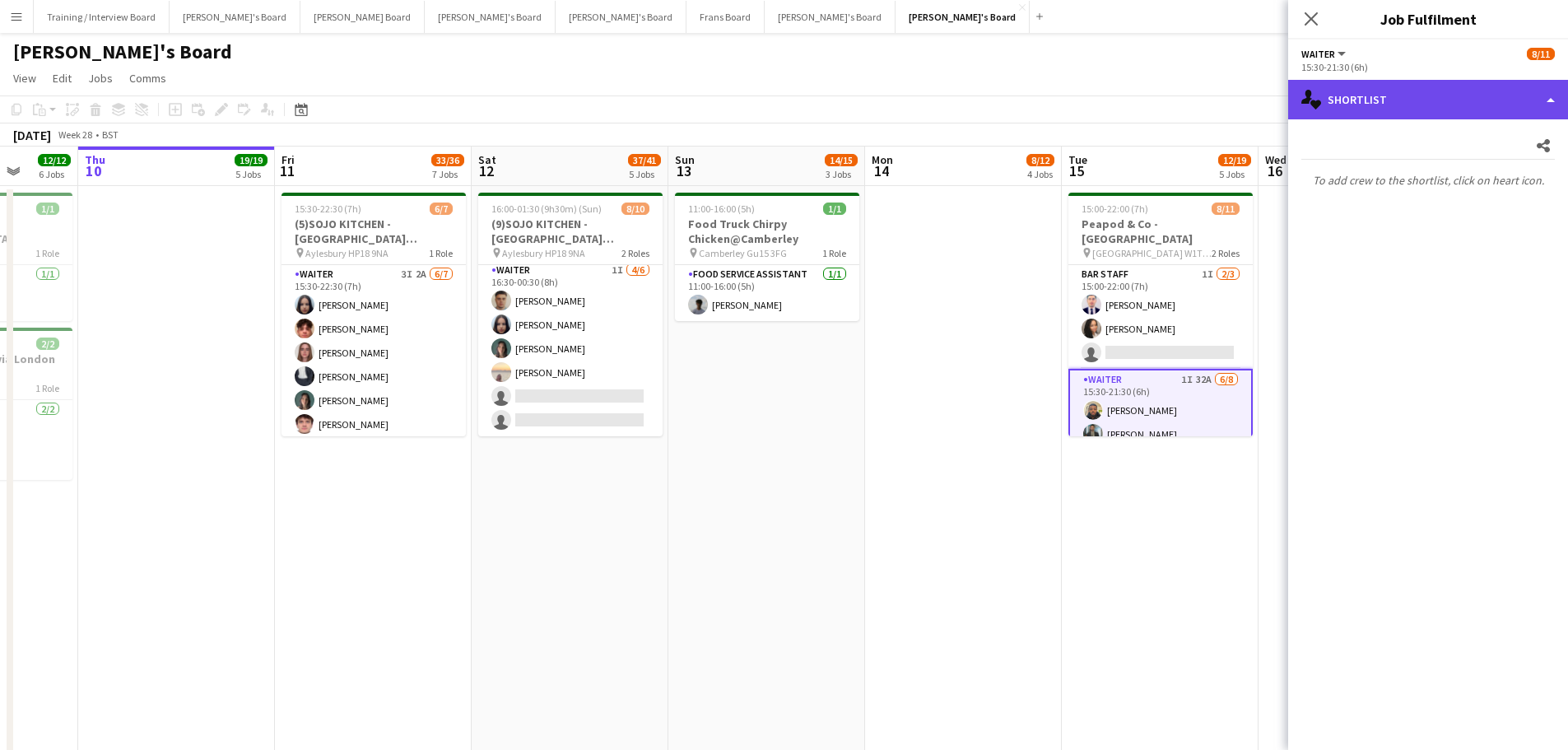 click on "single-neutral-actions-heart
Shortlist" 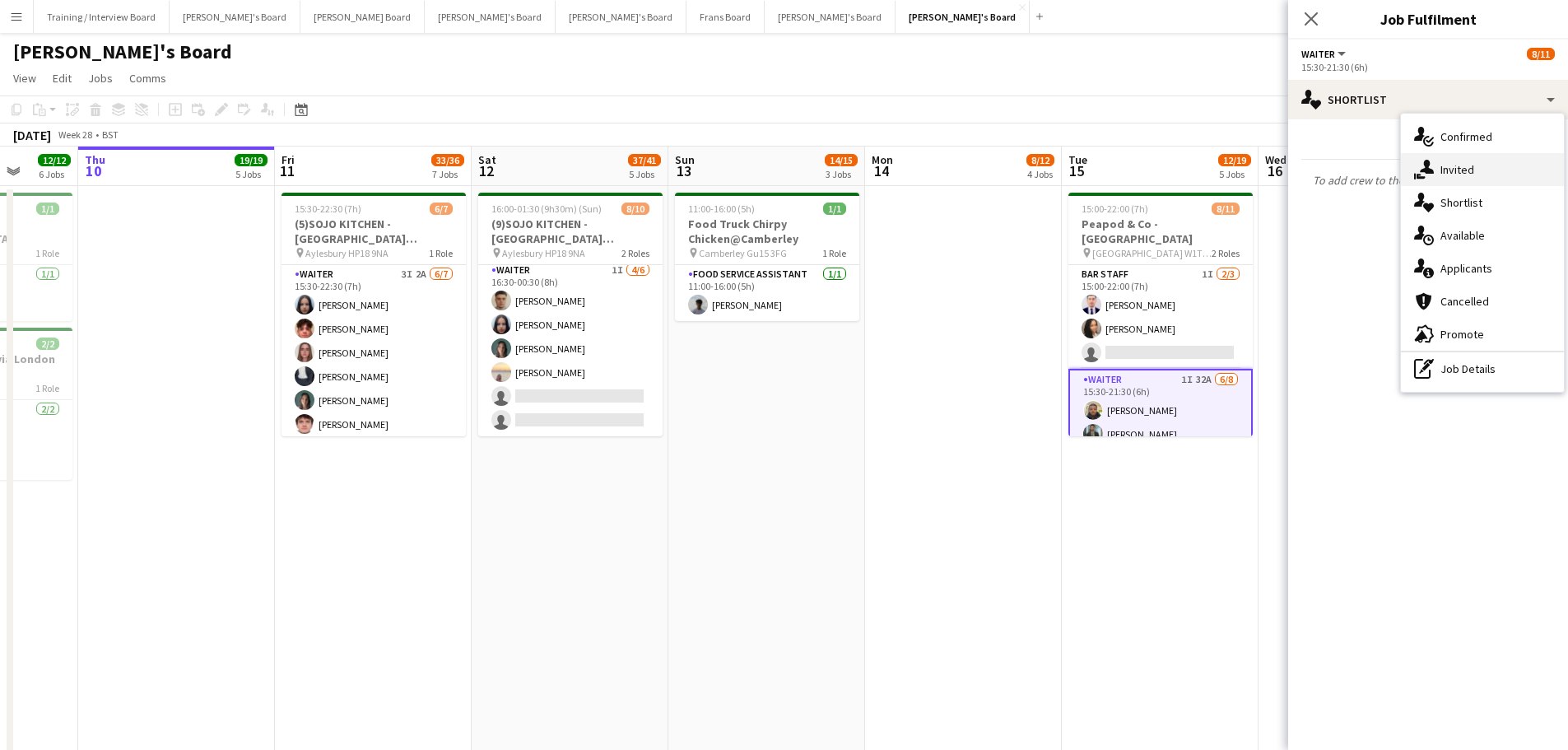 click on "single-neutral-actions-share-1
Invited" at bounding box center [1482, 170] 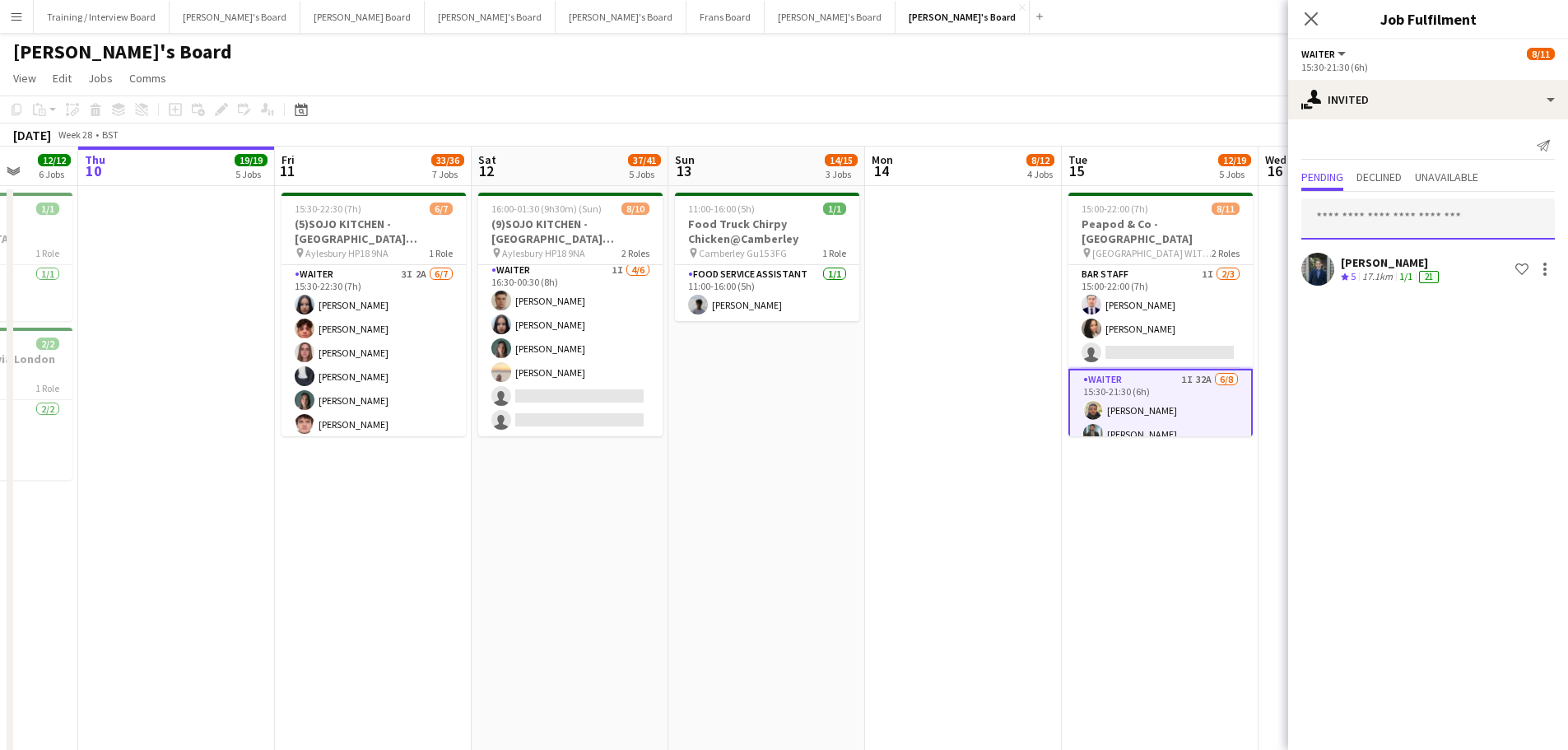 click at bounding box center (1428, 219) 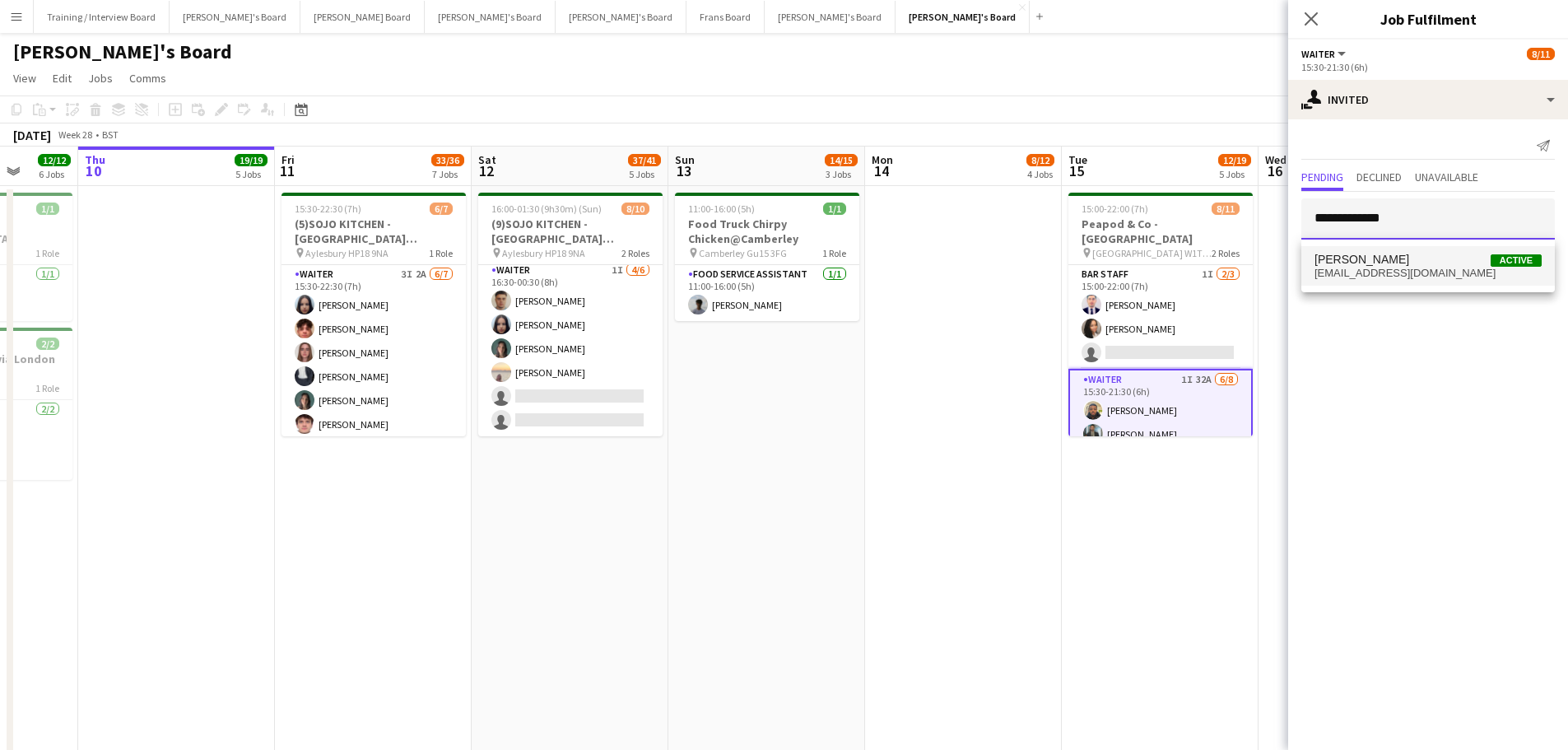 type on "**********" 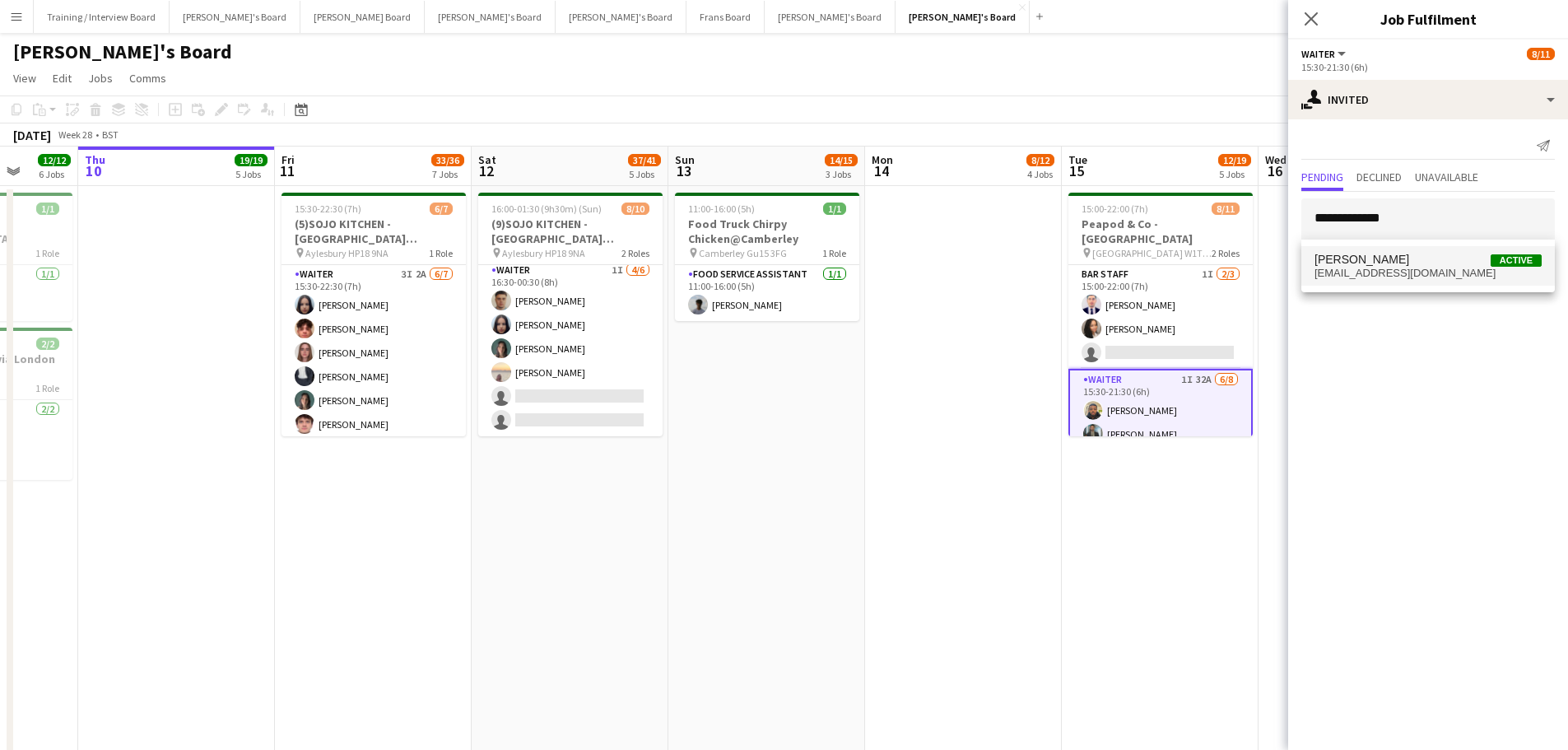 click on "Jasmine Roper  Active" at bounding box center (1428, 259) 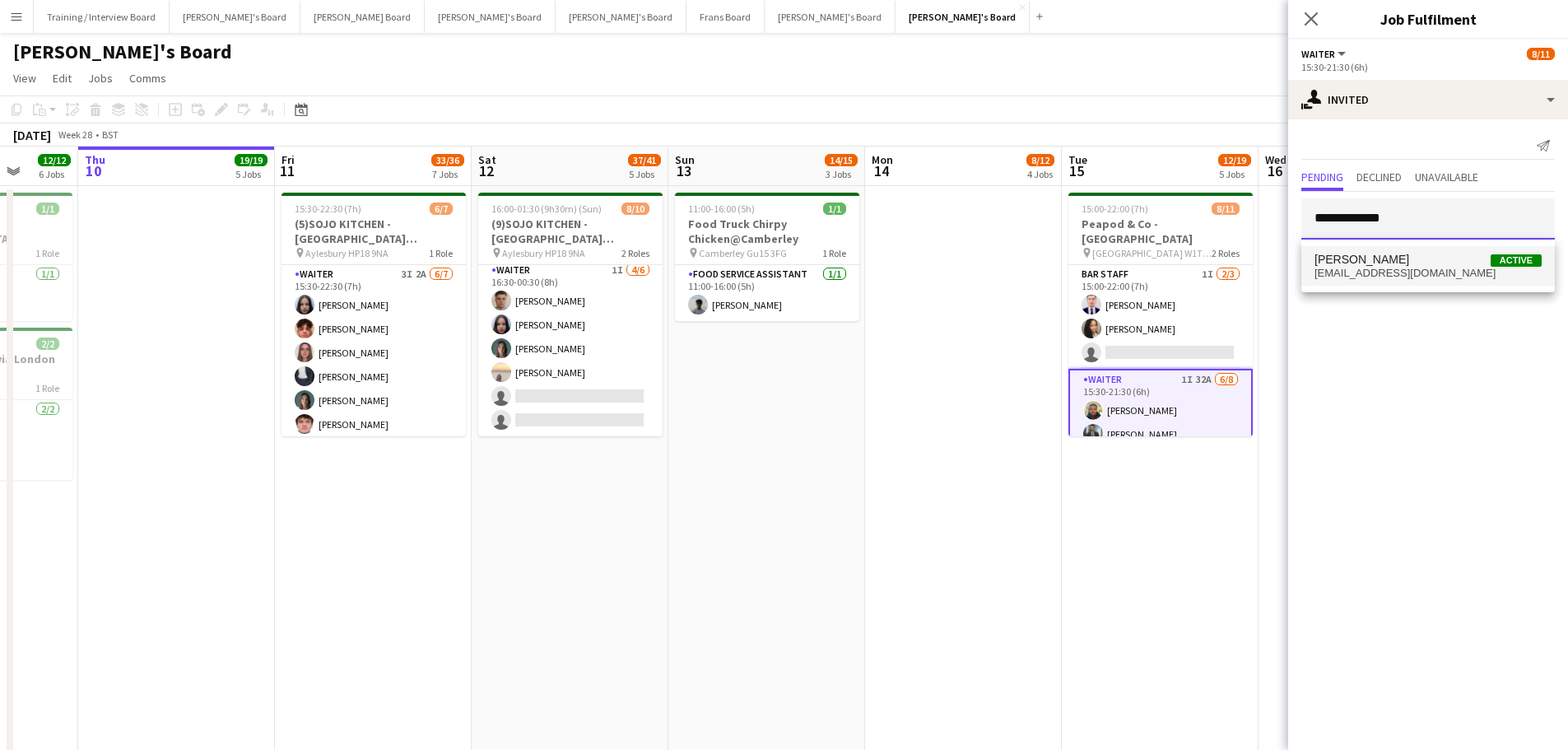 type 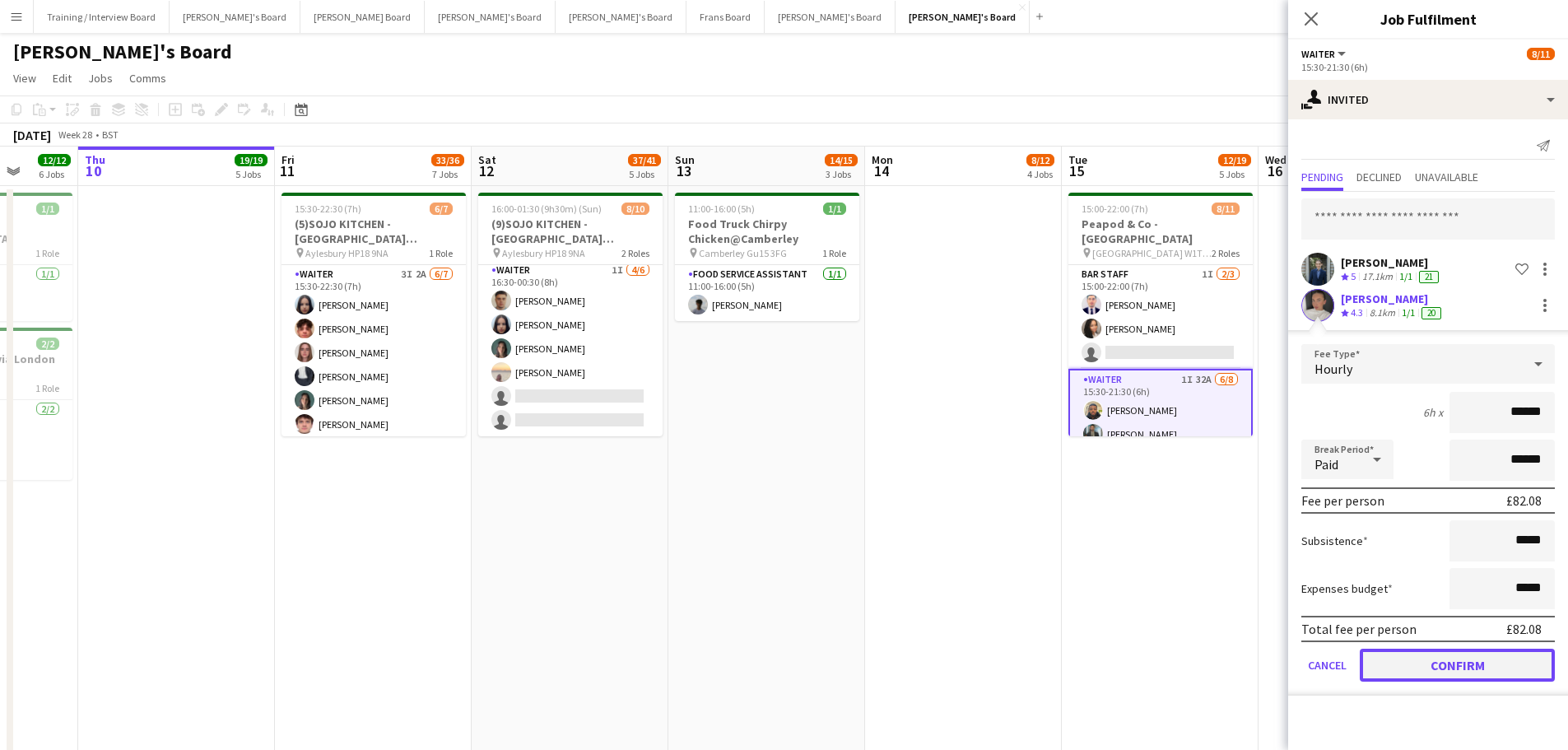 click on "Confirm" 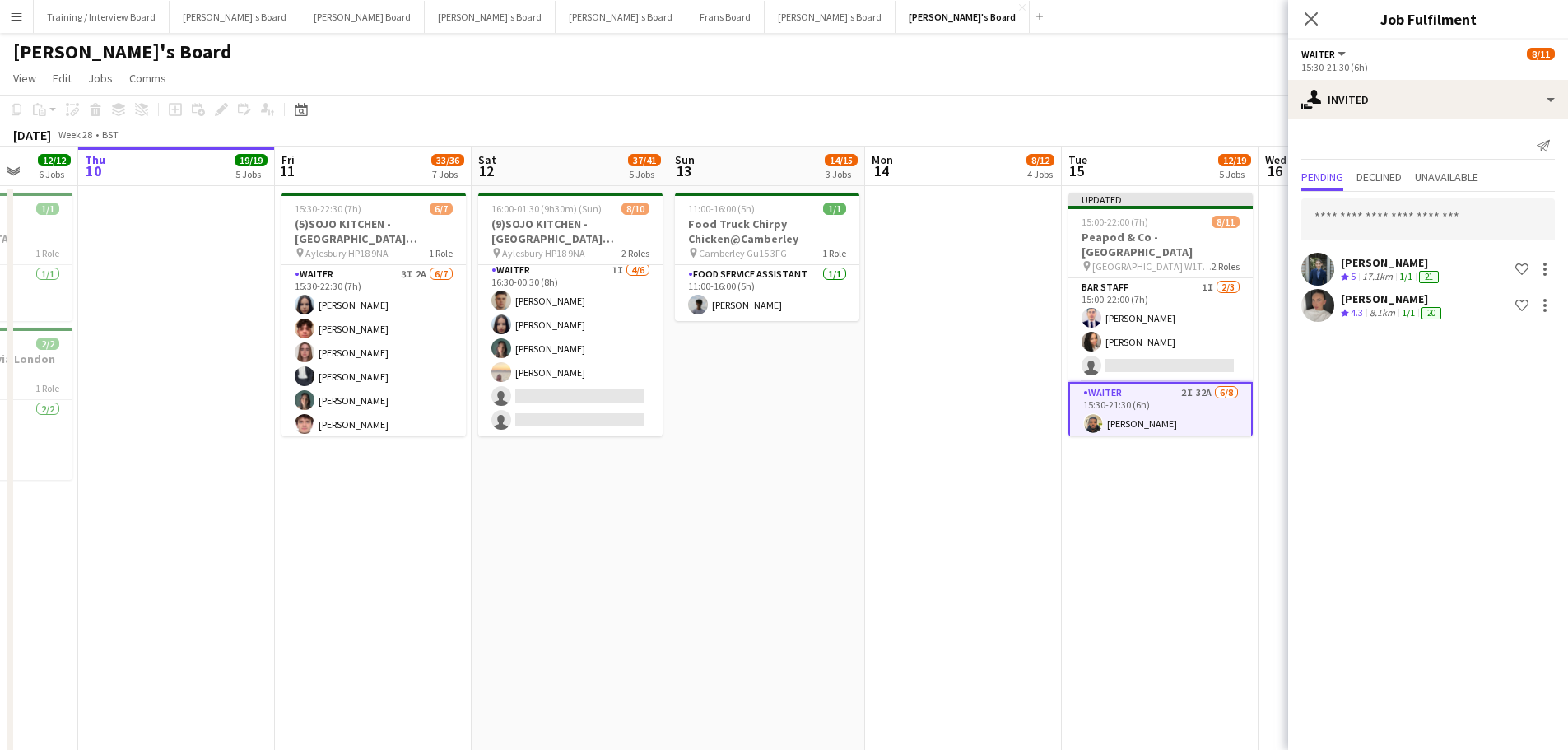 click on "Updated   15:00-22:00 (7h)    8/11   Peapod & Co - LONDON
pin
London W1T 4QS    2 Roles   BAR STAFF   1I   2/3   15:00-22:00 (7h)
Gabriel Breazu Erlana Durand
single-neutral-actions
Waiter   2I   32A   6/8   15:30-21:30 (6h)
Lance Chowdhury Muhammad Imad Alex White Simone Vestergaard-Poulsen Christina Shrees Jessica Maxwell
single-neutral-actions
single-neutral-actions" at bounding box center [1160, 1046] 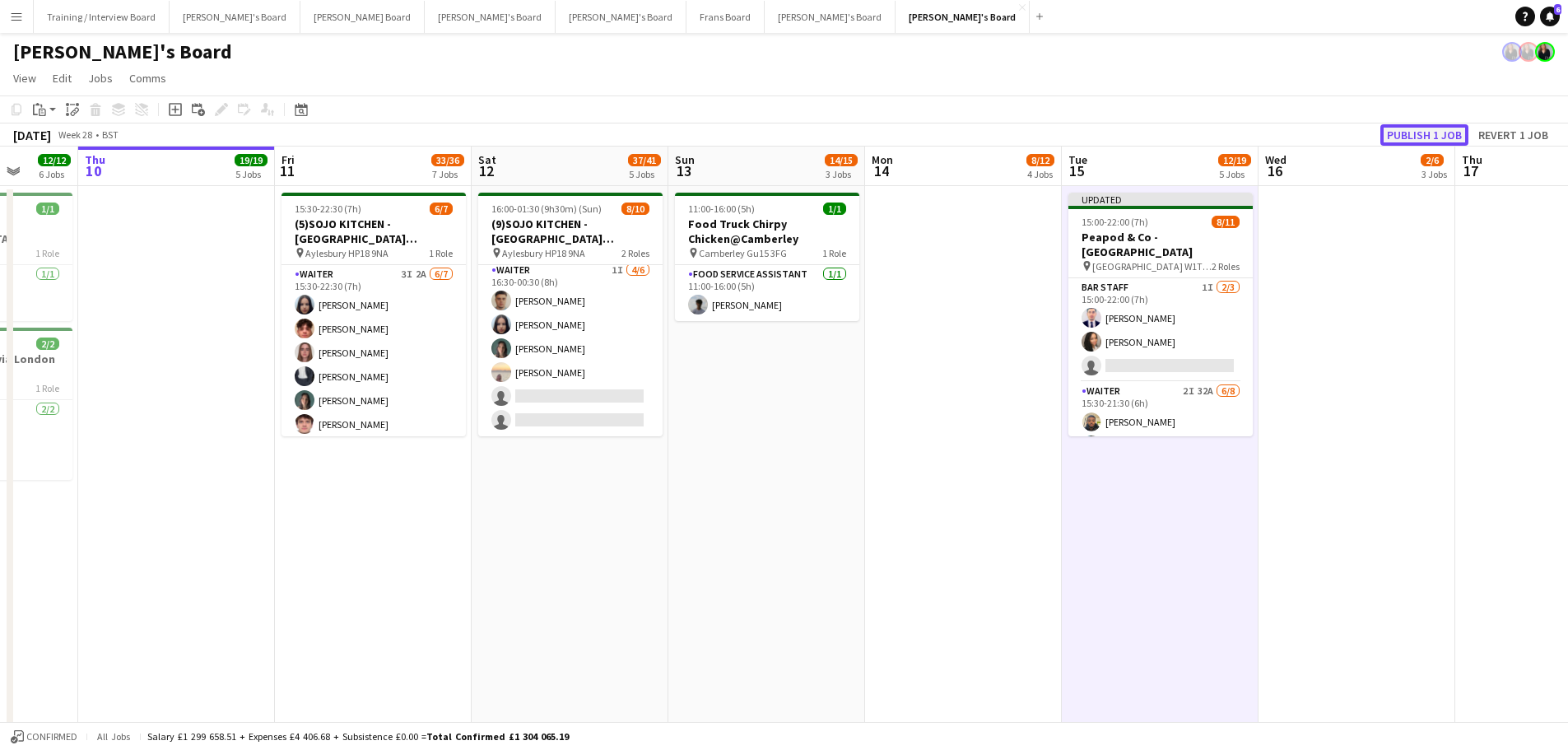 click on "Publish 1 job" 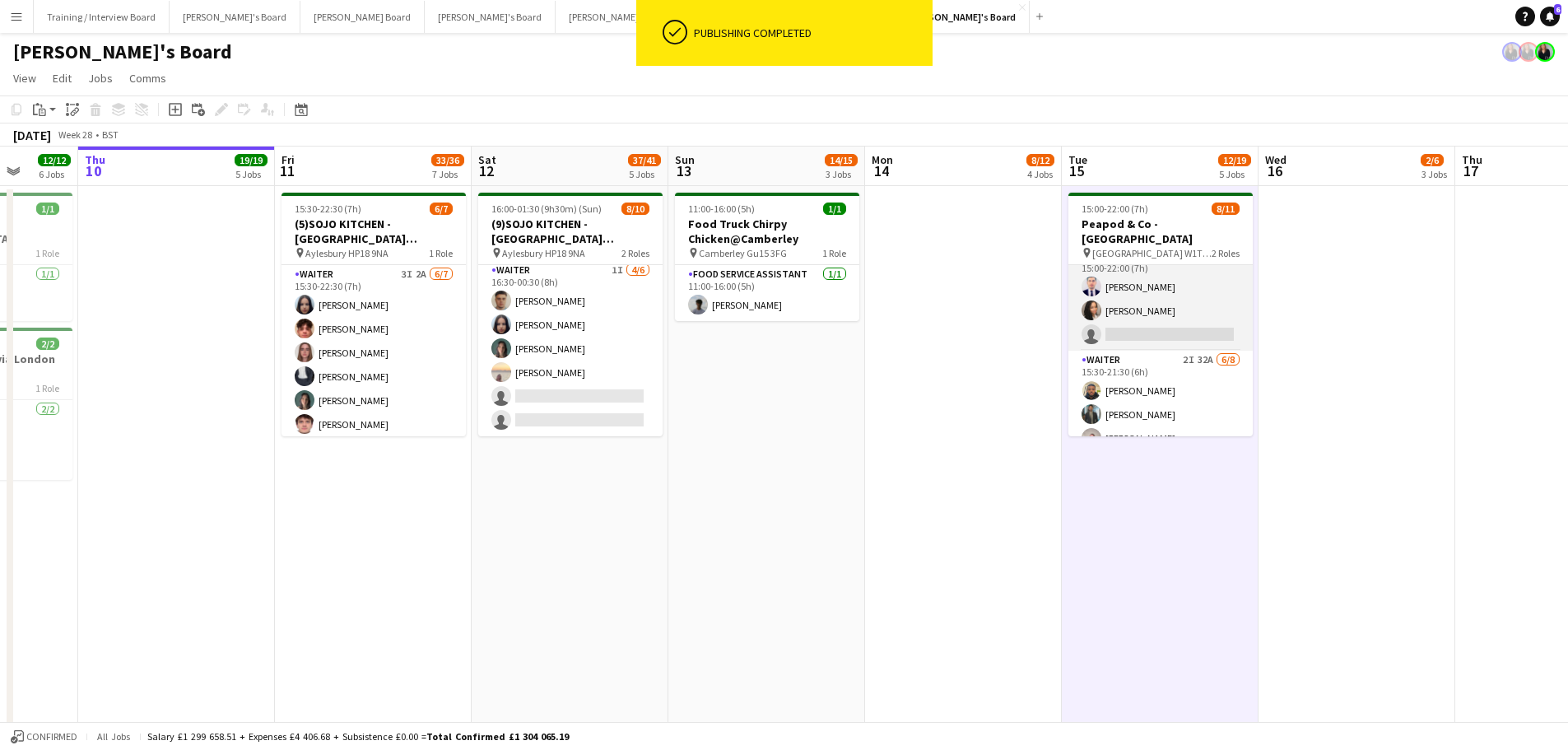 scroll, scrollTop: 0, scrollLeft: 0, axis: both 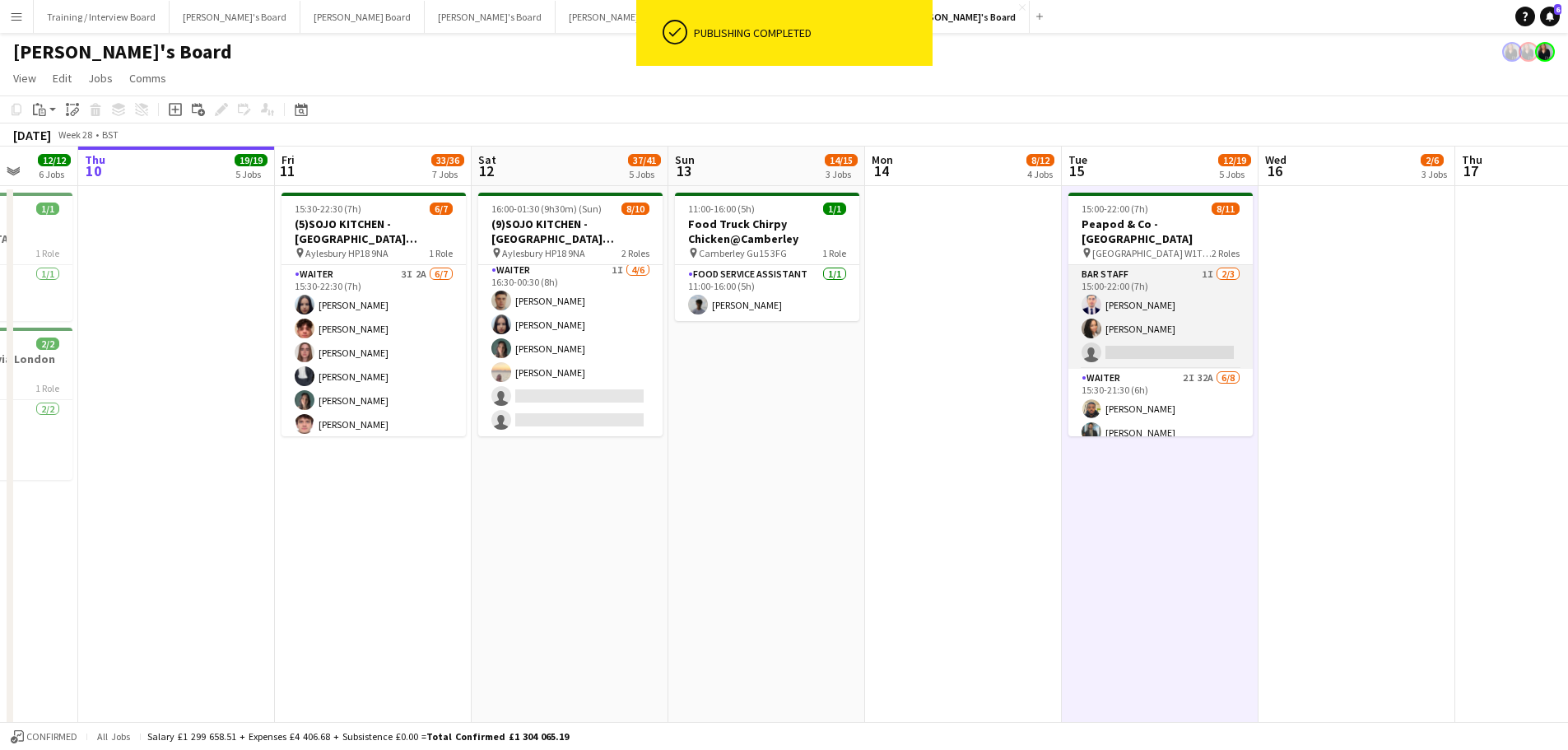 click on "BAR STAFF   1I   2/3   15:00-22:00 (7h)
Gabriel Breazu Erlana Durand
single-neutral-actions" at bounding box center (1161, 317) 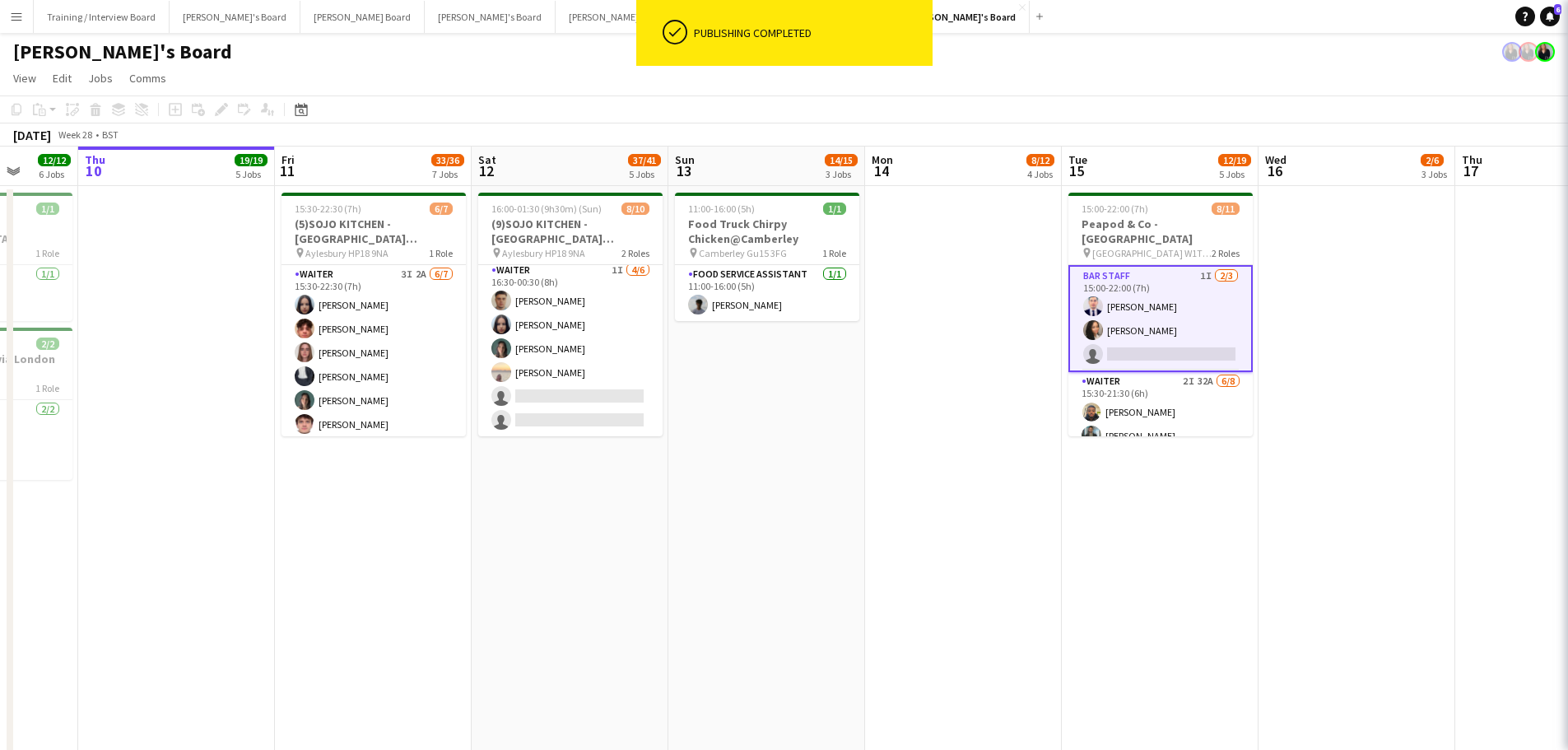 click on "single-neutral-actions-check-2
Confirmed" 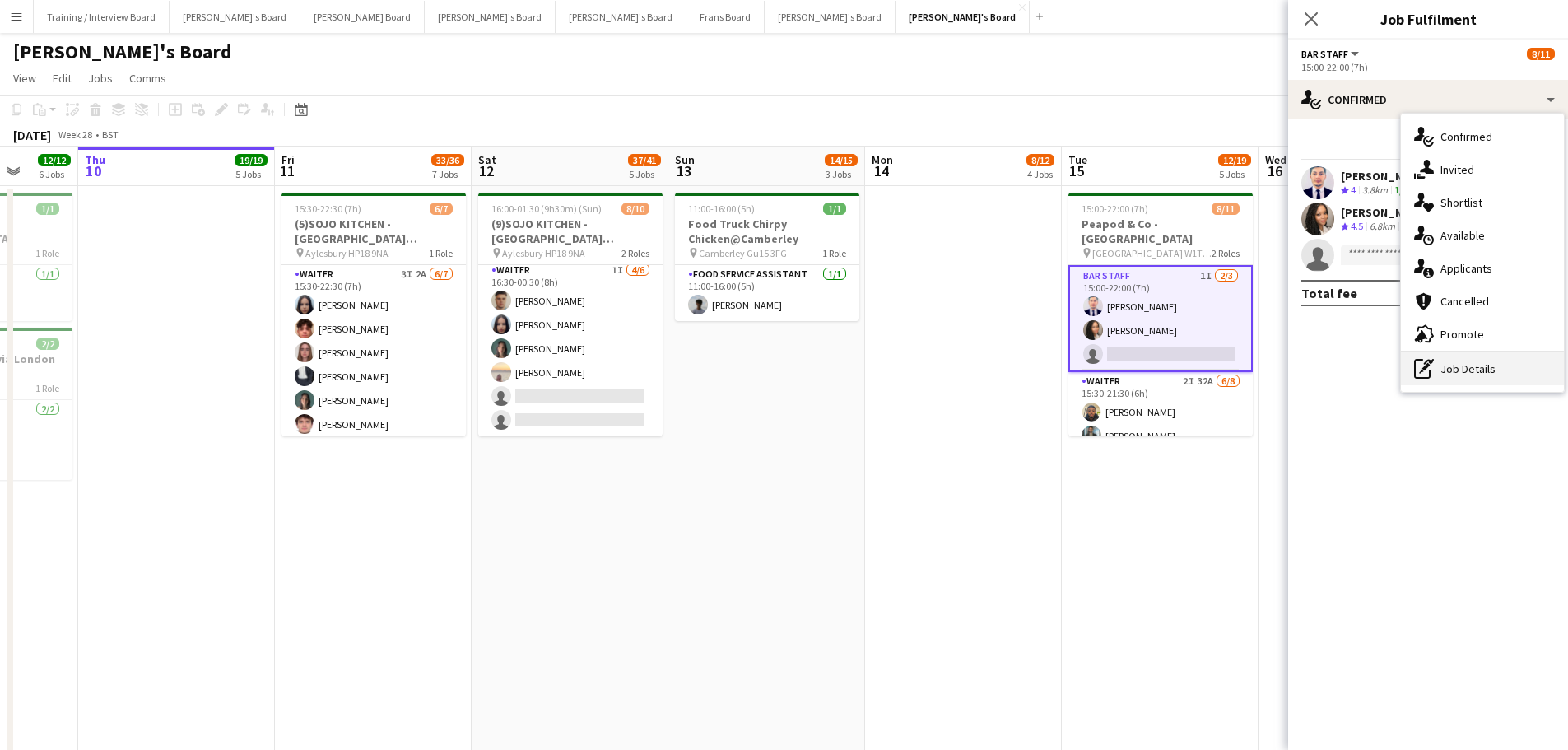 click on "pen-write
Job Details" at bounding box center [1482, 369] 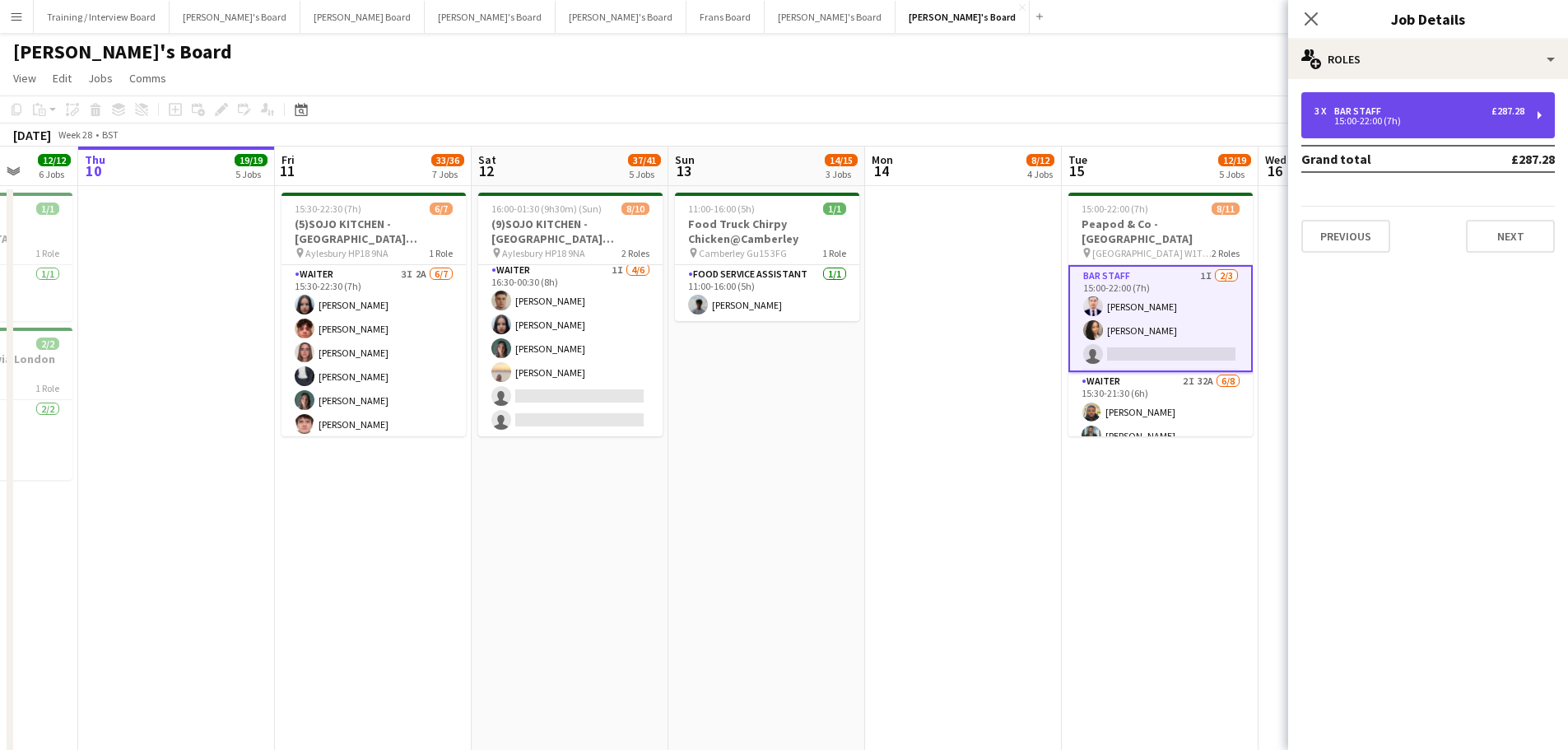 click on "15:00-22:00 (7h)" at bounding box center (1419, 121) 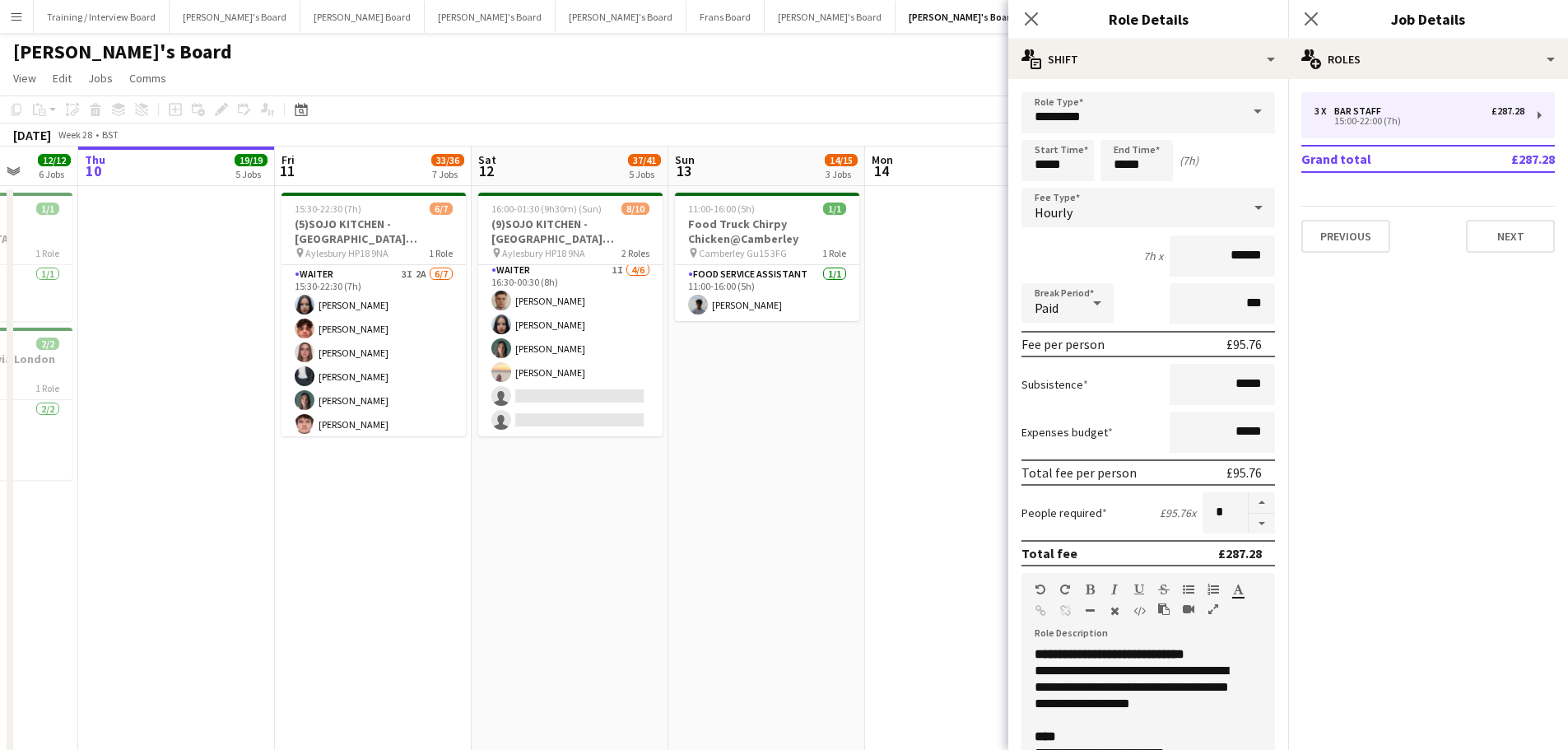 click at bounding box center [963, 1046] 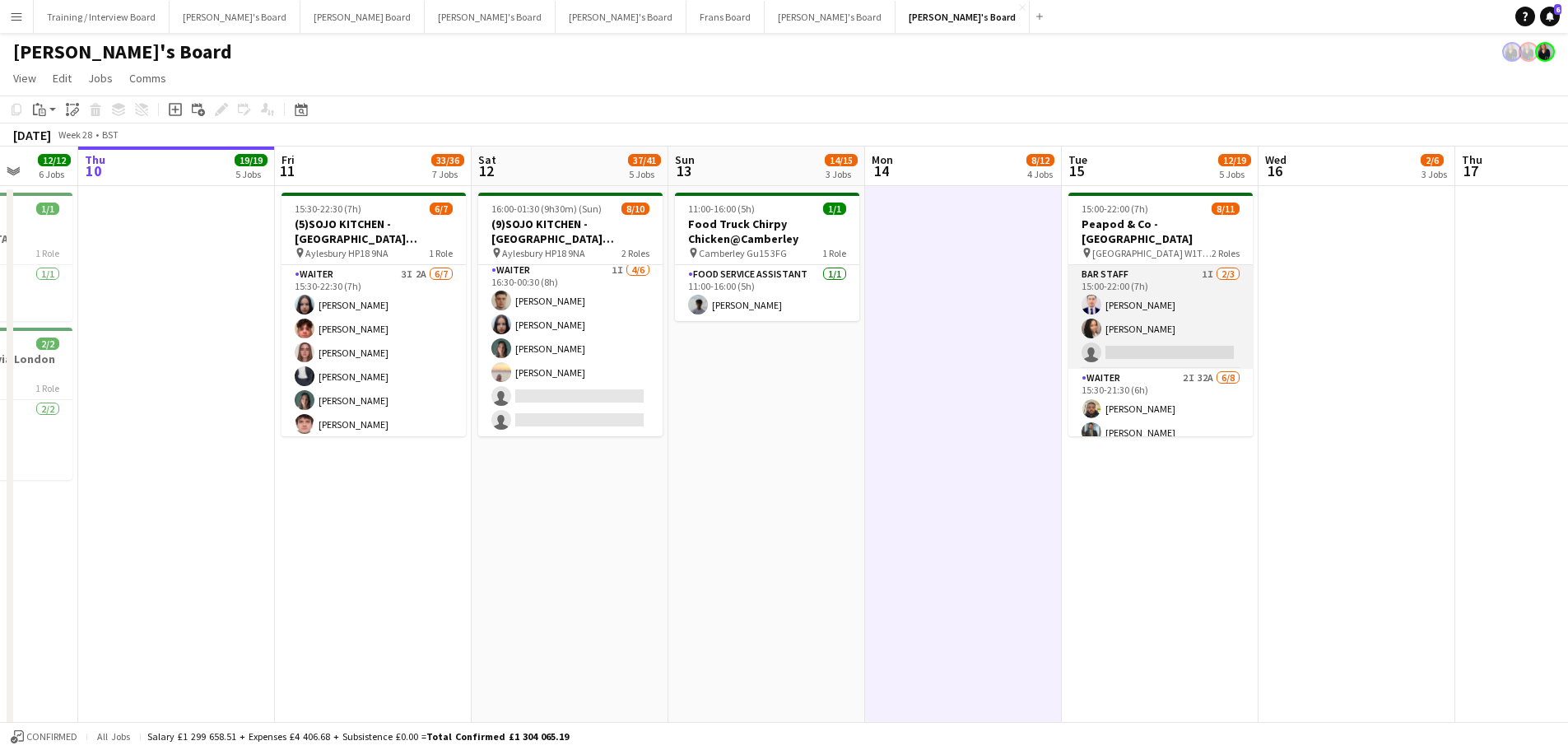 click on "BAR STAFF   1I   2/3   15:00-22:00 (7h)
Gabriel Breazu Erlana Durand
single-neutral-actions" at bounding box center (1161, 317) 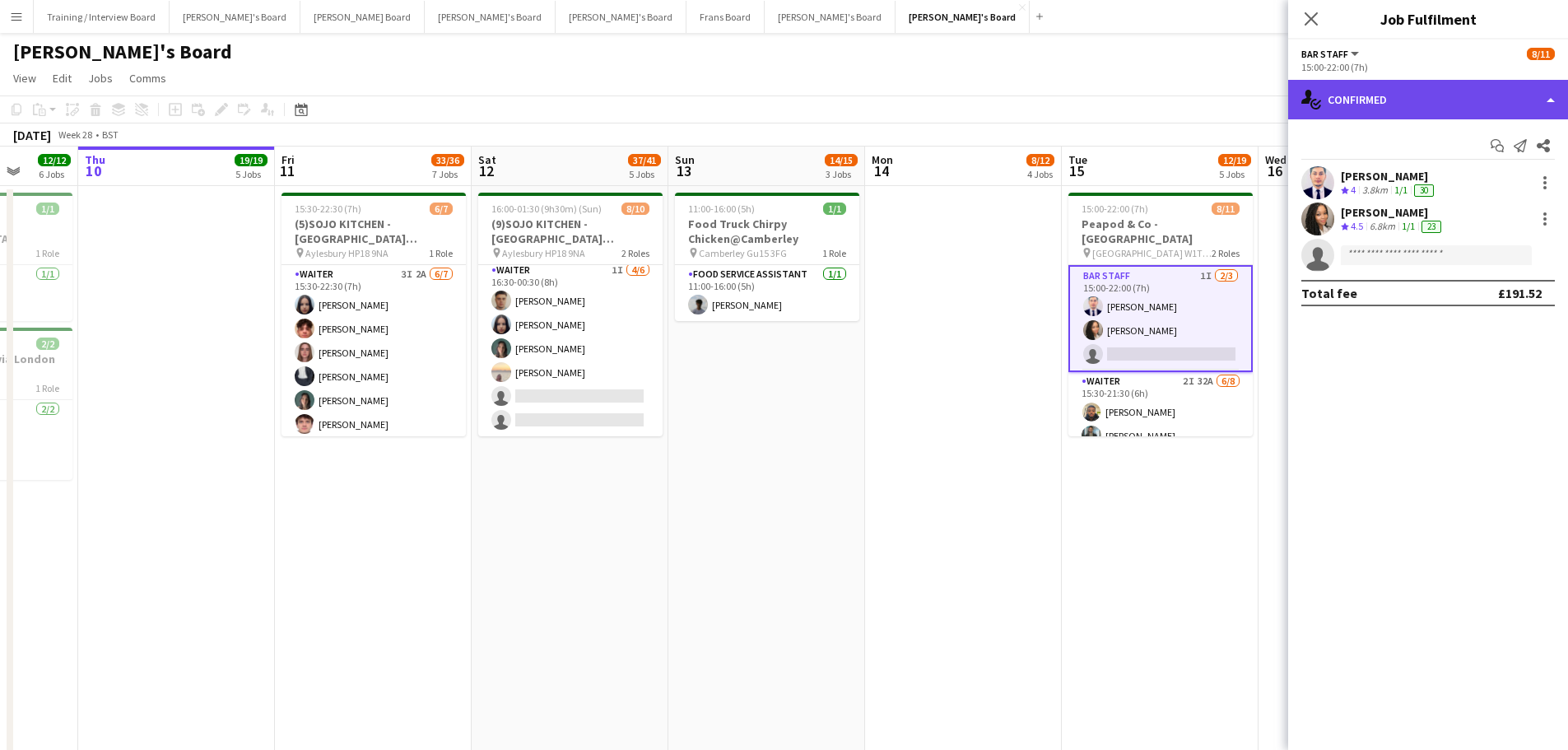 click on "single-neutral-actions-check-2
Confirmed" 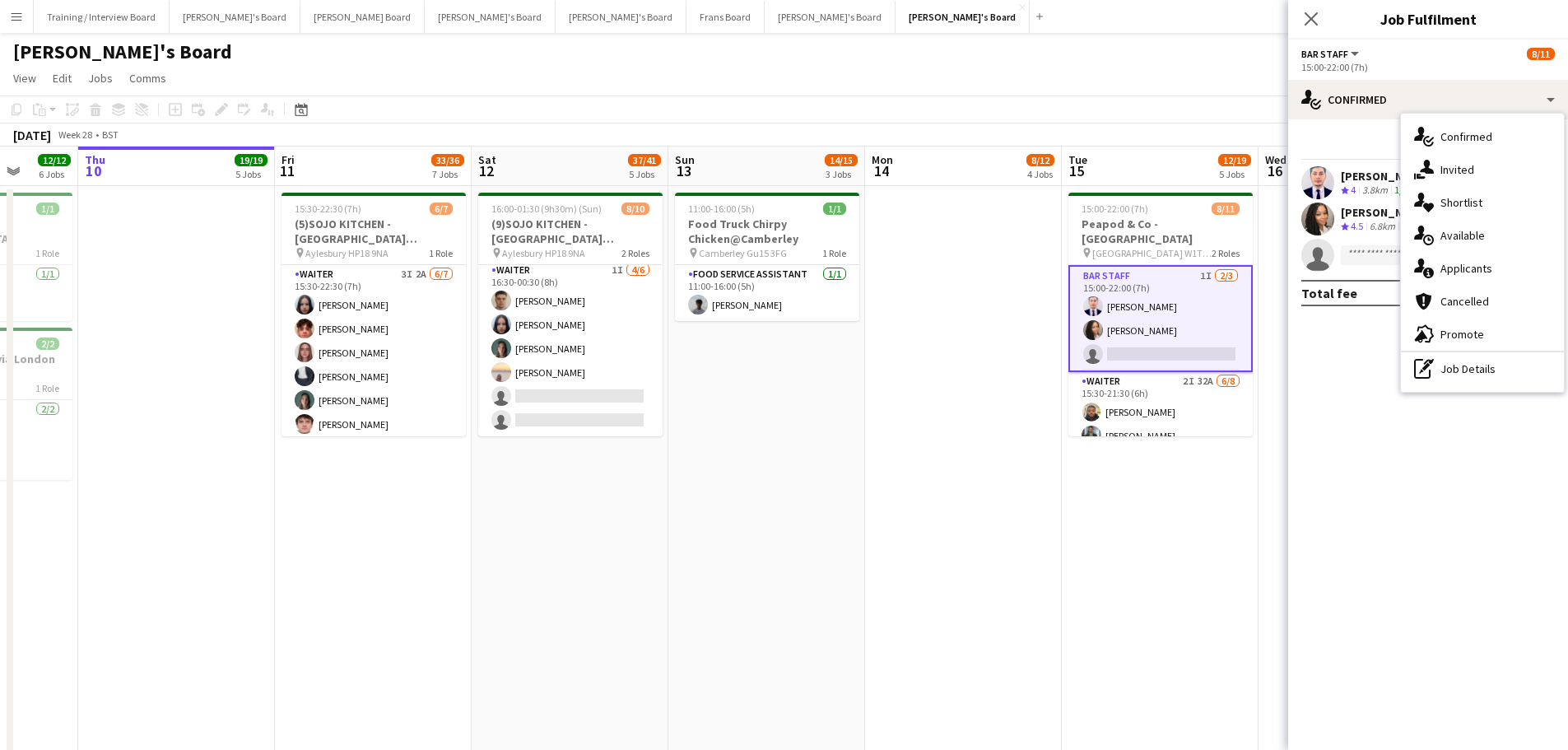 click on "advertising-megaphone
Promote" at bounding box center (1482, 334) 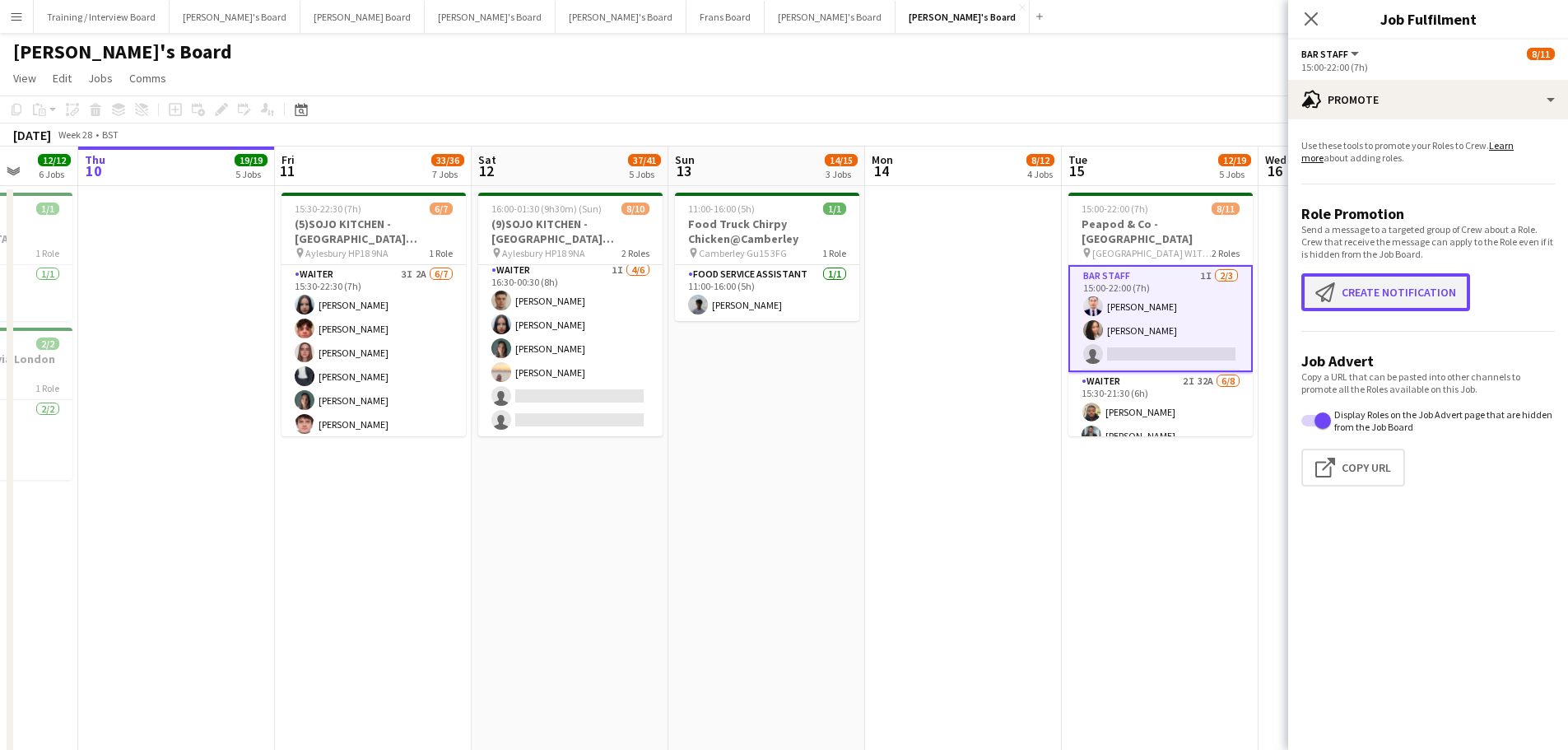 click on "Create notification
Create notification" at bounding box center [1385, 292] 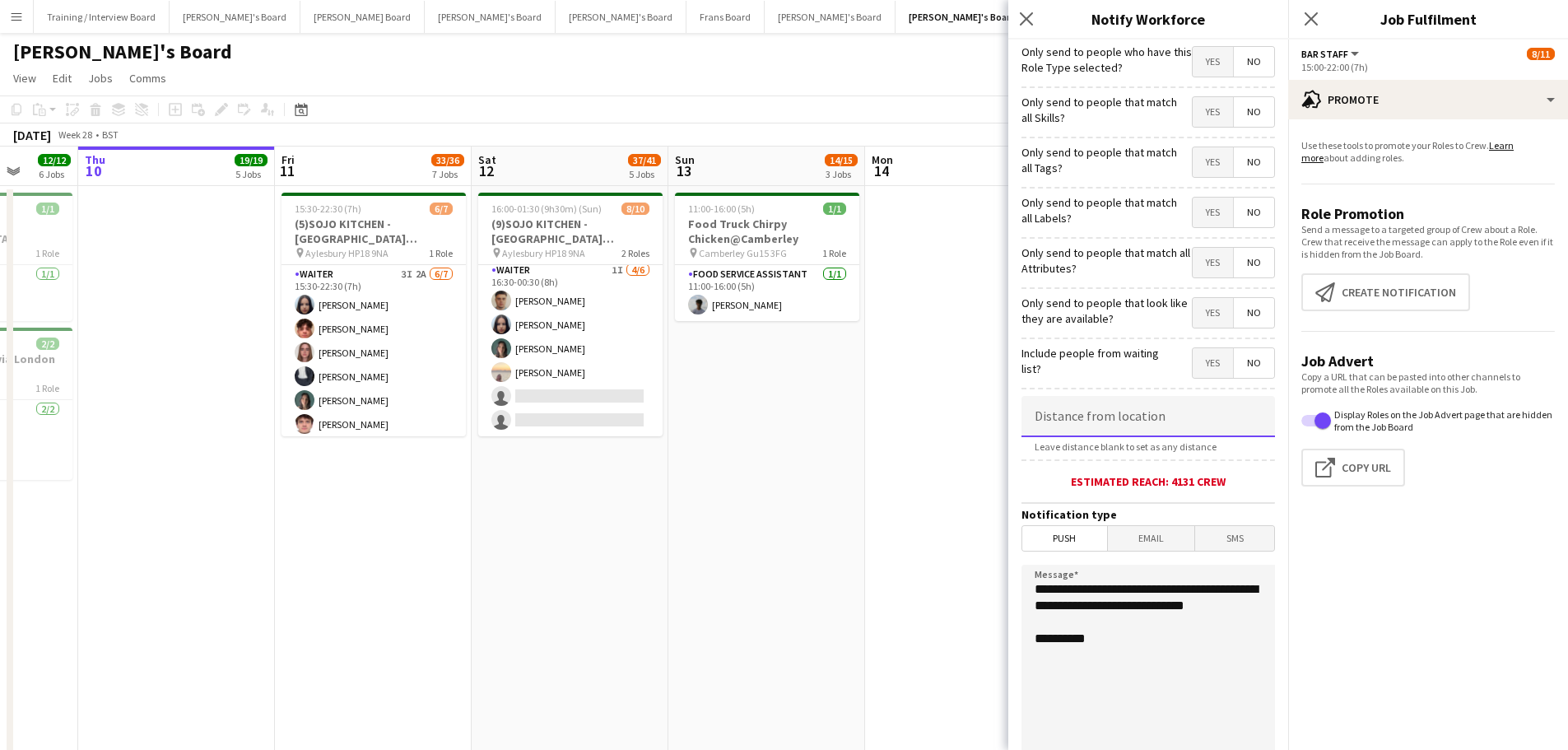 click 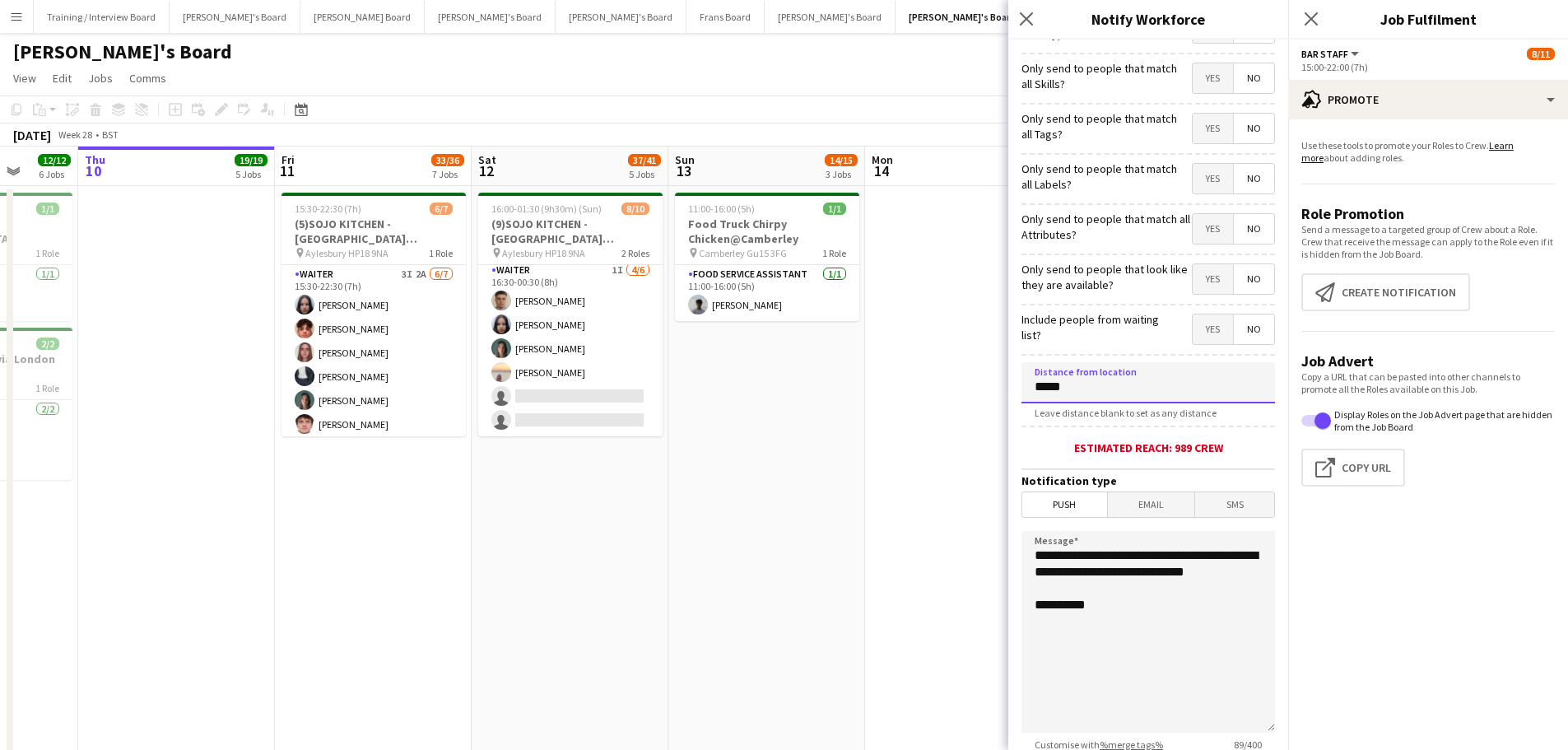 scroll, scrollTop: 82, scrollLeft: 0, axis: vertical 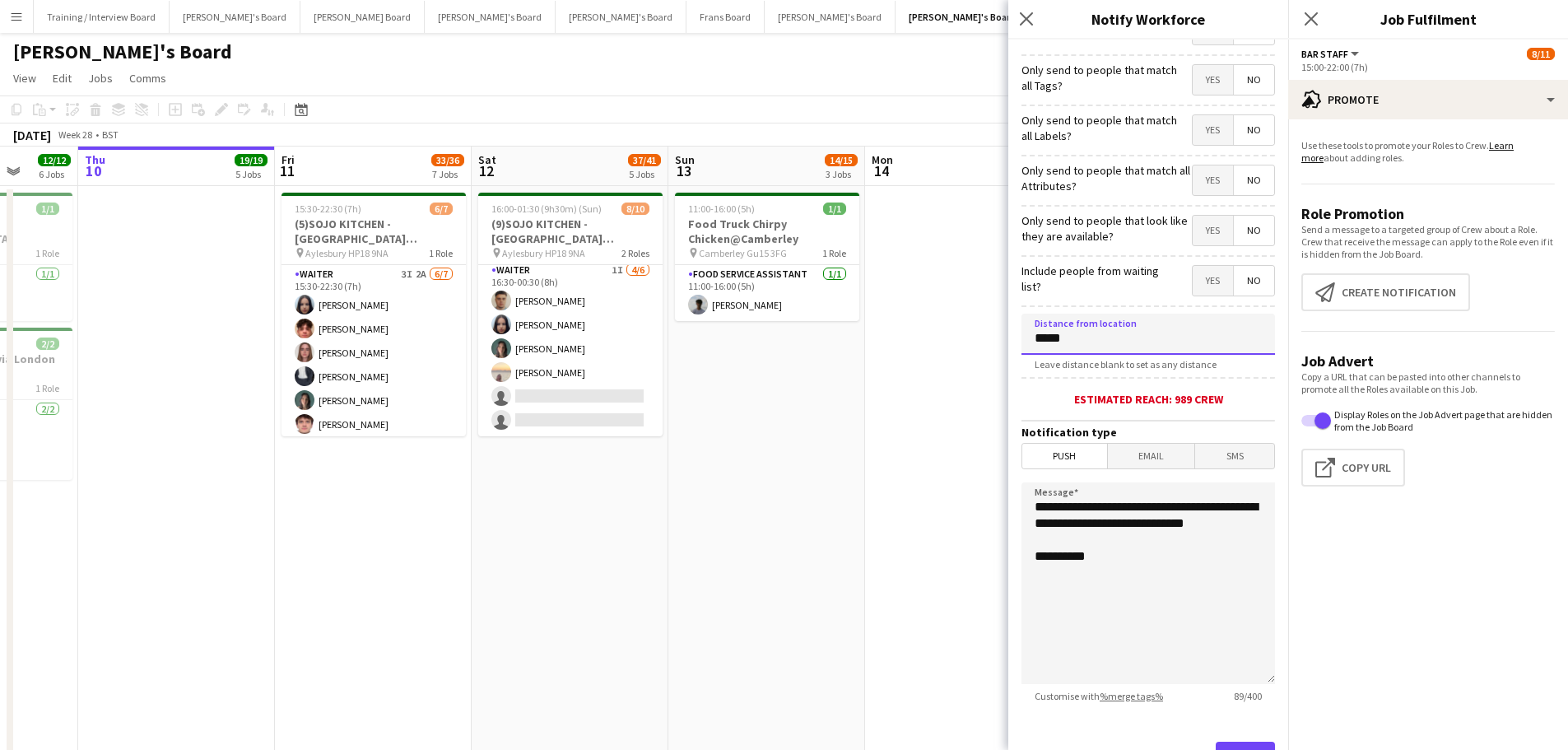 type on "*****" 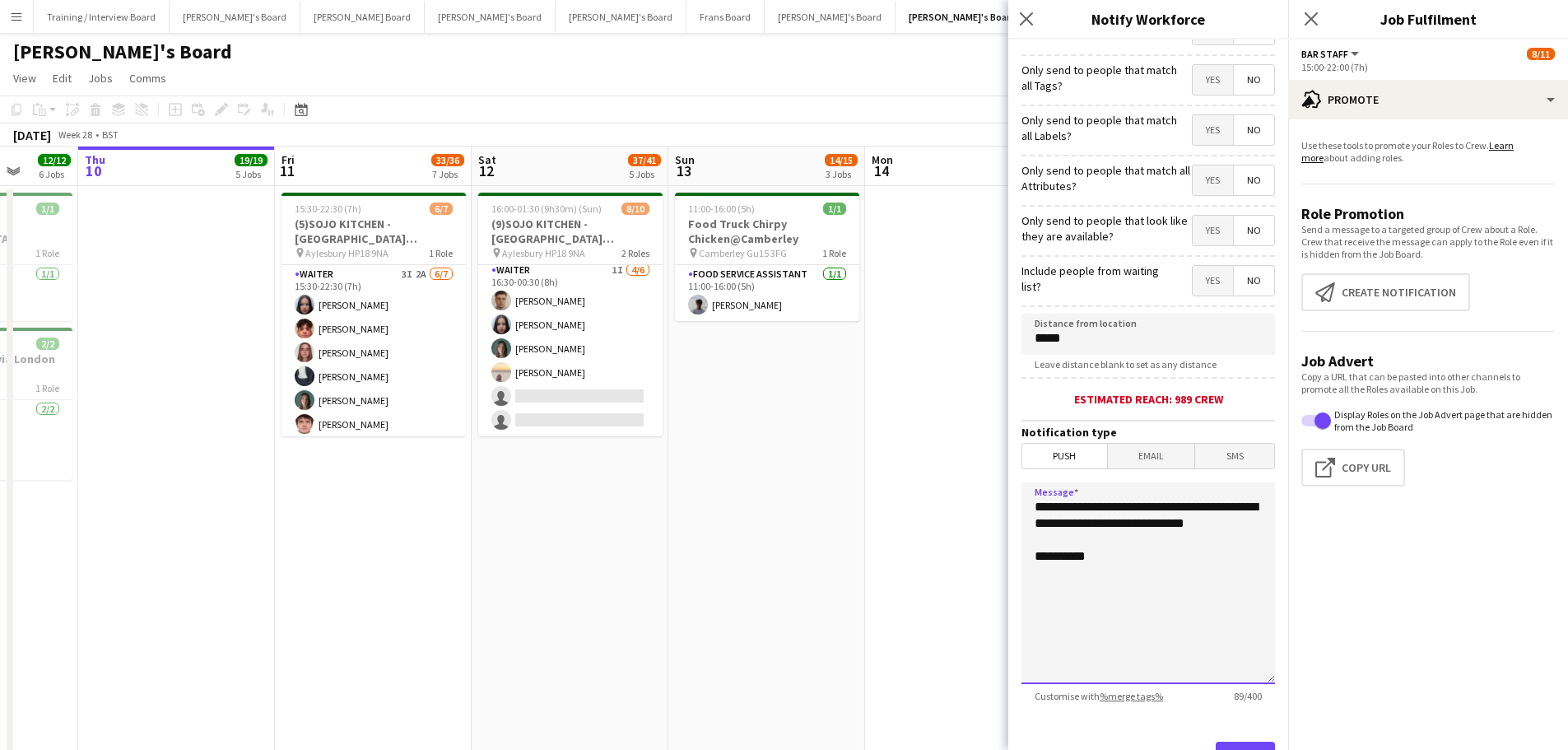 click on "**********" at bounding box center (1148, 583) 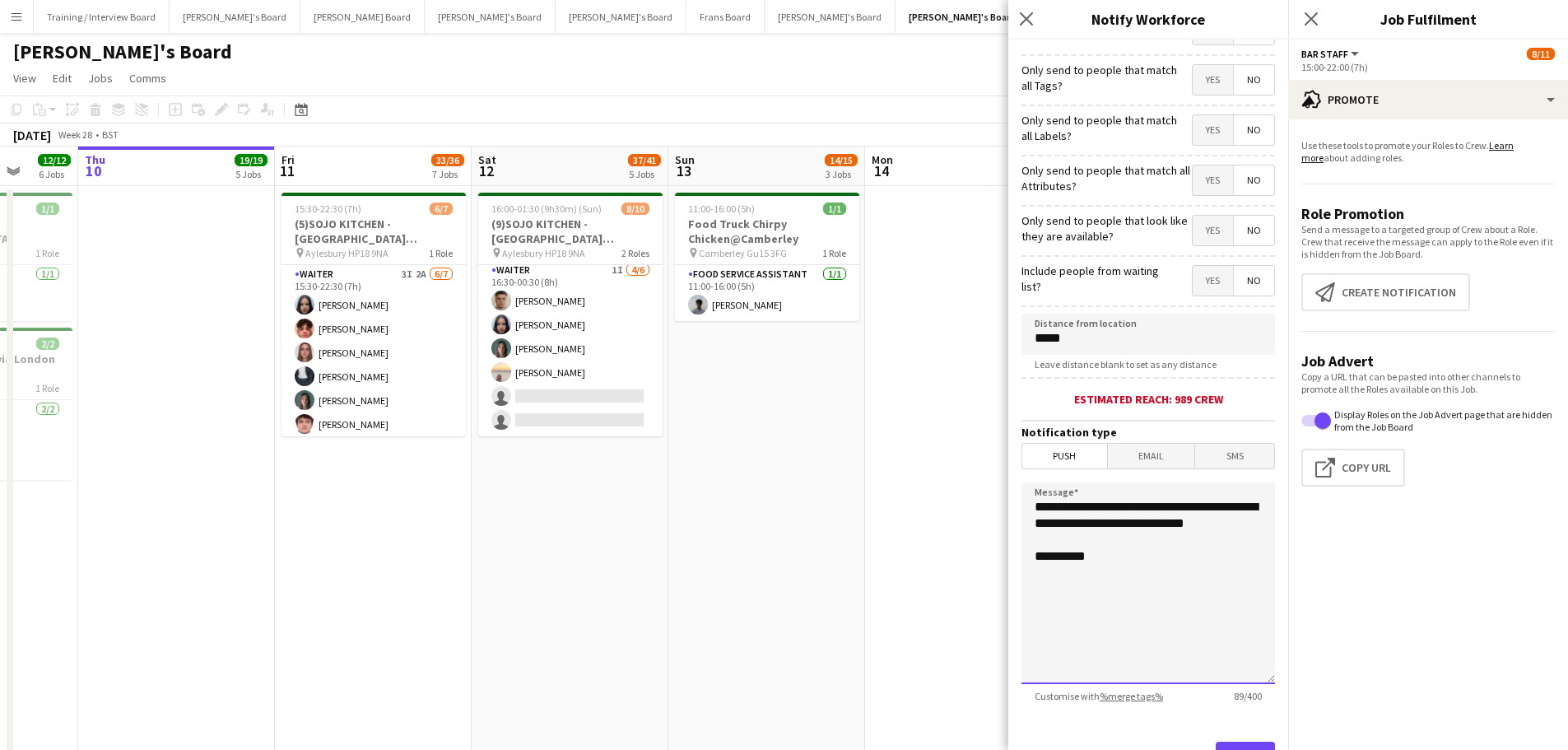 drag, startPoint x: 919, startPoint y: 442, endPoint x: 1150, endPoint y: 563, distance: 260.772 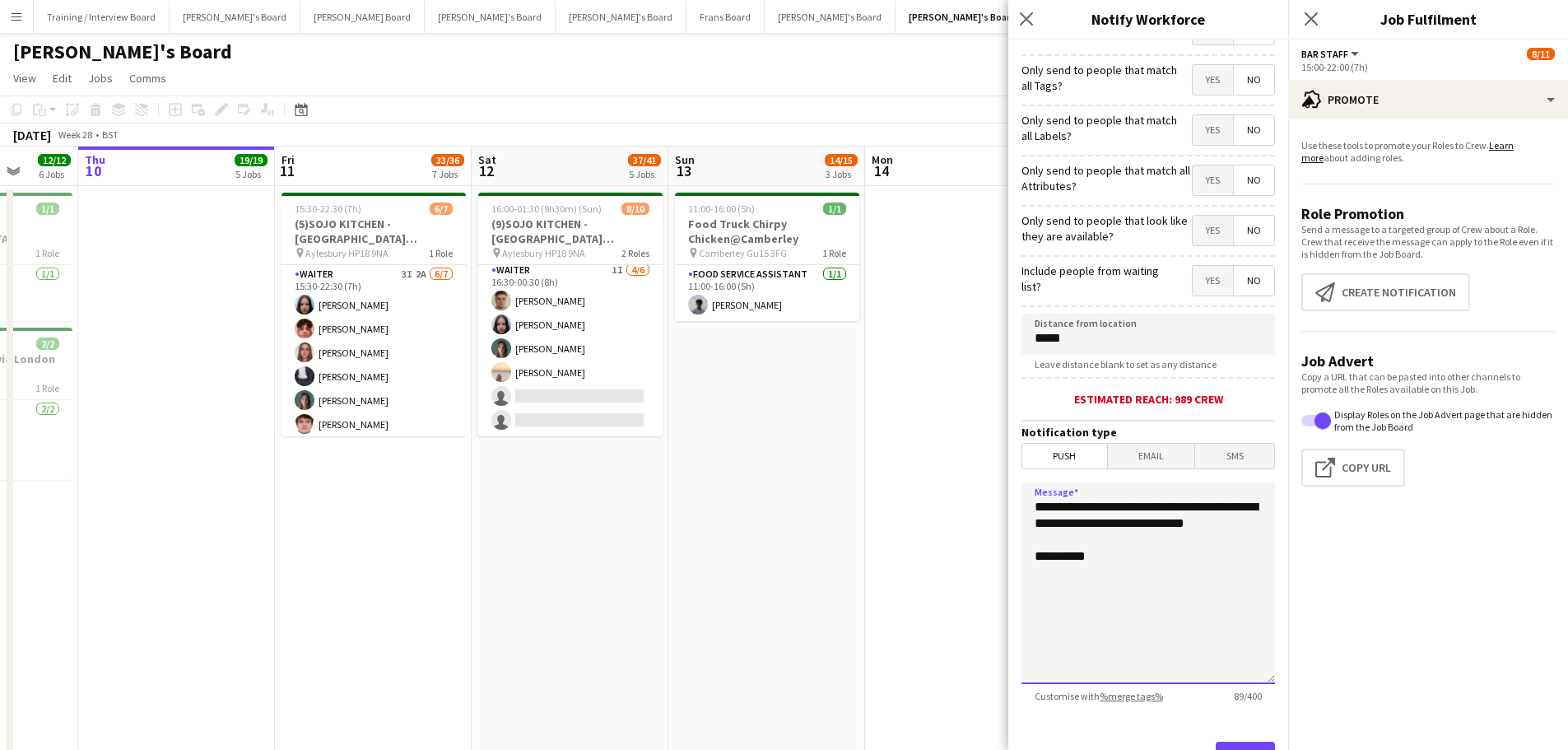 click on "**********" at bounding box center [1148, 583] 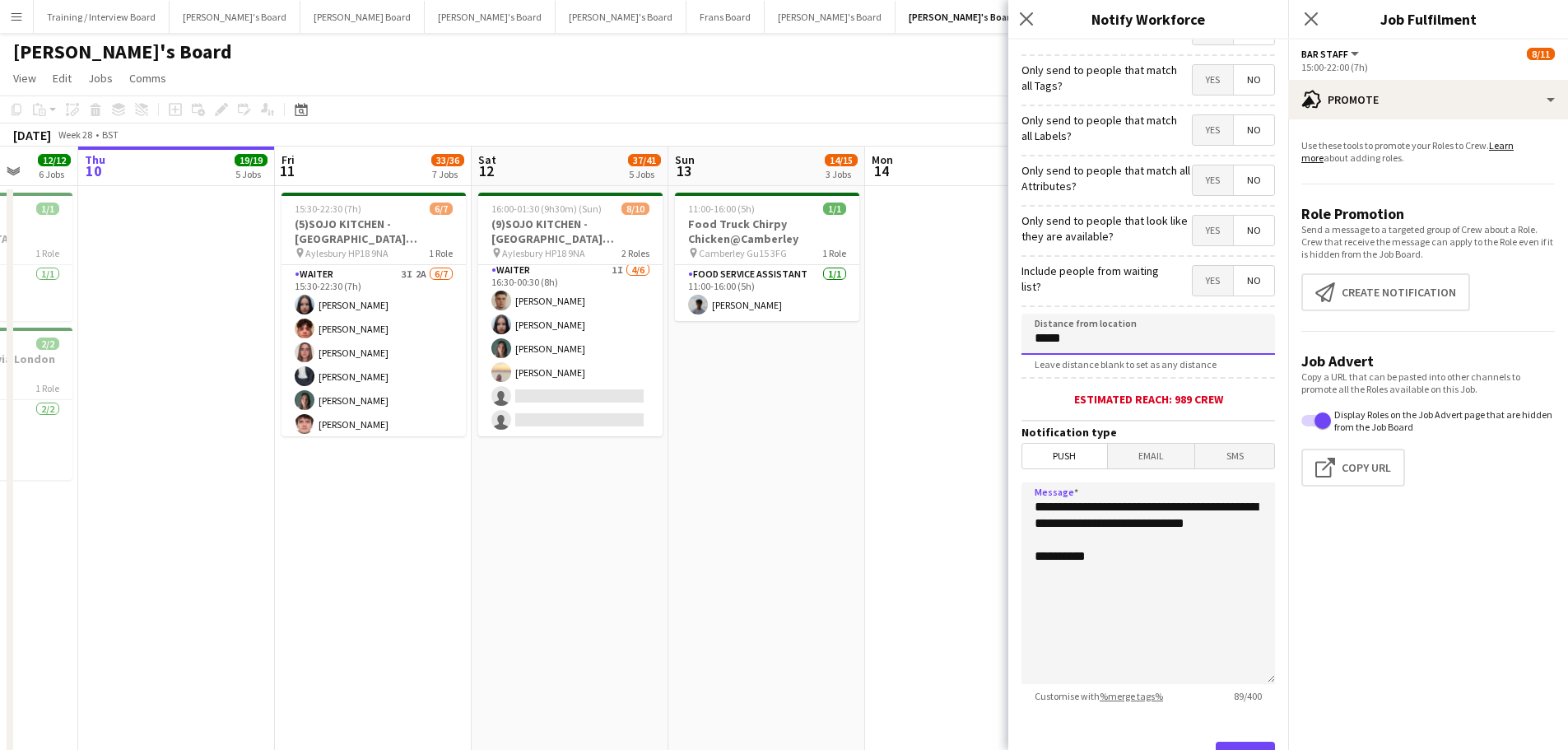click on "*****" 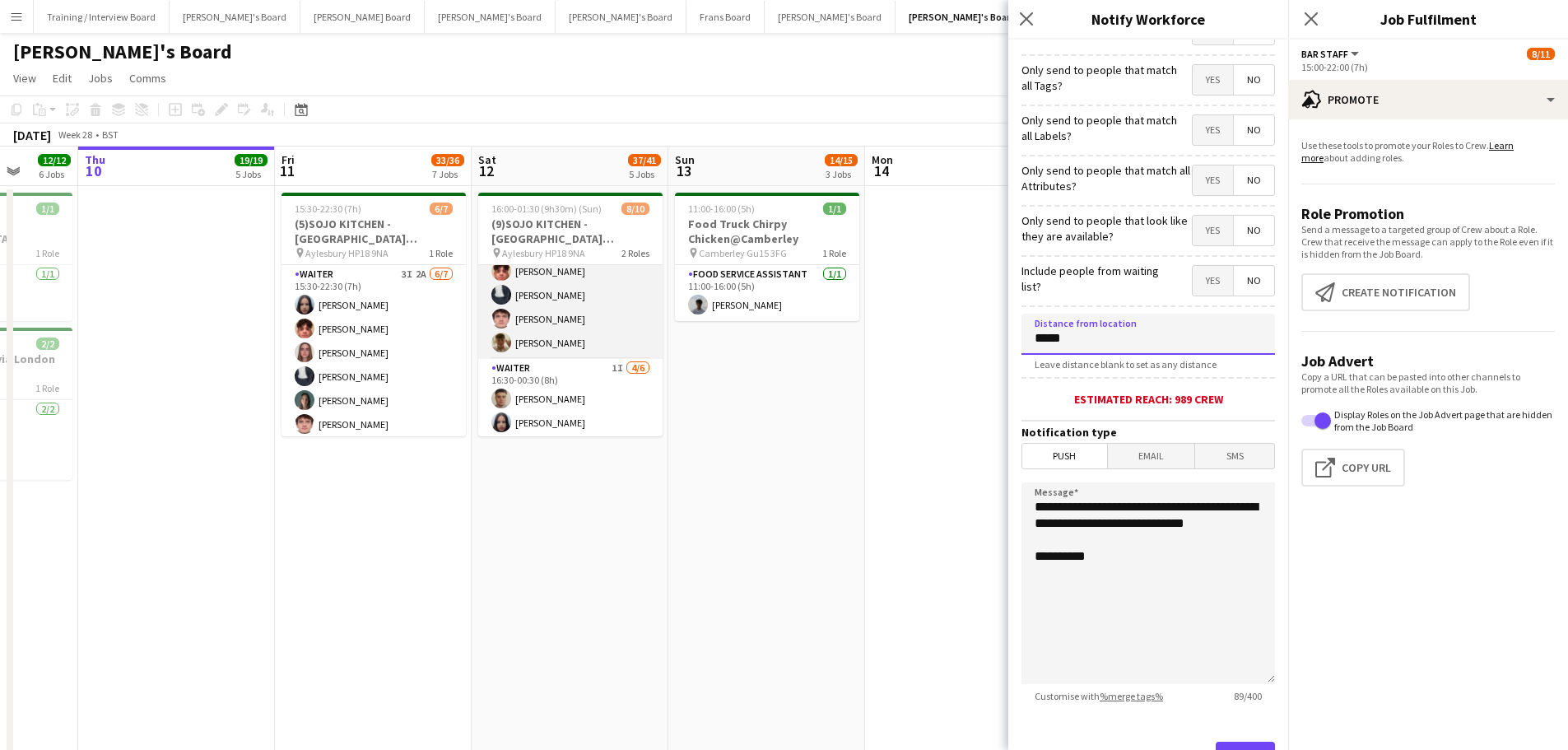 scroll, scrollTop: 0, scrollLeft: 0, axis: both 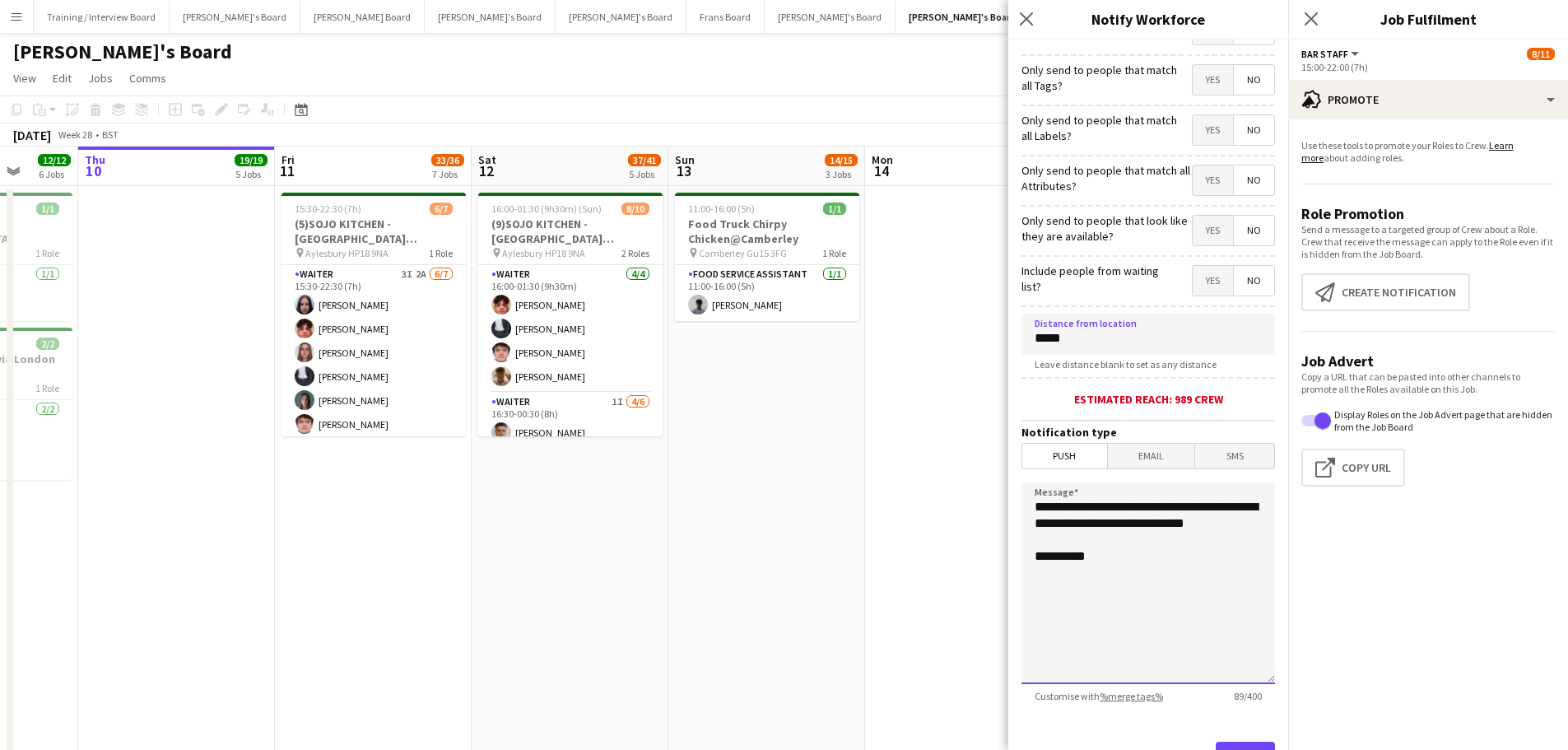 click on "**********" at bounding box center [1148, 583] 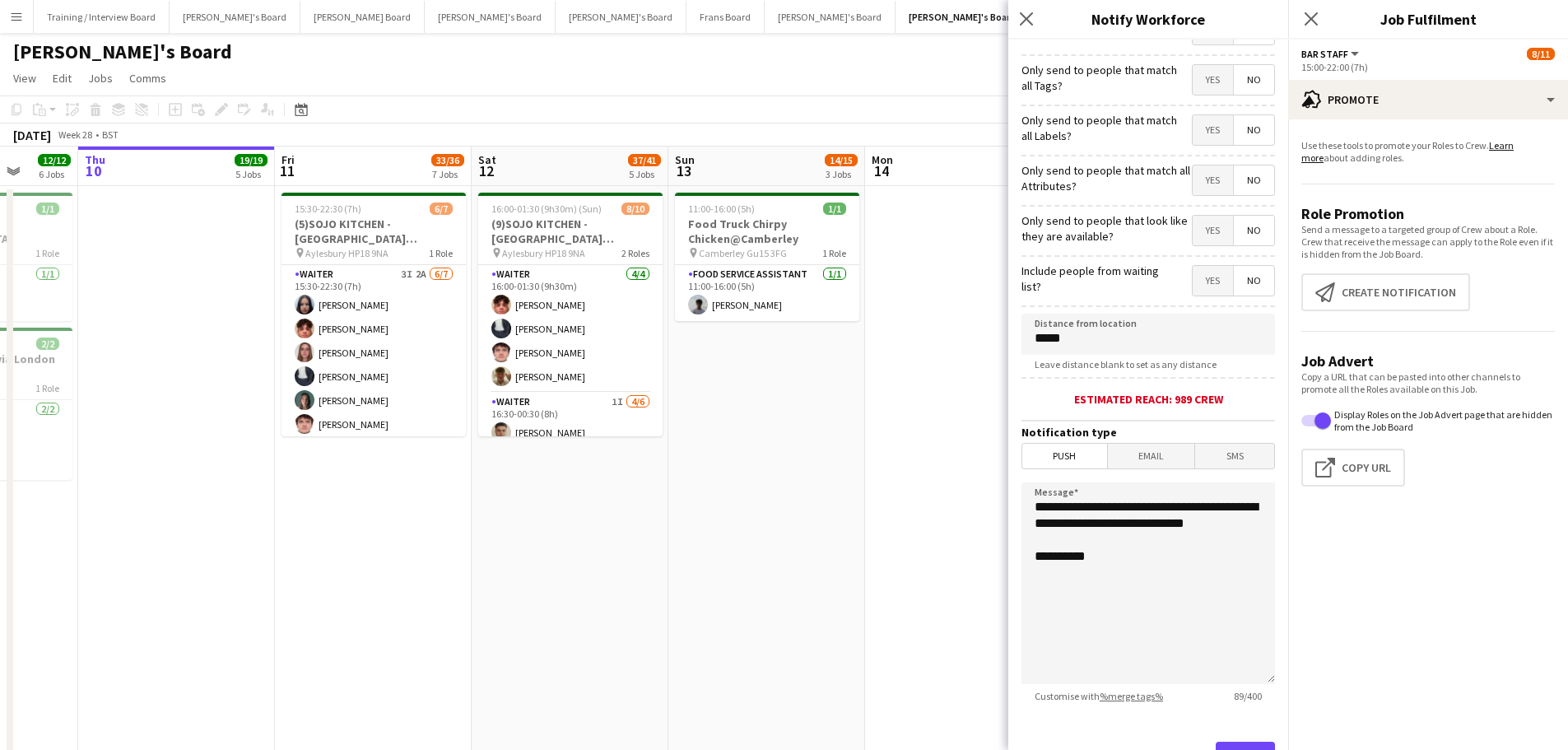 click on "11:00-16:00 (5h)    1/1   Food Truck Chirpy Chicken@Camberley
pin
Camberley Gu15 3FG   1 Role   Food Service Assistant   [DATE]   11:00-16:00 (5h)
[PERSON_NAME]" at bounding box center (766, 1046) 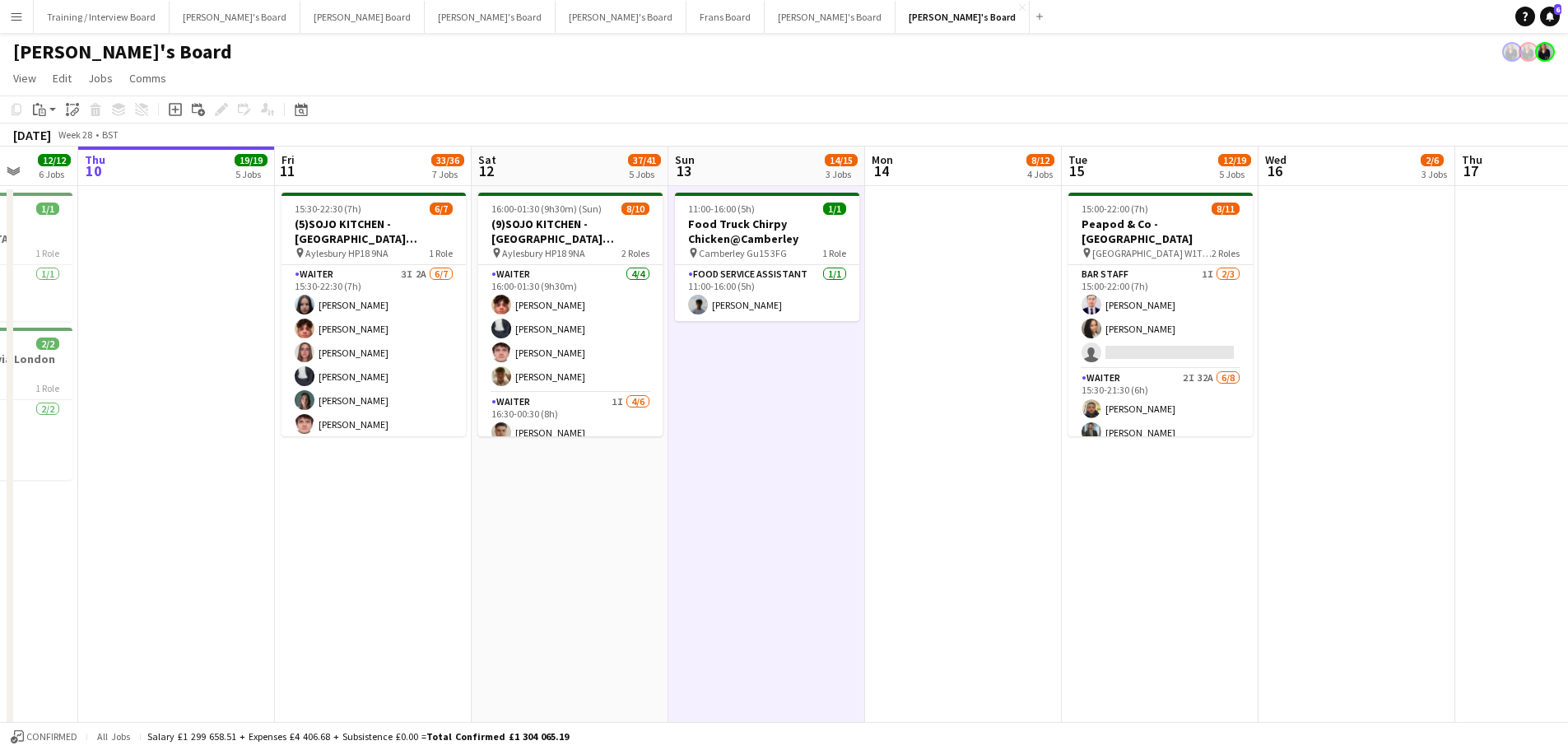 click on "16:00-01:30 (9h30m) (Sun)   8/10   (9)SOJO KITCHEN - Town Hill Farm Aylesbury
pin
Aylesbury HP18 9NA   2 Roles   Waiter   4/4   16:00-01:30 (9h30m)
William Martin Charlie Rumens James Cox Toby Rutland-Dix  Waiter   1I   4/6   16:30-00:30 (8h)
Thomas Morris Sacha Stanbury Amaris Dawson Marea Logan
single-neutral-actions
single-neutral-actions" at bounding box center (570, 1046) 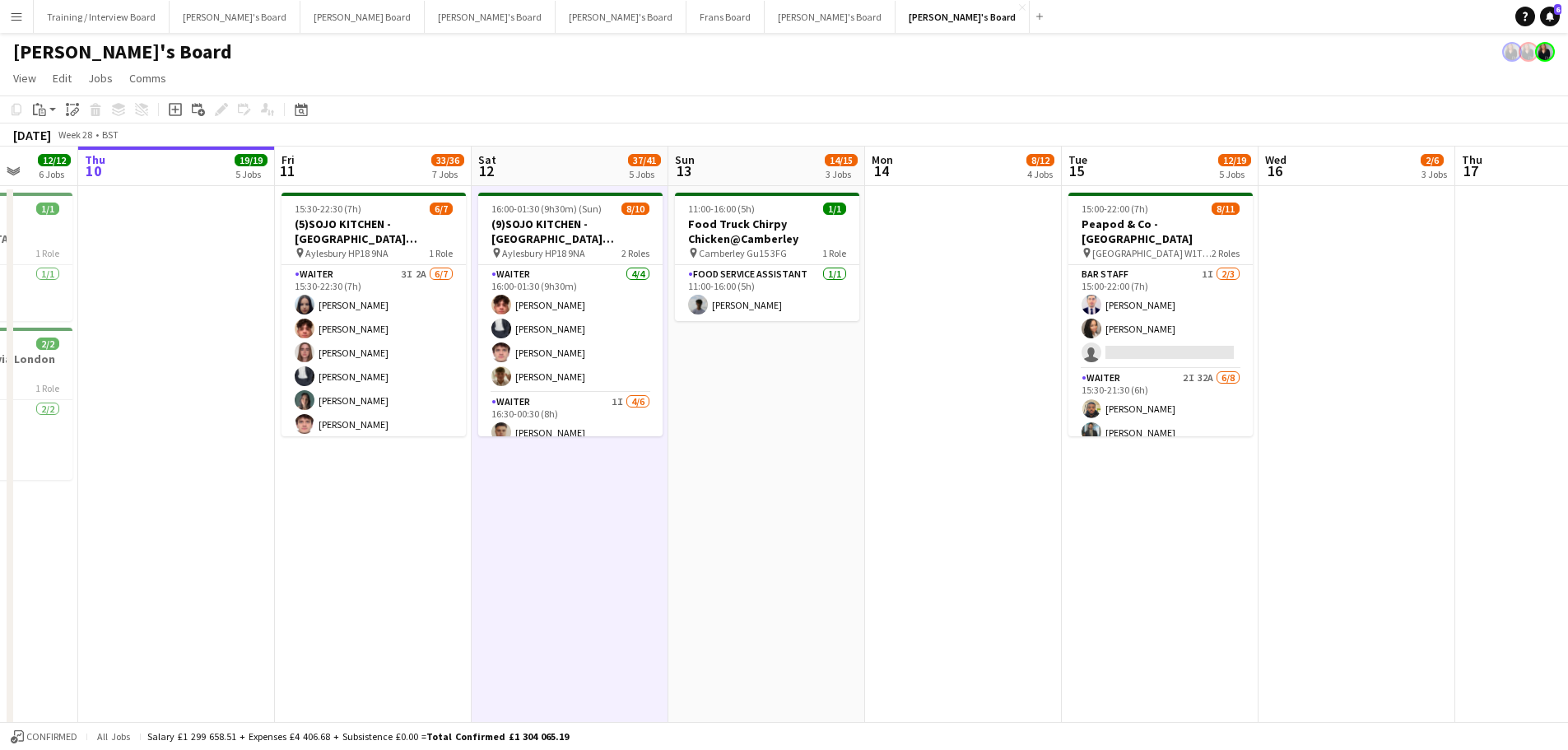 click on "11:00-16:00 (5h)    1/1   Food Truck Chirpy Chicken@Camberley
pin
Camberley Gu15 3FG   1 Role   Food Service Assistant   [DATE]   11:00-16:00 (5h)
[PERSON_NAME]" at bounding box center (766, 1046) 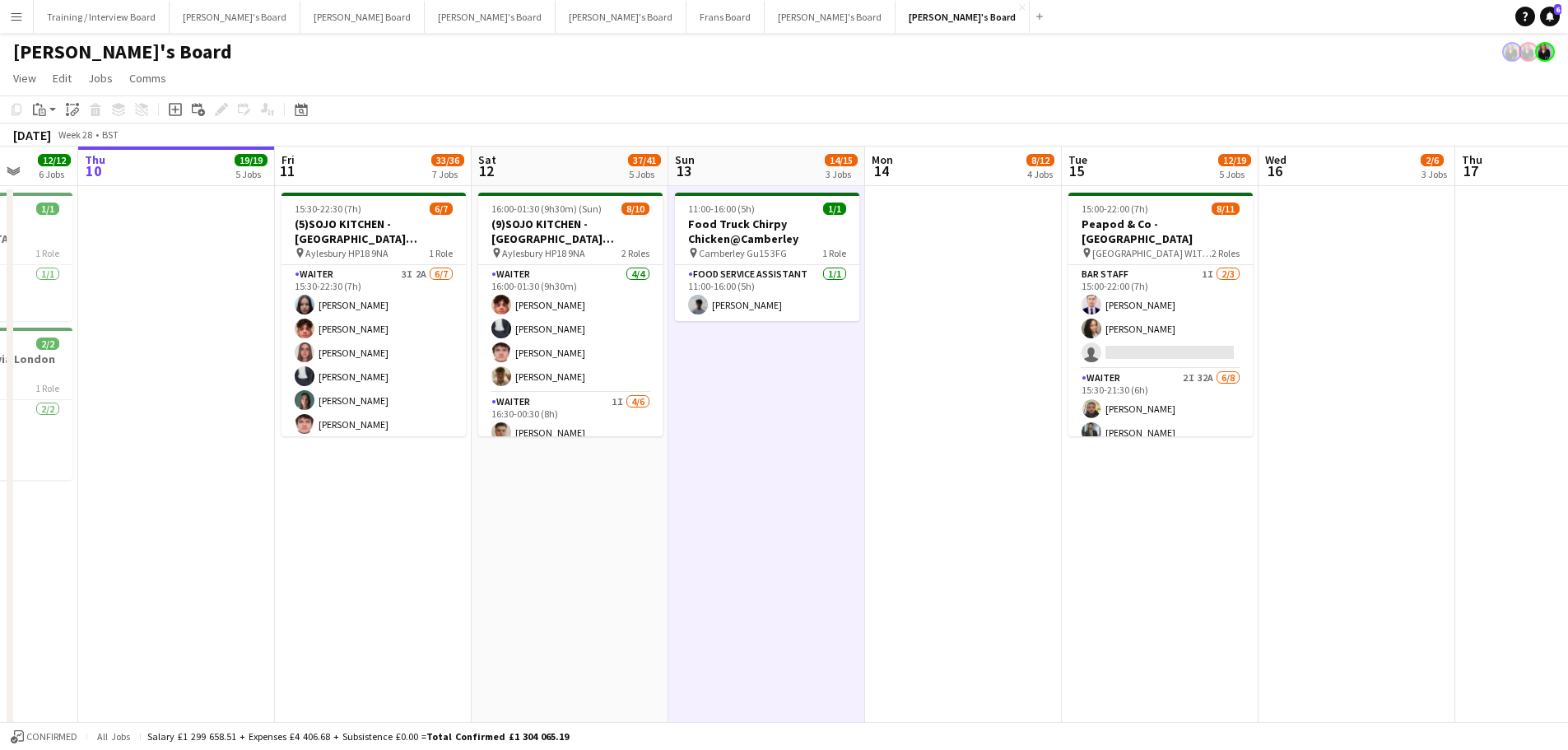 click on "16:00-01:30 (9h30m) (Sun)   8/10   (9)SOJO KITCHEN - Town Hill Farm Aylesbury
pin
Aylesbury HP18 9NA   2 Roles   Waiter   4/4   16:00-01:30 (9h30m)
William Martin Charlie Rumens James Cox Toby Rutland-Dix  Waiter   1I   4/6   16:30-00:30 (8h)
Thomas Morris Sacha Stanbury Amaris Dawson Marea Logan
single-neutral-actions
single-neutral-actions" at bounding box center [570, 1046] 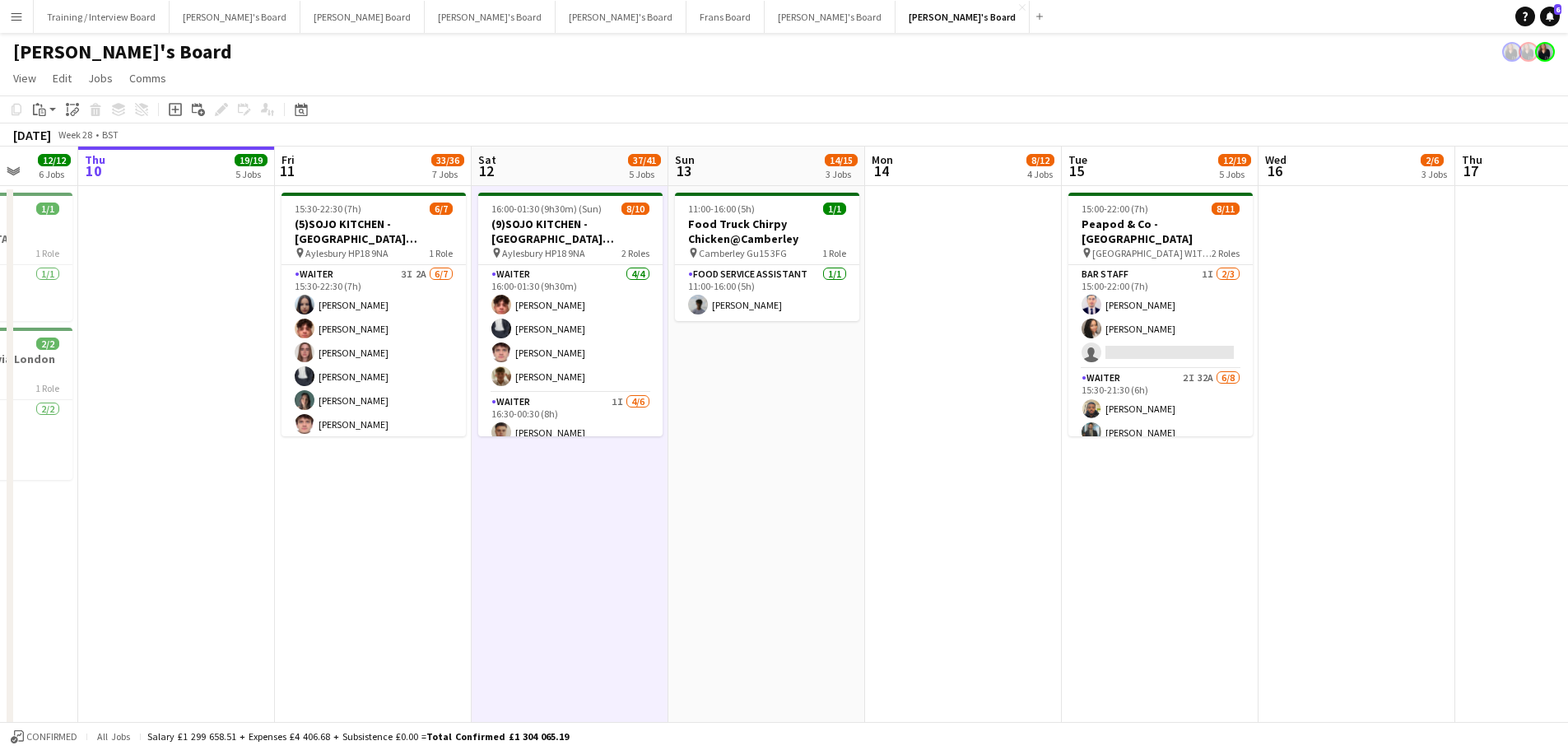 click on "11:00-16:00 (5h)    1/1   Food Truck Chirpy Chicken@Camberley
pin
Camberley Gu15 3FG   1 Role   Food Service Assistant   [DATE]   11:00-16:00 (5h)
[PERSON_NAME]" at bounding box center (766, 1046) 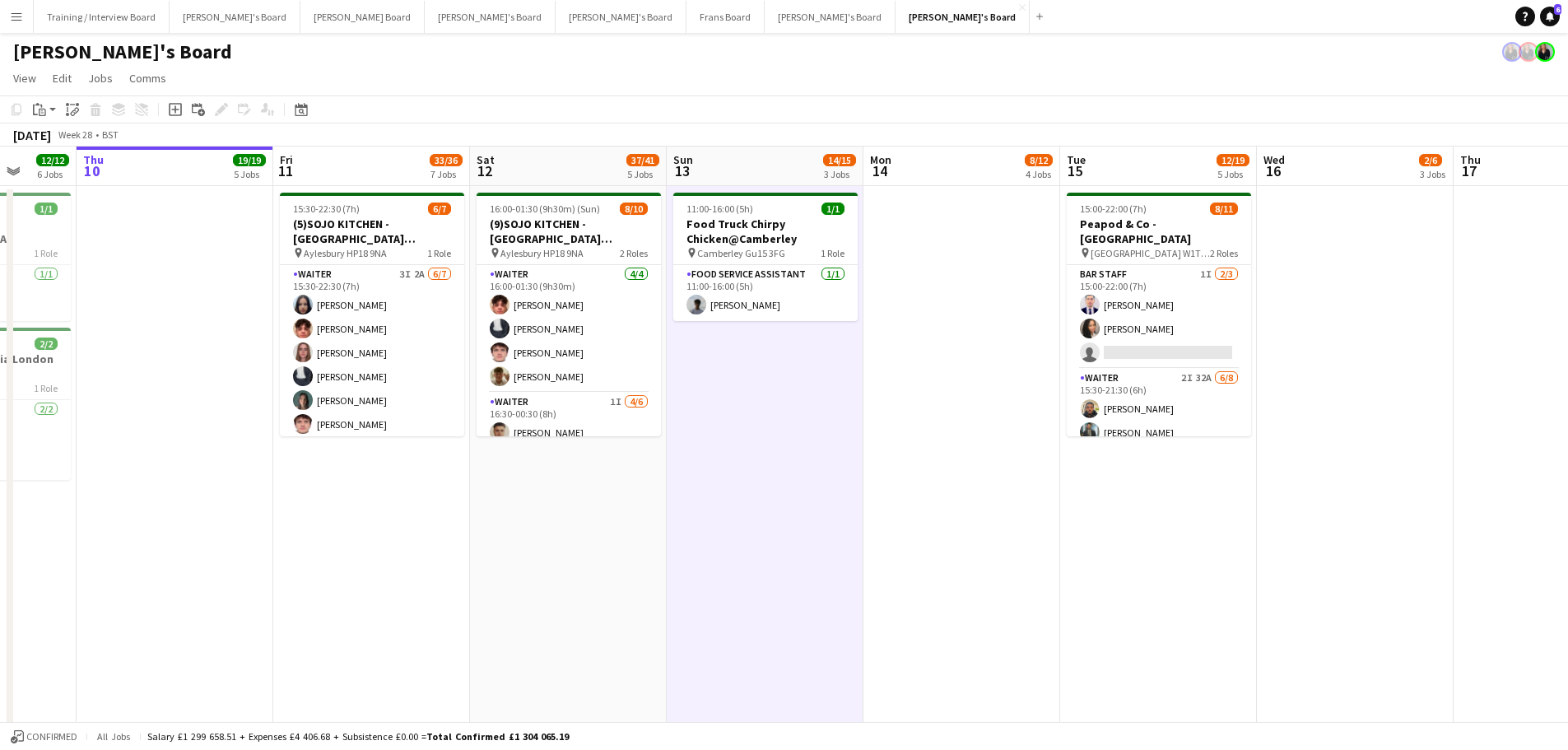click on "16:00-01:30 (9h30m) (Sun)   8/10   (9)SOJO KITCHEN - Town Hill Farm Aylesbury
pin
Aylesbury HP18 9NA   2 Roles   Waiter   4/4   16:00-01:30 (9h30m)
William Martin Charlie Rumens James Cox Toby Rutland-Dix  Waiter   1I   4/6   16:30-00:30 (8h)
Thomas Morris Sacha Stanbury Amaris Dawson Marea Logan
single-neutral-actions
single-neutral-actions" at bounding box center [568, 1046] 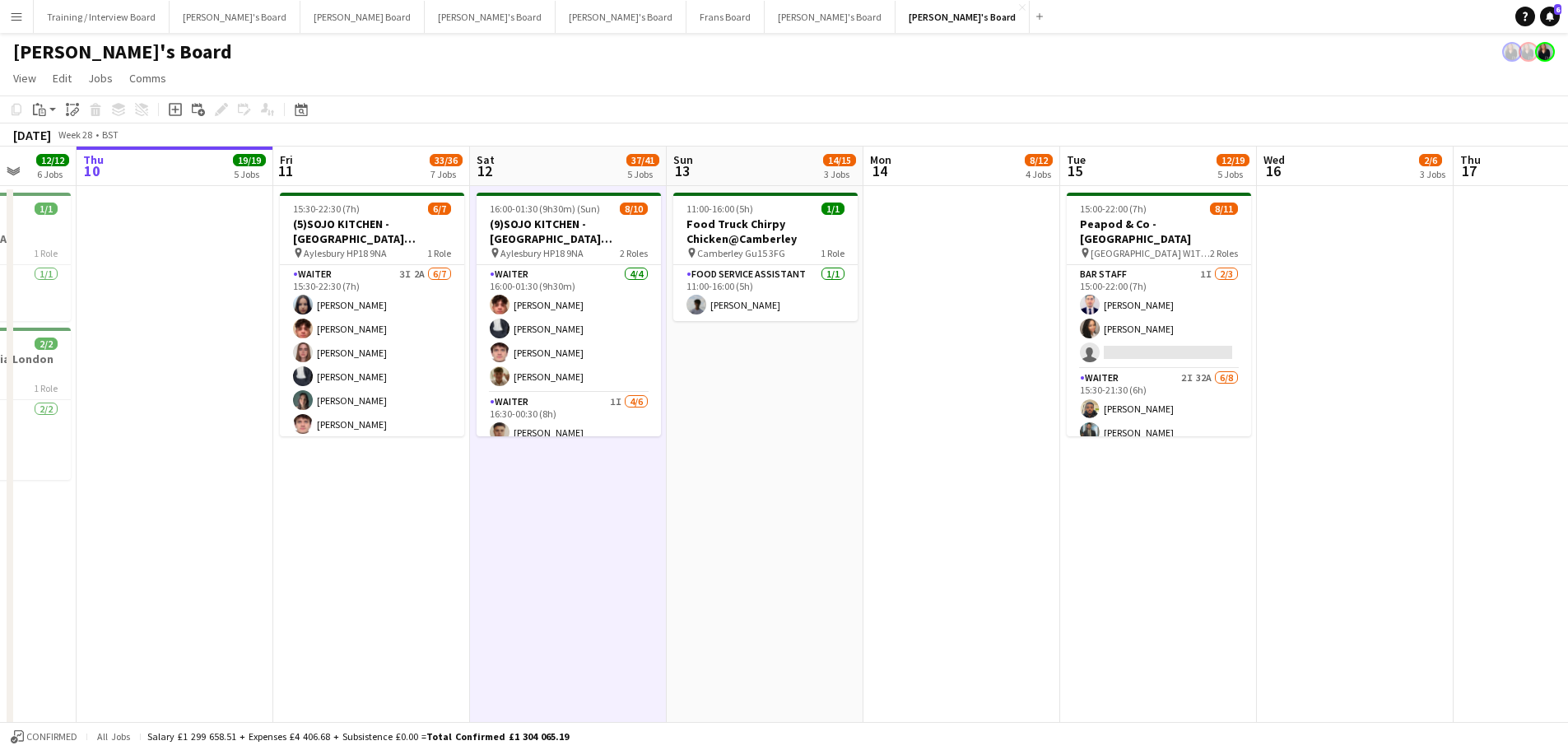 drag, startPoint x: 706, startPoint y: 490, endPoint x: 632, endPoint y: 546, distance: 92.80086 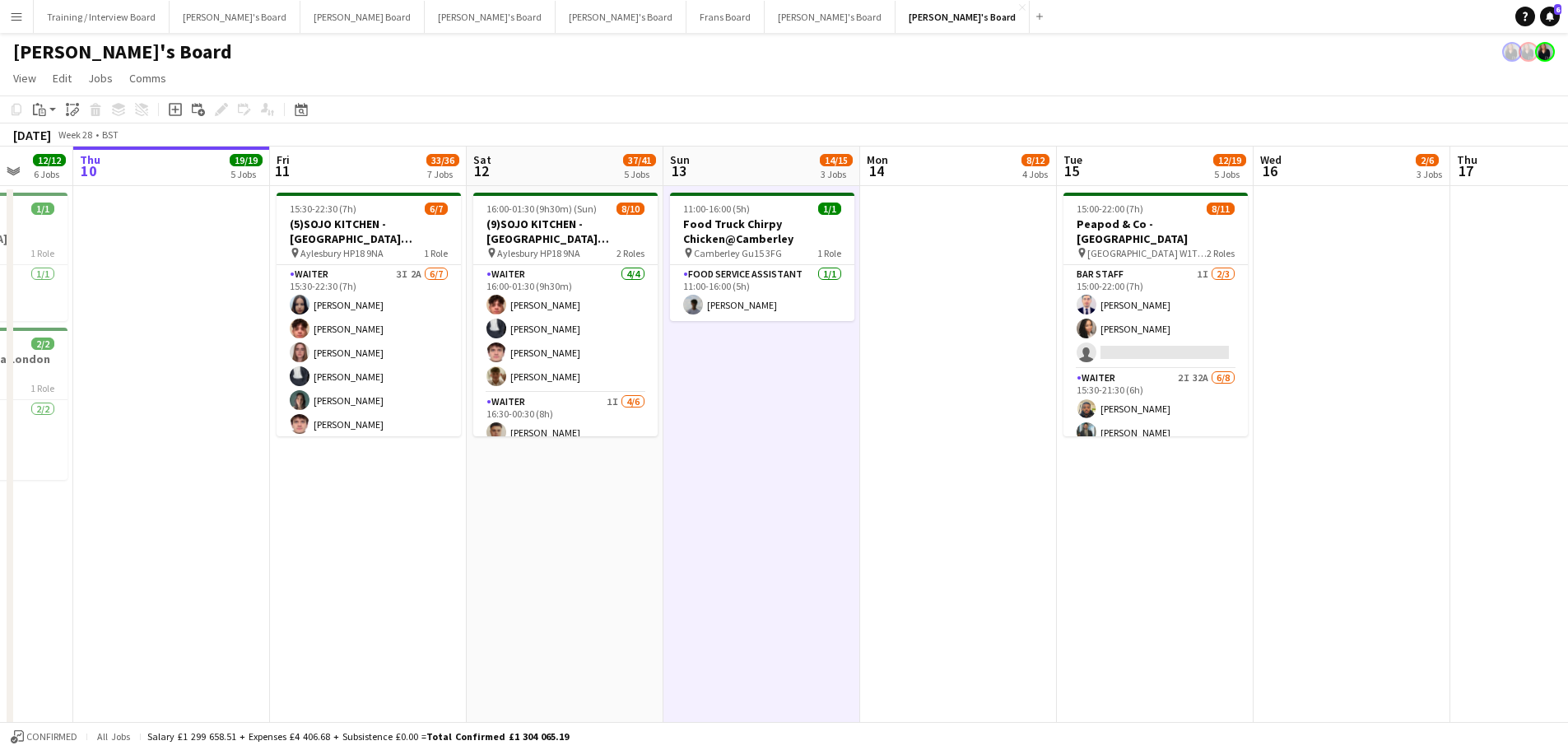 drag, startPoint x: 632, startPoint y: 546, endPoint x: 690, endPoint y: 530, distance: 60.16644 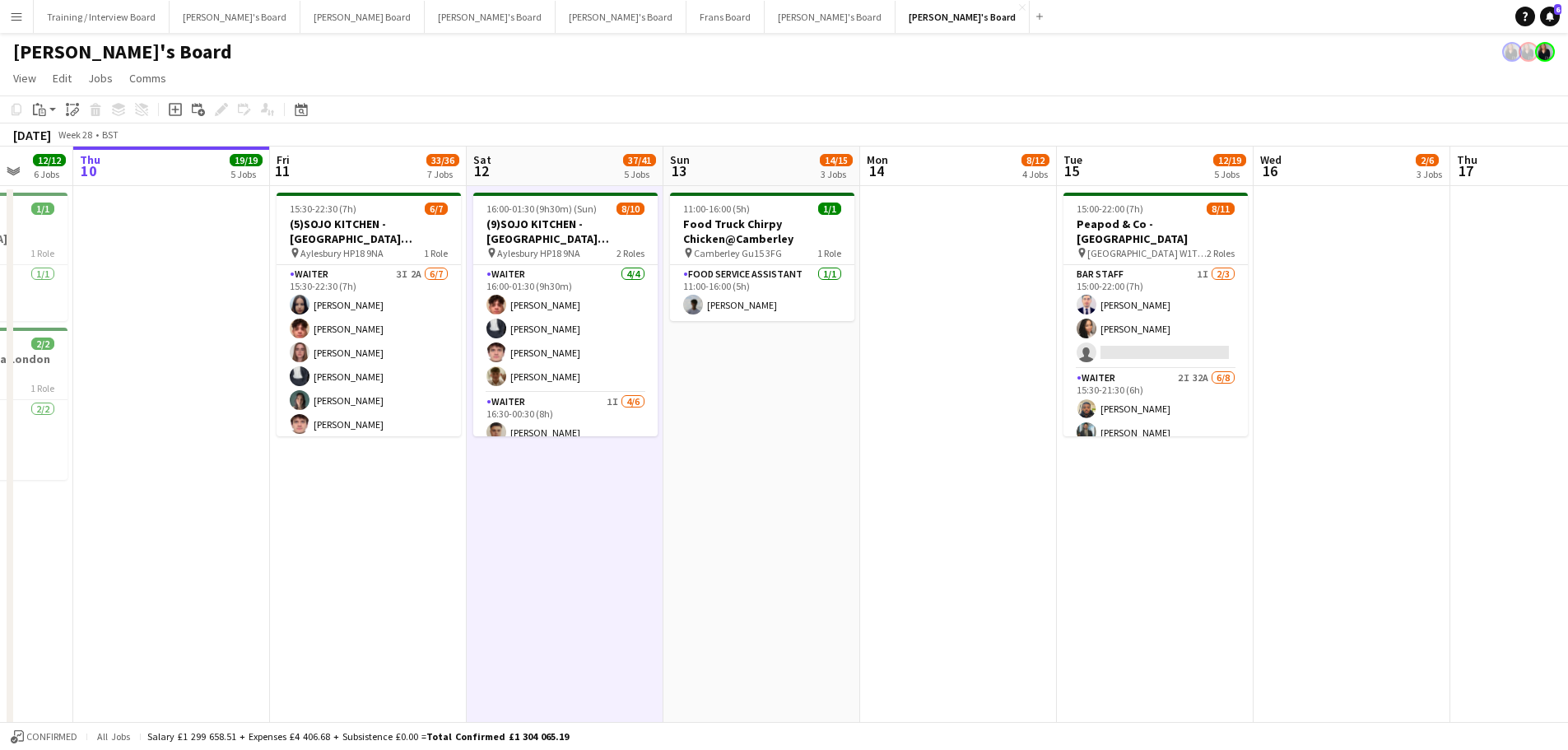scroll, scrollTop: 0, scrollLeft: 515, axis: horizontal 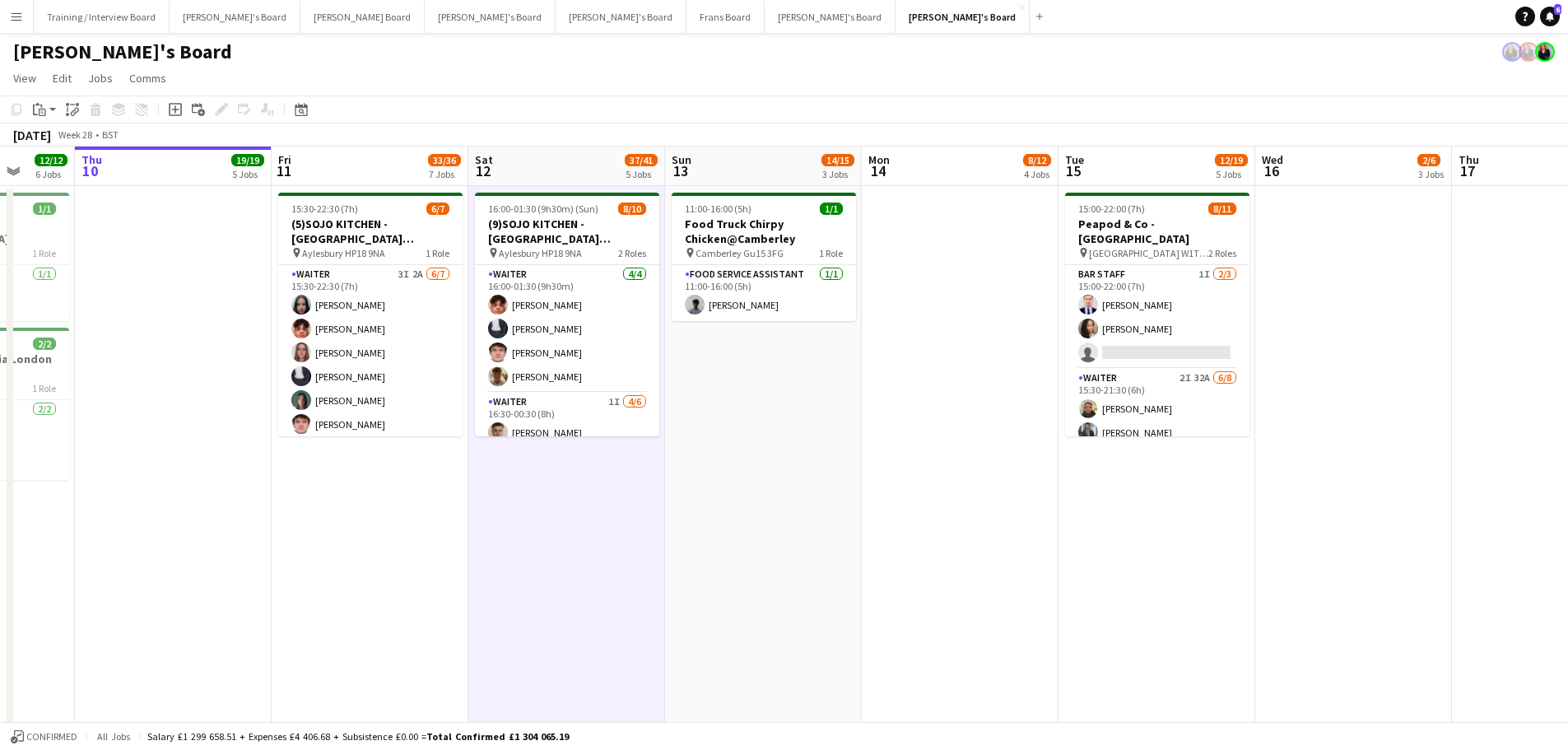 click on "11:00-16:00 (5h)    1/1   Food Truck Chirpy Chicken@Camberley
pin
Camberley Gu15 3FG   1 Role   Food Service Assistant   [DATE]   11:00-16:00 (5h)
[PERSON_NAME]" at bounding box center (763, 1046) 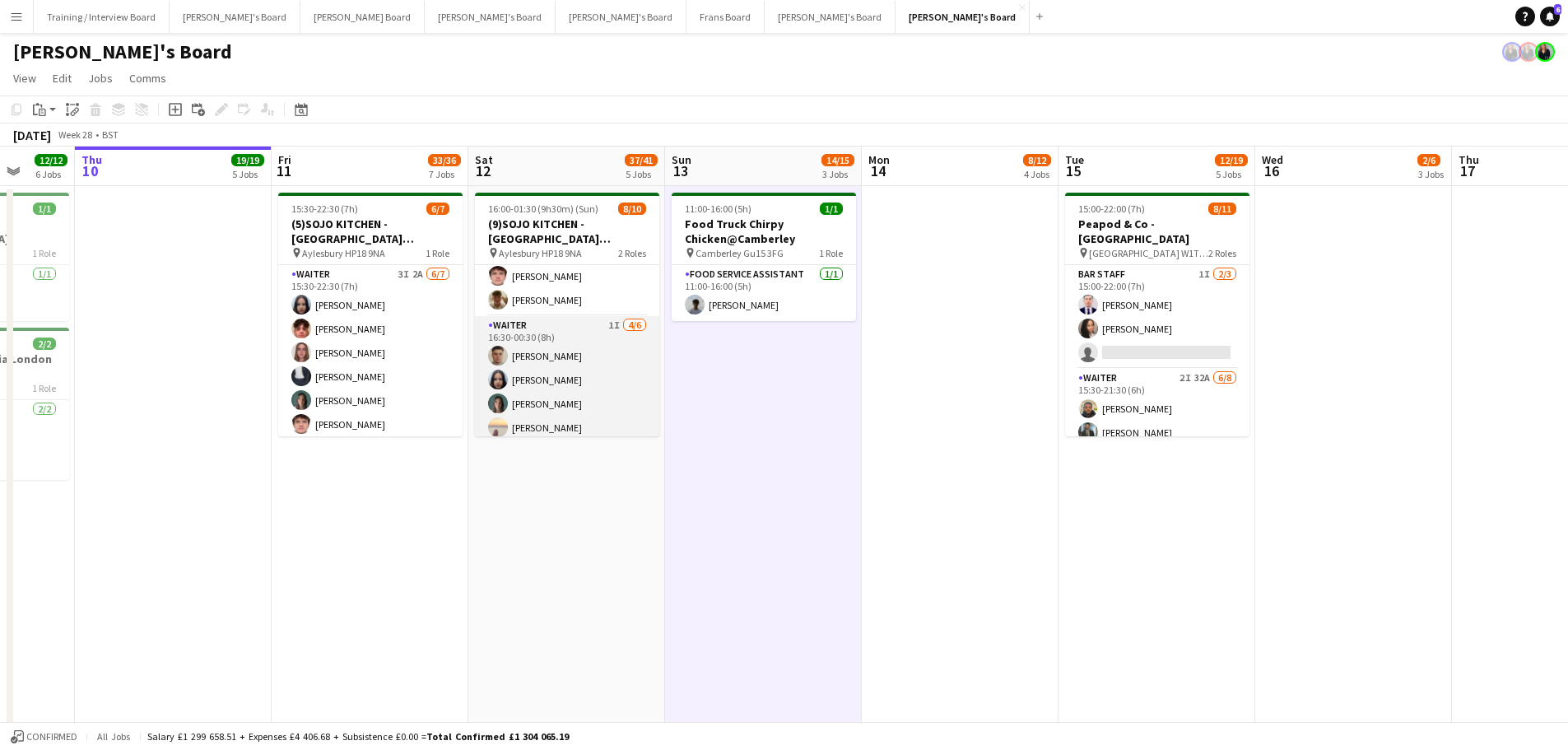 scroll, scrollTop: 132, scrollLeft: 0, axis: vertical 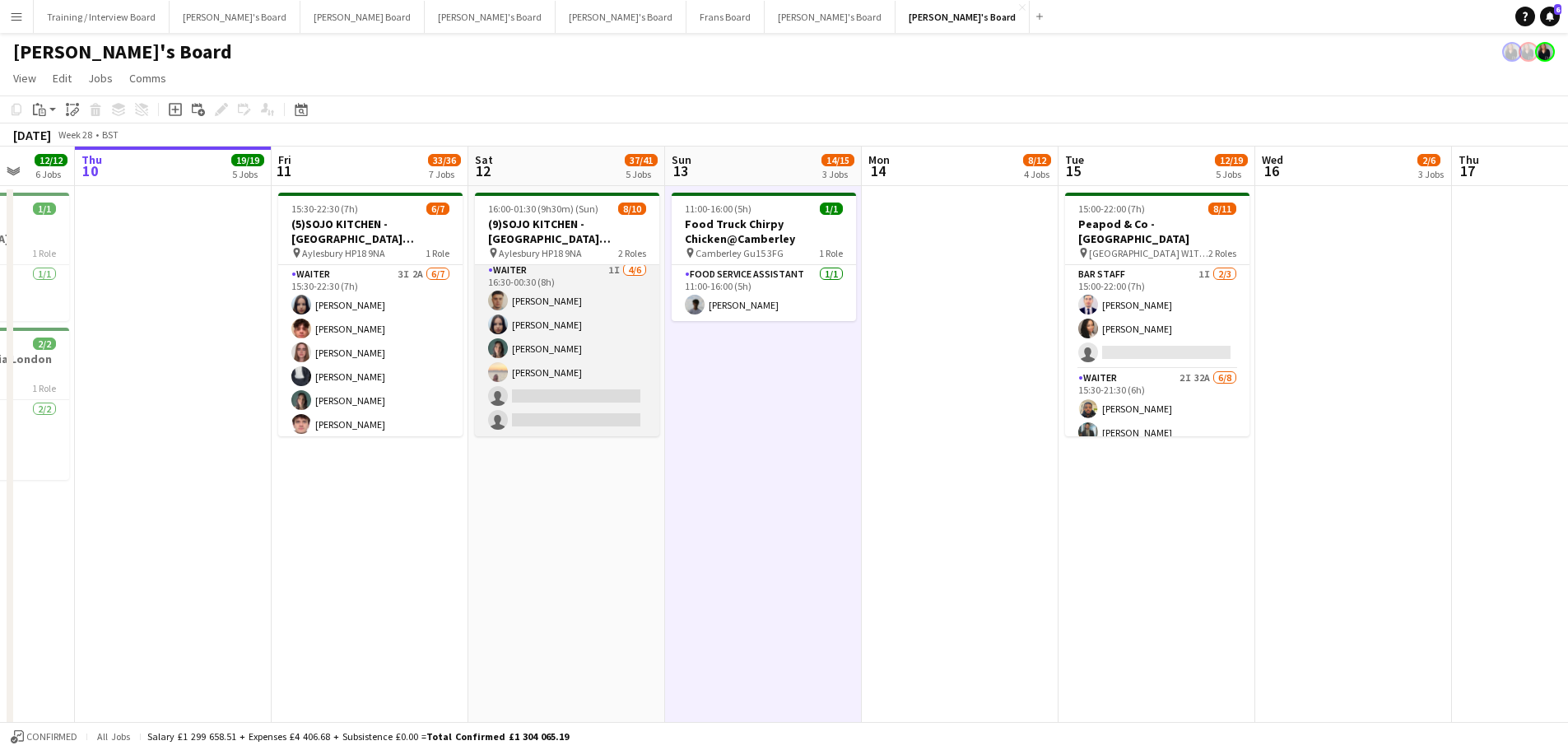 click on "Waiter   1I   4/6   16:30-00:30 (8h)
Thomas Morris Sacha Stanbury Amaris Dawson Marea Logan
single-neutral-actions
single-neutral-actions" at bounding box center [567, 348] 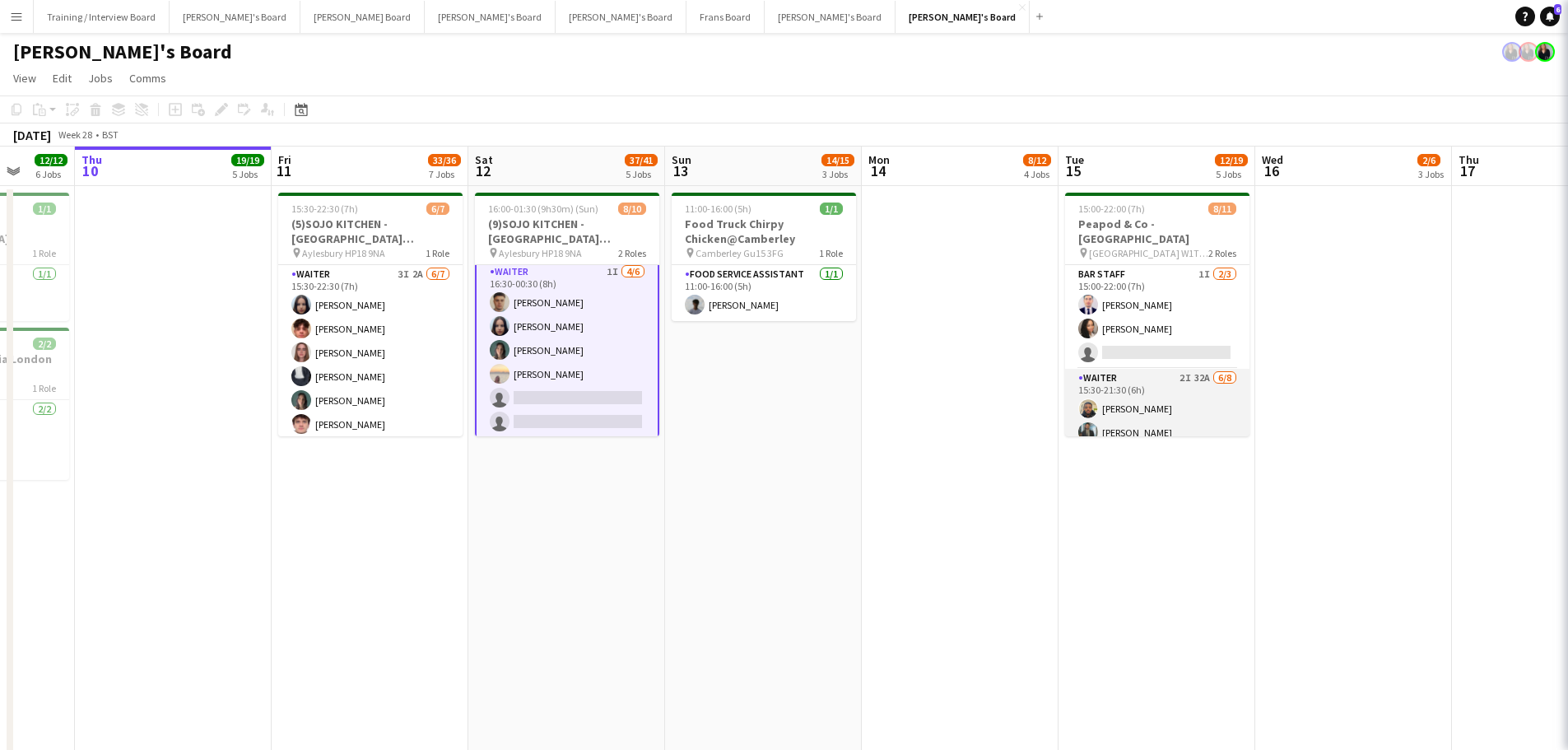 scroll, scrollTop: 133, scrollLeft: 0, axis: vertical 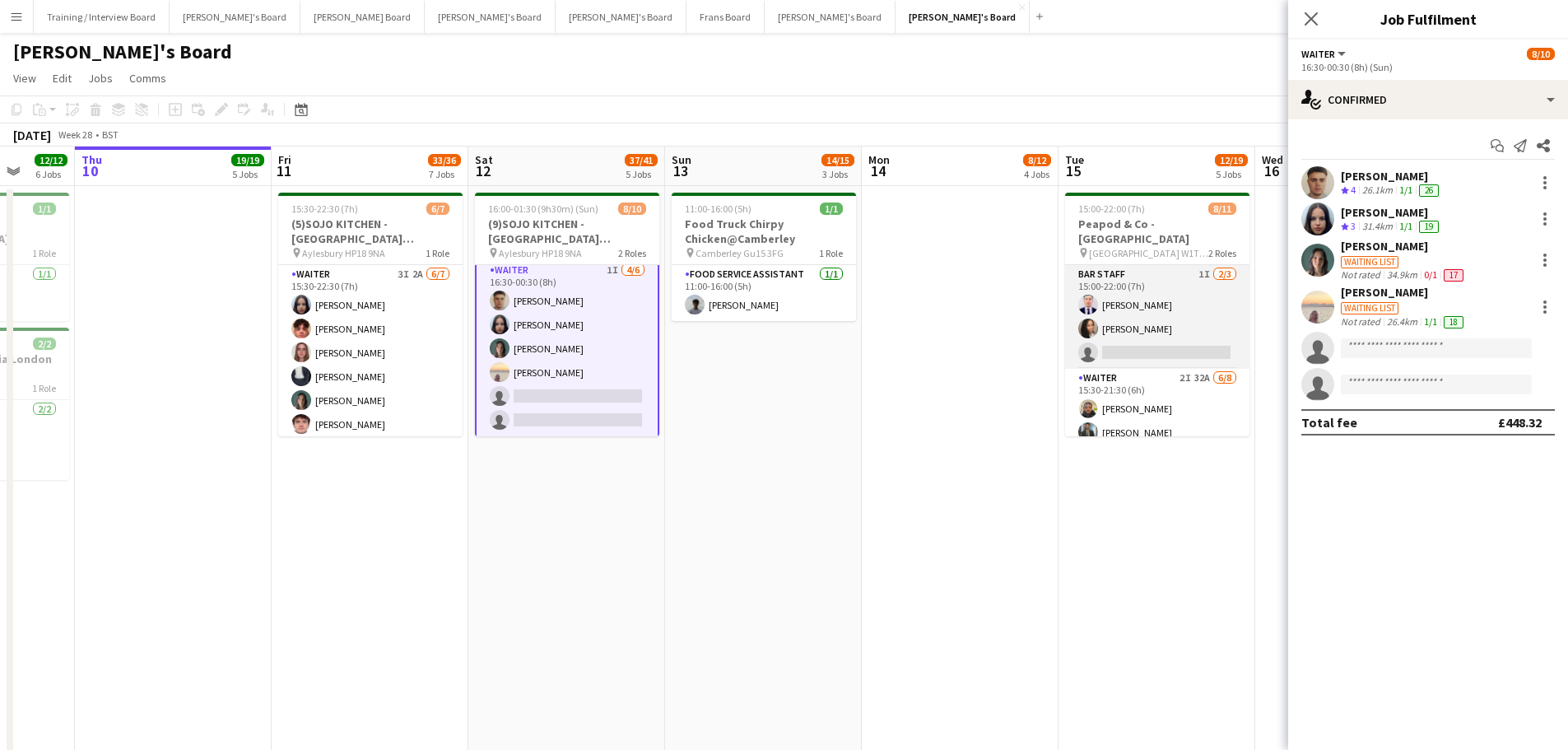 click on "BAR STAFF   1I   2/3   15:00-22:00 (7h)
Gabriel Breazu Erlana Durand
single-neutral-actions" at bounding box center [1157, 317] 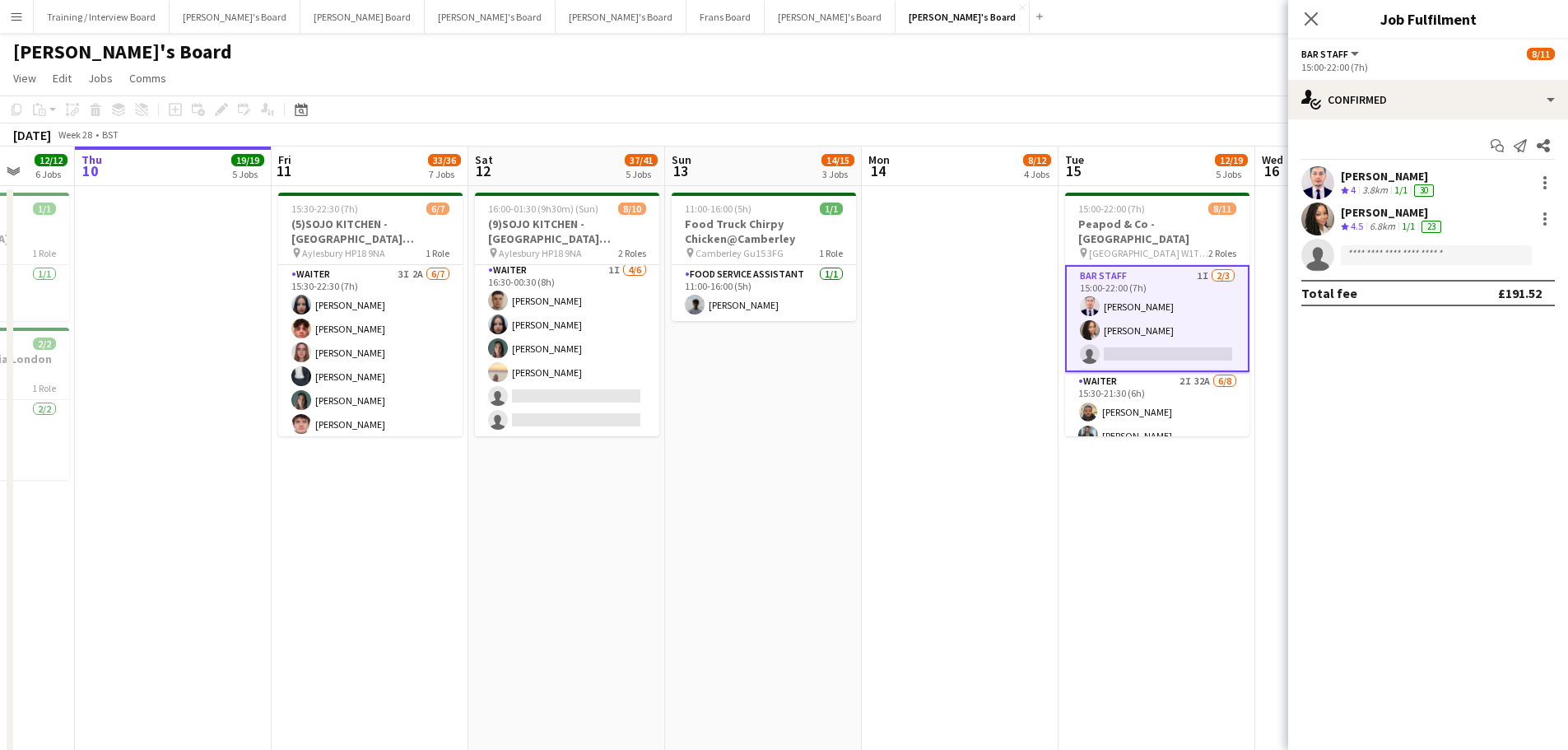click on "BAR STAFF   1I   2/3   15:00-22:00 (7h)
Gabriel Breazu Erlana Durand
single-neutral-actions" at bounding box center (1157, 319) 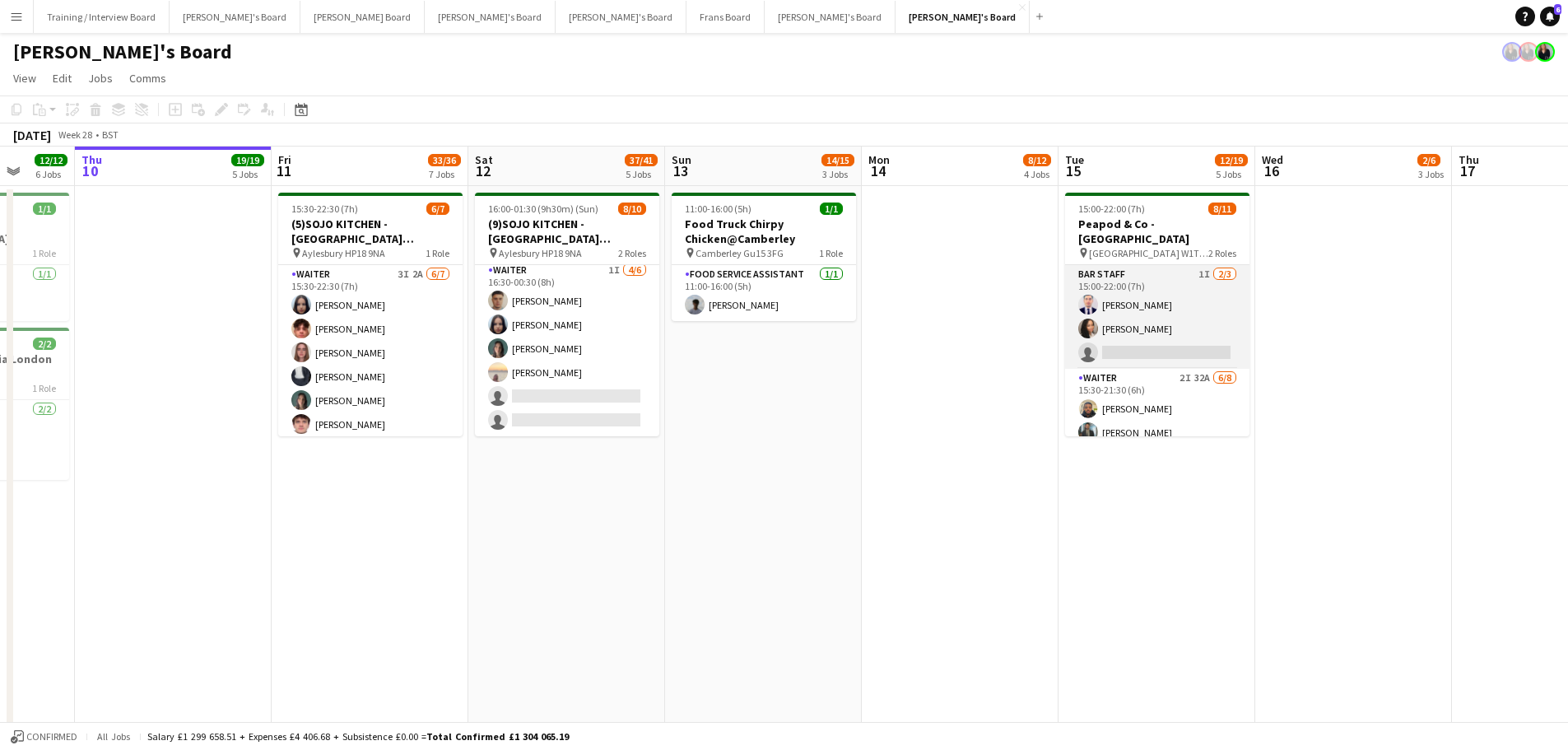 click on "BAR STAFF   1I   2/3   15:00-22:00 (7h)
Gabriel Breazu Erlana Durand
single-neutral-actions" at bounding box center [1157, 317] 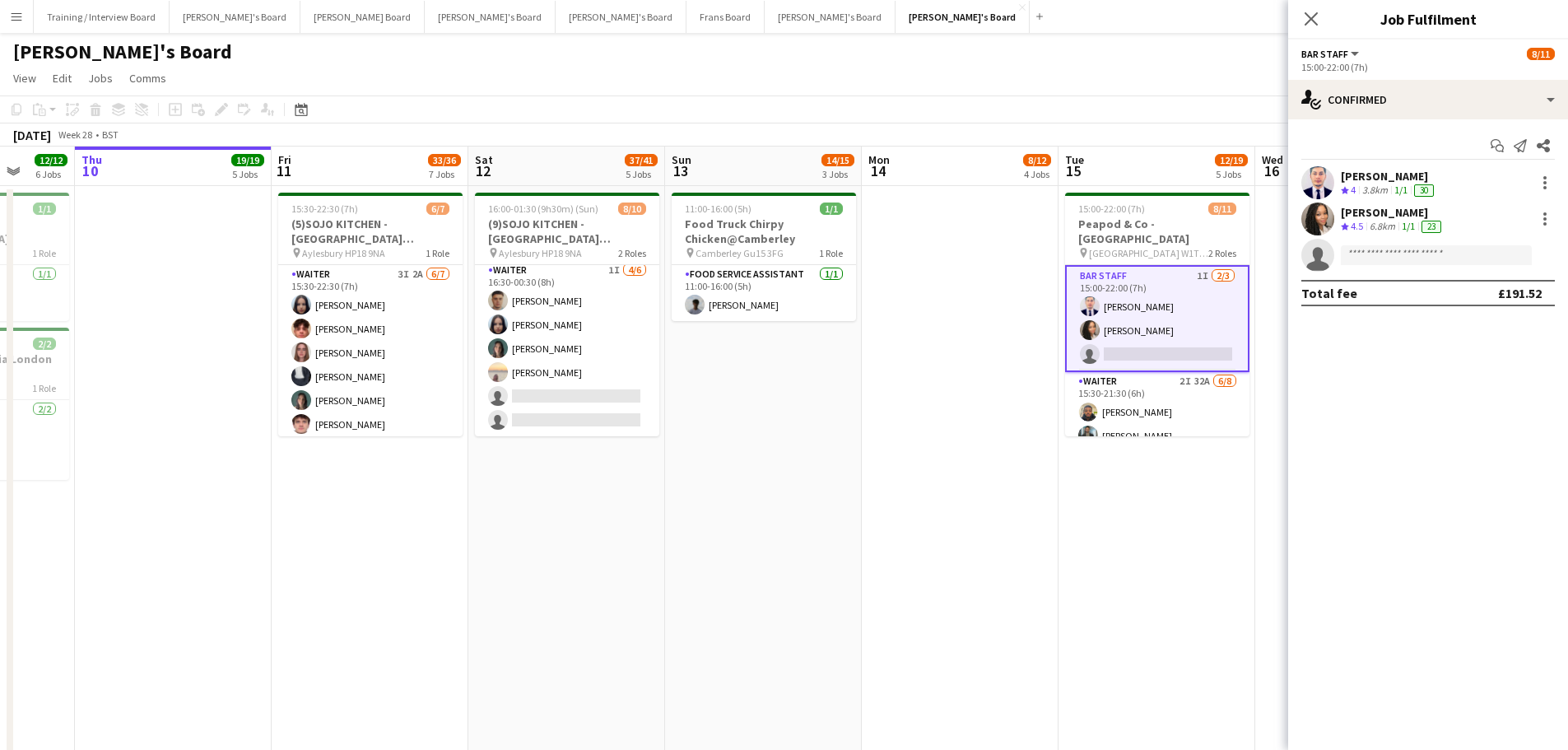 click on "Start chat
Send notification
Share
Gabriel Breazu
Crew rating
4   3.8km  1/1  30   Erlana Durand
Crew rating
4.5   6.8km  1/1  23
single-neutral-actions
Total fee   £191.52" at bounding box center [1428, 219] 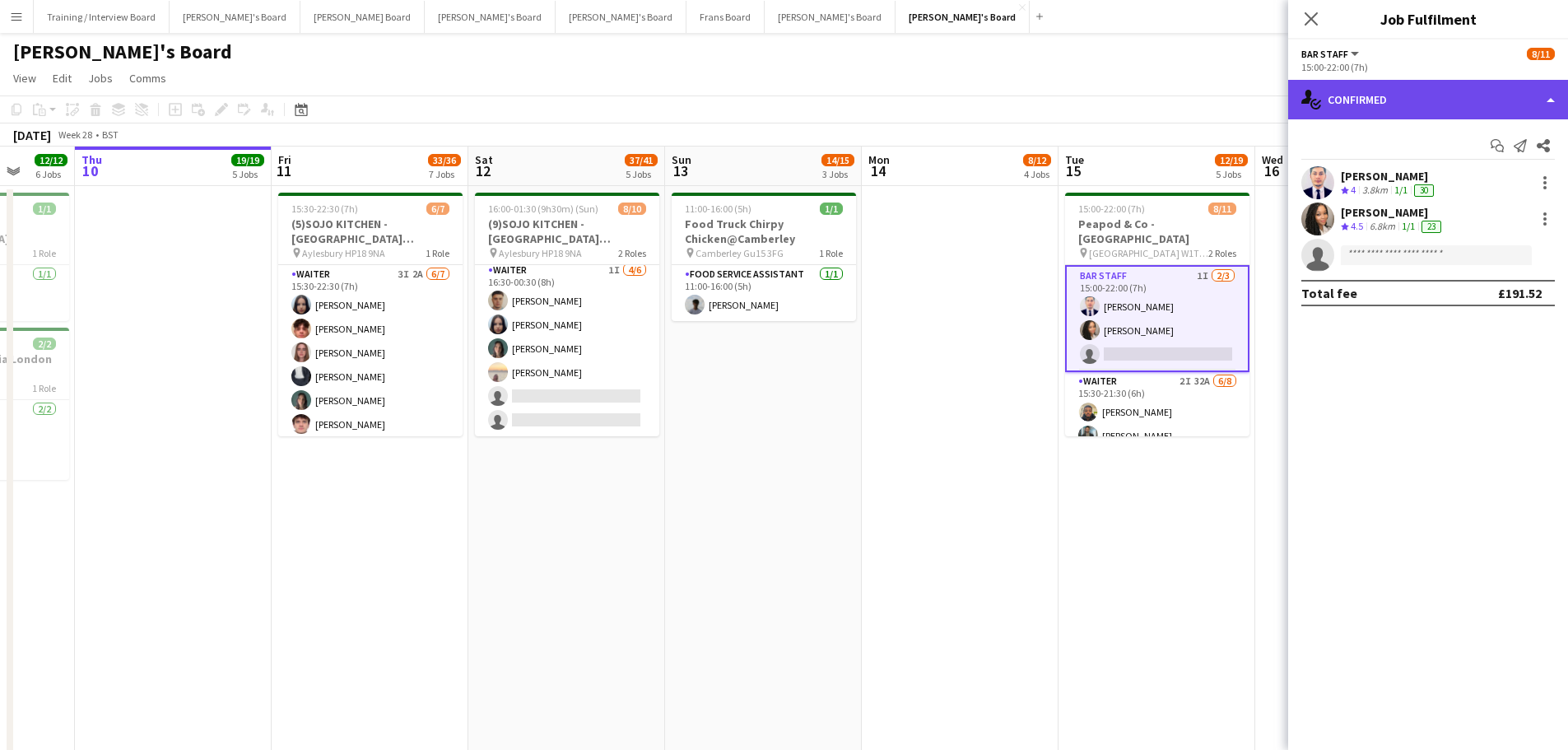 click on "single-neutral-actions-check-2
Confirmed" 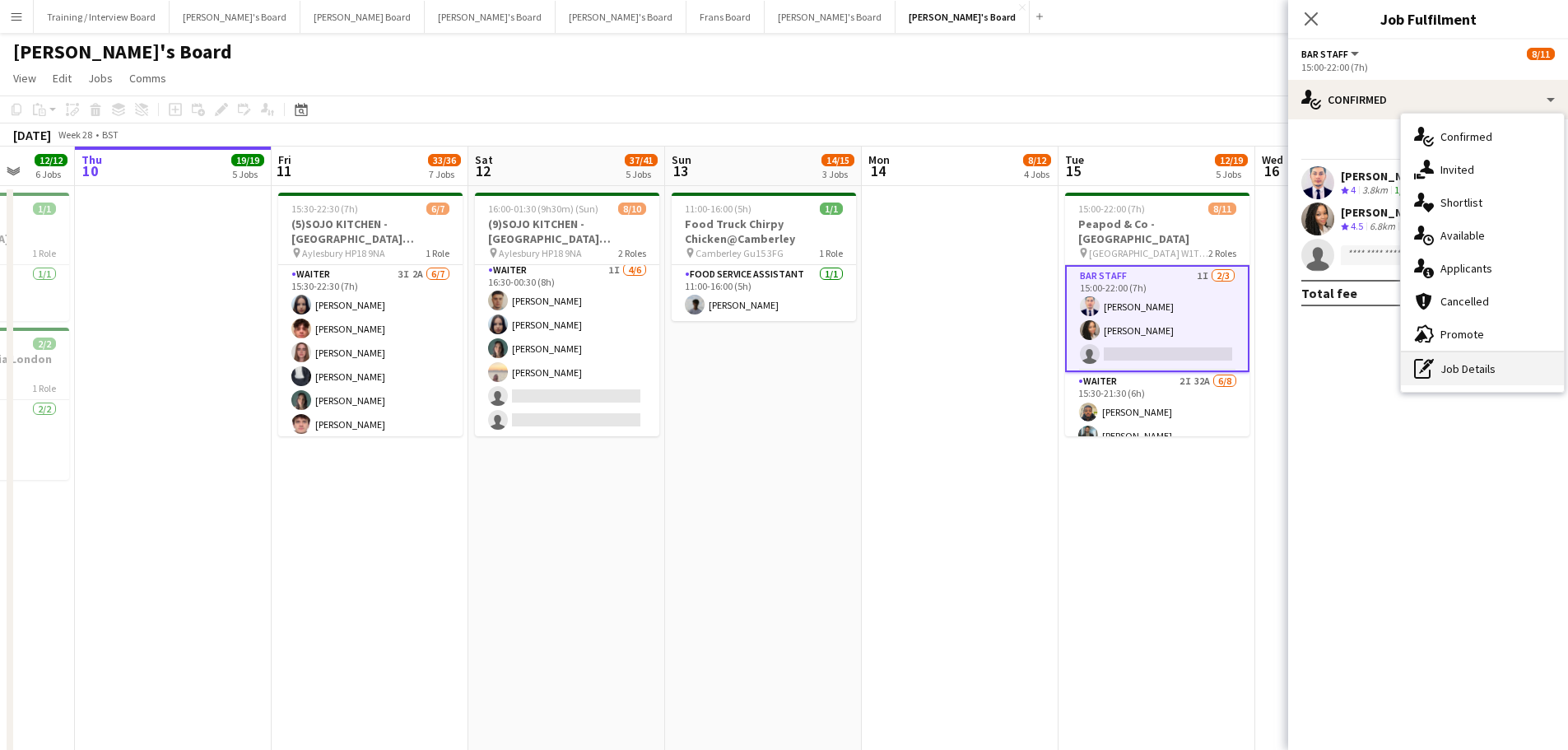 click on "pen-write
Job Details" at bounding box center (1482, 369) 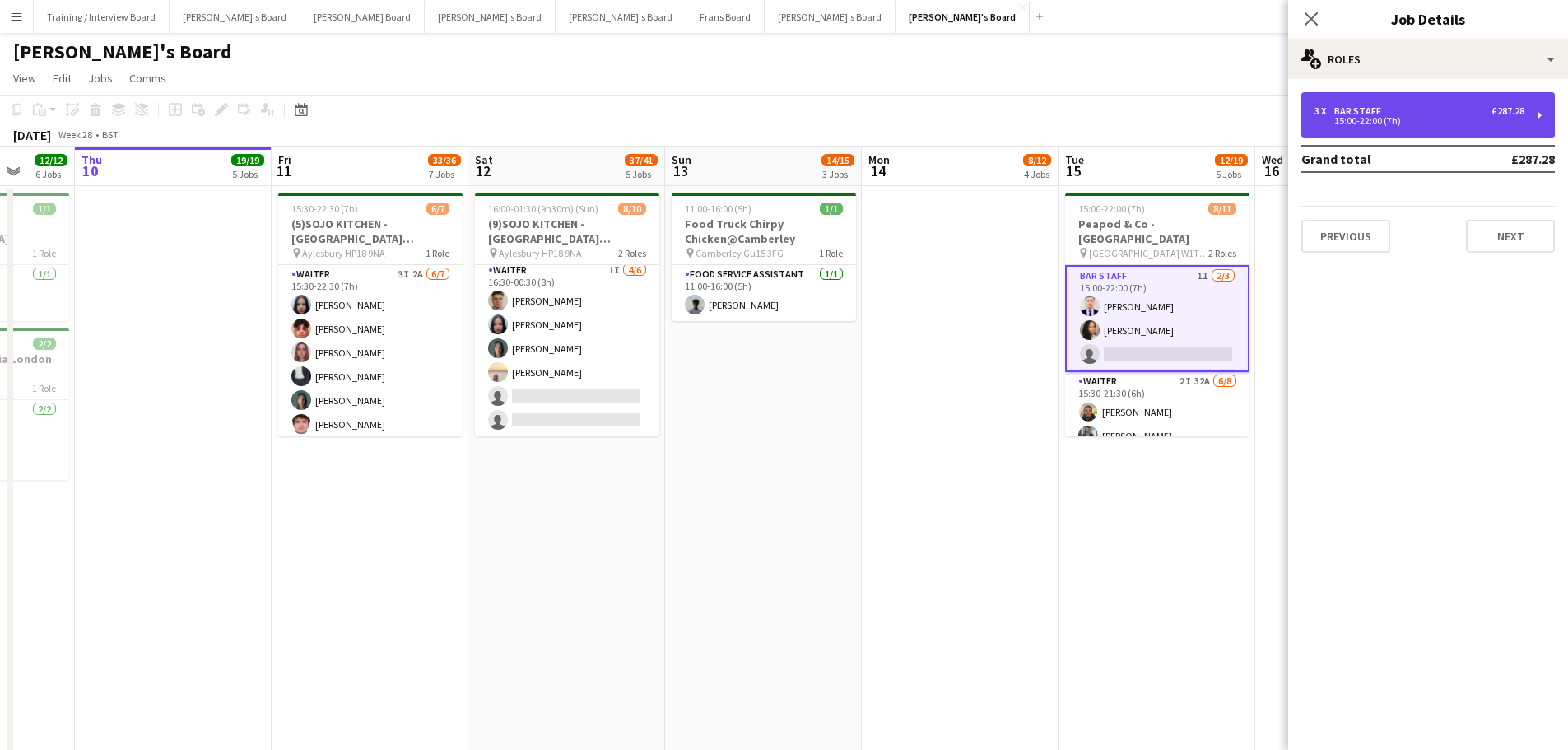 click on "3 x   BAR STAFF   £287.28" at bounding box center [1419, 111] 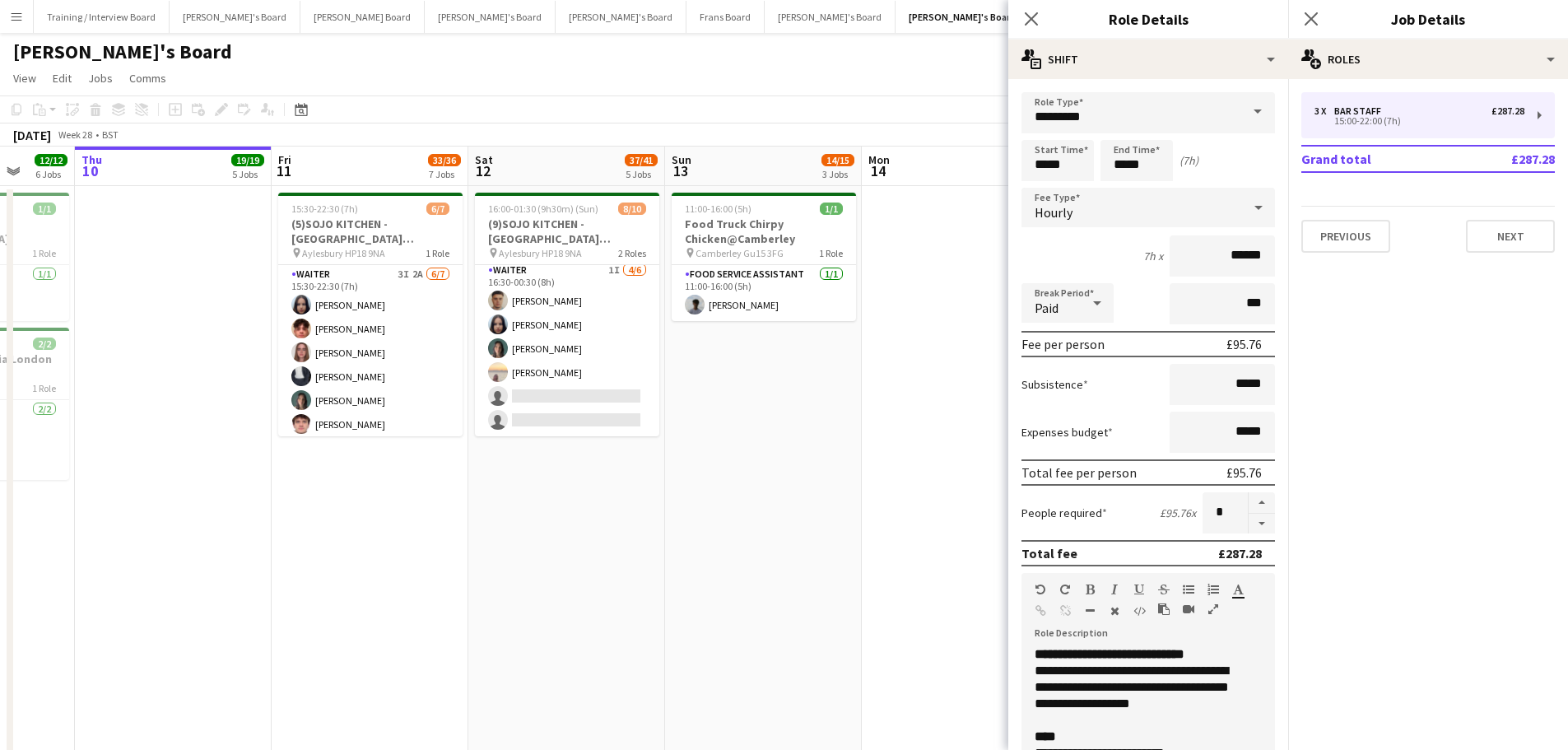 click at bounding box center [960, 1046] 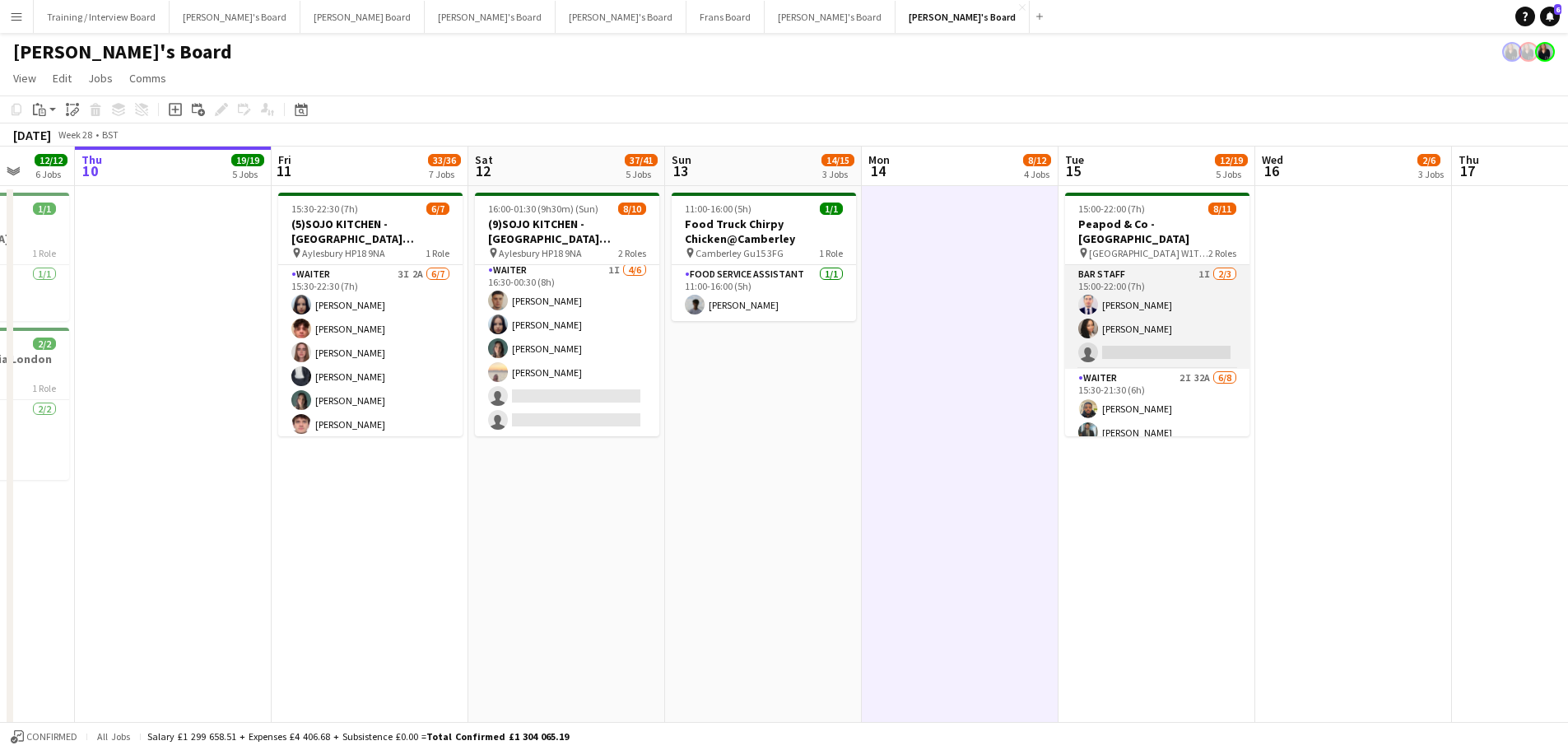 click on "BAR STAFF   1I   2/3   15:00-22:00 (7h)
Gabriel Breazu Erlana Durand
single-neutral-actions" at bounding box center (1157, 317) 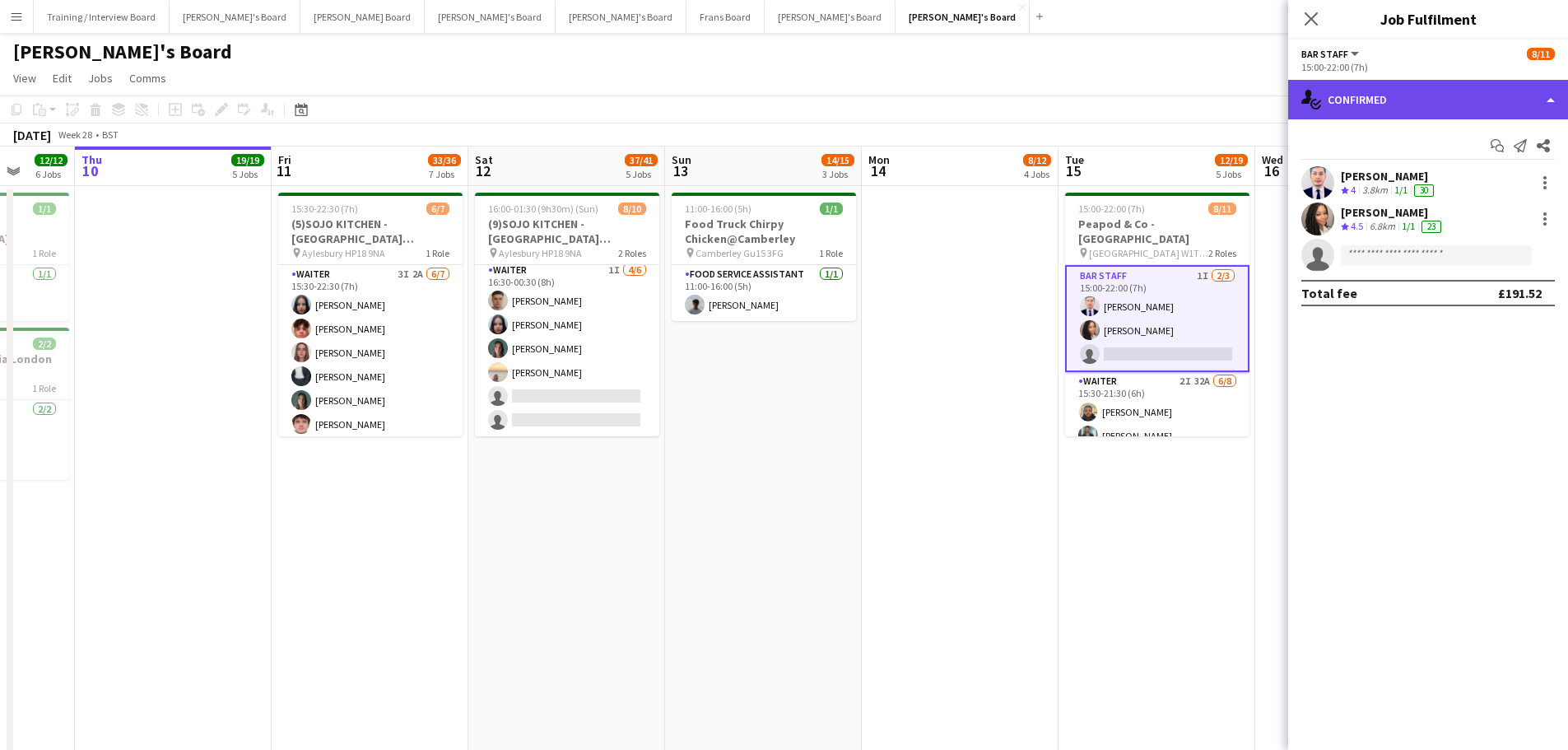 click on "single-neutral-actions-check-2
Confirmed" 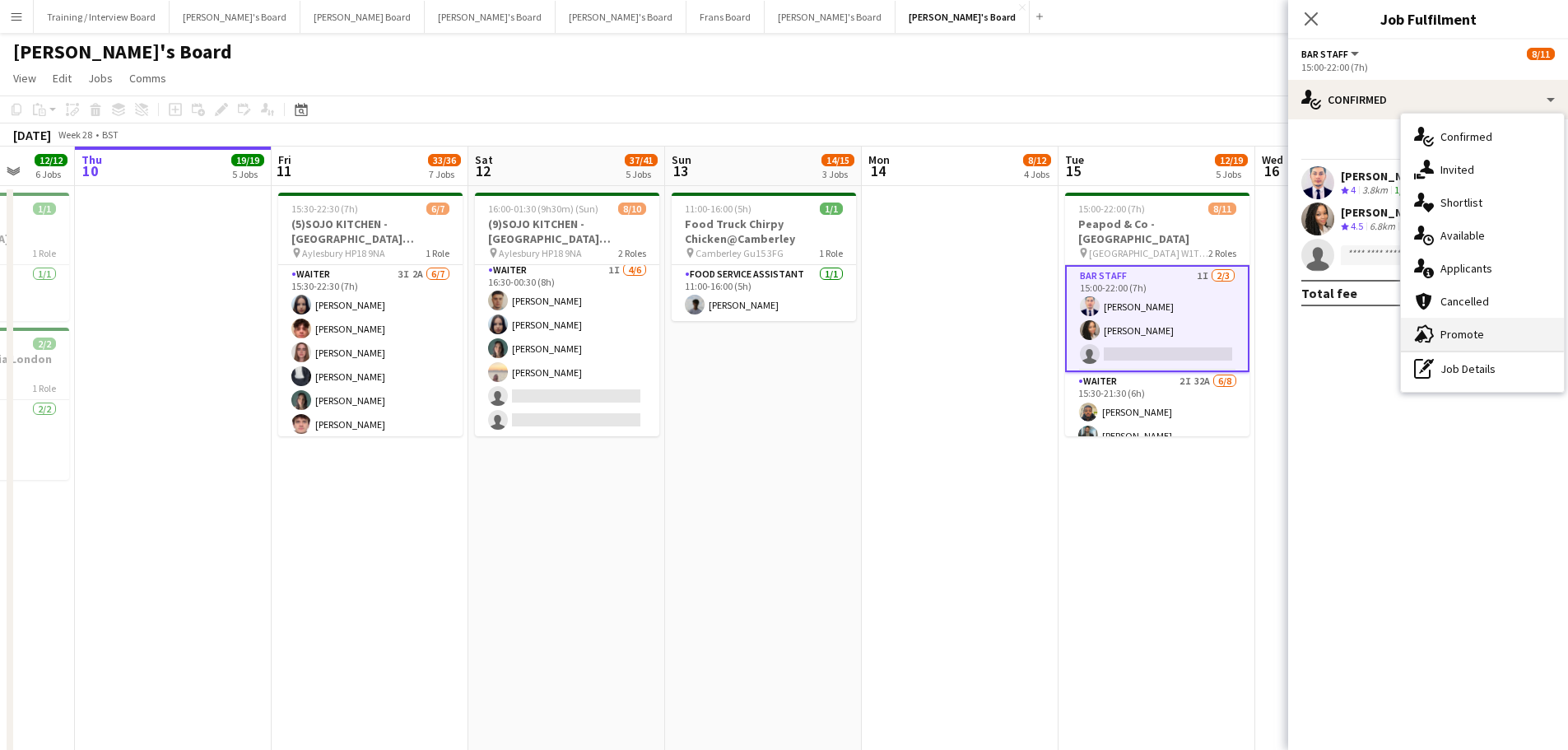 click on "advertising-megaphone
Promote" at bounding box center [1482, 334] 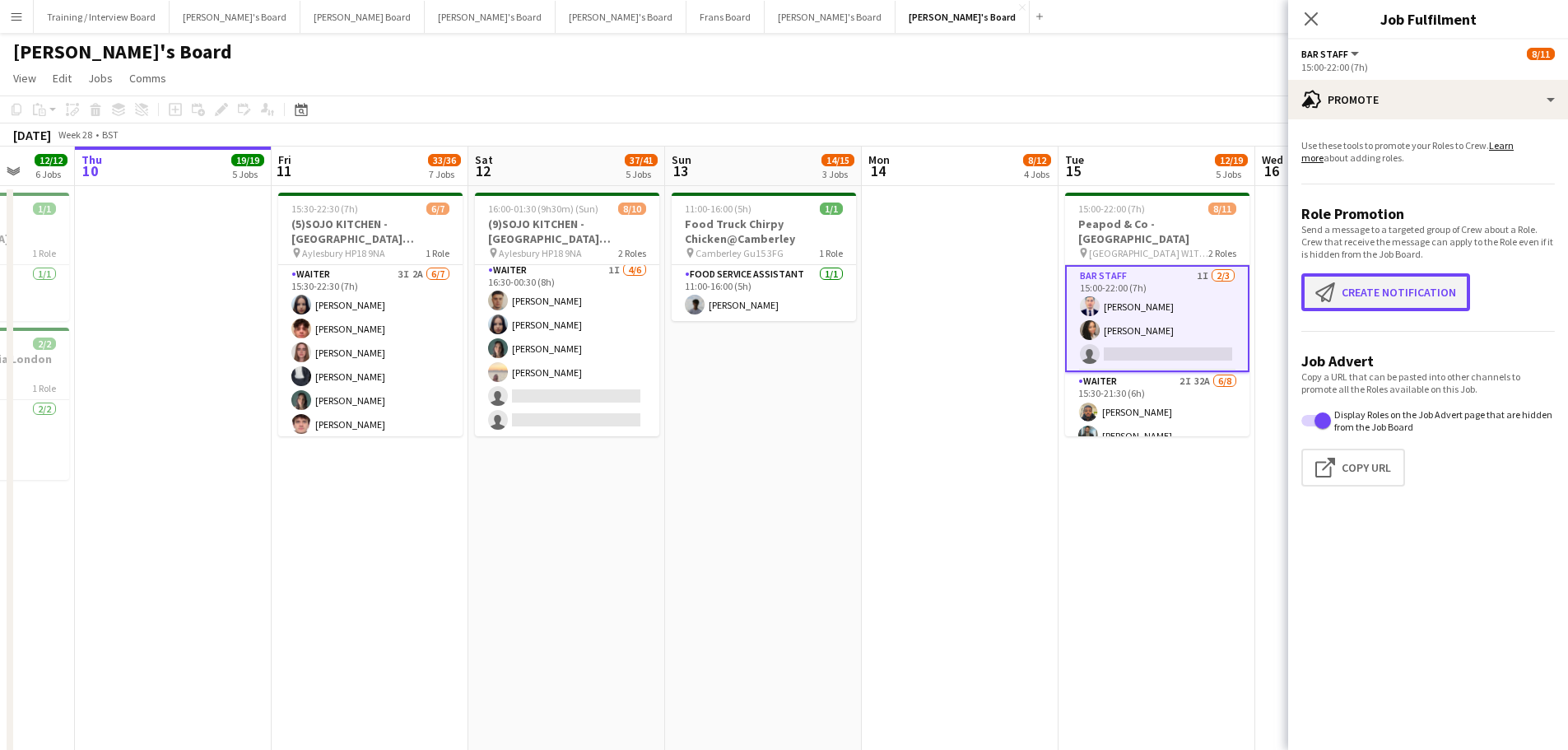 click on "Create notification
Create notification" at bounding box center [1385, 292] 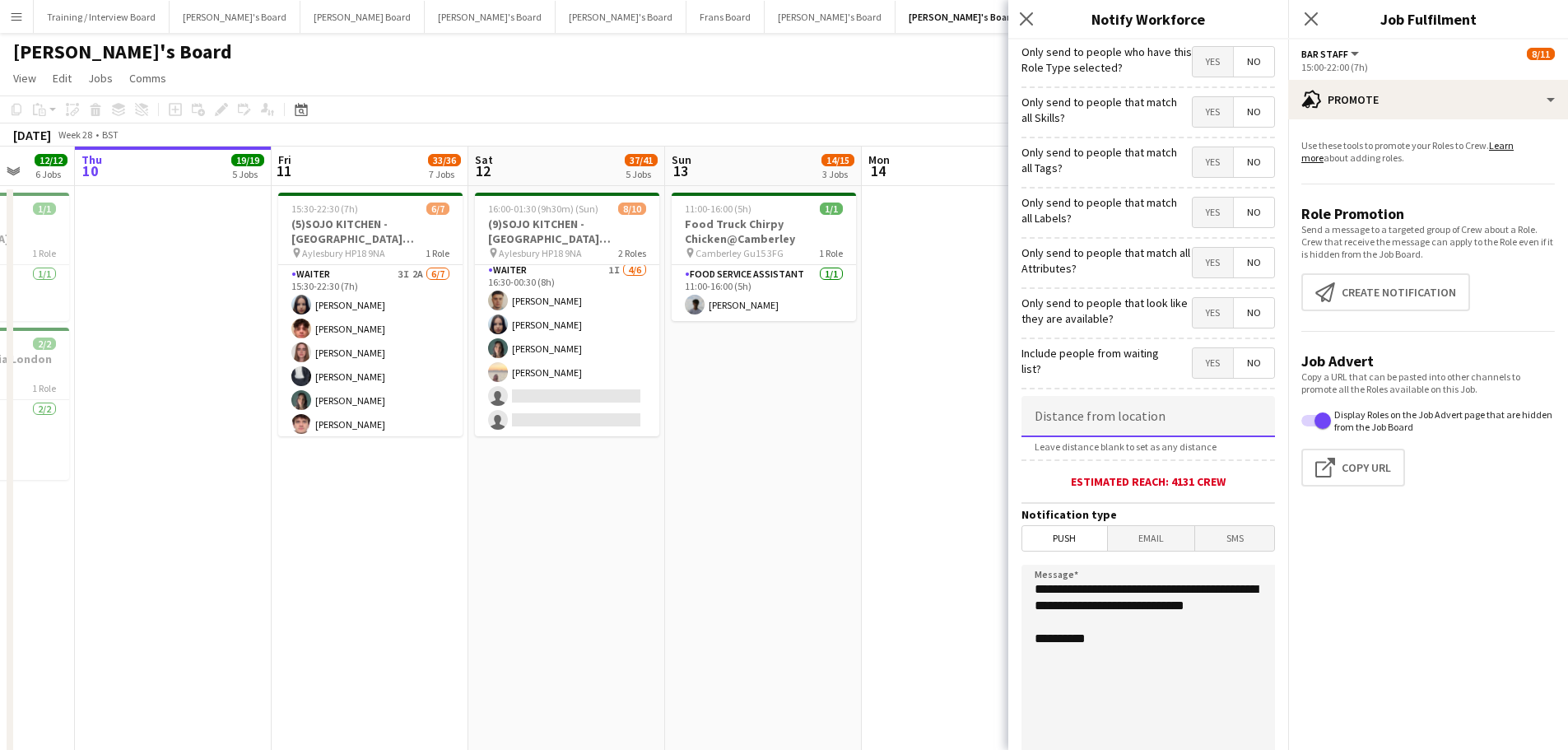 click 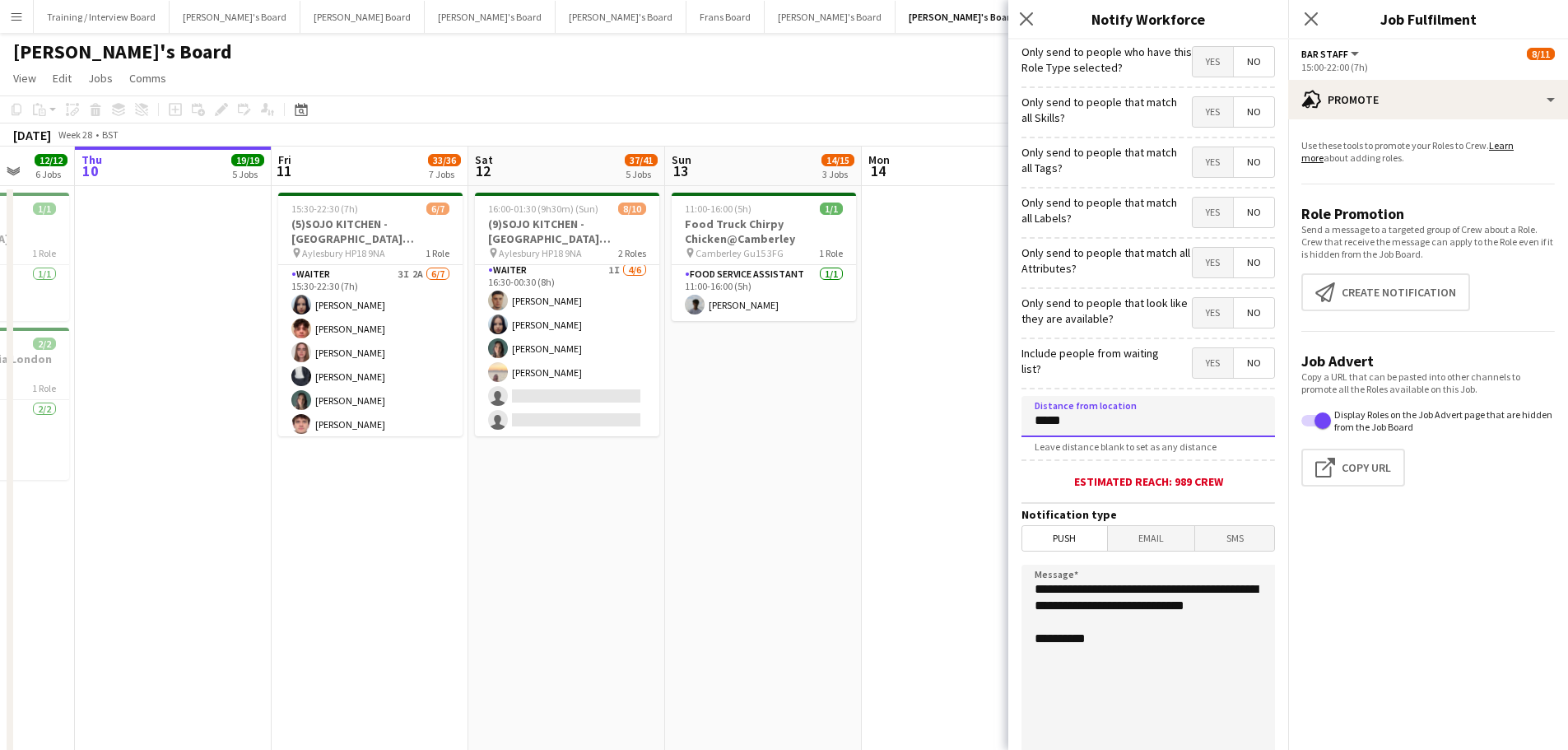 type on "*****" 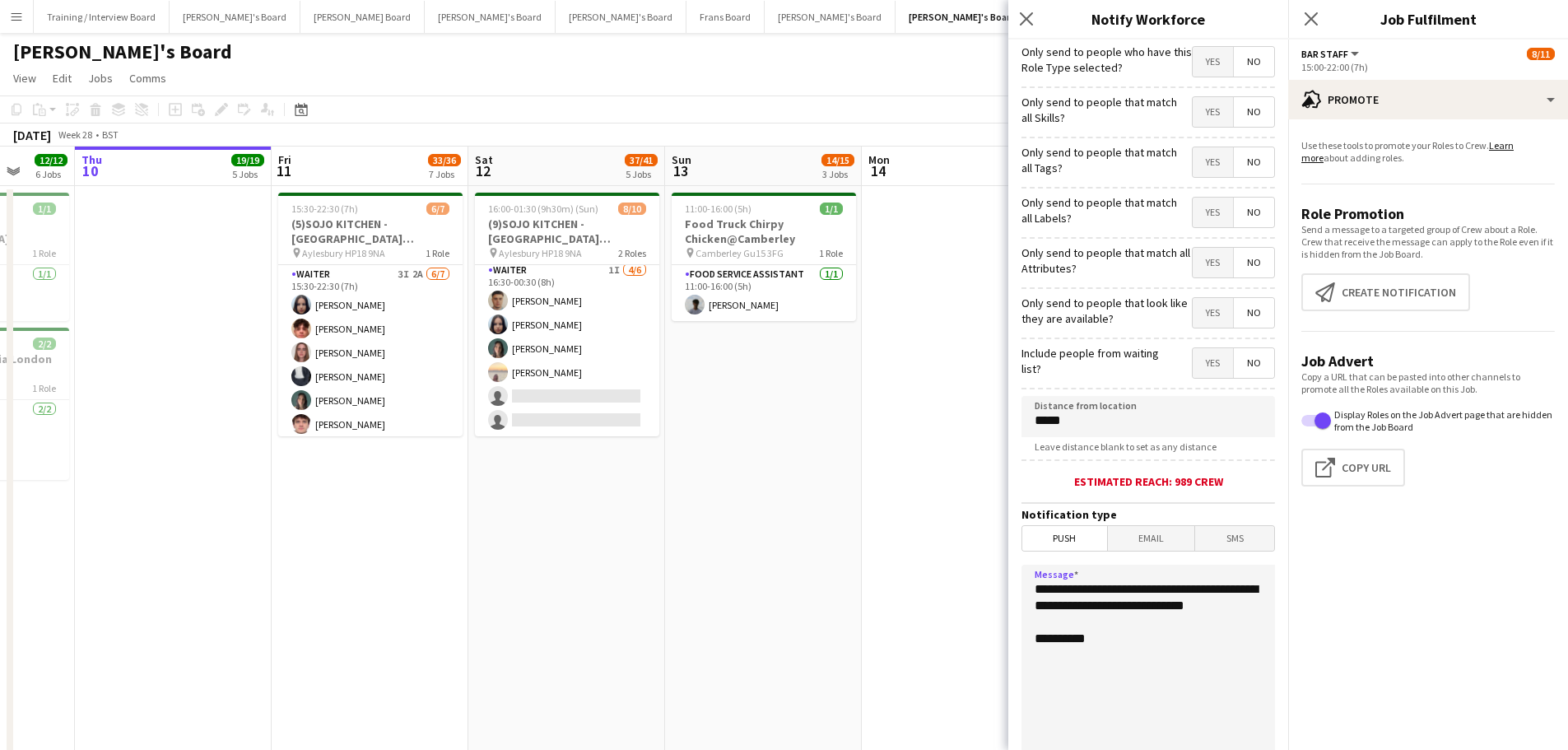 drag, startPoint x: 1140, startPoint y: 617, endPoint x: 992, endPoint y: 559, distance: 158.95911 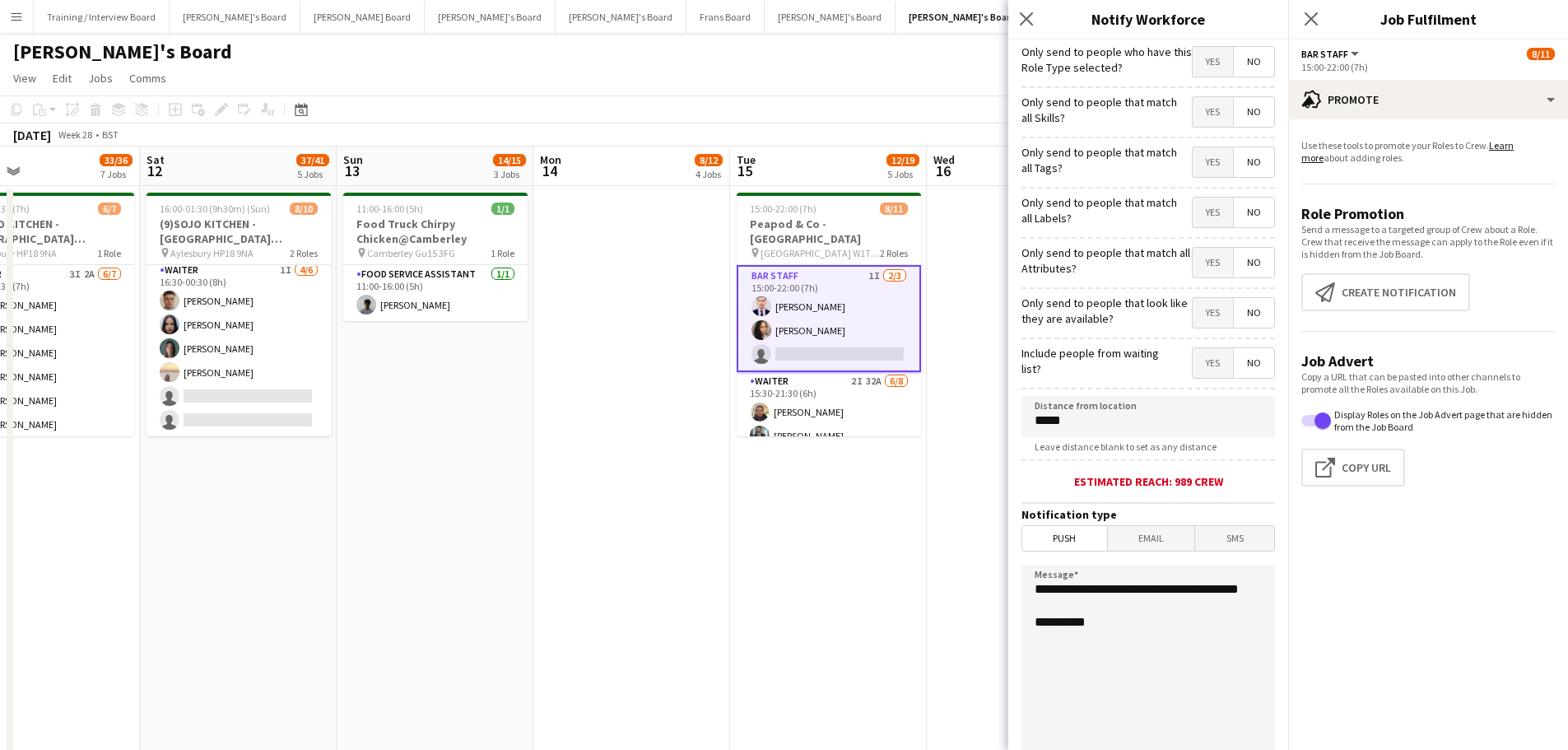 scroll, scrollTop: 0, scrollLeft: 468, axis: horizontal 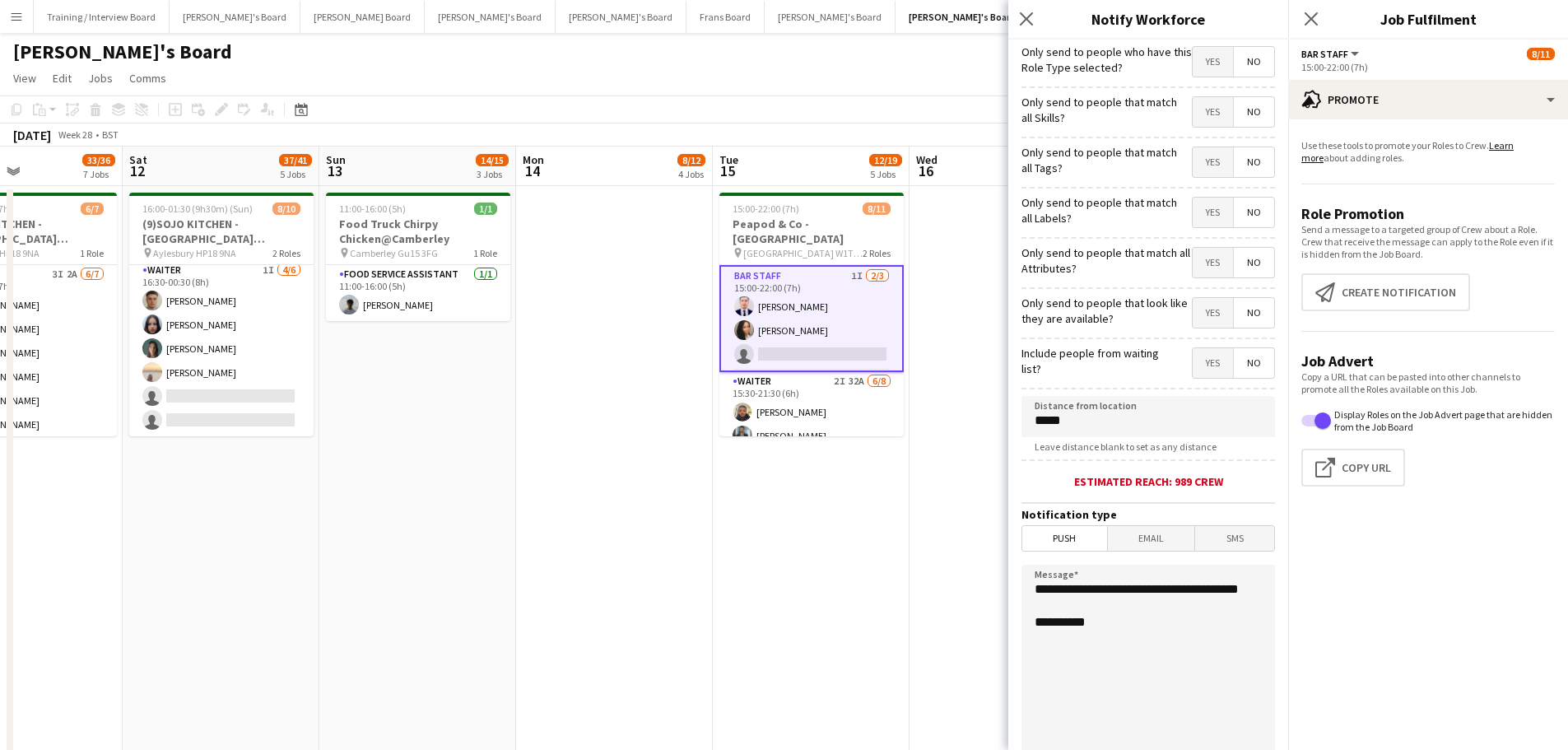 drag, startPoint x: 919, startPoint y: 487, endPoint x: 574, endPoint y: 485, distance: 345.0058 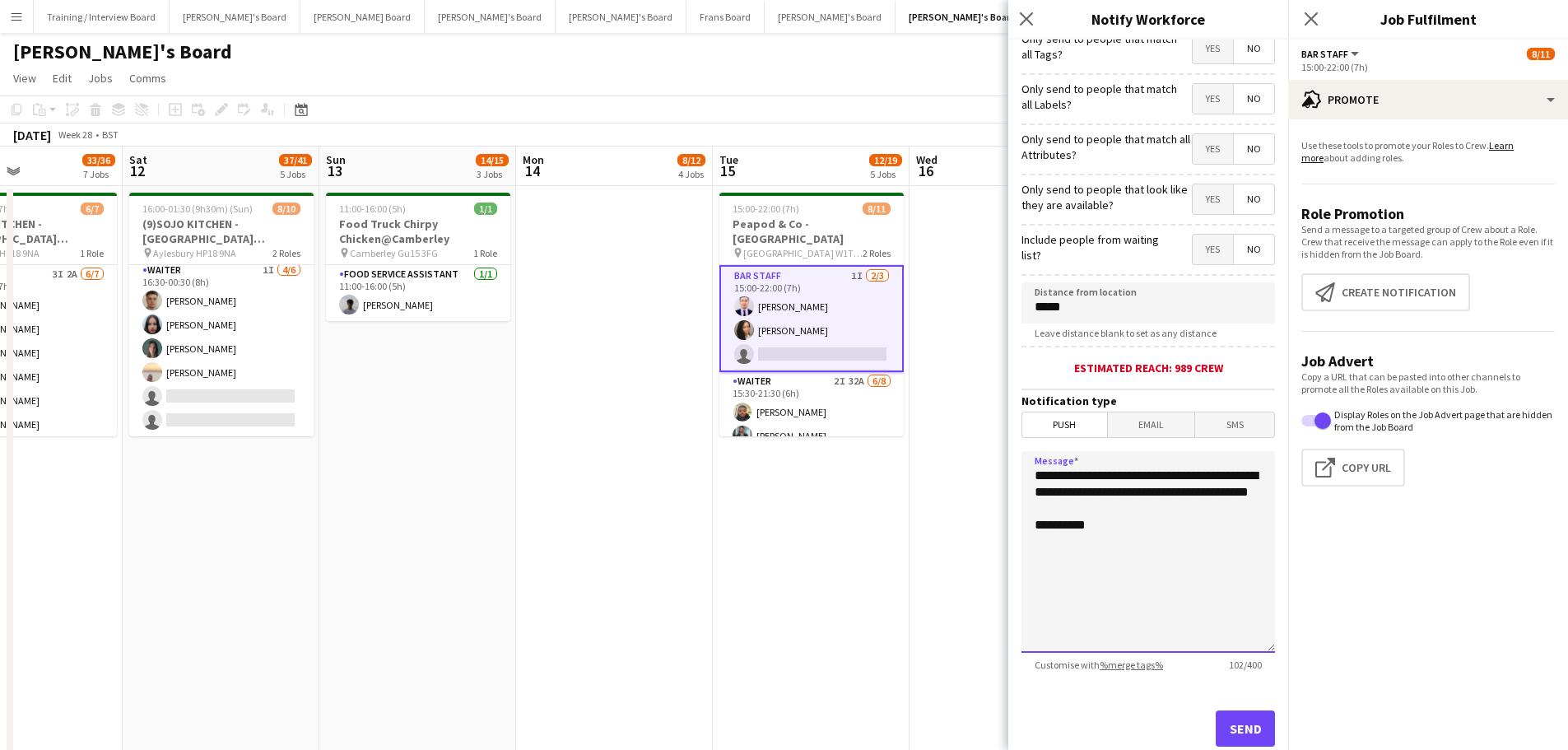 scroll, scrollTop: 156, scrollLeft: 0, axis: vertical 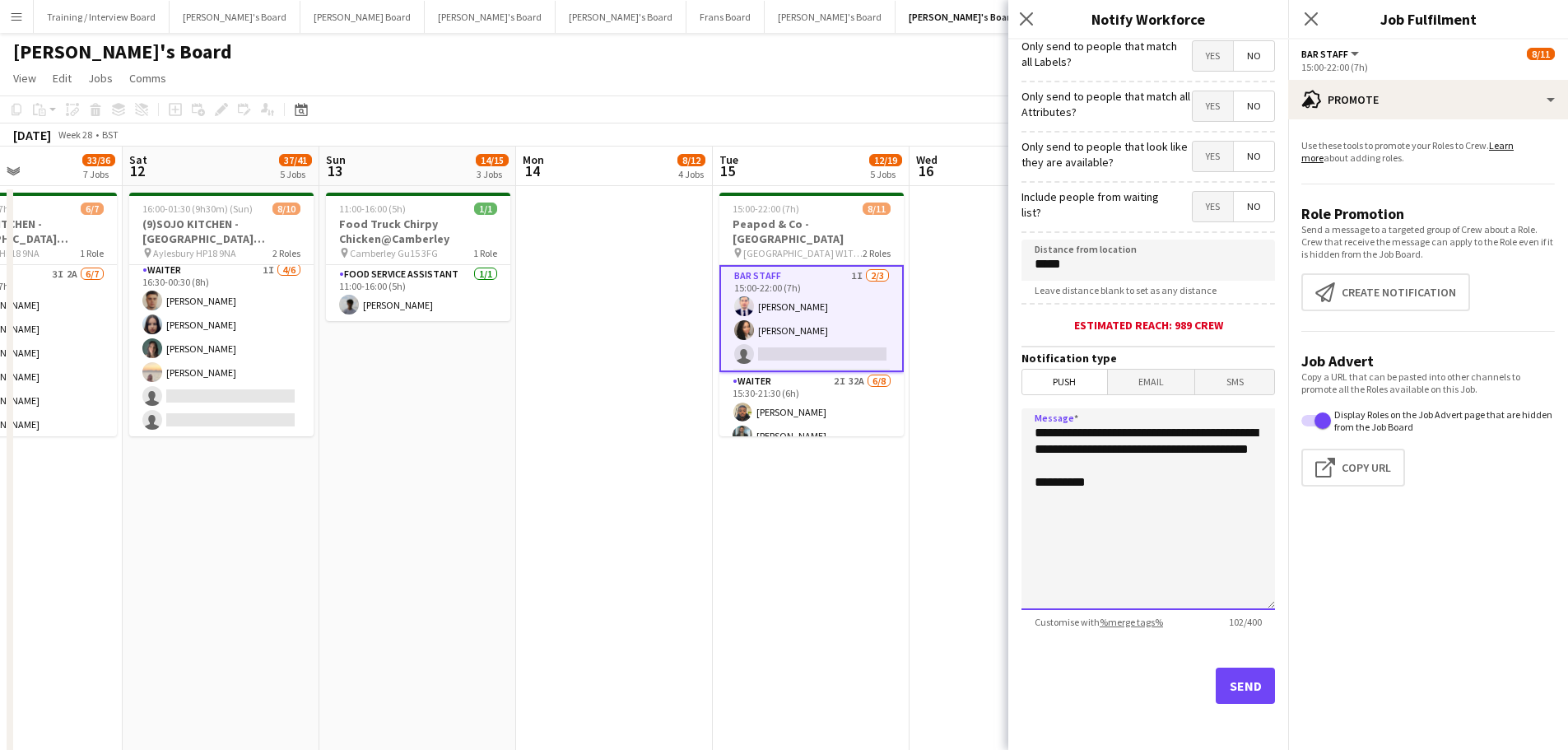 type on "**********" 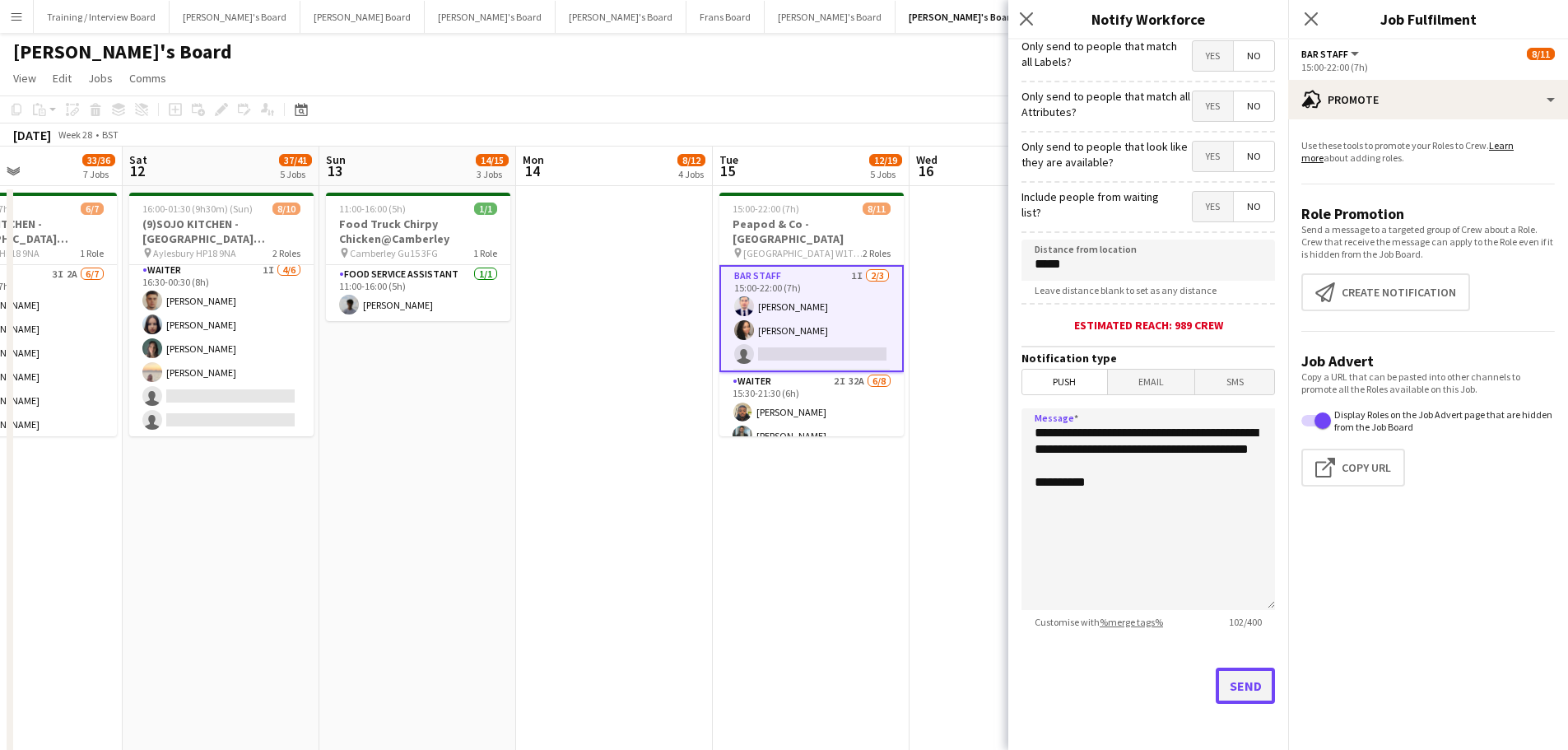 click on "Send" 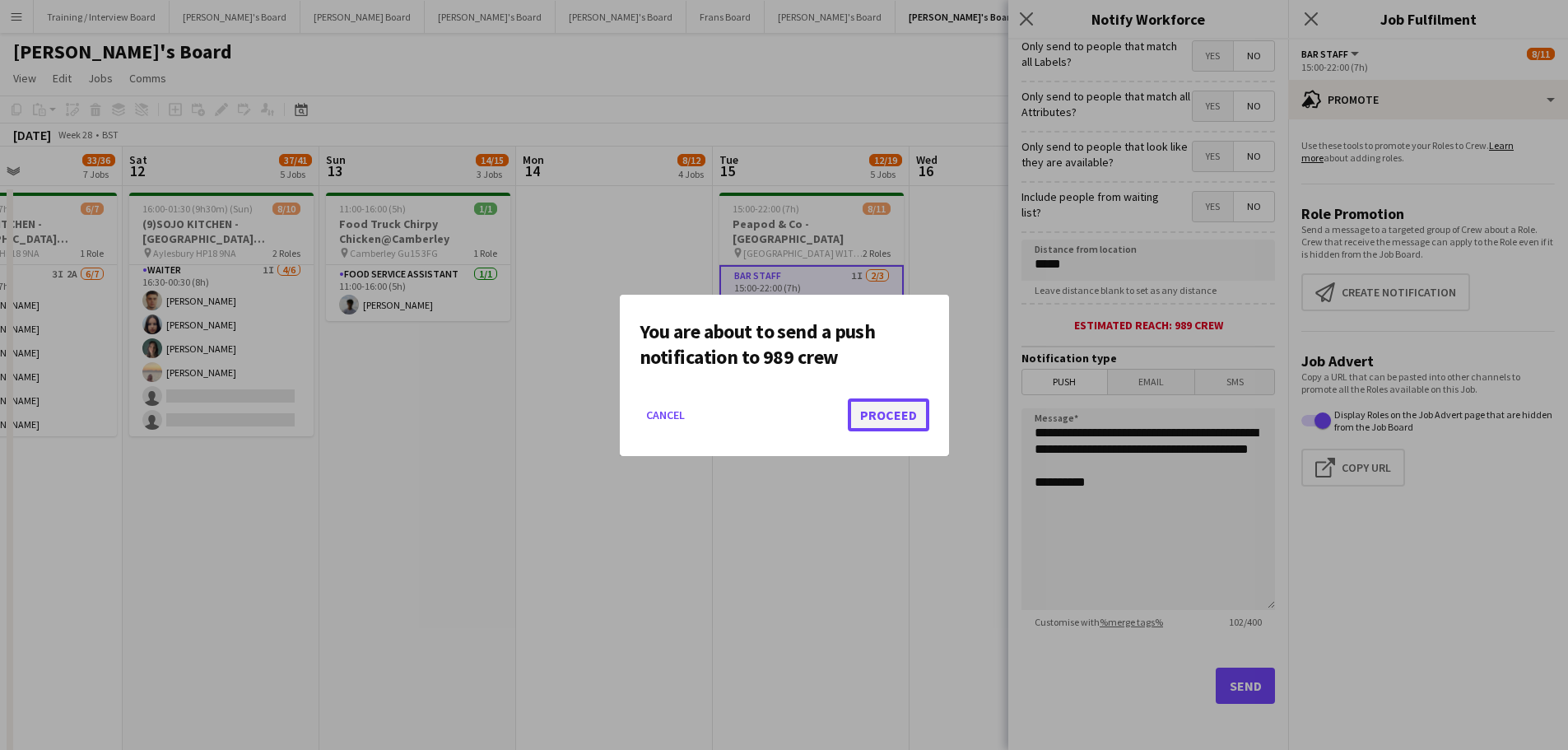 click on "Proceed" 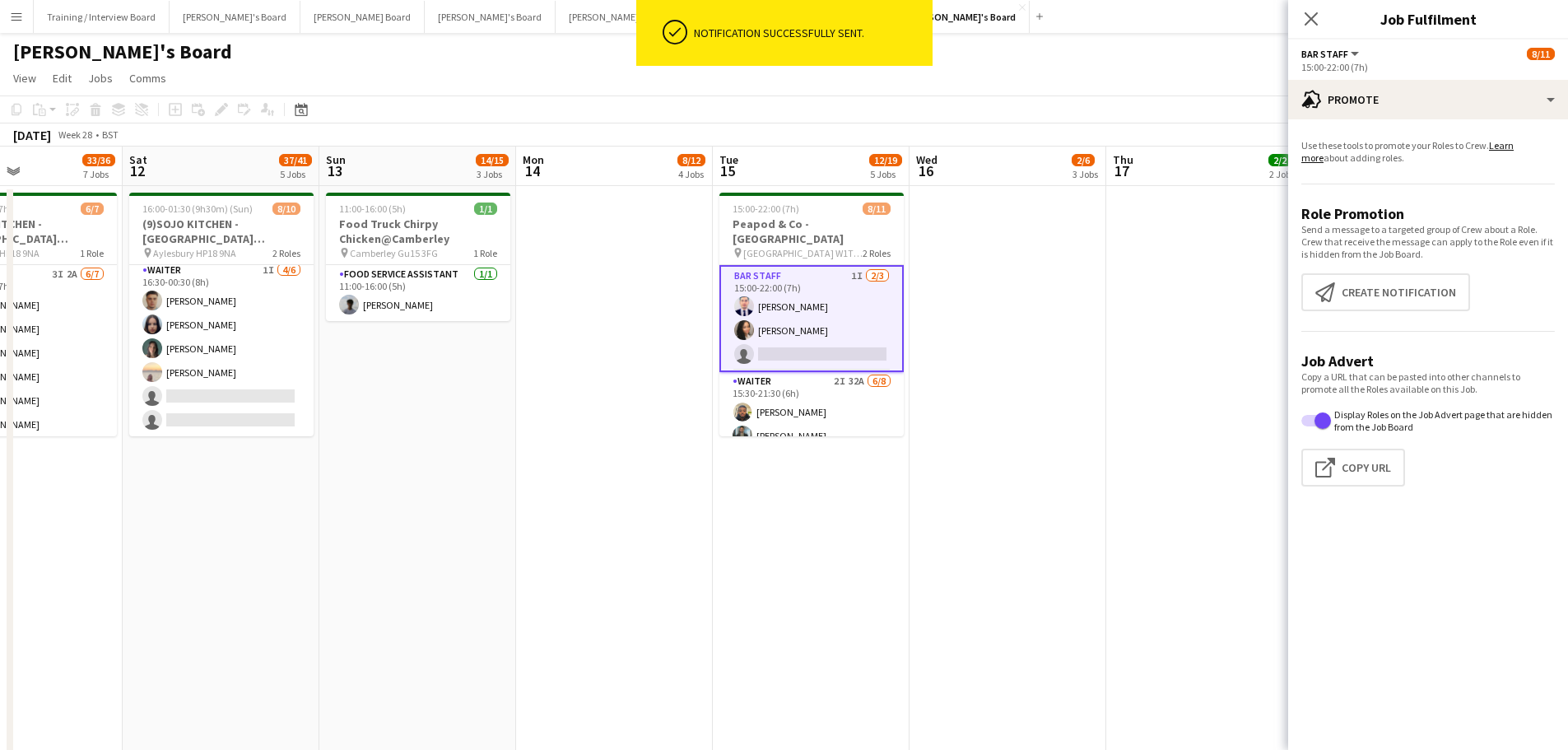 click on "Thu   17   2/2   2 Jobs" at bounding box center (1204, 166) 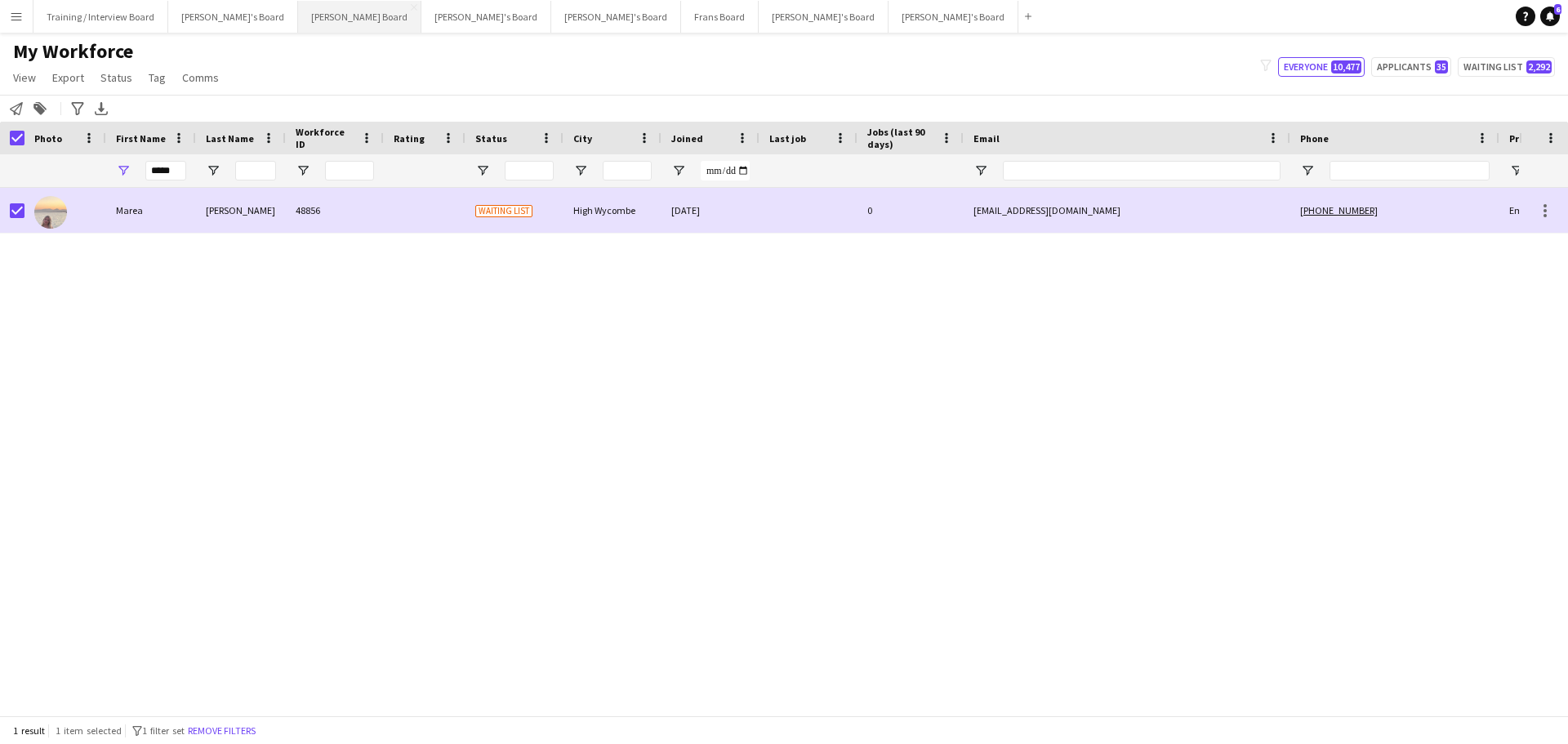 scroll, scrollTop: 0, scrollLeft: 0, axis: both 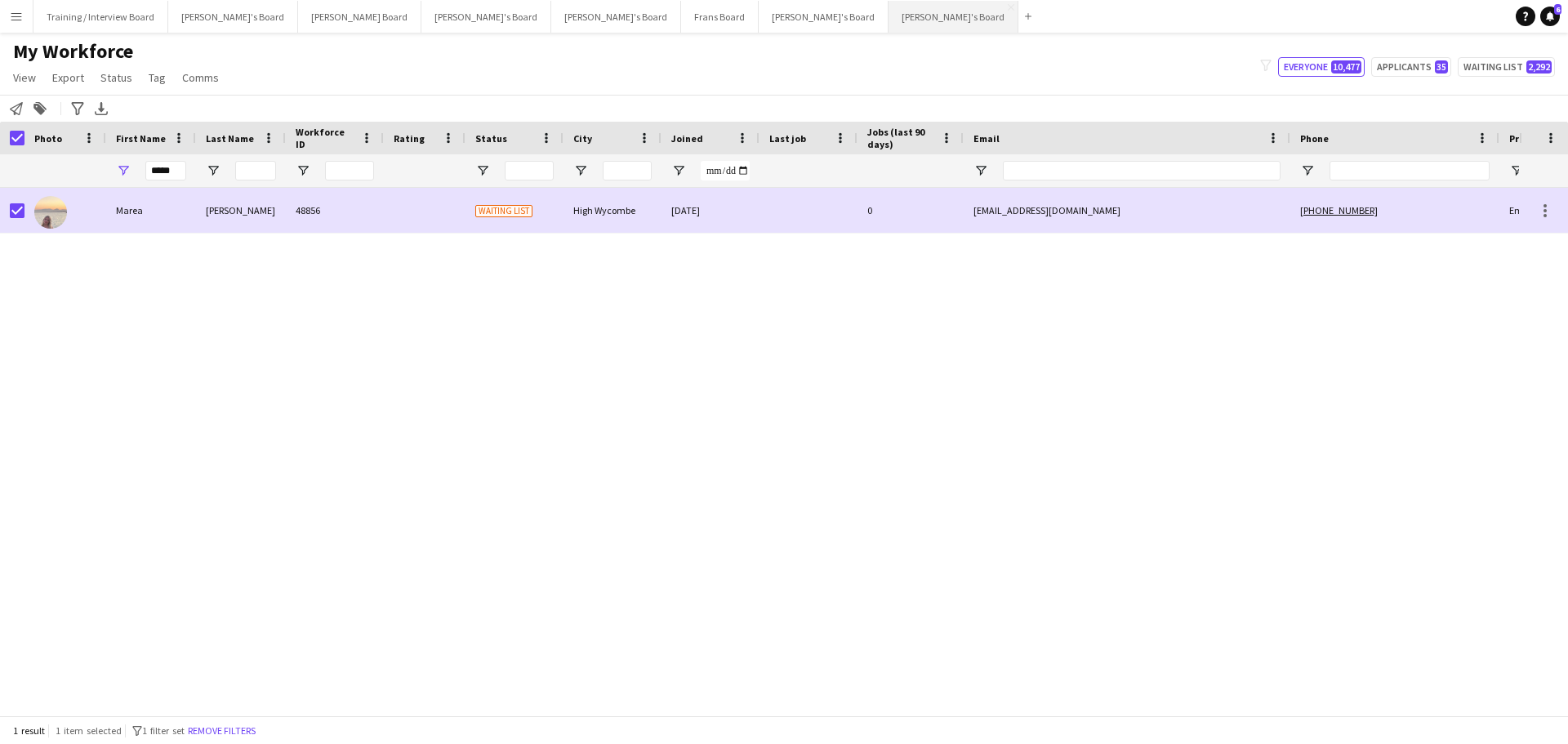 click on "[PERSON_NAME]'s Board
Close" at bounding box center [953, 16] 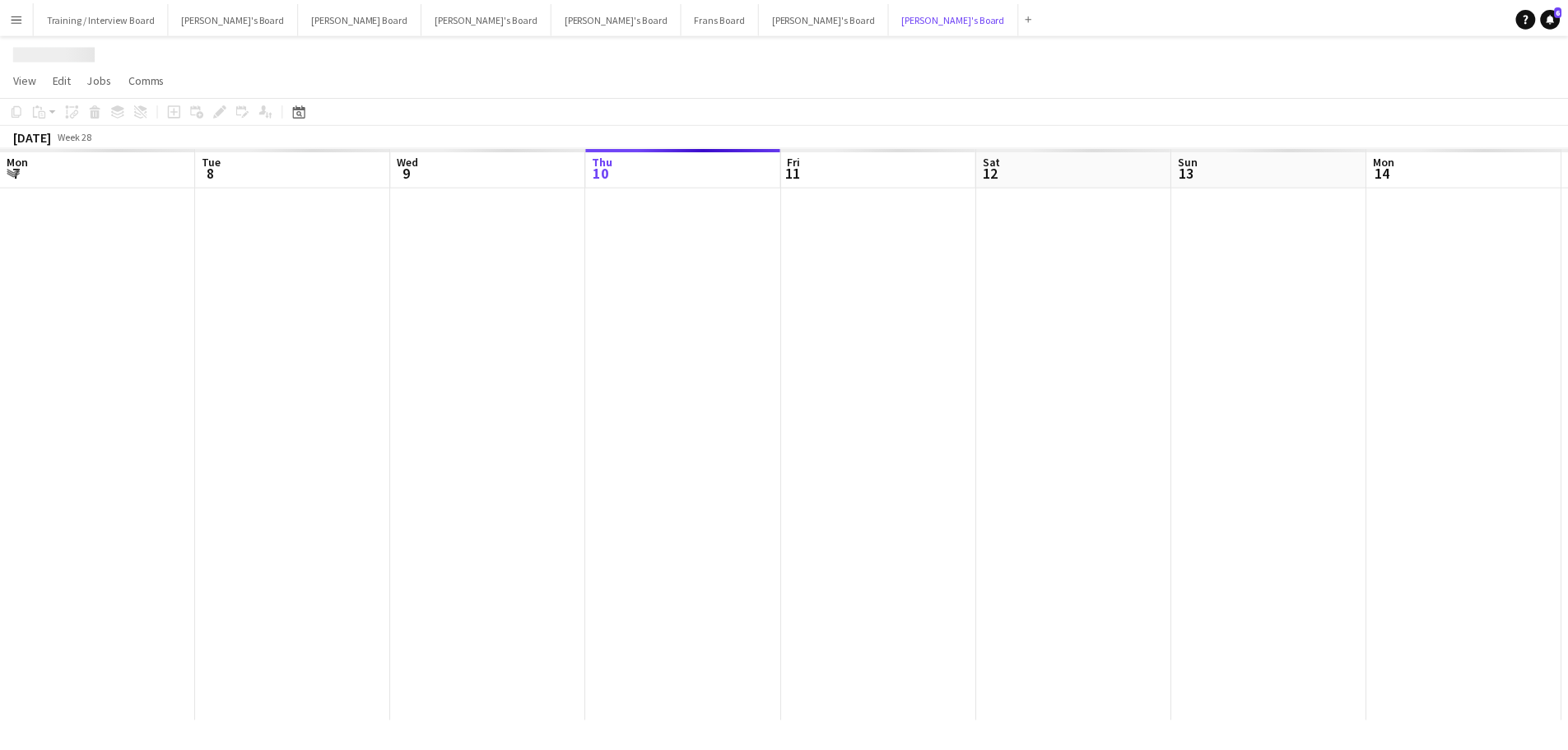 scroll, scrollTop: 0, scrollLeft: 393, axis: horizontal 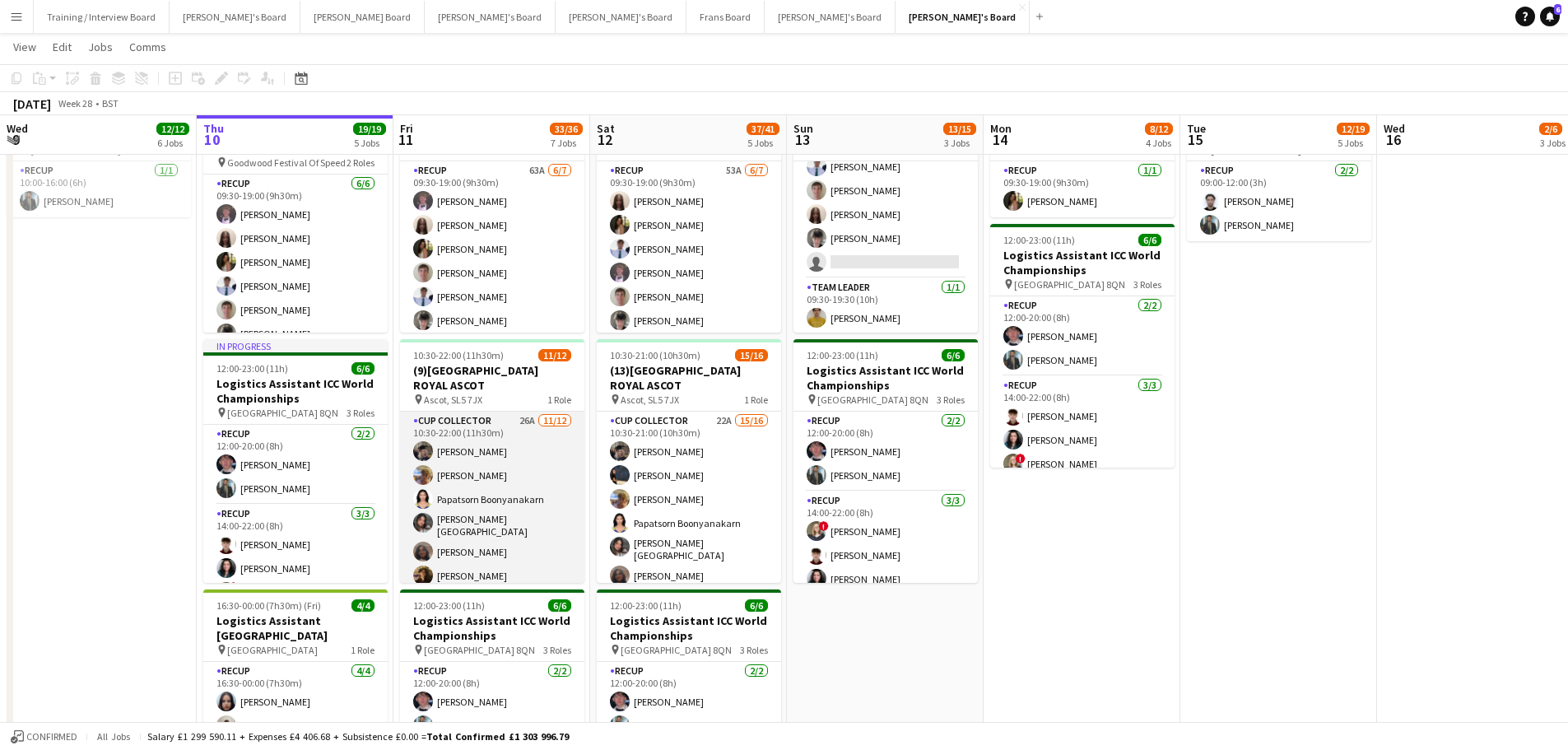 click on "CUP COLLECTOR   26A   [DATE]   10:30-22:00 (11h30m)
[PERSON_NAME] [PERSON_NAME] [PERSON_NAME] [PERSON_NAME] Chile [PERSON_NAME] [PERSON_NAME] [PERSON_NAME] [PERSON_NAME] [PERSON_NAME] [PERSON_NAME] [PERSON_NAME]
single-neutral-actions" at bounding box center (492, 573) 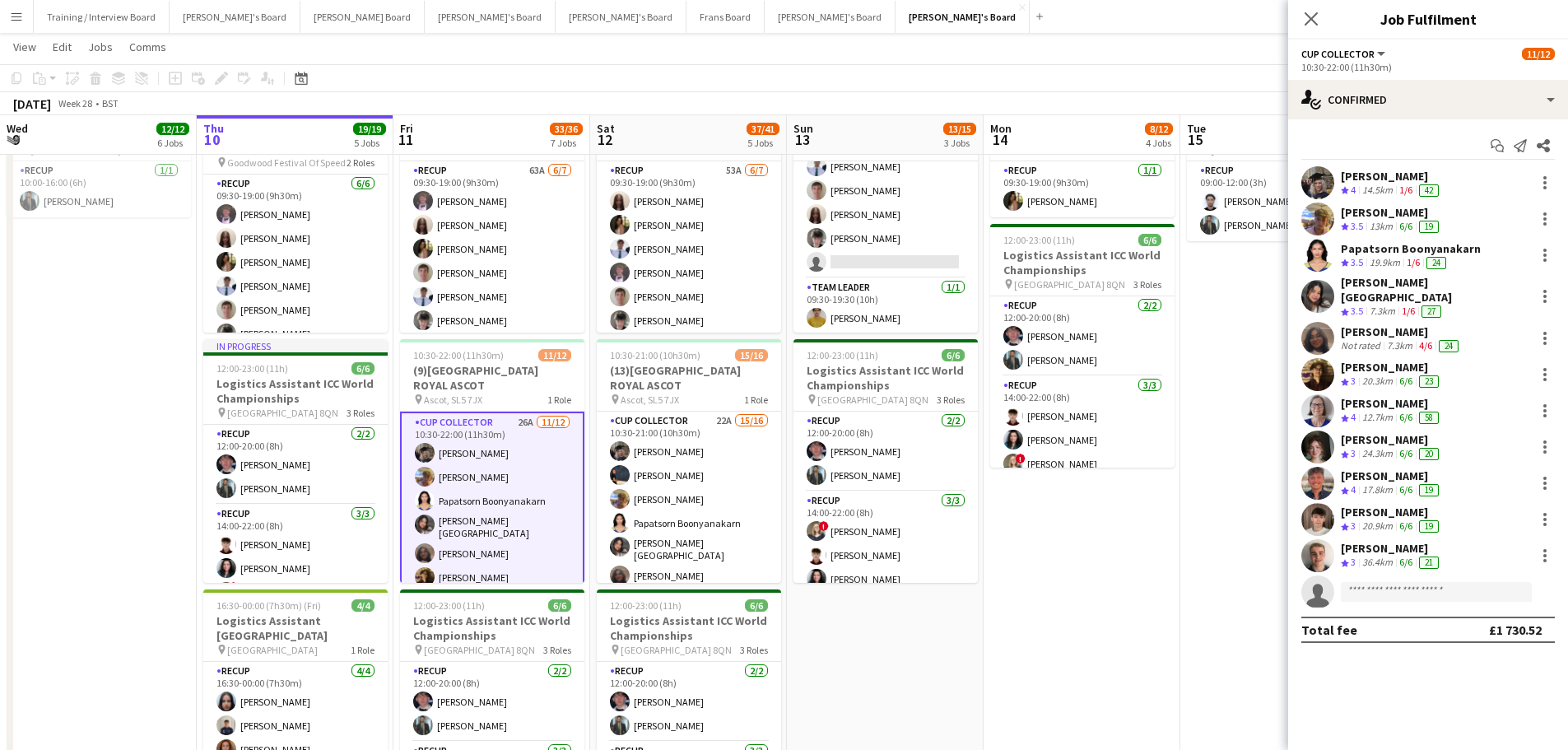 click on "09:30-19:00 (9h30m)    1/1   Logistics Assistant At [GEOGRAPHIC_DATA]
pin
Goodwood Festival Of Speed   1 Role   RECUP   [DATE]   09:30-19:00 (9h30m)
[PERSON_NAME]     12:00-23:00 (11h)    6/6   Logistics Assistant ICC World Championships
pin
Lord Cricket Ground NW8 8QN   3 Roles   RECUP   [DATE]   12:00-20:00 (8h)
[PERSON_NAME] [PERSON_NAME]  RECUP   [DATE]   14:00-22:00 (8h)
[PERSON_NAME] [PERSON_NAME] ! [PERSON_NAME]  Waiter   [DATE]   16:00-23:00 (7h)
[PERSON_NAME]" at bounding box center [1082, 474] 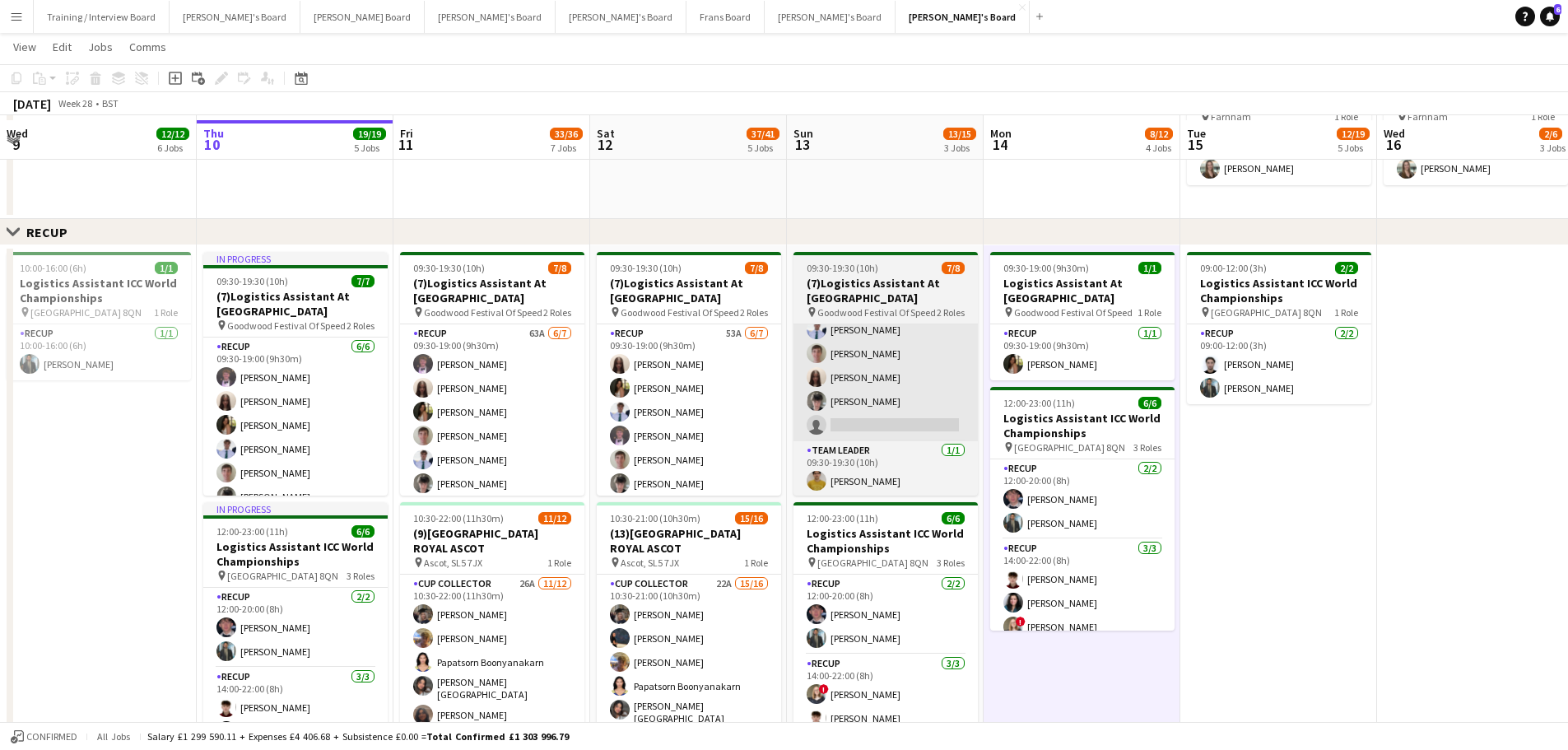 scroll, scrollTop: 988, scrollLeft: 0, axis: vertical 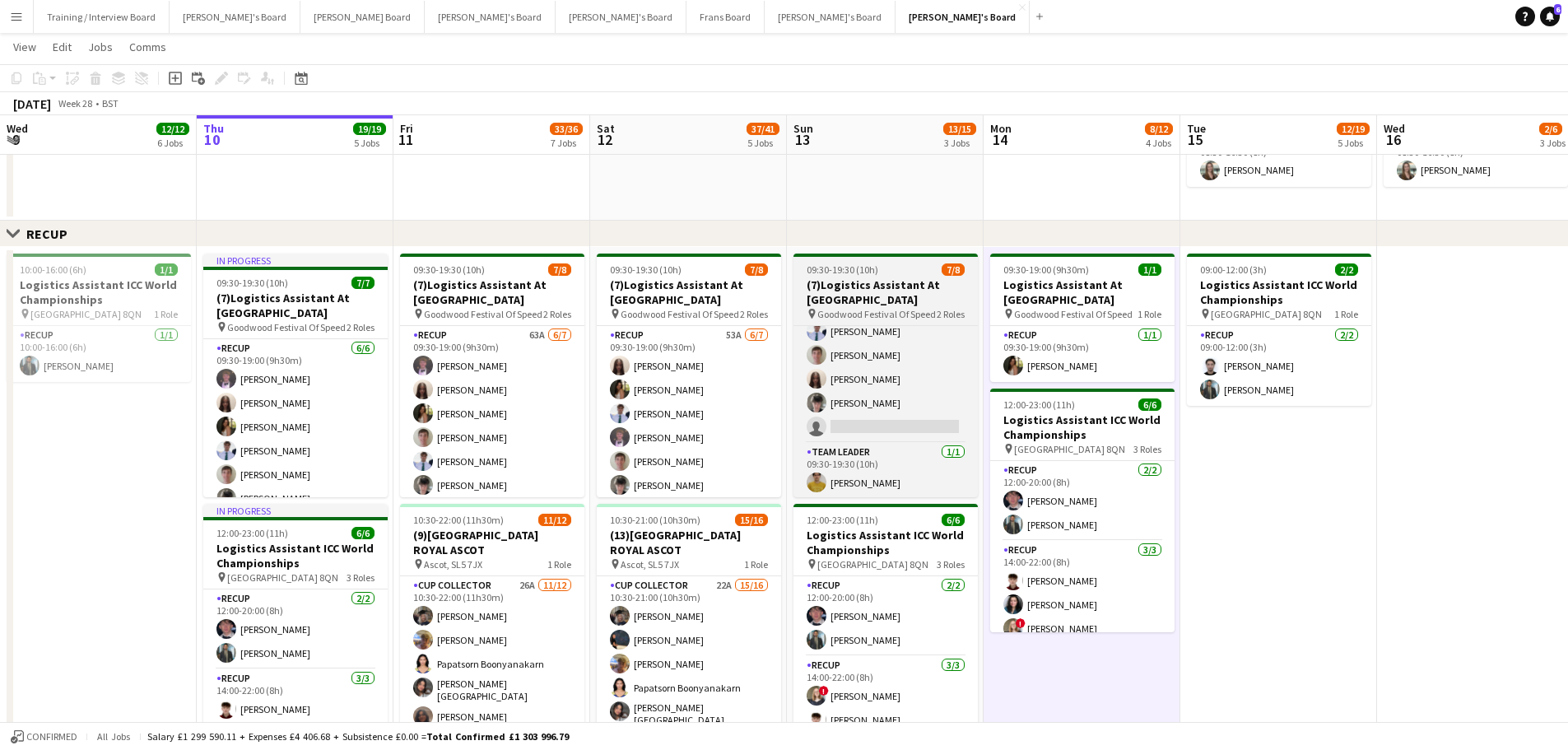 drag, startPoint x: 1087, startPoint y: 405, endPoint x: 967, endPoint y: 311, distance: 152.43359 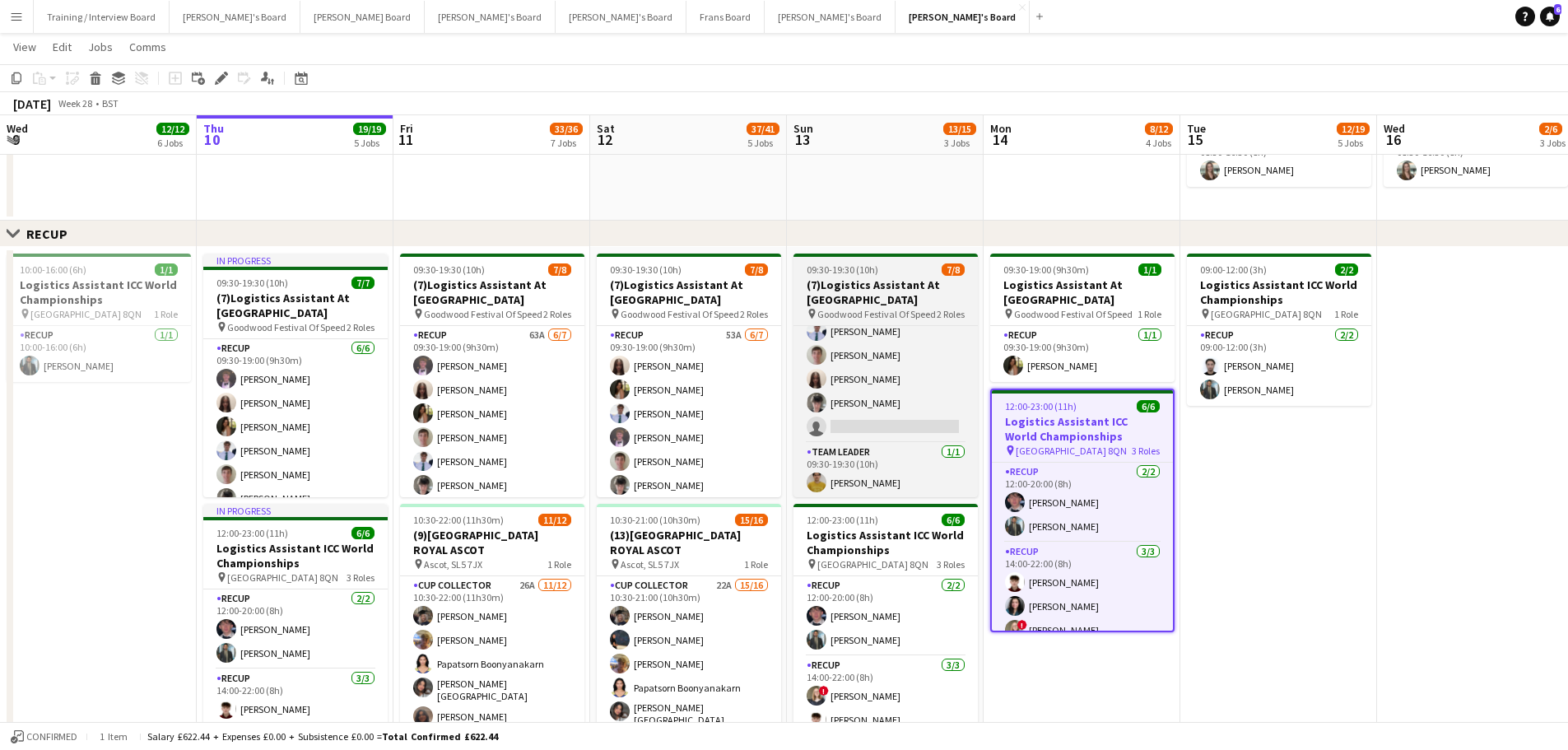 scroll, scrollTop: 0, scrollLeft: 393, axis: horizontal 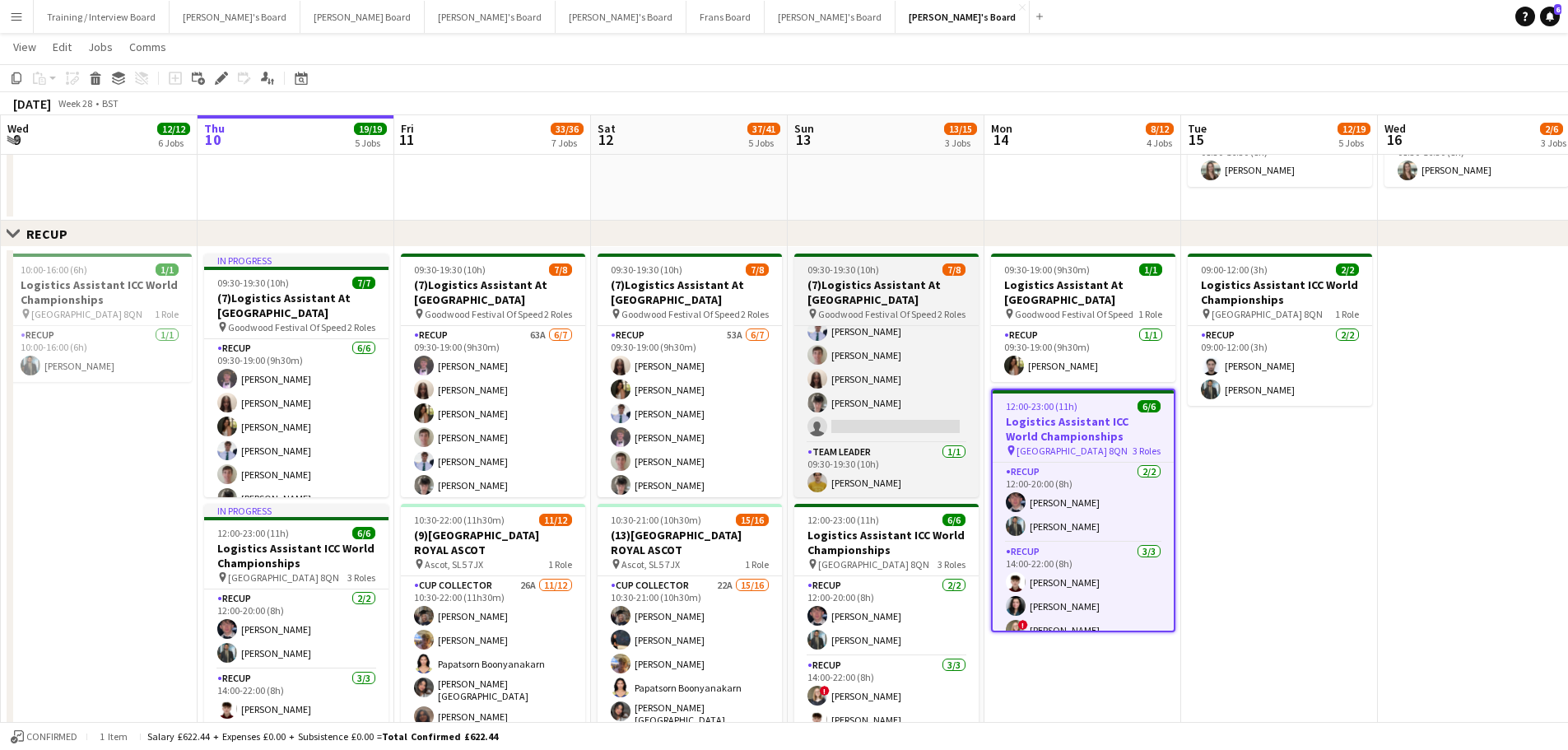 click on "(7)Logistics Assistant At [GEOGRAPHIC_DATA]" at bounding box center (886, 292) 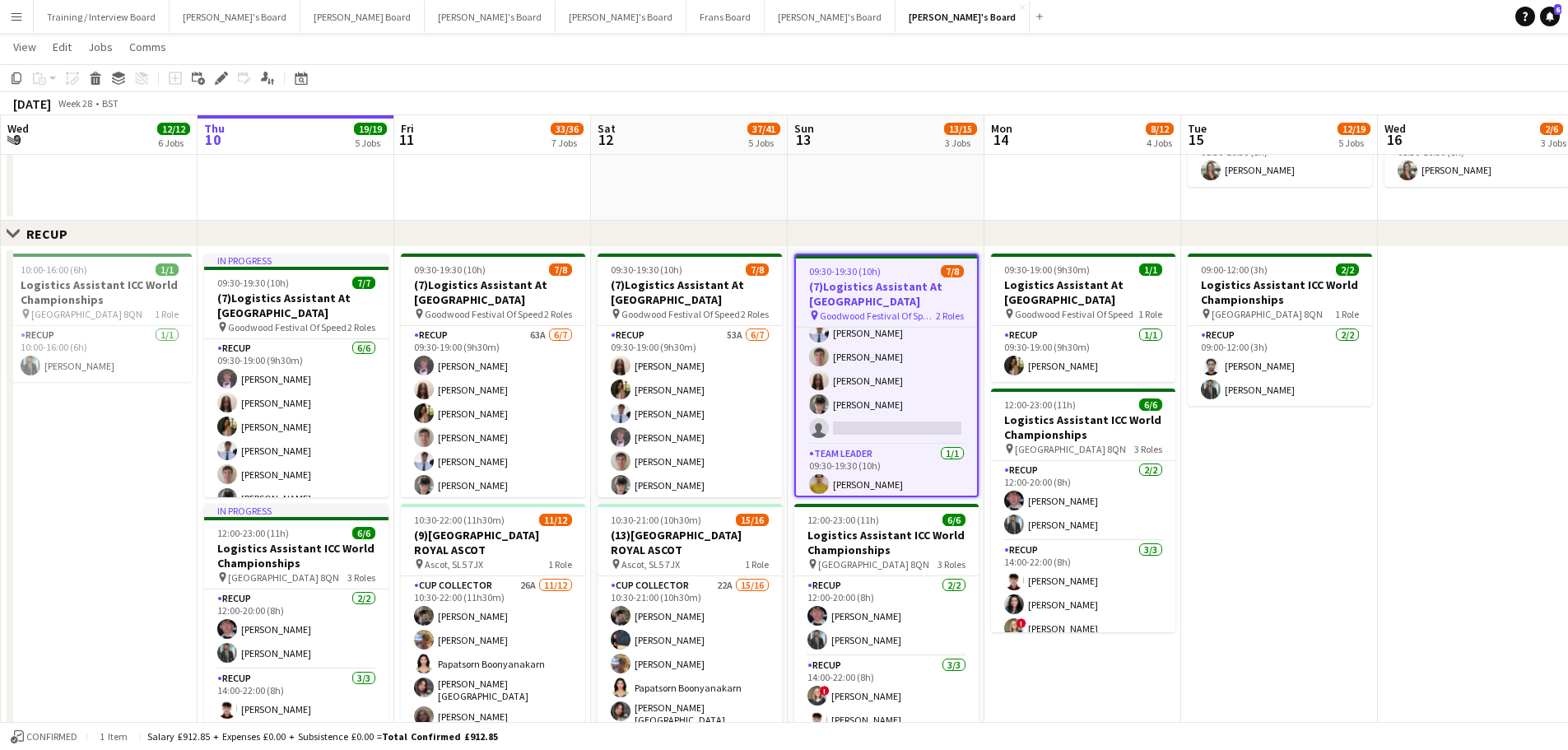 click at bounding box center (1082, 137) 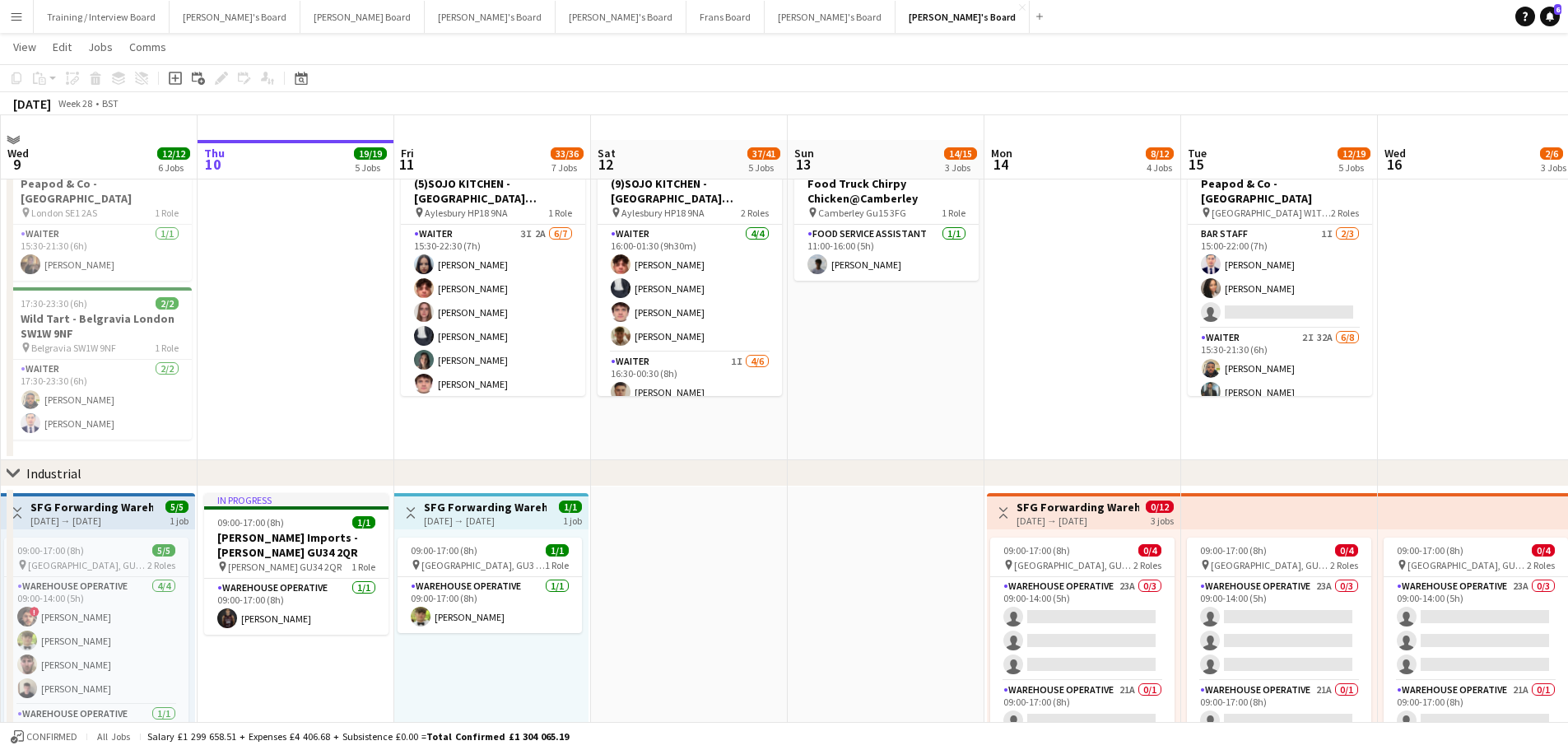 scroll, scrollTop: 0, scrollLeft: 0, axis: both 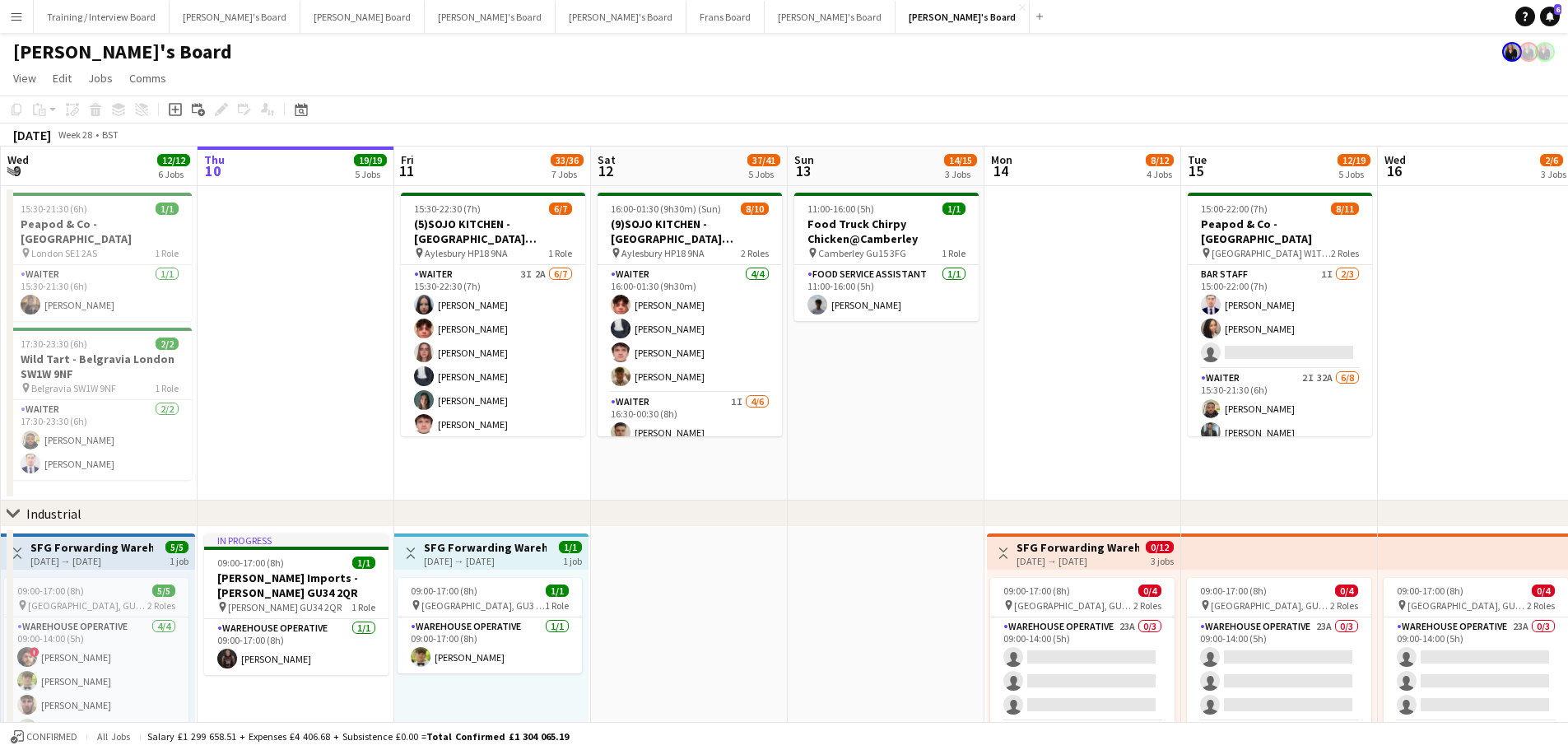 click on "11:00-16:00 (5h)    1/1   Food Truck Chirpy Chicken@Camberley
pin
Camberley Gu15 3FG   1 Role   Food Service Assistant   [DATE]   11:00-16:00 (5h)
[PERSON_NAME]" at bounding box center (886, 343) 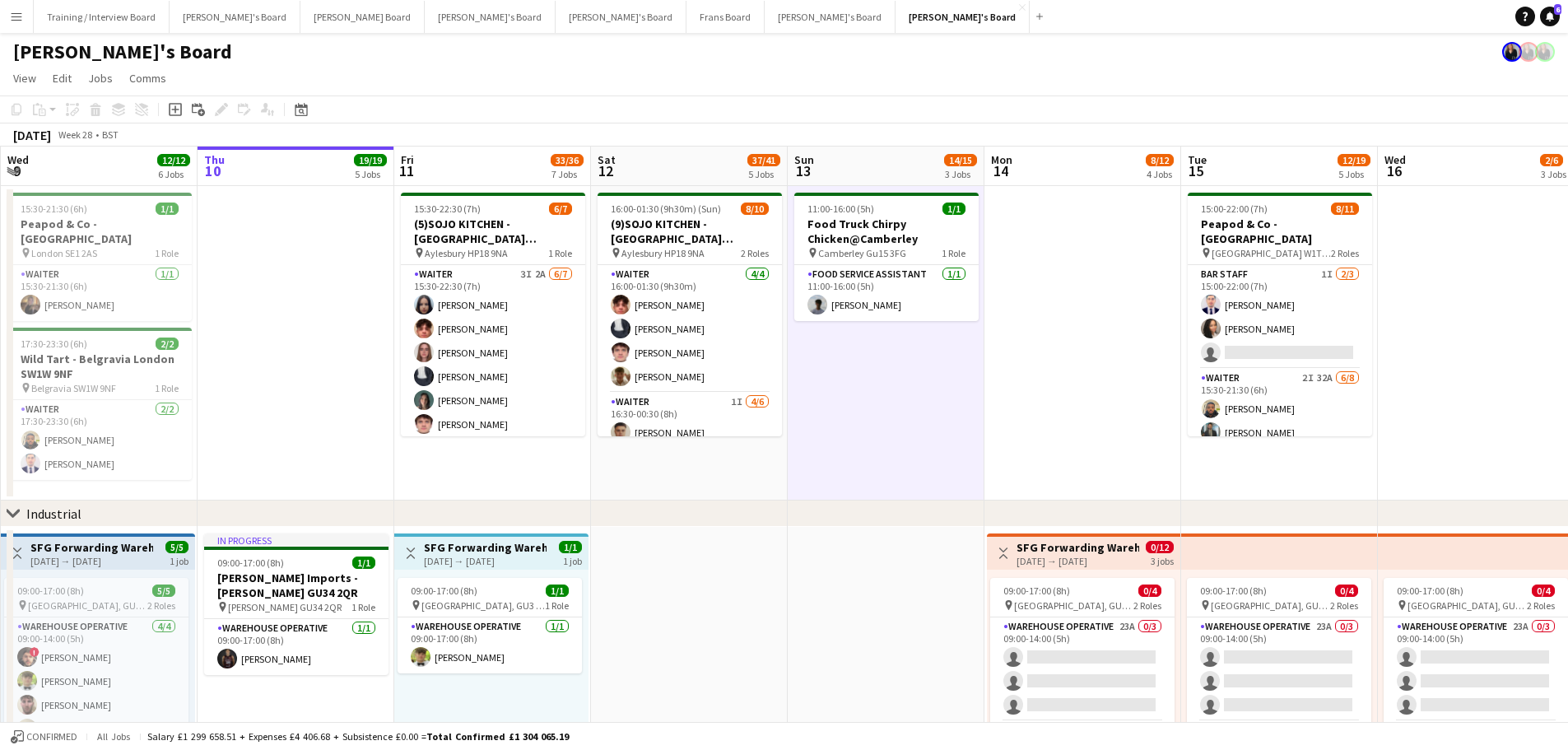 click at bounding box center [1082, 343] 